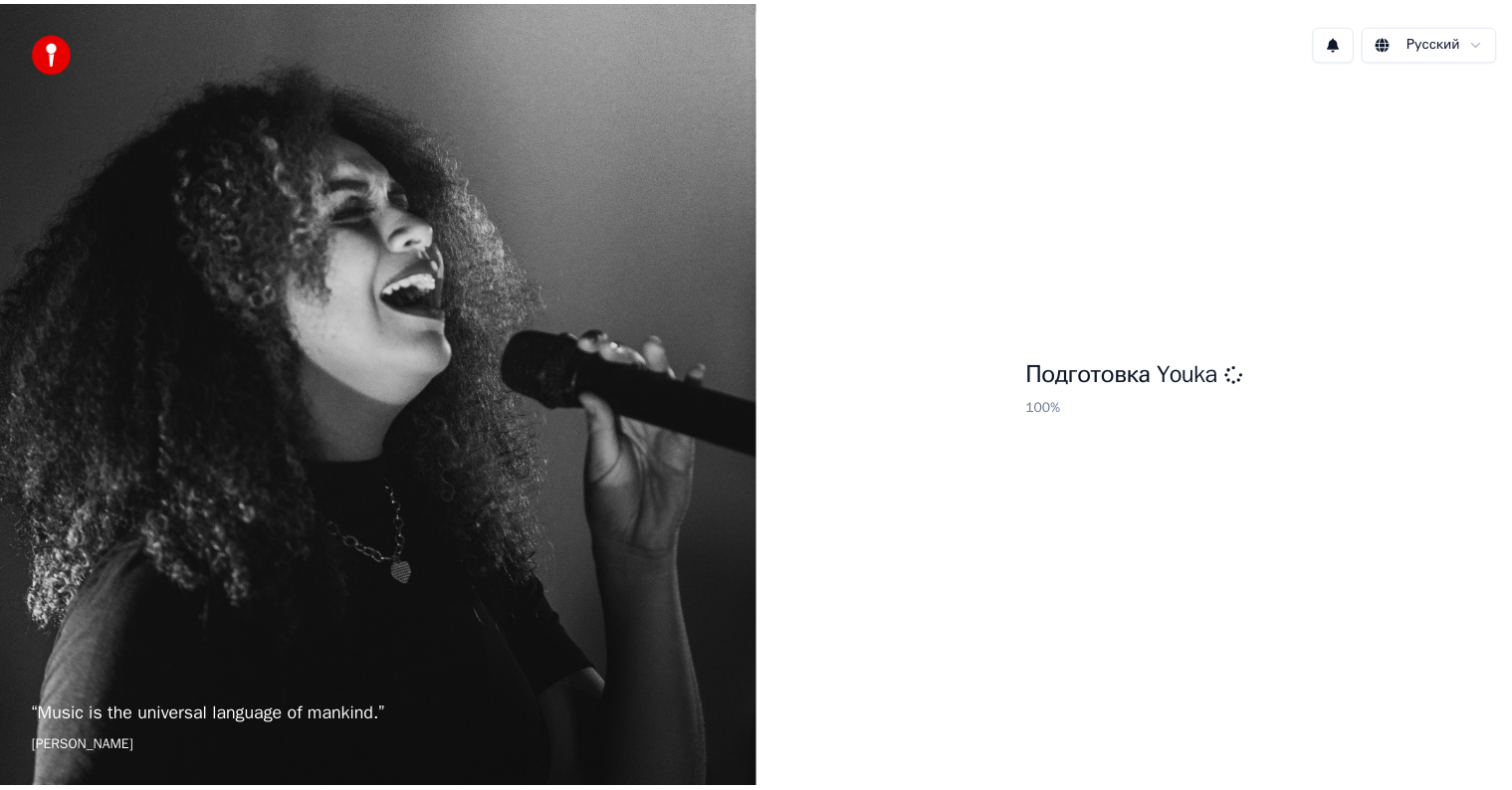 scroll, scrollTop: 0, scrollLeft: 0, axis: both 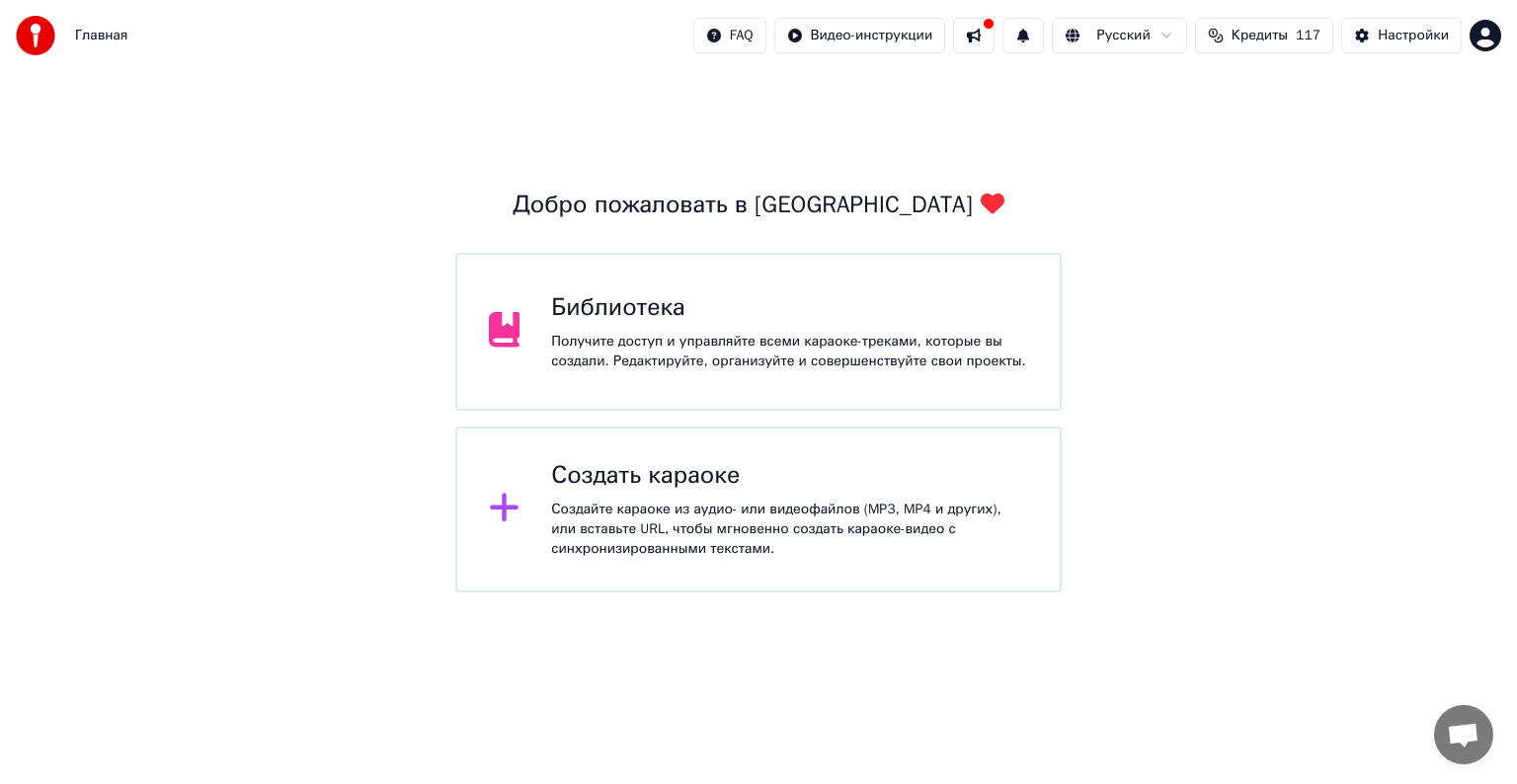 click on "Библиотека" at bounding box center (789, 308) 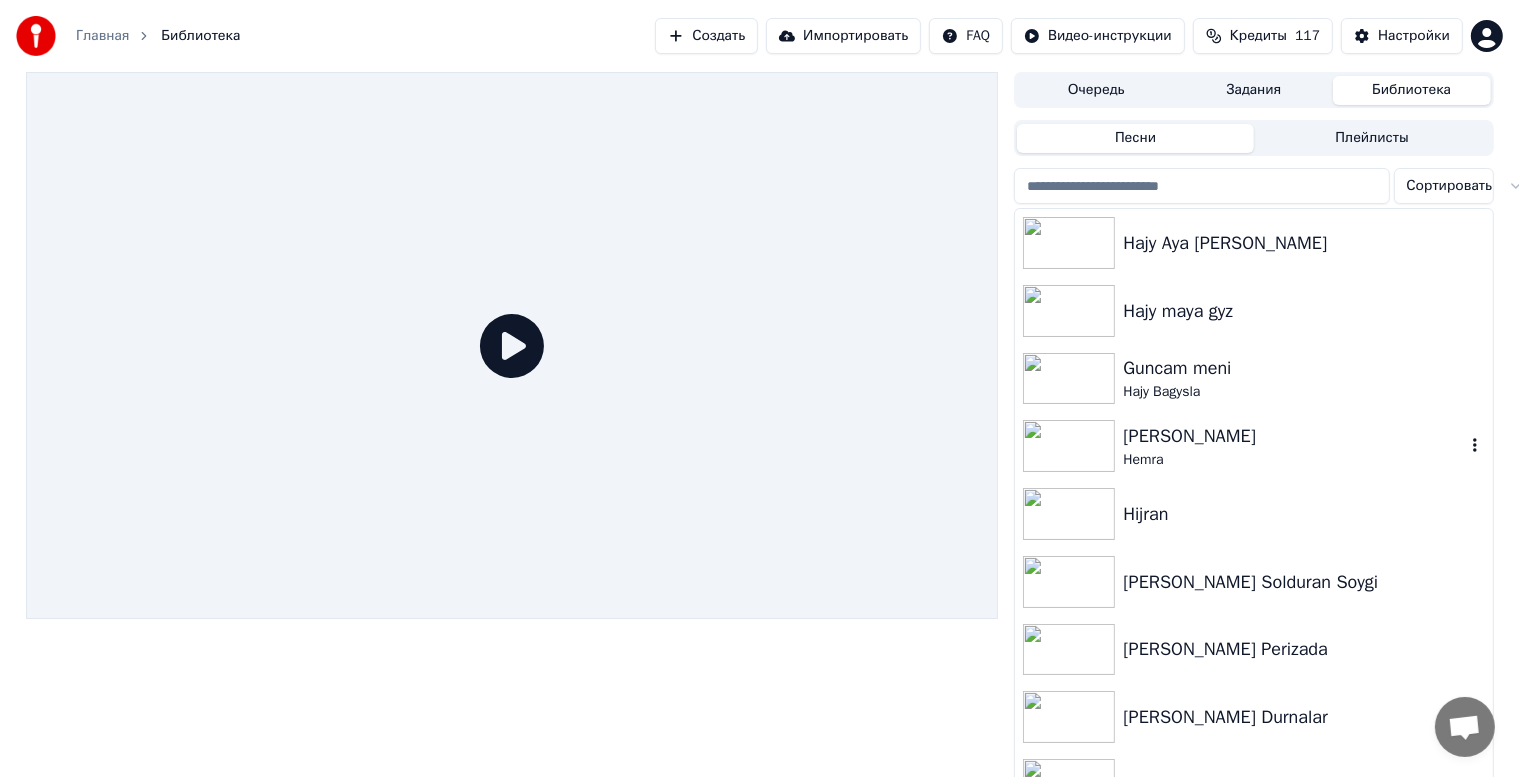 drag, startPoint x: 1188, startPoint y: 428, endPoint x: 1180, endPoint y: 438, distance: 12.806249 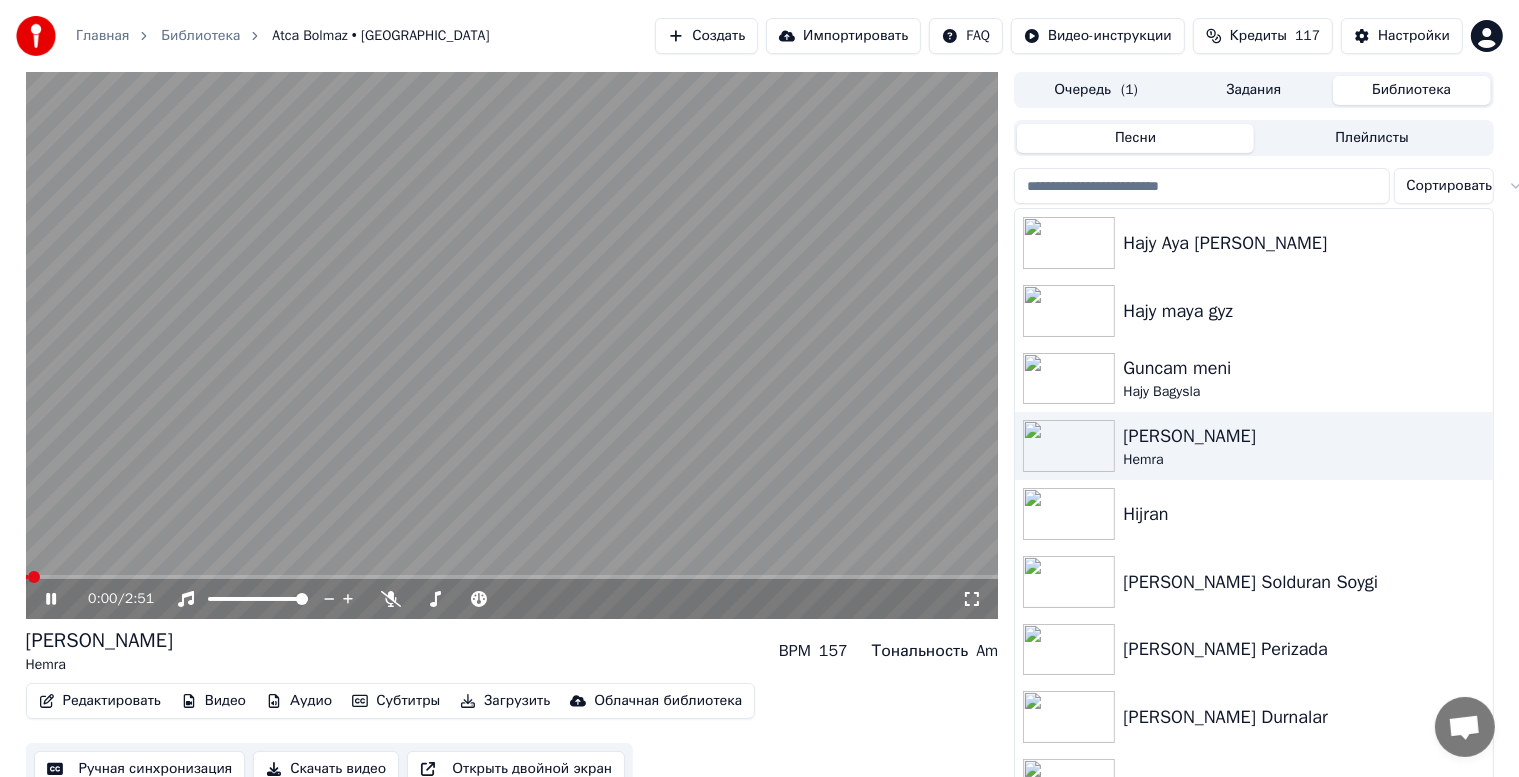 click on "Ручная синхронизация" at bounding box center (140, 769) 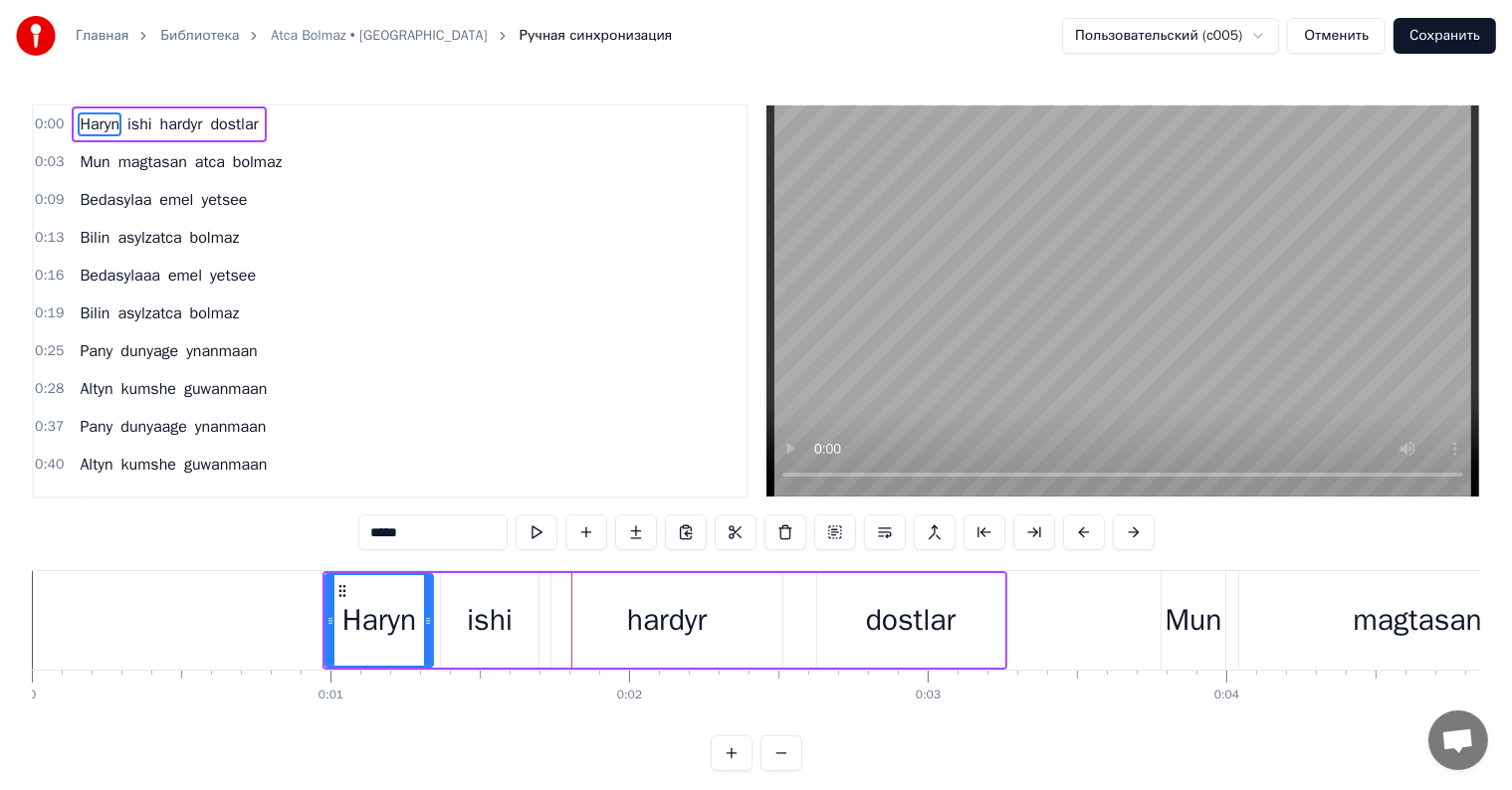 click on "Haryn" at bounding box center [379, 620] 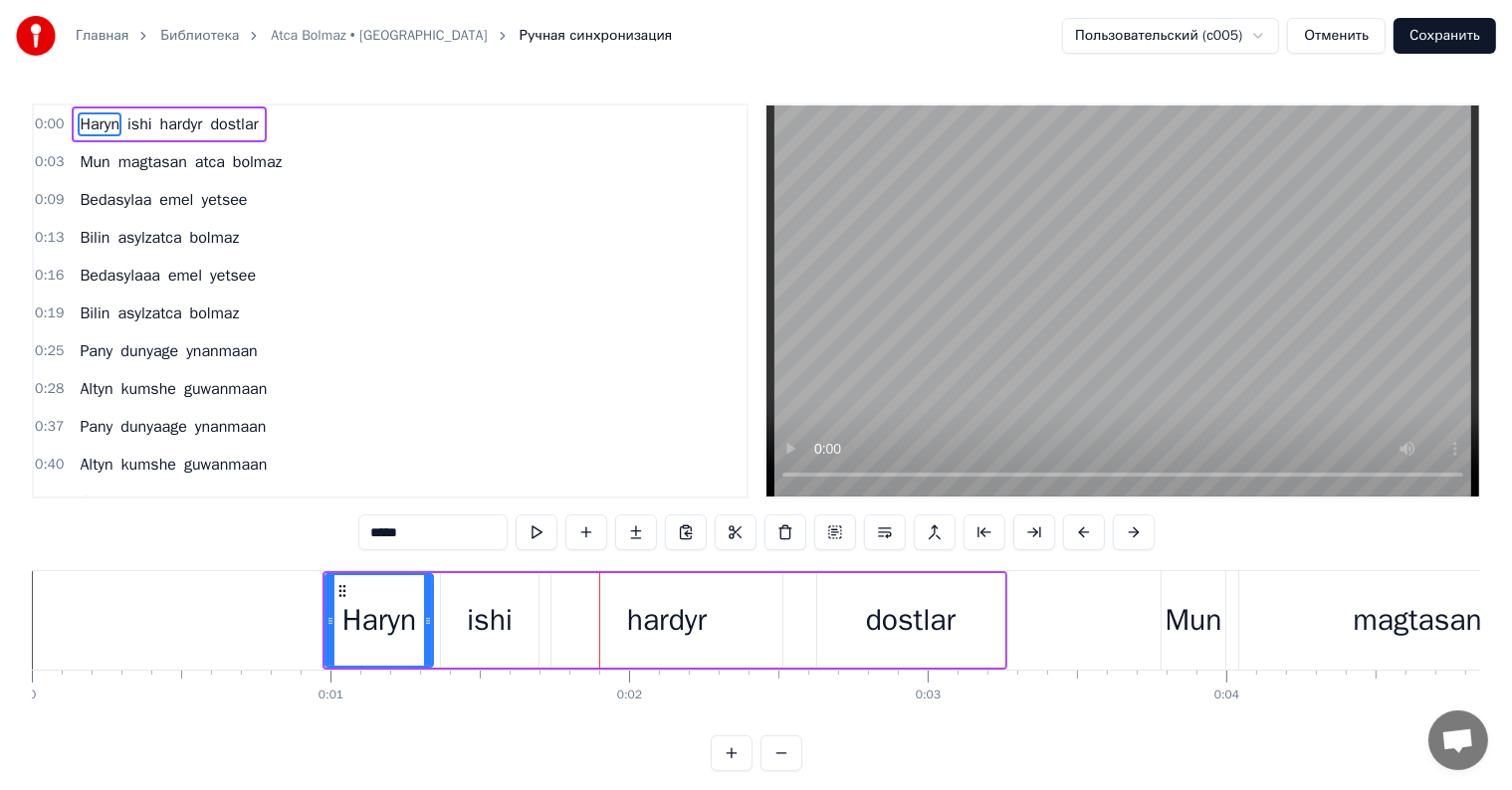 click on "hardyr" at bounding box center (667, 620) 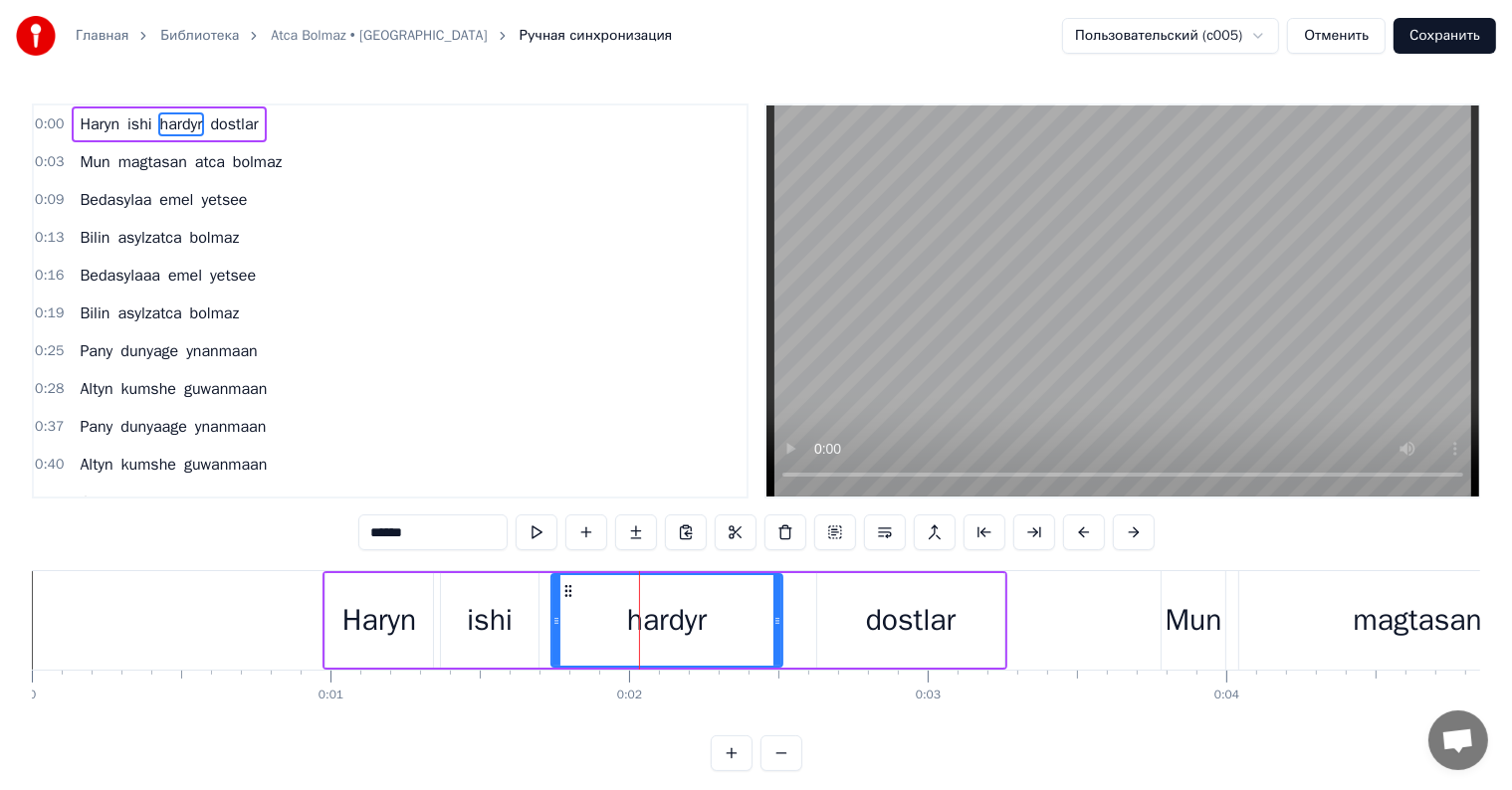 click on "hardyr" at bounding box center [667, 620] 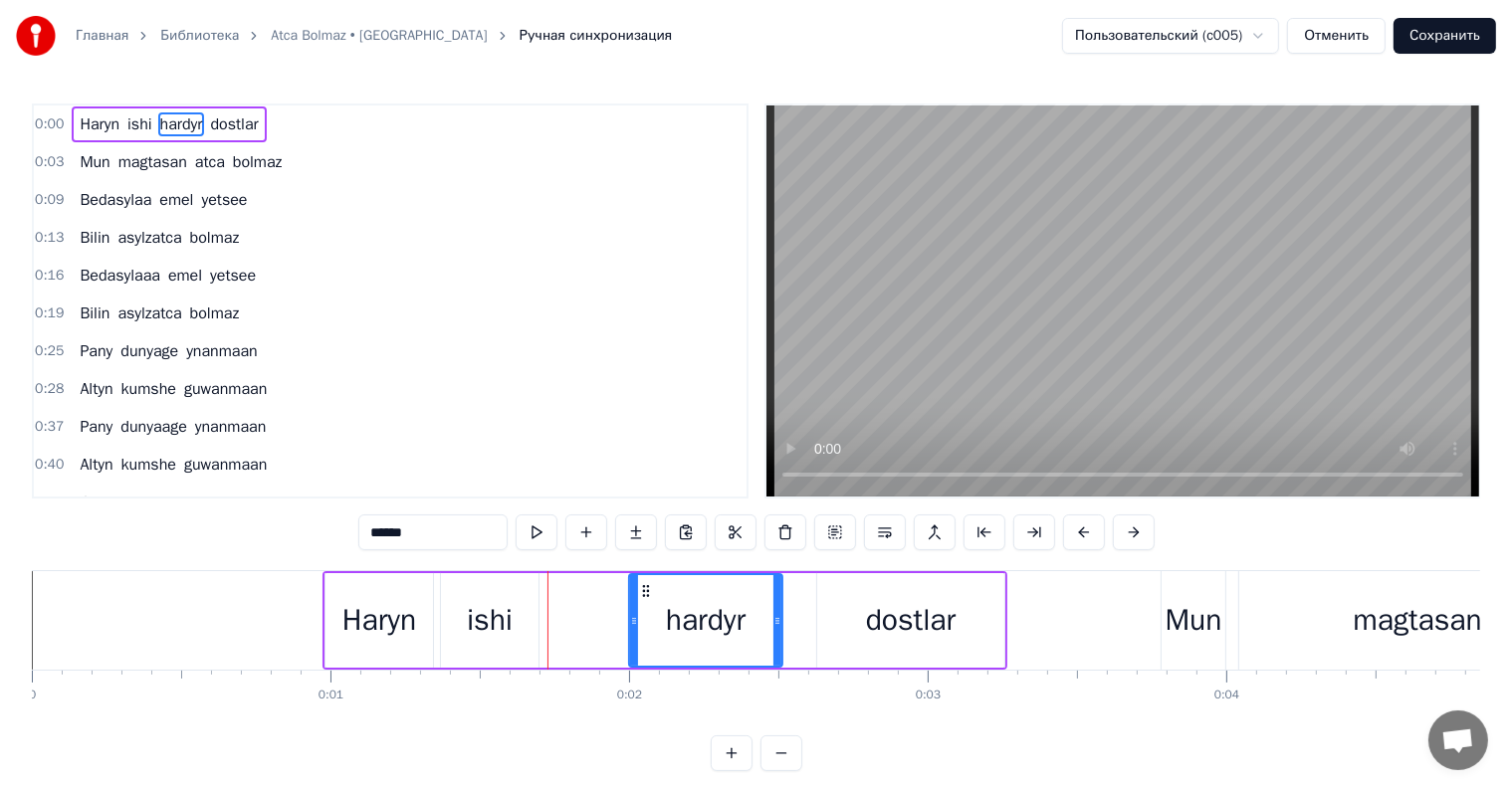 drag, startPoint x: 556, startPoint y: 614, endPoint x: 586, endPoint y: 669, distance: 62.64982 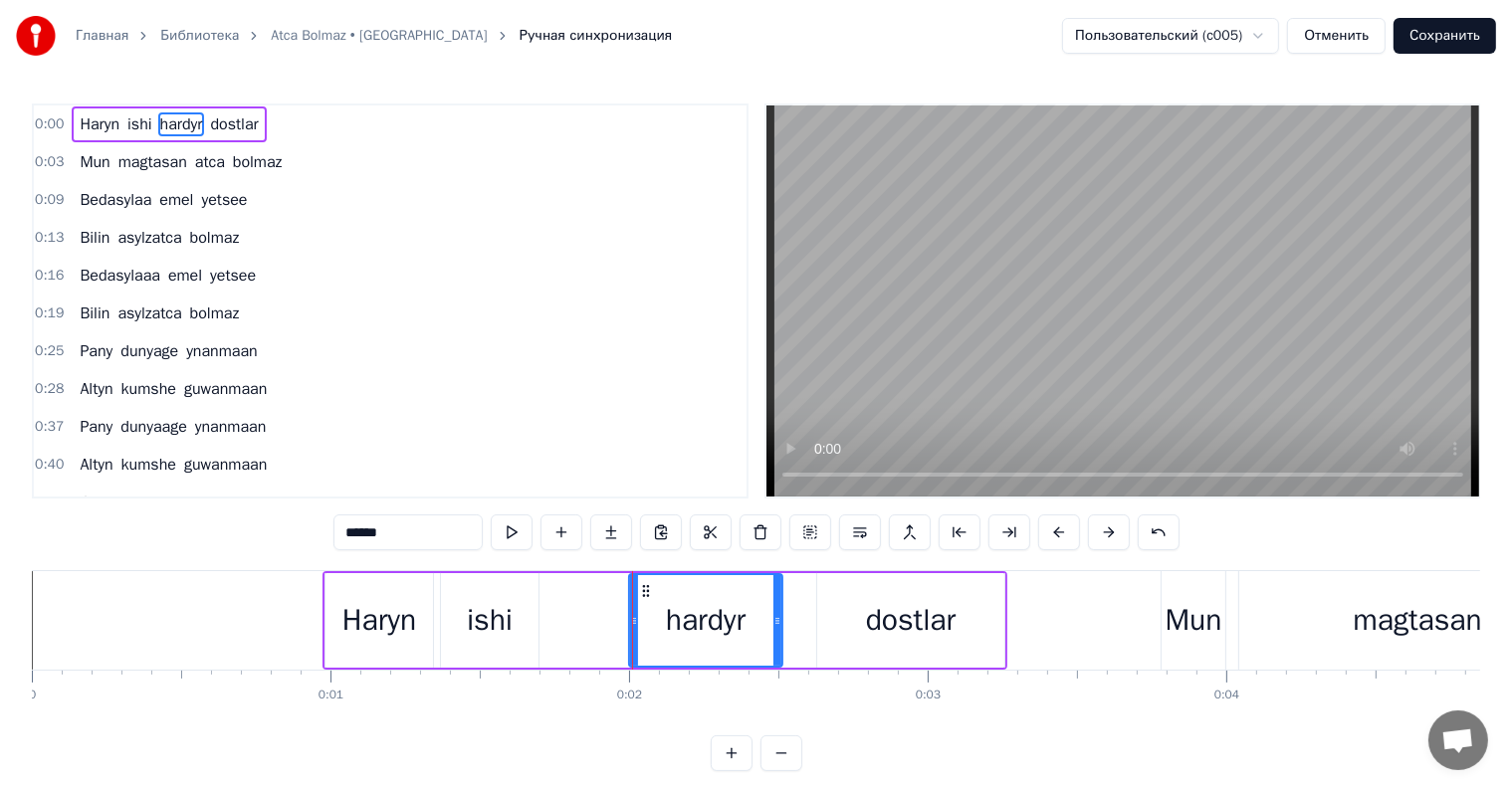 click on "ishi" at bounding box center [490, 620] 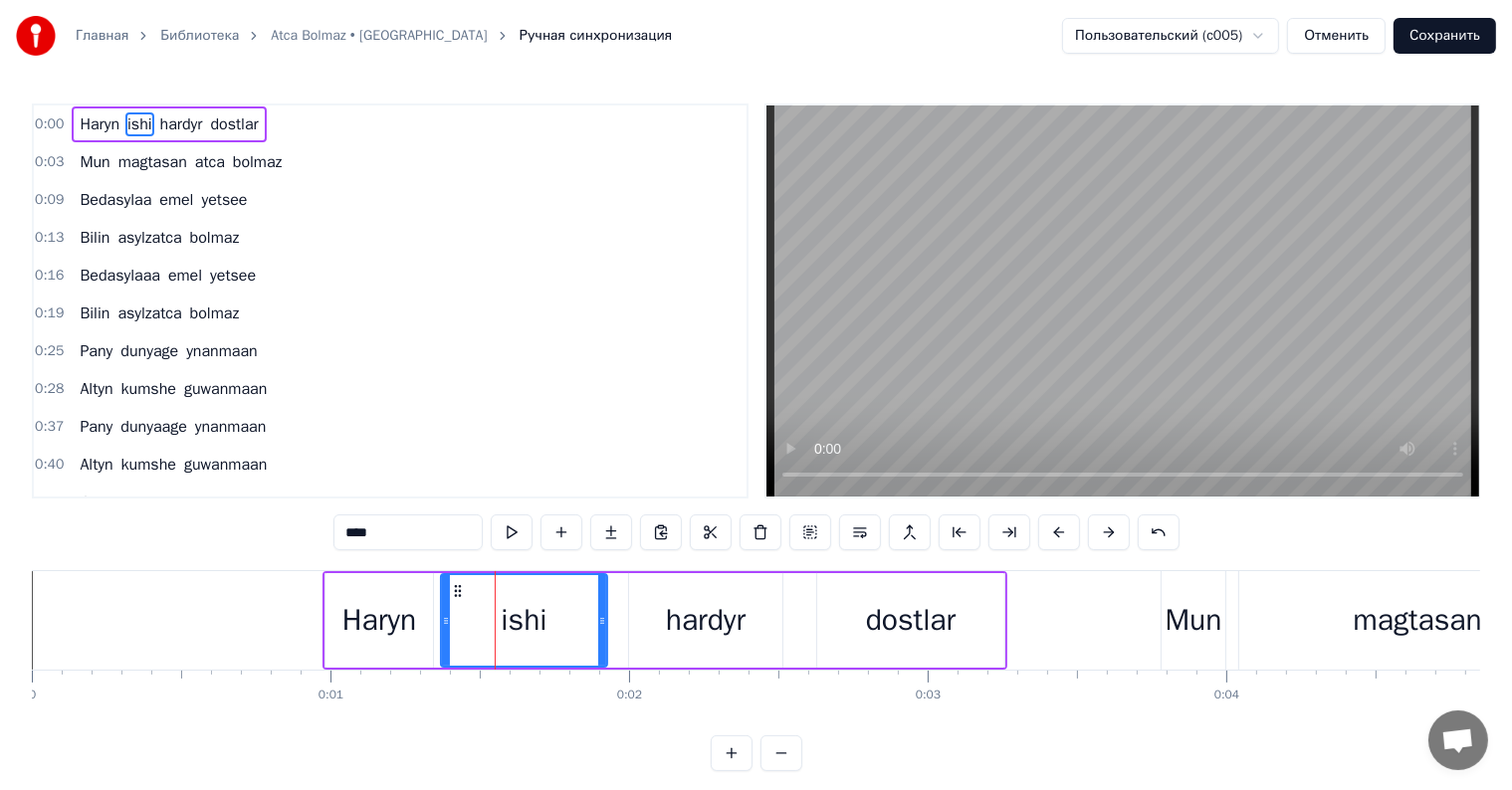 drag, startPoint x: 533, startPoint y: 608, endPoint x: 601, endPoint y: 641, distance: 75.58439 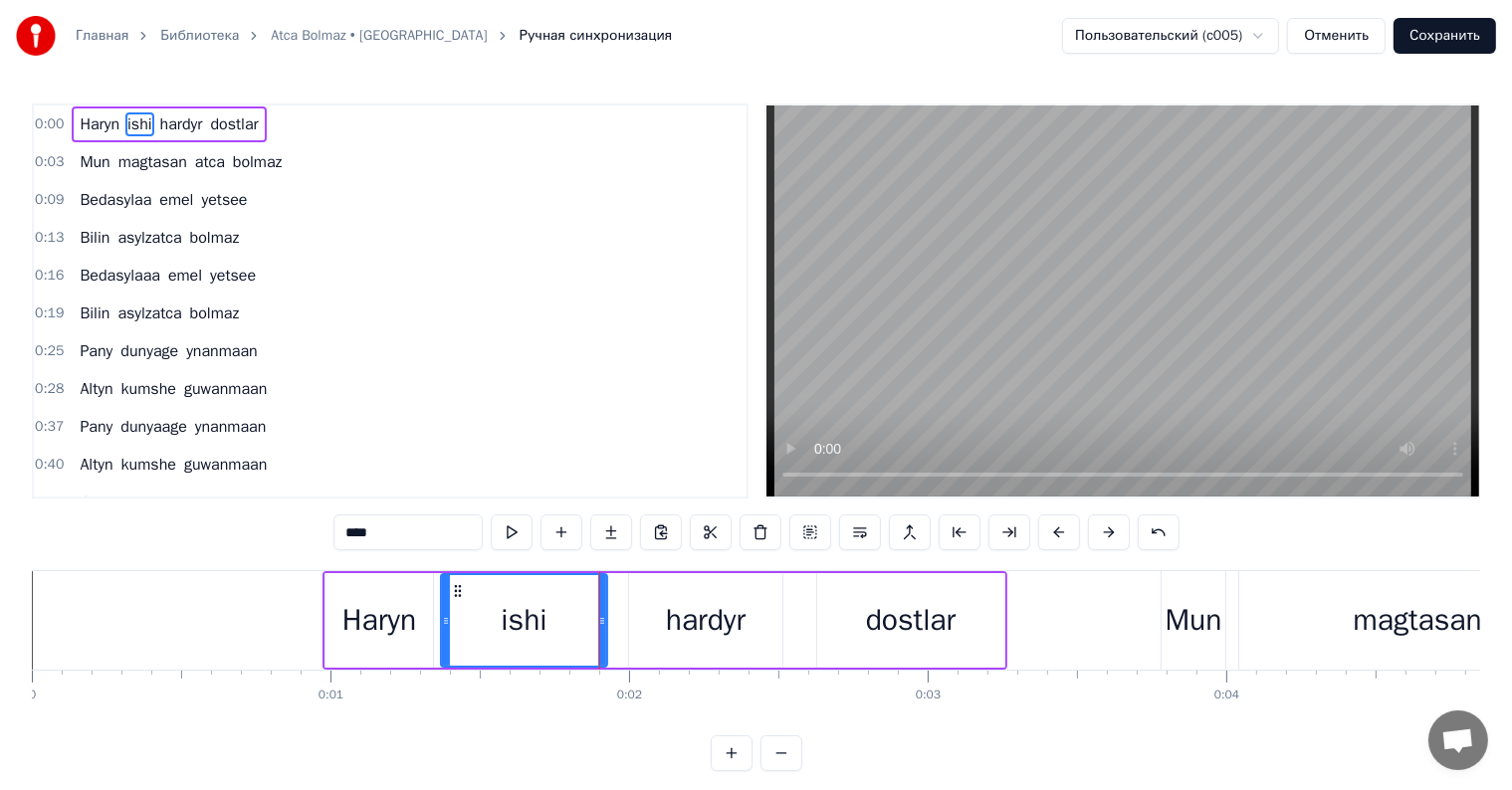 click on "ishi" at bounding box center (524, 620) 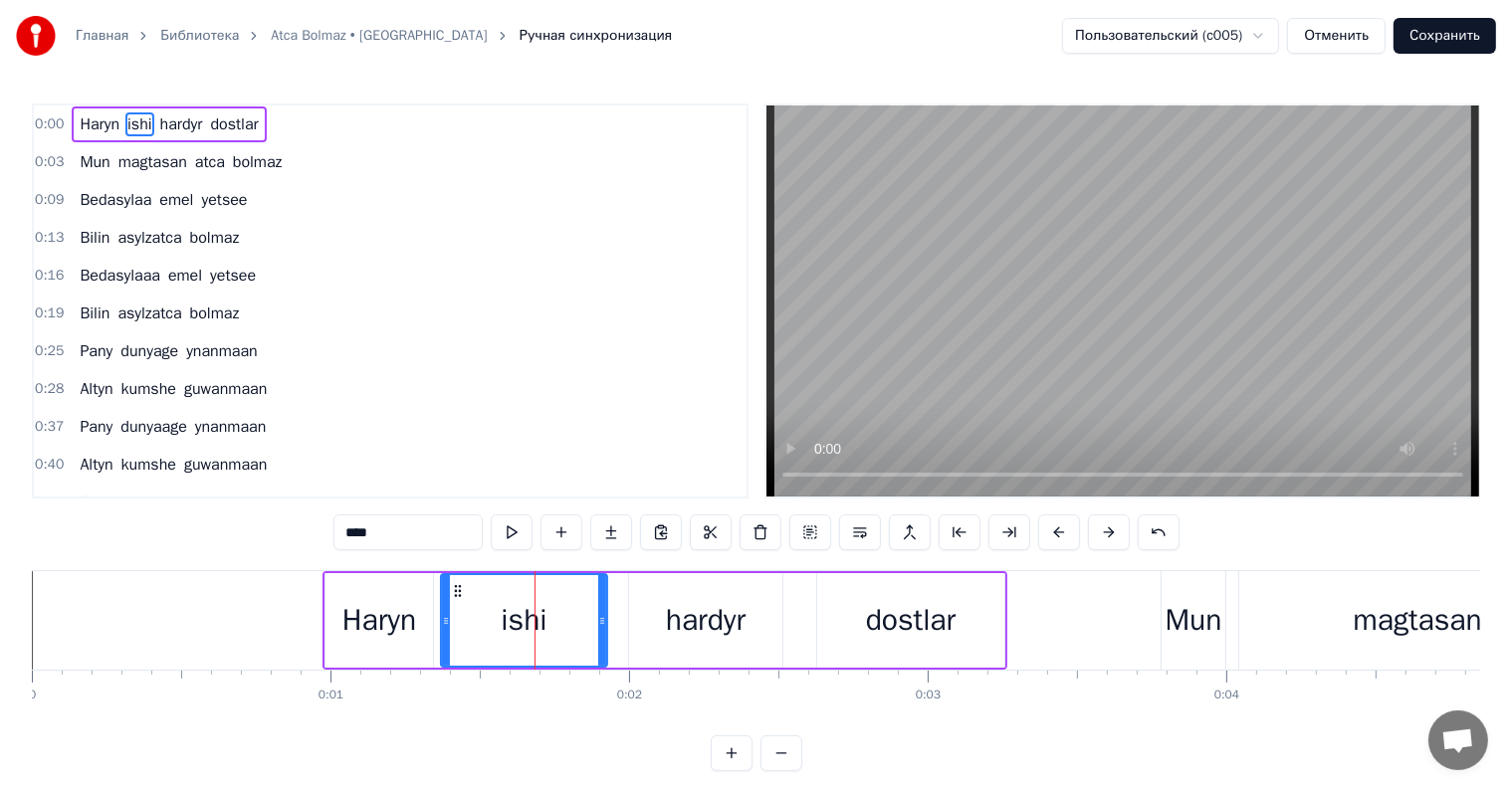 click on "****" at bounding box center [408, 532] 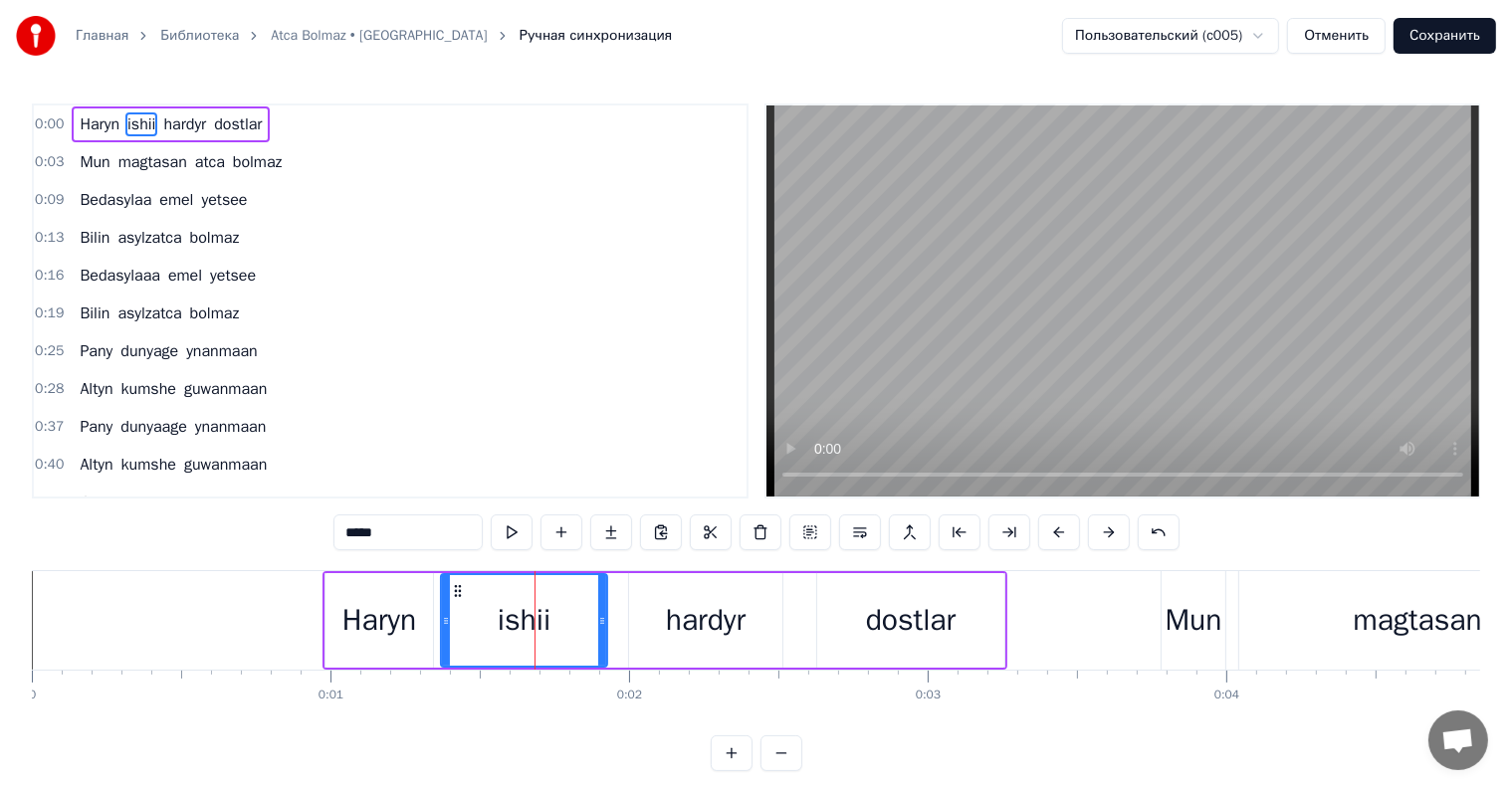 click on "Haryn" at bounding box center (379, 620) 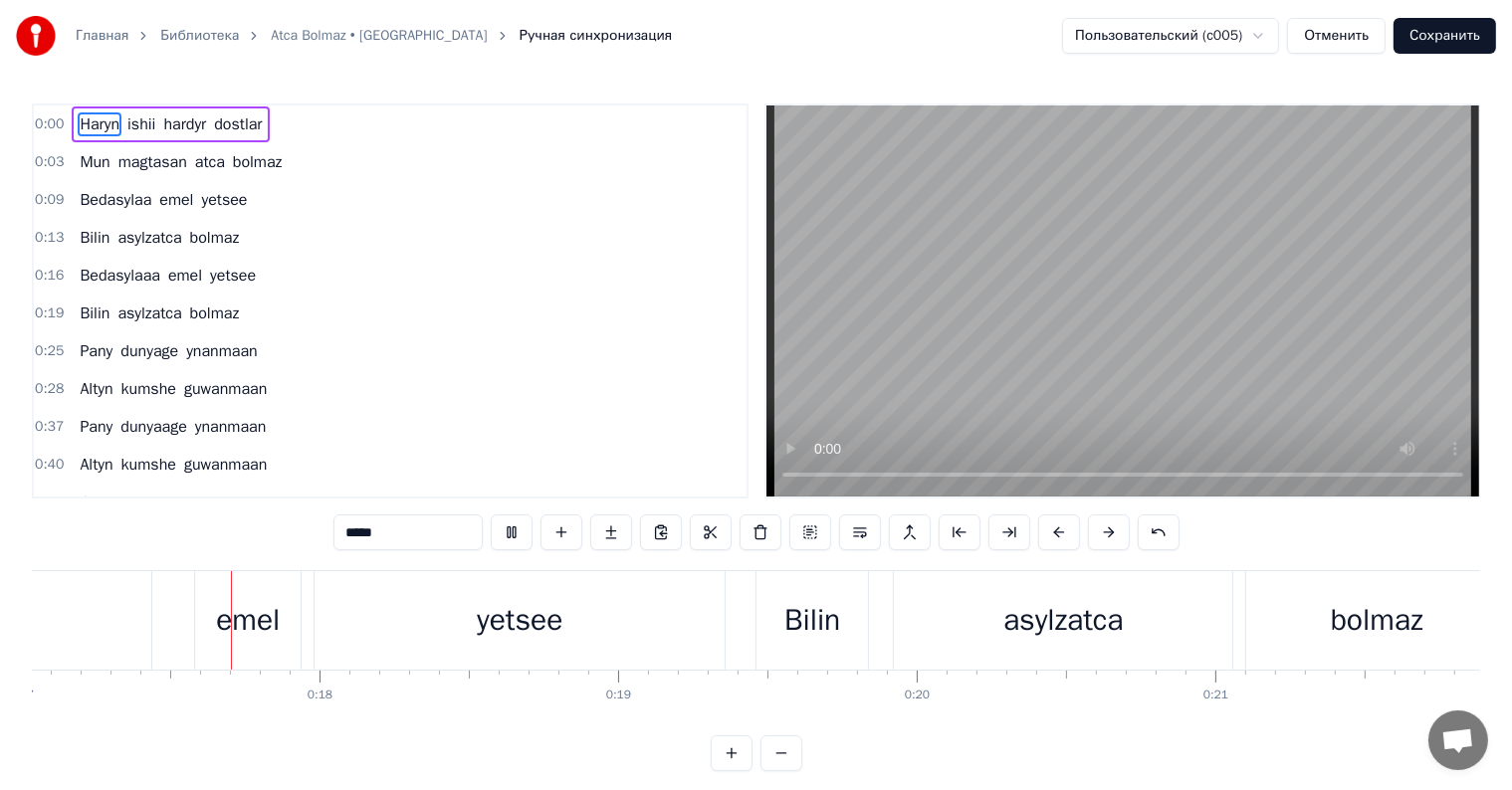 scroll, scrollTop: 0, scrollLeft: 5152, axis: horizontal 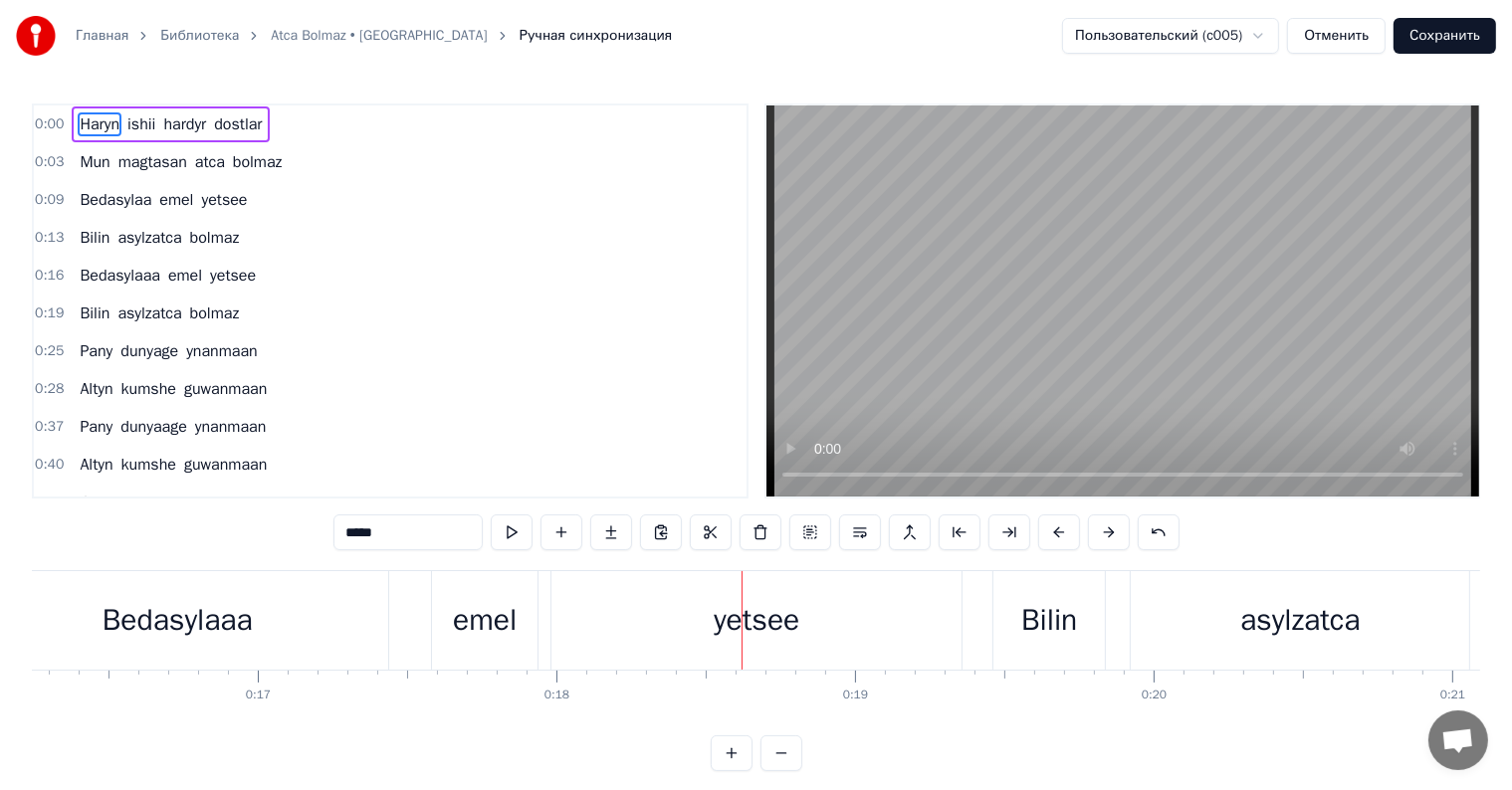 click on "Bedasylaaa" at bounding box center (177, 620) 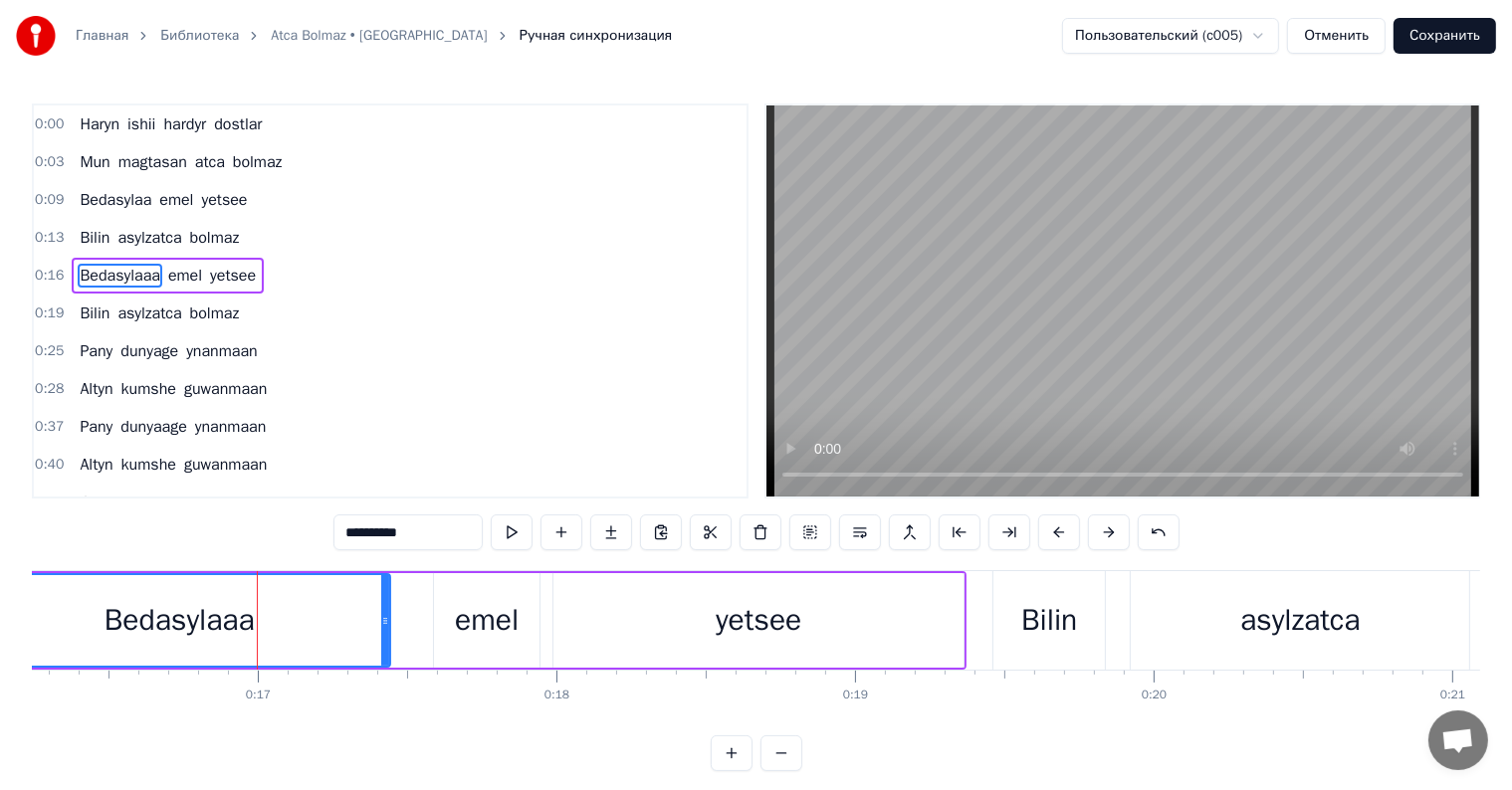drag, startPoint x: 458, startPoint y: 518, endPoint x: 438, endPoint y: 541, distance: 30.479501 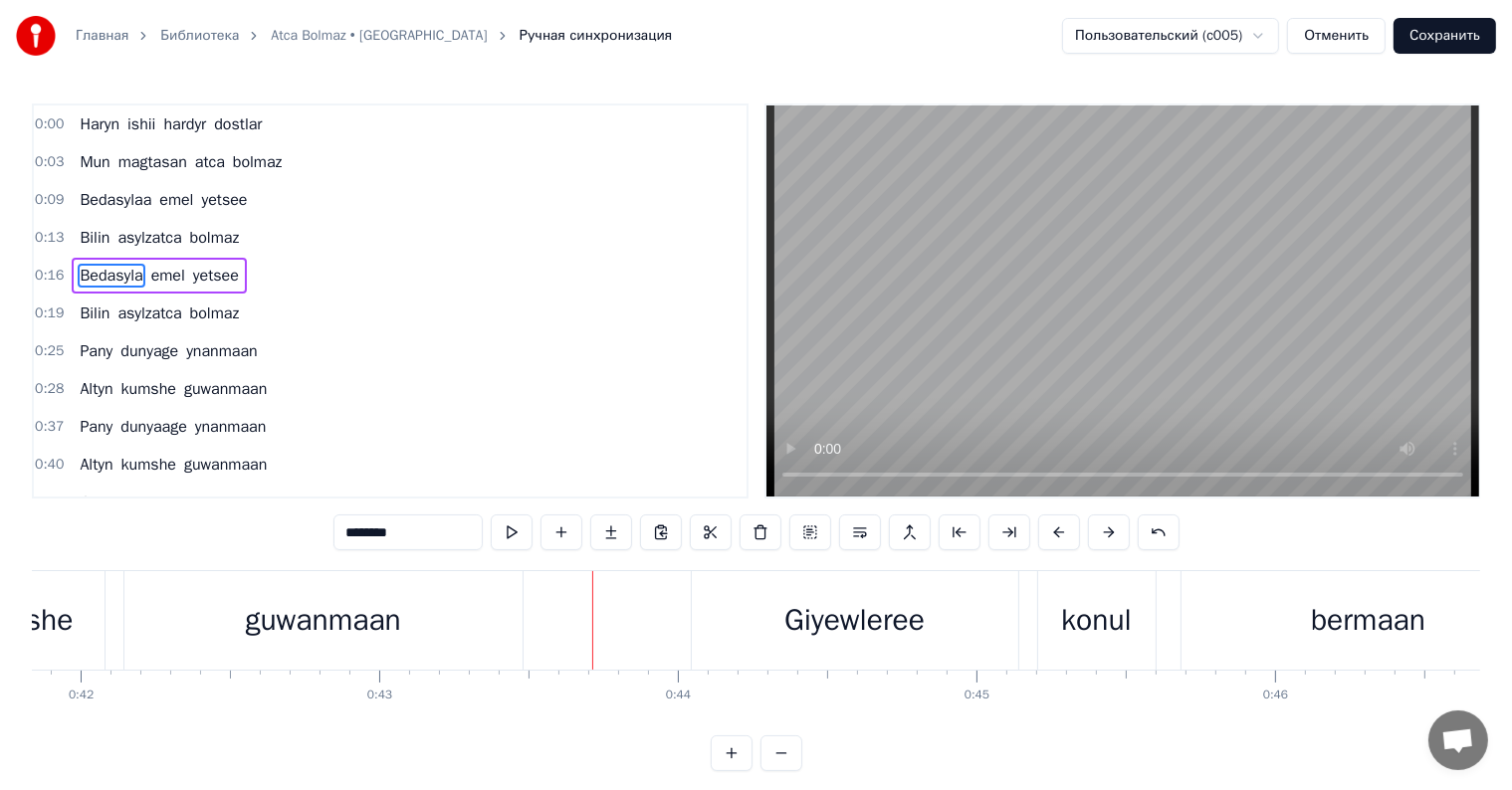 scroll, scrollTop: 0, scrollLeft: 12761, axis: horizontal 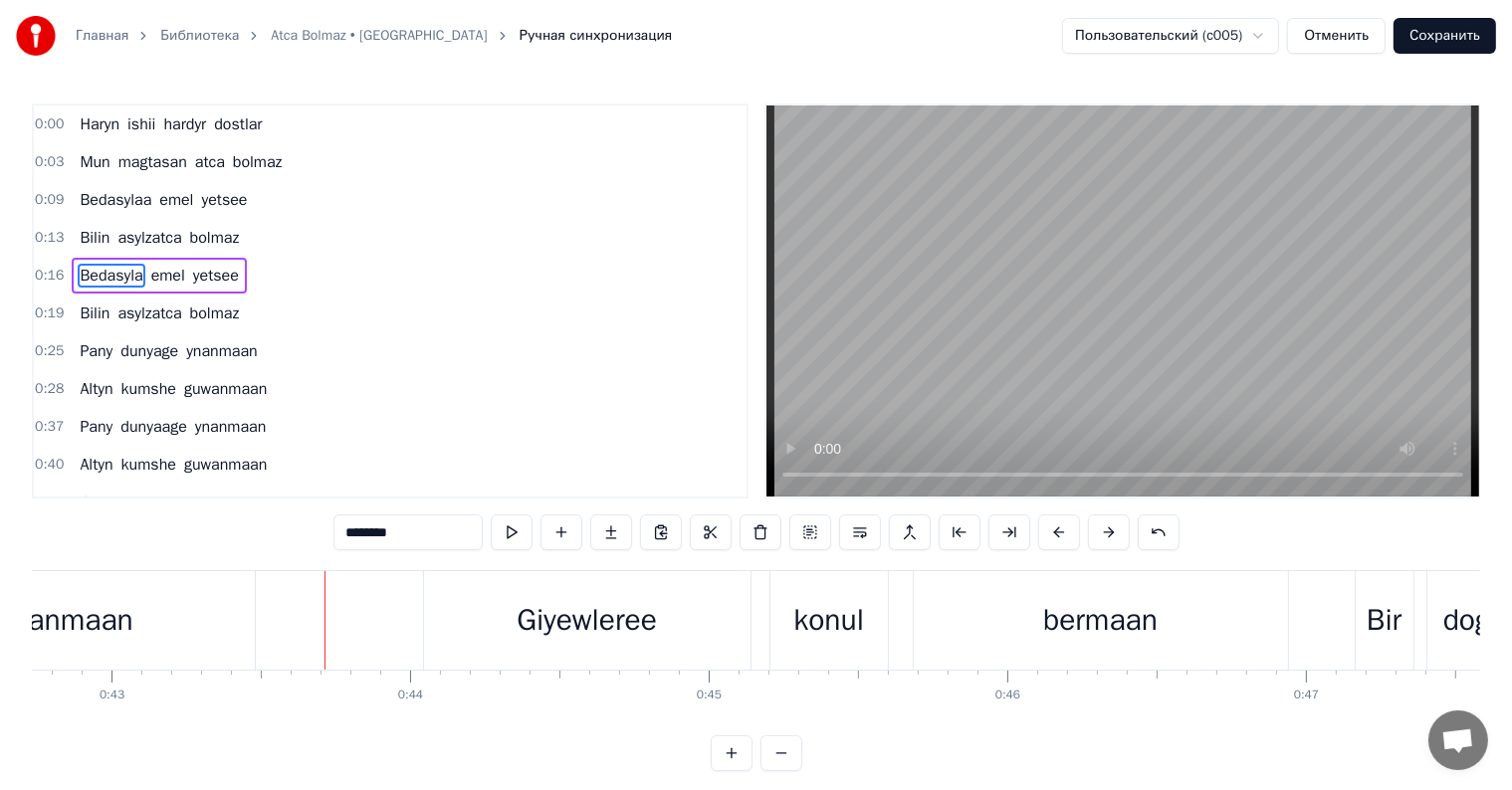 click on "guwanmaan" at bounding box center (56, 620) 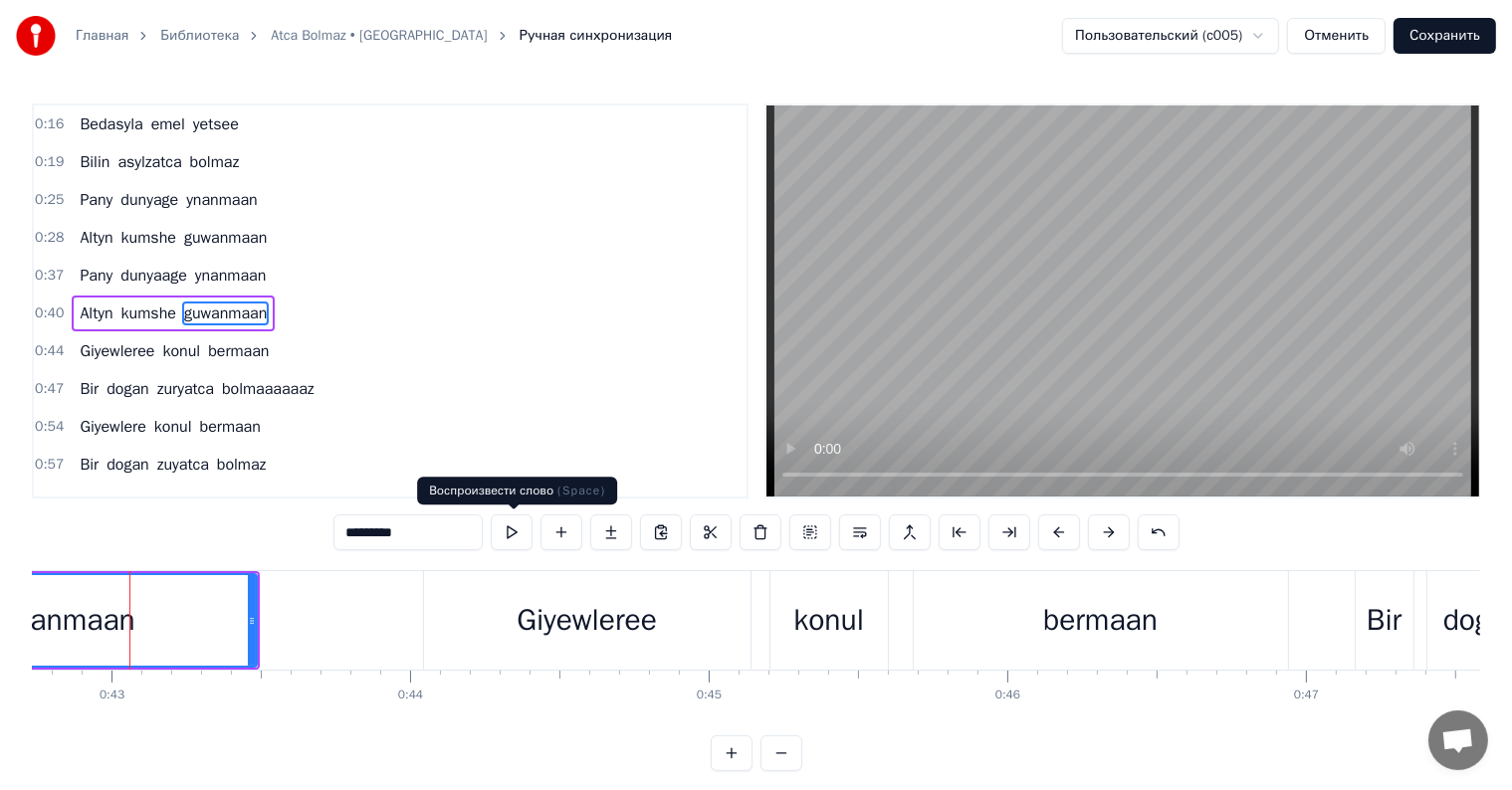 scroll, scrollTop: 151, scrollLeft: 0, axis: vertical 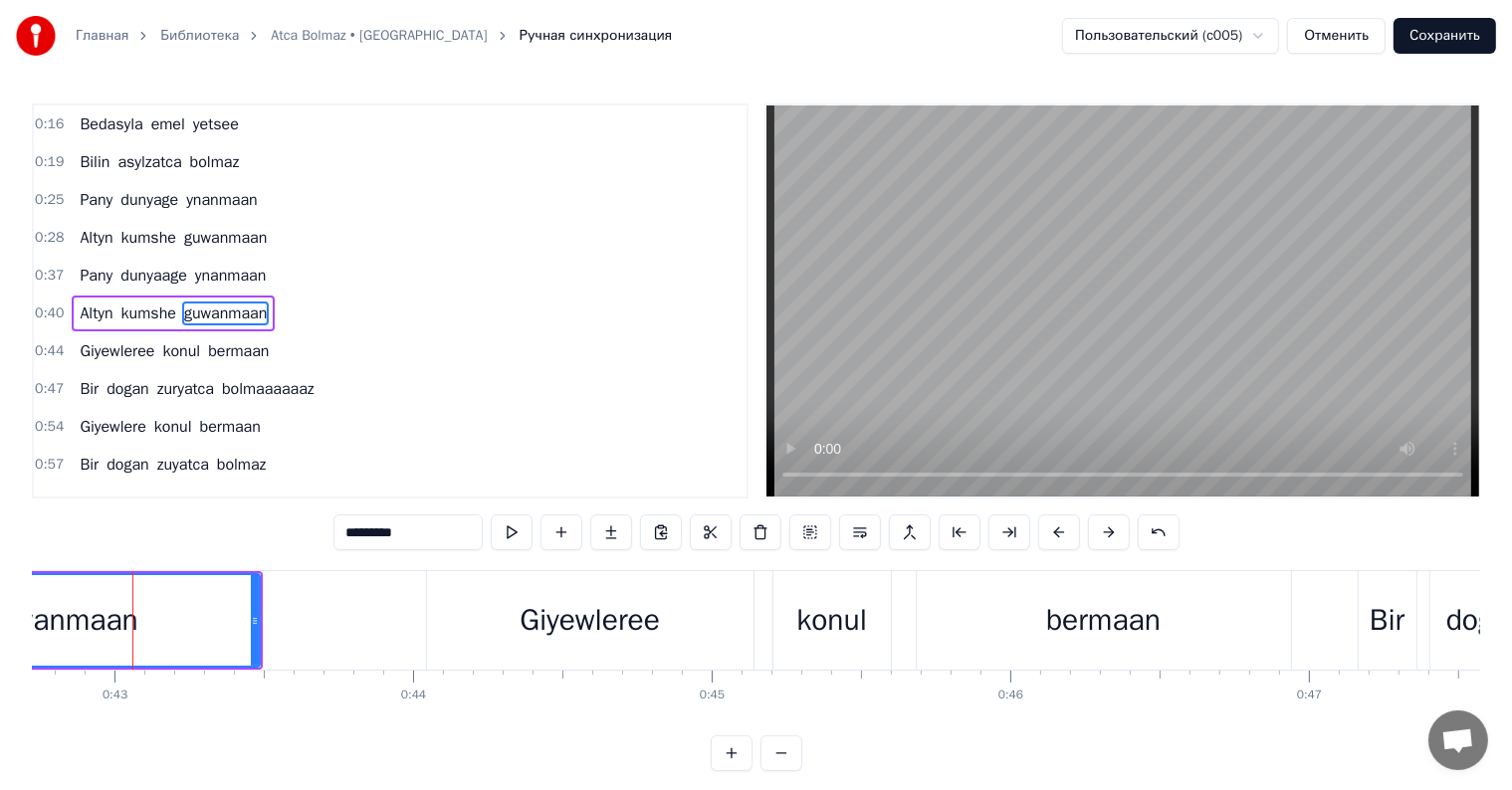 click on "*********" at bounding box center [408, 532] 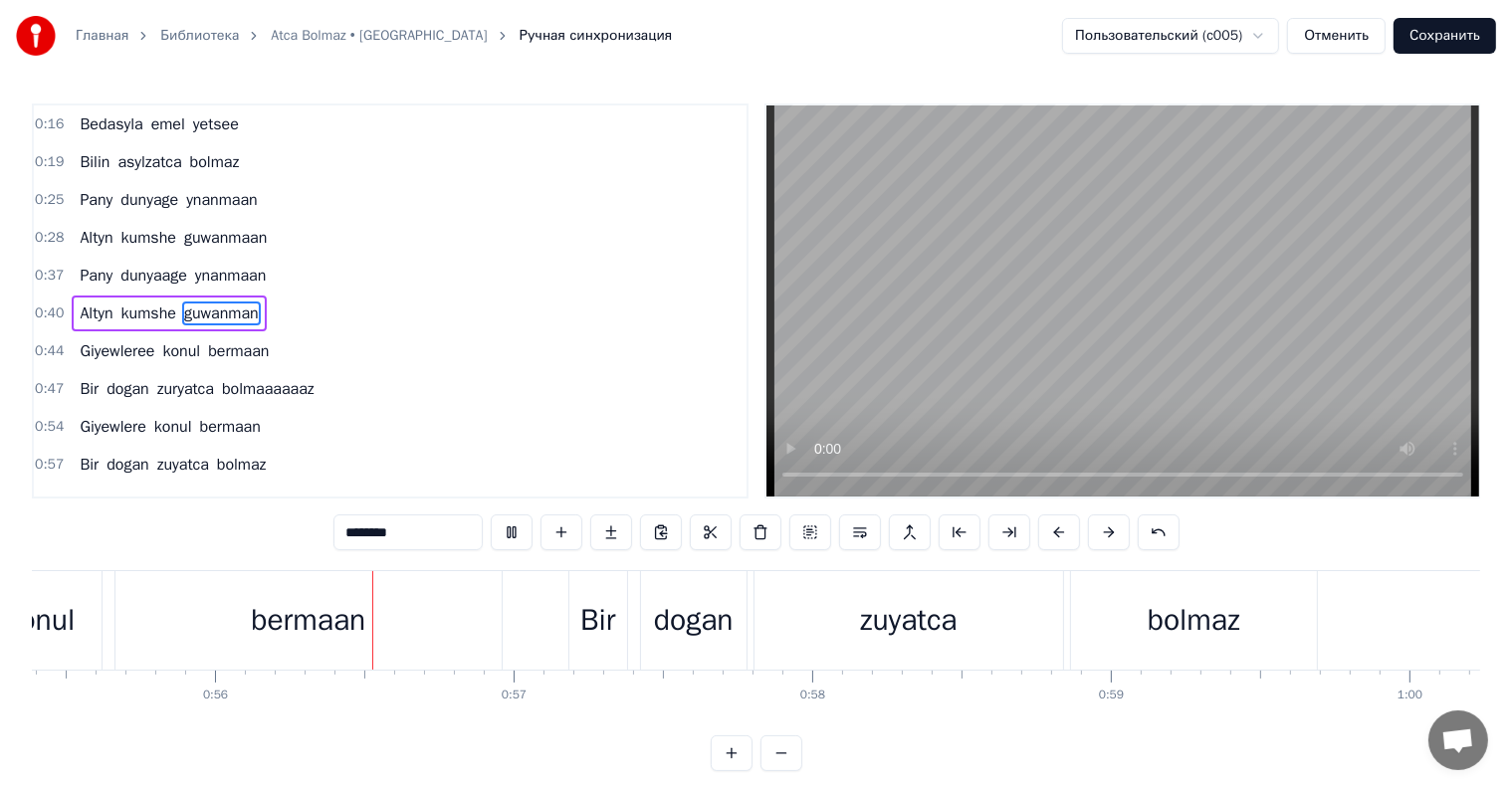 scroll, scrollTop: 0, scrollLeft: 16601, axis: horizontal 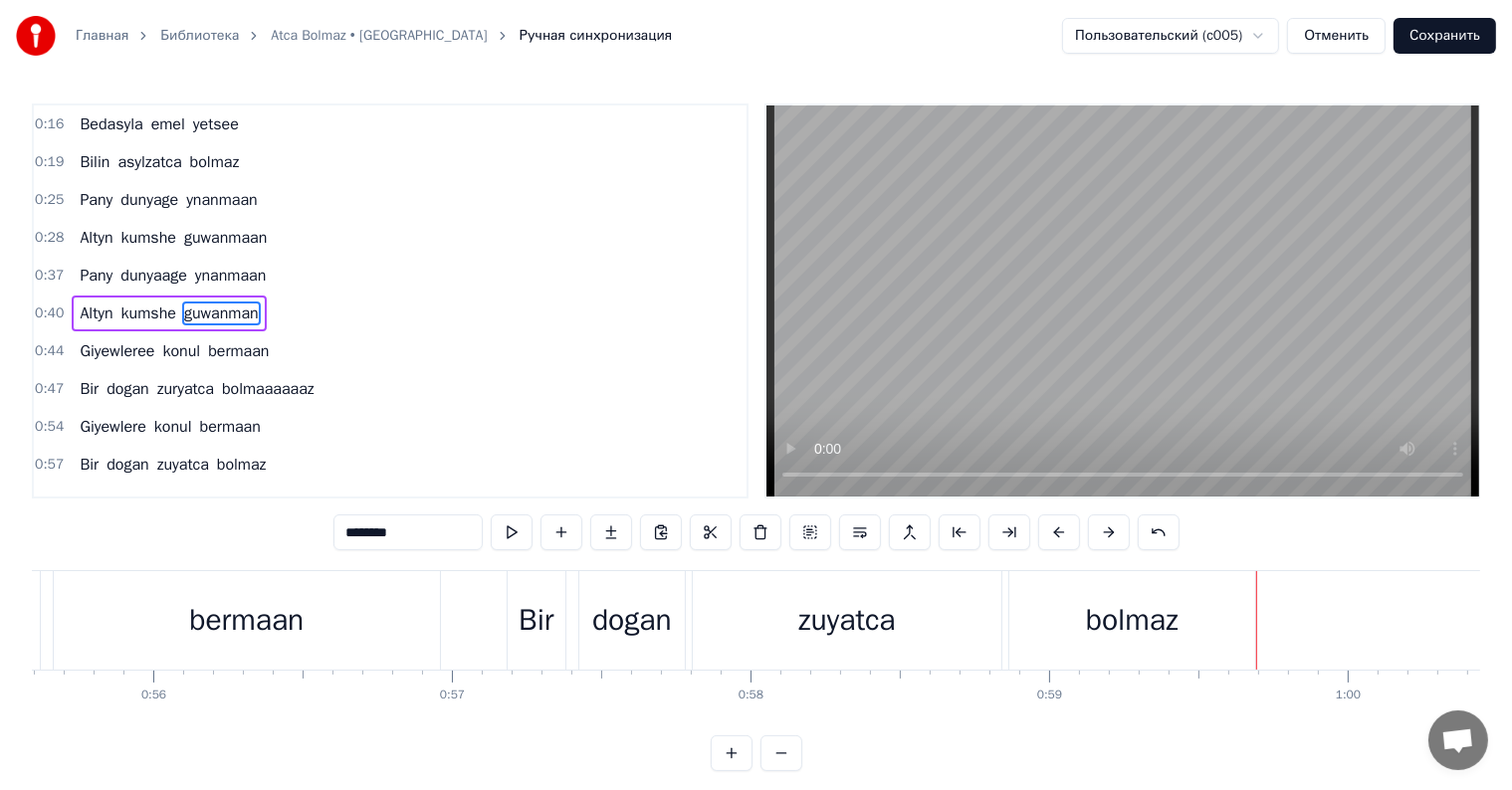 click on "0 0:01 0:02 0:03 0:04 0:05 0:06 0:07 0:08 0:09 0:10 0:11 0:12 0:13 0:14 0:15 0:16 0:17 0:18 0:19 0:20 0:21 0:22 0:23 0:24 0:25 0:26 0:27 0:28 0:29 0:30 0:31 0:32 0:33 0:34 0:35 0:36 0:37 0:38 0:39 0:40 0:41 0:42 0:43 0:44 0:45 0:46 0:47 0:48 0:49 0:50 0:51 0:52 0:53 0:54 0:55 0:56 0:57 0:58 0:59 1:00 1:01 1:02 1:03 1:04 1:05 1:06 1:07 1:08 1:09 1:10 1:11 1:12 1:13 1:14 1:15 1:16 1:17 1:18 1:19 1:20 1:21 1:22 1:23 1:24 1:25 1:26 1:27 1:28 1:29 1:30 1:31 1:32 1:33 1:34 1:35 1:36 1:37 1:38 1:39 1:40 1:41 1:42 1:43 1:44 1:45 1:46 1:47 1:48 1:49 1:50 1:51 1:52 1:53 1:54 1:55 1:56 1:57 1:58 1:59 2:00 2:01 2:02 2:03 2:04 2:05 2:06 2:07 2:08 2:09 2:10 2:11 2:12 2:13 2:14 2:15 2:16 2:17 2:18 2:19 2:20 2:21 2:22 2:23 2:24 2:25 2:26 2:27 2:28 2:29 2:30 2:31 2:32 2:33 2:34 2:35 2:36 2:37 2:38 2:39 2:40 2:41 2:42 2:43 2:44 2:45 2:46 2:47 2:48 2:49 2:50 2:51" at bounding box center [9087, 686] 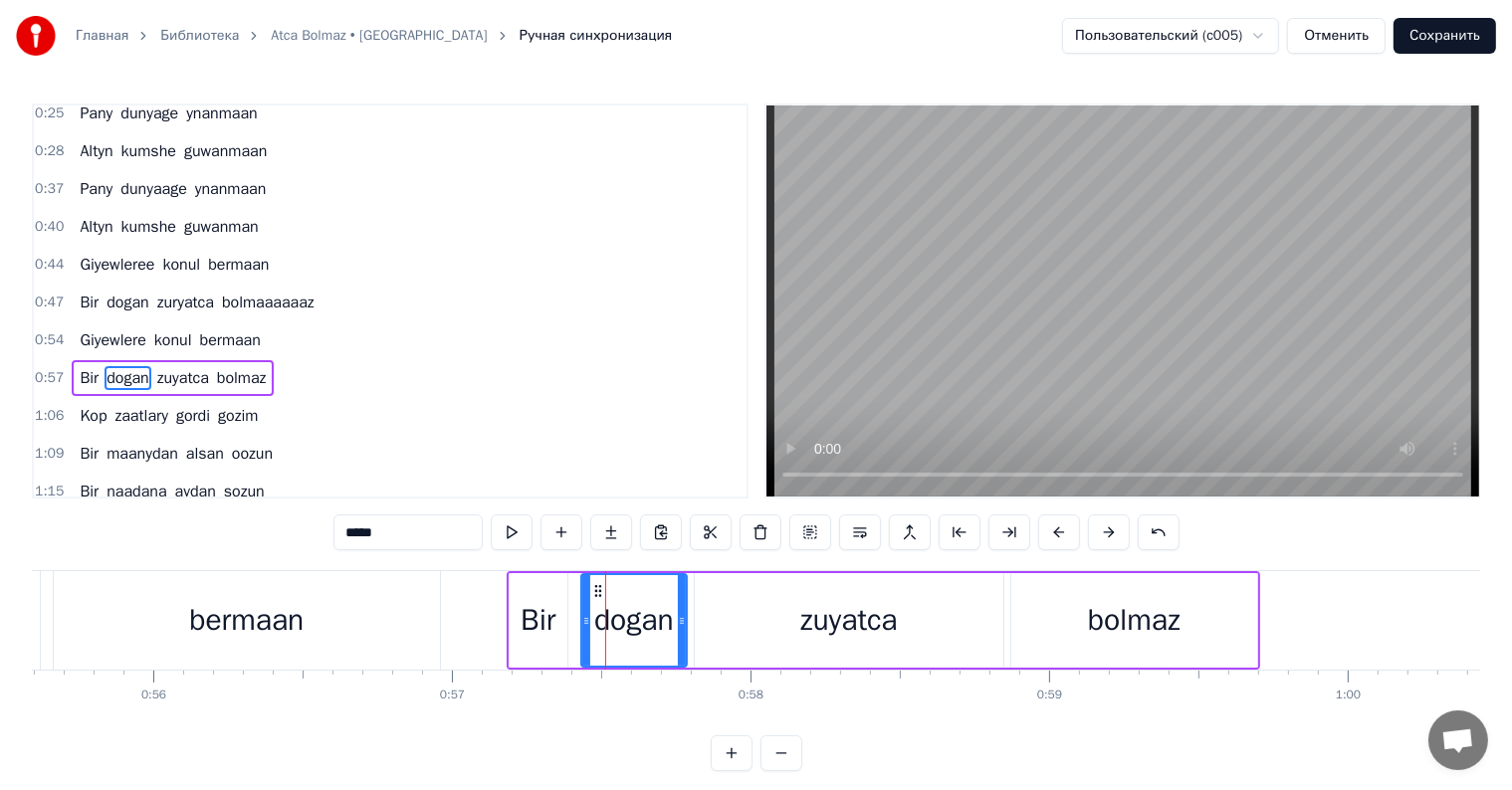 scroll, scrollTop: 298, scrollLeft: 0, axis: vertical 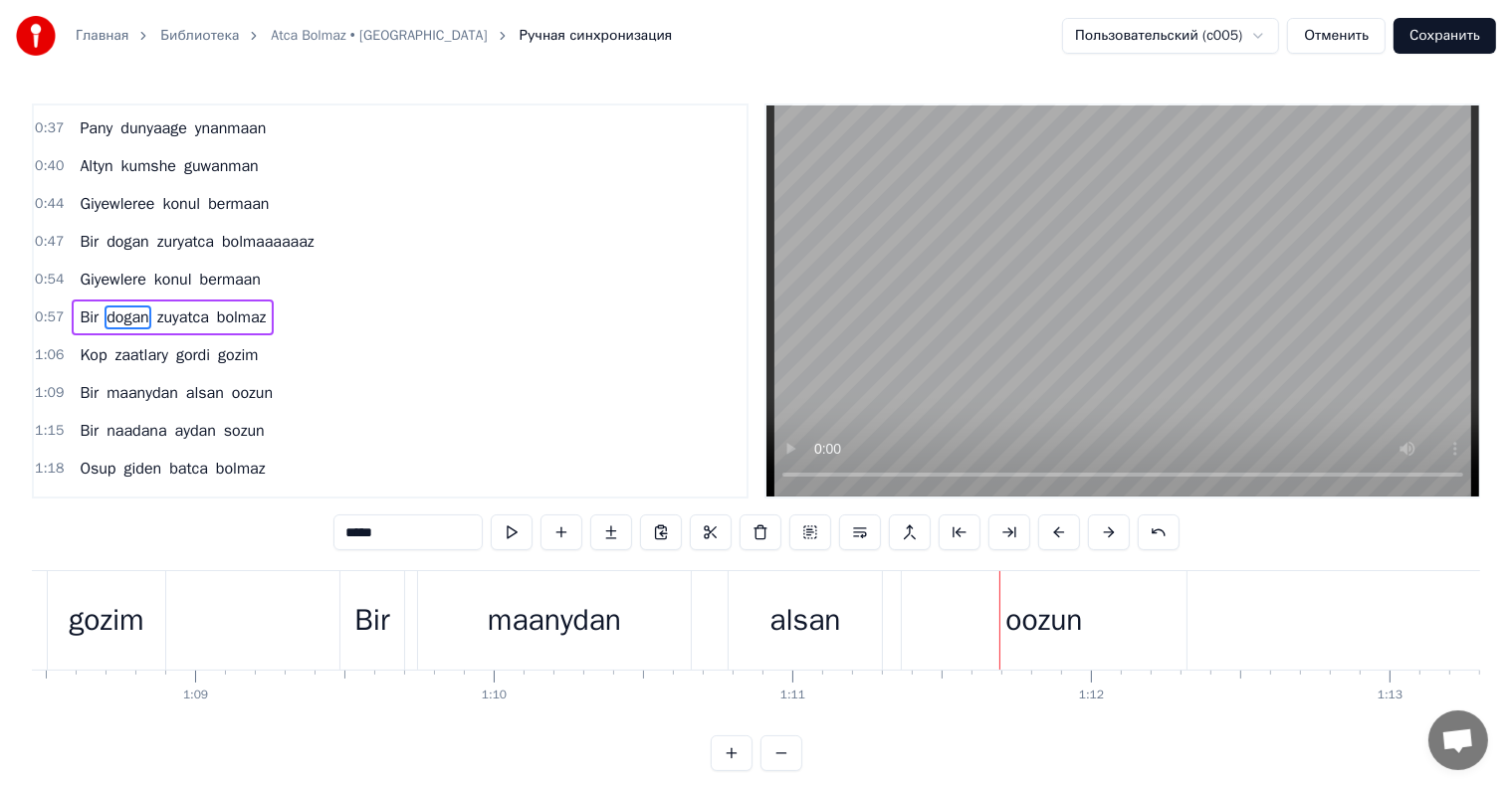 click on "maanydan" at bounding box center (554, 620) 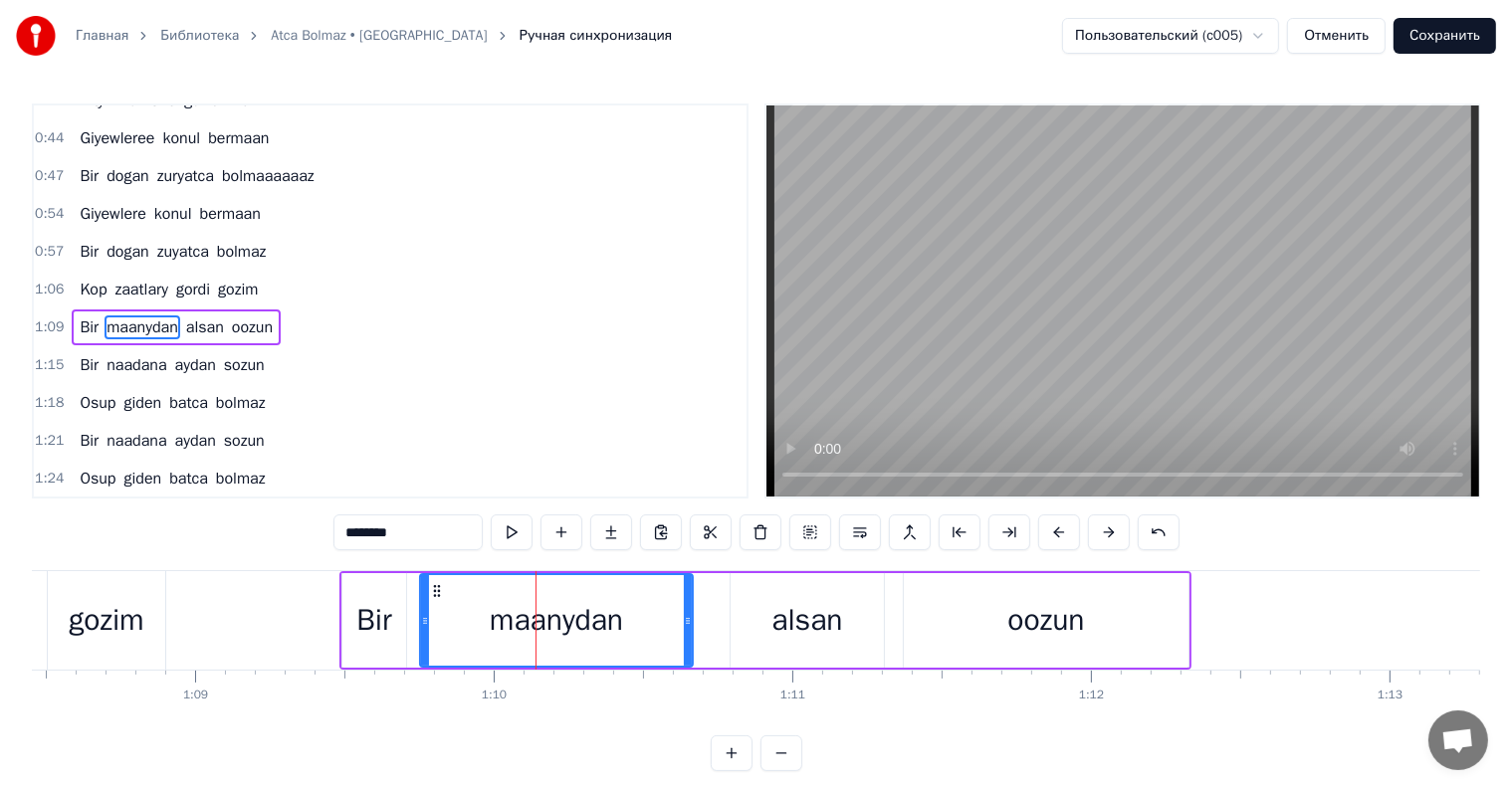 scroll, scrollTop: 371, scrollLeft: 0, axis: vertical 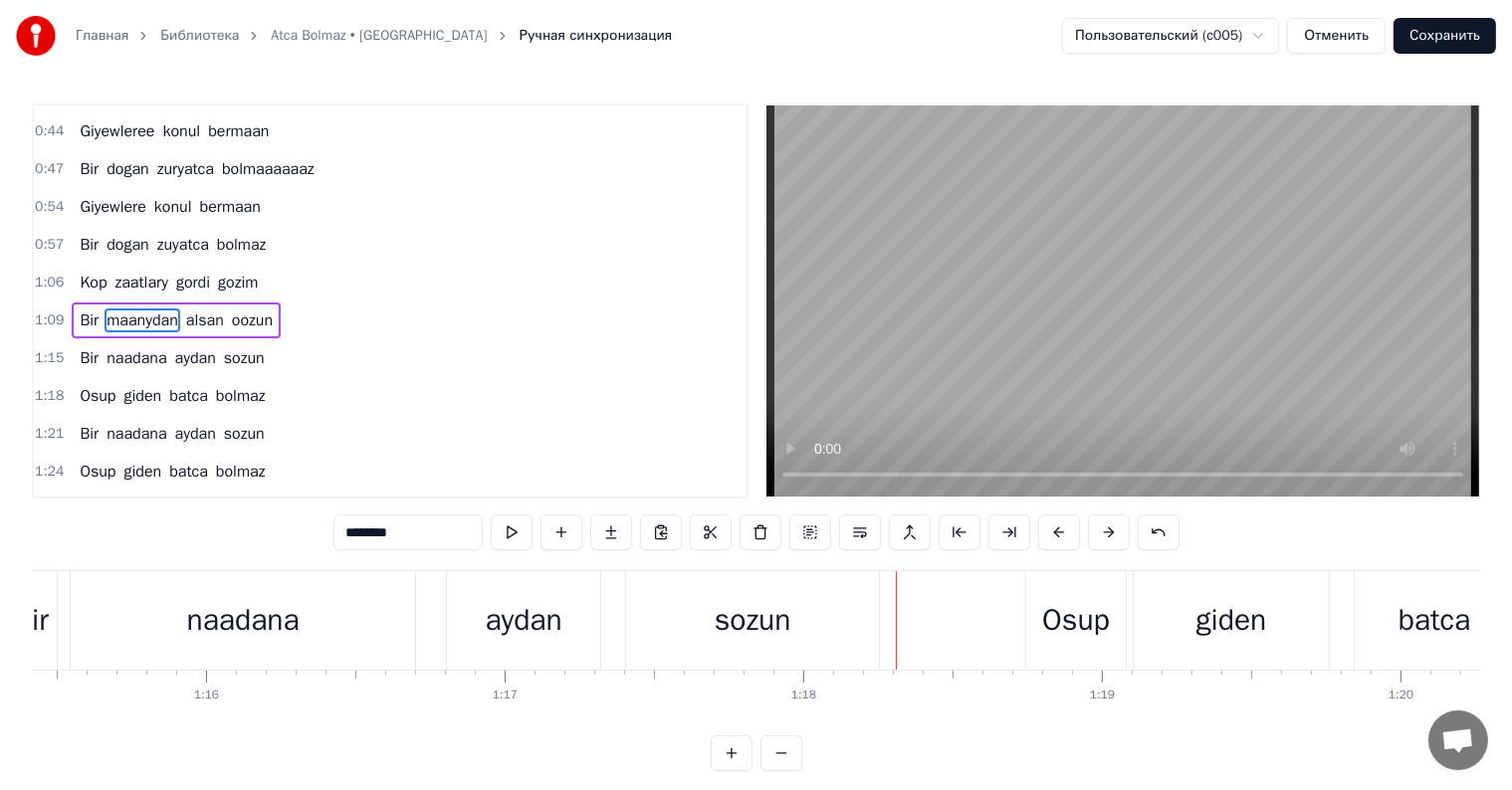 click on "aydan" at bounding box center [523, 620] 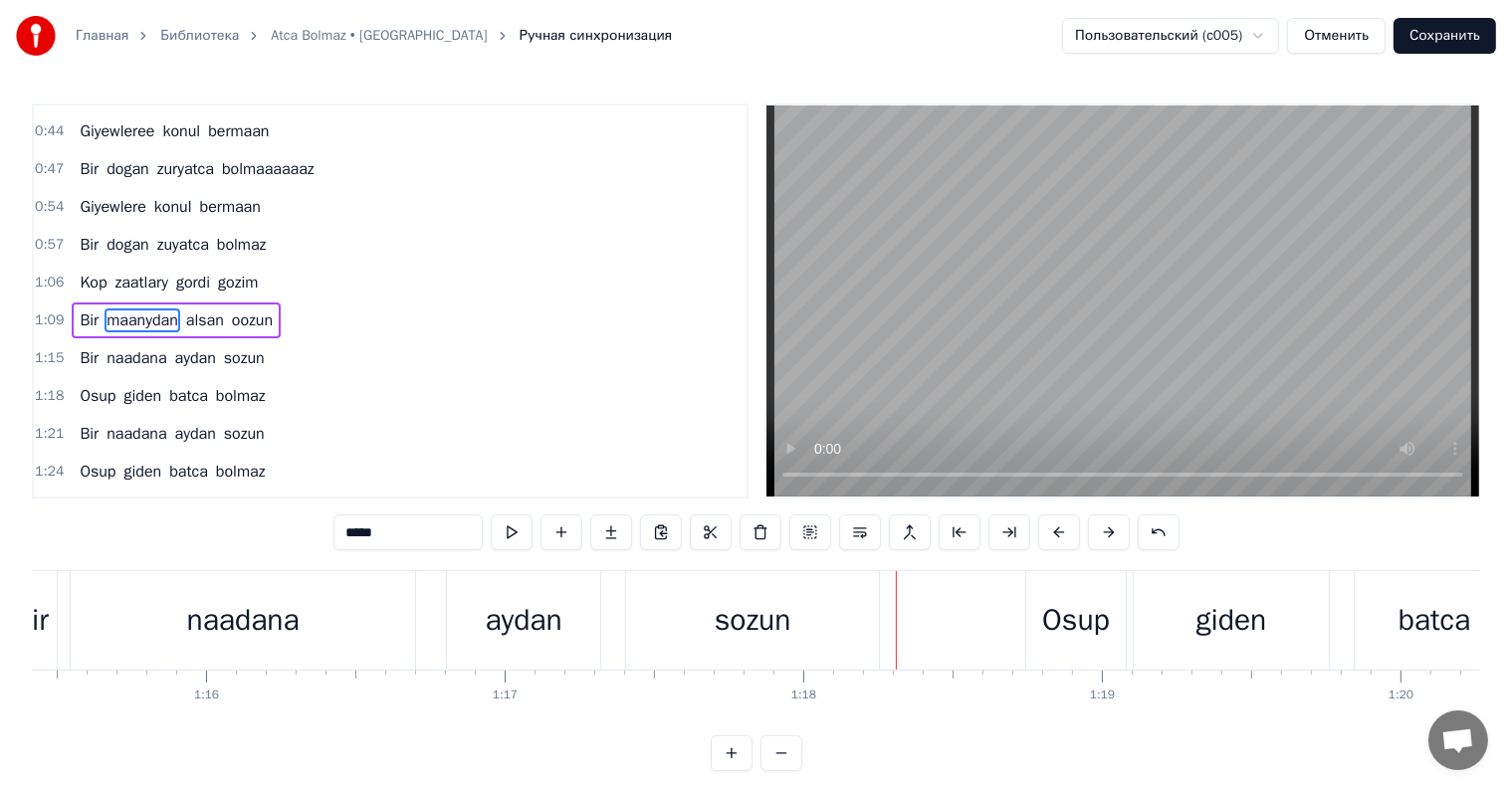 scroll, scrollTop: 408, scrollLeft: 0, axis: vertical 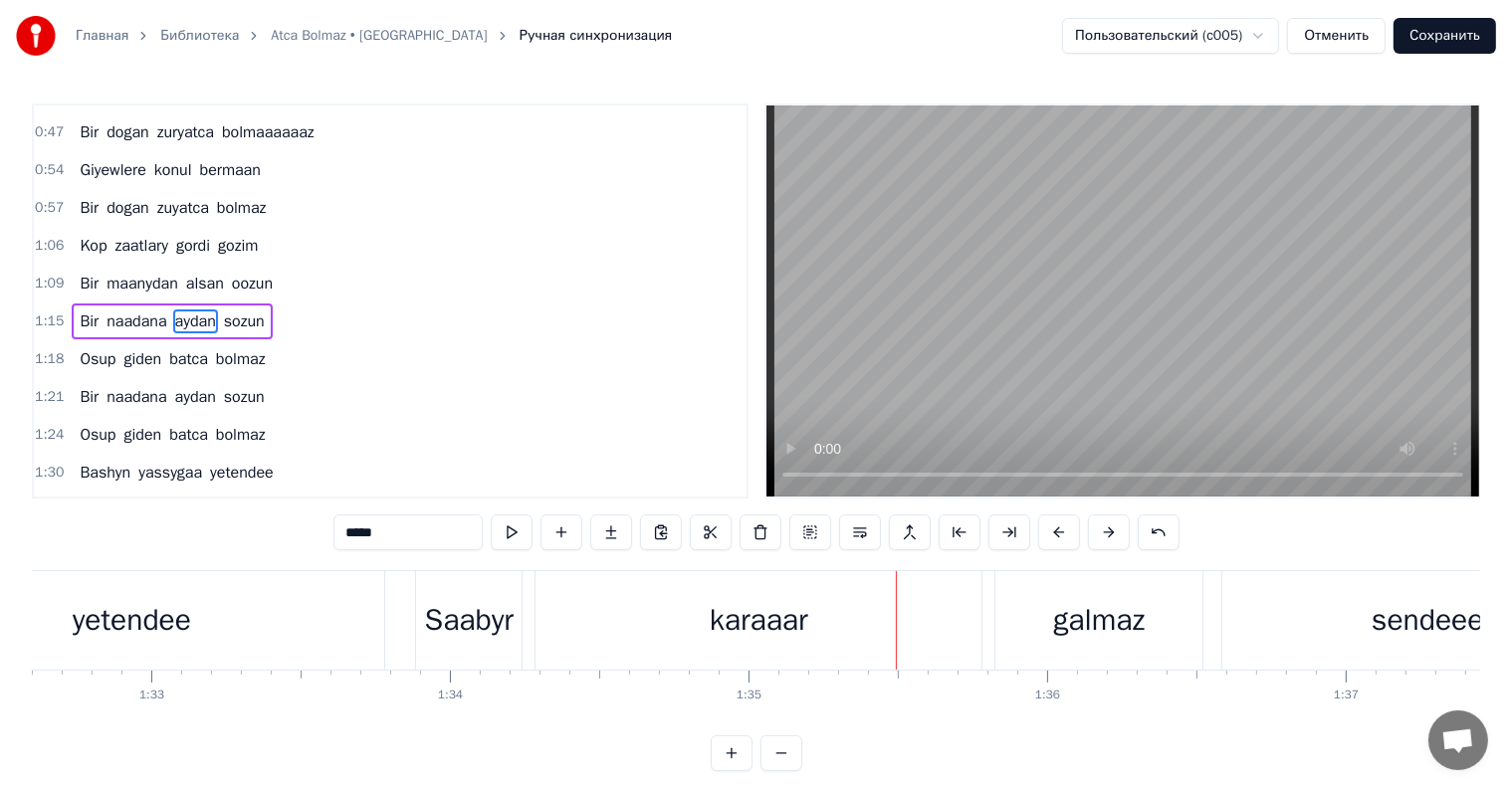 click on "Saabyr" at bounding box center [469, 620] 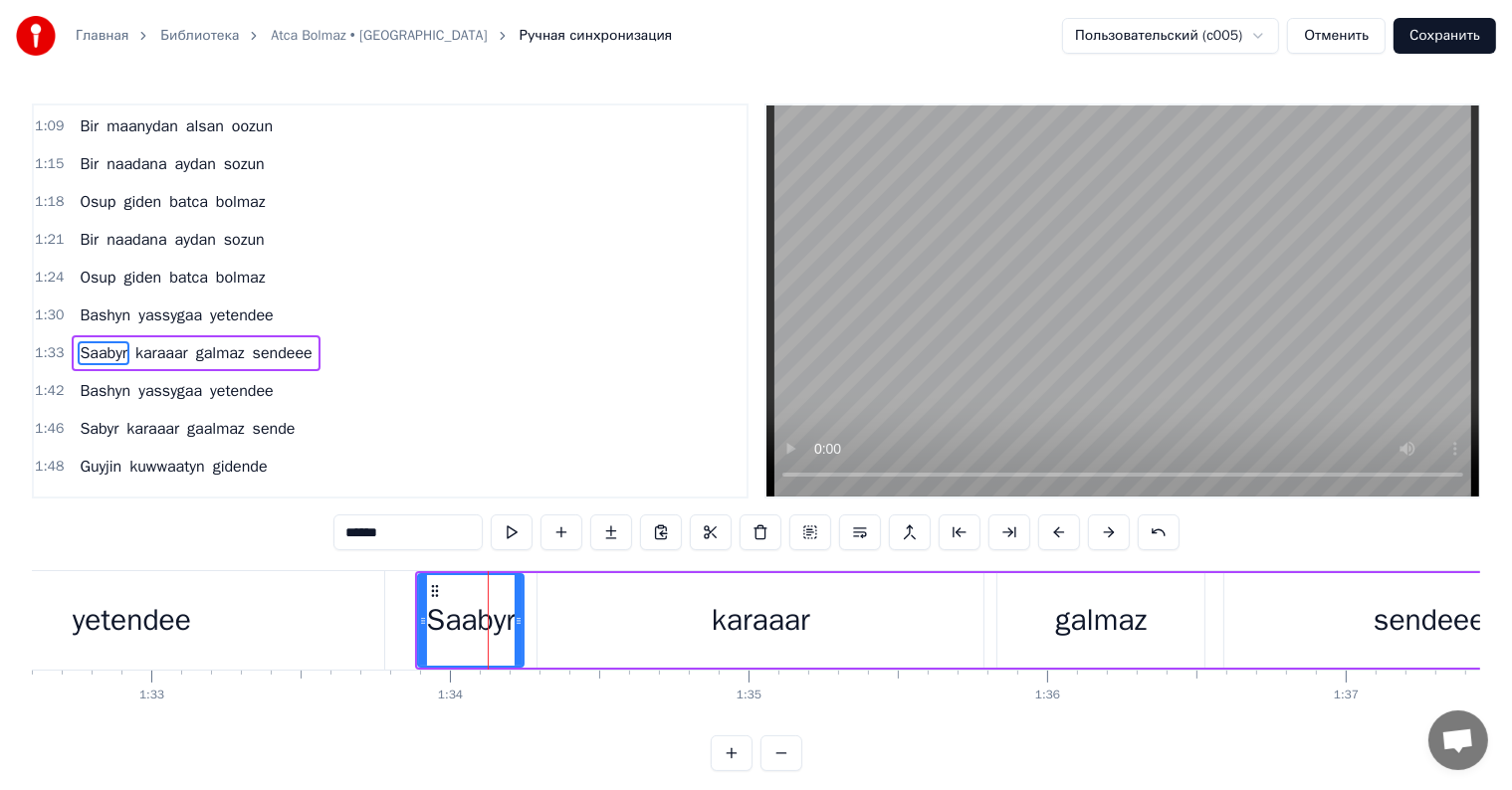 scroll, scrollTop: 591, scrollLeft: 0, axis: vertical 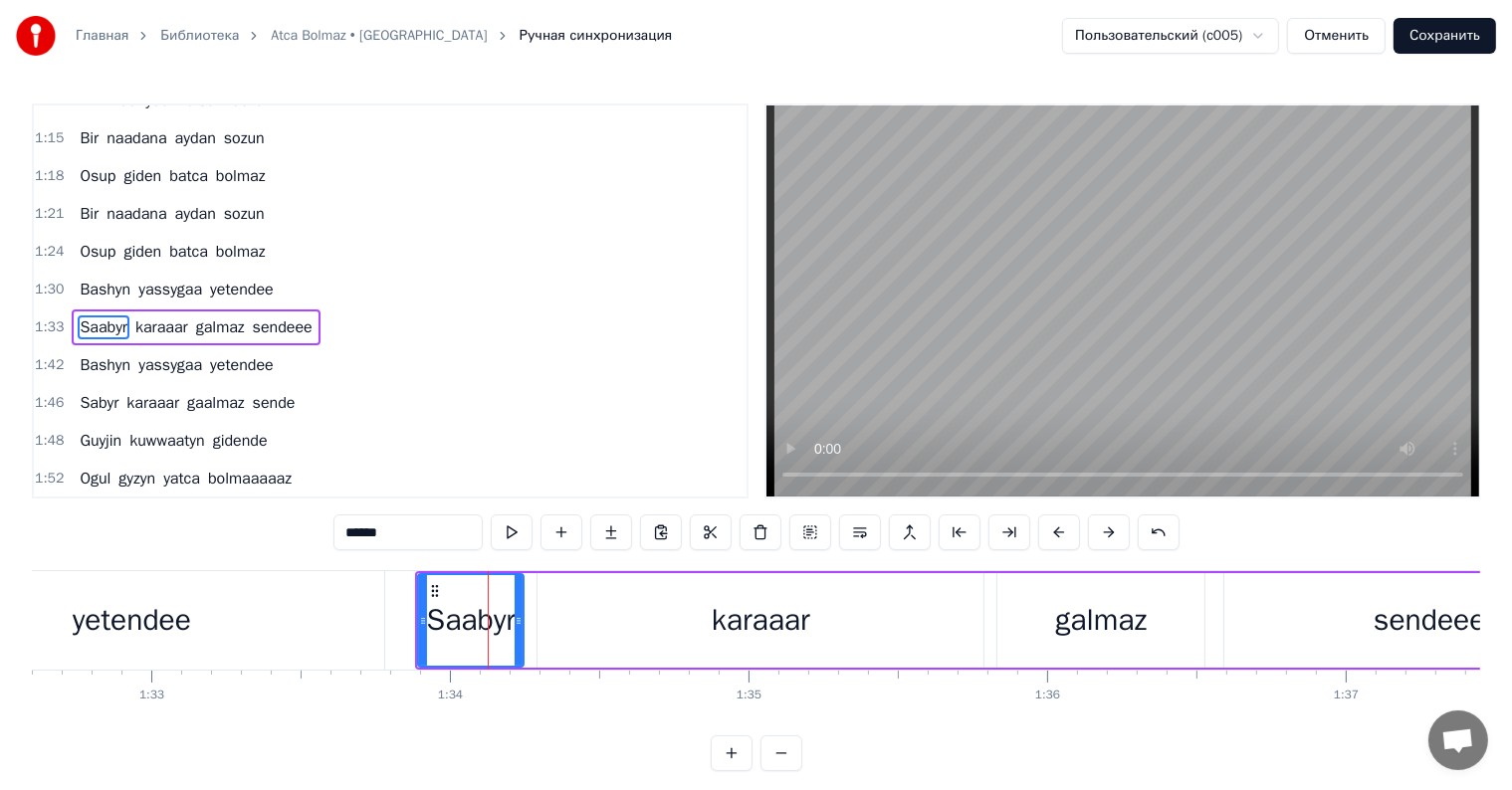 click on "******" at bounding box center [408, 532] 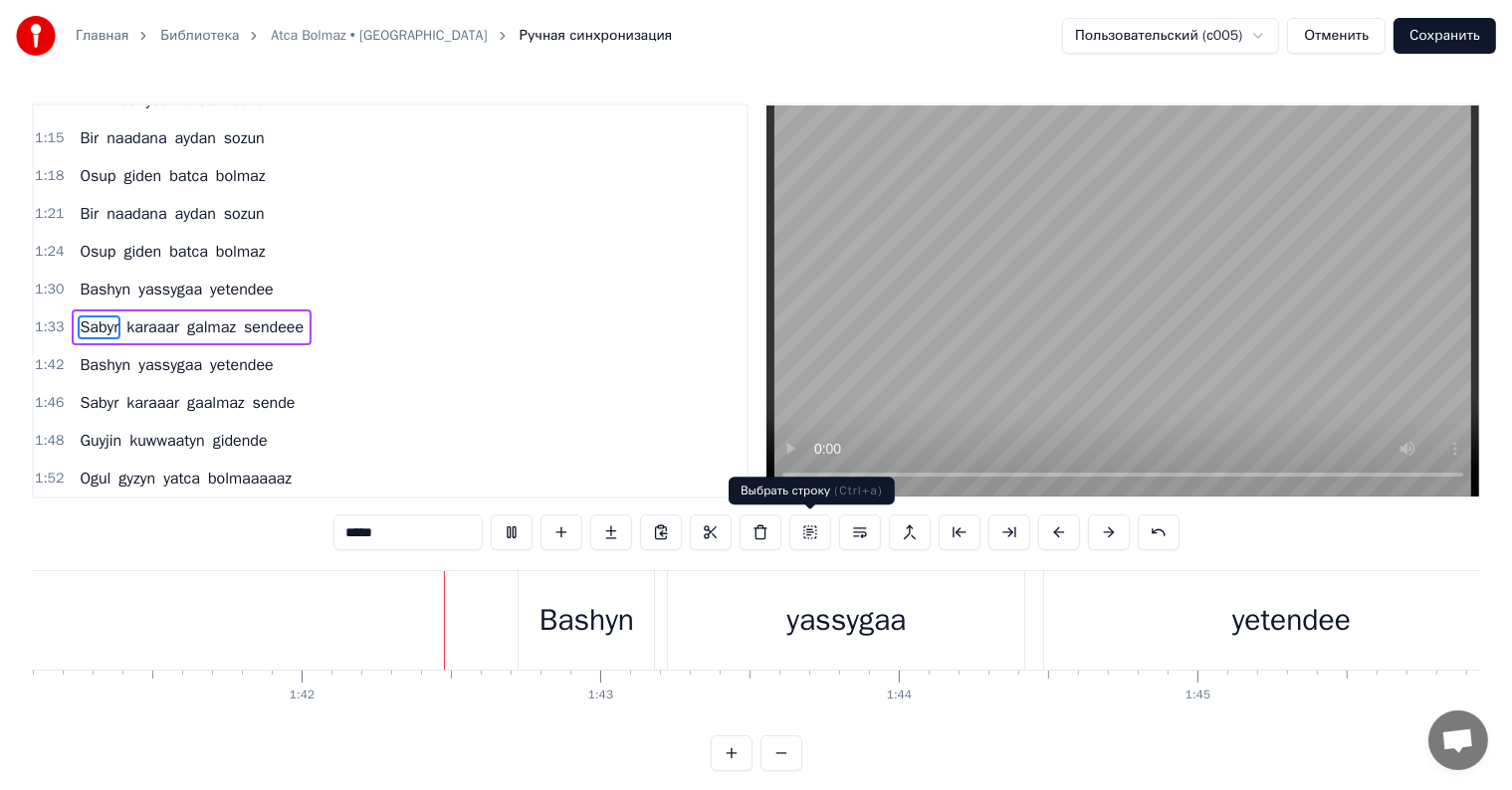 scroll, scrollTop: 0, scrollLeft: 30336, axis: horizontal 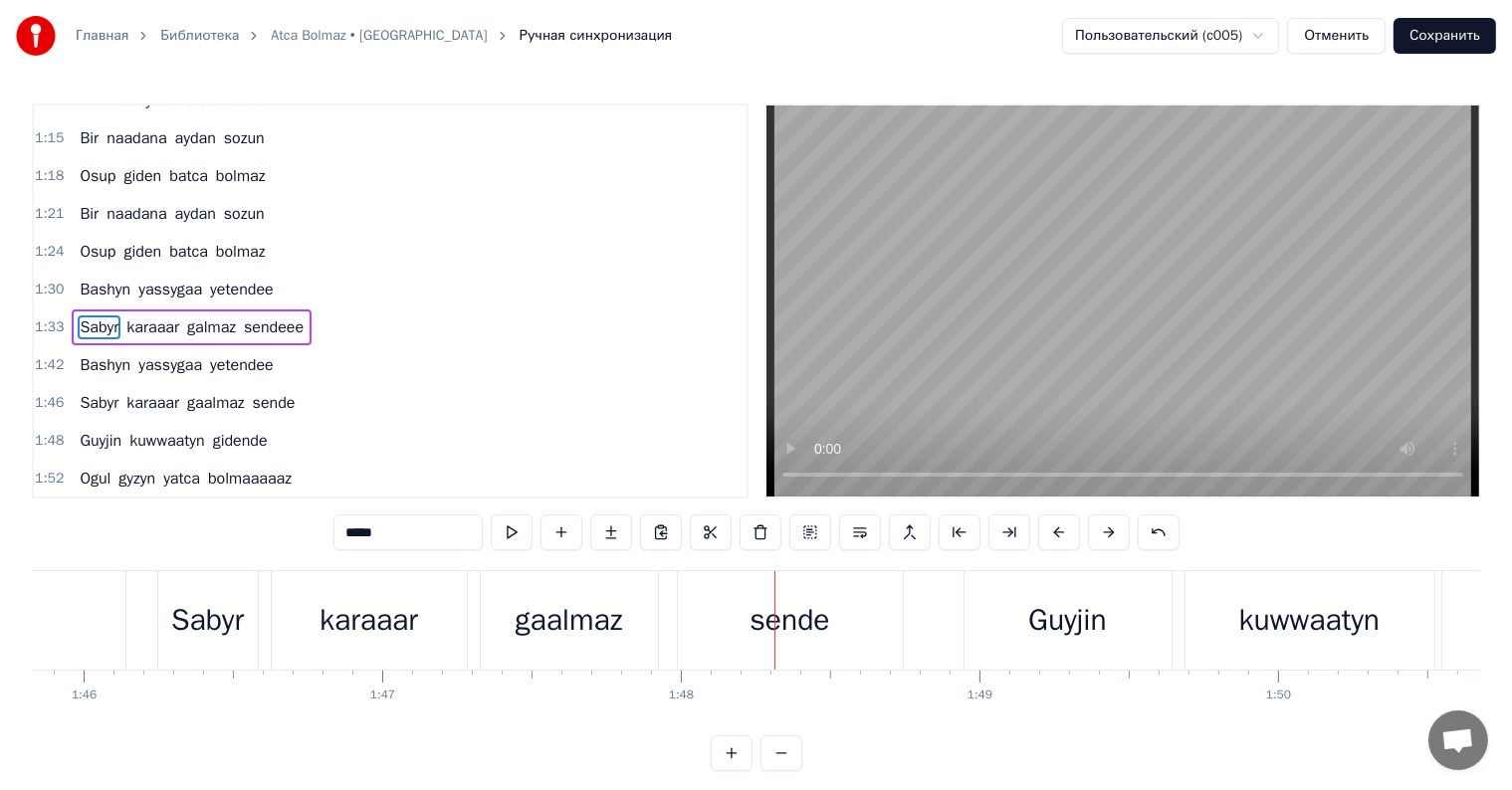 click on "karaaar" at bounding box center [369, 620] 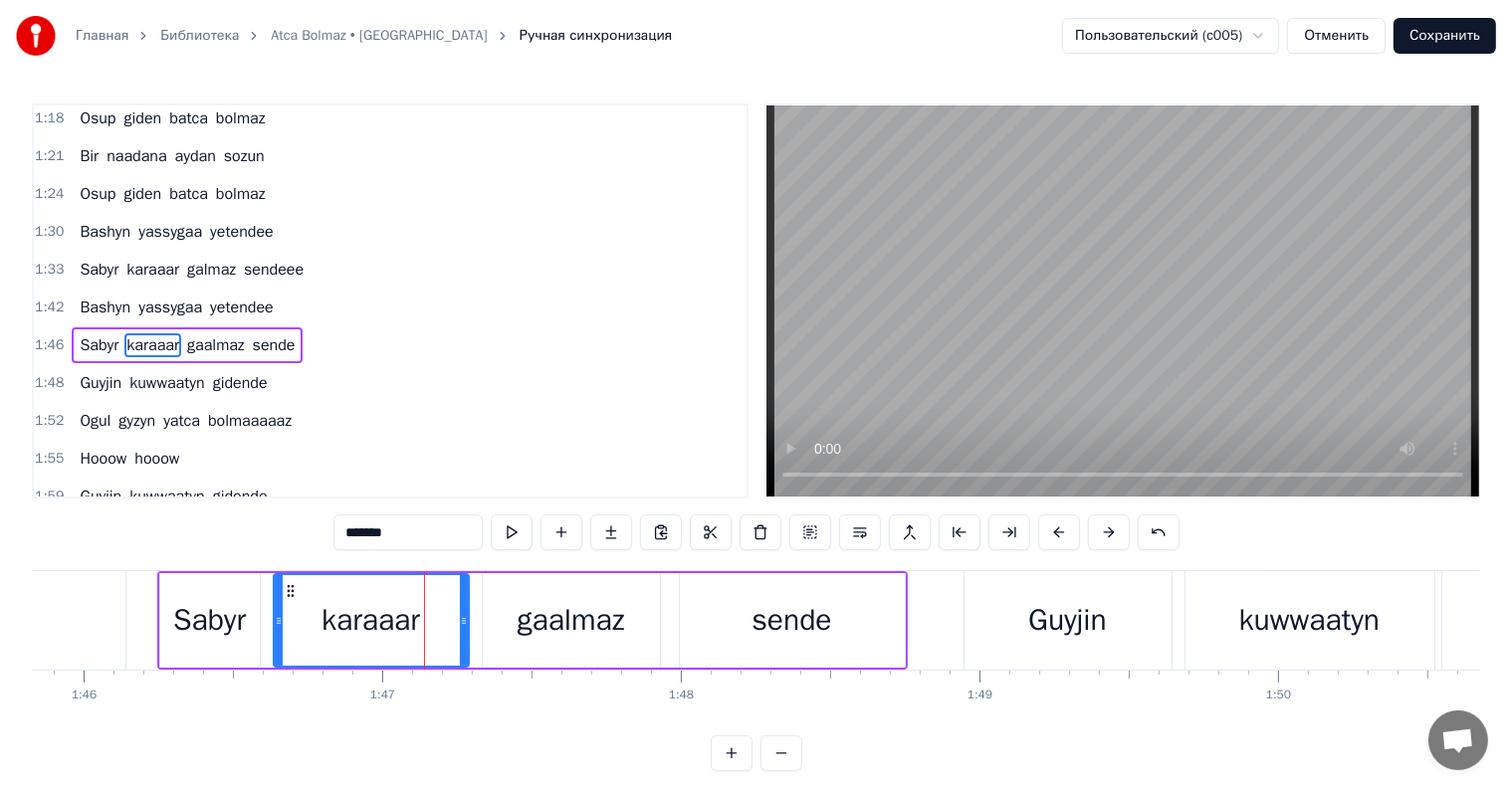 scroll, scrollTop: 665, scrollLeft: 0, axis: vertical 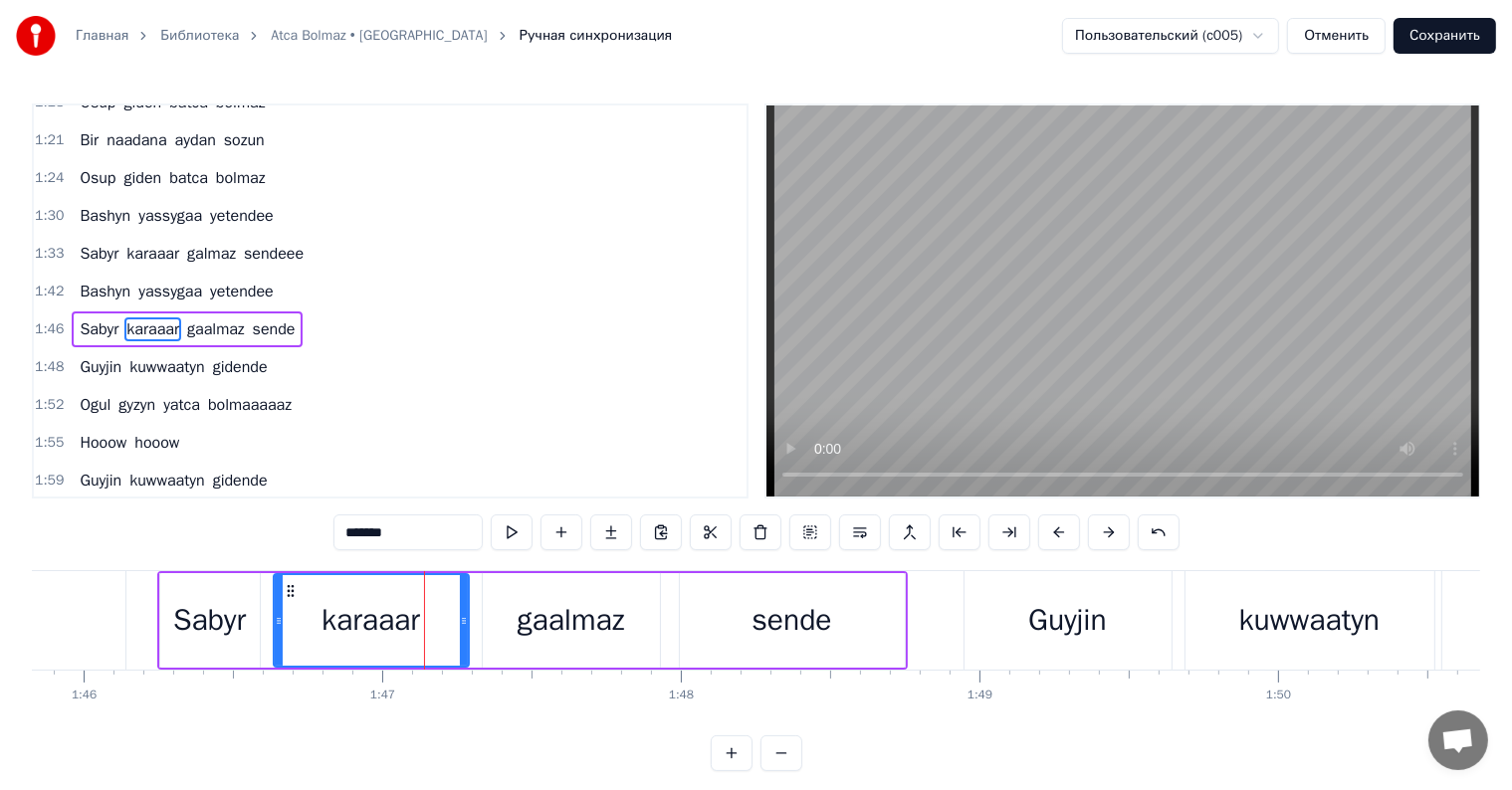 click on "*******" at bounding box center [408, 532] 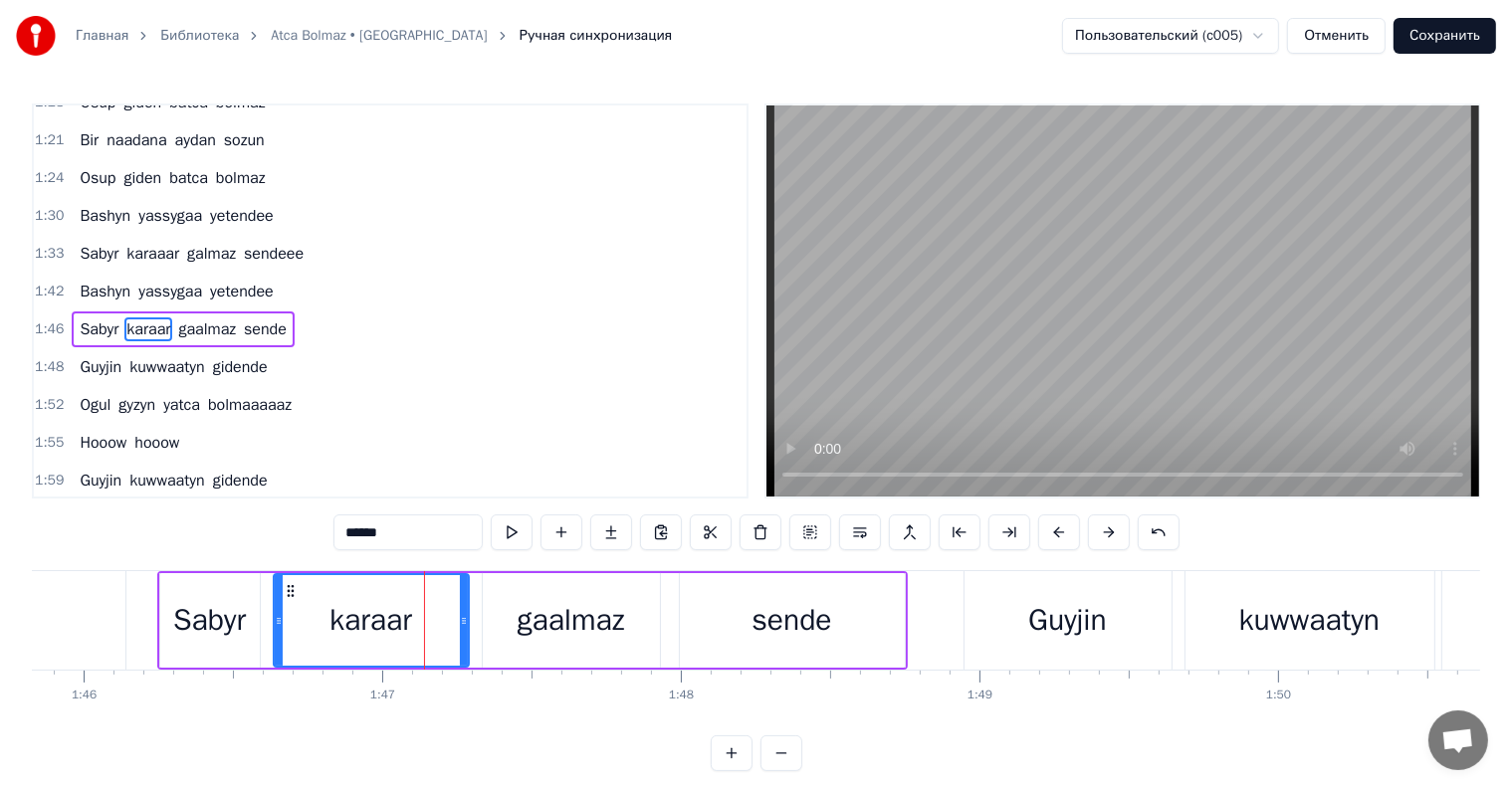 click on "******" at bounding box center [408, 532] 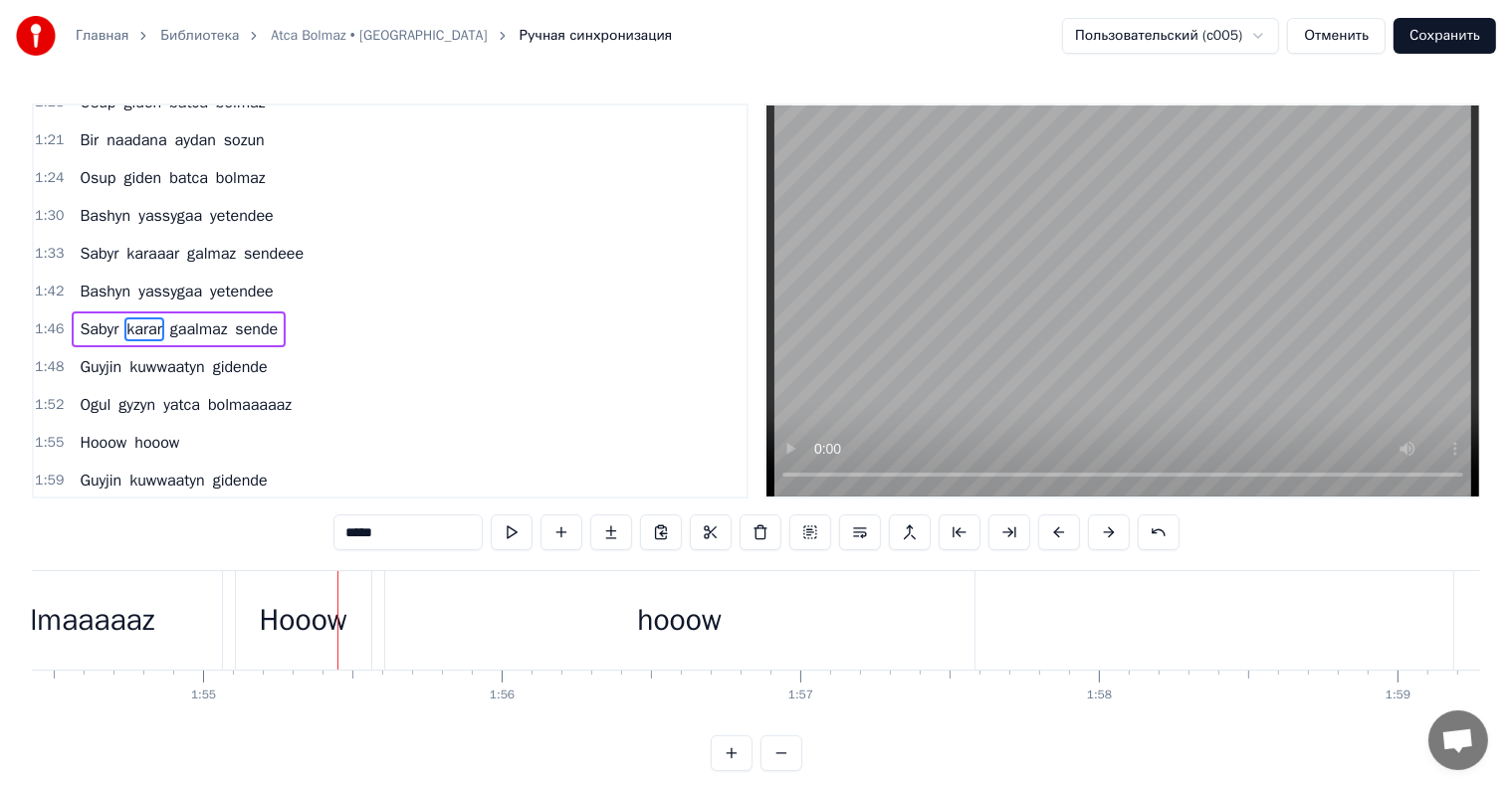 scroll, scrollTop: 0, scrollLeft: 34241, axis: horizontal 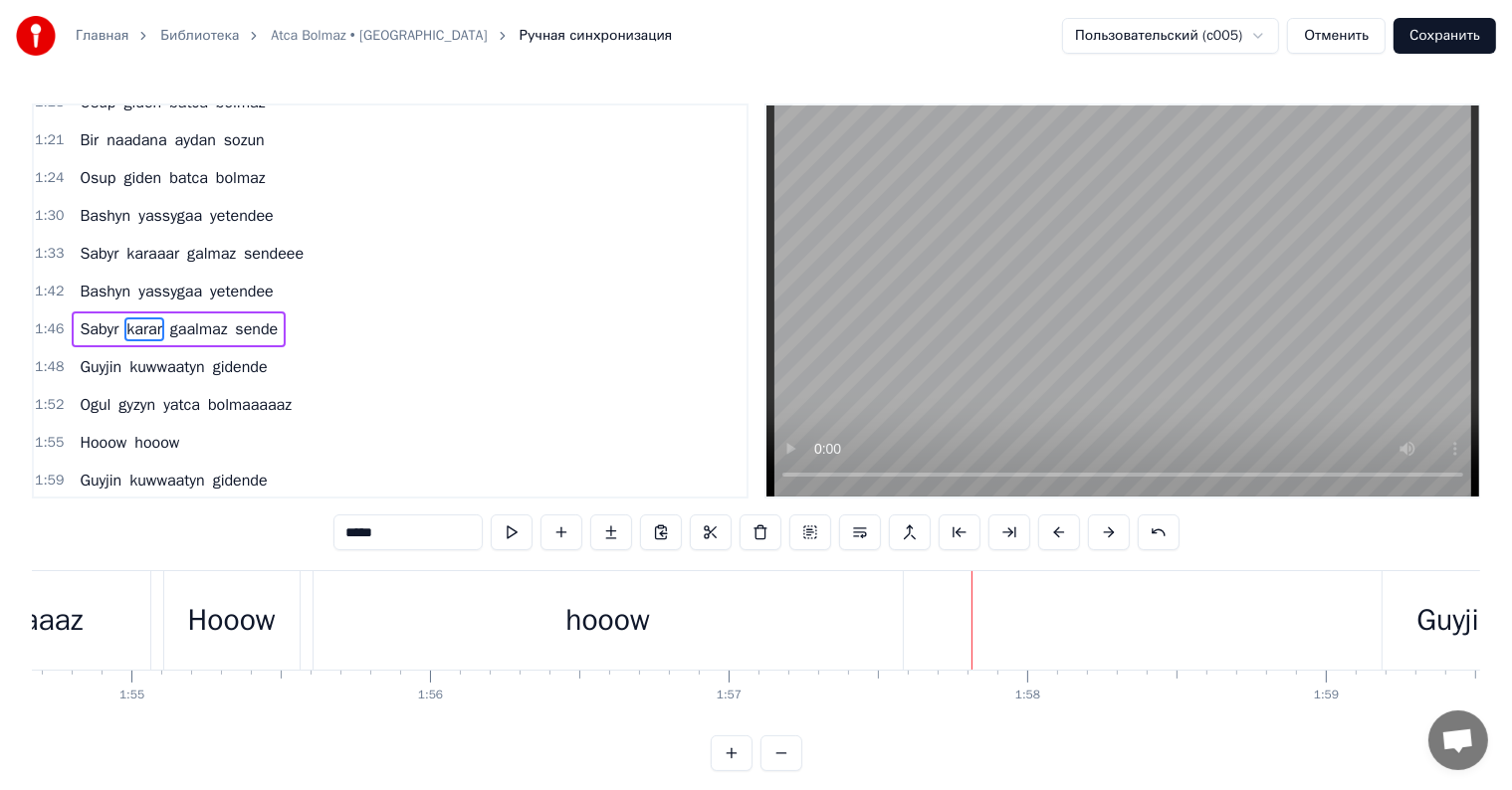click on "Hooow" at bounding box center (232, 620) 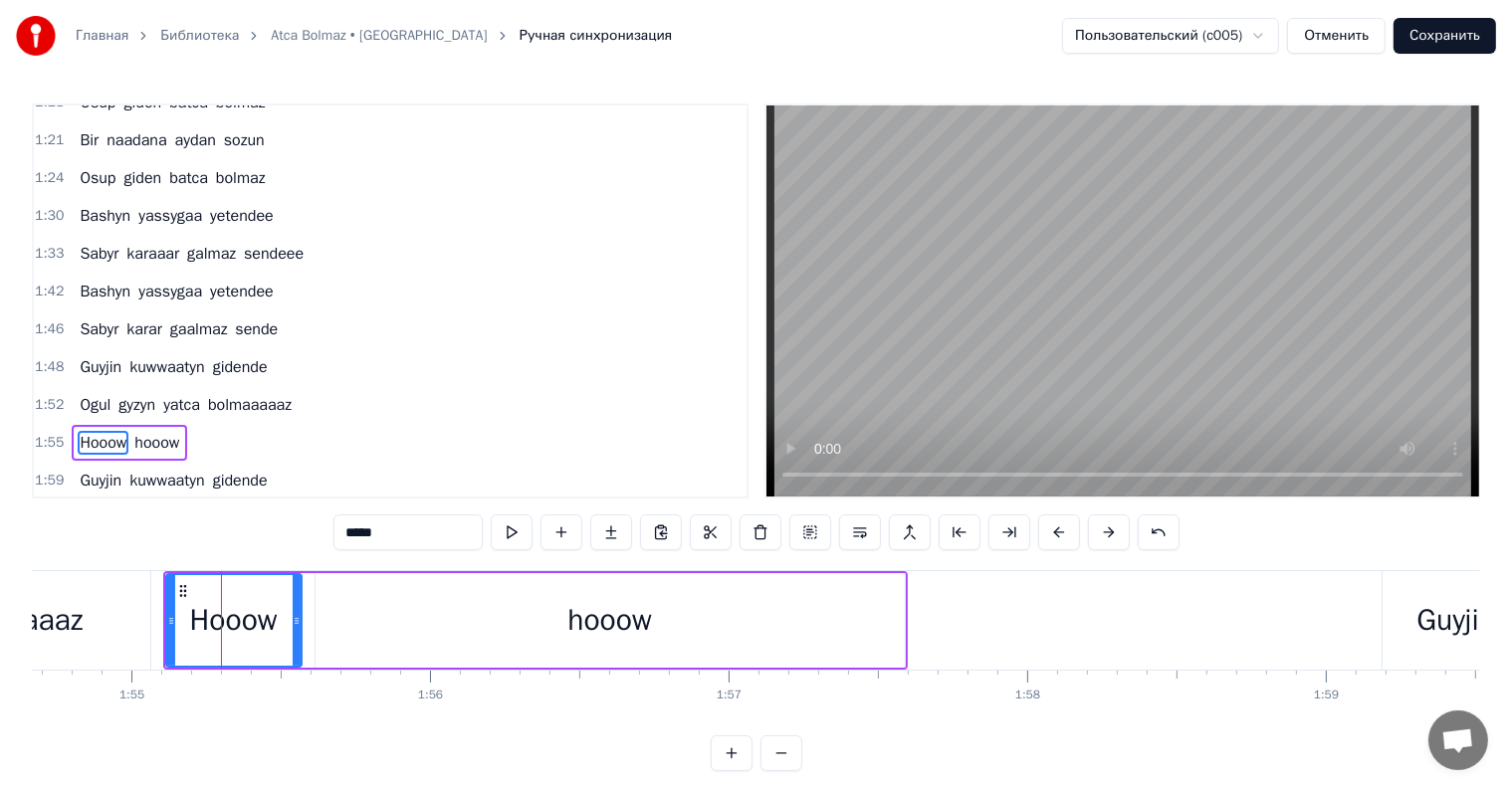 scroll, scrollTop: 774, scrollLeft: 0, axis: vertical 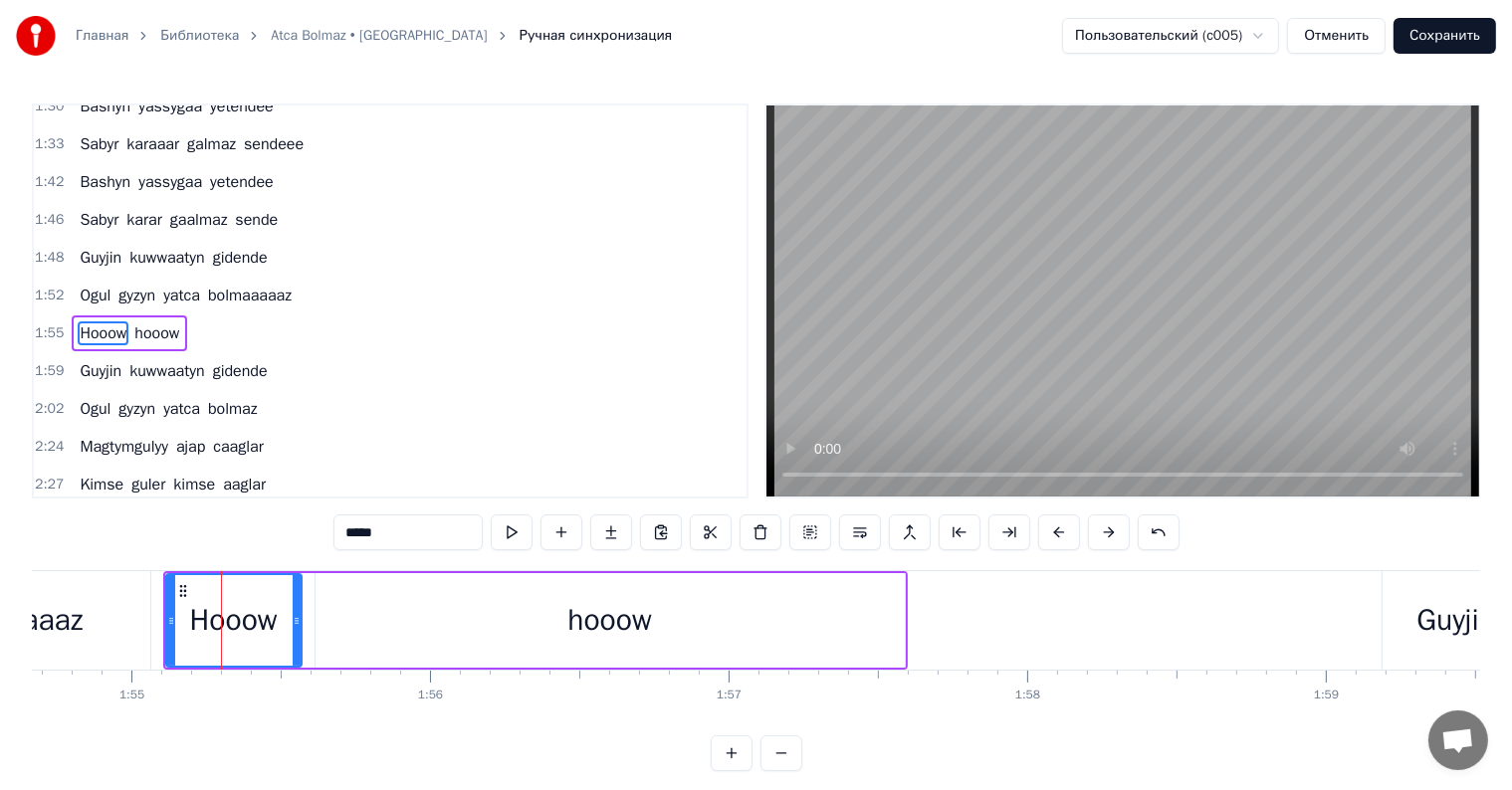 click on "*****" at bounding box center [408, 532] 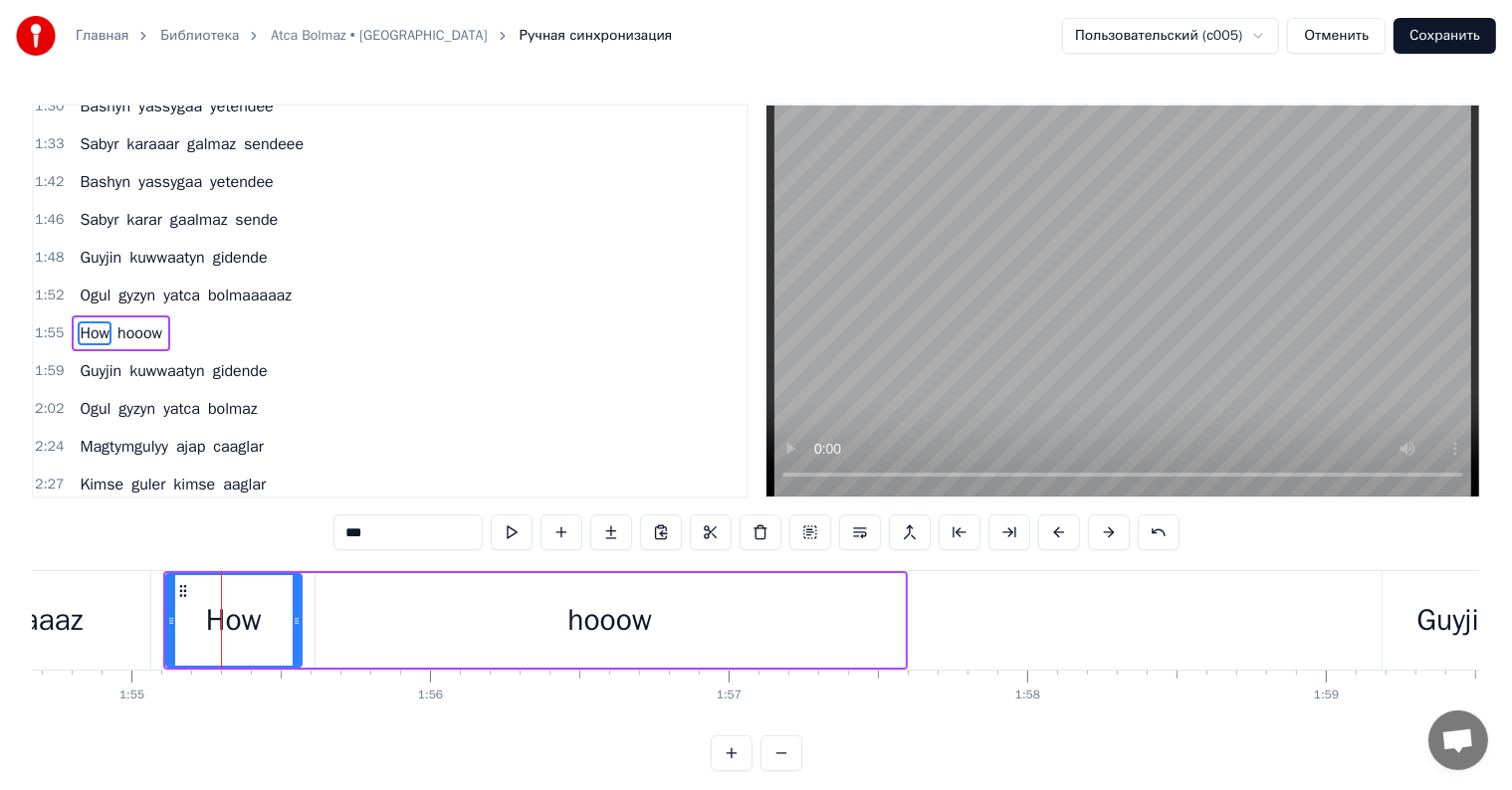 click on "bolmaaaaaz" at bounding box center (5, 620) 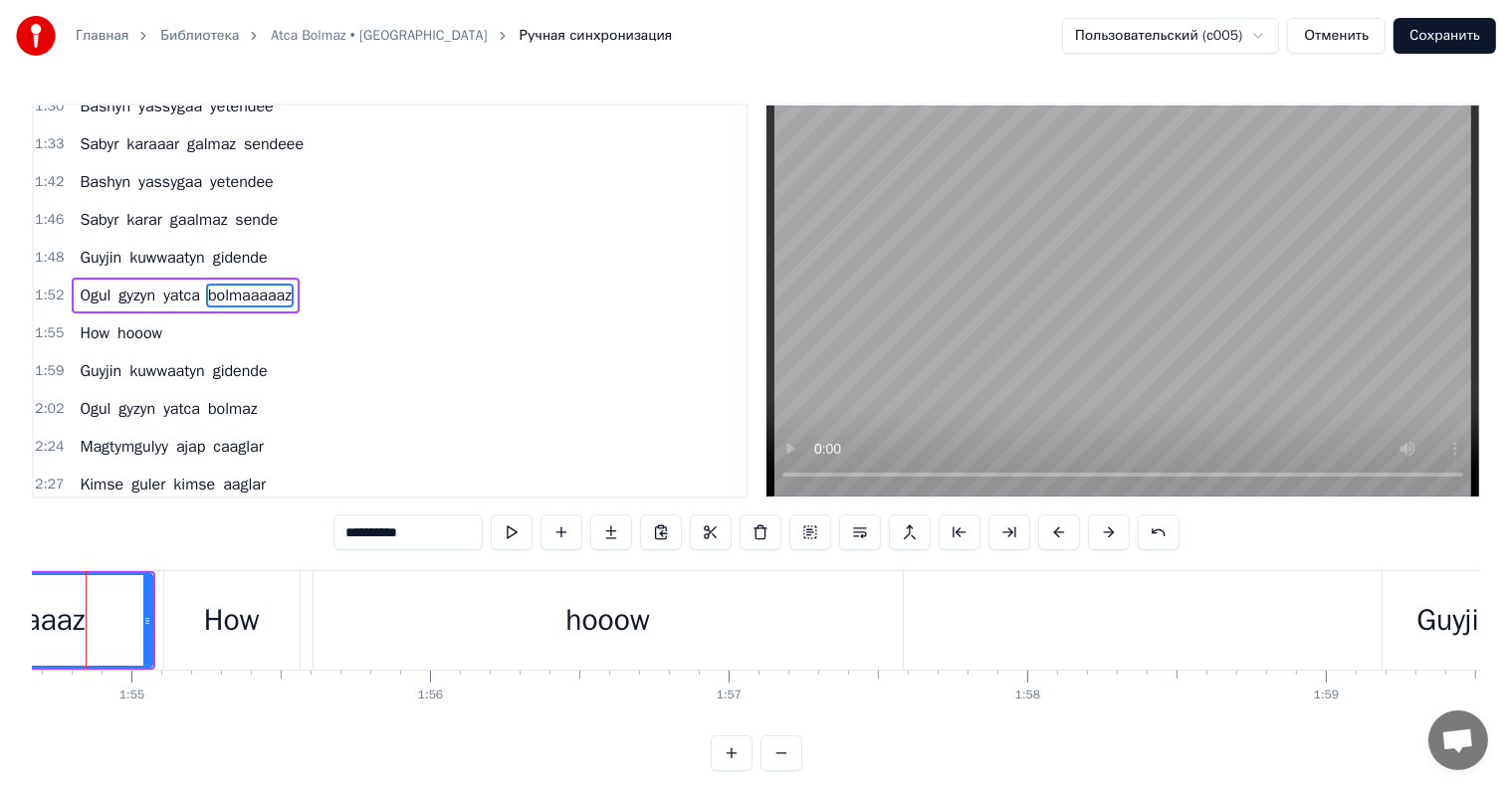 scroll, scrollTop: 737, scrollLeft: 0, axis: vertical 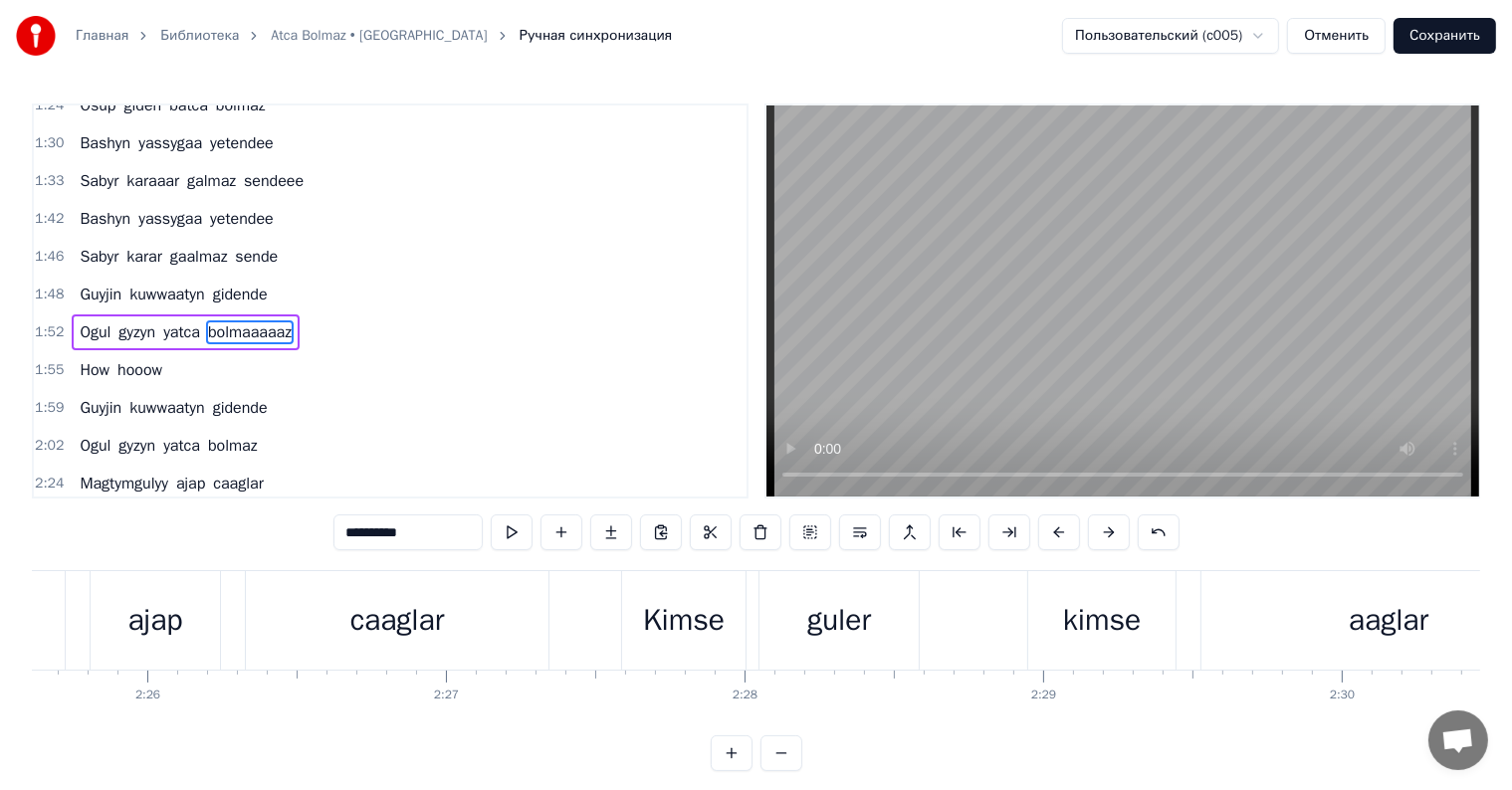 click on "guler" at bounding box center [839, 620] 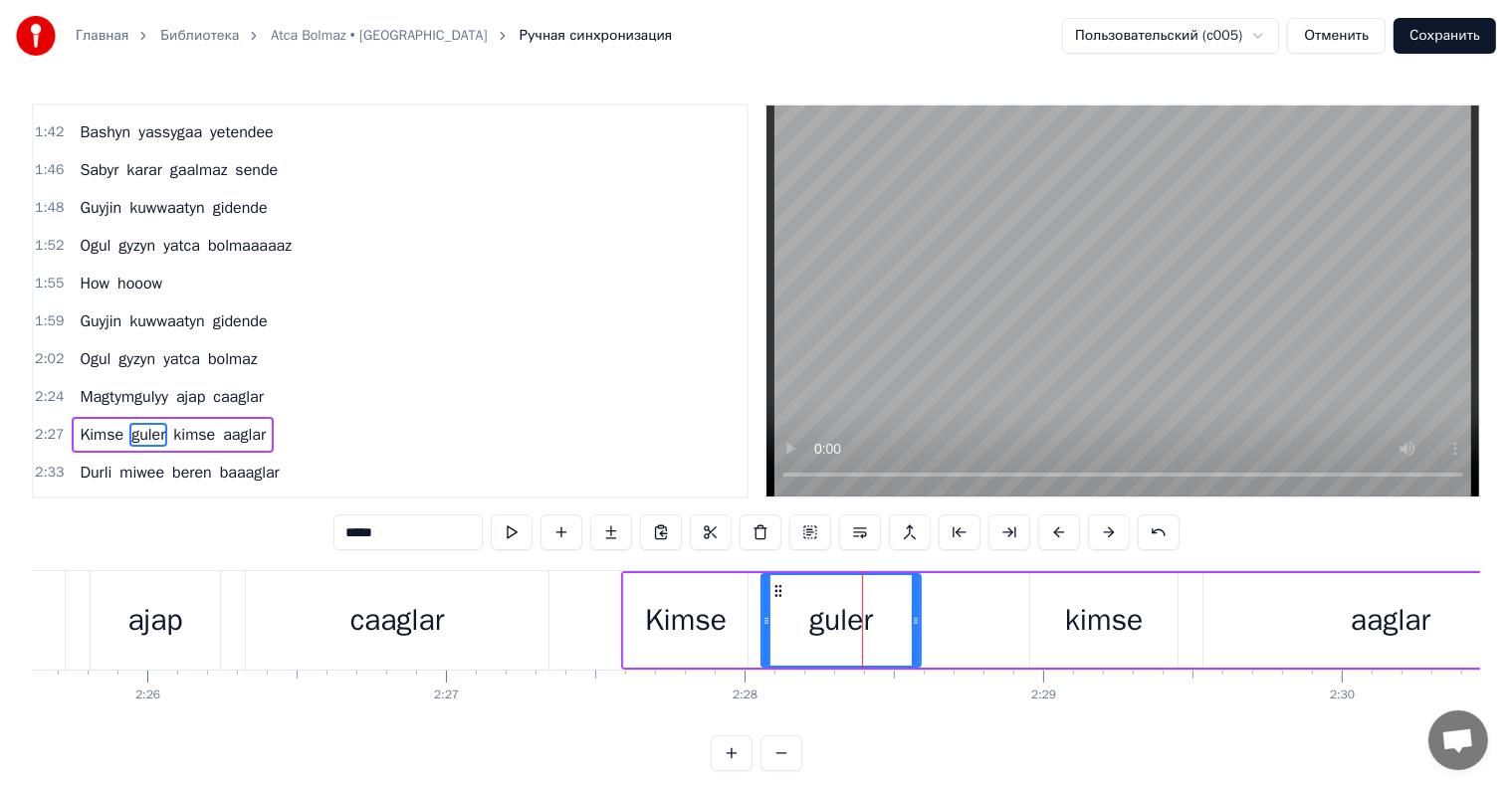 scroll, scrollTop: 889, scrollLeft: 0, axis: vertical 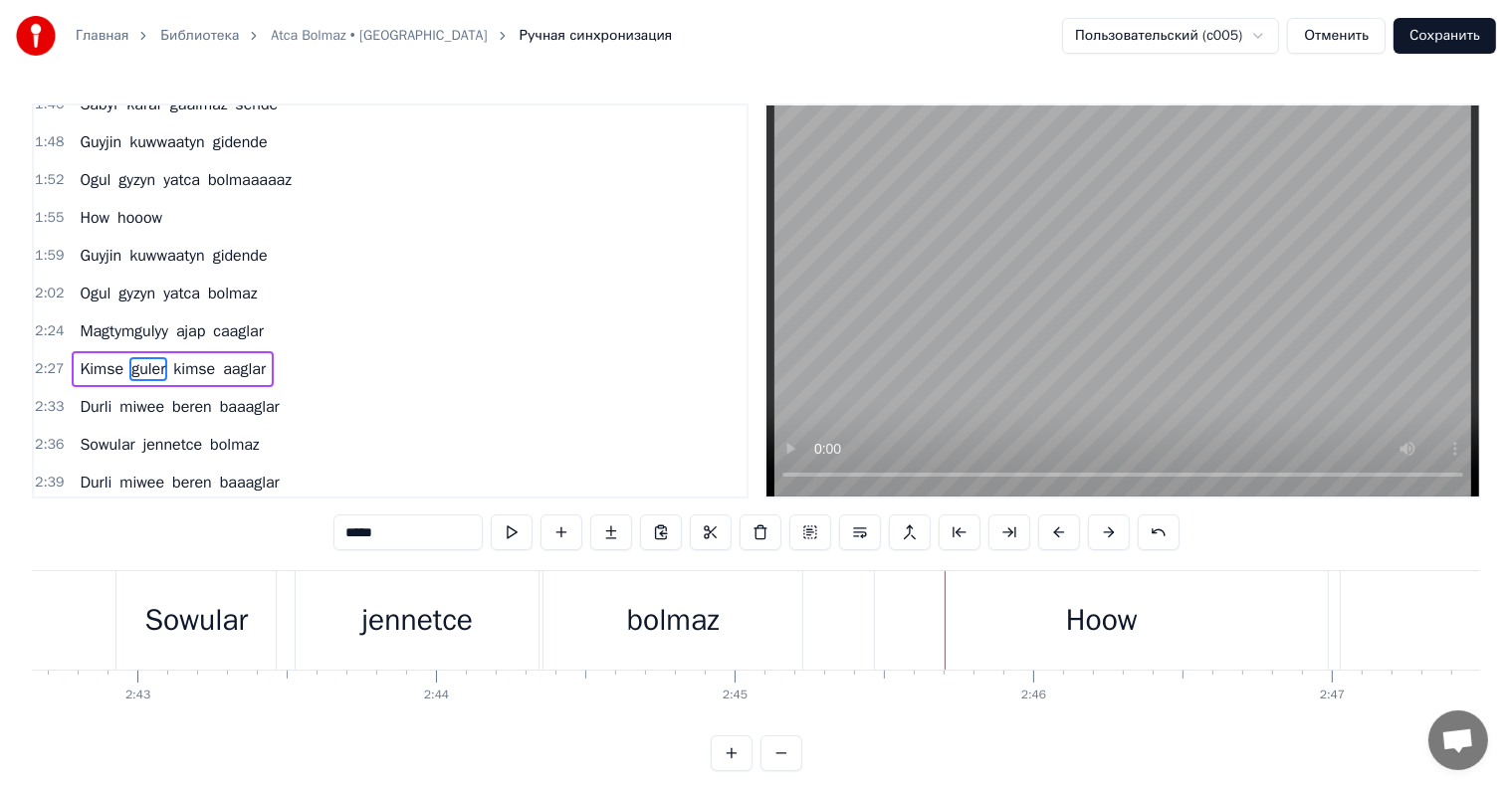 click on "bolmaz" at bounding box center (673, 620) 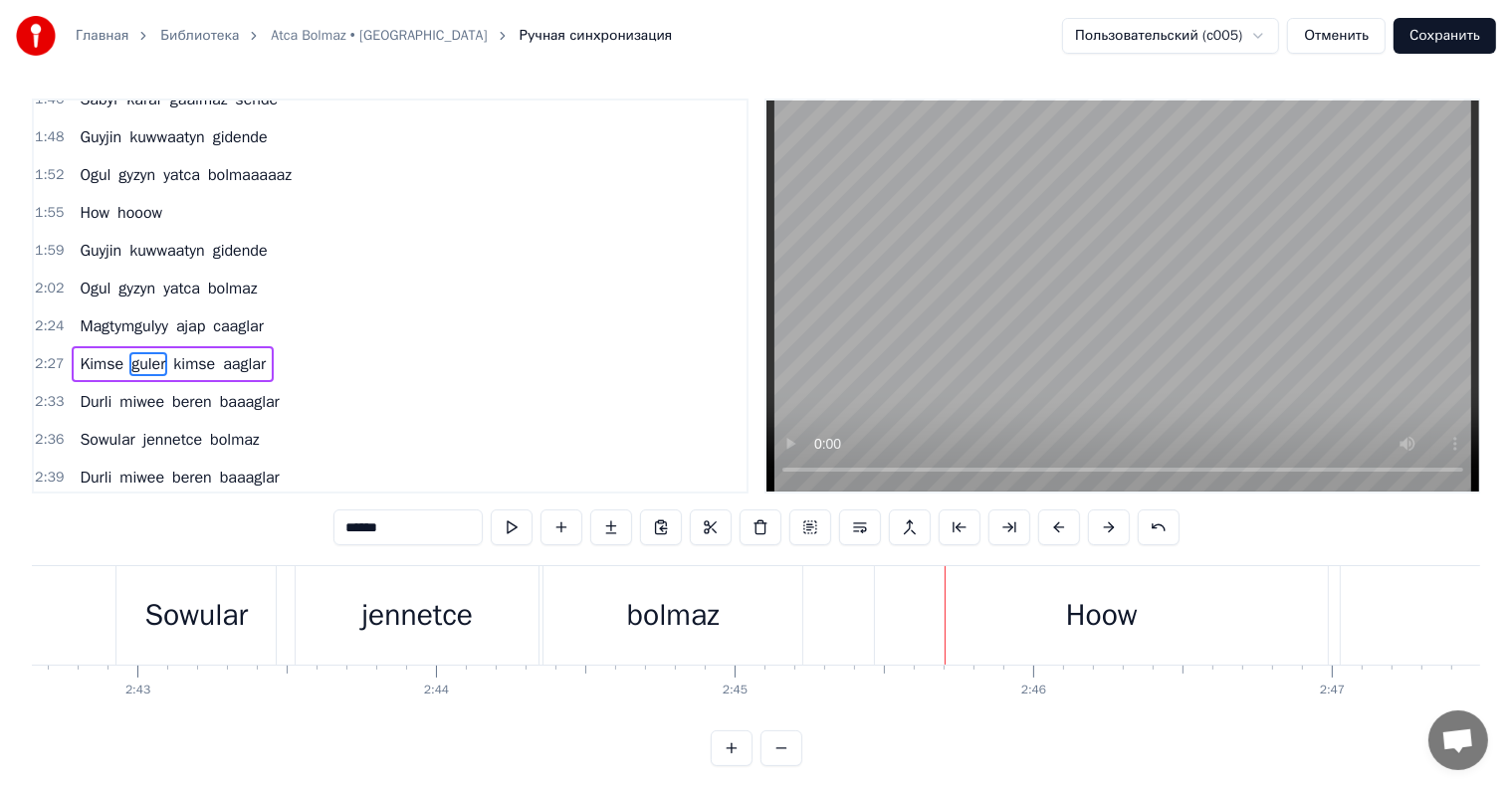 scroll, scrollTop: 30, scrollLeft: 0, axis: vertical 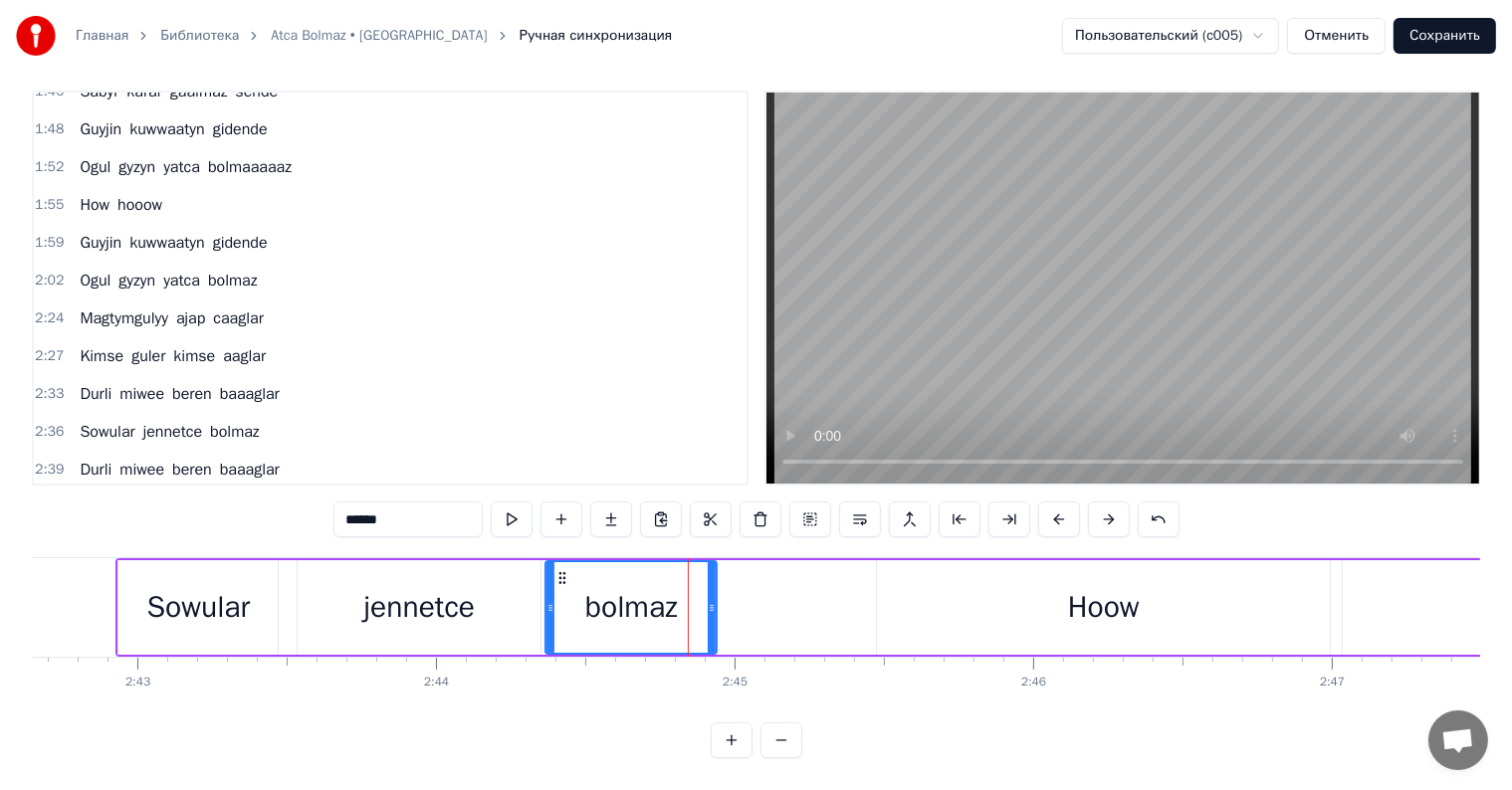 drag, startPoint x: 798, startPoint y: 585, endPoint x: 676, endPoint y: 592, distance: 122.20065 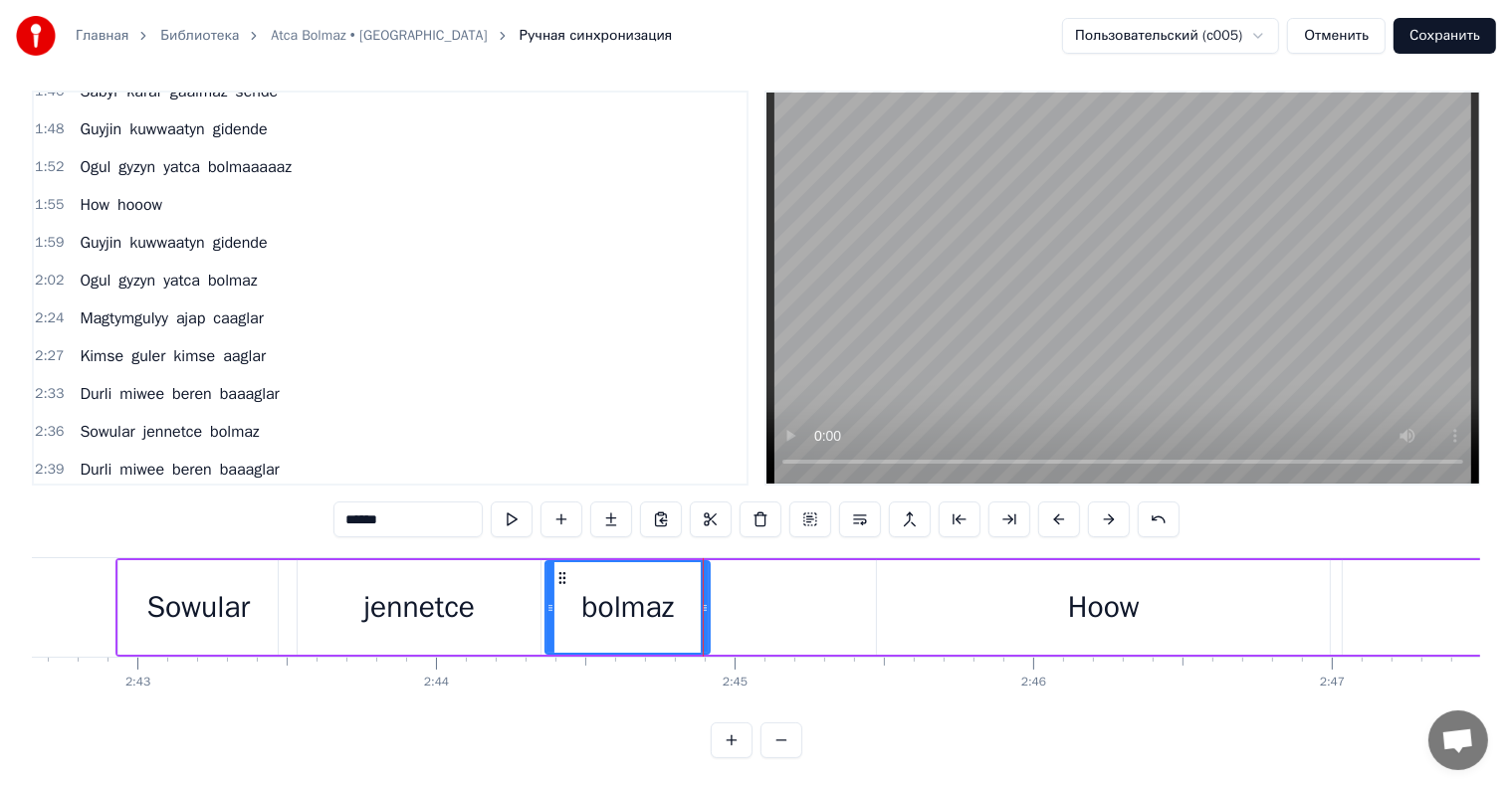 click on "jennetce" at bounding box center [419, 607] 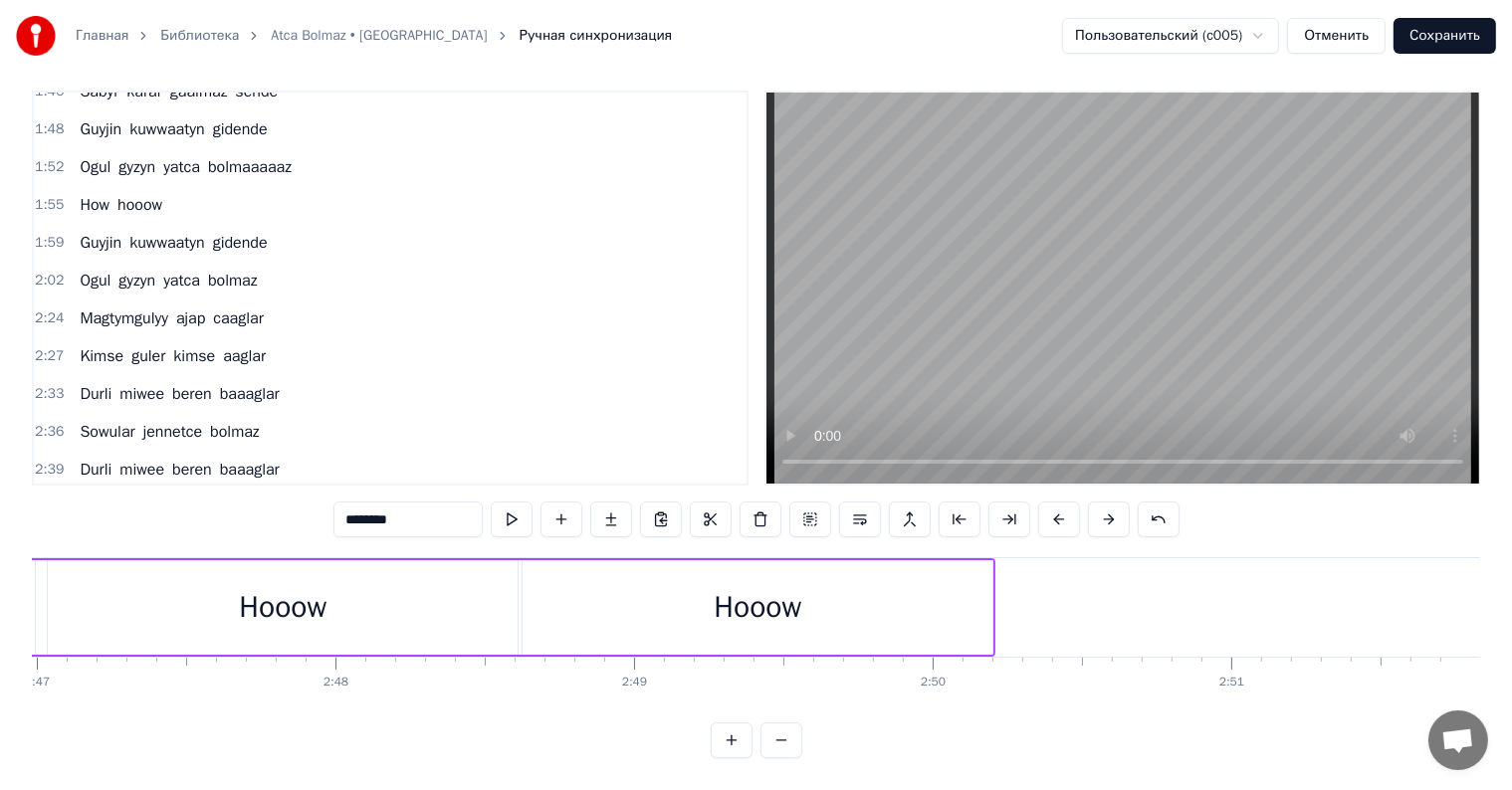 scroll, scrollTop: 0, scrollLeft: 49865, axis: horizontal 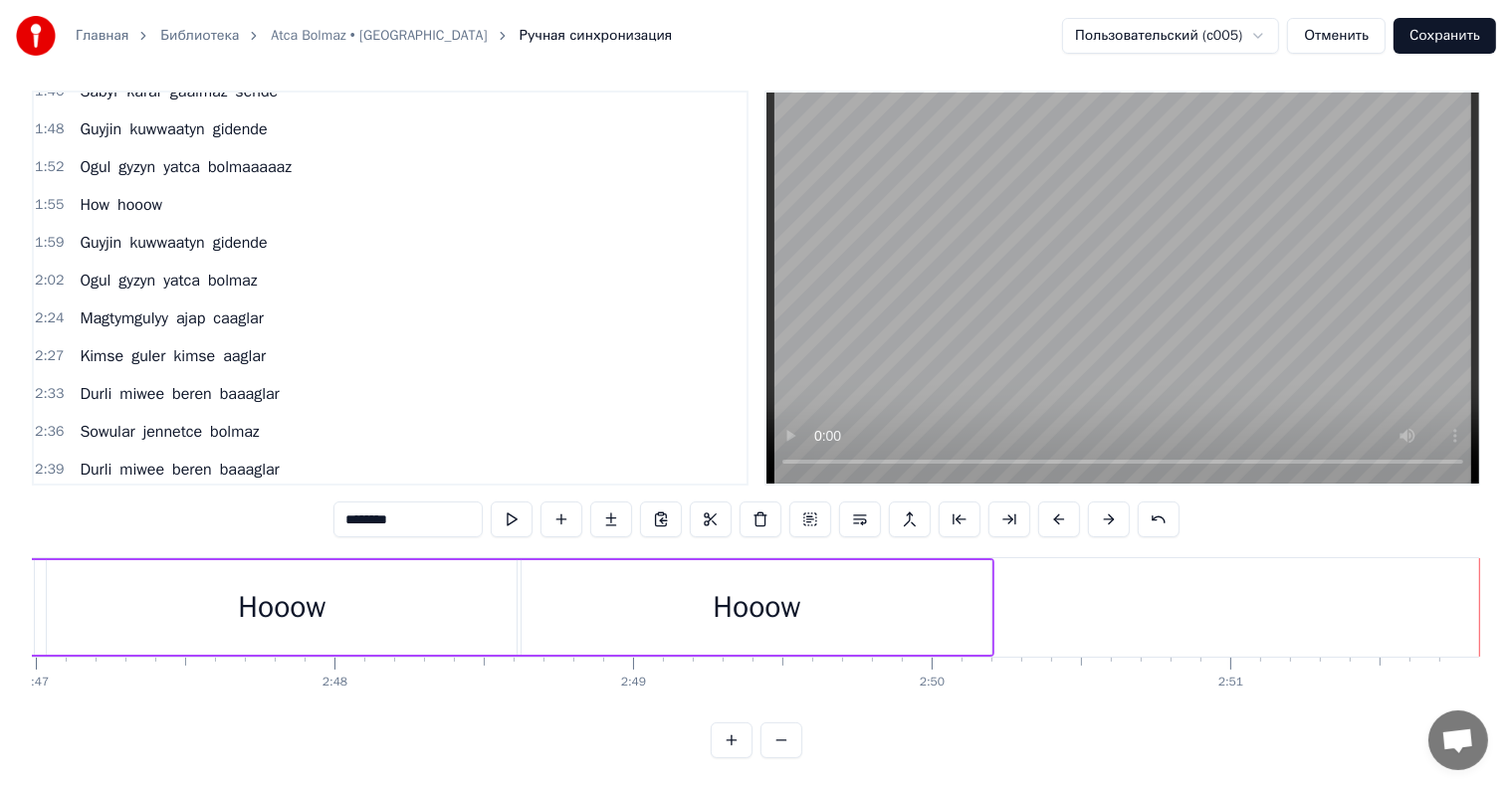 click on "Сохранить" at bounding box center (1444, 36) 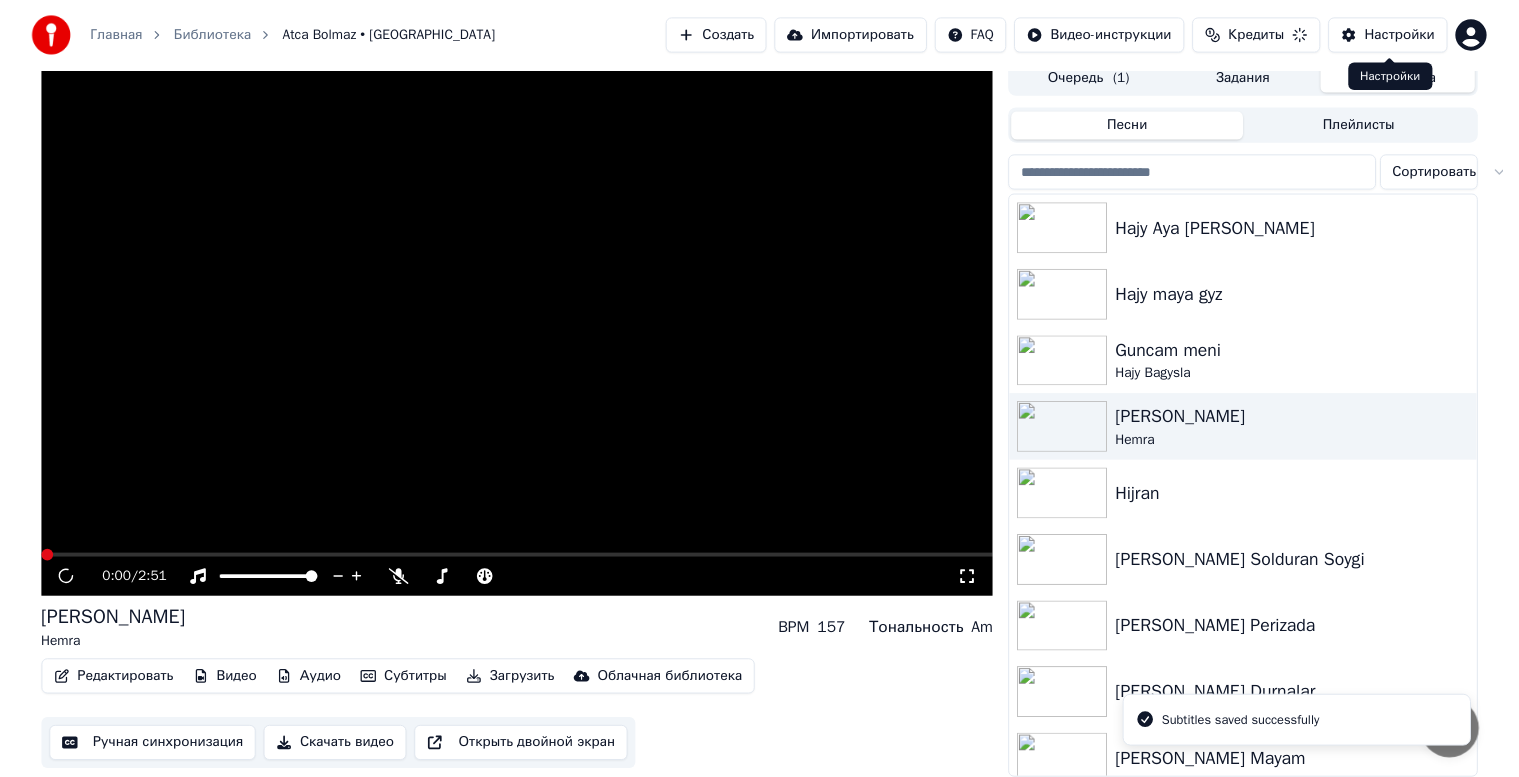 scroll, scrollTop: 26, scrollLeft: 0, axis: vertical 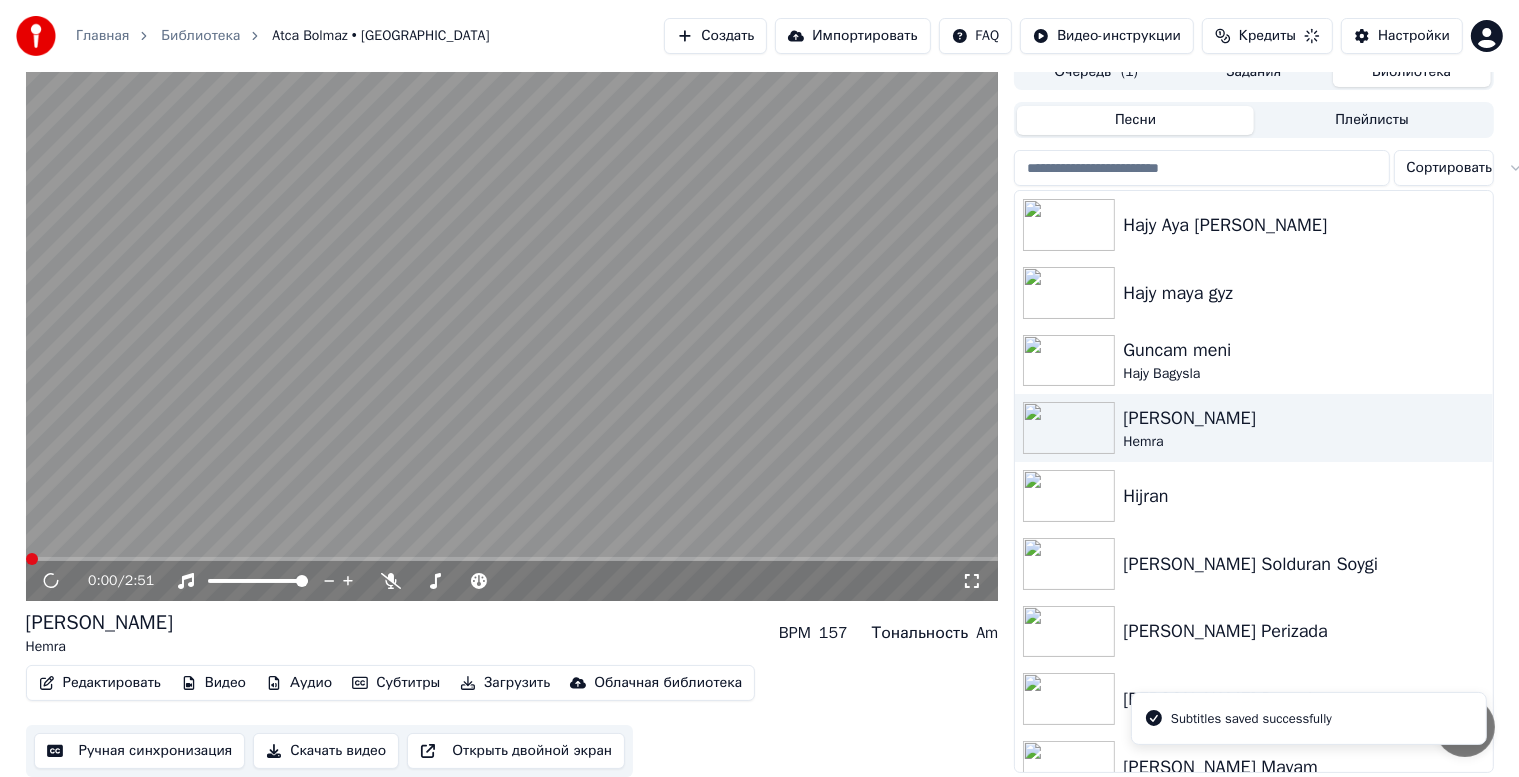 click on "Редактировать" at bounding box center (100, 683) 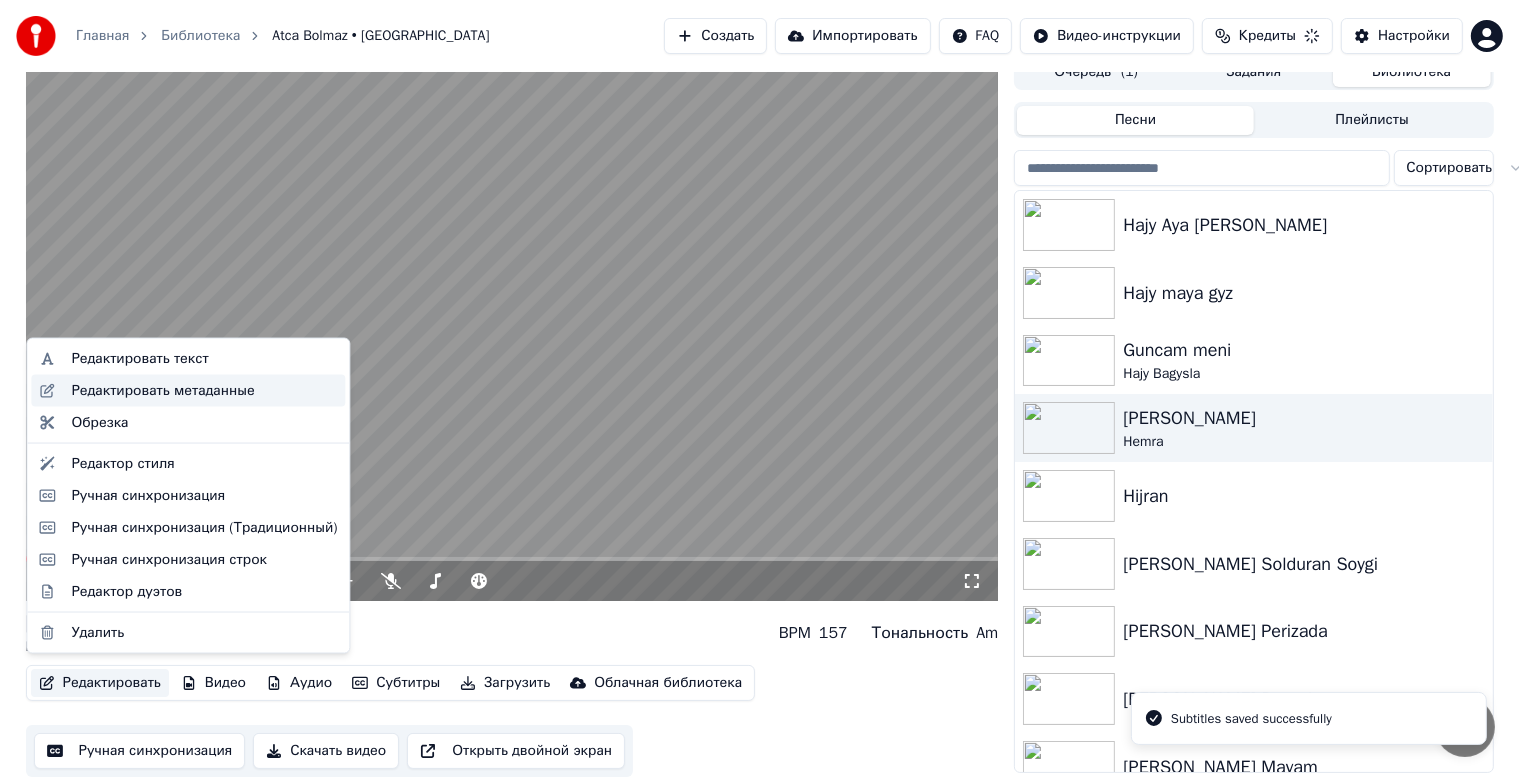 click on "Редактировать метаданные" at bounding box center (162, 391) 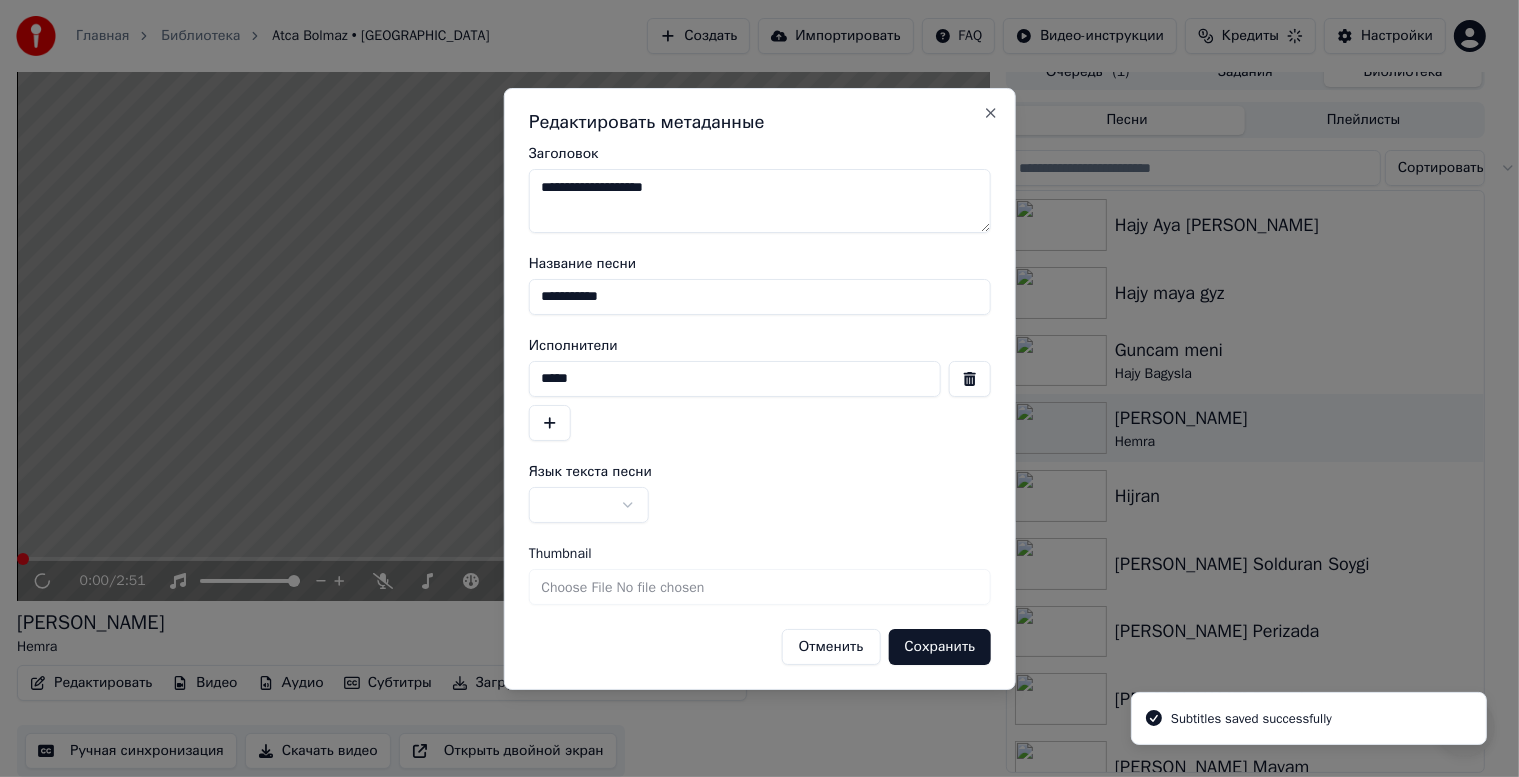 scroll, scrollTop: 9, scrollLeft: 0, axis: vertical 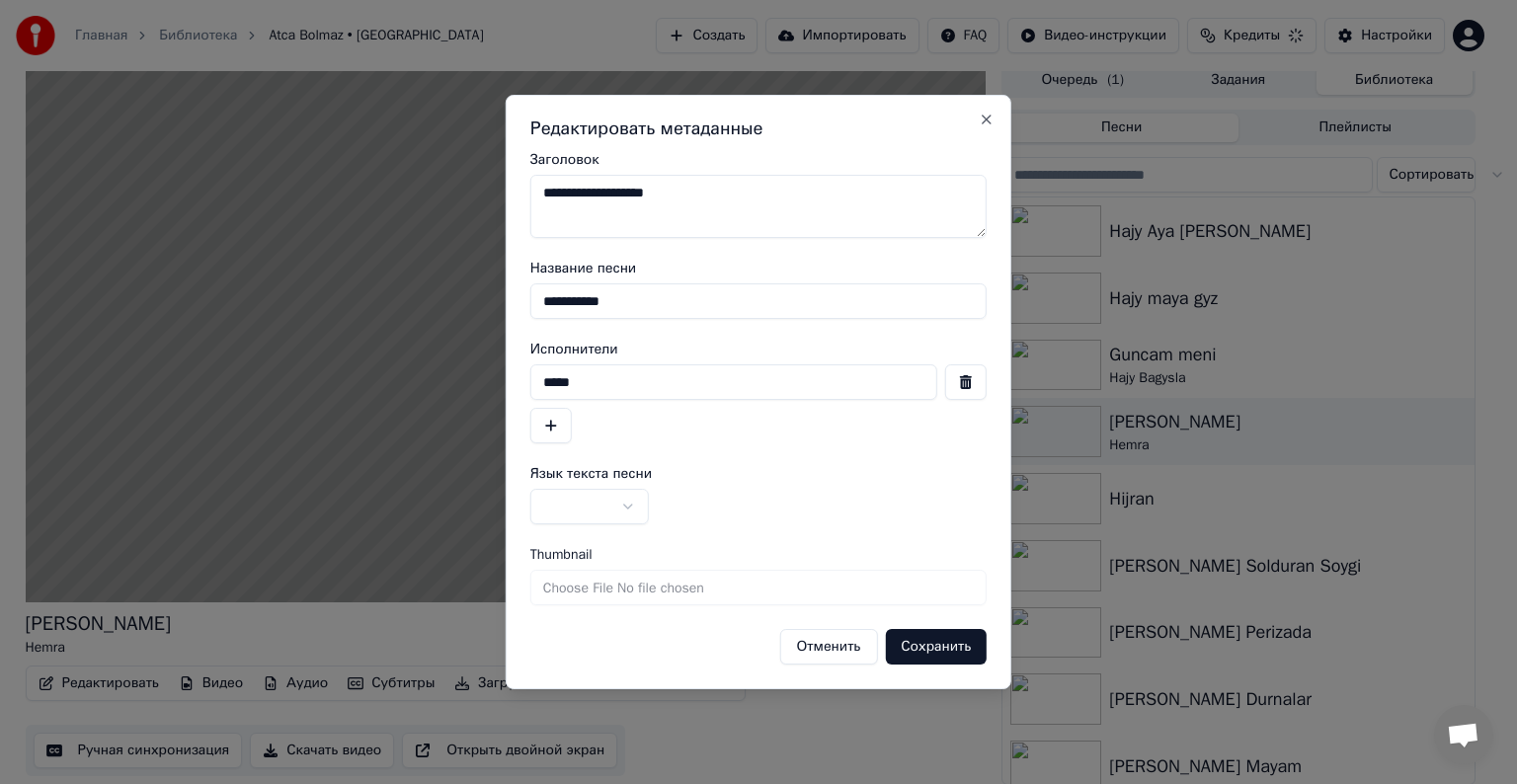 click on "**********" at bounding box center (758, 206) 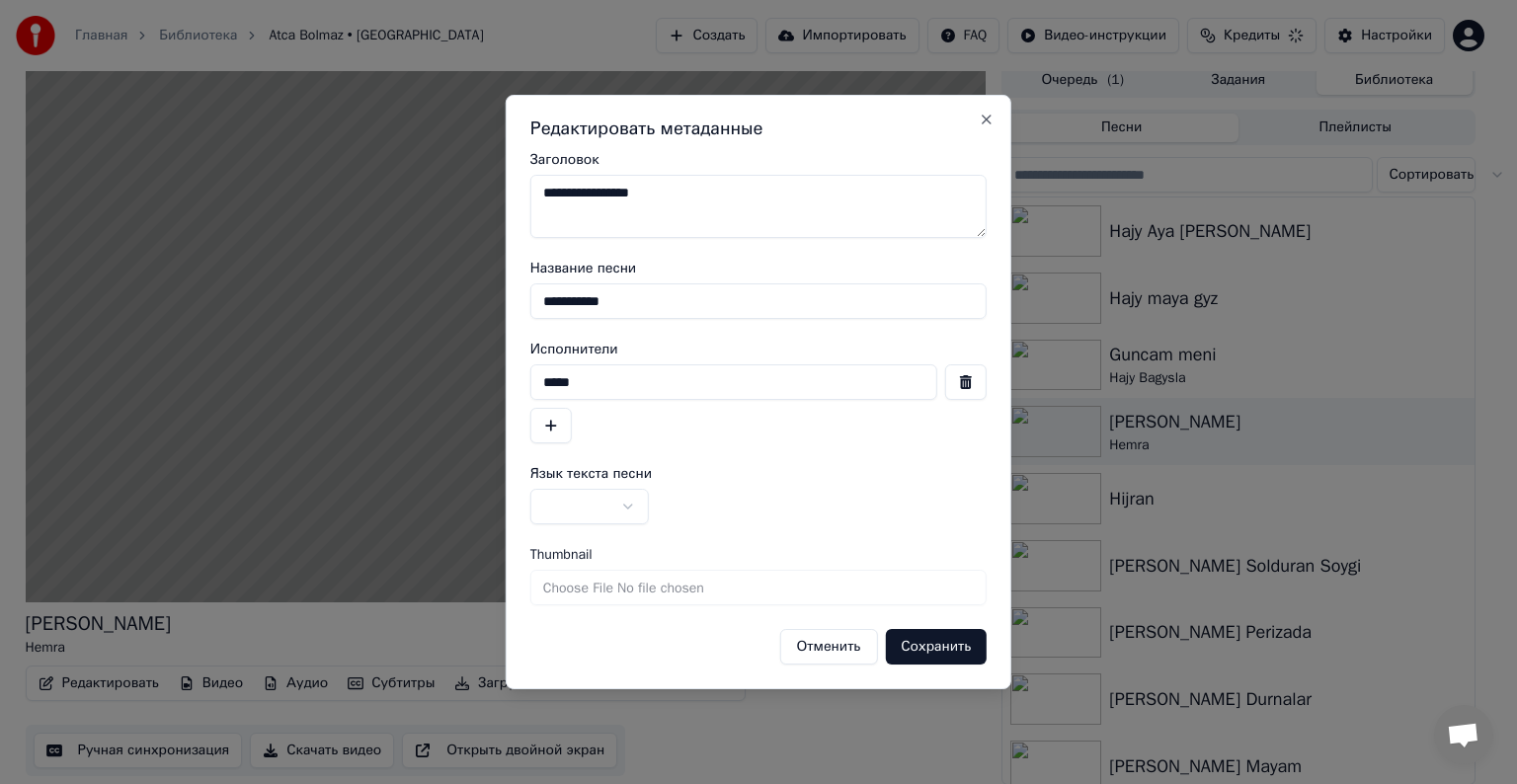 click on "**********" at bounding box center [758, 206] 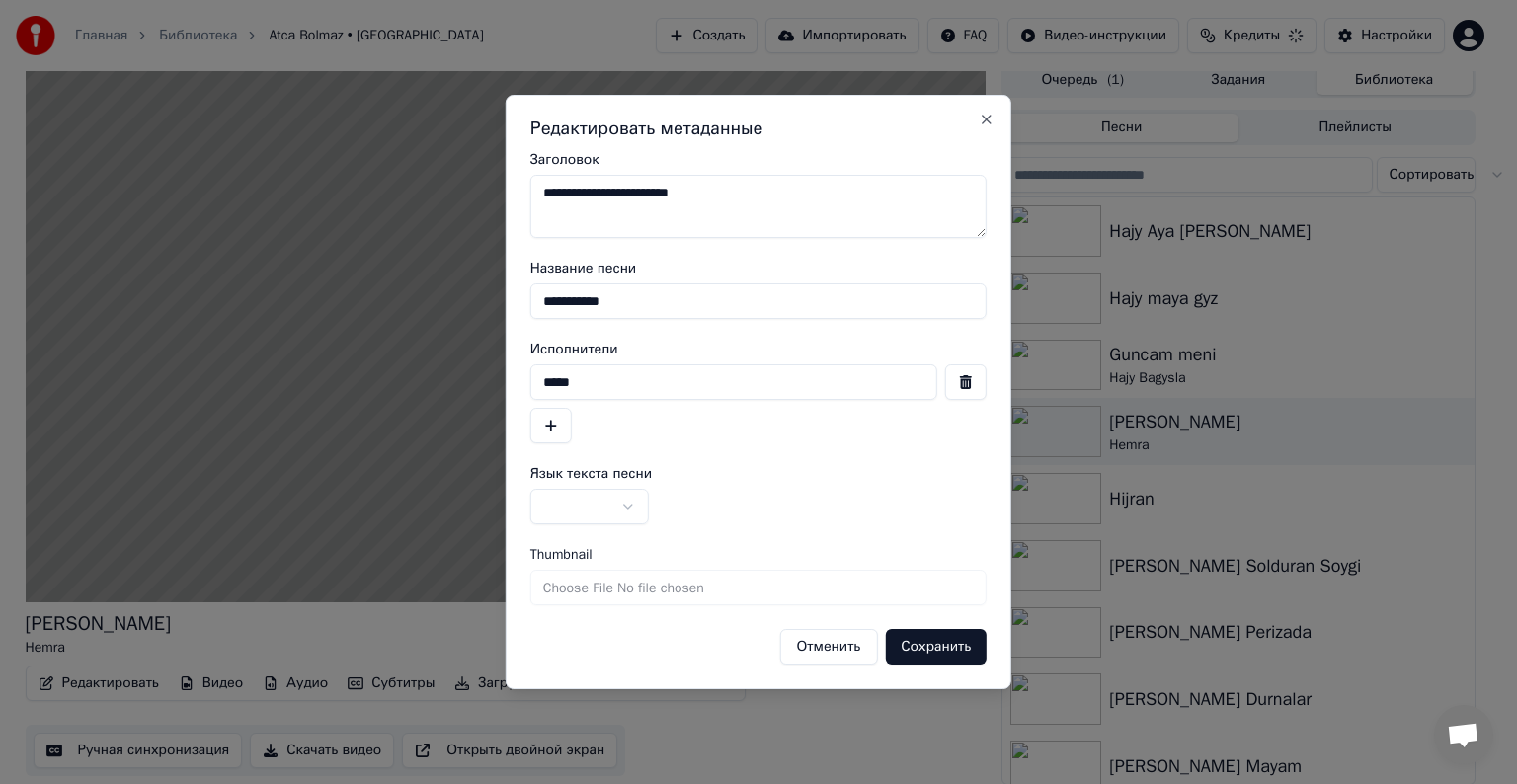 type on "**********" 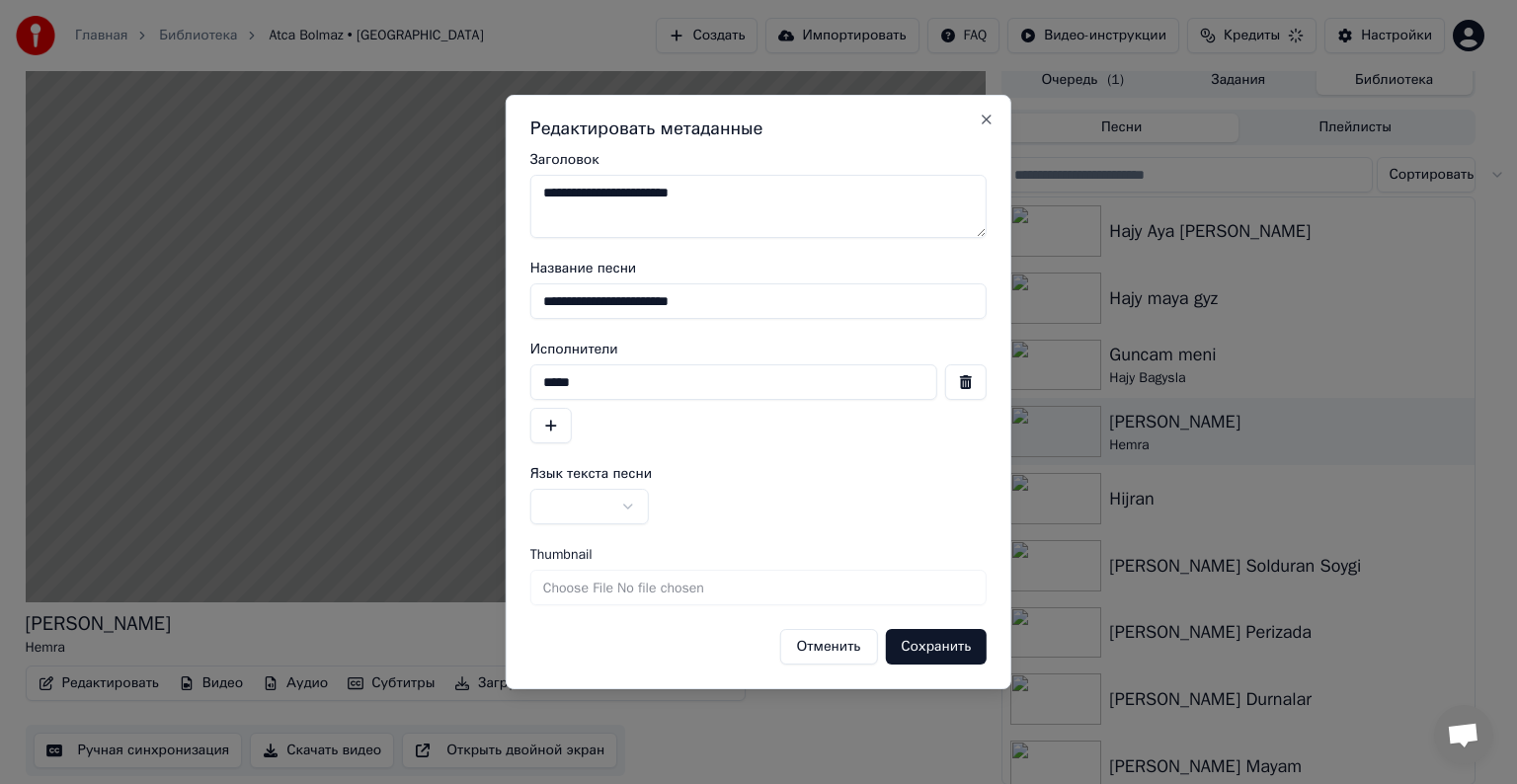 type on "**********" 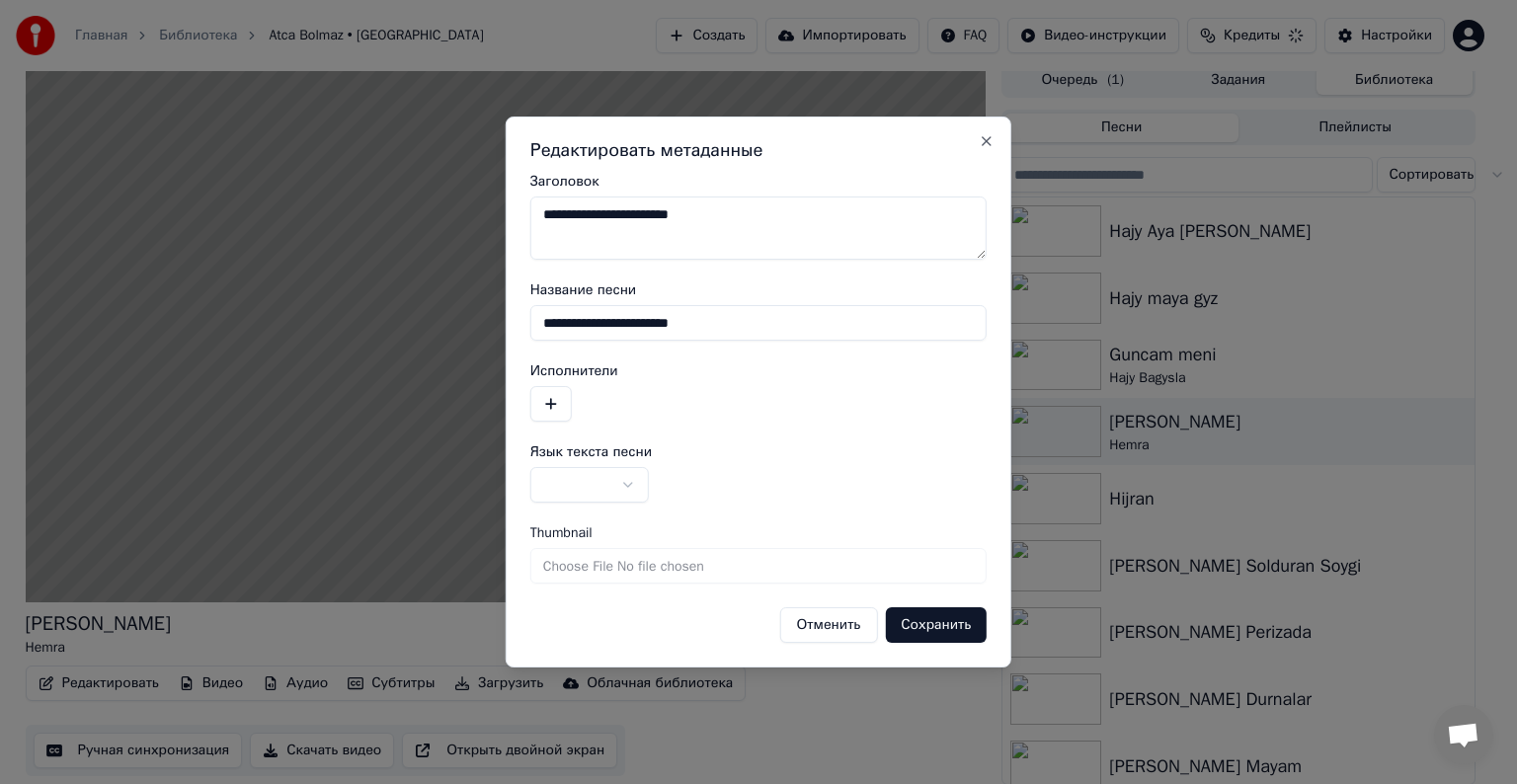 click on "Сохранить" at bounding box center [935, 625] 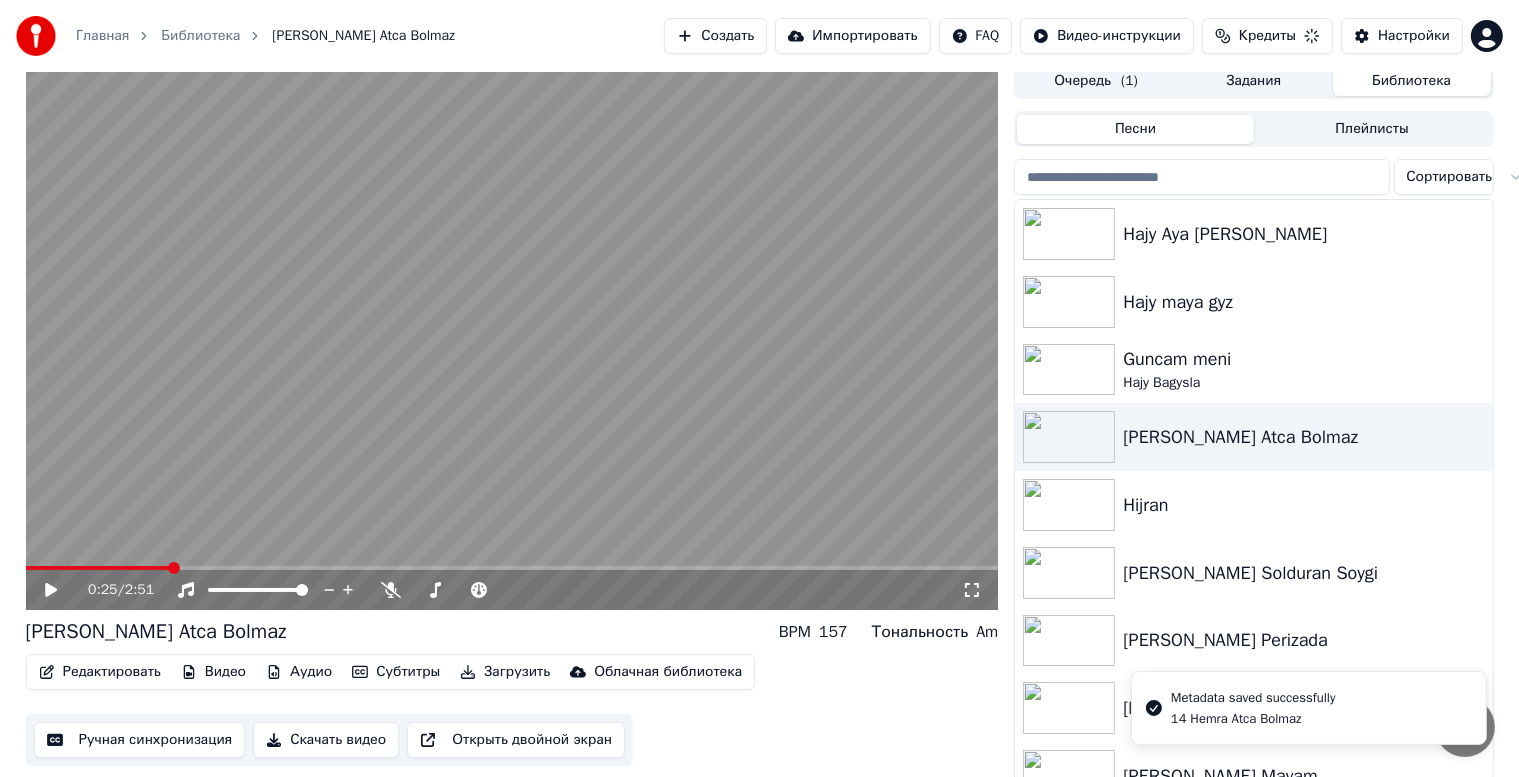 click on "Скачать видео" at bounding box center (326, 740) 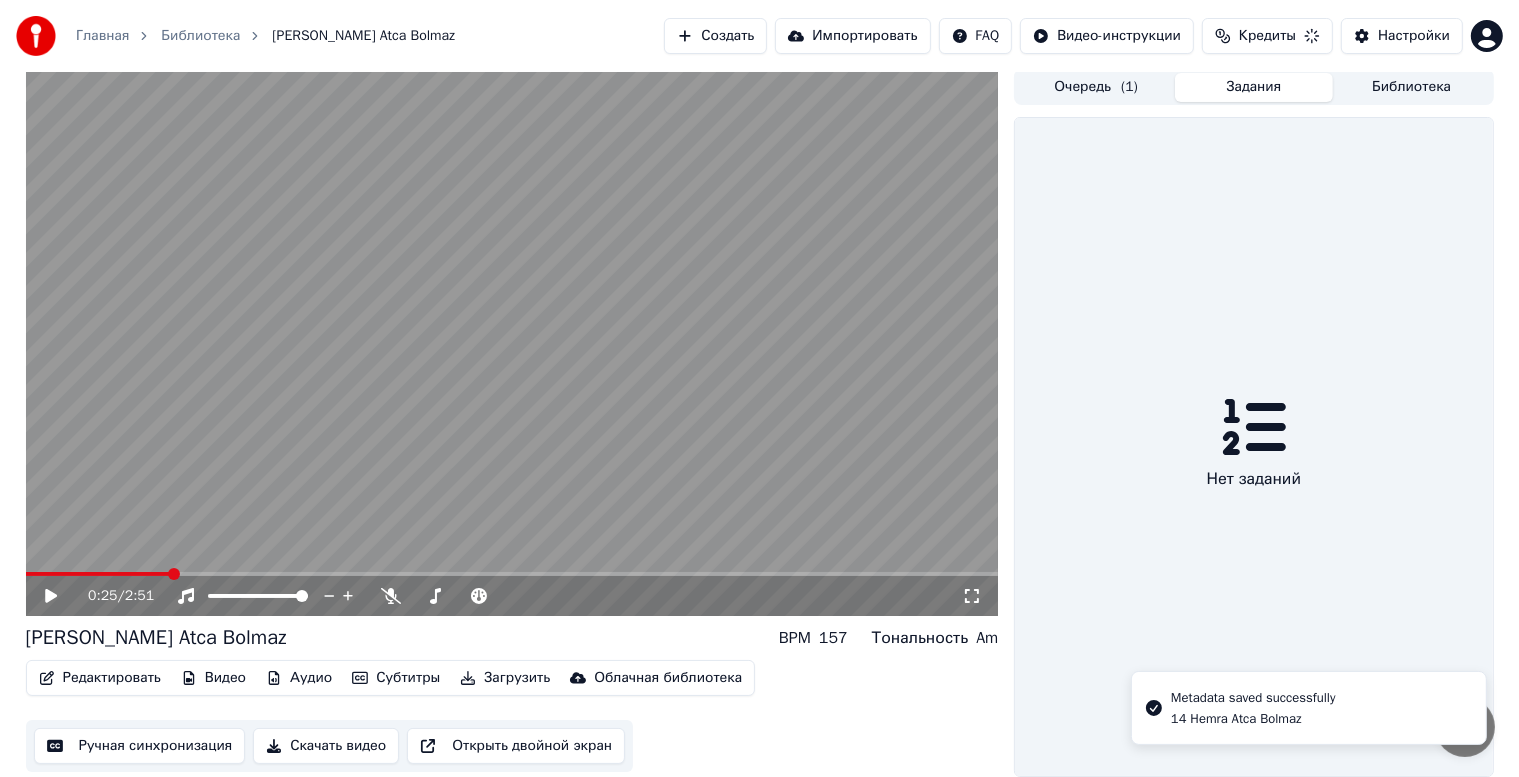 scroll, scrollTop: 0, scrollLeft: 0, axis: both 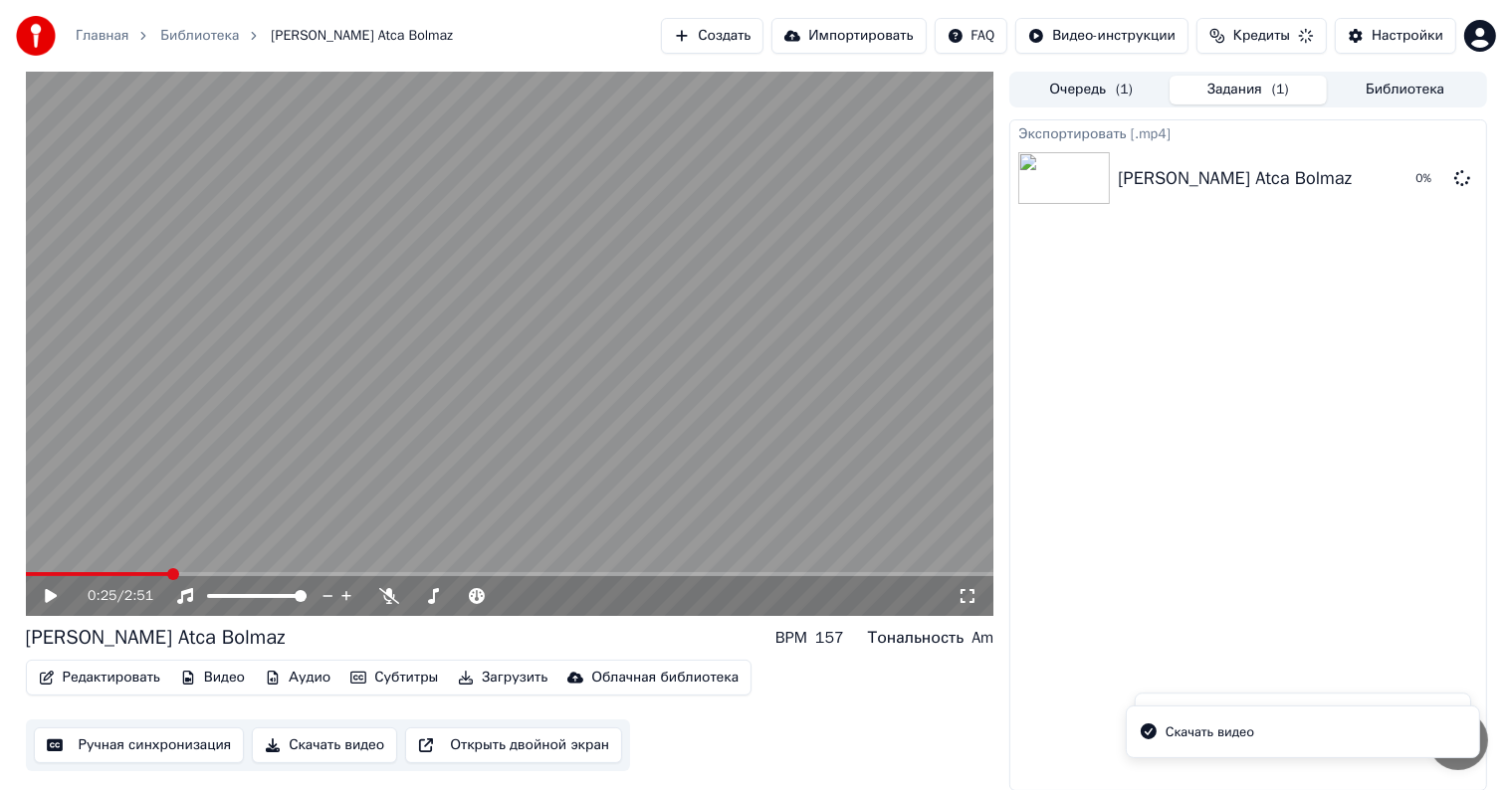 click on "Загрузить" at bounding box center [503, 678] 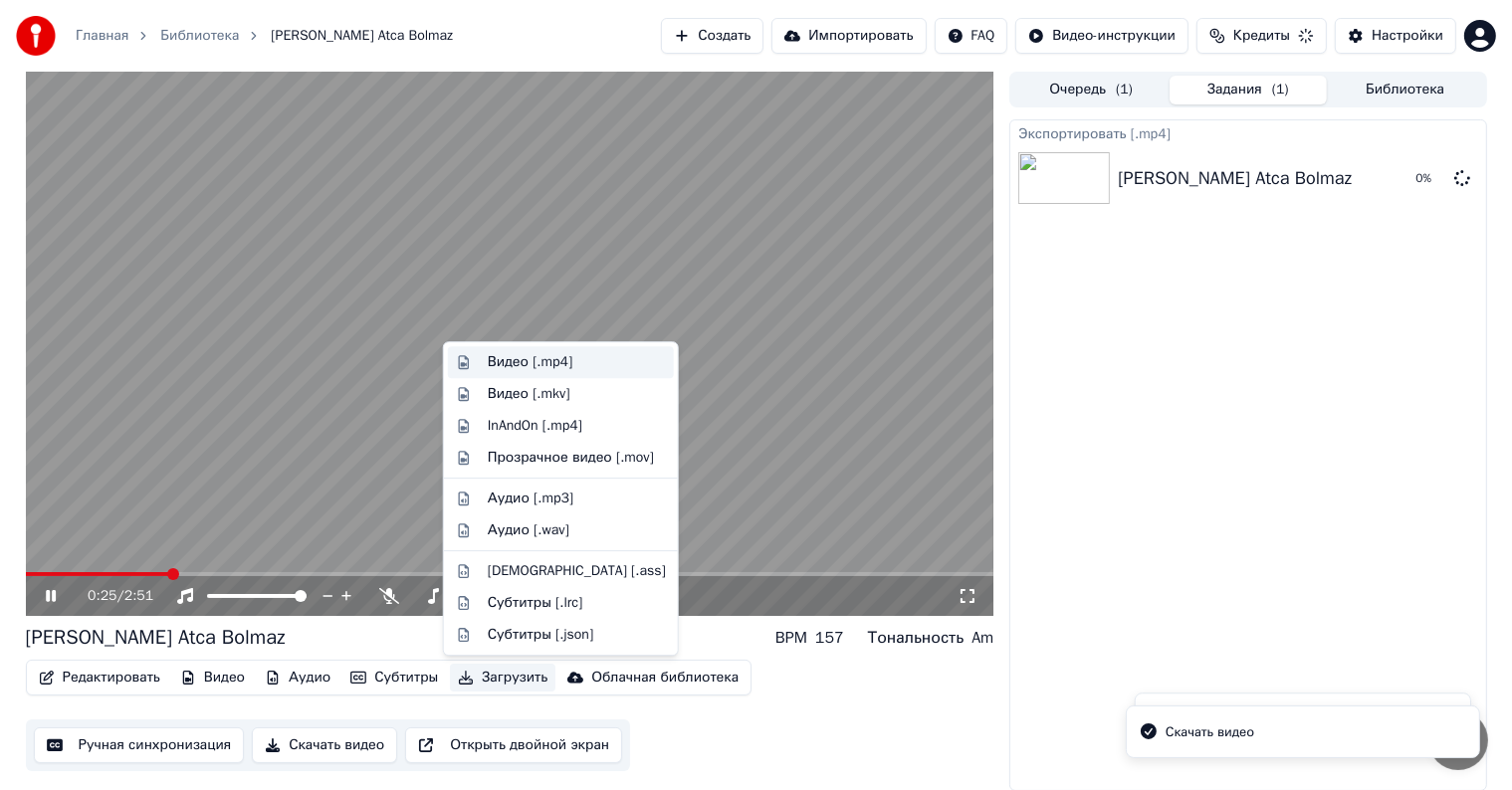 click on "Видео [.mp4]" at bounding box center [530, 362] 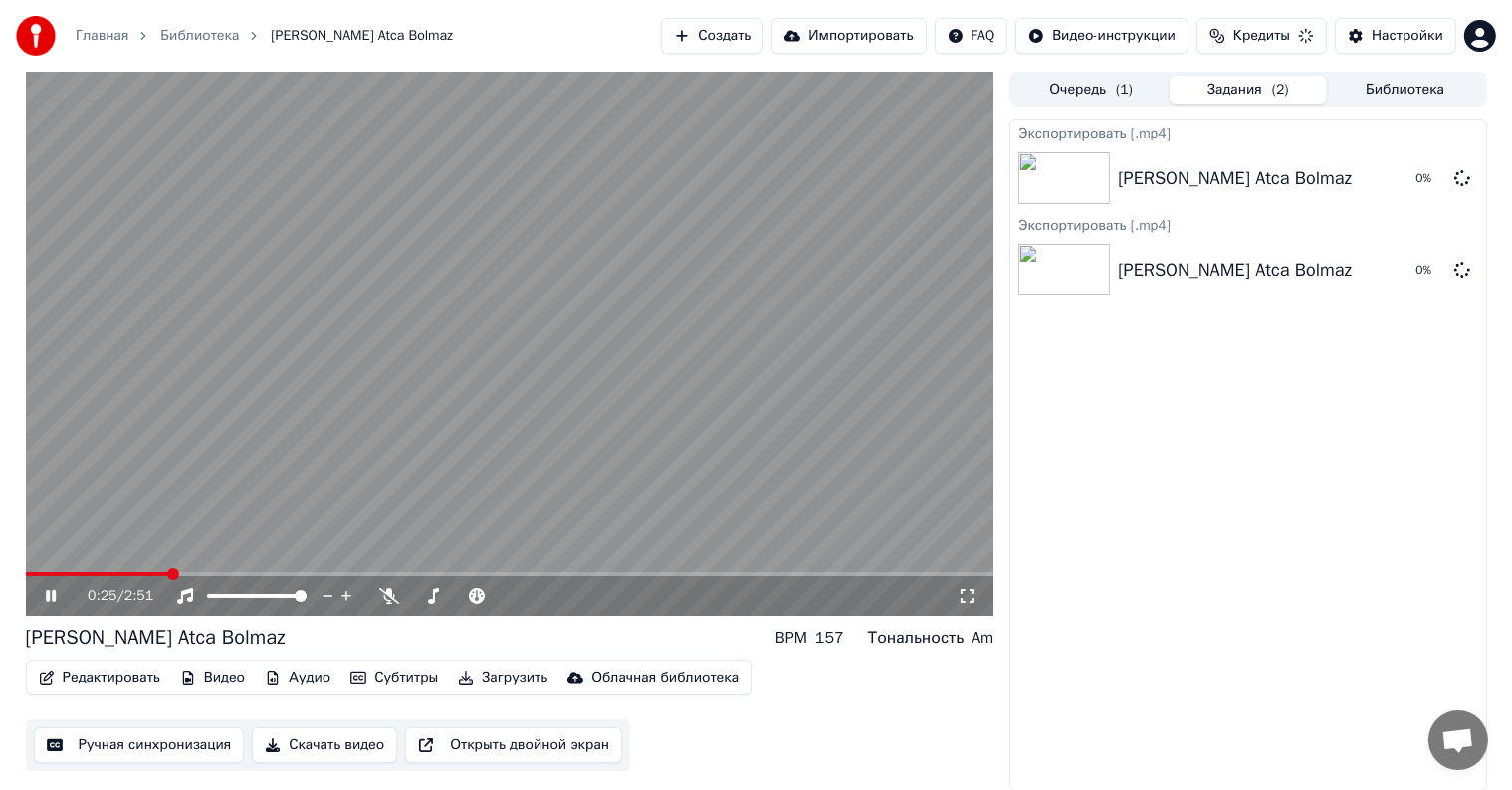 click on "0:25  /  2:51" at bounding box center (510, 596) 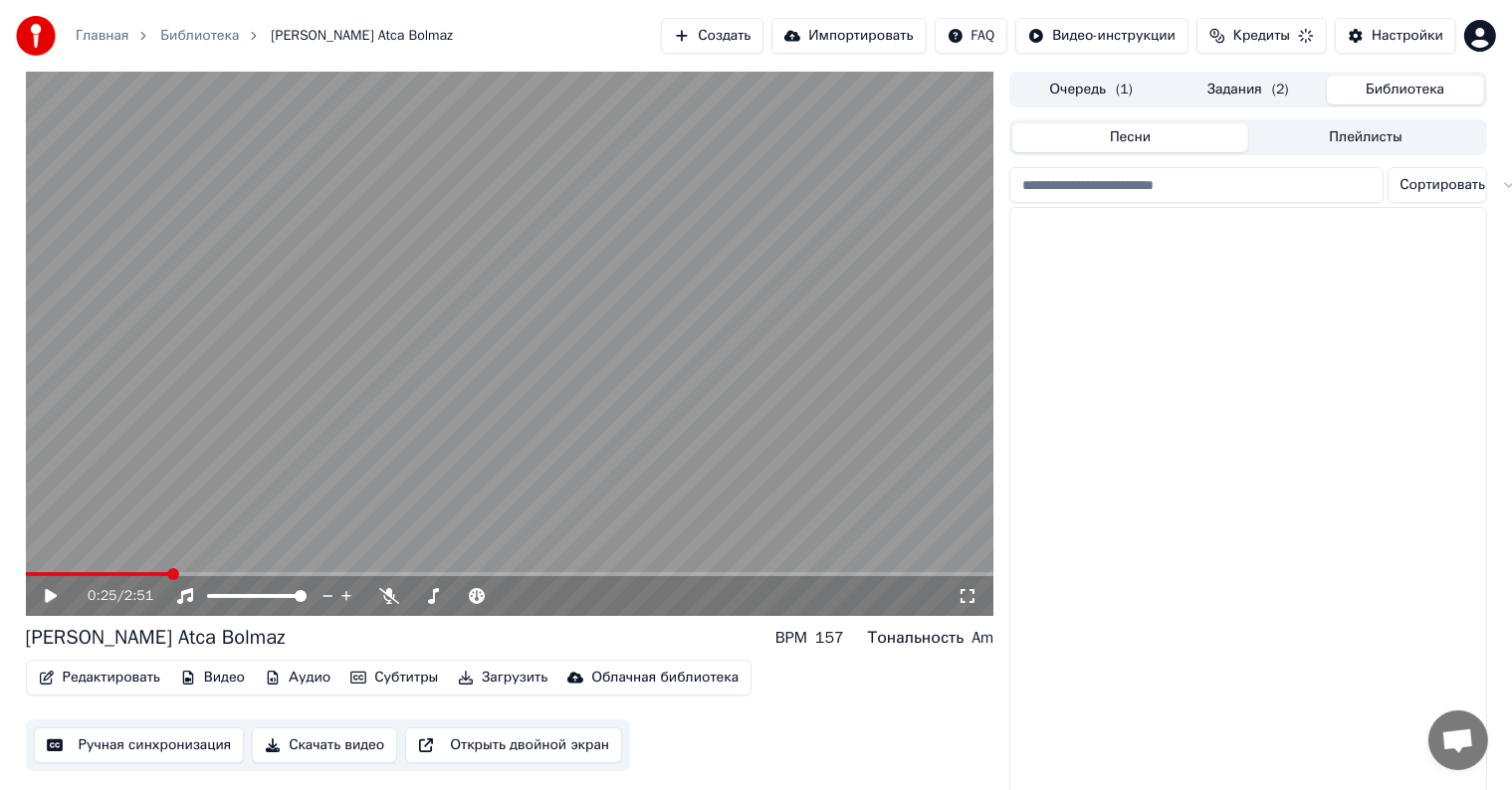click on "Библиотека" at bounding box center (1405, 90) 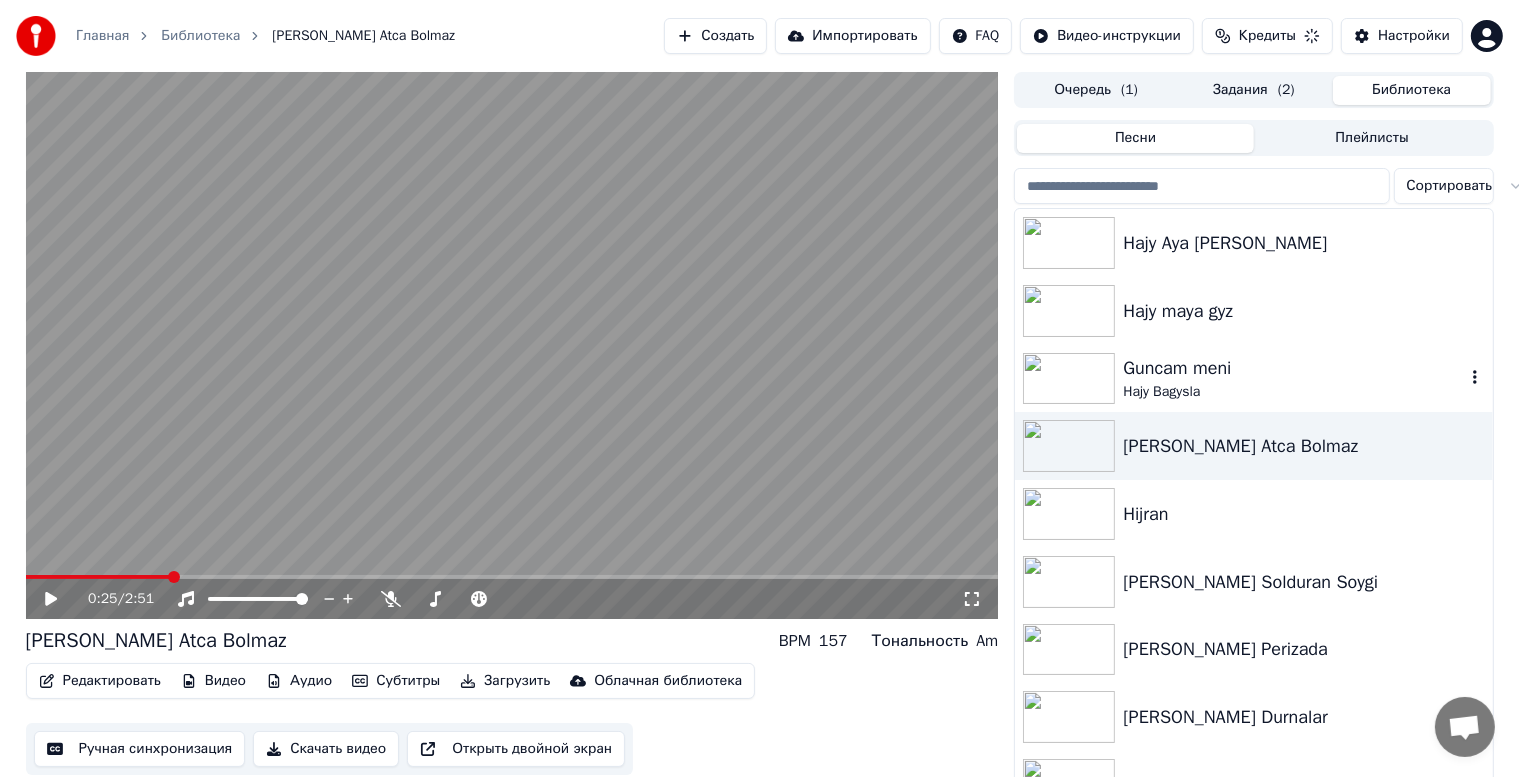 click on "Hajy Bagysla" at bounding box center (1293, 392) 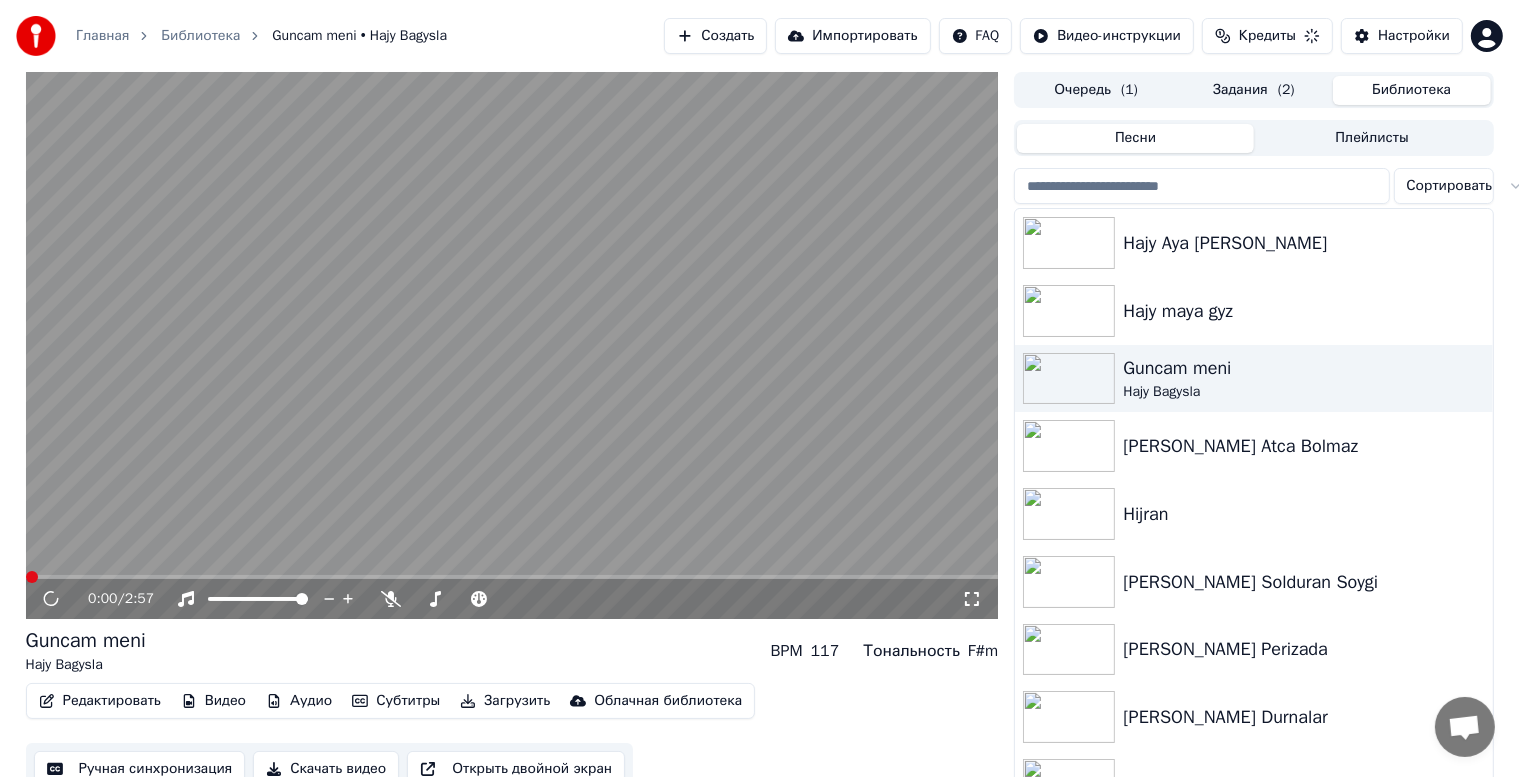 click on "Ручная синхронизация" at bounding box center [140, 769] 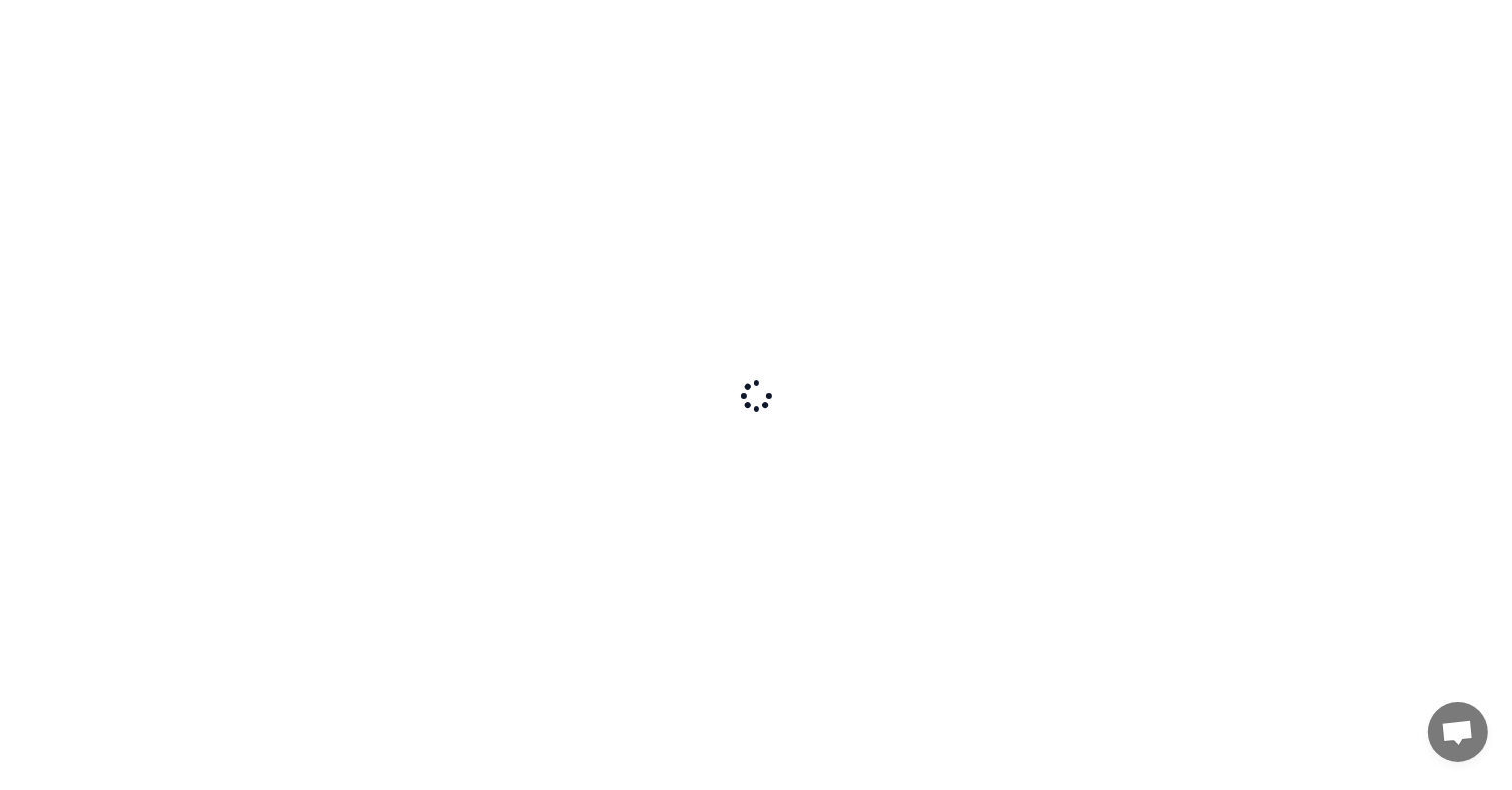 scroll, scrollTop: 0, scrollLeft: 0, axis: both 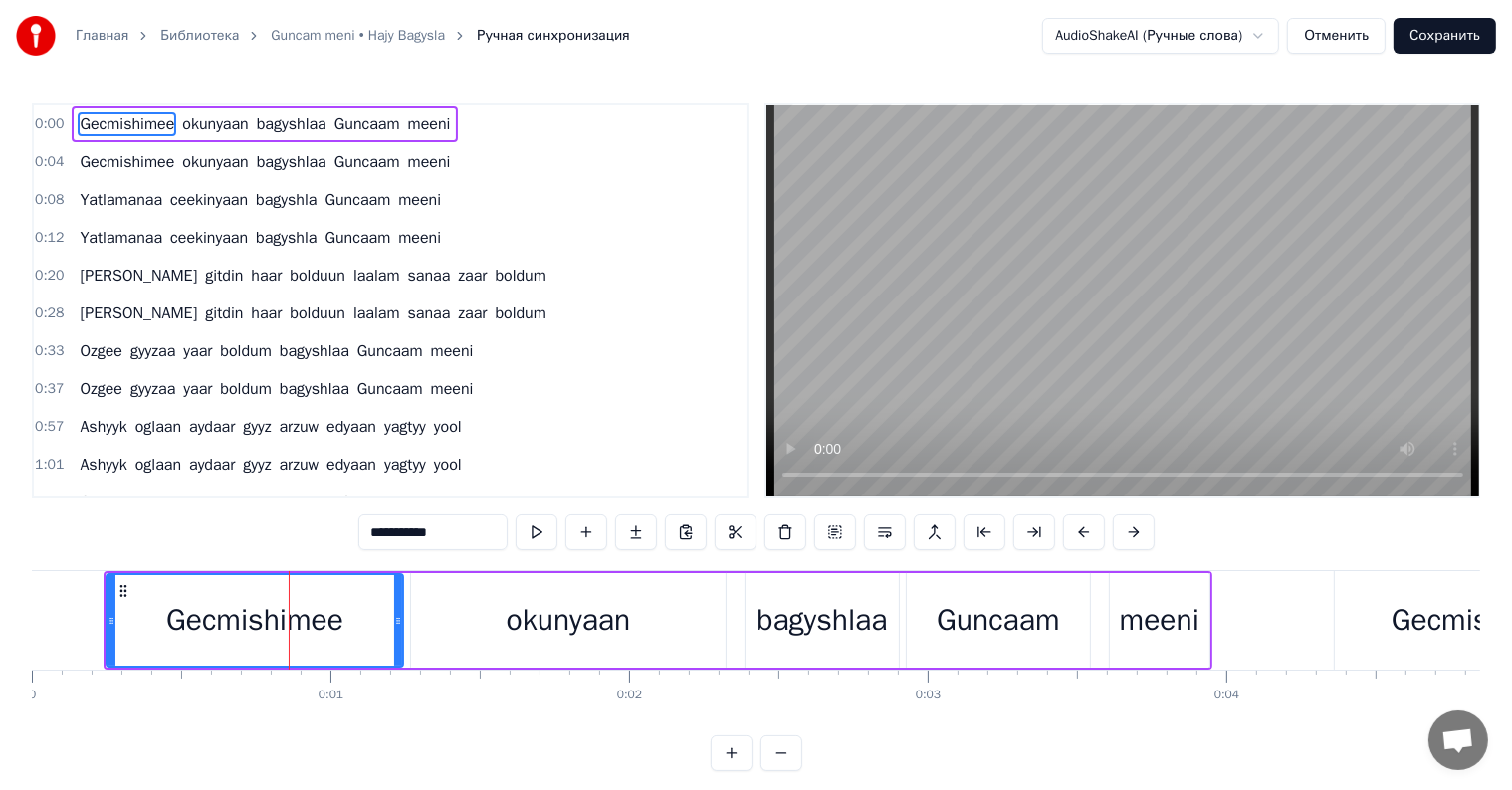 click on "Сохранить" at bounding box center (1444, 36) 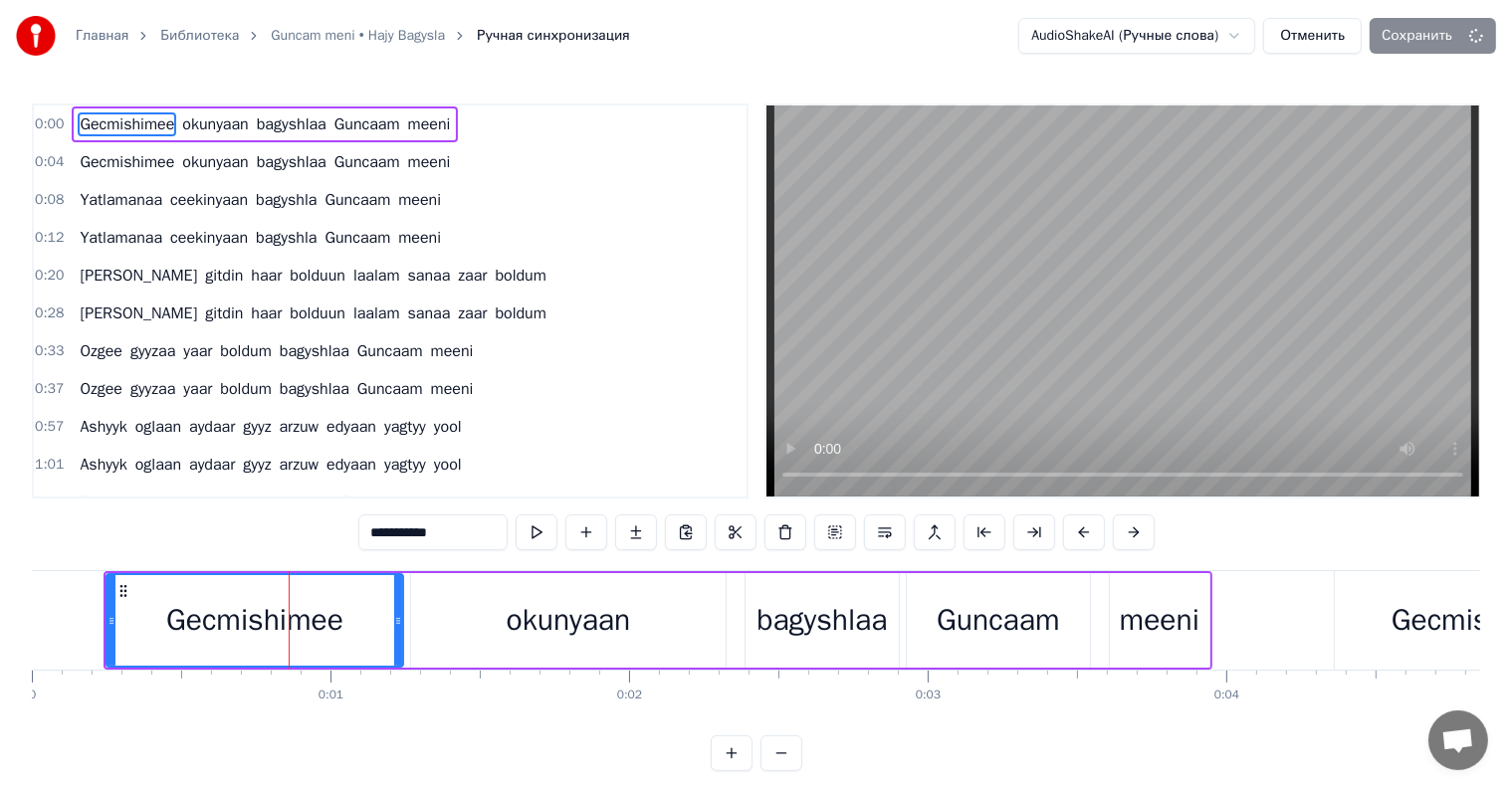 click on "AudioShakeAI (Ручные слова) Отменить Сохранить" at bounding box center (1257, 36) 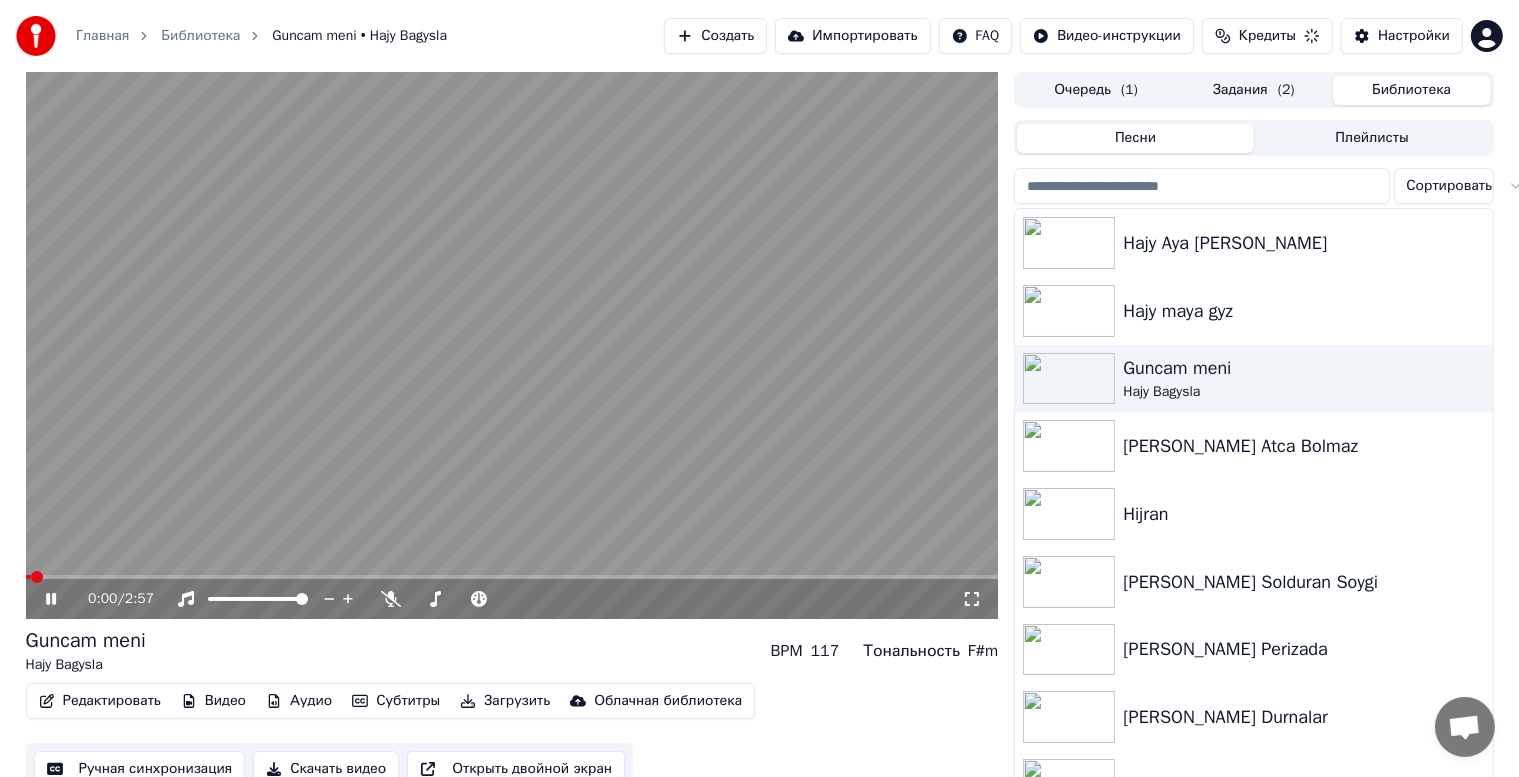 click 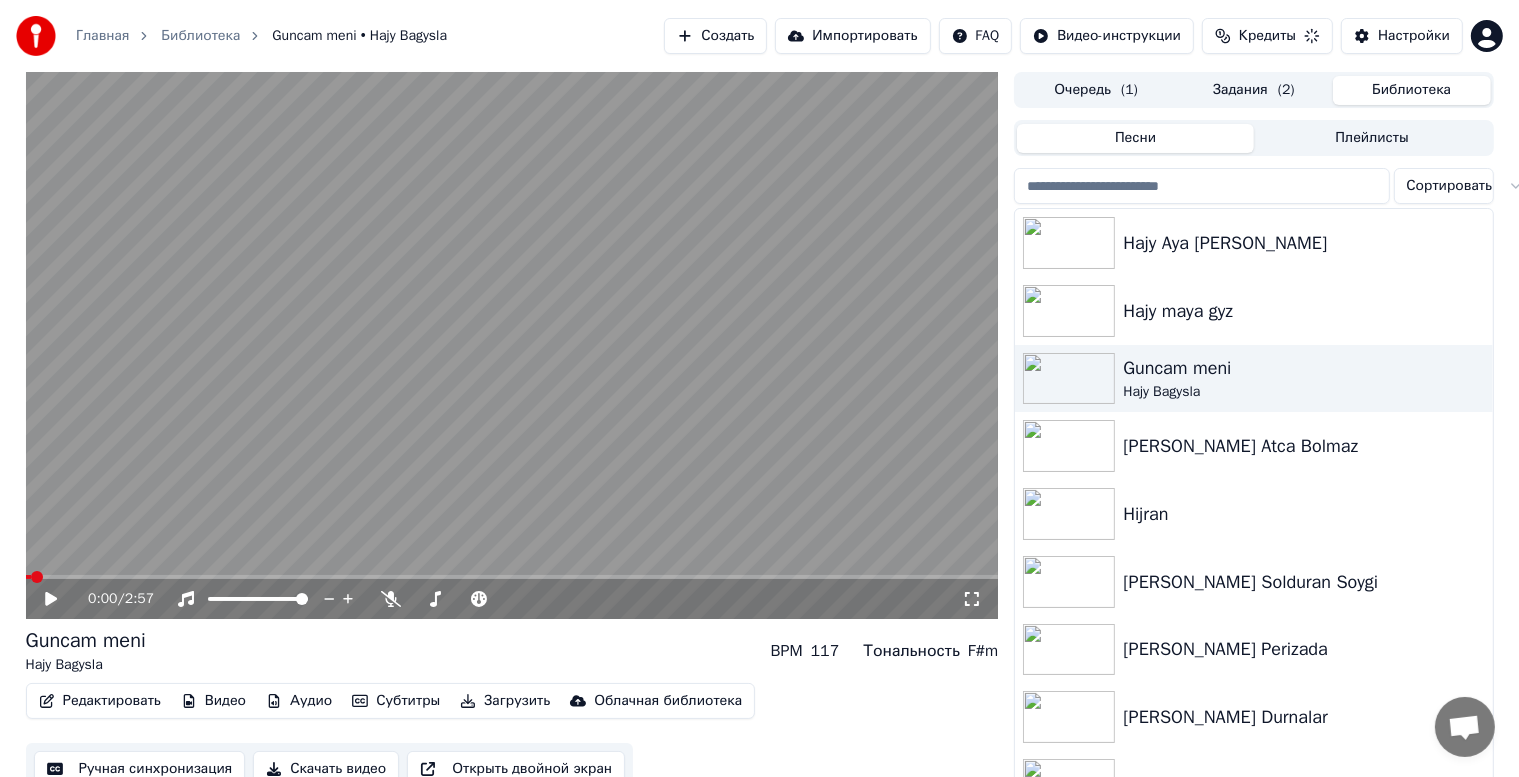 click on "Задания ( 2 )" at bounding box center [1254, 90] 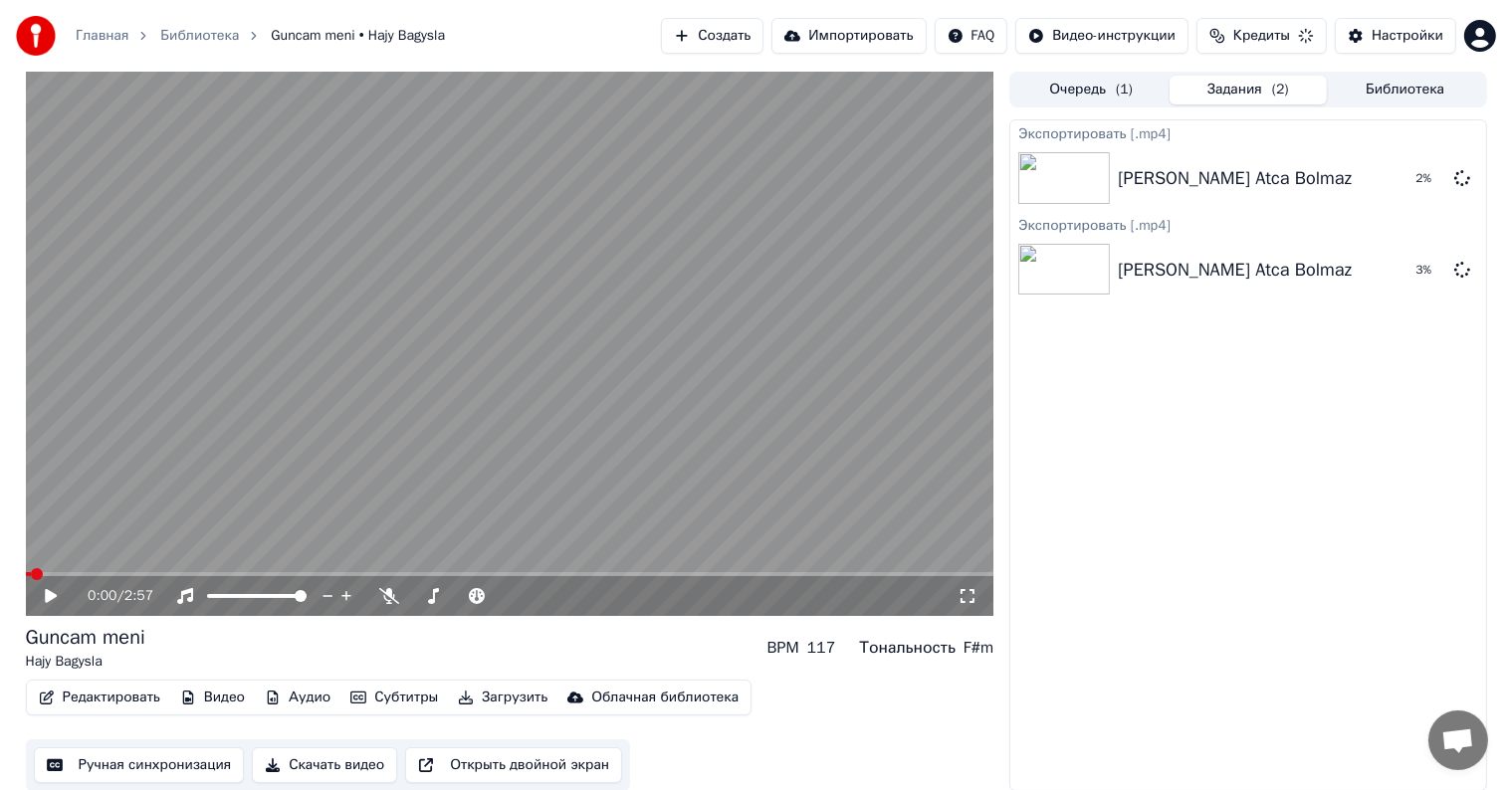 click on "Библиотека" at bounding box center [1405, 90] 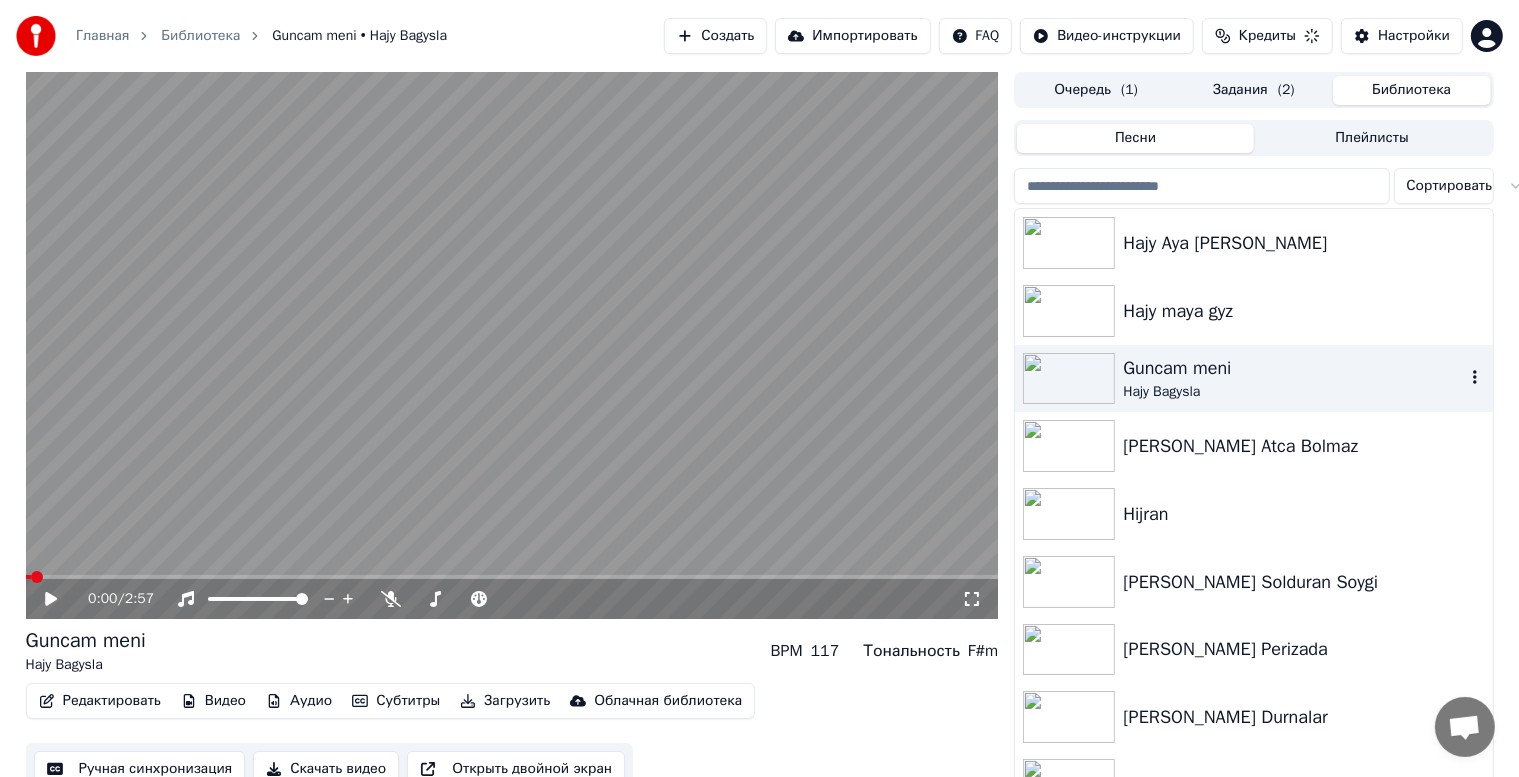 click on "Hajy Bagysla" at bounding box center [1293, 392] 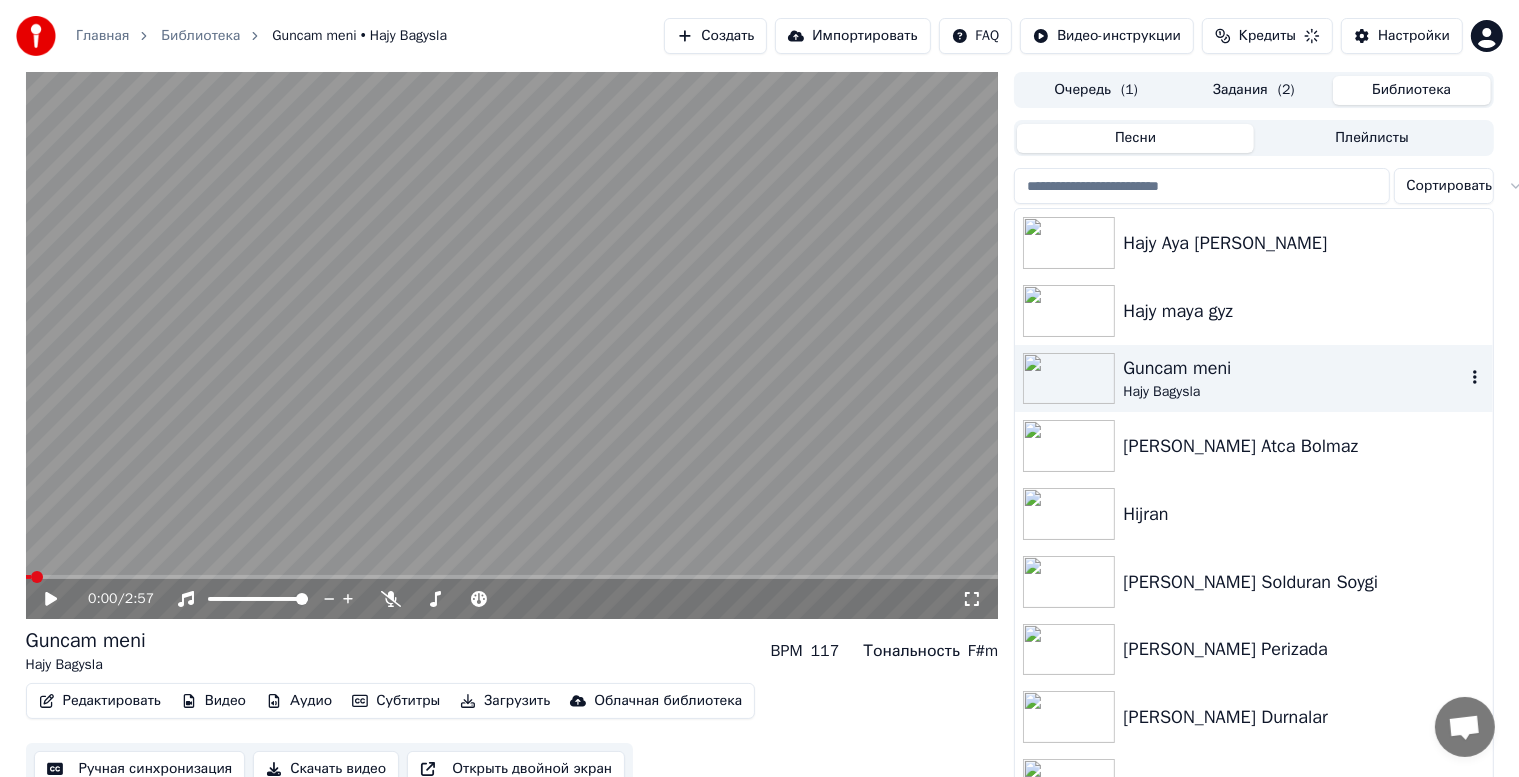 click on "Hajy Bagysla" at bounding box center (1293, 392) 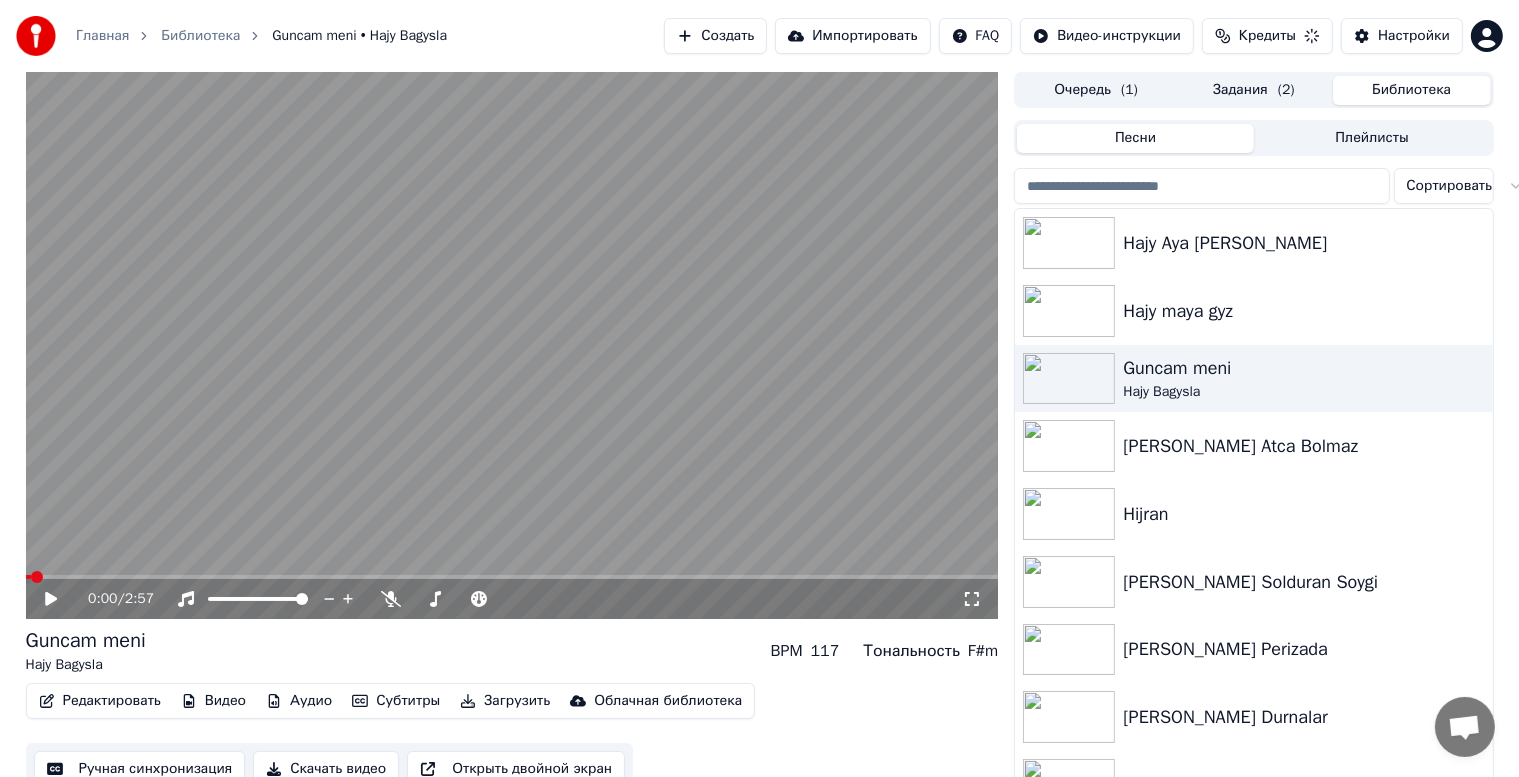 click on "Ручная синхронизация" at bounding box center (140, 769) 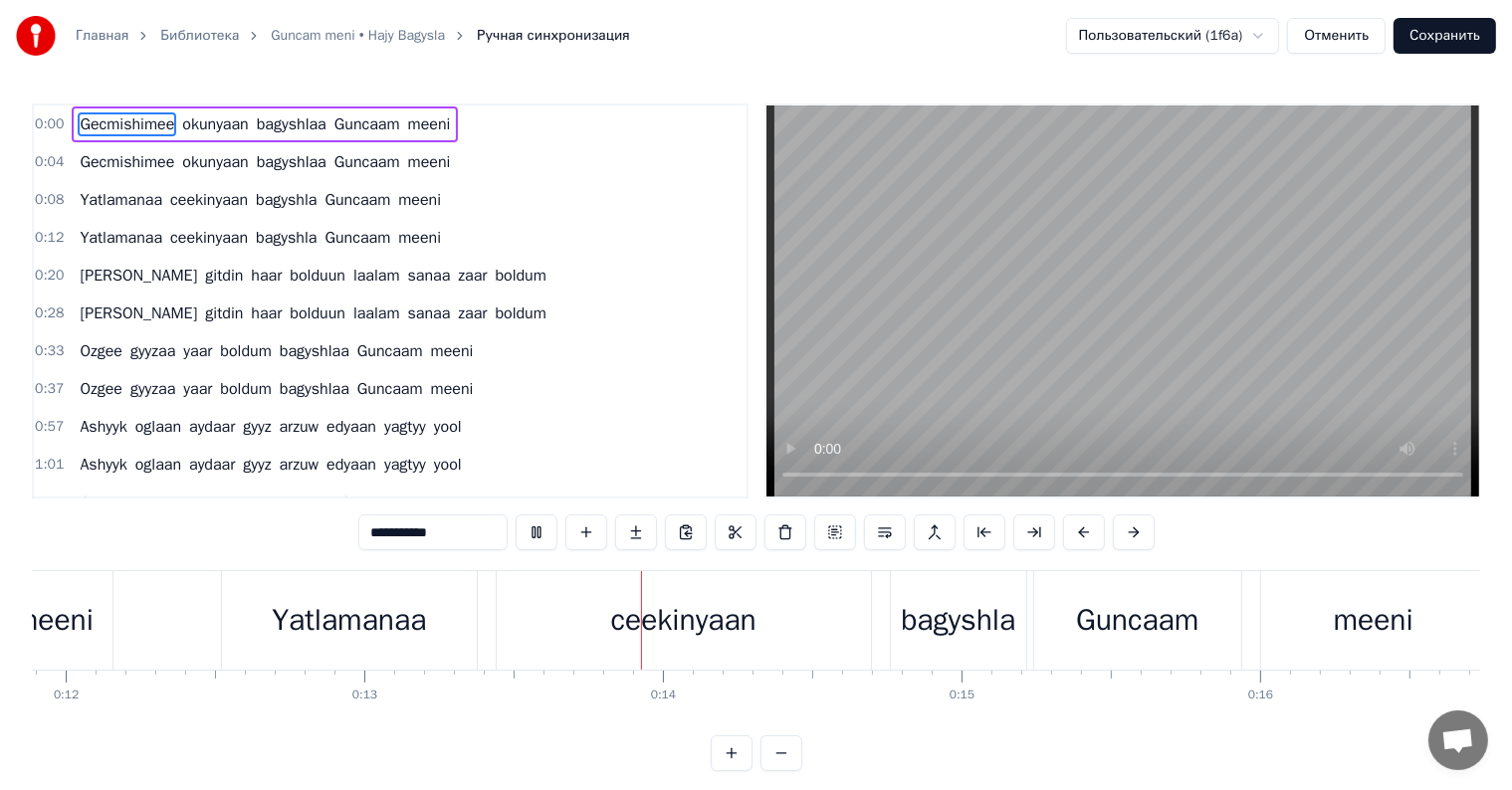 scroll, scrollTop: 0, scrollLeft: 3858, axis: horizontal 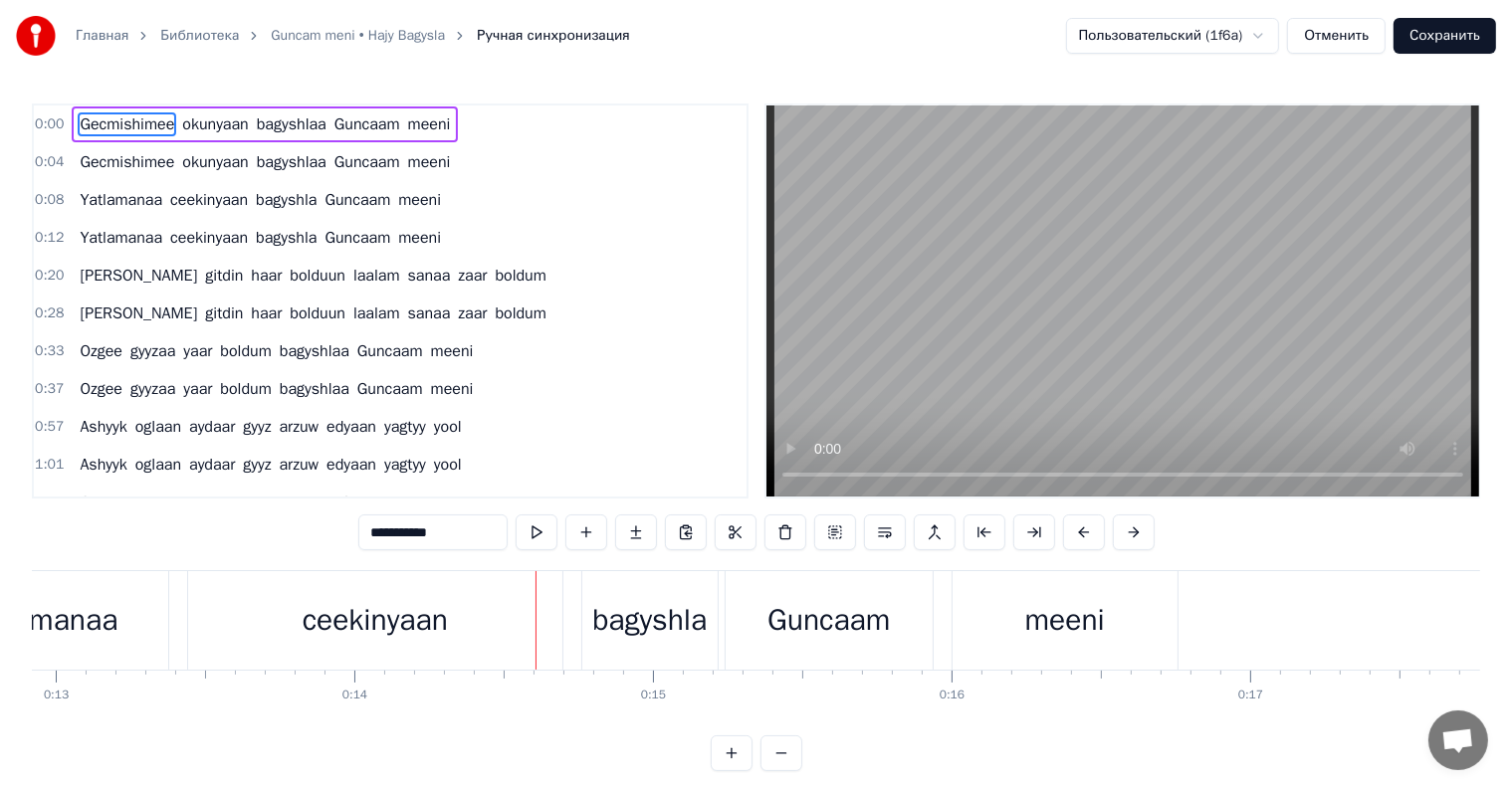 click on "Сохранить" at bounding box center [1444, 36] 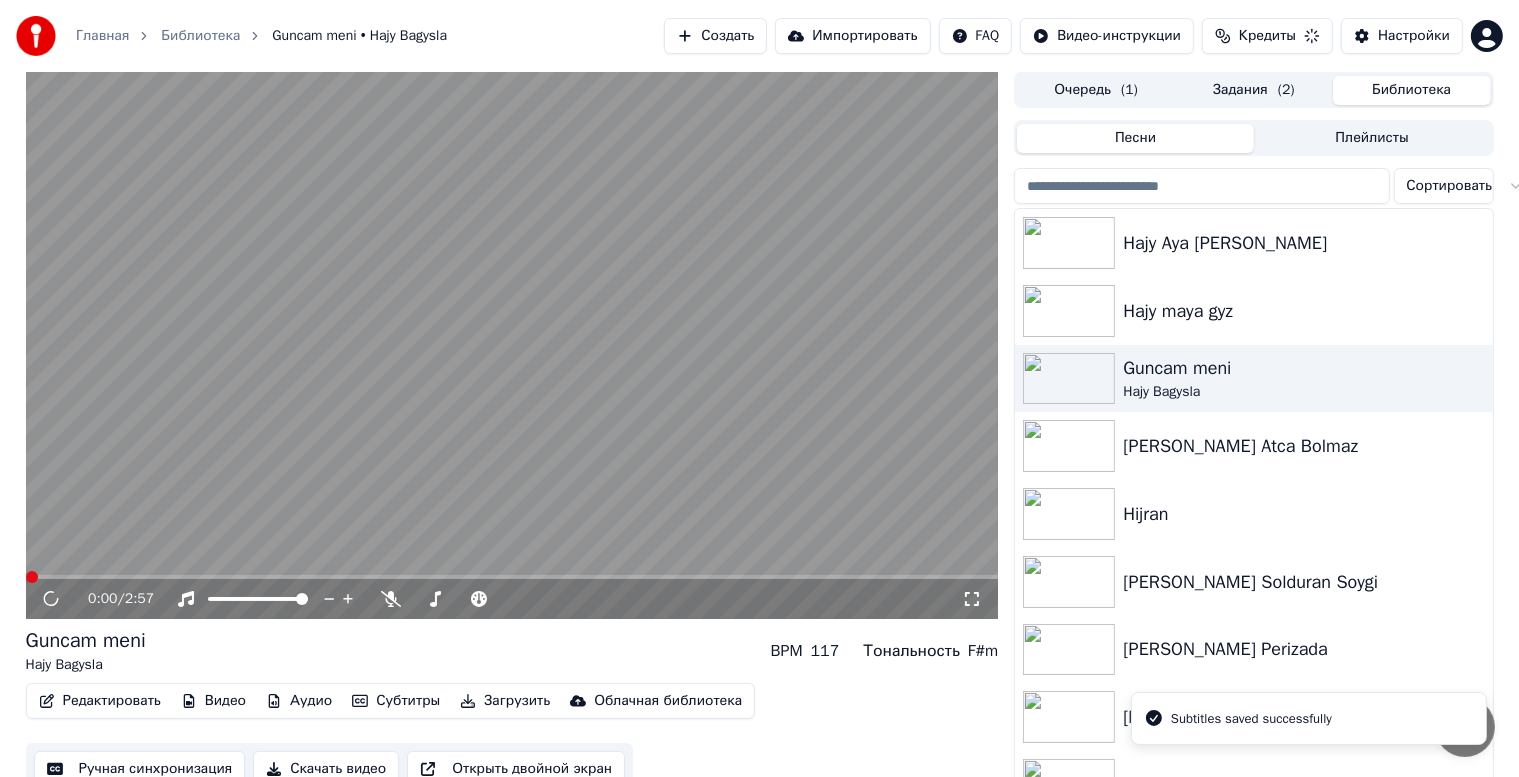 click on "Задания ( 2 )" at bounding box center [1254, 90] 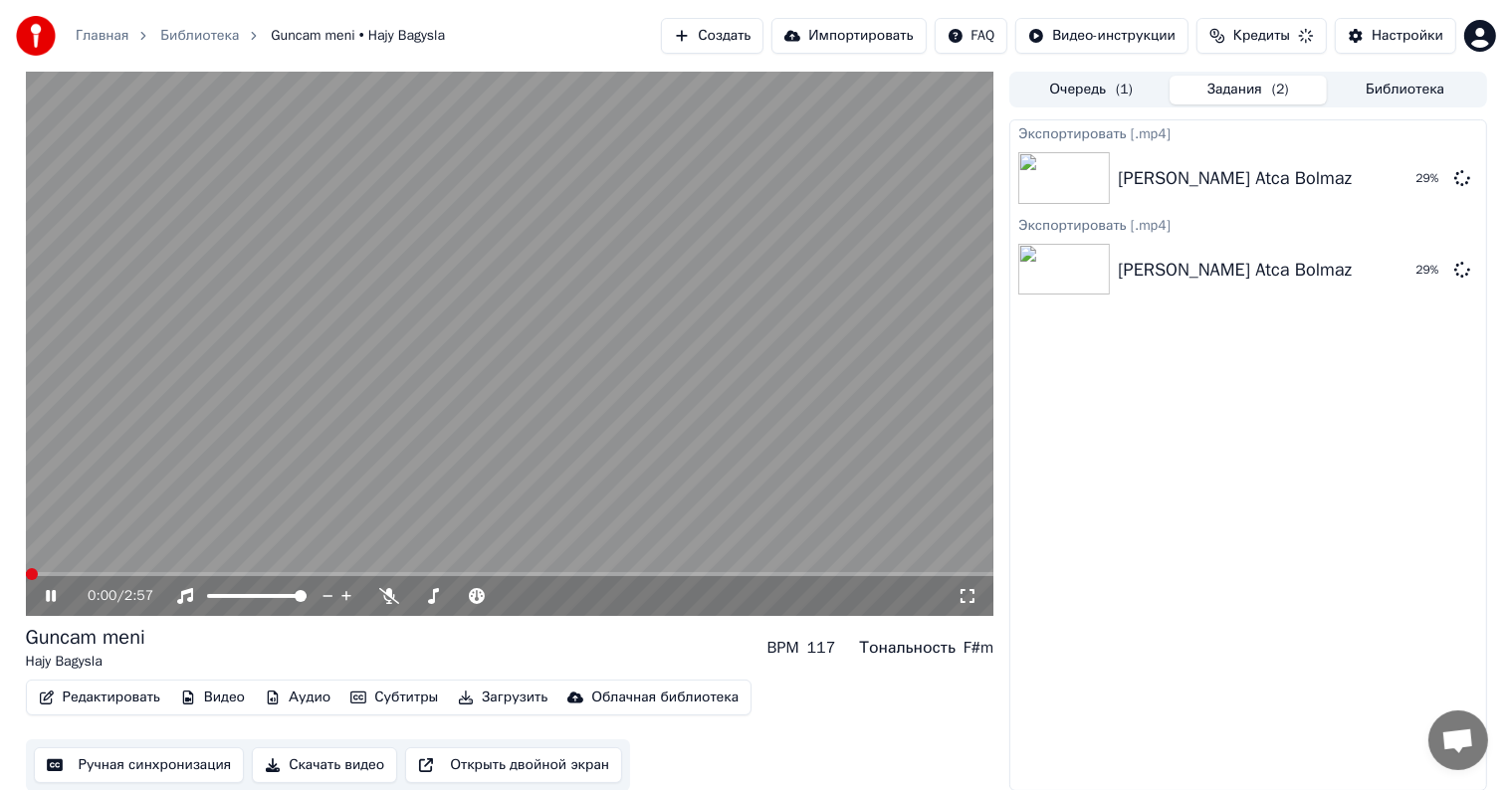 click 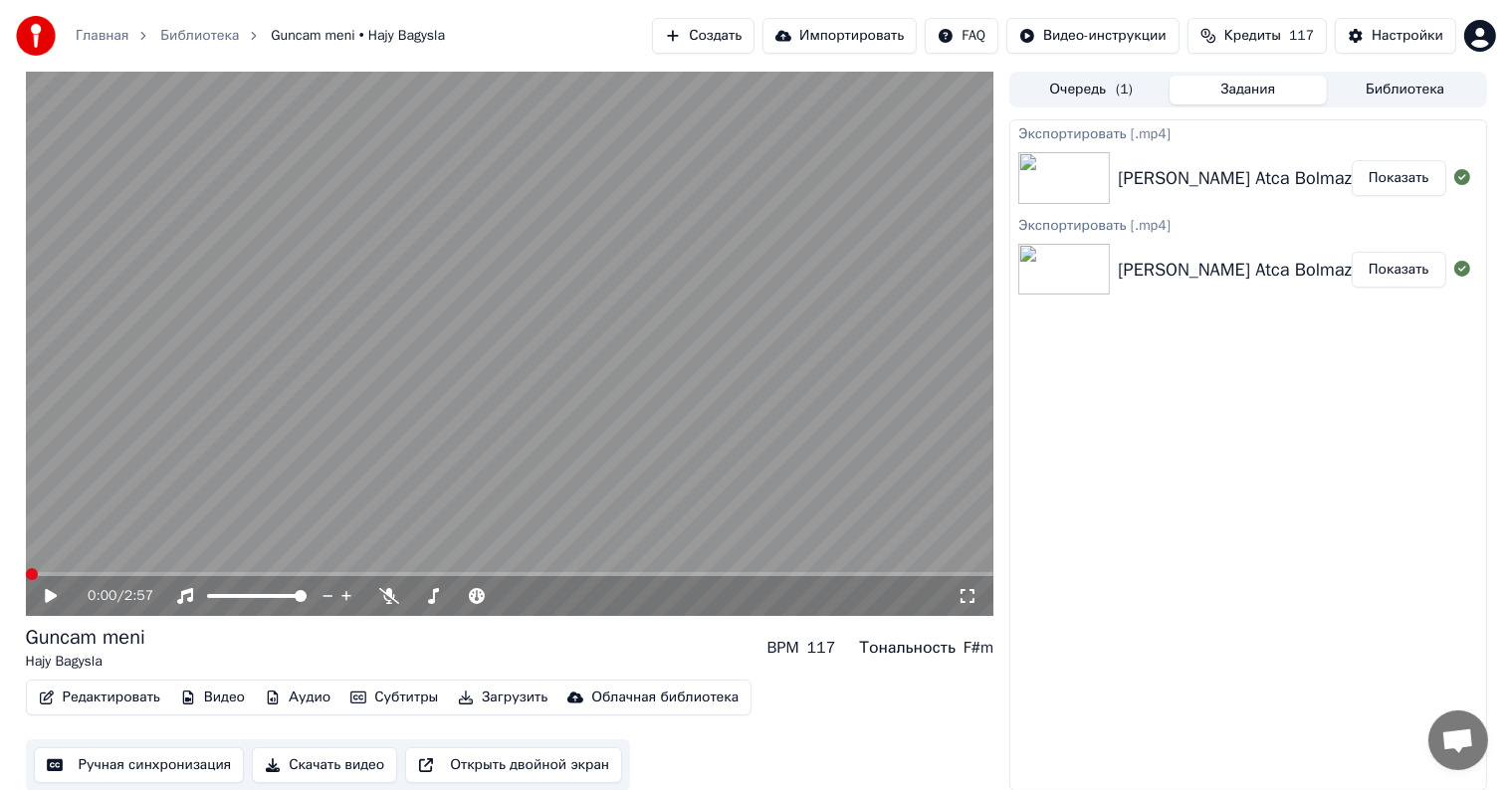 click on "Ручная синхронизация" at bounding box center [139, 765] 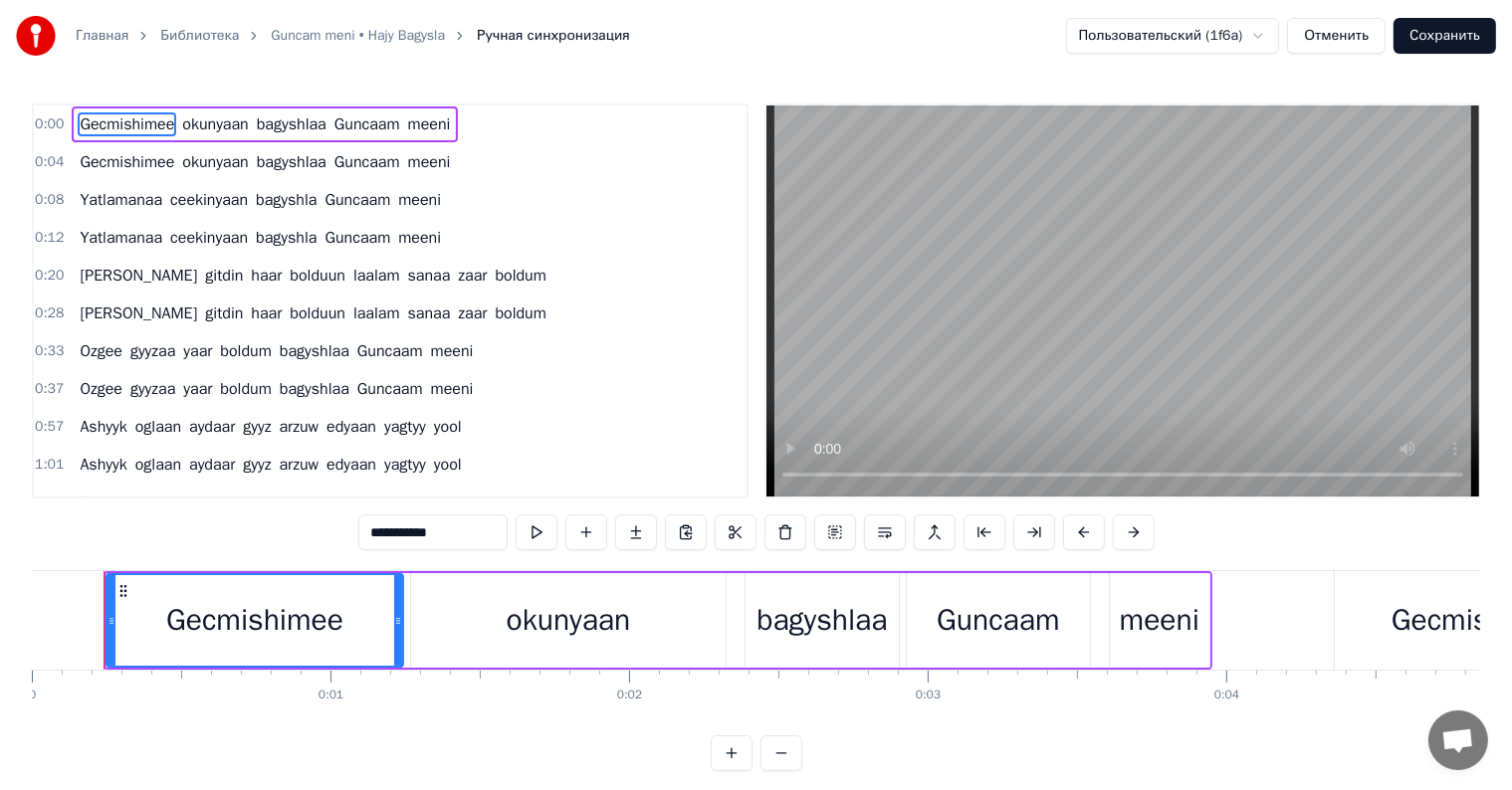 click at bounding box center (1123, 300) 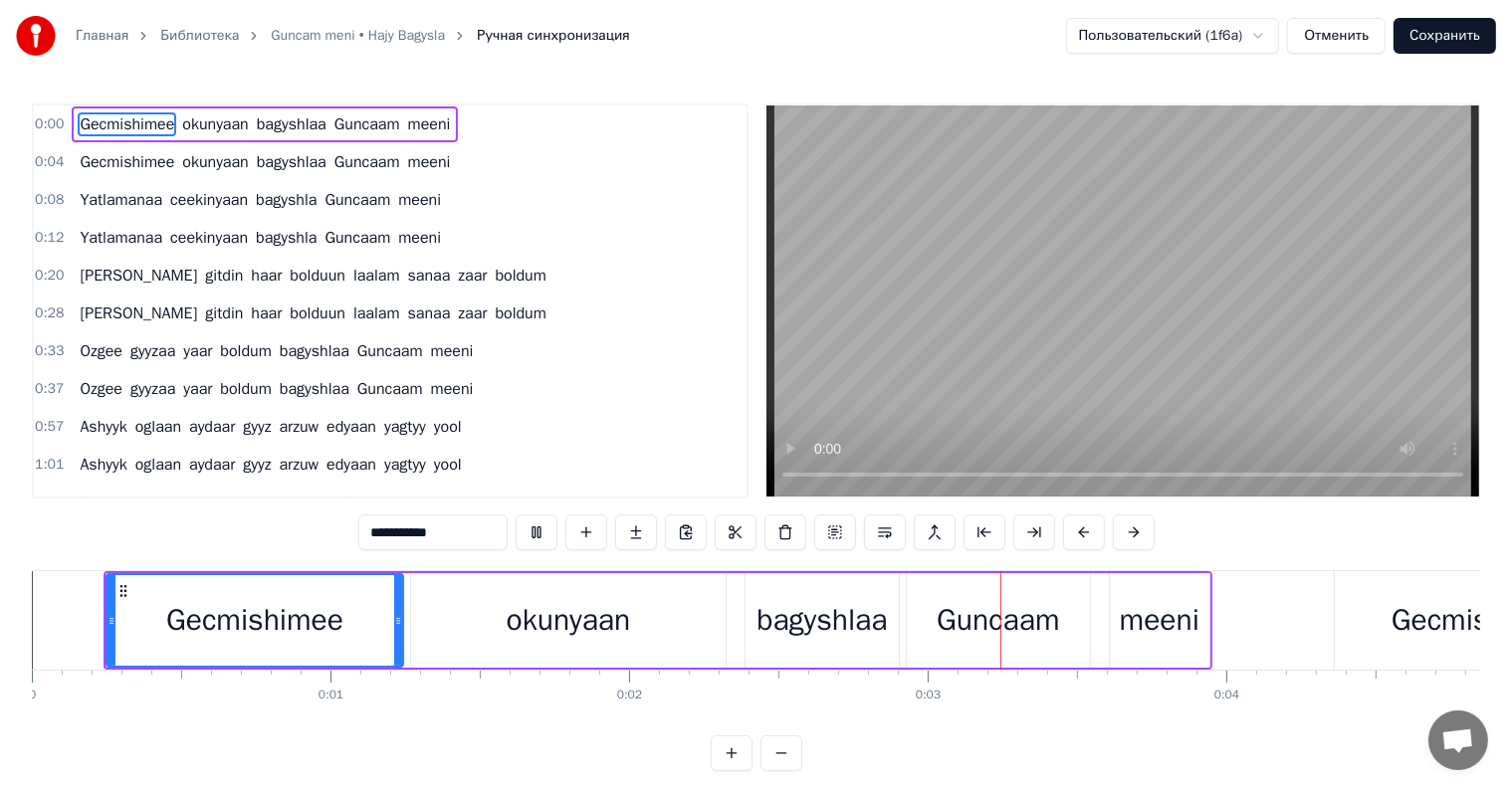 click on "0:00 Gecmishimee okunyaan bagyshlaa Guncaam meeni 0:04 Gecmishimee okunyaan bagyshlaa Guncaam meeni 0:08 Yatlamanaa ceekinyaan bagyshla Guncaam meeni 0:12 Yatlamanaa ceekinyaan bagyshla Guncaam meeni 0:20 Menden gitdin haar bolduun laalam sanaa zaar boldum 0:28 Menden gitdin haar bolduun laalam sanaa zaar boldum 0:33 Ozgee gyyzaa yaar boldum bagyshlaa Guncaam meeni 0:37 Ozgee gyyzaa yaar boldum bagyshlaa Guncaam meeni 0:57 Ashyyk oglaan aydaar gyyz arzuw edyaan yagtyy yool 1:01 Ashyyk oglaan aydaar gyyz arzuw edyaan yagtyy yool 1:05 Cyn soyeenin baagtyy bol bagyshla Guncaam meeni 1:10 Cyn soyeenin baagtyy bol bagyshla Guncaam meeni 1:18 Menden gitdin haar bolduum lalaam sanaa zaar boldum 1:26 Menden gitdin haar bolduum lalaam sanaa zaar boldum 1:30 Ozgee gyyzaa yaar boldum bagyshlaa Guncaam meeni 1:34 Ozgee gyyzaa yaar boldum bagyshlaa Guncaam meeni 1:55 Men soyyaadim jandaan sora soygim soyenmi 1:59 Seni soyyadim jandaan sora soygim soyenmi 2:03 Narazy men ykbaldan bagyshlaa Guncaam meeni 2:07 Narazy men" at bounding box center (756, 300) 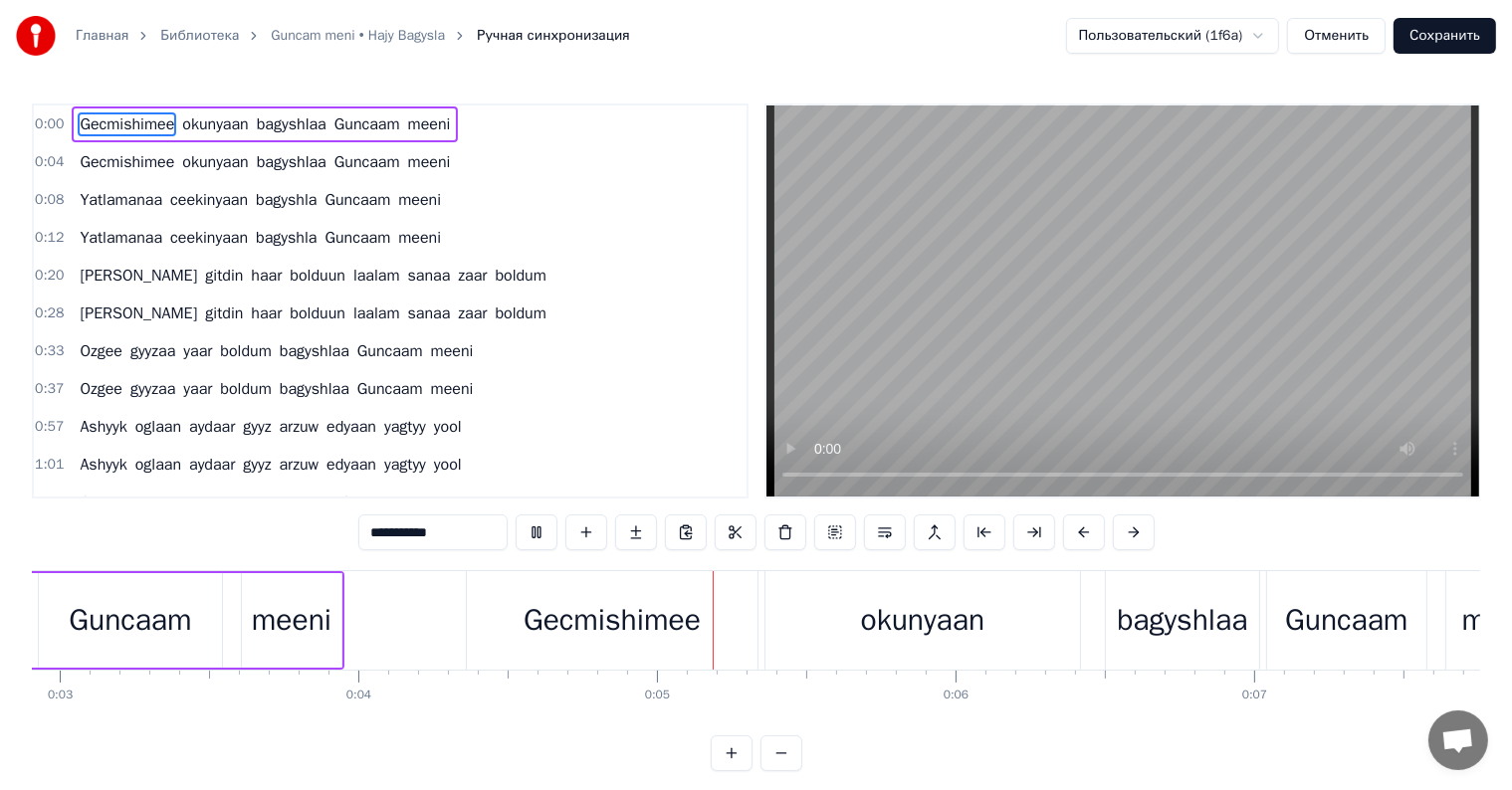 scroll, scrollTop: 0, scrollLeft: 1263, axis: horizontal 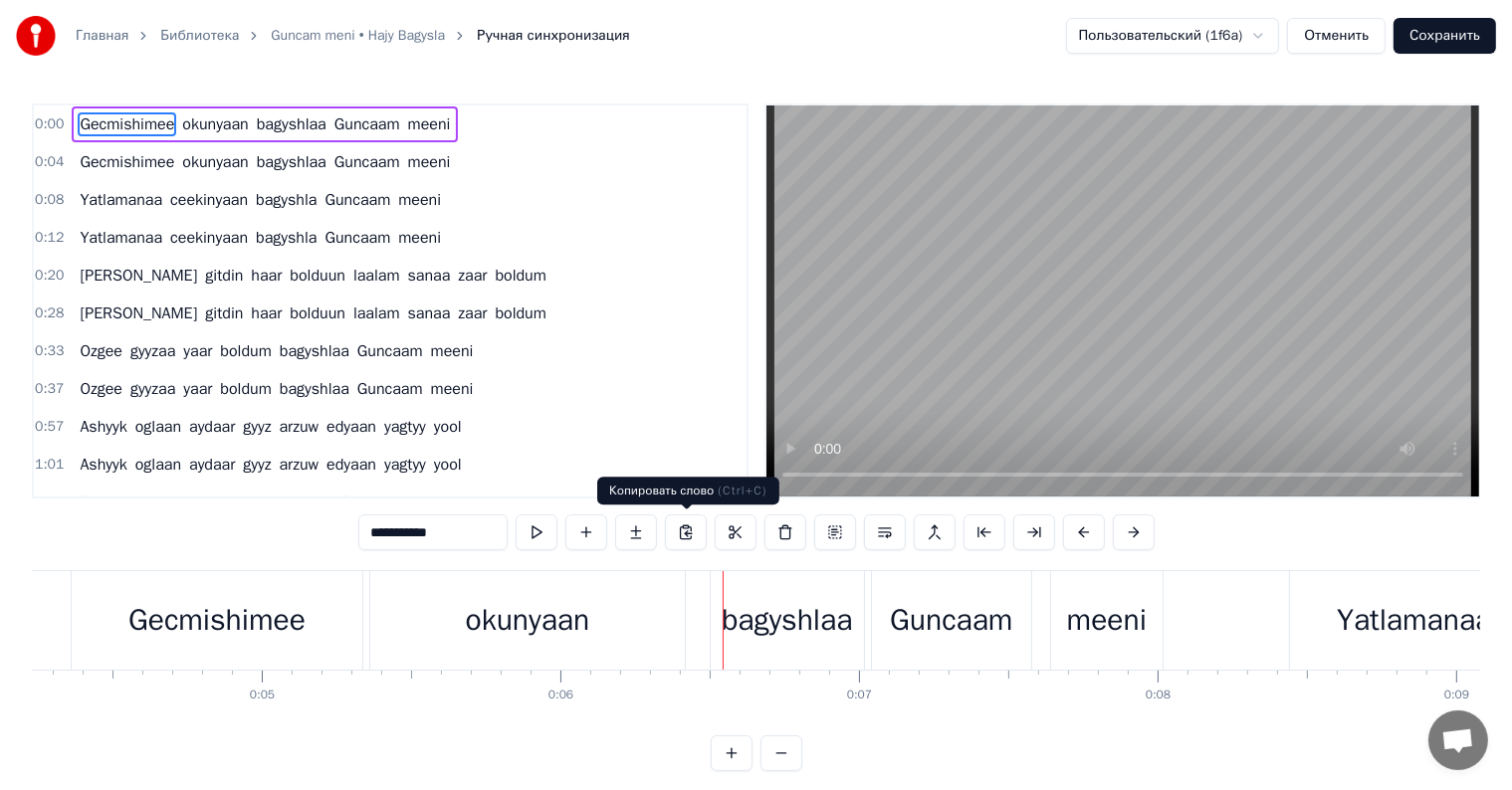 click on "okunyaan" at bounding box center [528, 620] 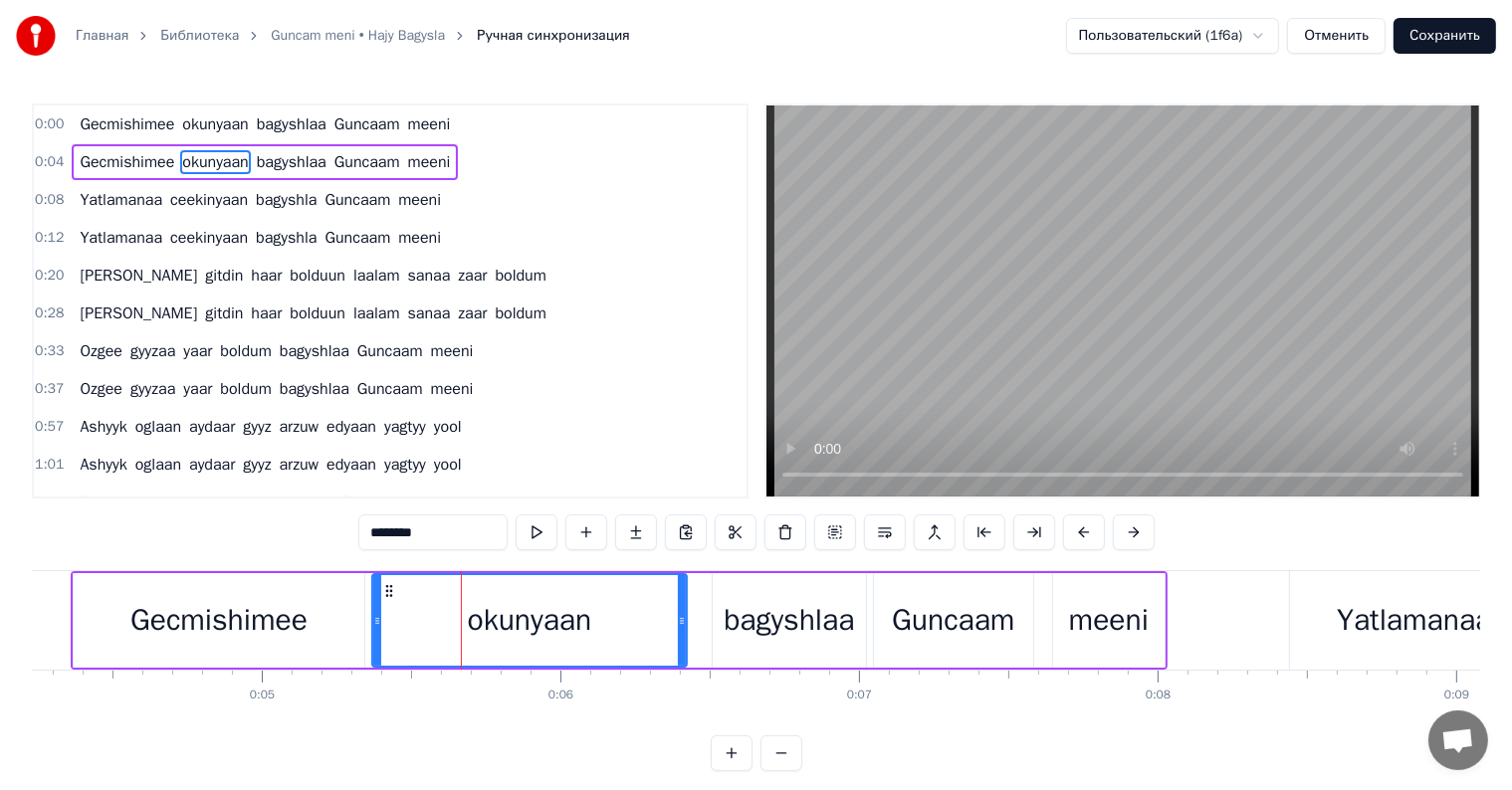 click on "********" at bounding box center [433, 532] 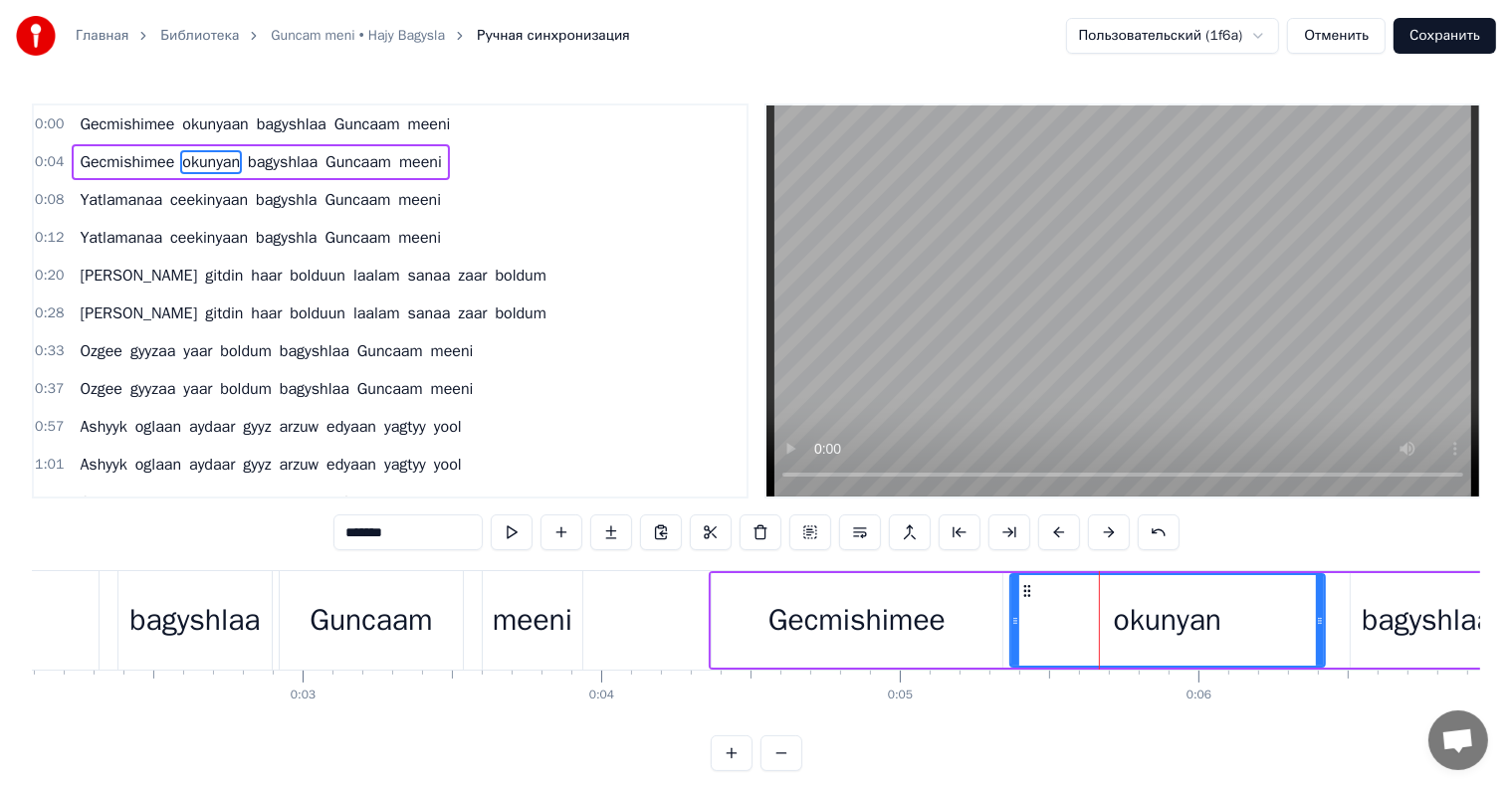 scroll, scrollTop: 0, scrollLeft: 0, axis: both 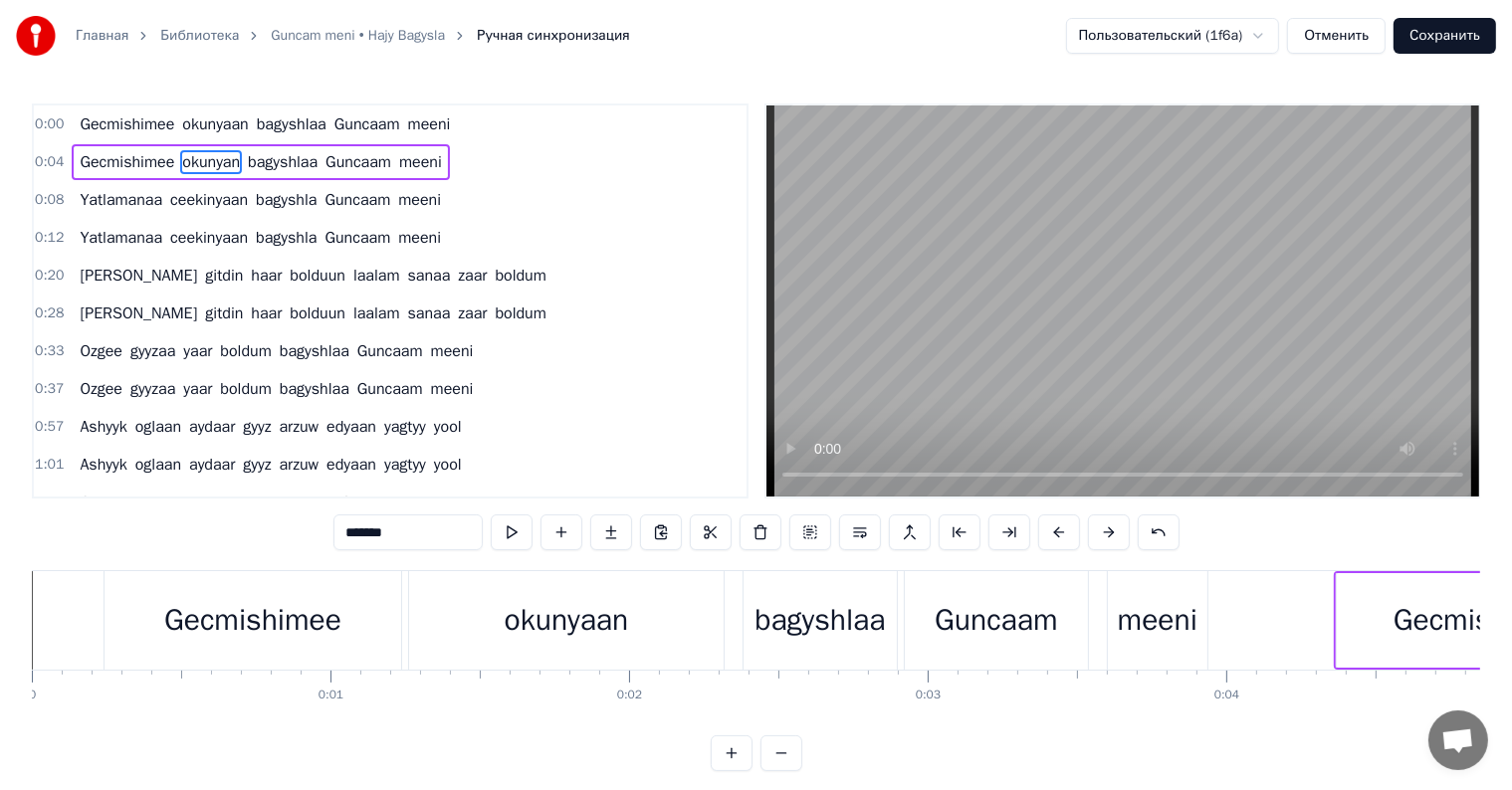 click on "Gecmishimee" at bounding box center [253, 620] 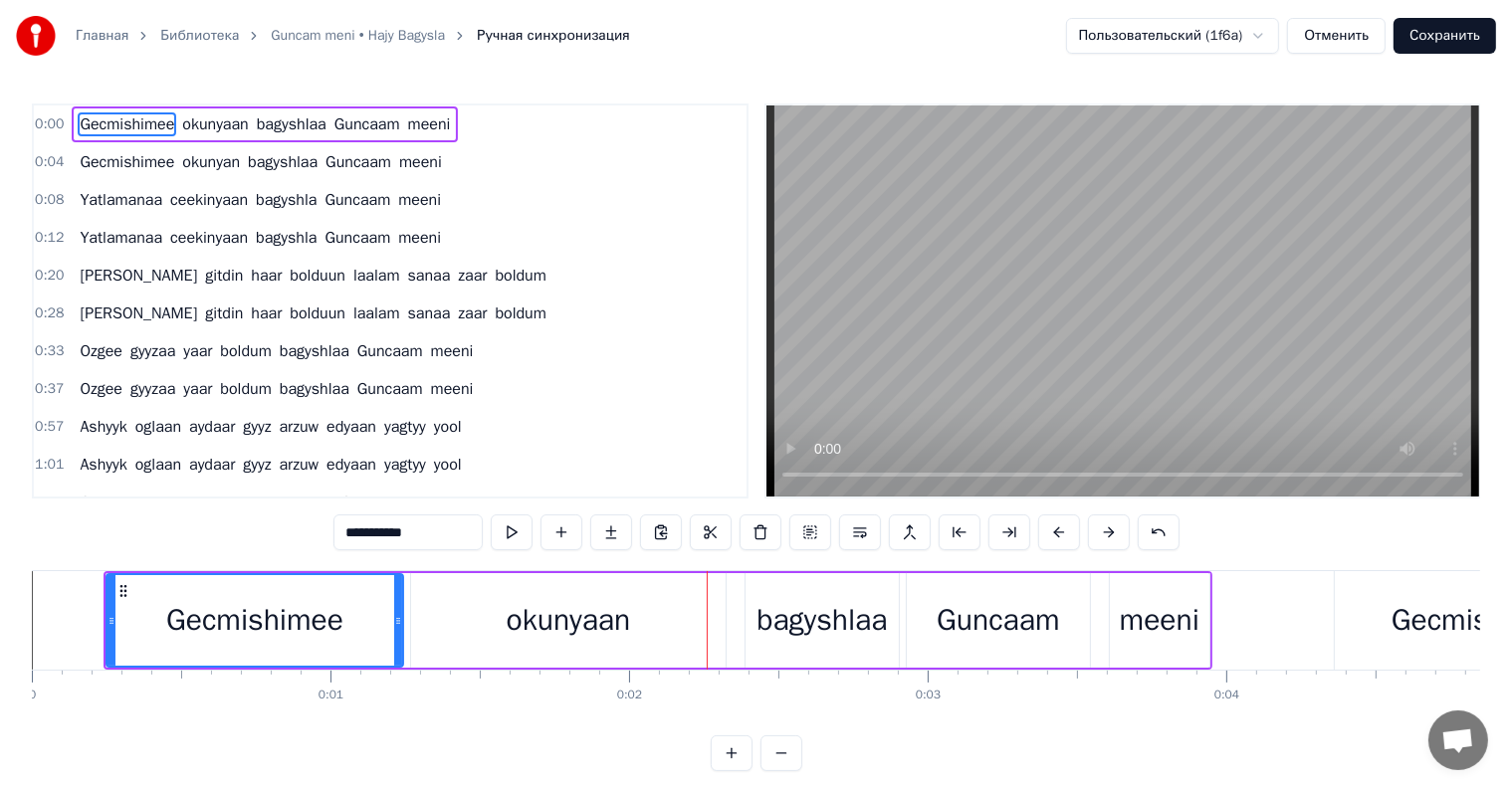drag, startPoint x: 645, startPoint y: 635, endPoint x: 539, endPoint y: 574, distance: 122.29881 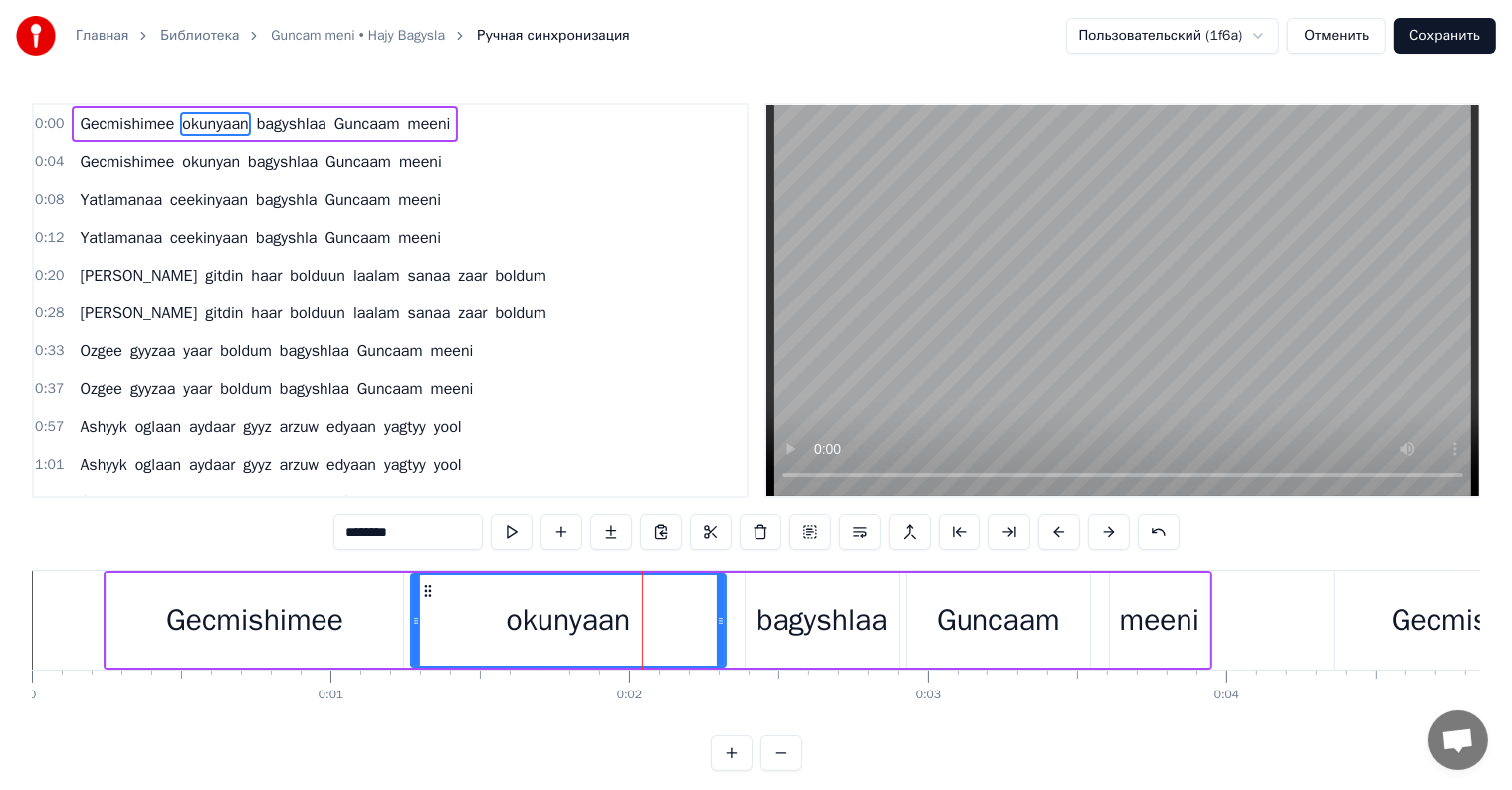 click on "********" at bounding box center [408, 532] 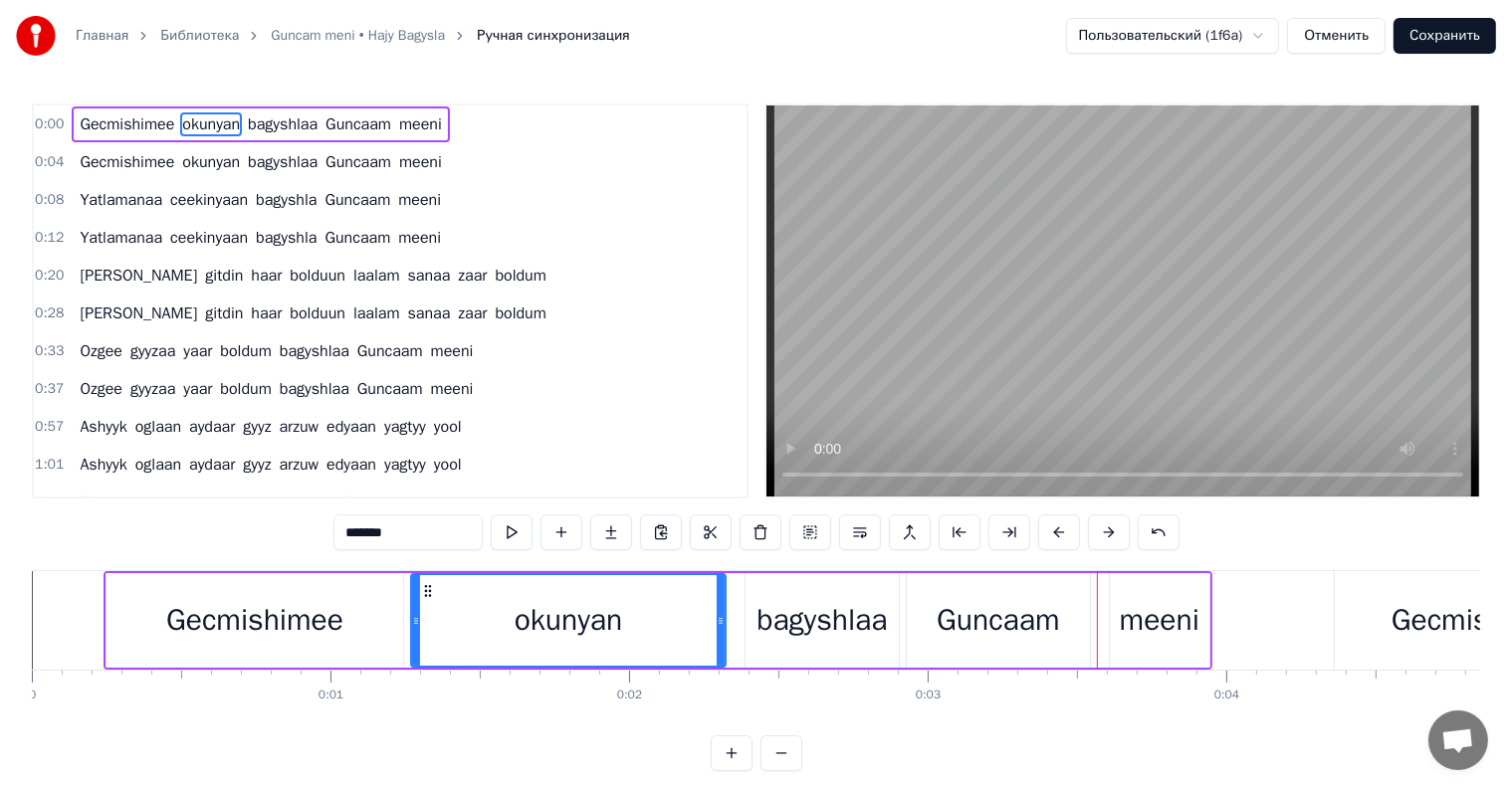 click on "bagyshlaa" at bounding box center [822, 620] 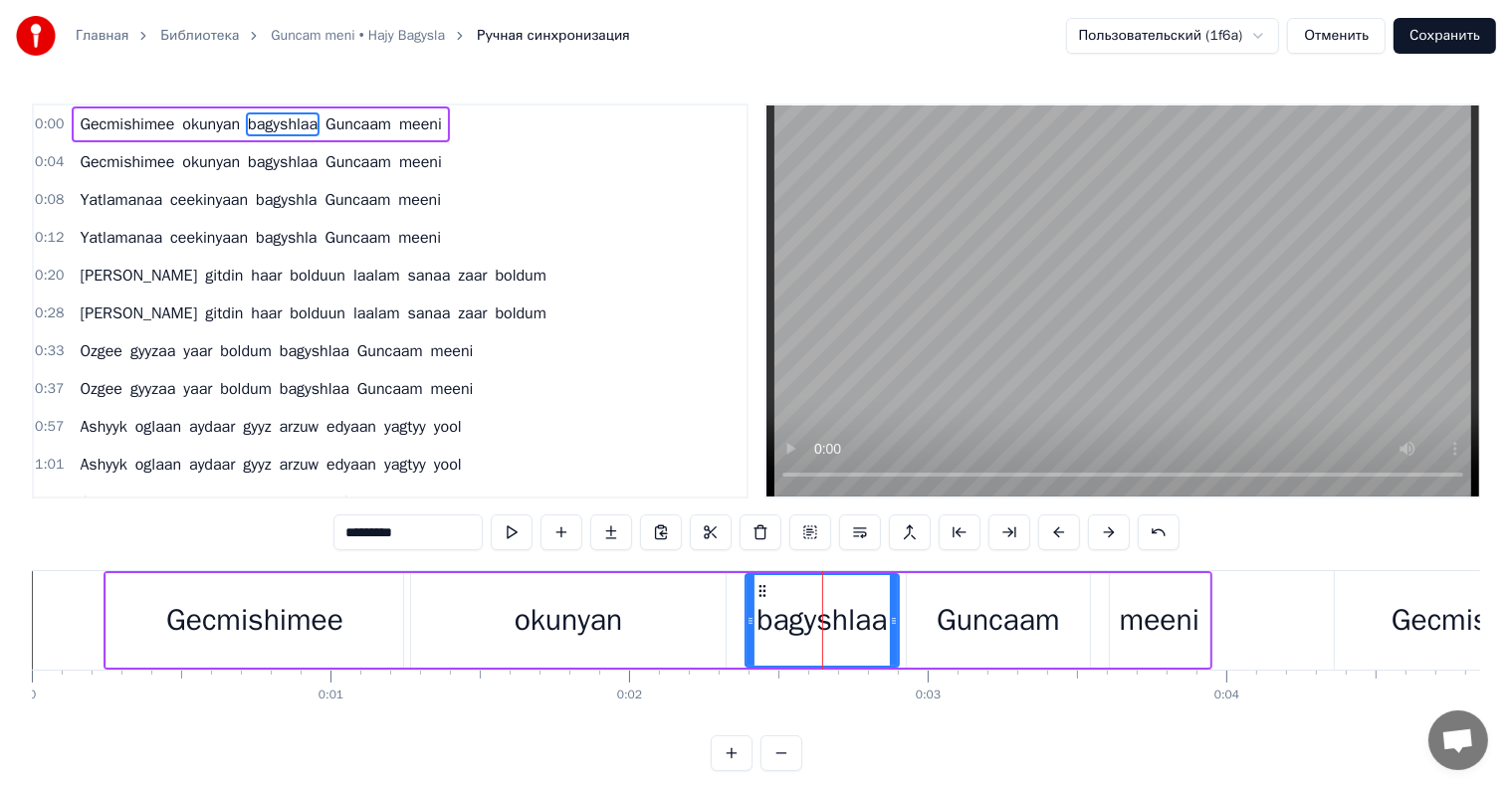 drag, startPoint x: 437, startPoint y: 534, endPoint x: 429, endPoint y: 526, distance: 11.313708 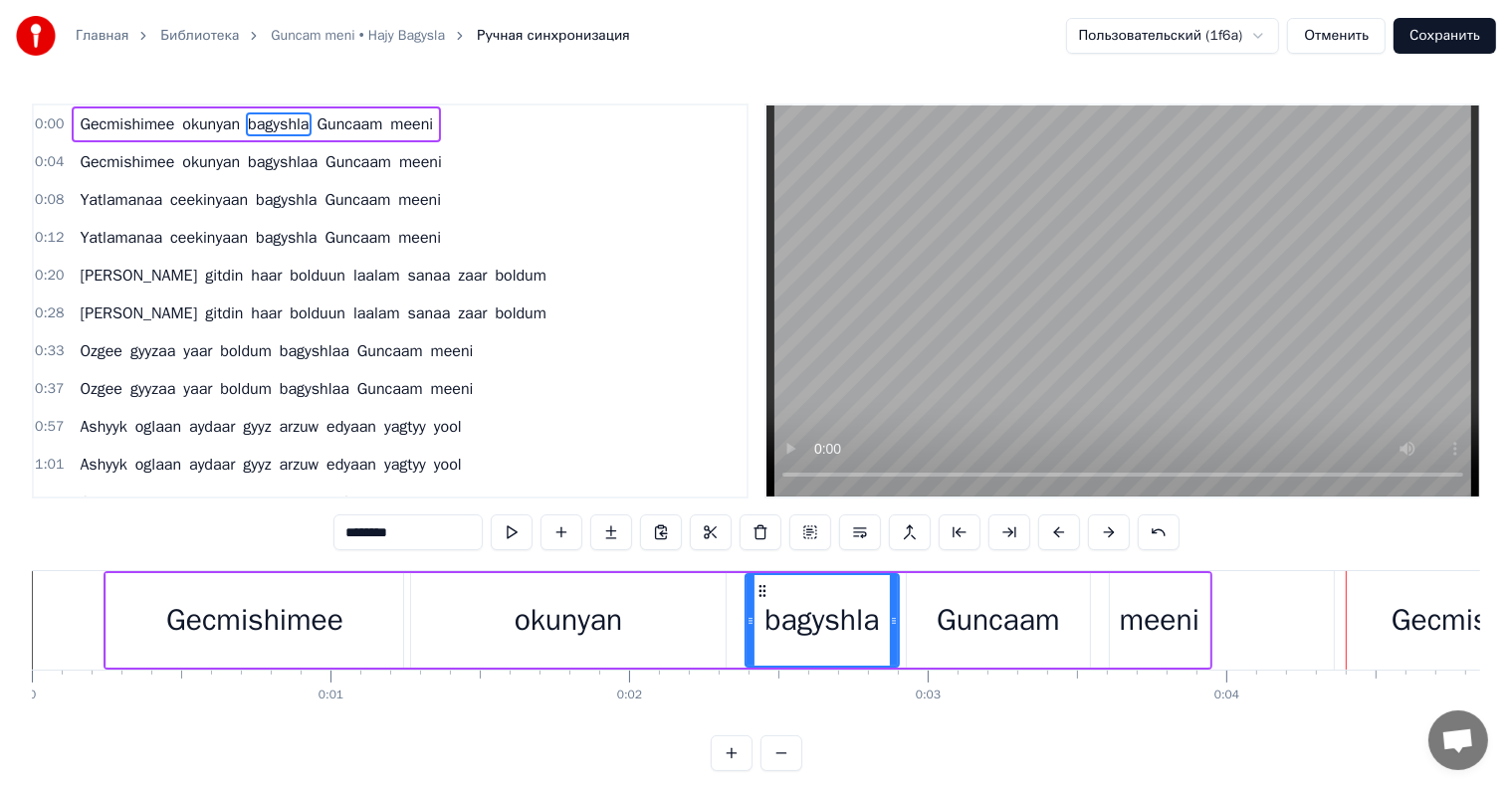 click on "meeni" at bounding box center [1160, 620] 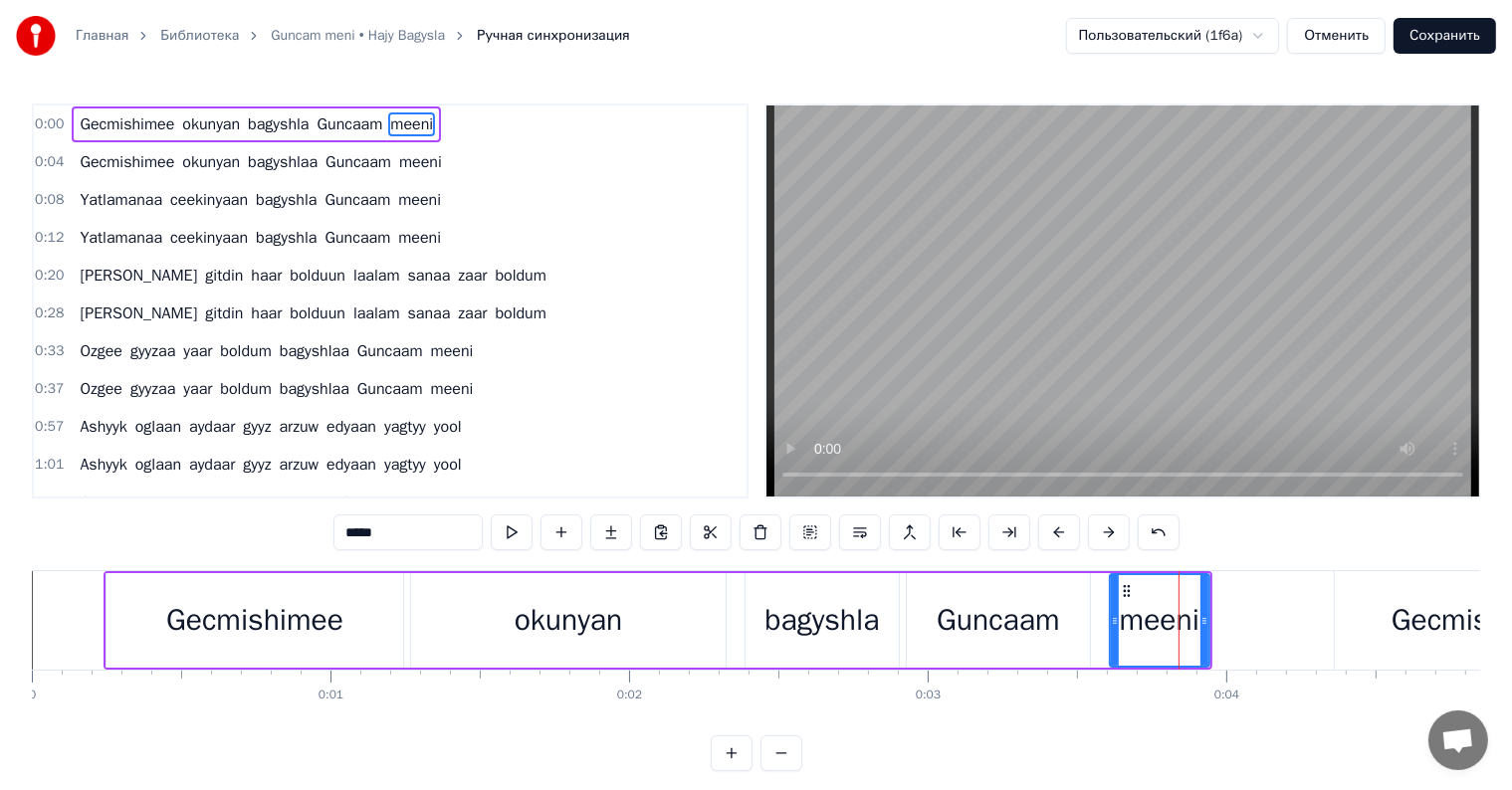 click on "*****" at bounding box center (408, 532) 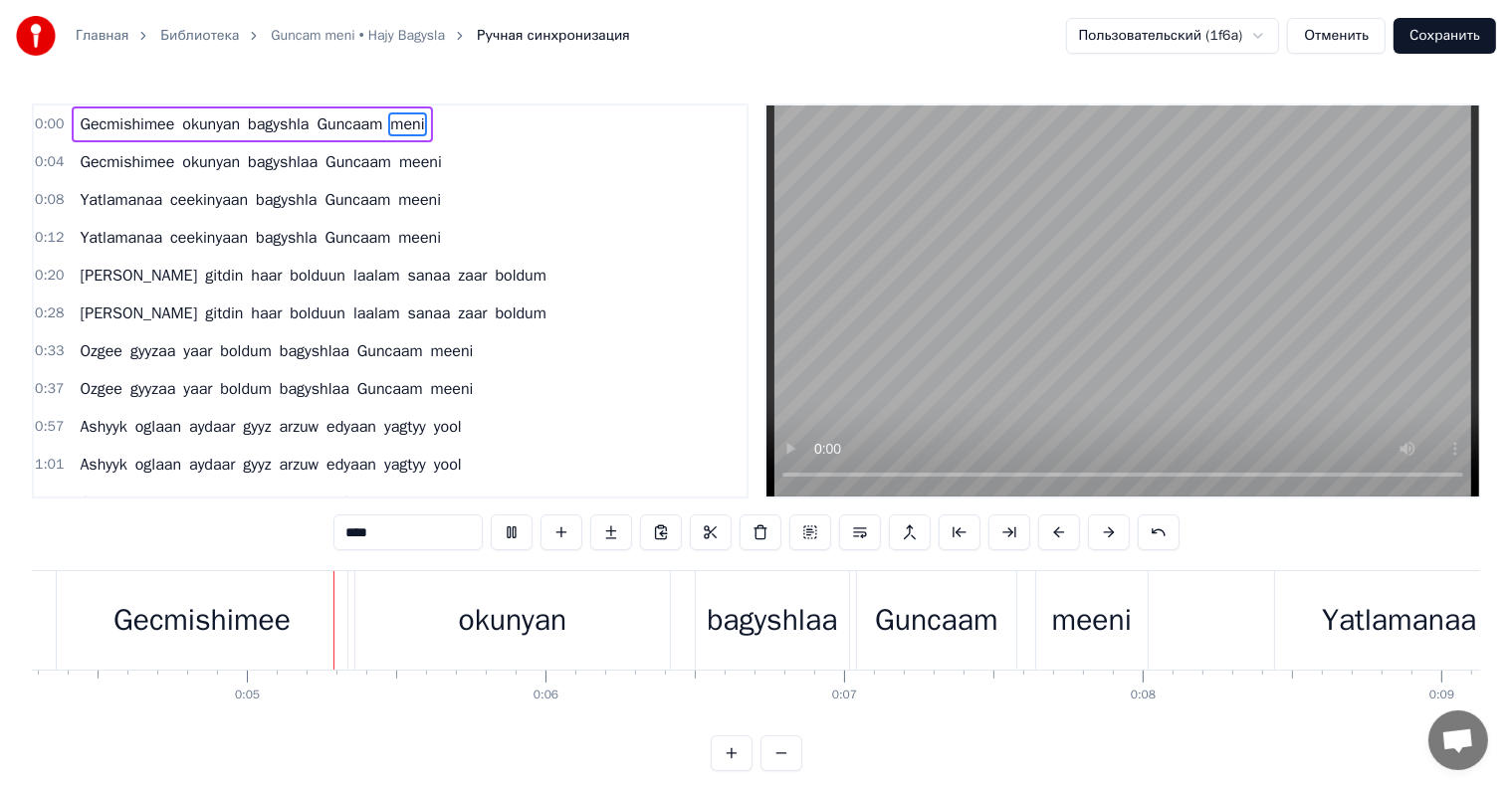 scroll, scrollTop: 0, scrollLeft: 1279, axis: horizontal 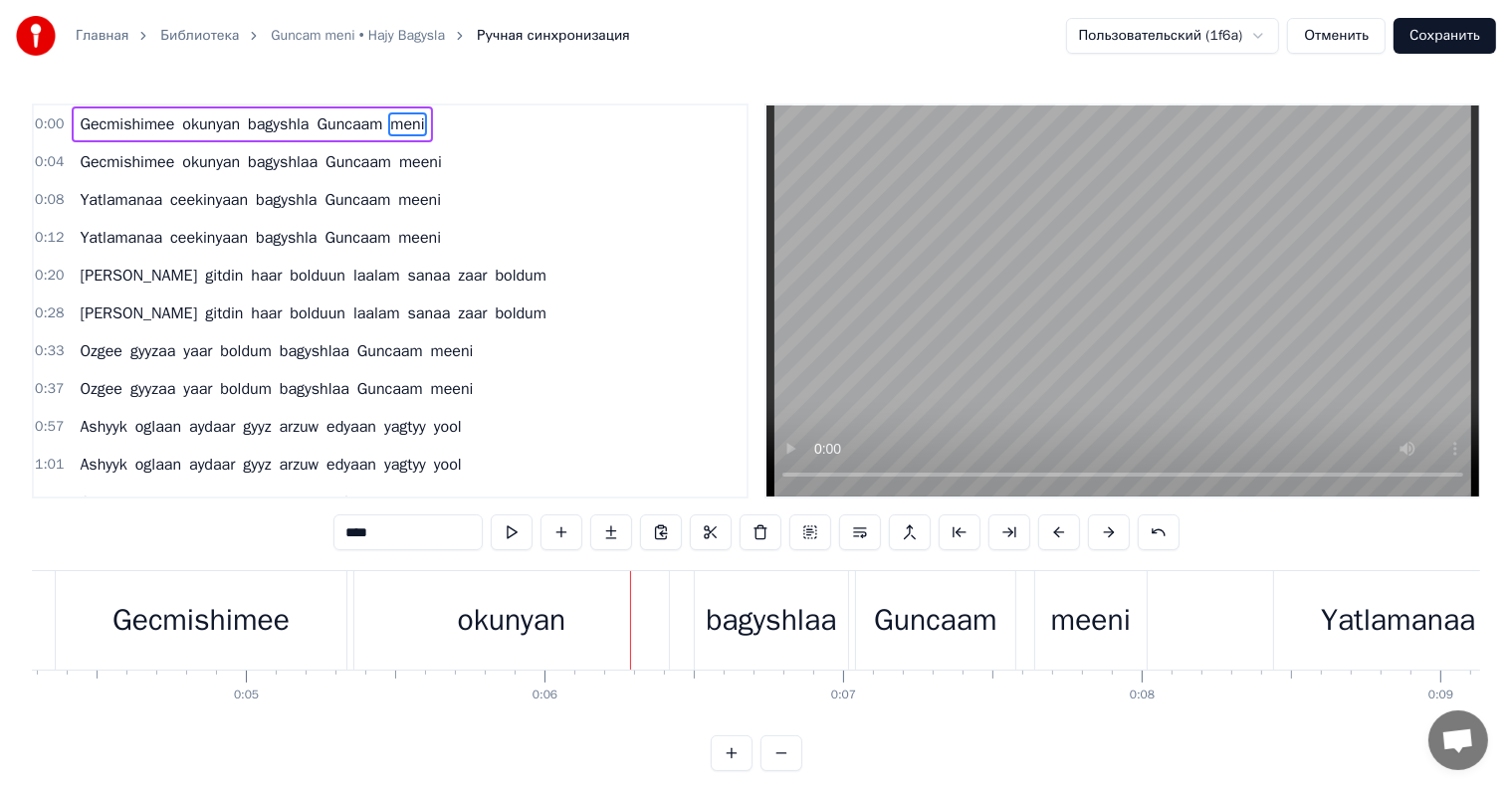 click on "Gecmishimee" at bounding box center (201, 620) 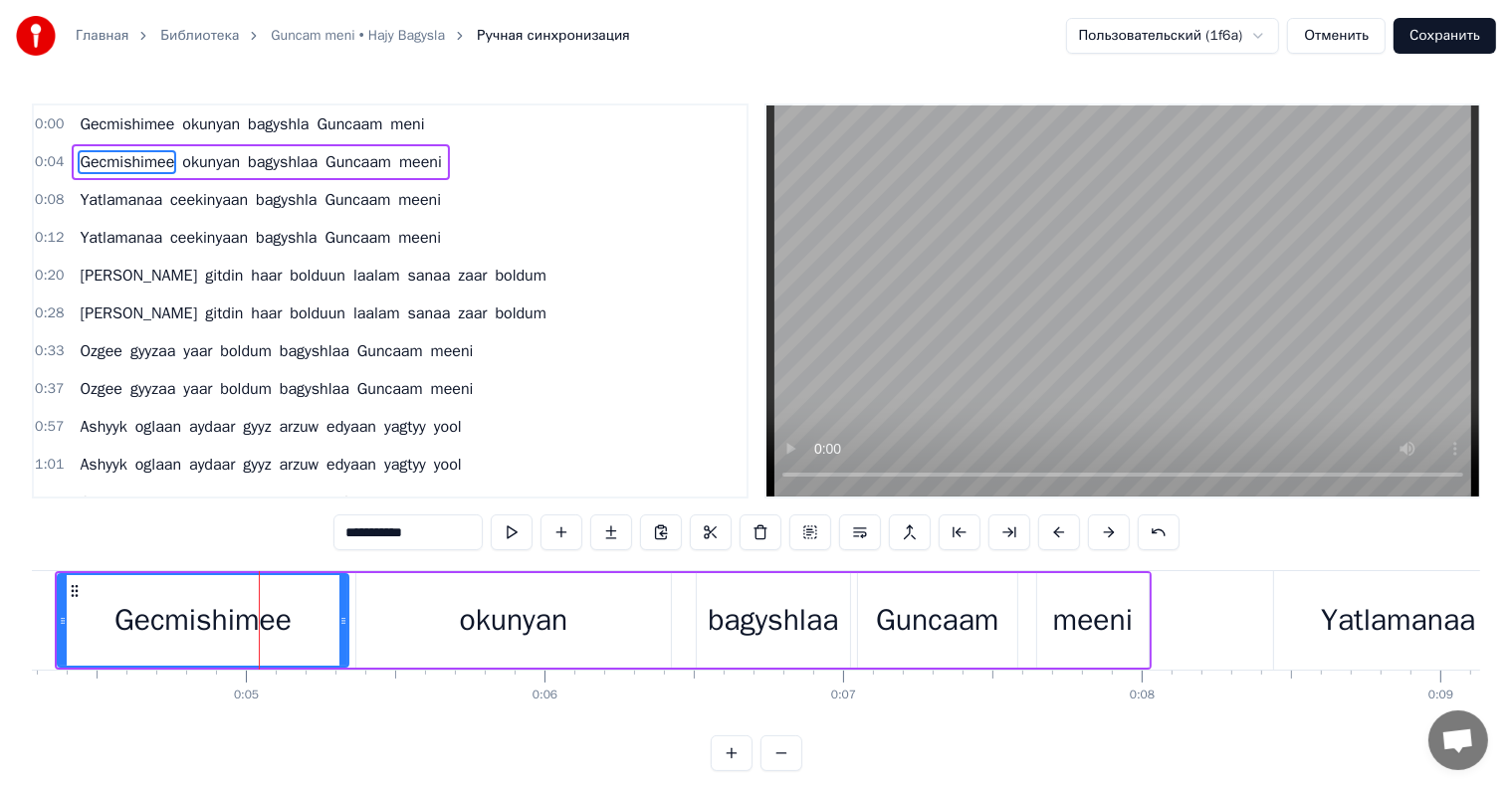 click on "**********" at bounding box center [408, 532] 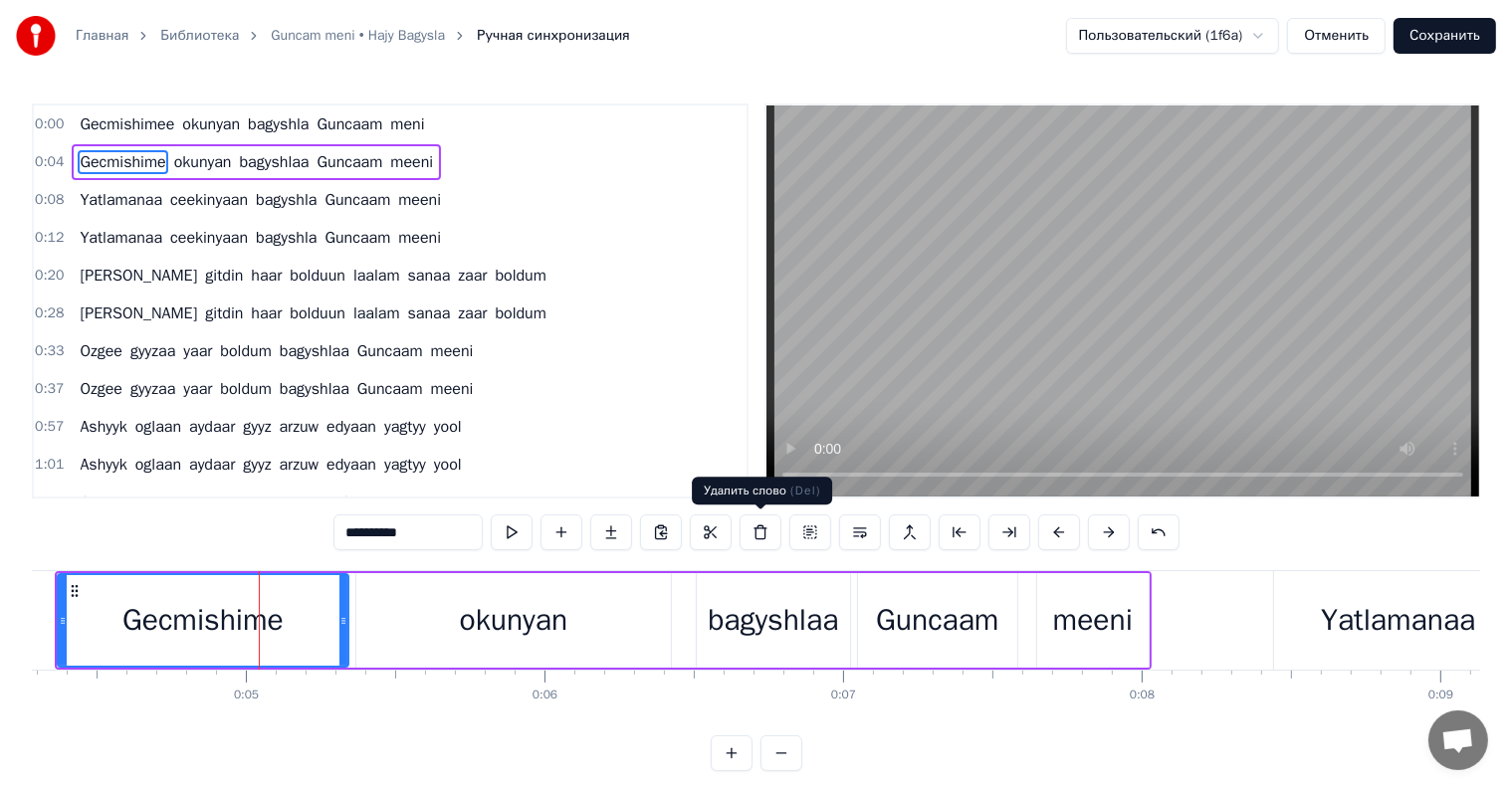 click on "bagyshlaa" at bounding box center (773, 620) 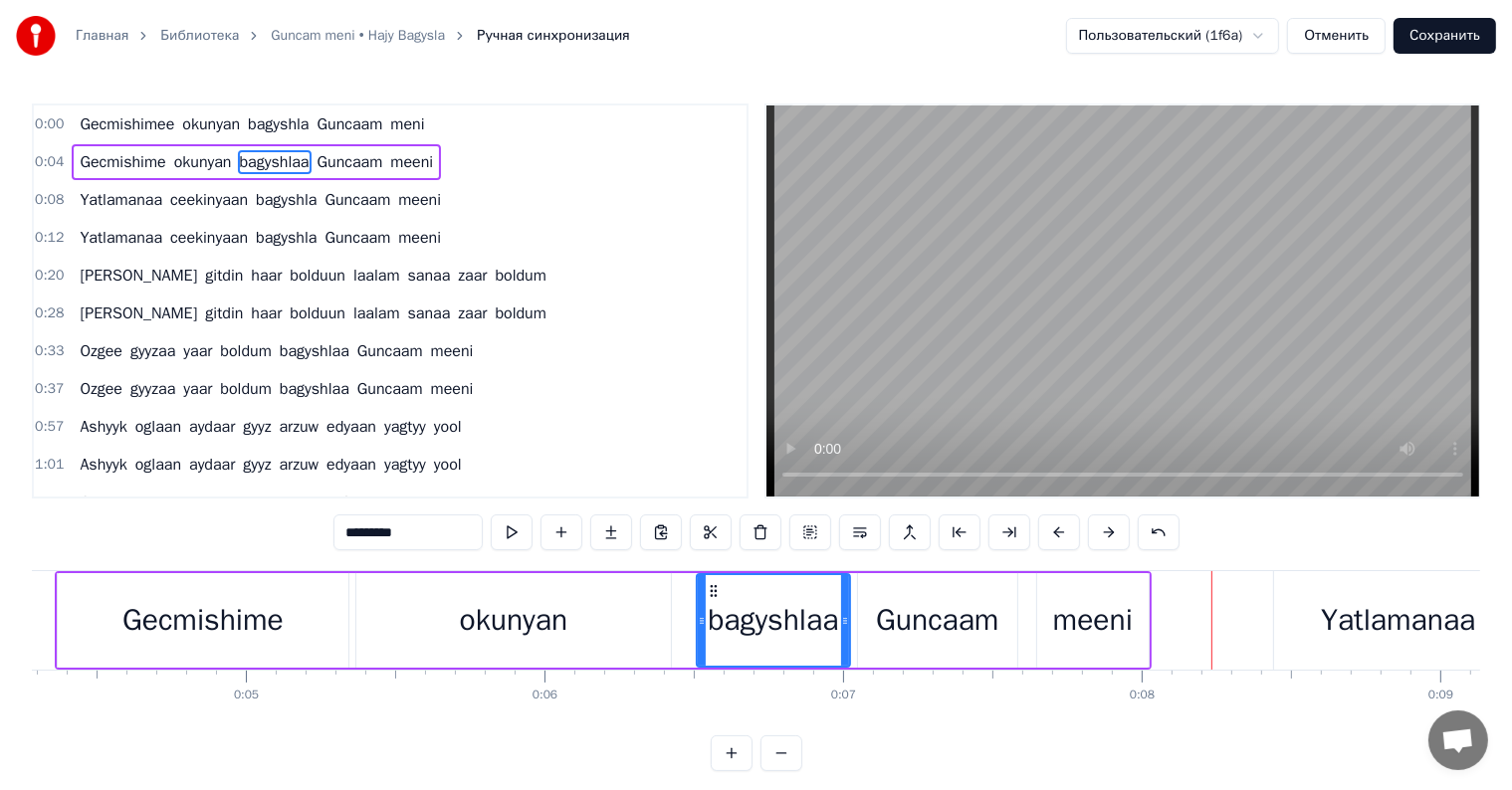drag, startPoint x: 775, startPoint y: 652, endPoint x: 776, endPoint y: 640, distance: 12.0415946 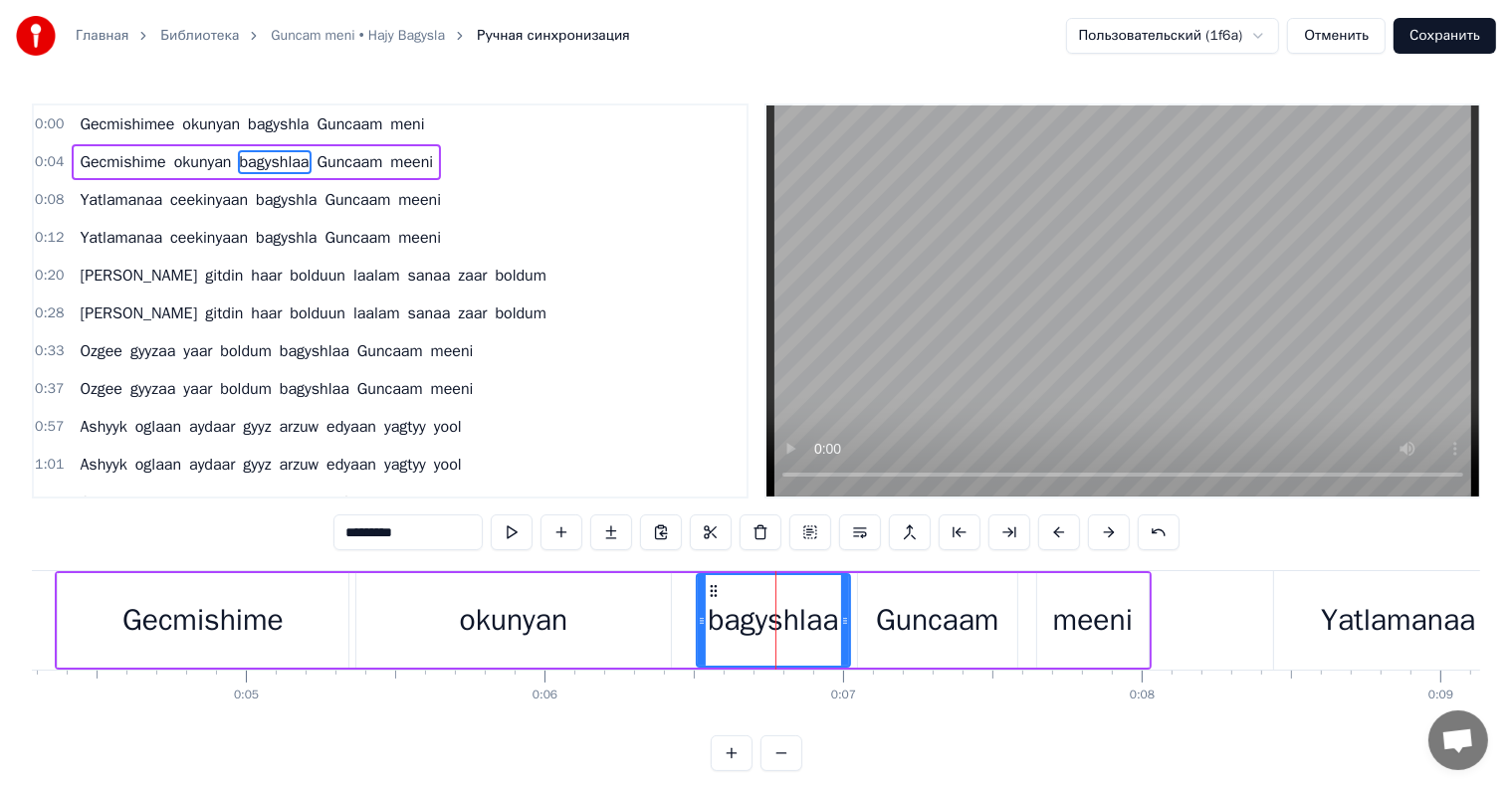 click on "*********" at bounding box center [408, 532] 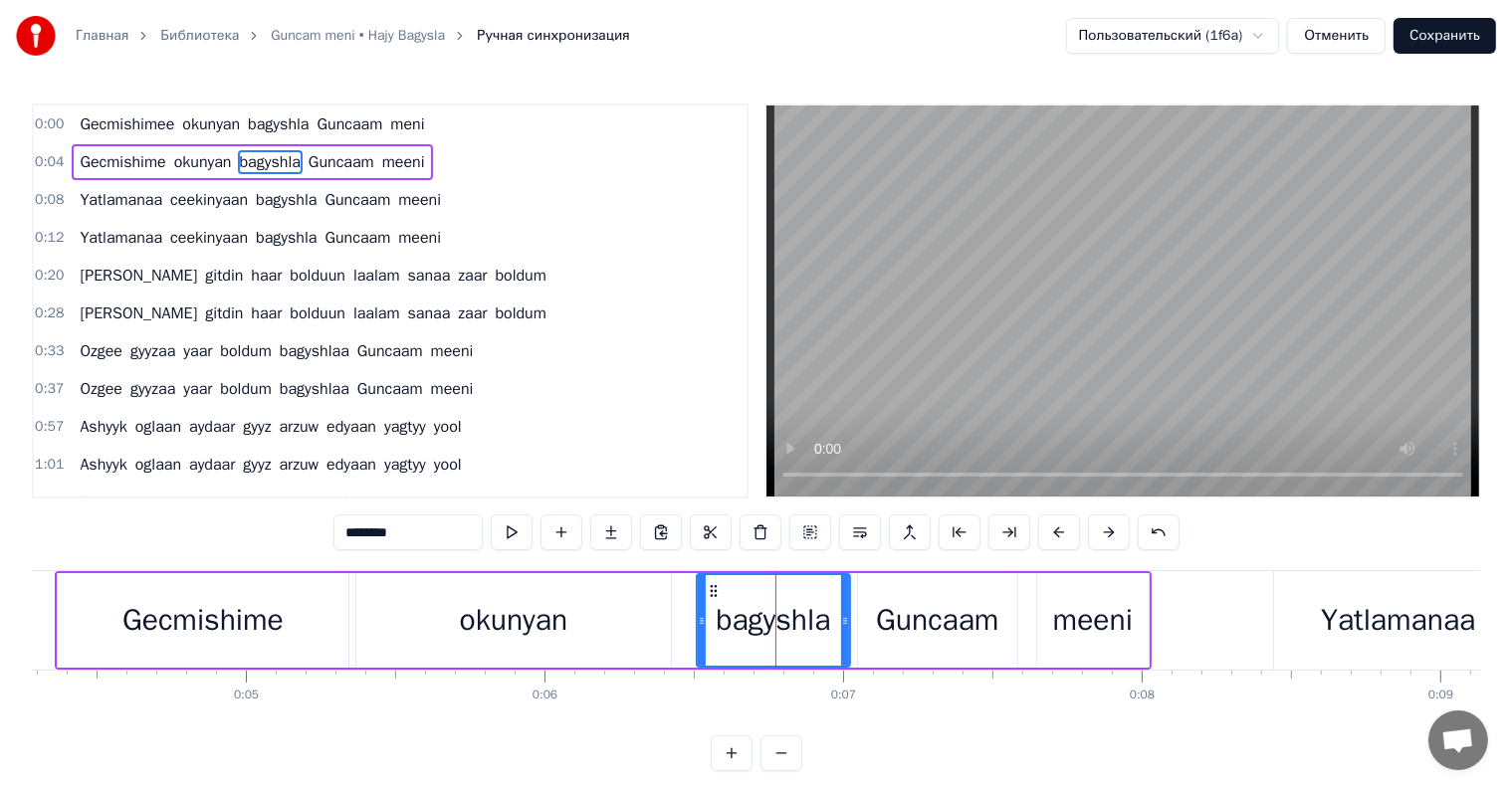 click on "Guncaam" at bounding box center [937, 620] 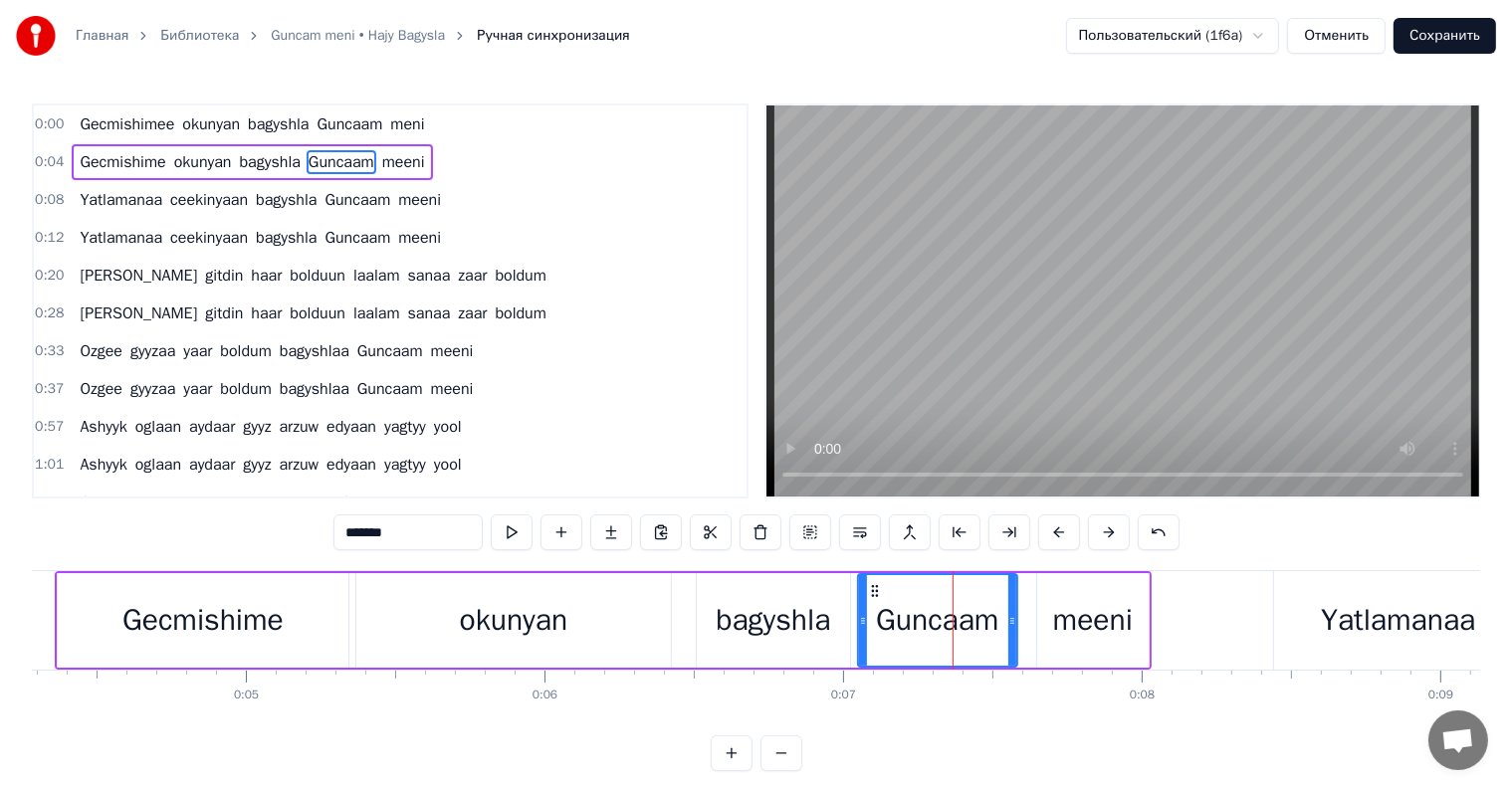 click on "meeni" at bounding box center [1093, 620] 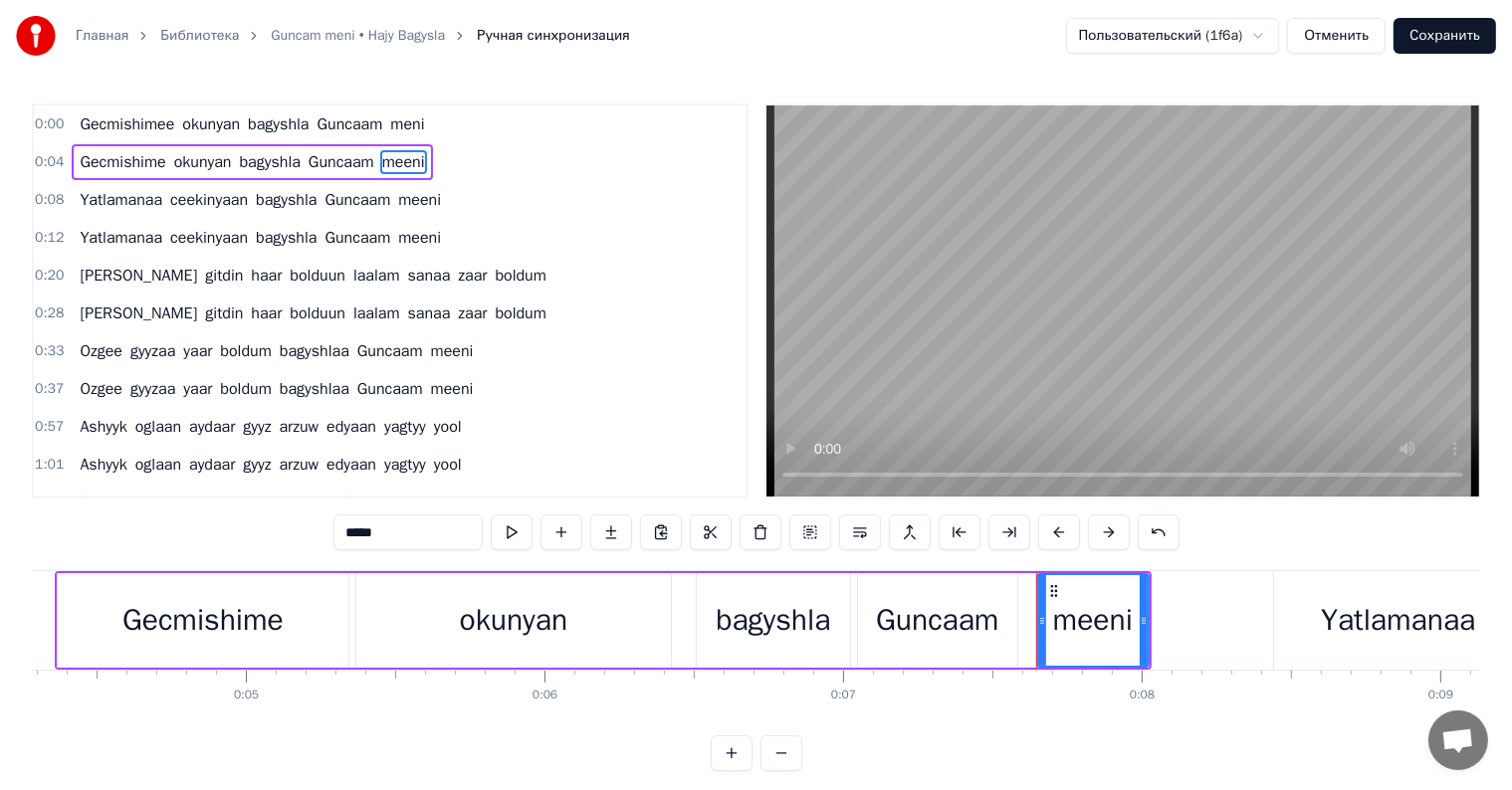 click on "*****" at bounding box center [408, 532] 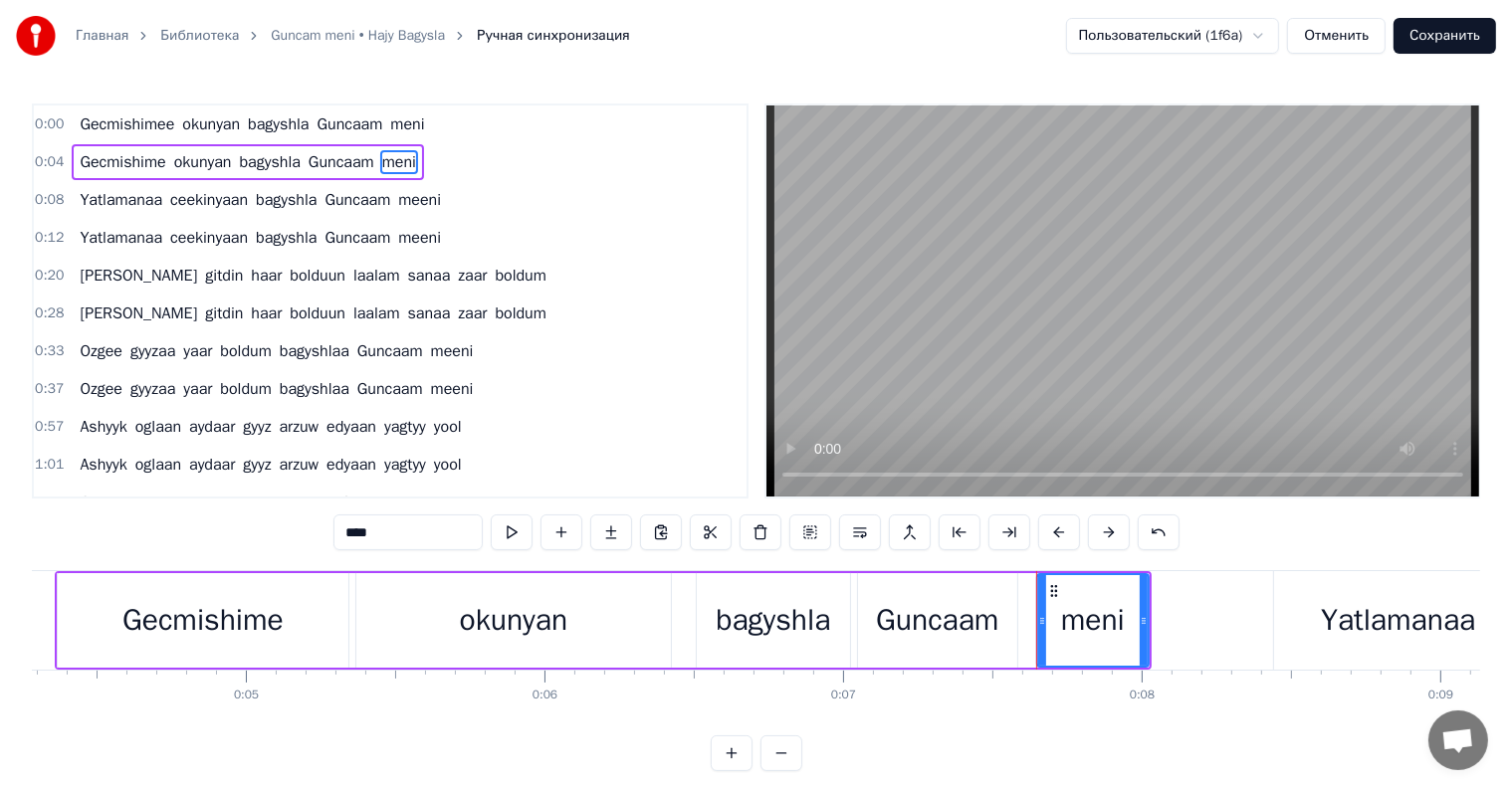 click on "Gecmishime" at bounding box center [203, 620] 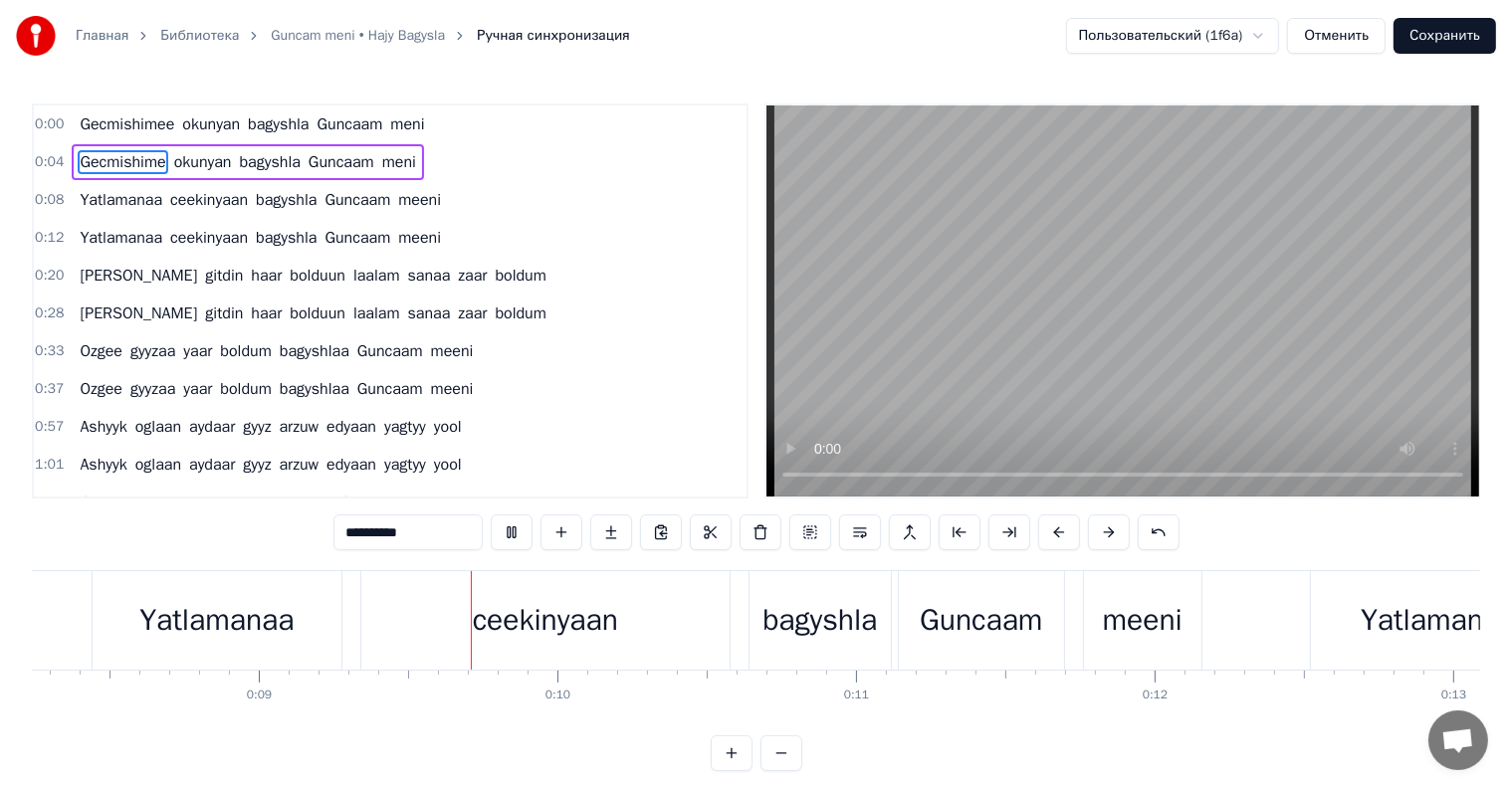 scroll, scrollTop: 0, scrollLeft: 2579, axis: horizontal 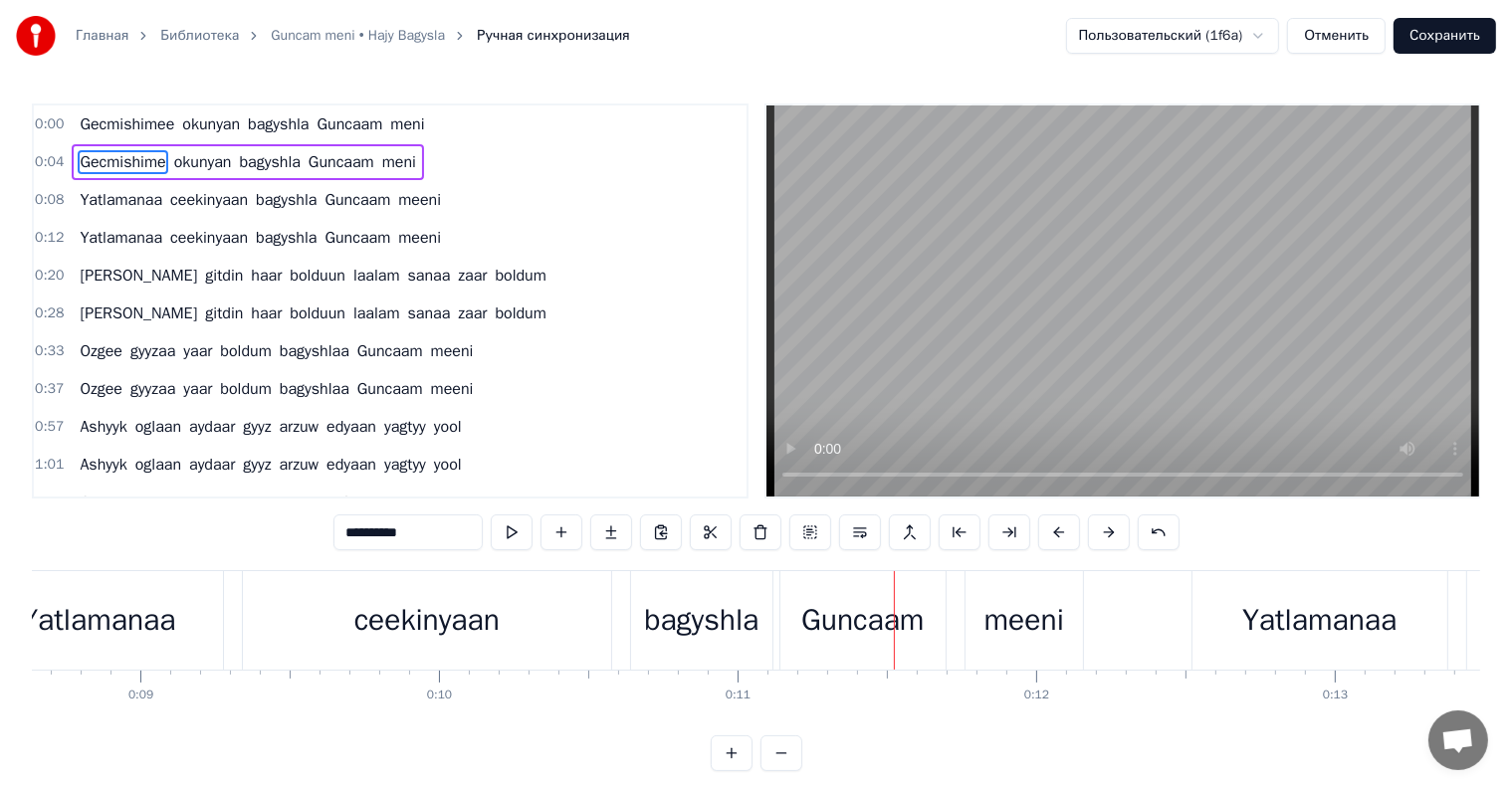 click on "ceekinyaan" at bounding box center (427, 620) 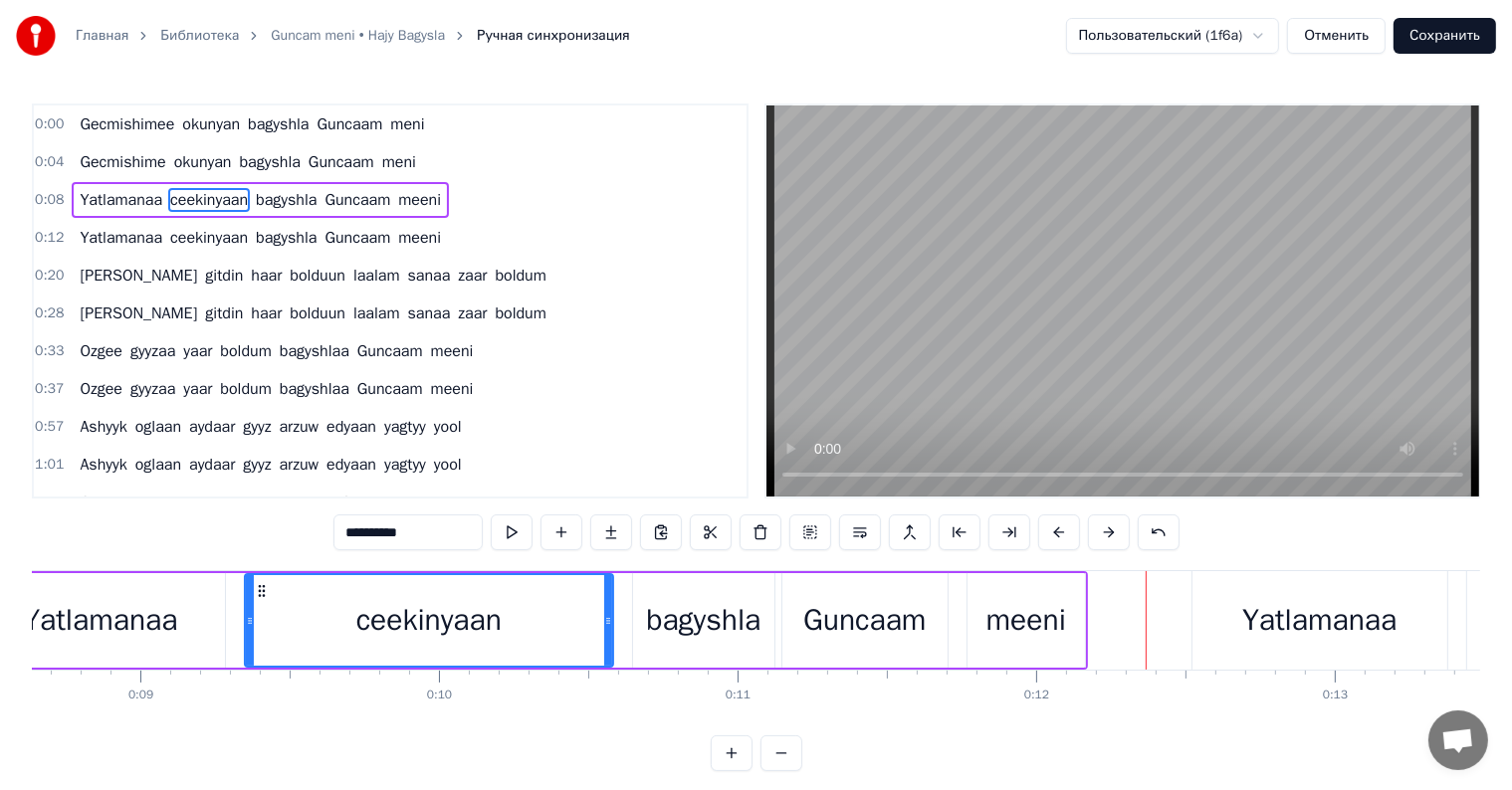 click on "meeni" at bounding box center [1026, 620] 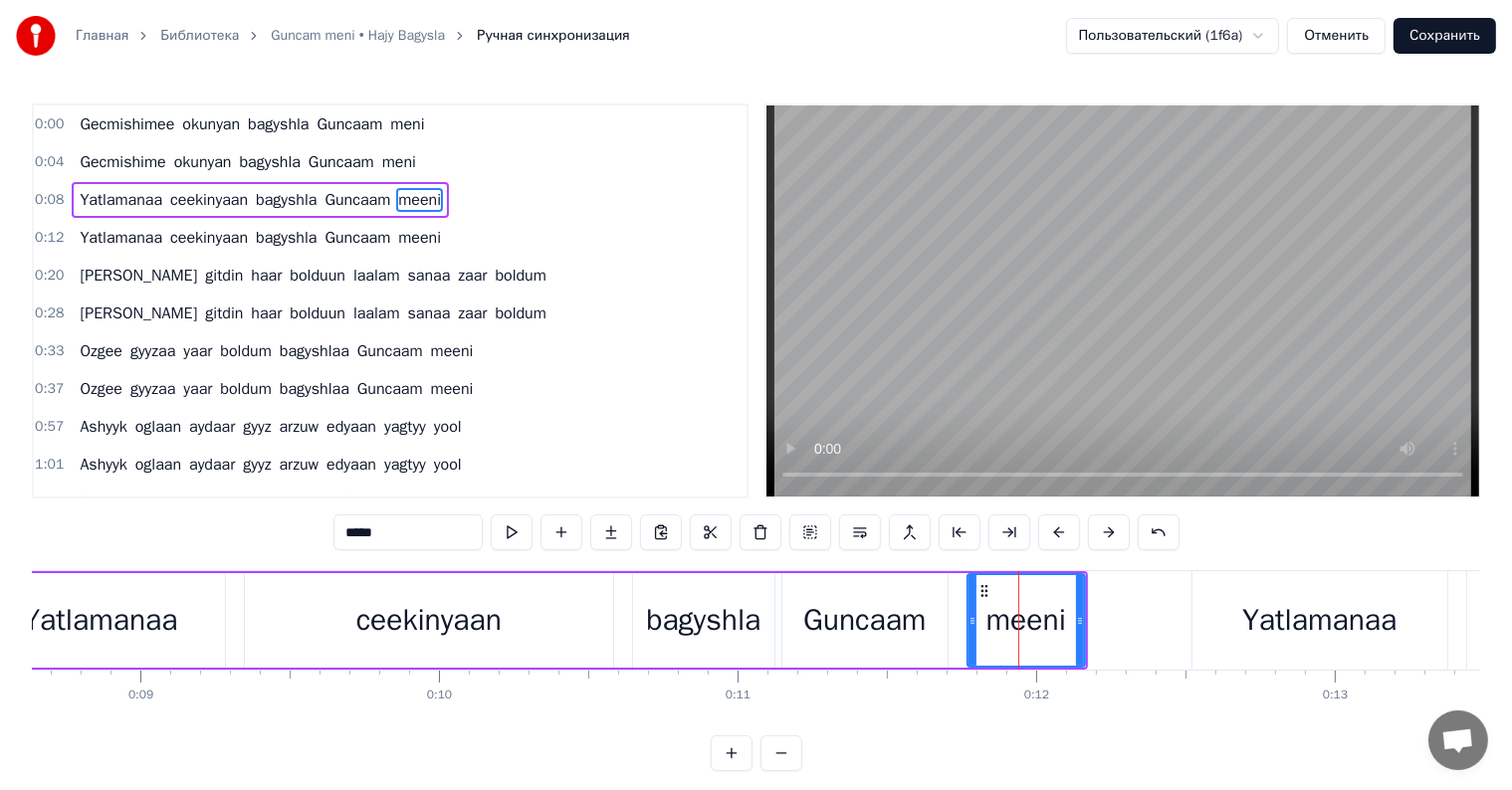 click on "*****" at bounding box center (408, 532) 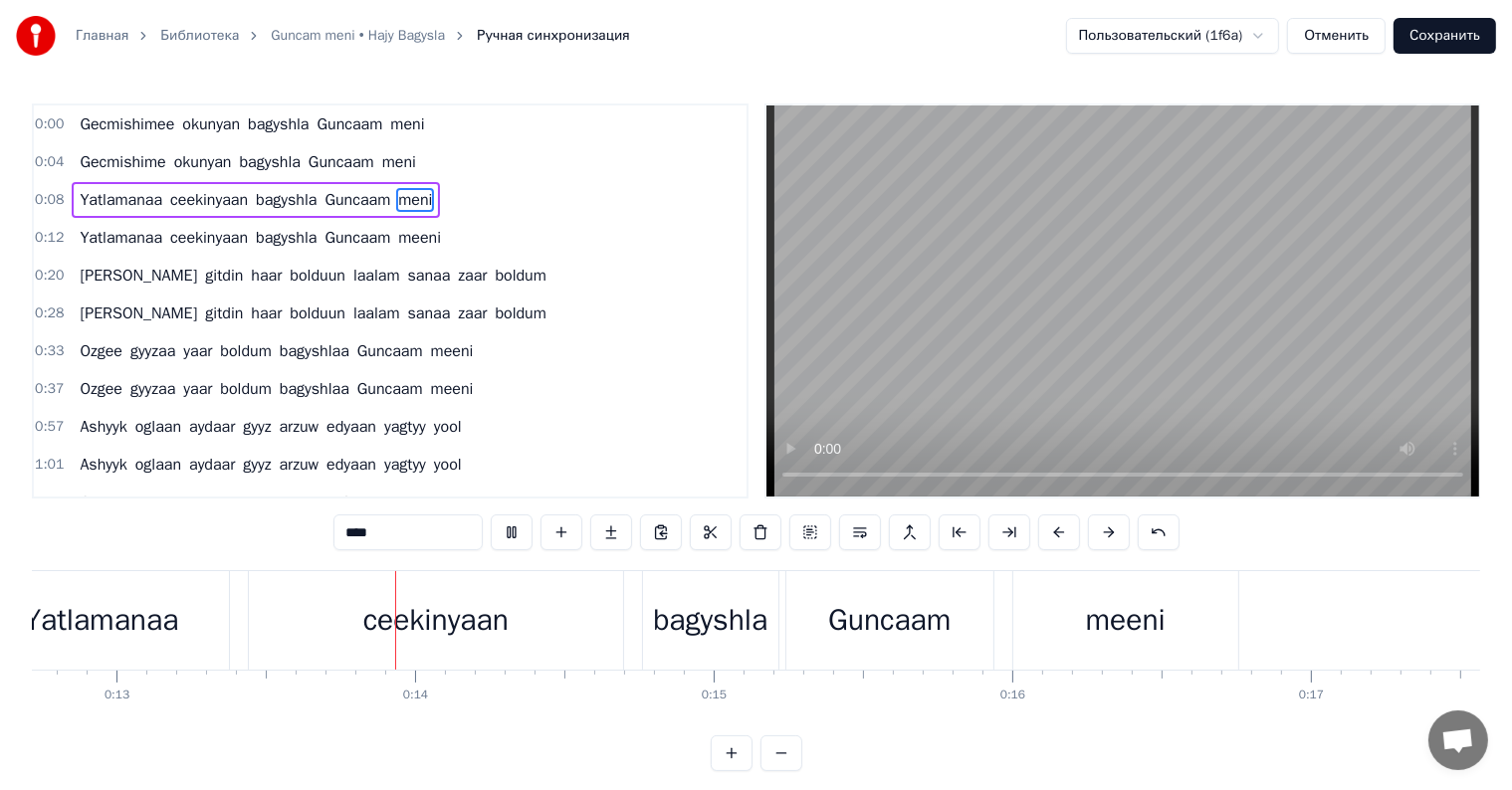 scroll, scrollTop: 0, scrollLeft: 3863, axis: horizontal 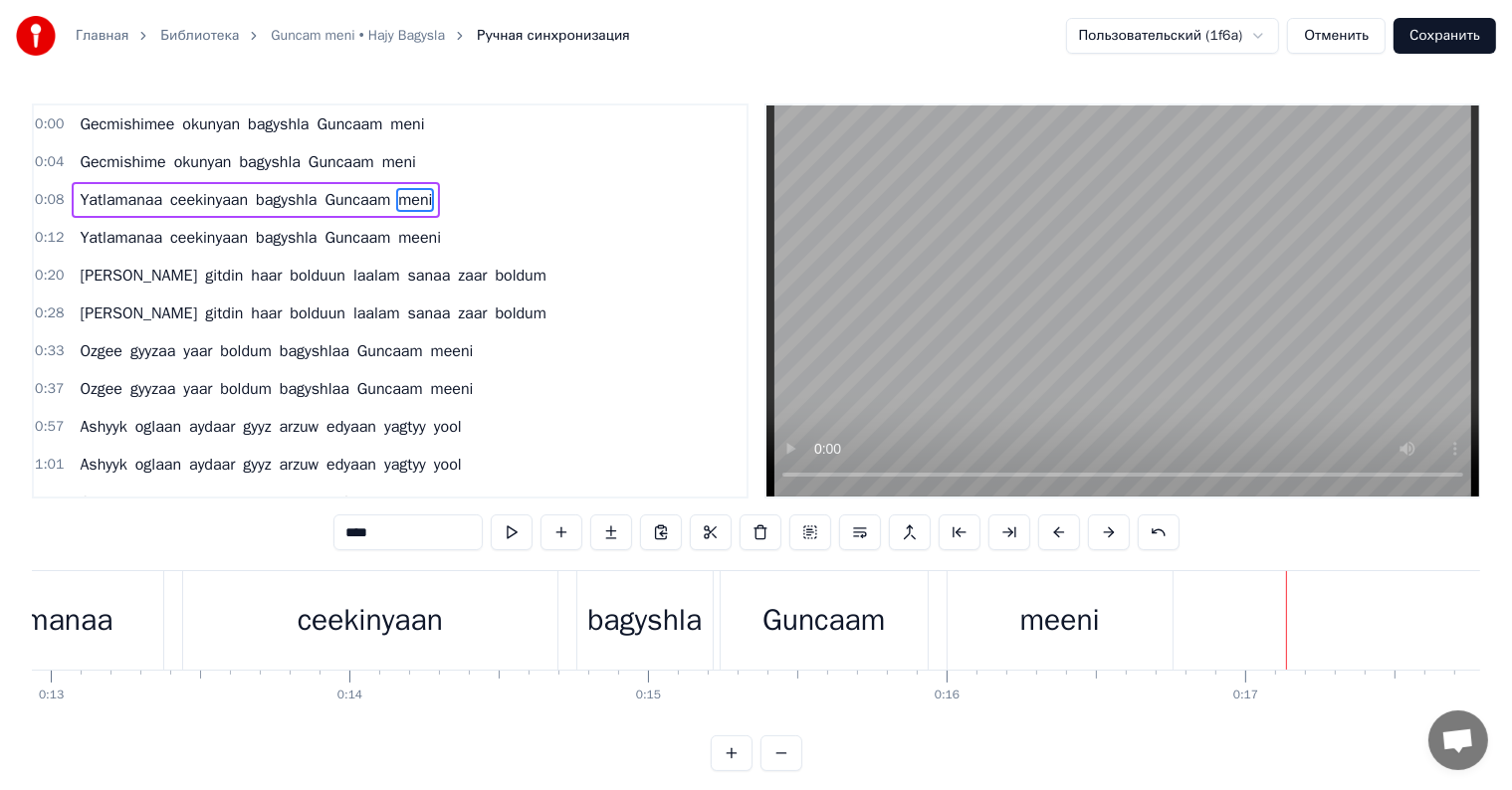 click on "meeni" at bounding box center [1060, 620] 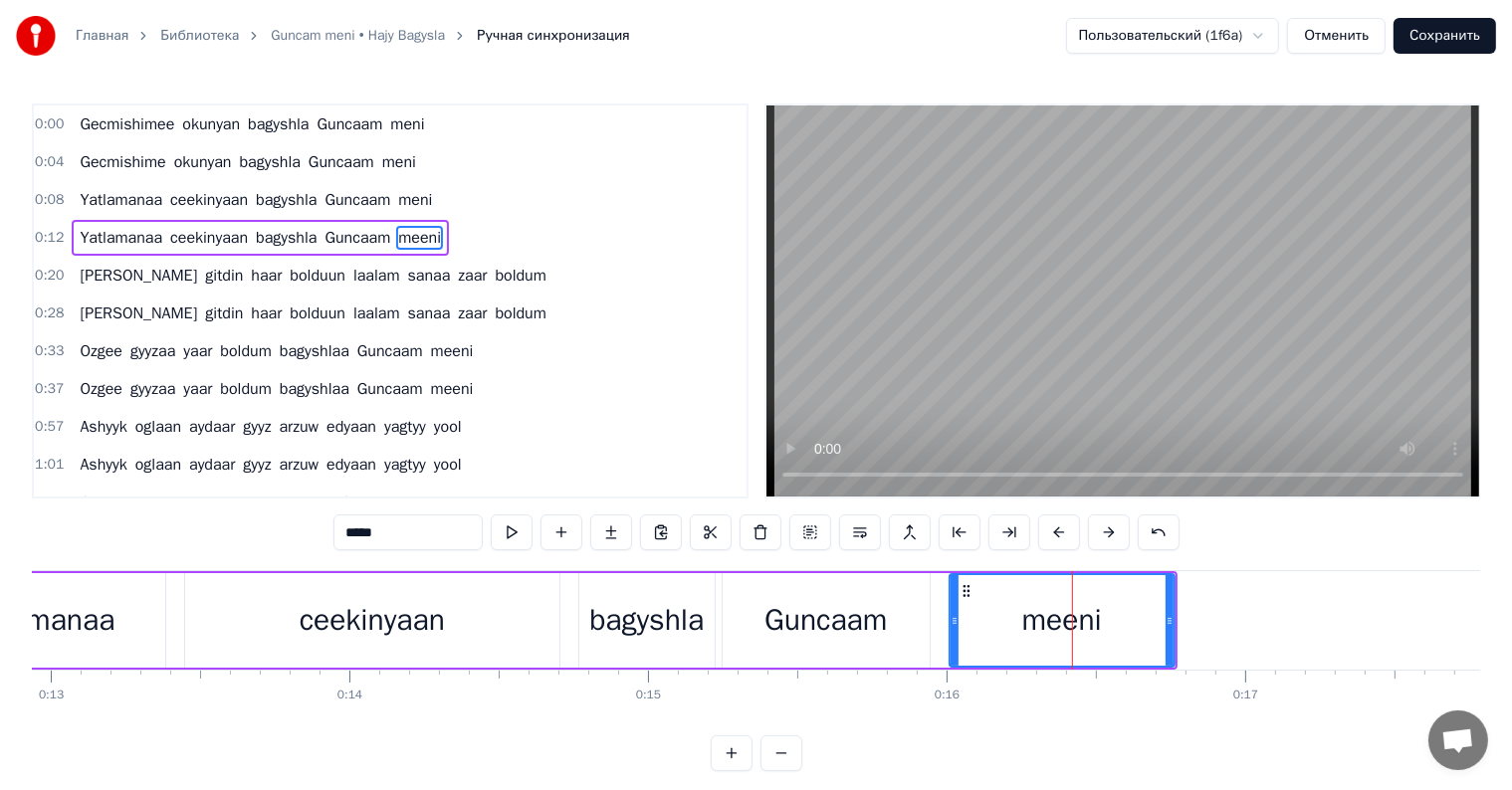 click on "ceekinyaan" at bounding box center (372, 620) 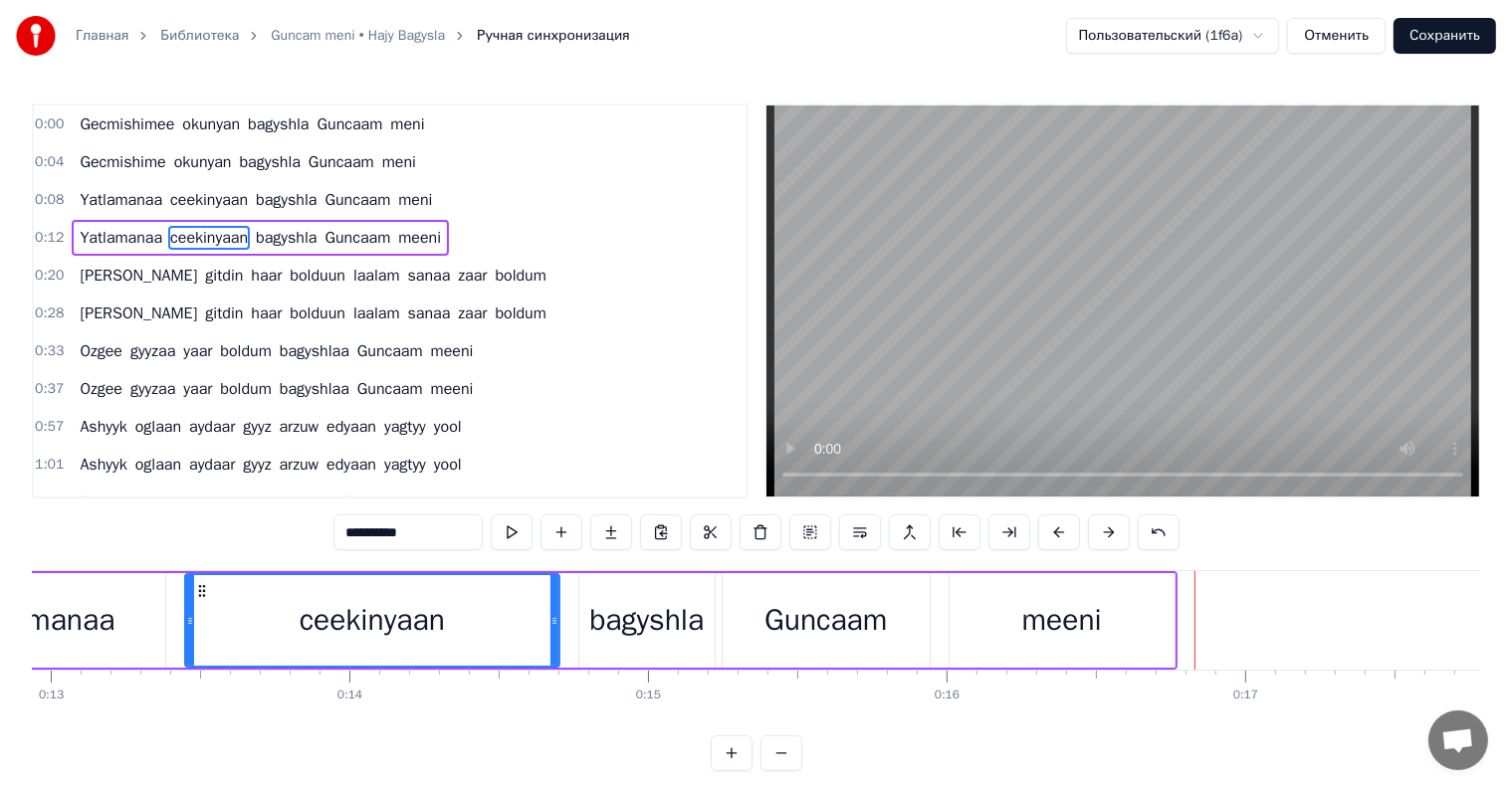 click on "meeni" at bounding box center (1062, 620) 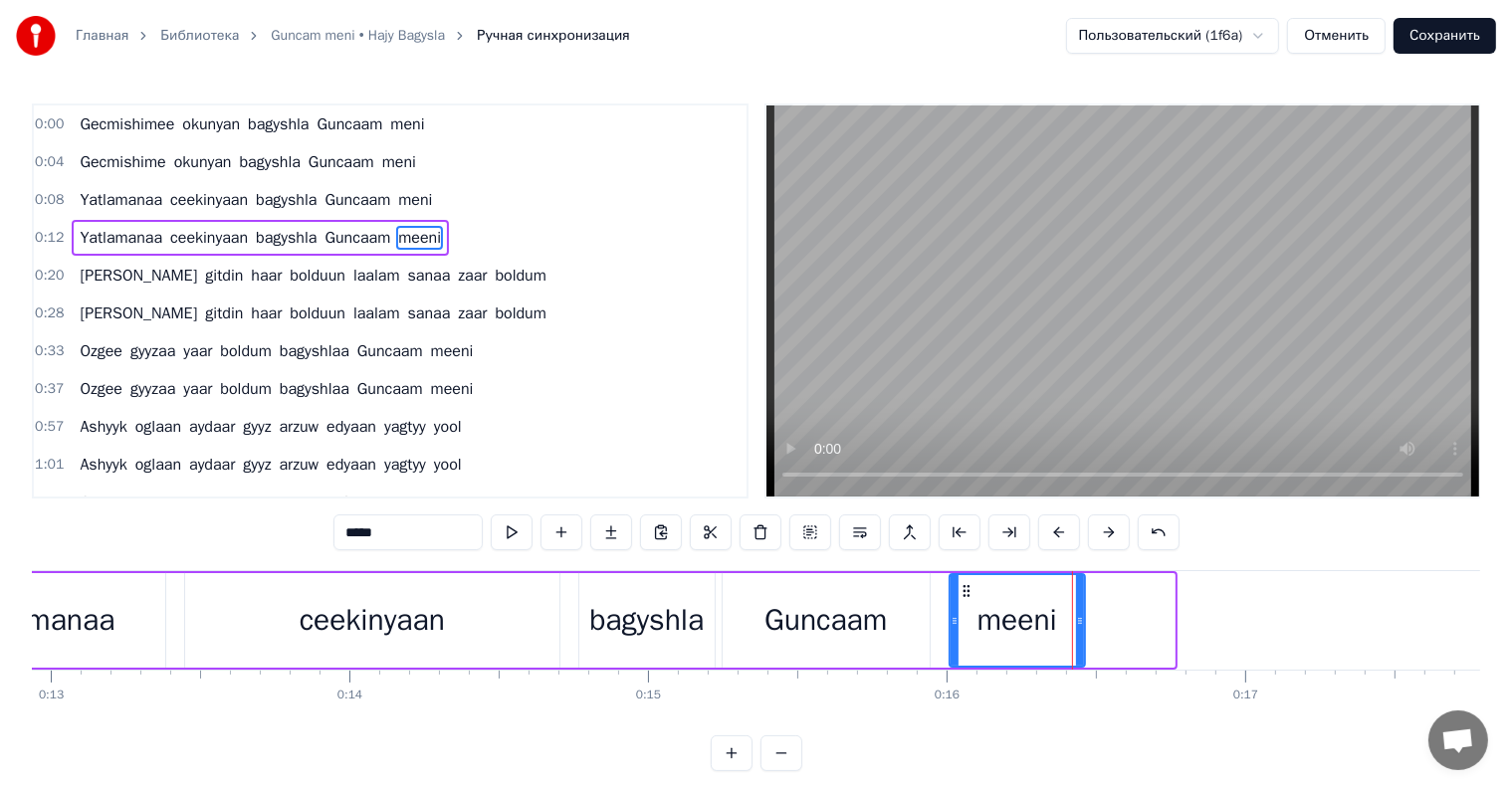 drag, startPoint x: 1169, startPoint y: 617, endPoint x: 1063, endPoint y: 636, distance: 107.68937 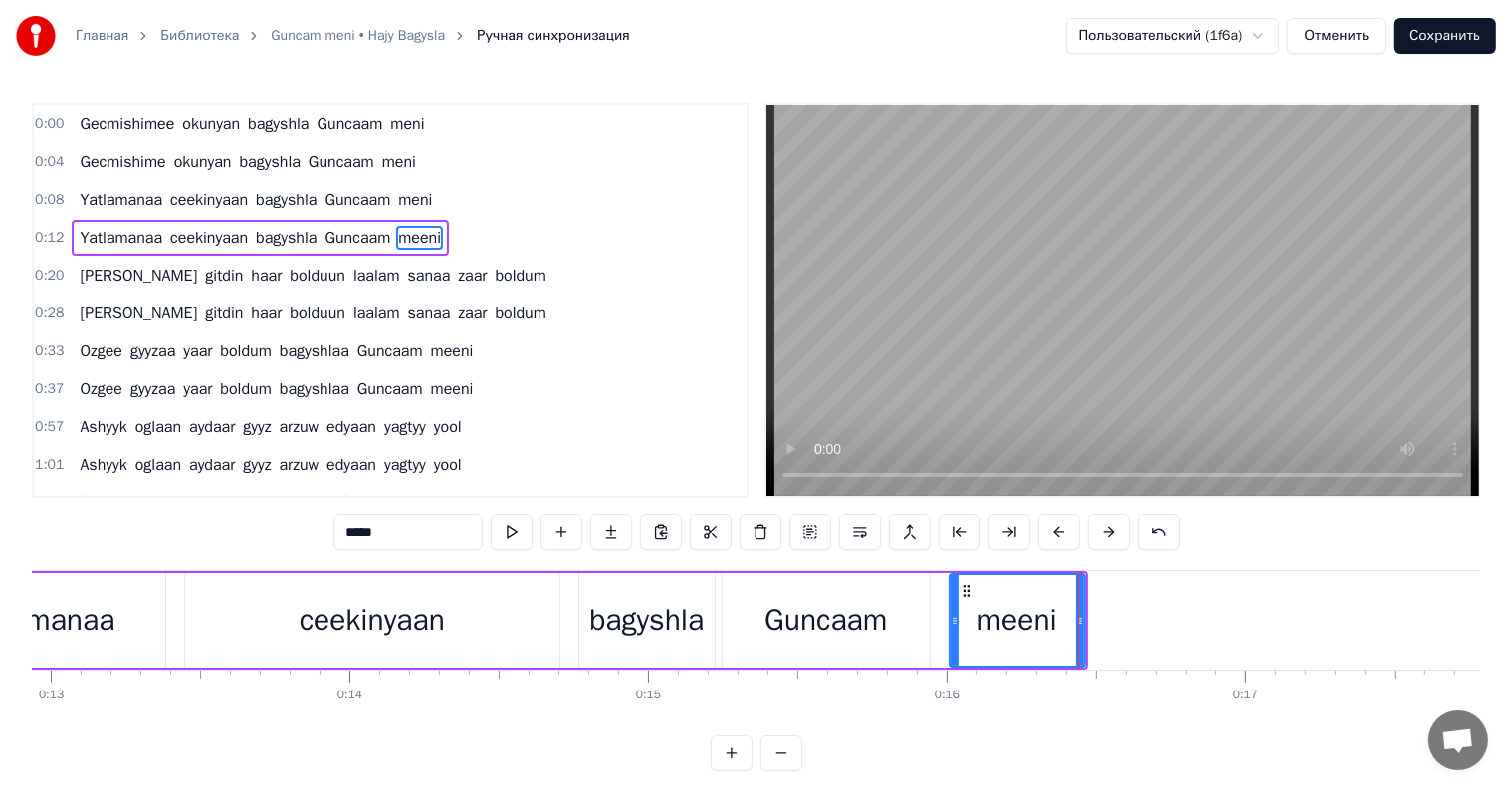 click on "Guncaam" at bounding box center [825, 620] 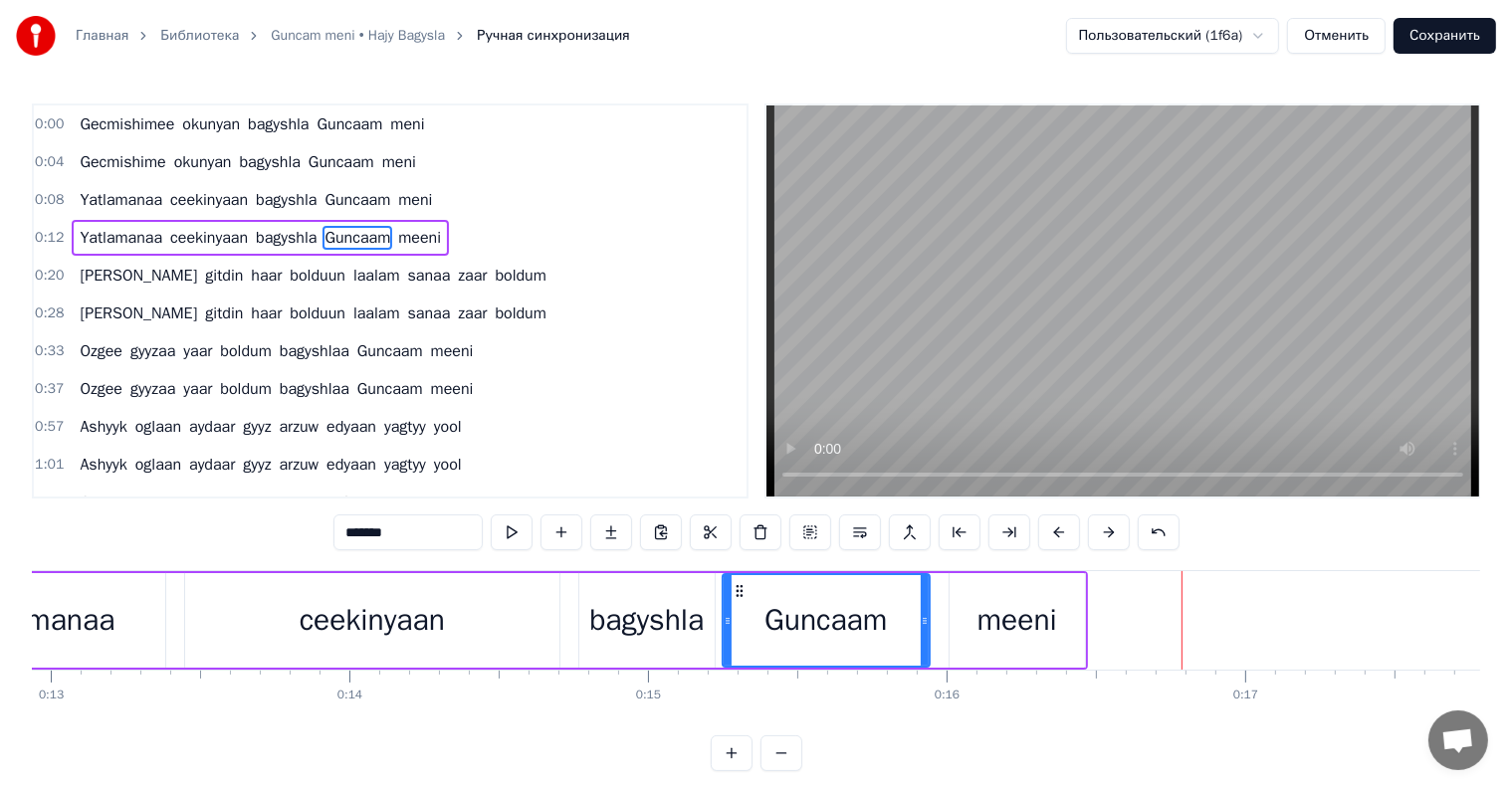 click on "meeni" at bounding box center [1017, 620] 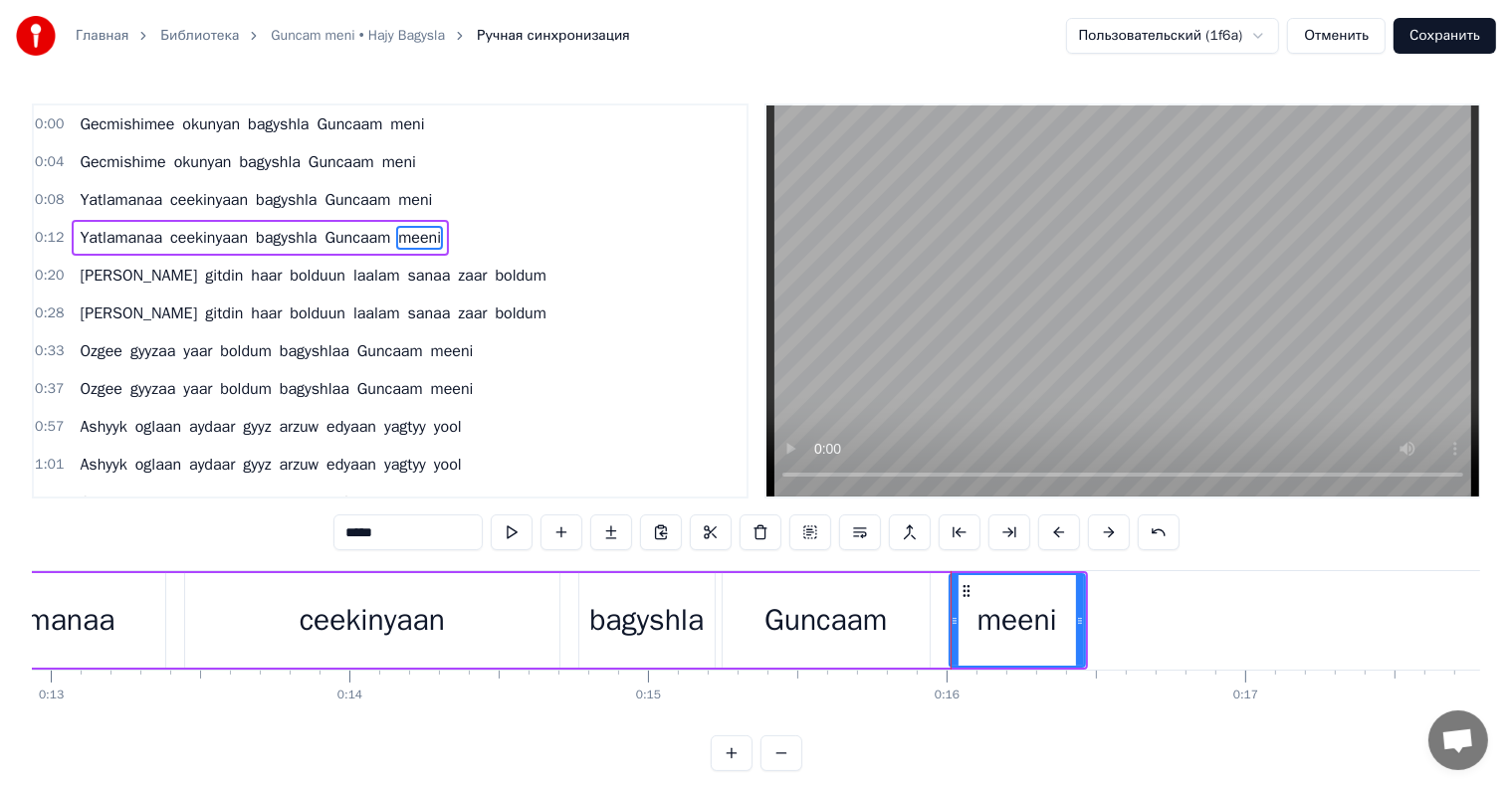 click on "*****" at bounding box center (408, 532) 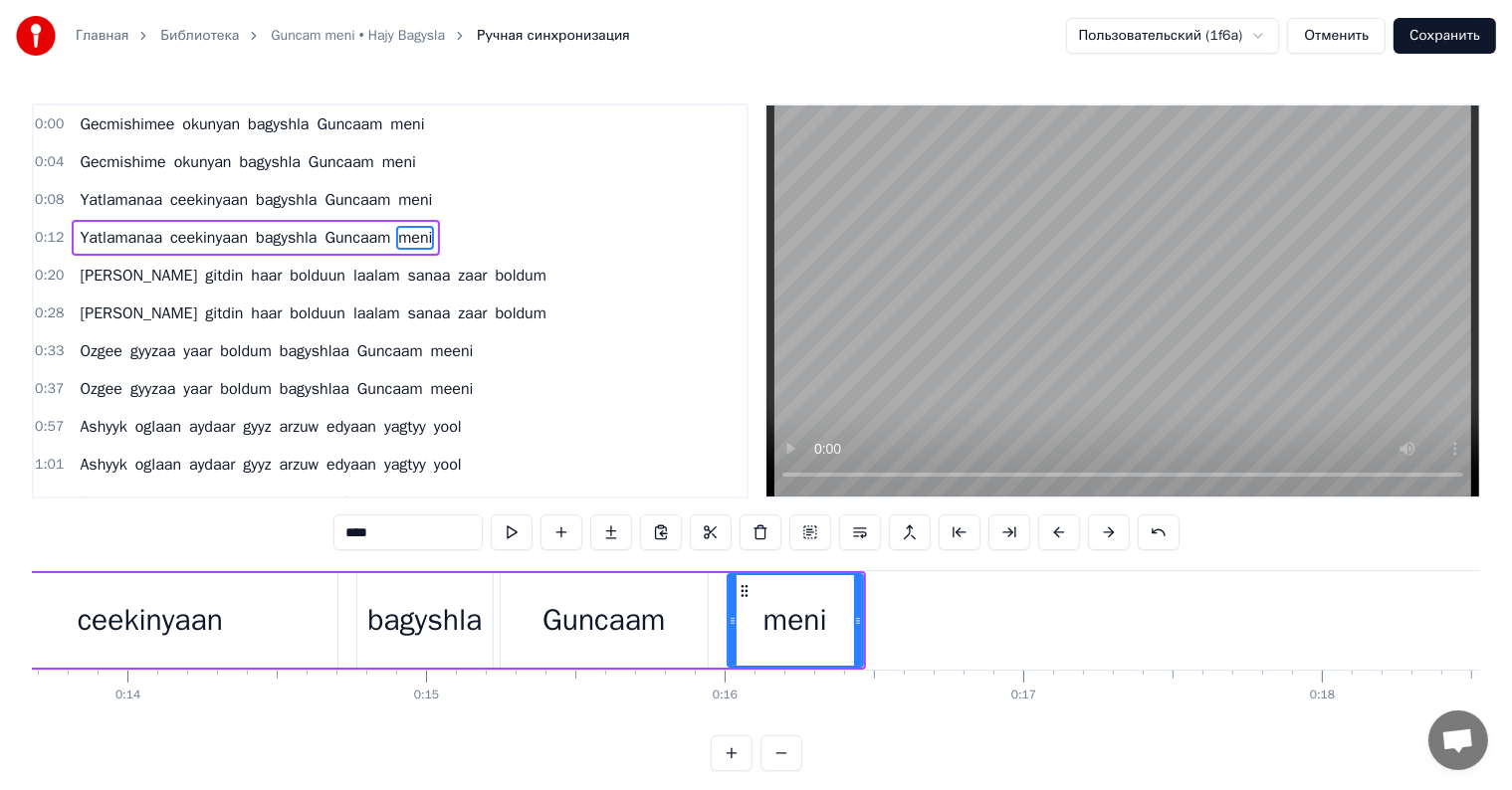 scroll, scrollTop: 0, scrollLeft: 3876, axis: horizontal 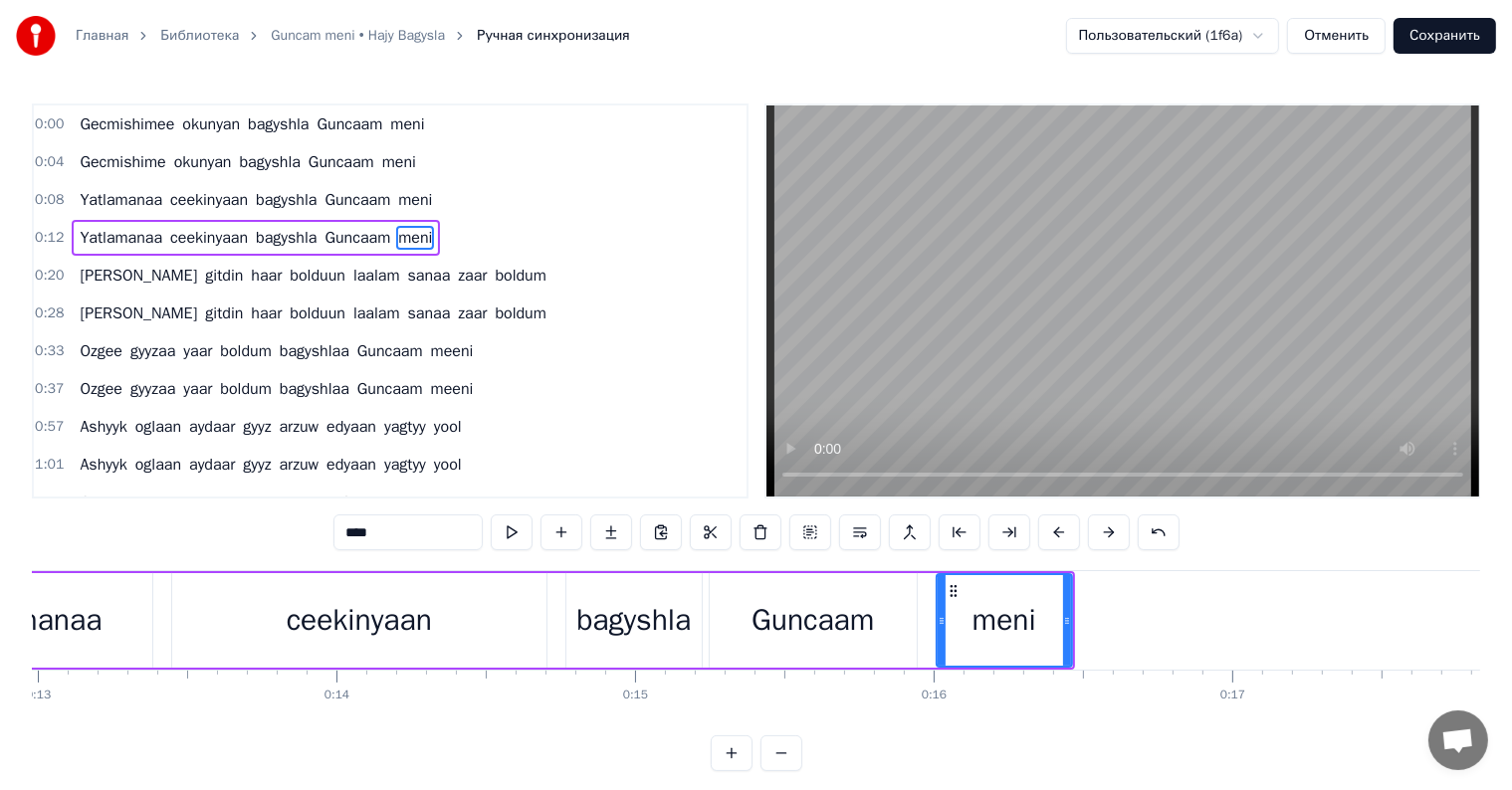 click on "bagyshla" at bounding box center (633, 620) 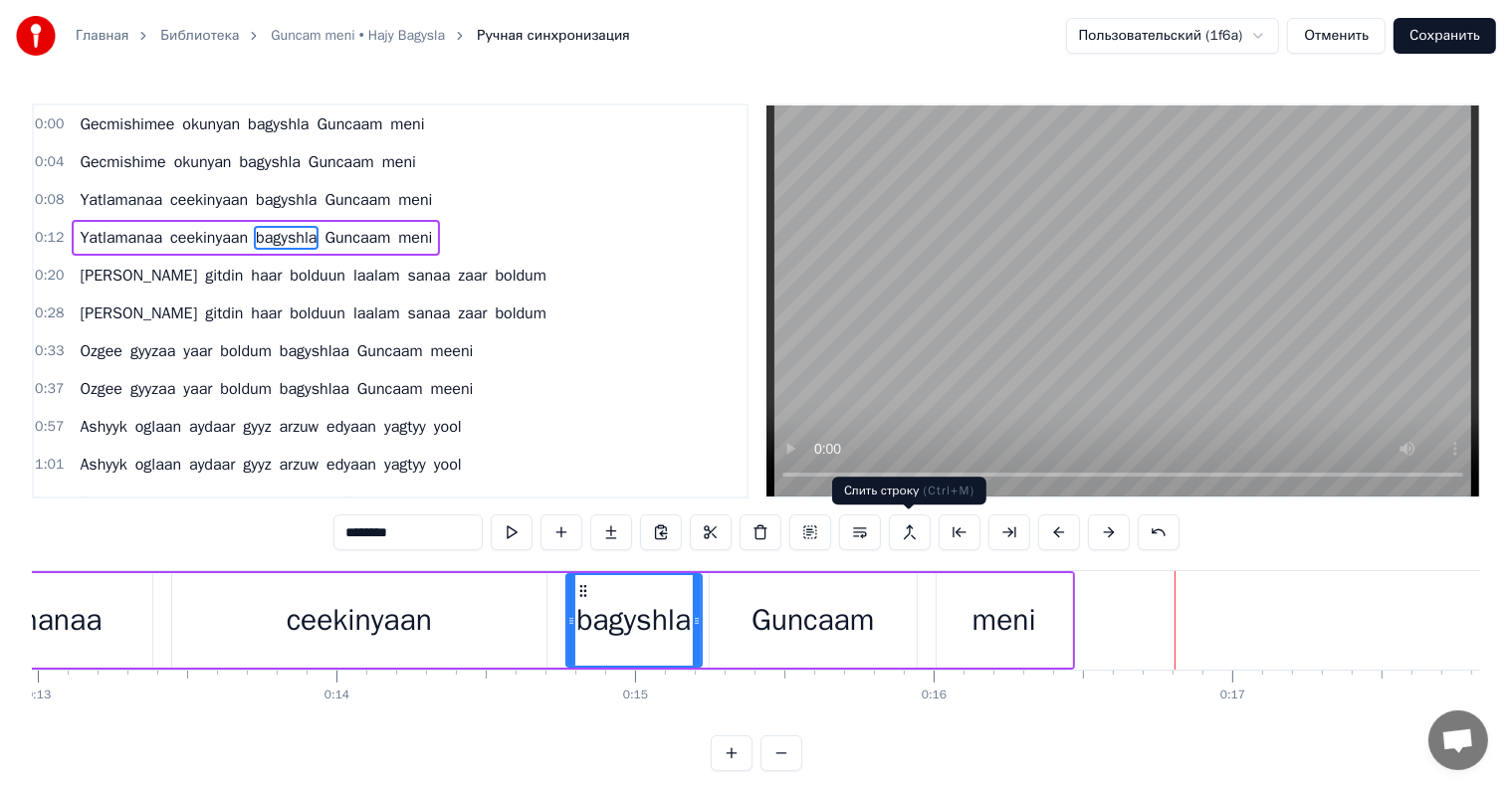 click on "meni" at bounding box center [1004, 620] 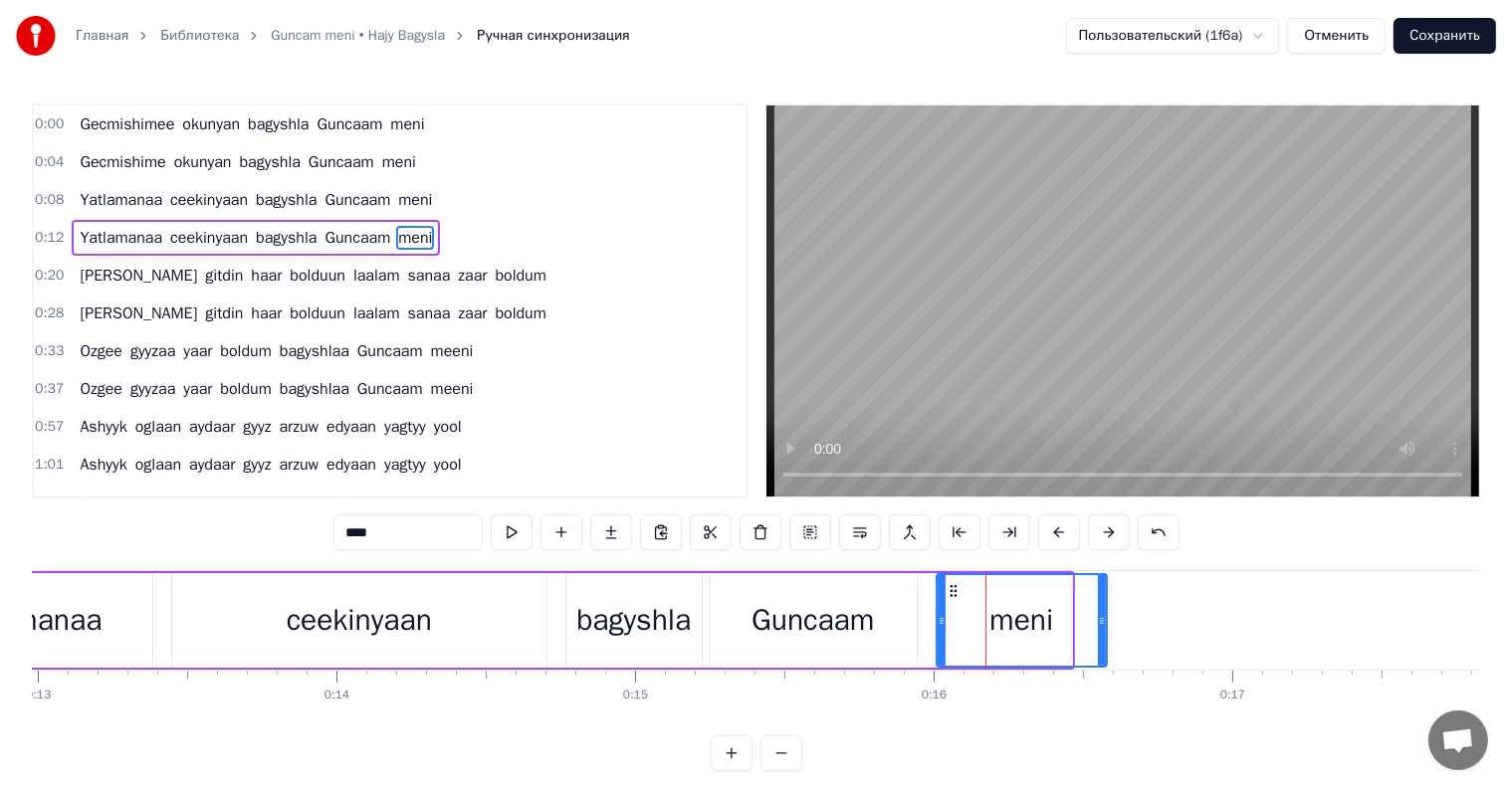 drag, startPoint x: 1063, startPoint y: 620, endPoint x: 1095, endPoint y: 620, distance: 32 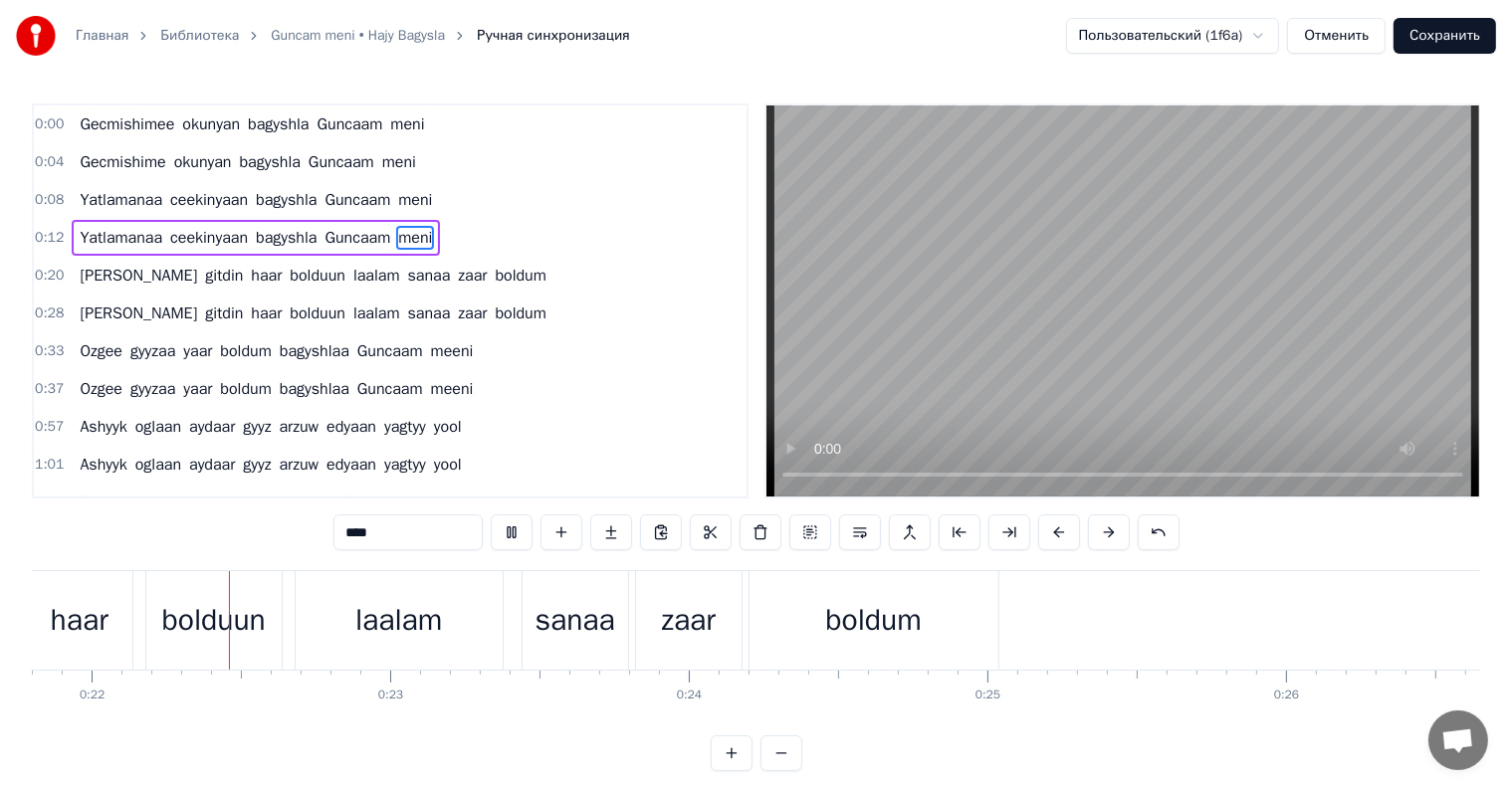 scroll, scrollTop: 0, scrollLeft: 6512, axis: horizontal 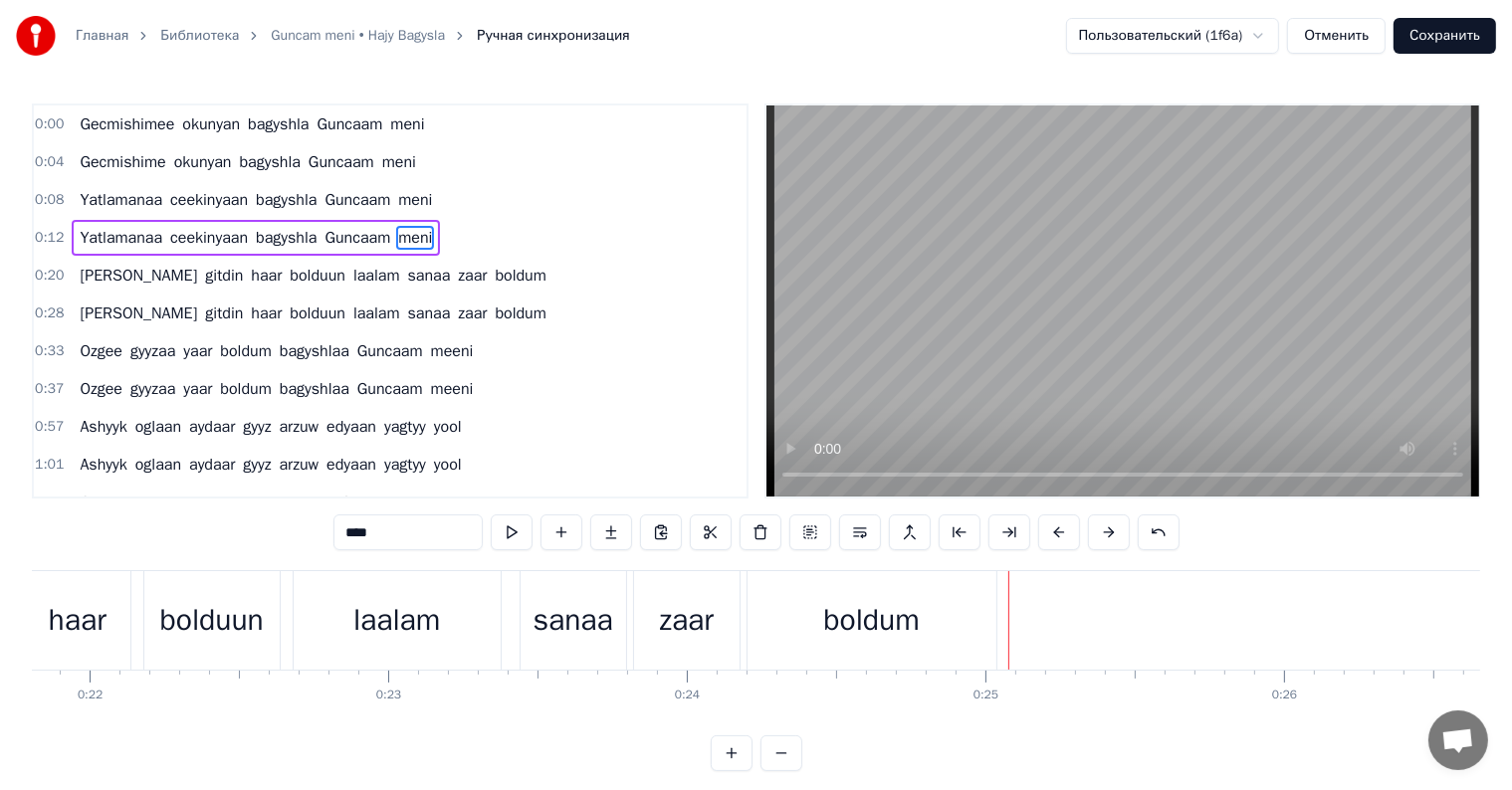 click on "bolduun" at bounding box center (212, 620) 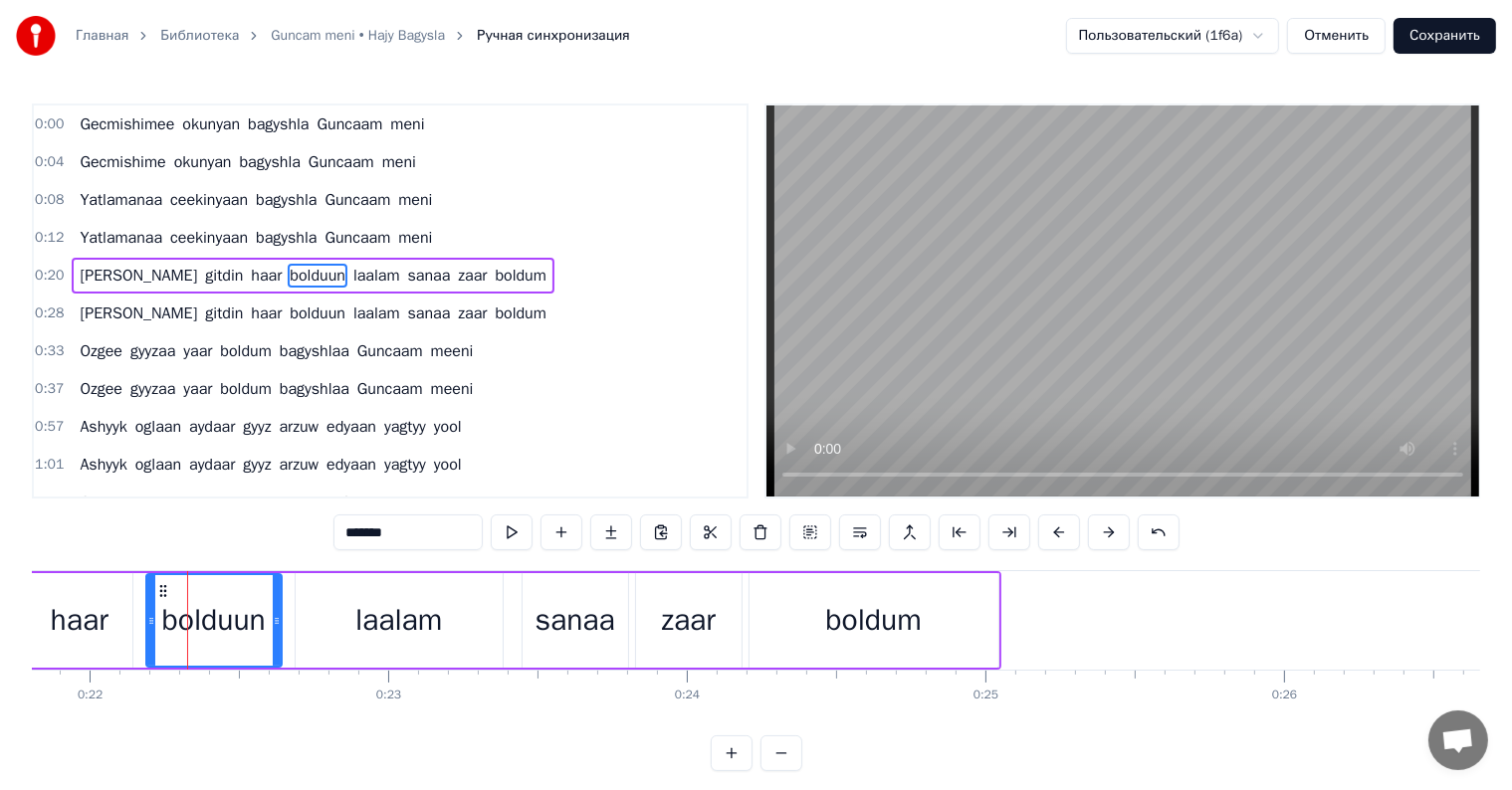 click on "*******" at bounding box center [408, 532] 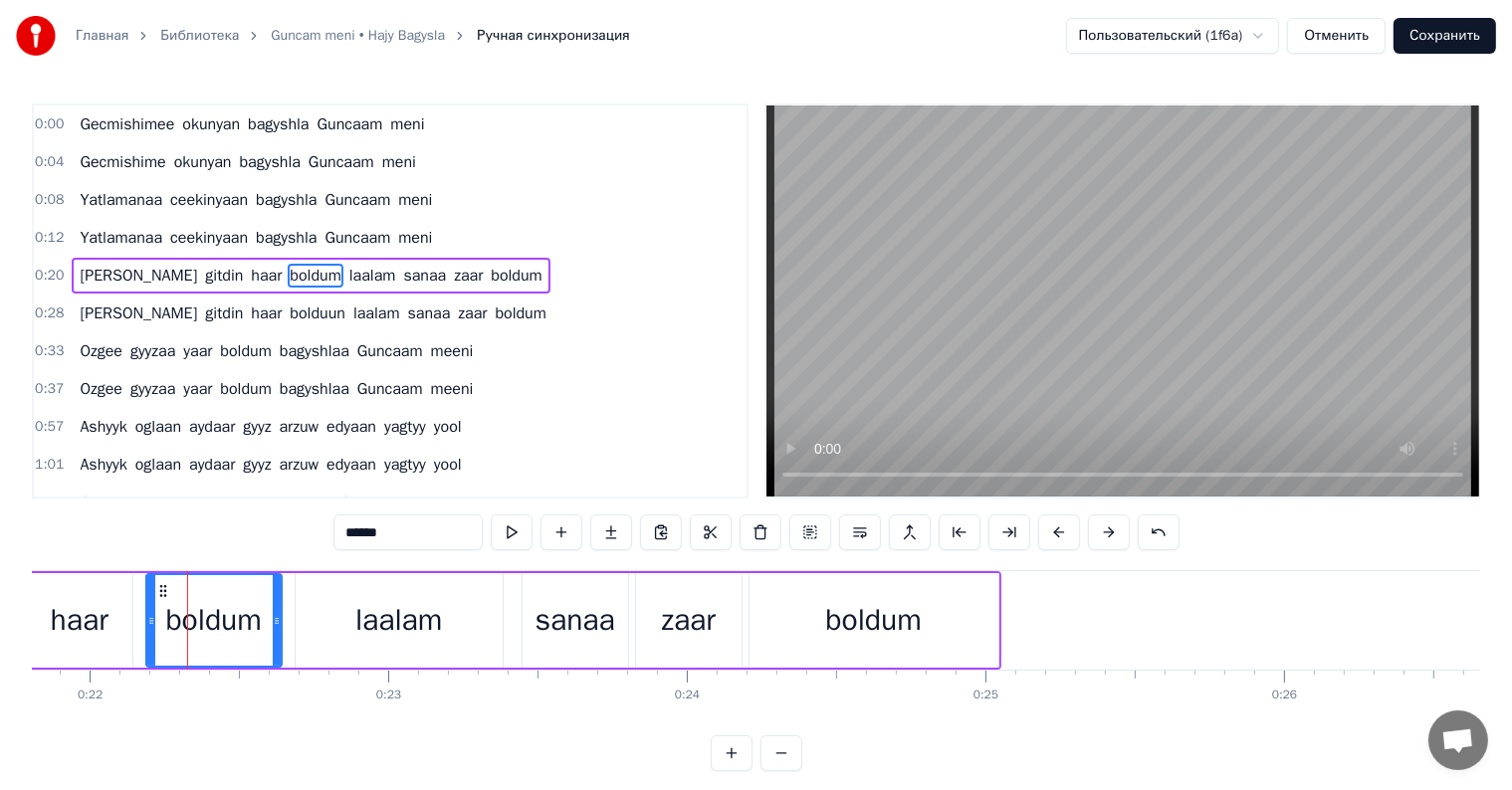 click on "haar" at bounding box center [80, 620] 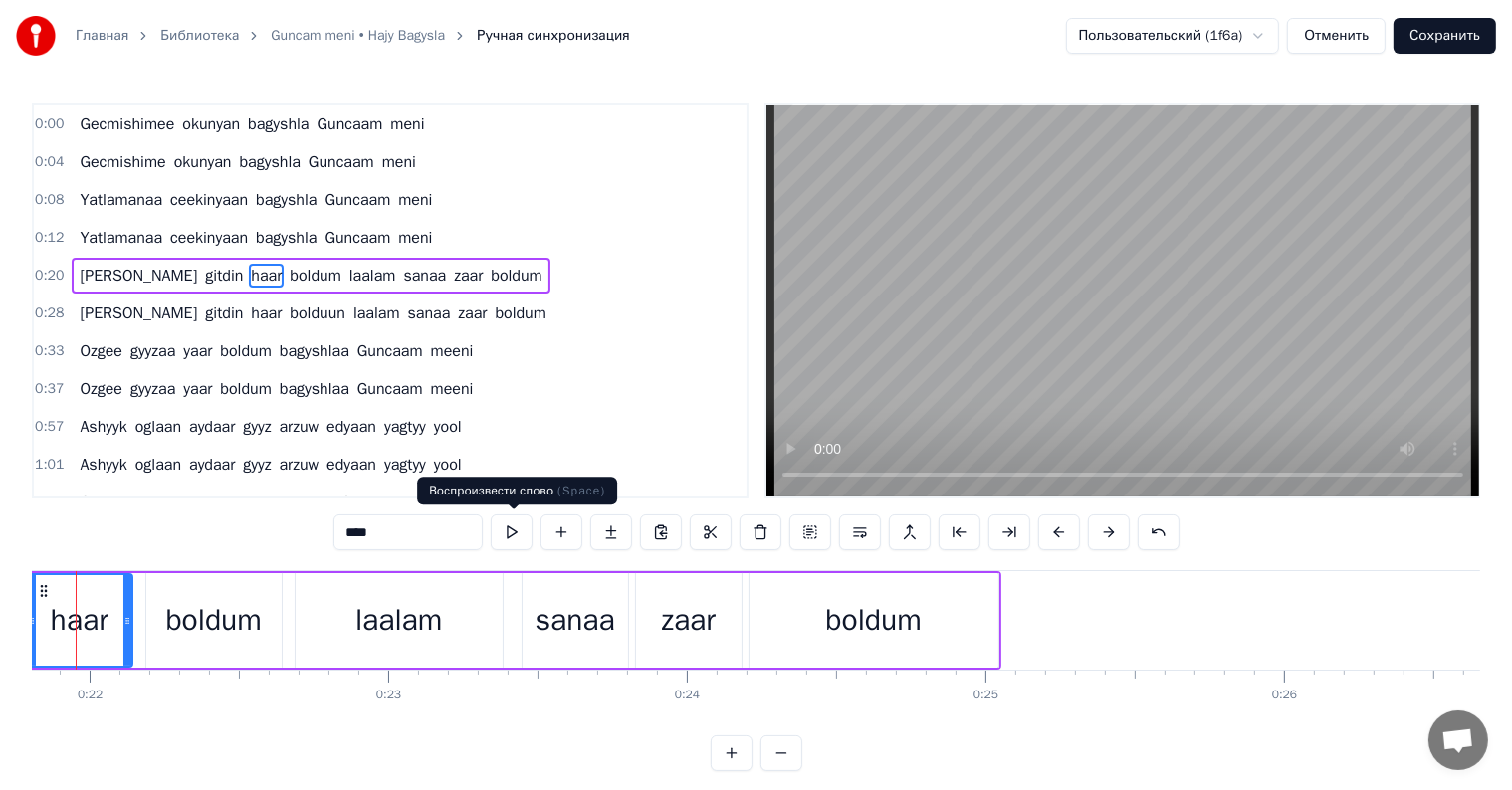 scroll, scrollTop: 0, scrollLeft: 6455, axis: horizontal 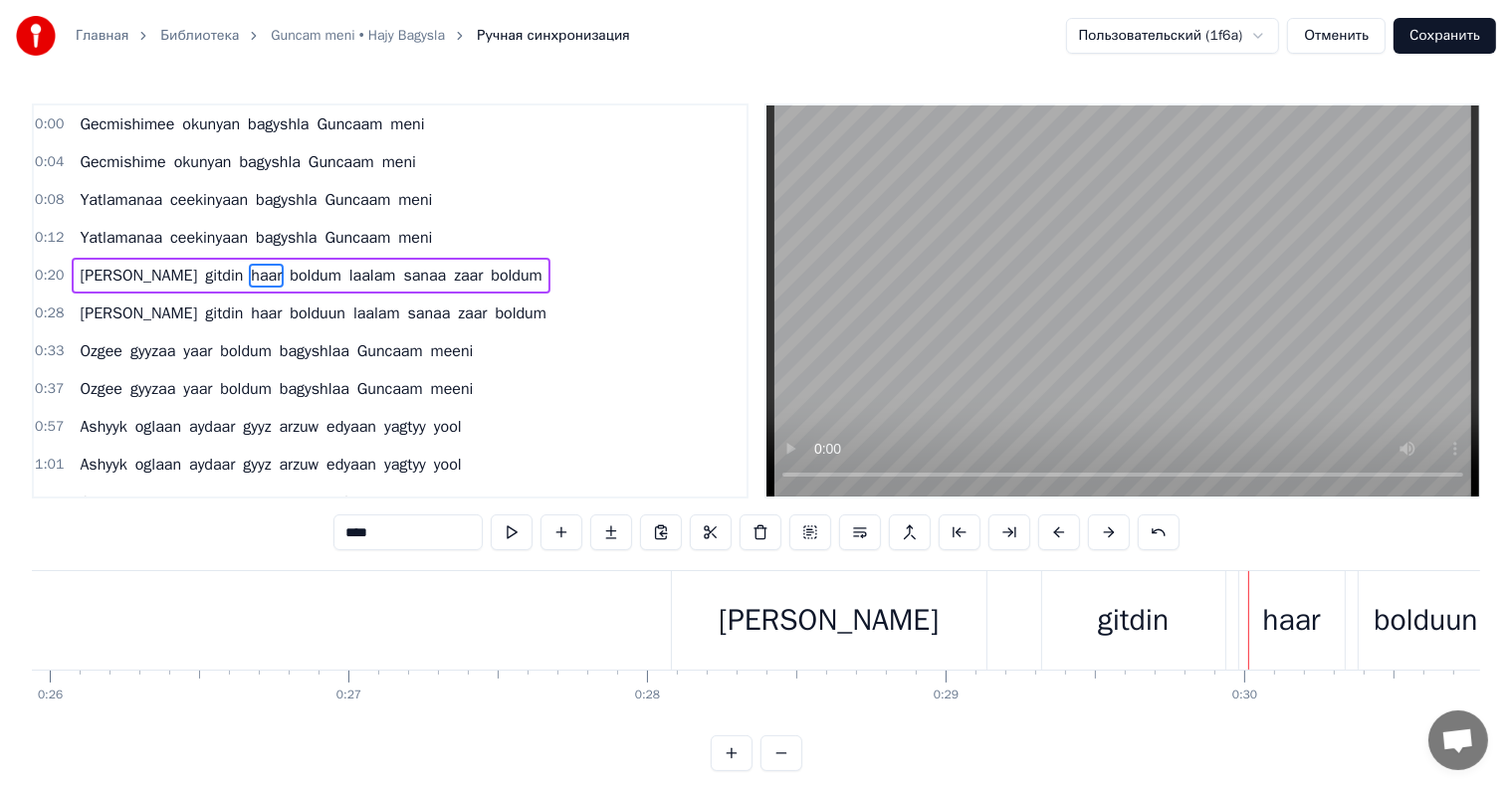 click on "Menden" at bounding box center [828, 620] 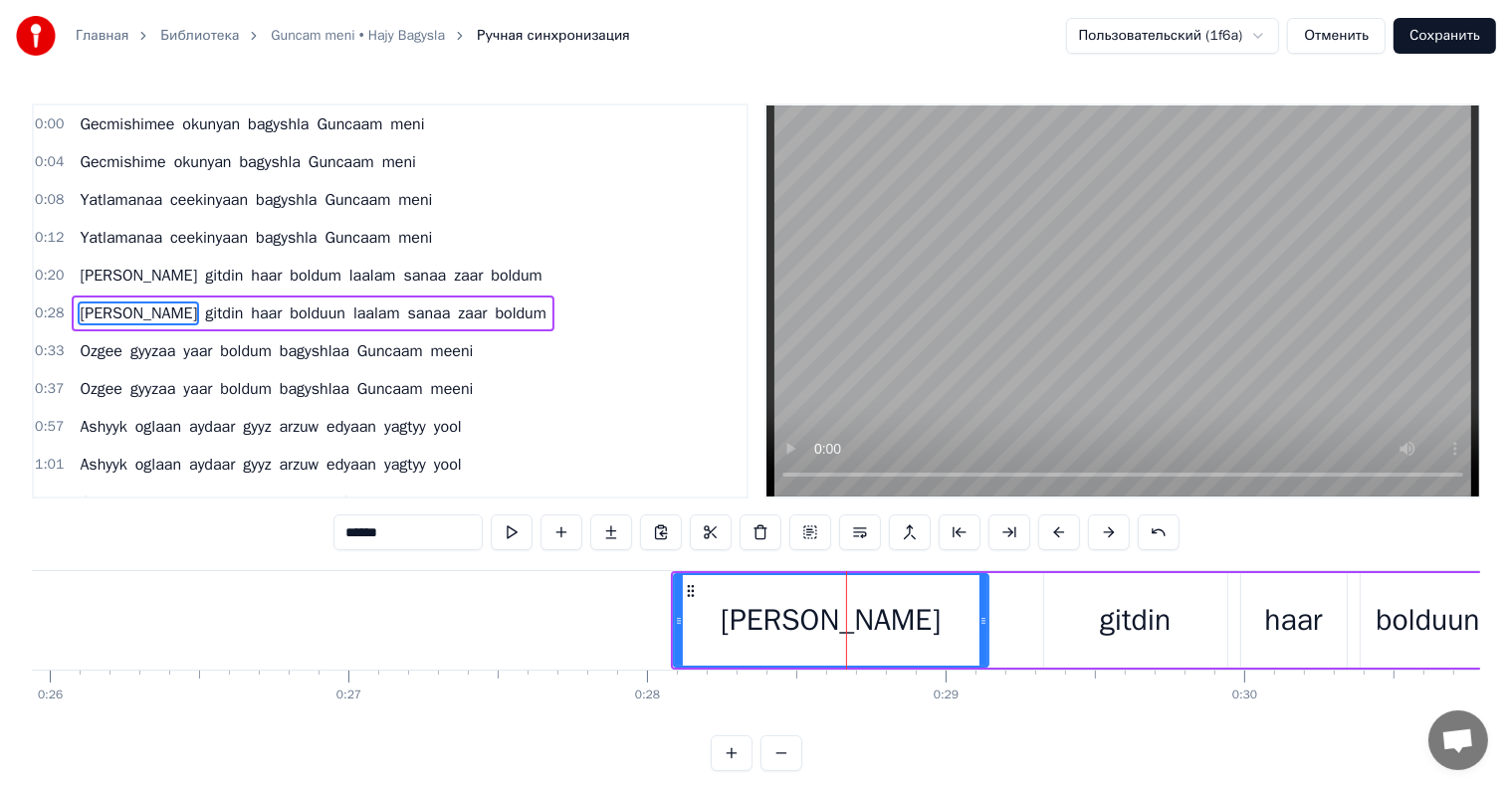 scroll, scrollTop: 5, scrollLeft: 0, axis: vertical 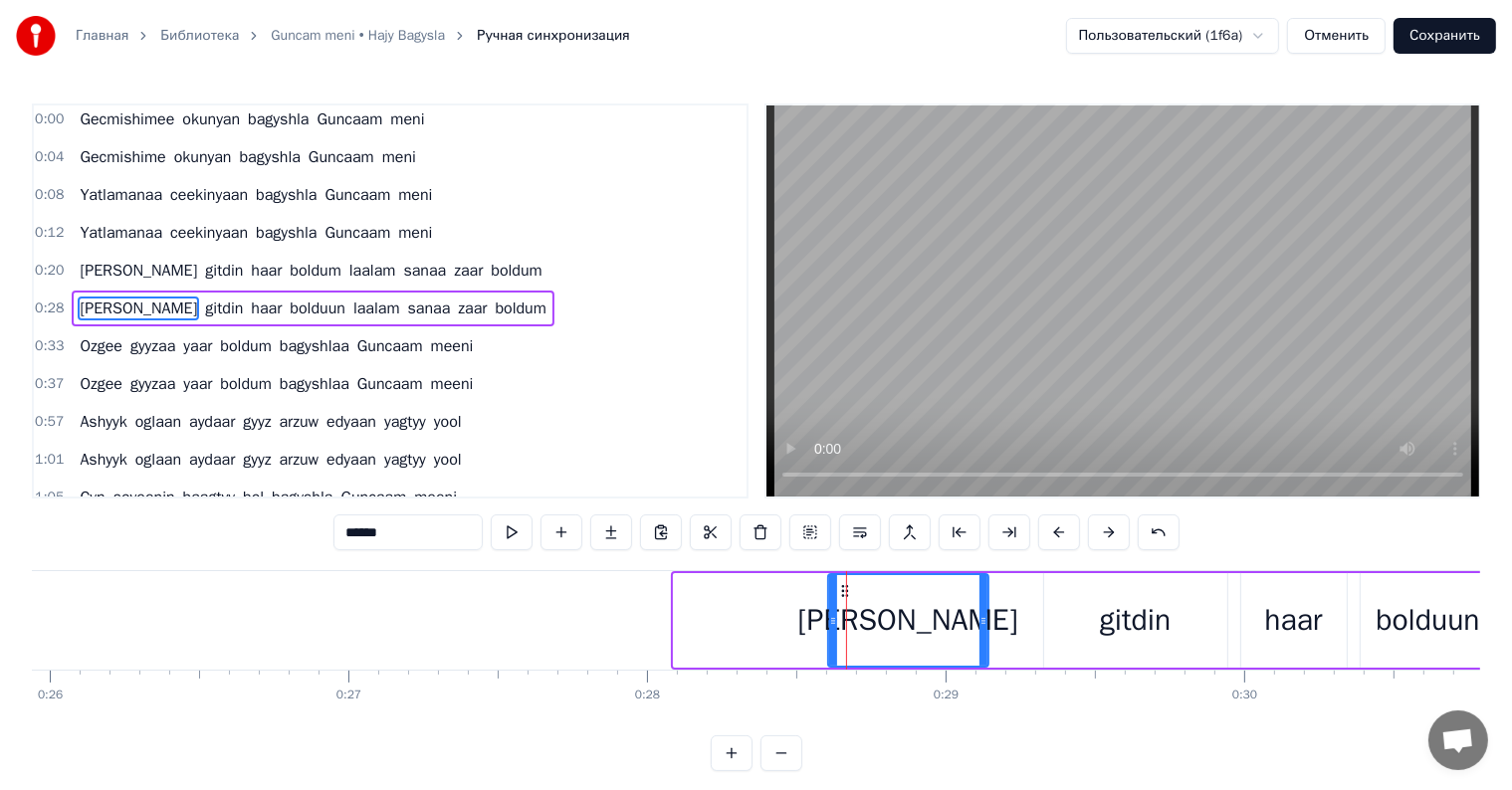 drag, startPoint x: 674, startPoint y: 619, endPoint x: 890, endPoint y: 621, distance: 216.00926 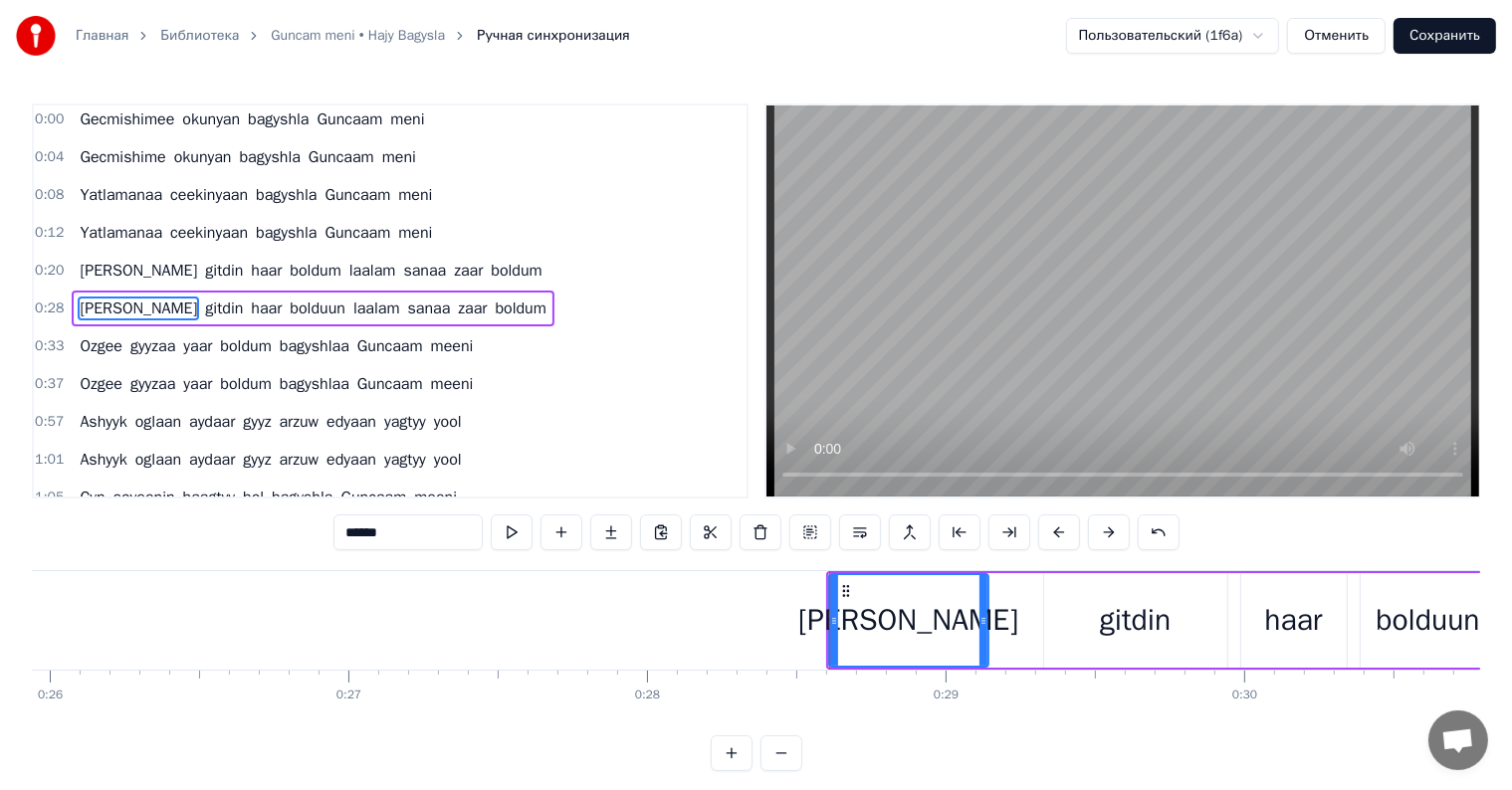 click on "gitdin" at bounding box center [1136, 620] 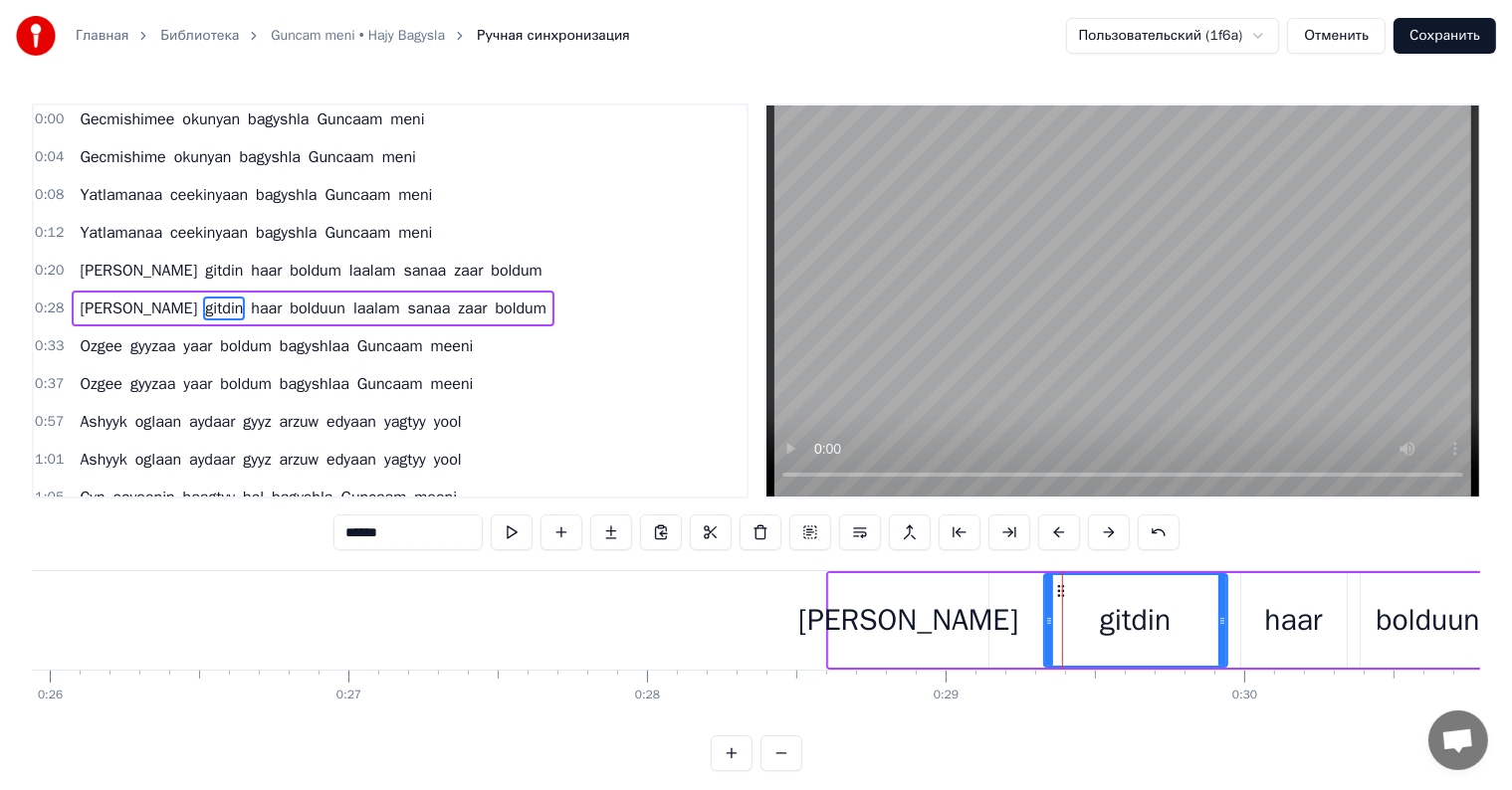 click on "Menden" at bounding box center [909, 620] 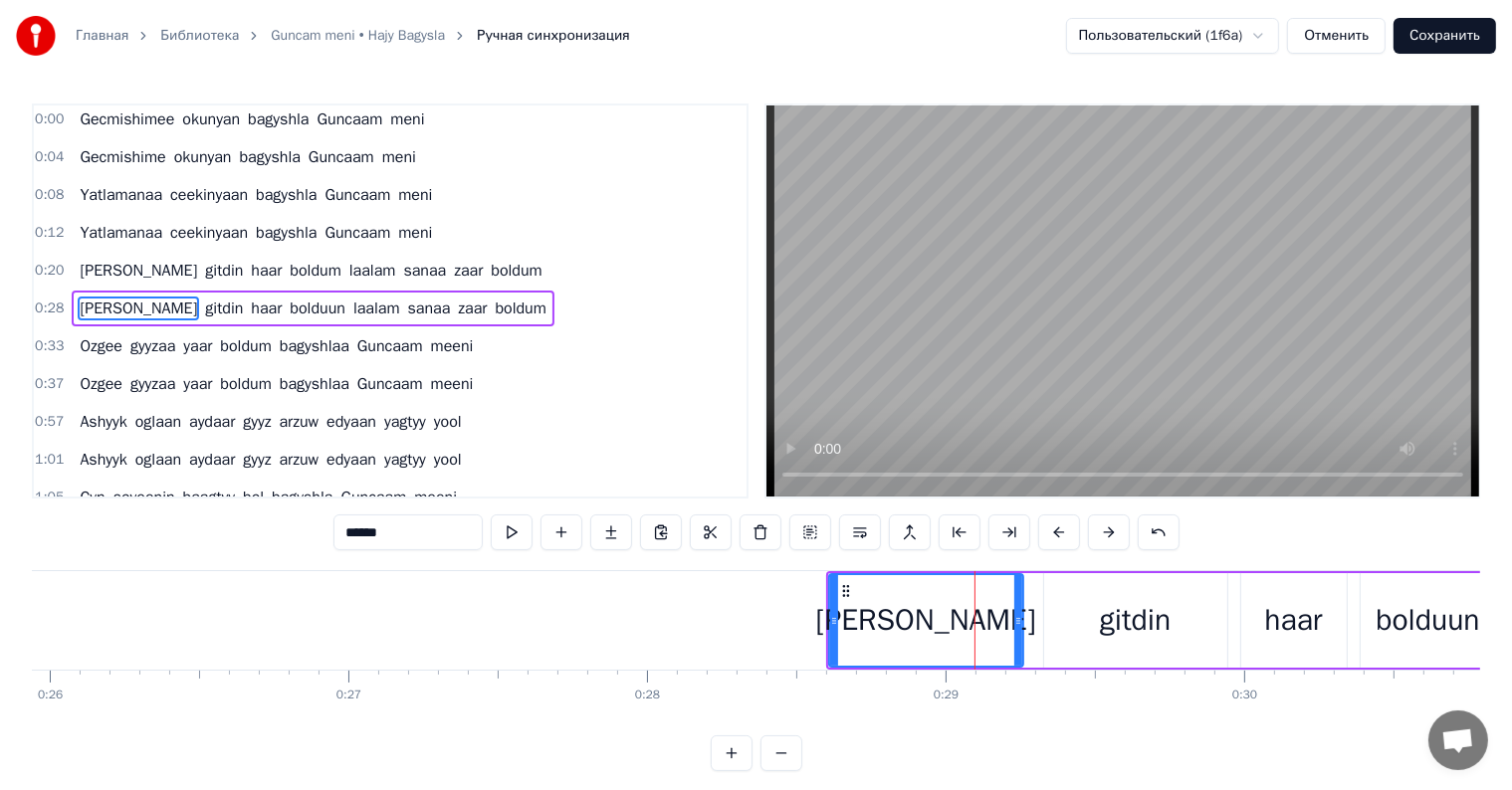 drag, startPoint x: 980, startPoint y: 618, endPoint x: 1012, endPoint y: 628, distance: 33.526109 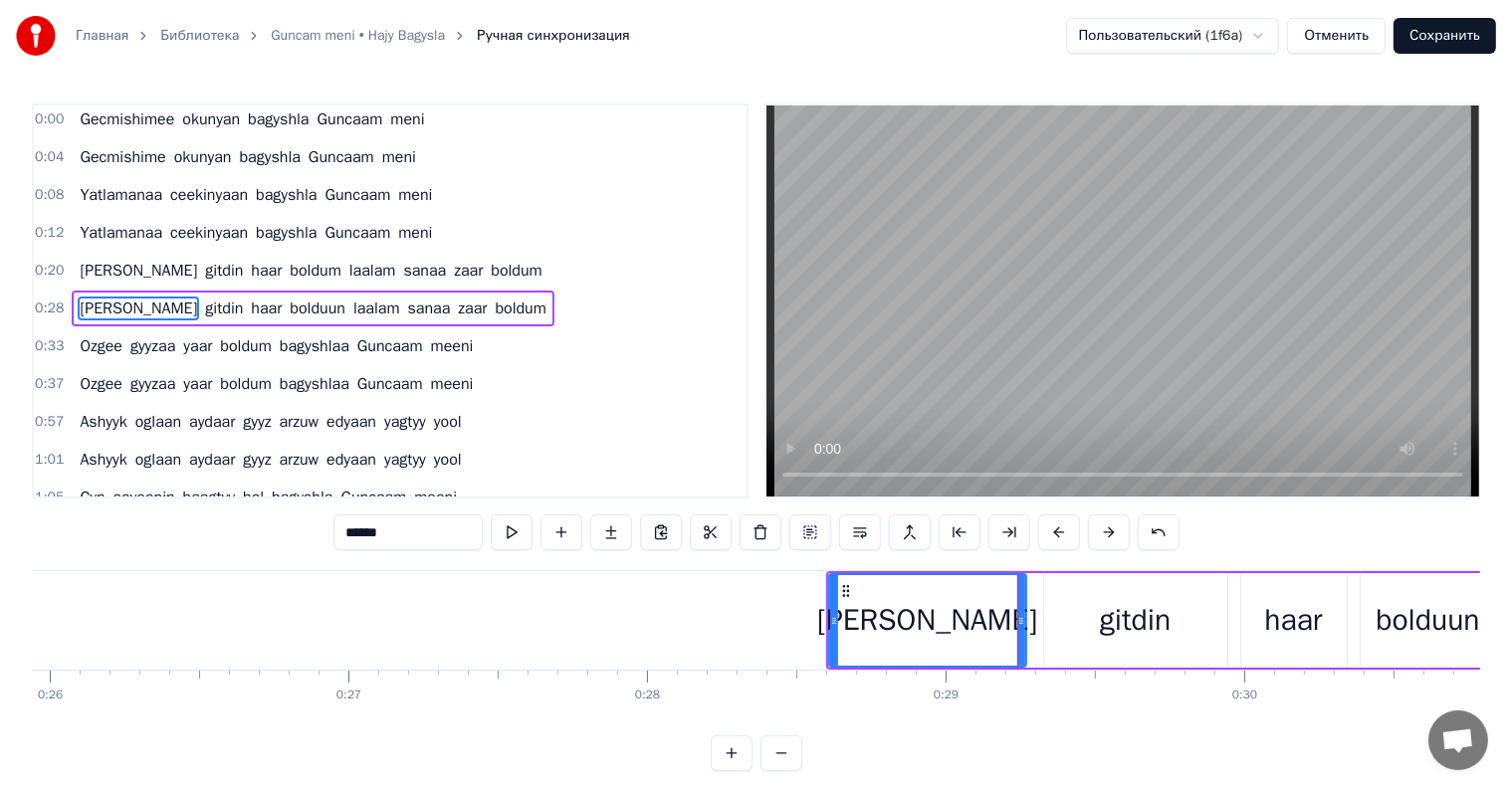 drag, startPoint x: 1378, startPoint y: 625, endPoint x: 1347, endPoint y: 608, distance: 35.35534 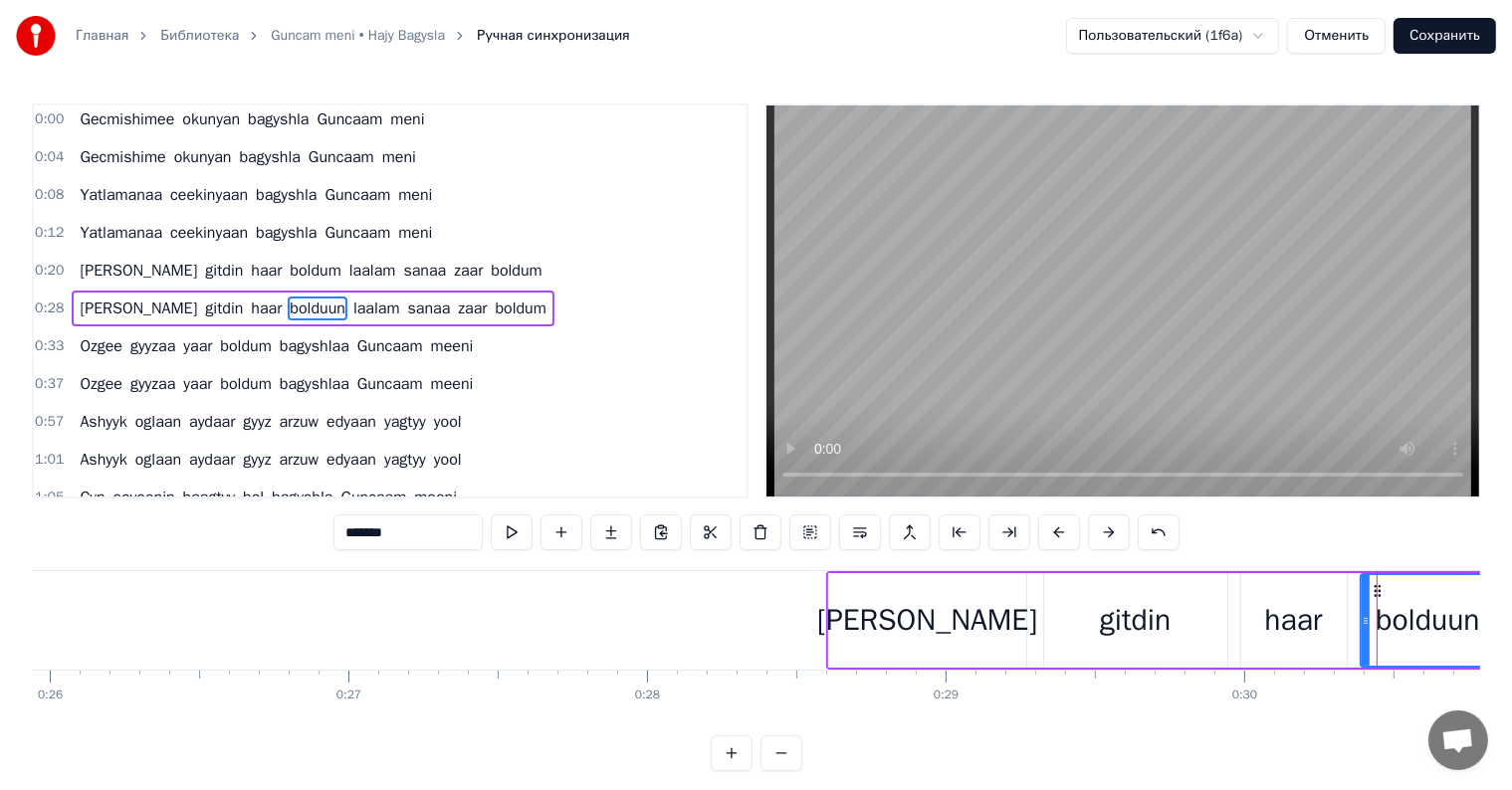 click on "*******" at bounding box center [408, 532] 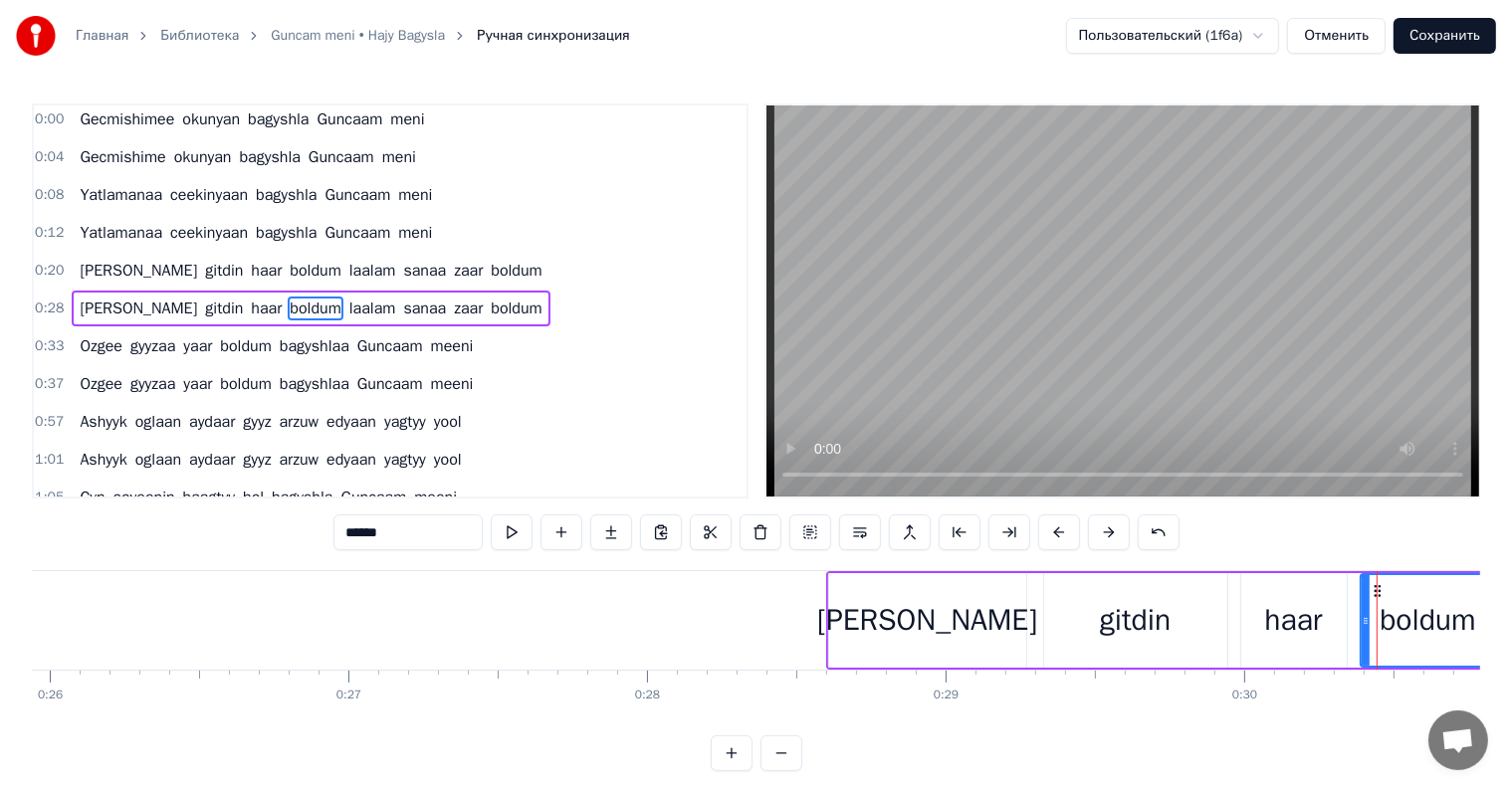 click on "Menden" at bounding box center (928, 620) 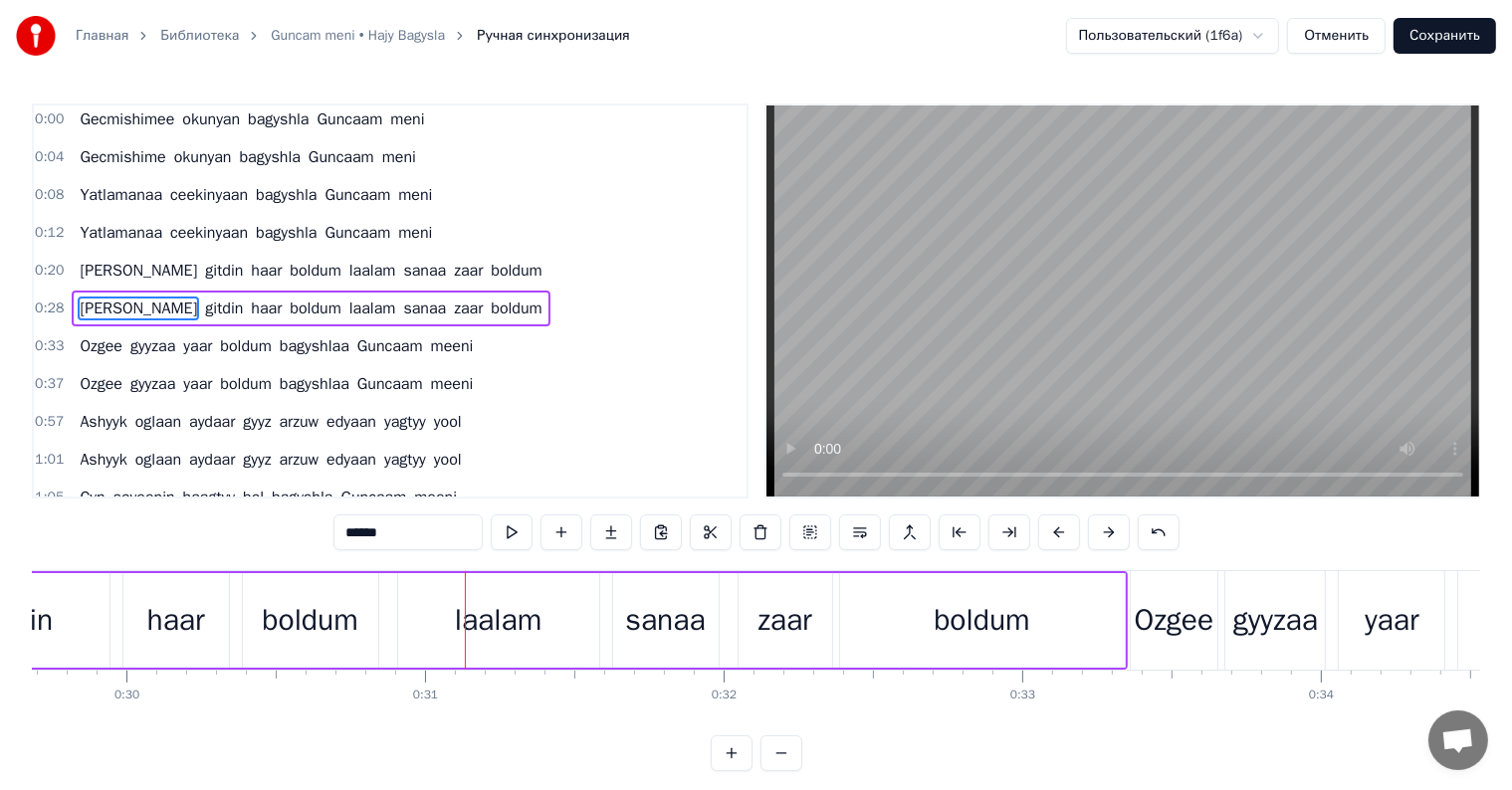 scroll, scrollTop: 0, scrollLeft: 9039, axis: horizontal 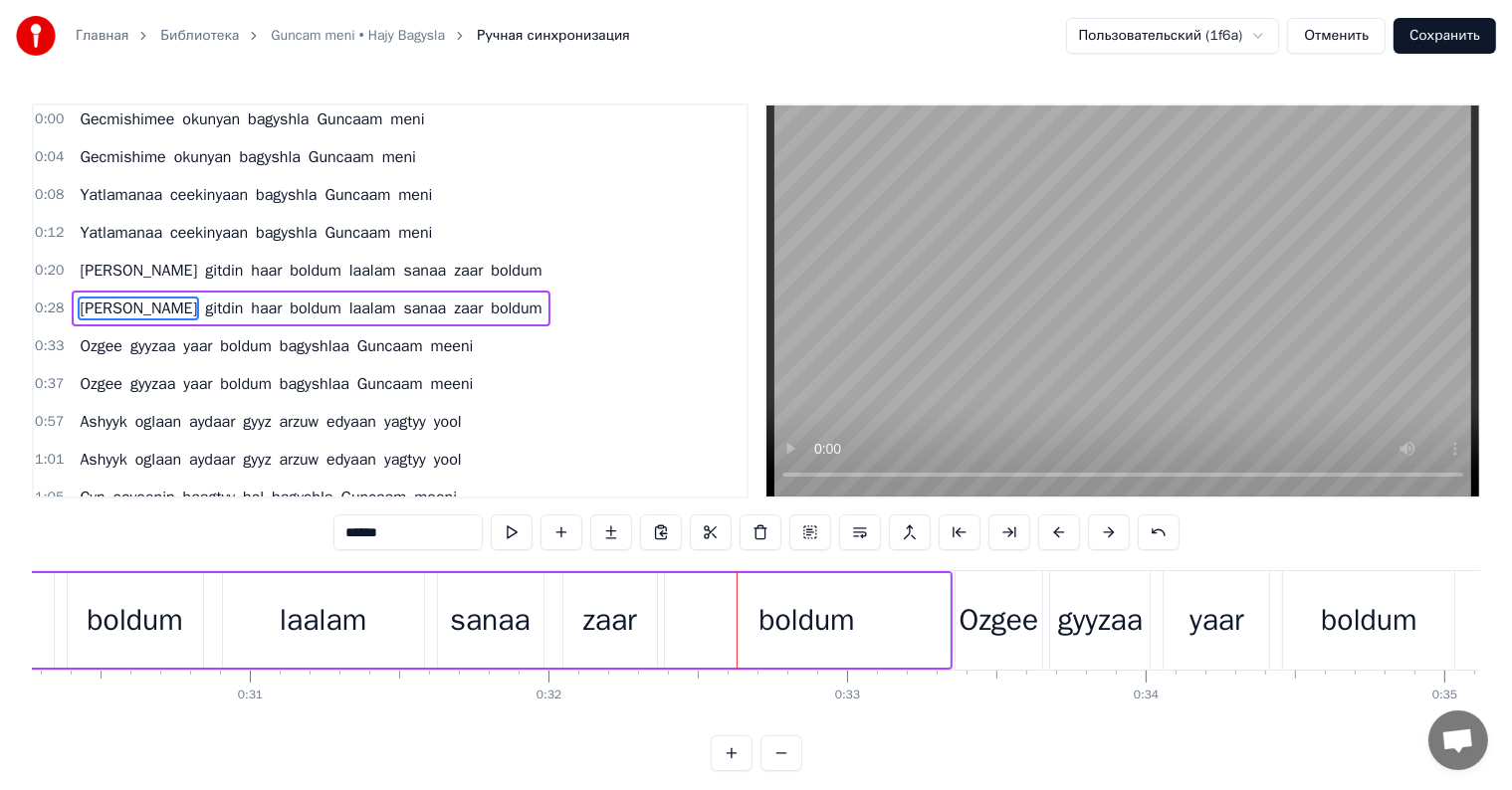 click on "sanaa" at bounding box center [491, 620] 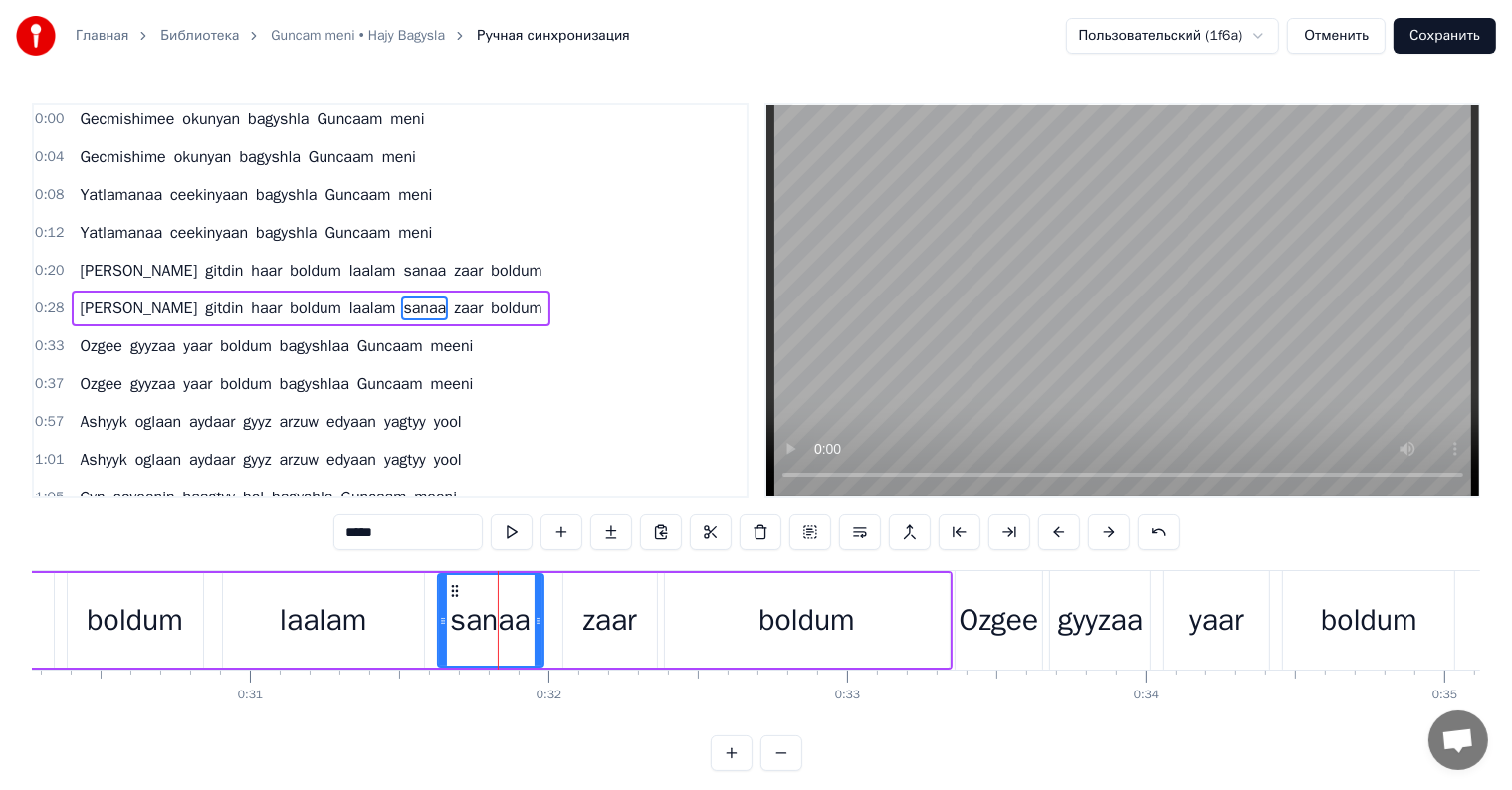 click on "*****" at bounding box center [408, 532] 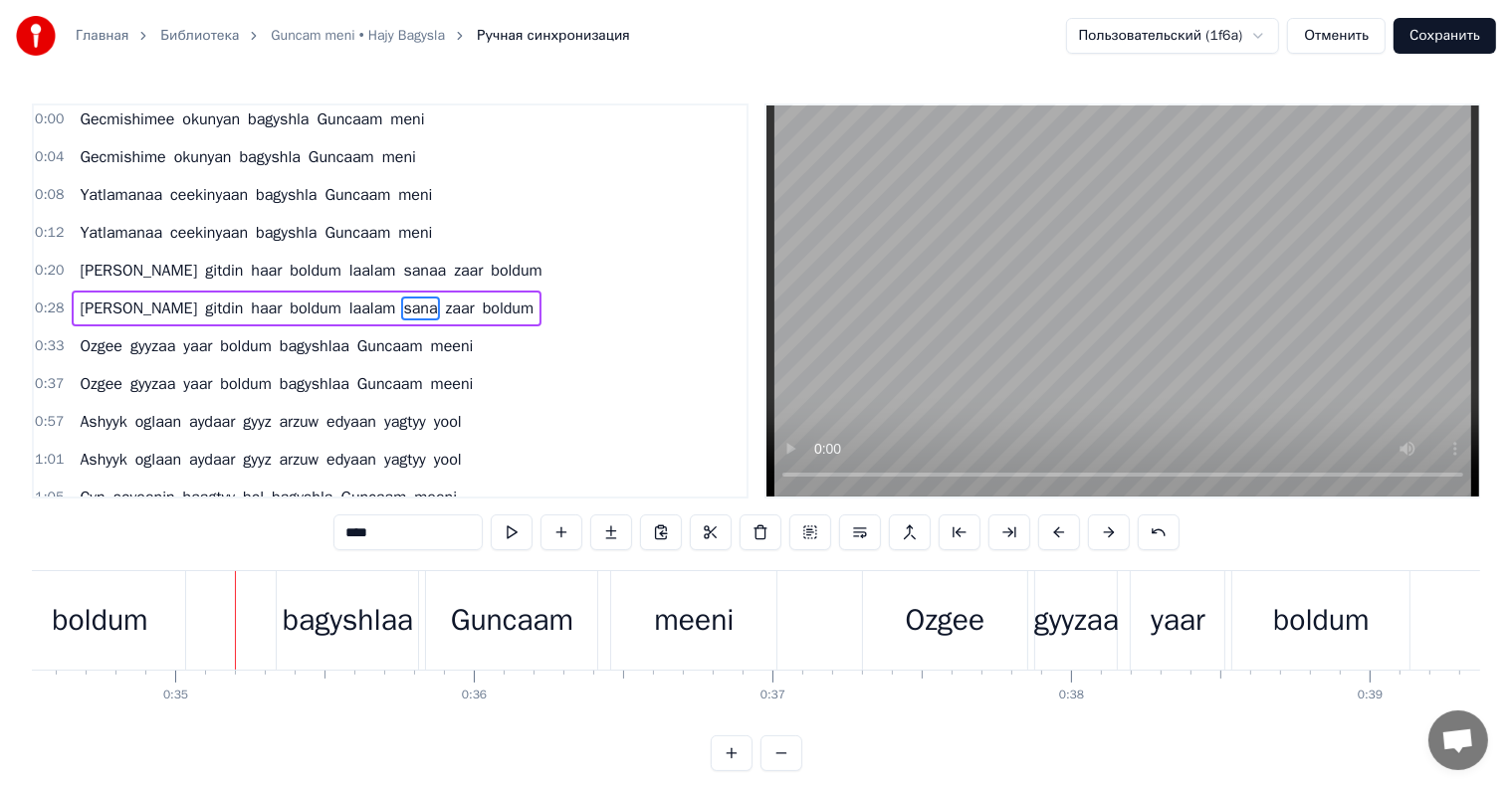 scroll, scrollTop: 0, scrollLeft: 10309, axis: horizontal 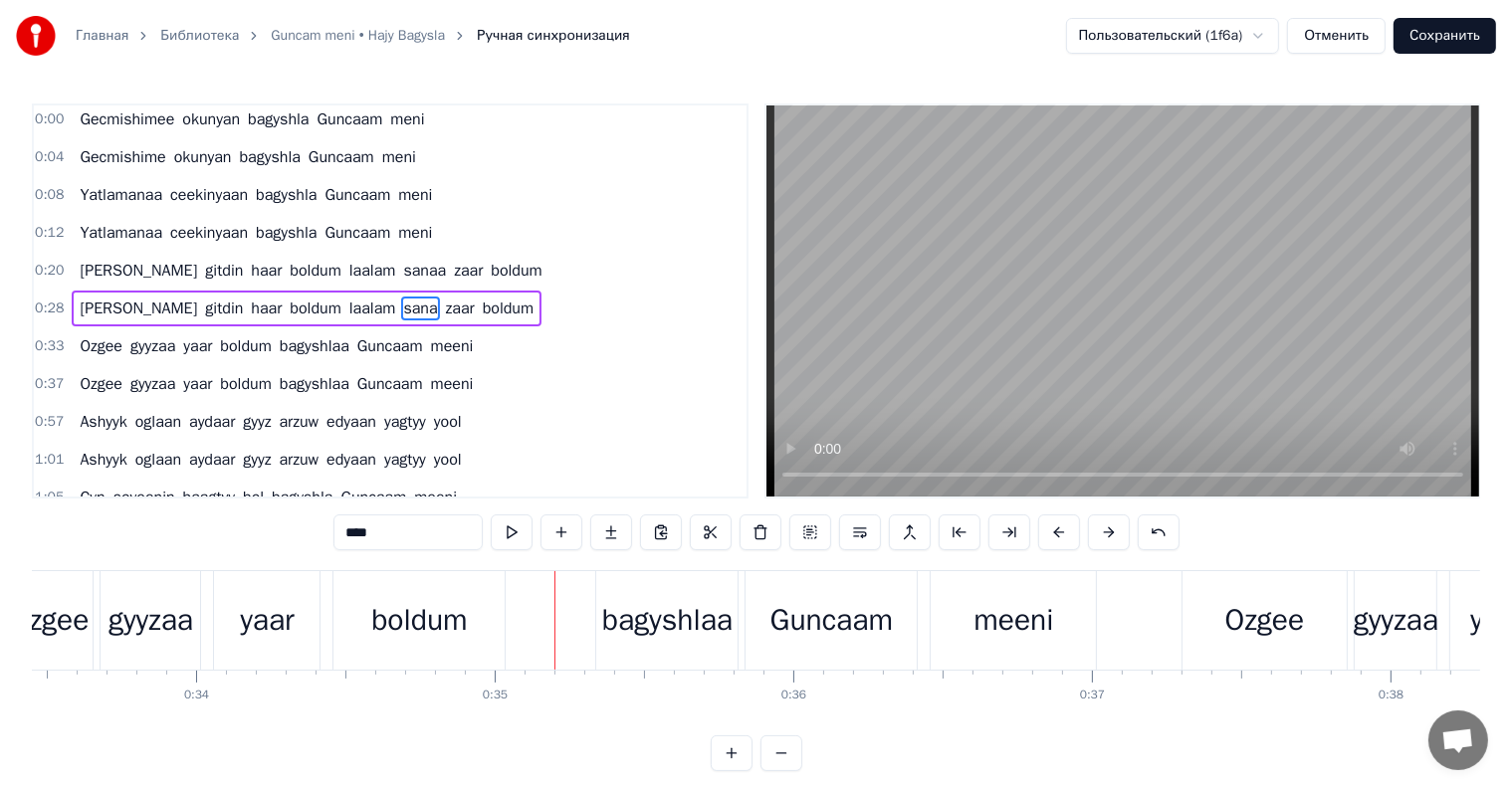 click on "gyyzaa" at bounding box center [150, 620] 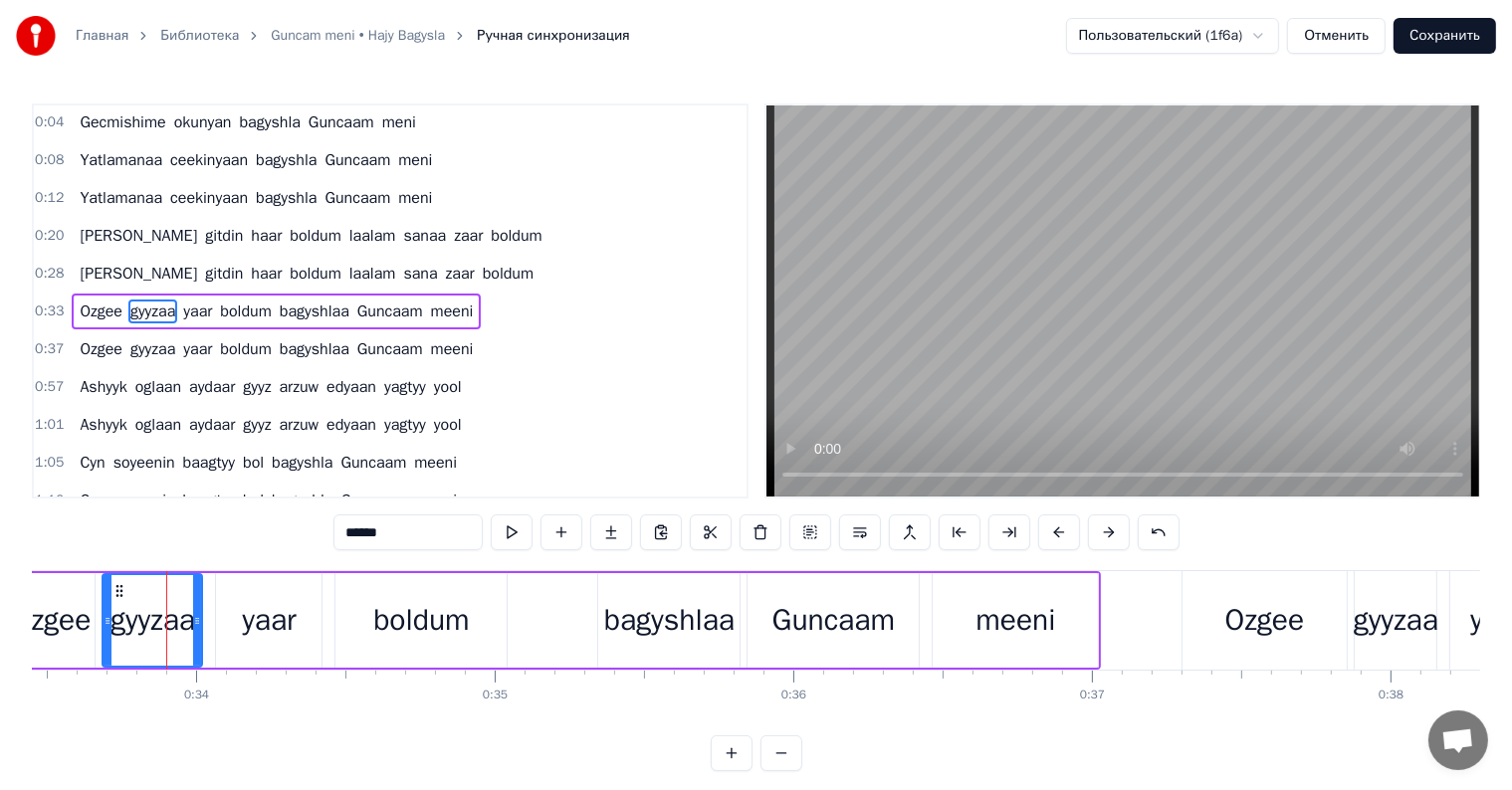 scroll, scrollTop: 42, scrollLeft: 0, axis: vertical 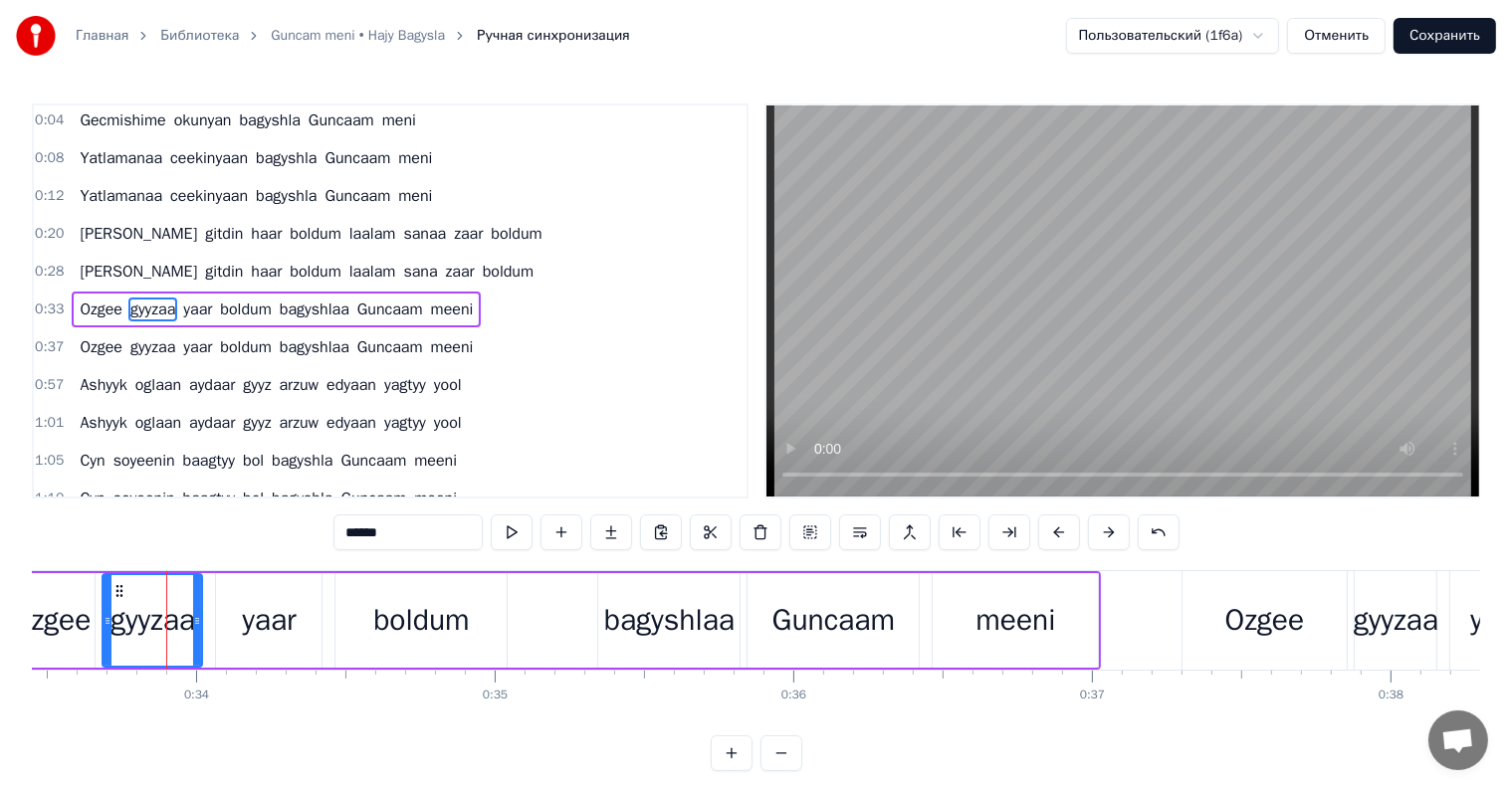 click on "******" at bounding box center (408, 532) 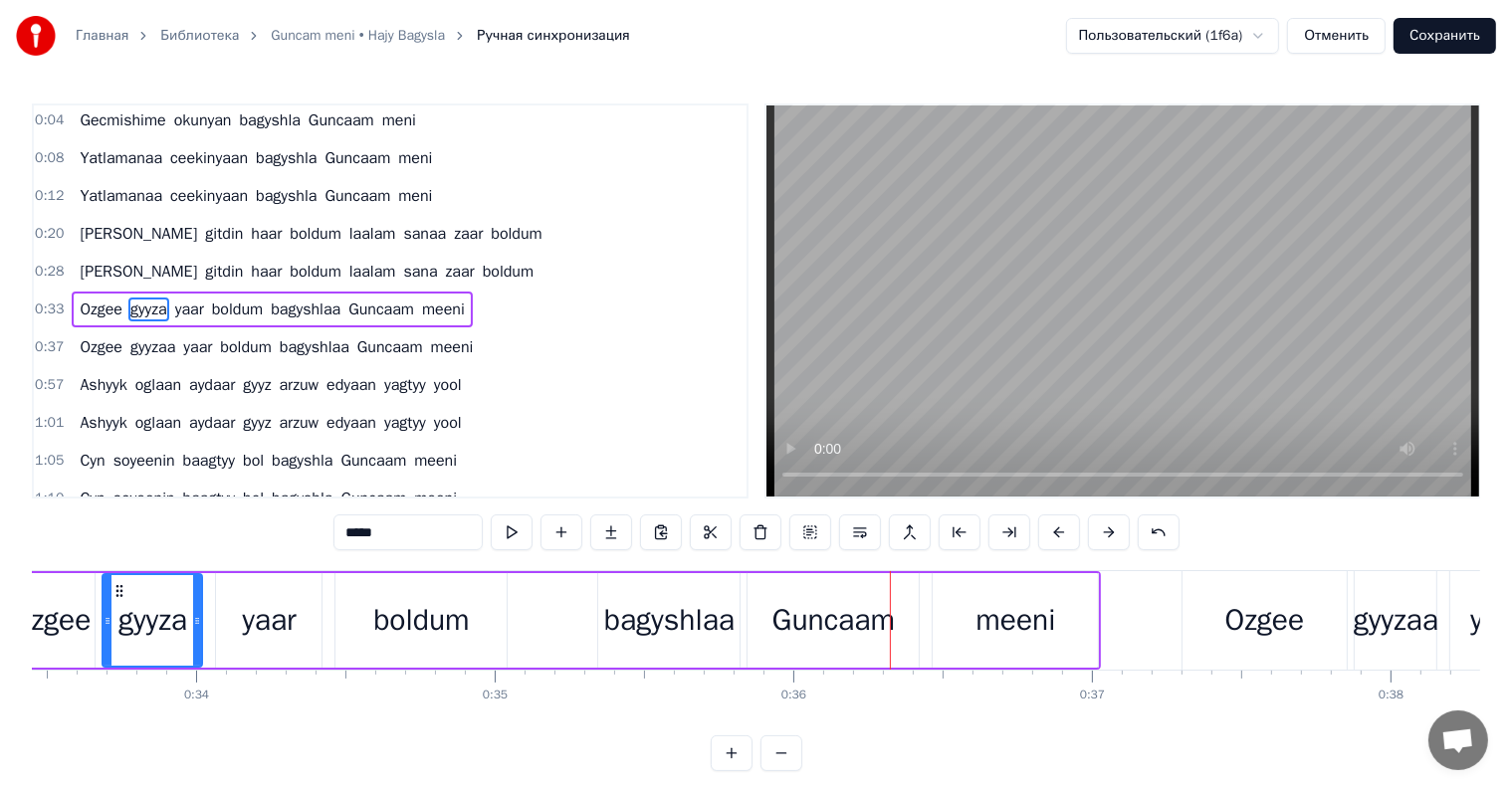drag, startPoint x: 688, startPoint y: 616, endPoint x: 632, endPoint y: 595, distance: 59.808026 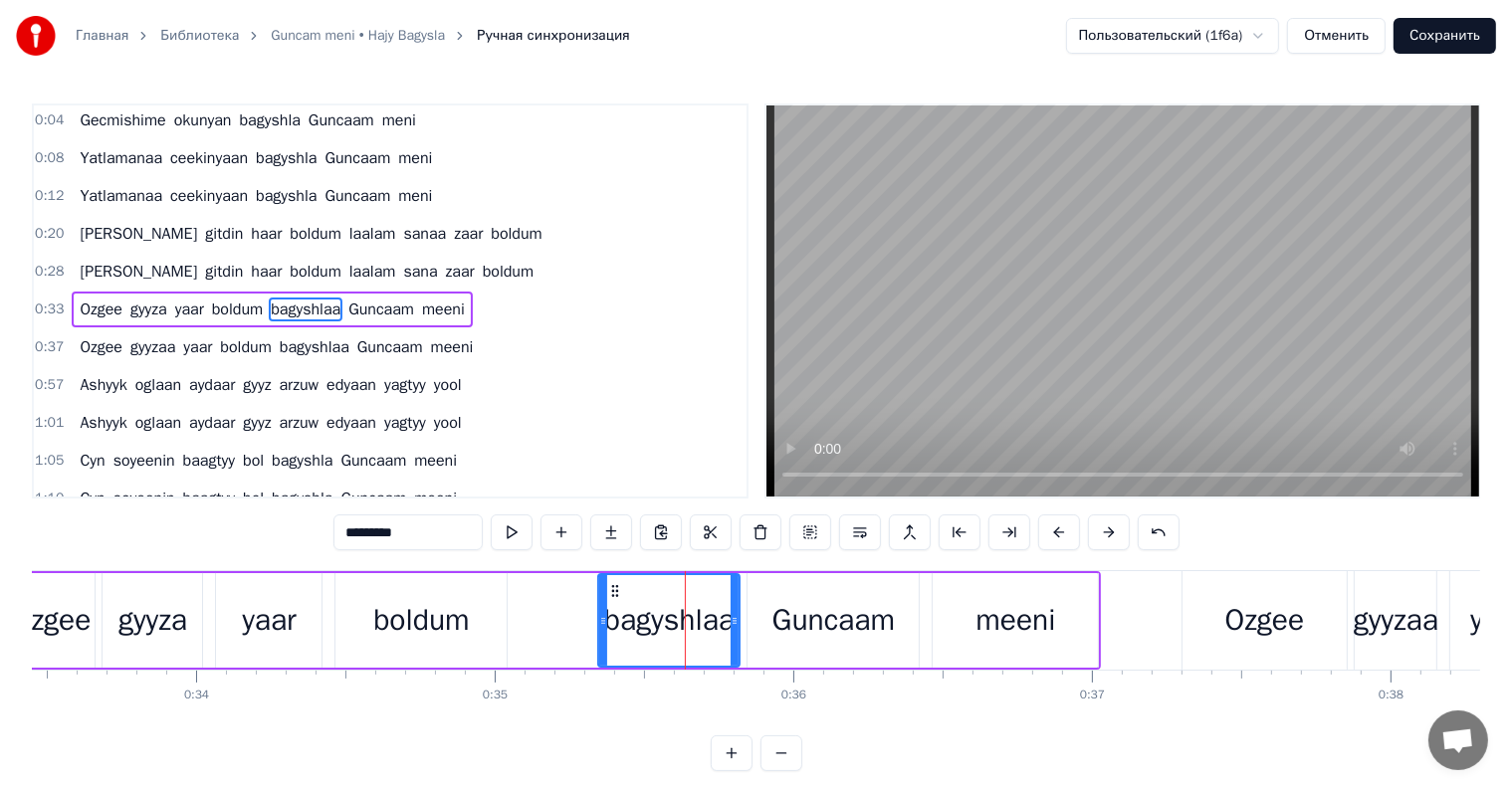 click on "*********" at bounding box center [408, 532] 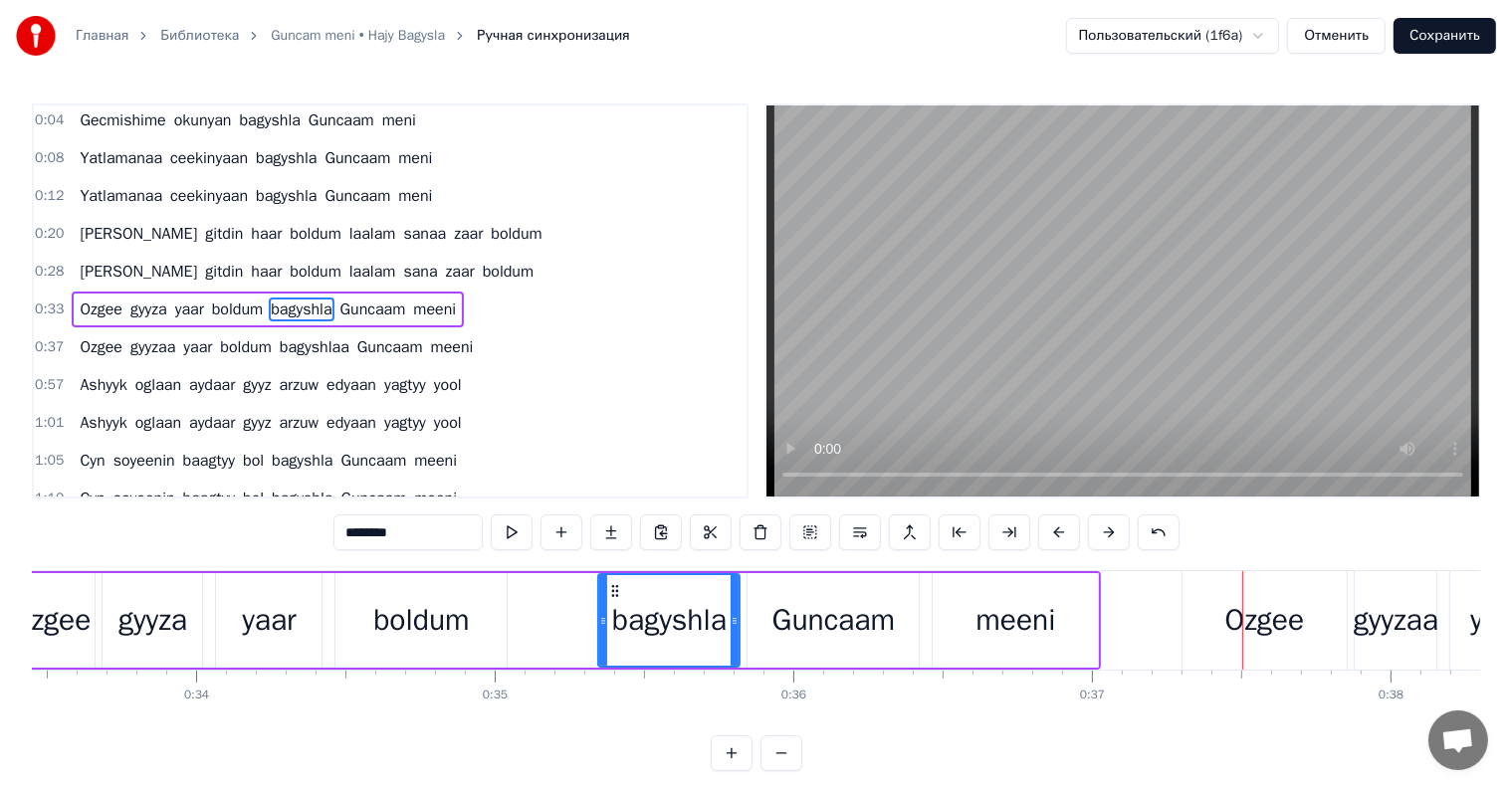 click on "meeni" at bounding box center [1015, 620] 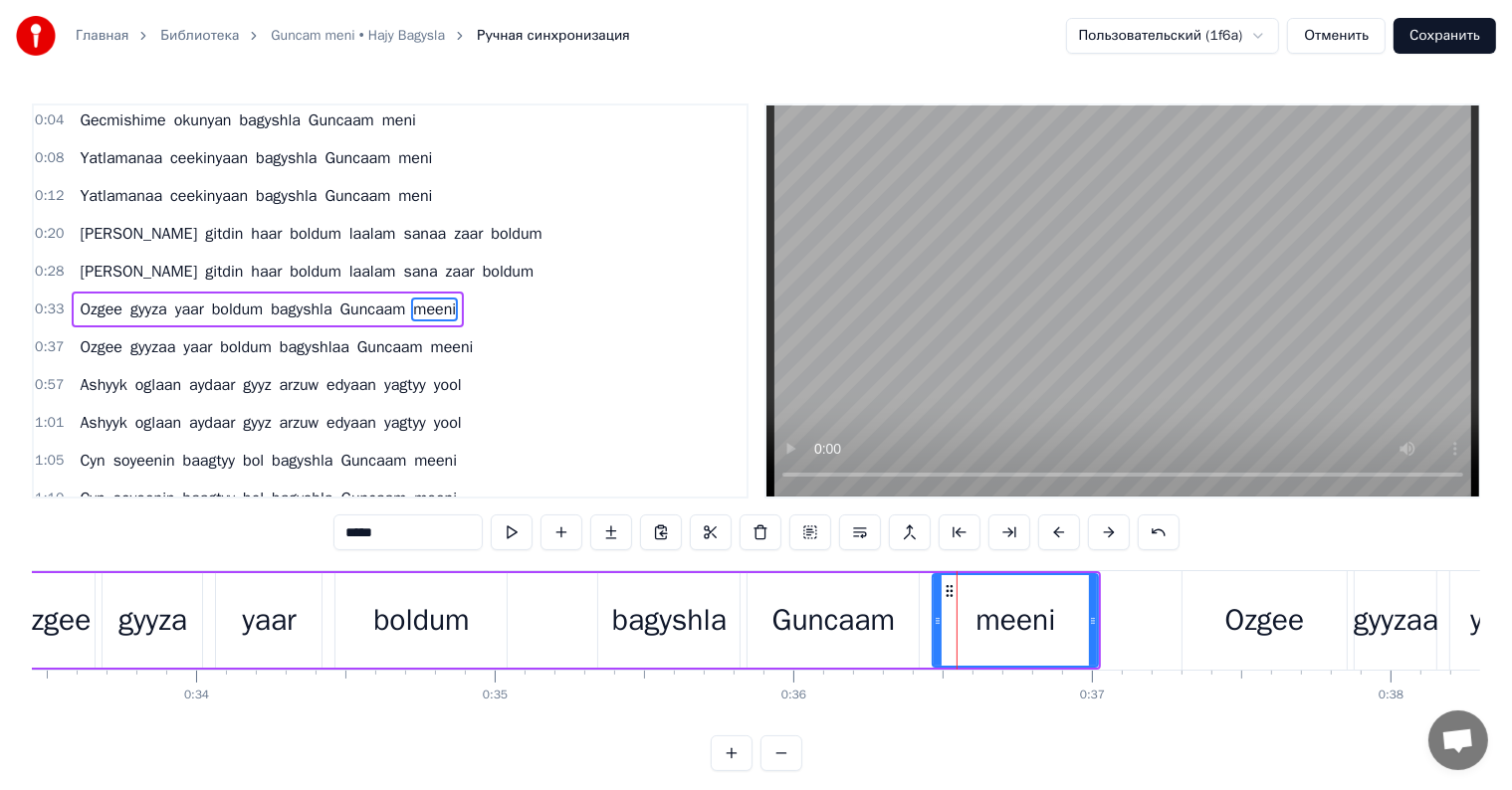 click on "*****" at bounding box center (408, 532) 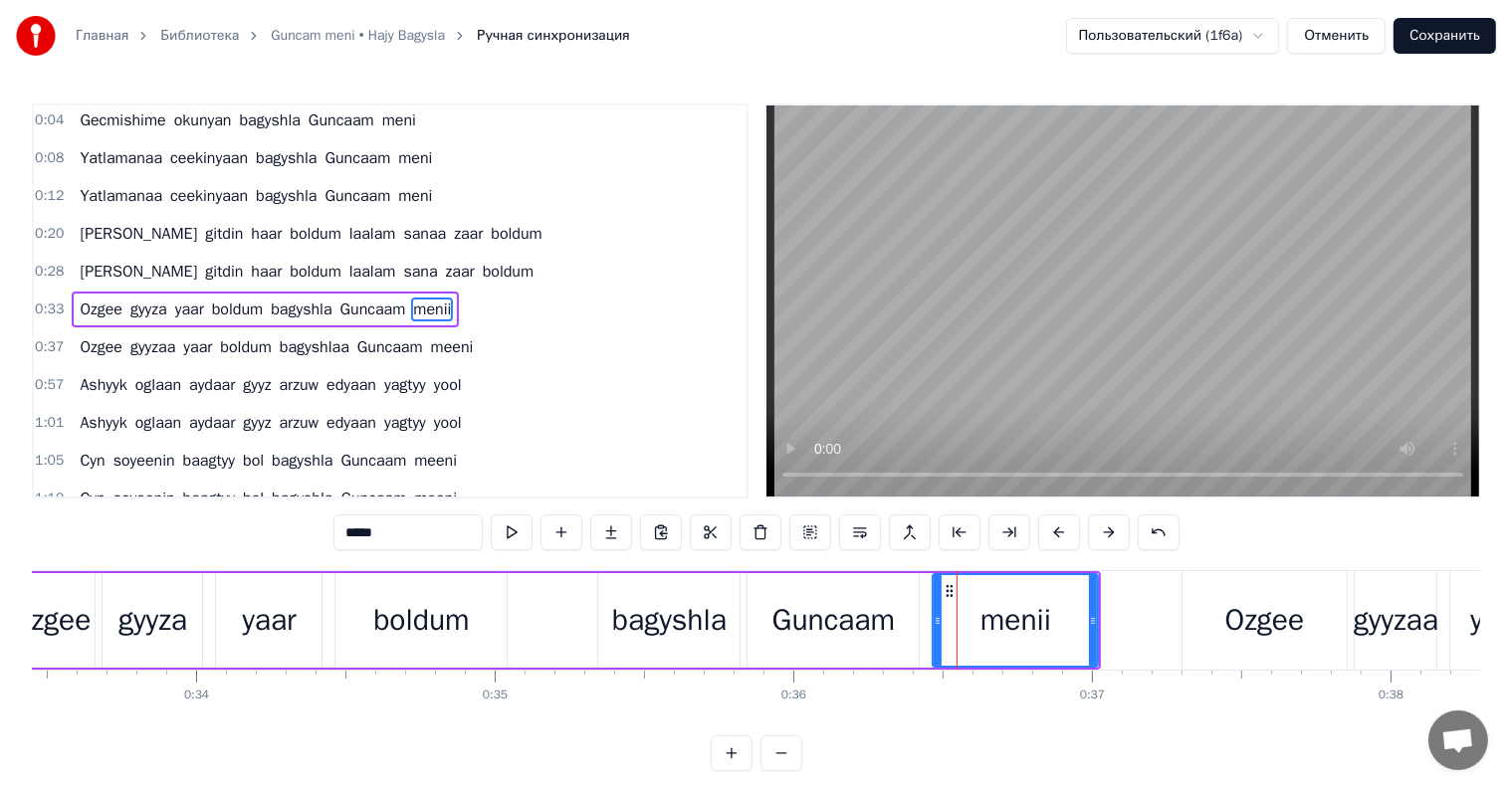click on "menii" at bounding box center [1015, 620] 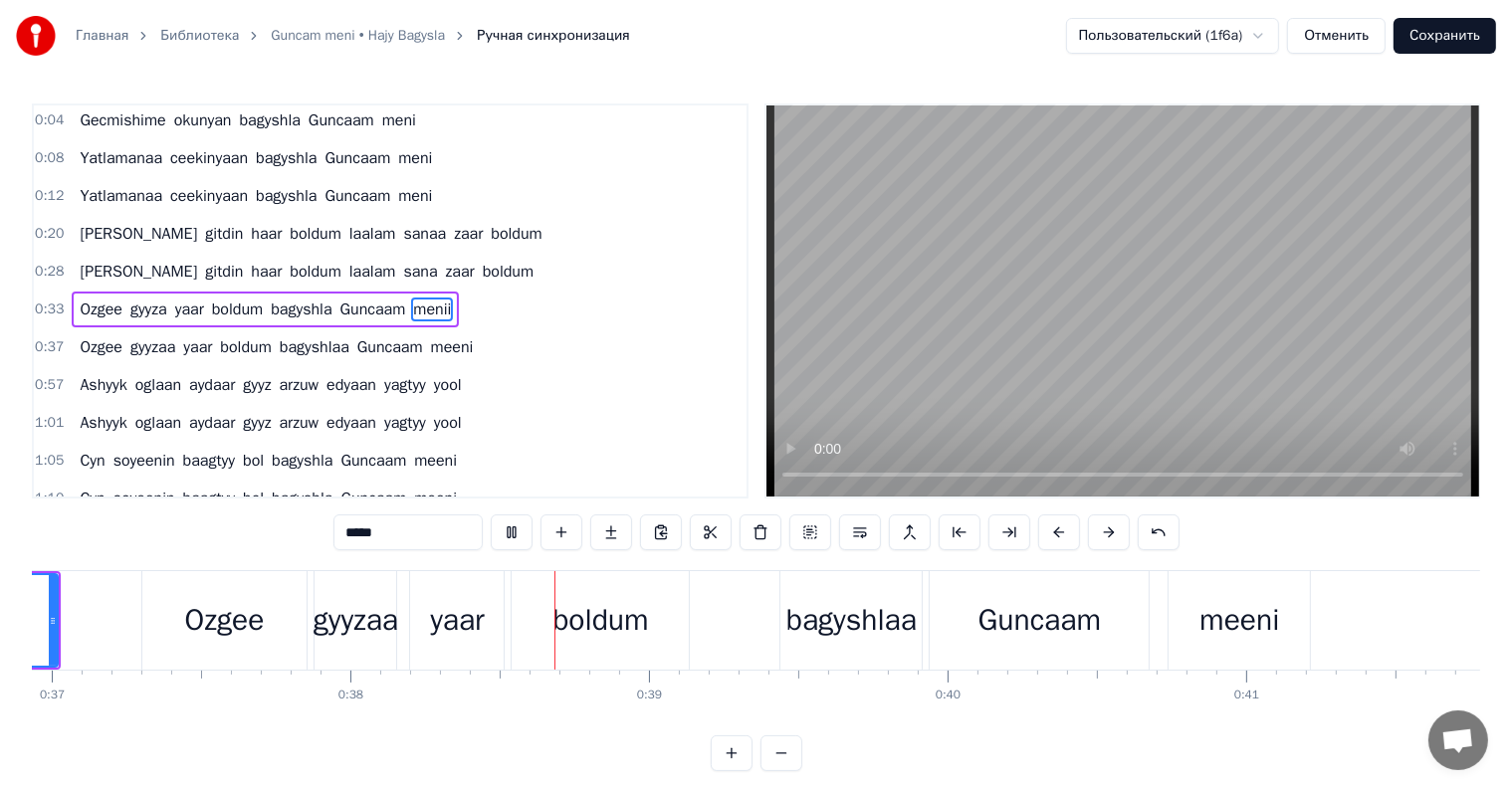 scroll, scrollTop: 0, scrollLeft: 11264, axis: horizontal 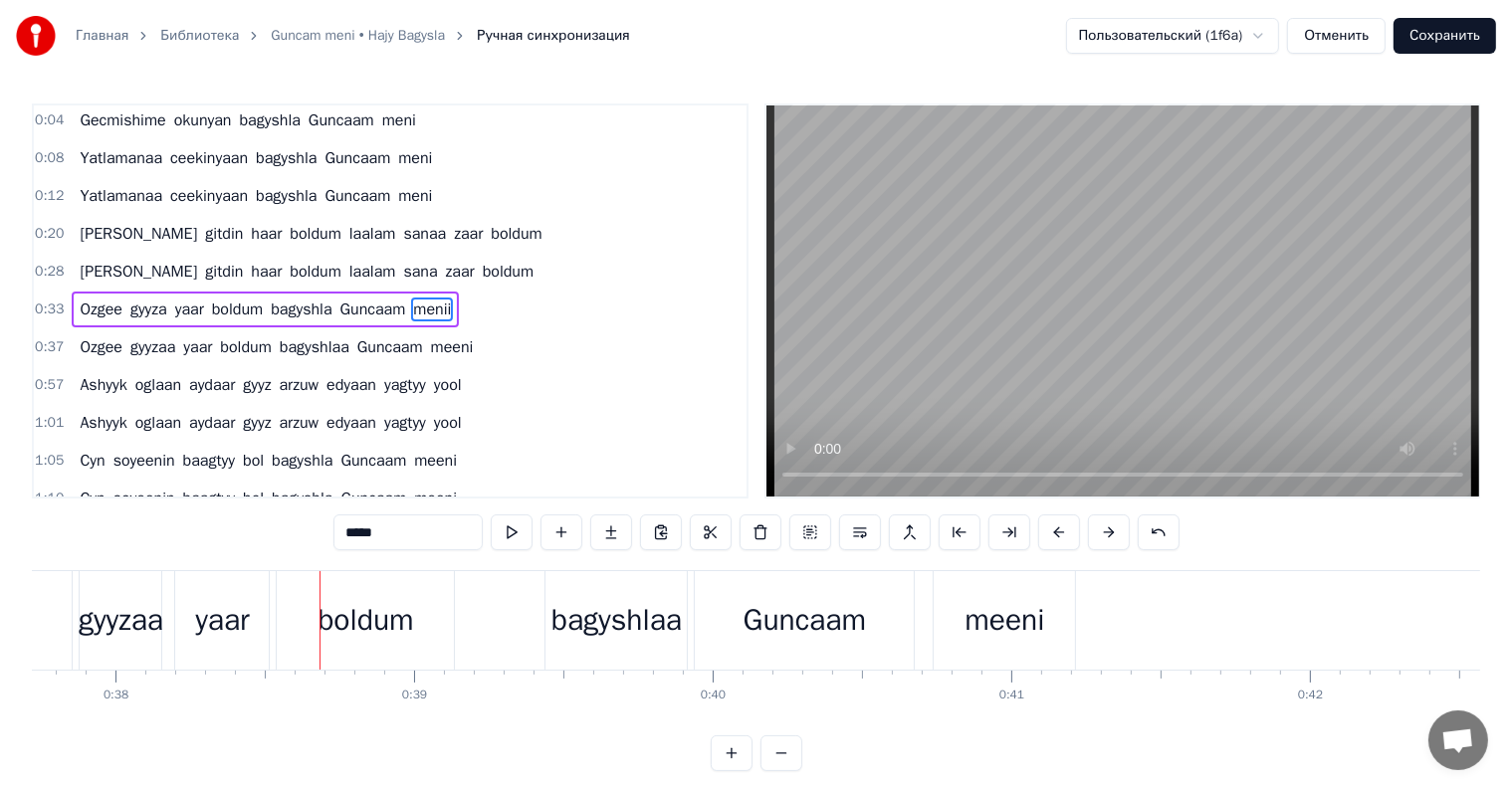 click on "gyyzaa" at bounding box center [120, 620] 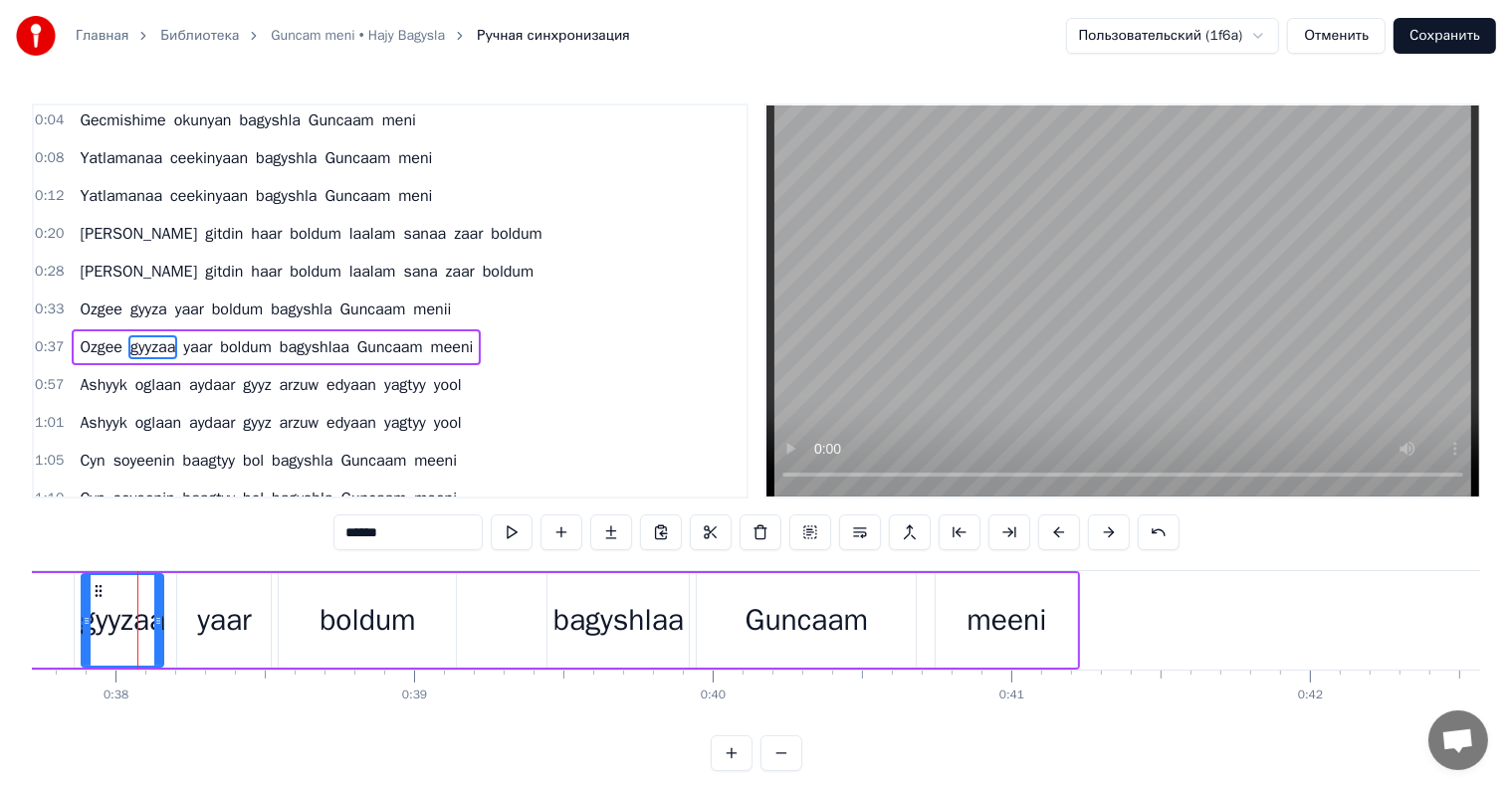 scroll, scrollTop: 79, scrollLeft: 0, axis: vertical 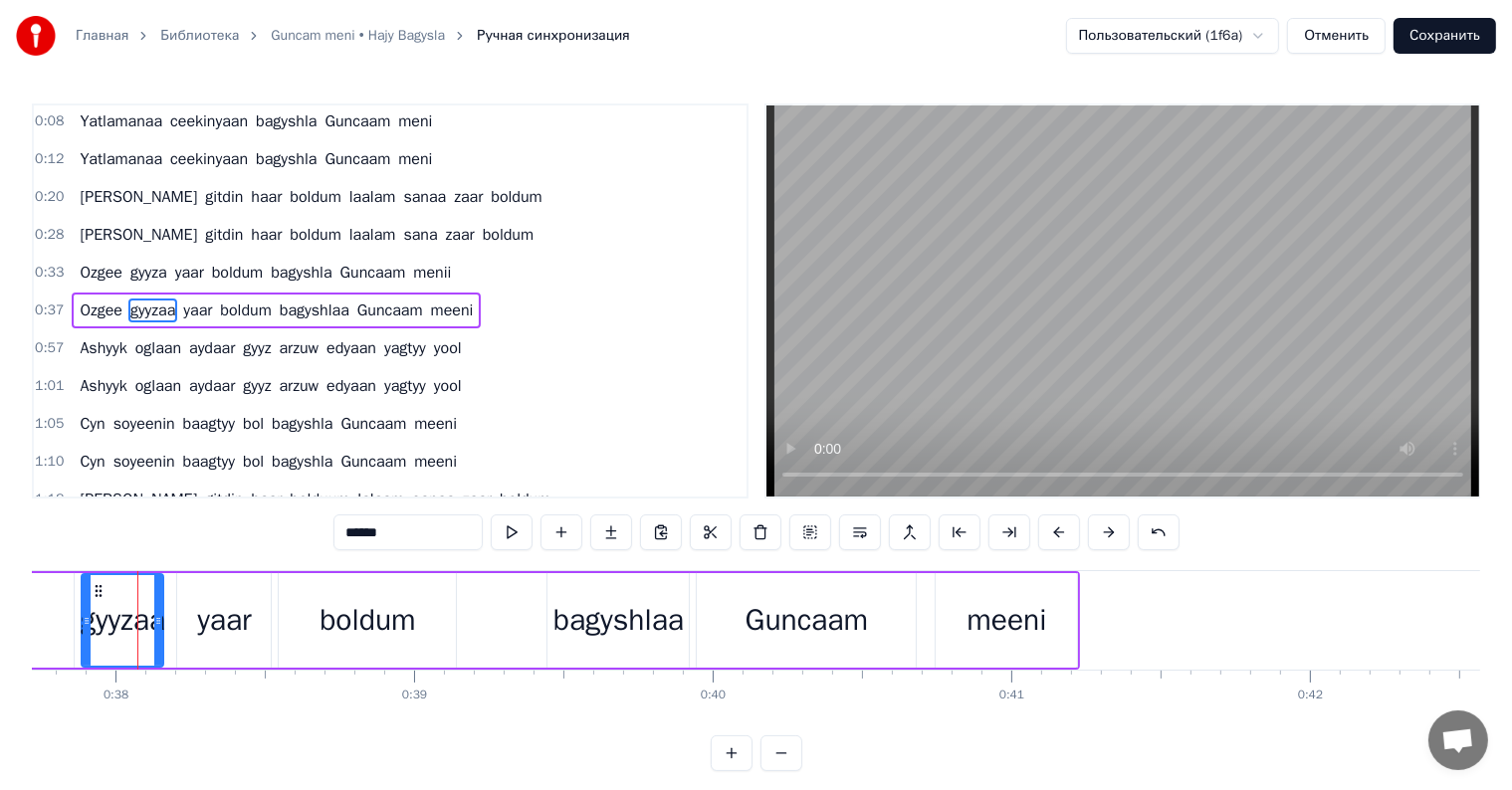 click on "******" at bounding box center [408, 532] 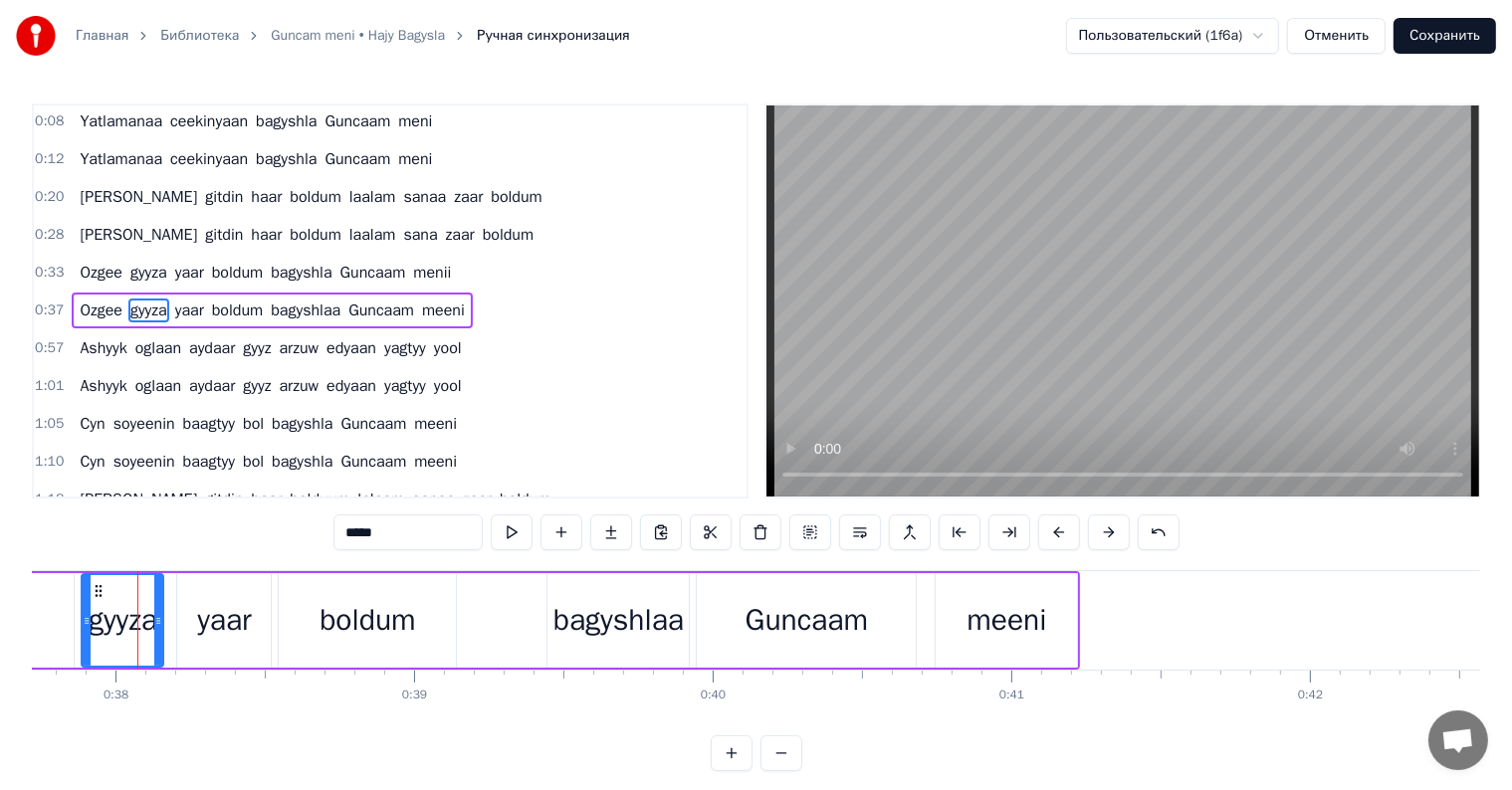 click on "bagyshlaa" at bounding box center [618, 620] 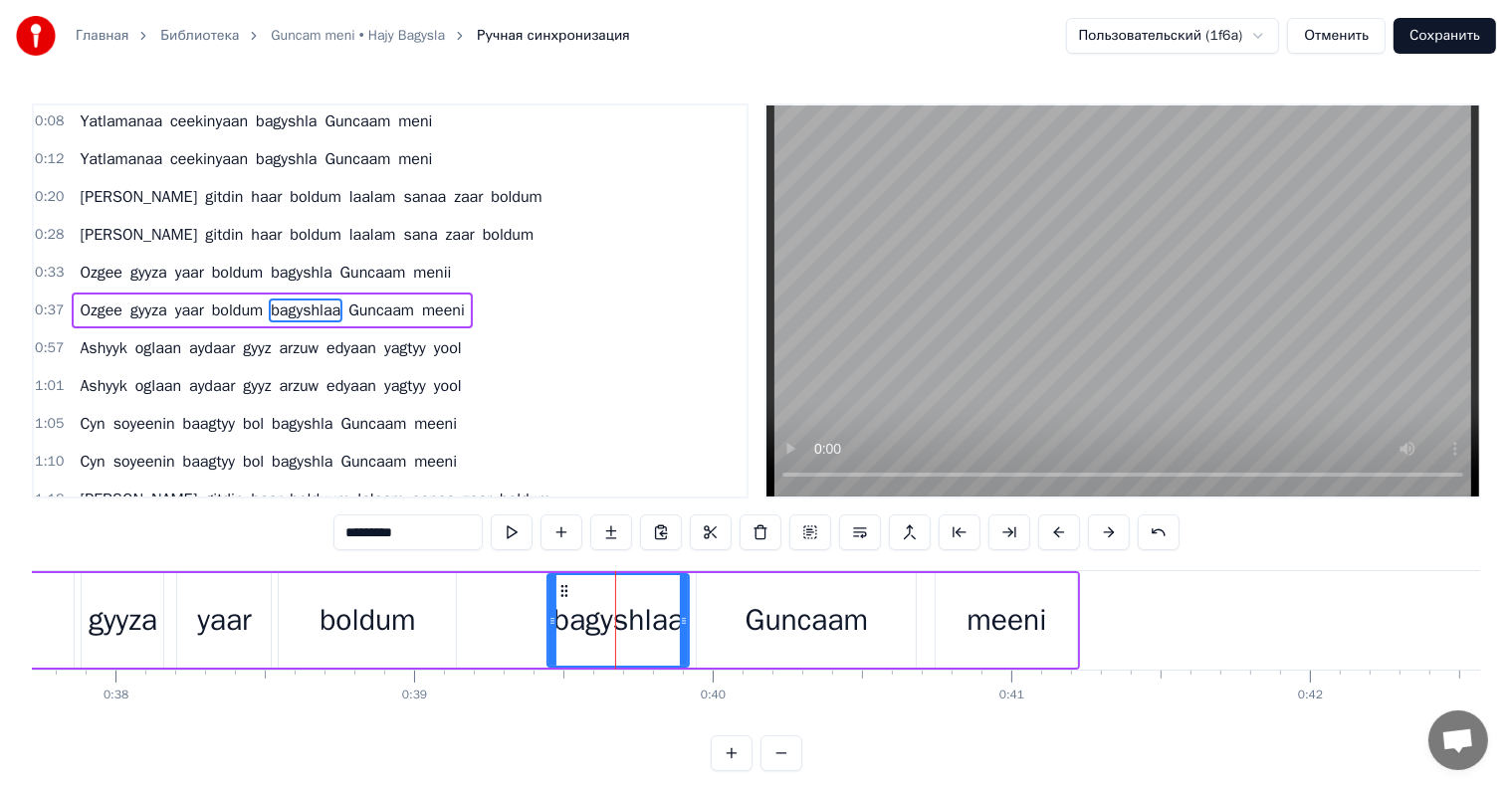 click on "*********" at bounding box center (408, 532) 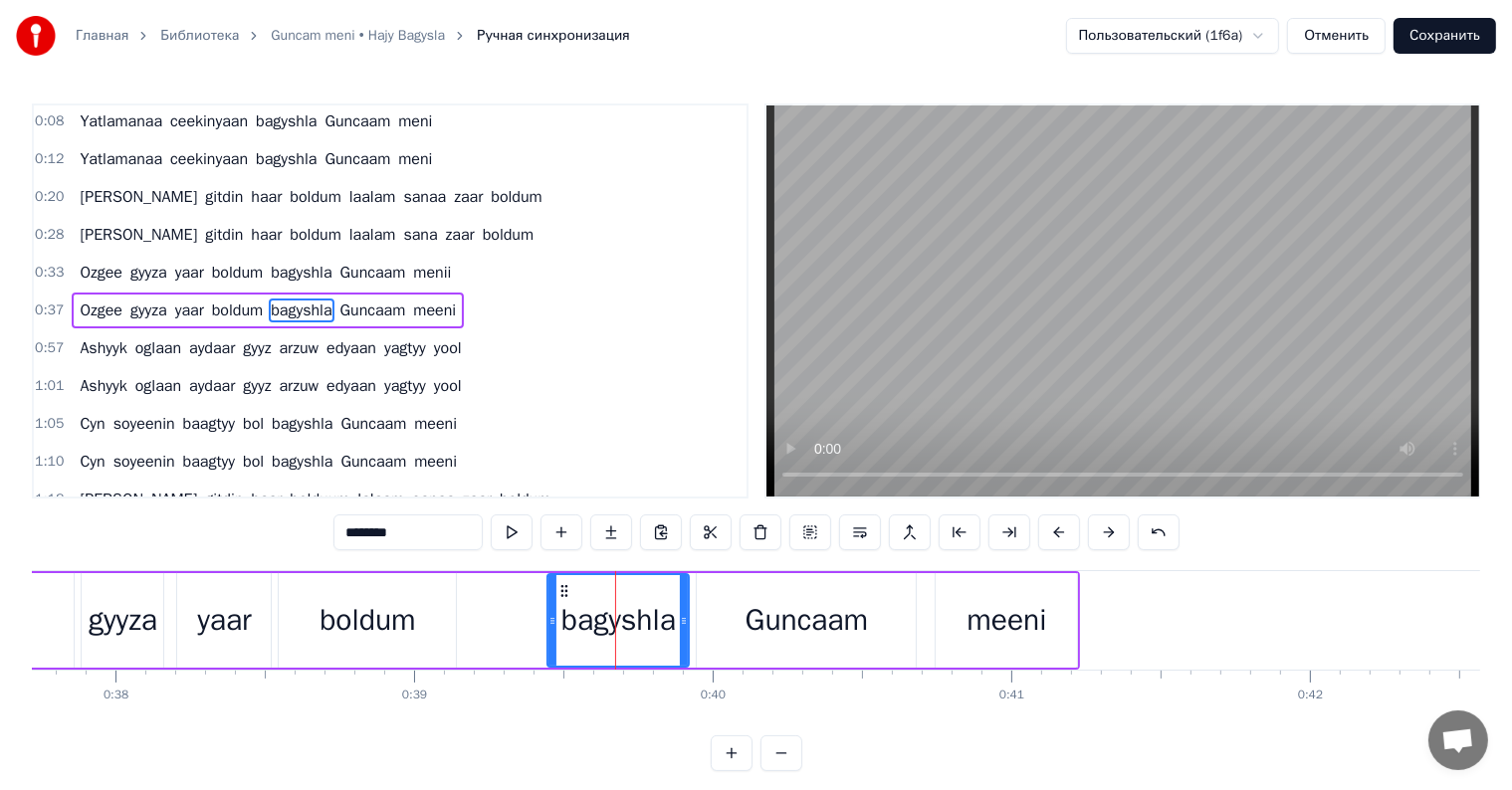 drag, startPoint x: 954, startPoint y: 622, endPoint x: 937, endPoint y: 609, distance: 21.400935 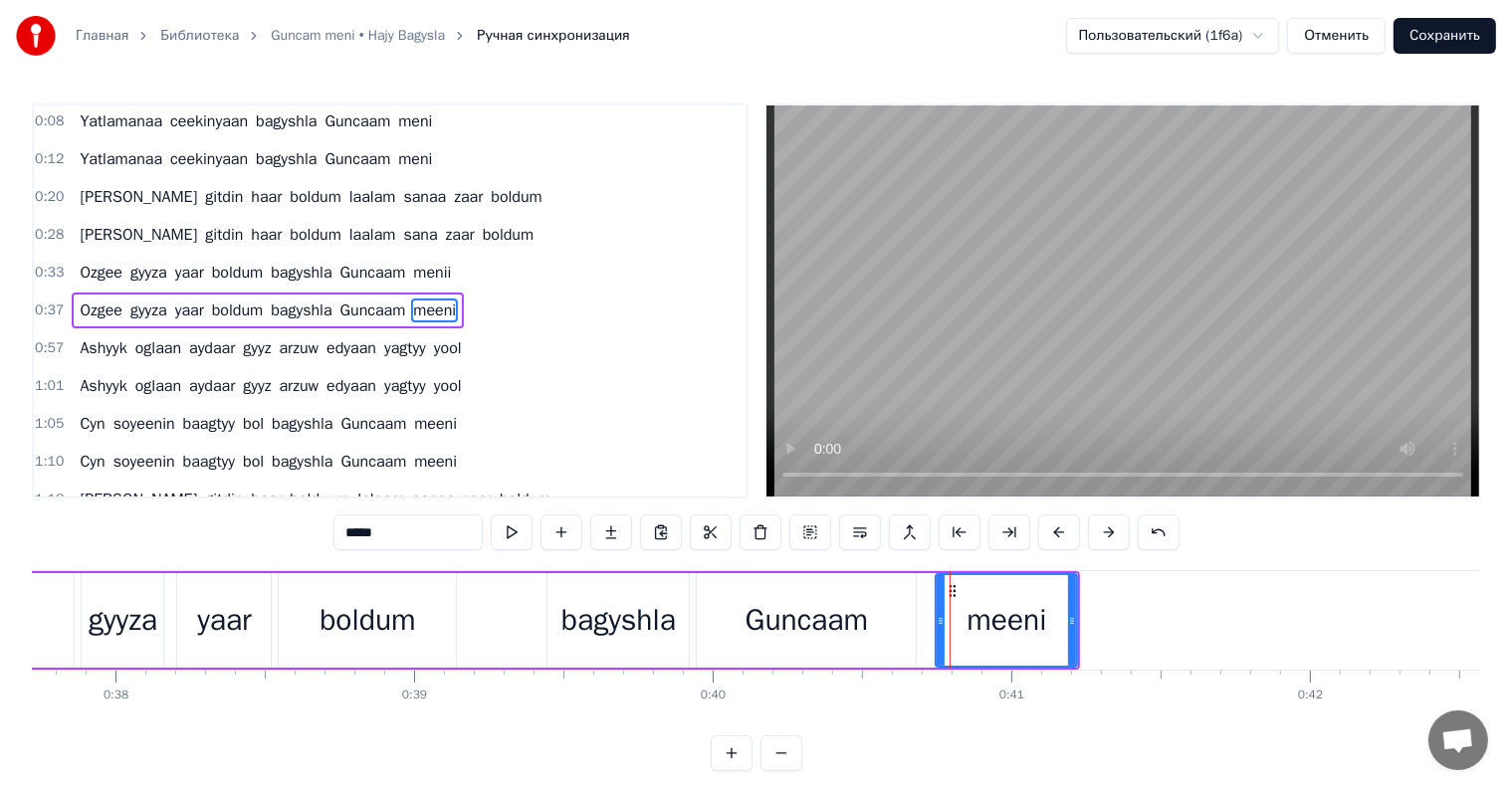 click on "*****" at bounding box center (408, 532) 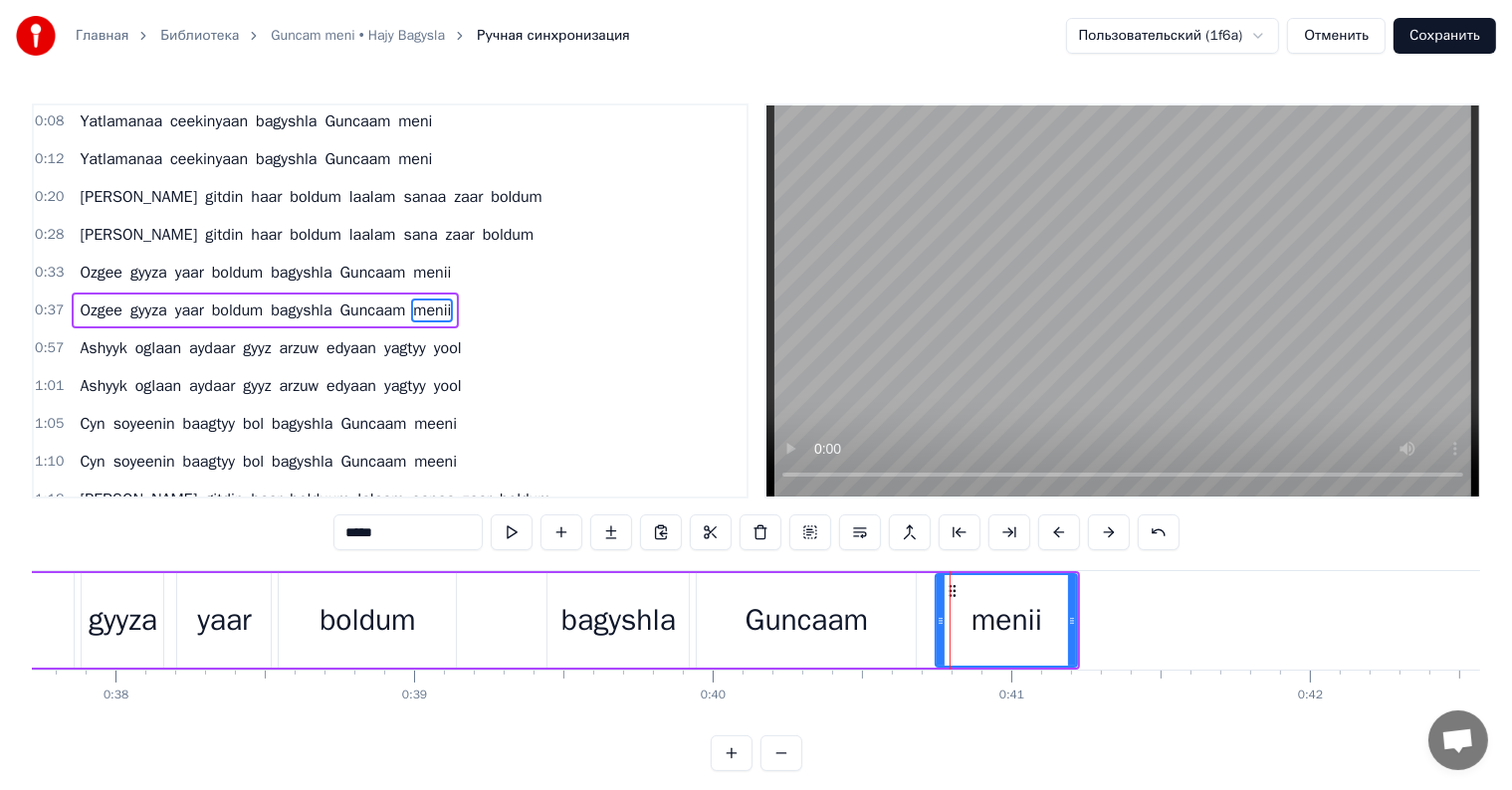 click on "gyyza" at bounding box center [122, 620] 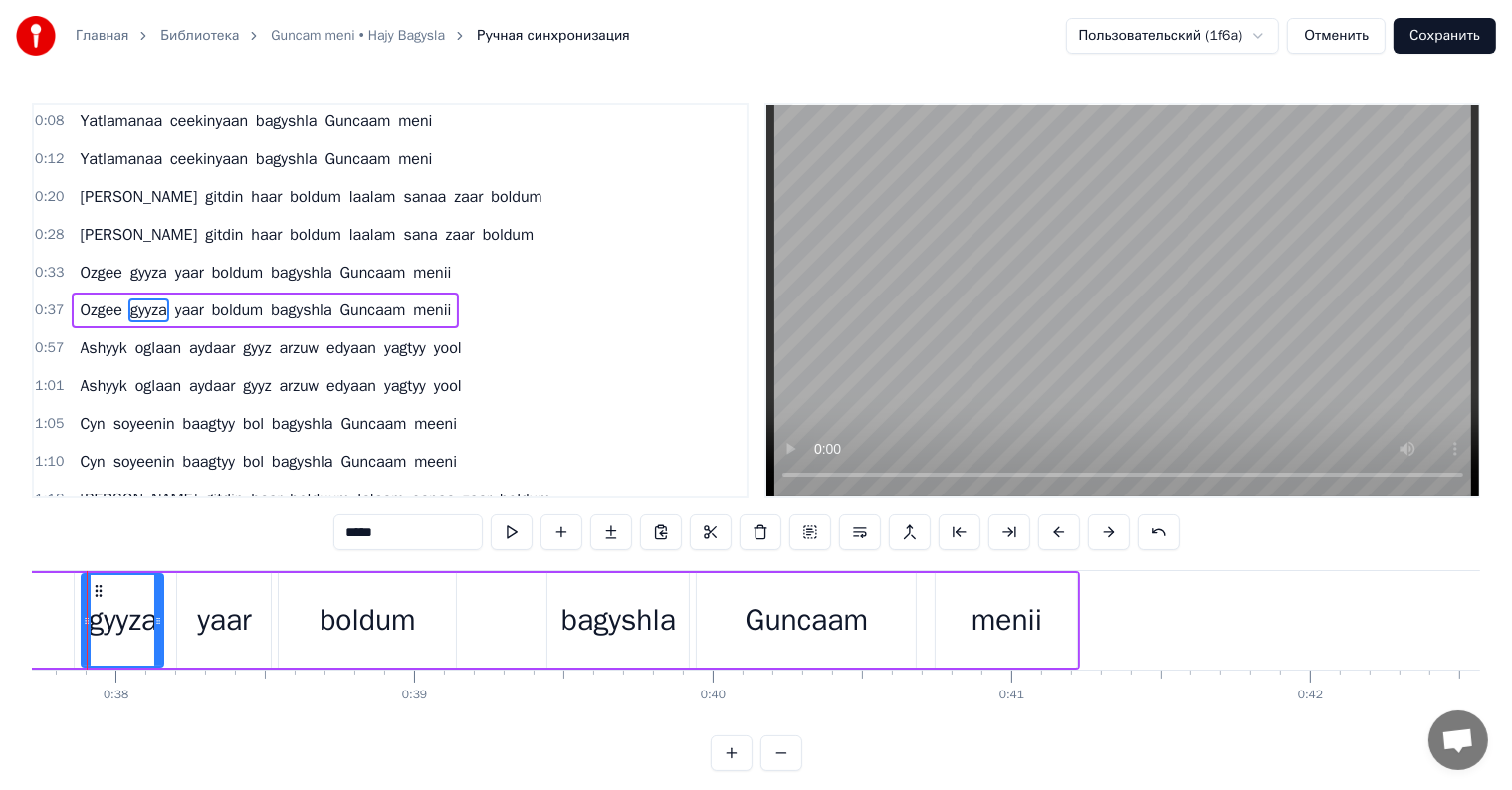 scroll, scrollTop: 0, scrollLeft: 11219, axis: horizontal 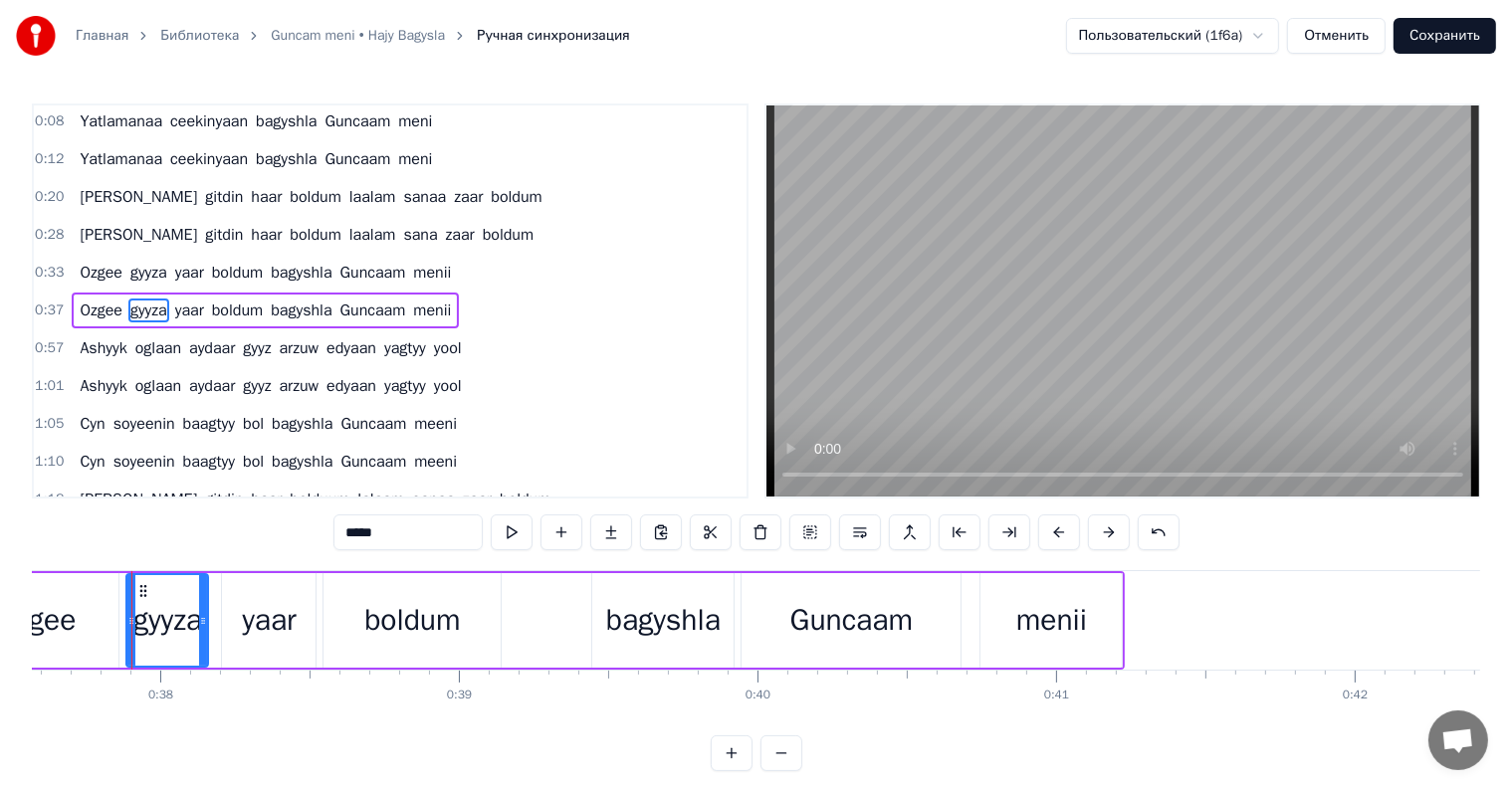 click on "Ozgee" at bounding box center [37, 620] 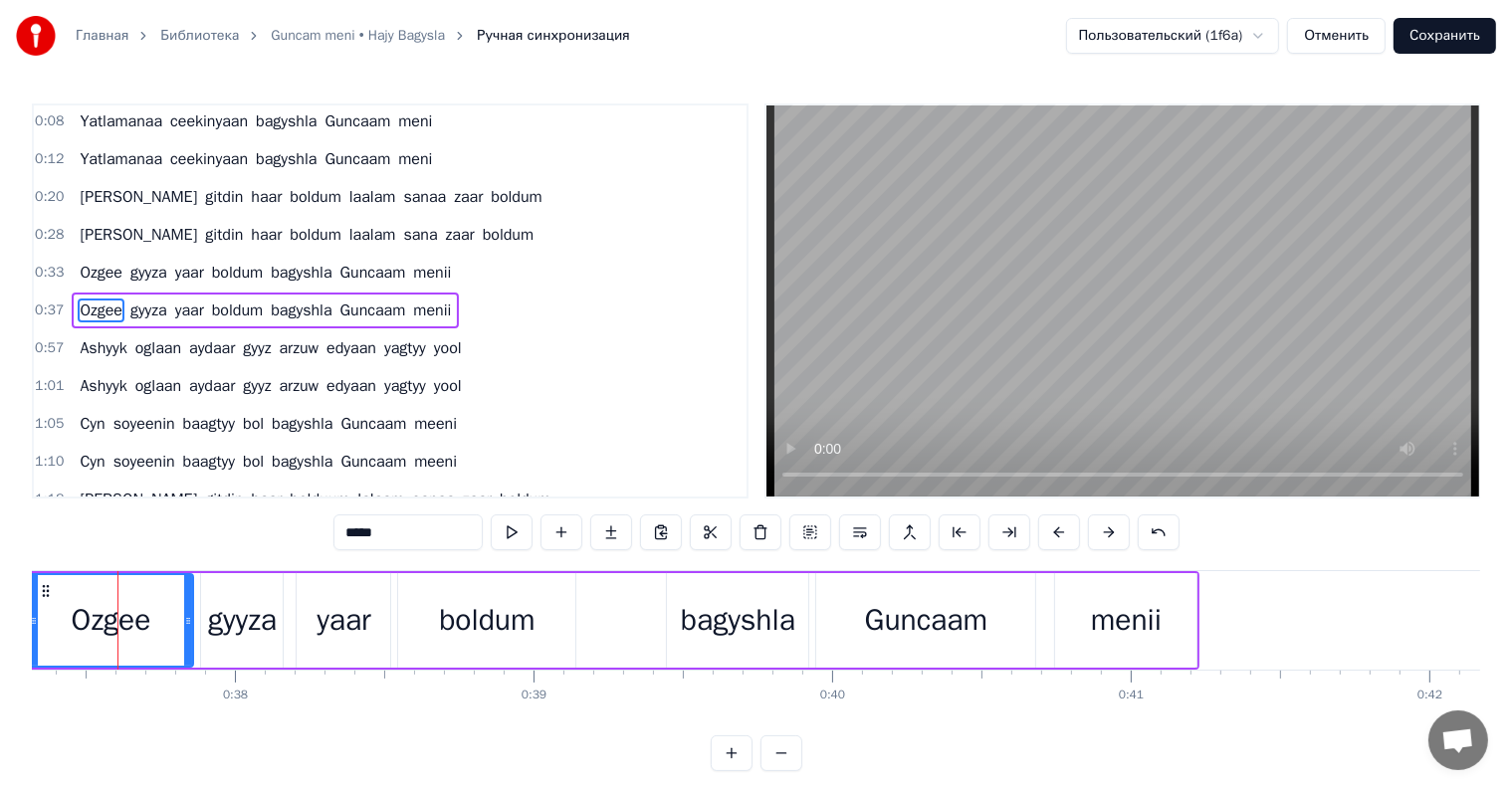 scroll, scrollTop: 0, scrollLeft: 11129, axis: horizontal 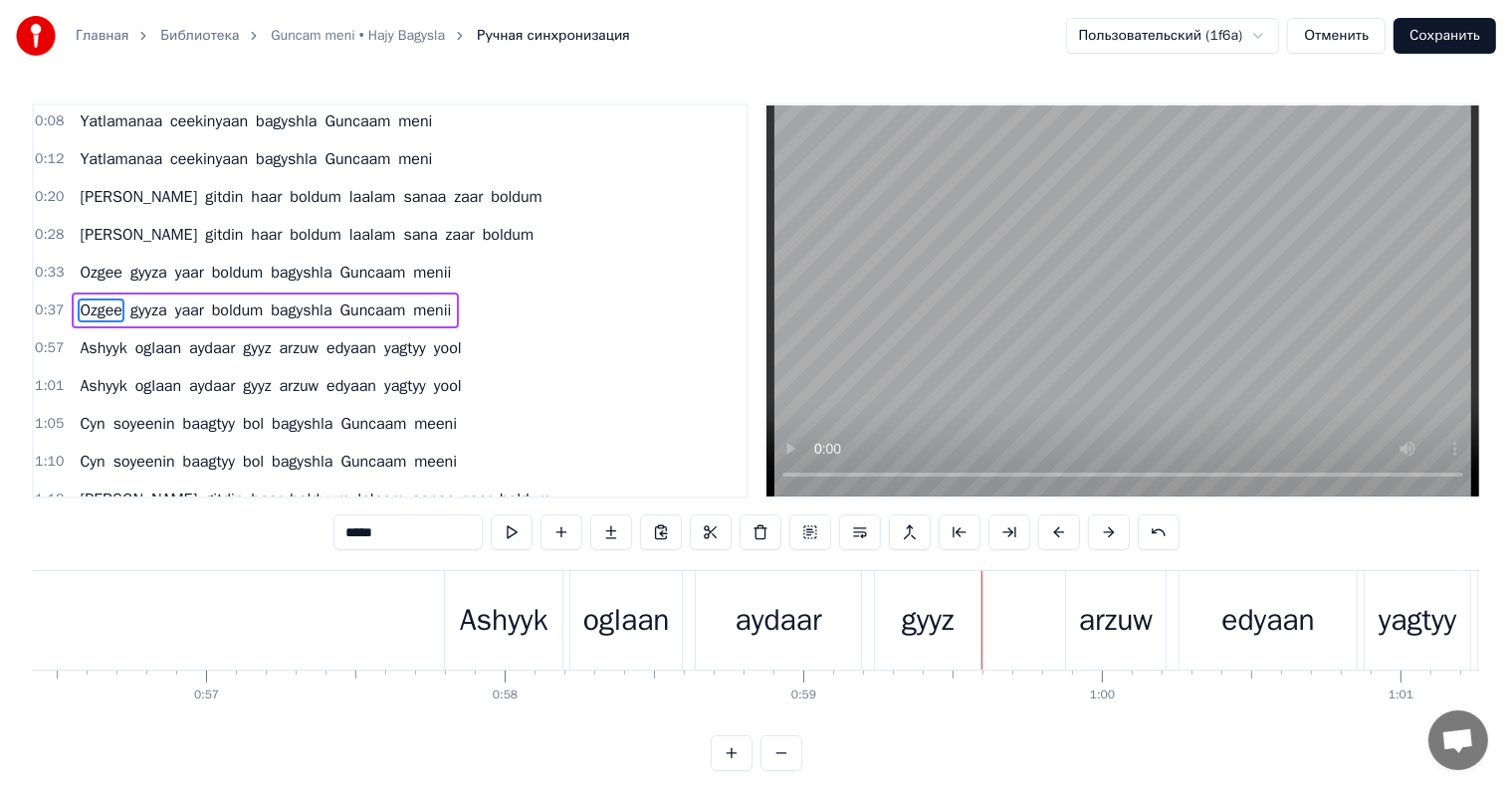 click on "Ashyyk" at bounding box center (504, 620) 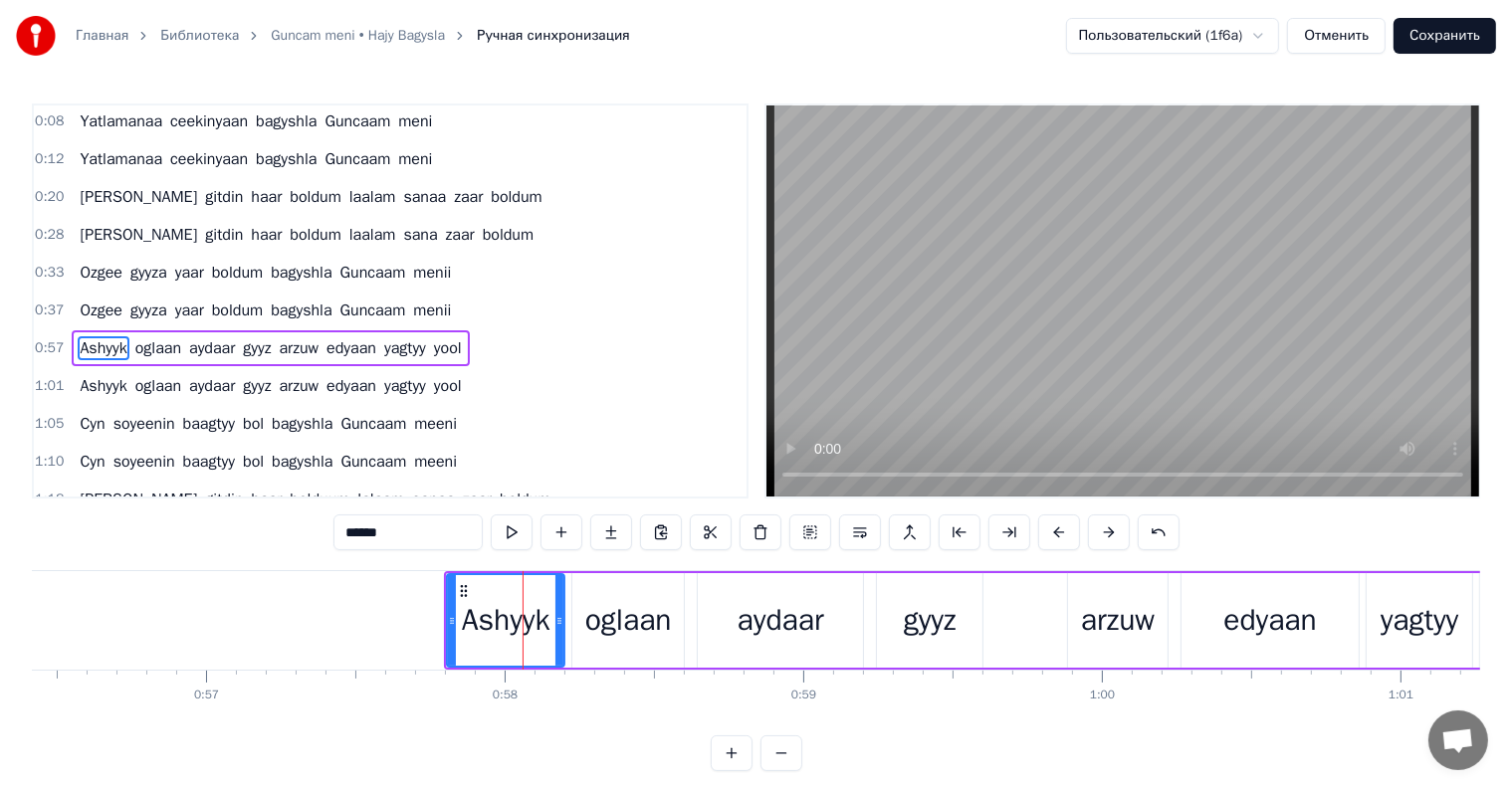 scroll, scrollTop: 115, scrollLeft: 0, axis: vertical 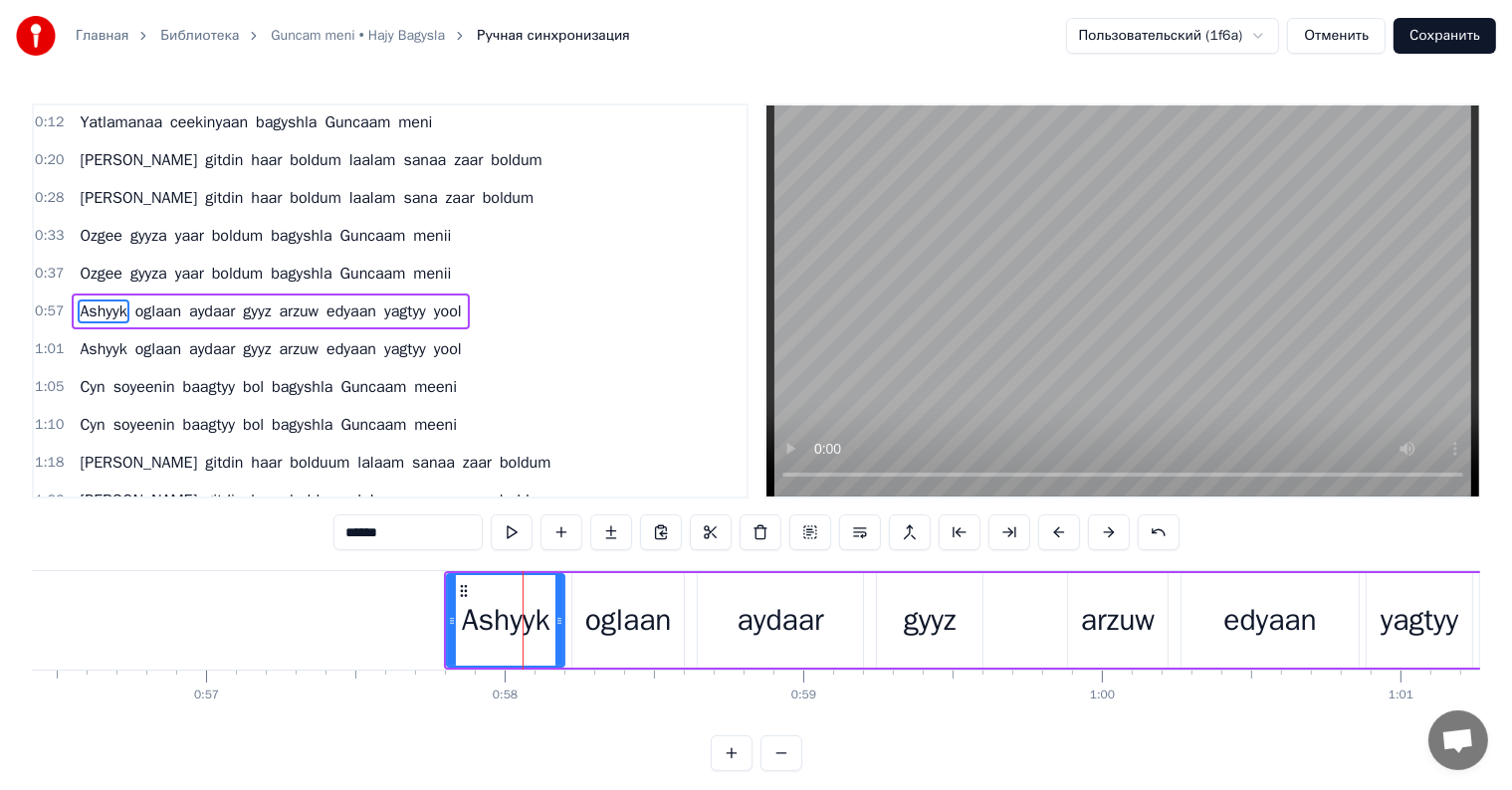 click on "******" at bounding box center [408, 532] 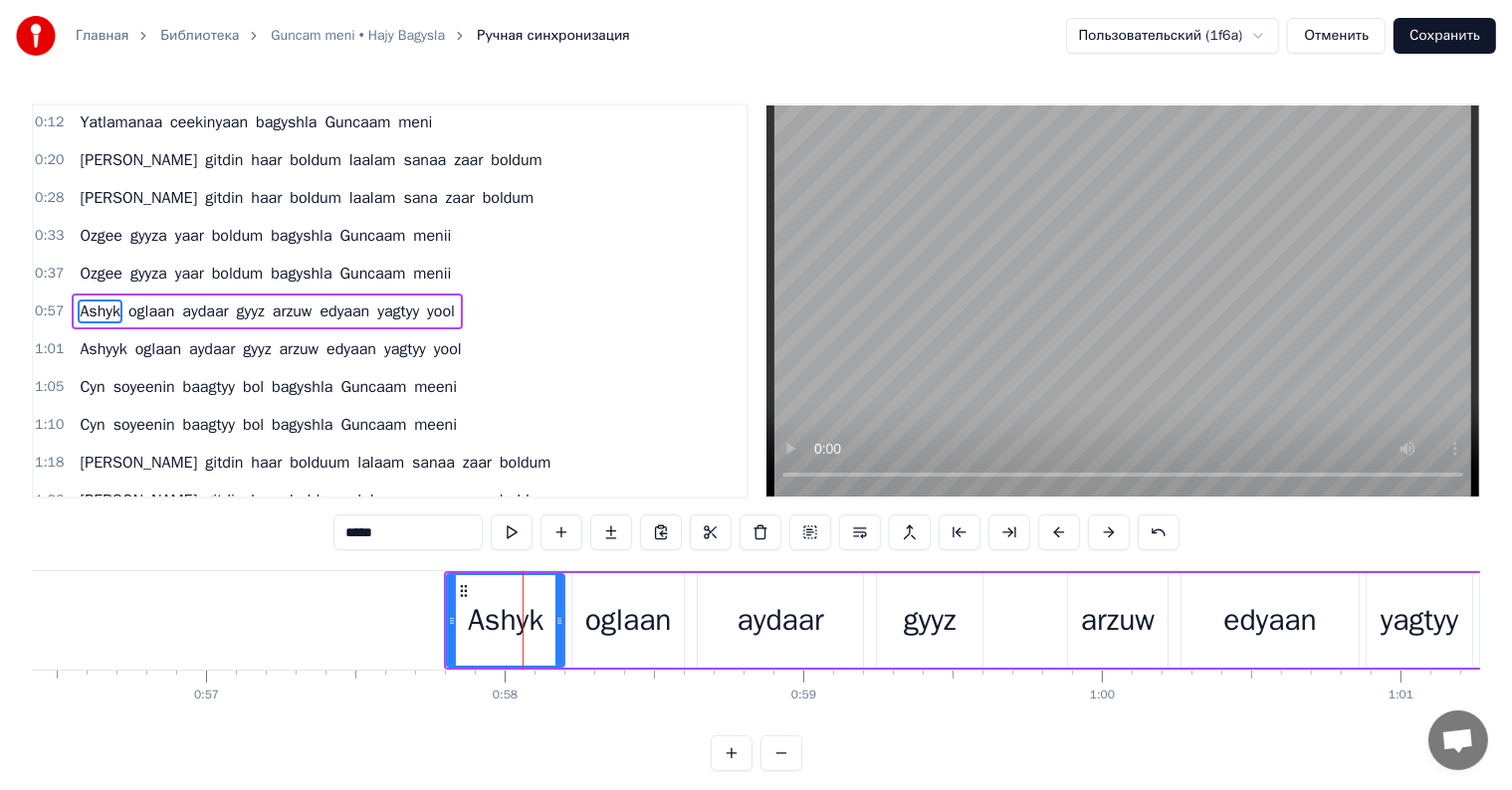 click on "oglaan" at bounding box center (628, 620) 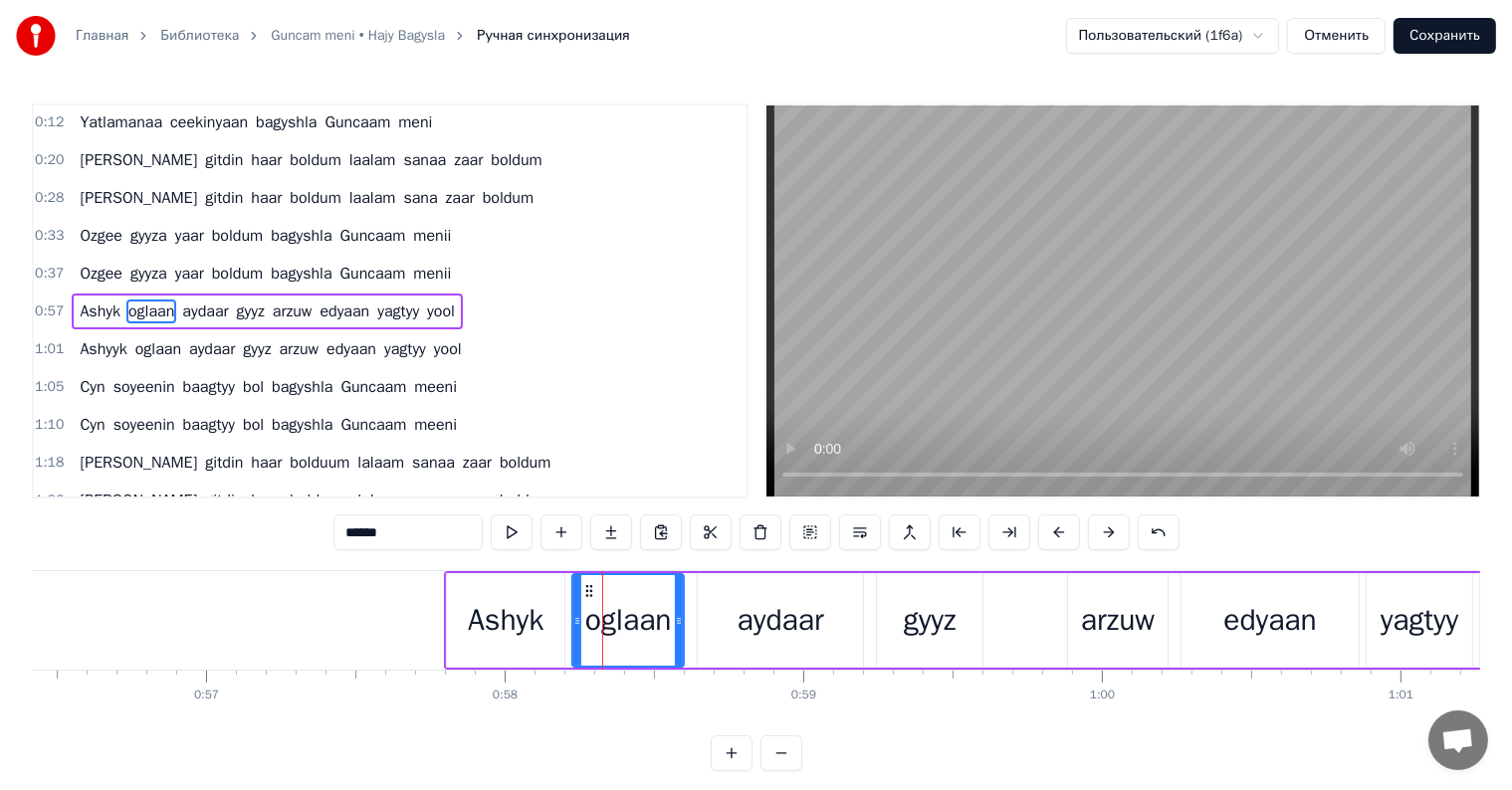 click on "******" at bounding box center [408, 532] 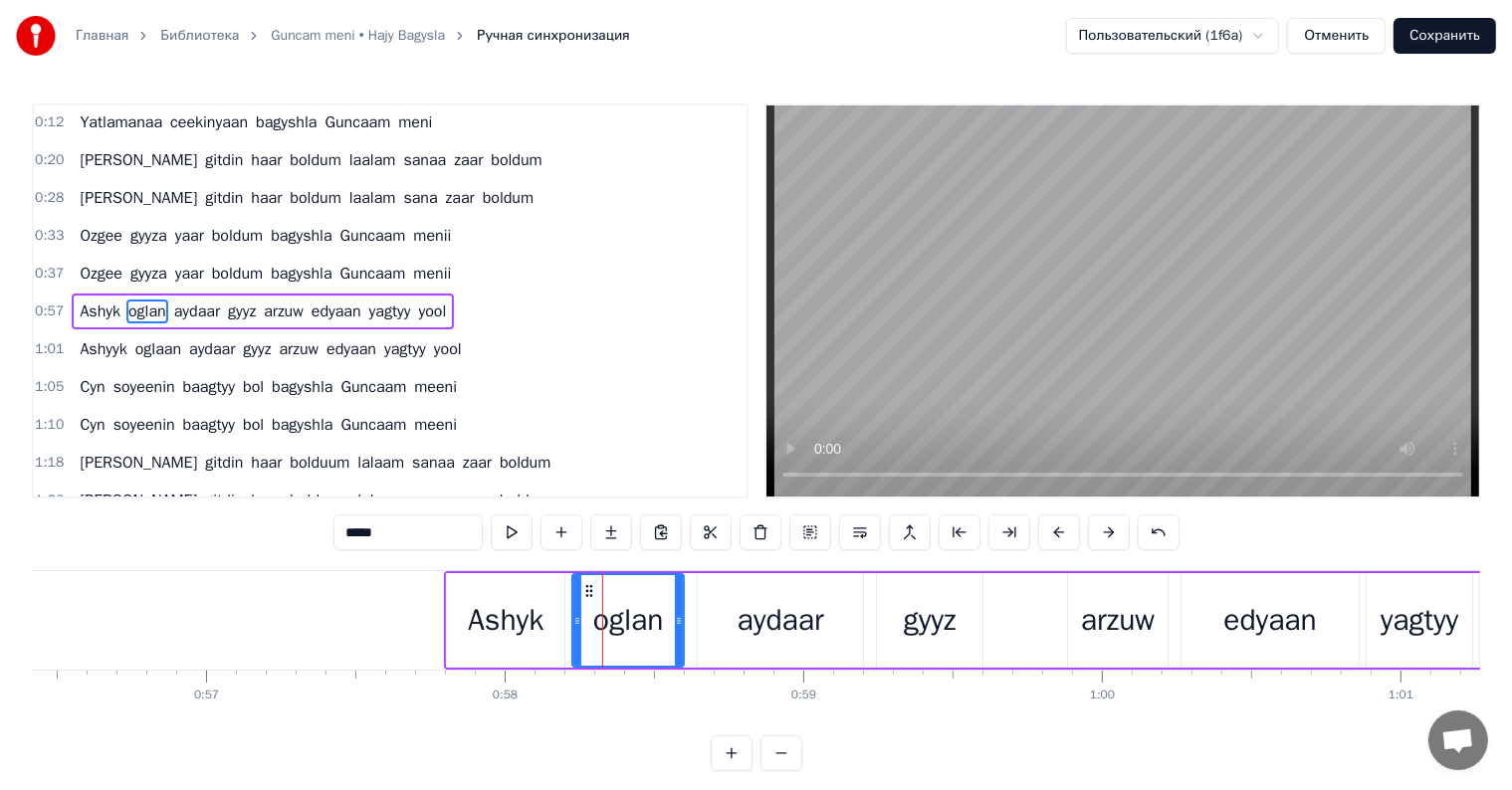 click on "aydaar" at bounding box center [780, 620] 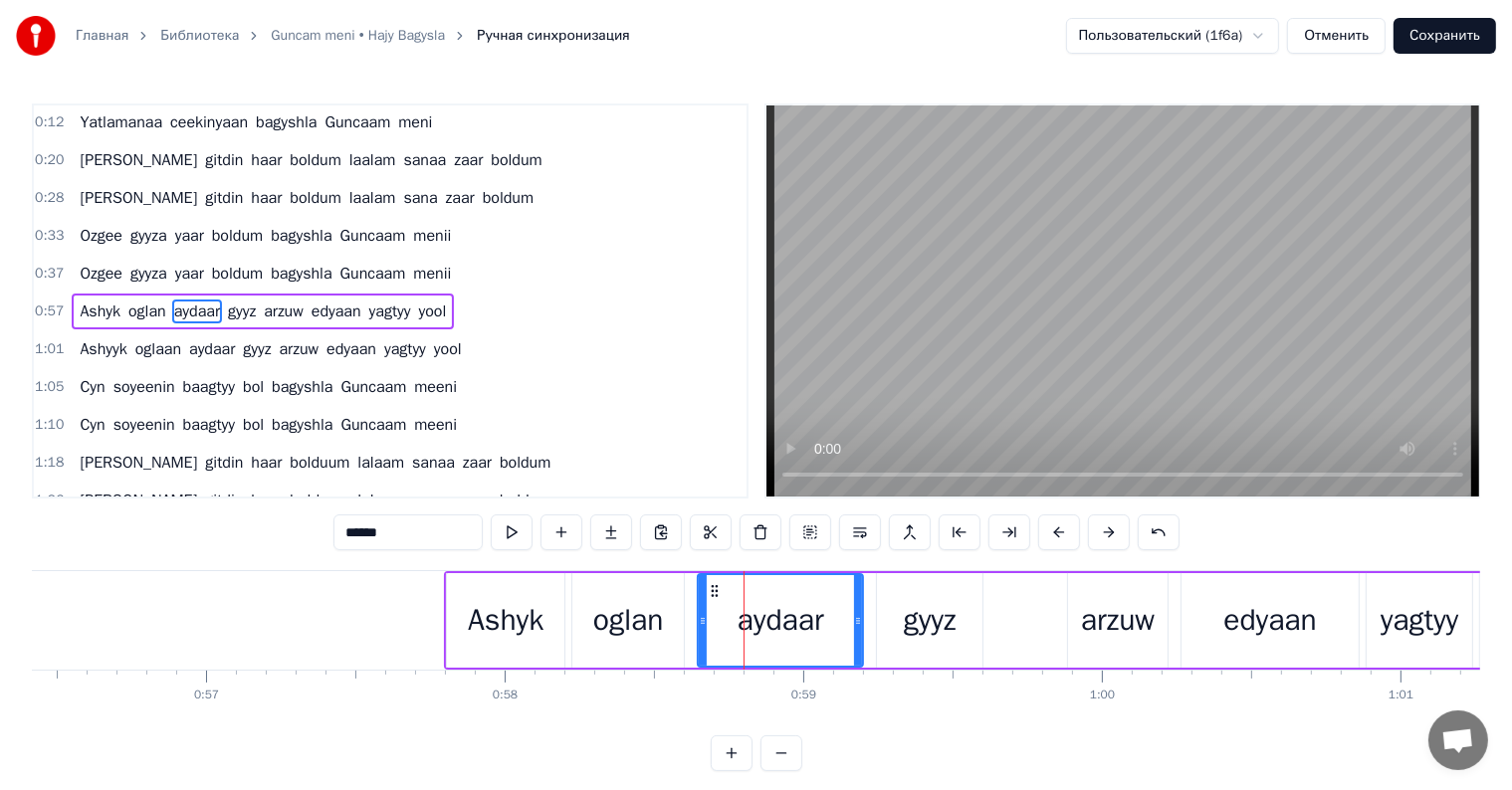 click on "Ashyk" at bounding box center (506, 620) 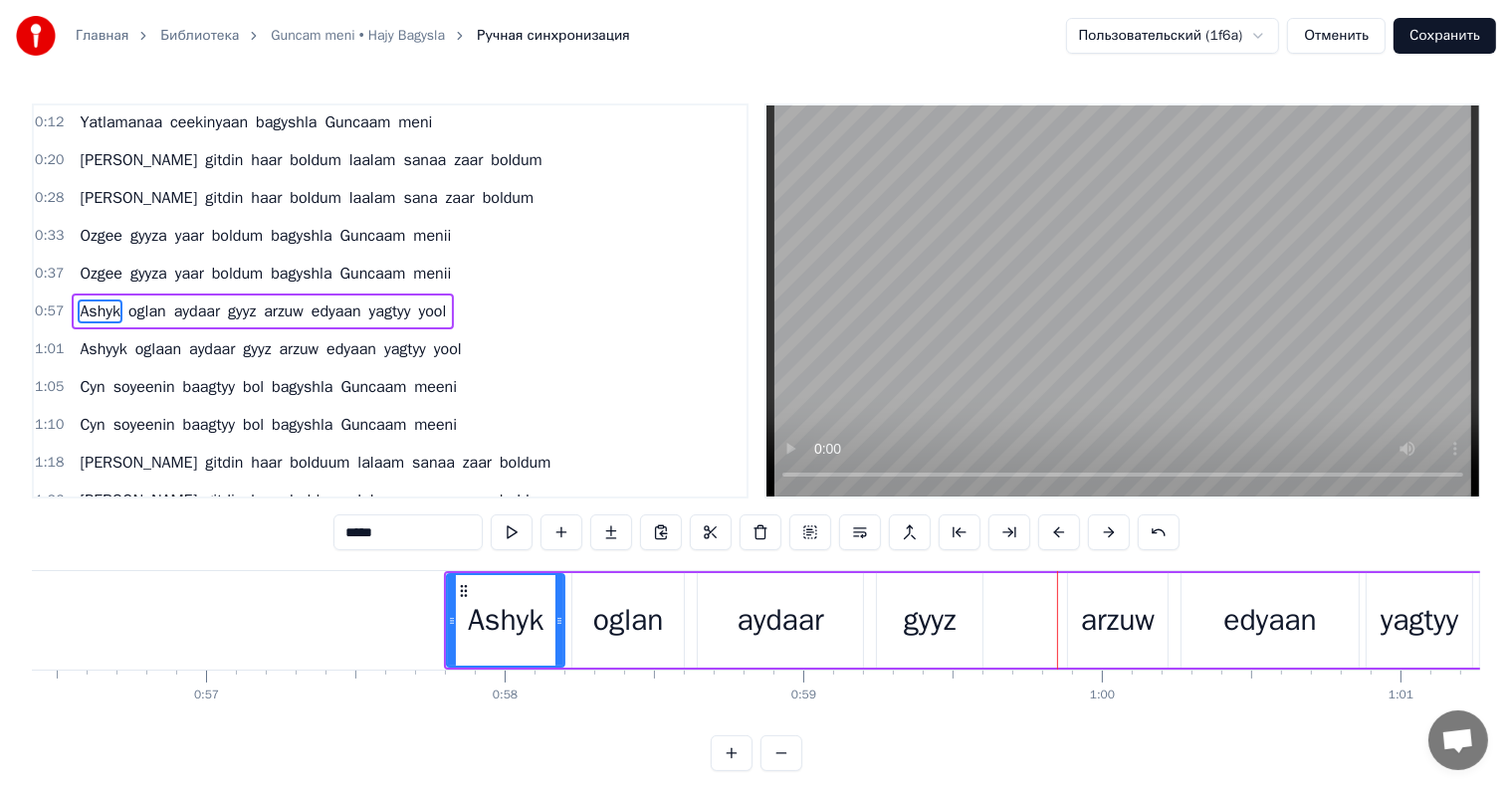 click on "Ashyk oglan aydaar gyyz arzuw edyaan yagtyy yool" at bounding box center [998, 620] 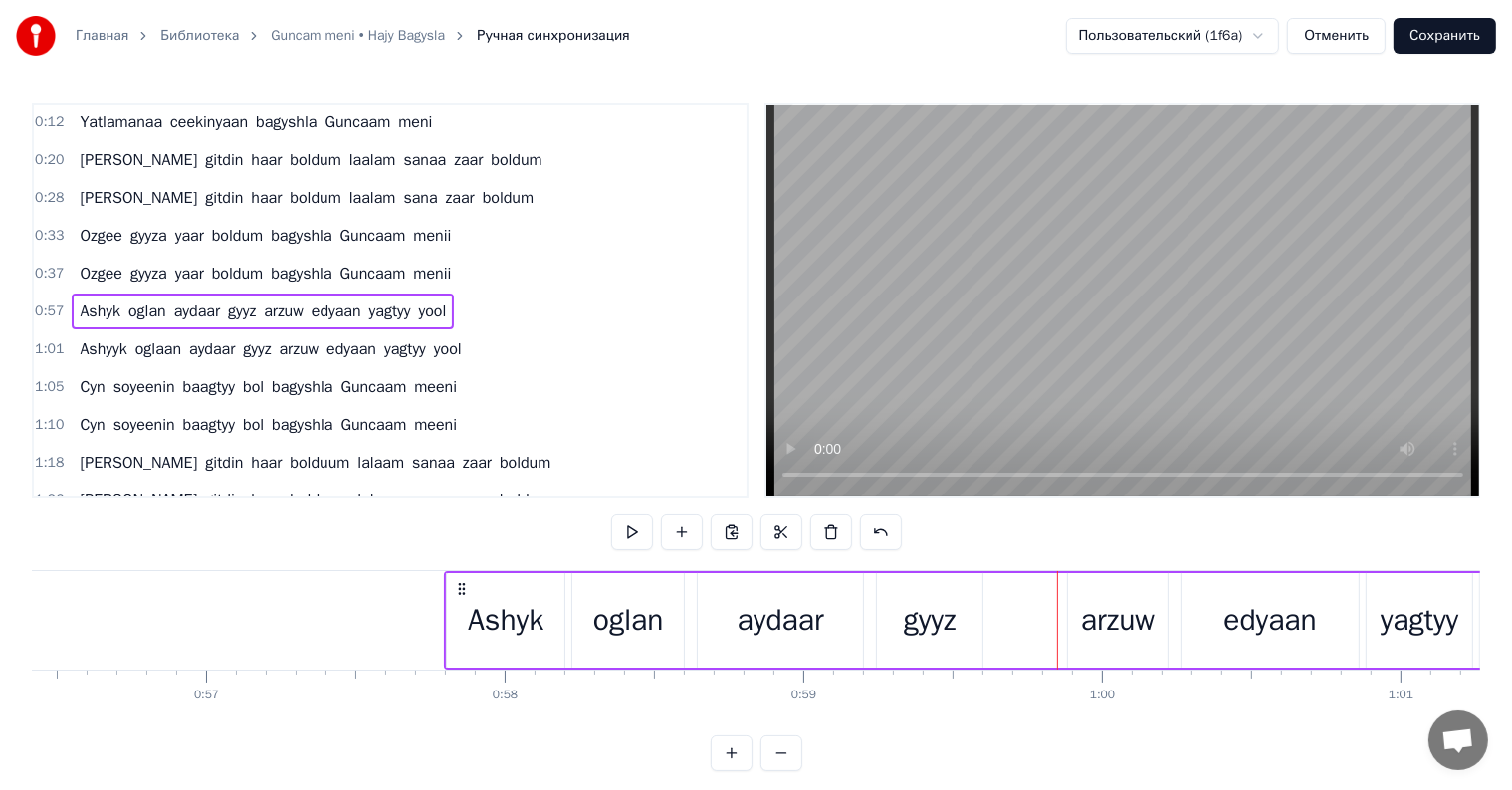 click on "aydaar" at bounding box center [780, 620] 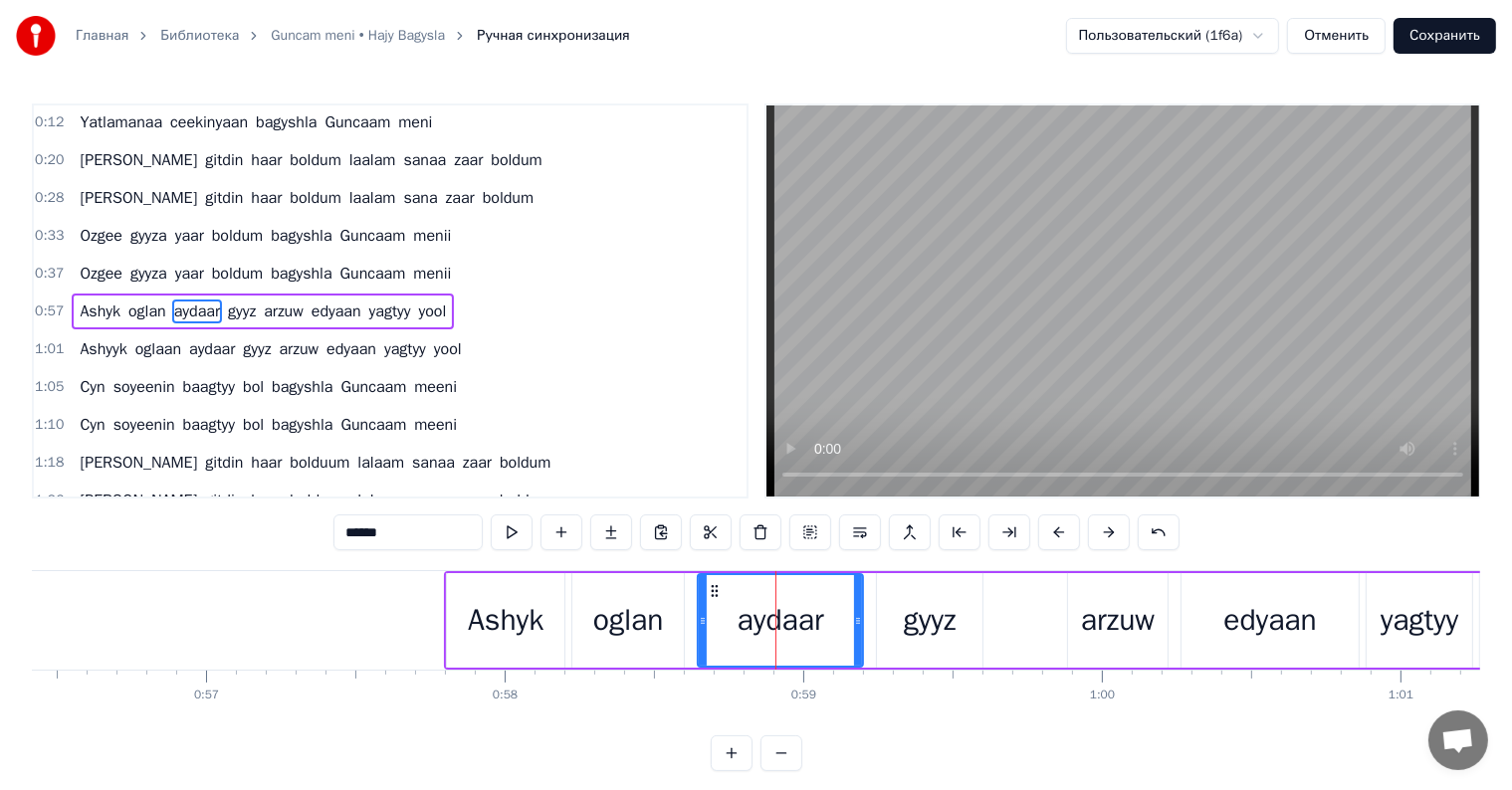 click on "******" at bounding box center (408, 532) 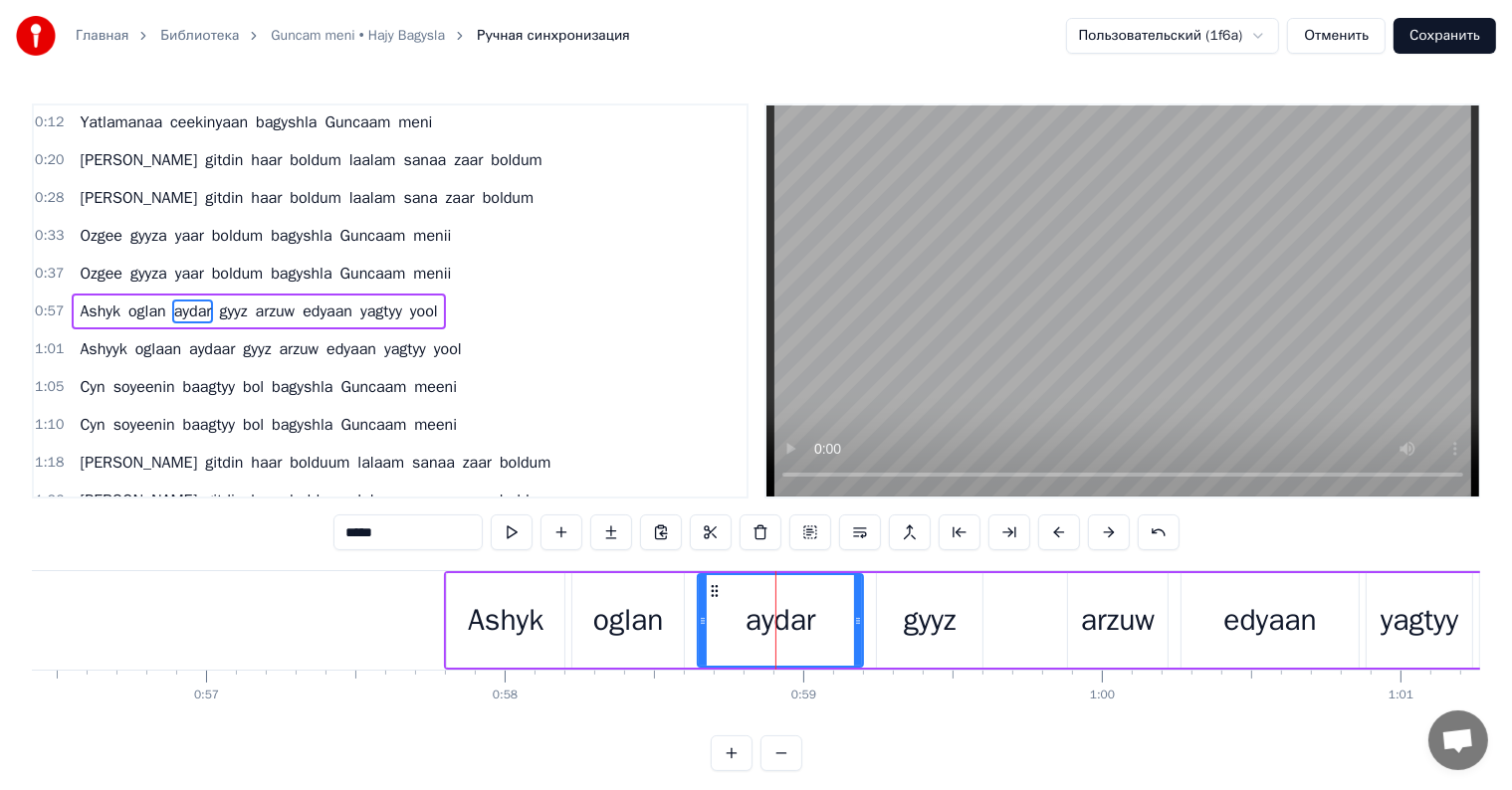click on "Ashyk" at bounding box center (506, 620) 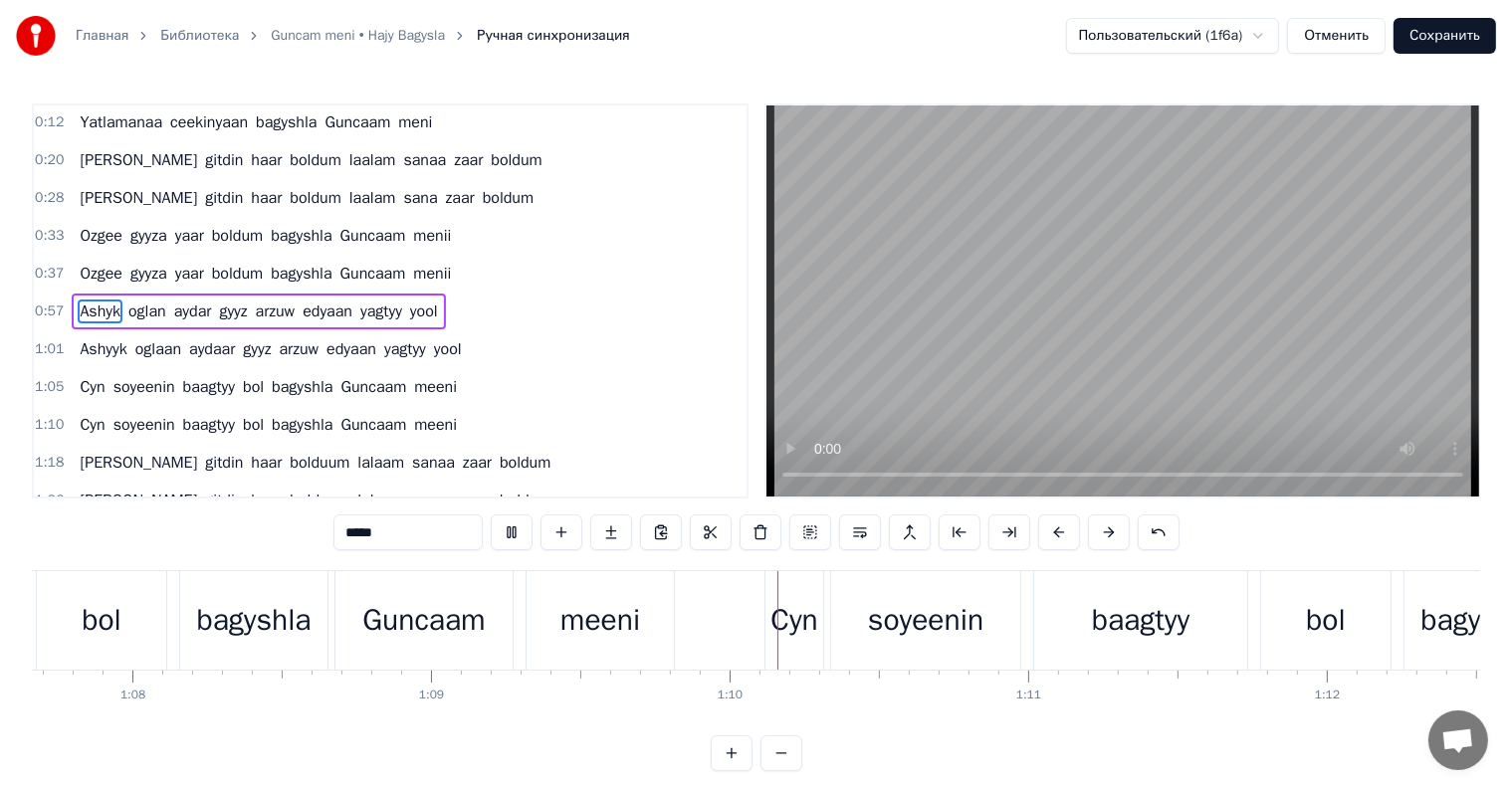 scroll, scrollTop: 0, scrollLeft: 20676, axis: horizontal 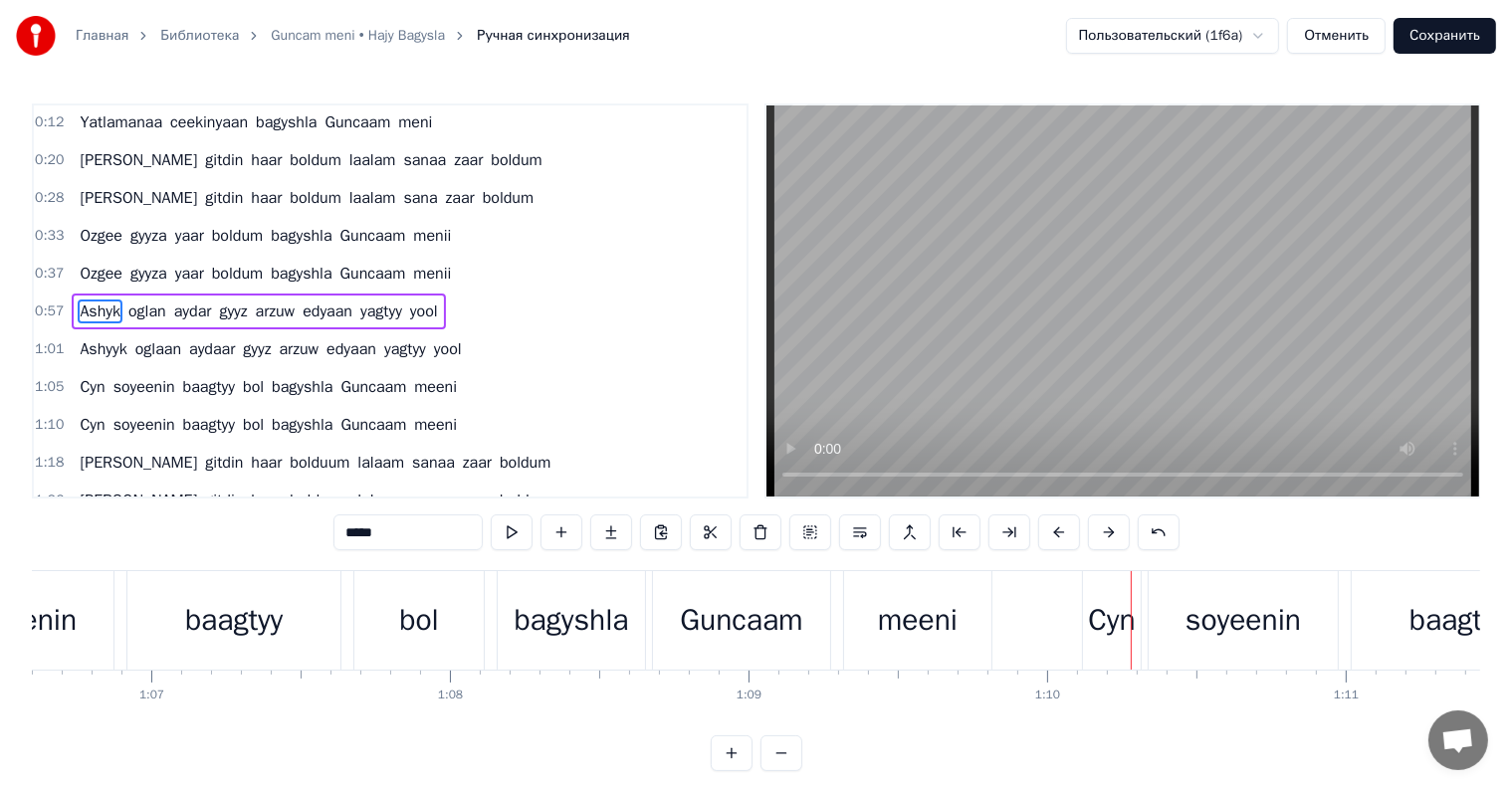 click on "meeni" at bounding box center [918, 620] 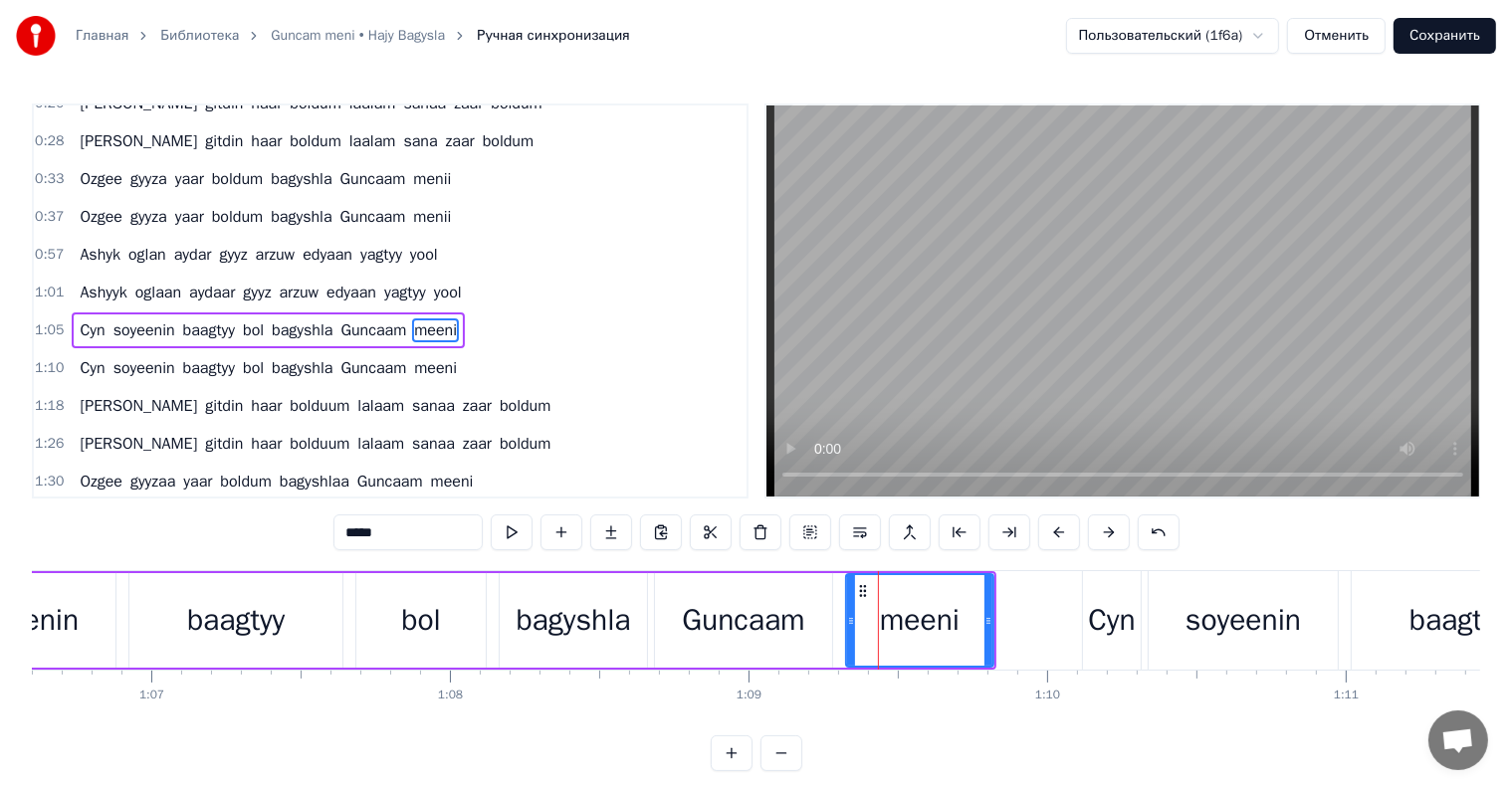 scroll, scrollTop: 188, scrollLeft: 0, axis: vertical 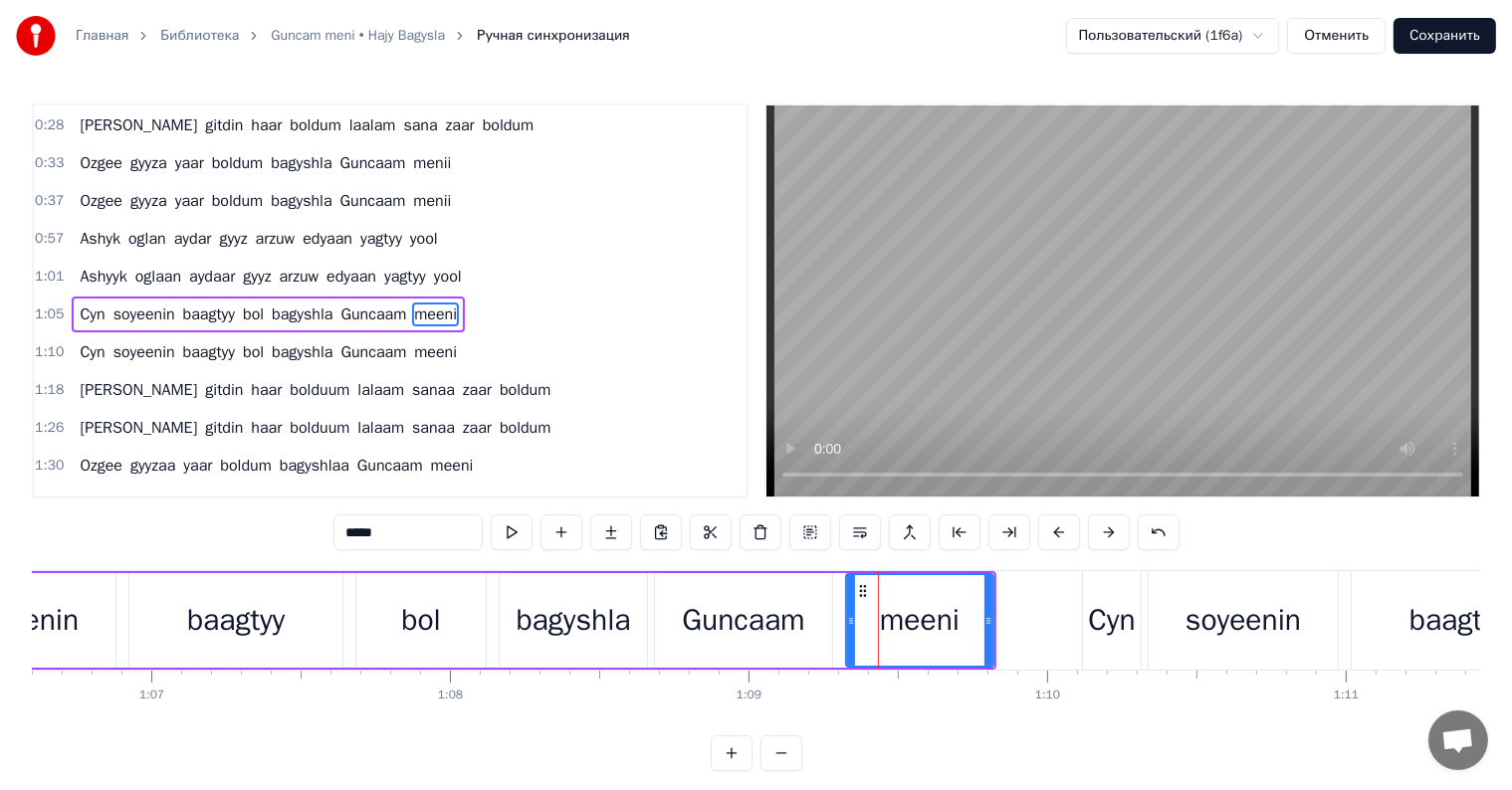 click on "*****" at bounding box center [408, 532] 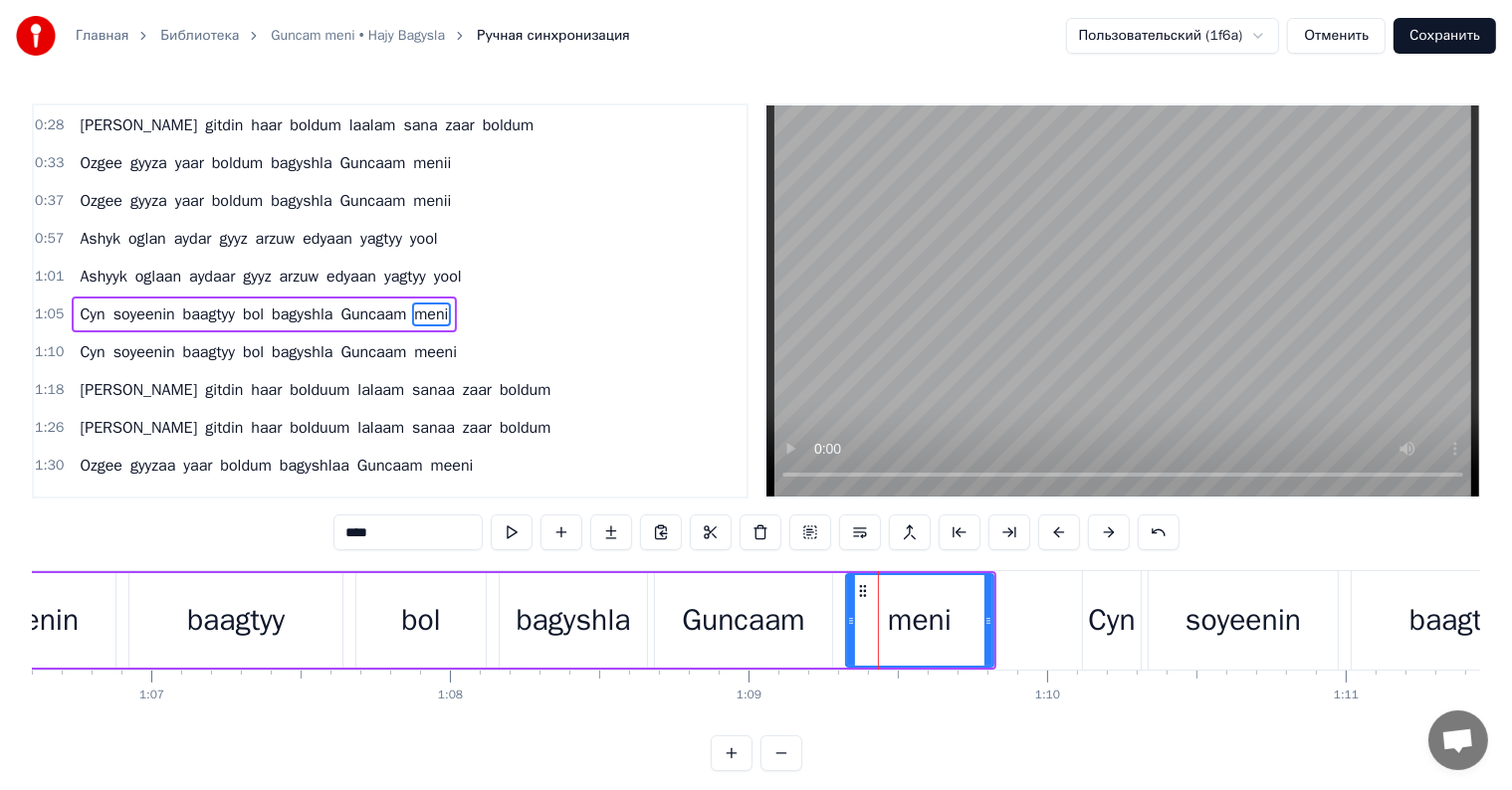 click on "Cyn" at bounding box center [1111, 620] 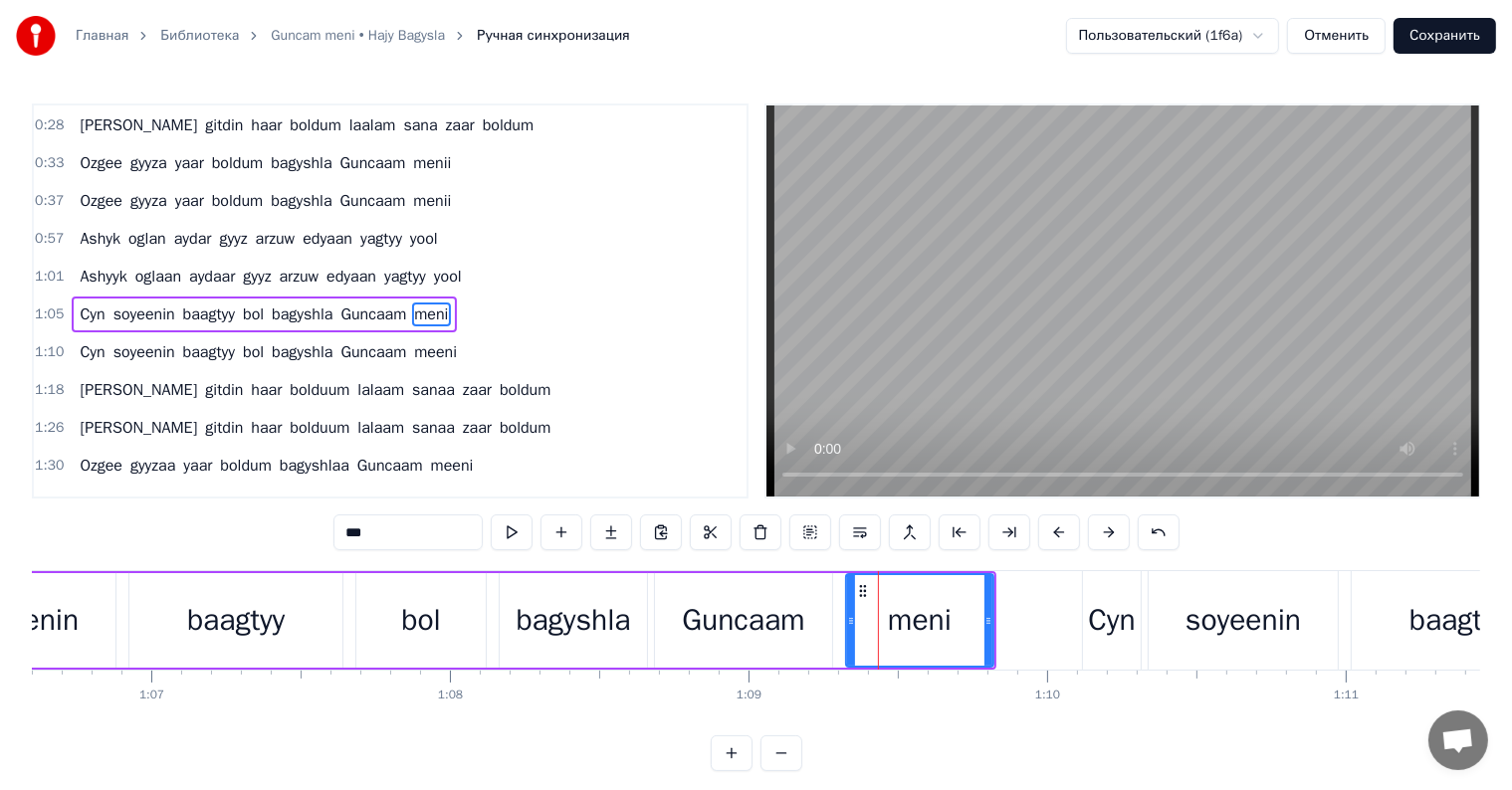 scroll, scrollTop: 225, scrollLeft: 0, axis: vertical 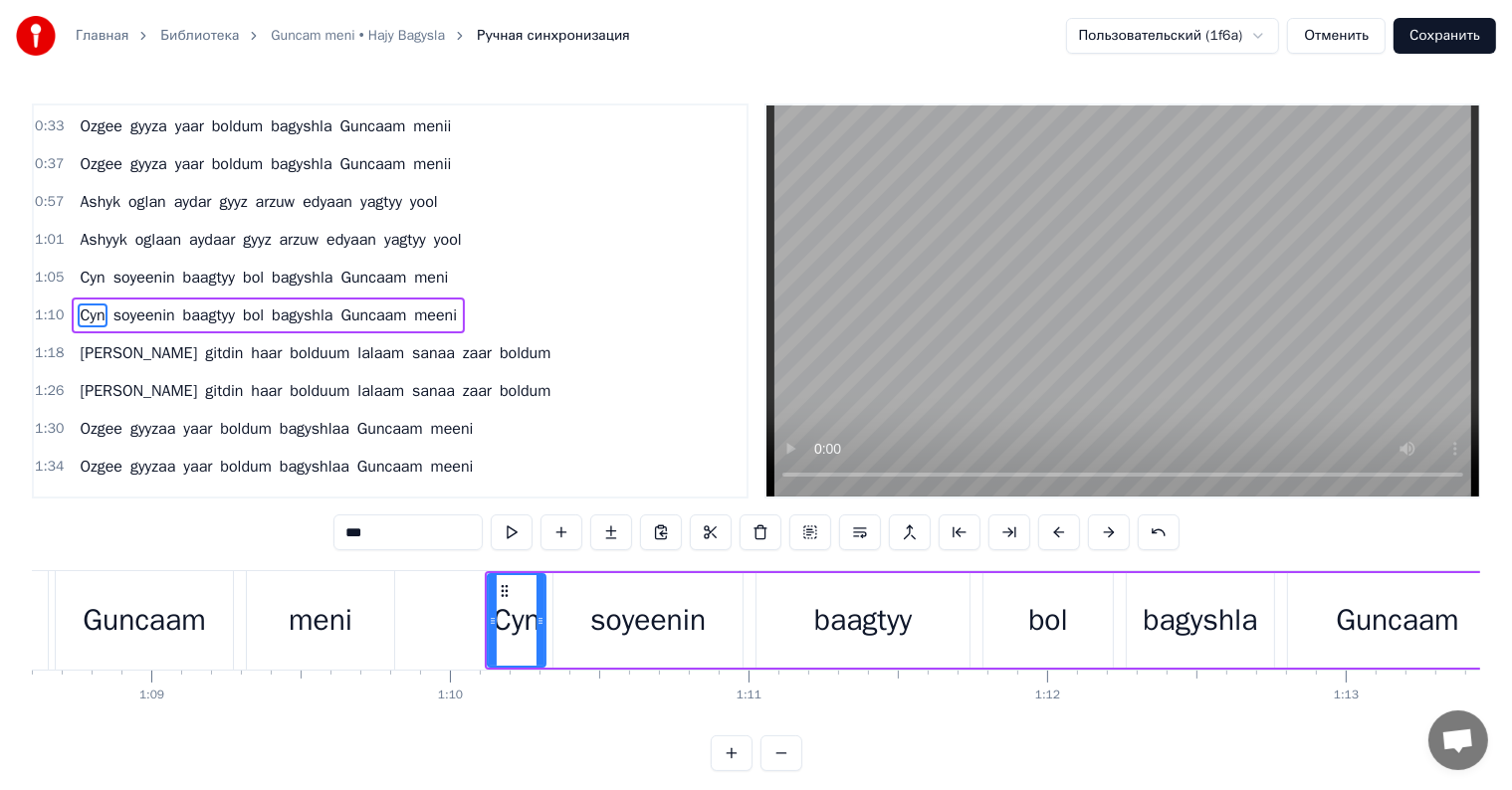 click on "soyeenin" at bounding box center (648, 620) 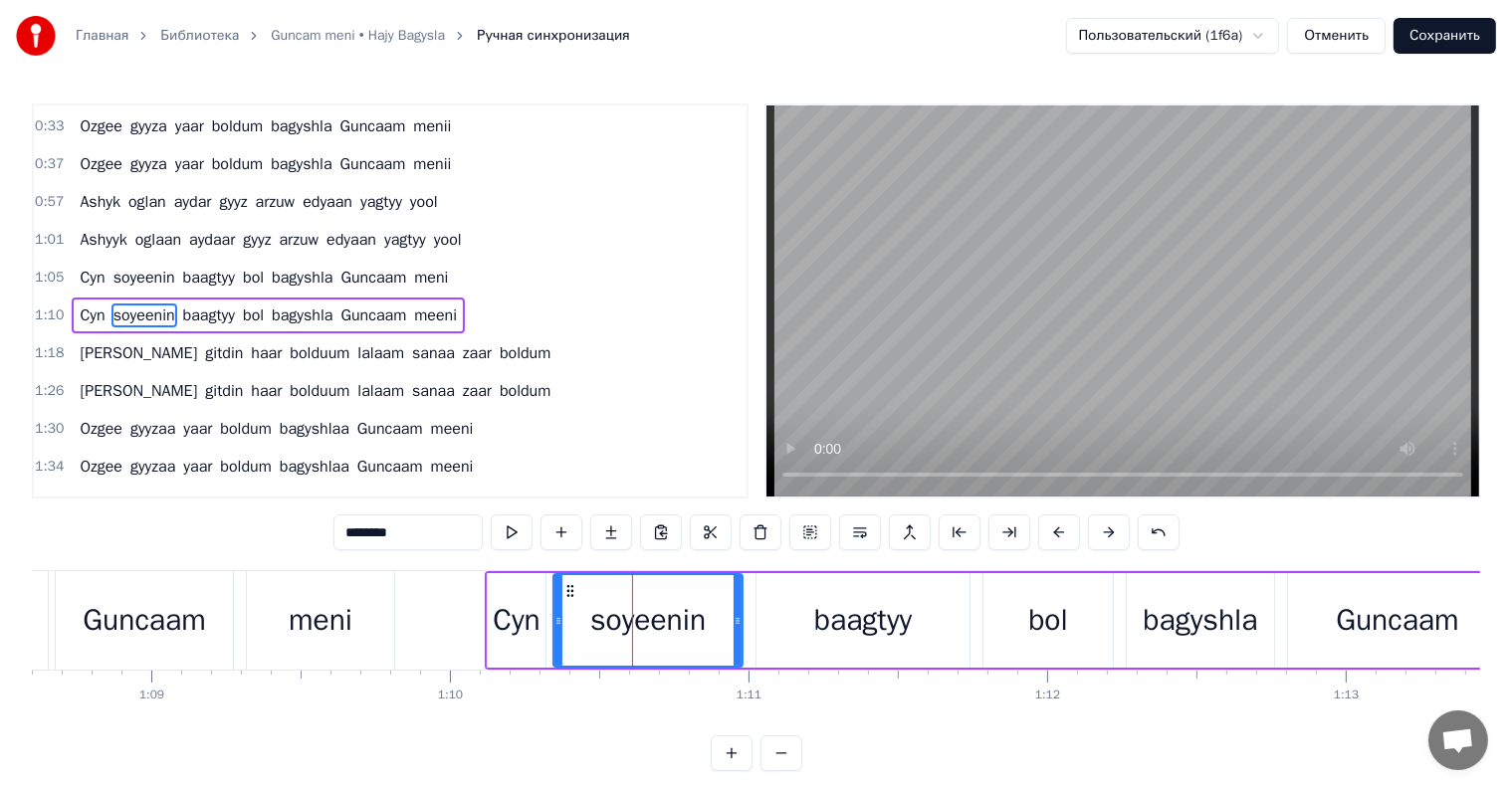 click on "********" at bounding box center (408, 532) 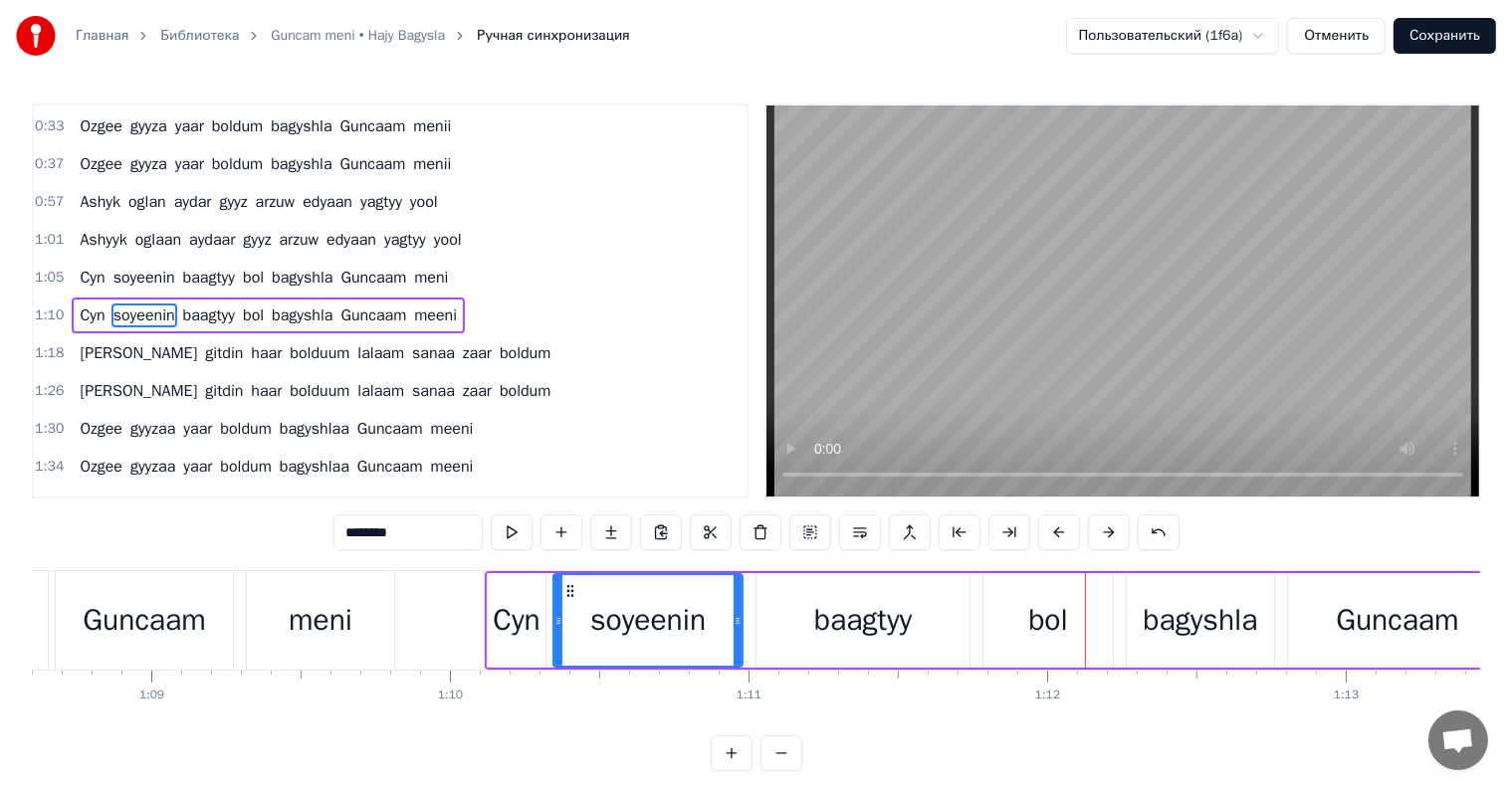 click on "baagtyy" at bounding box center [863, 620] 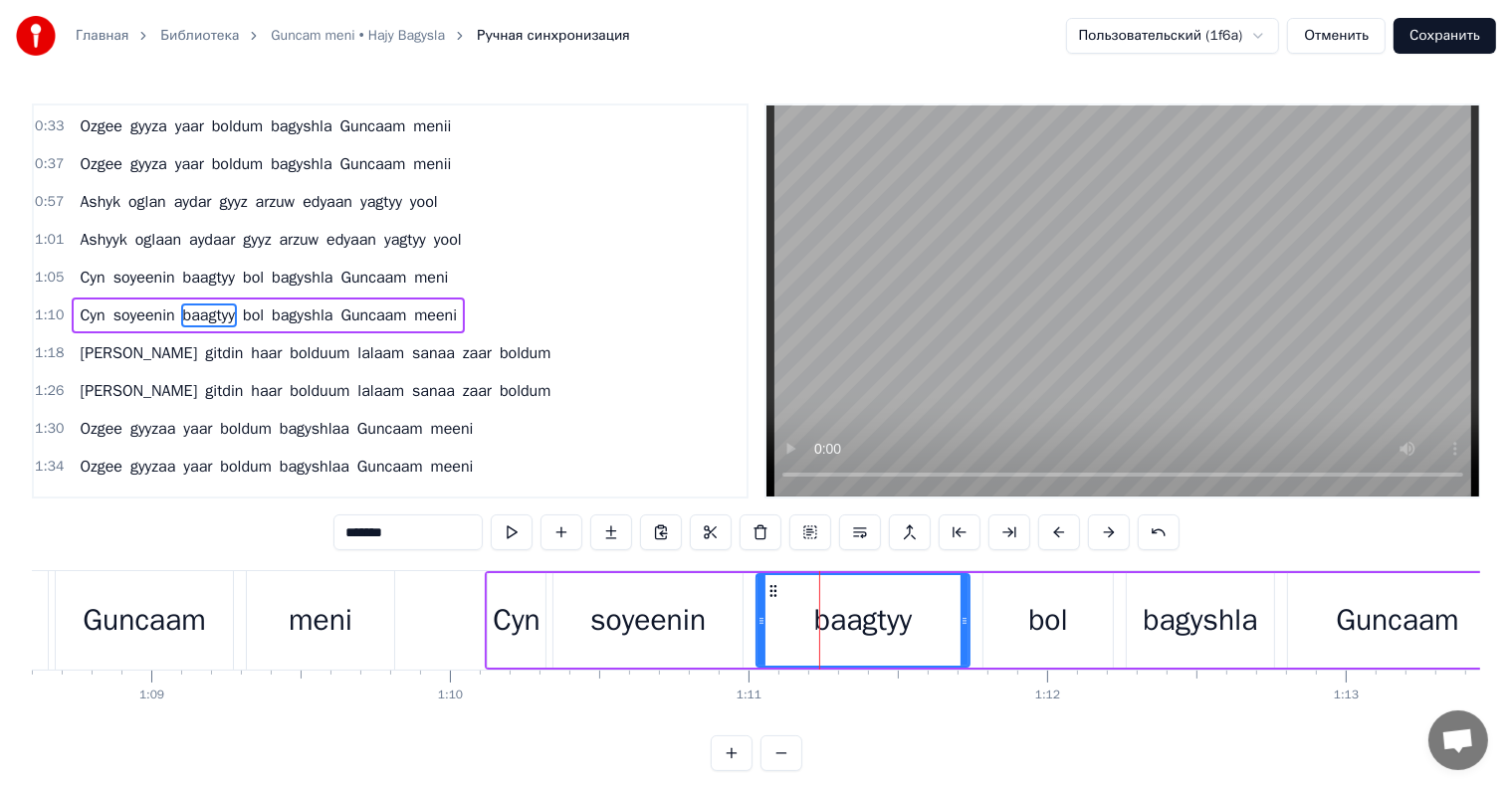 click on "*******" at bounding box center [408, 532] 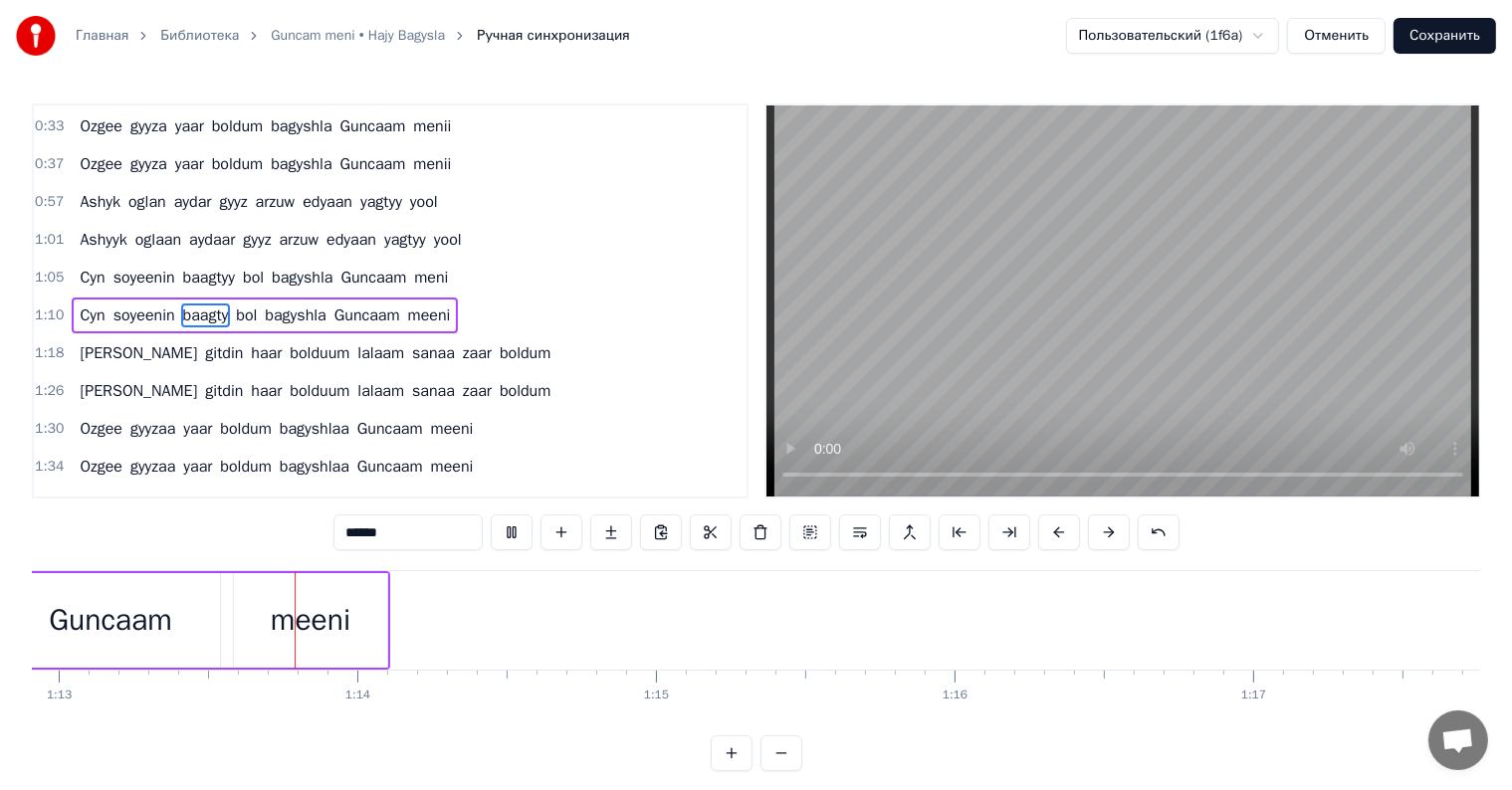 scroll, scrollTop: 0, scrollLeft: 21777, axis: horizontal 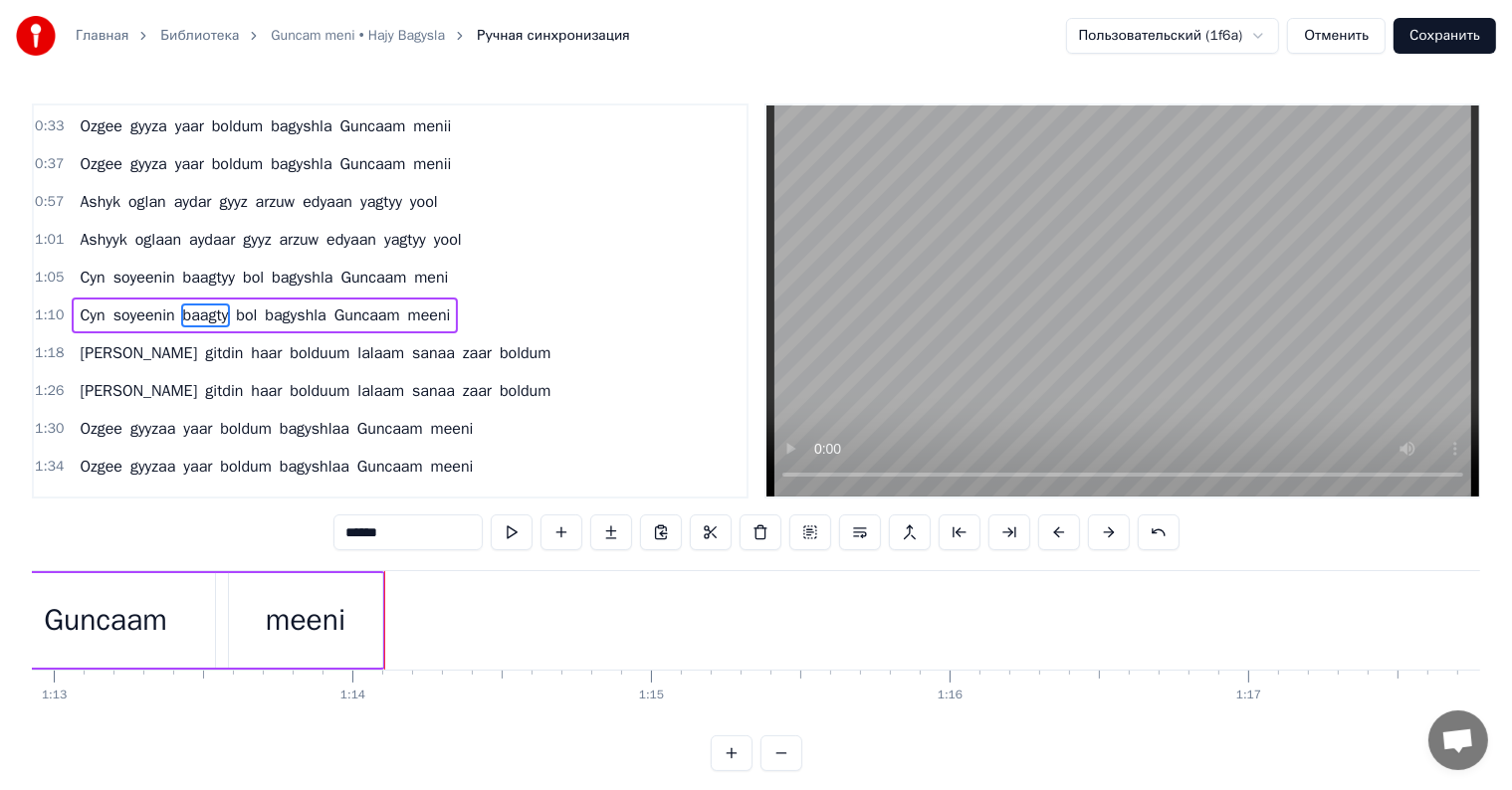 click on "meeni" at bounding box center (306, 620) 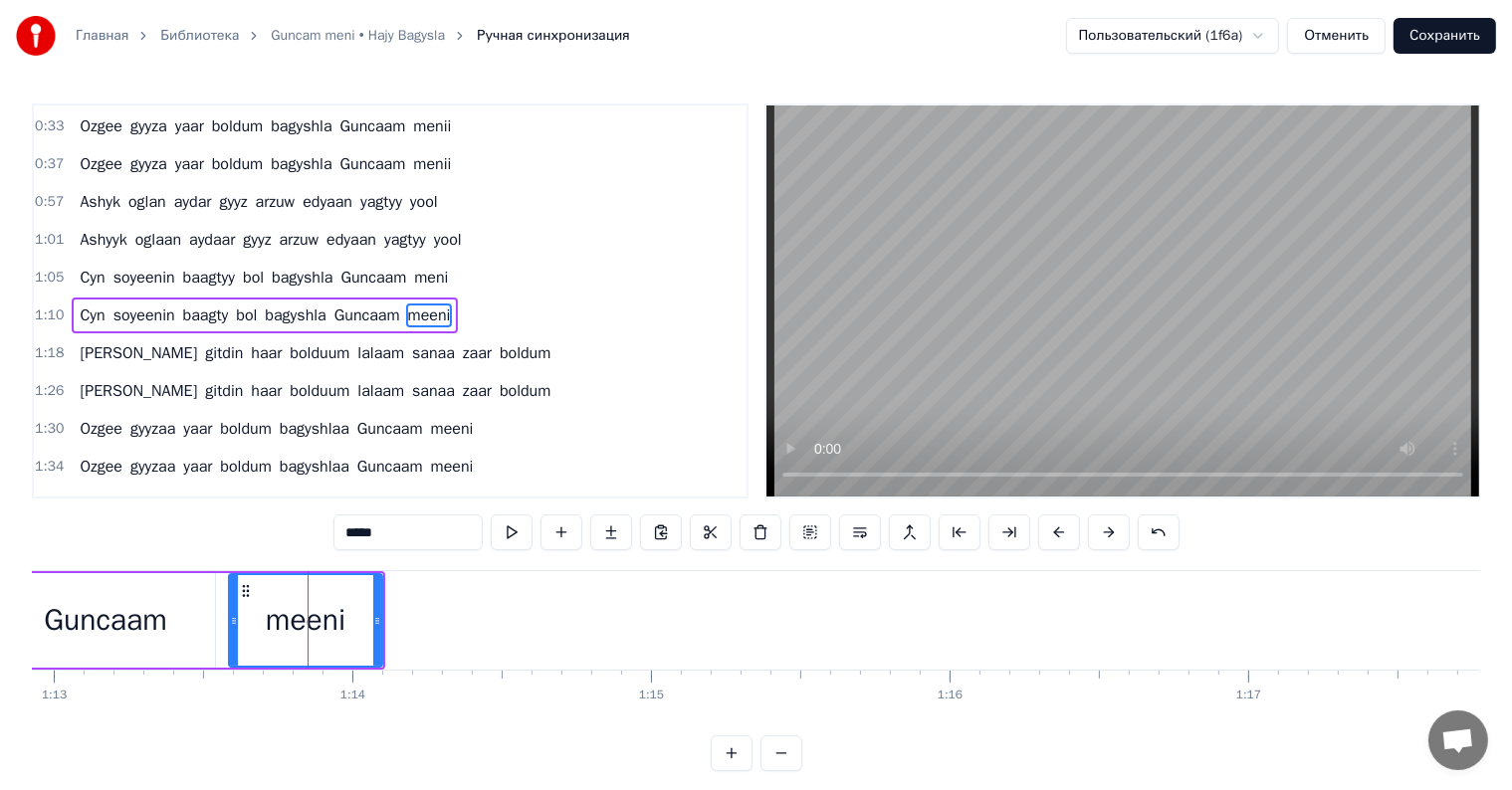 click on "*****" at bounding box center [408, 532] 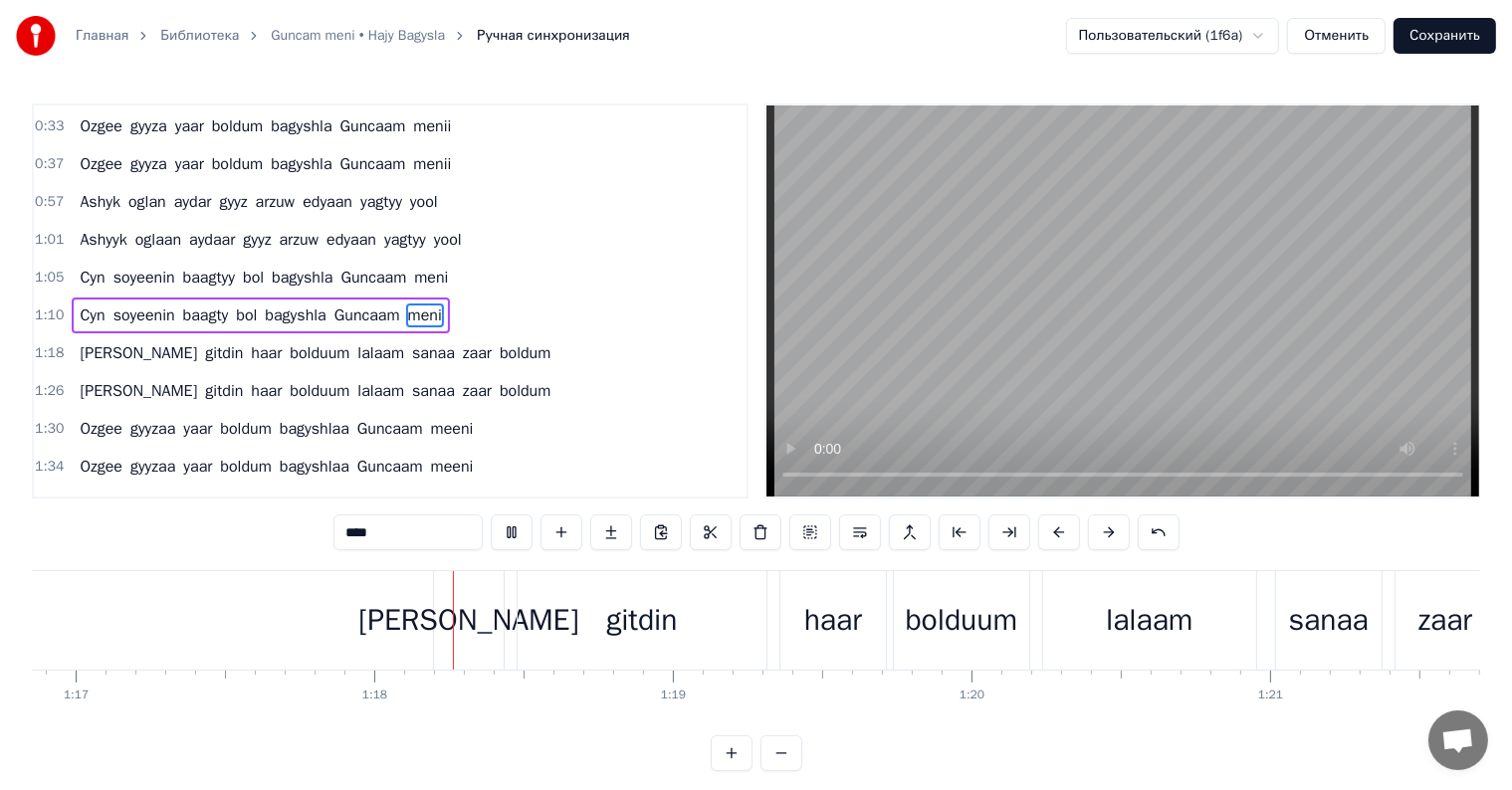 scroll, scrollTop: 0, scrollLeft: 23061, axis: horizontal 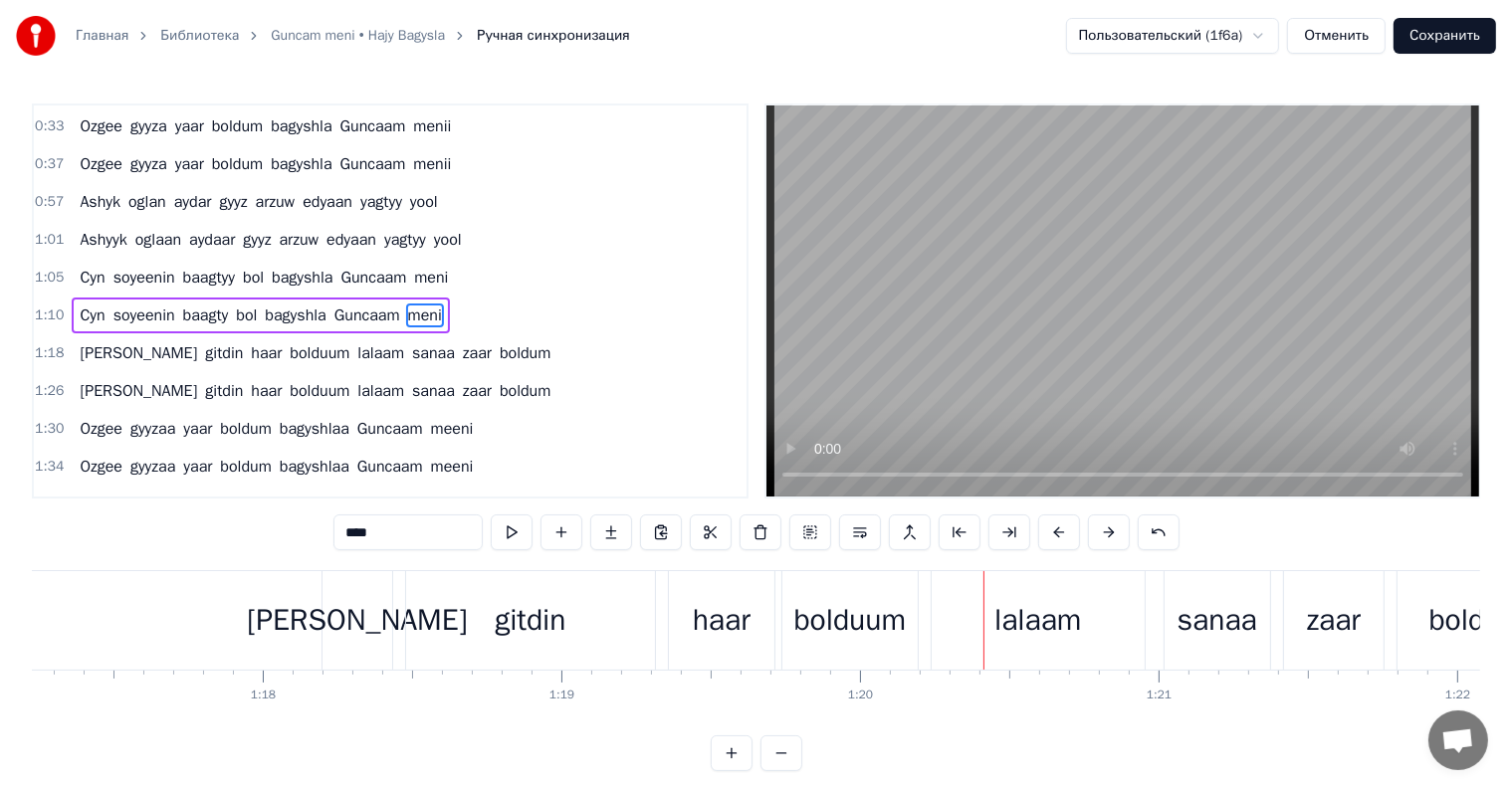 click on "bolduum" at bounding box center [850, 620] 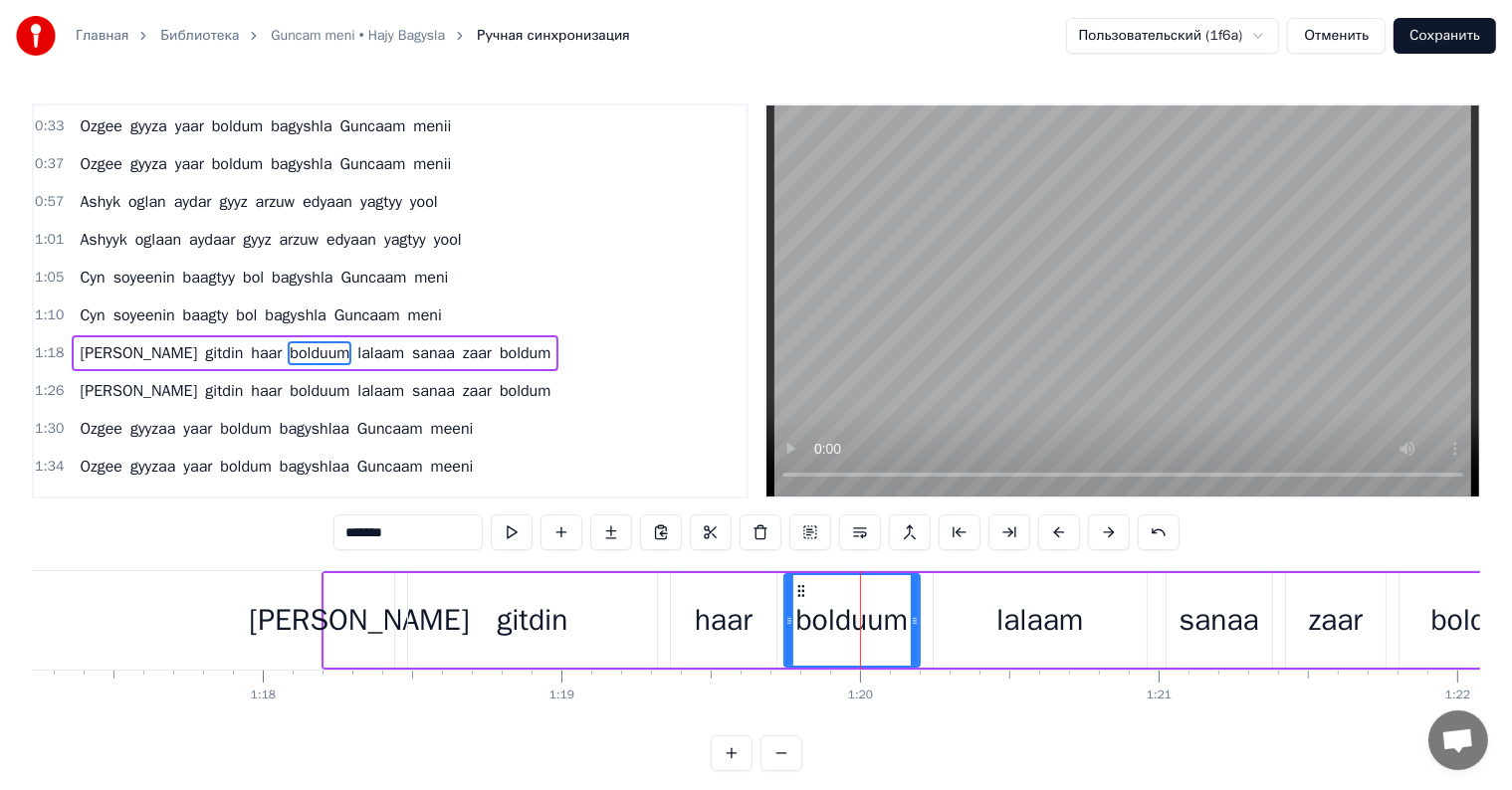 scroll, scrollTop: 262, scrollLeft: 0, axis: vertical 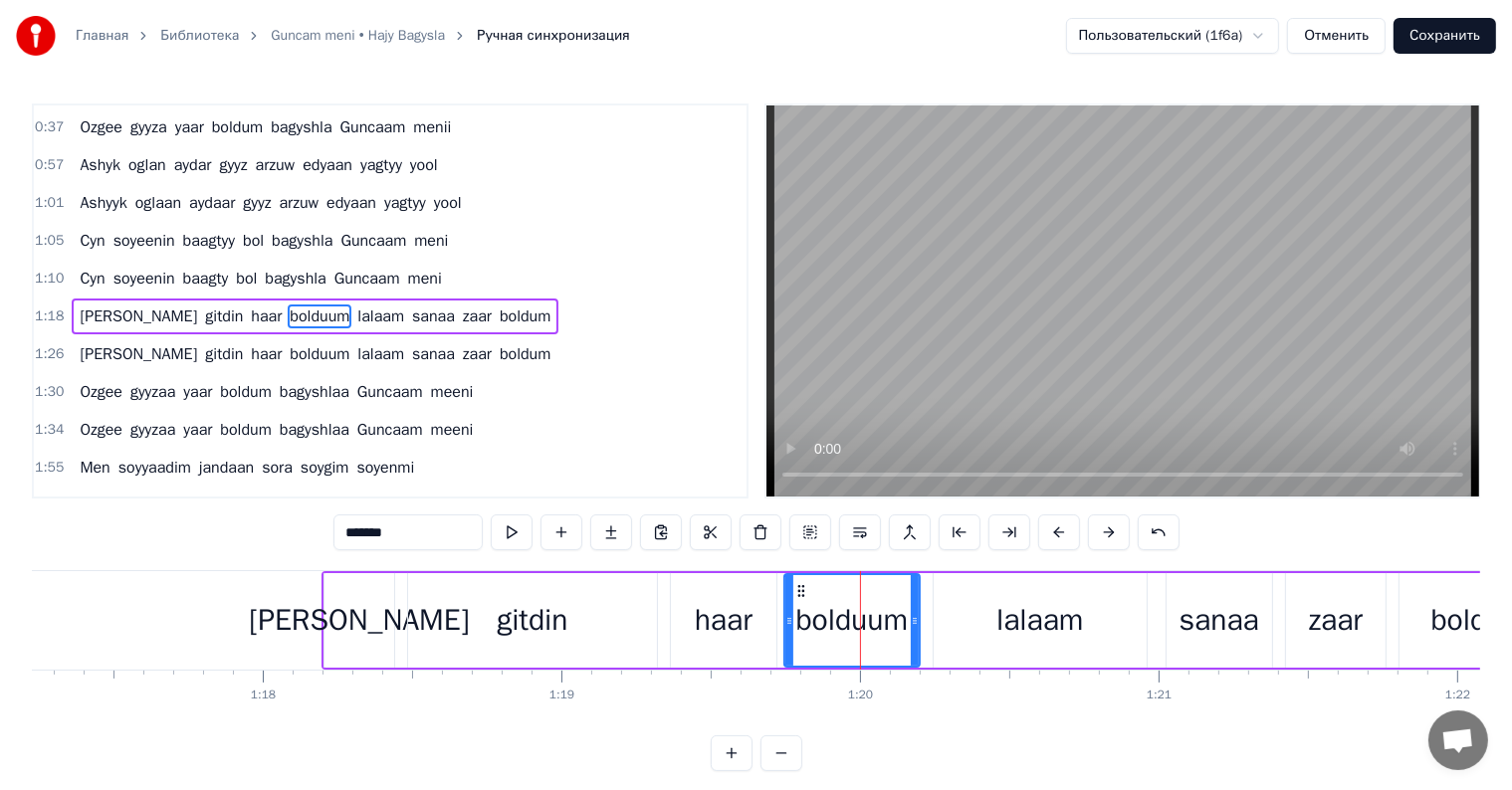 click on "*******" at bounding box center [408, 532] 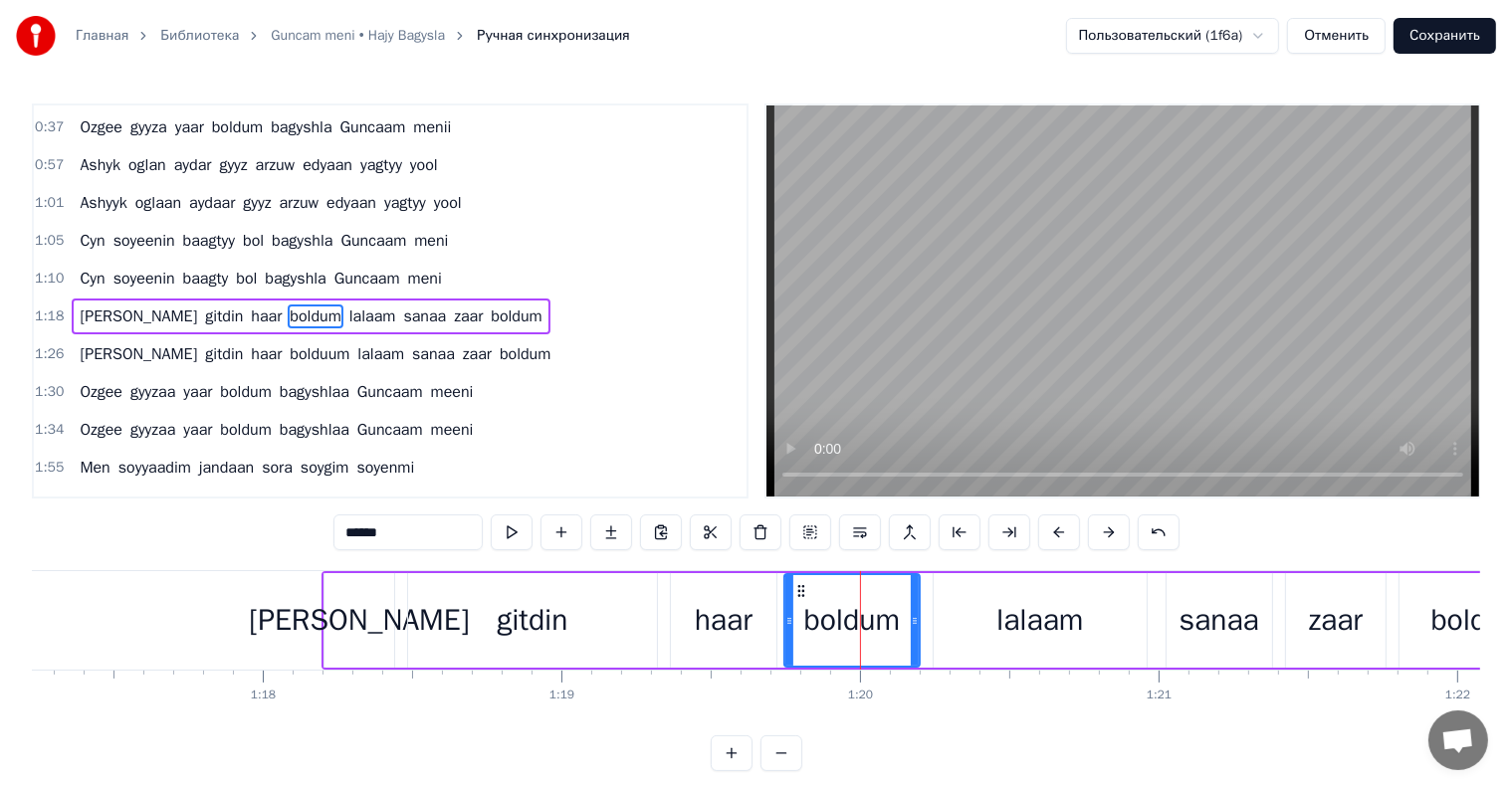 click on "Menden" at bounding box center [358, 620] 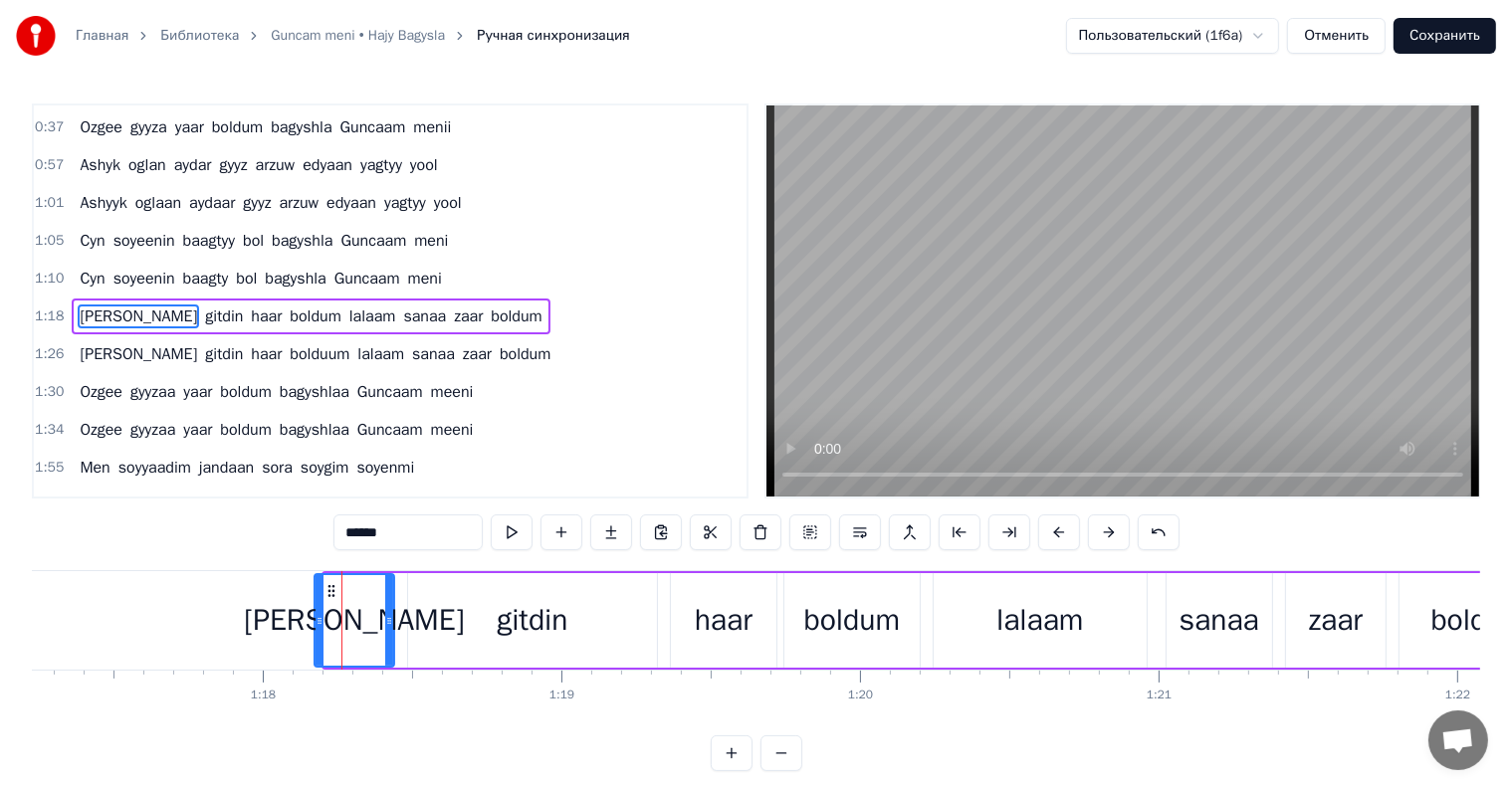 drag, startPoint x: 330, startPoint y: 627, endPoint x: 321, endPoint y: 633, distance: 10.816654 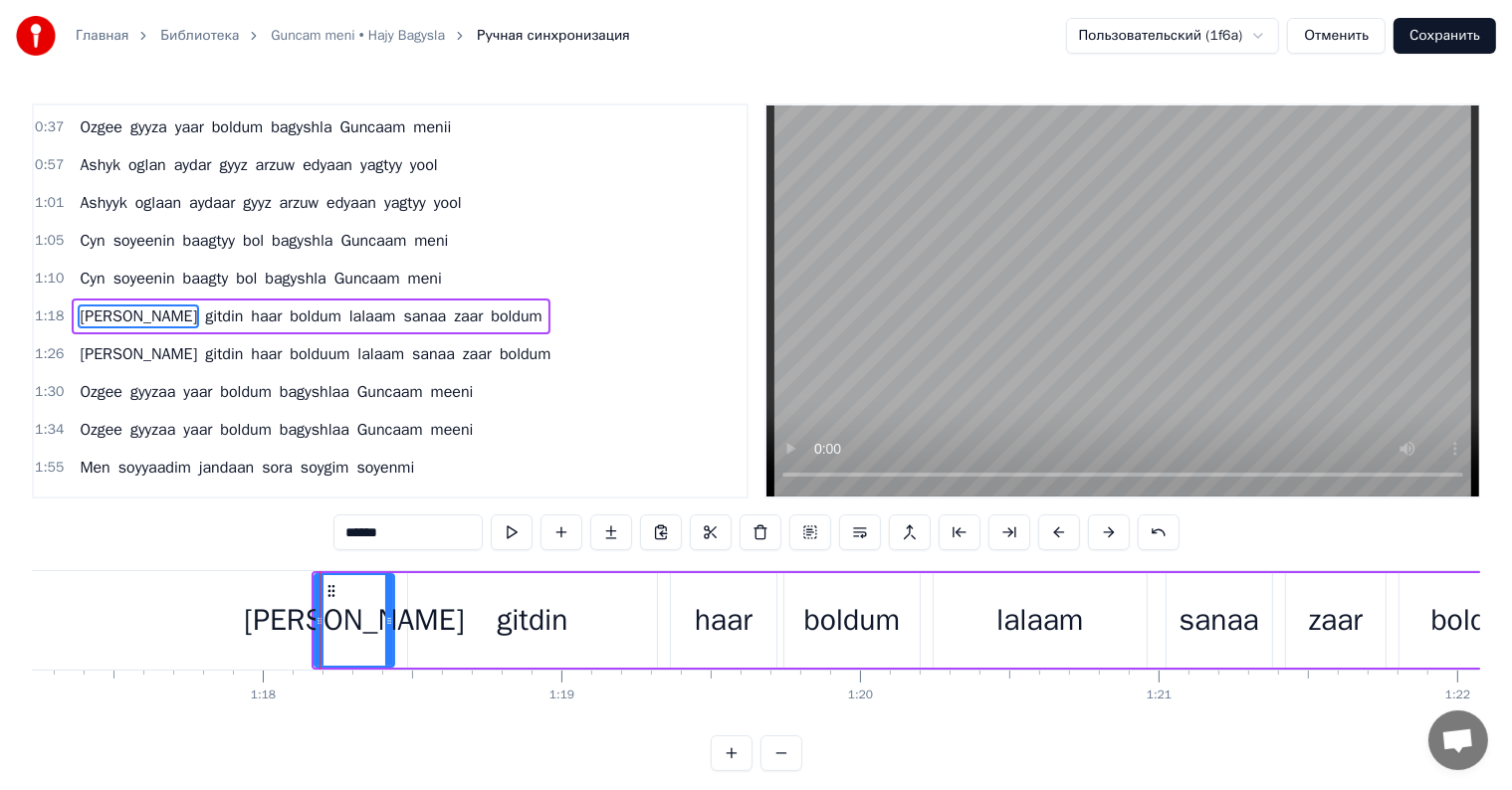 click at bounding box center (320, 620) 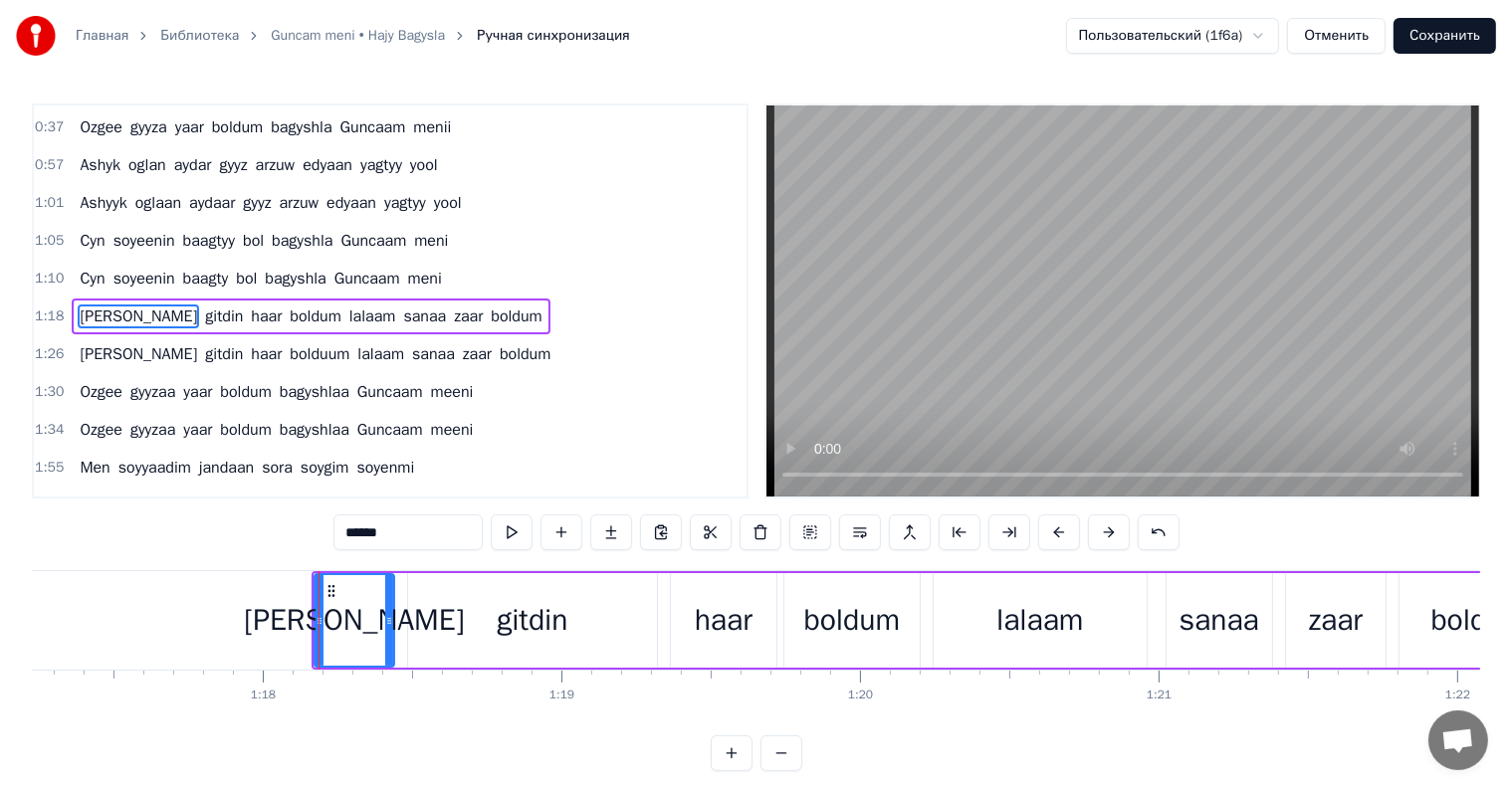 click on "Gecmishimee okunyan bagyshla Guncaam meni Gecmishime okunyan bagyshla Guncaam meni Yatlamanaa ceekinyaan bagyshla Guncaam meni Yatlamanaa ceekinyaan bagyshla Guncaam meni Menden gitdin haar boldum laalam sanaa zaar boldum Menden gitdin haar boldum laalam sana zaar boldum Ozgee gyyza yaar boldum bagyshla Guncaam menii Ozgee gyyza yaar boldum bagyshla Guncaam menii Ashyk oglan aydar gyyz arzuw edyaan yagtyy yool Ashyyk oglaan aydaar gyyz arzuw edyaan yagtyy yool Cyn soyeenin baagtyy bol bagyshla Guncaam meni Cyn soyeenin baagty bol bagyshla Guncaam meni Menden gitdin haar boldum lalaam sanaa zaar boldum Menden gitdin haar bolduum lalaam sanaa zaar boldum Ozgee gyyzaa yaar boldum bagyshlaa Guncaam meeni Ozgee gyyzaa yaar boldum bagyshlaa Guncaam meeni Men soyyaadim jandaan sora soygim soyenmi Seni soyyadim jandaan sora soygim soyenmi Narazy men ykbaldan bagyshlaa Guncaam meeni Narazy men ykbaldan bagyshlaa Guncaam meeni Menden gitdin haar bolduum lalaam sanaa zaar boldum Menden gitdin haar bolduum lalaam sanaa" at bounding box center (3458, 620) 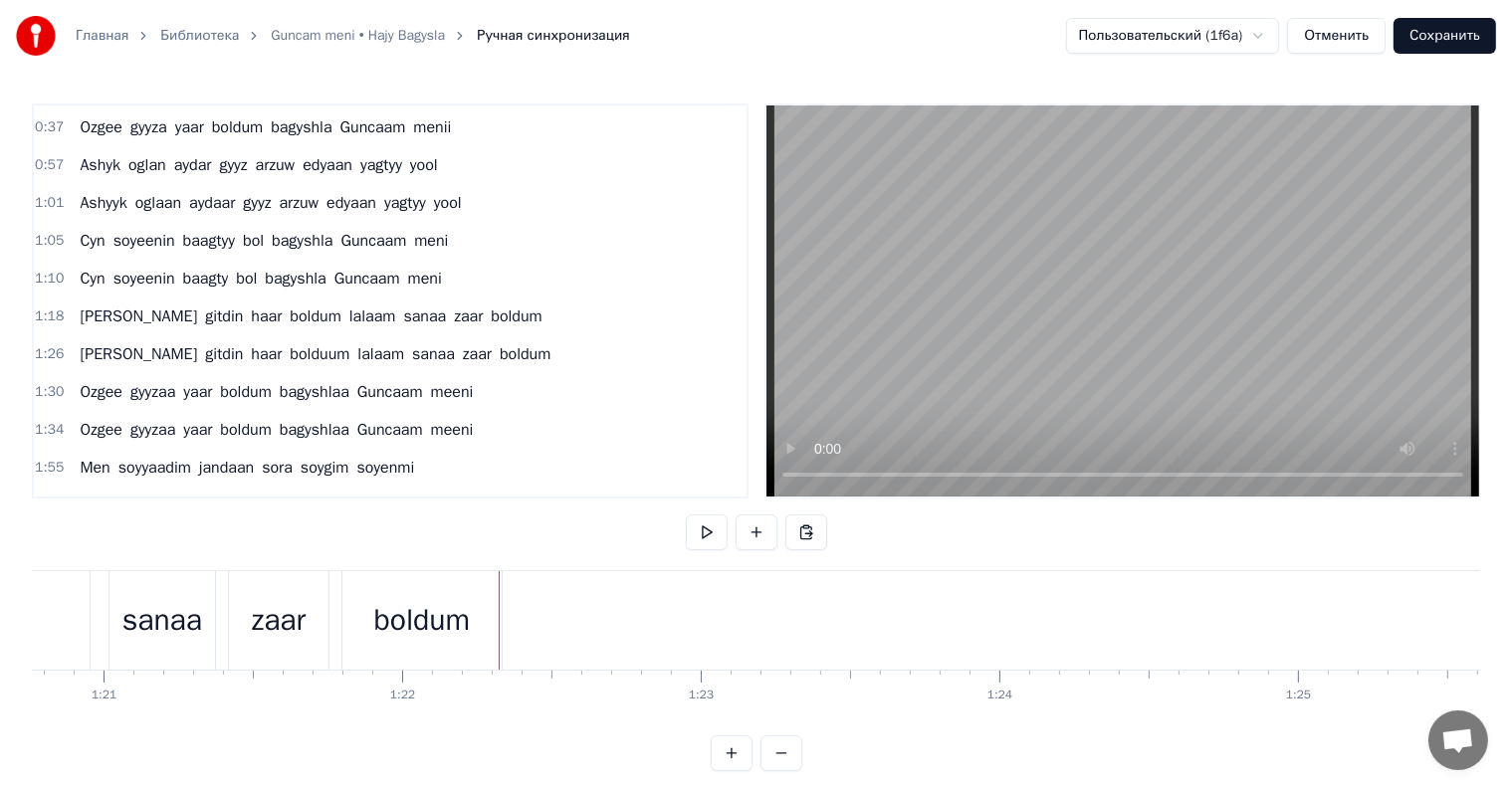 scroll, scrollTop: 0, scrollLeft: 24376, axis: horizontal 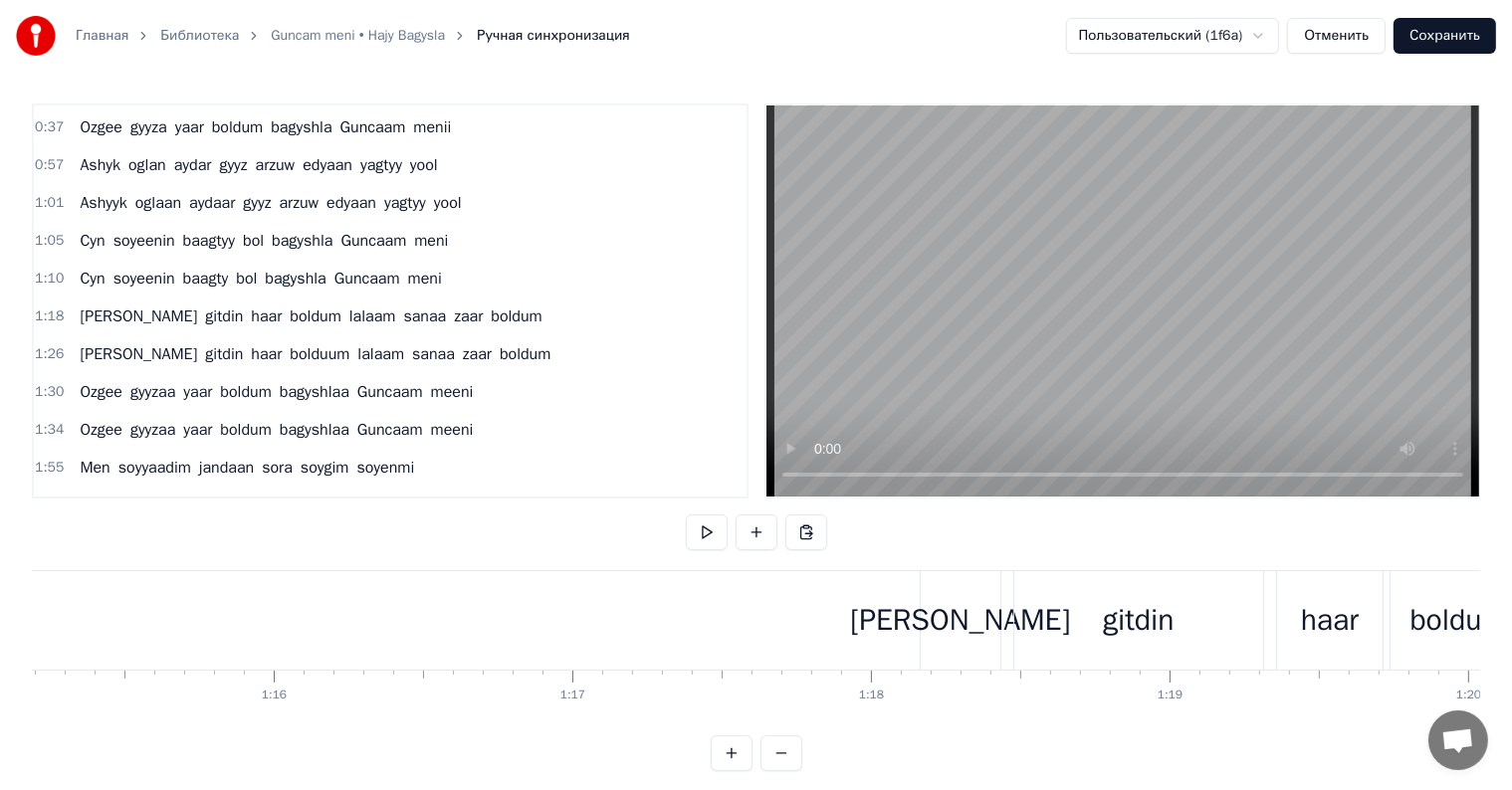 click on "Menden" at bounding box center (960, 620) 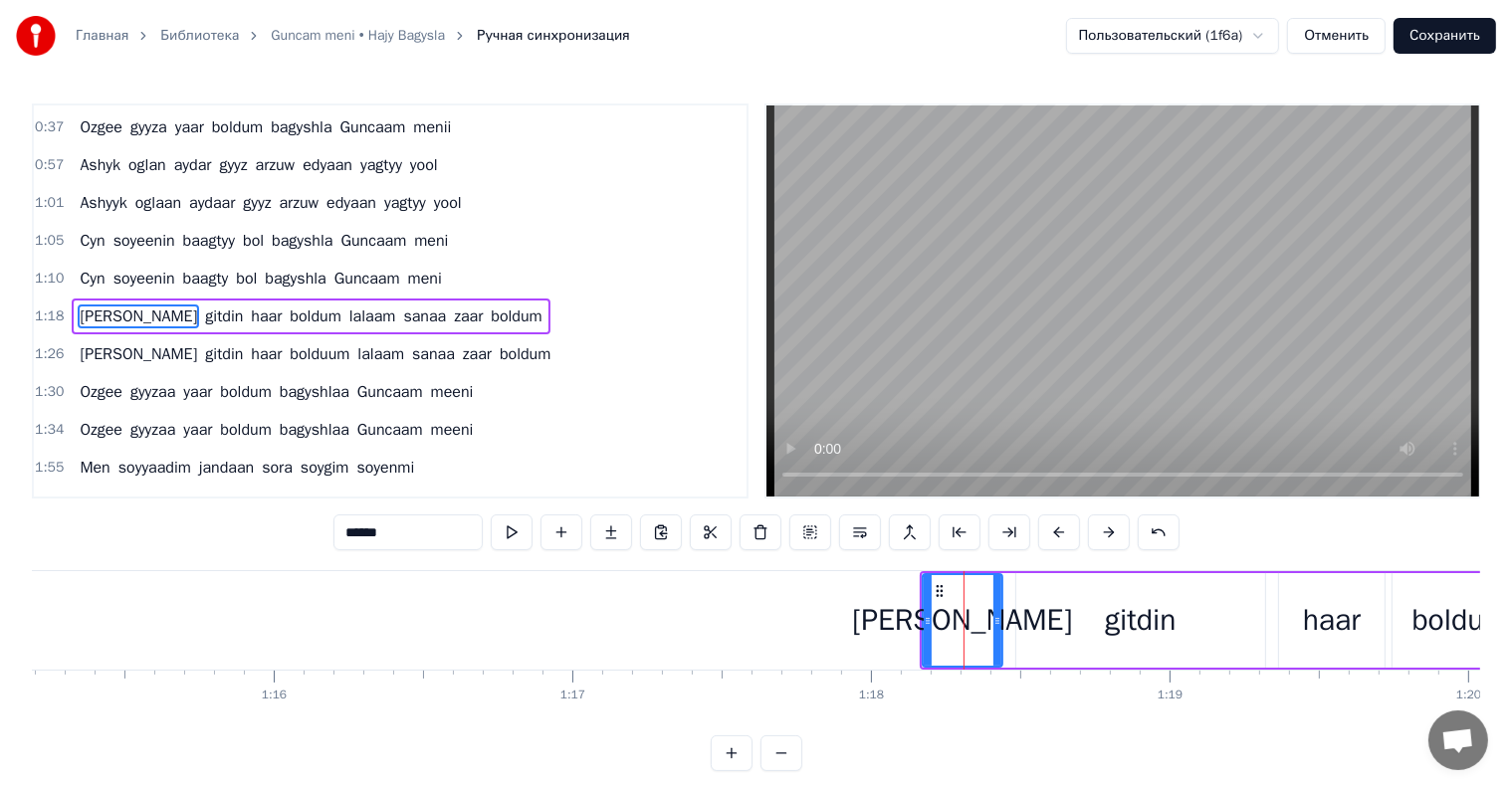 click on "gitdin" at bounding box center (1141, 620) 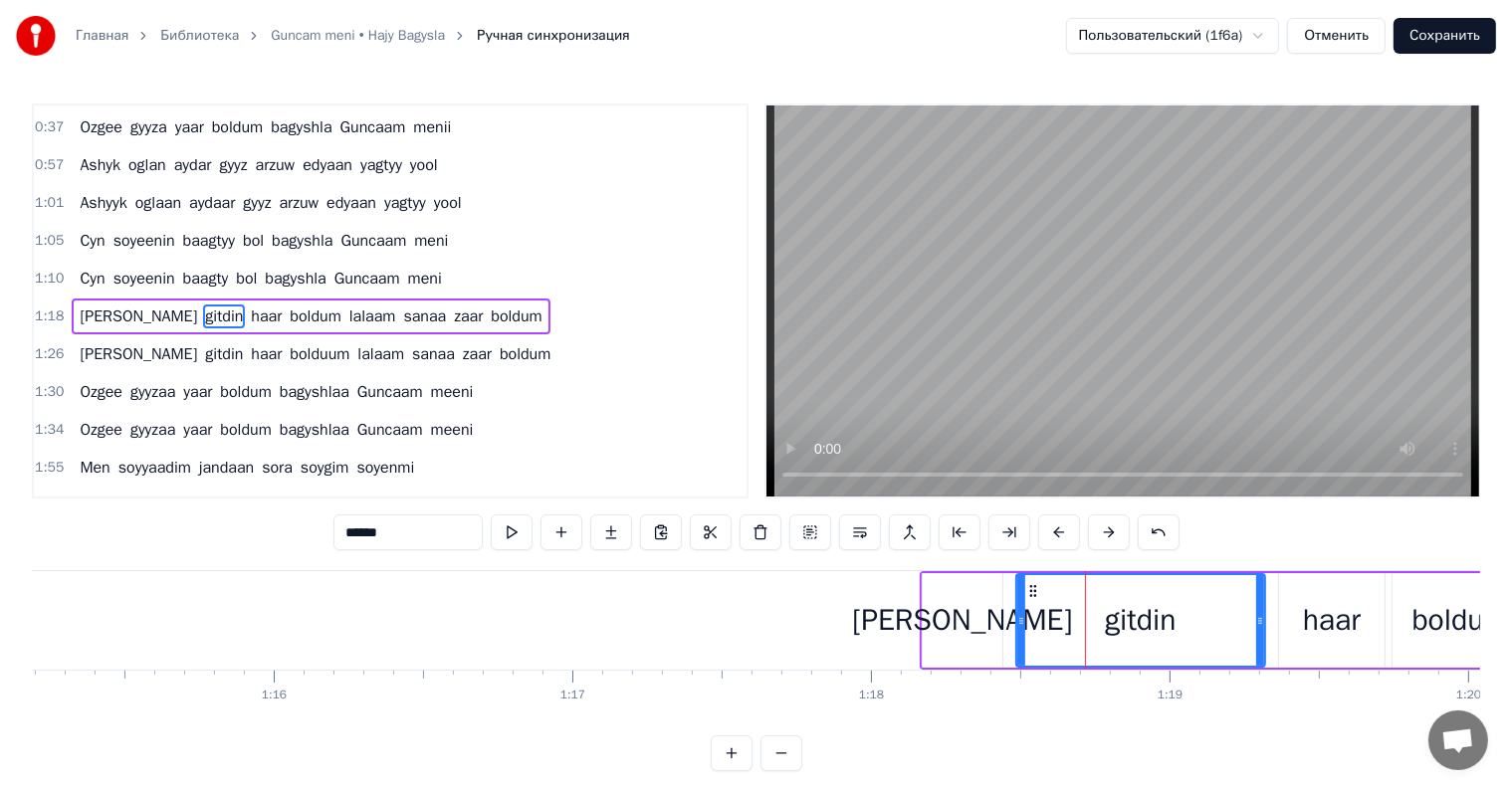 click on "Menden" at bounding box center (962, 620) 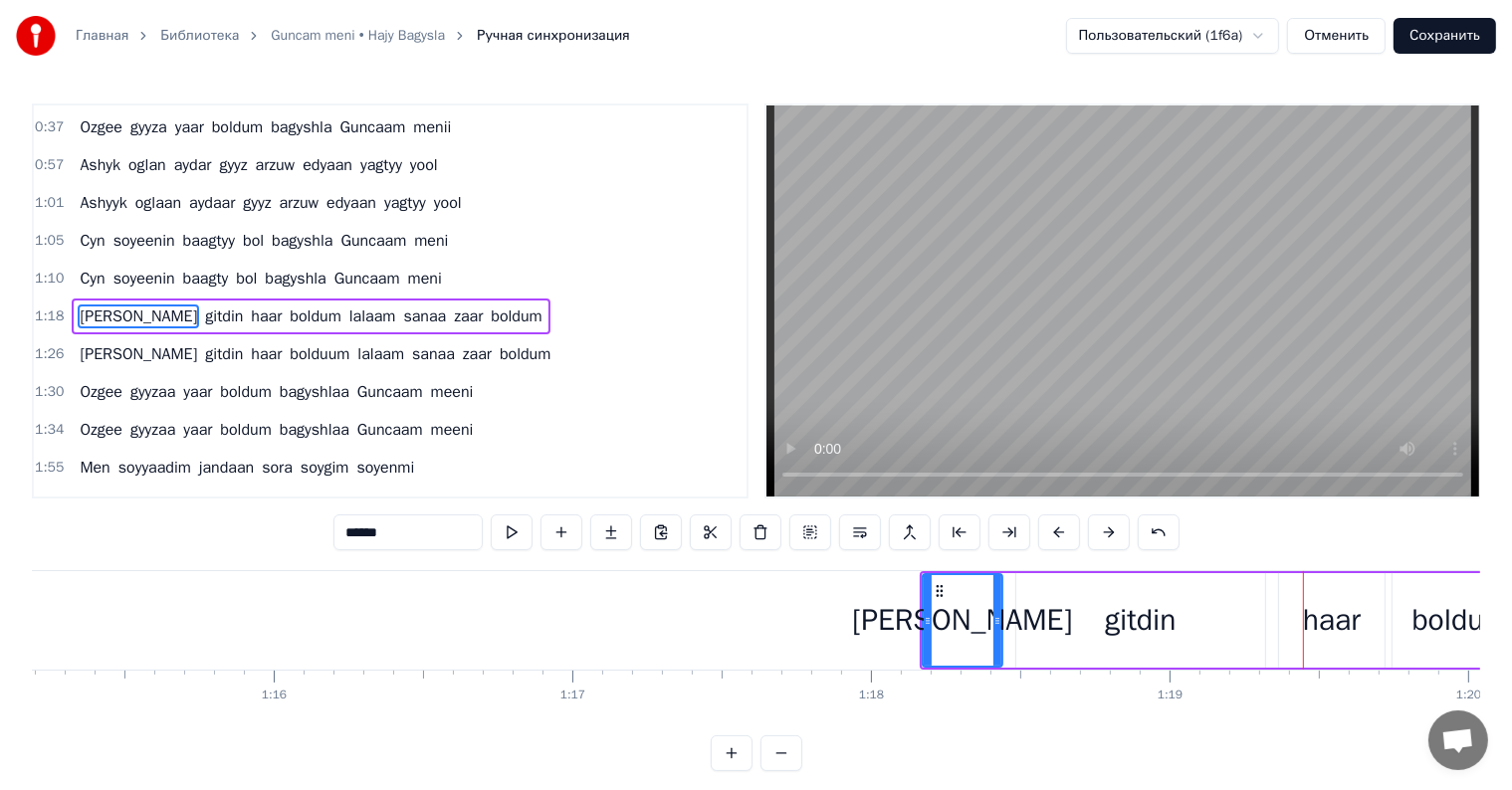 click on "gitdin" at bounding box center [1140, 620] 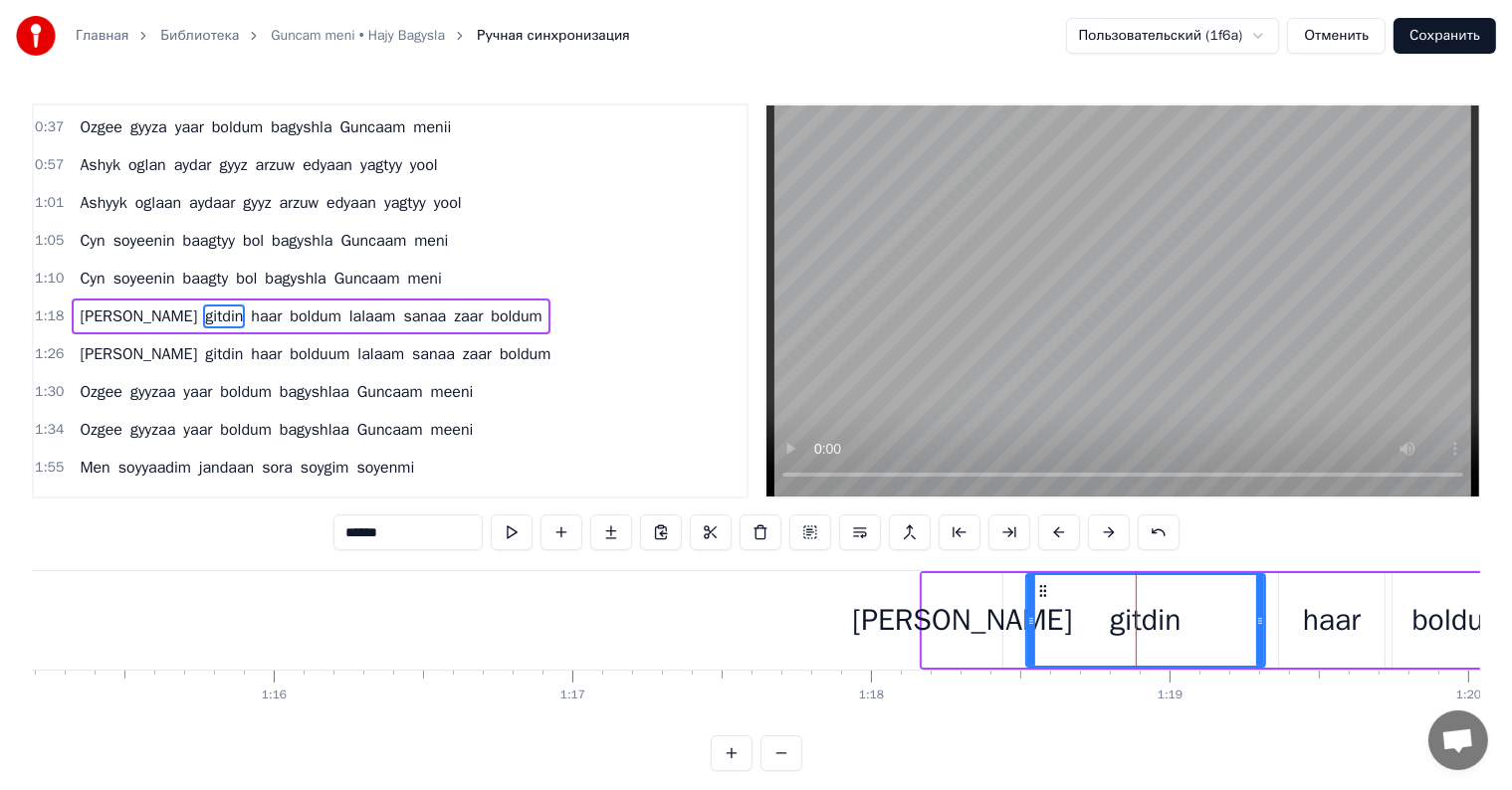 drag, startPoint x: 1018, startPoint y: 621, endPoint x: 1028, endPoint y: 619, distance: 10.198039 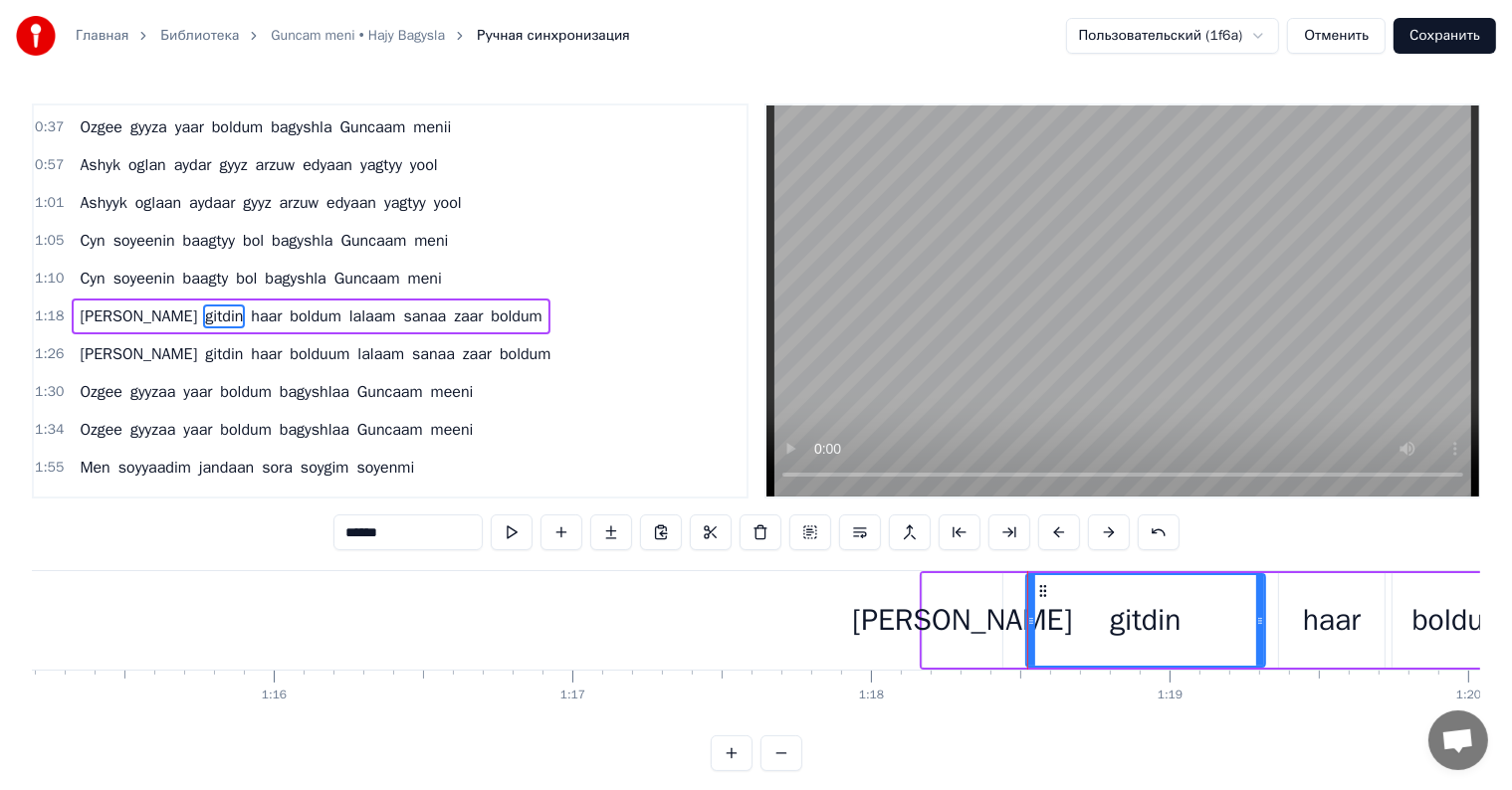 click on "Menden" at bounding box center (962, 620) 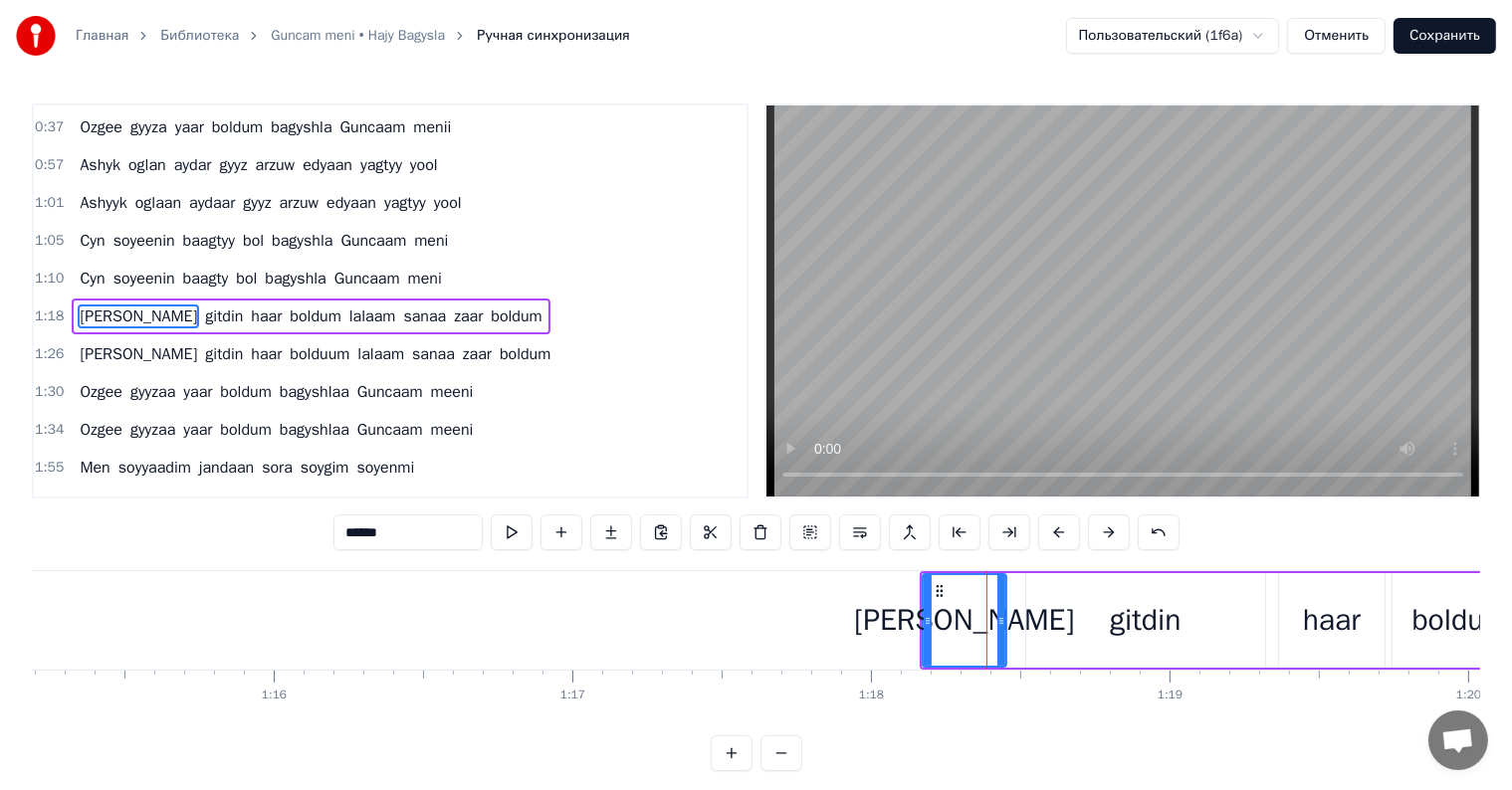 click 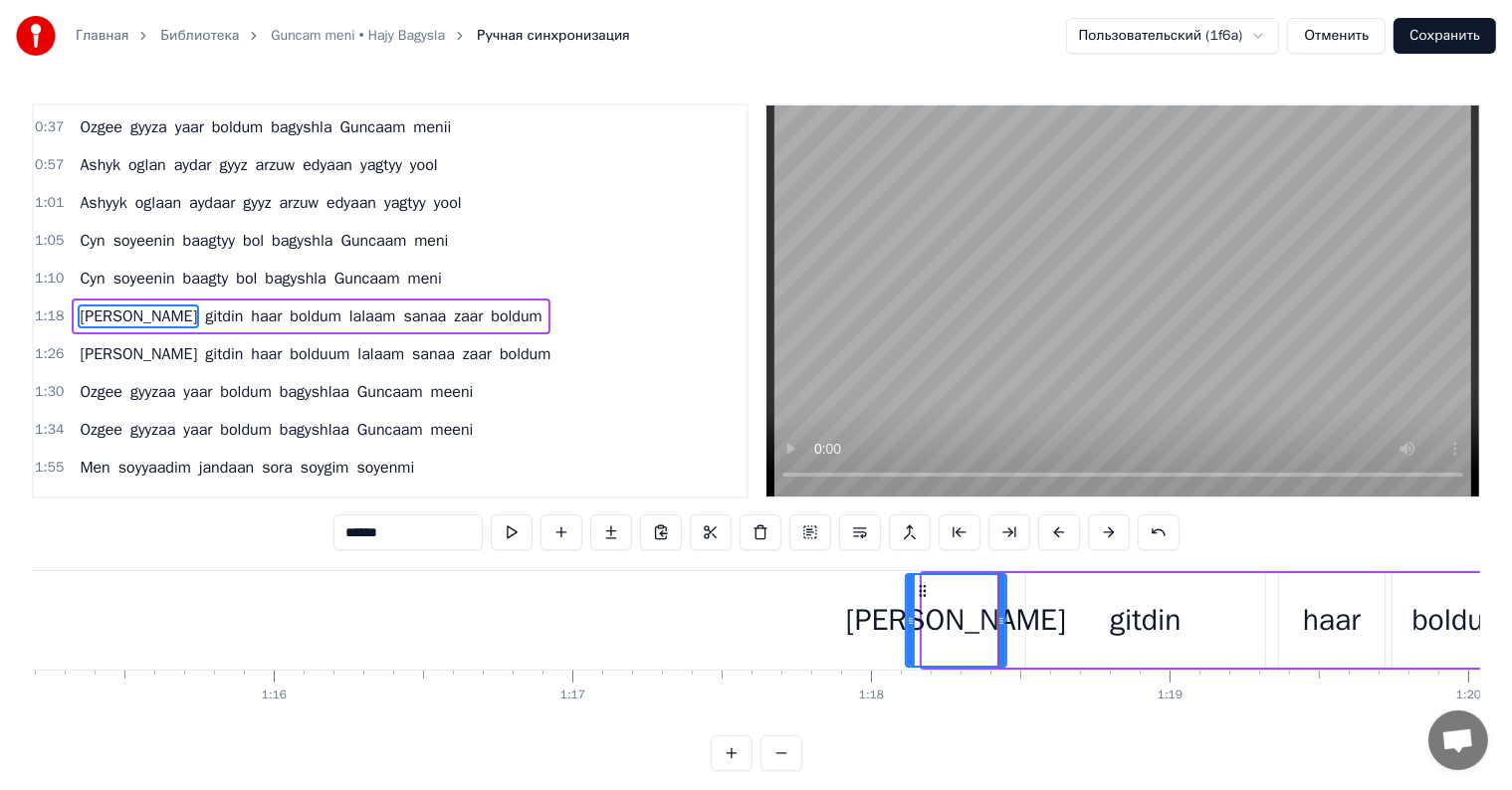 drag, startPoint x: 930, startPoint y: 617, endPoint x: 912, endPoint y: 618, distance: 18.027756 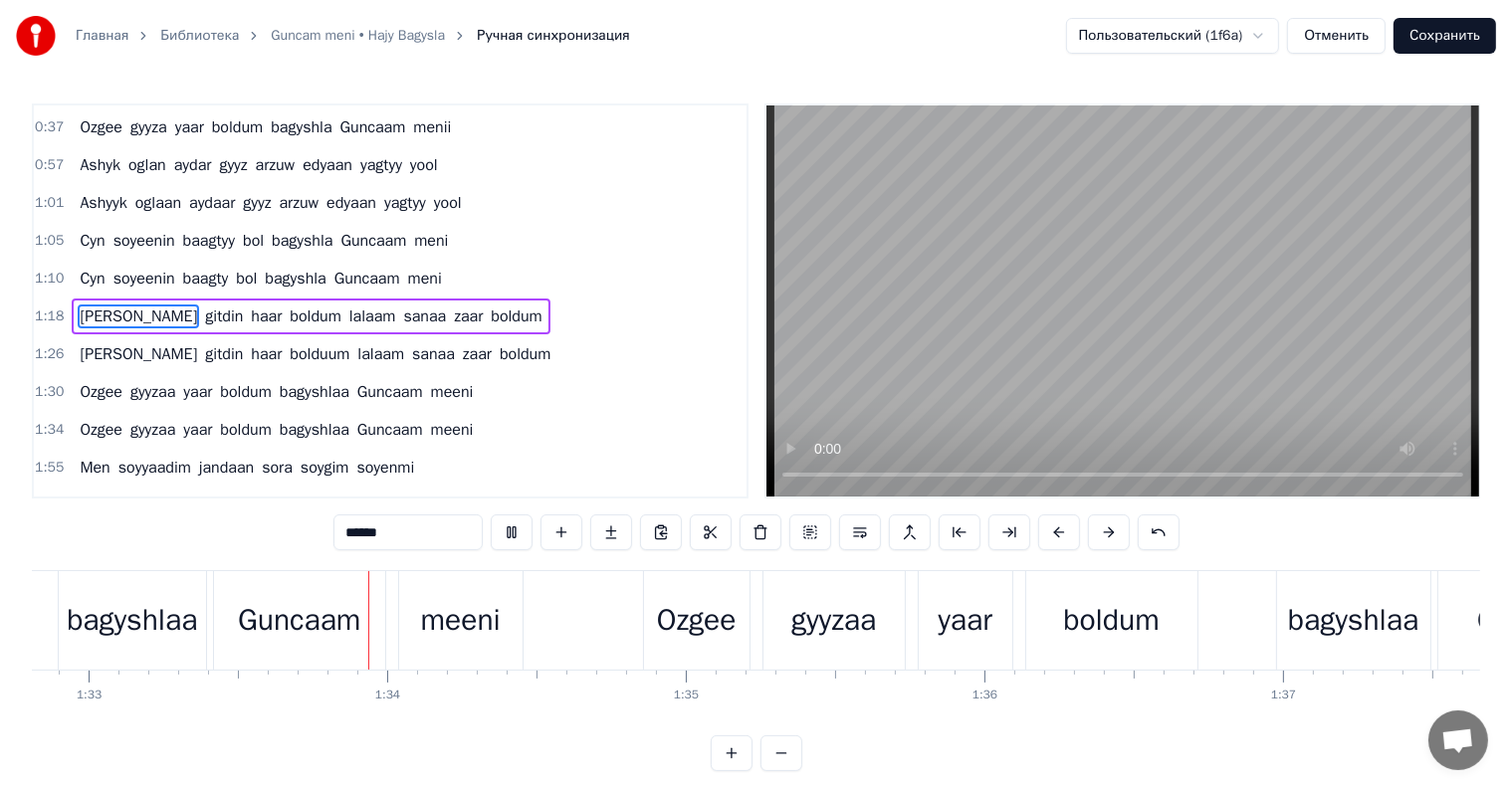 scroll, scrollTop: 0, scrollLeft: 27756, axis: horizontal 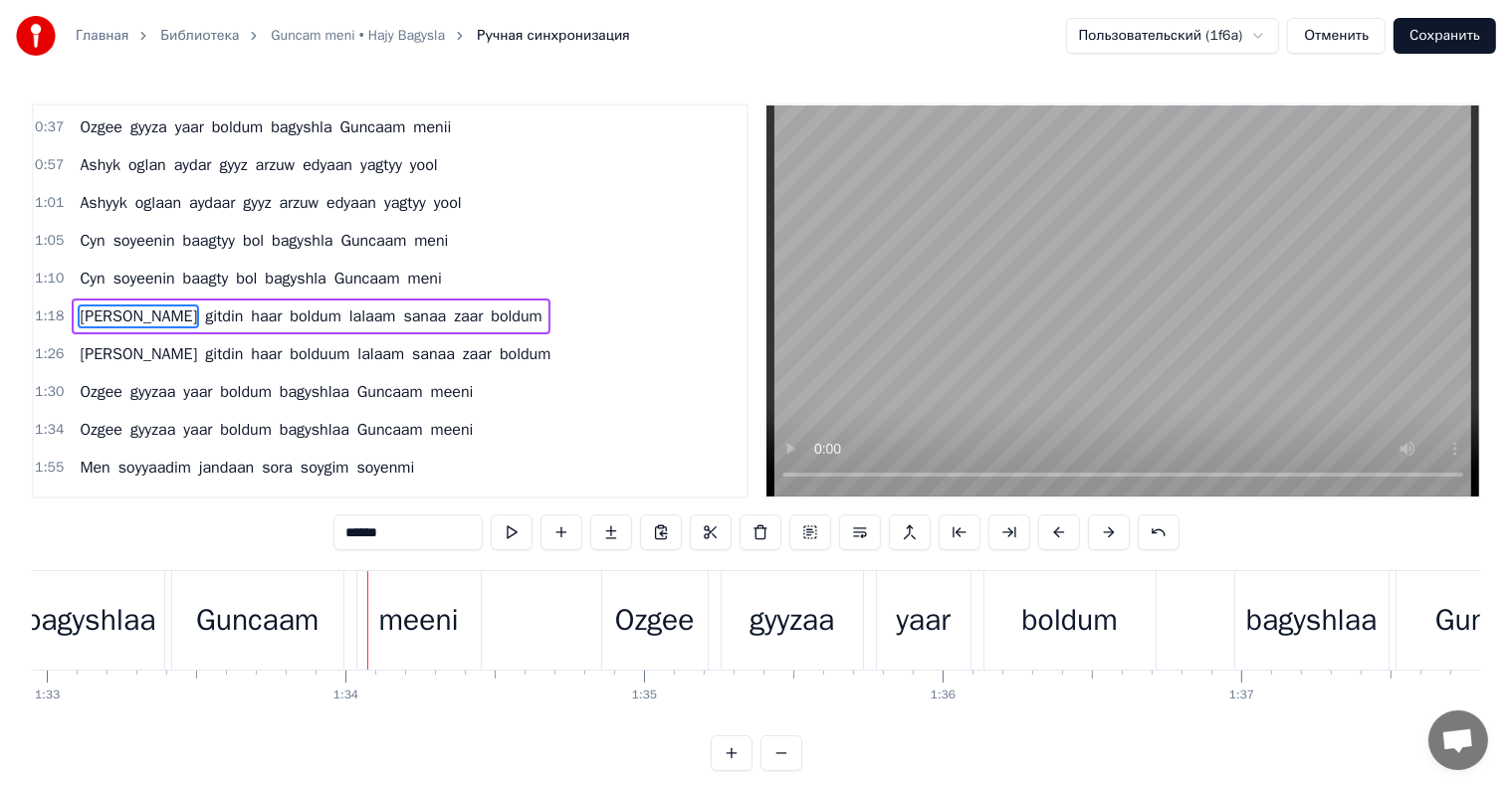 click on "bagyshlaa" at bounding box center [91, 620] 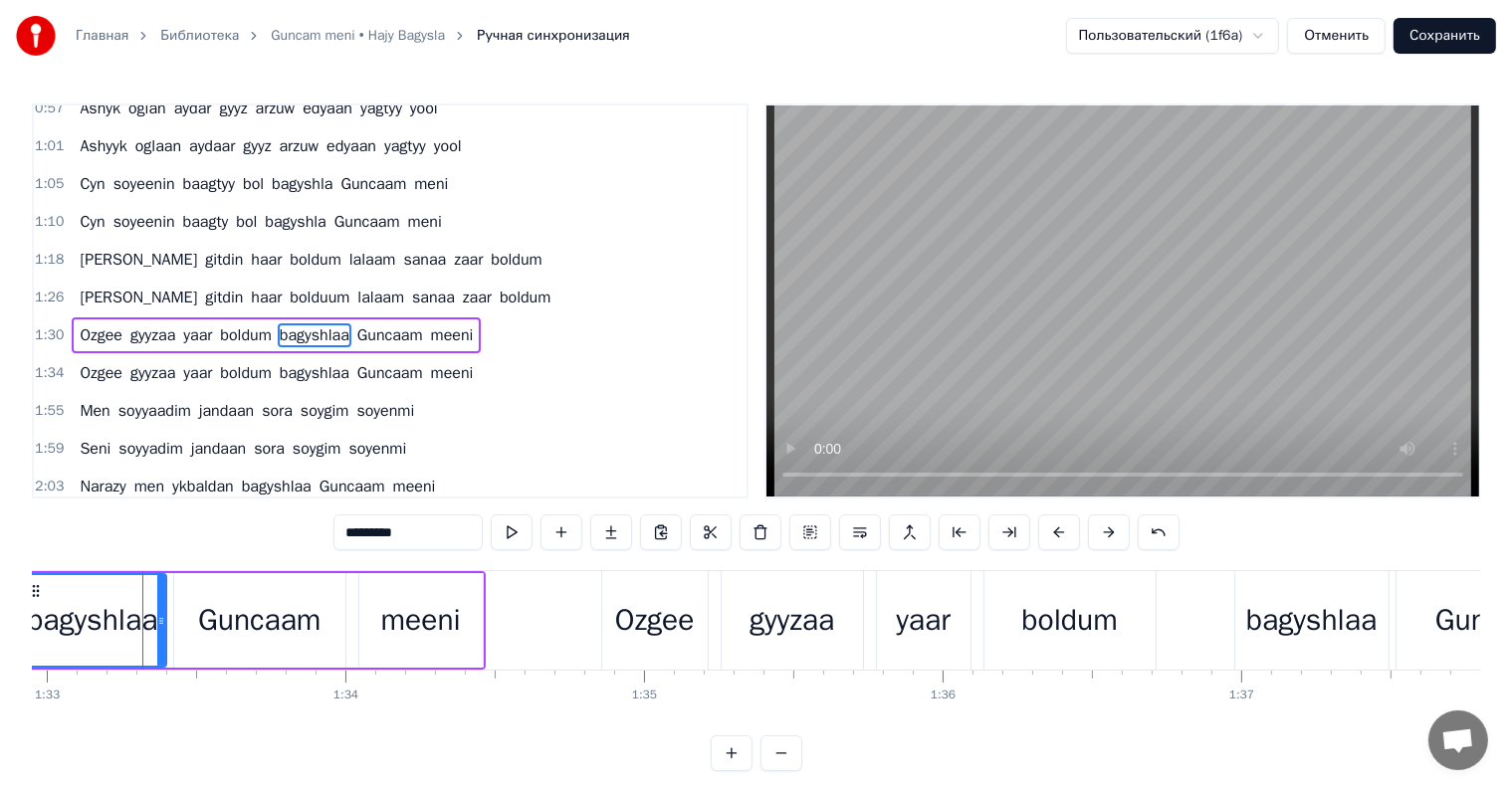 scroll, scrollTop: 334, scrollLeft: 0, axis: vertical 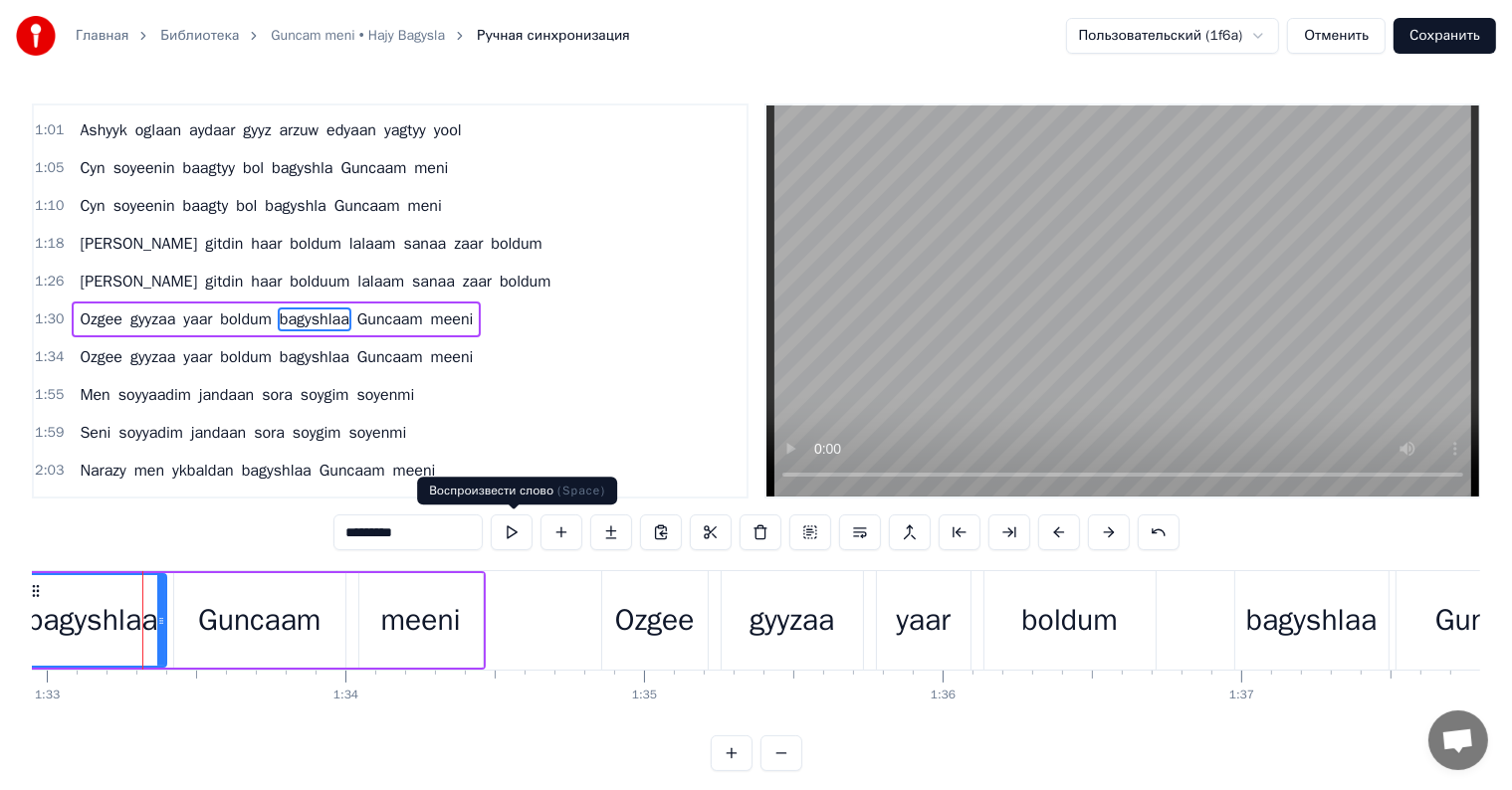 click on "*********" at bounding box center (408, 532) 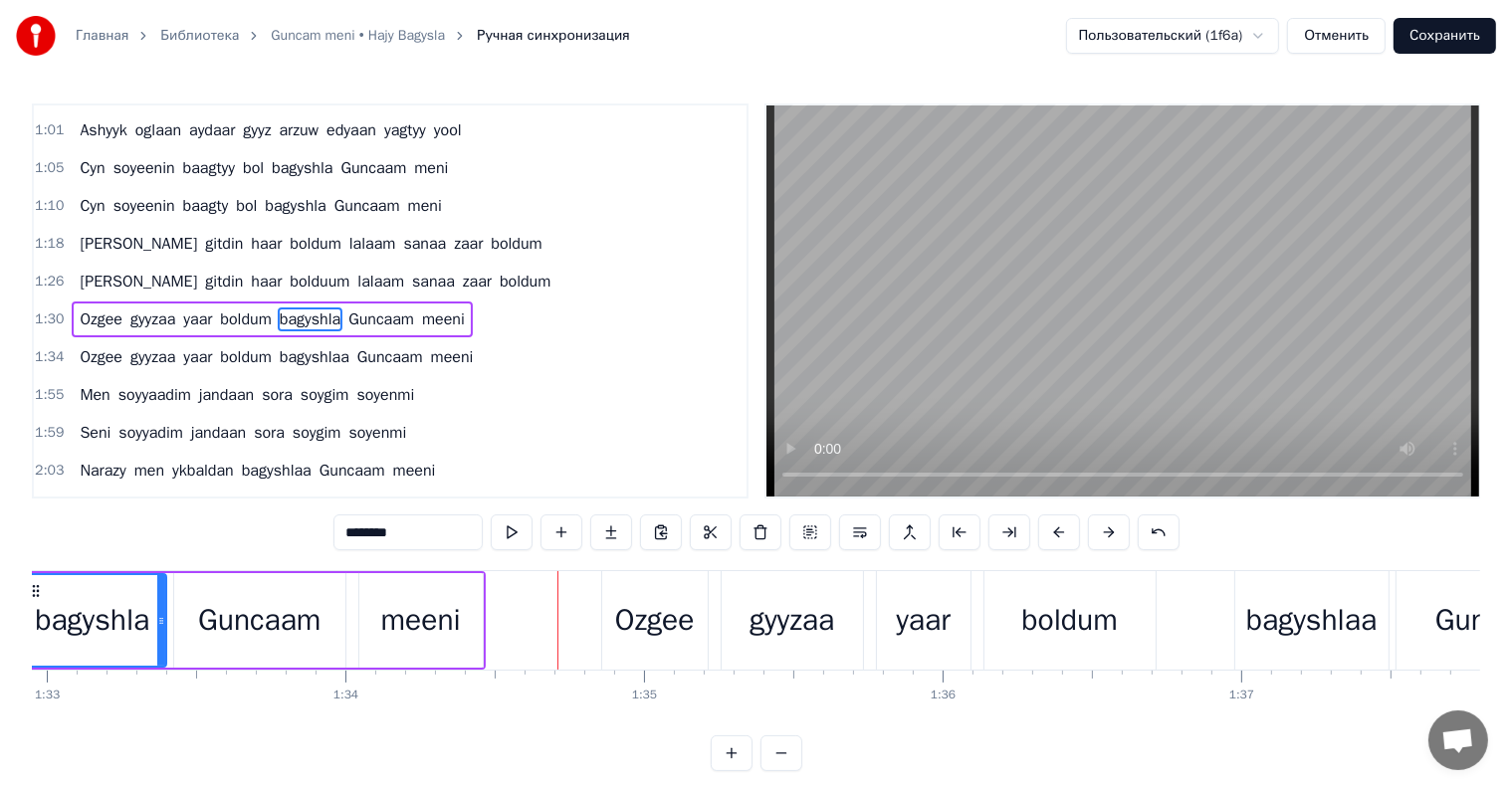 click on "meeni" at bounding box center (421, 620) 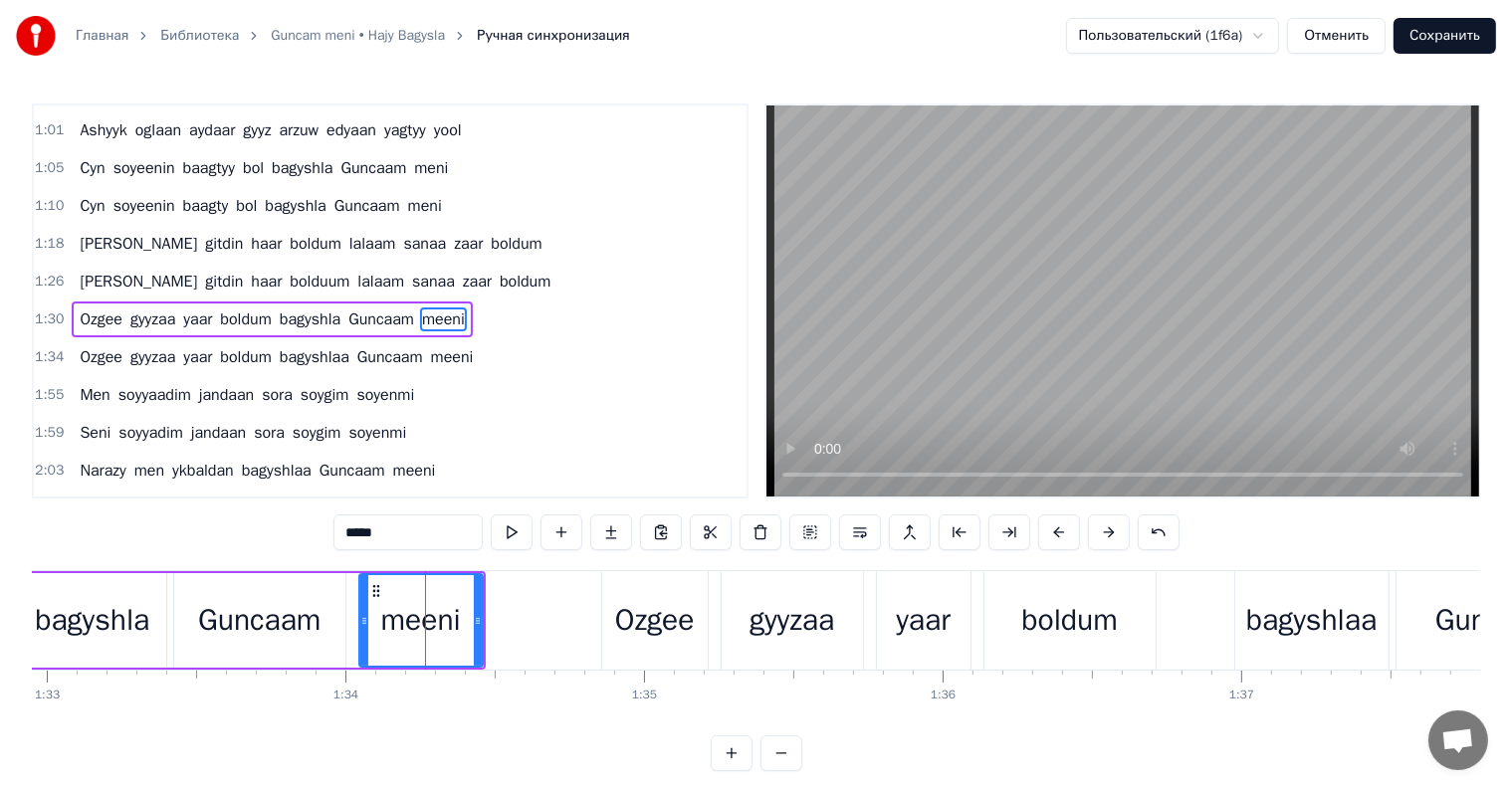 click on "*****" at bounding box center (408, 532) 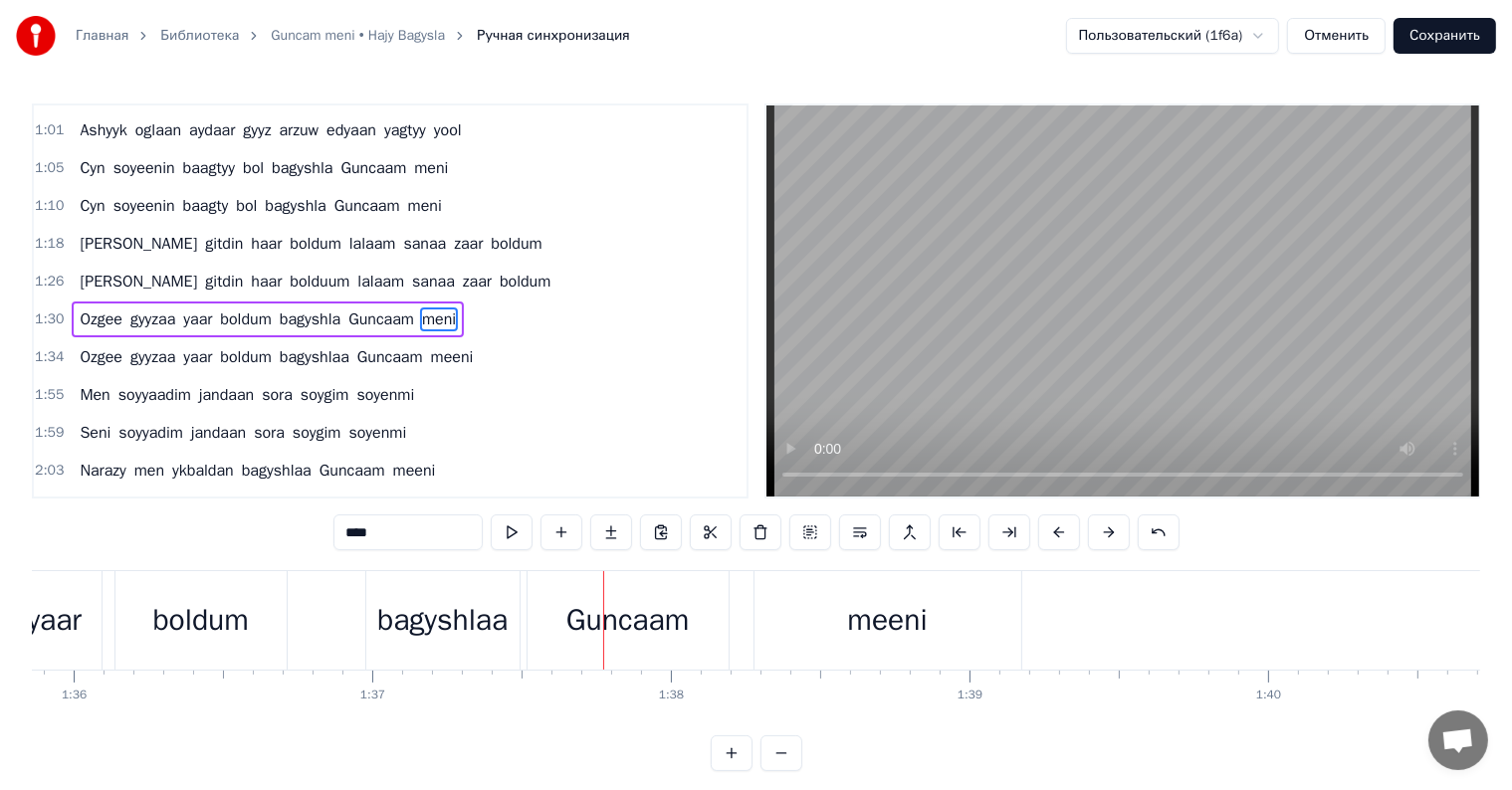 scroll, scrollTop: 0, scrollLeft: 28476, axis: horizontal 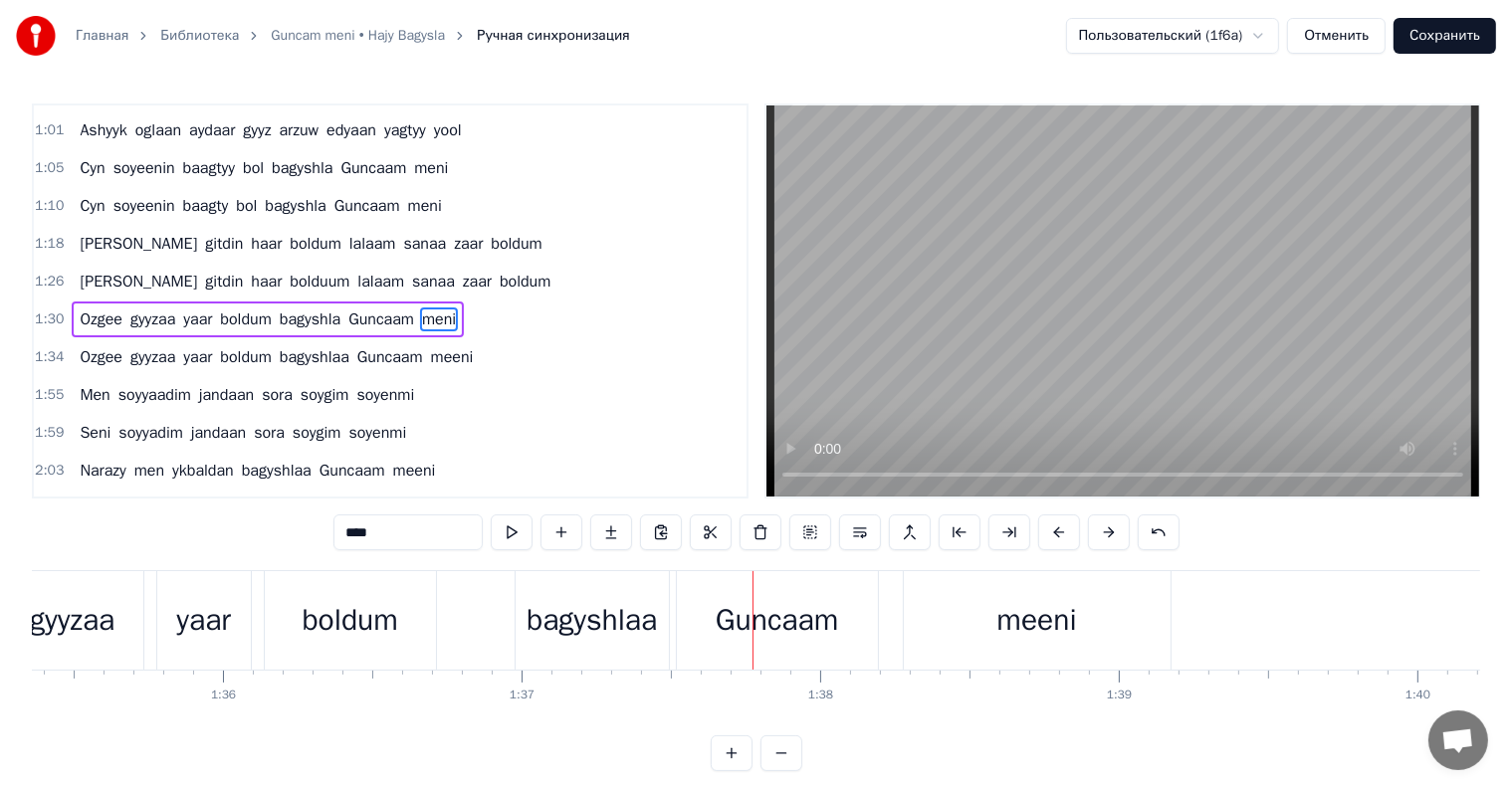 drag, startPoint x: 625, startPoint y: 601, endPoint x: 540, endPoint y: 553, distance: 97.6166 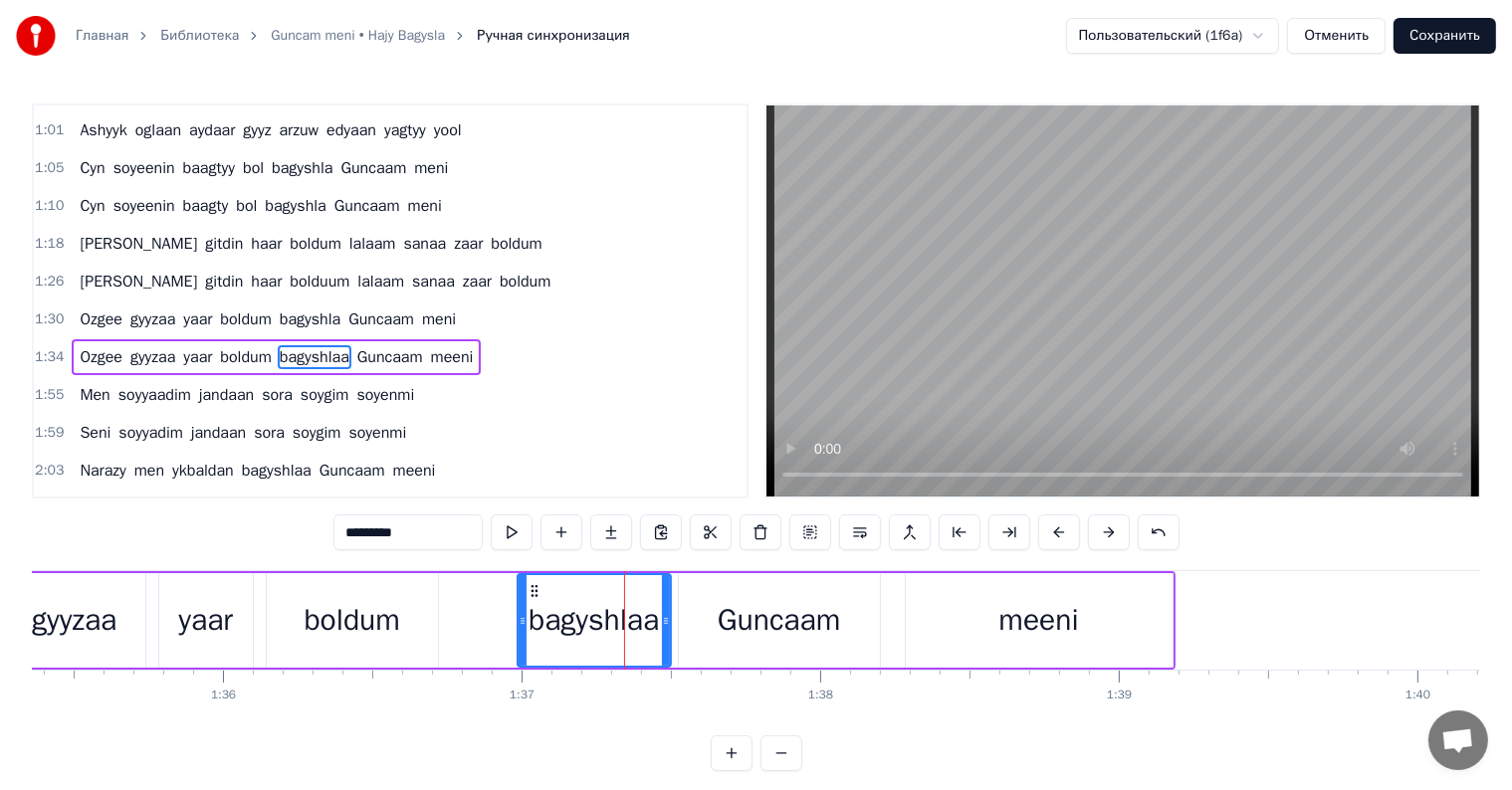 scroll, scrollTop: 371, scrollLeft: 0, axis: vertical 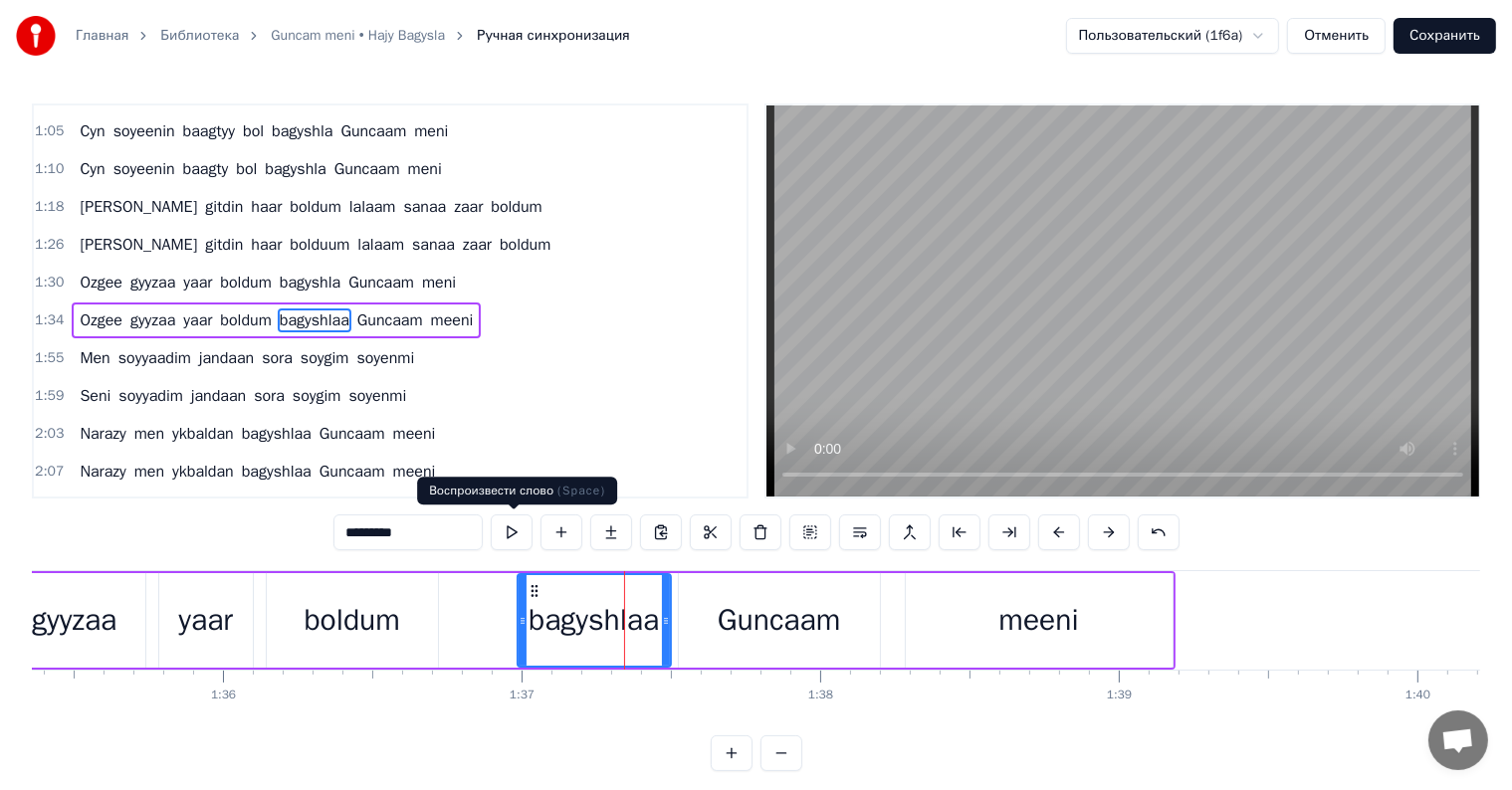 click on "*********" at bounding box center (408, 532) 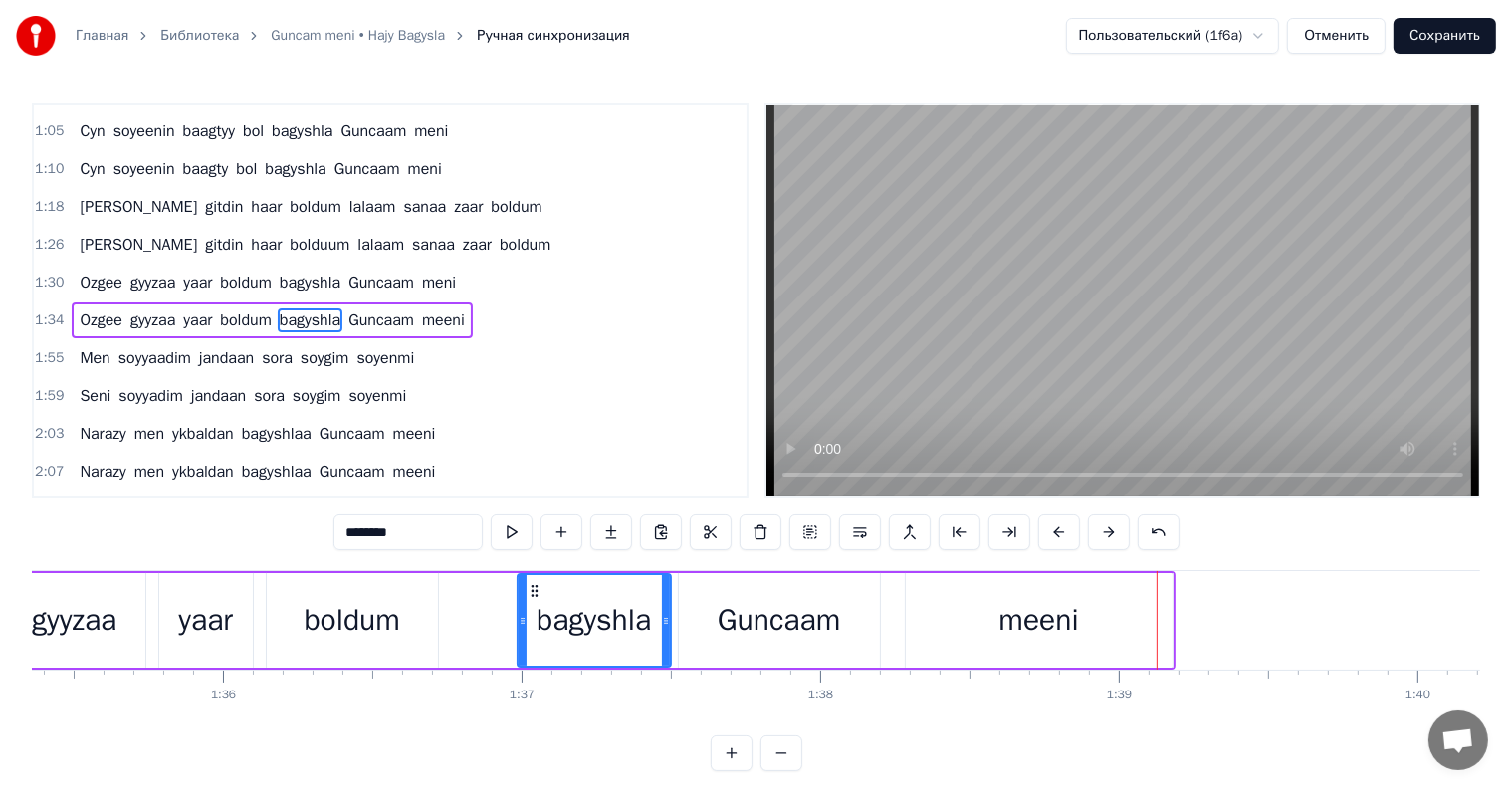 click on "meeni" at bounding box center (1038, 620) 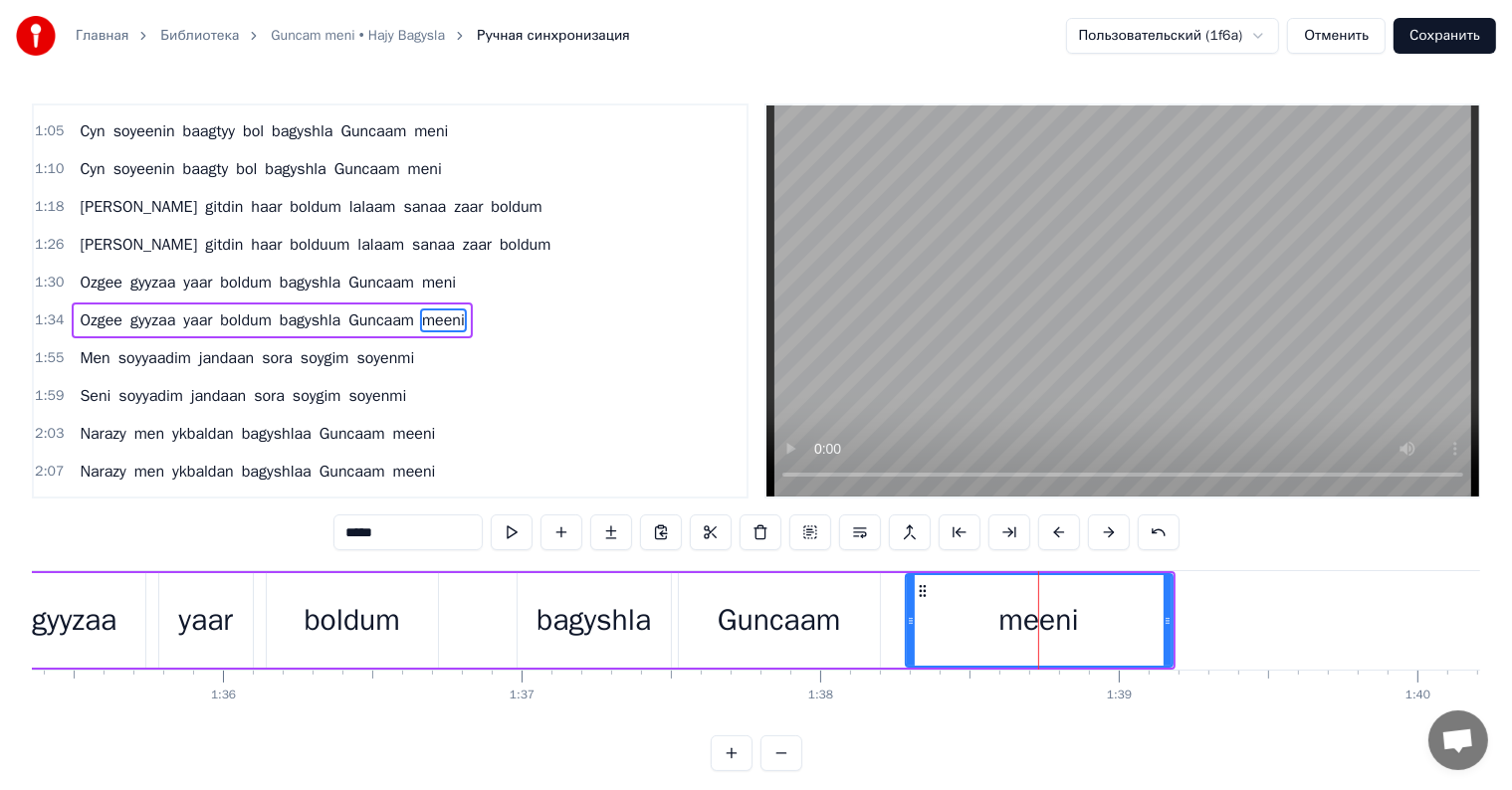 click on "*****" at bounding box center (408, 532) 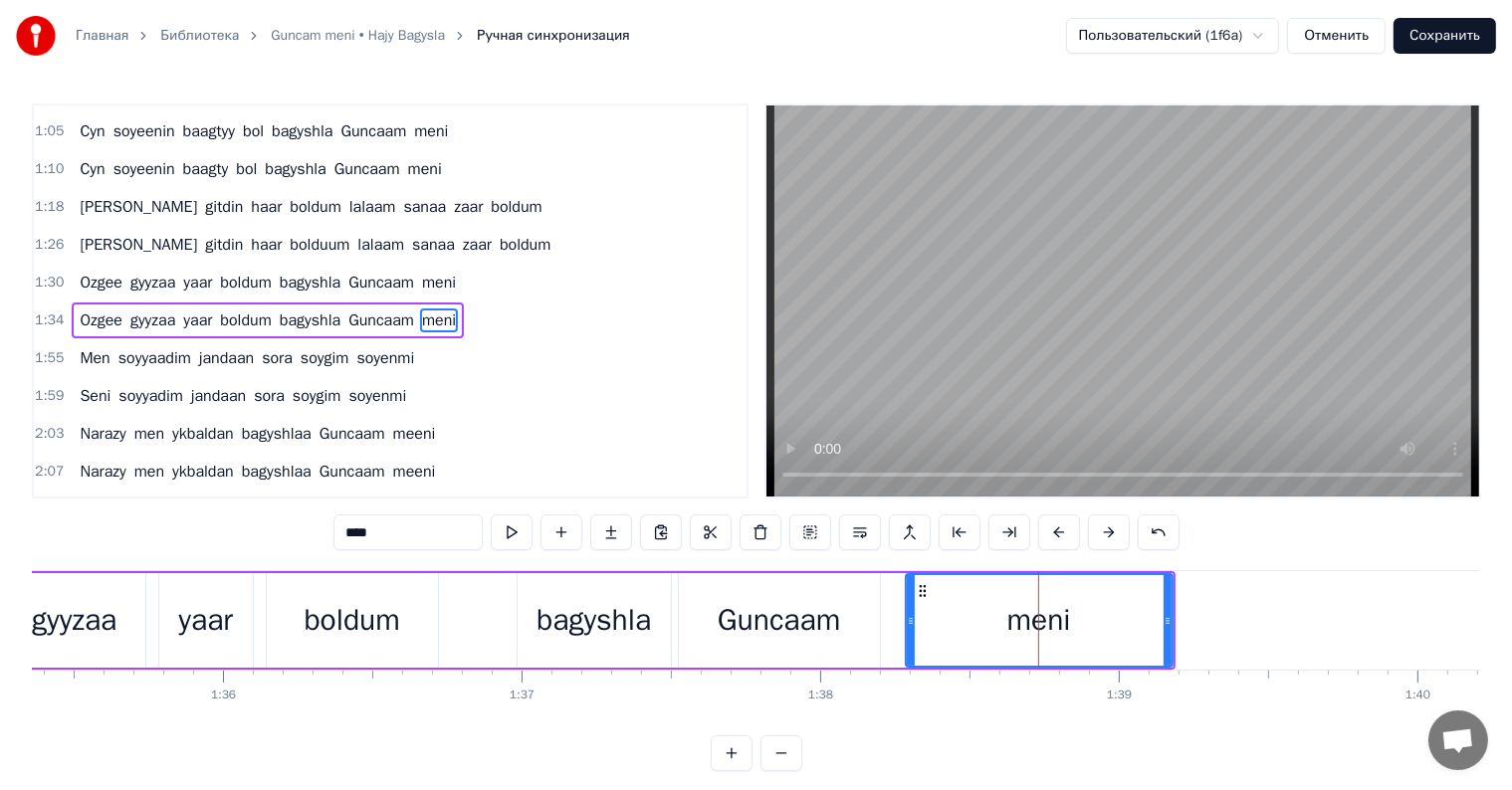 click on "****" at bounding box center (408, 532) 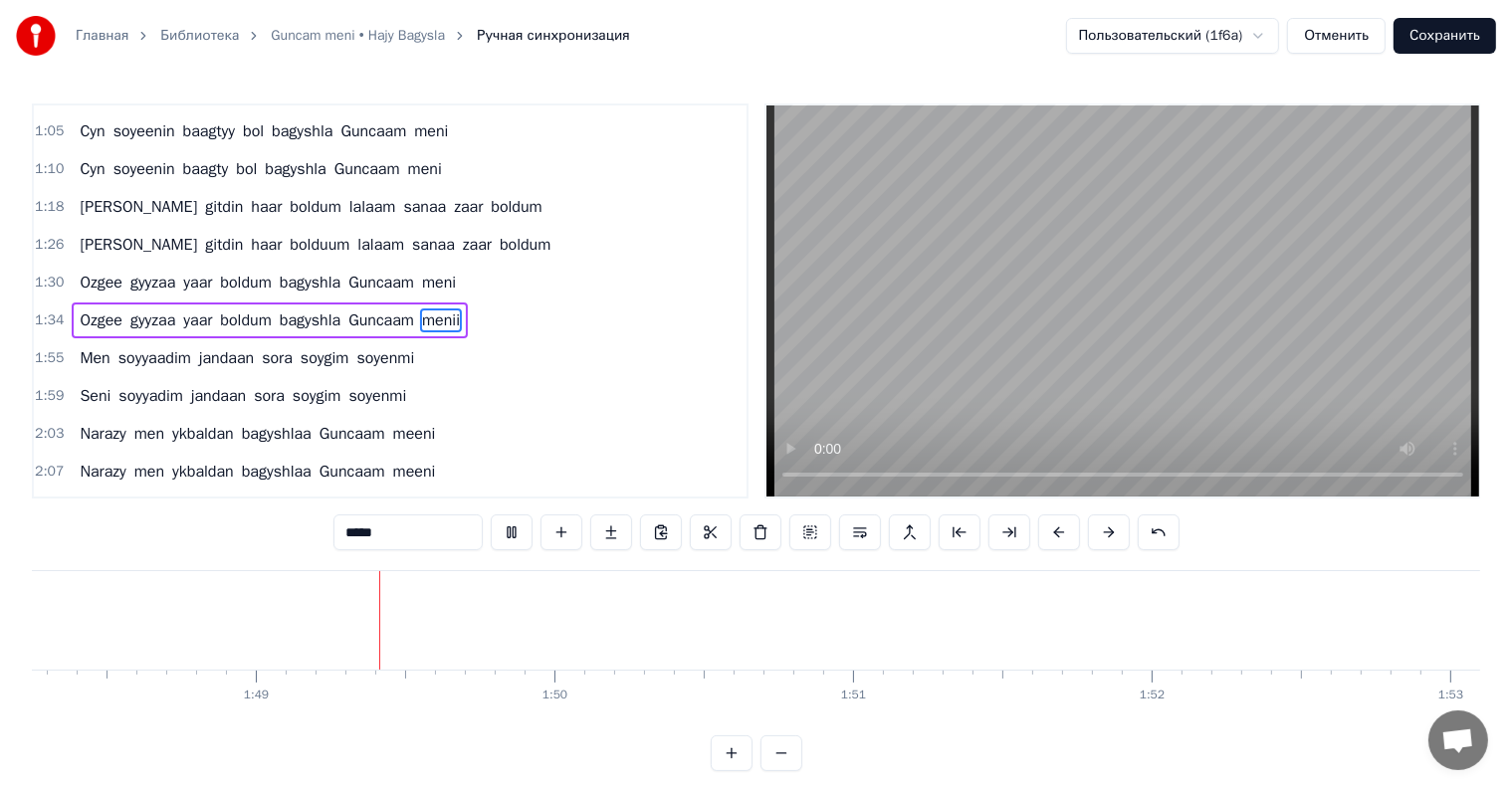 scroll, scrollTop: 0, scrollLeft: 32378, axis: horizontal 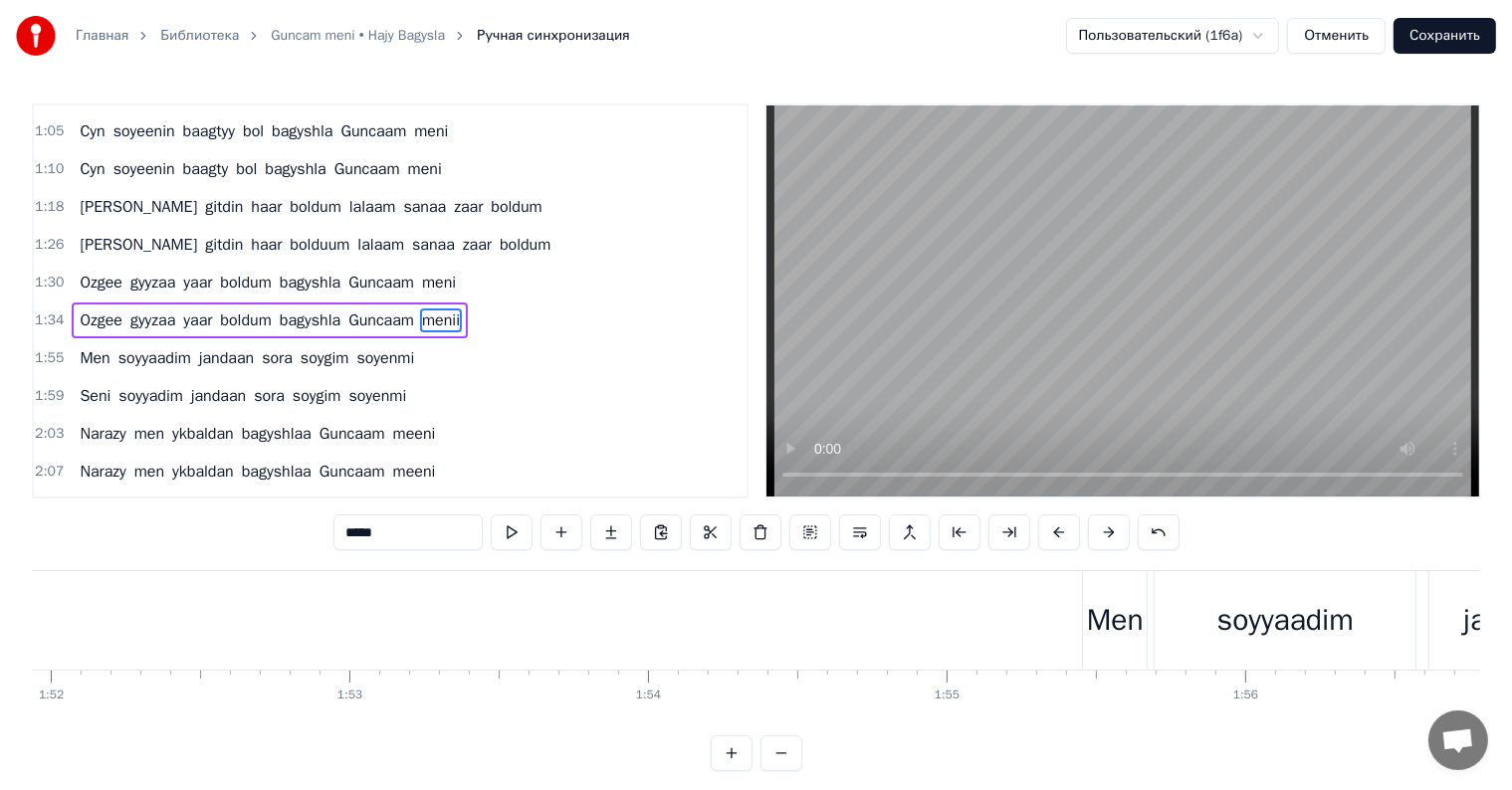 click on "Men" at bounding box center (1115, 620) 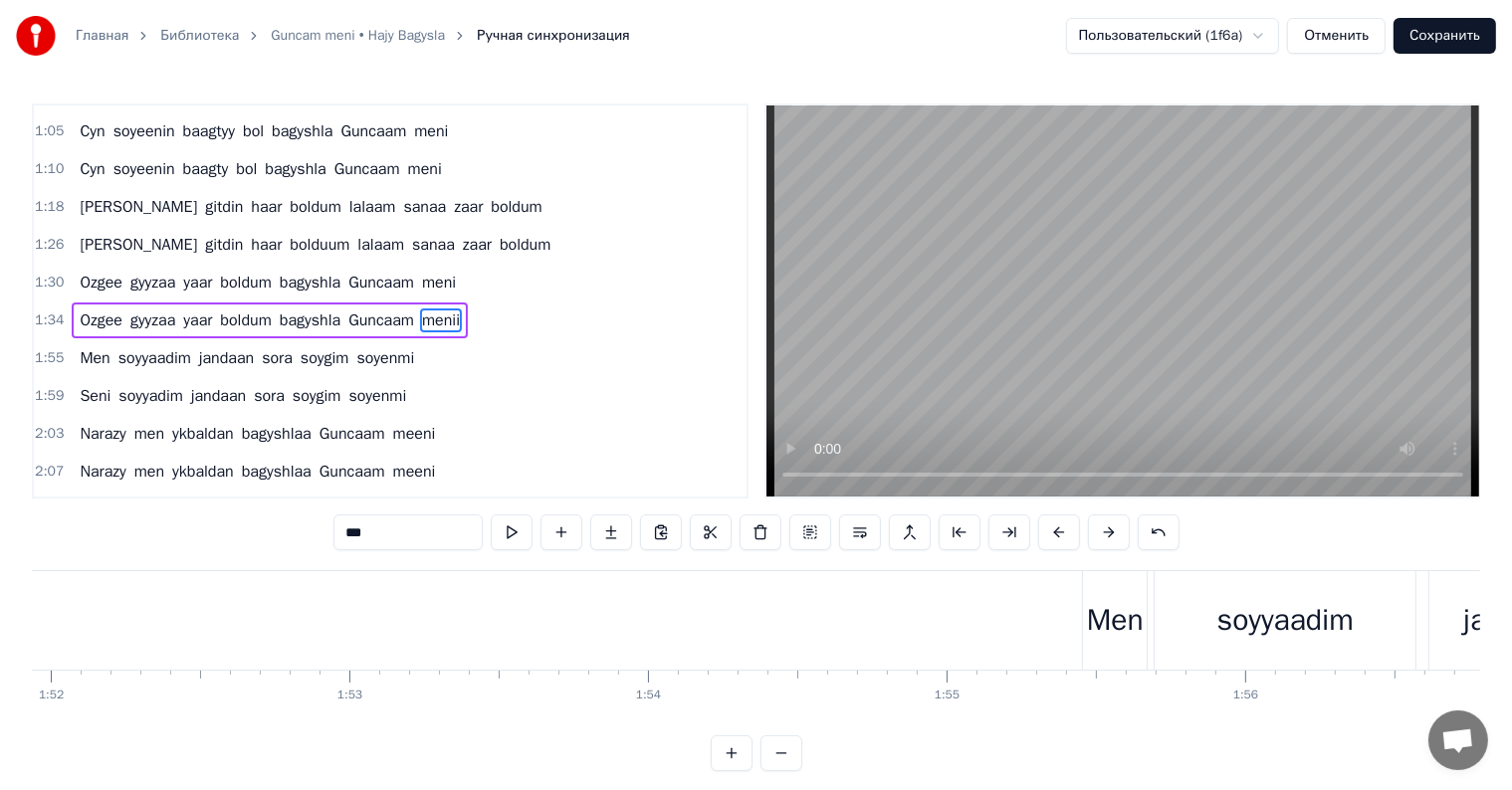 scroll, scrollTop: 408, scrollLeft: 0, axis: vertical 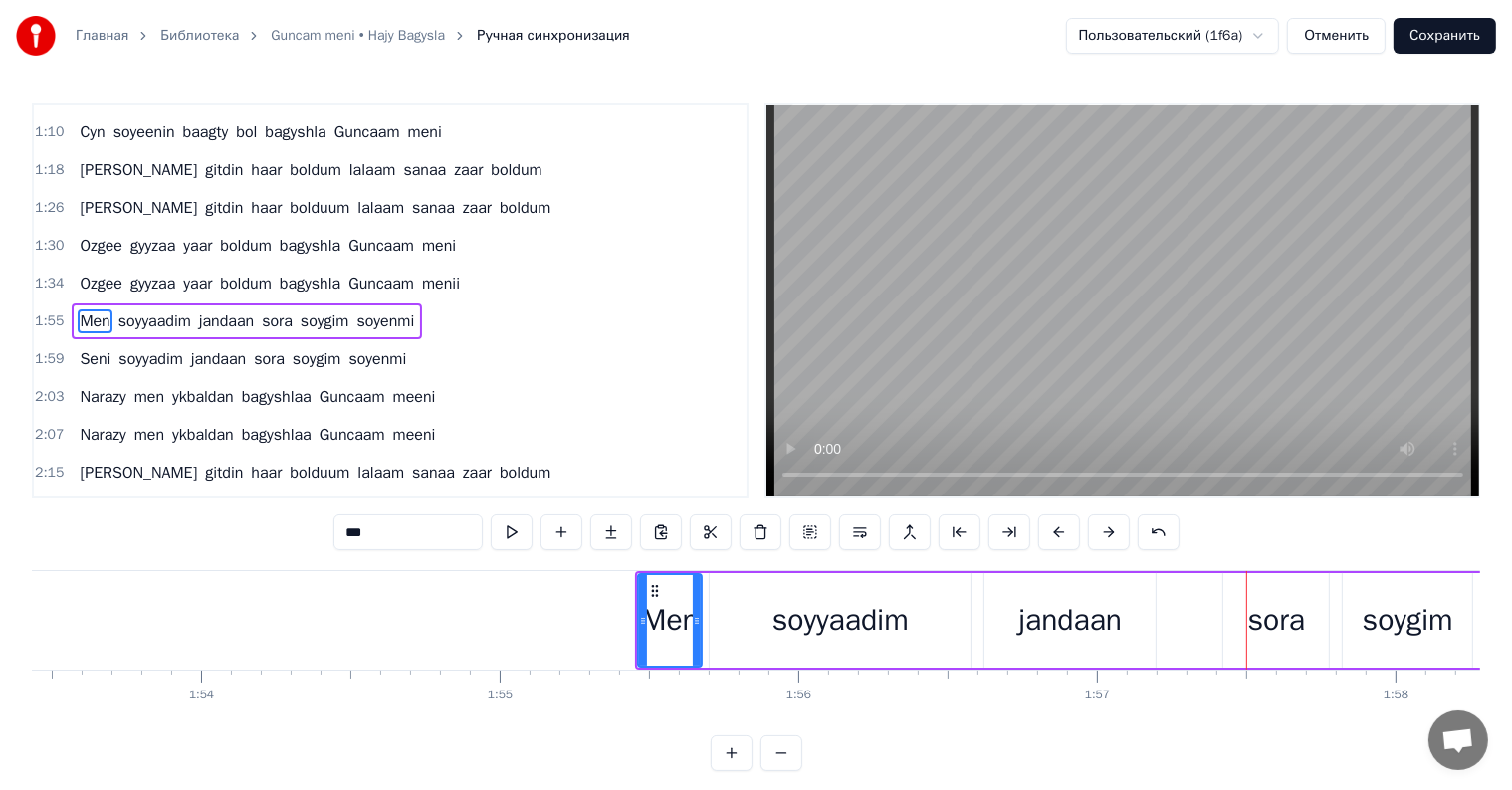 click on "jandaan" at bounding box center (1071, 620) 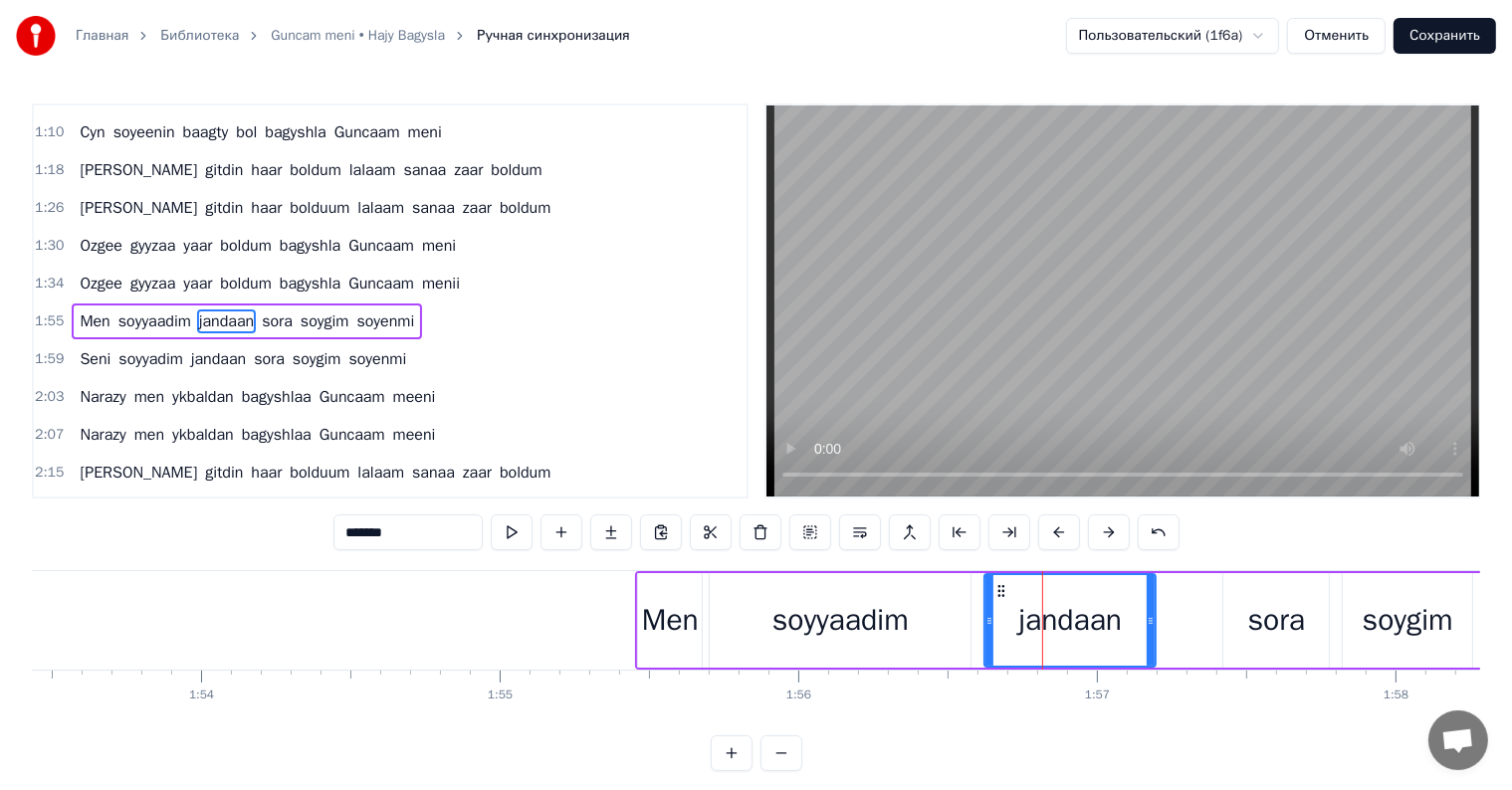 click on "*******" at bounding box center [408, 532] 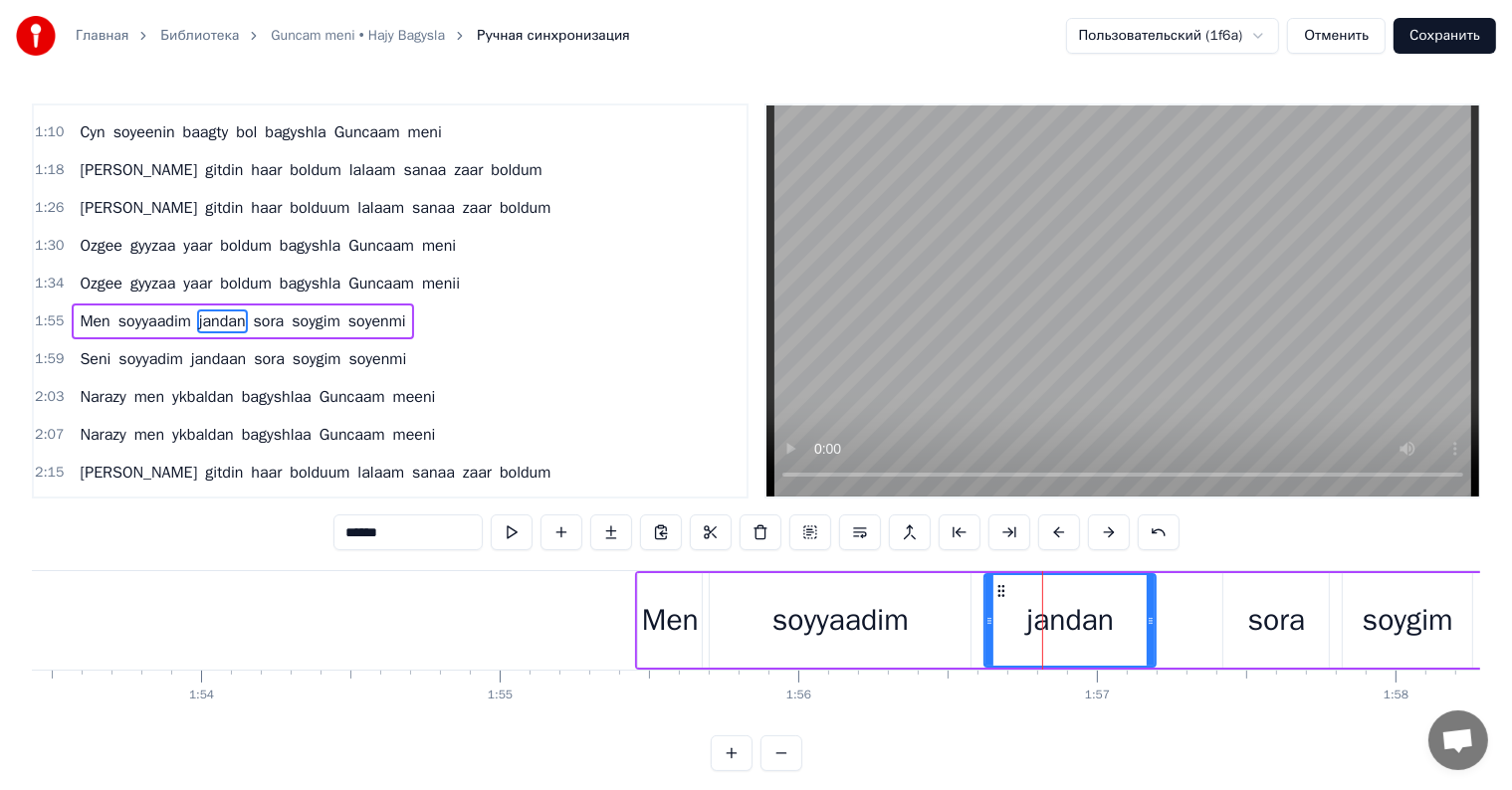 click on "******" at bounding box center (408, 532) 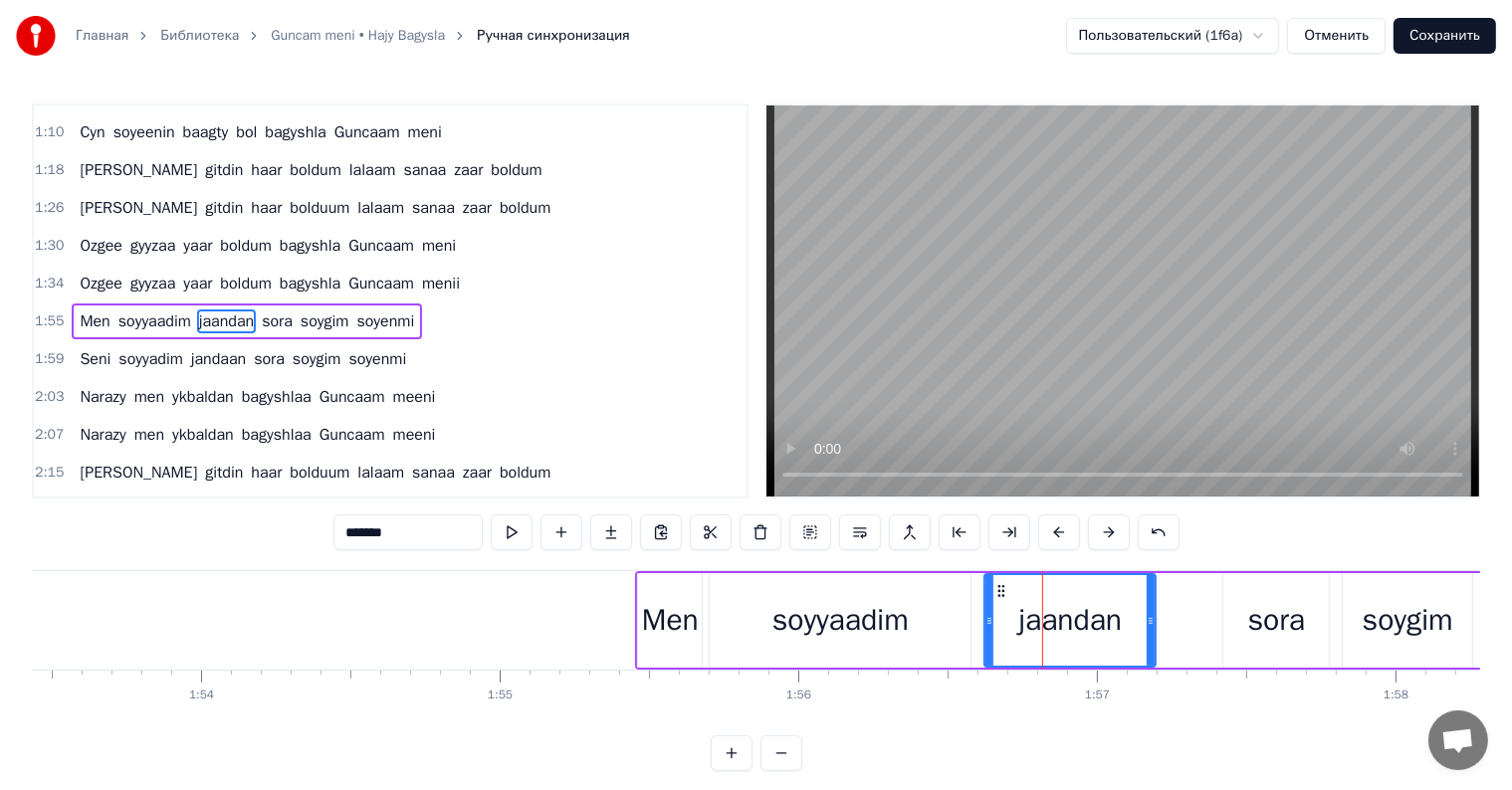 type on "*******" 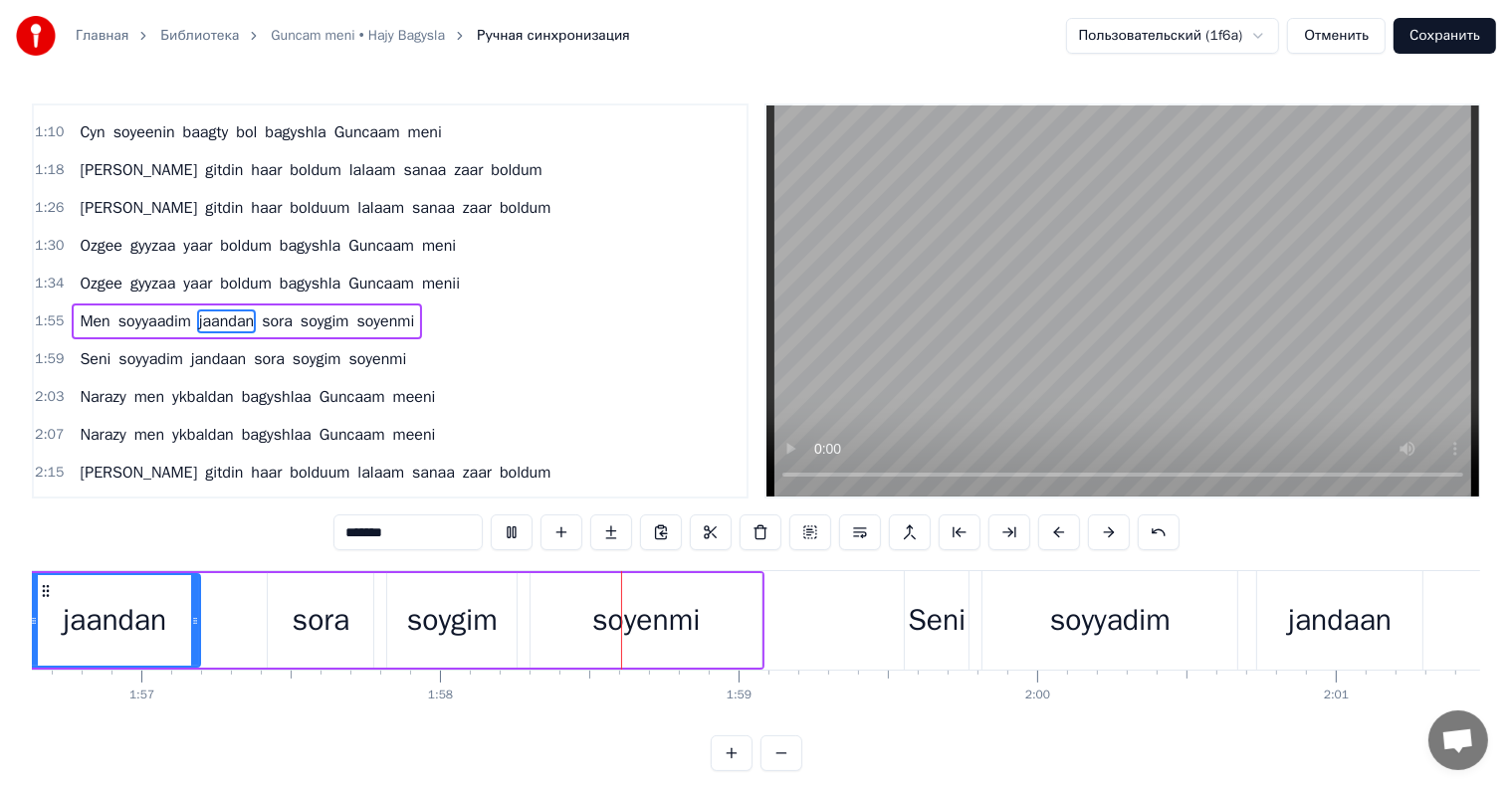 scroll, scrollTop: 0, scrollLeft: 35132, axis: horizontal 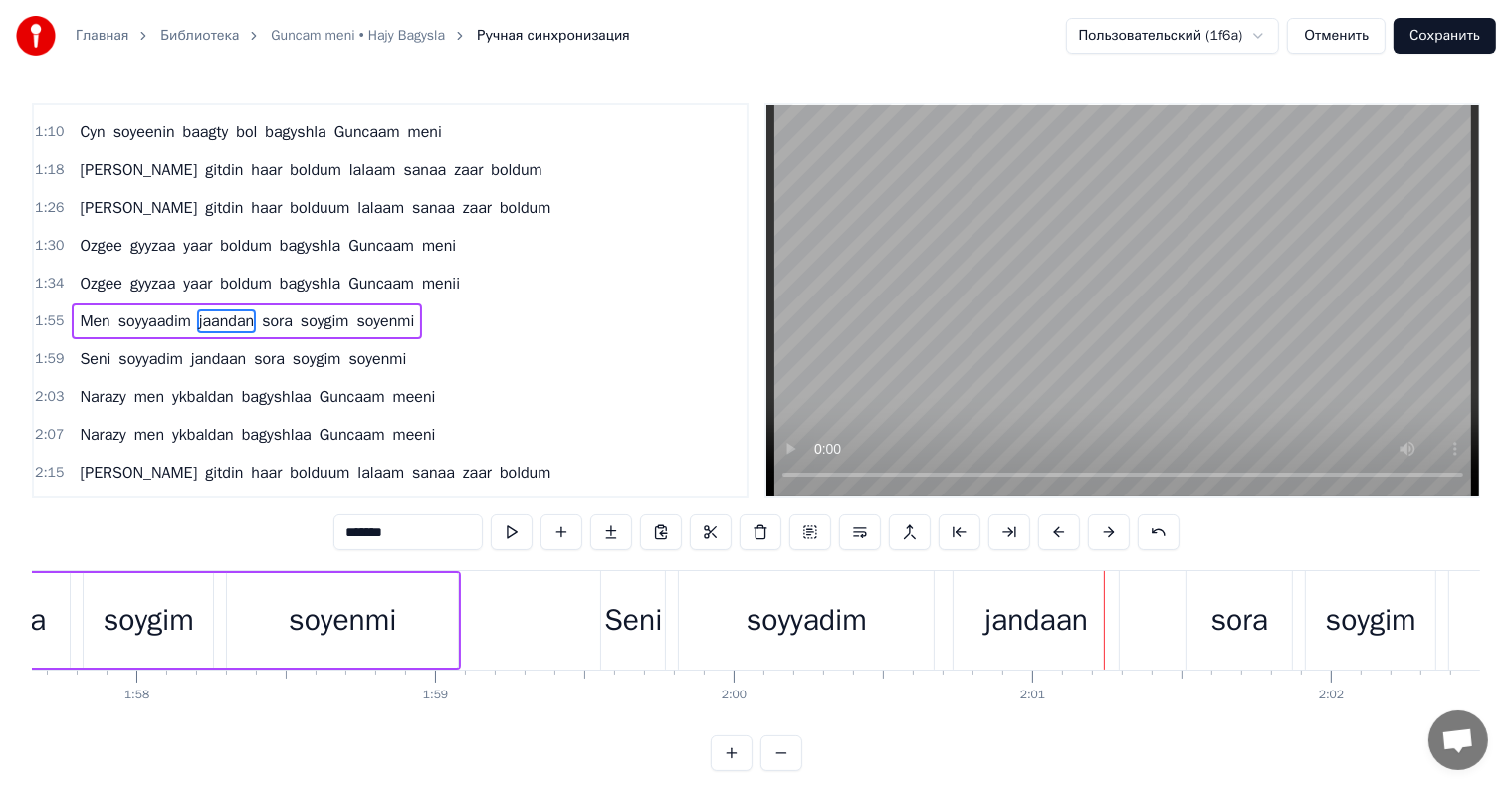 click on "Seni soyyadim jandaan sora soygim soyenmi" at bounding box center [1140, 620] 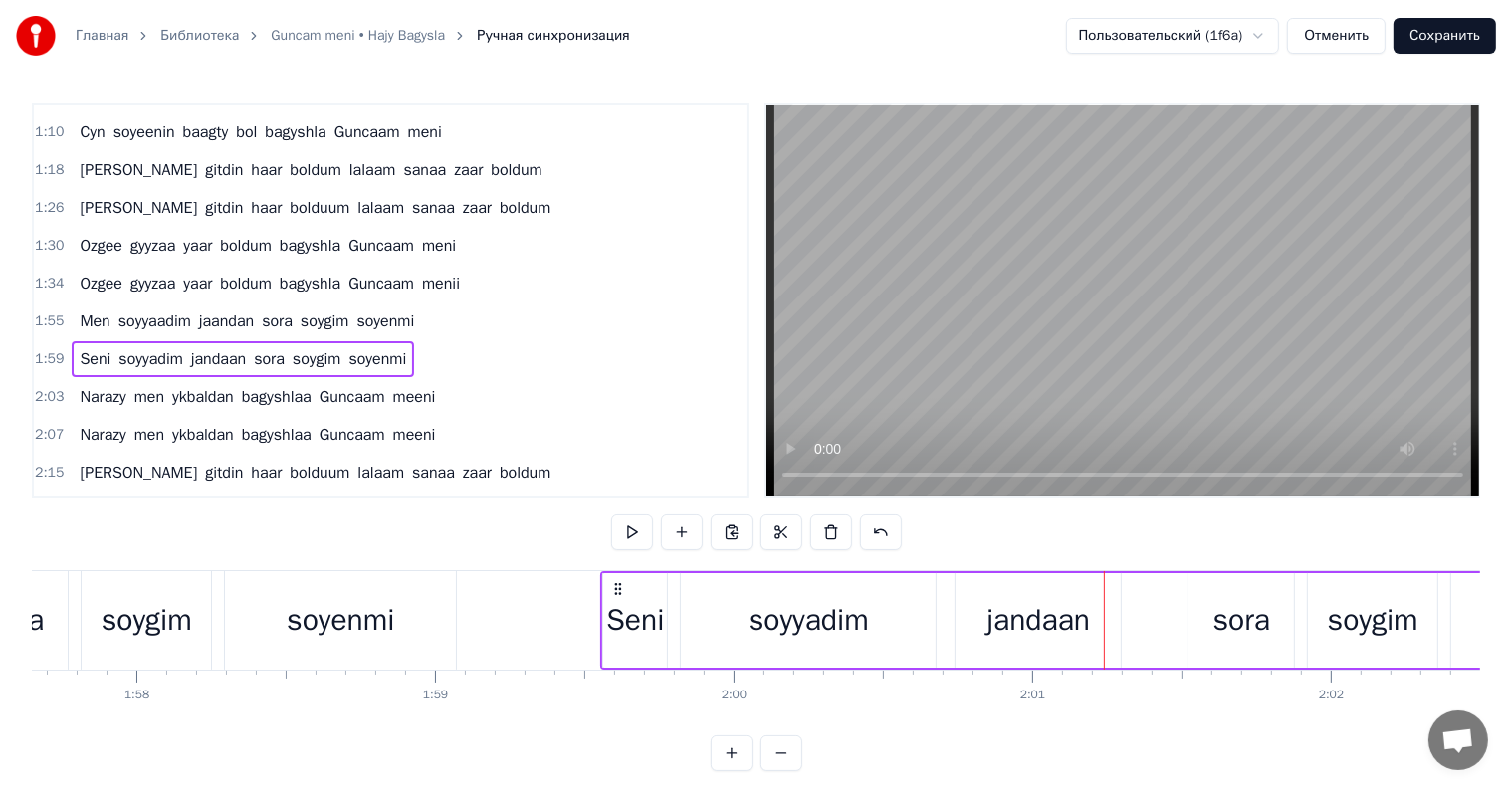 click on "jandaan" at bounding box center (1039, 620) 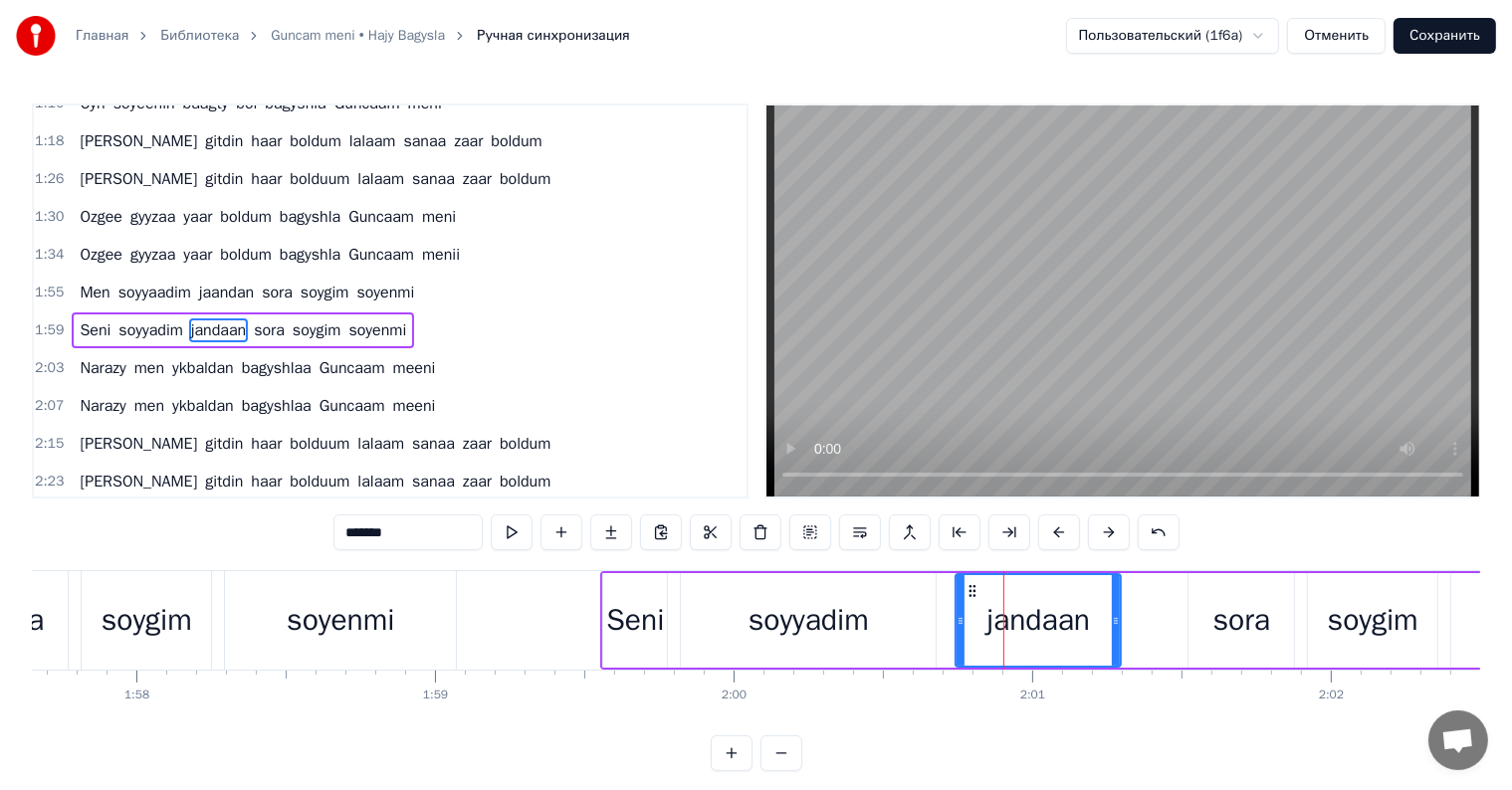 scroll, scrollTop: 445, scrollLeft: 0, axis: vertical 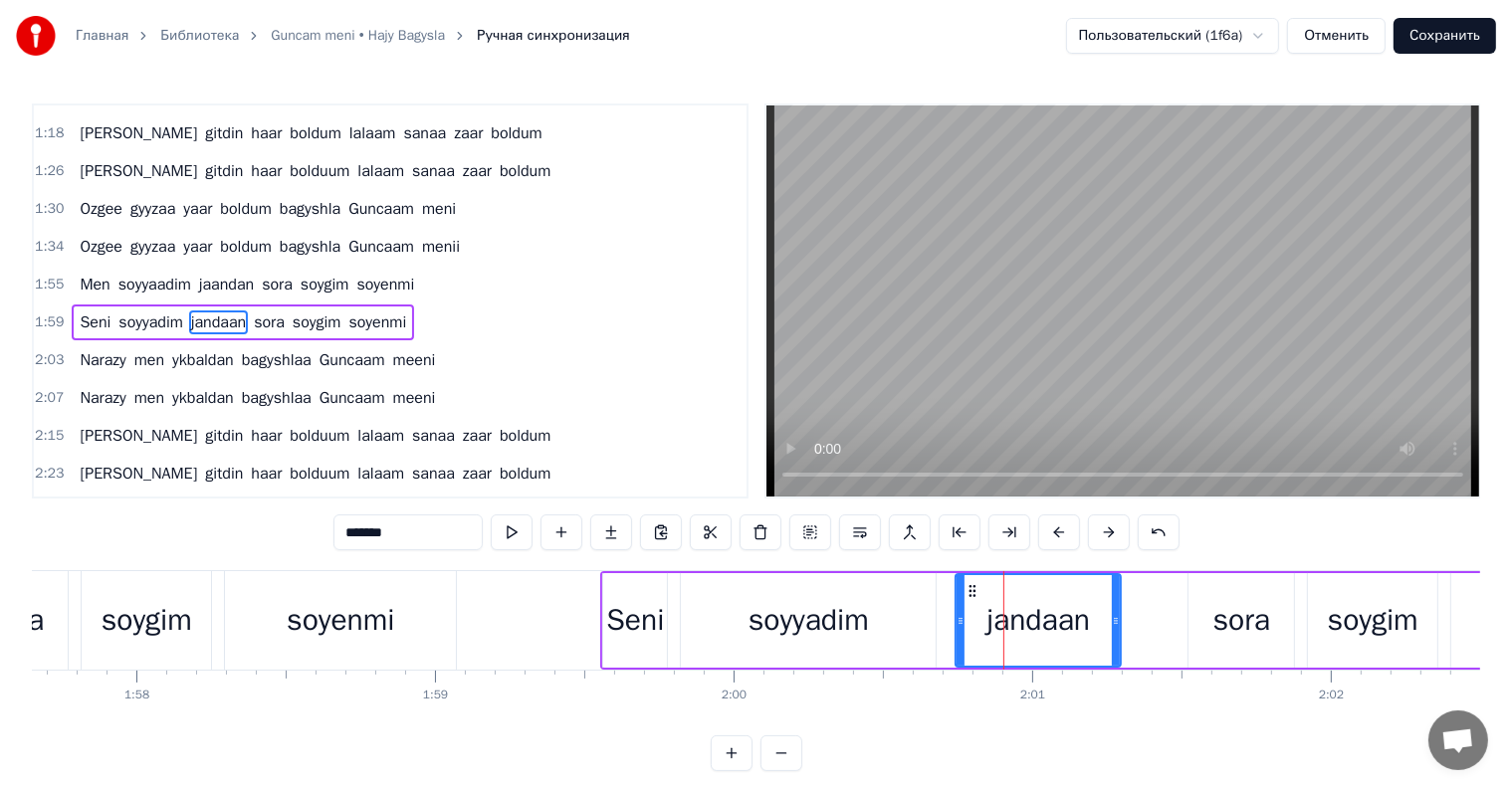 click on "*******" at bounding box center (408, 532) 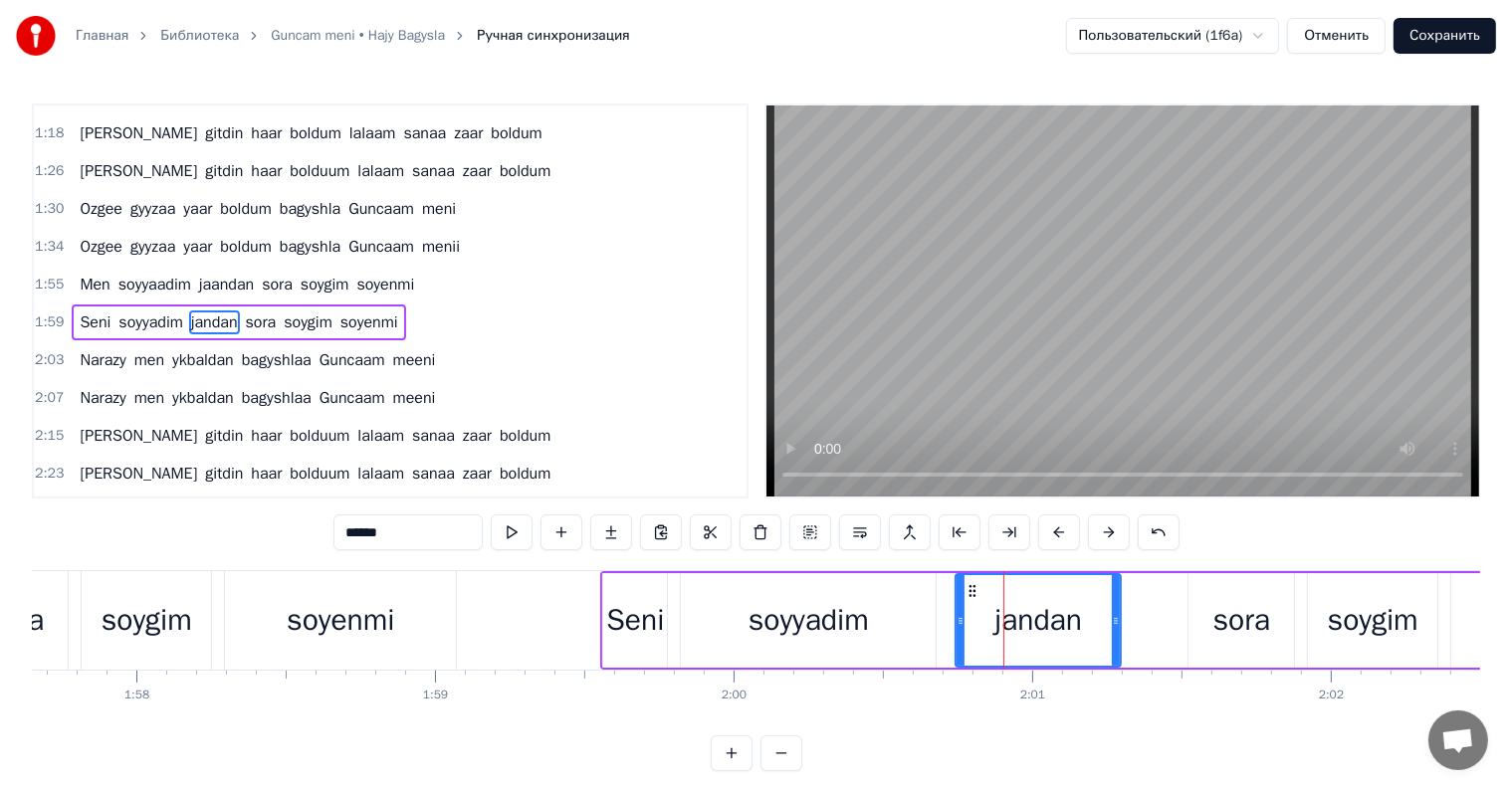 click on "******" at bounding box center (408, 532) 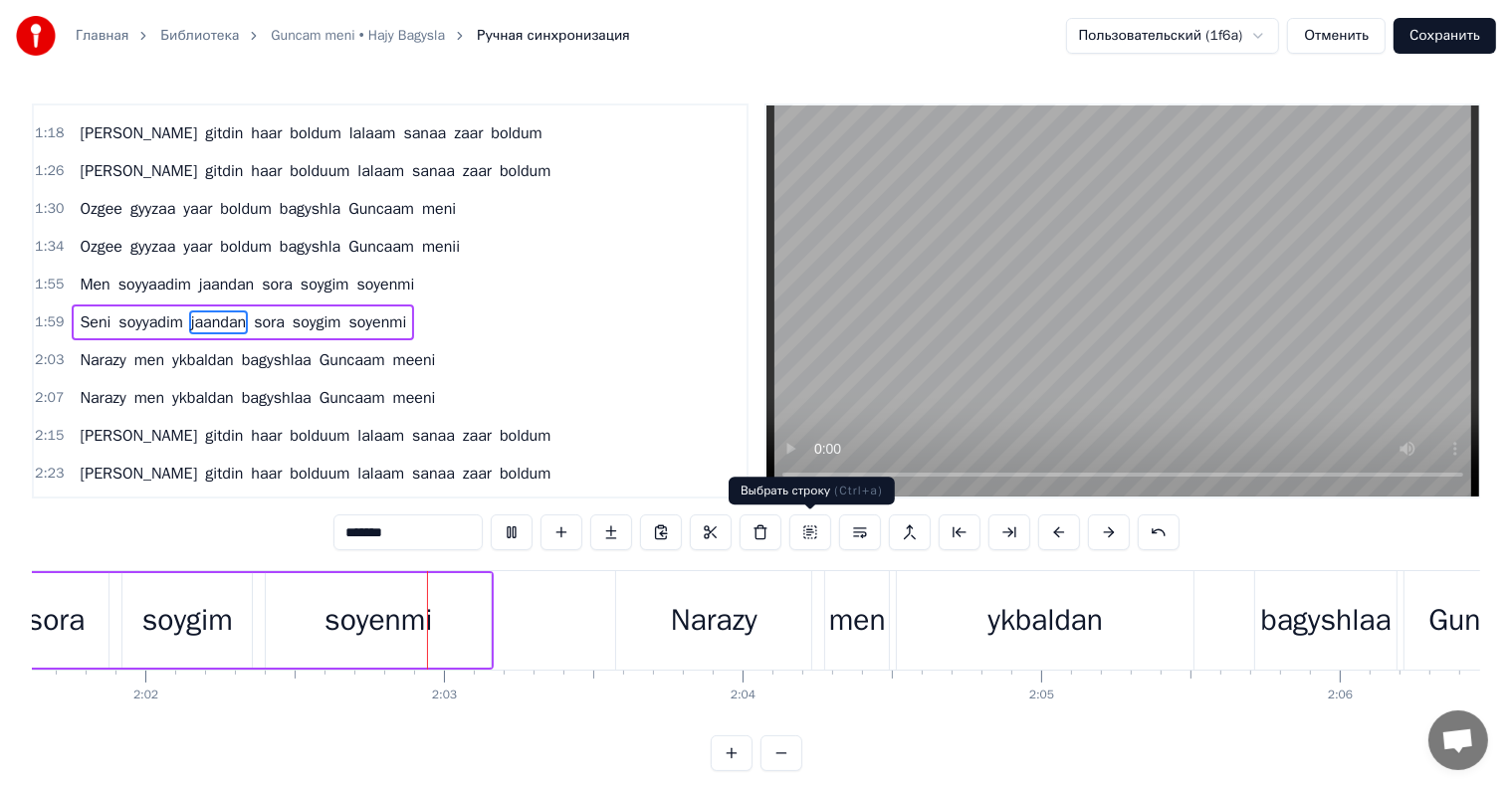 scroll, scrollTop: 0, scrollLeft: 36399, axis: horizontal 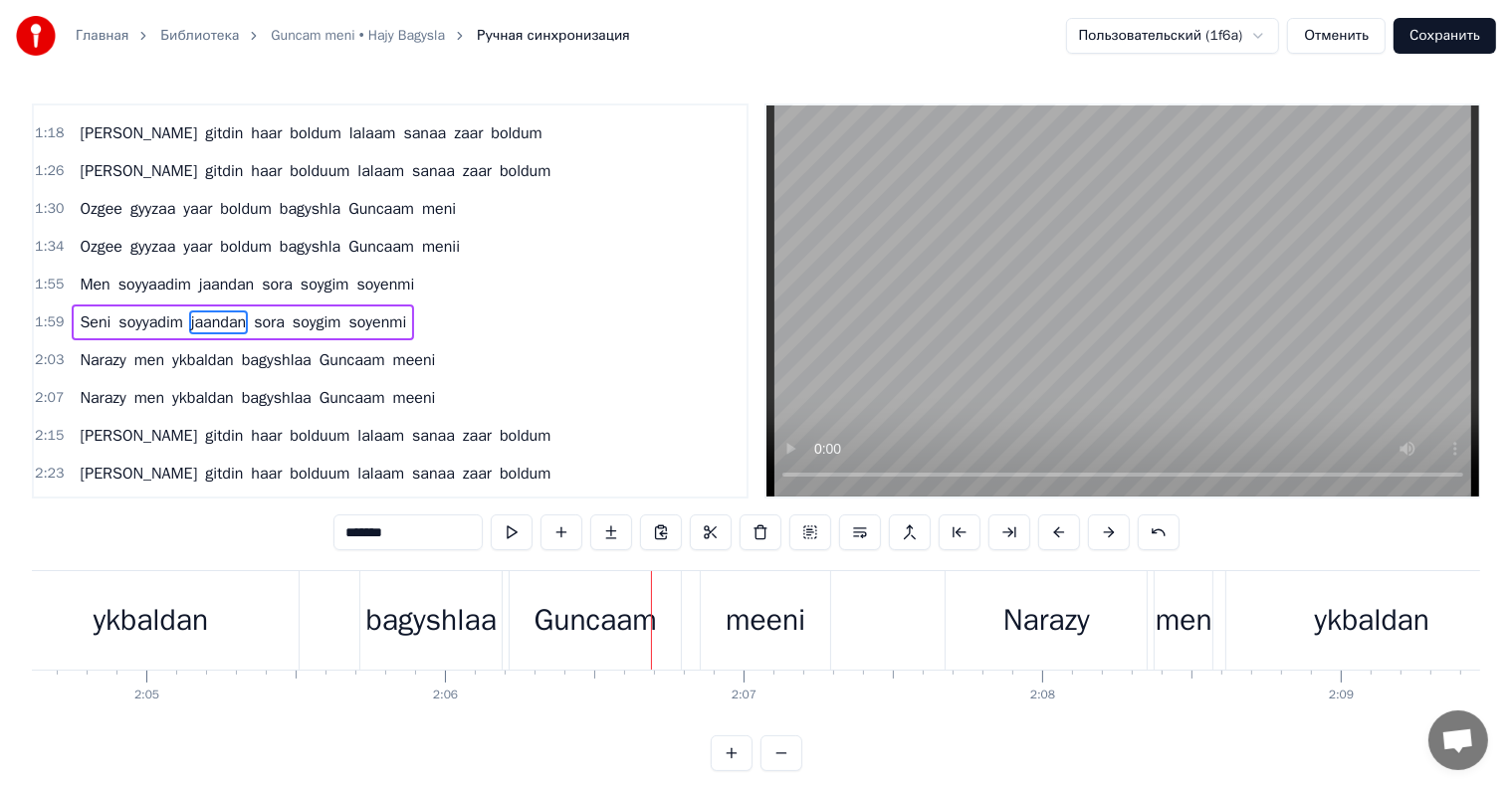 click on "bagyshlaa" at bounding box center [431, 620] 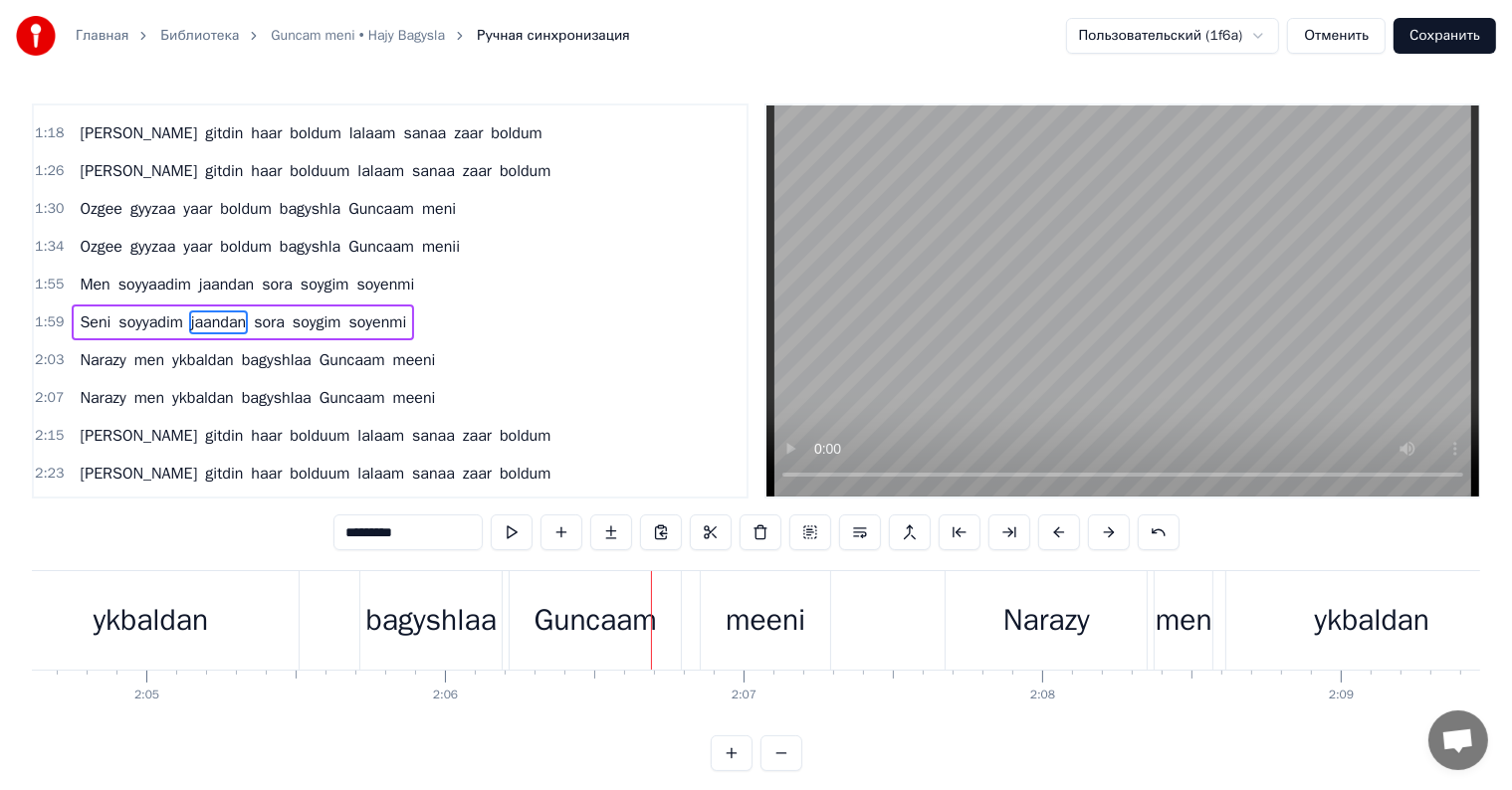 scroll, scrollTop: 482, scrollLeft: 0, axis: vertical 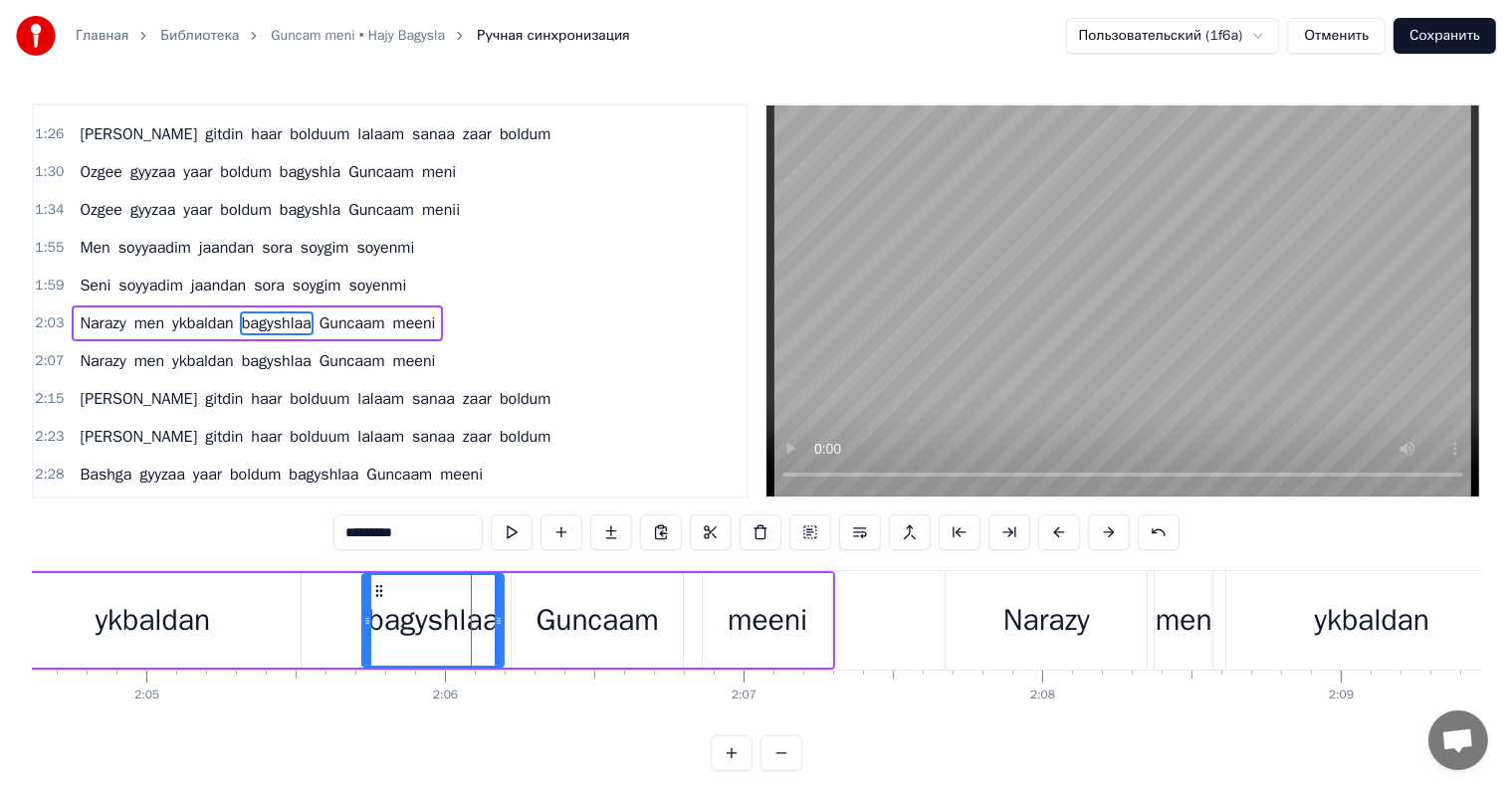 click on "*********" at bounding box center (408, 532) 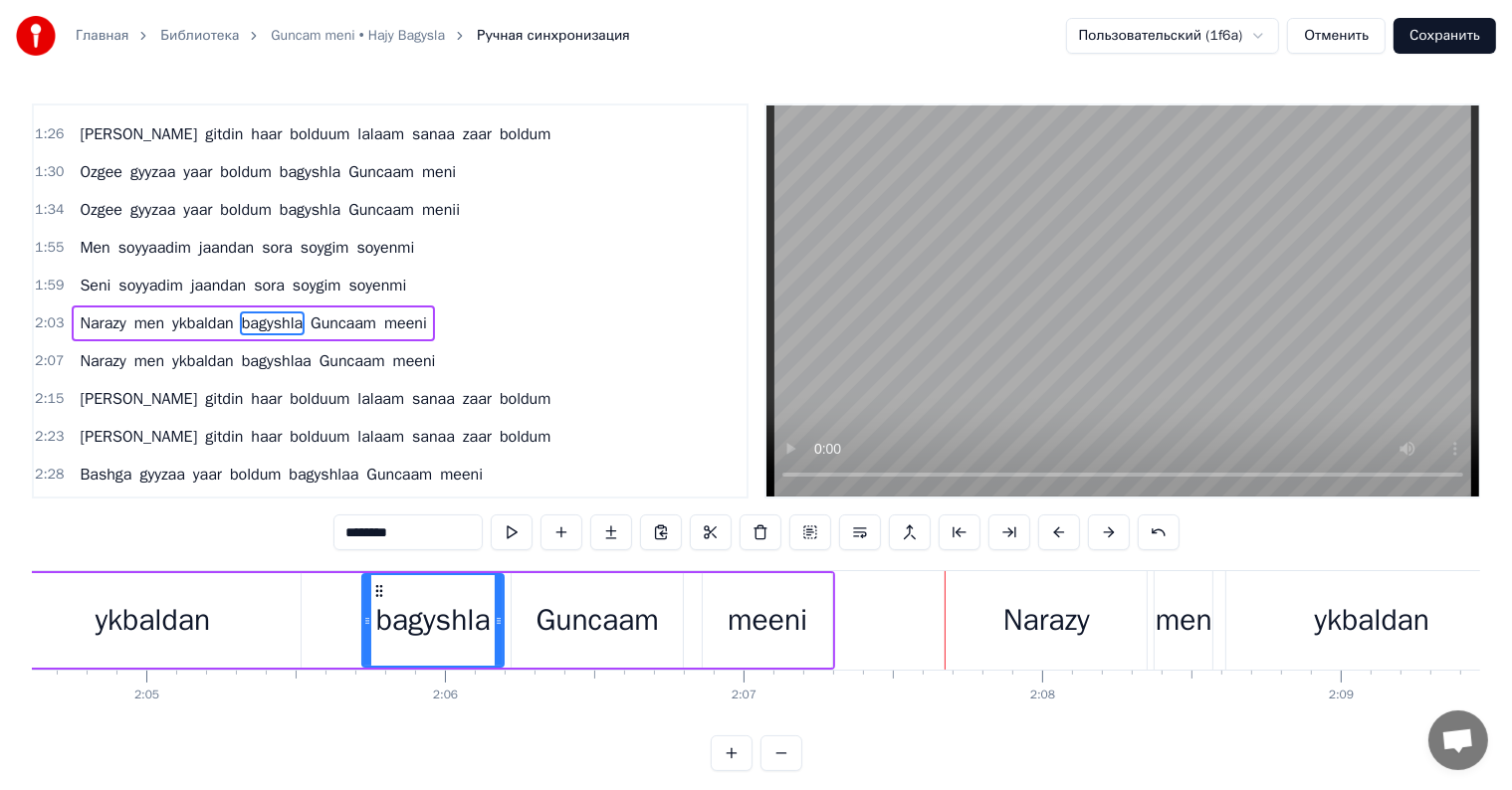 drag, startPoint x: 800, startPoint y: 639, endPoint x: 795, endPoint y: 629, distance: 11.18034 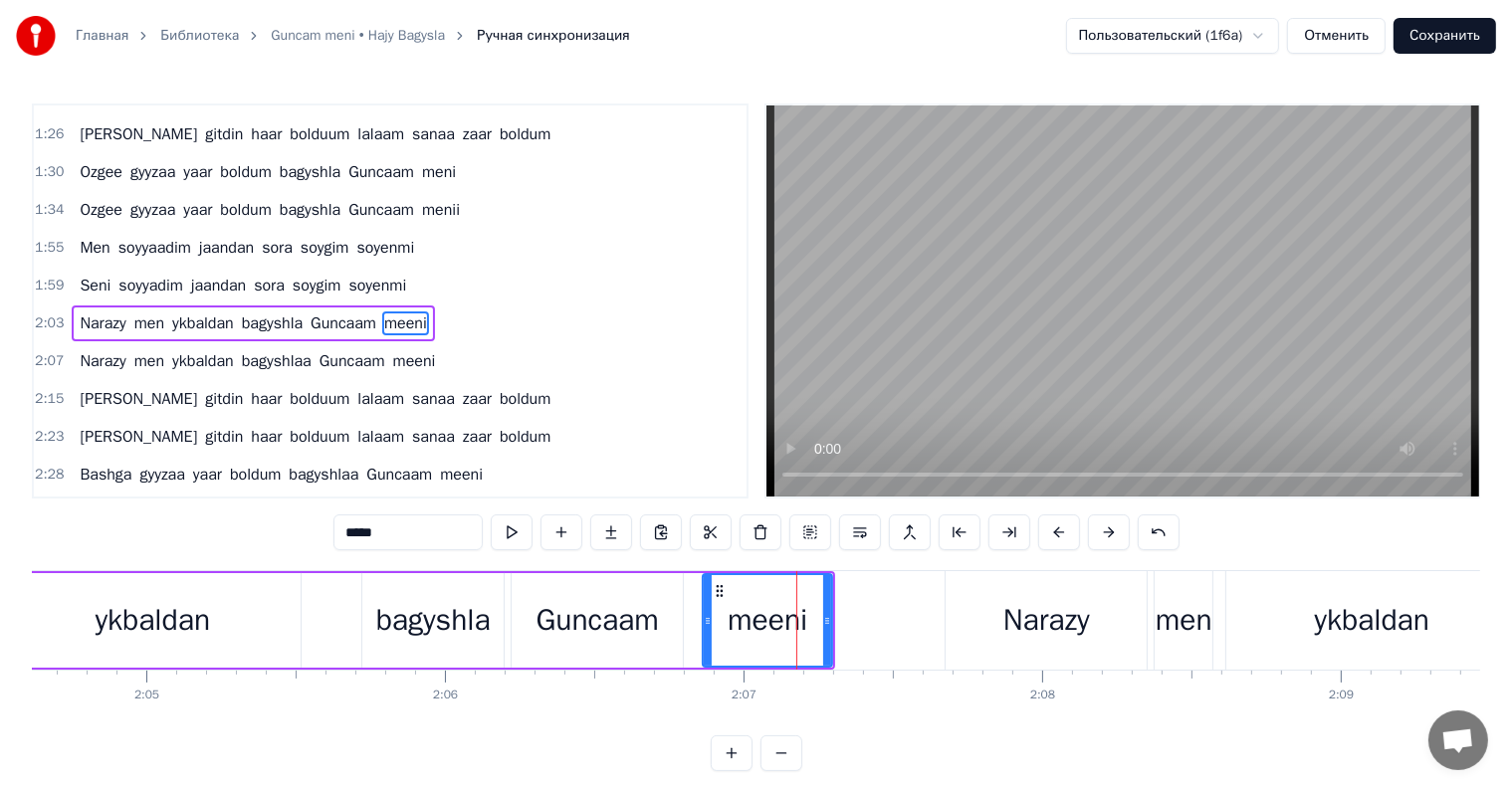 click on "*****" at bounding box center (408, 532) 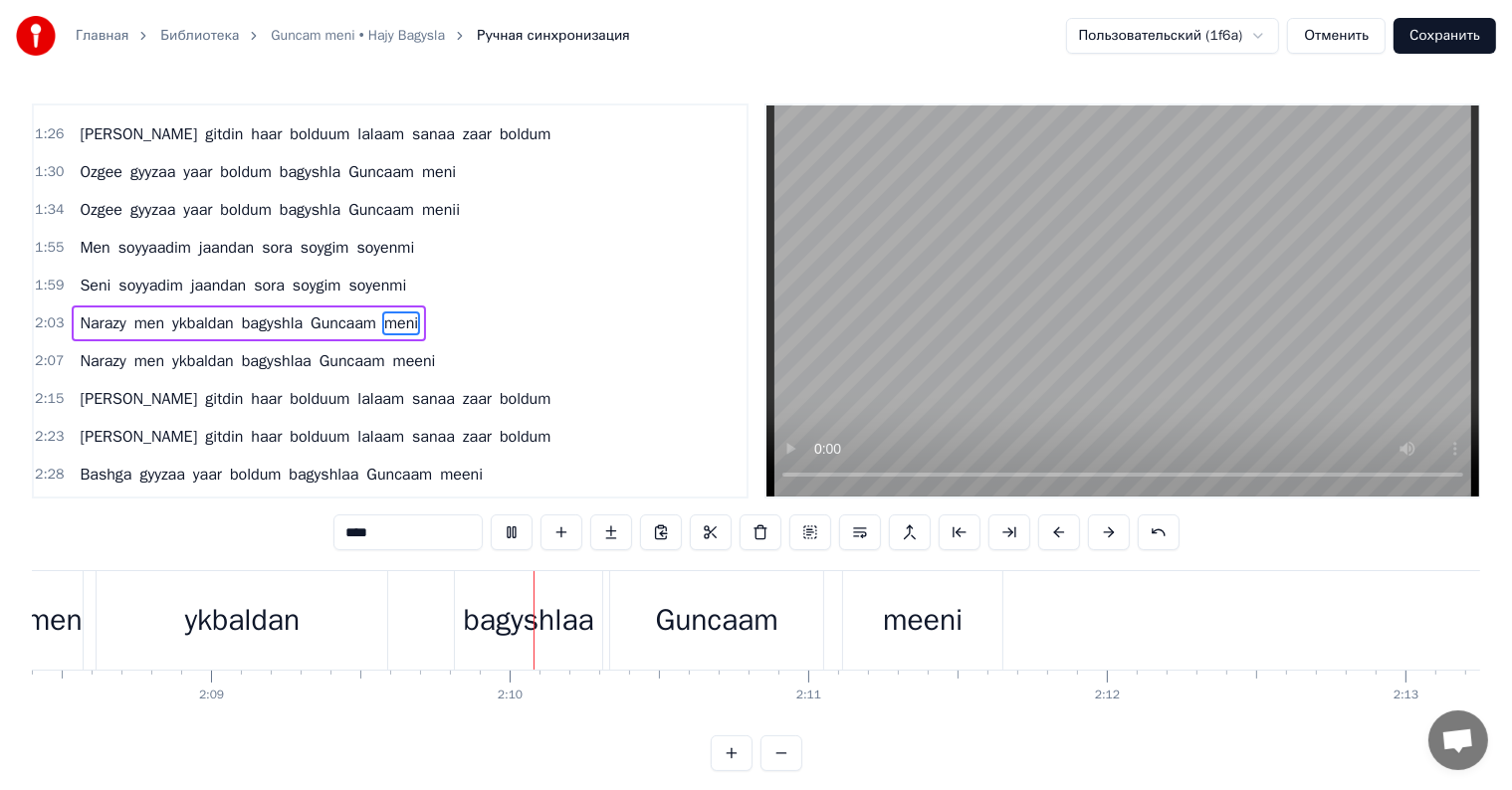 scroll, scrollTop: 0, scrollLeft: 38532, axis: horizontal 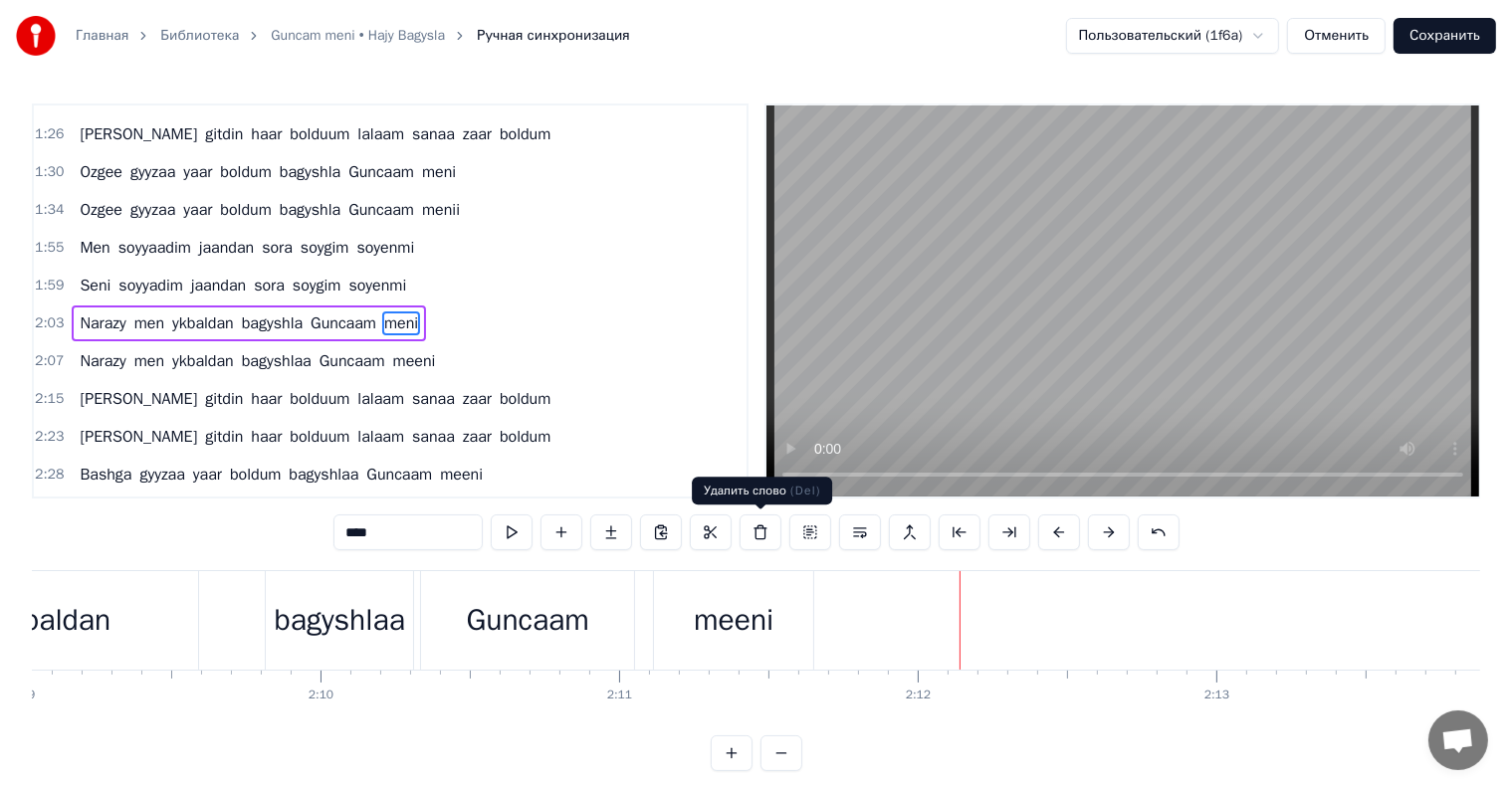click on "meeni" at bounding box center [734, 620] 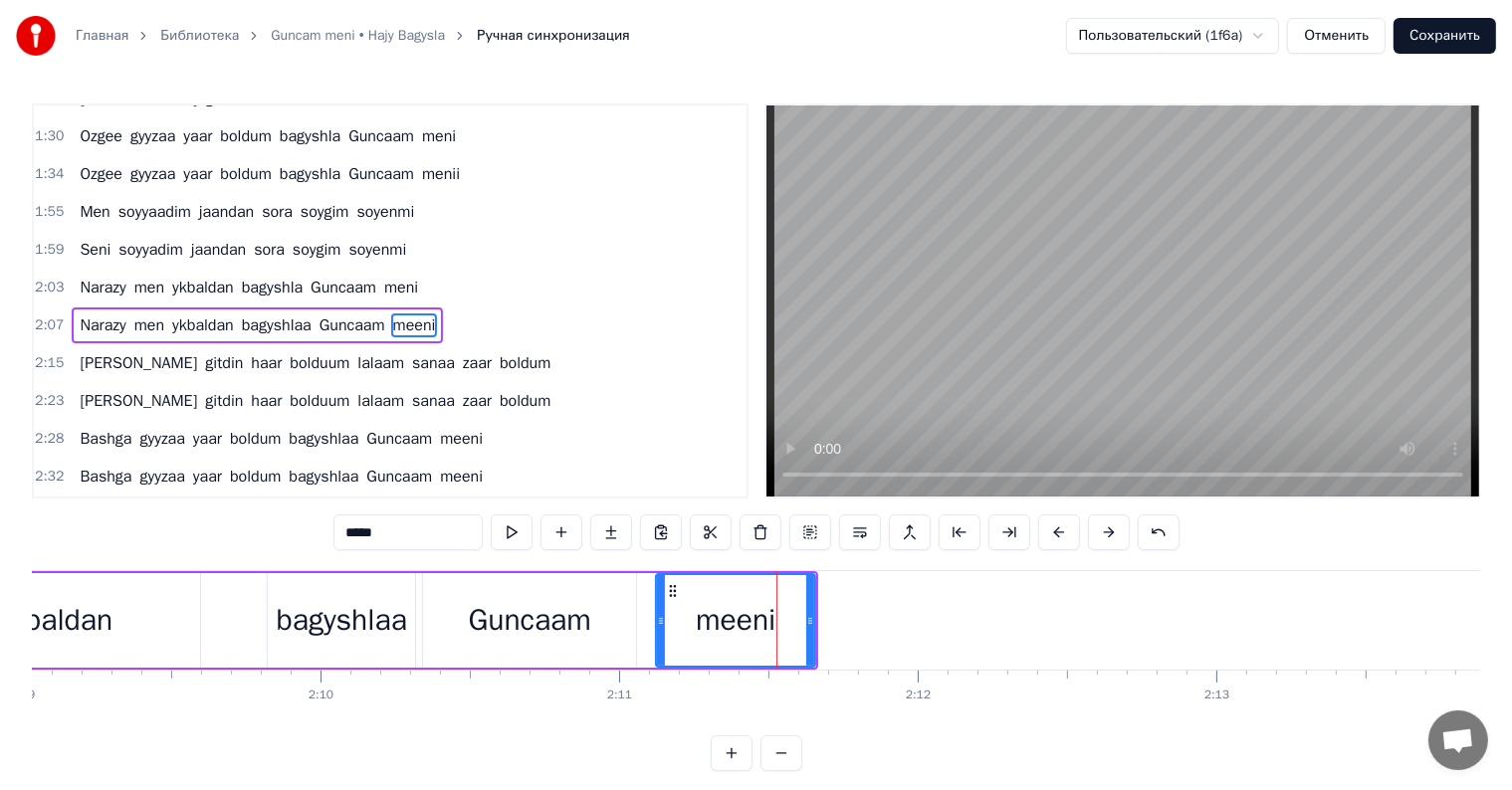 scroll, scrollTop: 517, scrollLeft: 0, axis: vertical 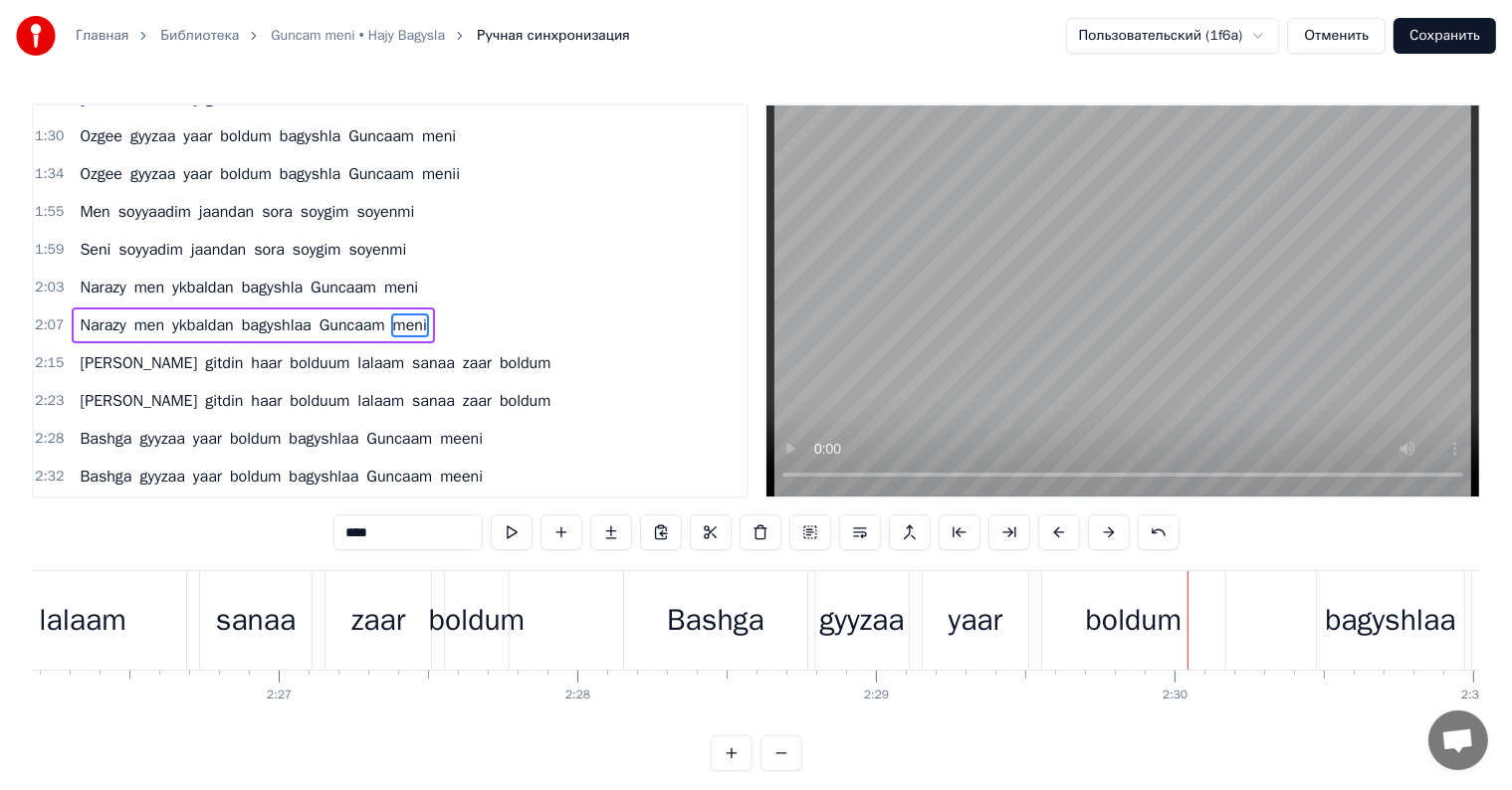 click on "gyyzaa" at bounding box center [862, 620] 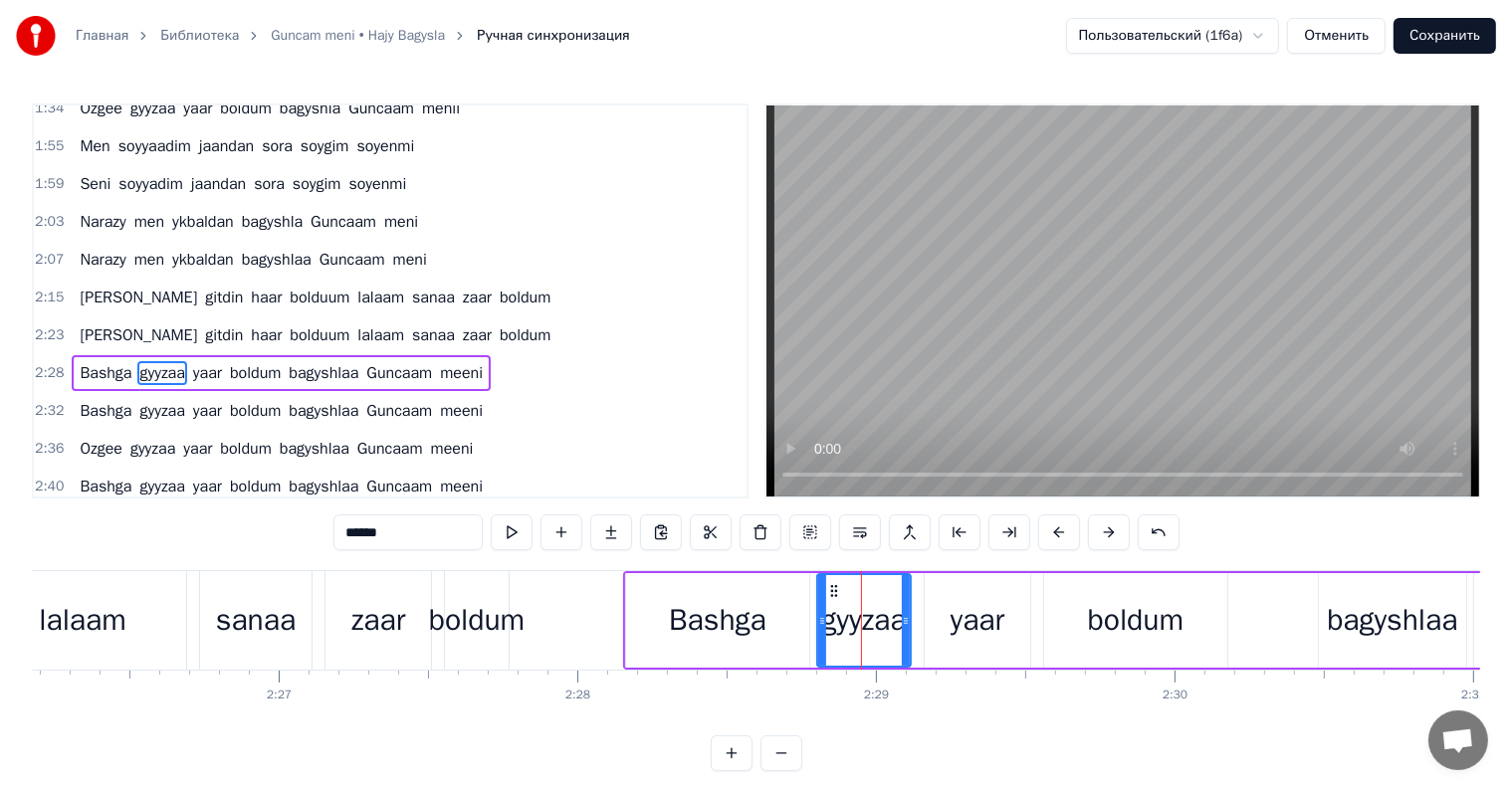 scroll, scrollTop: 628, scrollLeft: 0, axis: vertical 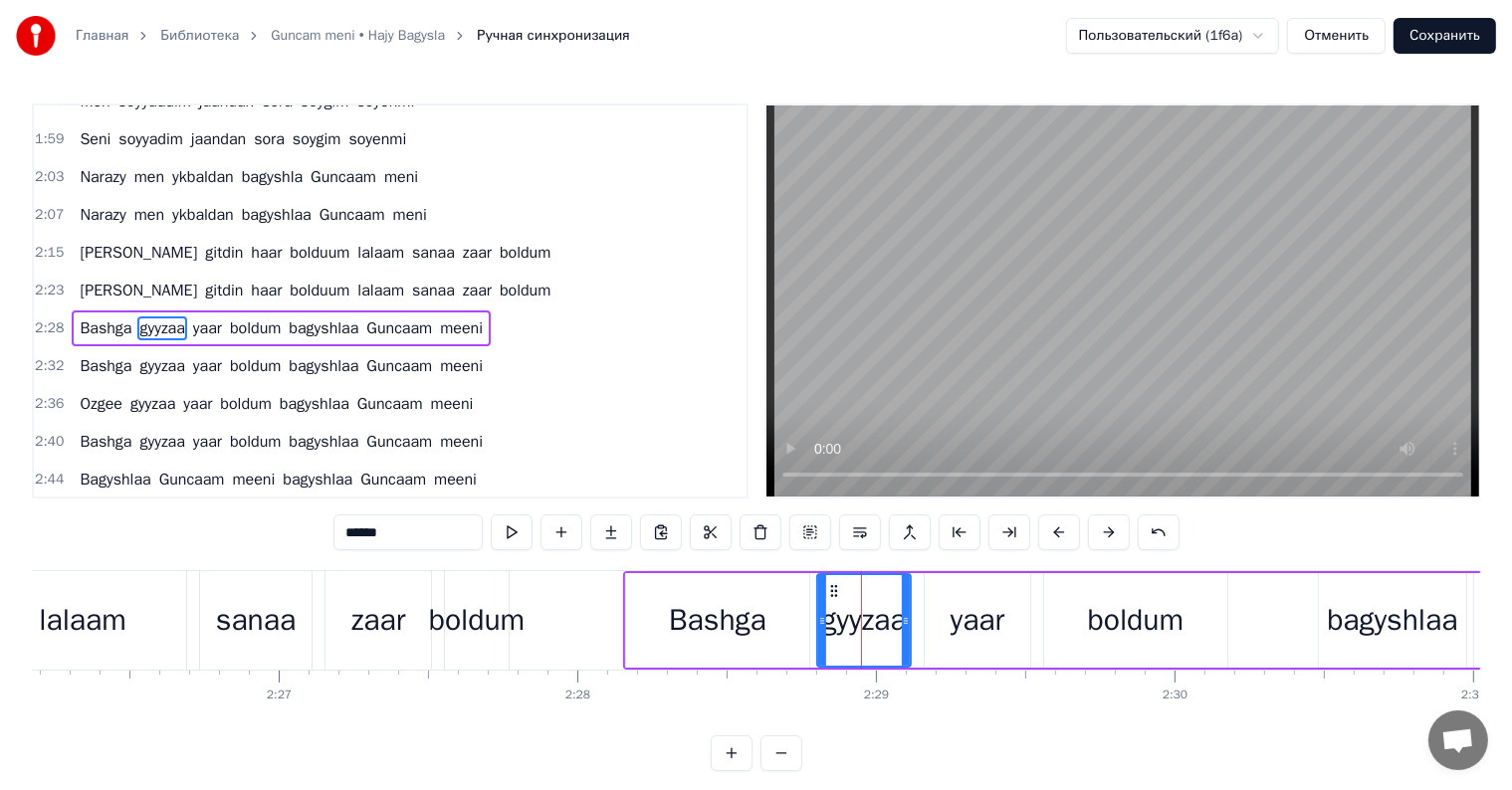 click on "******" at bounding box center (408, 532) 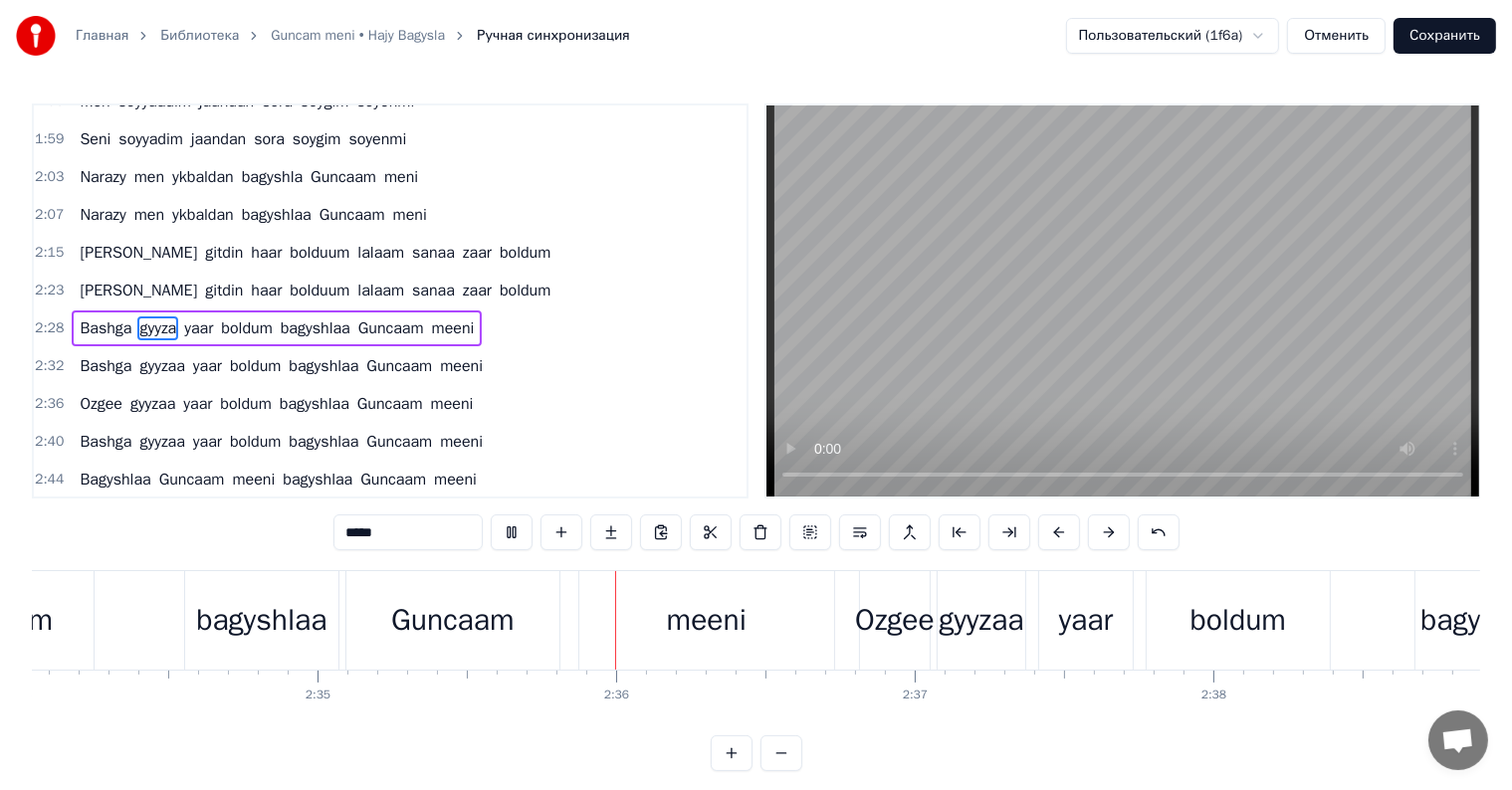 scroll, scrollTop: 0, scrollLeft: 46255, axis: horizontal 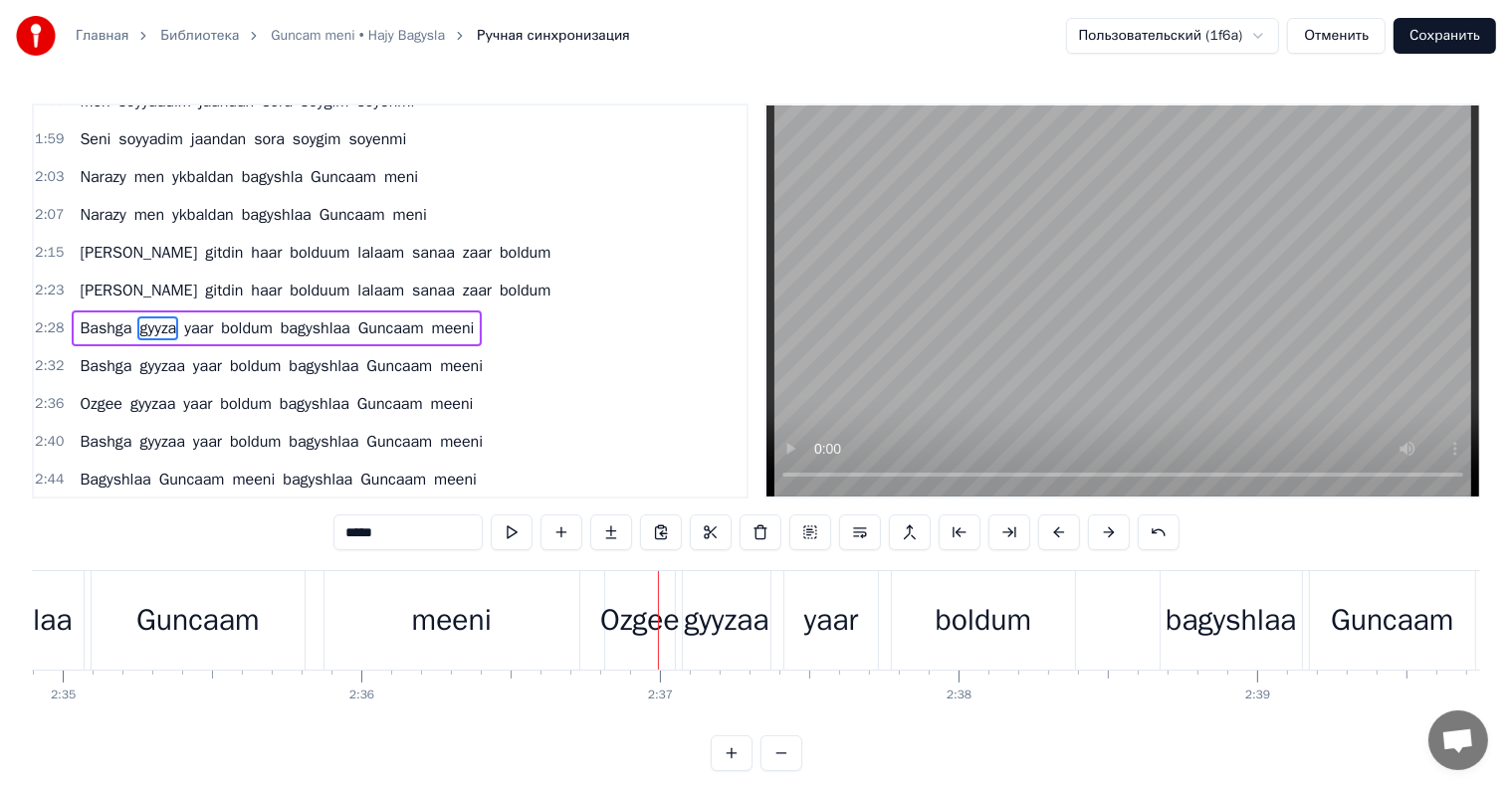 click on "meeni" at bounding box center [452, 620] 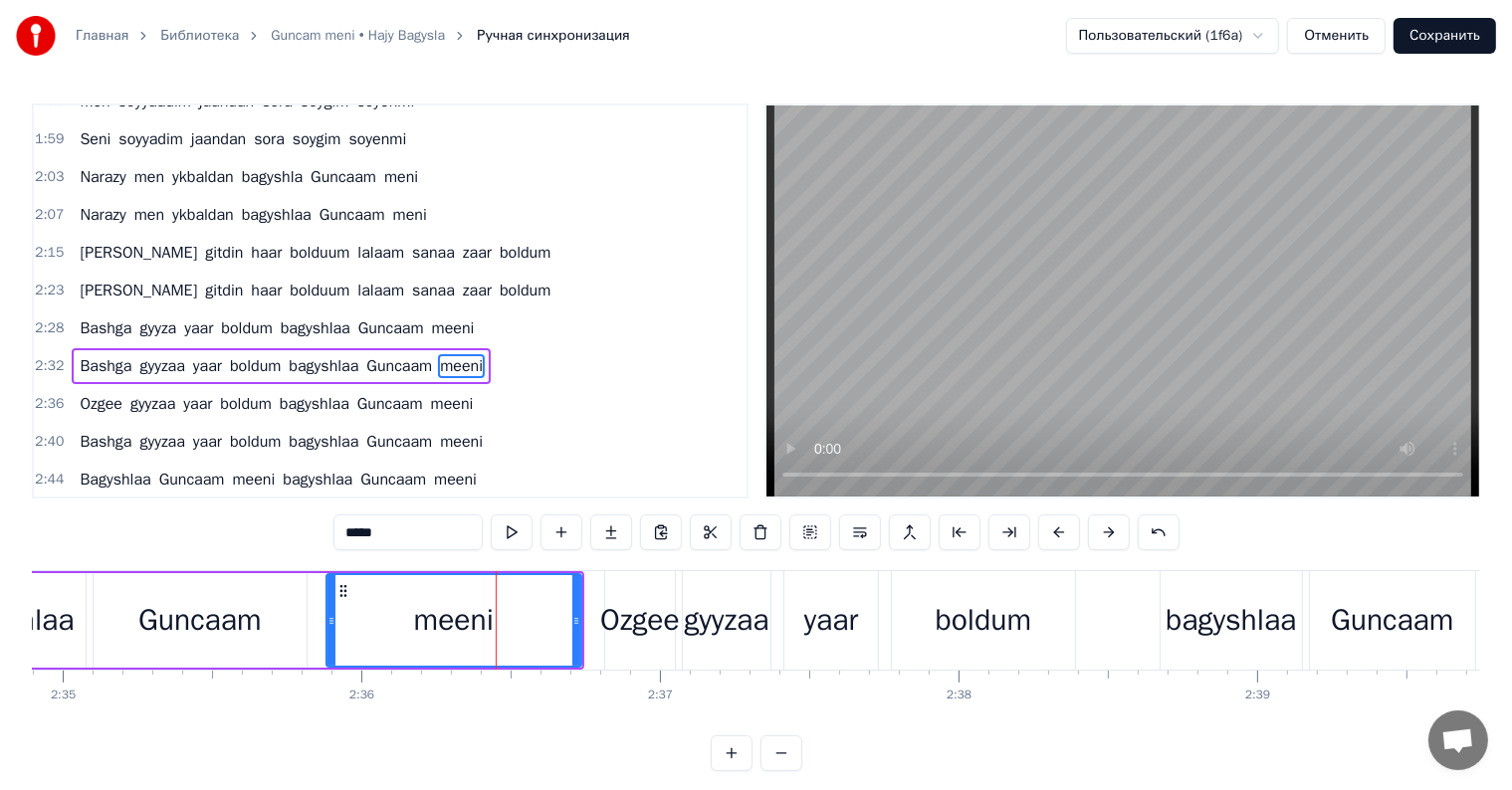 scroll, scrollTop: 633, scrollLeft: 0, axis: vertical 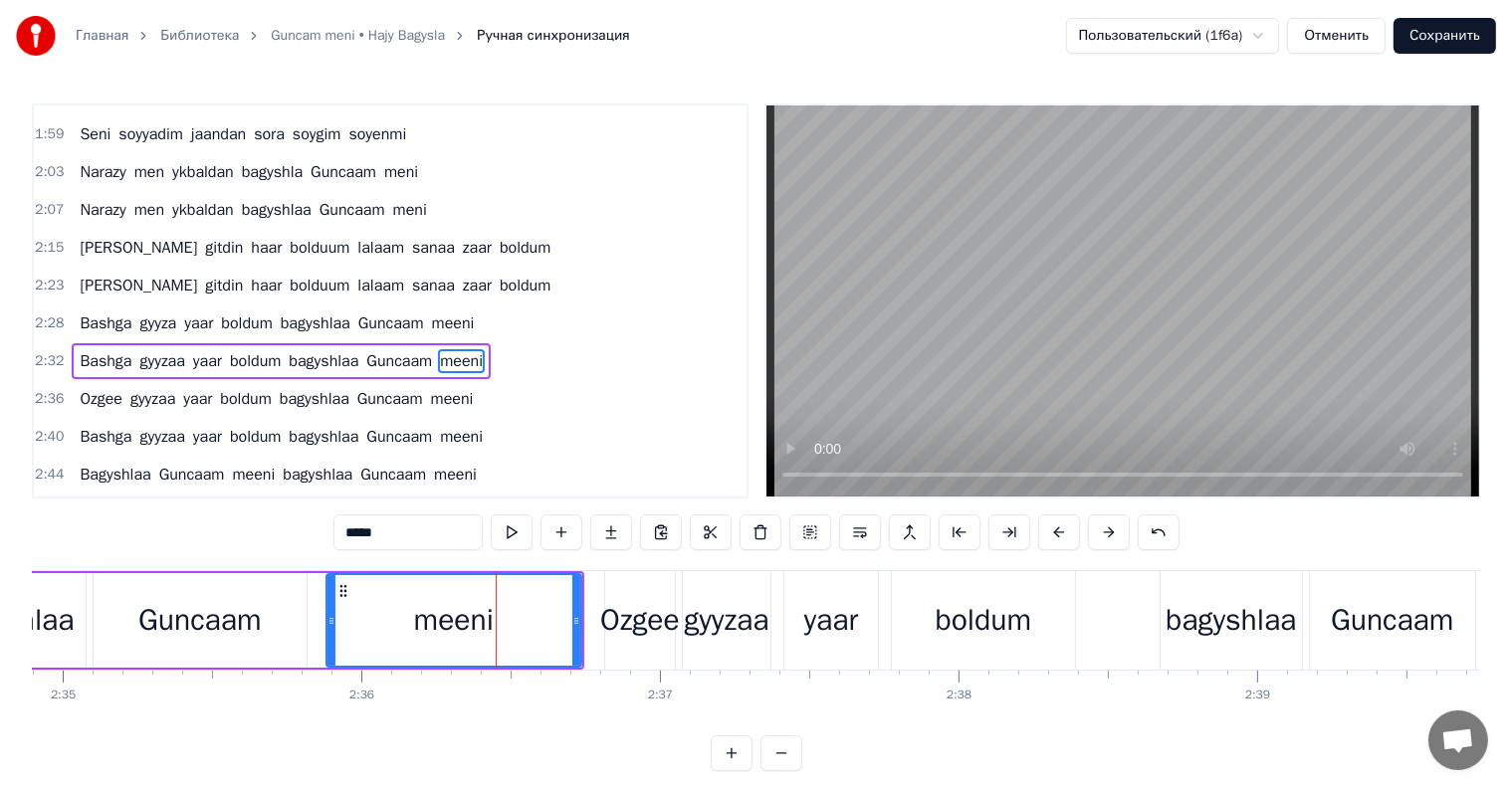 click on "*****" at bounding box center (408, 532) 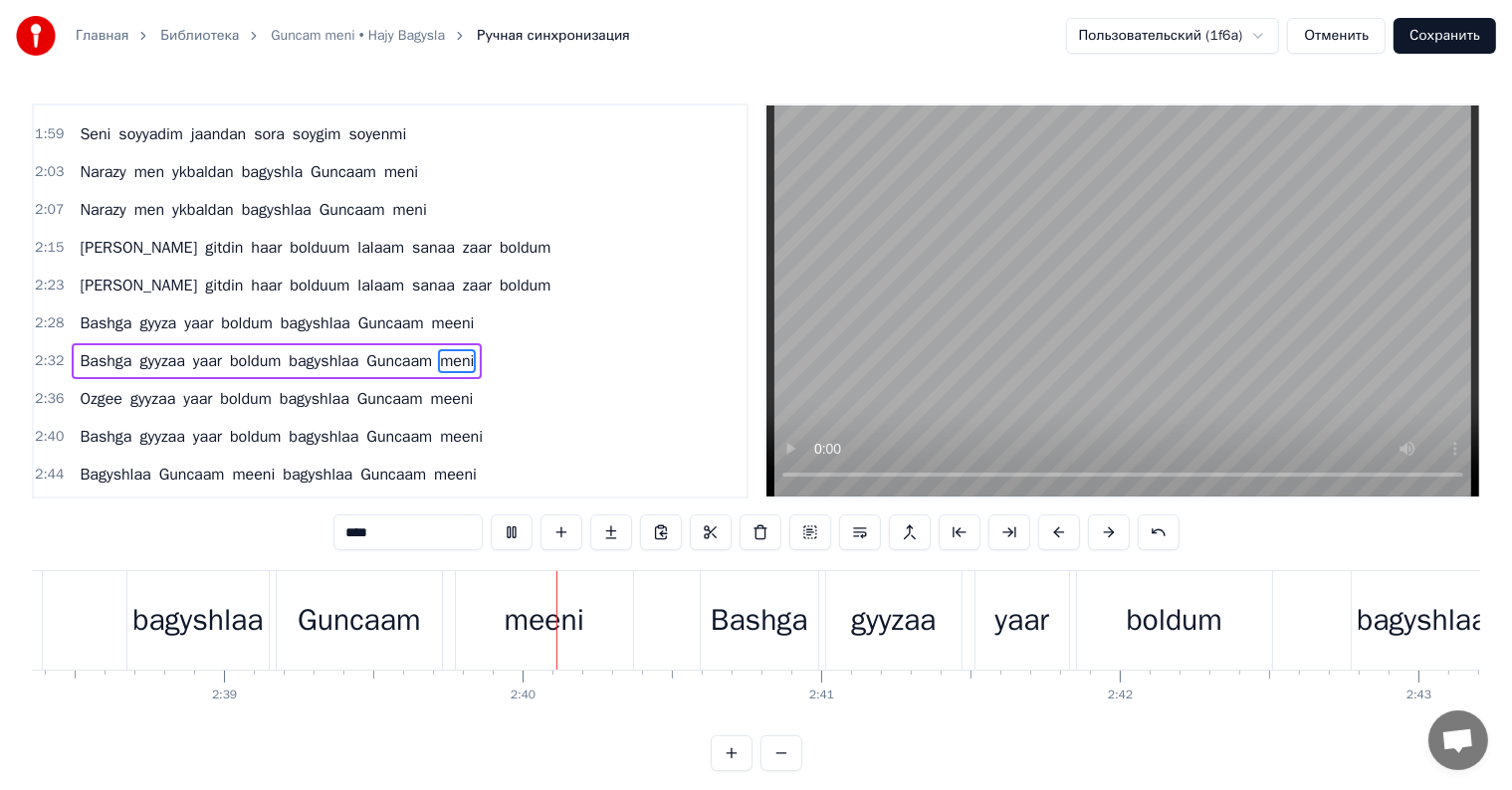 scroll, scrollTop: 0, scrollLeft: 47511, axis: horizontal 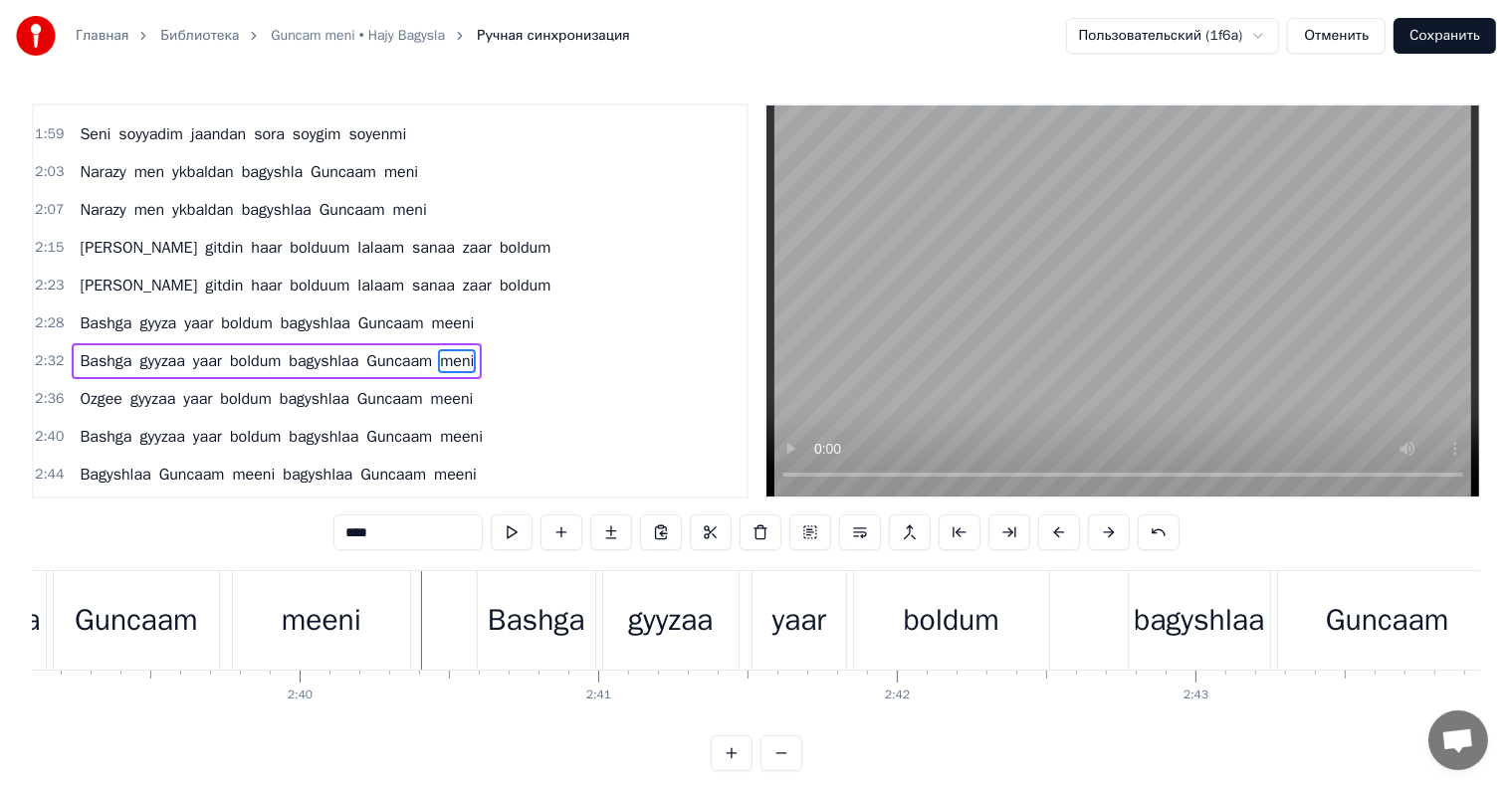click on "bagyshlaa" at bounding box center (-26, 620) 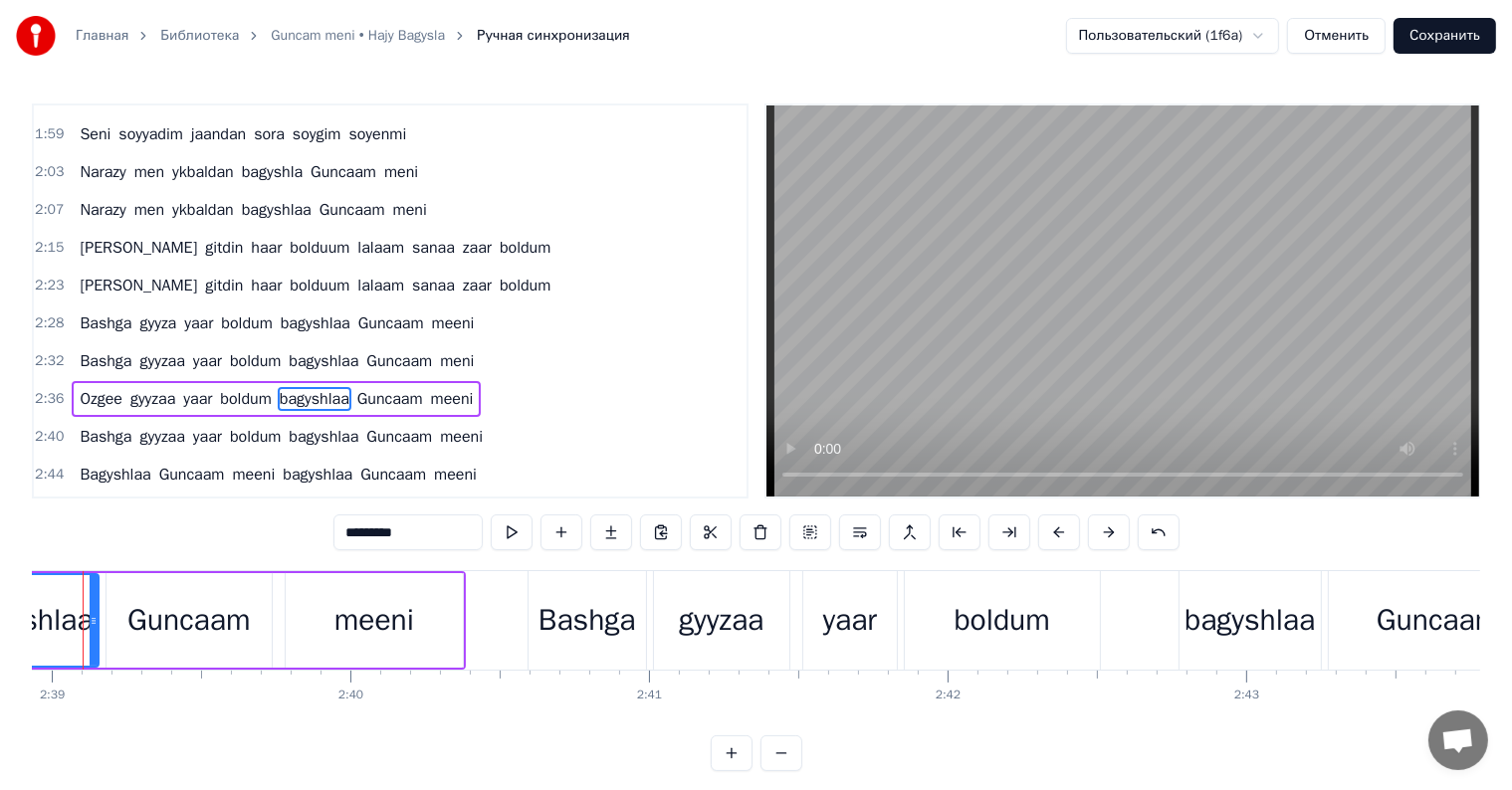 scroll, scrollTop: 0, scrollLeft: 47412, axis: horizontal 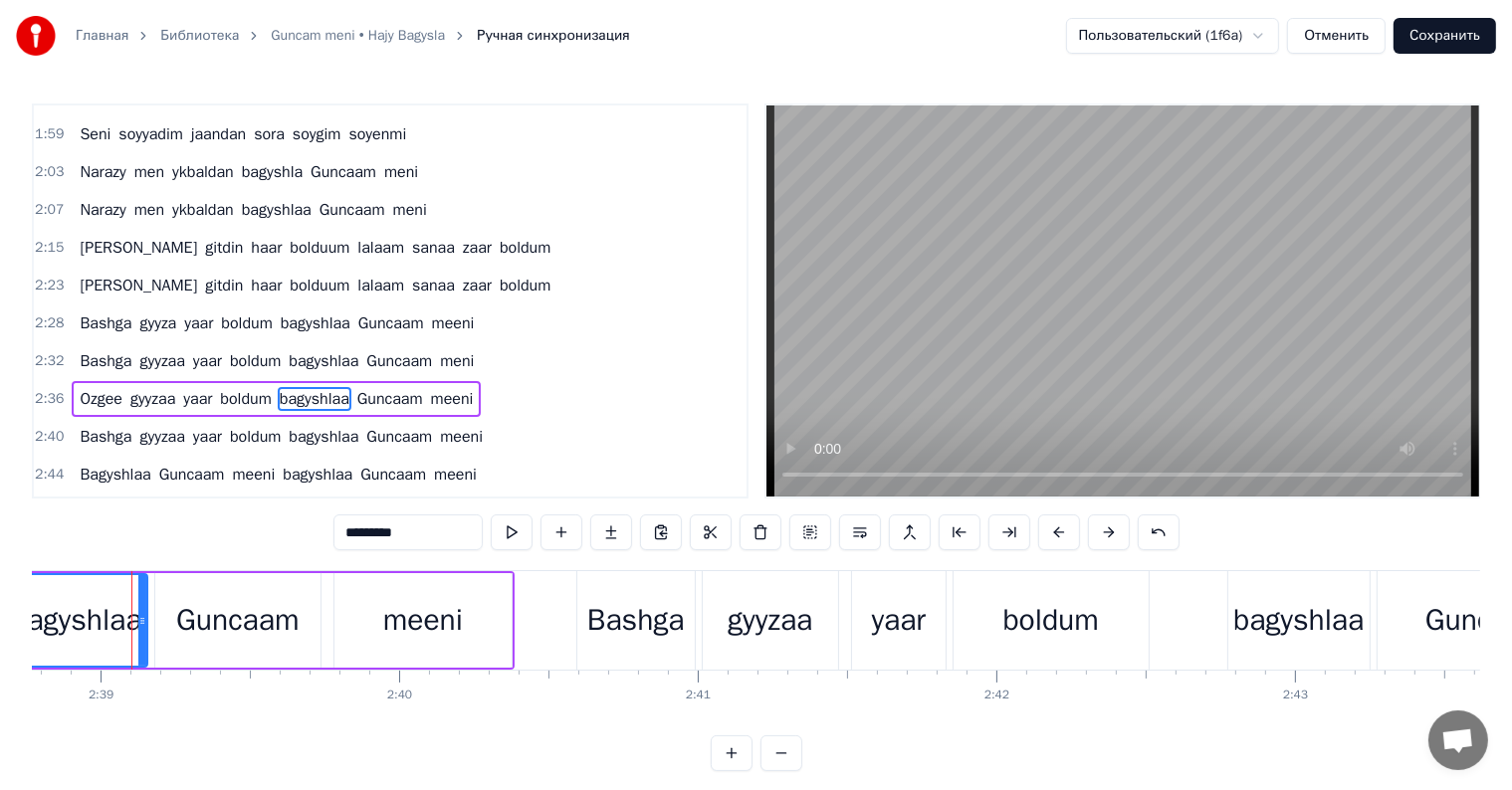 click on "*********" at bounding box center (408, 532) 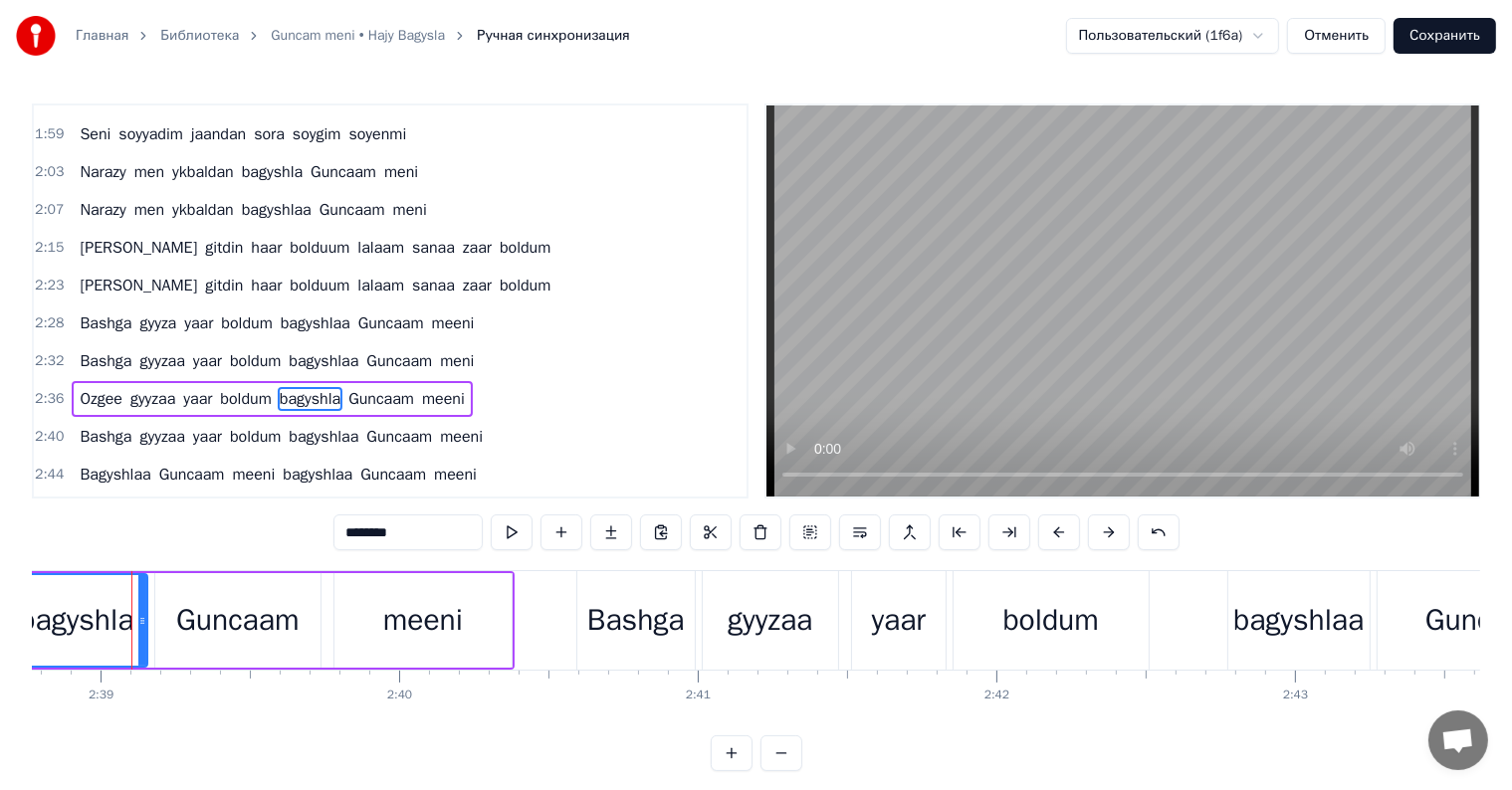 click on "meeni" at bounding box center (423, 620) 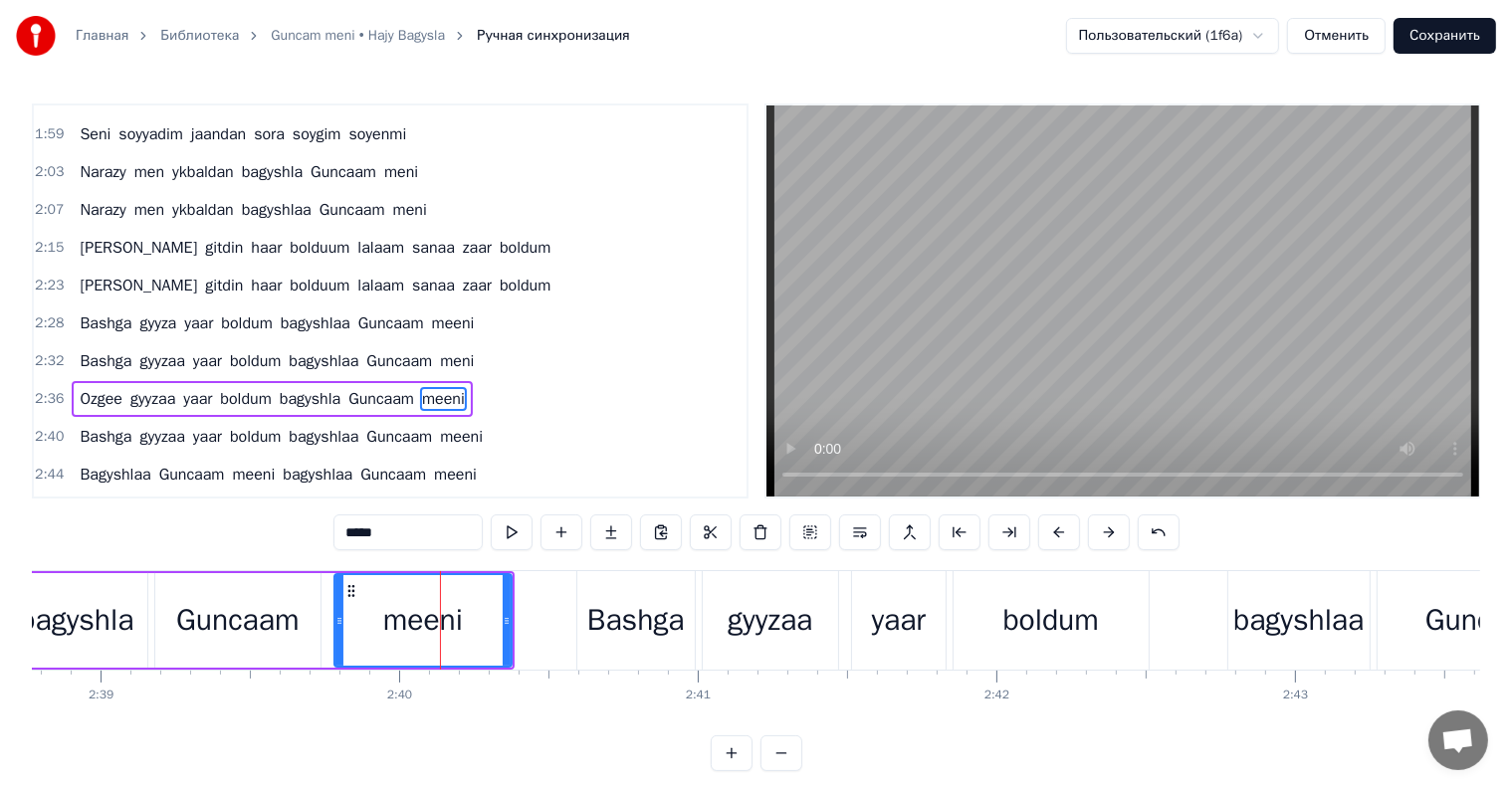 click on "*****" at bounding box center [408, 532] 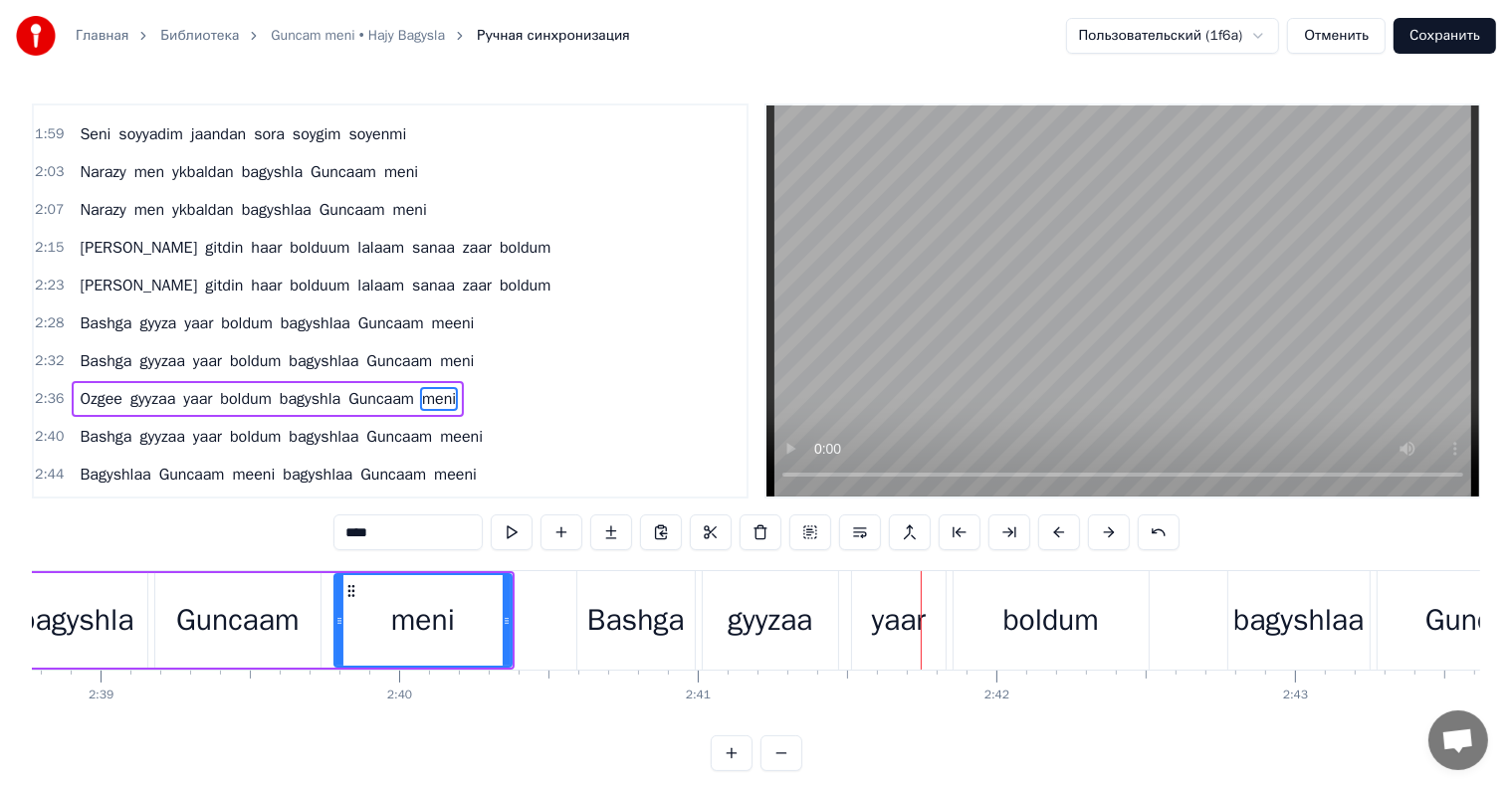 click on "gyyzaa" at bounding box center (769, 620) 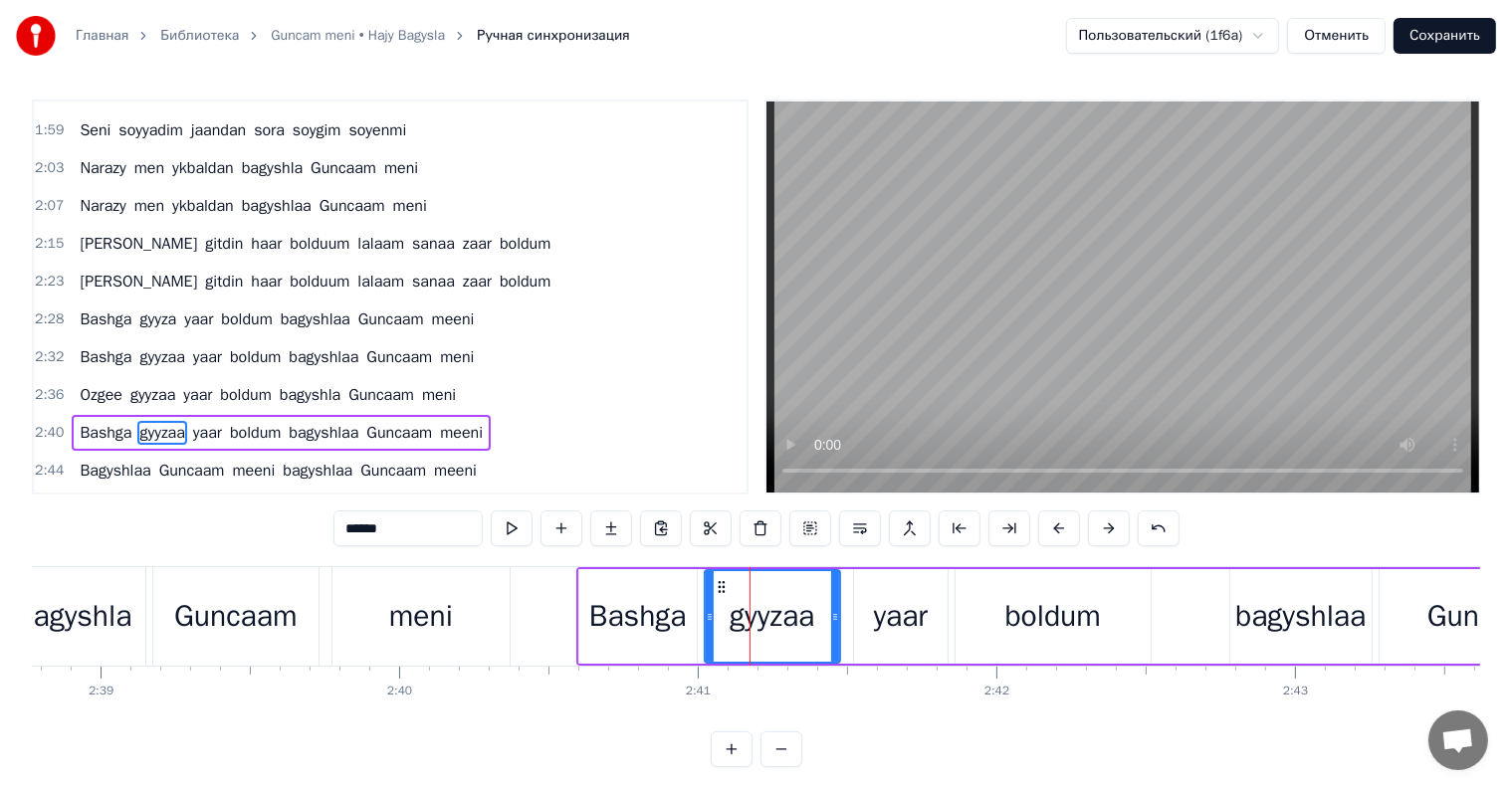 scroll, scrollTop: 9, scrollLeft: 0, axis: vertical 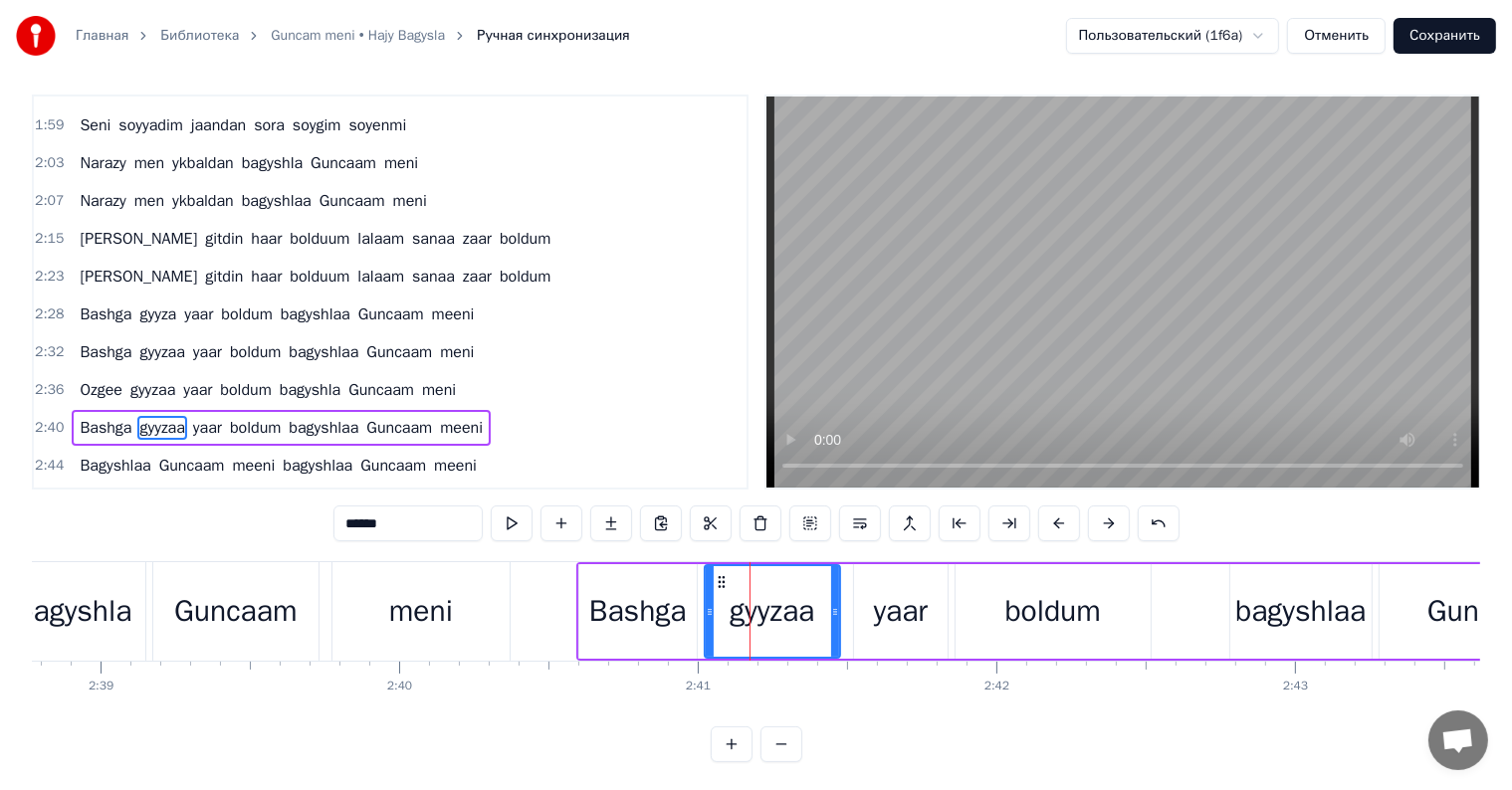 click on "******" at bounding box center [408, 523] 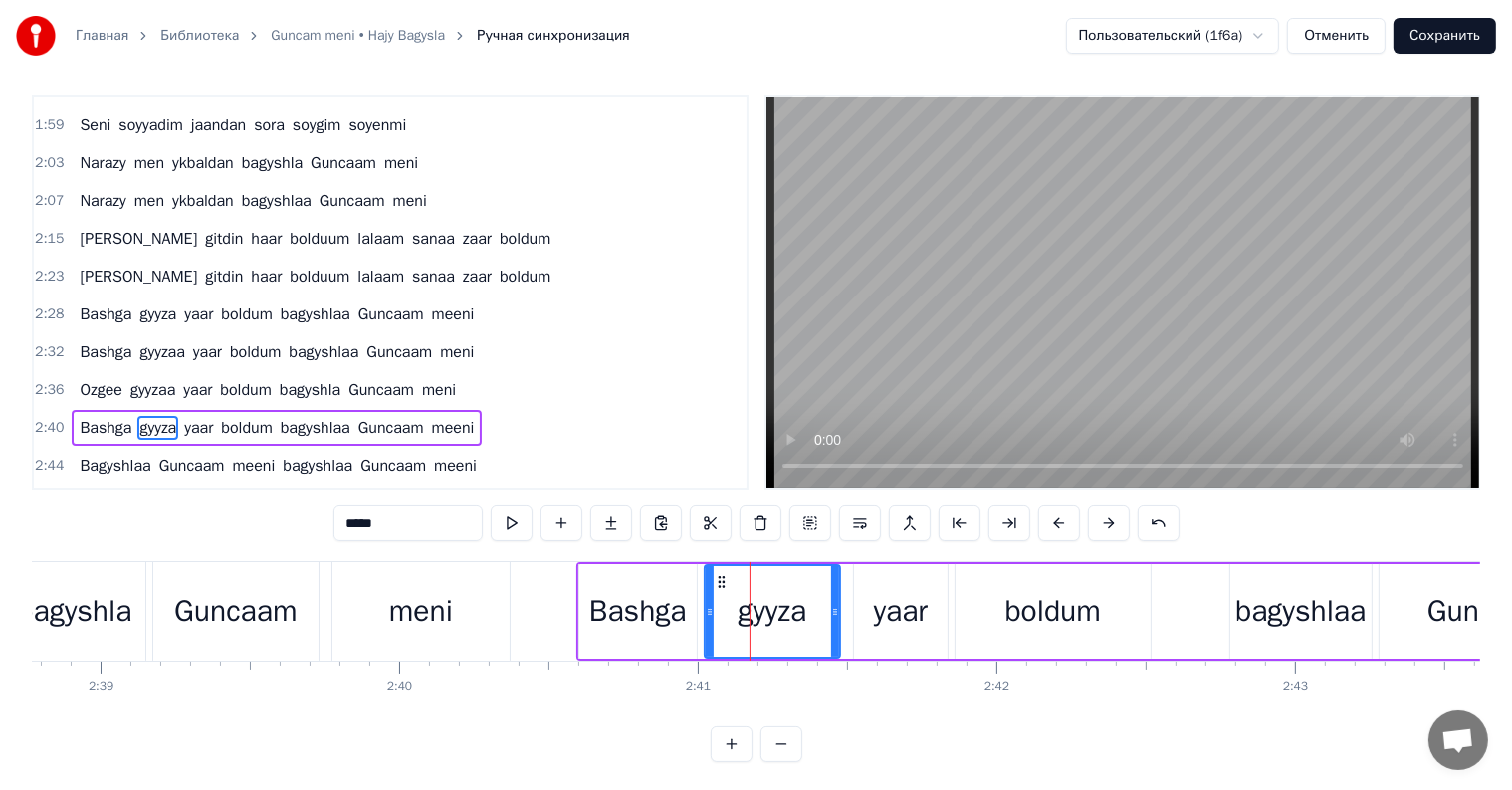 click on "Bashga" at bounding box center (638, 611) 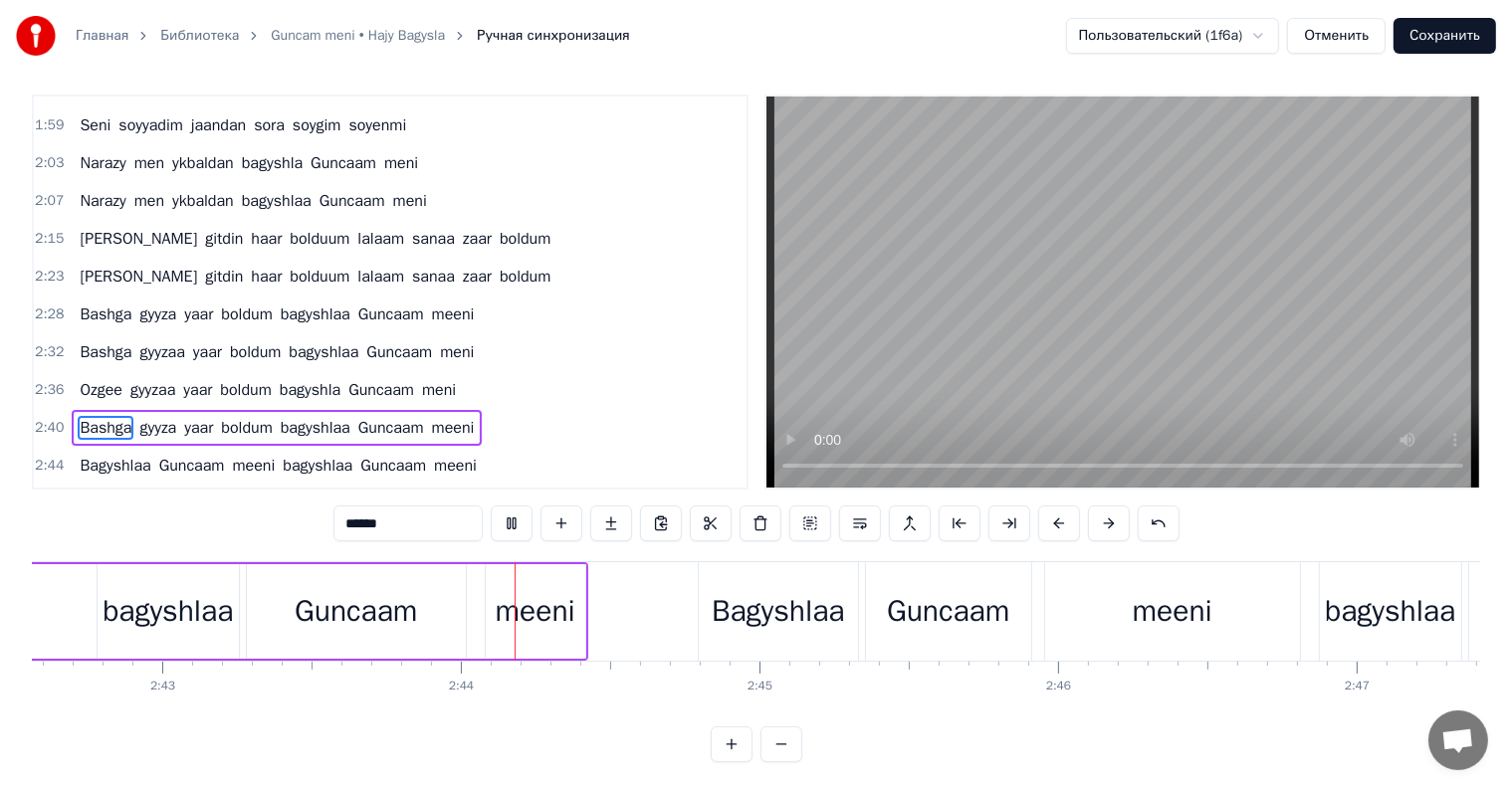 scroll, scrollTop: 0, scrollLeft: 48738, axis: horizontal 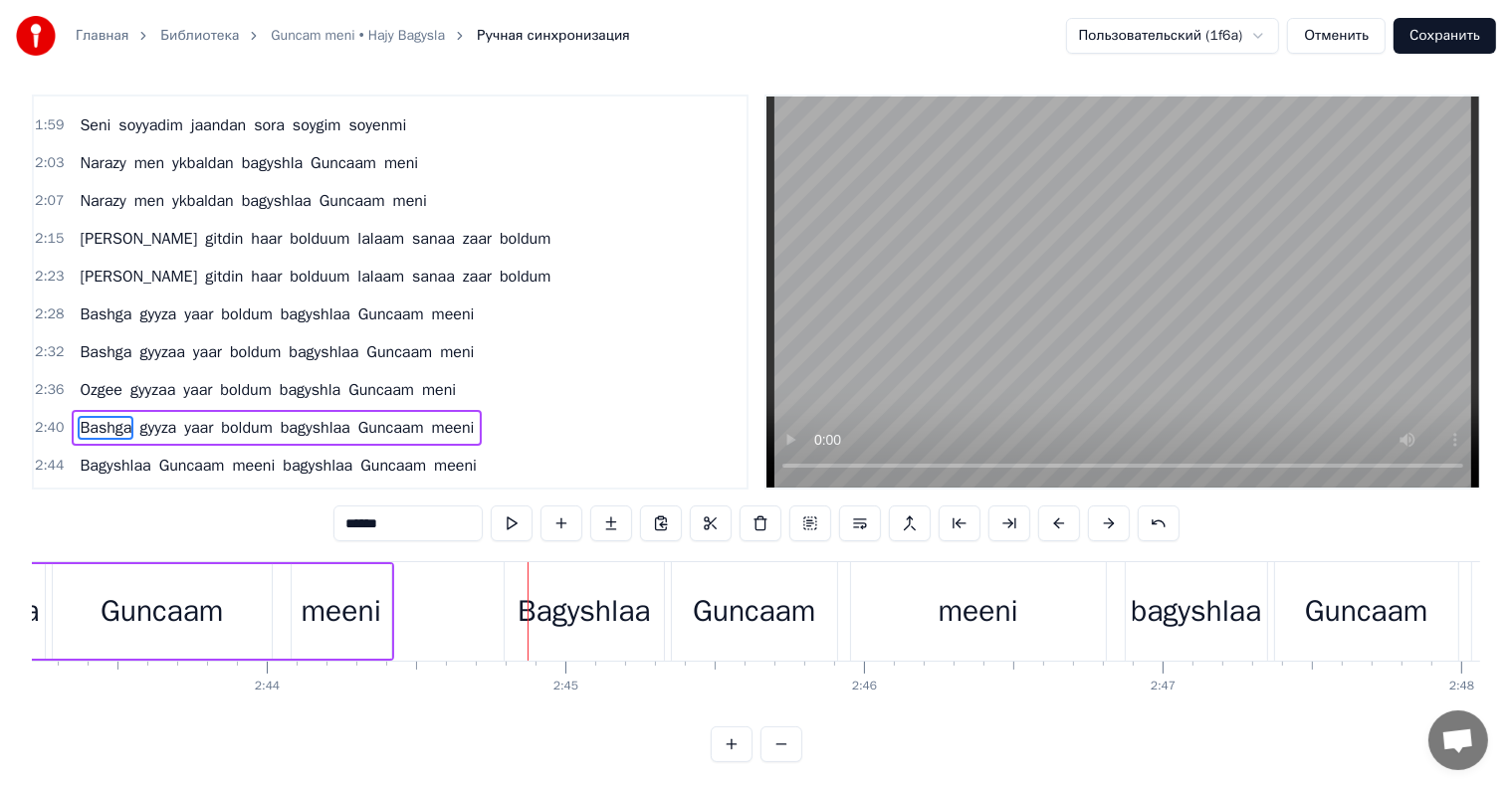 click on "meeni" at bounding box center [341, 611] 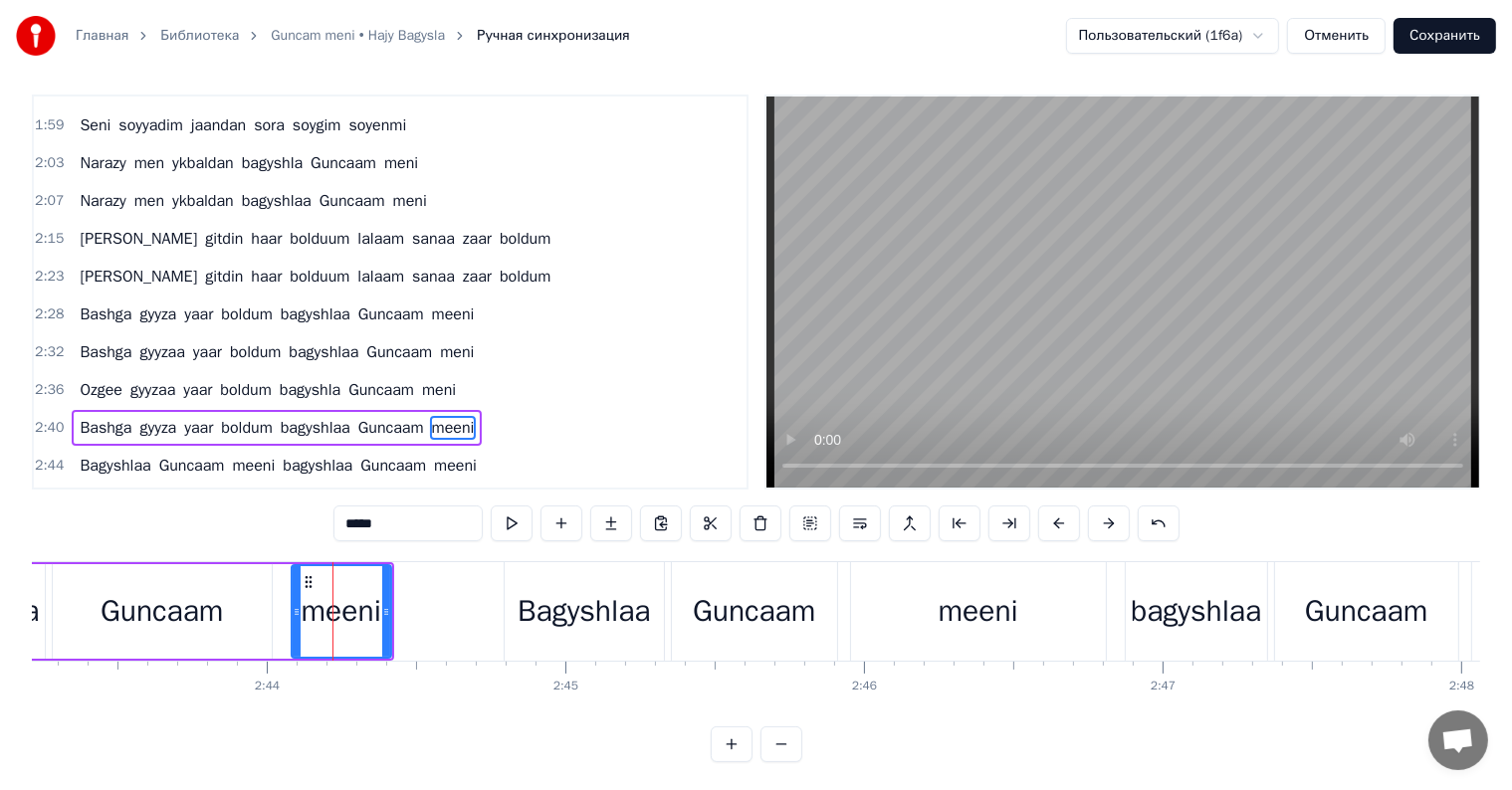 click on "*****" at bounding box center (408, 523) 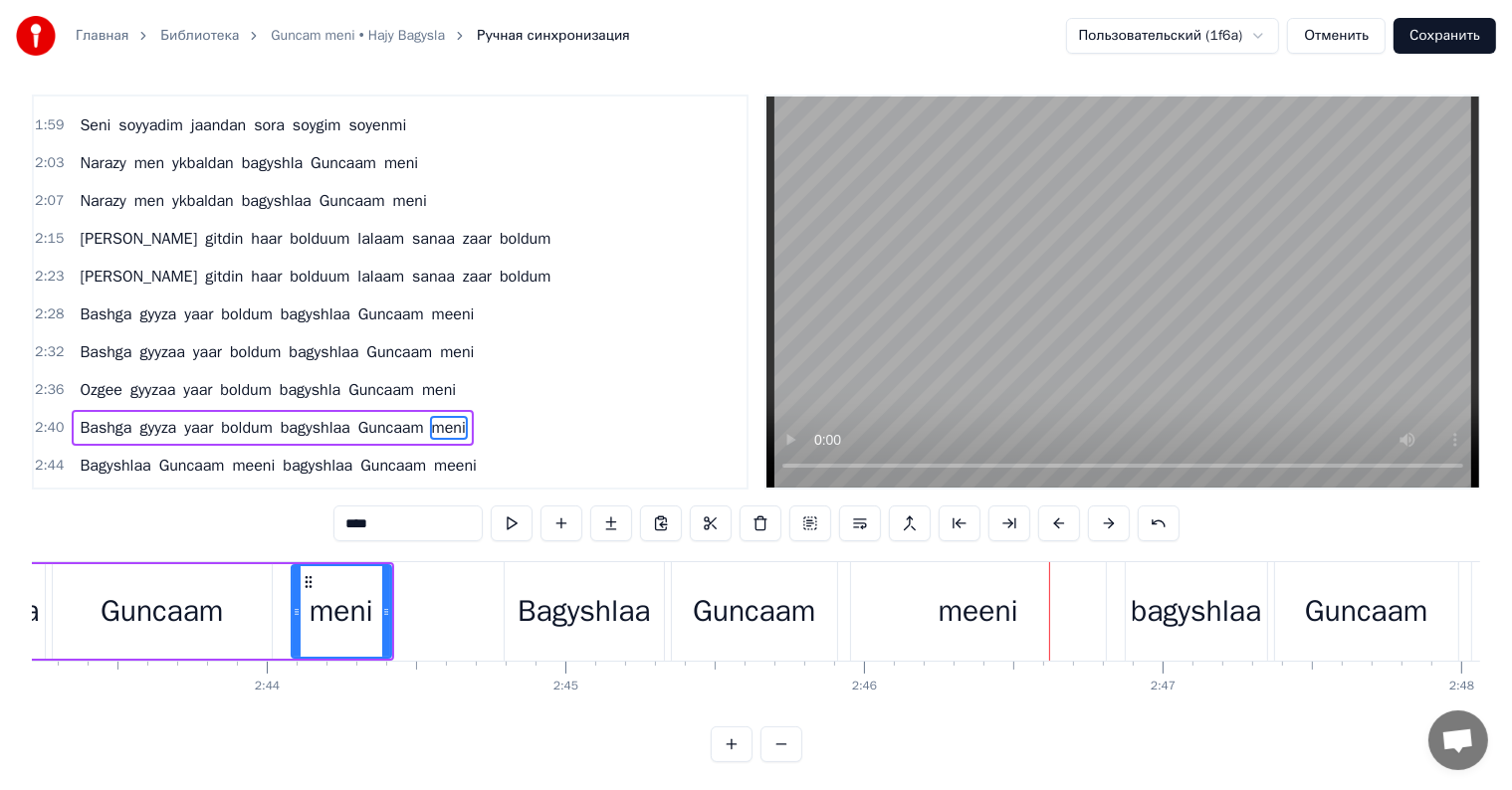 click on "meeni" at bounding box center [978, 611] 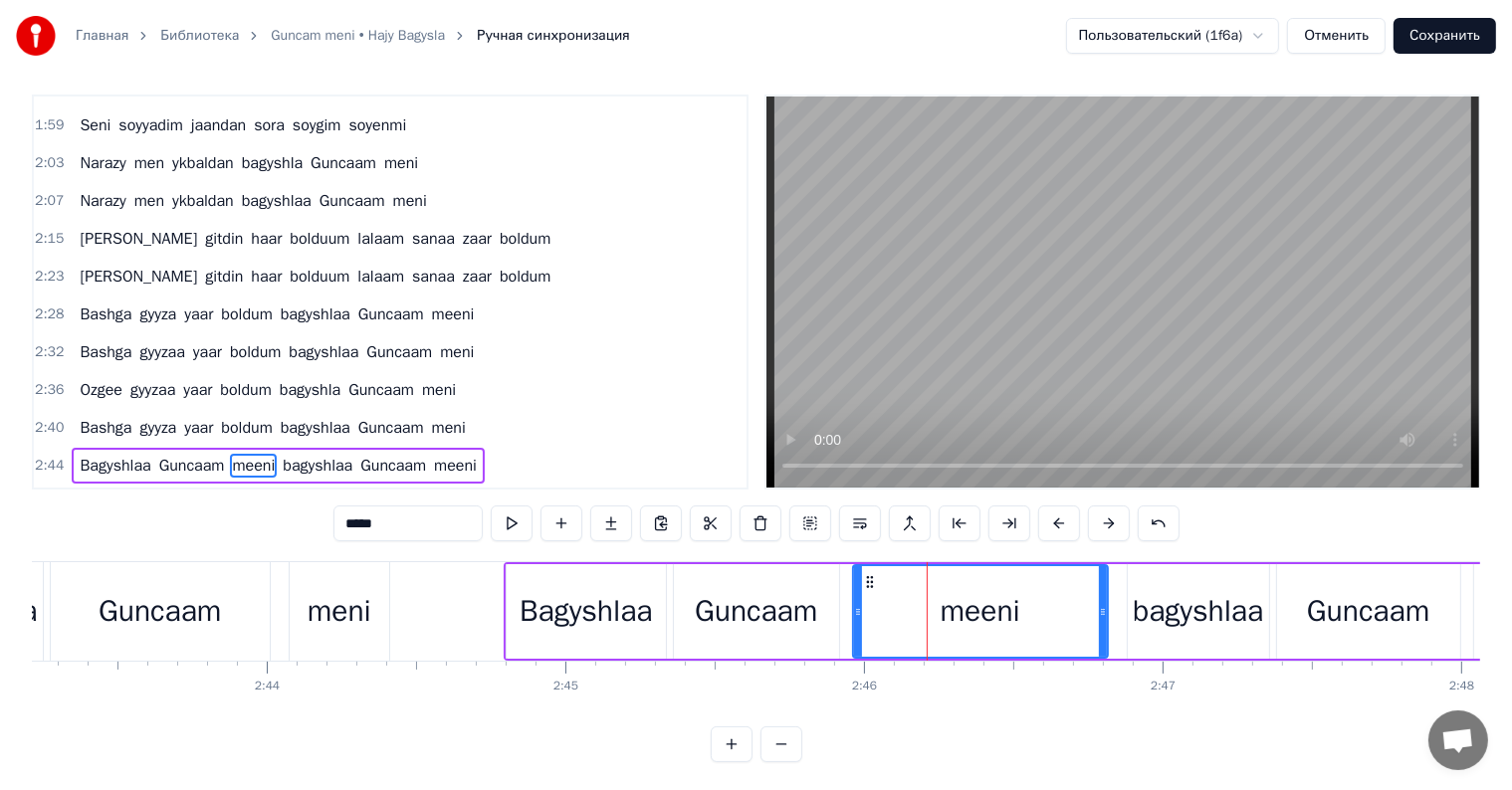 scroll, scrollTop: 30, scrollLeft: 0, axis: vertical 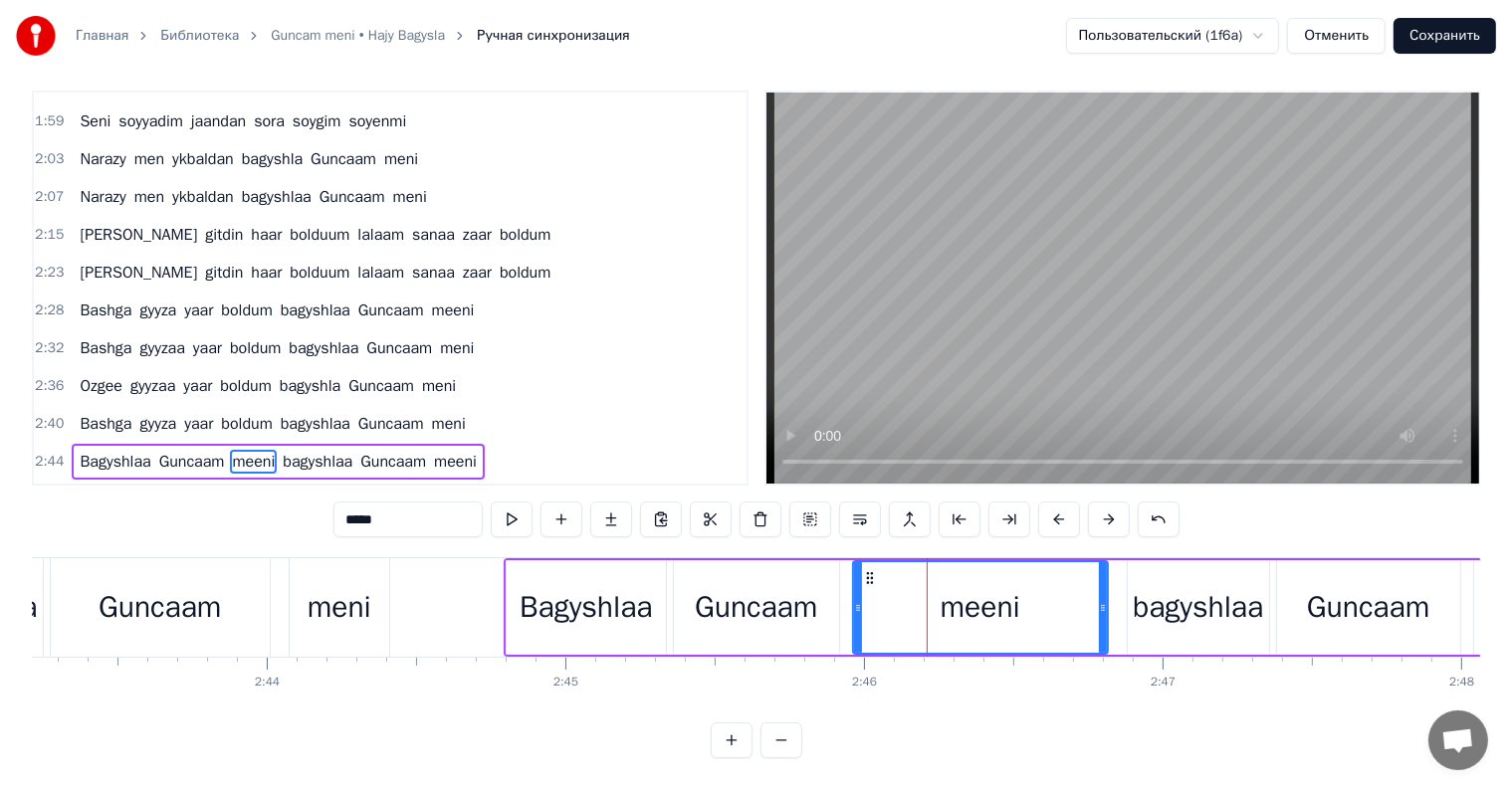 click on "*****" at bounding box center [408, 519] 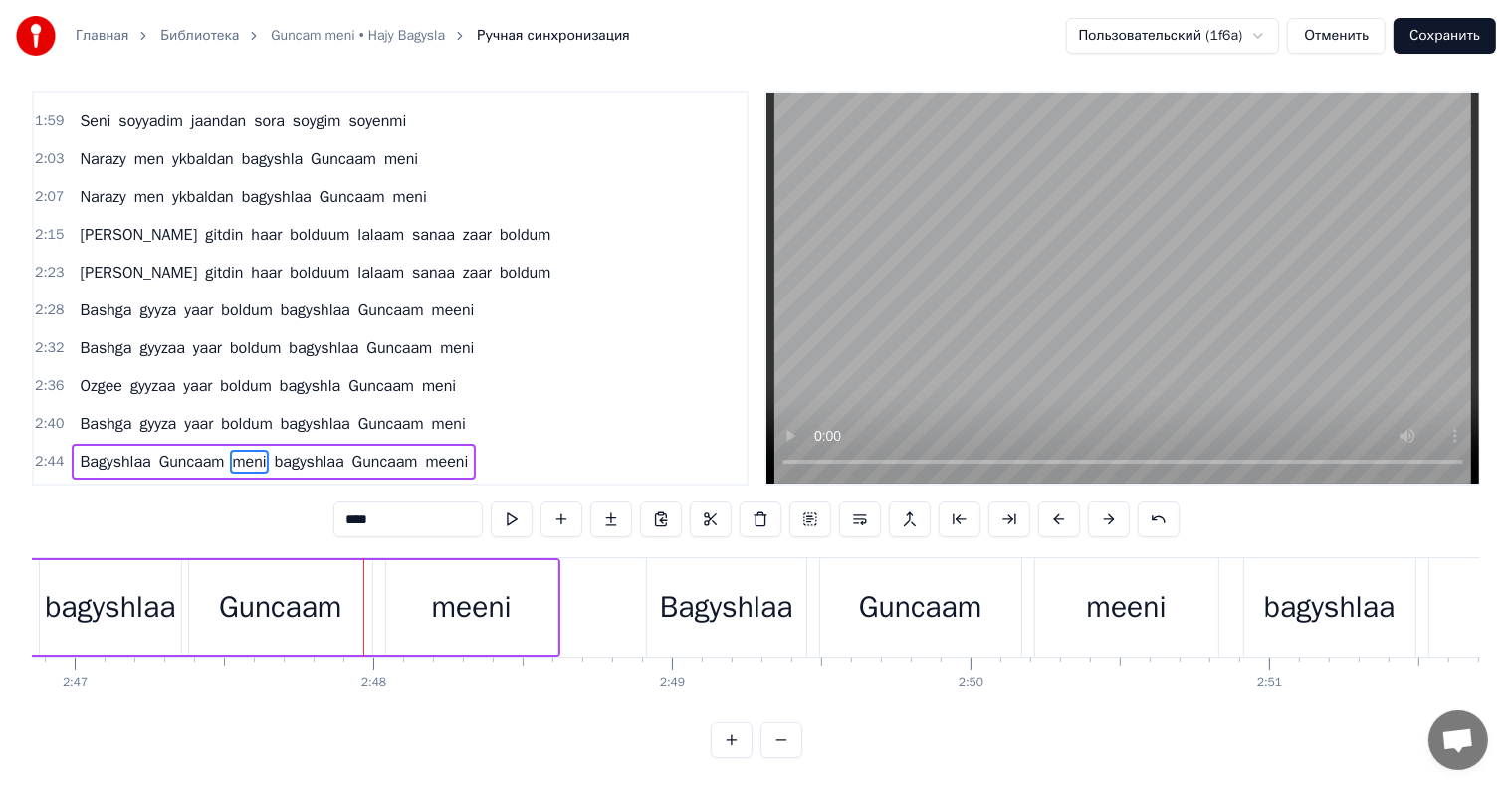 scroll, scrollTop: 0, scrollLeft: 49796, axis: horizontal 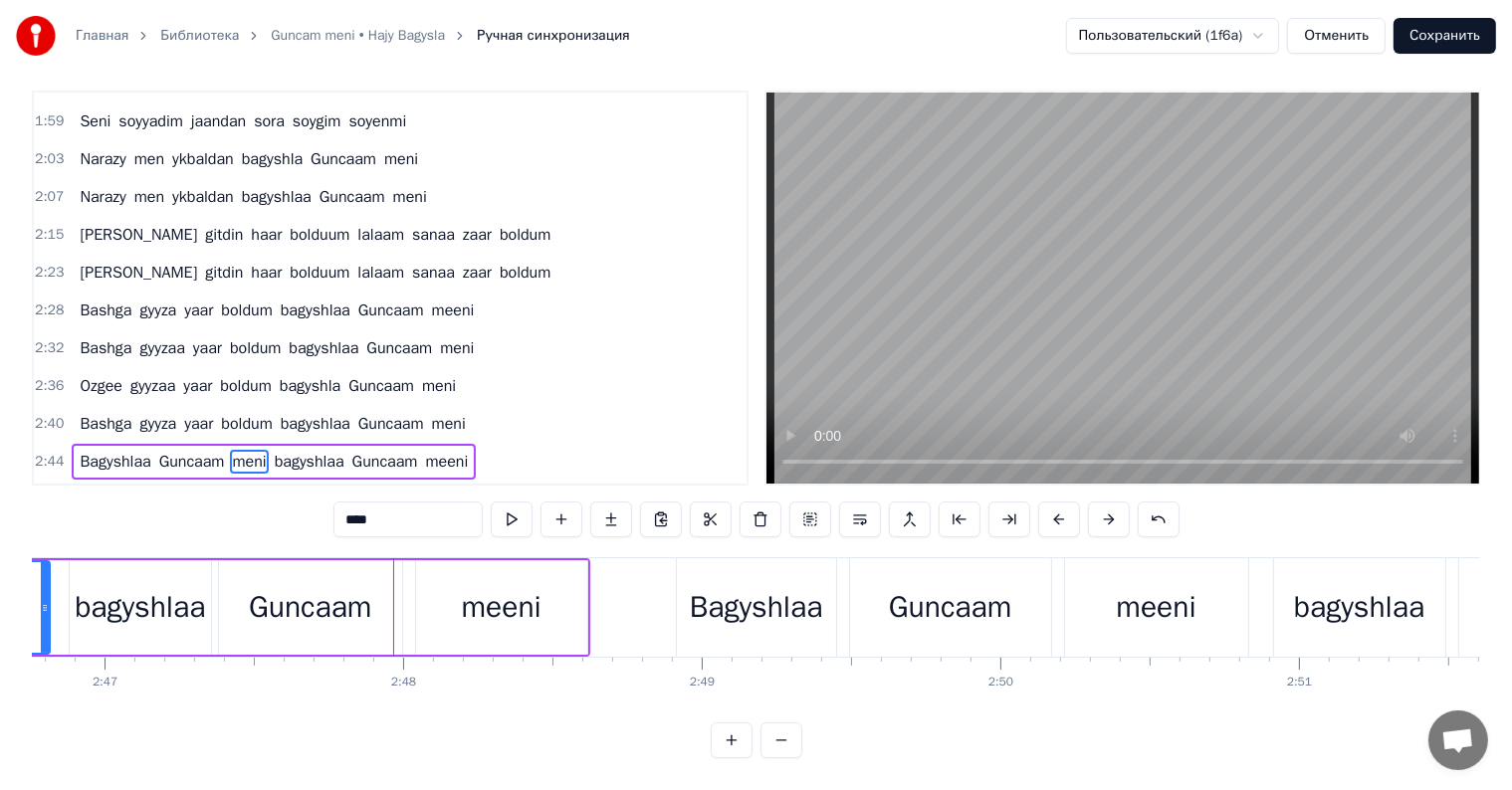 click on "bagyshlaa" at bounding box center (139, 607) 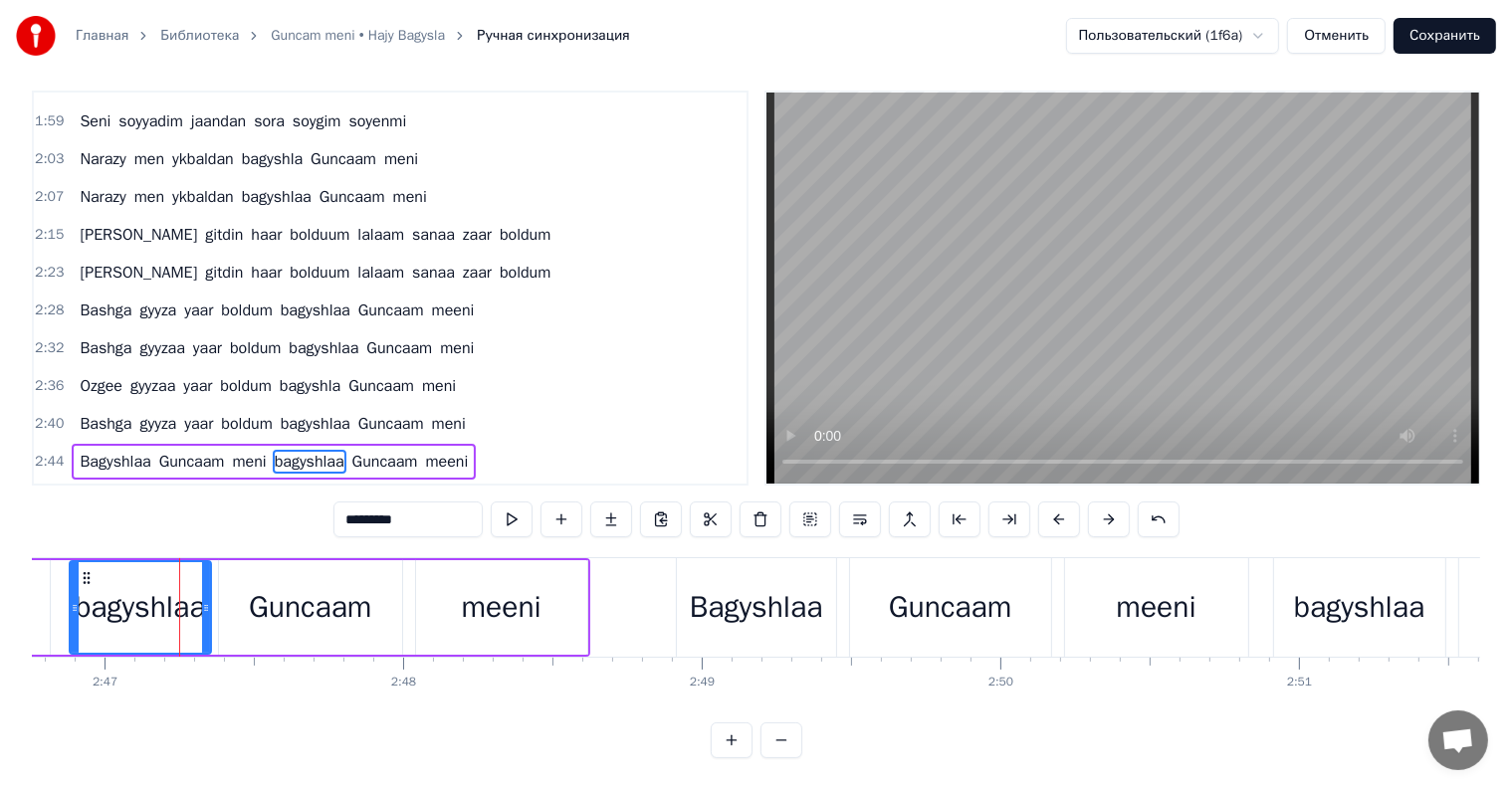 click on "*********" at bounding box center (408, 519) 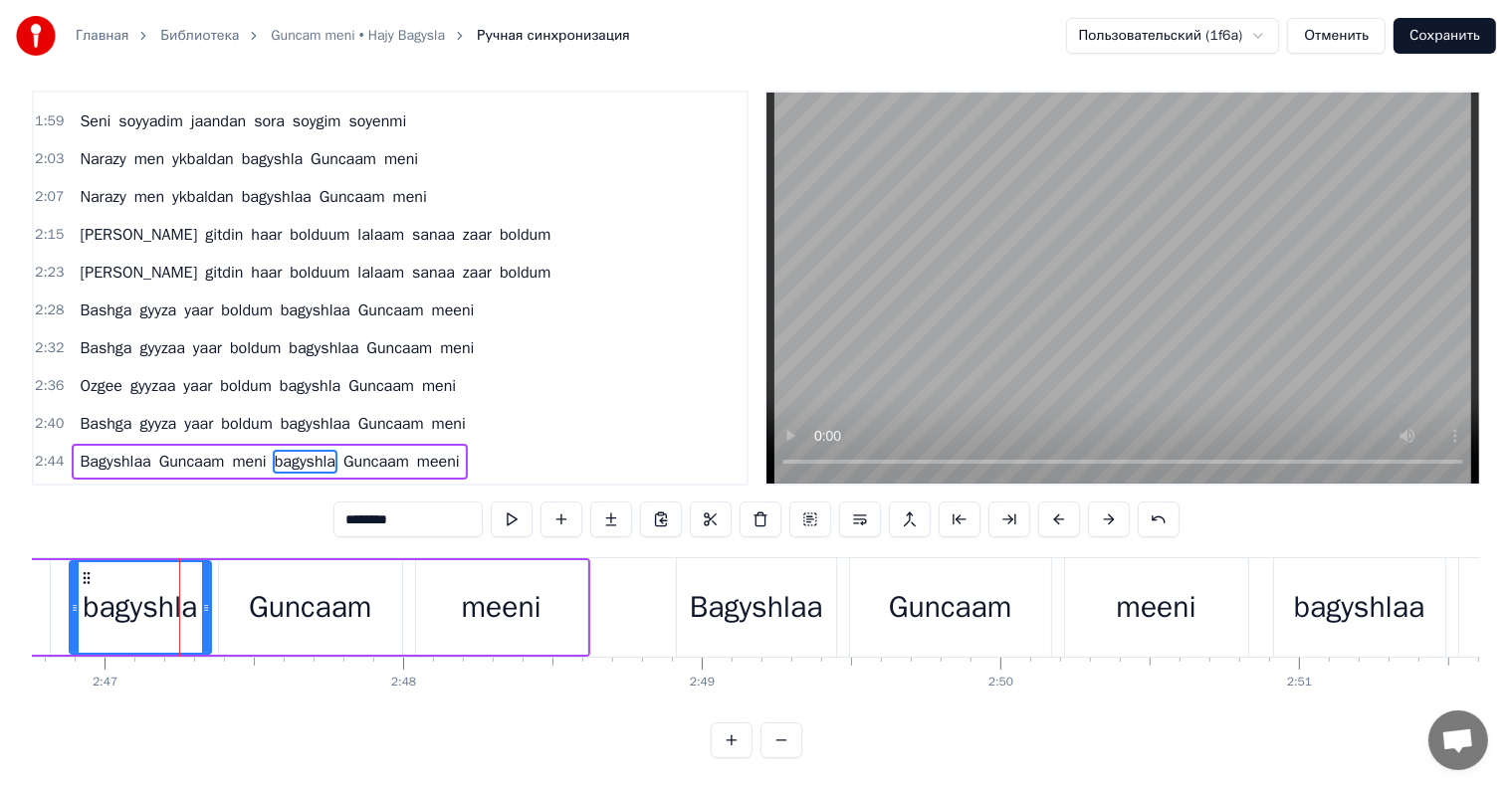 drag, startPoint x: 358, startPoint y: 604, endPoint x: 468, endPoint y: 592, distance: 110.65261 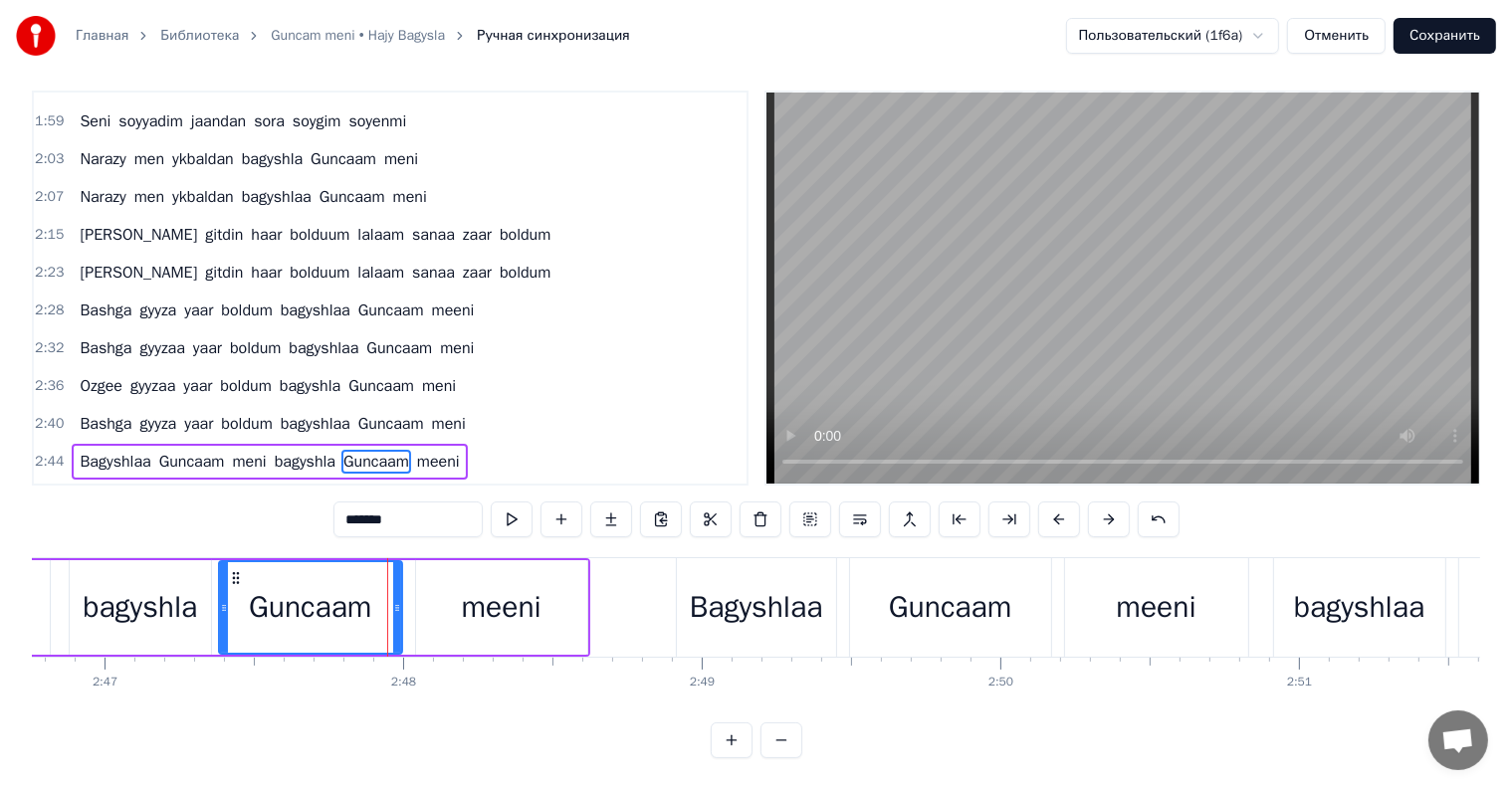click on "meeni" at bounding box center (502, 607) 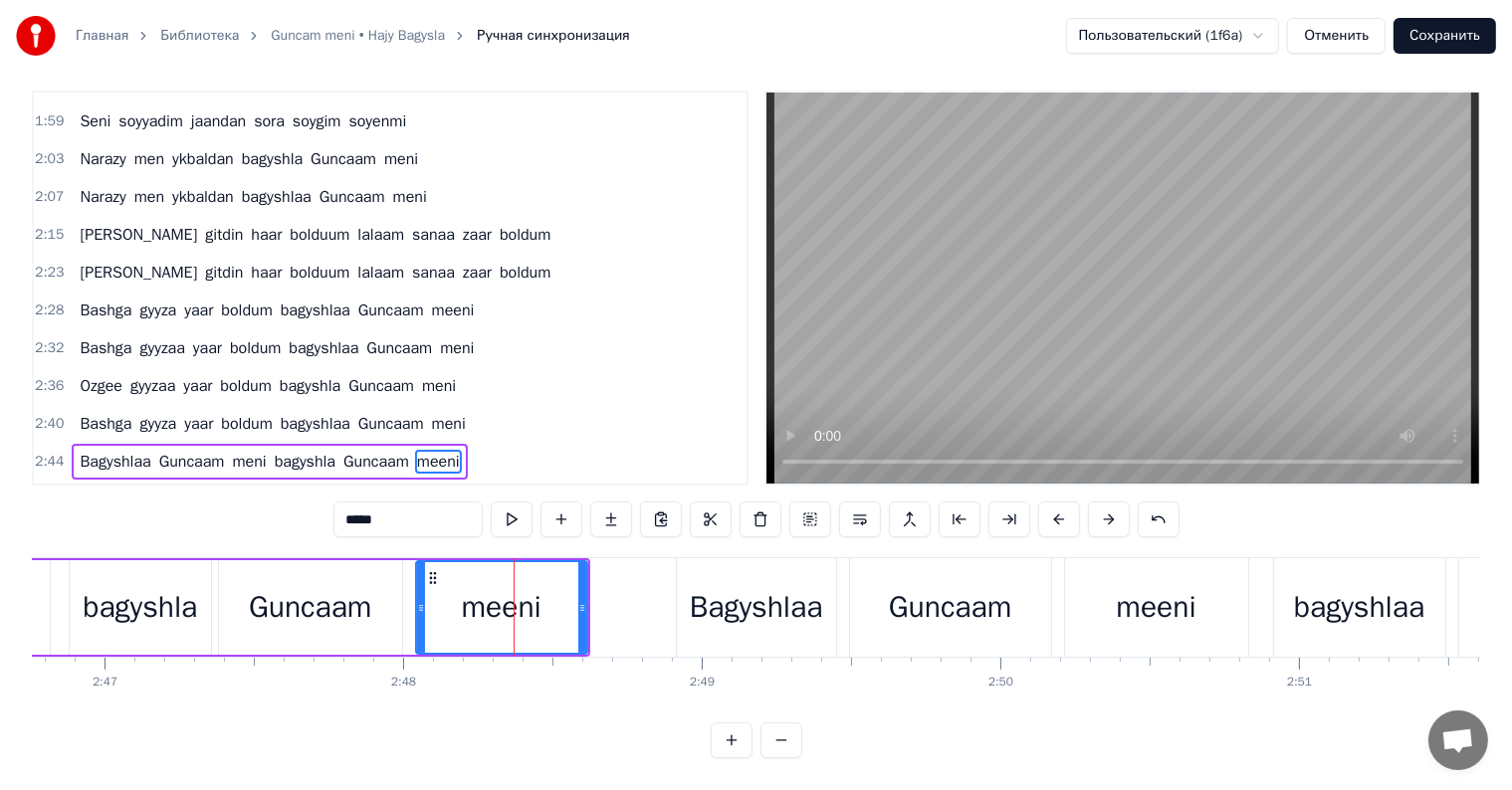 click on "*****" at bounding box center [408, 519] 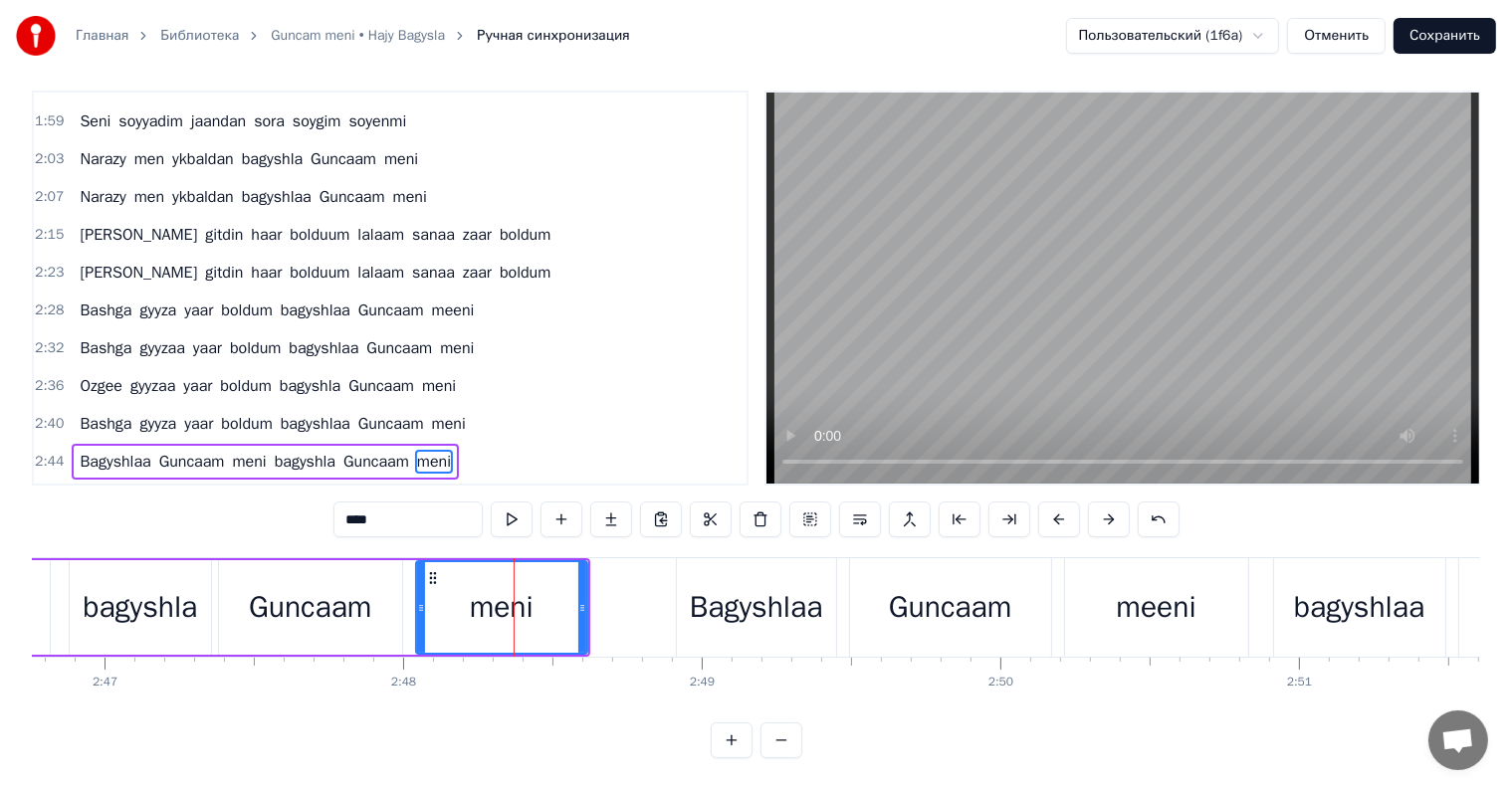 click on "Guncaam" at bounding box center [310, 607] 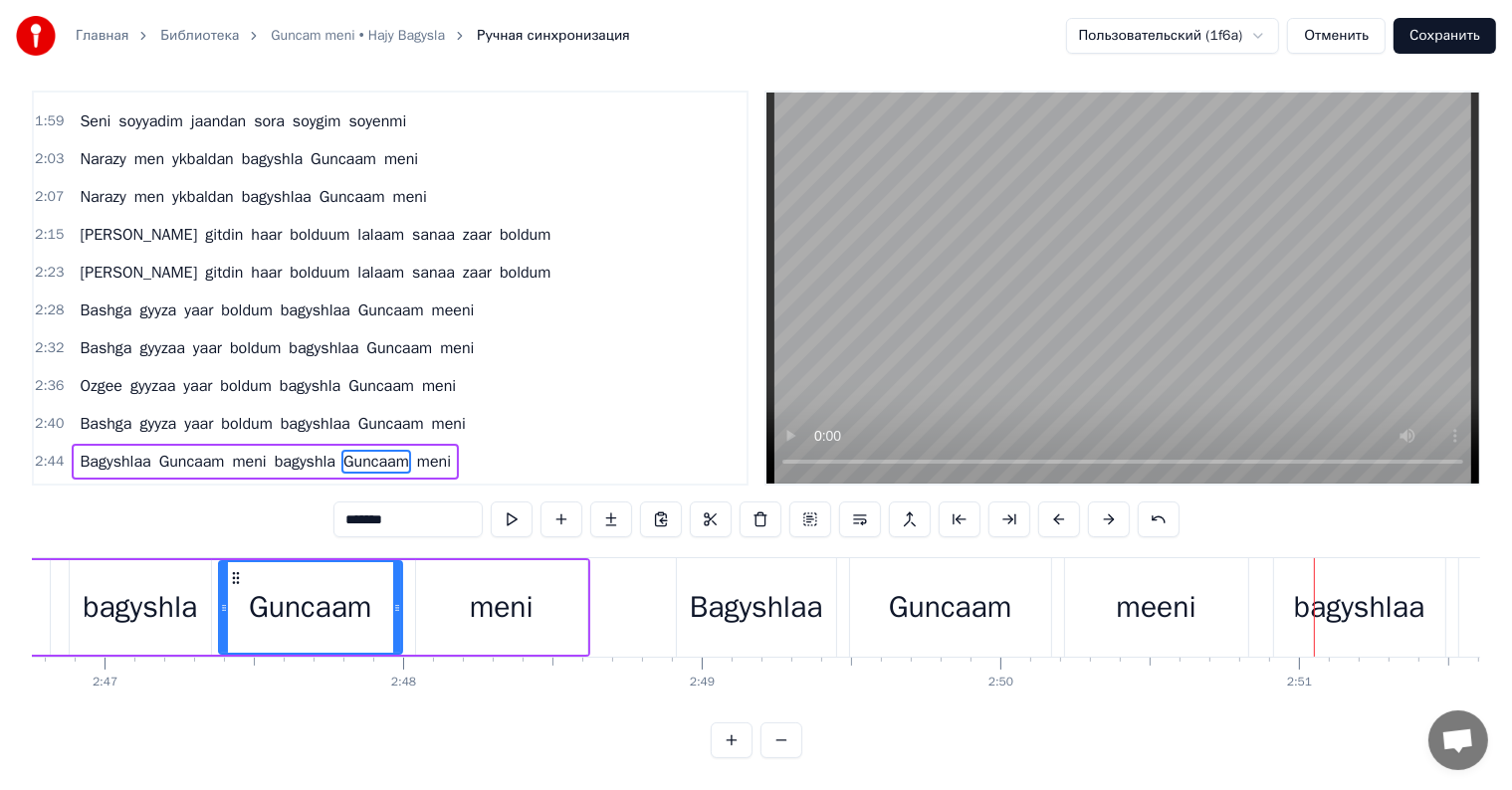 drag, startPoint x: 1125, startPoint y: 596, endPoint x: 1103, endPoint y: 585, distance: 24.596748 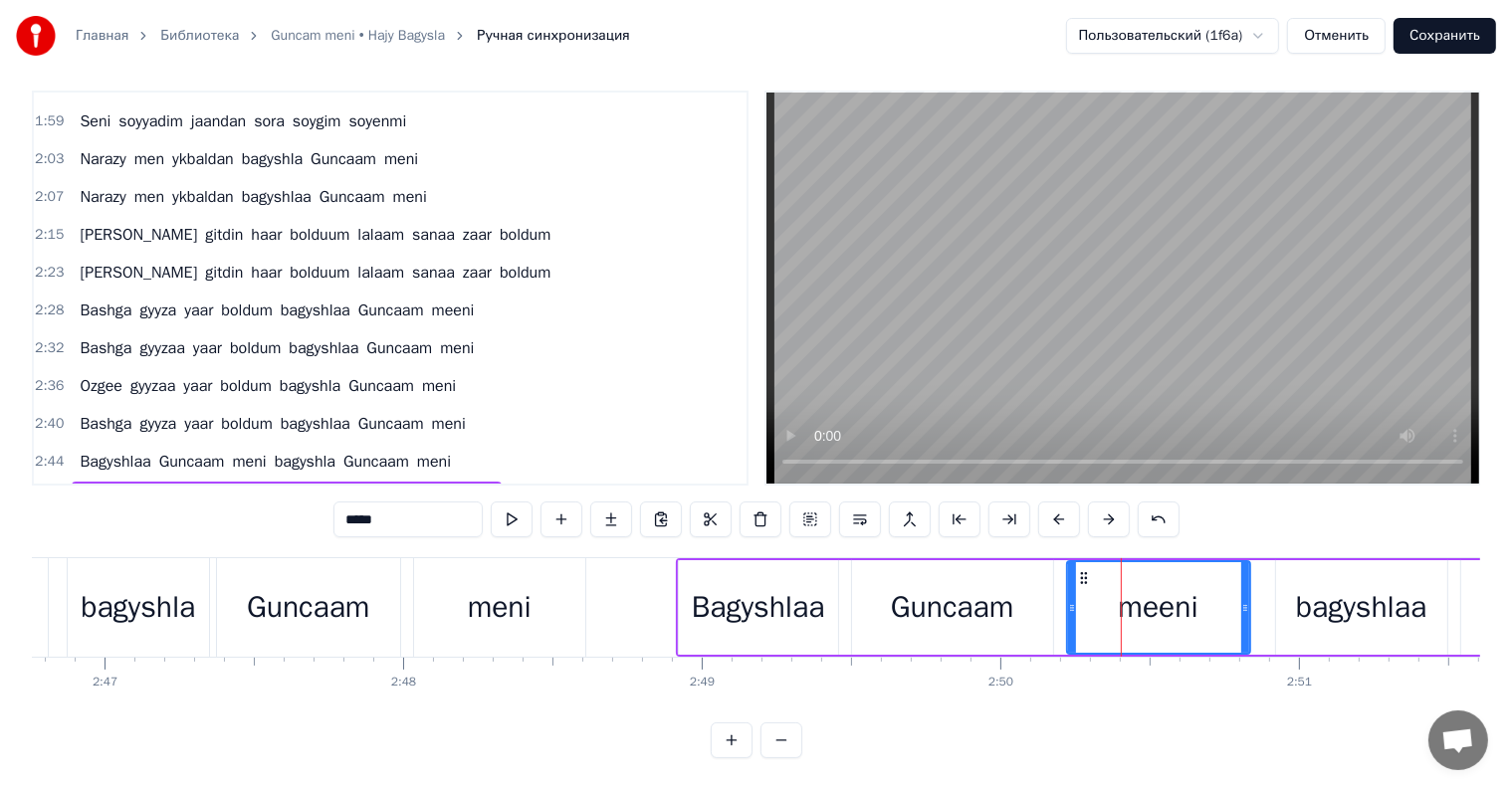 click on "*****" at bounding box center [408, 519] 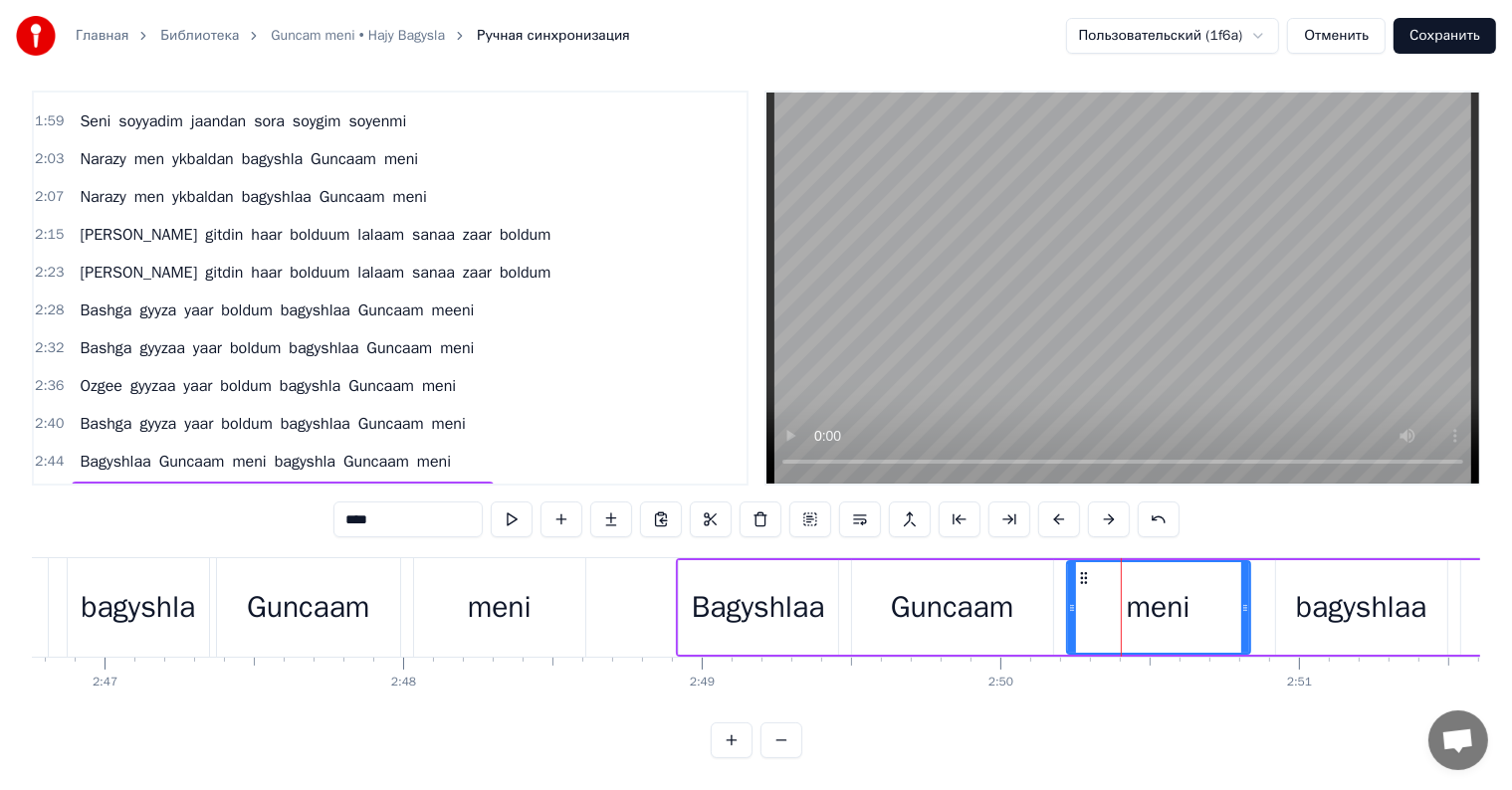 click on "****" at bounding box center [408, 519] 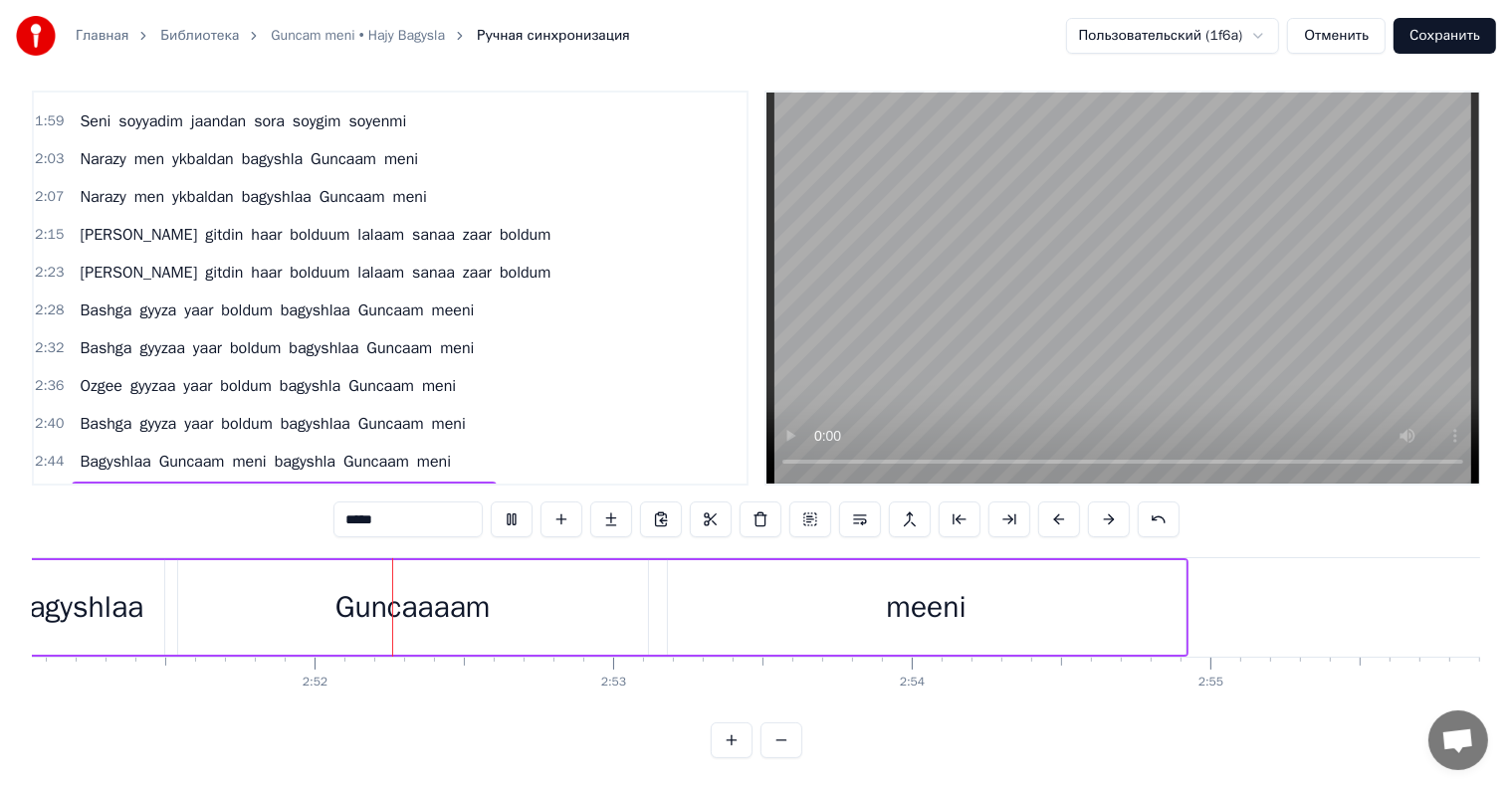 scroll, scrollTop: 0, scrollLeft: 51092, axis: horizontal 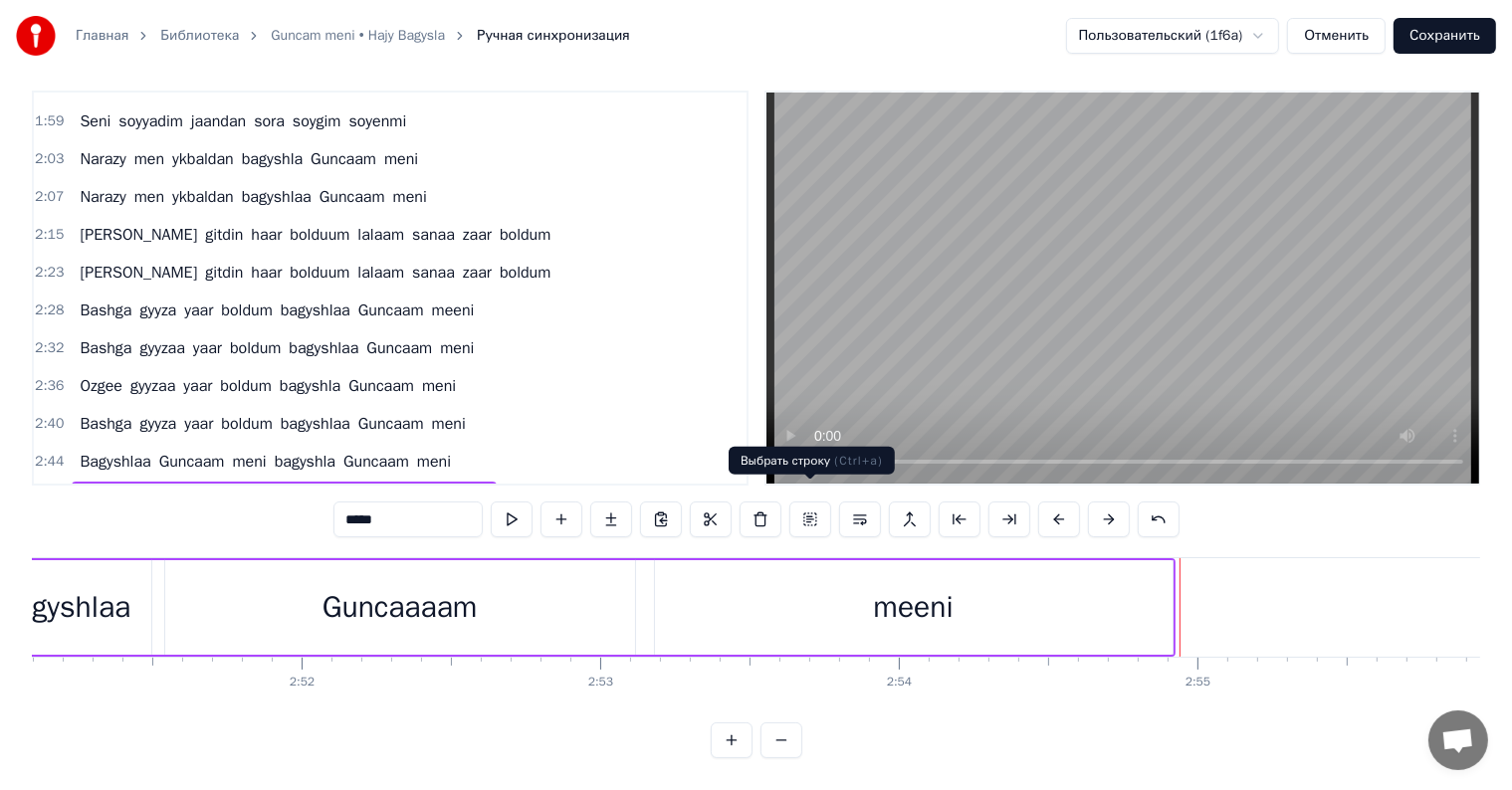 drag, startPoint x: 830, startPoint y: 623, endPoint x: 831, endPoint y: 613, distance: 10.049876 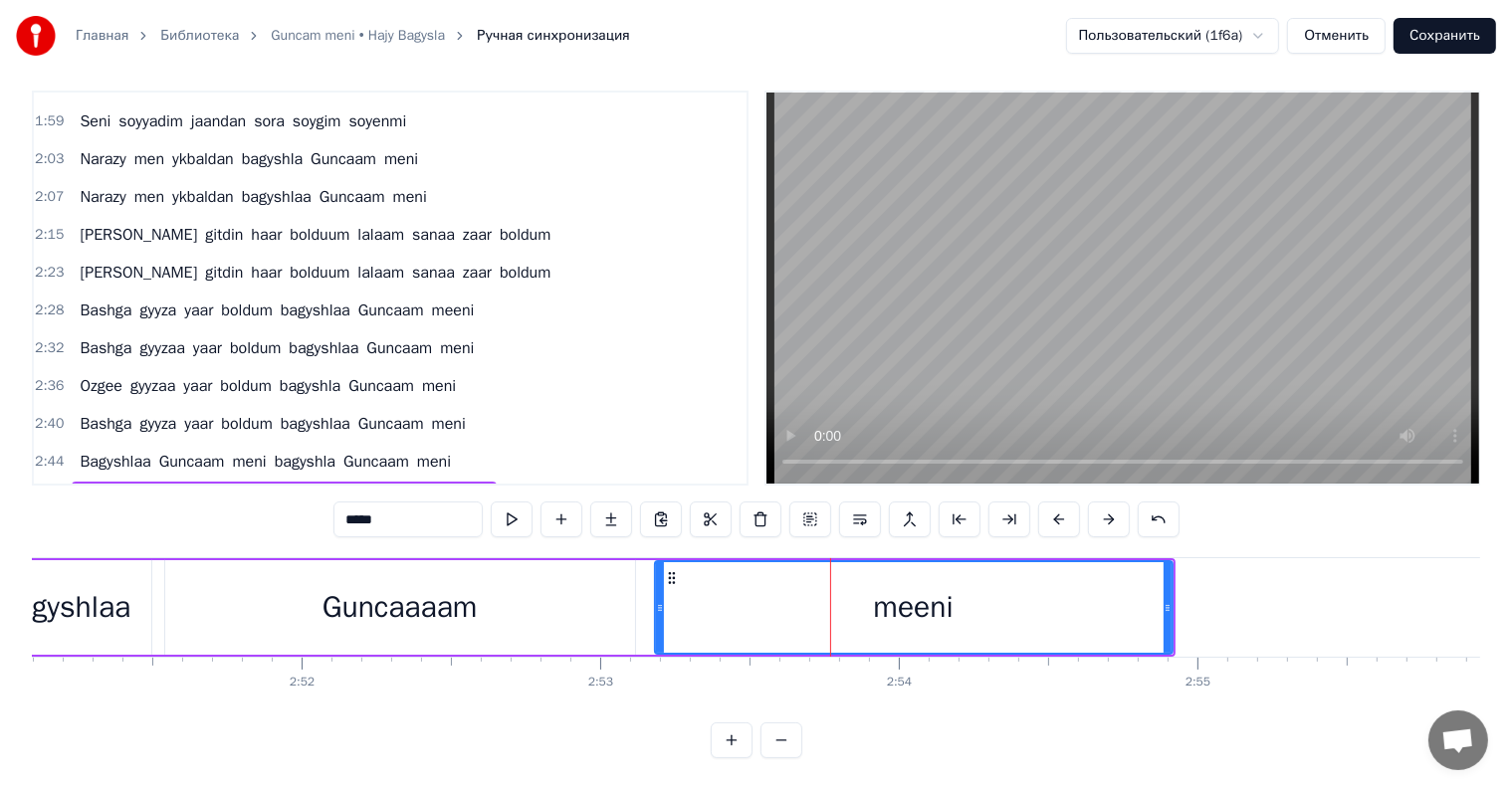 click on "*****" at bounding box center (408, 519) 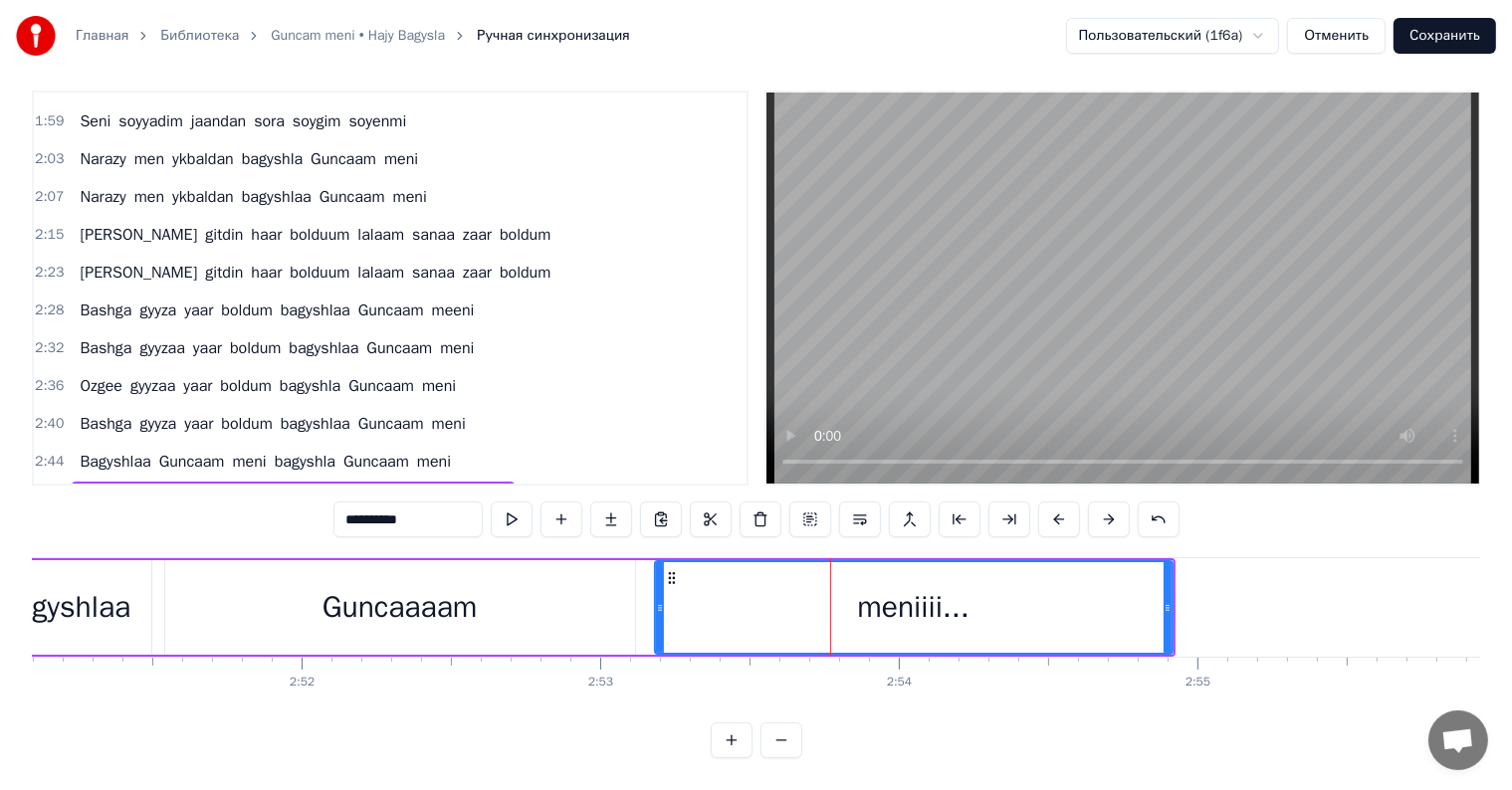 click on "Guncaaaam" at bounding box center (400, 607) 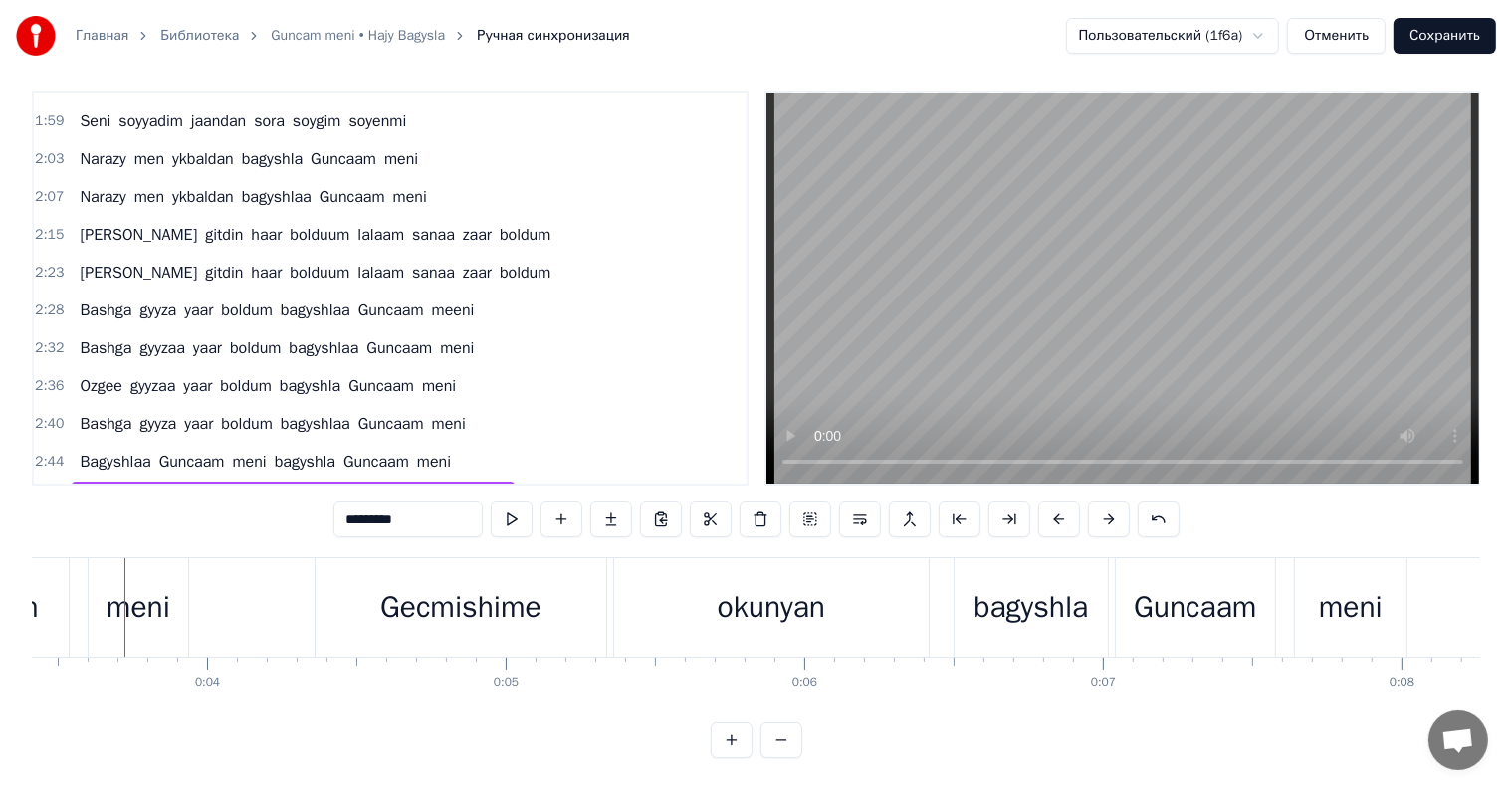 scroll, scrollTop: 0, scrollLeft: 1011, axis: horizontal 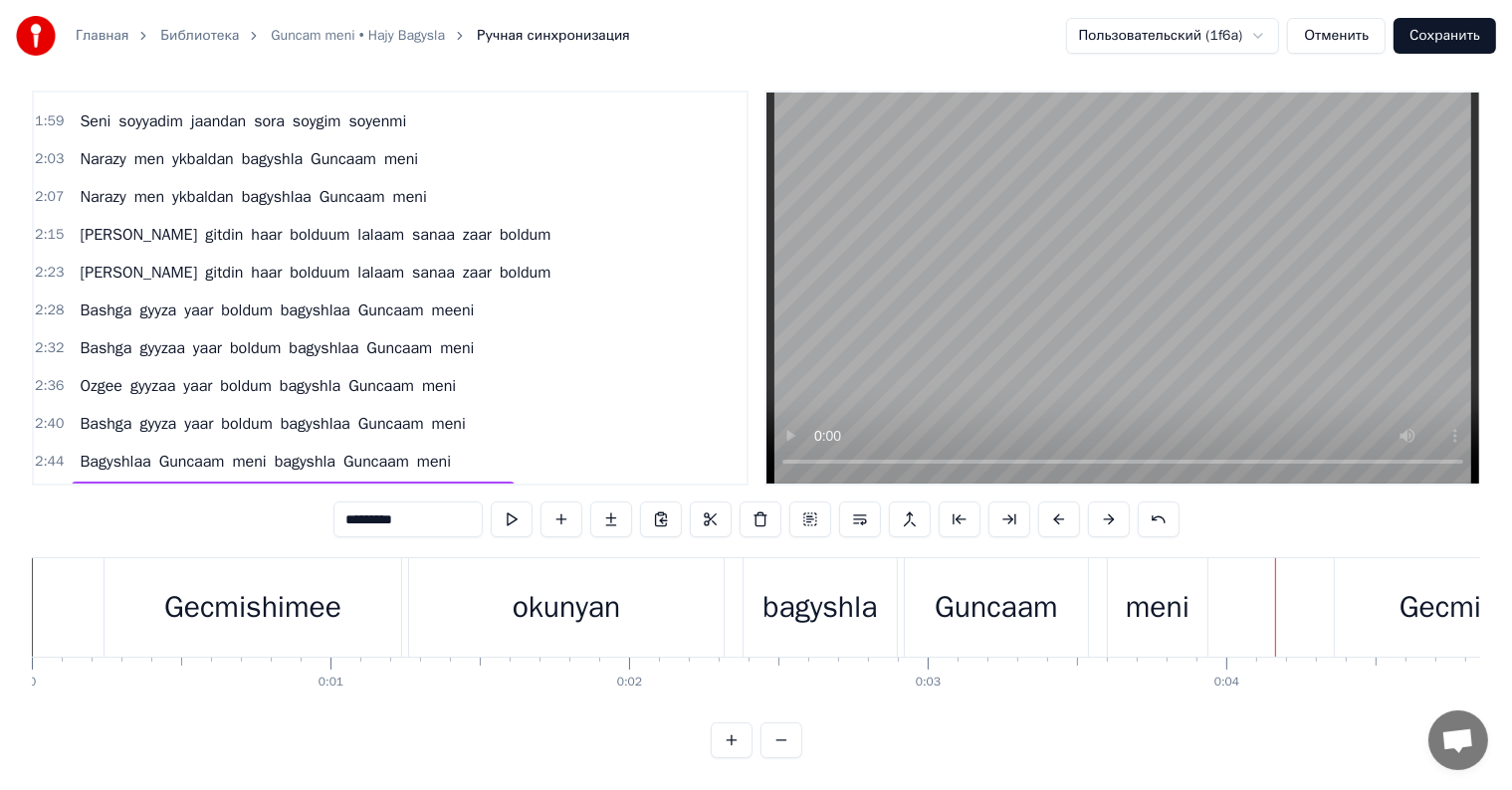 click on "Gecmishimee" at bounding box center (253, 607) 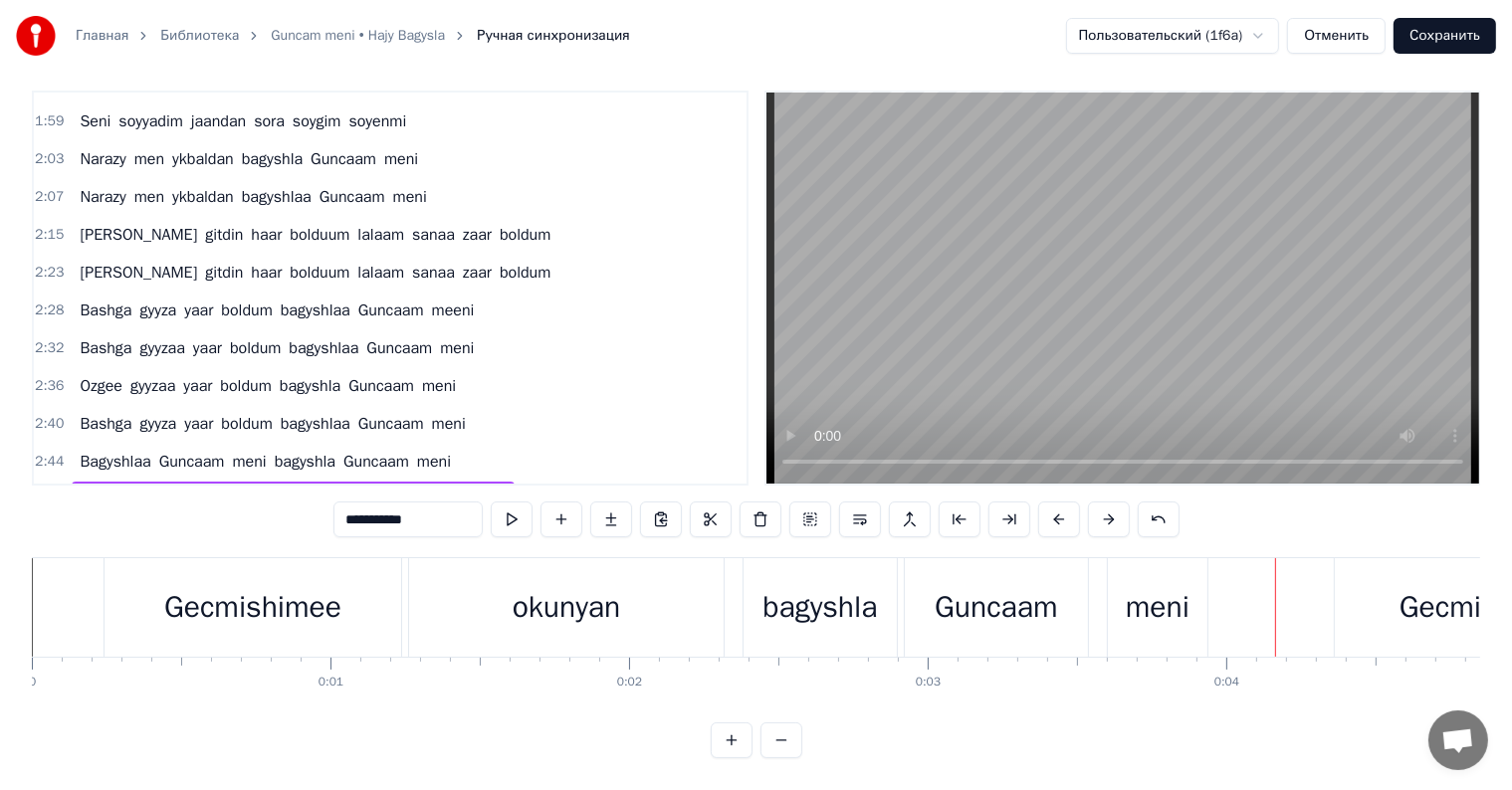scroll, scrollTop: 0, scrollLeft: 0, axis: both 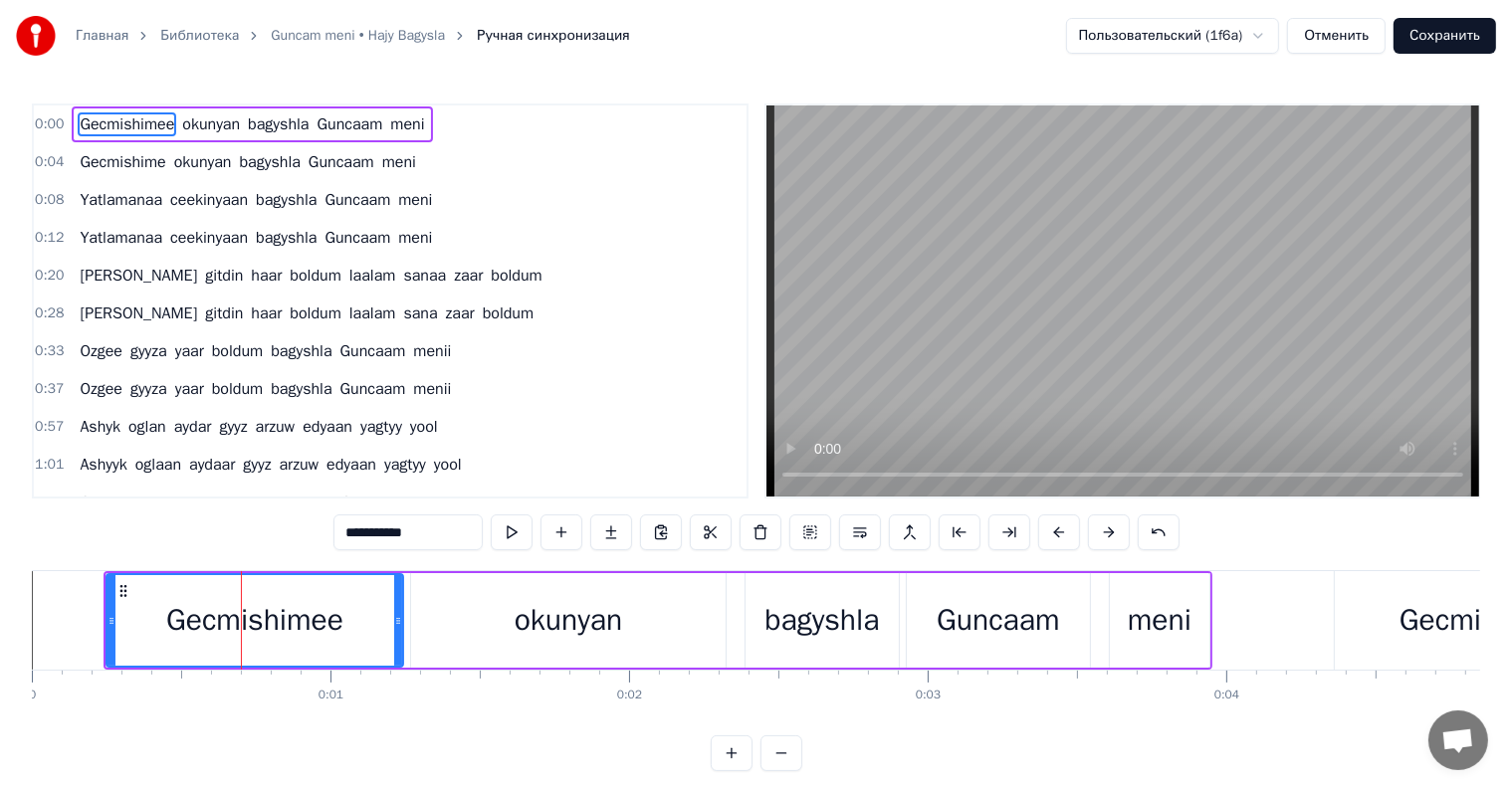 drag, startPoint x: 439, startPoint y: 513, endPoint x: 442, endPoint y: 541, distance: 28.160256 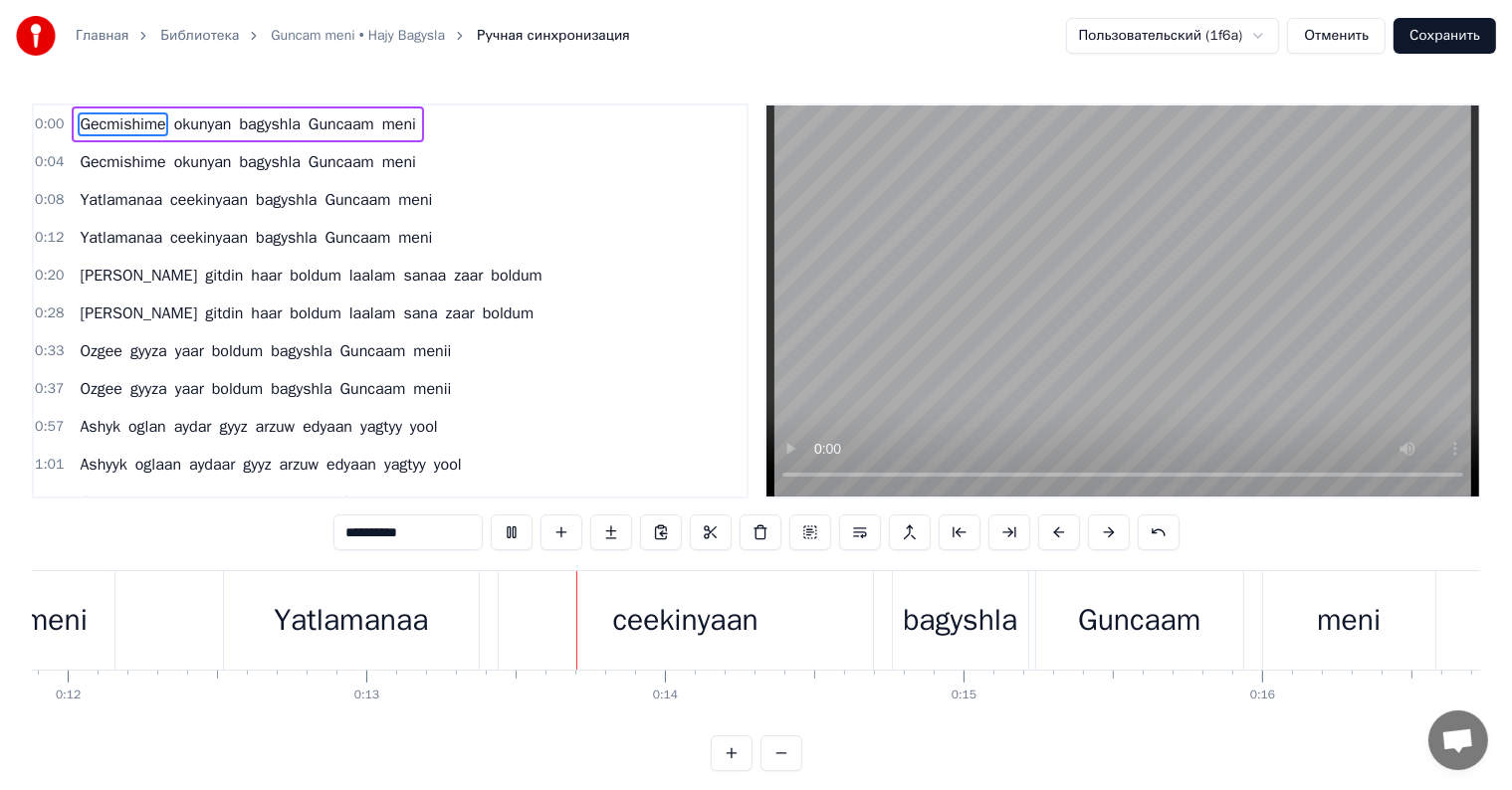 scroll, scrollTop: 0, scrollLeft: 3814, axis: horizontal 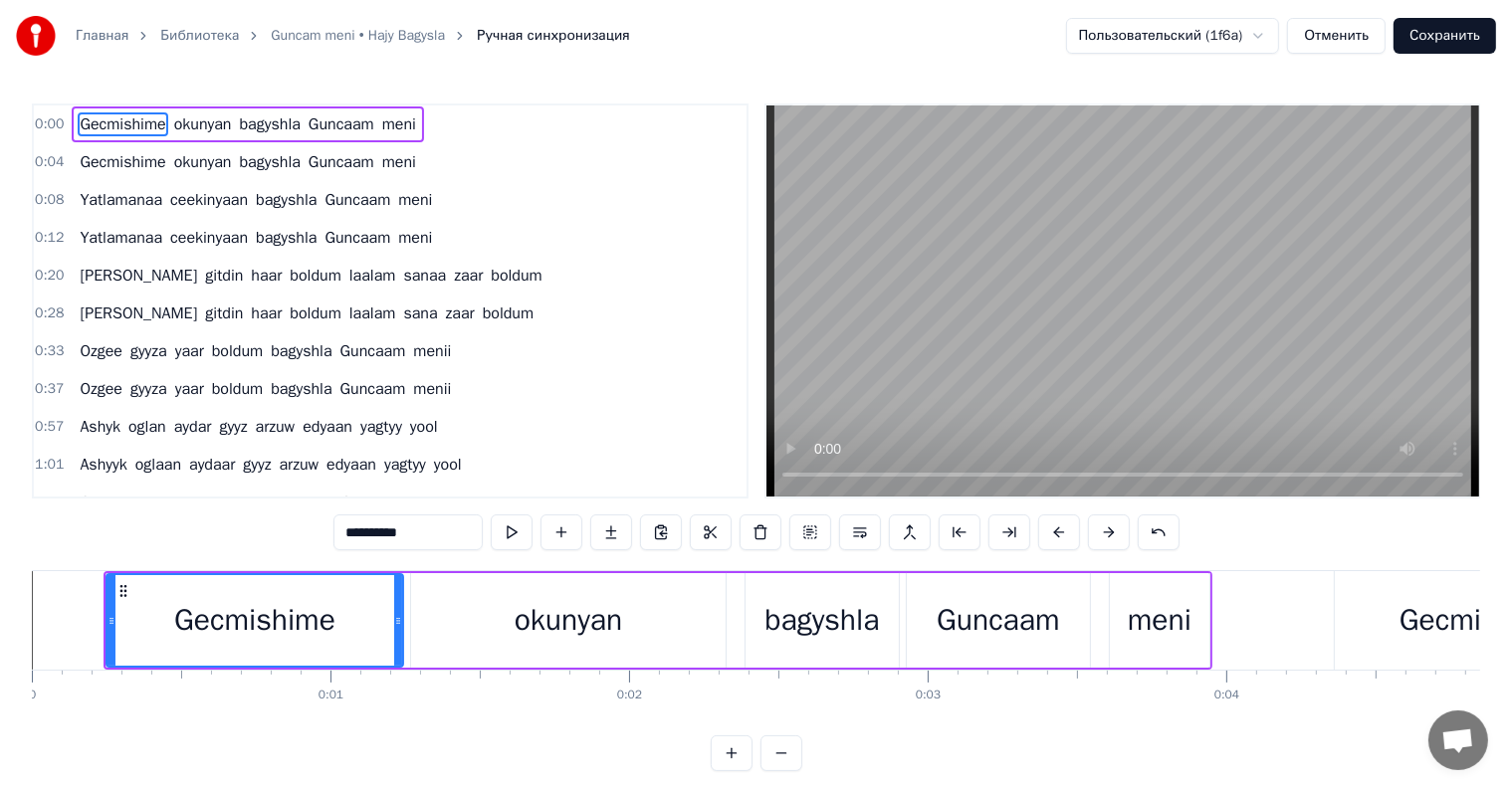 click on "Guncaam" at bounding box center [341, 124] 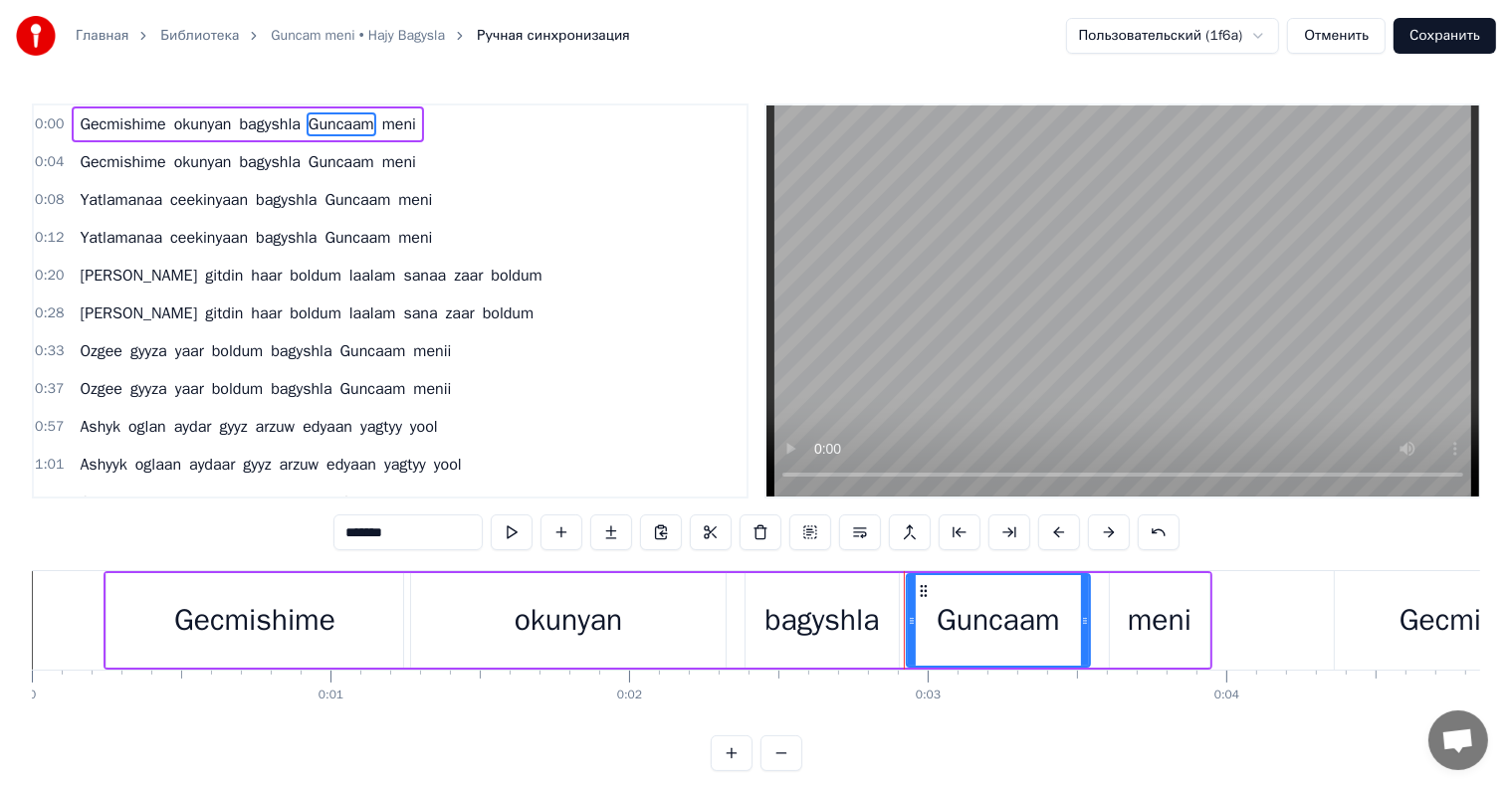 click on "*******" at bounding box center [408, 532] 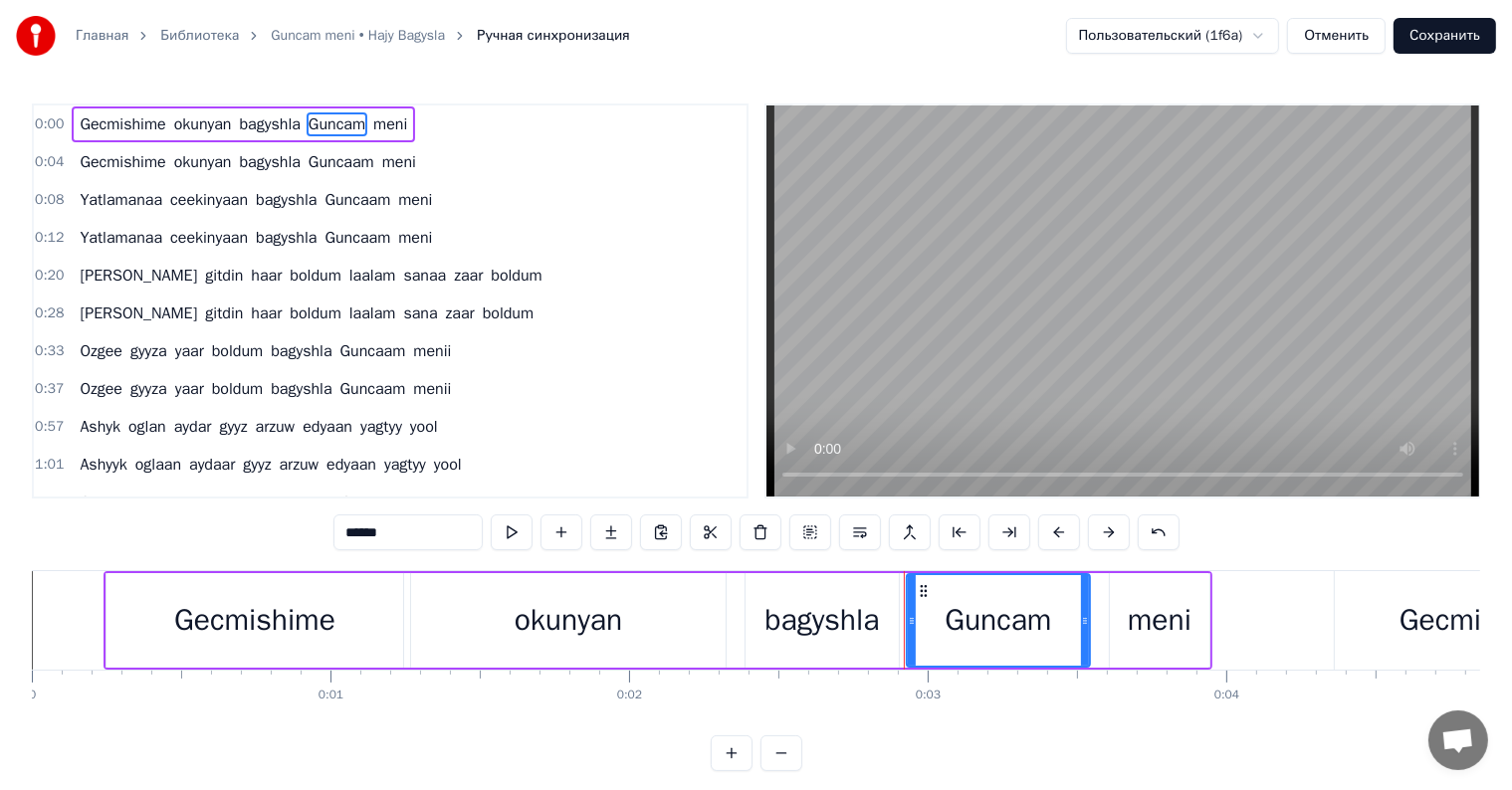click on "Guncaam" at bounding box center (341, 162) 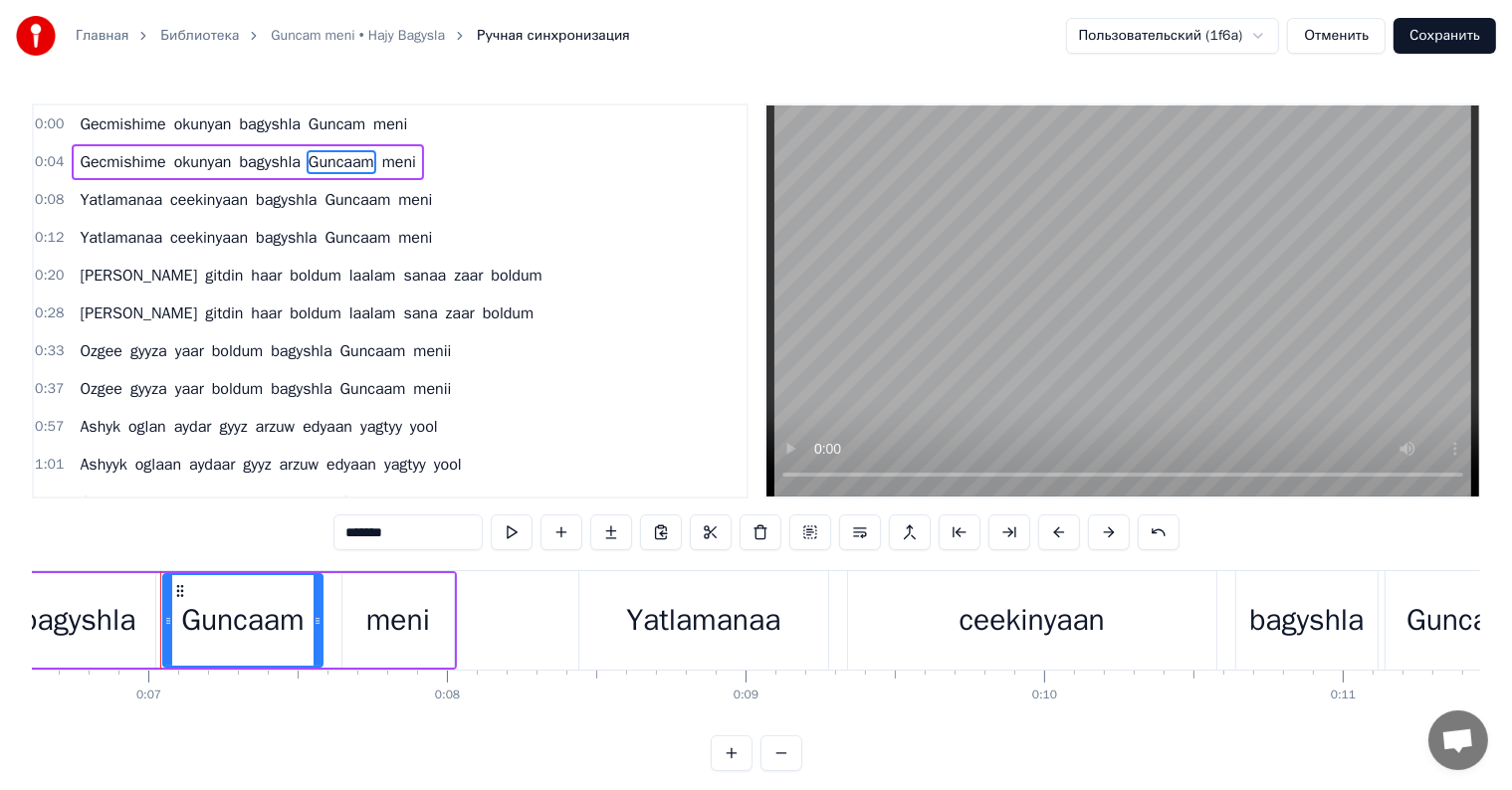 scroll, scrollTop: 0, scrollLeft: 2002, axis: horizontal 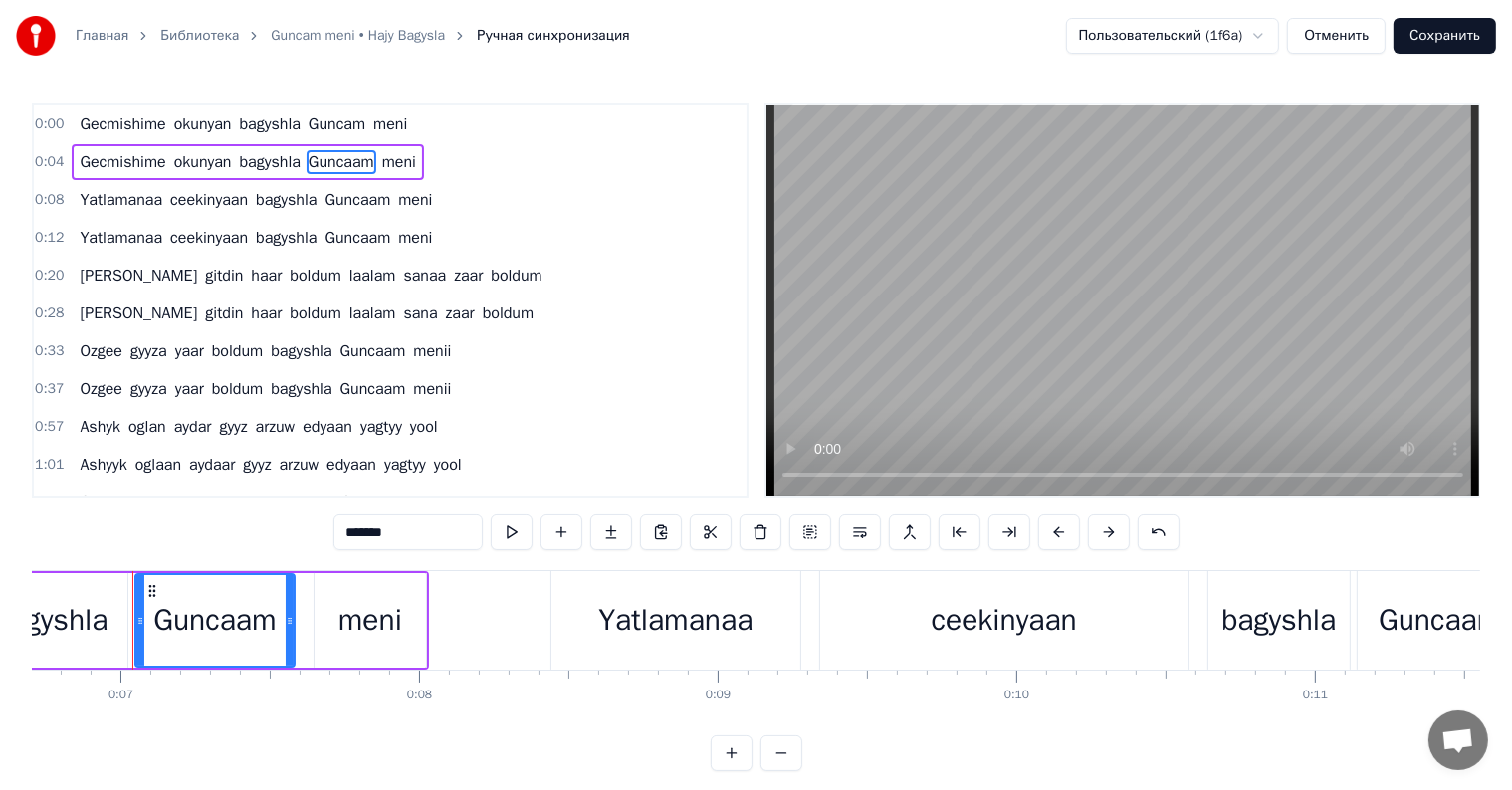 click on "*******" at bounding box center (408, 532) 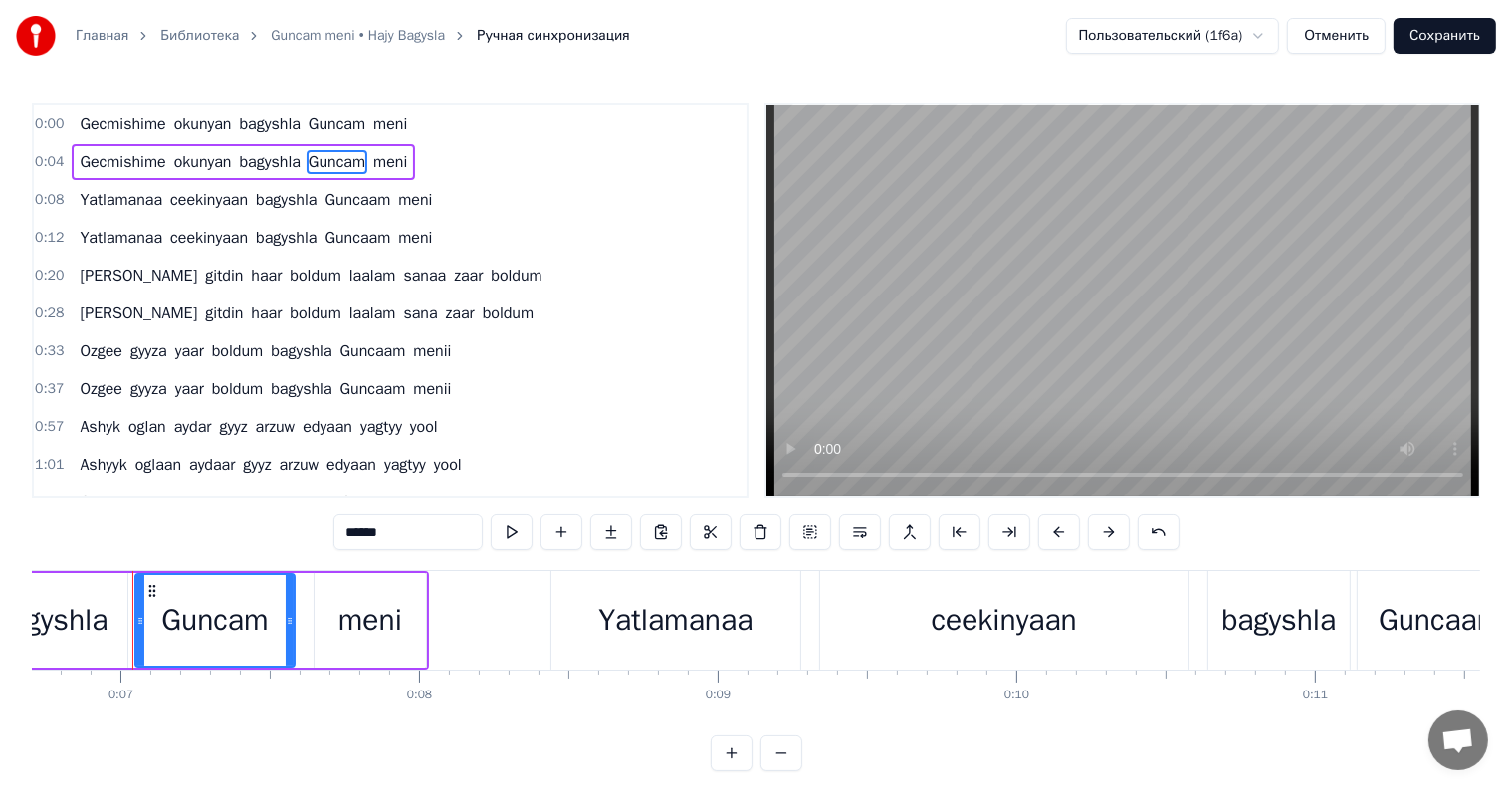 click on "Guncaam" at bounding box center (357, 200) 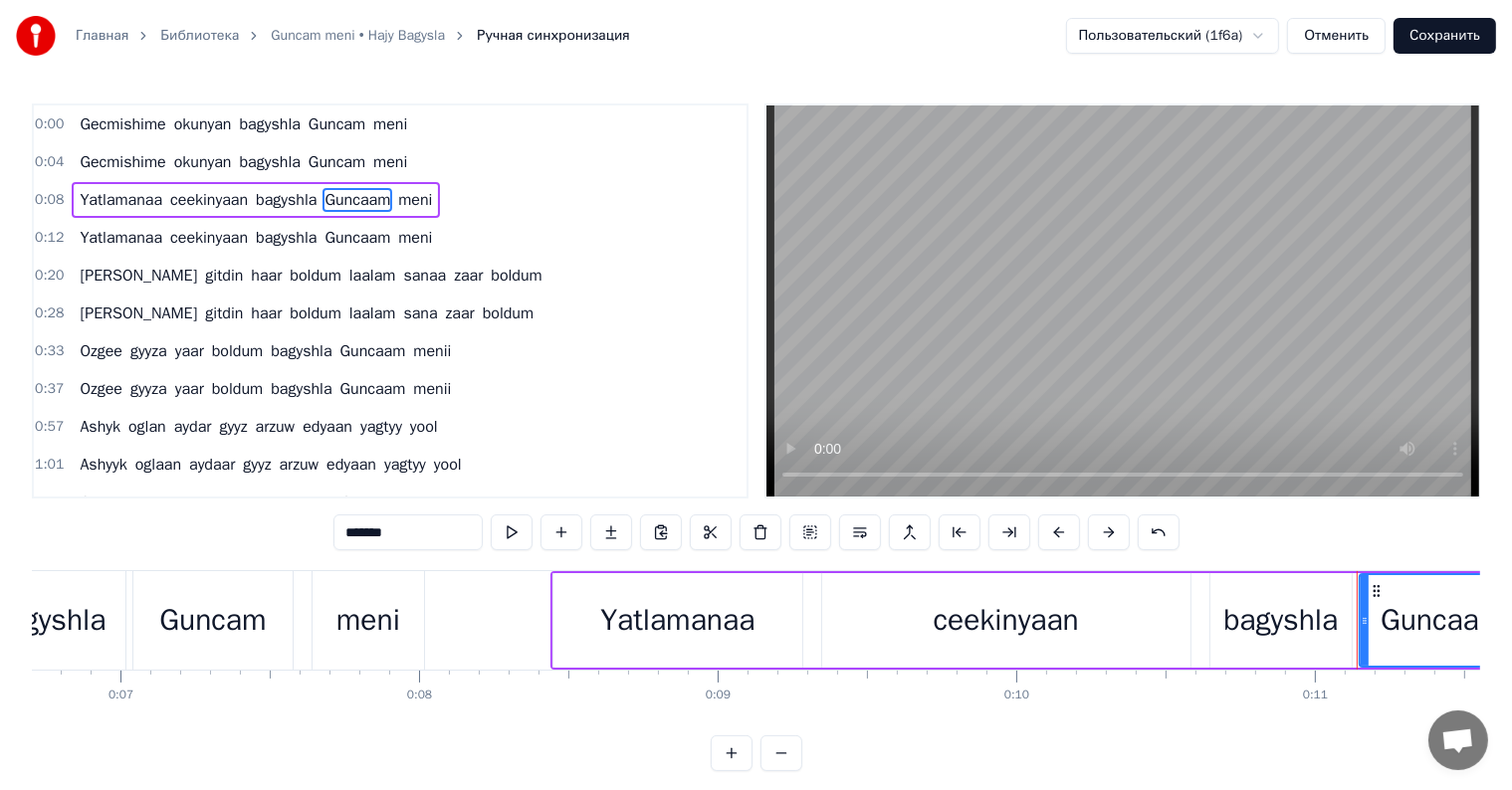 click on "*******" at bounding box center [408, 532] 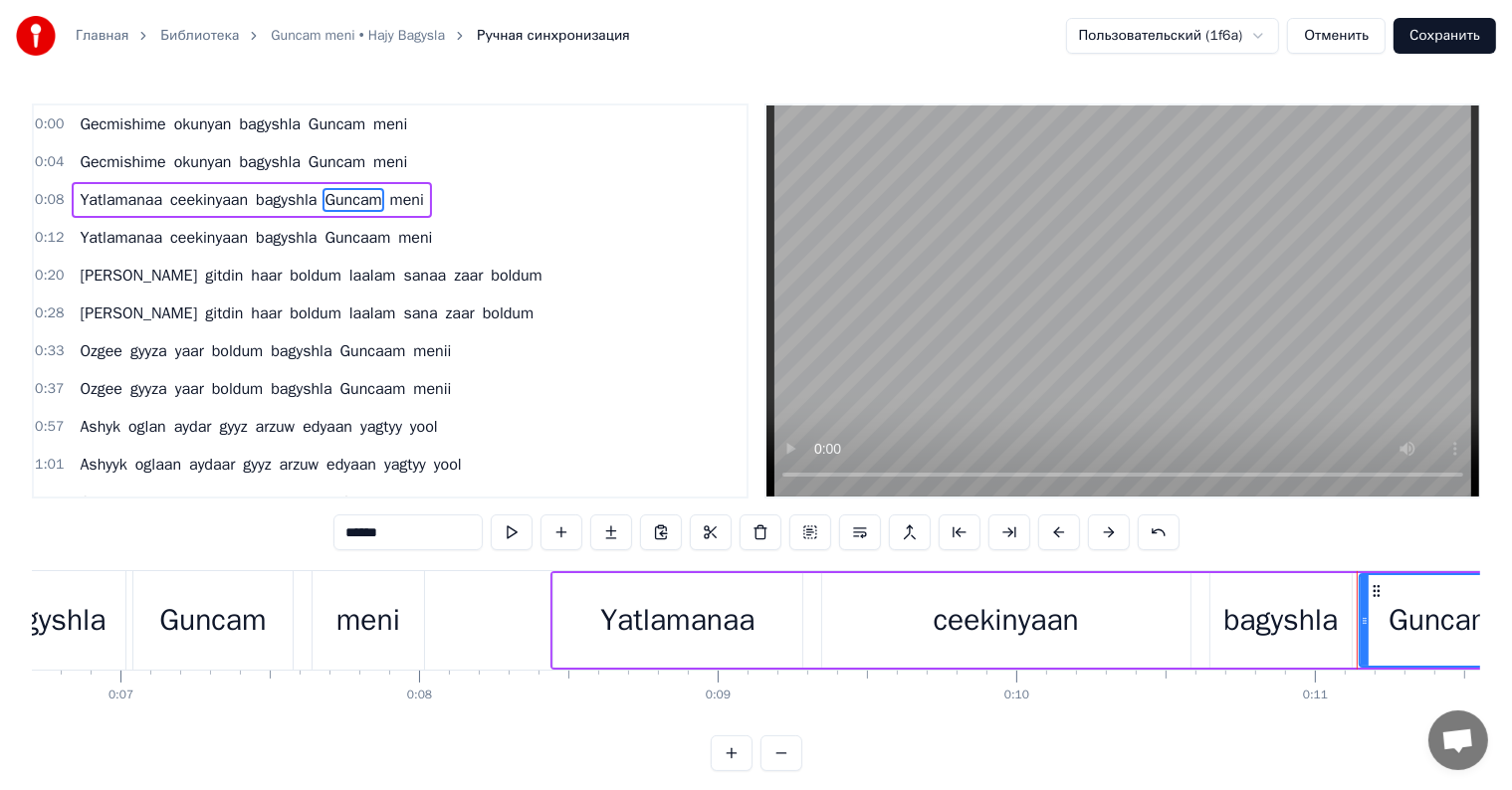 click on "Guncaam" at bounding box center [357, 238] 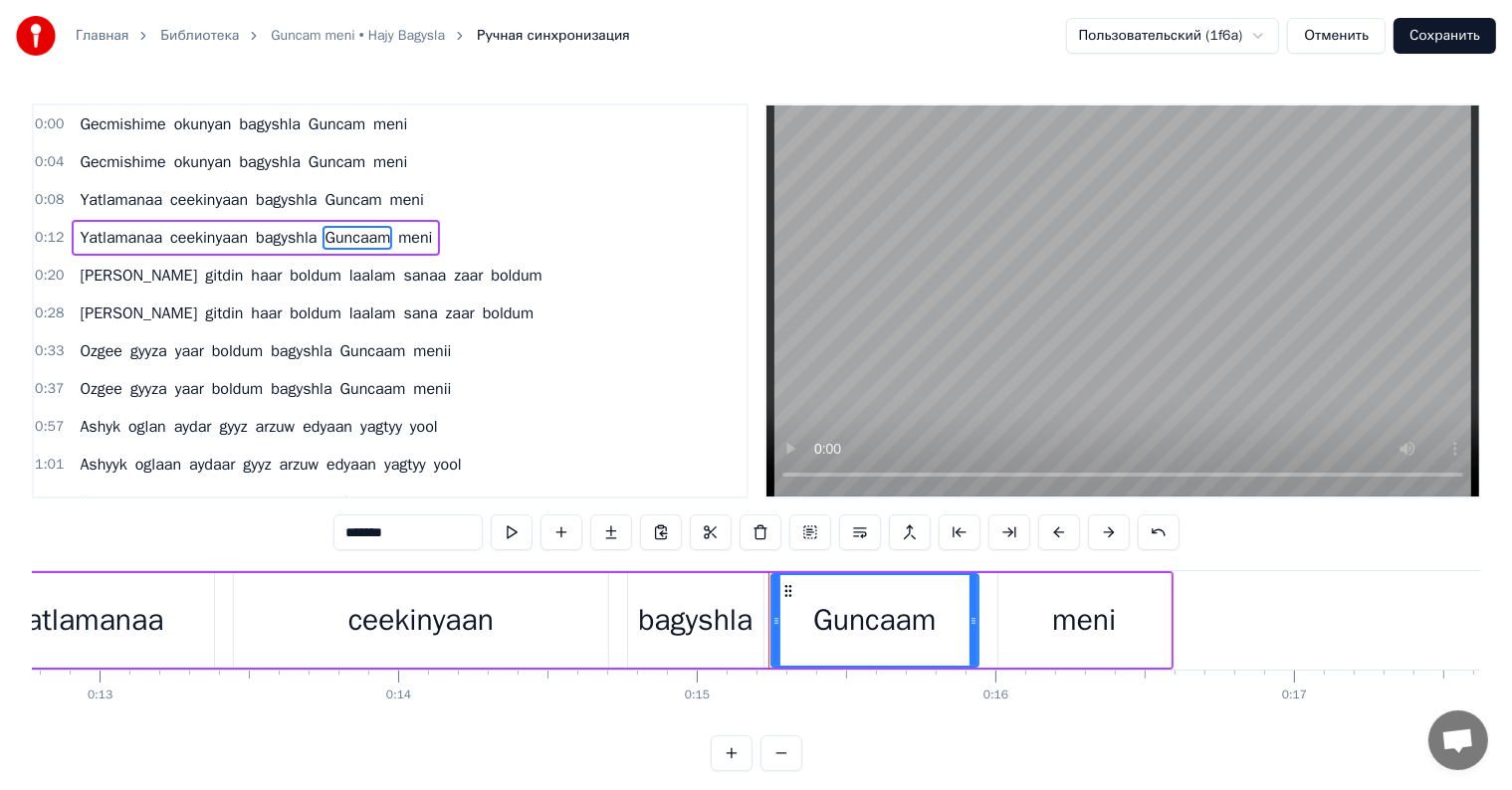 click on "*******" at bounding box center (408, 532) 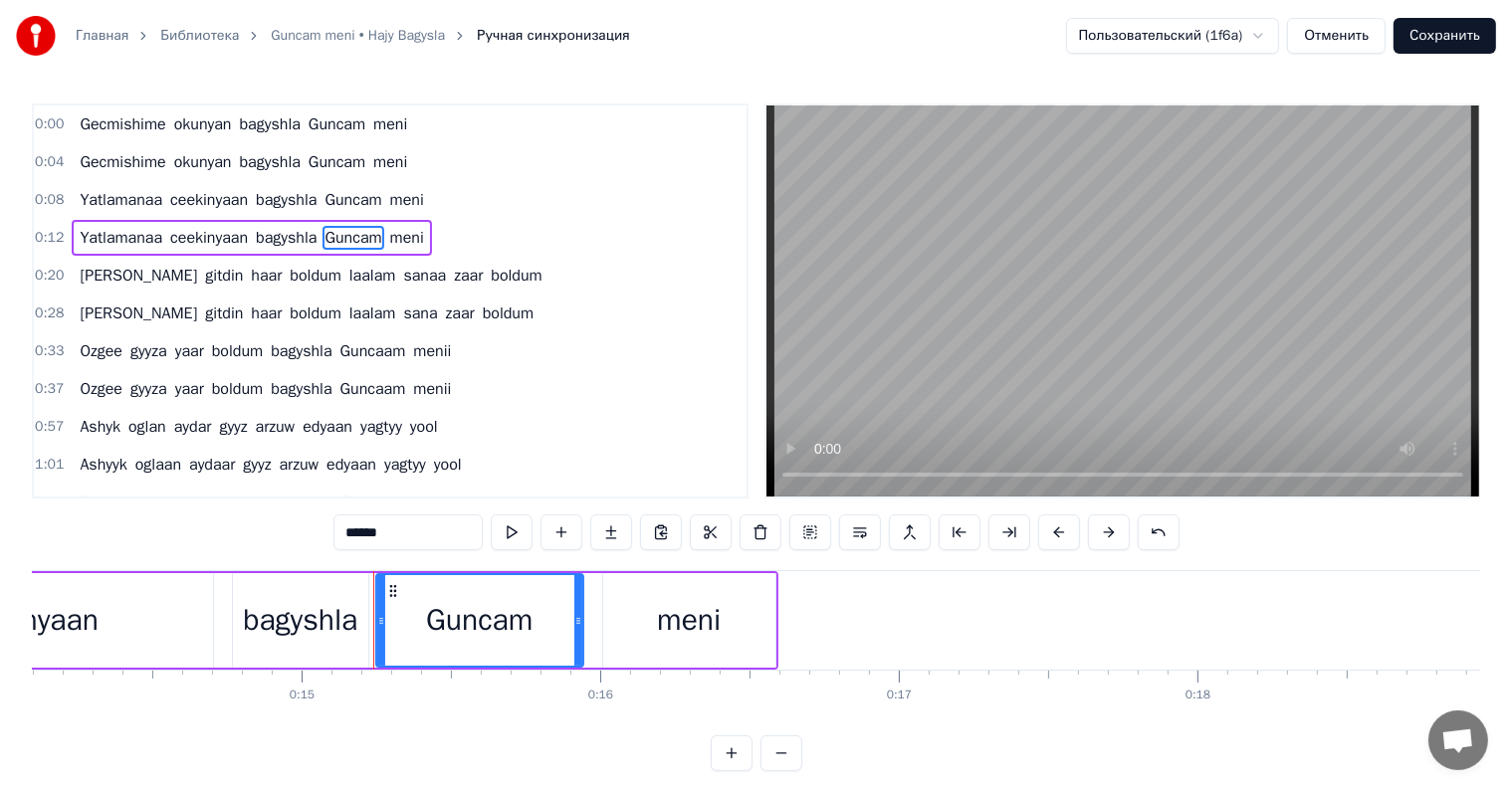 scroll, scrollTop: 0, scrollLeft: 4450, axis: horizontal 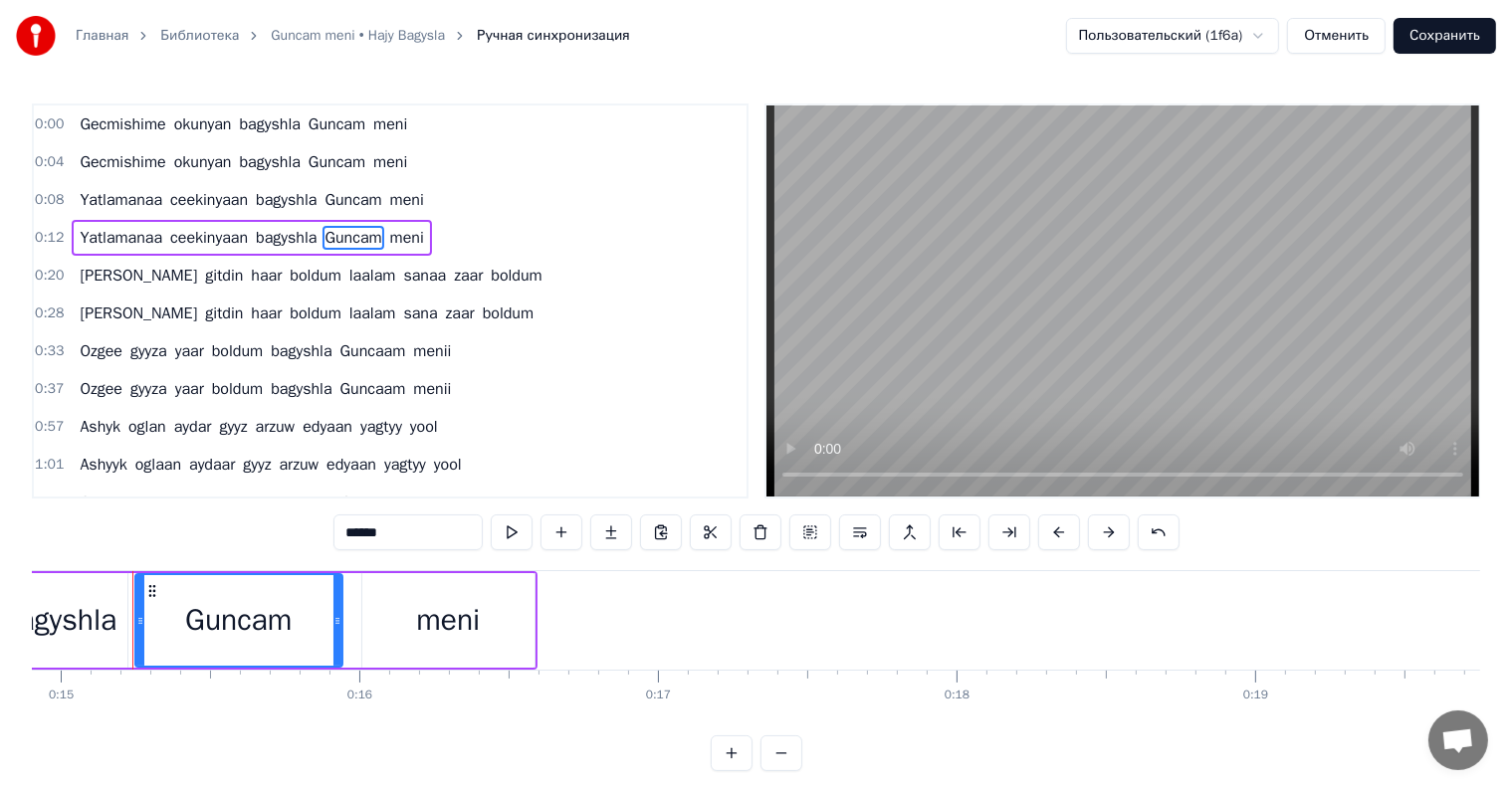 click on "Guncaam" at bounding box center (373, 351) 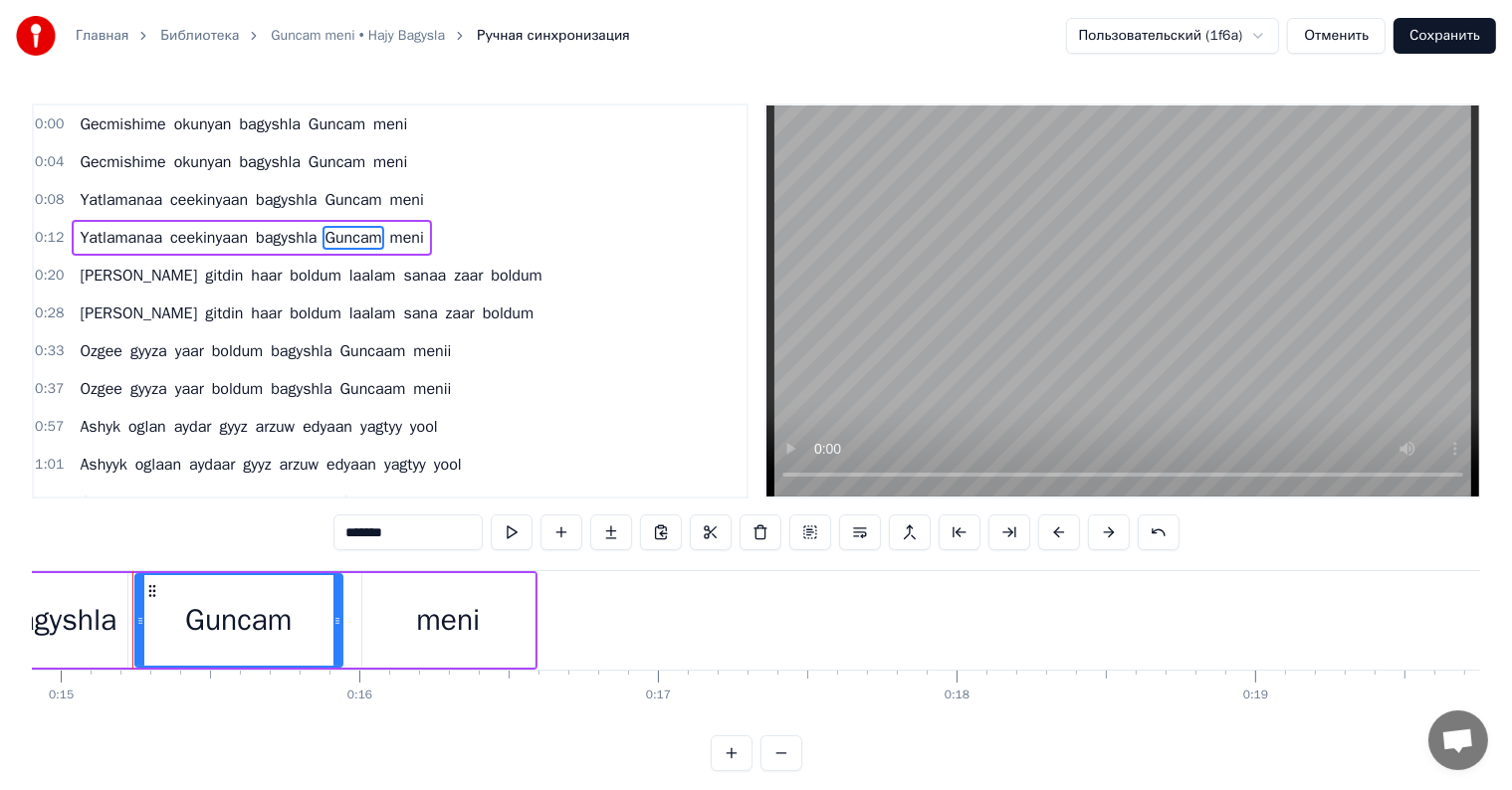 scroll, scrollTop: 42, scrollLeft: 0, axis: vertical 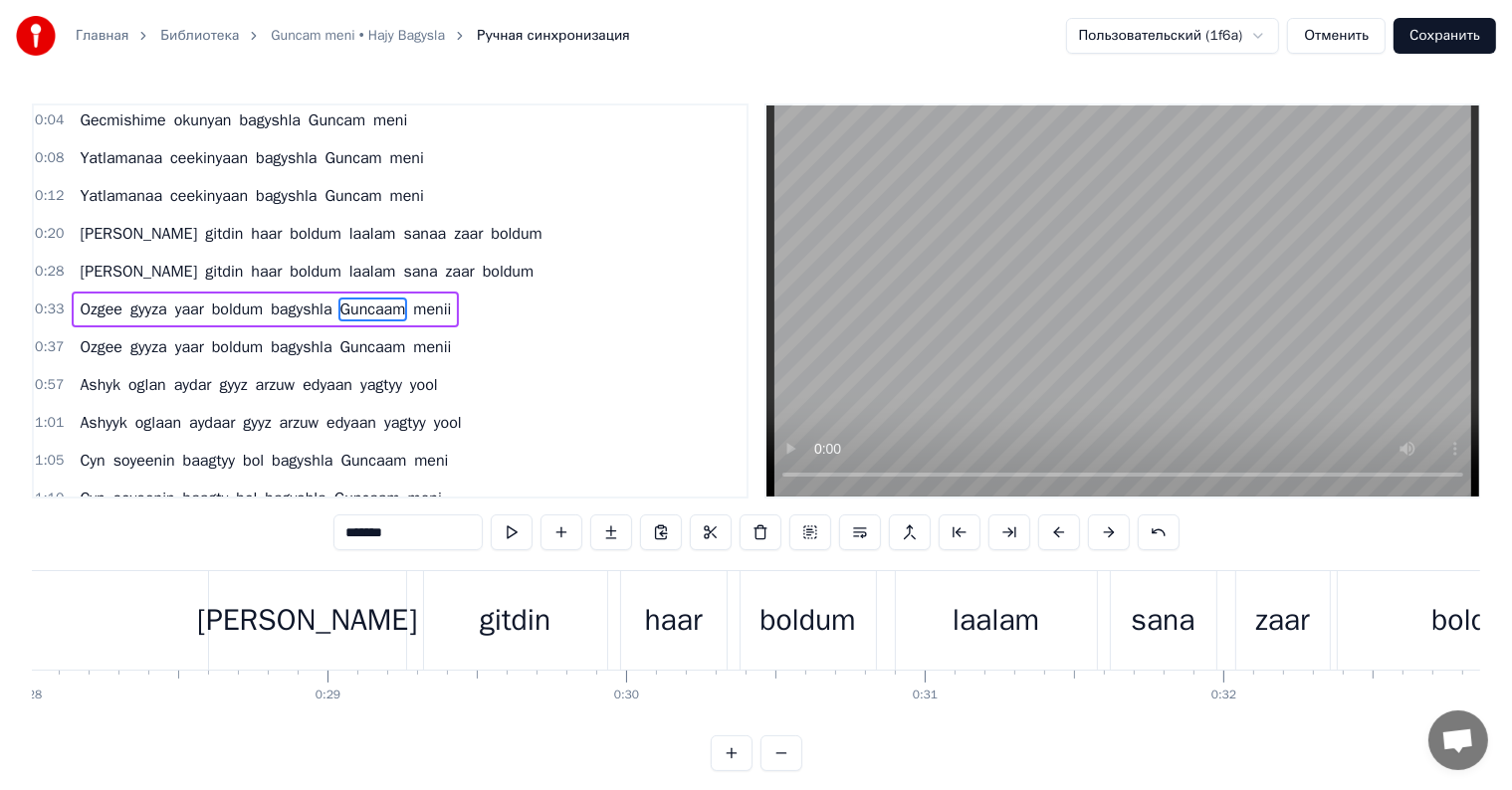 click on "*******" at bounding box center (408, 532) 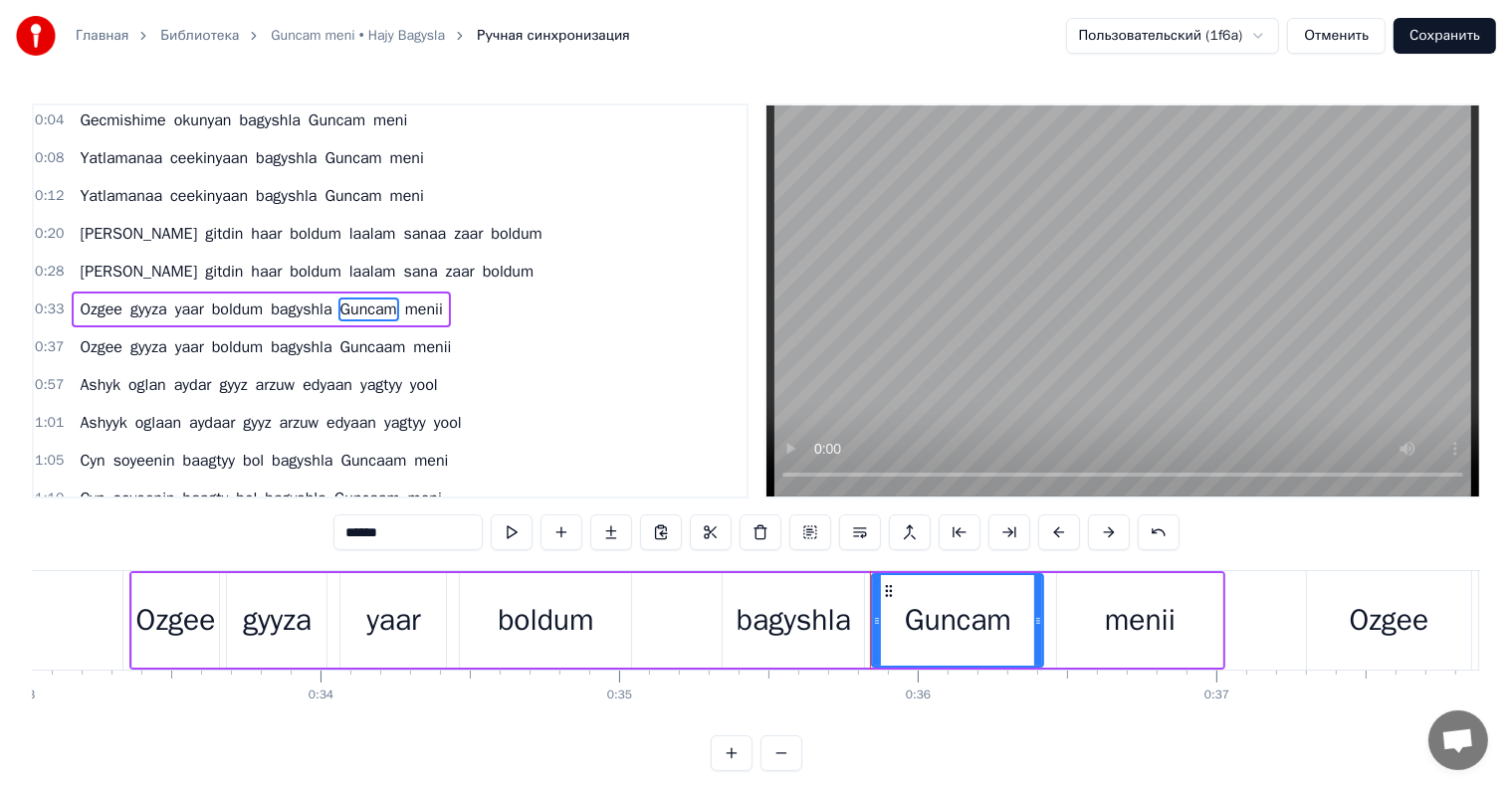 scroll, scrollTop: 0, scrollLeft: 10602, axis: horizontal 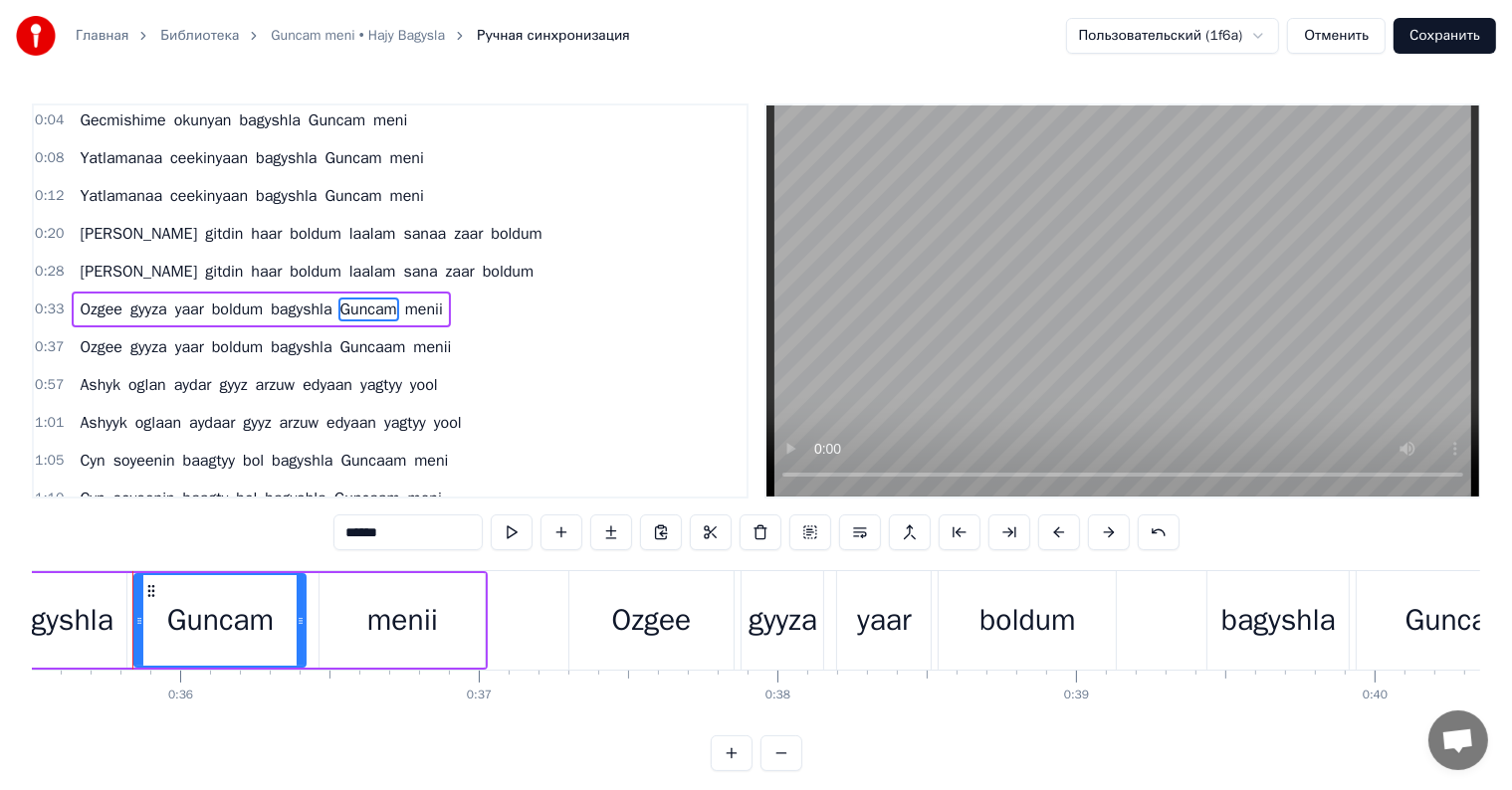 click on "Guncaam" at bounding box center [373, 347] 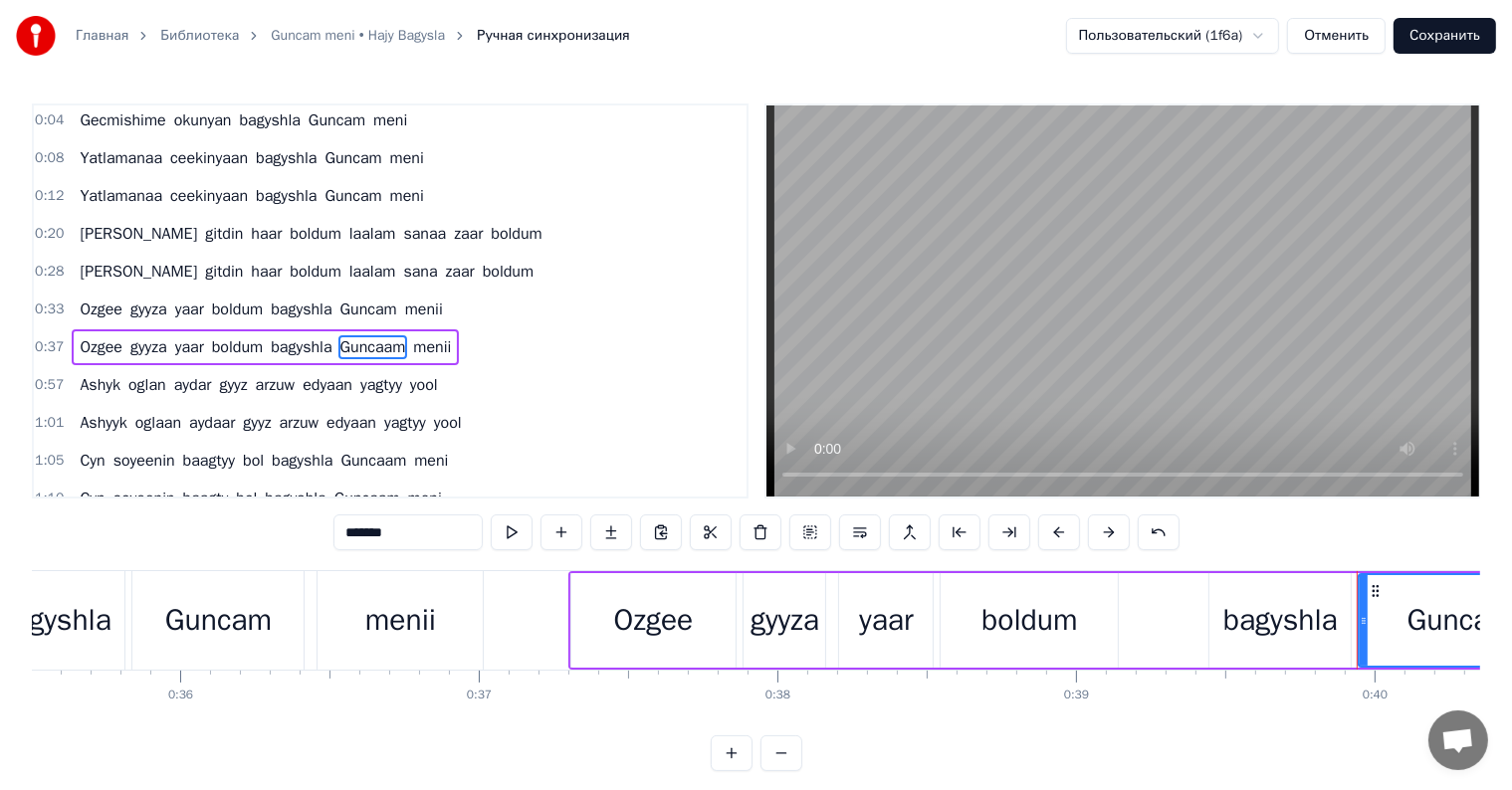 scroll, scrollTop: 79, scrollLeft: 0, axis: vertical 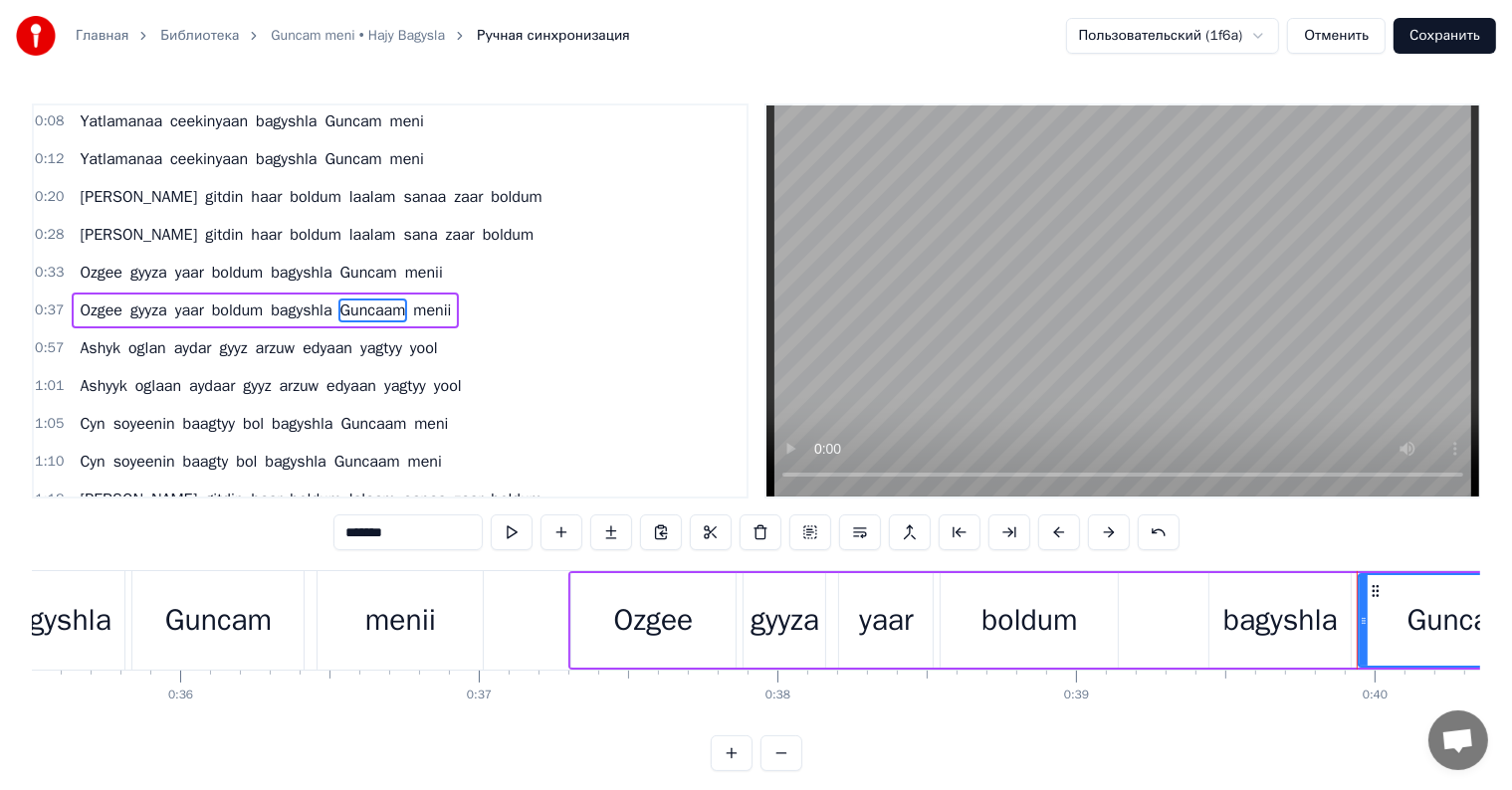 click on "*******" at bounding box center [408, 532] 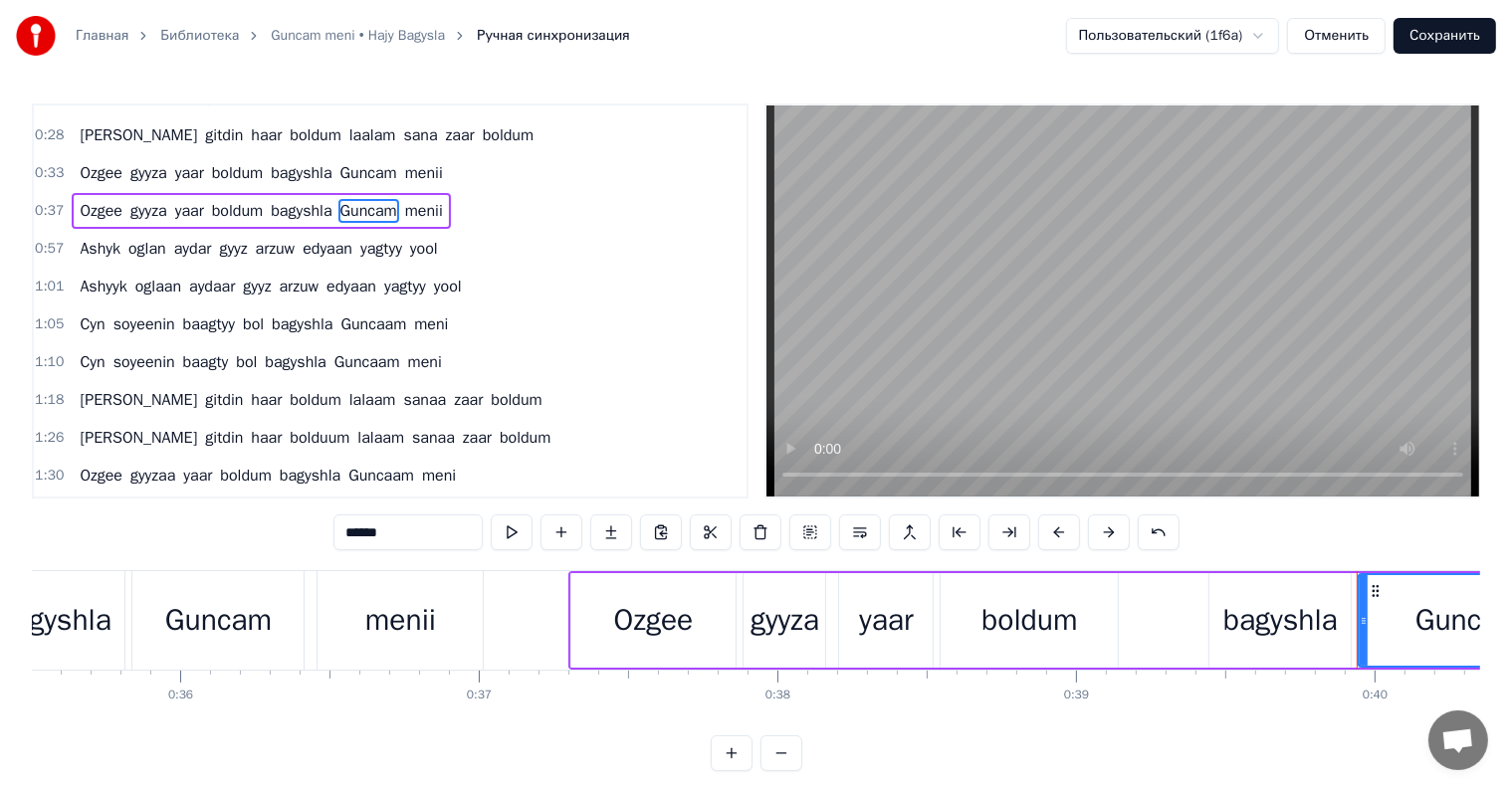 scroll, scrollTop: 278, scrollLeft: 0, axis: vertical 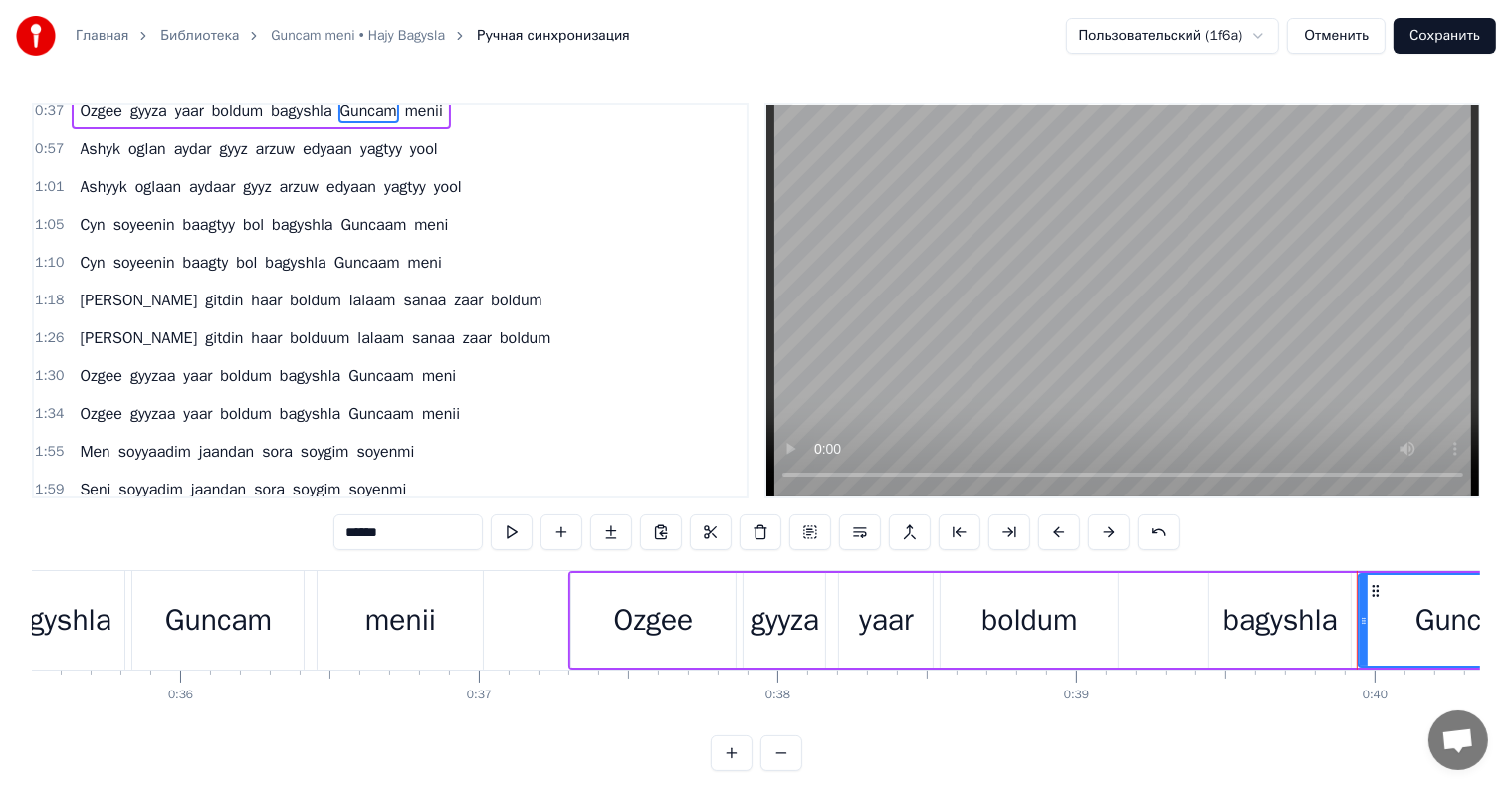 click on "Guncaam" at bounding box center [373, 225] 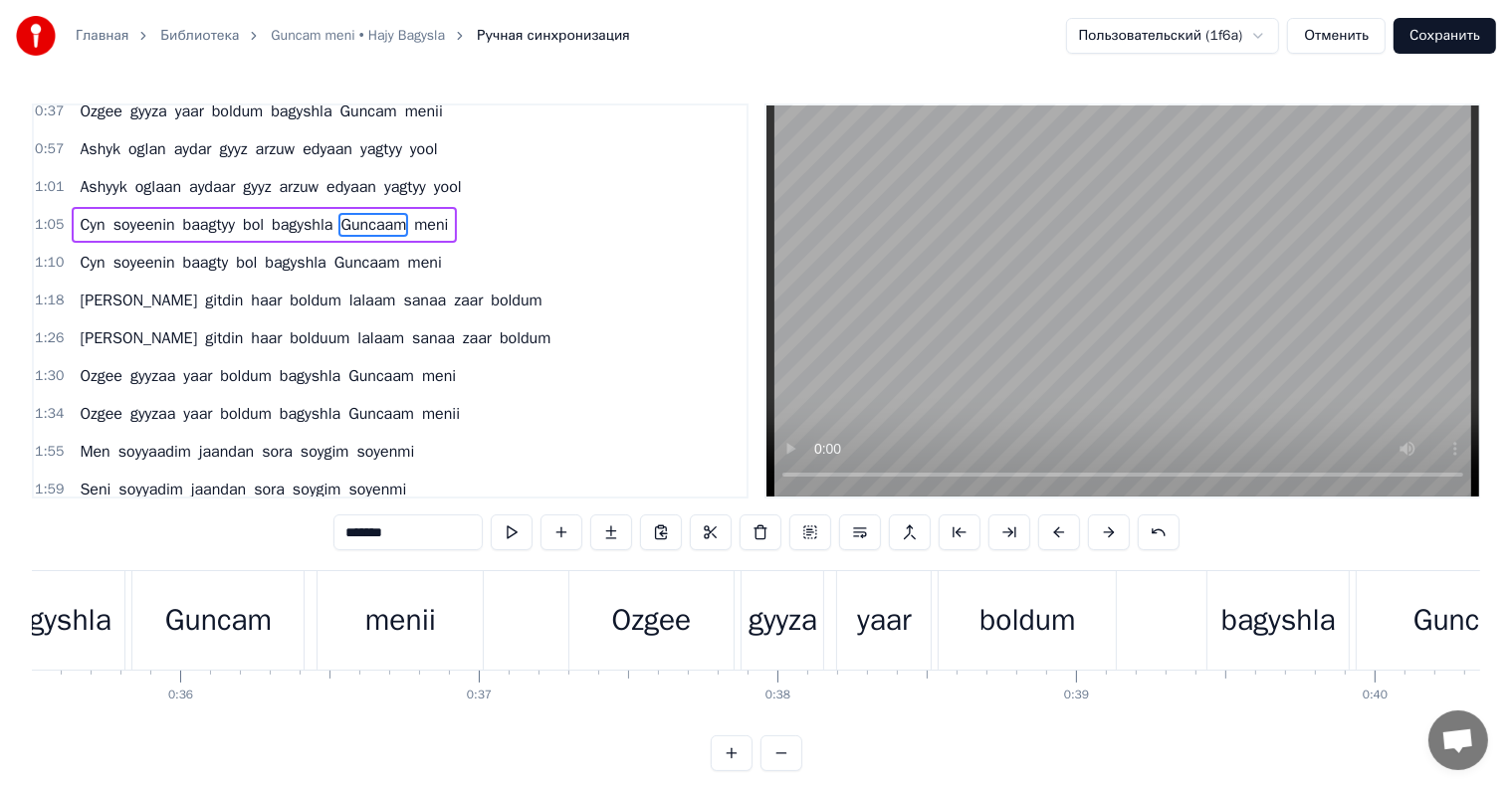 scroll, scrollTop: 188, scrollLeft: 0, axis: vertical 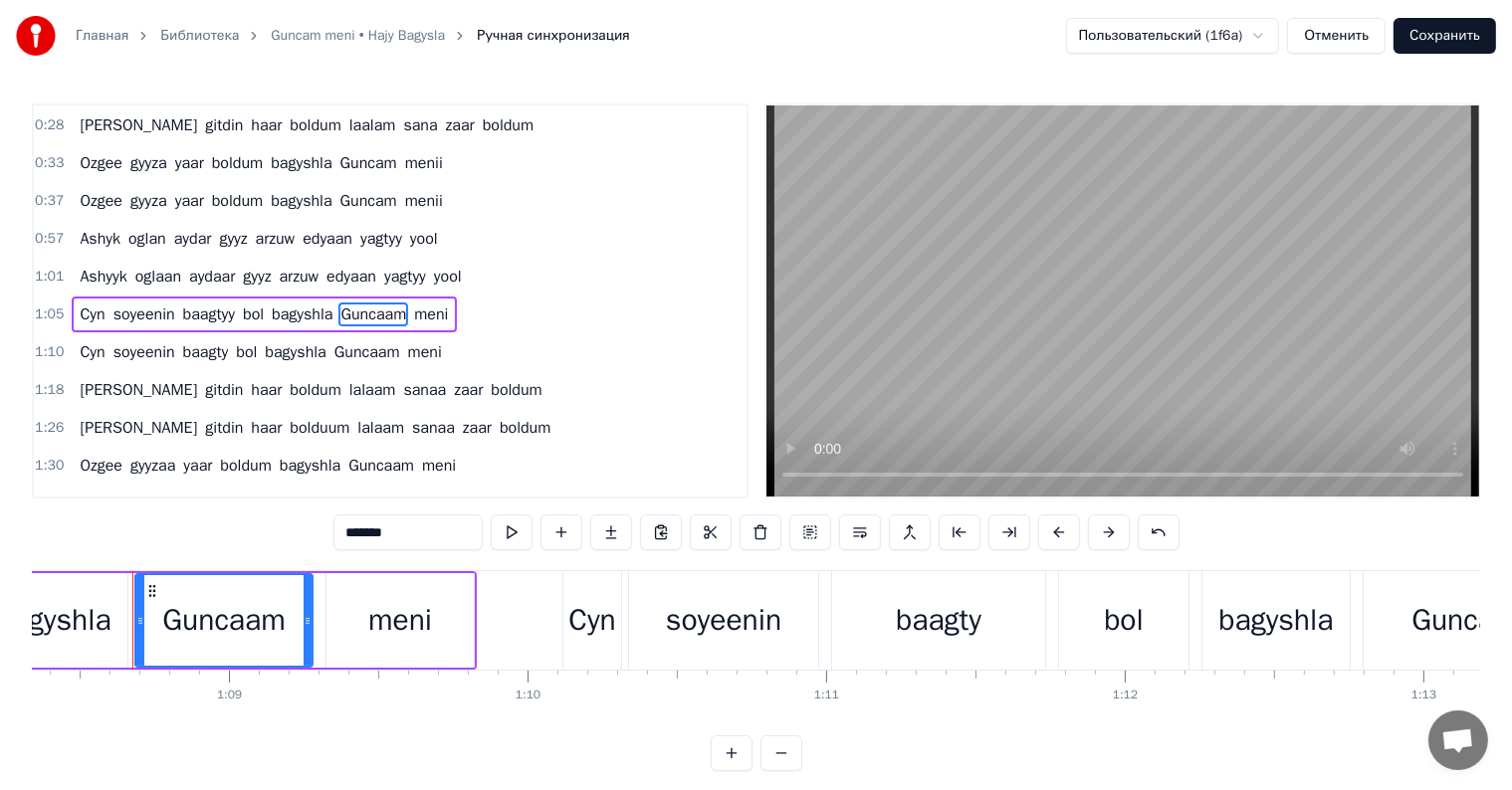 click on "*******" at bounding box center [408, 532] 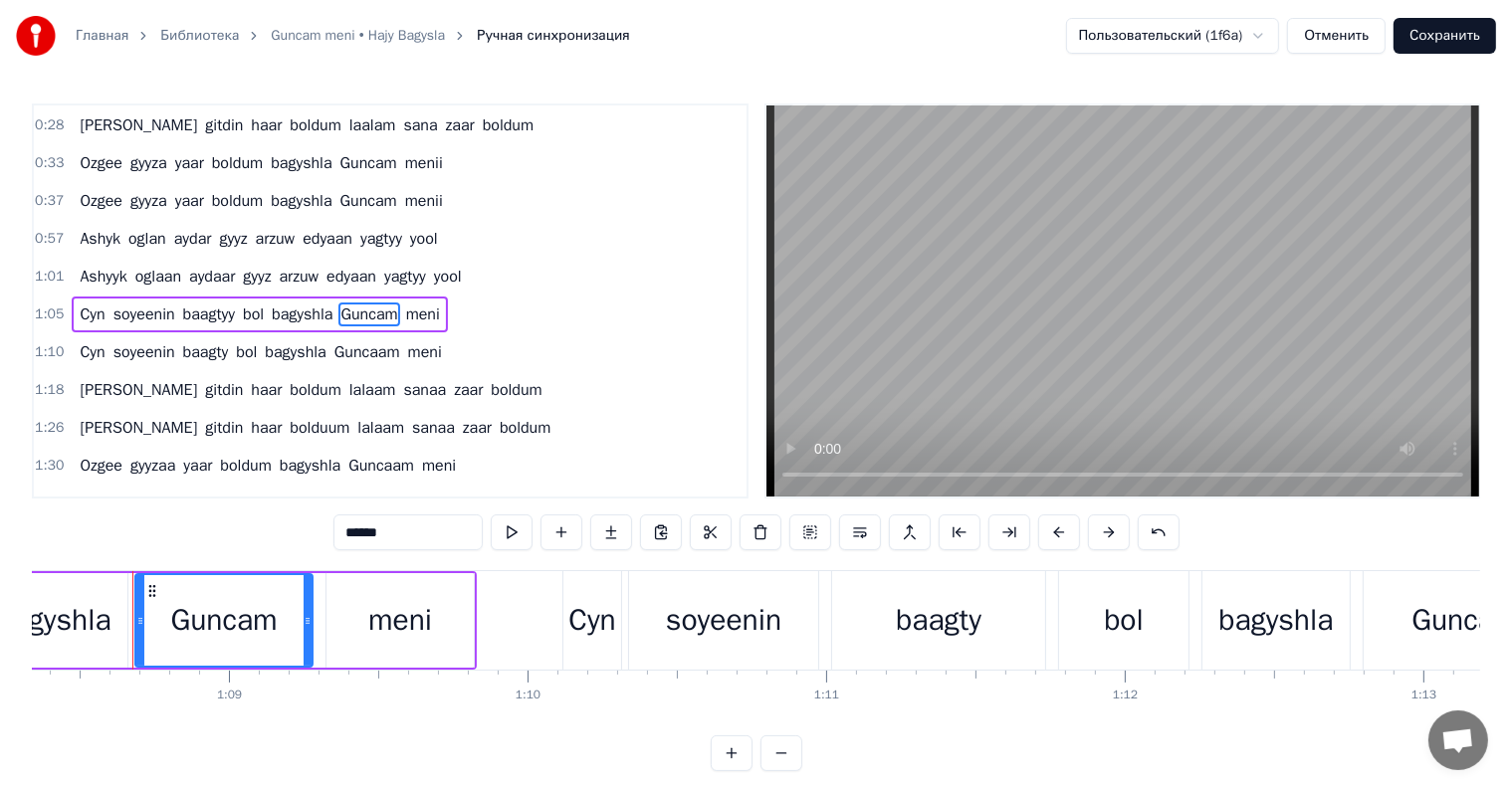 click on "Guncaam" at bounding box center (367, 352) 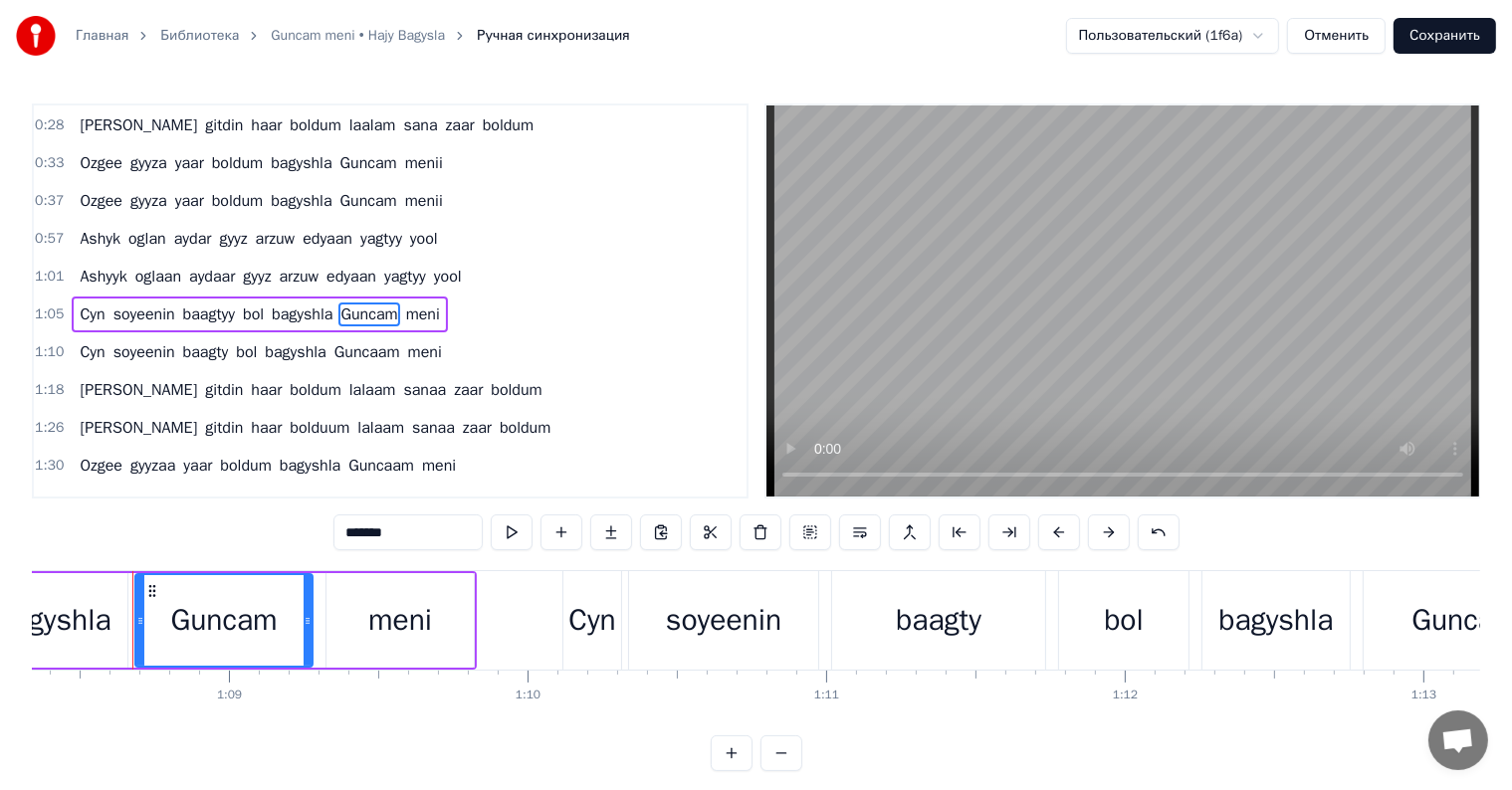 scroll, scrollTop: 225, scrollLeft: 0, axis: vertical 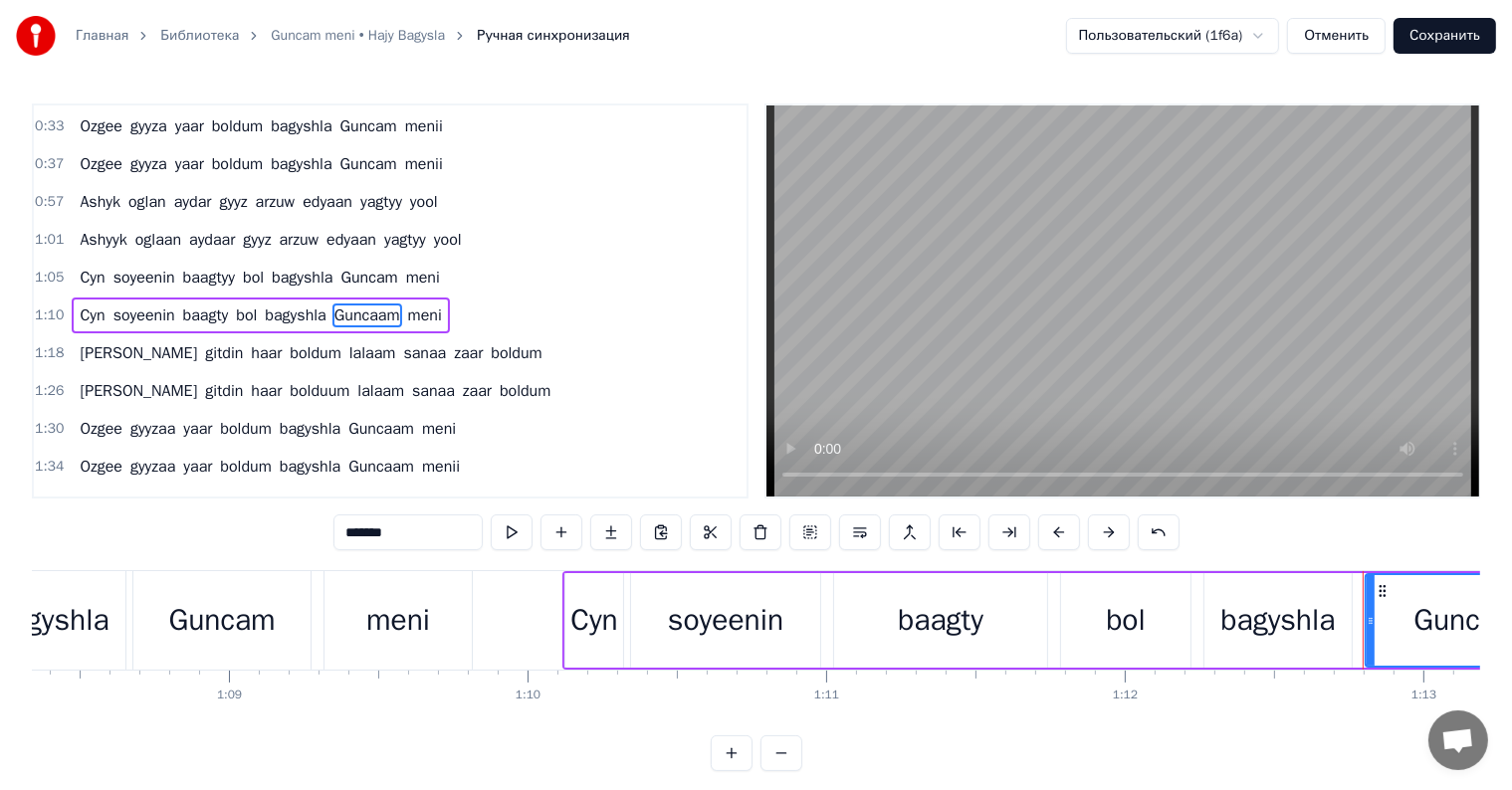 click on "*******" at bounding box center (408, 532) 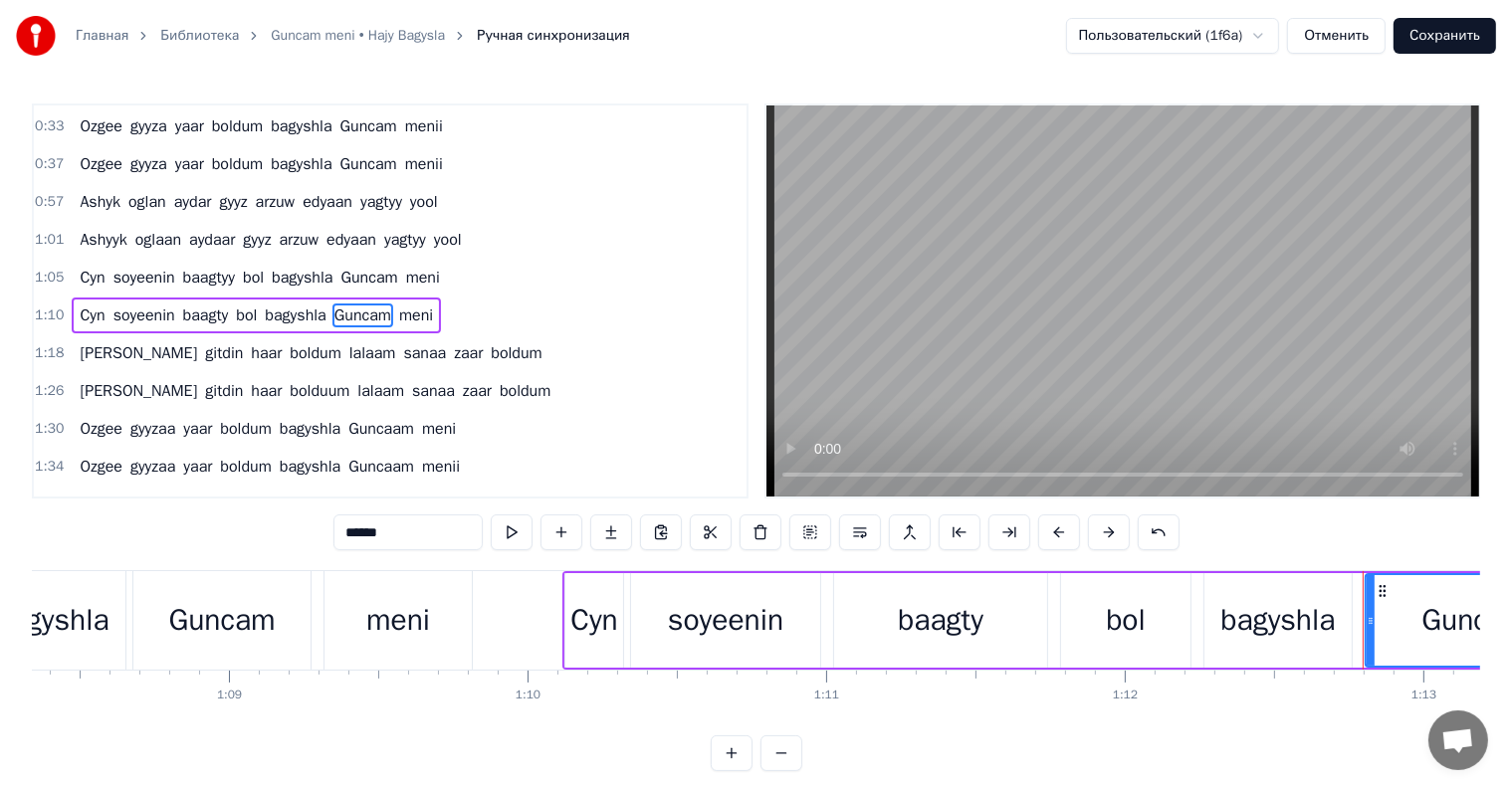 type on "******" 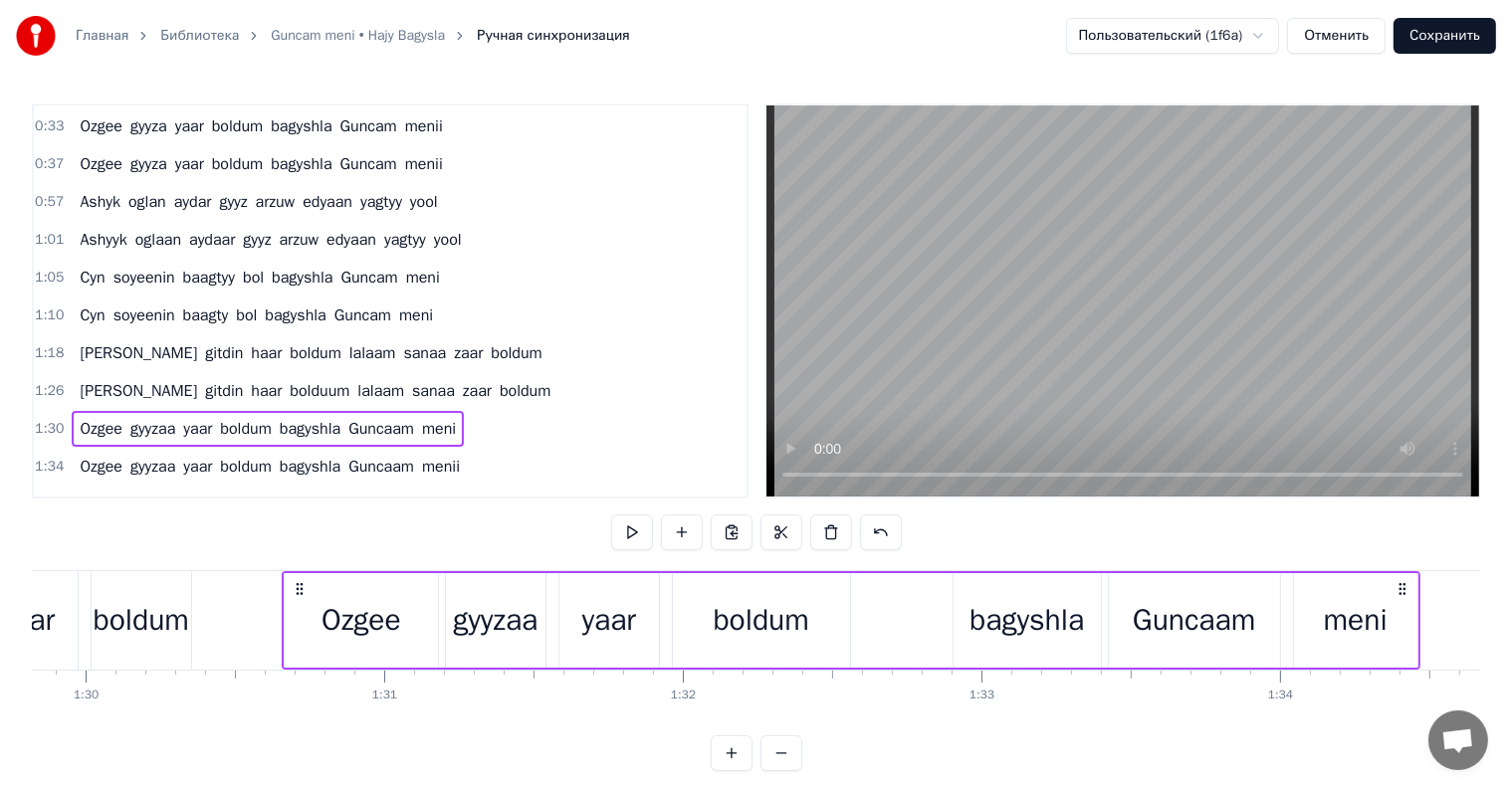 scroll, scrollTop: 0, scrollLeft: 26971, axis: horizontal 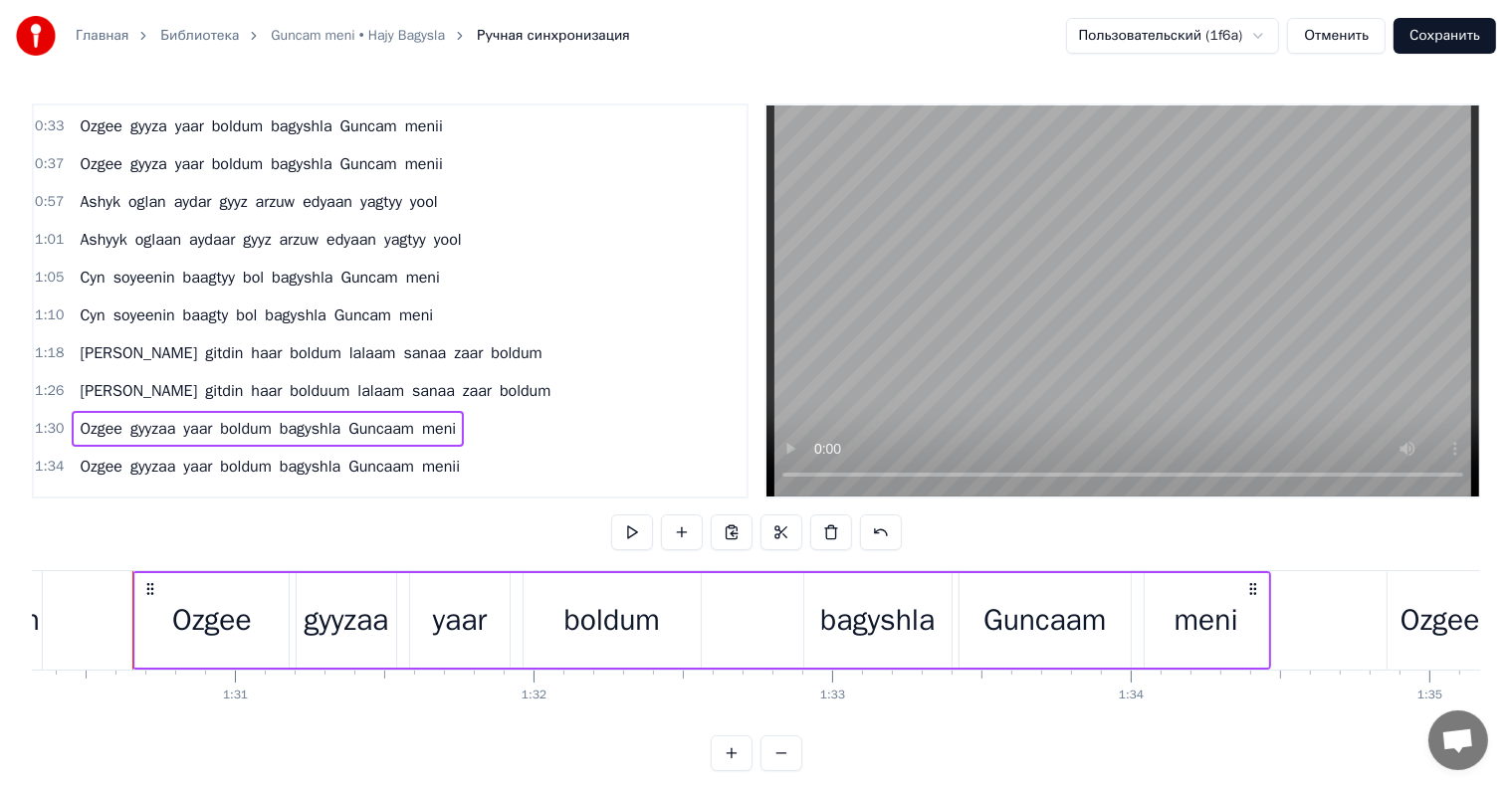click on "Guncaam" at bounding box center (381, 429) 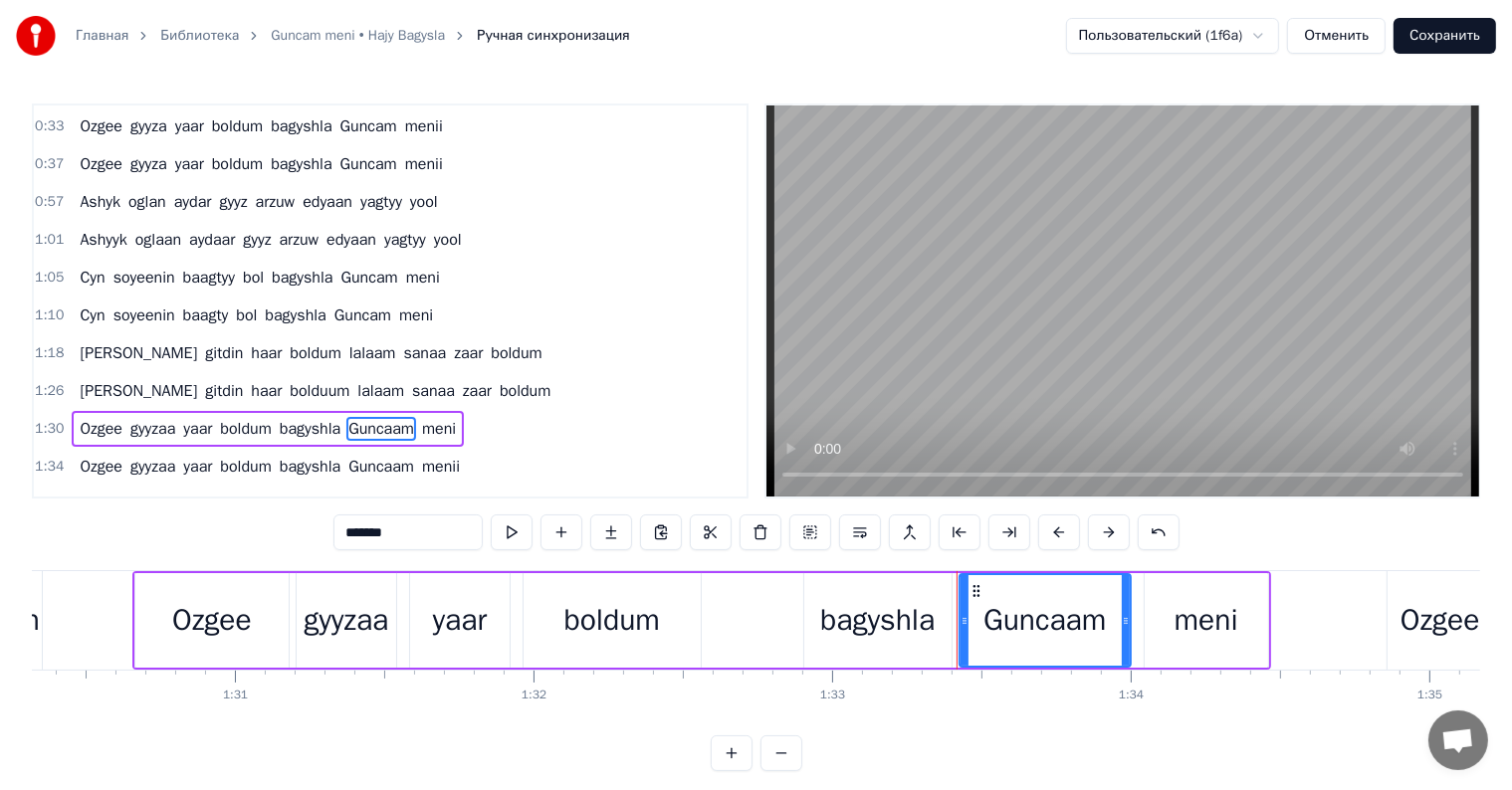 scroll, scrollTop: 334, scrollLeft: 0, axis: vertical 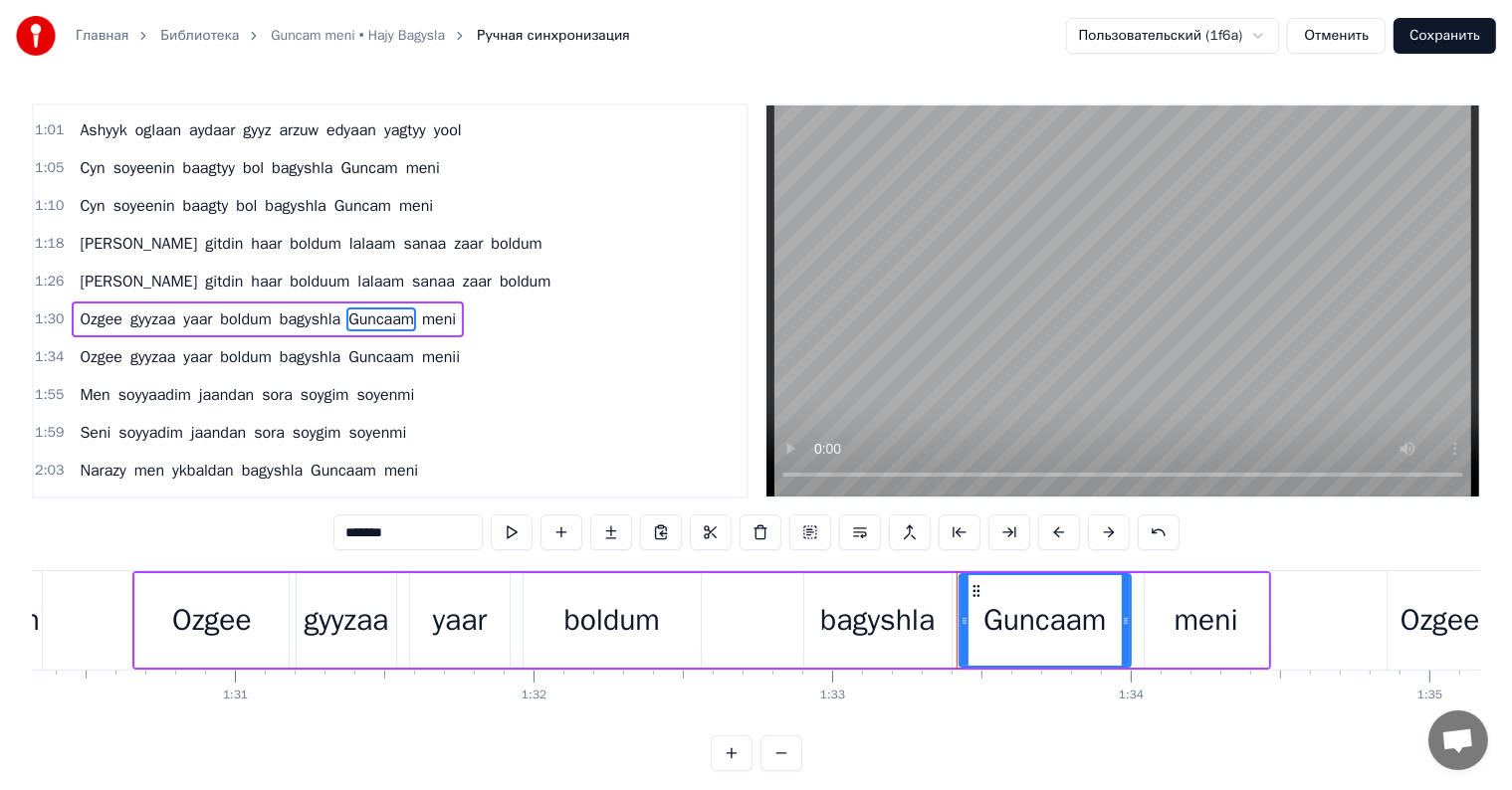 click on "*******" at bounding box center (408, 532) 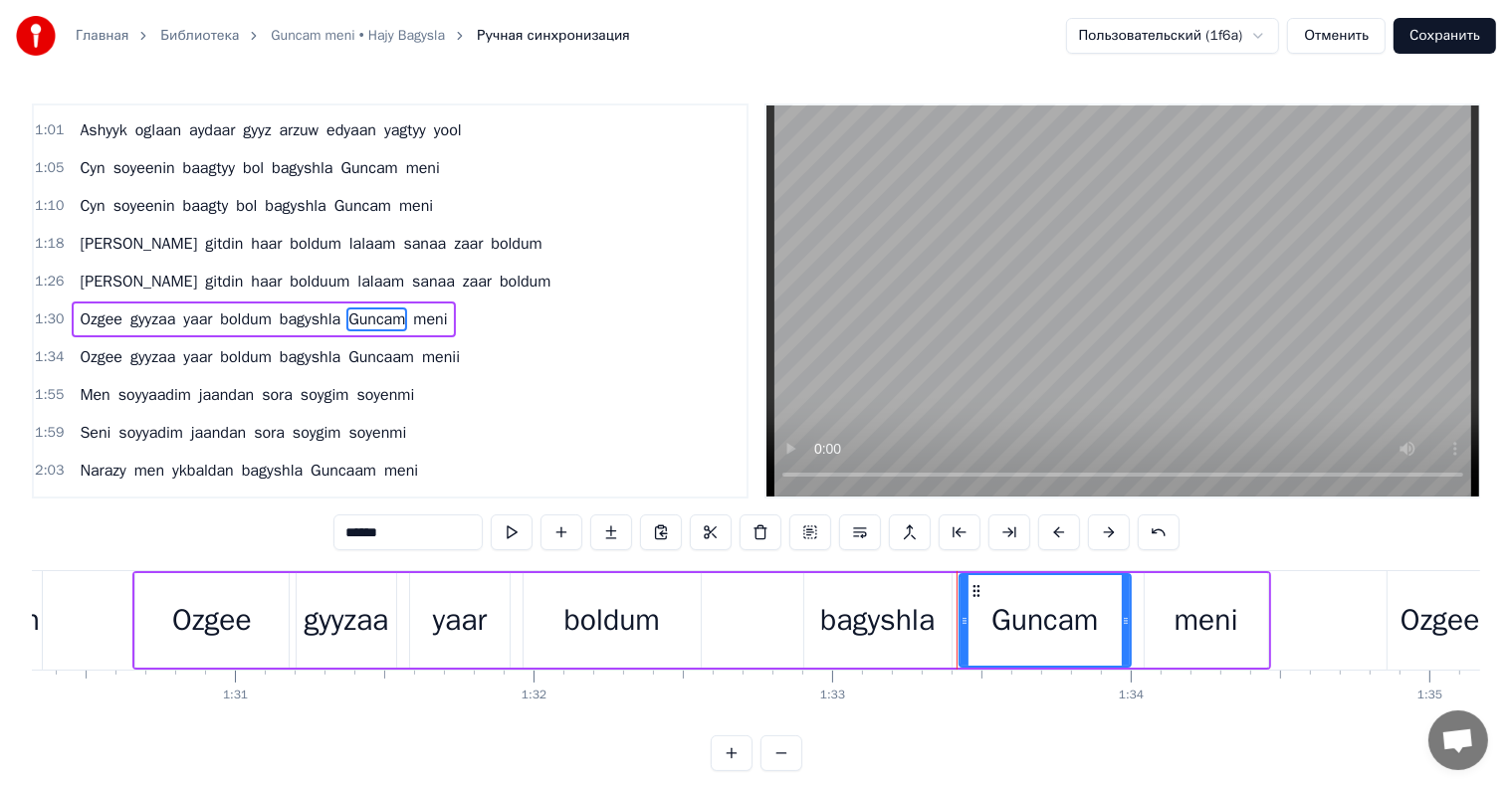 click on "Guncaam" at bounding box center (381, 357) 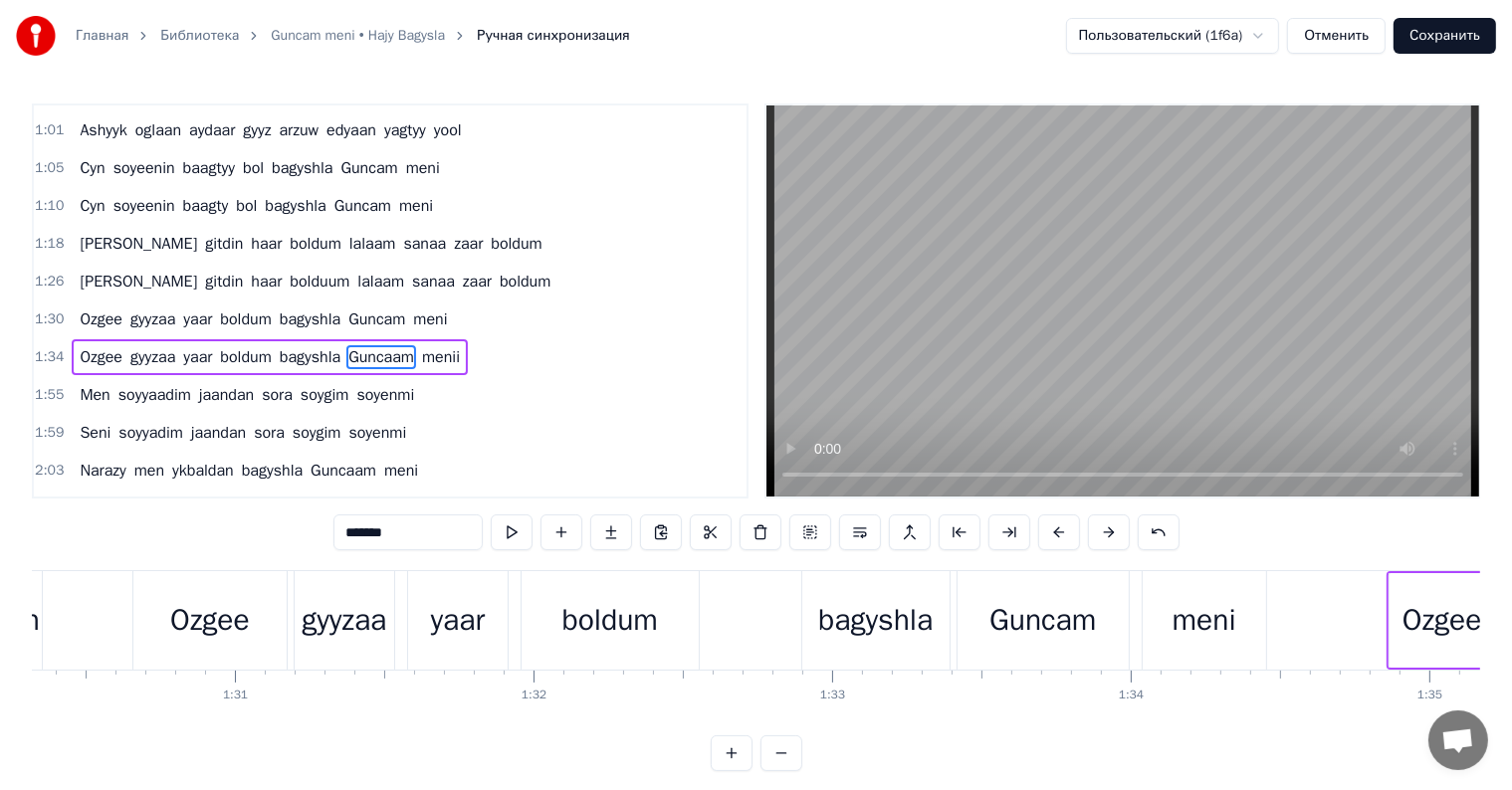 scroll, scrollTop: 371, scrollLeft: 0, axis: vertical 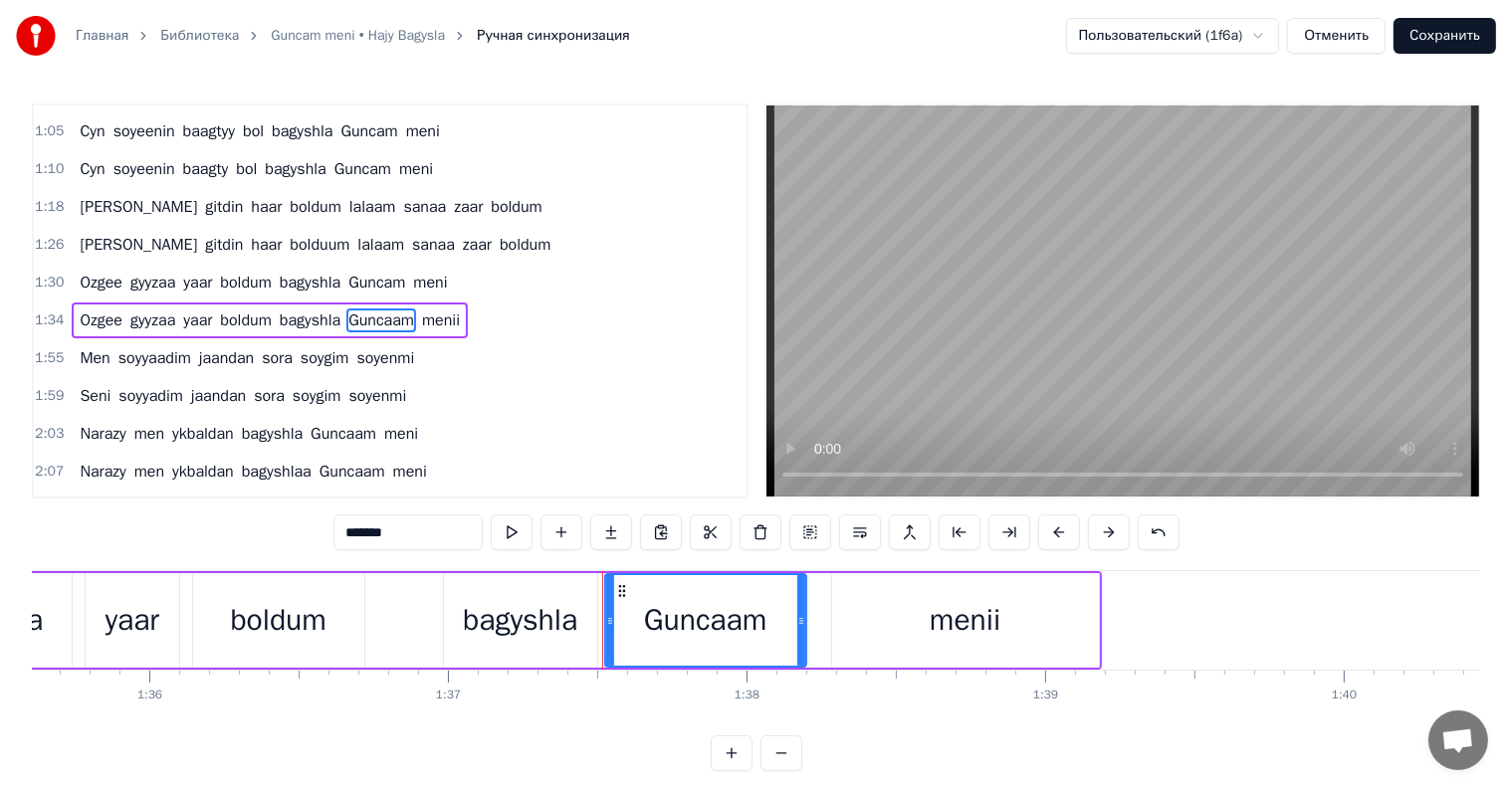 click on "*******" at bounding box center [408, 532] 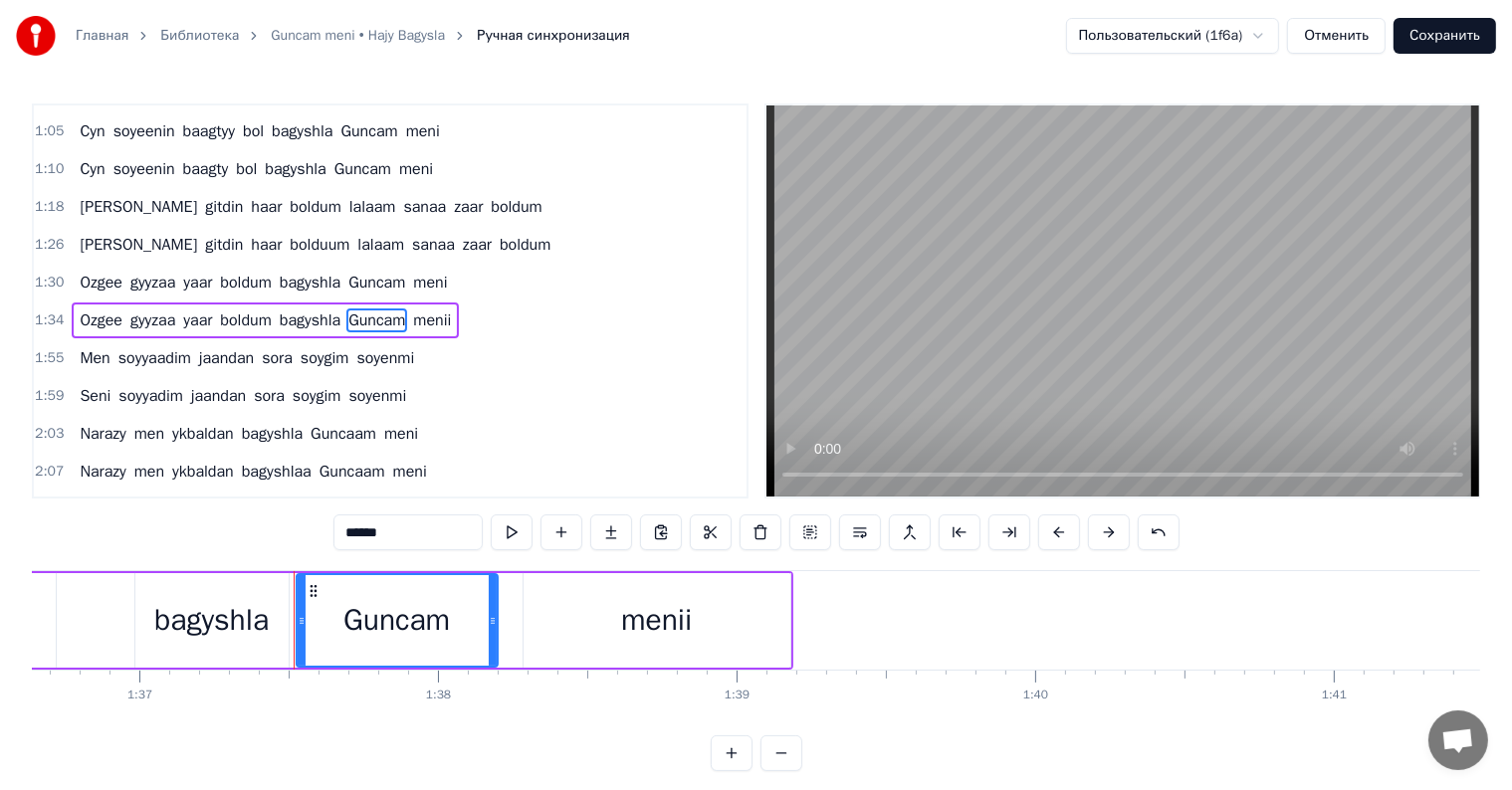 scroll, scrollTop: 0, scrollLeft: 29020, axis: horizontal 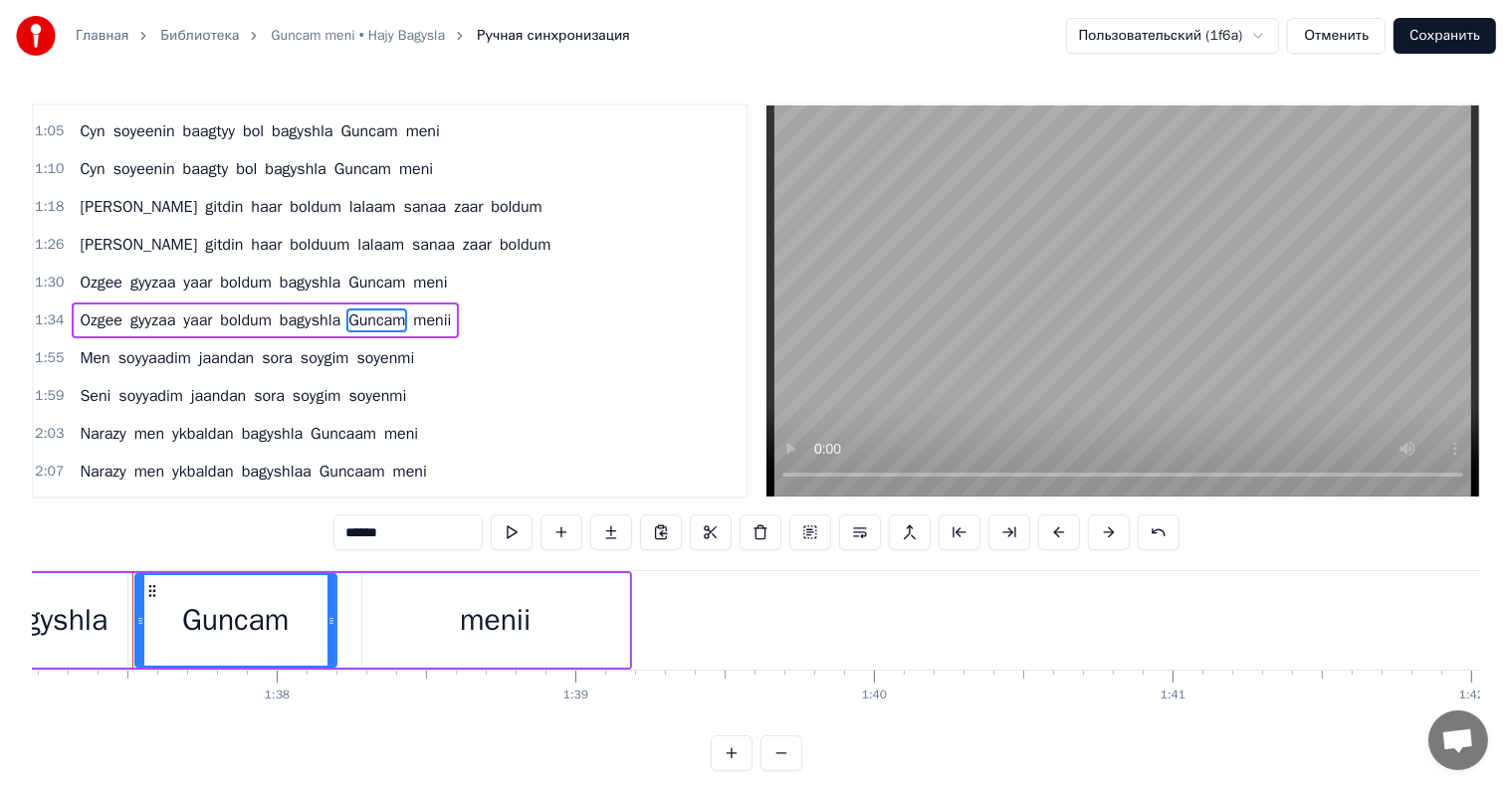 click on "Guncaam" at bounding box center [343, 434] 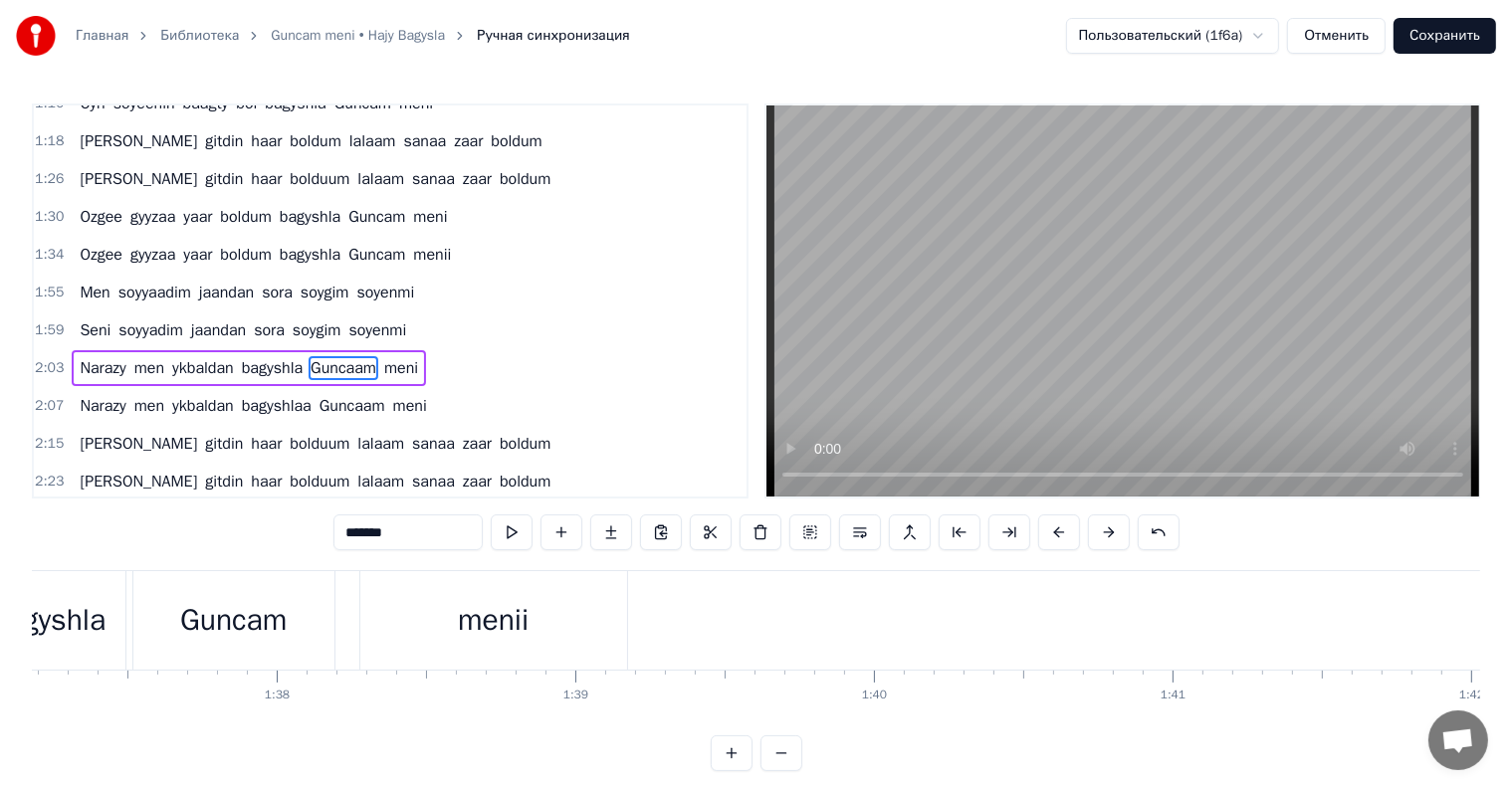 scroll, scrollTop: 482, scrollLeft: 0, axis: vertical 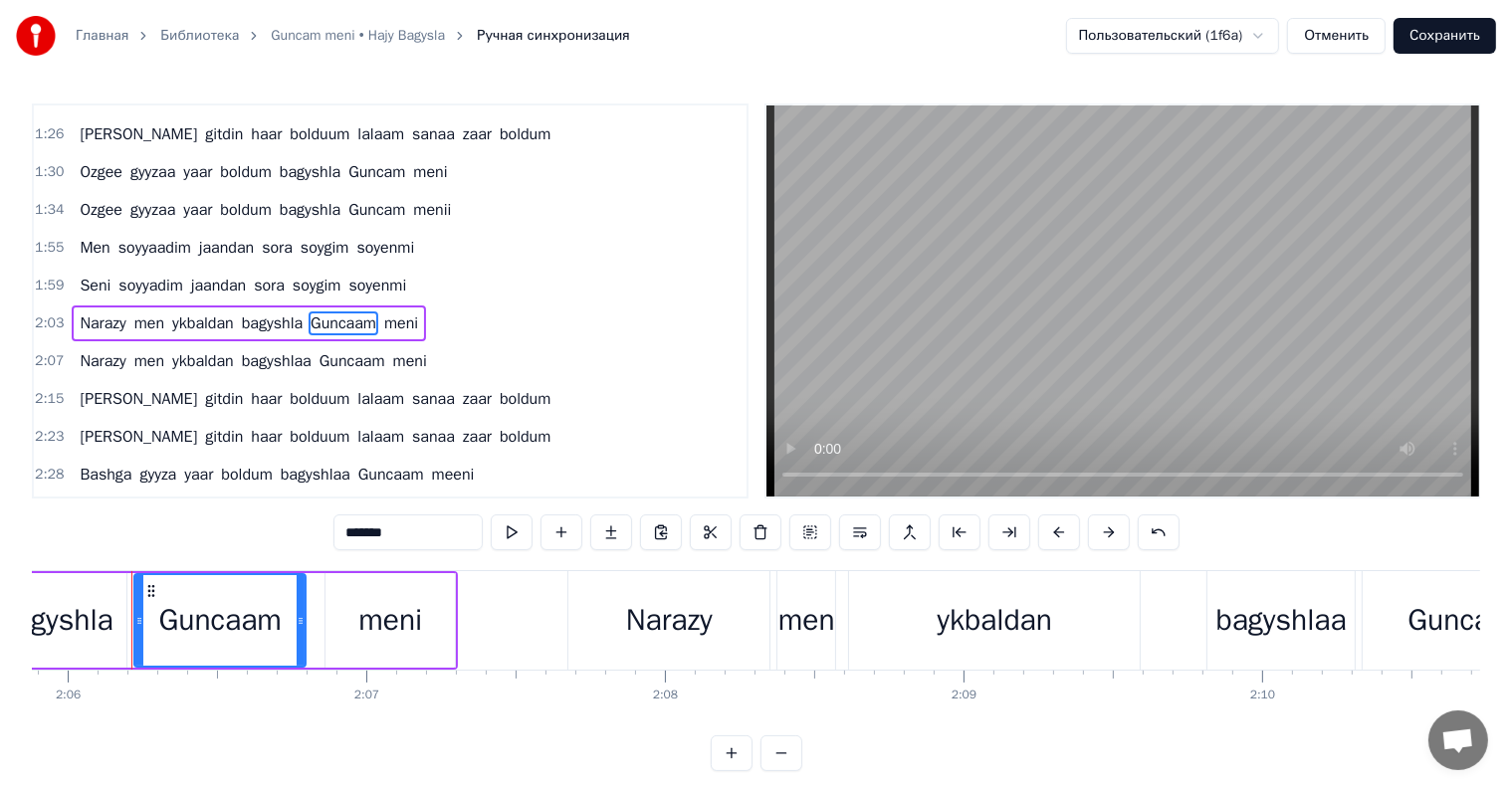 click on "*******" at bounding box center [408, 532] 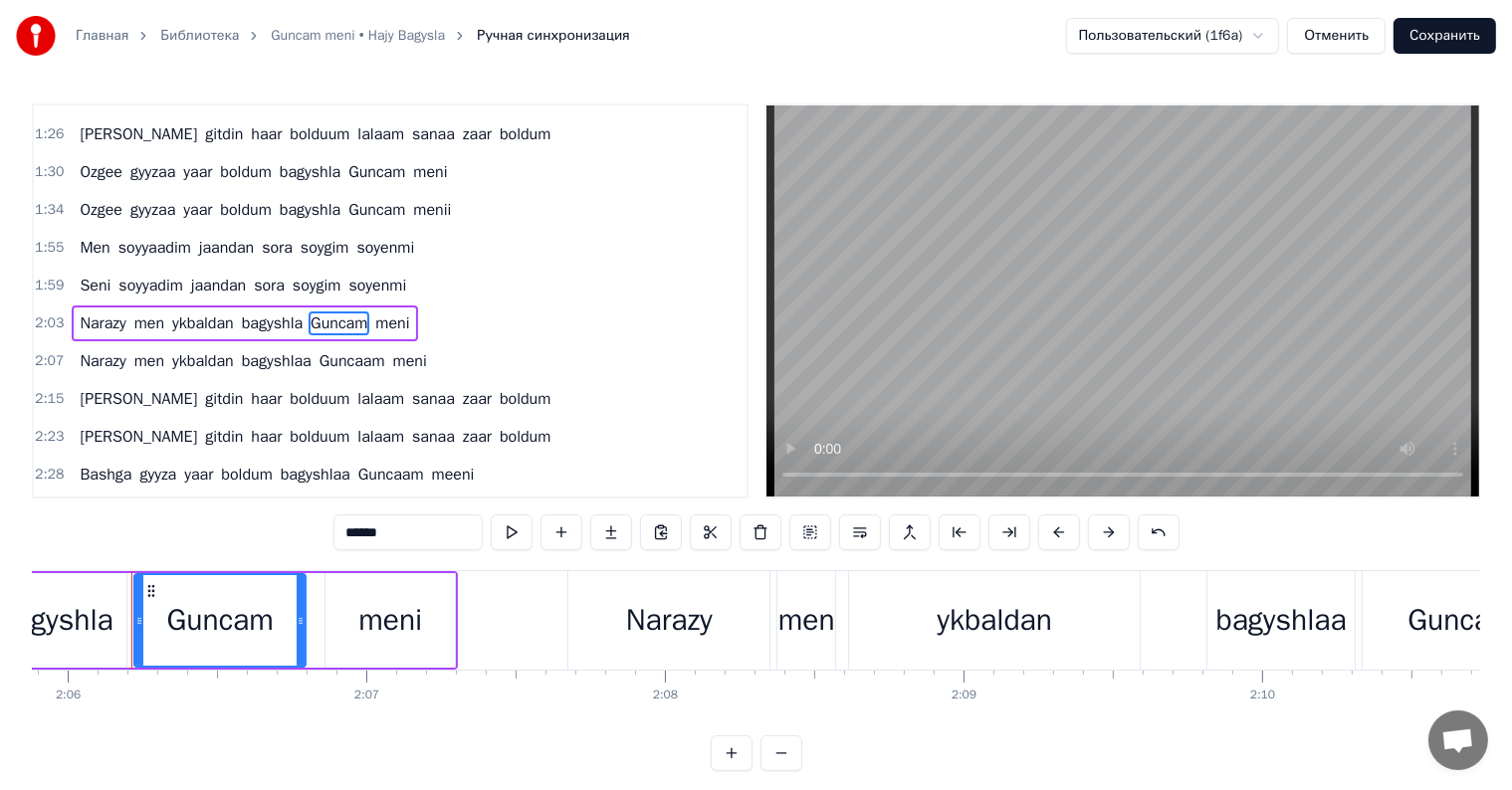 click on "Guncaam" at bounding box center (352, 361) 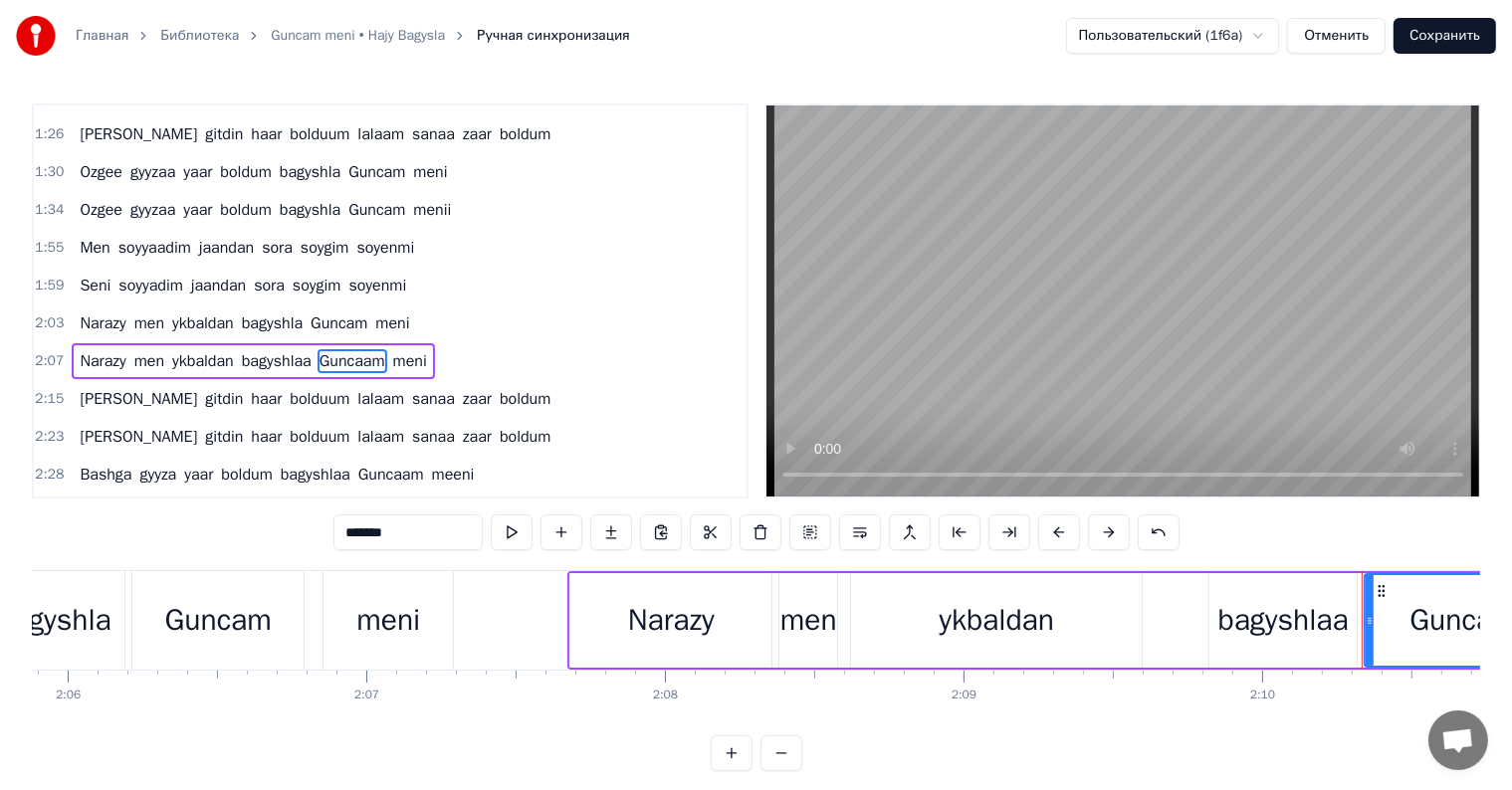 scroll, scrollTop: 517, scrollLeft: 0, axis: vertical 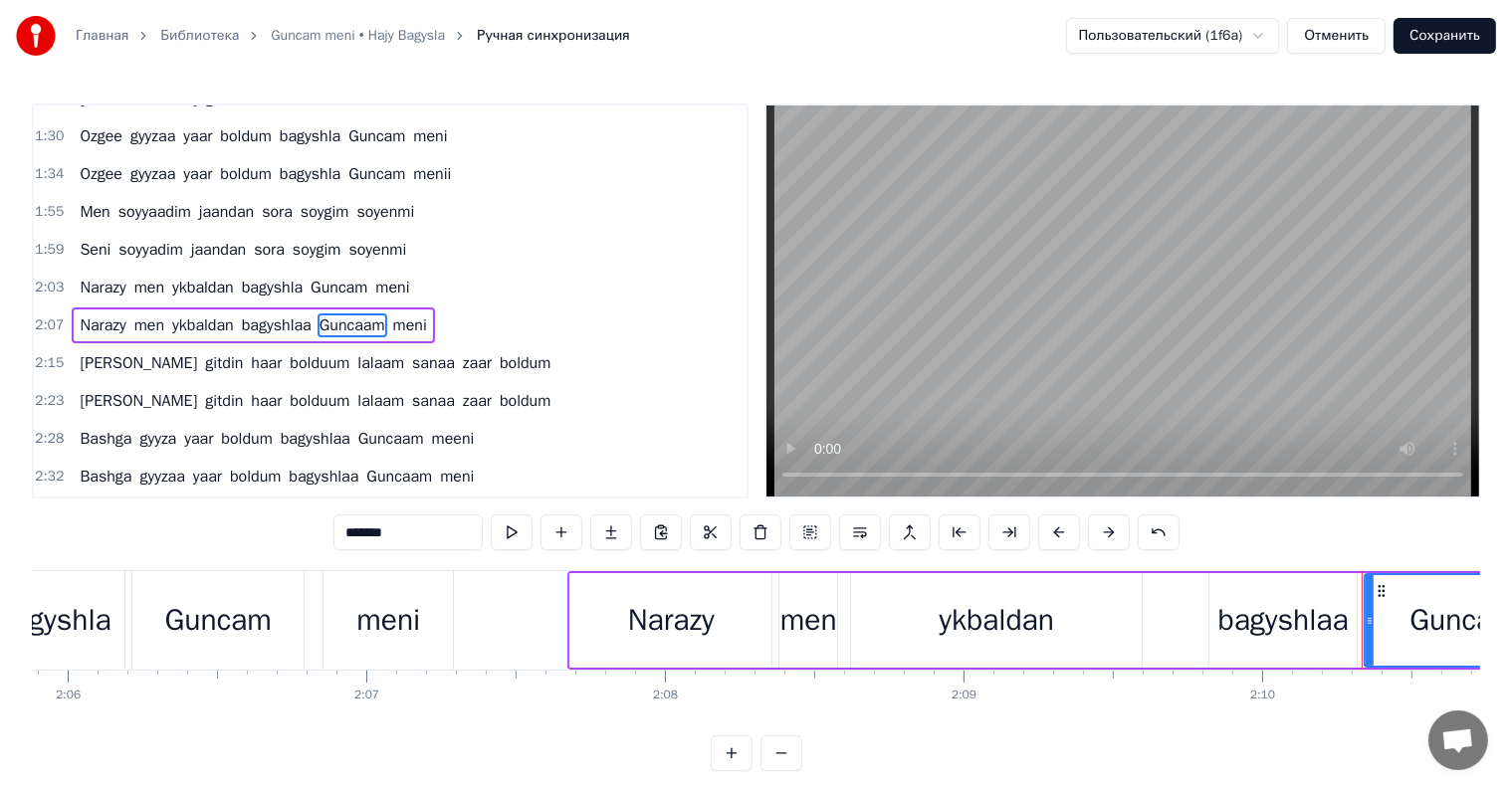 click on "*******" at bounding box center (408, 532) 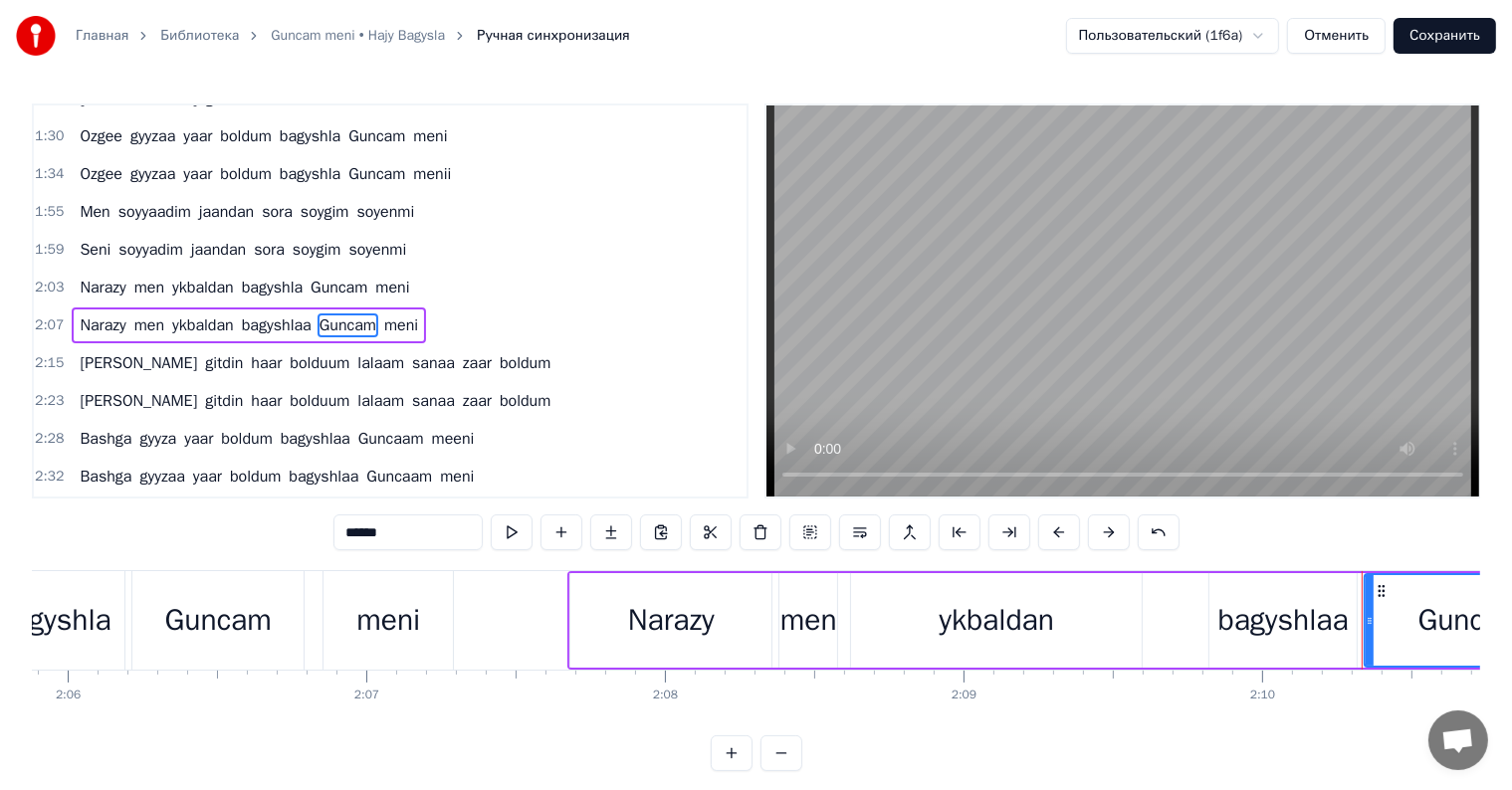 click on "Guncaam" at bounding box center (391, 439) 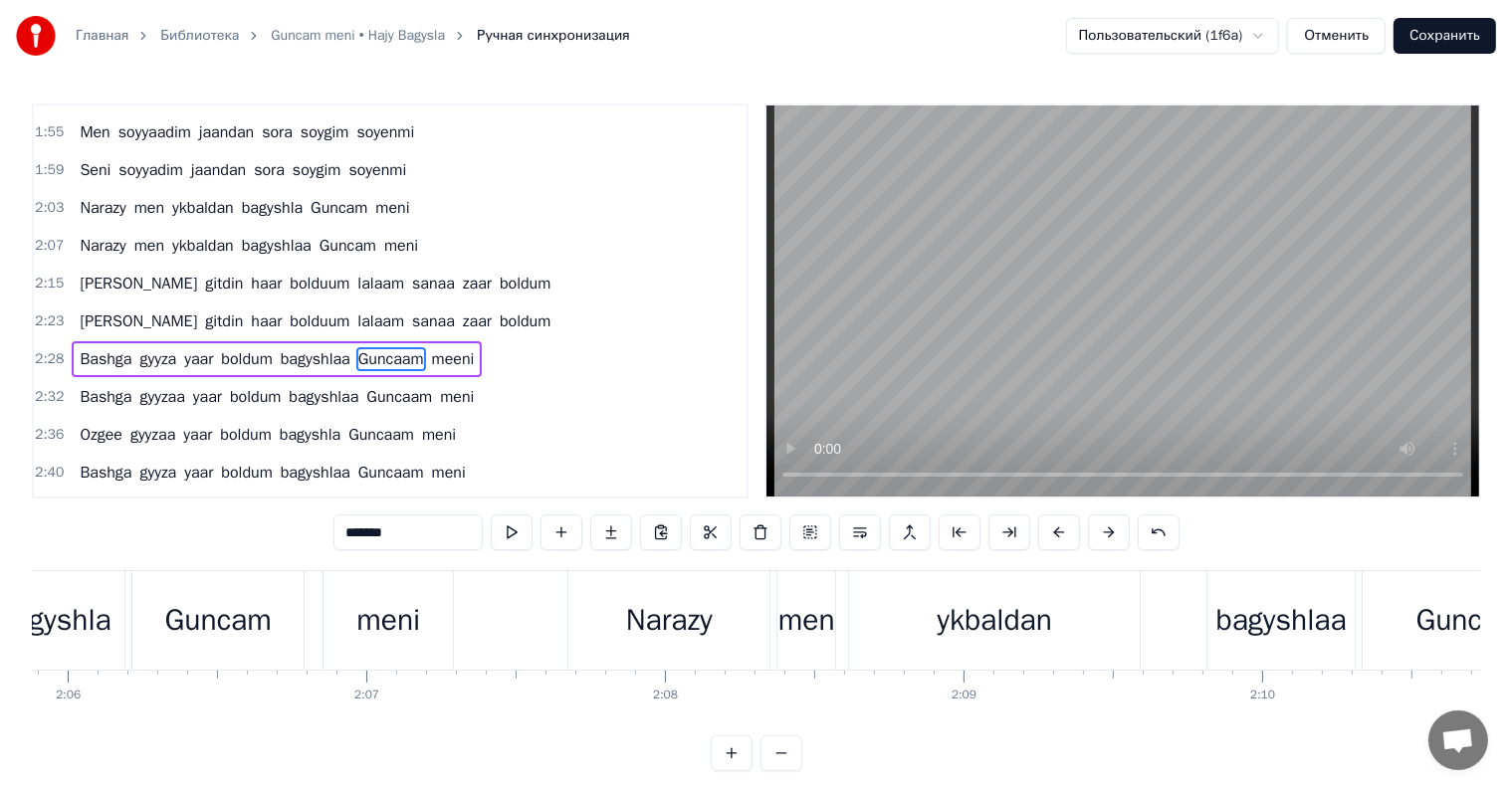 scroll, scrollTop: 628, scrollLeft: 0, axis: vertical 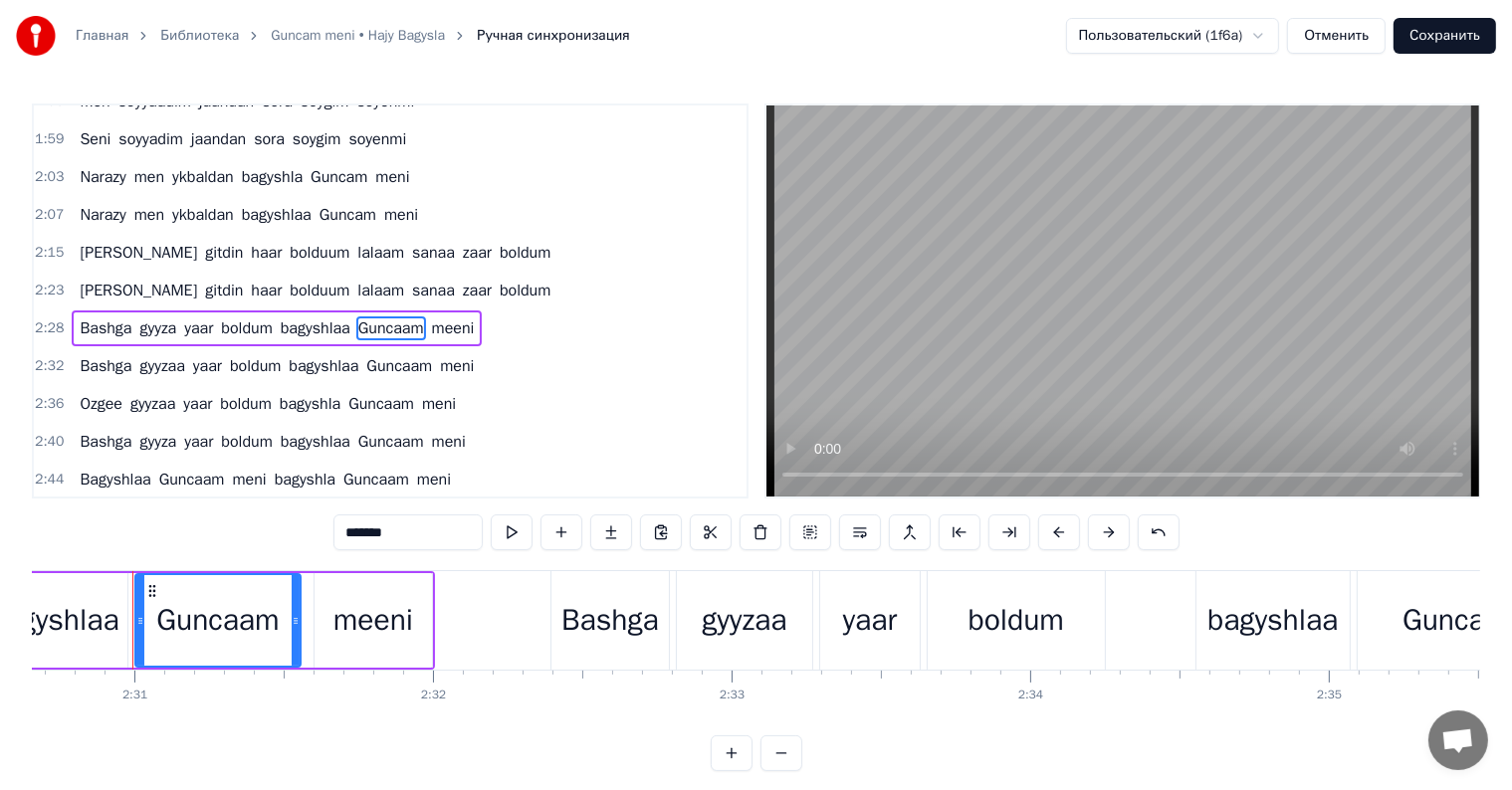 click on "*******" at bounding box center [408, 532] 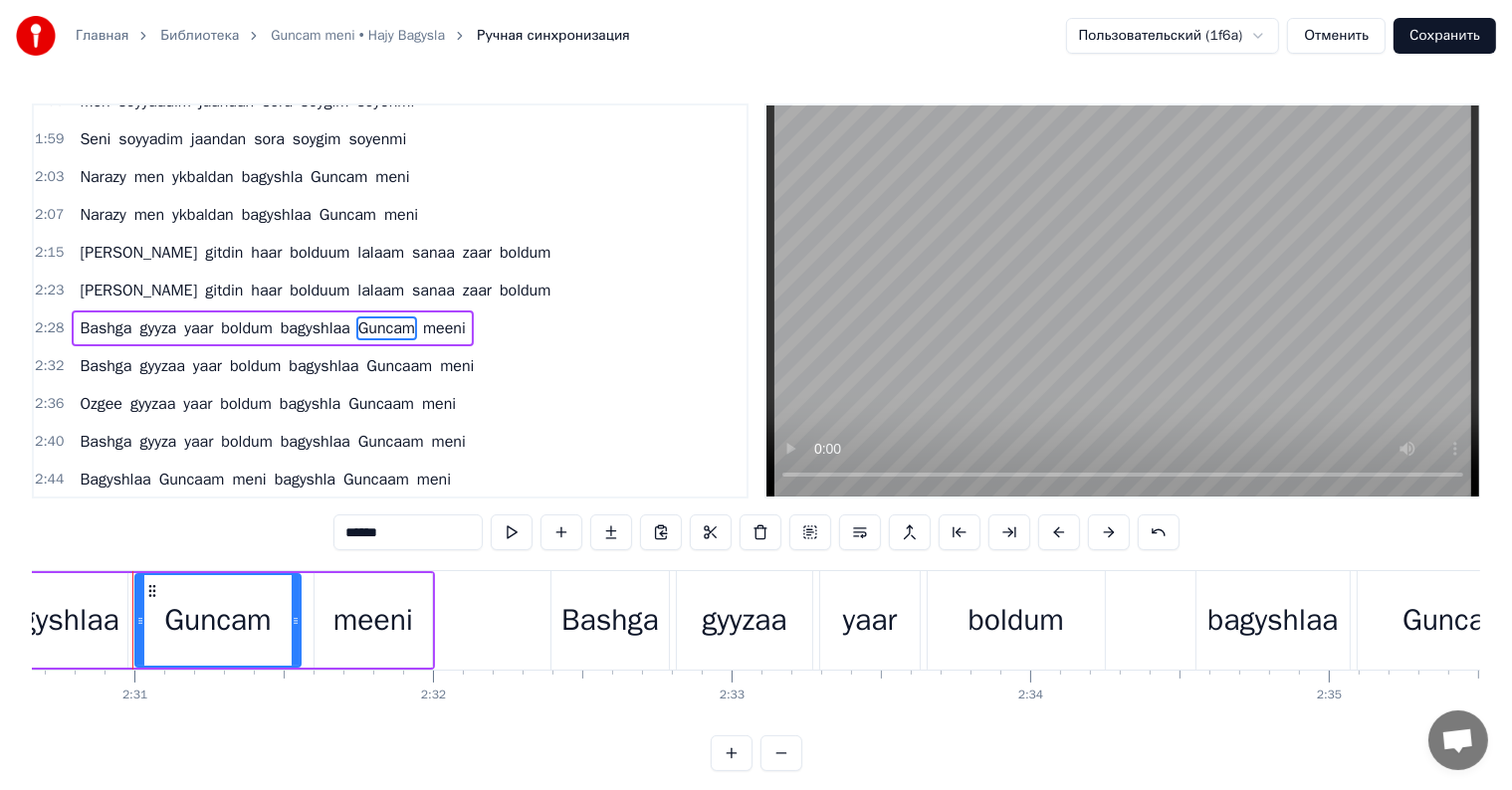 click on "Guncaam" at bounding box center [381, 404] 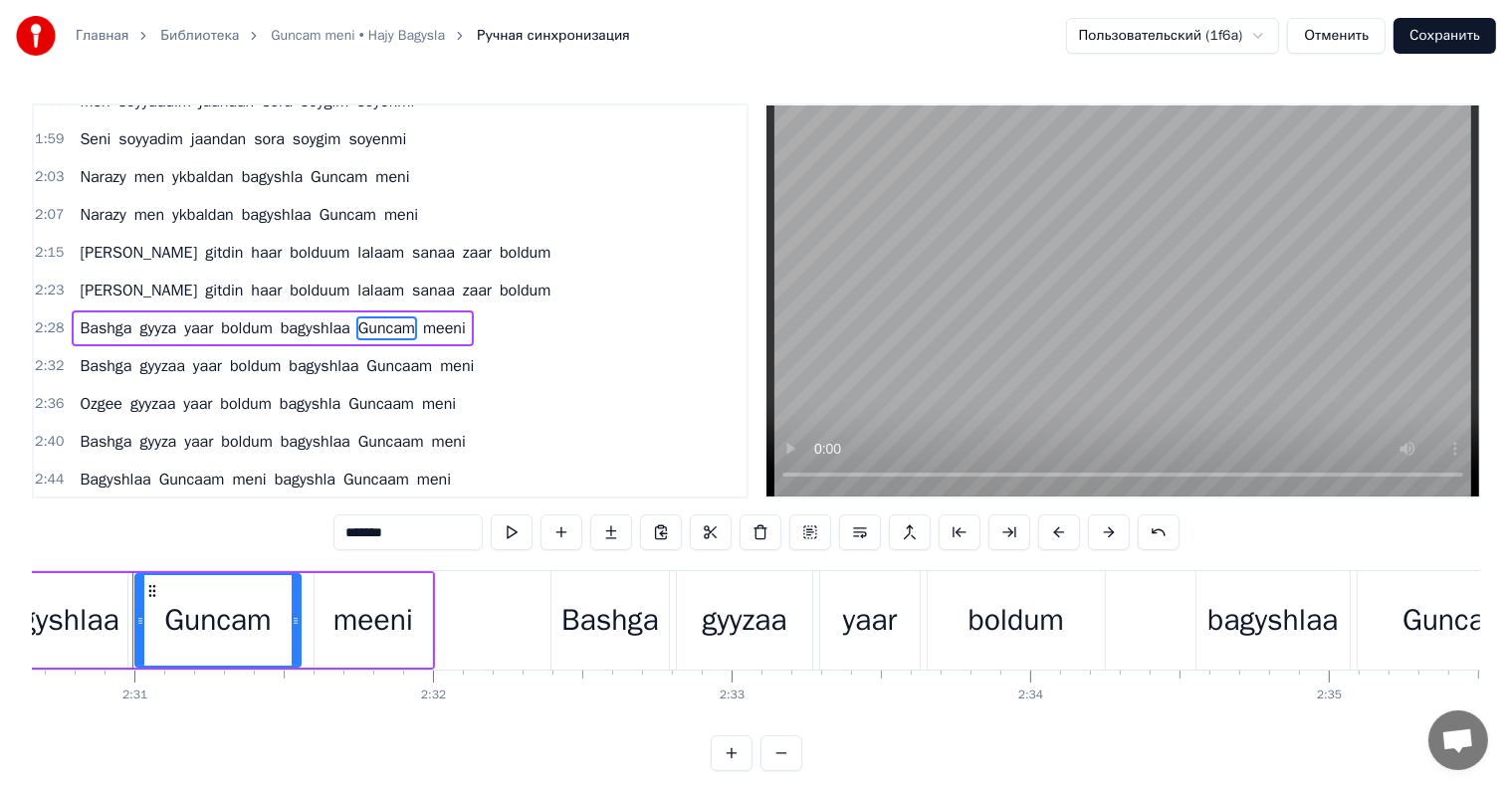 scroll, scrollTop: 633, scrollLeft: 0, axis: vertical 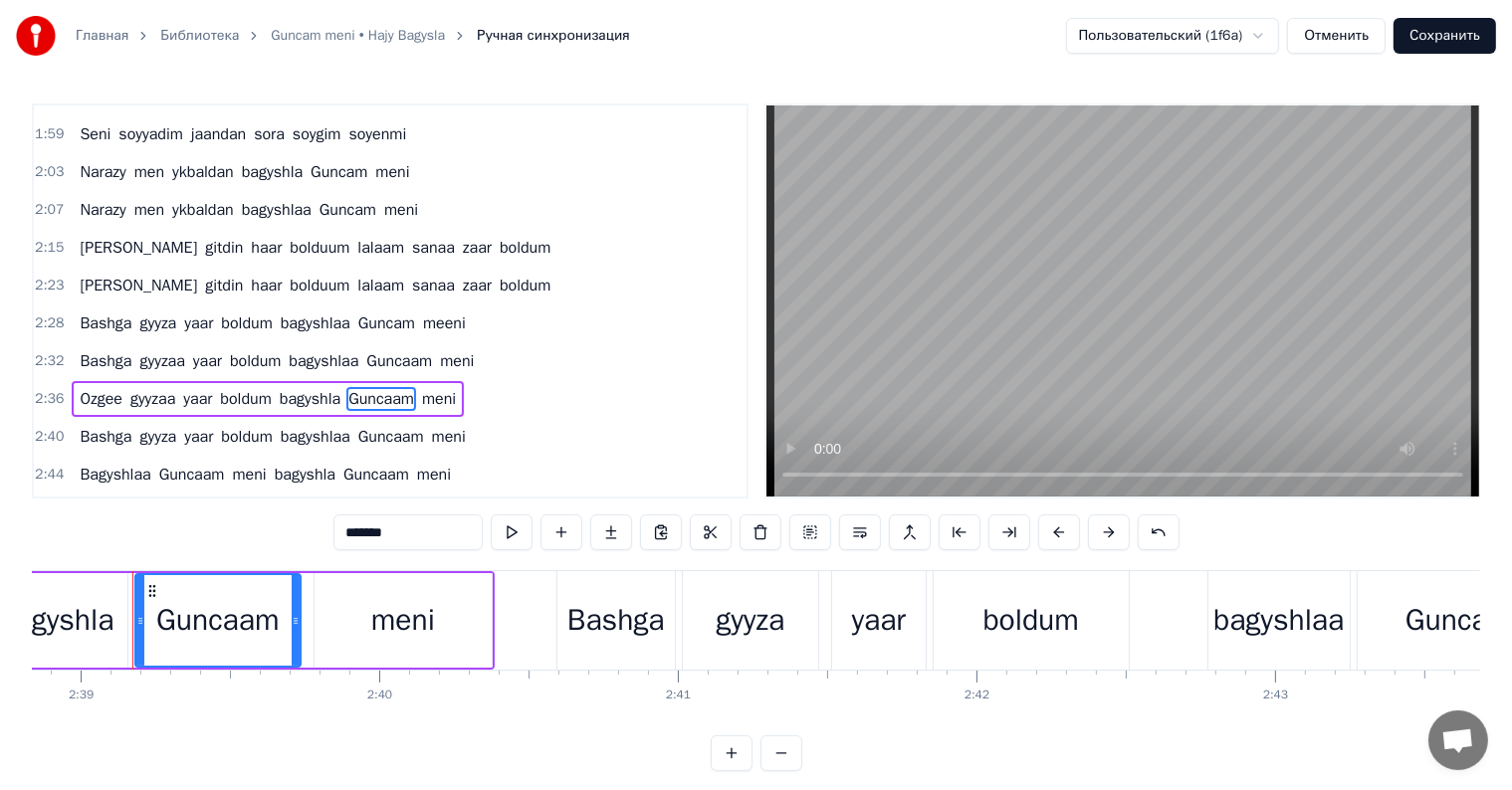 click on "Guncaam" at bounding box center [399, 361] 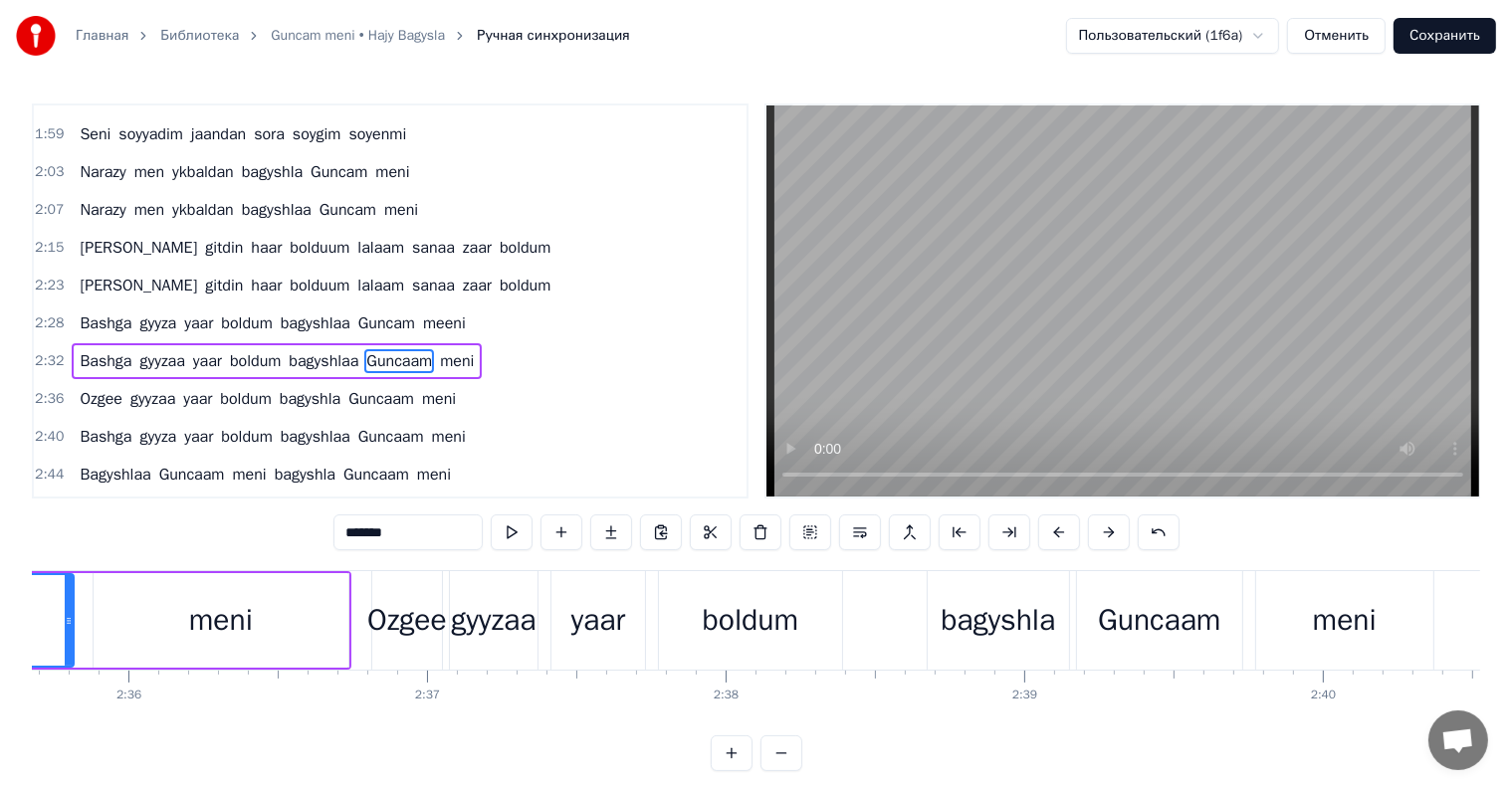 scroll, scrollTop: 0, scrollLeft: 46213, axis: horizontal 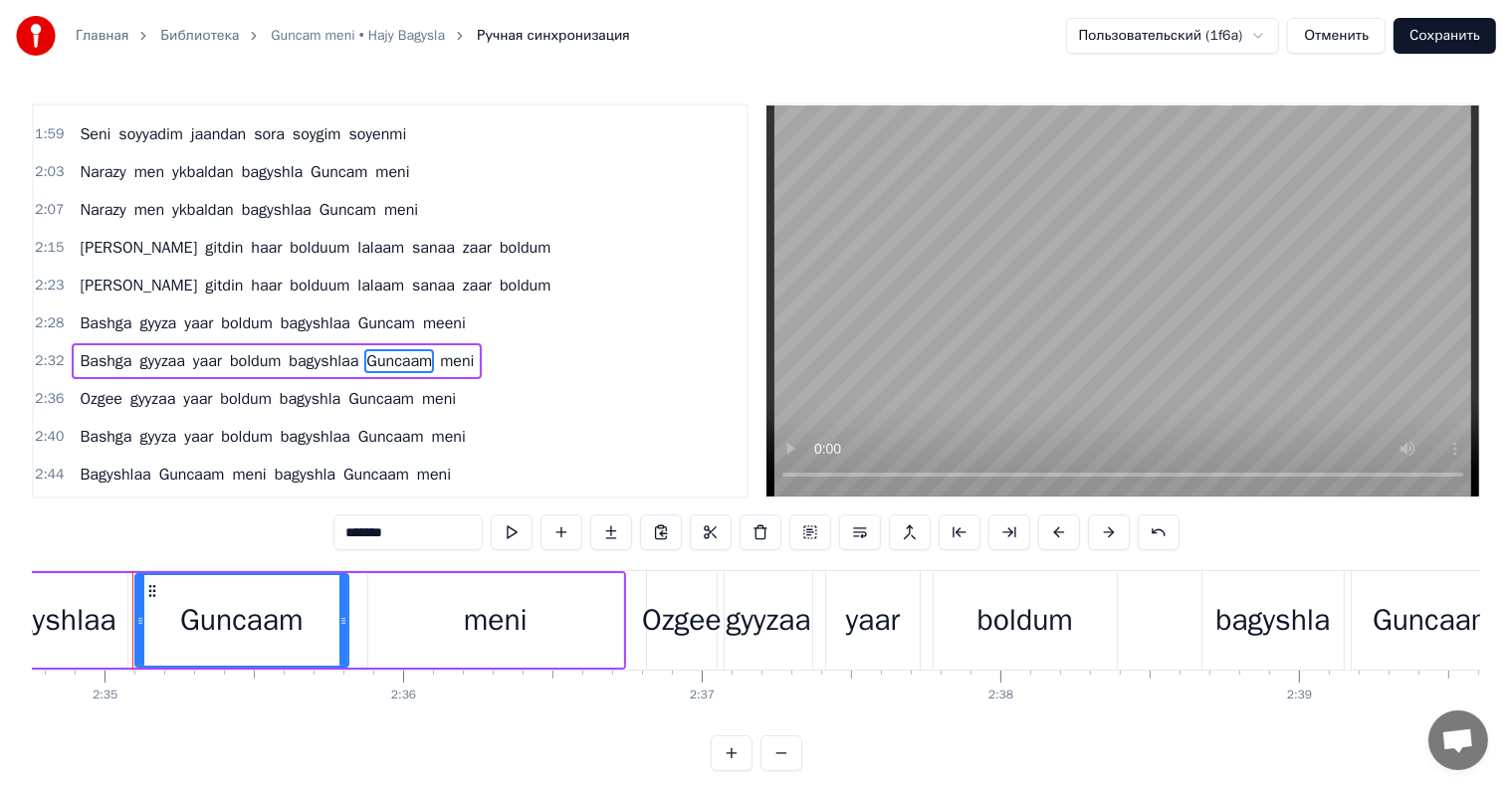click on "*******" at bounding box center (408, 532) 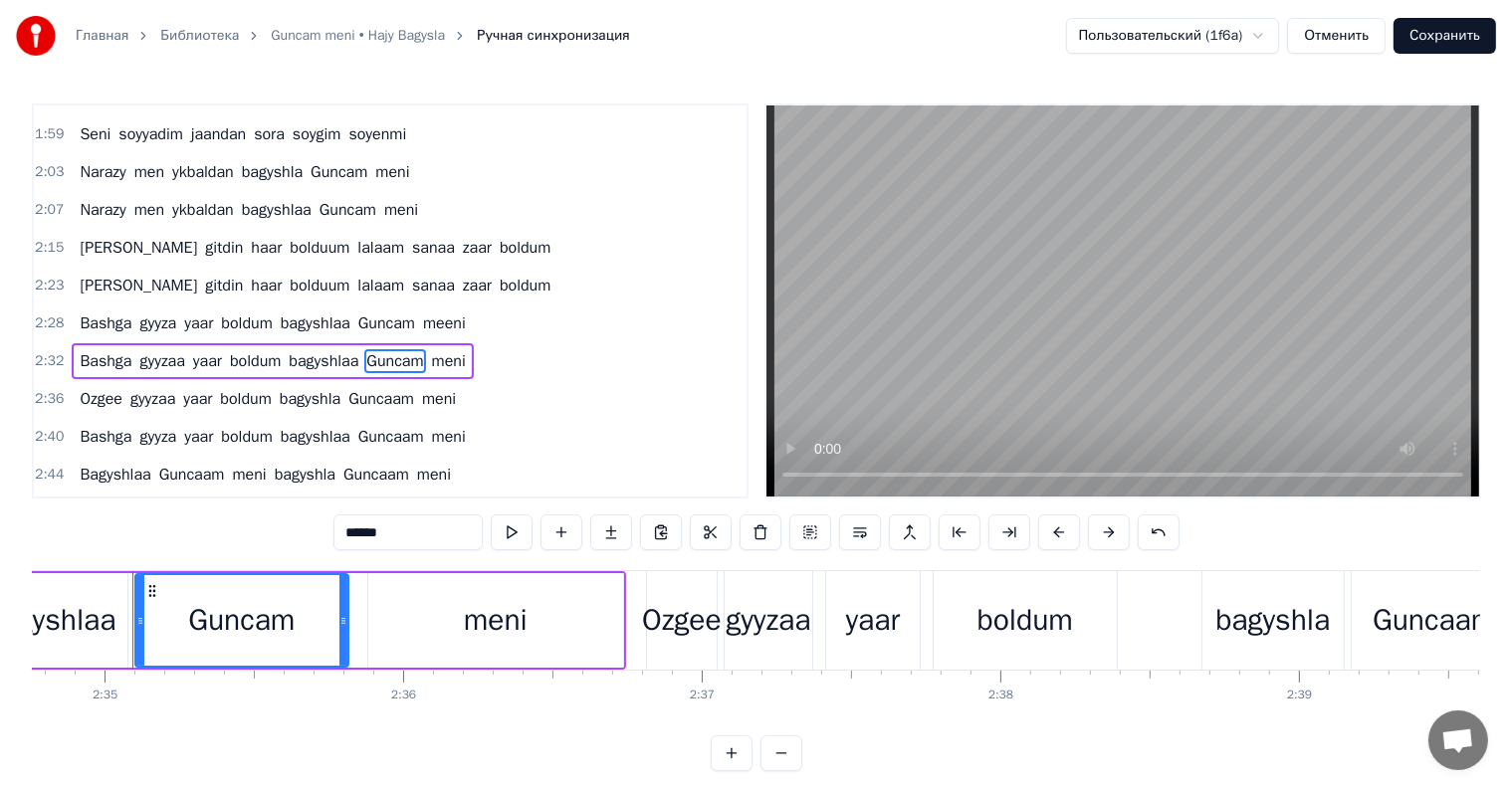 click on "Guncaam" at bounding box center [381, 399] 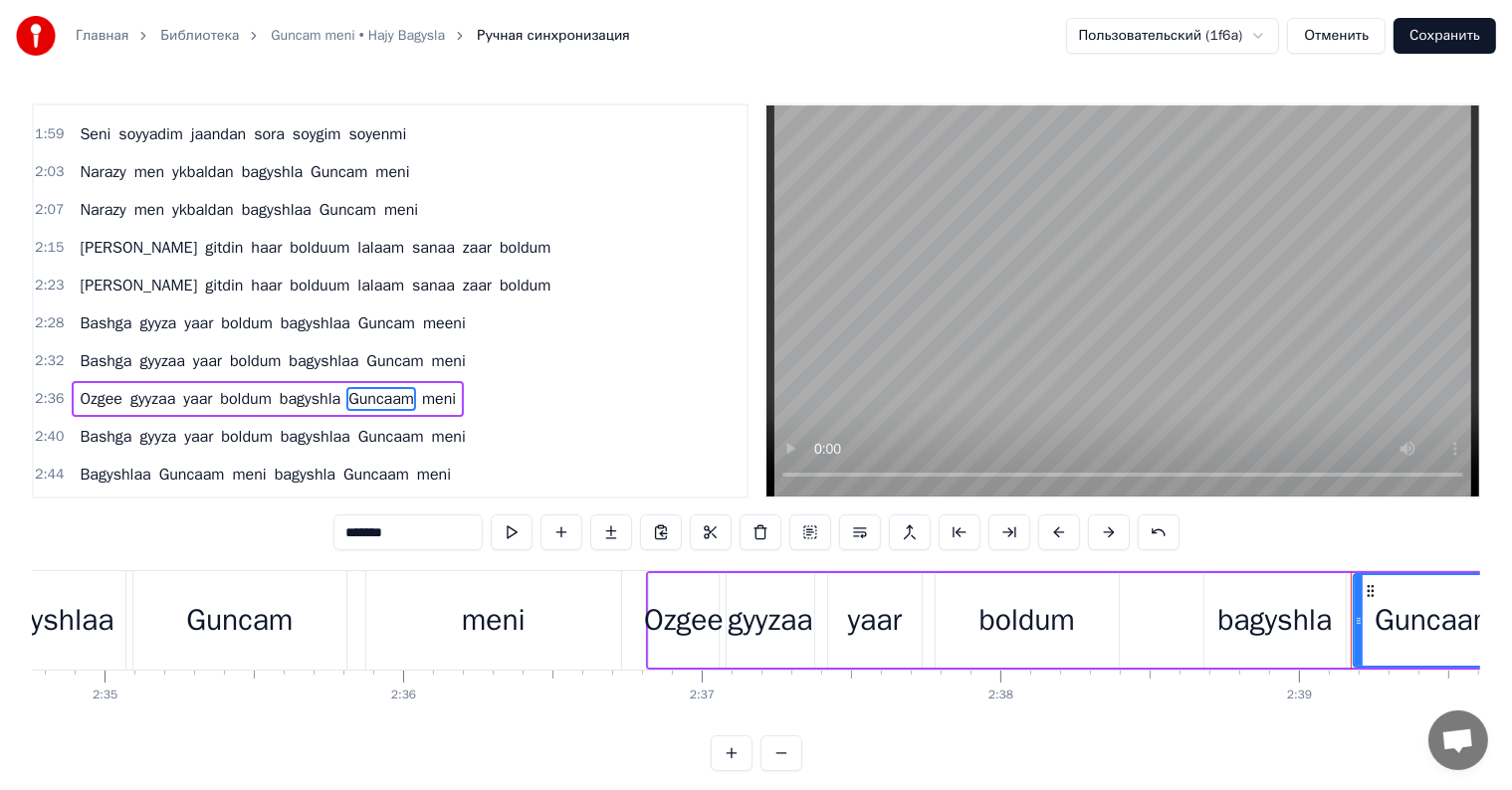 click on "*******" at bounding box center [408, 532] 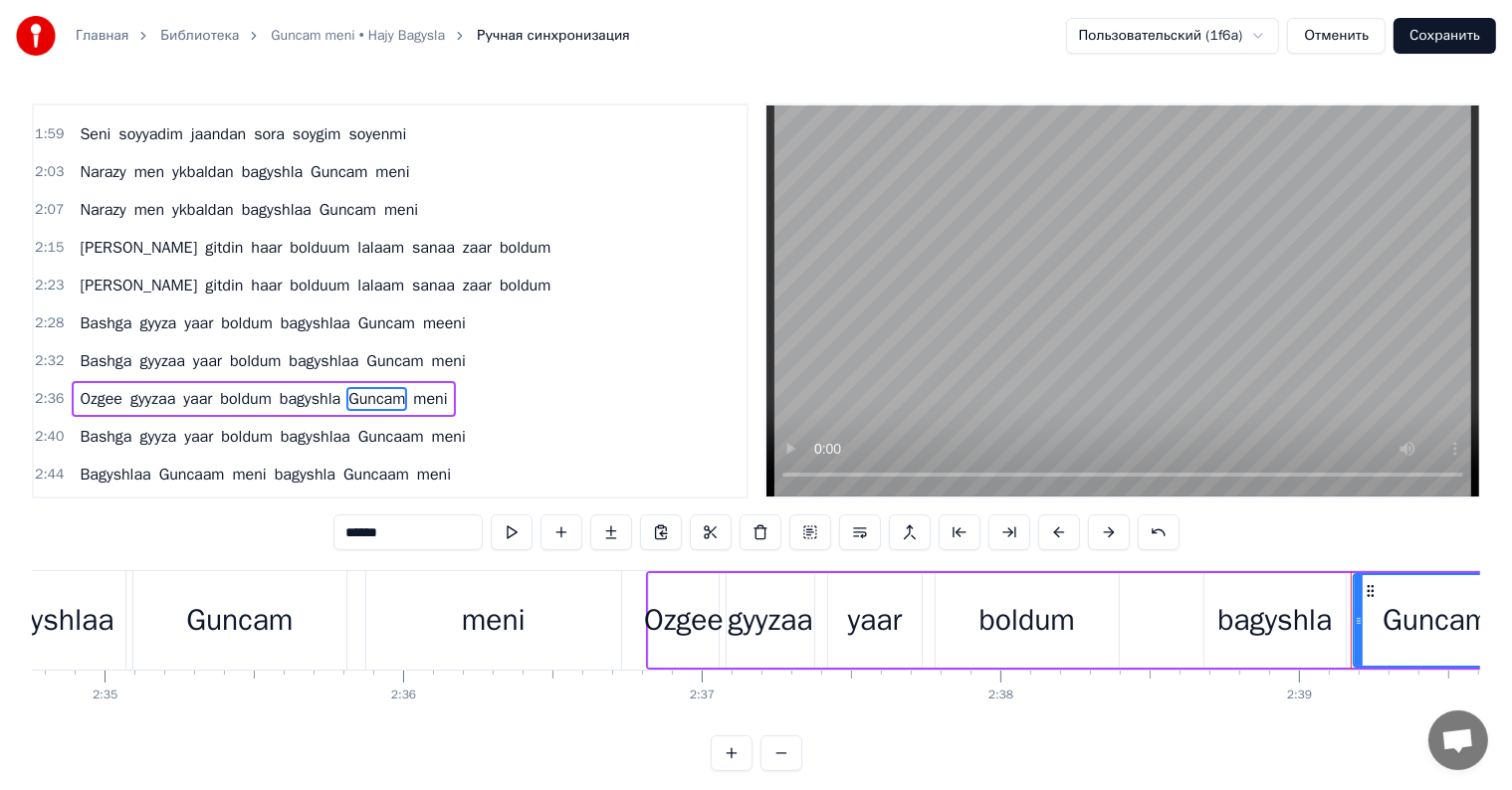 click on "Guncaam" at bounding box center (391, 437) 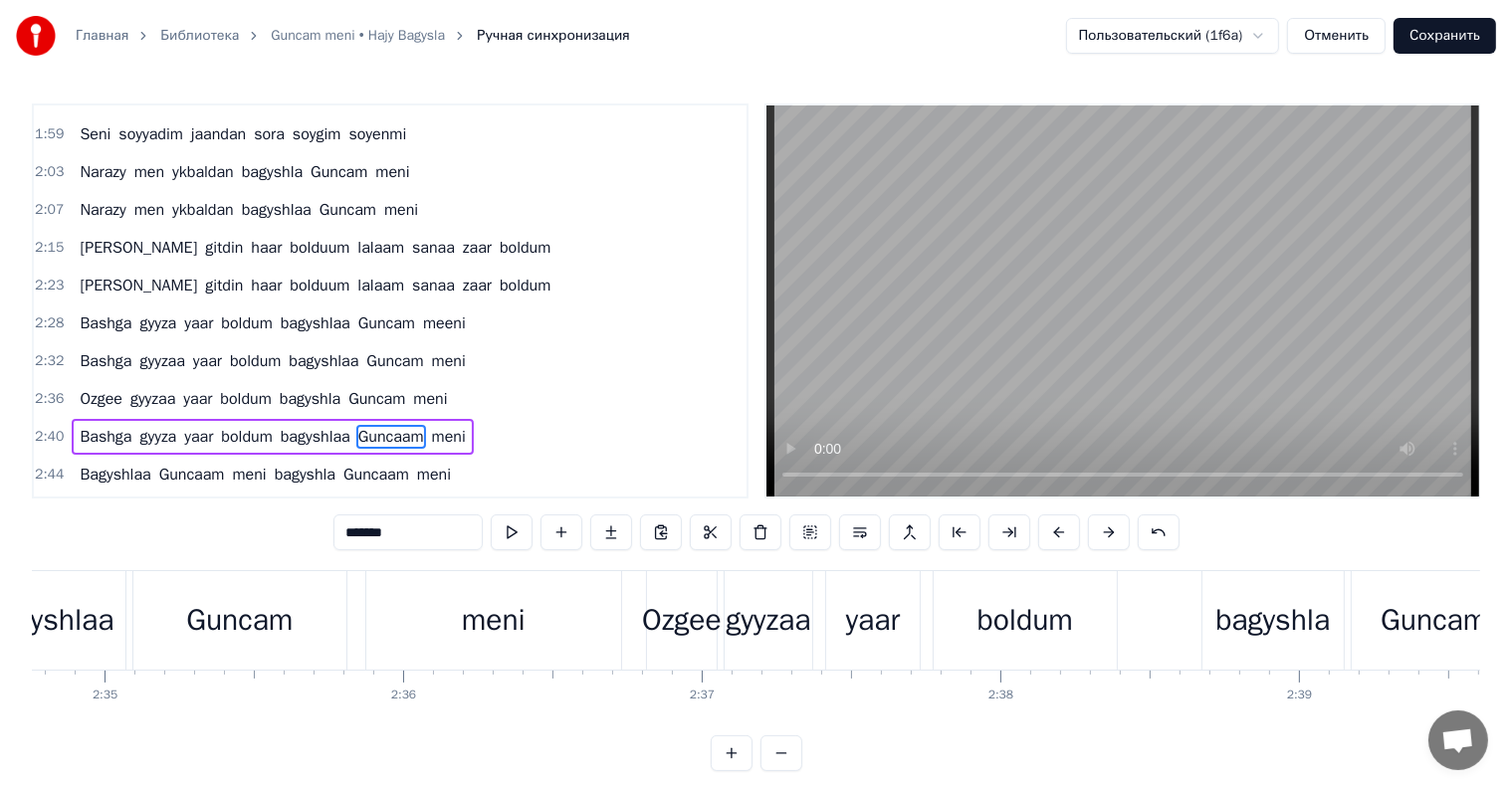 scroll, scrollTop: 9, scrollLeft: 0, axis: vertical 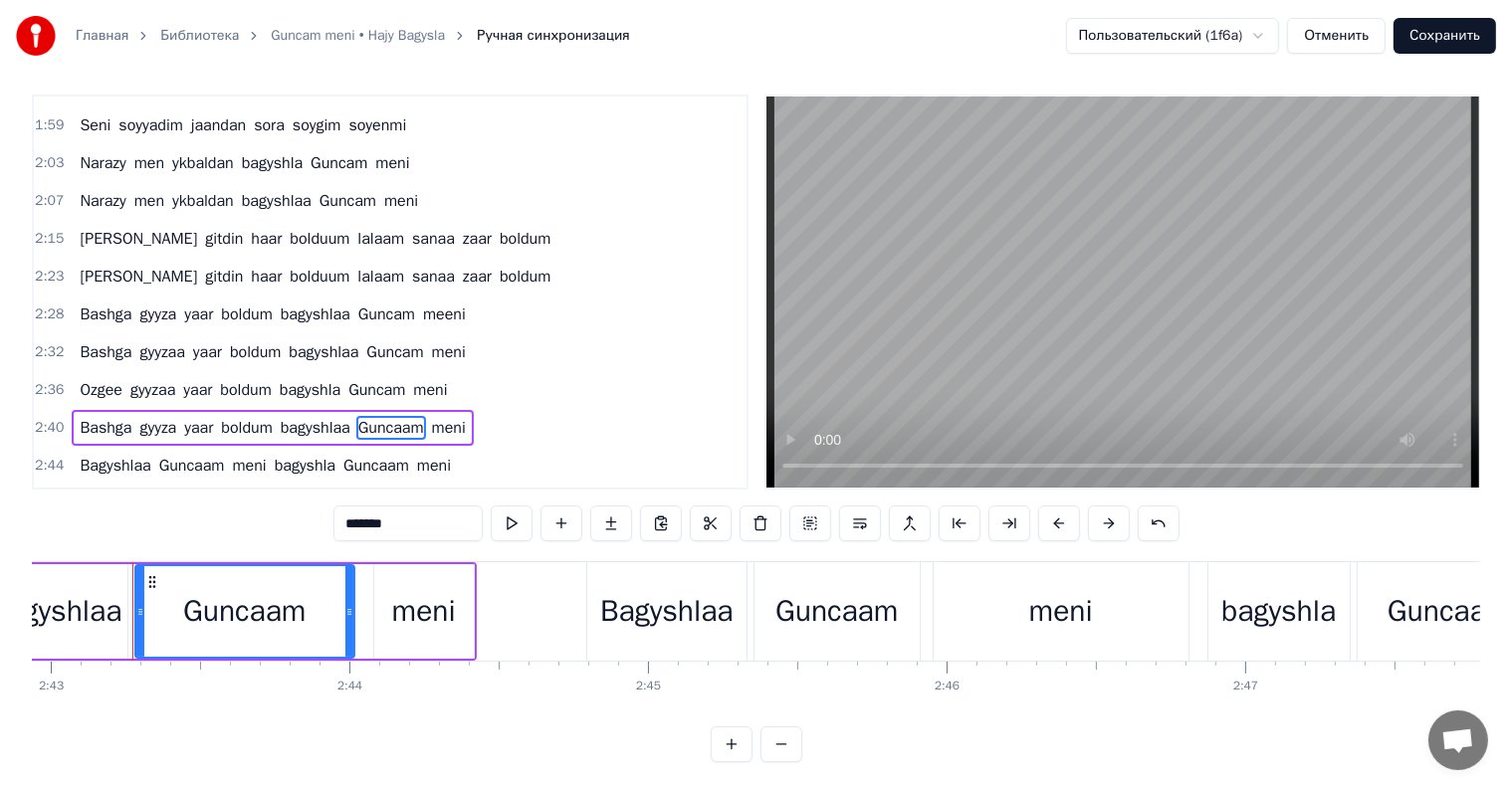 click on "*******" at bounding box center [408, 523] 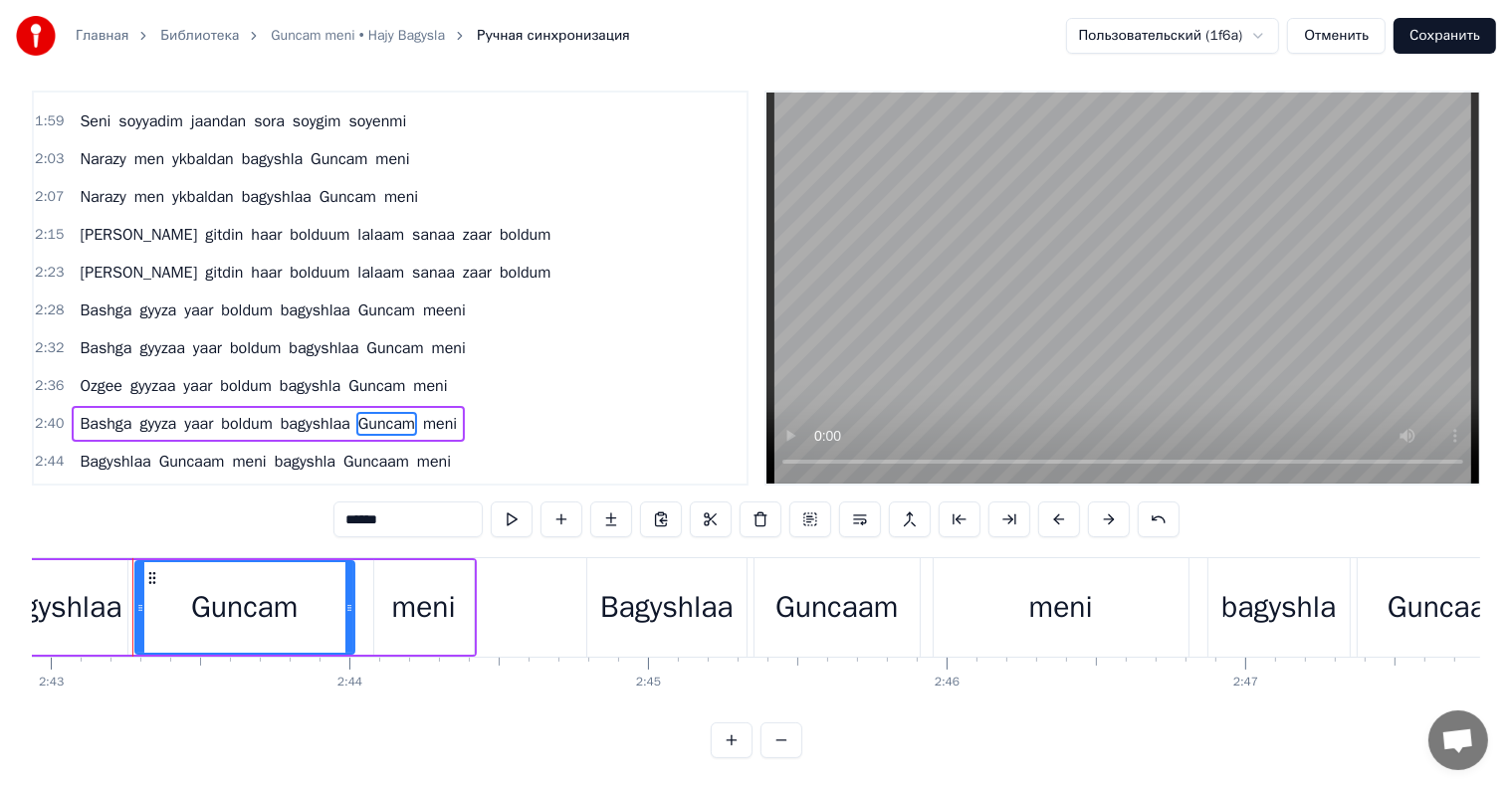 scroll, scrollTop: 0, scrollLeft: 0, axis: both 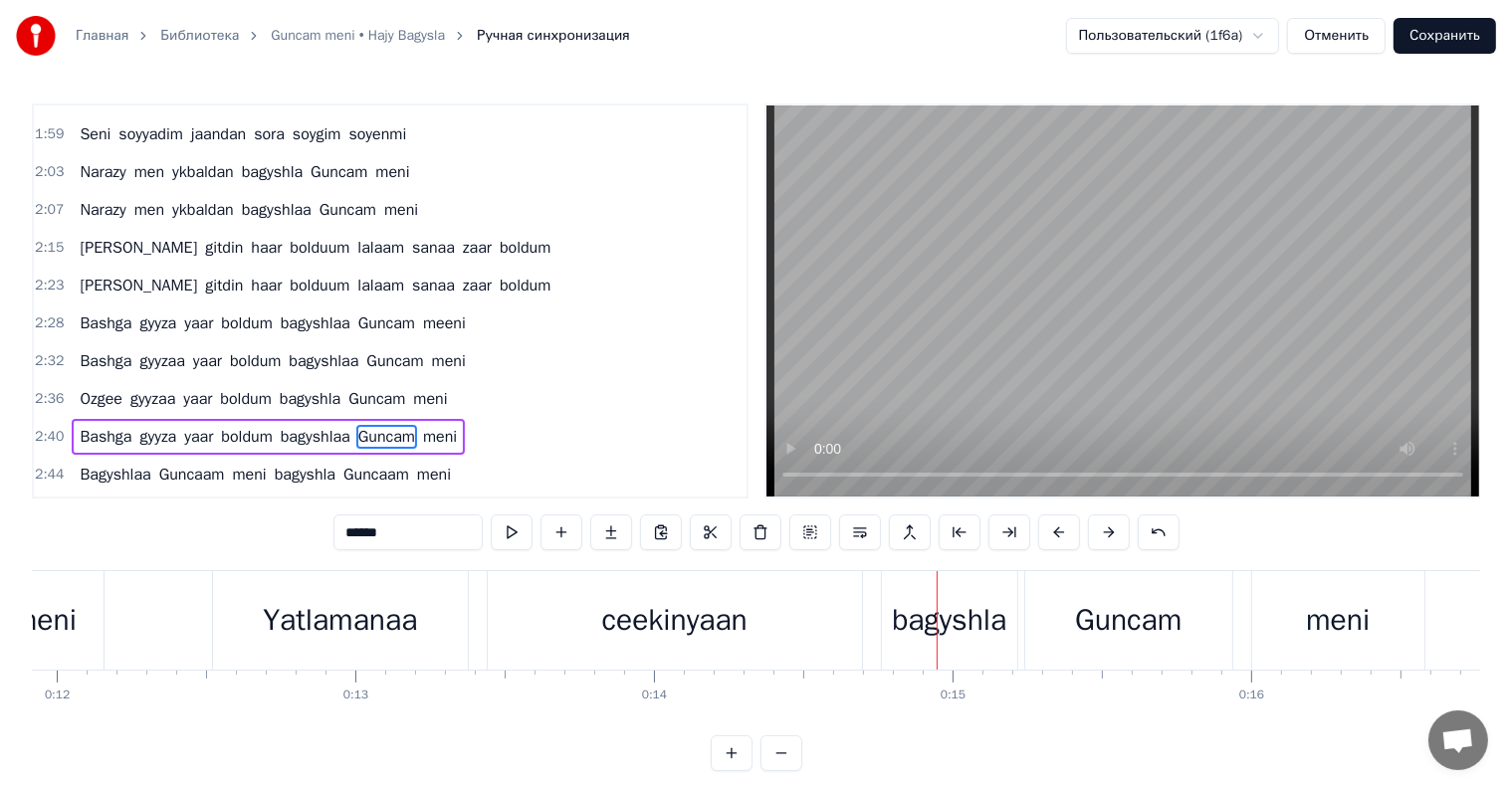 click on "ceekinyaan" at bounding box center (675, 620) 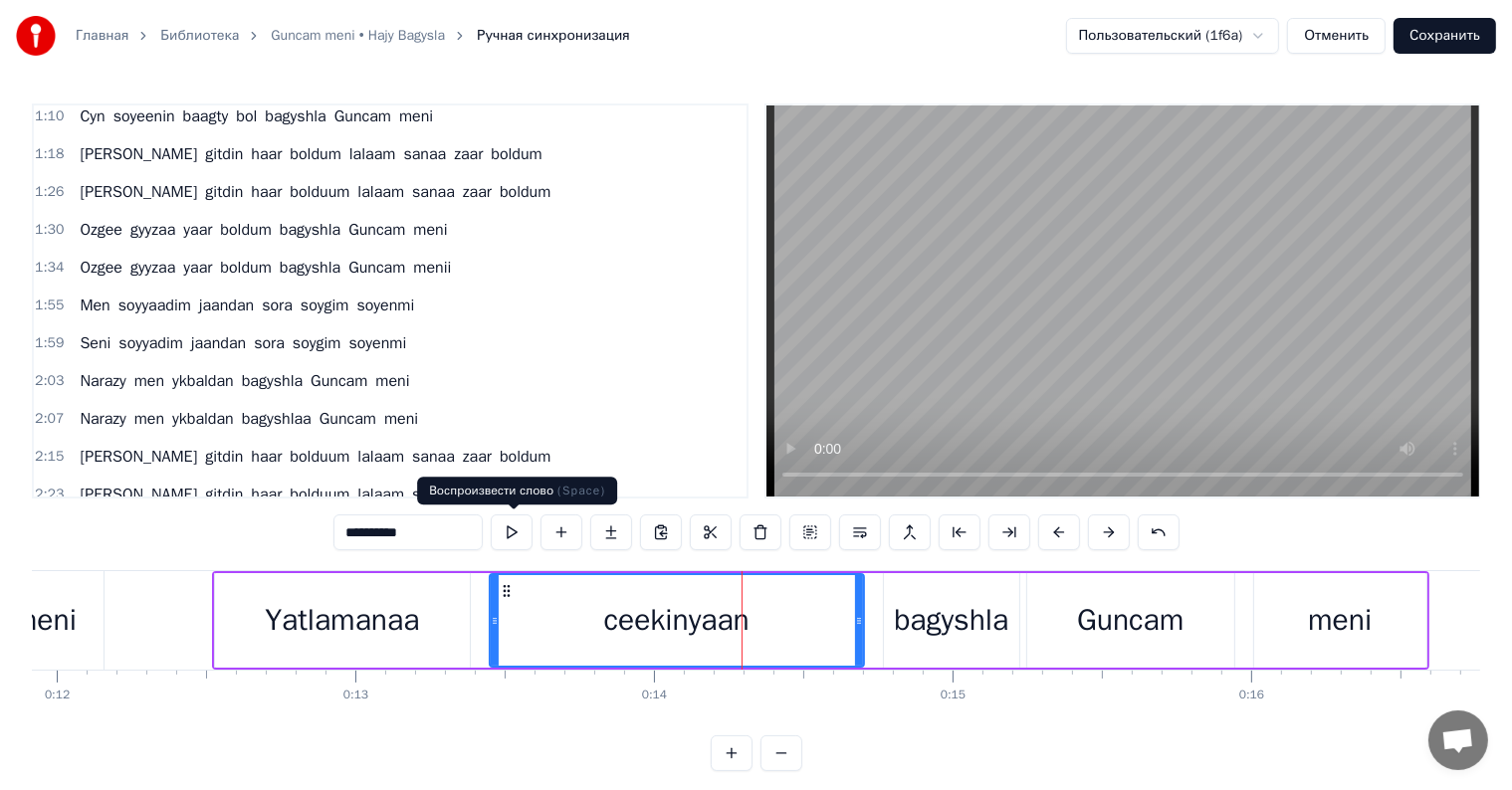 scroll, scrollTop: 0, scrollLeft: 0, axis: both 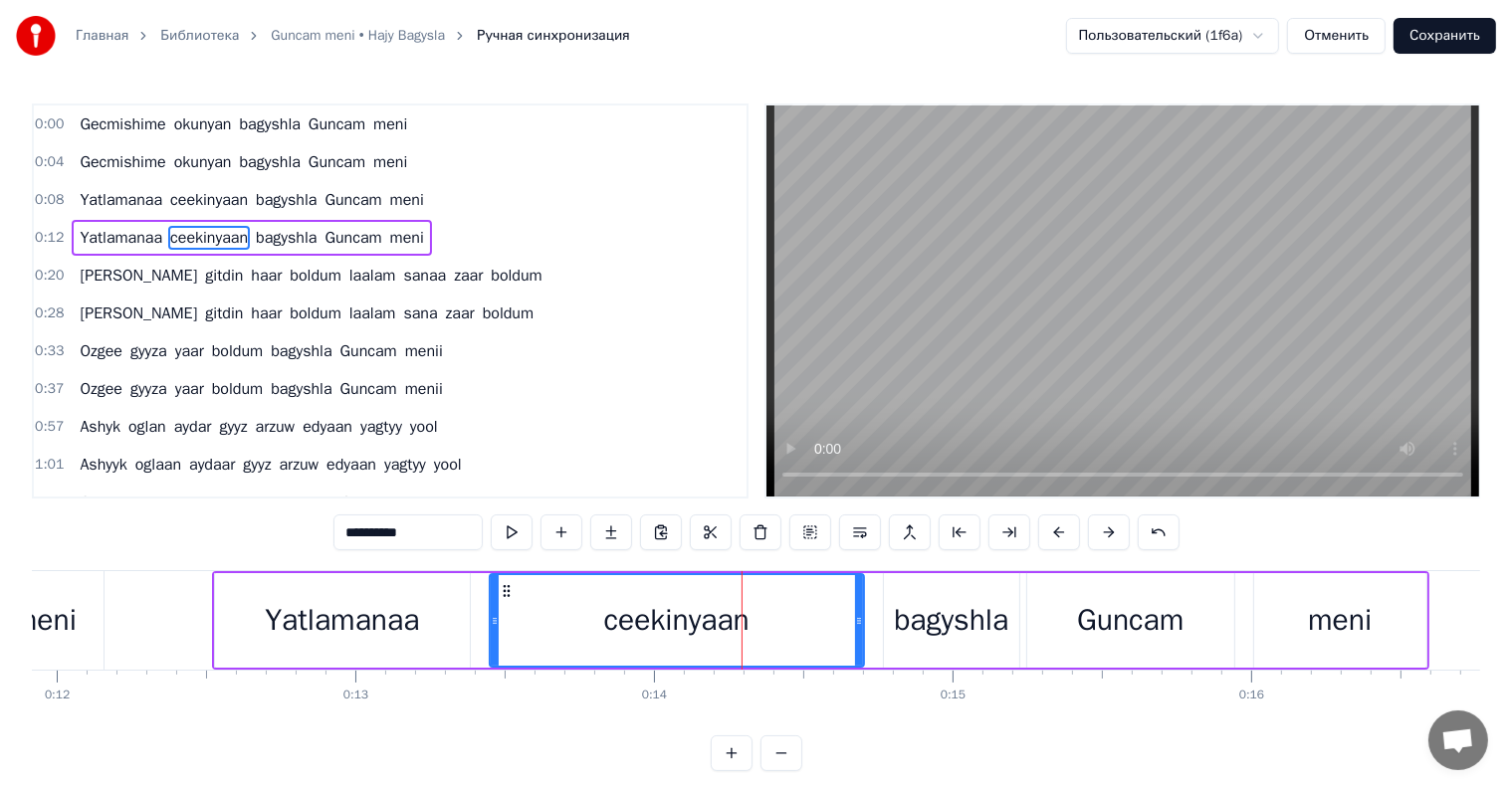 click on "**********" at bounding box center [408, 532] 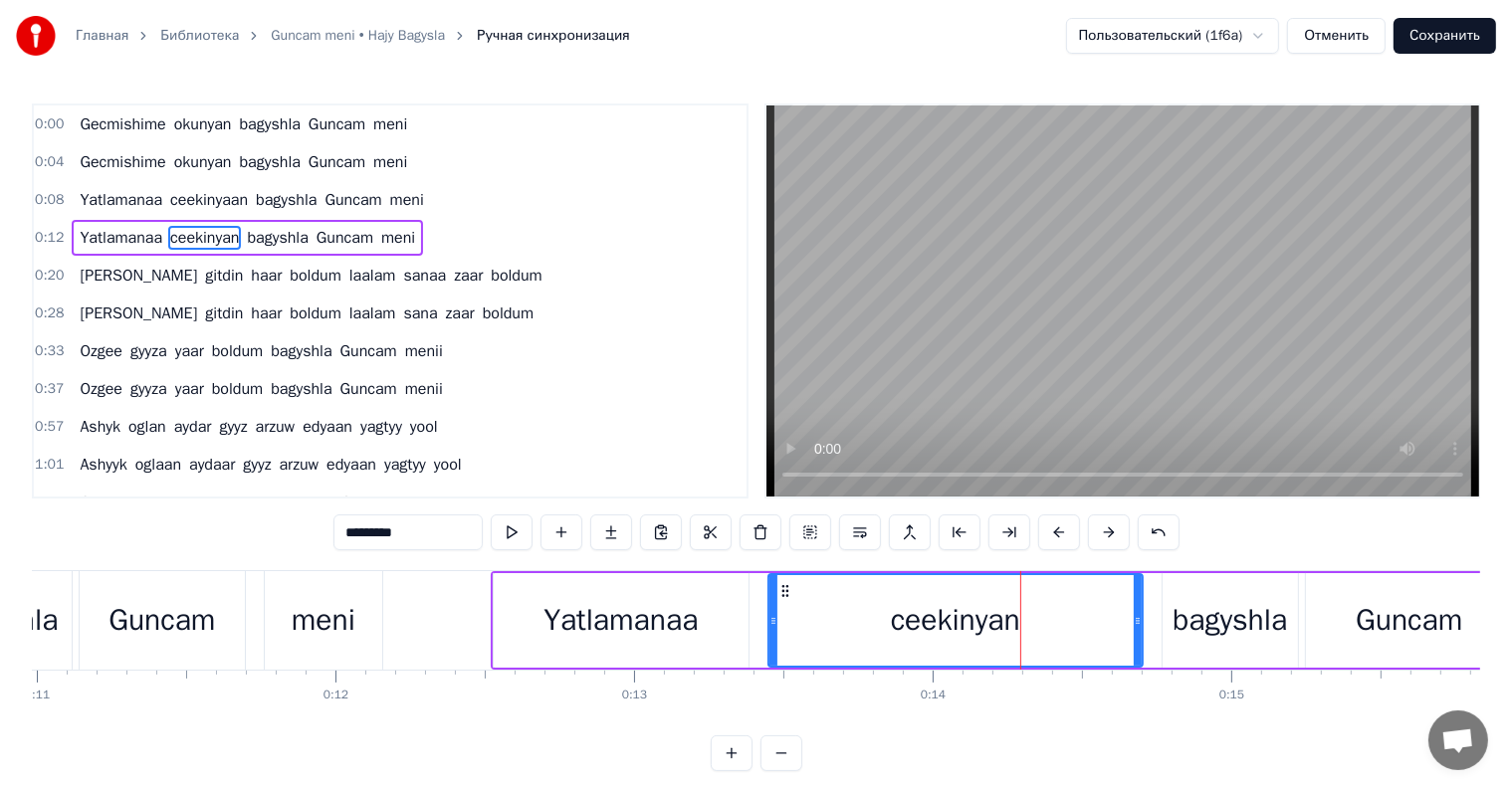 scroll, scrollTop: 0, scrollLeft: 3220, axis: horizontal 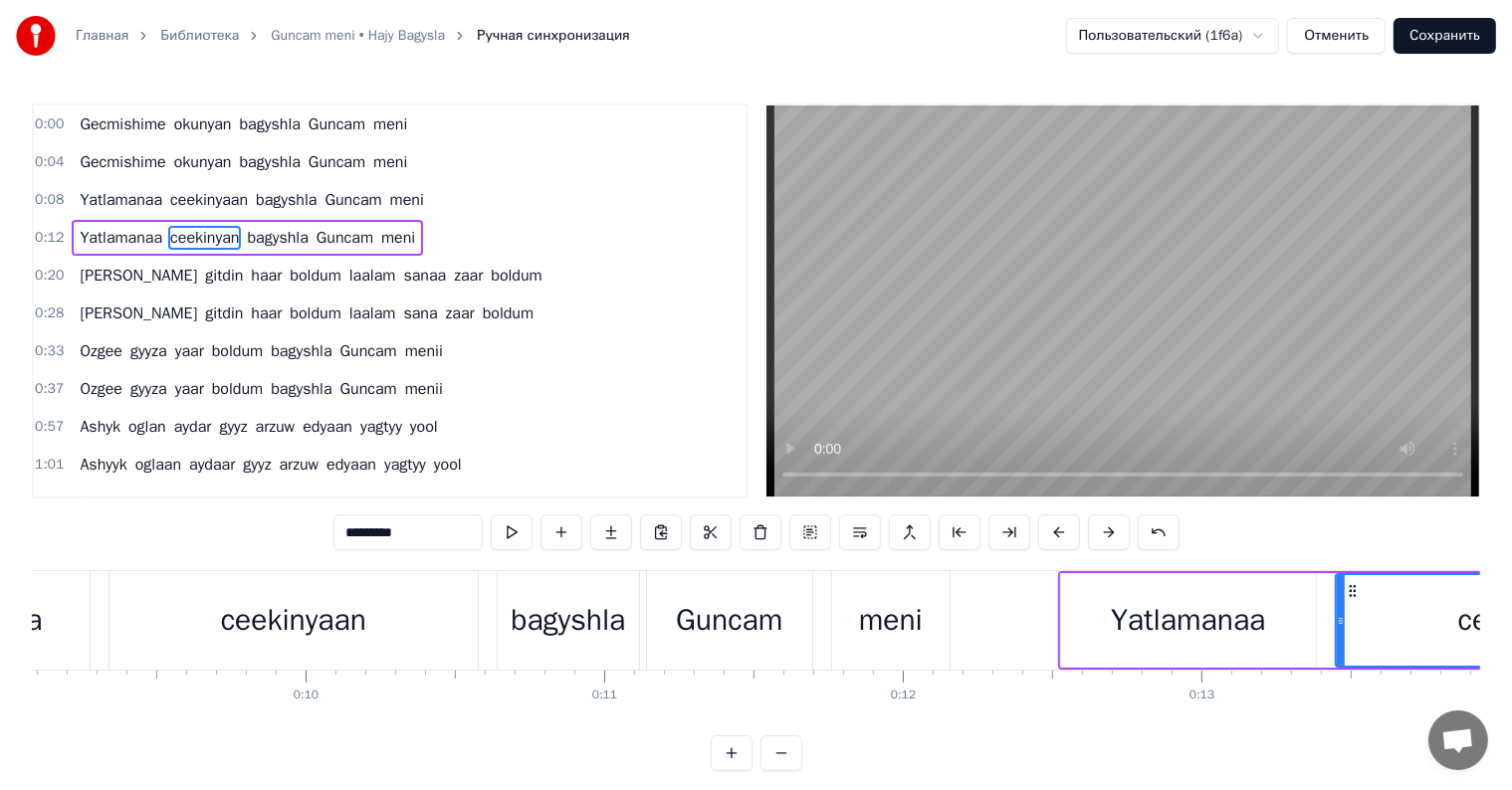 click on "ceekinyaan" at bounding box center [294, 620] 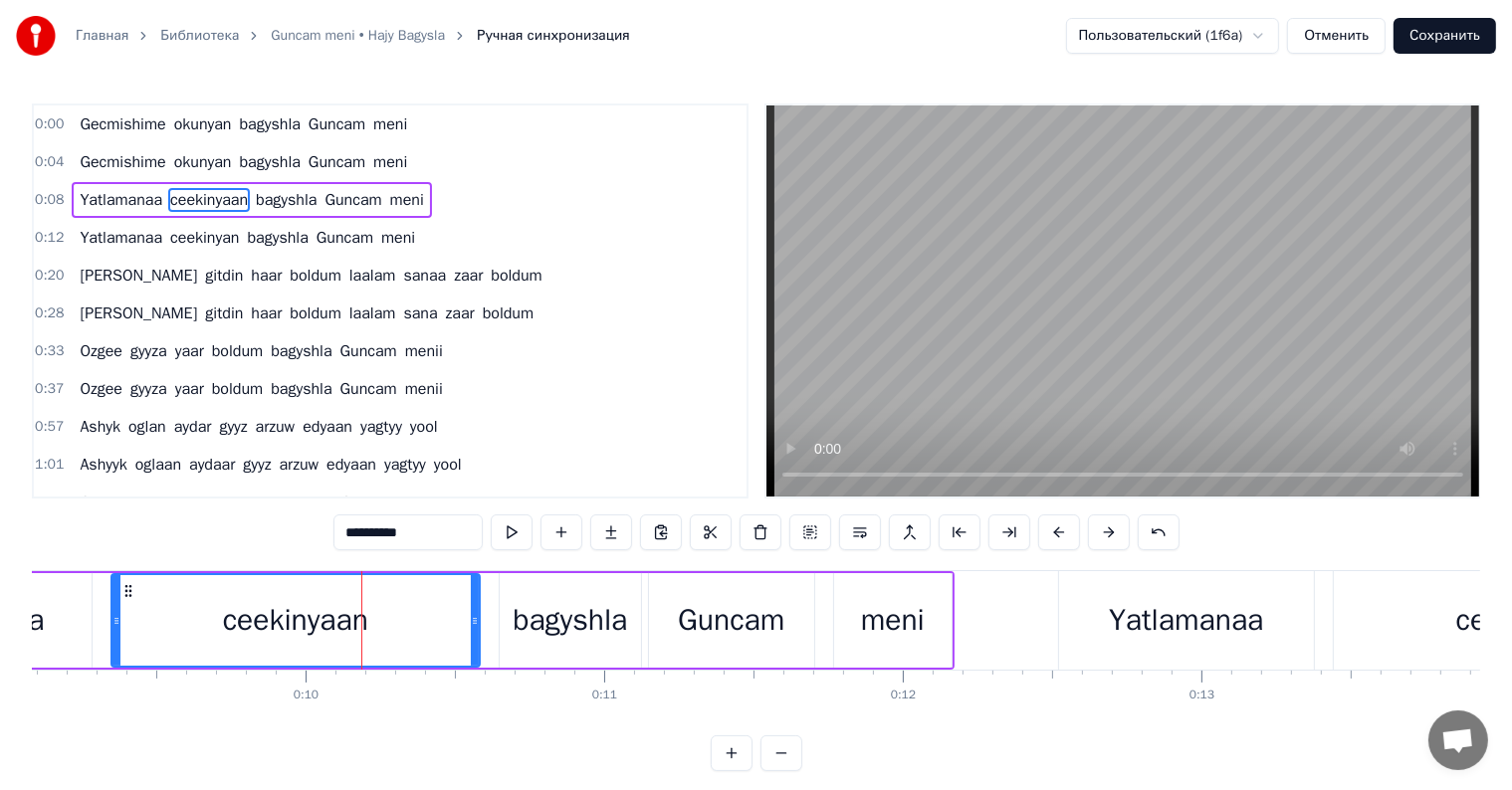 click on "**********" at bounding box center [408, 532] 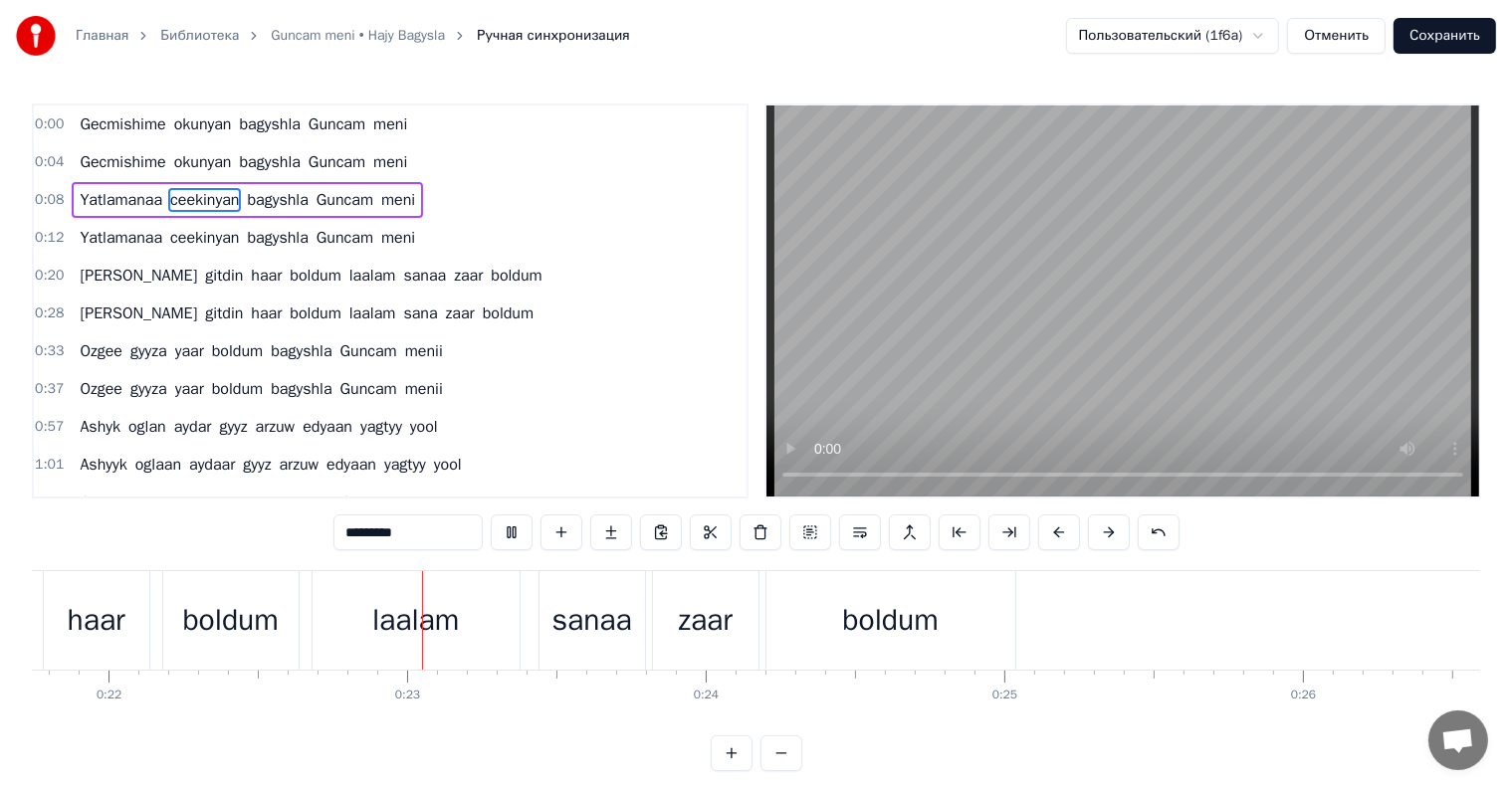 scroll, scrollTop: 0, scrollLeft: 6550, axis: horizontal 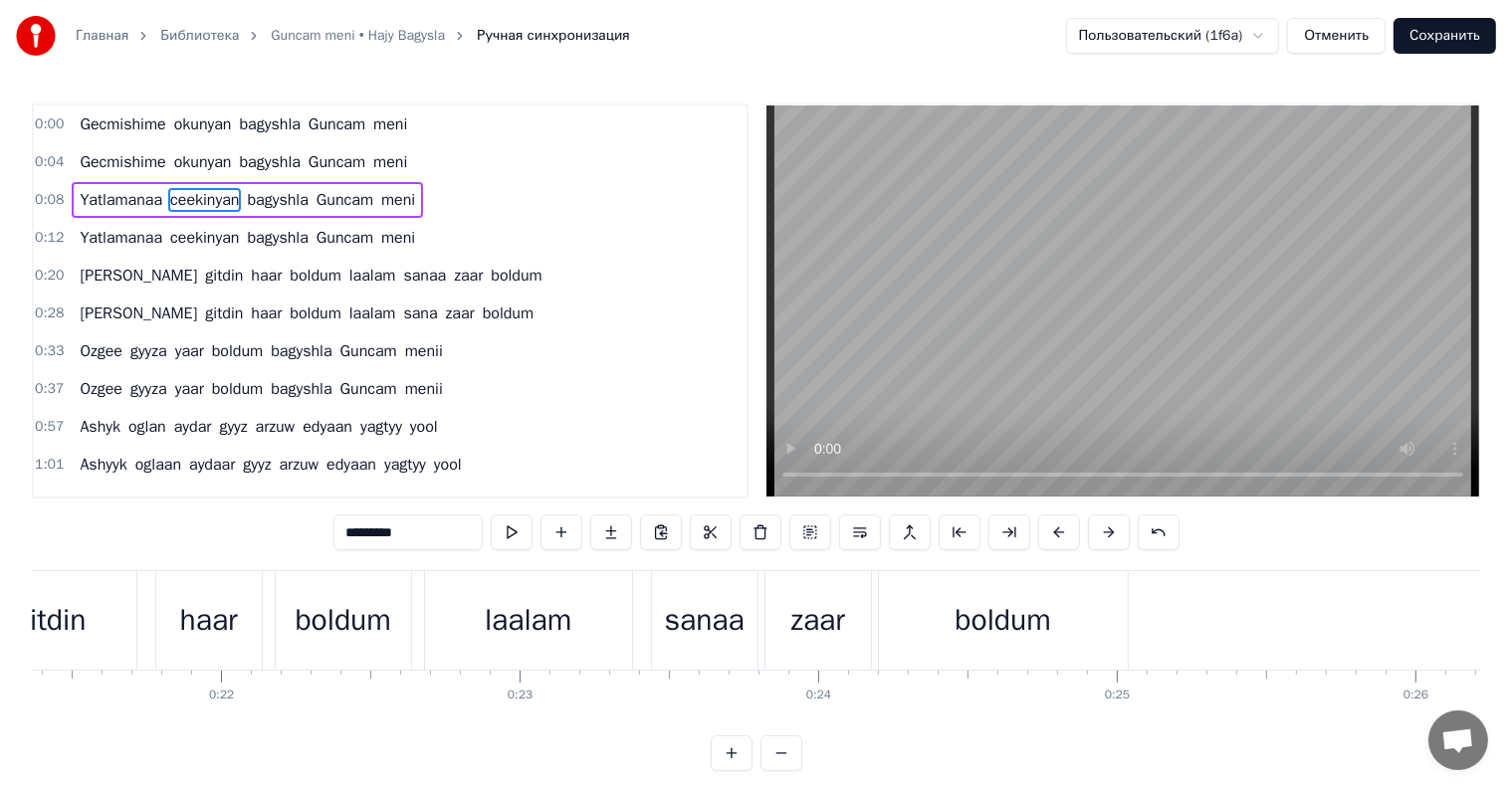 click on "sanaa" at bounding box center [705, 620] 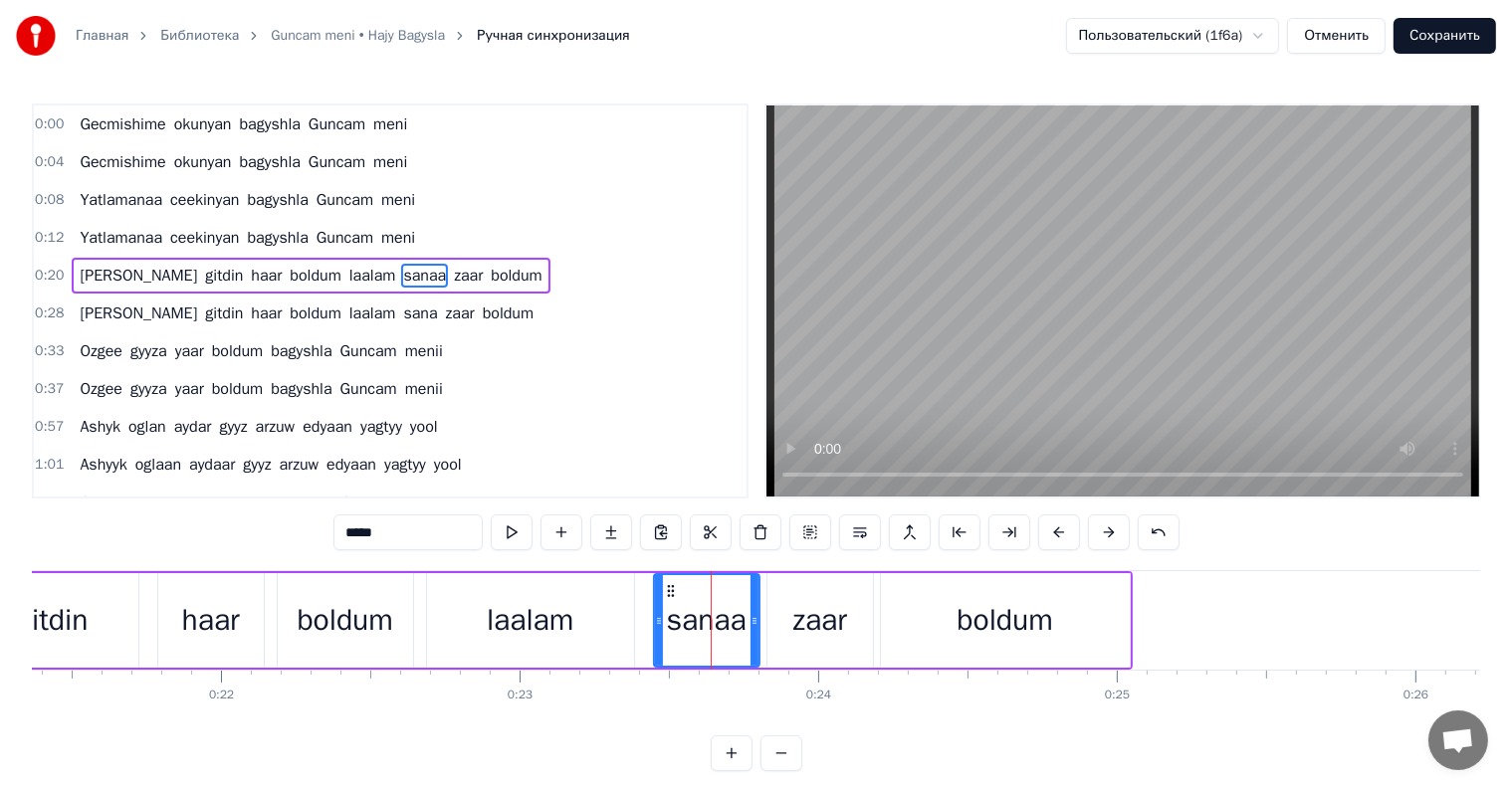 click on "*****" at bounding box center [408, 532] 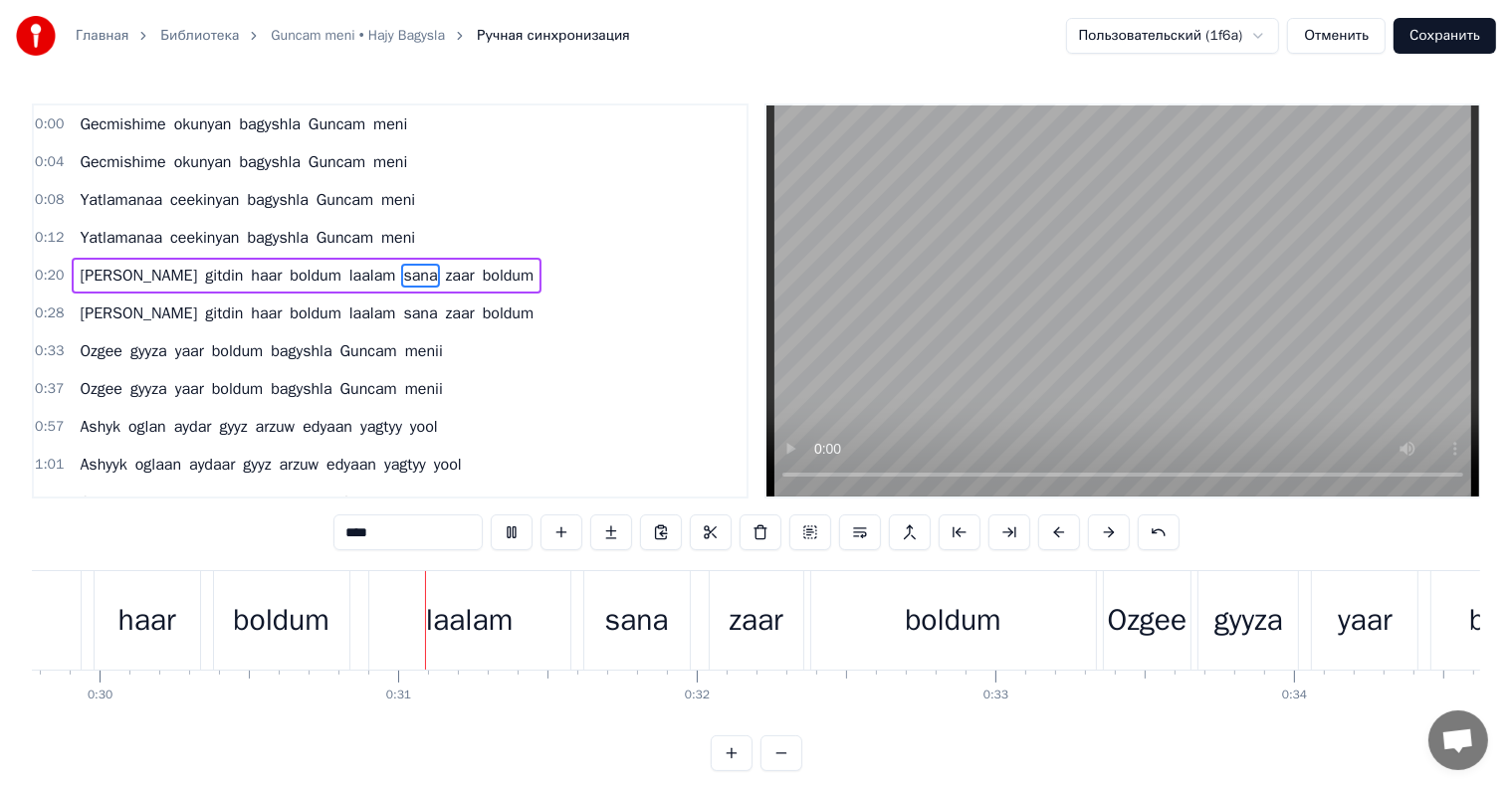 scroll, scrollTop: 0, scrollLeft: 9015, axis: horizontal 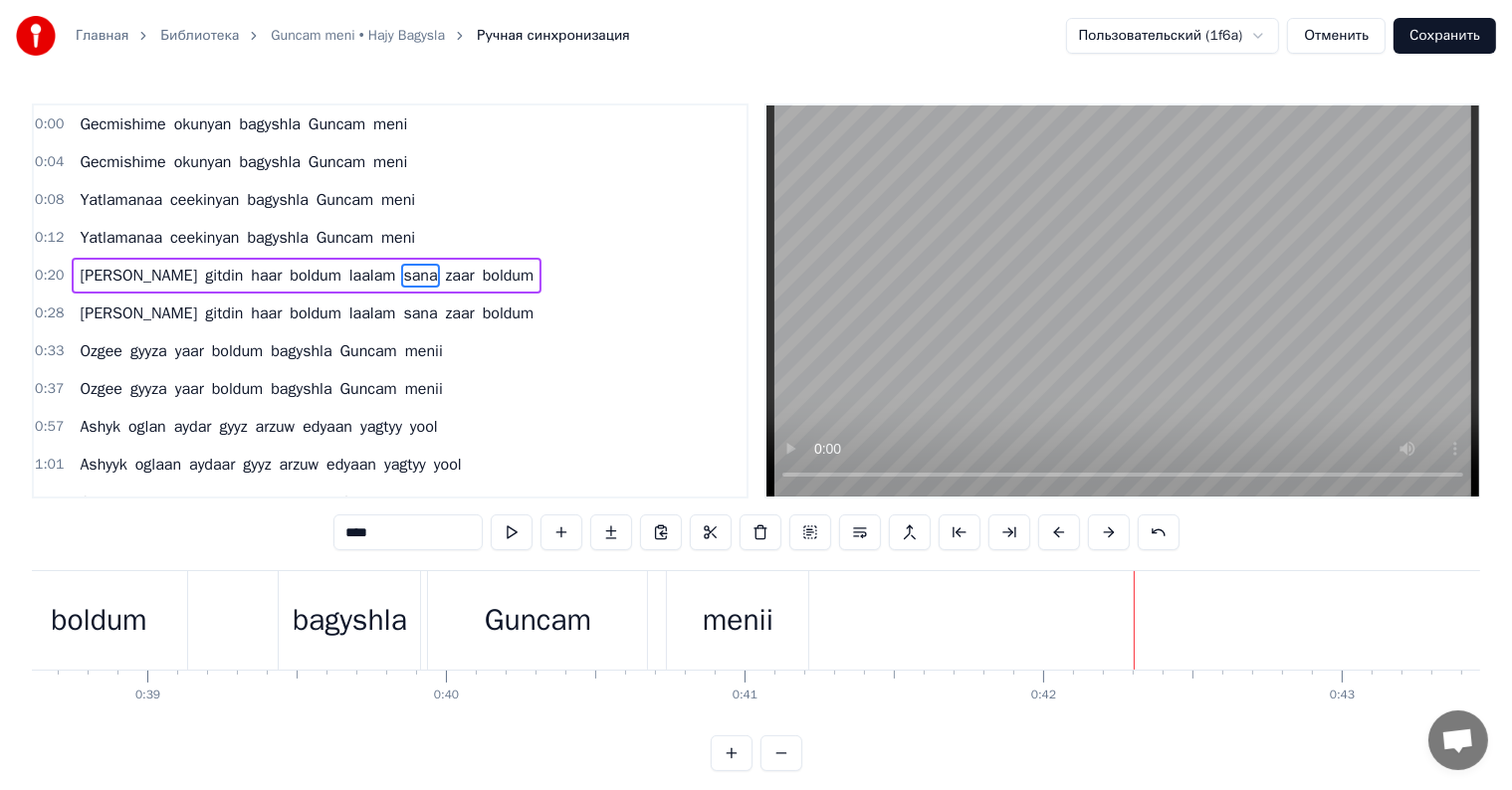 click on "Guncam" at bounding box center (538, 620) 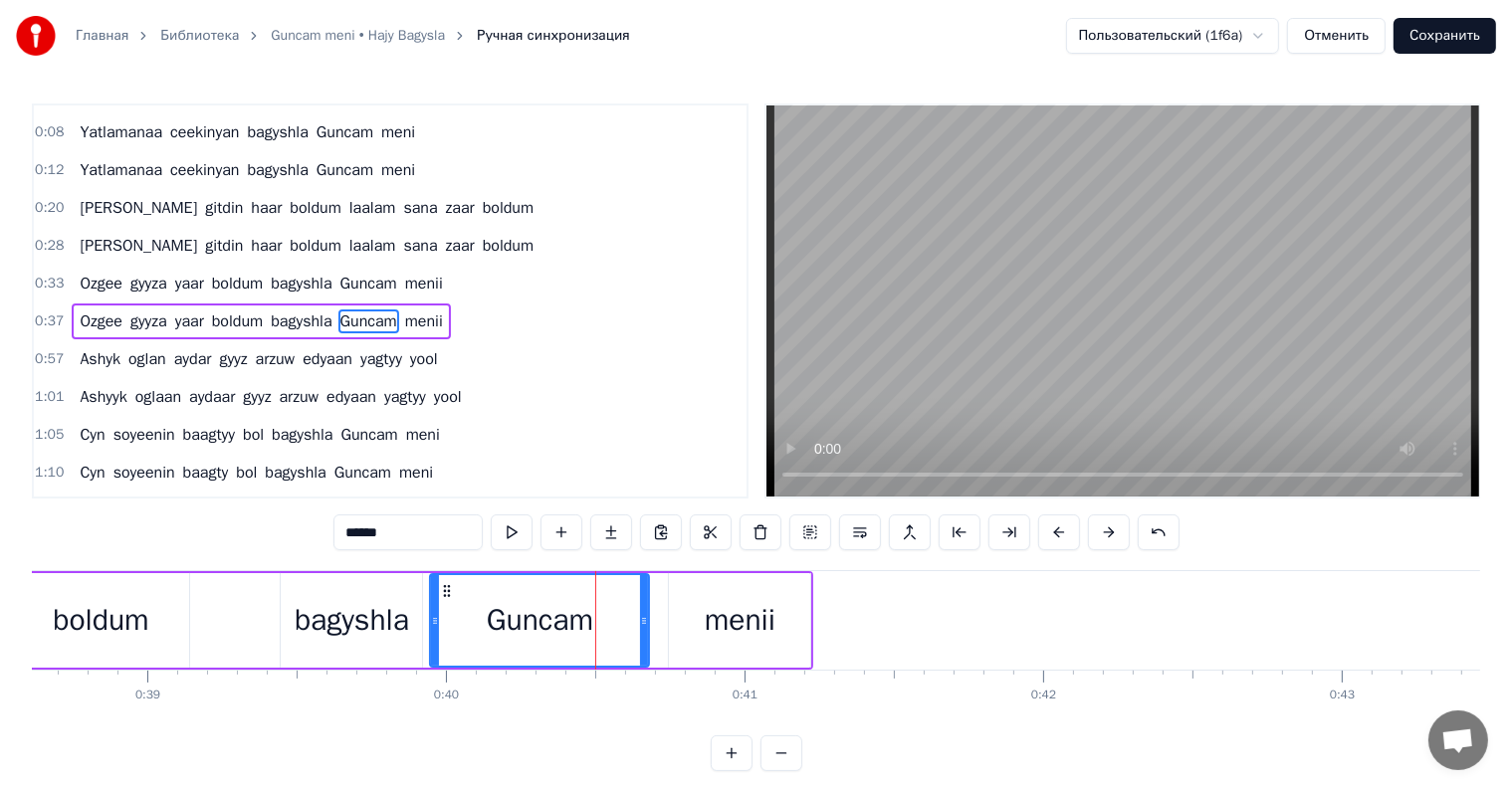 scroll, scrollTop: 79, scrollLeft: 0, axis: vertical 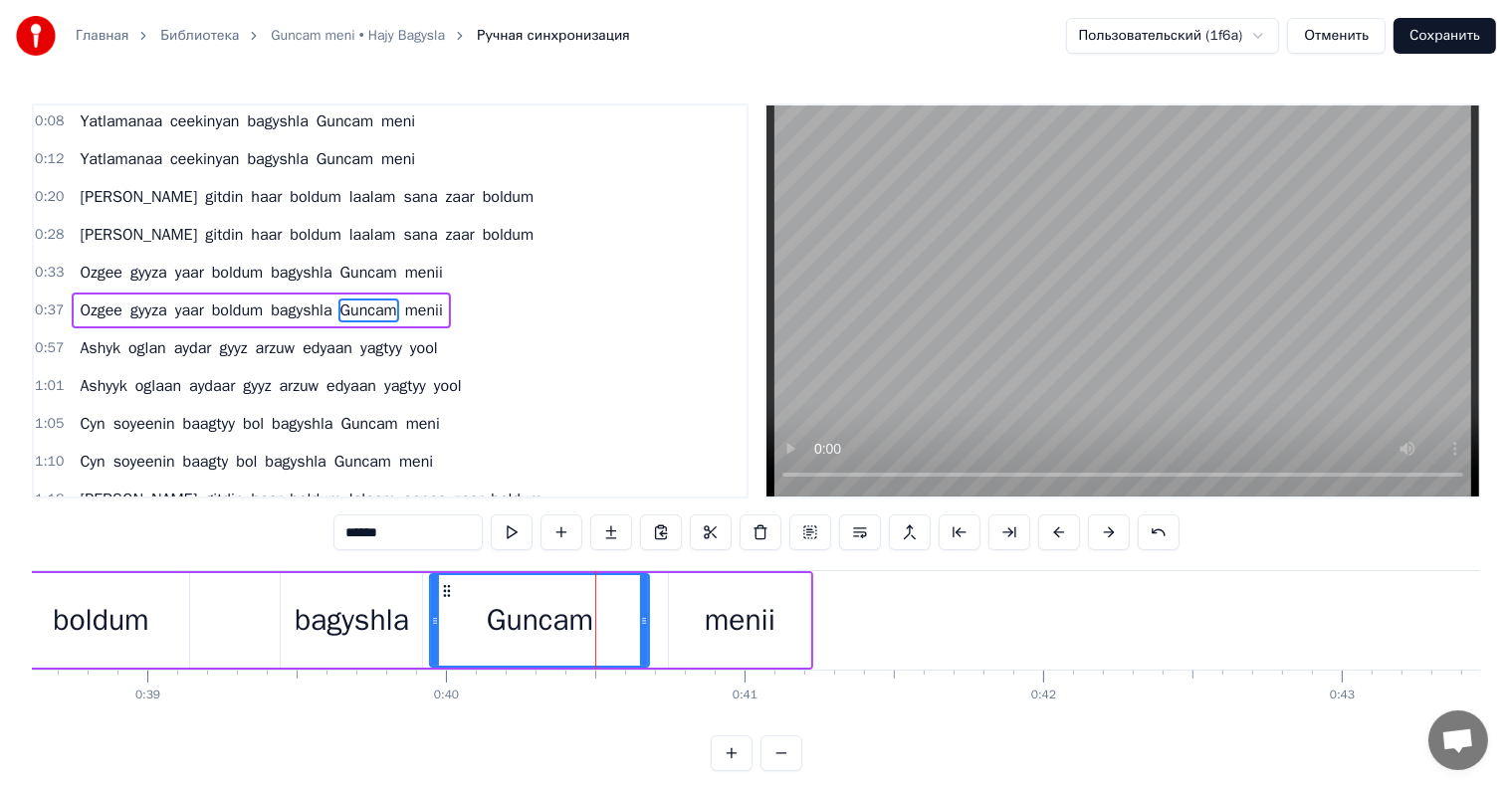 click on "******" at bounding box center [408, 532] 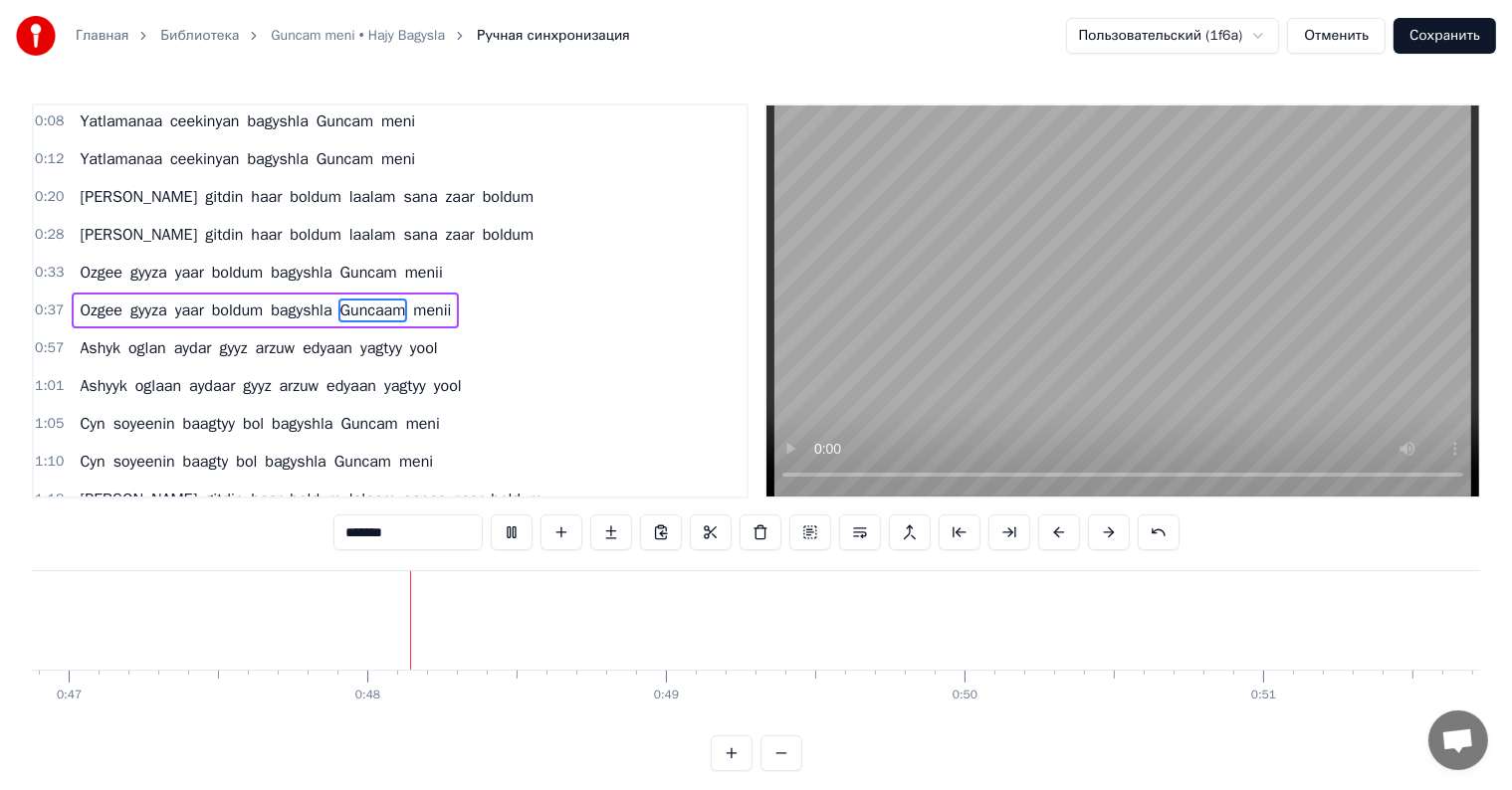 scroll, scrollTop: 0, scrollLeft: 14095, axis: horizontal 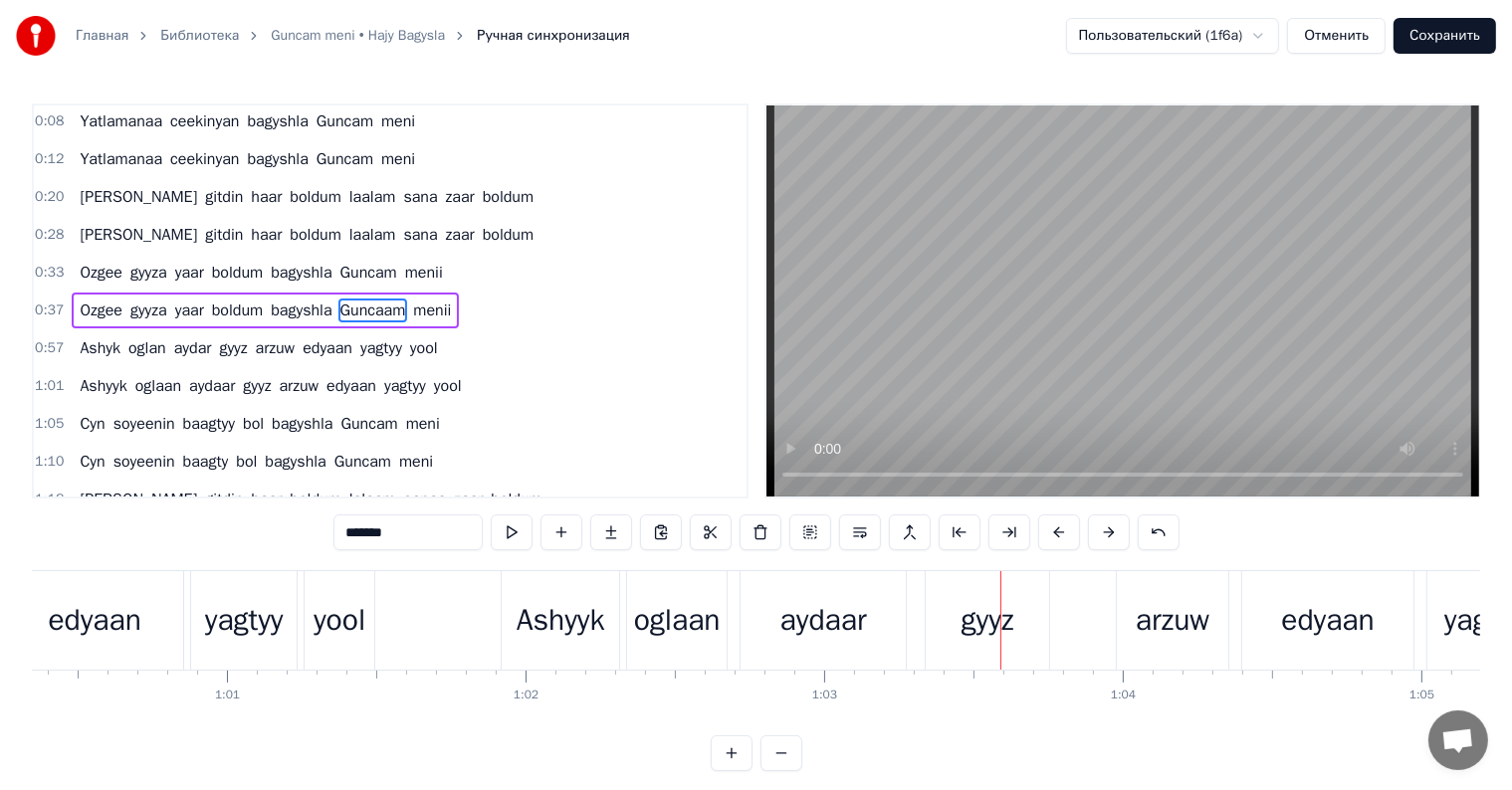 drag, startPoint x: 508, startPoint y: 636, endPoint x: 507, endPoint y: 622, distance: 14.035669 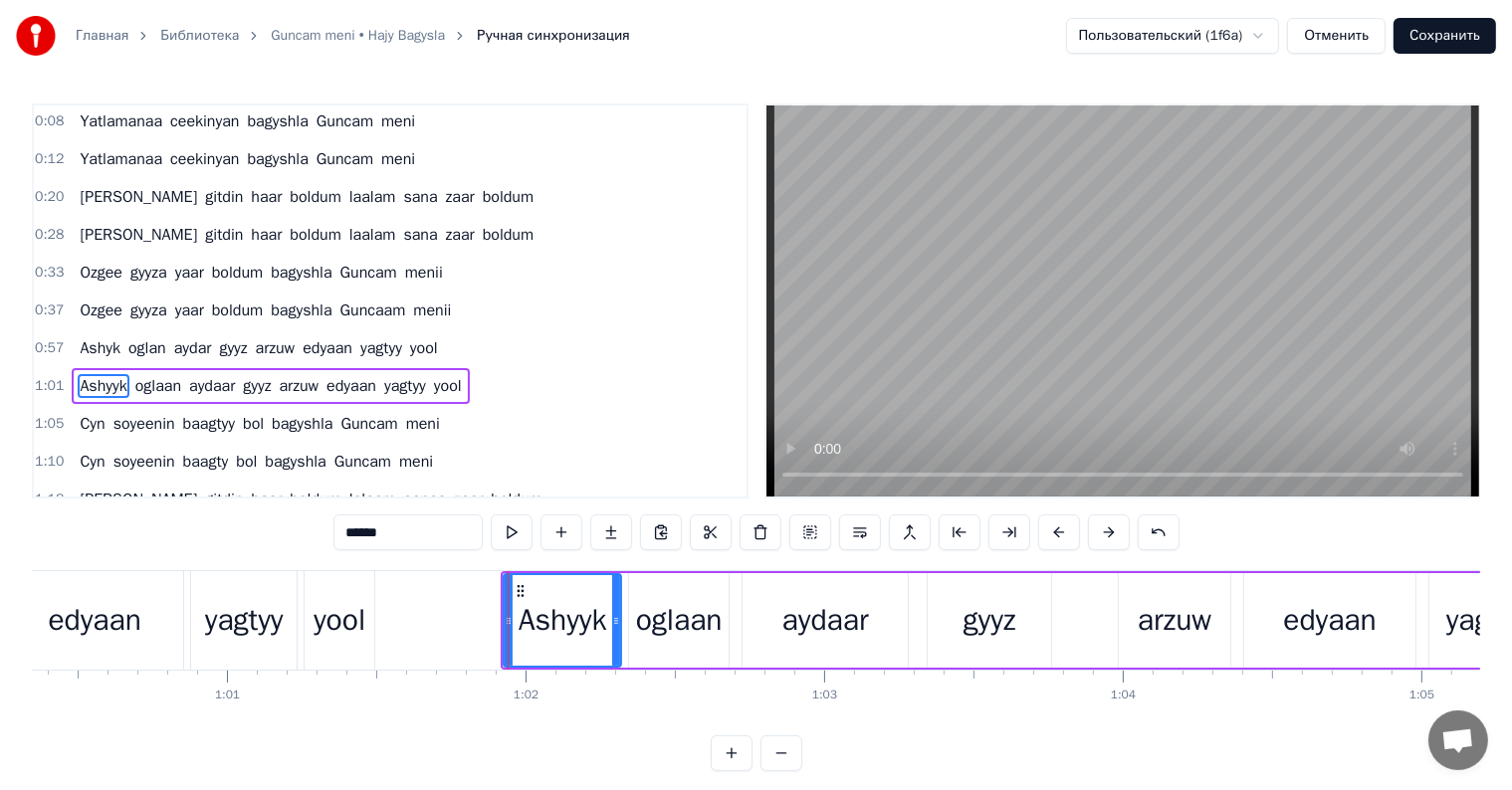 scroll, scrollTop: 151, scrollLeft: 0, axis: vertical 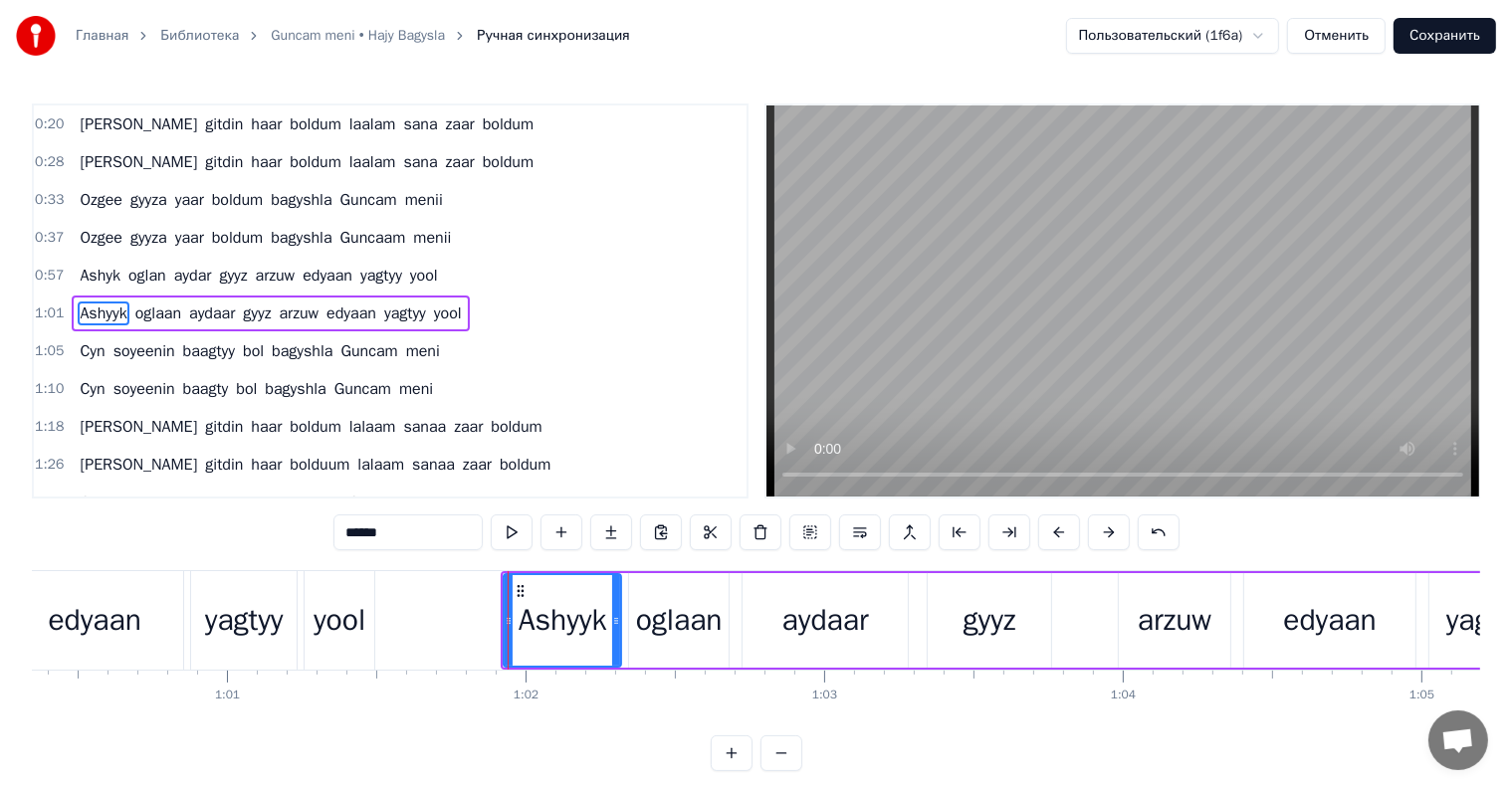 click on "******" at bounding box center (408, 532) 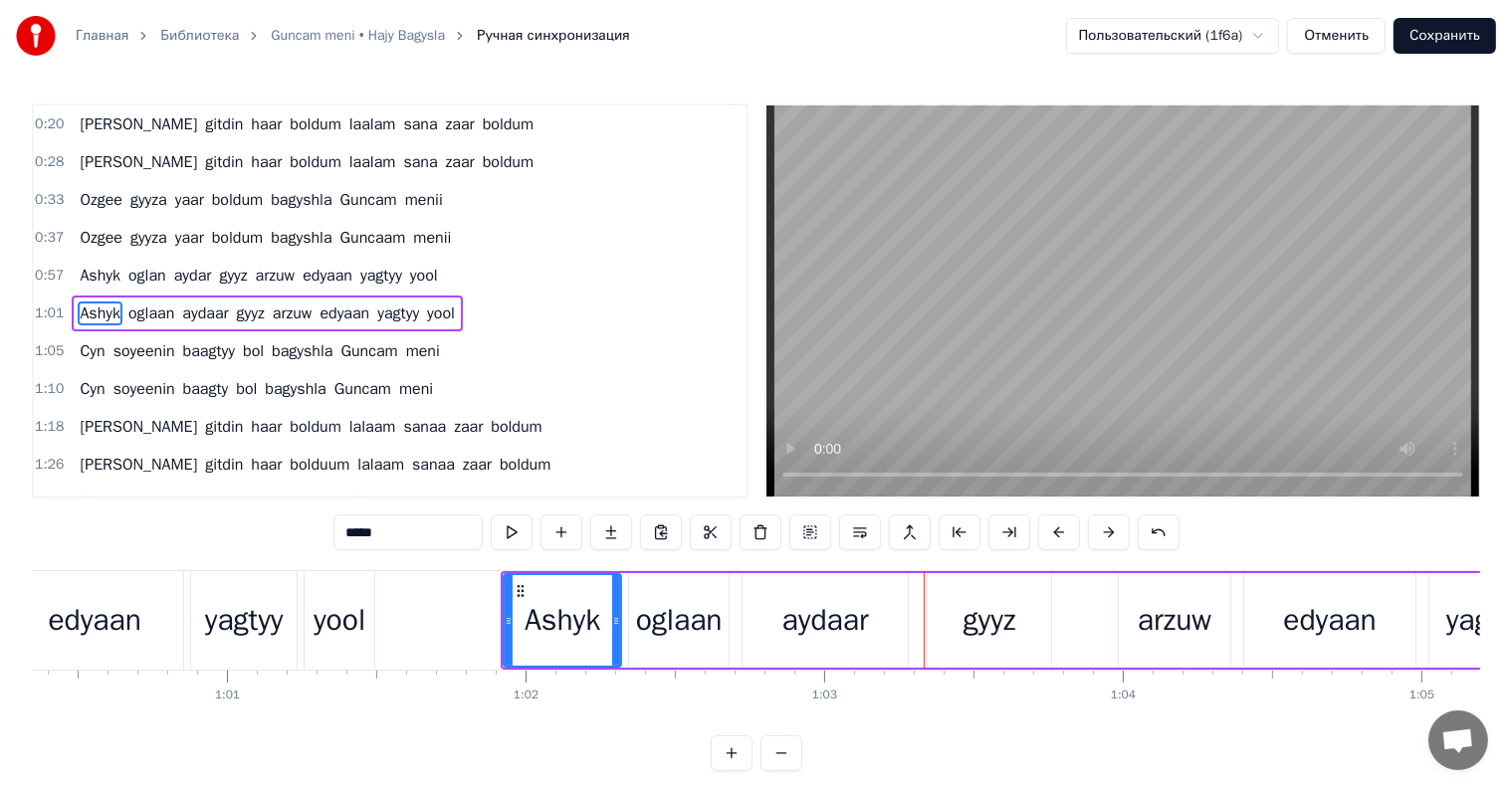 click on "oglaan" at bounding box center [679, 620] 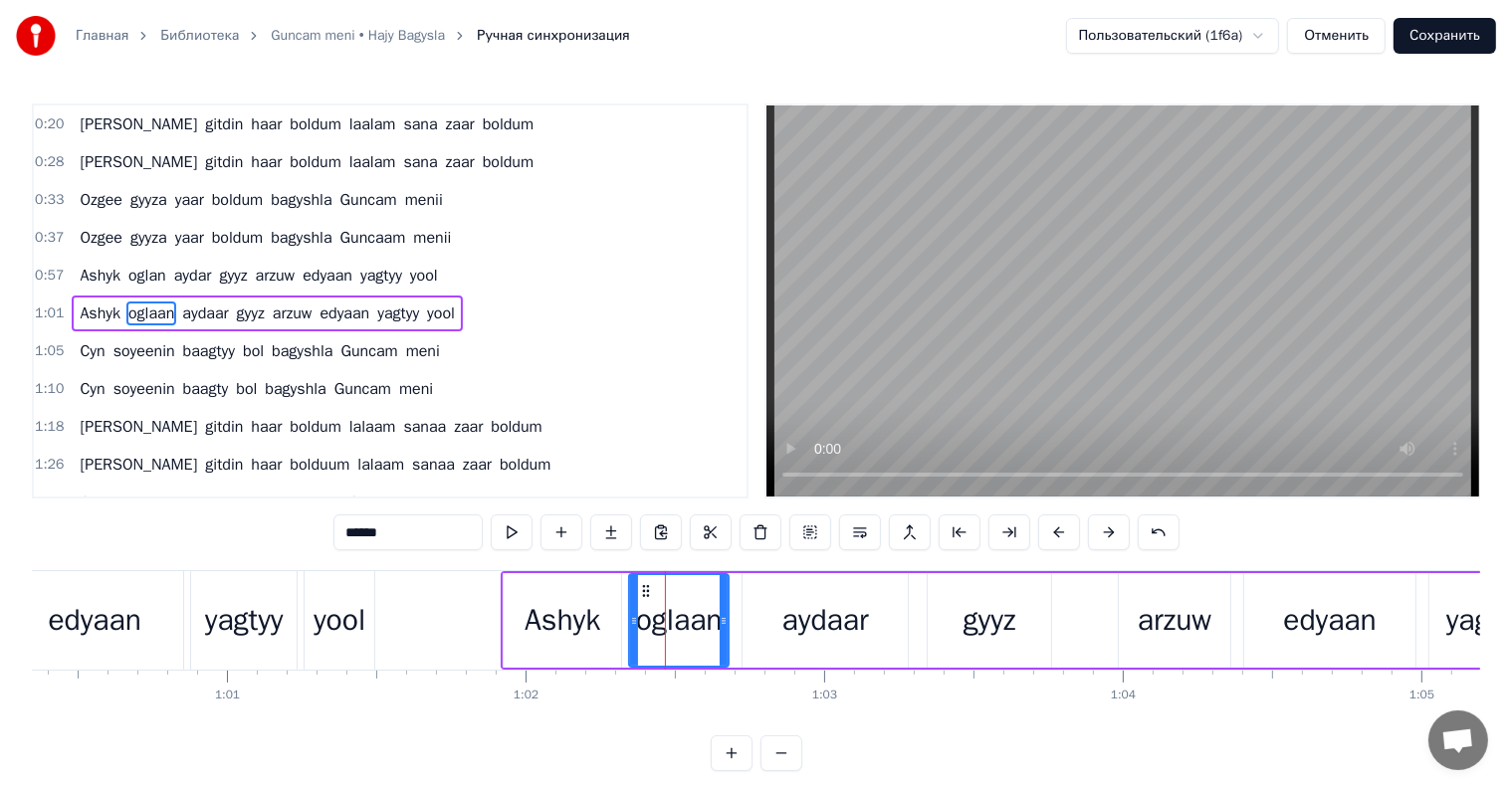 click on "******" at bounding box center [408, 532] 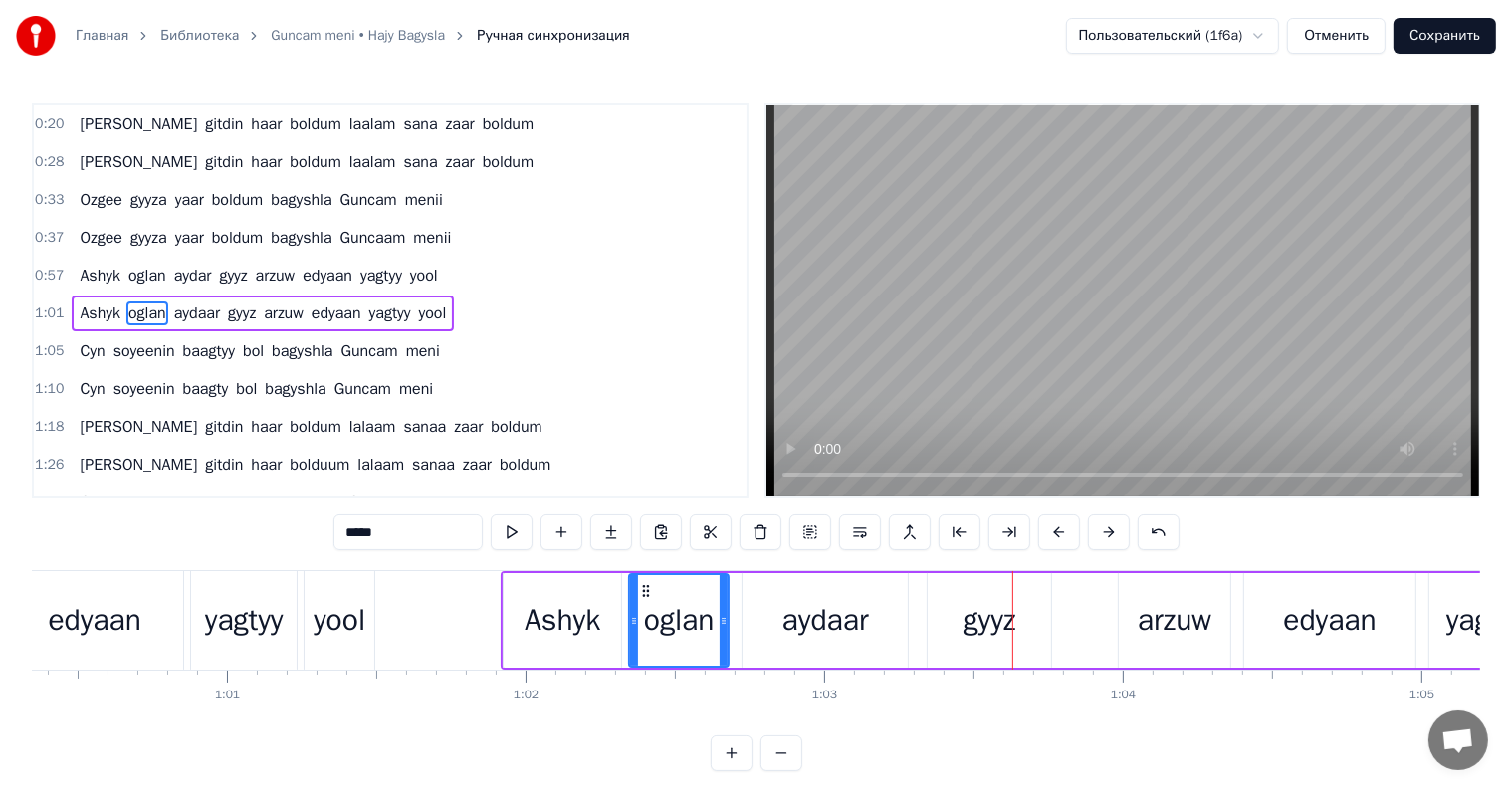 click on "aydaar" at bounding box center (825, 620) 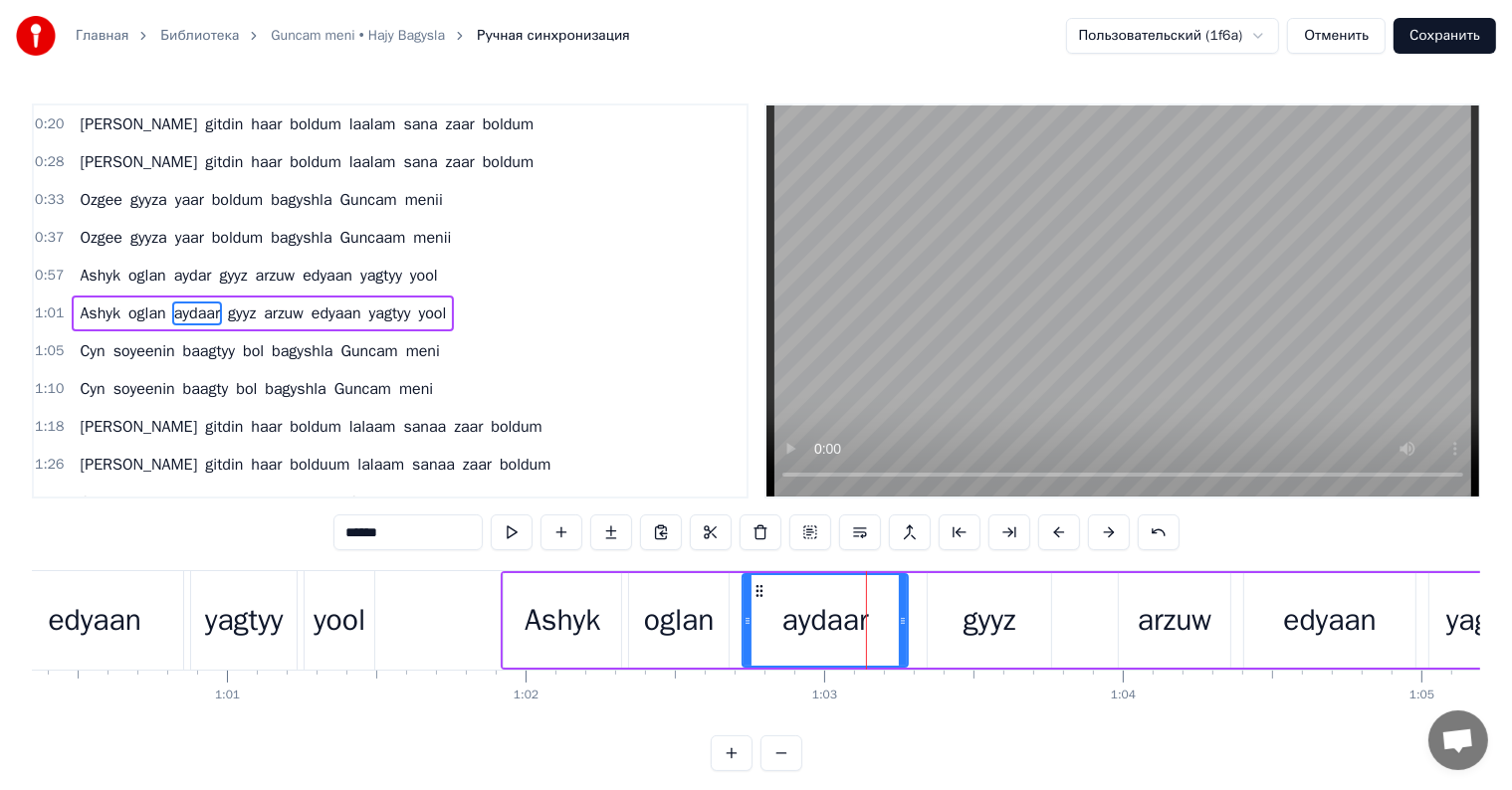 click on "******" at bounding box center (408, 532) 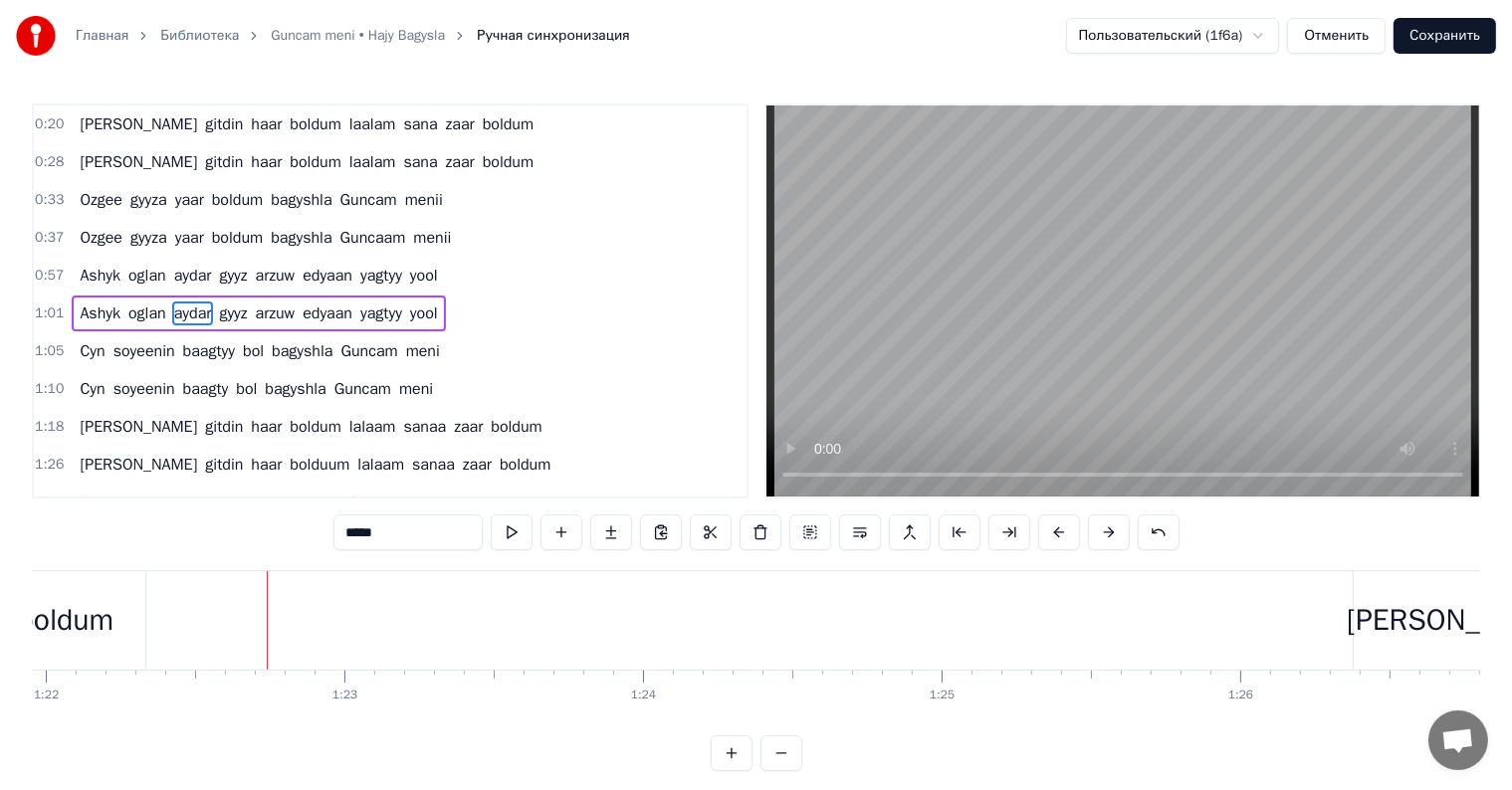 scroll, scrollTop: 0, scrollLeft: 24476, axis: horizontal 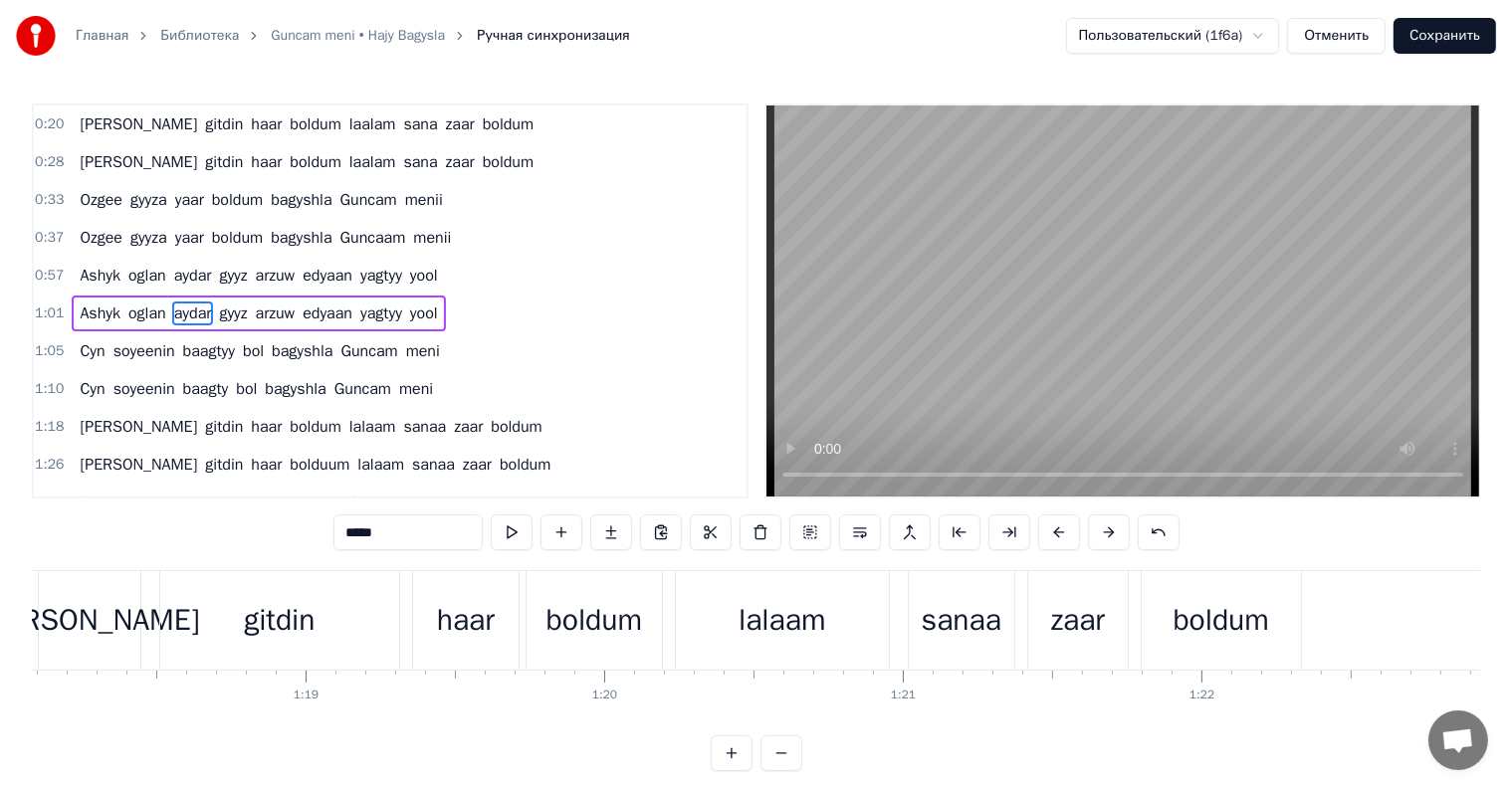 click on "sanaa" at bounding box center (962, 620) 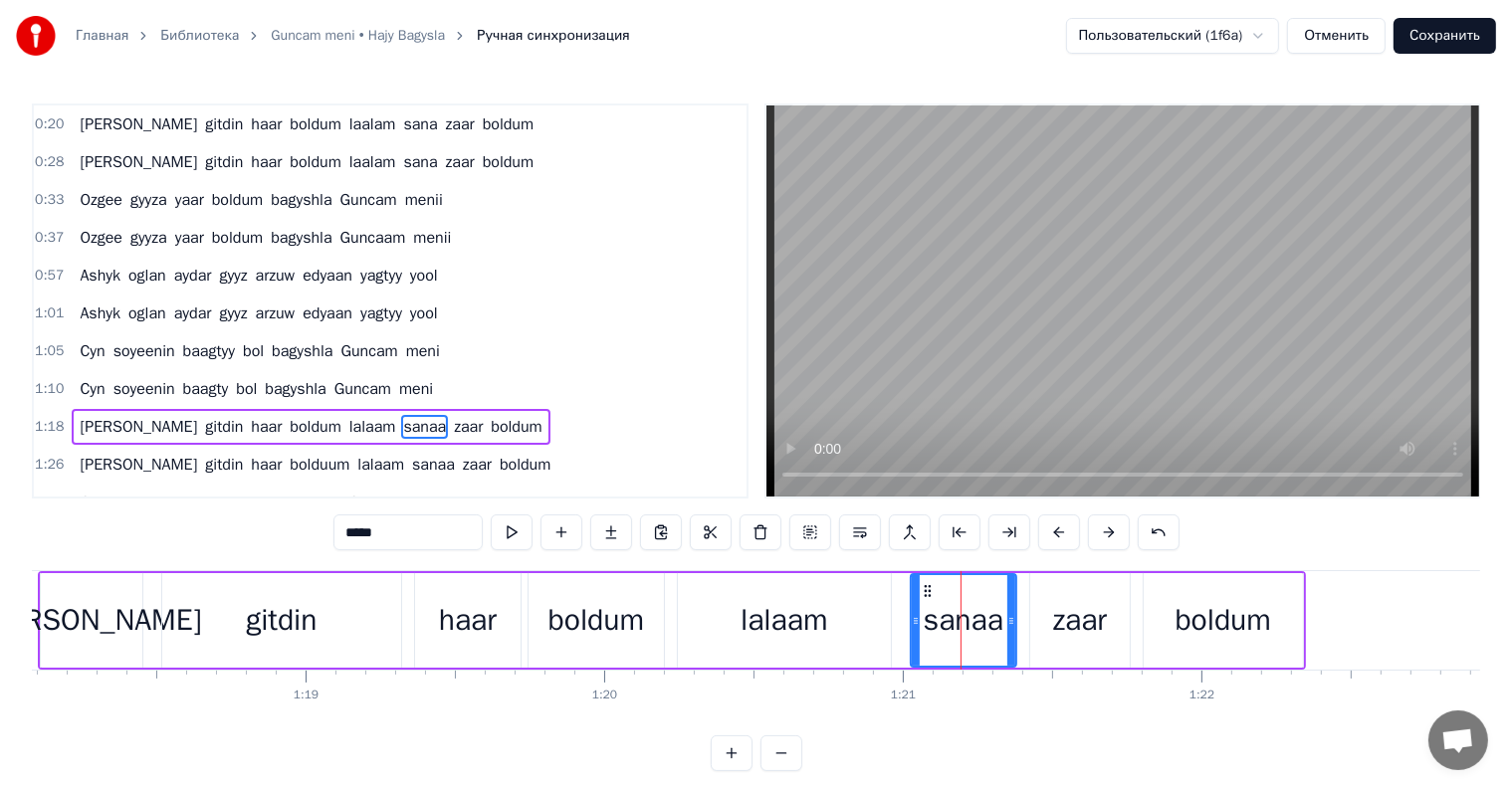 scroll, scrollTop: 262, scrollLeft: 0, axis: vertical 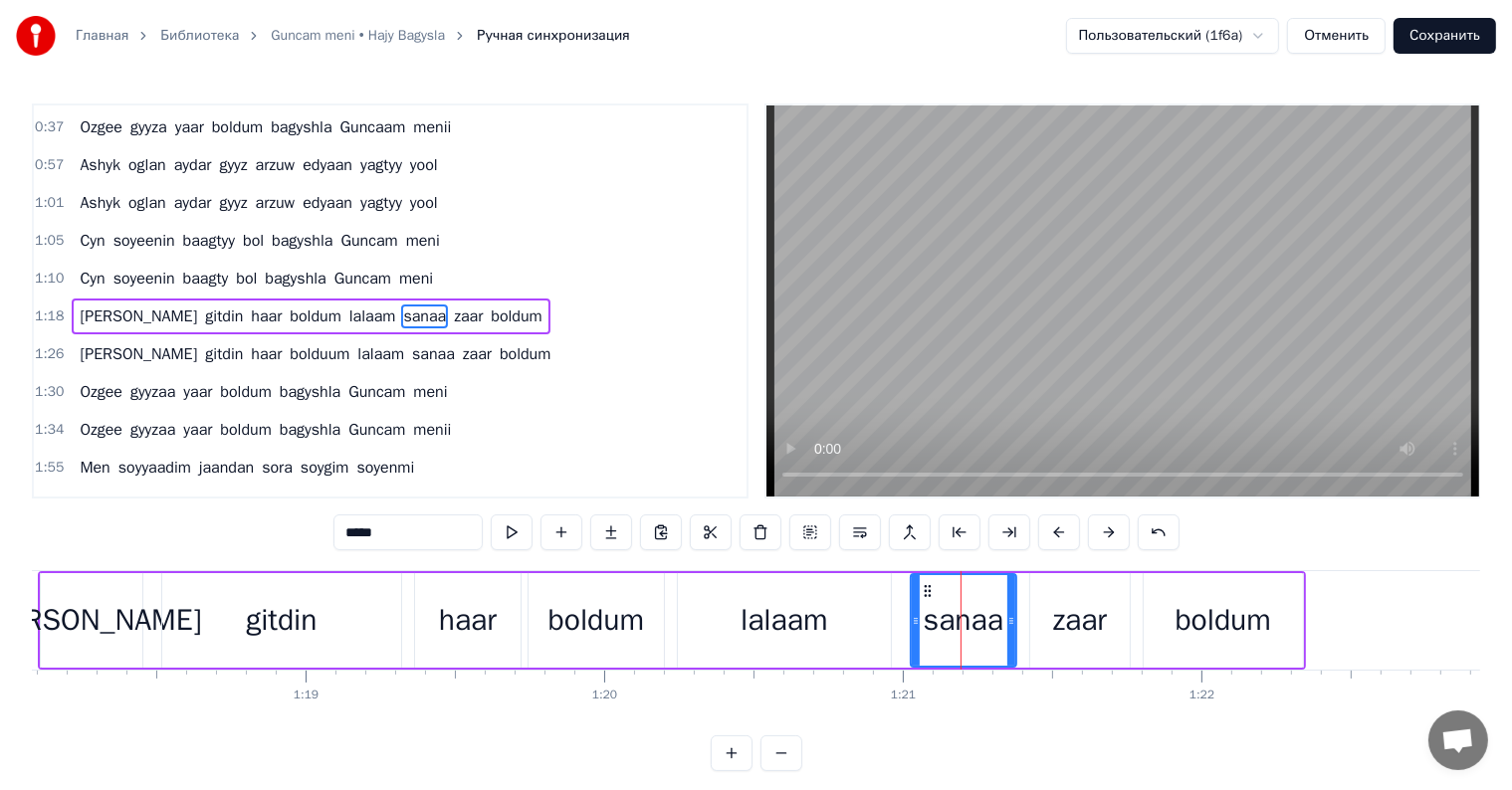 click on "*****" at bounding box center [408, 532] 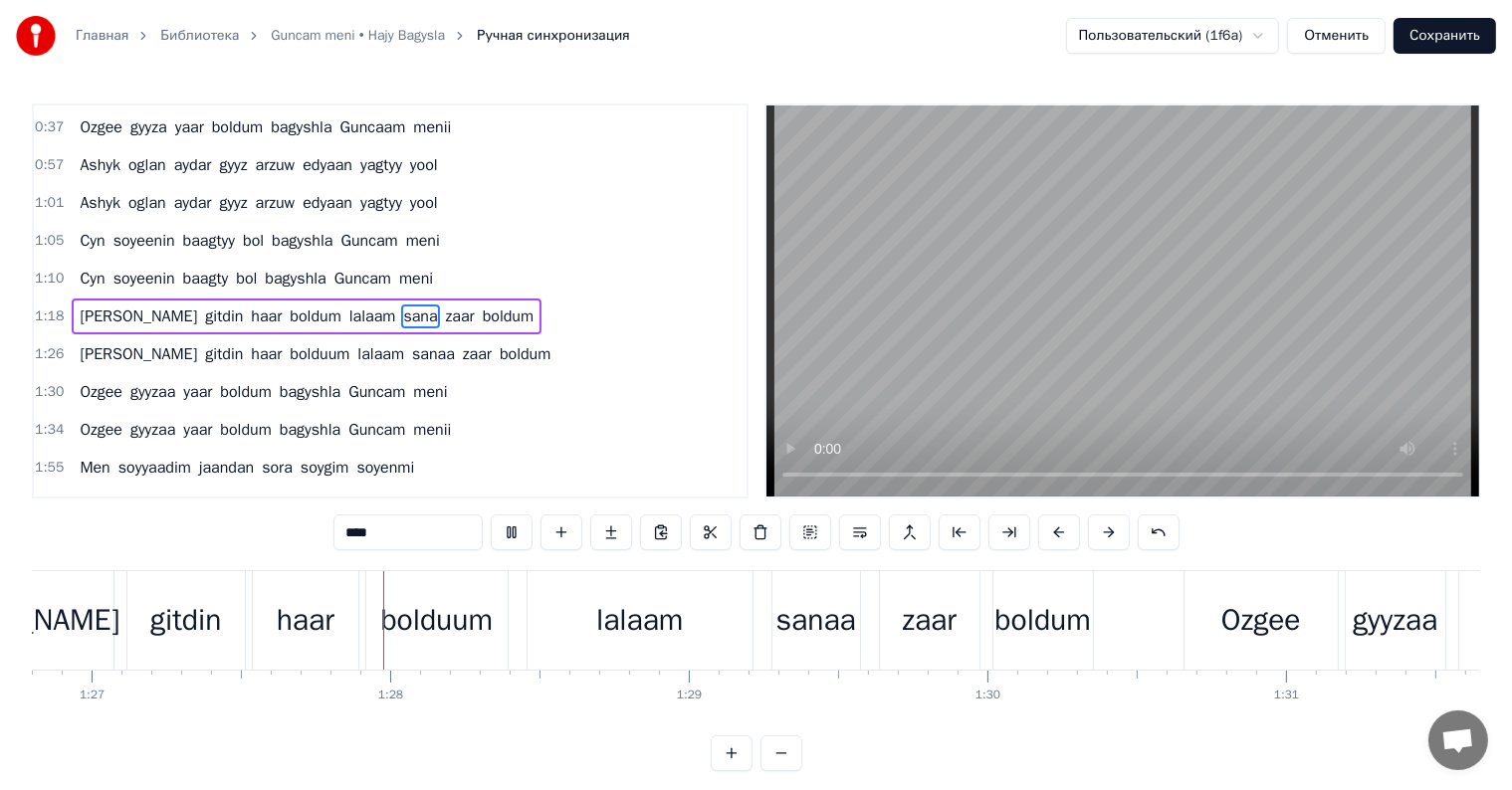 scroll, scrollTop: 0, scrollLeft: 25963, axis: horizontal 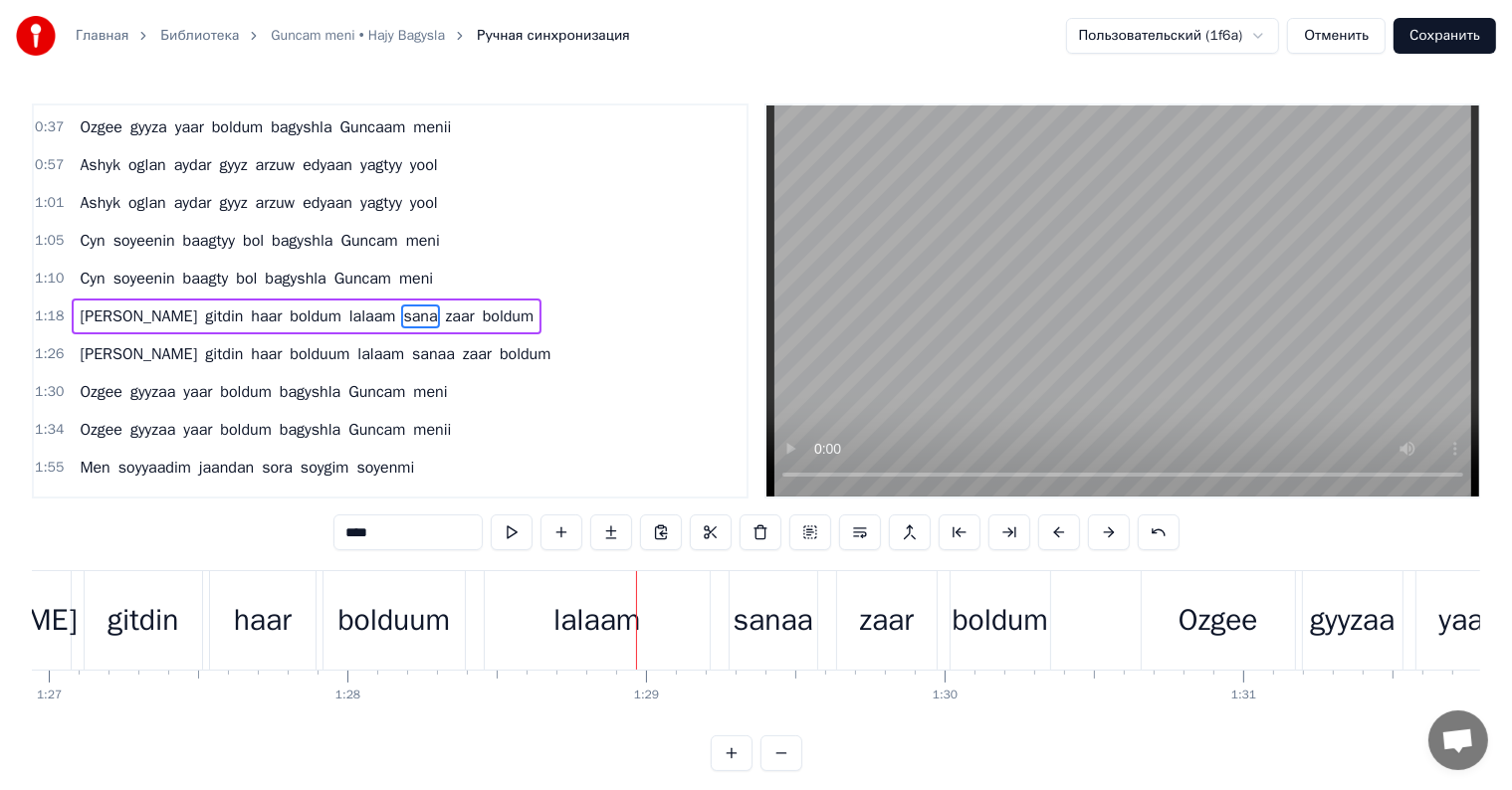 click on "bolduum" at bounding box center [394, 620] 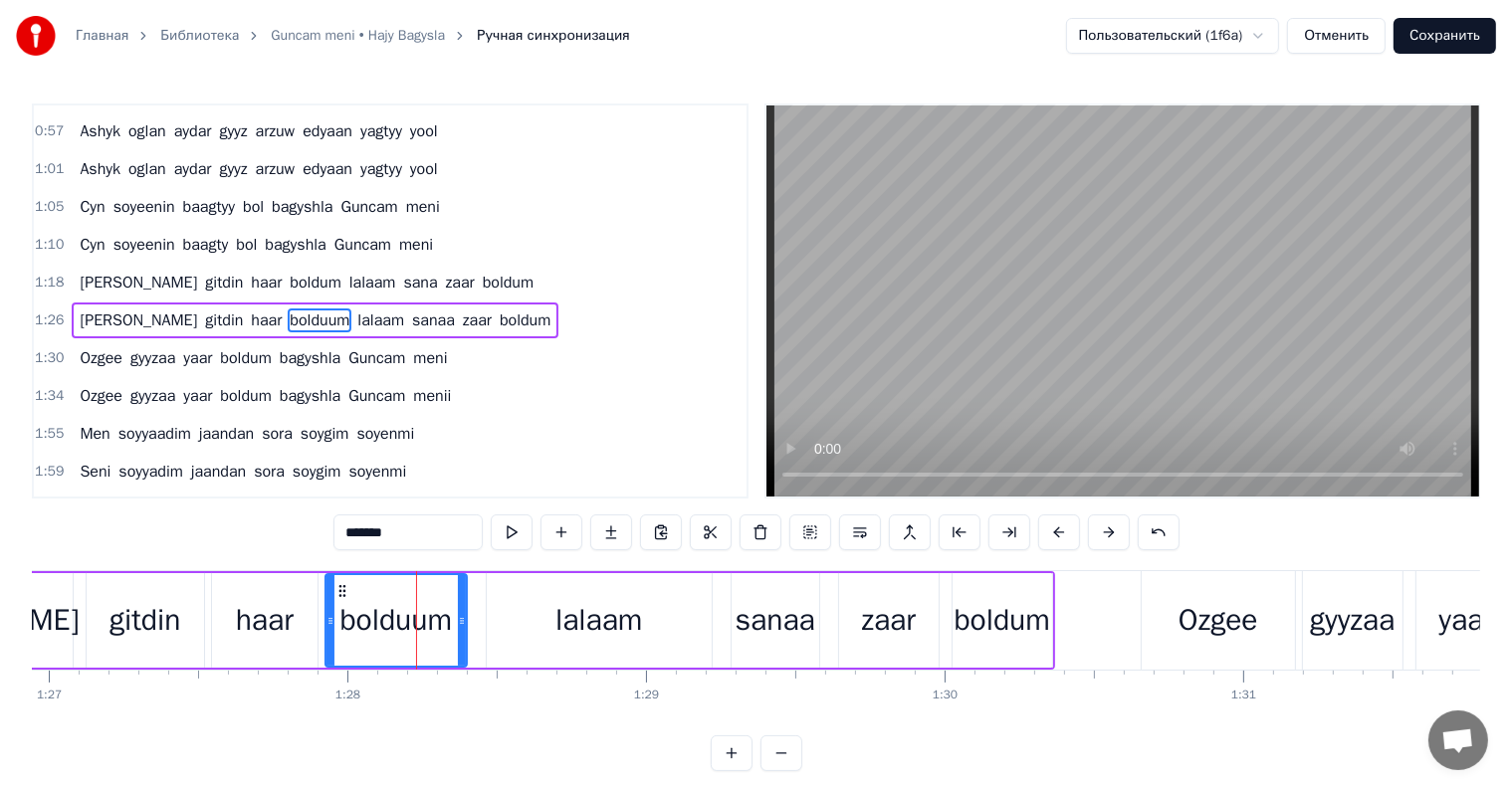 scroll, scrollTop: 298, scrollLeft: 0, axis: vertical 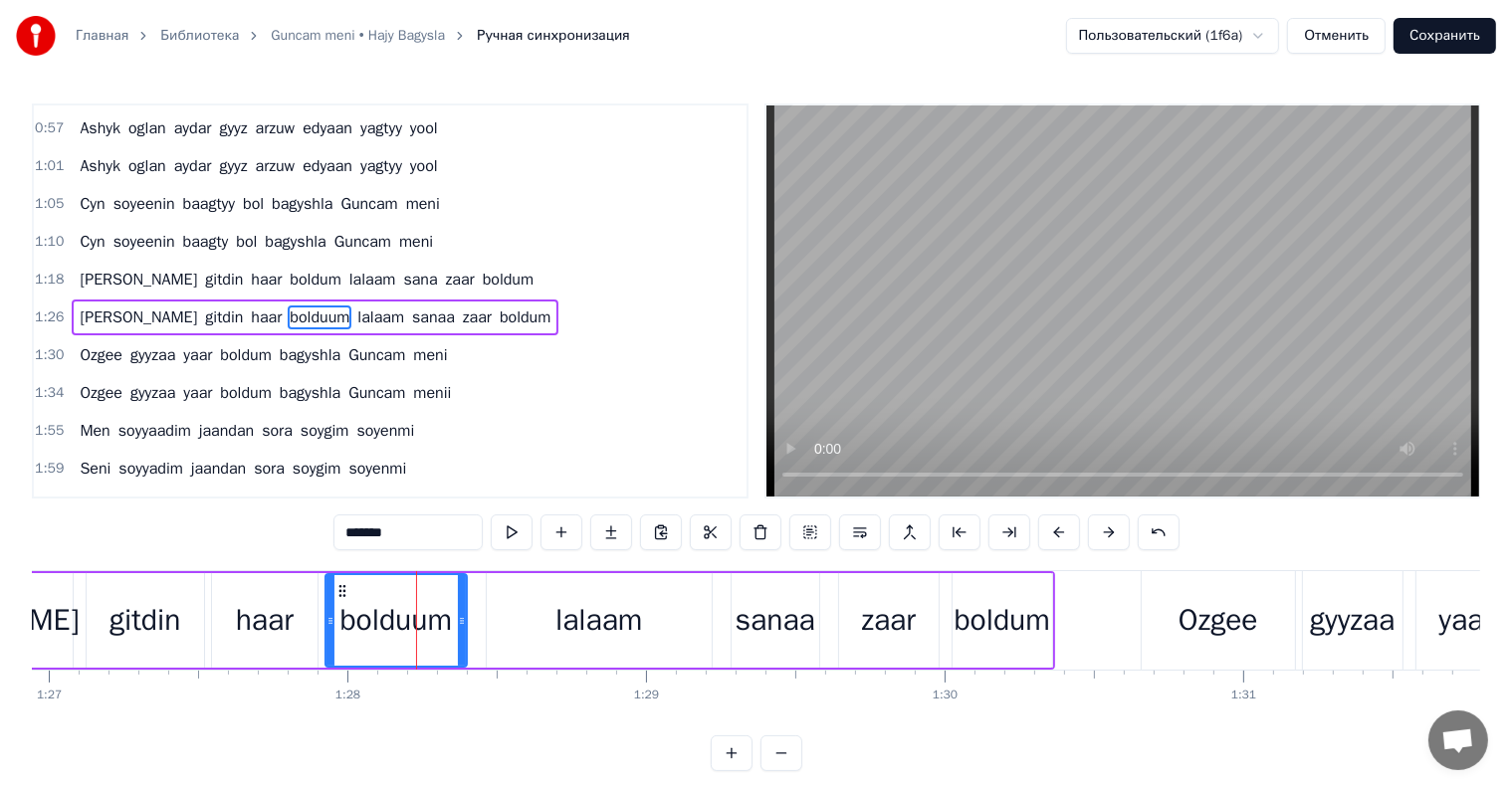 click on "*******" at bounding box center [408, 532] 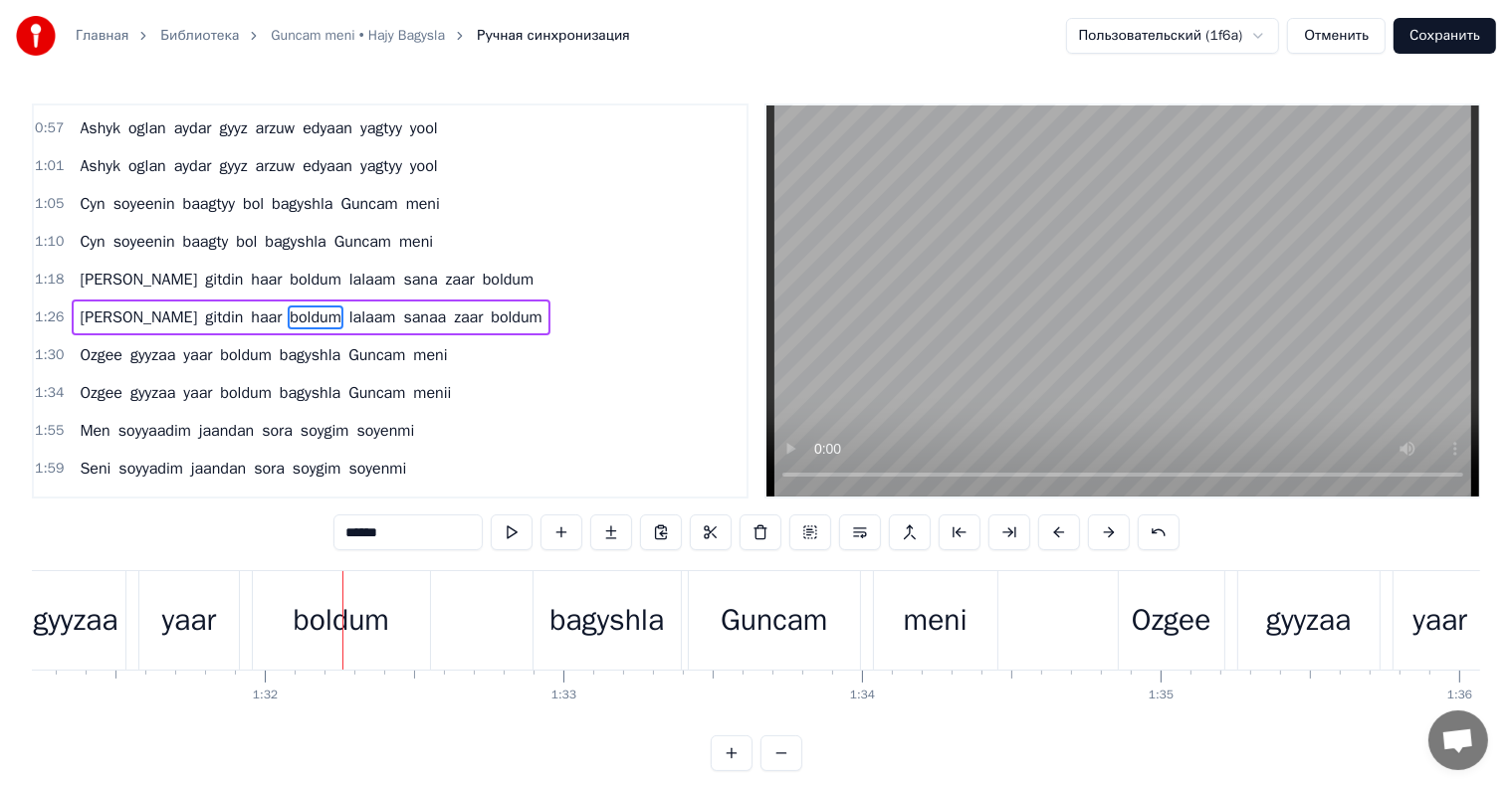 scroll, scrollTop: 0, scrollLeft: 27241, axis: horizontal 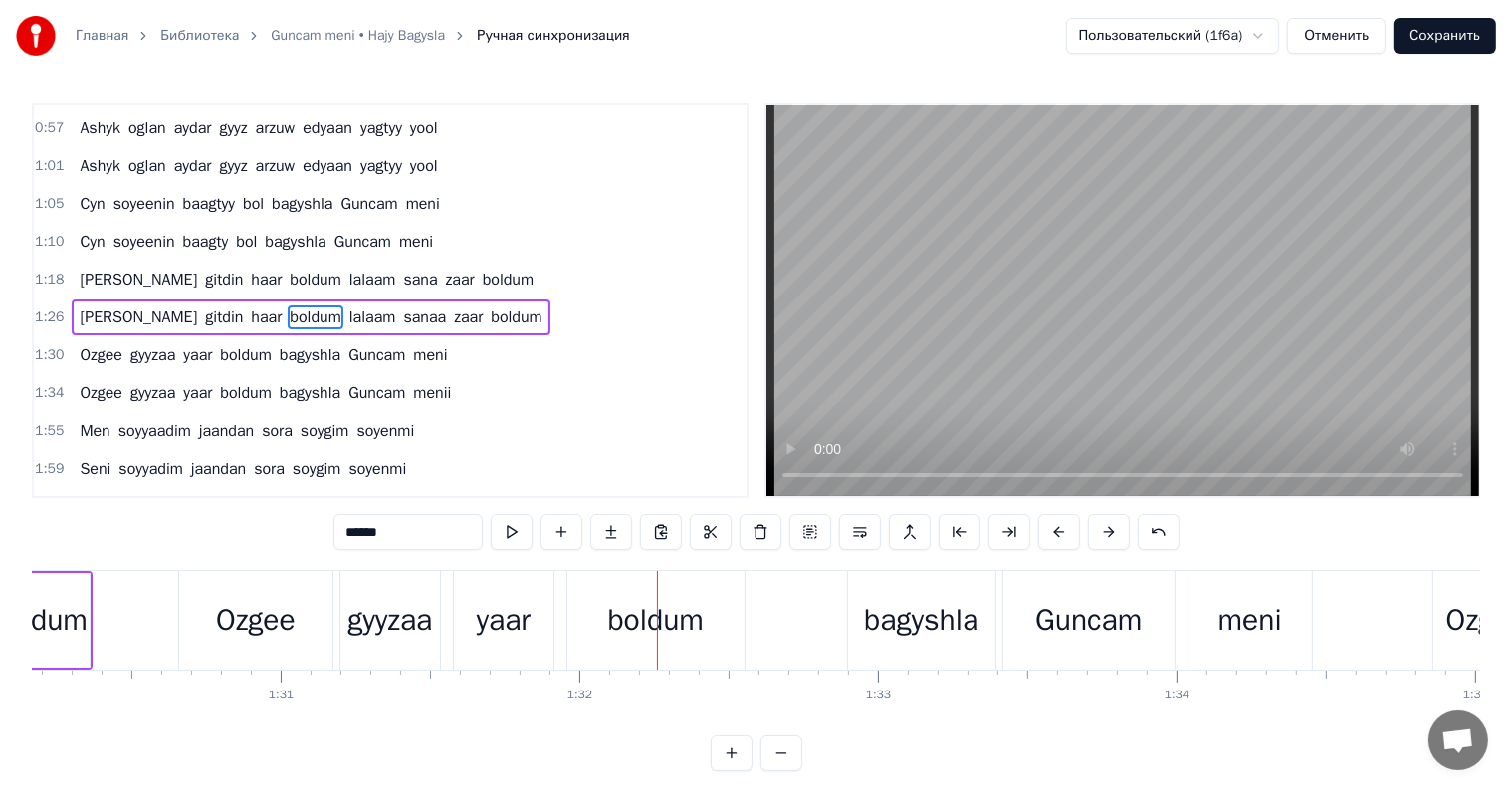 click on "gyyzaa" at bounding box center [389, 620] 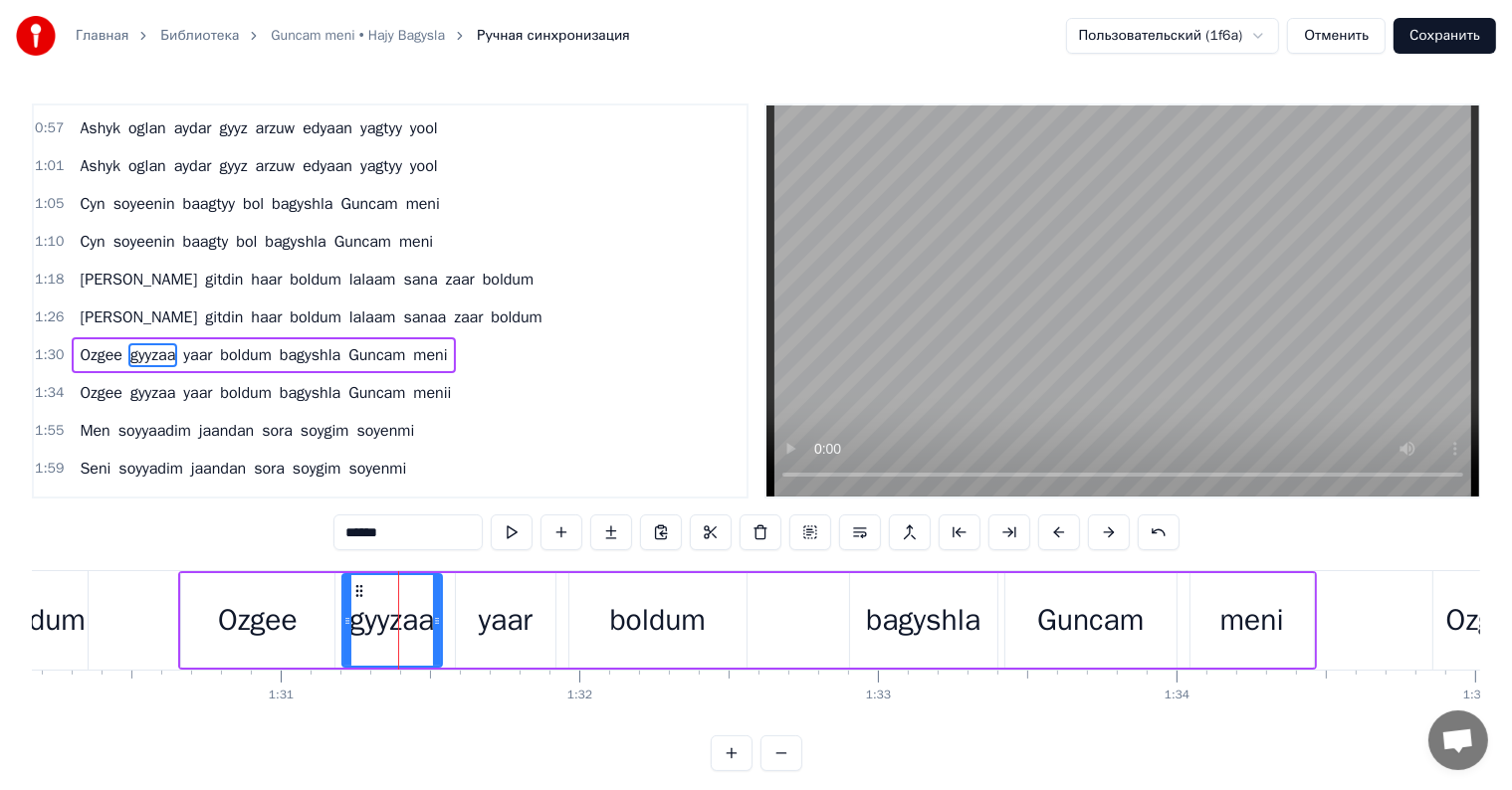 scroll, scrollTop: 334, scrollLeft: 0, axis: vertical 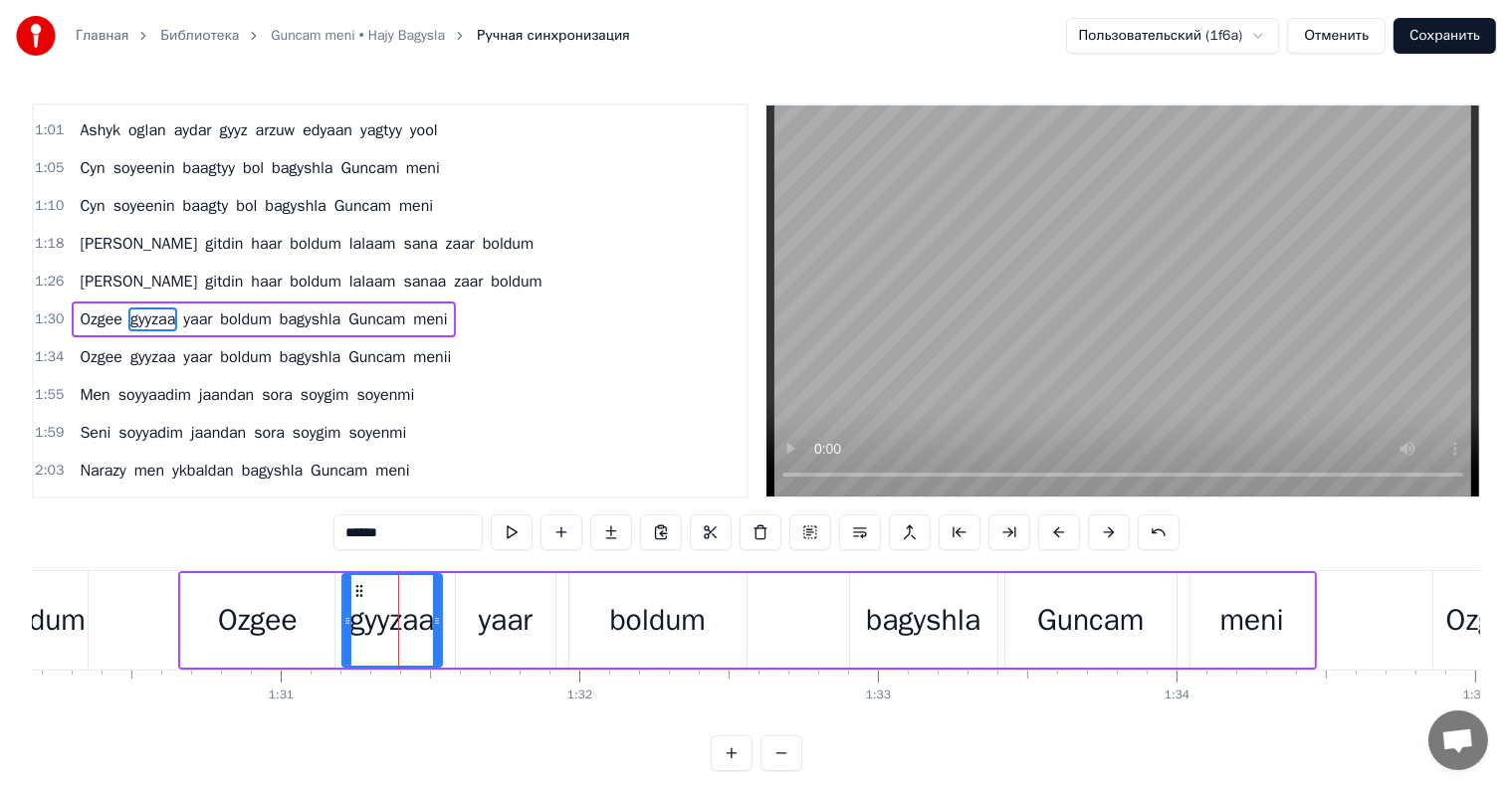 click on "******" at bounding box center (408, 532) 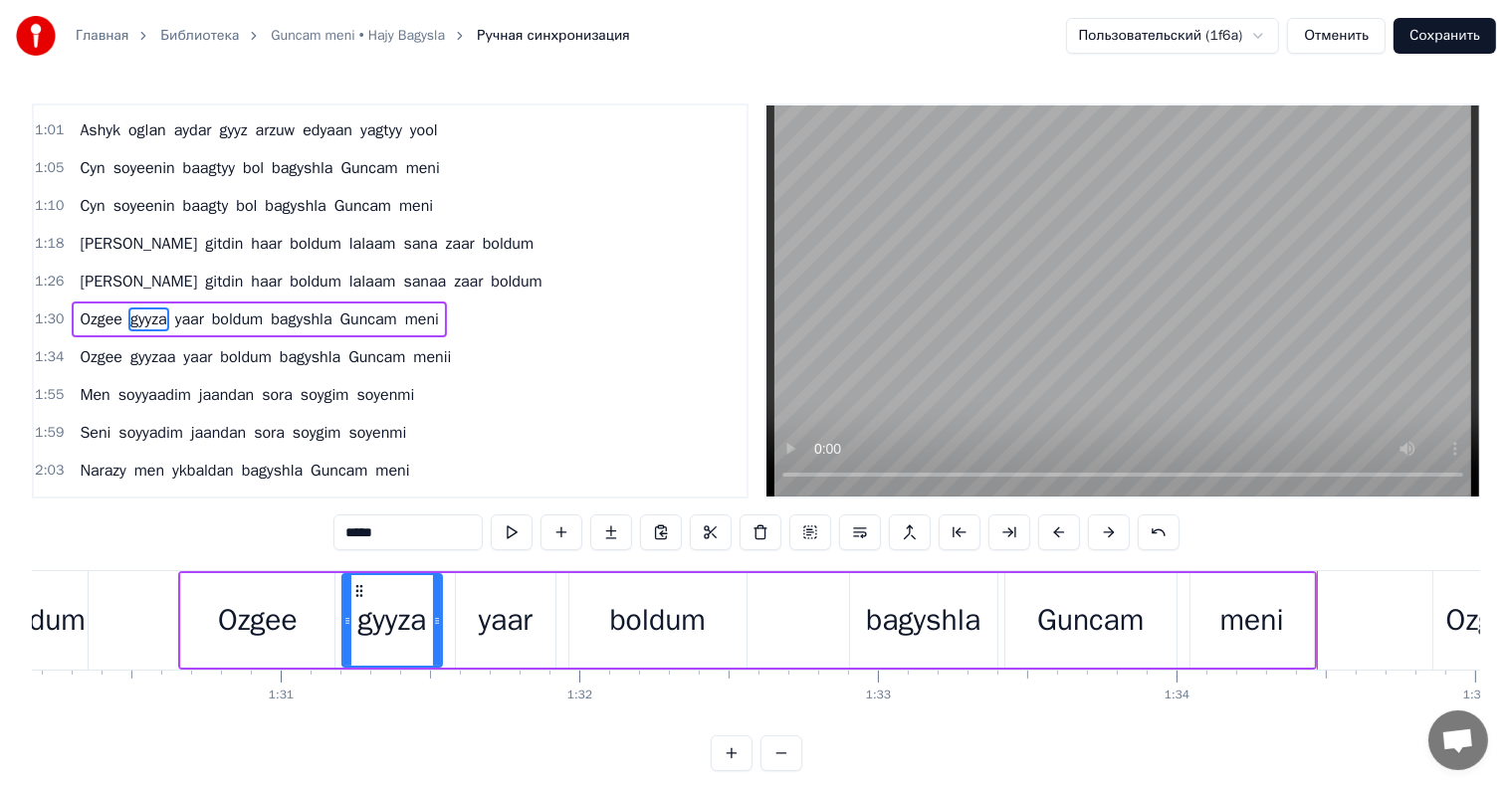 click on "Guncam" at bounding box center [1091, 620] 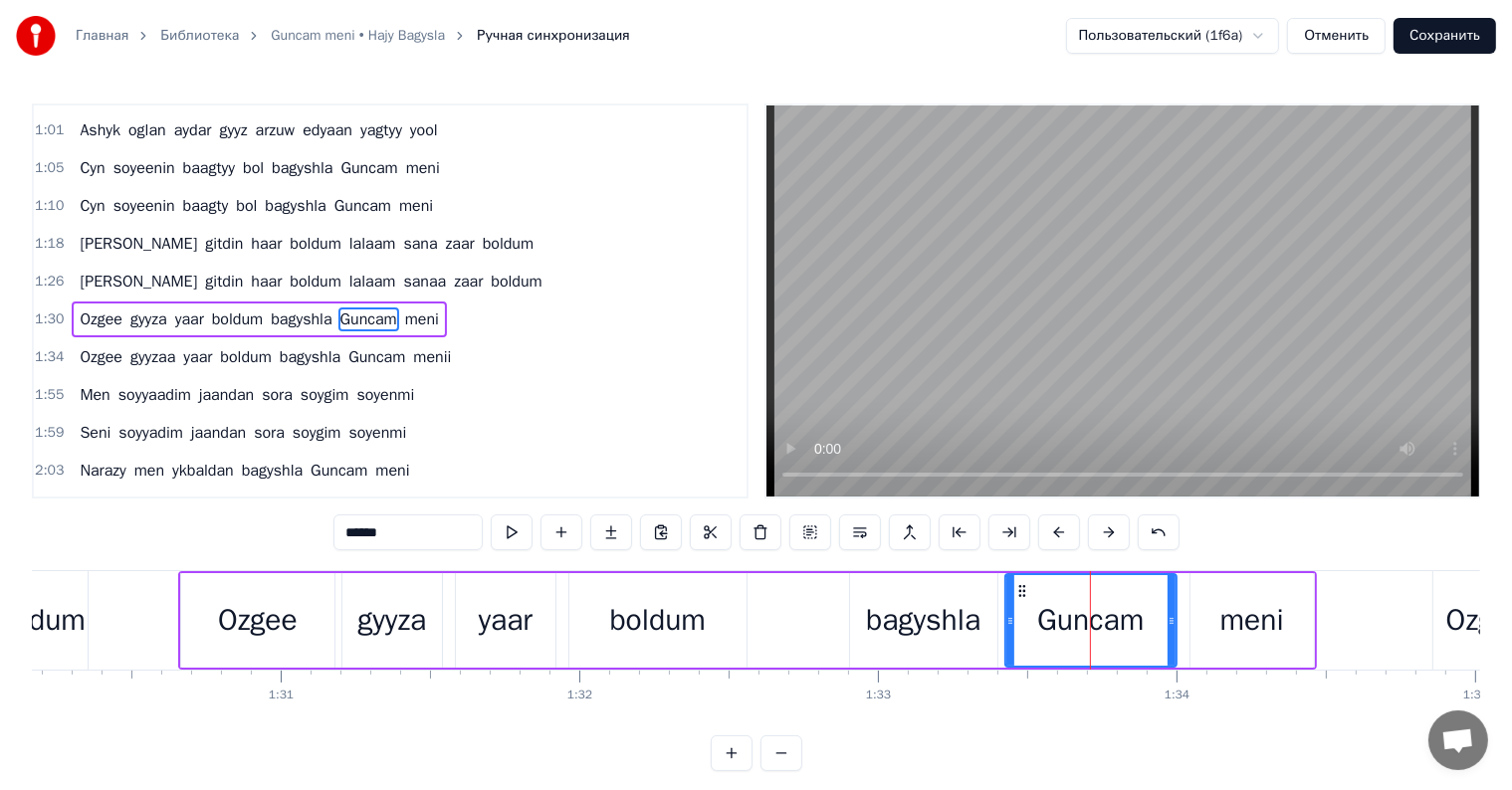 click on "******" at bounding box center [408, 532] 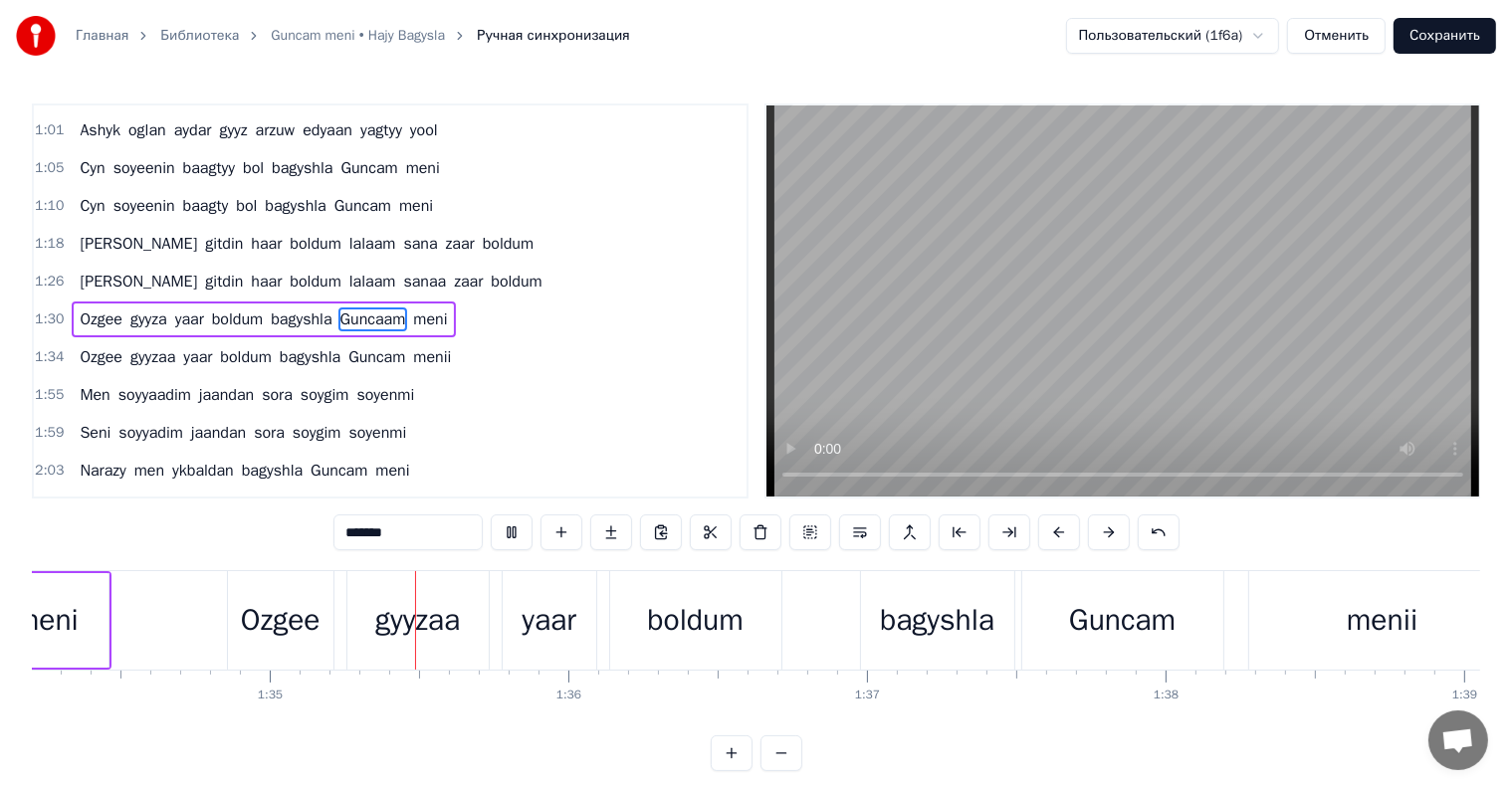 scroll, scrollTop: 0, scrollLeft: 28191, axis: horizontal 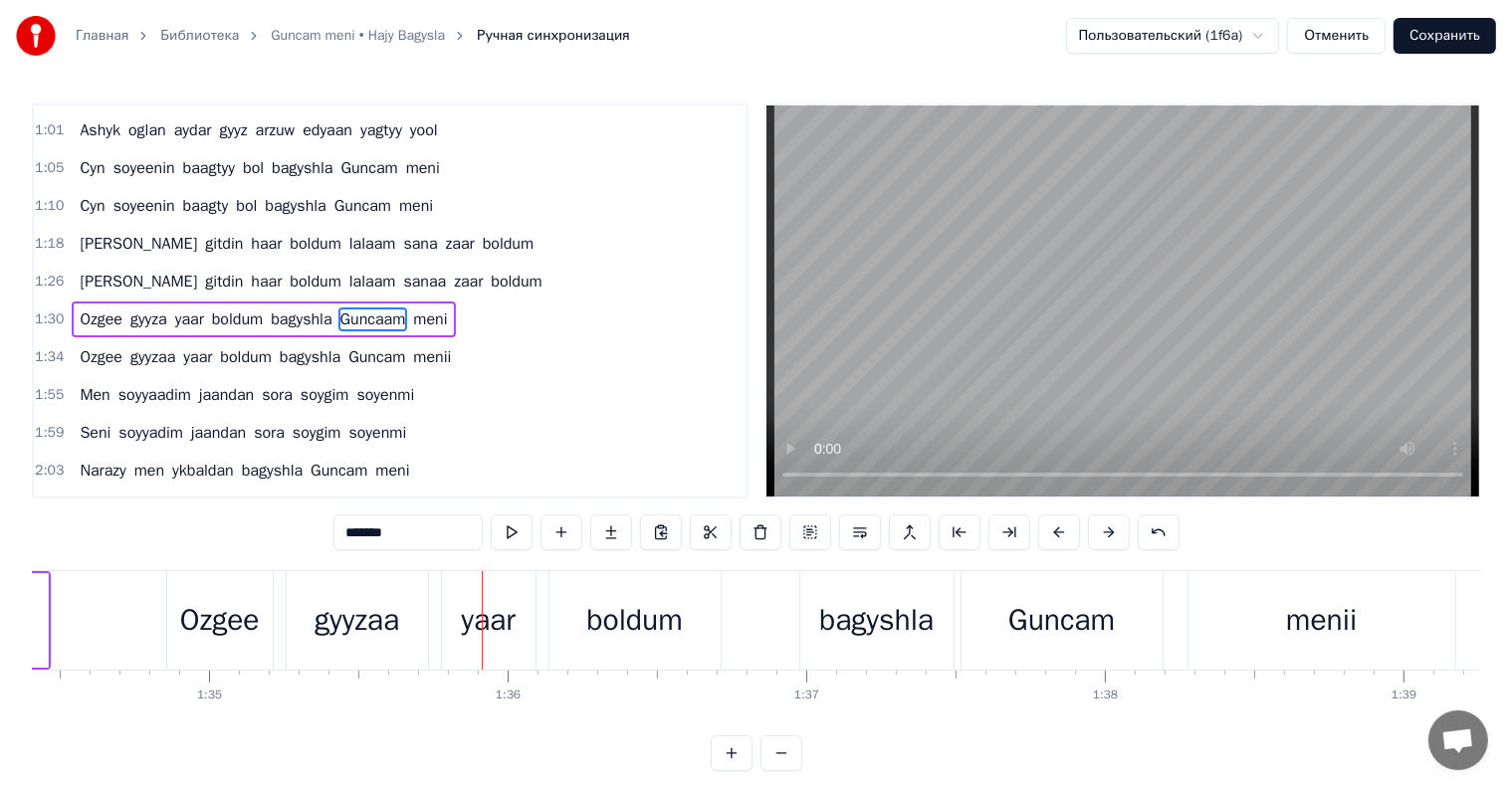 drag, startPoint x: 400, startPoint y: 638, endPoint x: 404, endPoint y: 627, distance: 11.7046999 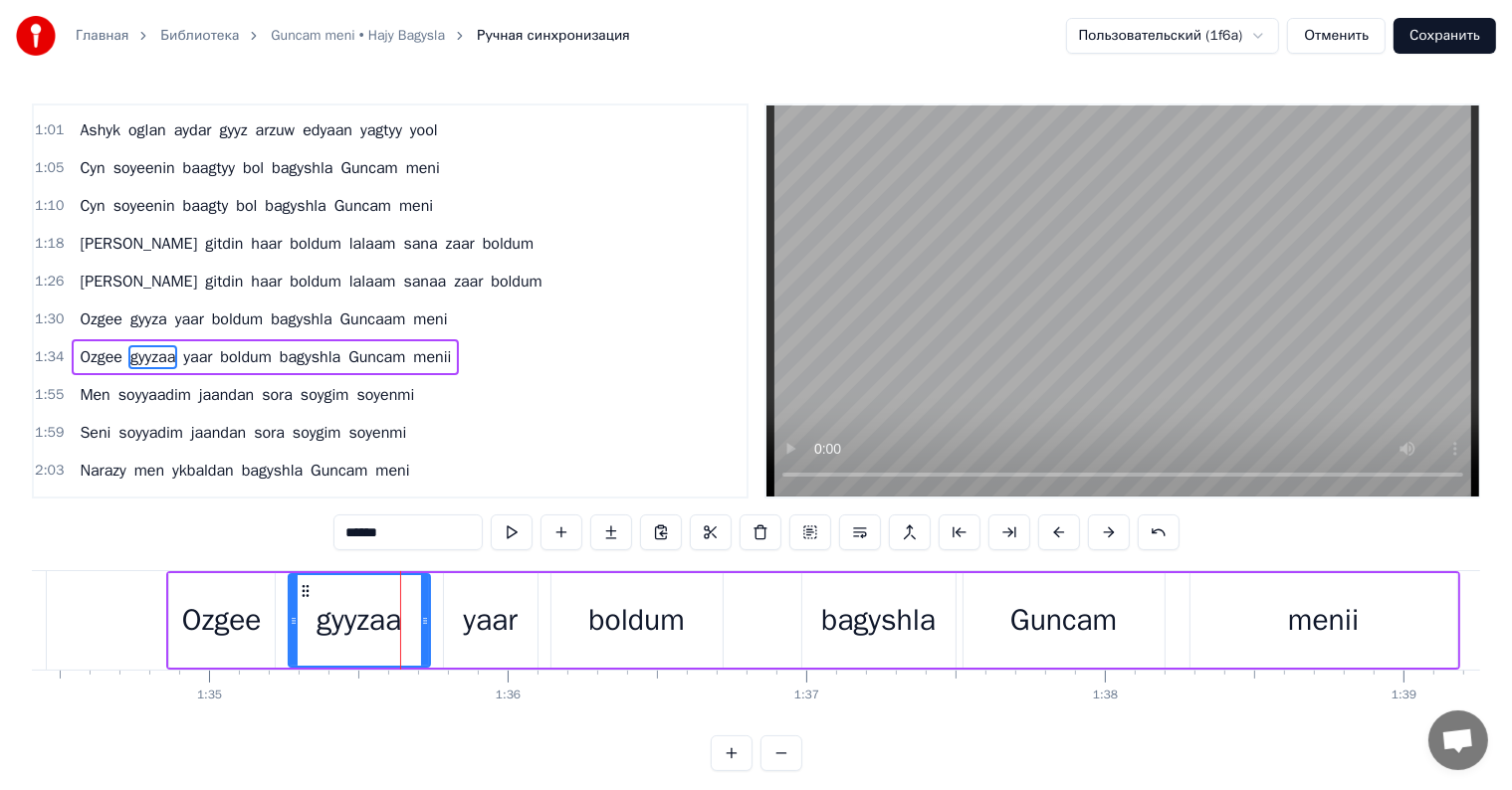 scroll, scrollTop: 371, scrollLeft: 0, axis: vertical 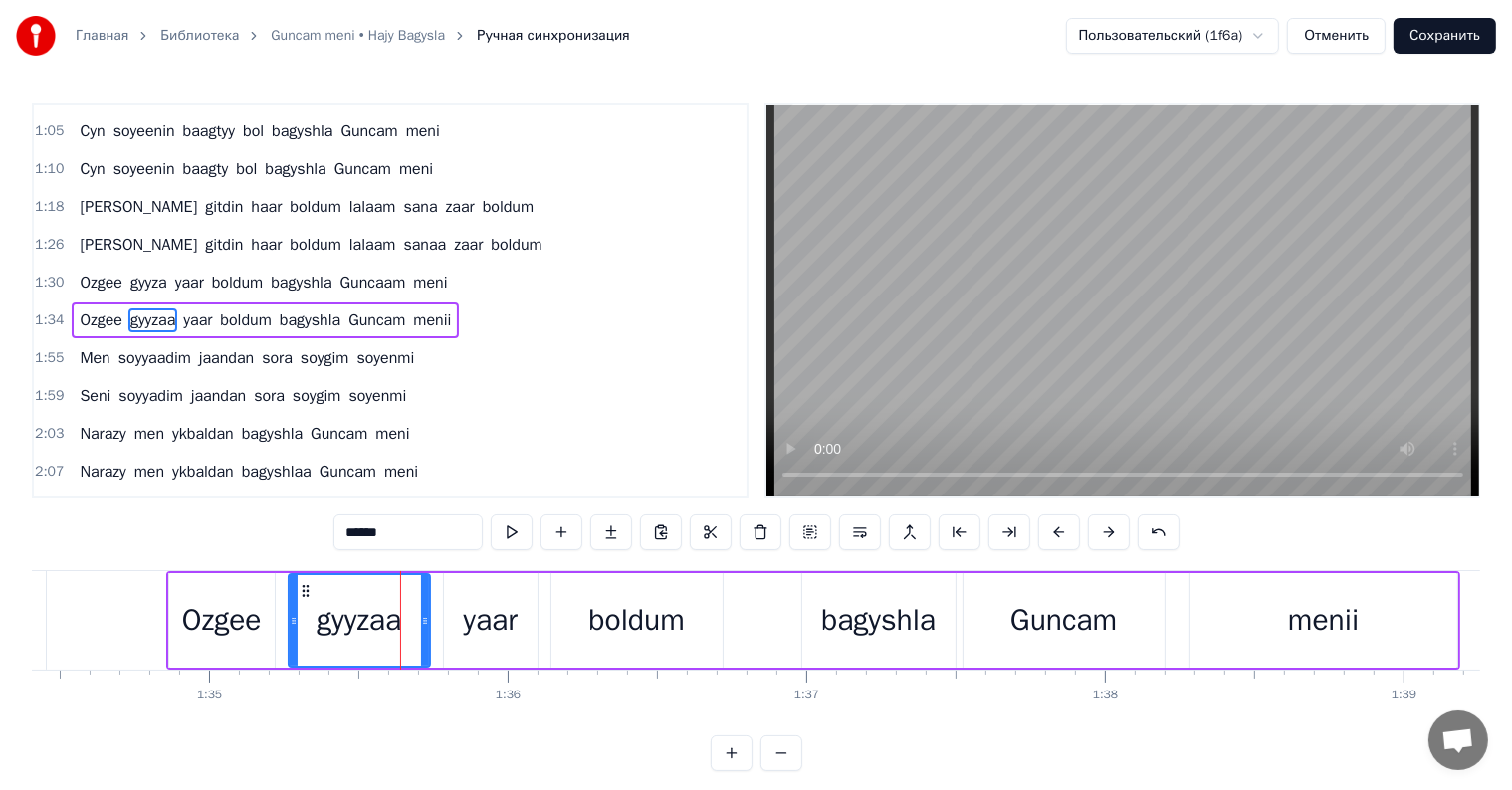 click on "******" at bounding box center [408, 532] 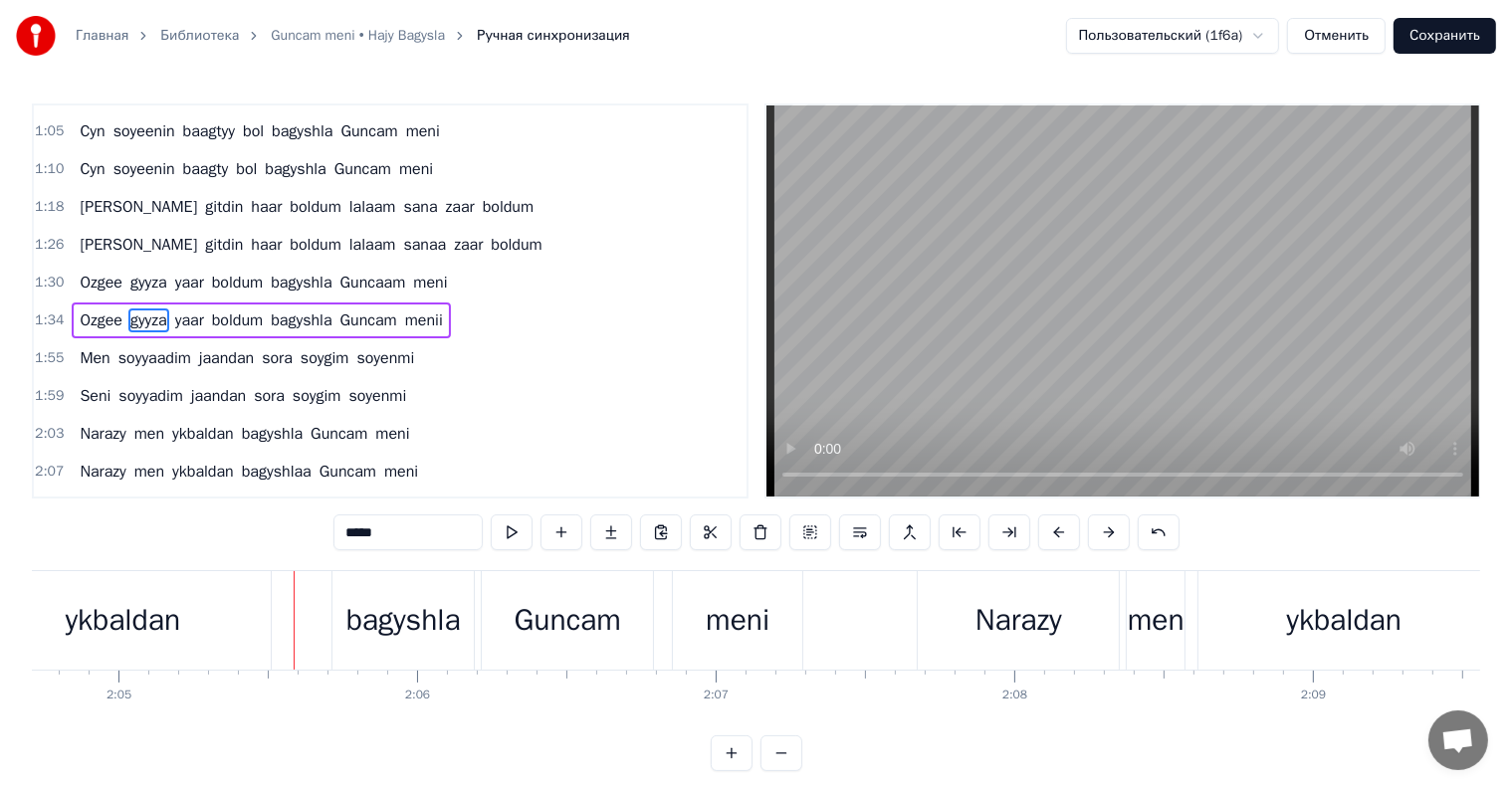 scroll, scrollTop: 0, scrollLeft: 37286, axis: horizontal 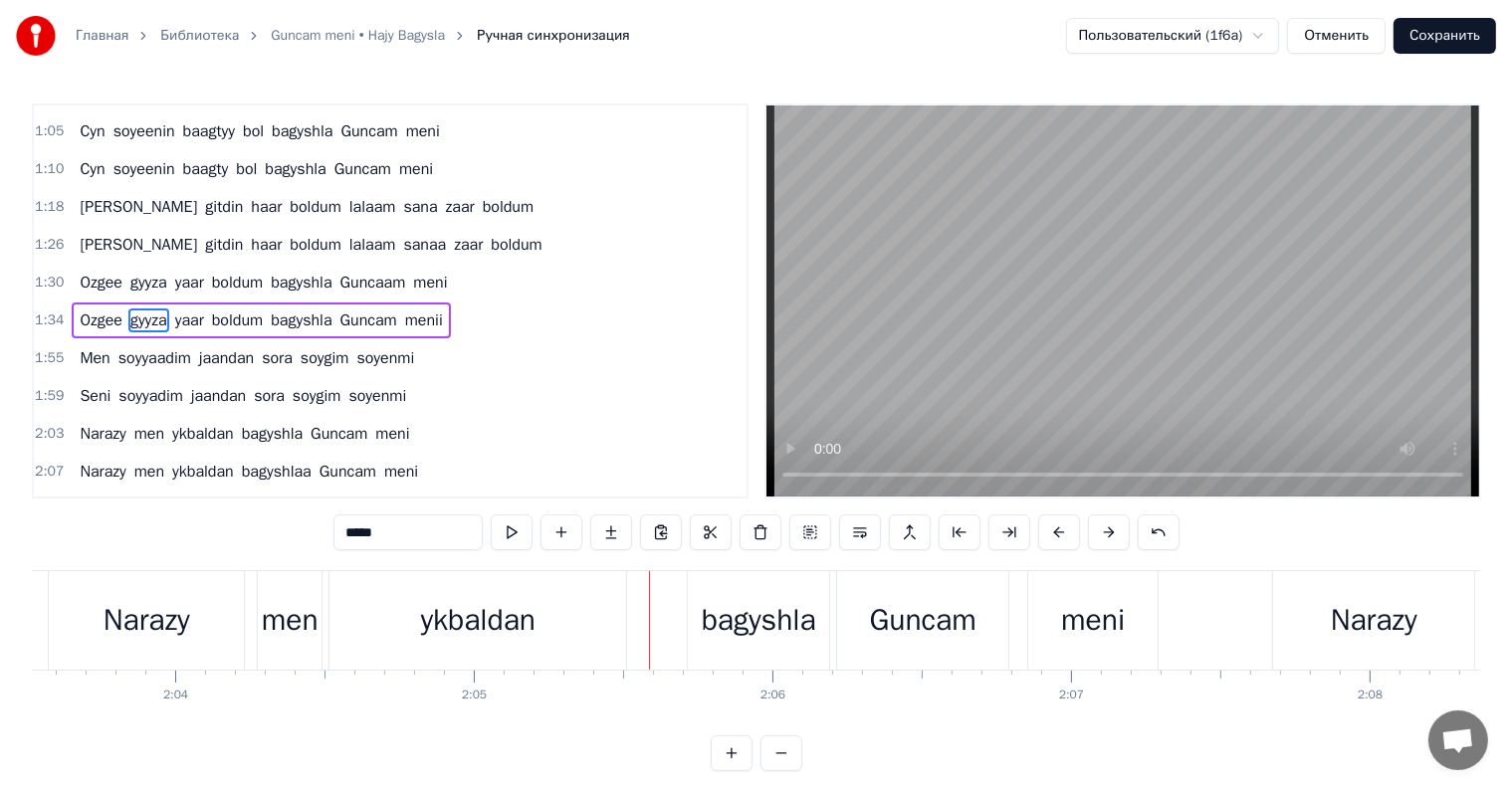 click on "ykbaldan" at bounding box center [478, 620] 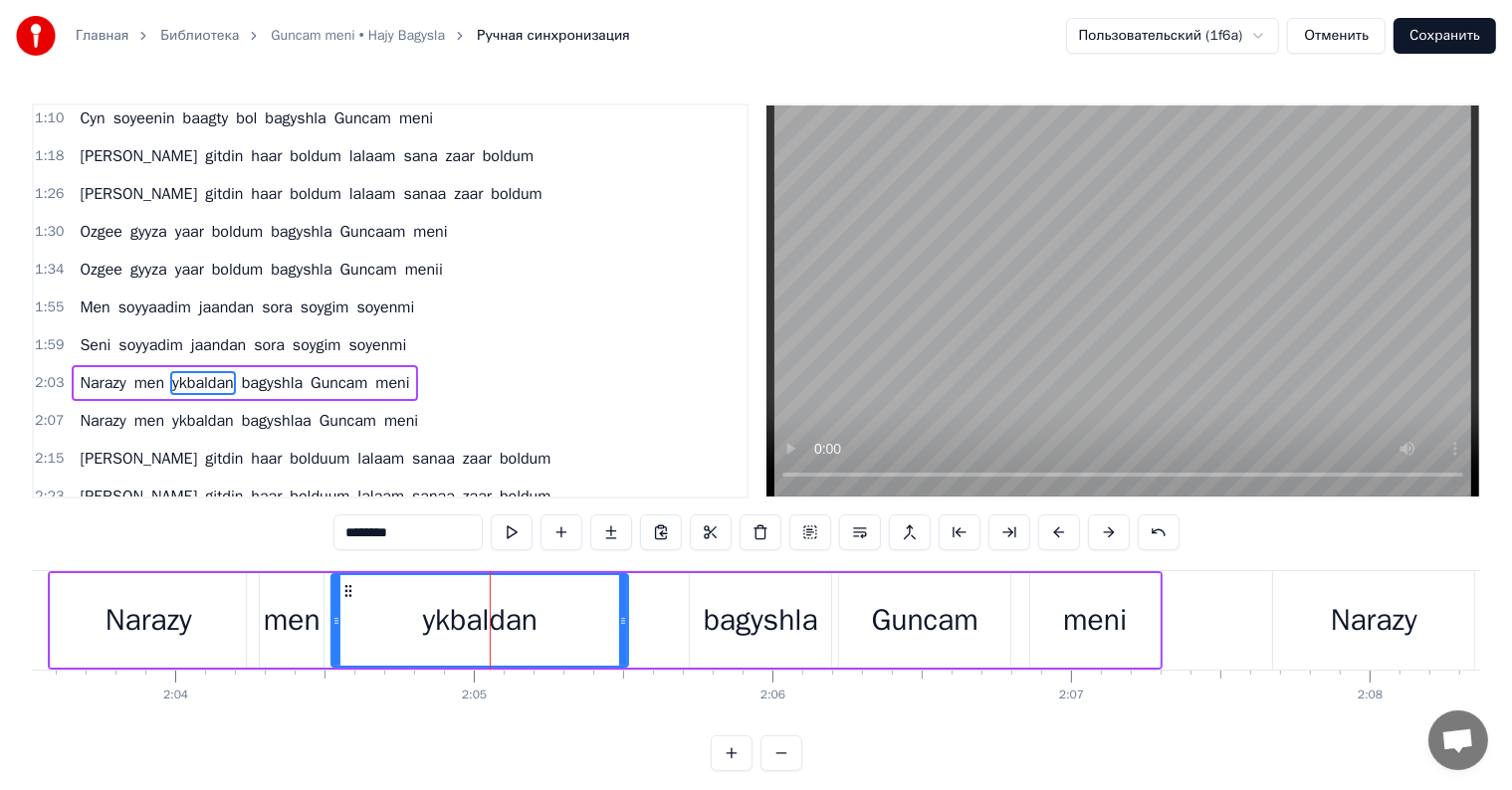 scroll, scrollTop: 482, scrollLeft: 0, axis: vertical 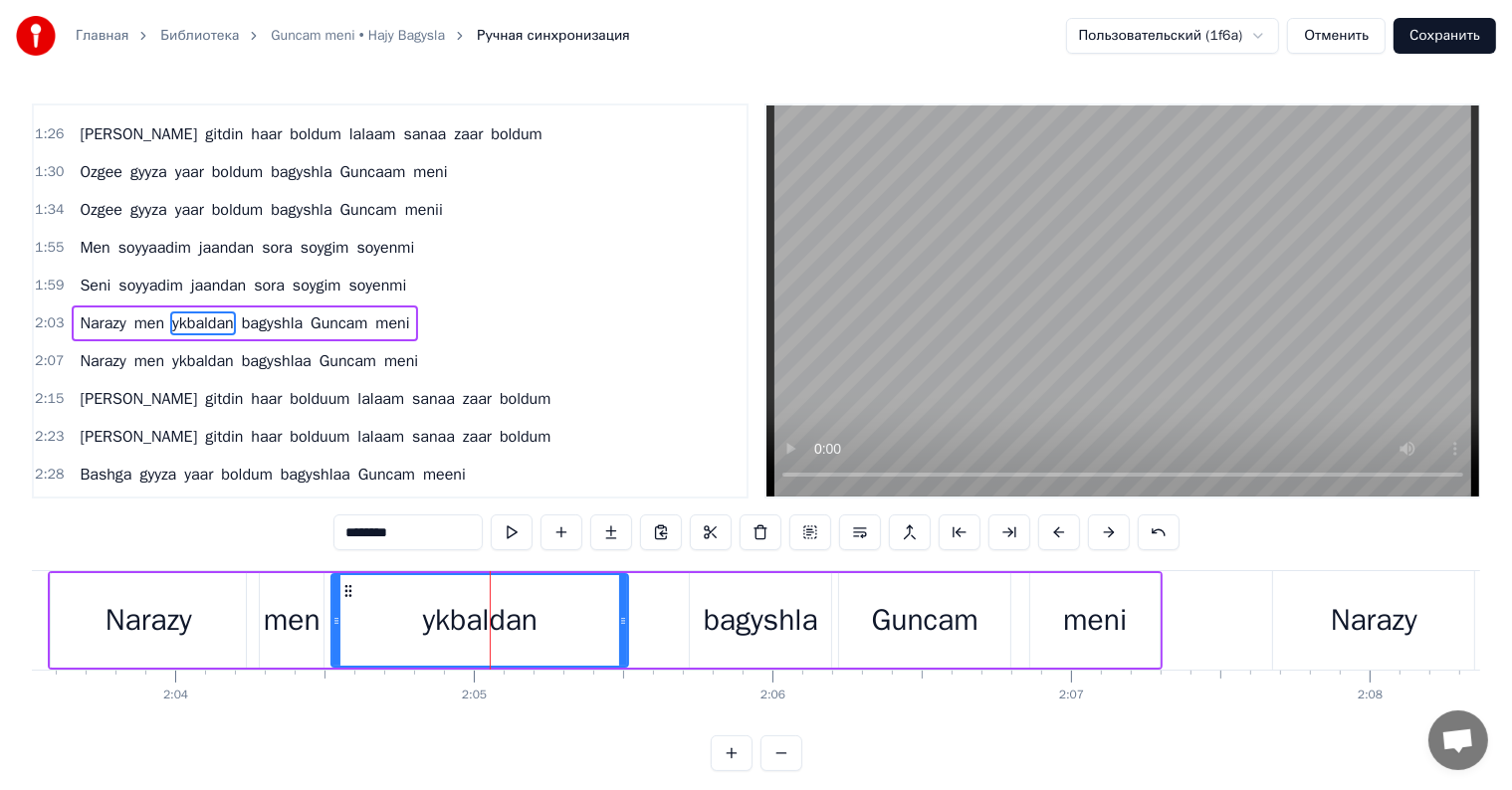 click on "********" at bounding box center [408, 532] 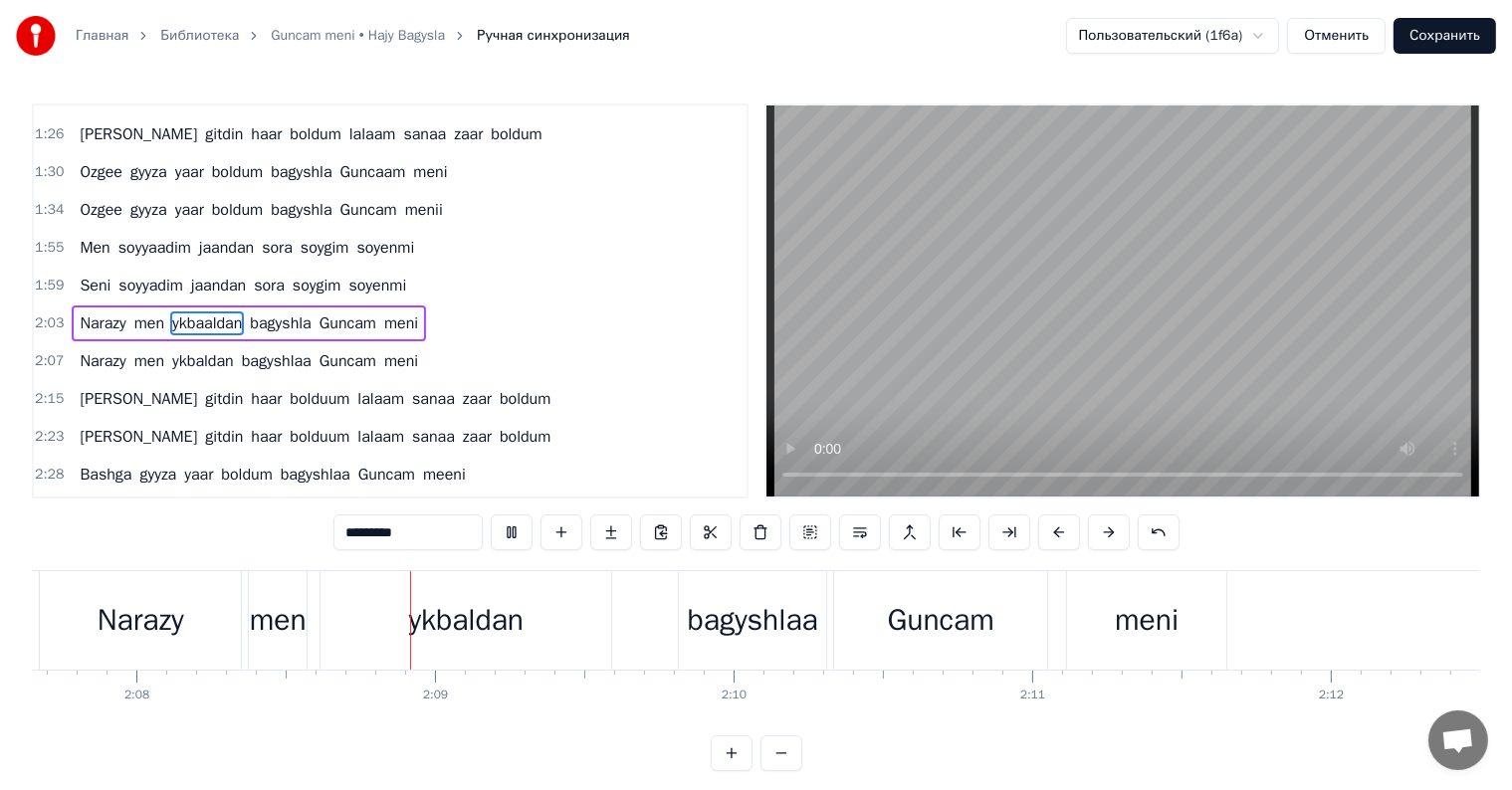 scroll, scrollTop: 0, scrollLeft: 38164, axis: horizontal 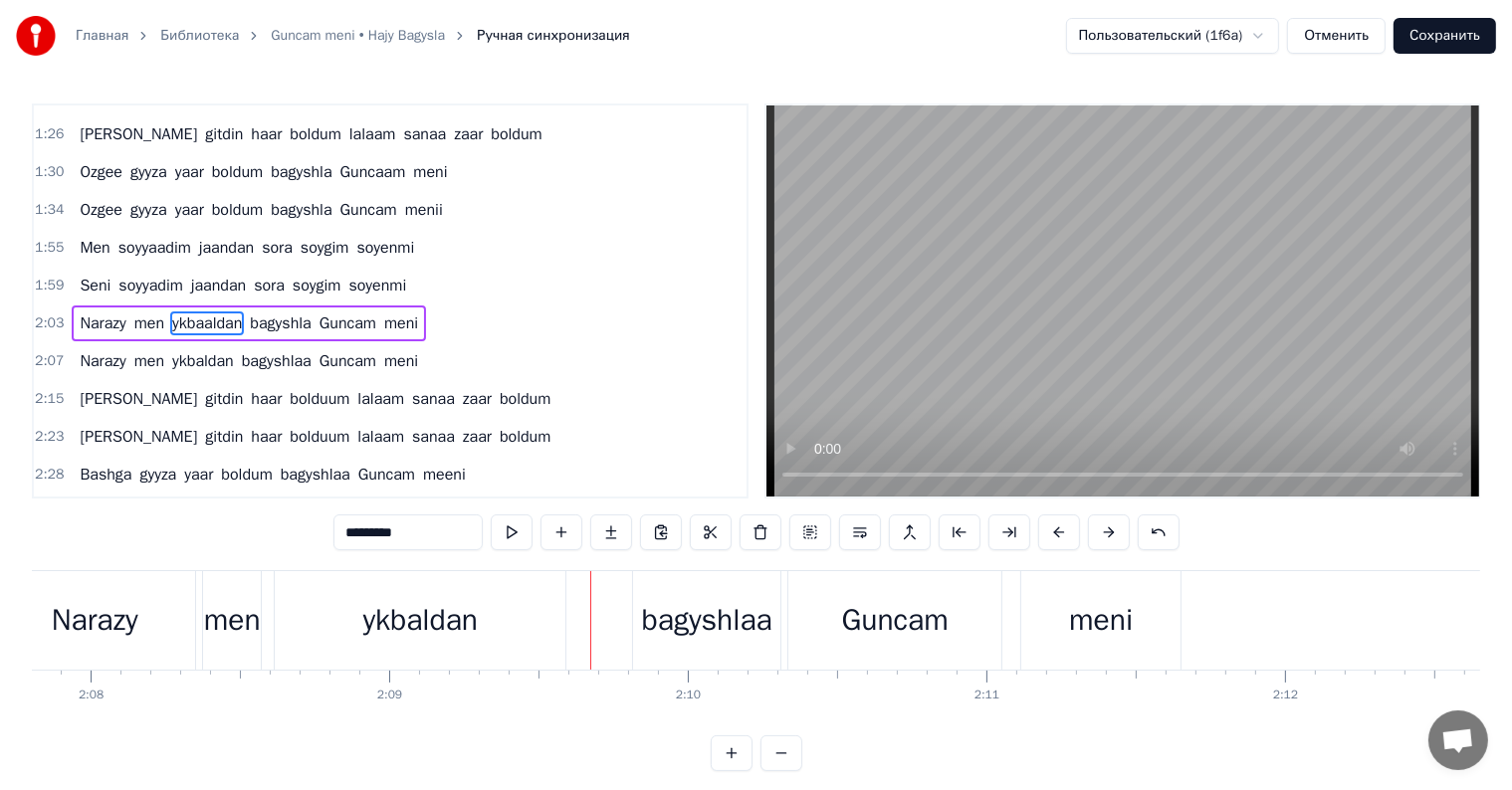 drag, startPoint x: 362, startPoint y: 647, endPoint x: 362, endPoint y: 636, distance: 11 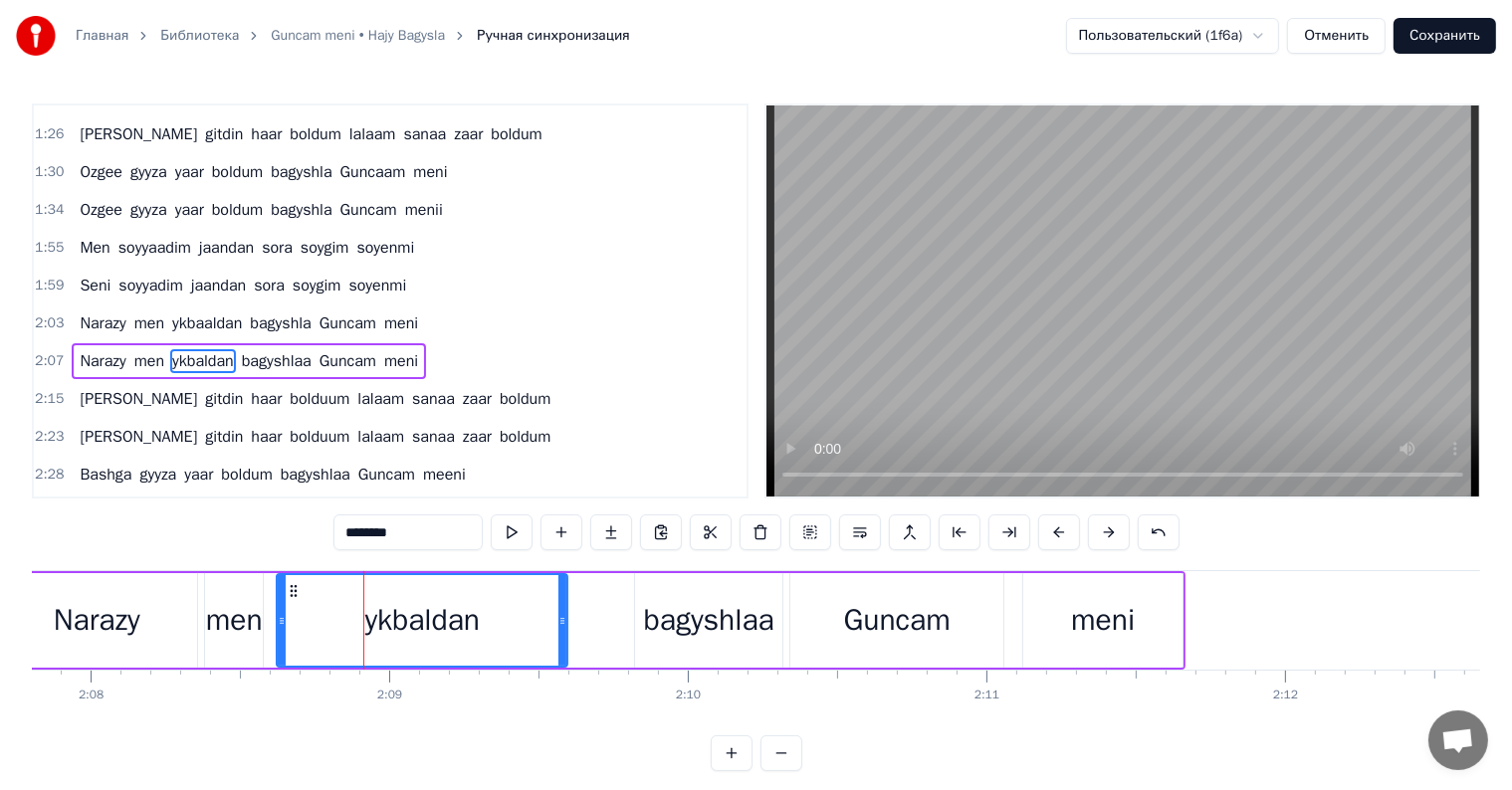scroll, scrollTop: 517, scrollLeft: 0, axis: vertical 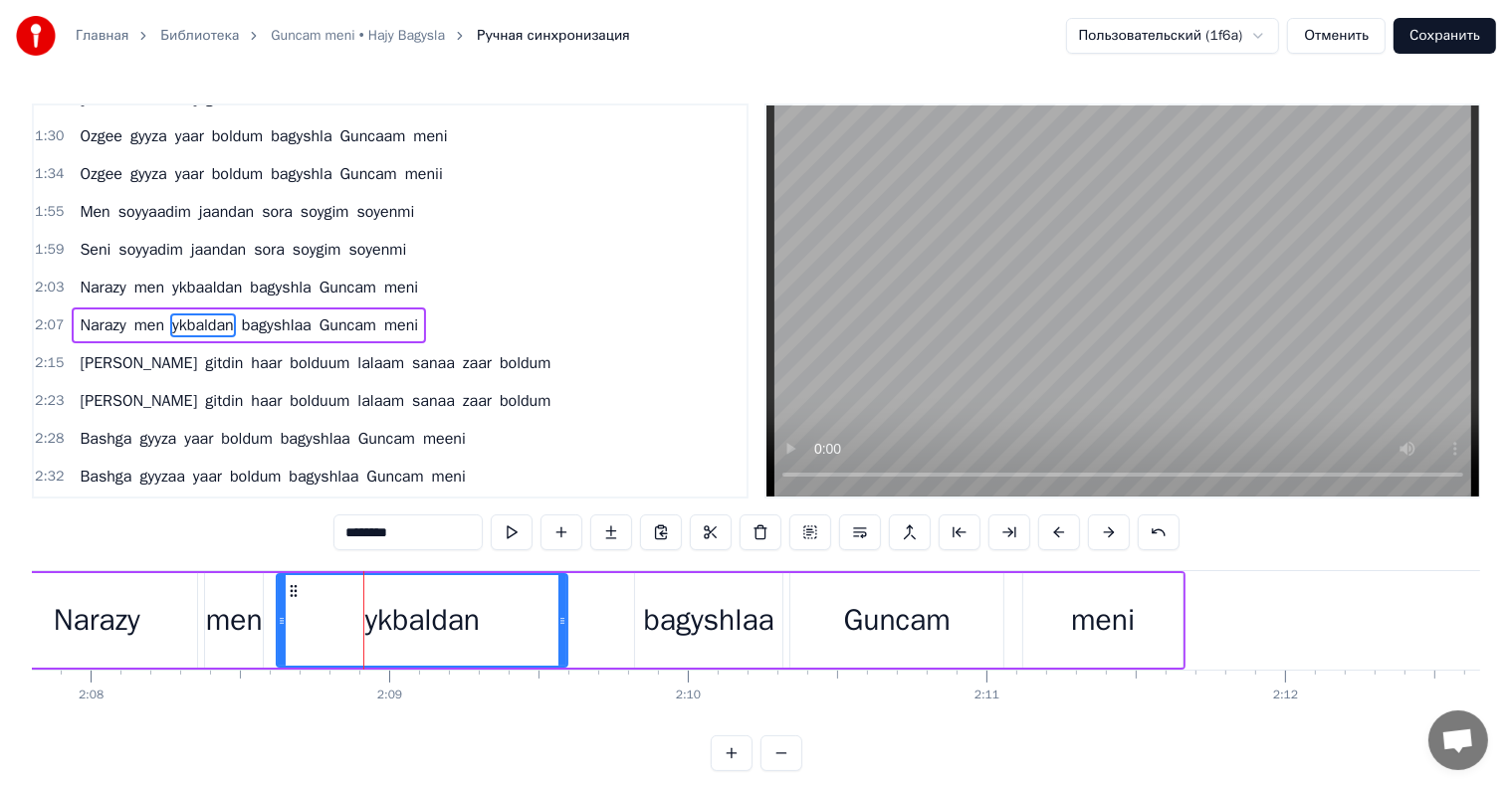 click on "********" at bounding box center (408, 532) 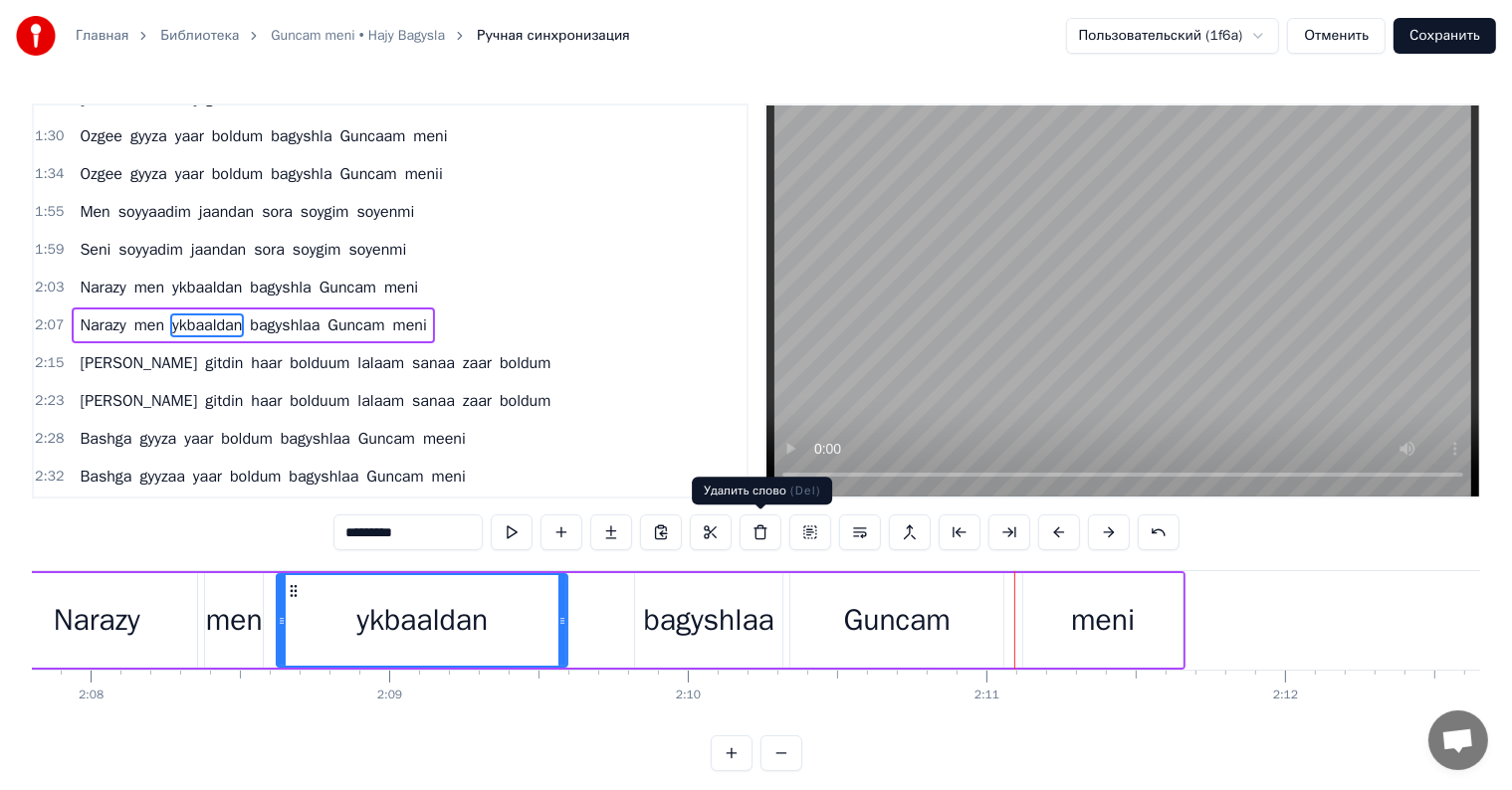 click on "bagyshlaa" at bounding box center (709, 620) 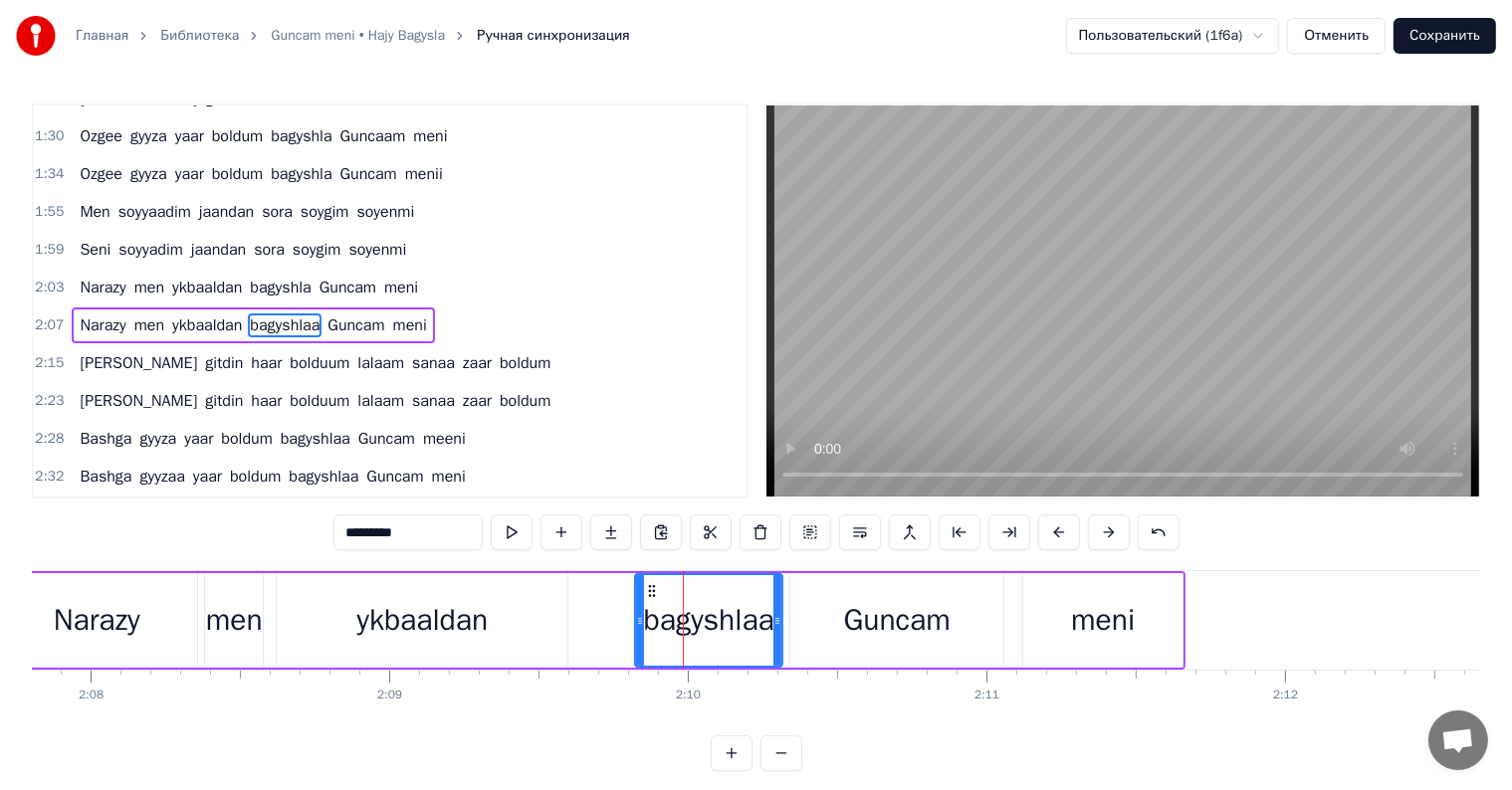 click on "*********" at bounding box center [408, 532] 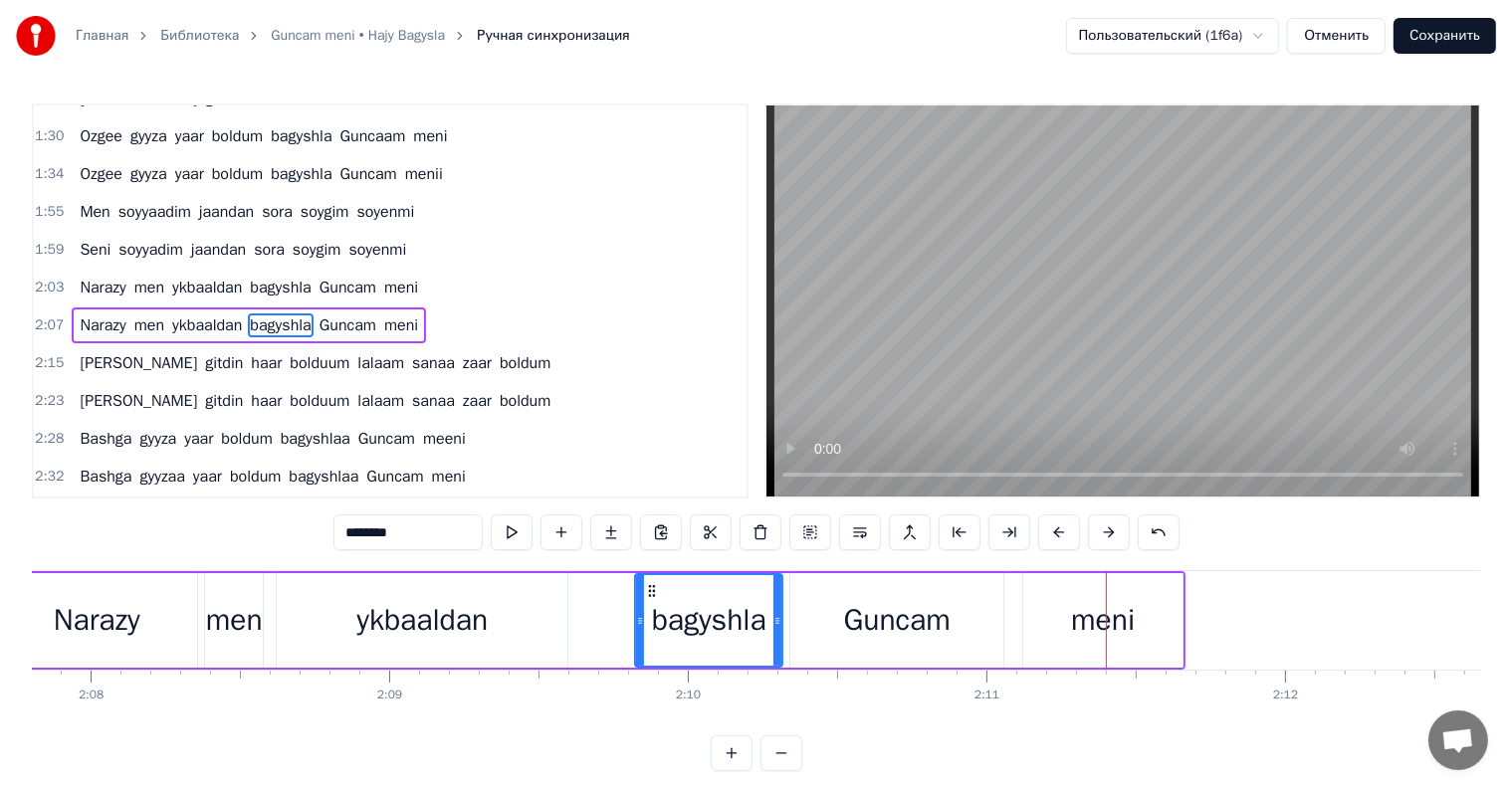 drag, startPoint x: 848, startPoint y: 655, endPoint x: 820, endPoint y: 632, distance: 36.23534 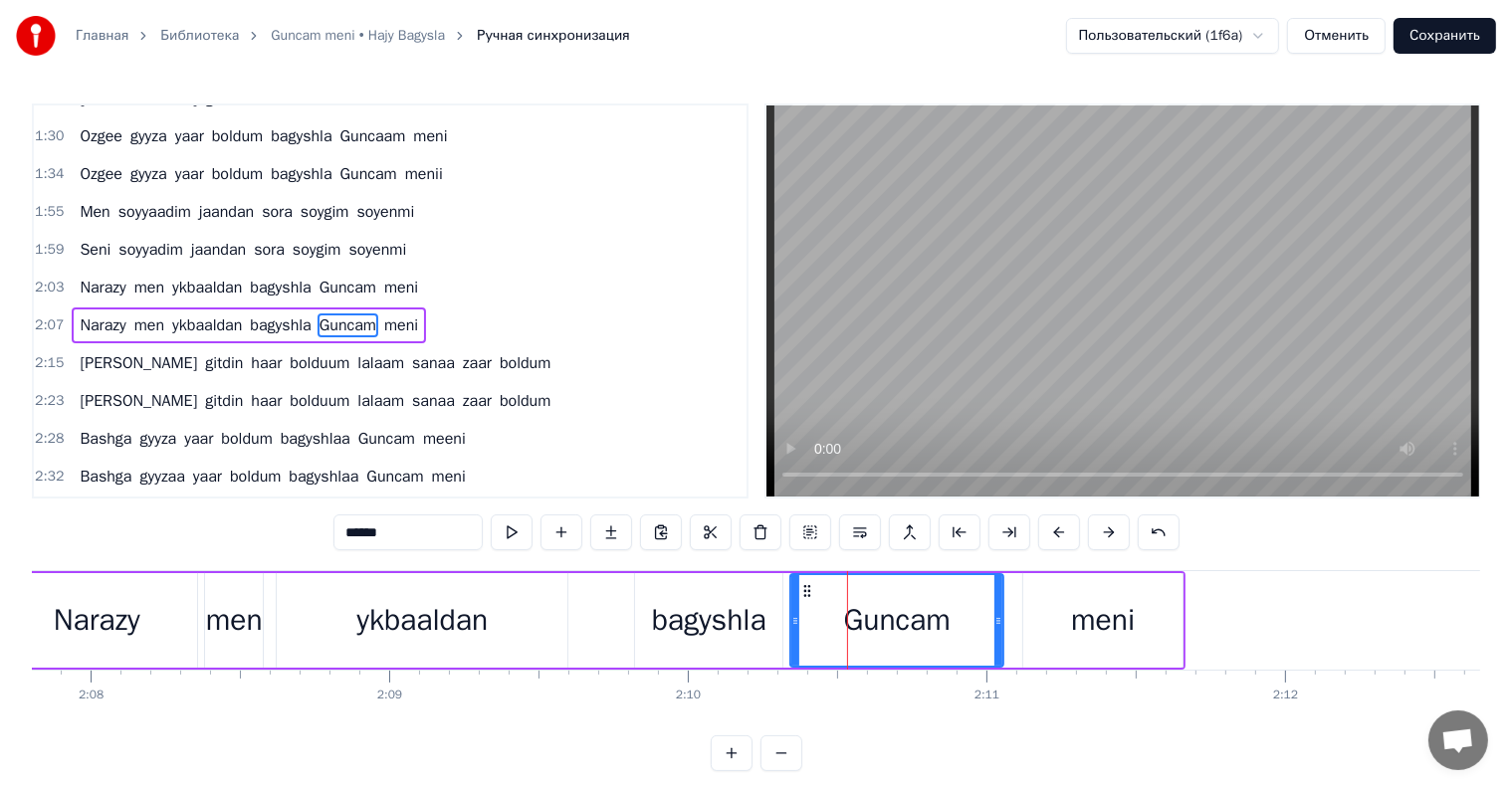 click on "******" at bounding box center (408, 532) 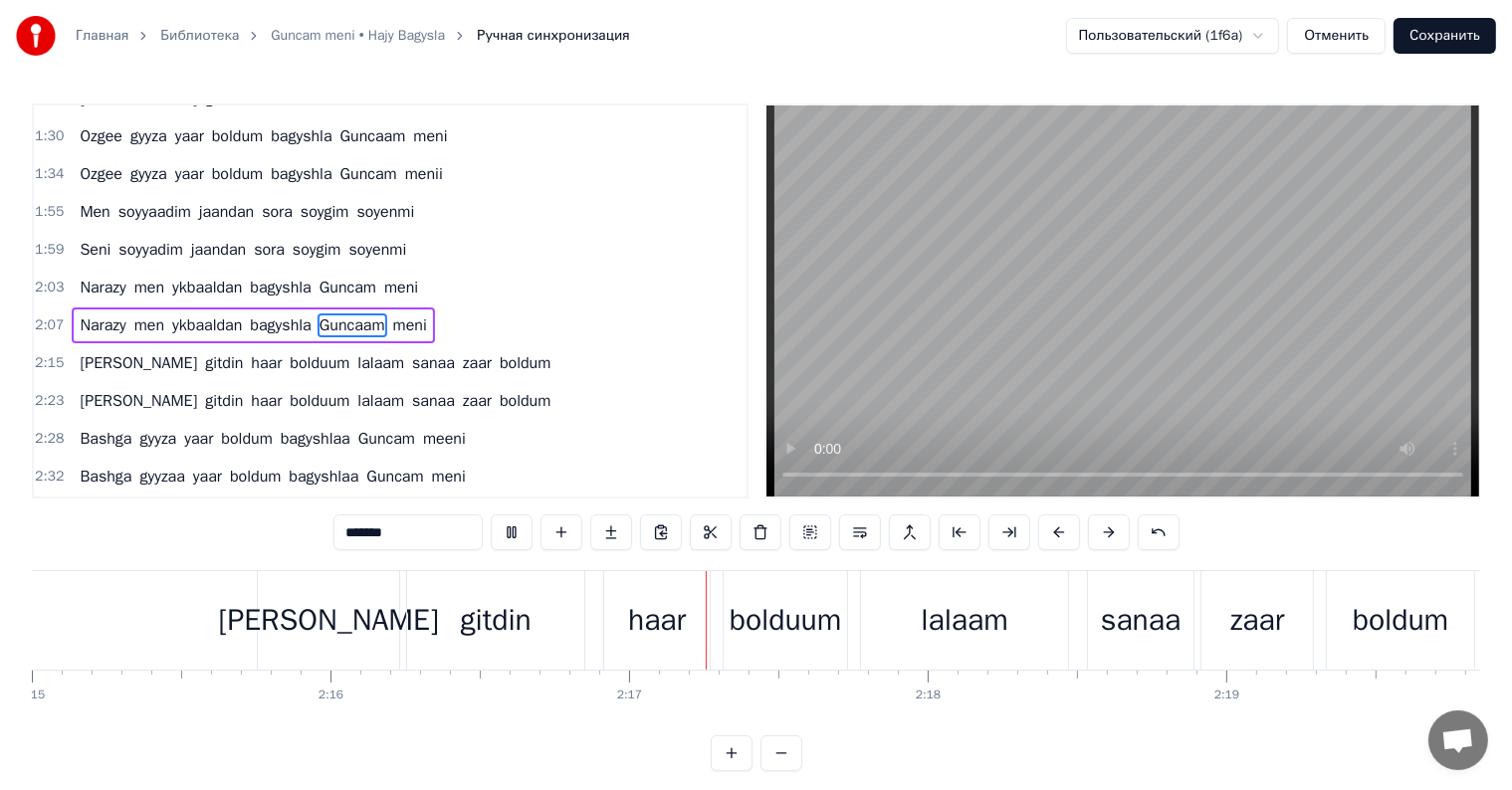 scroll, scrollTop: 0, scrollLeft: 40700, axis: horizontal 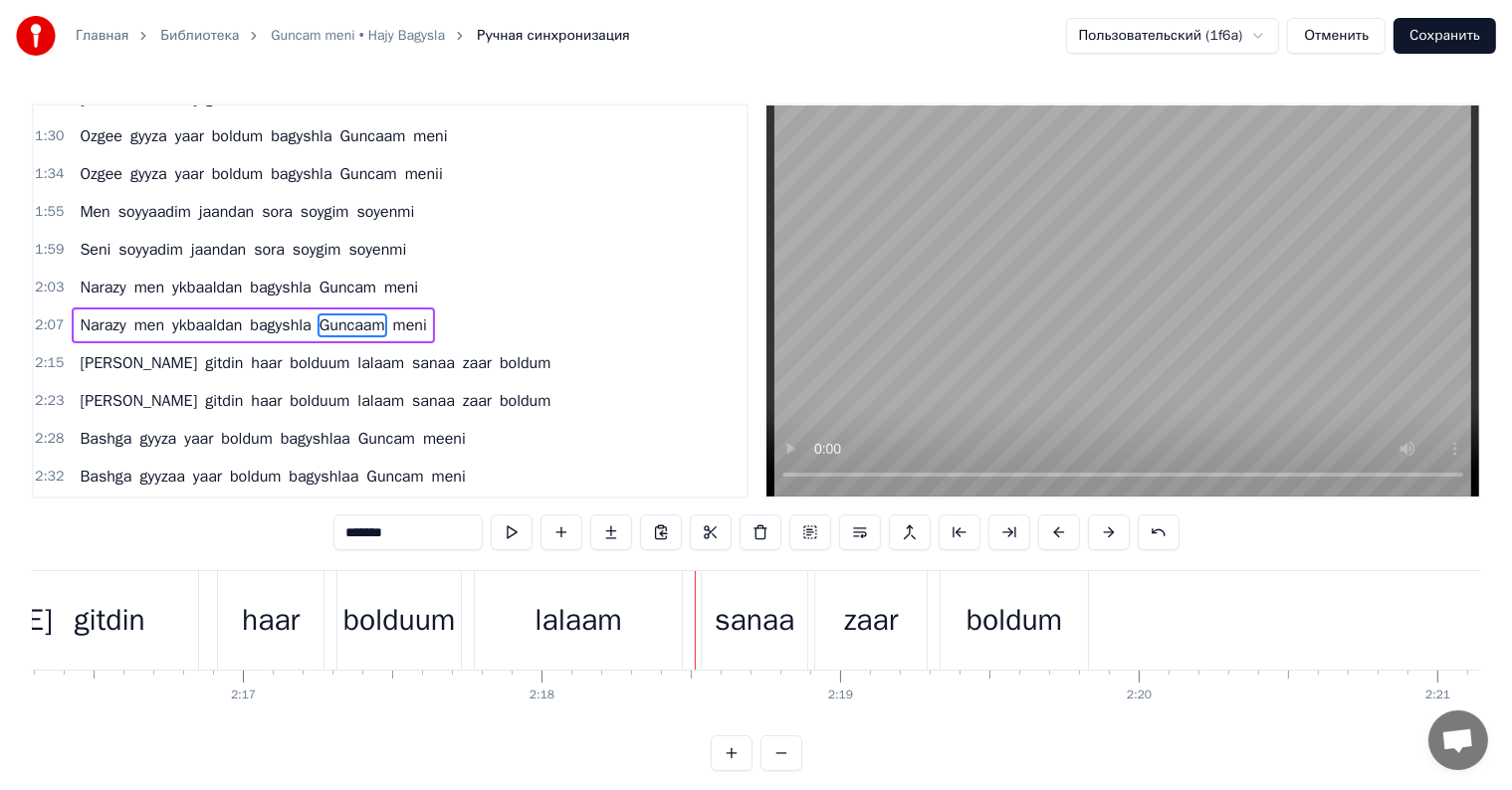 click on "bolduum" at bounding box center [399, 620] 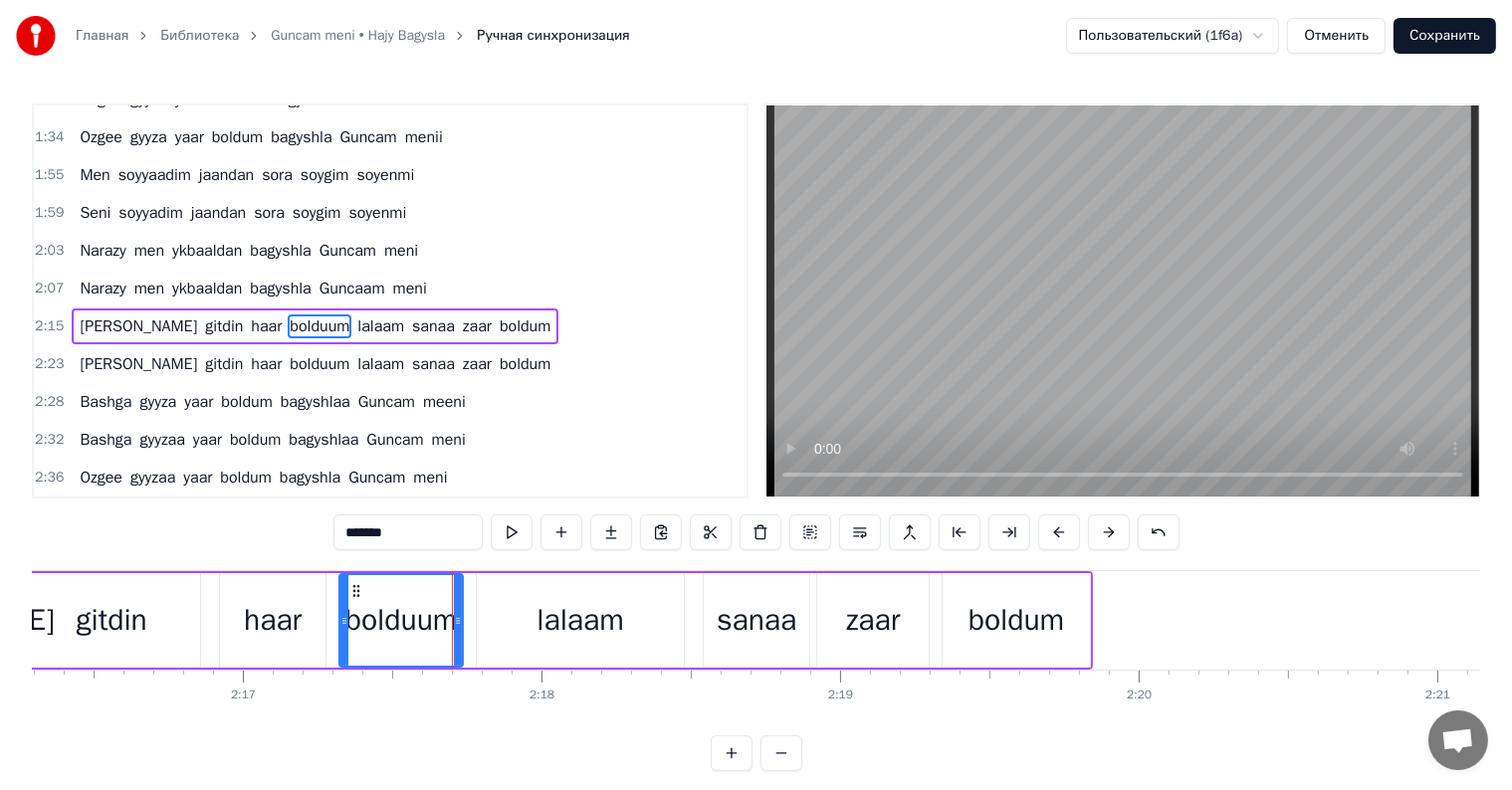 click on "*******" at bounding box center [408, 532] 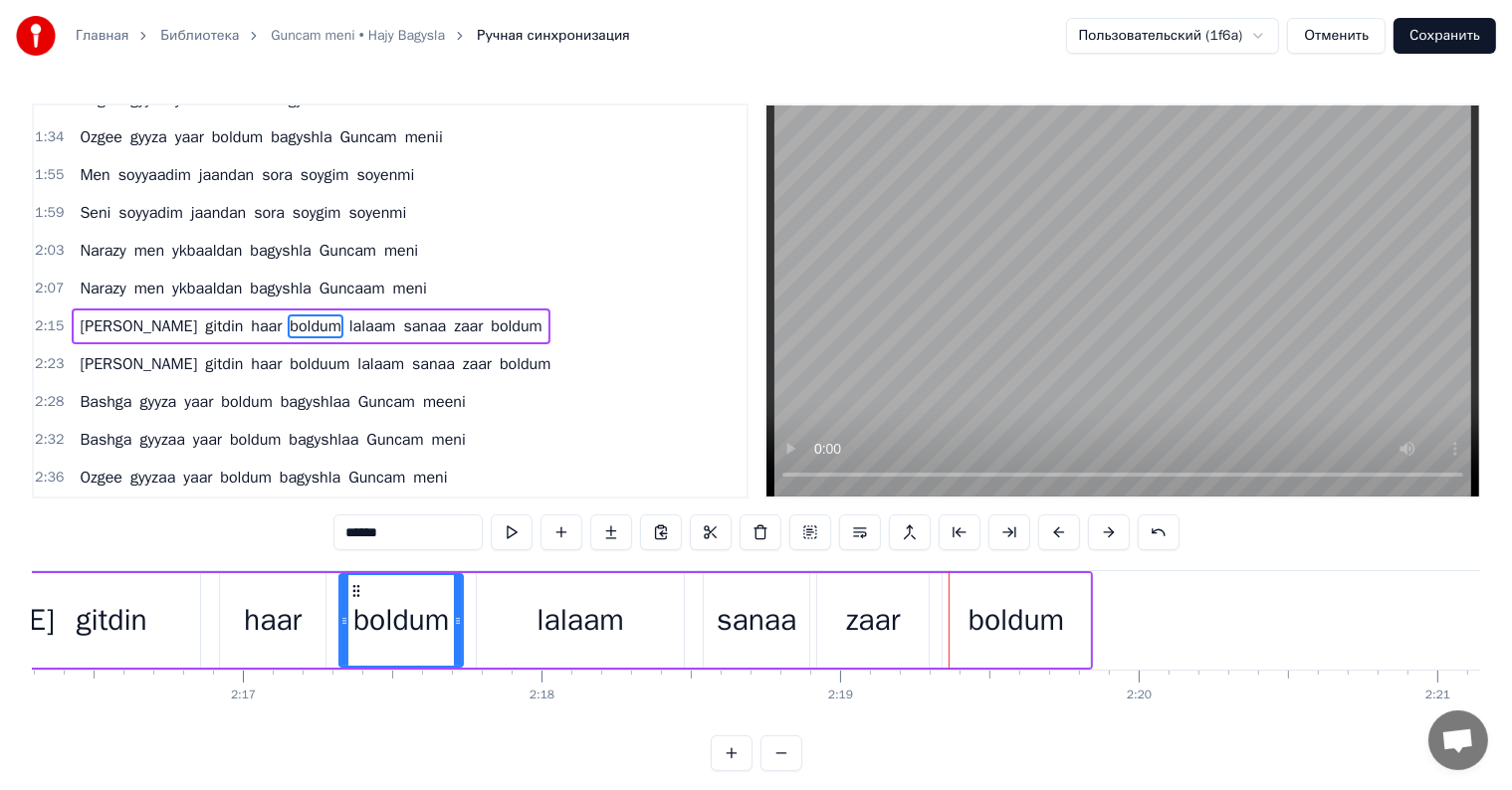 click on "sanaa" at bounding box center (756, 620) 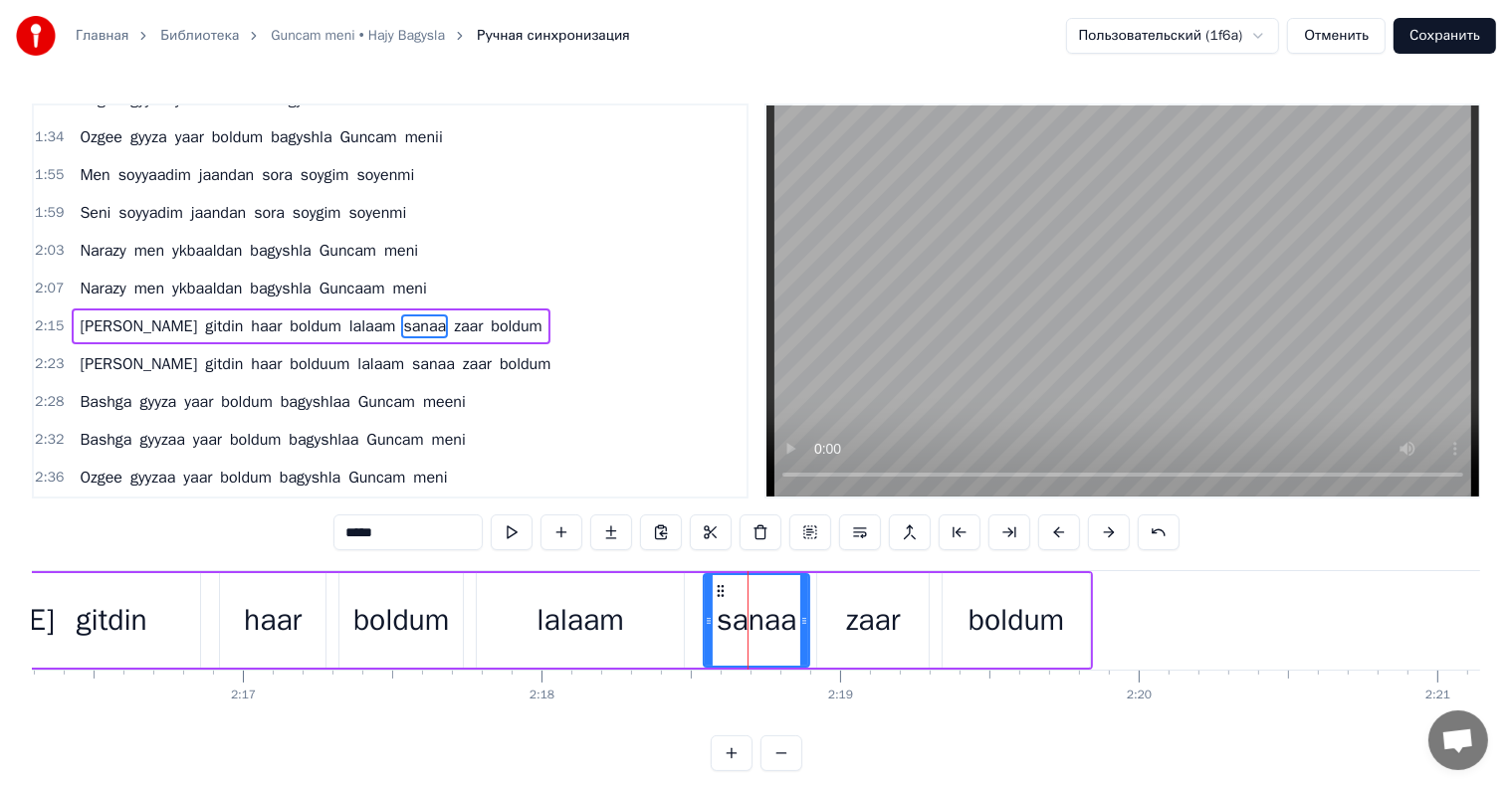 click on "*****" at bounding box center (408, 532) 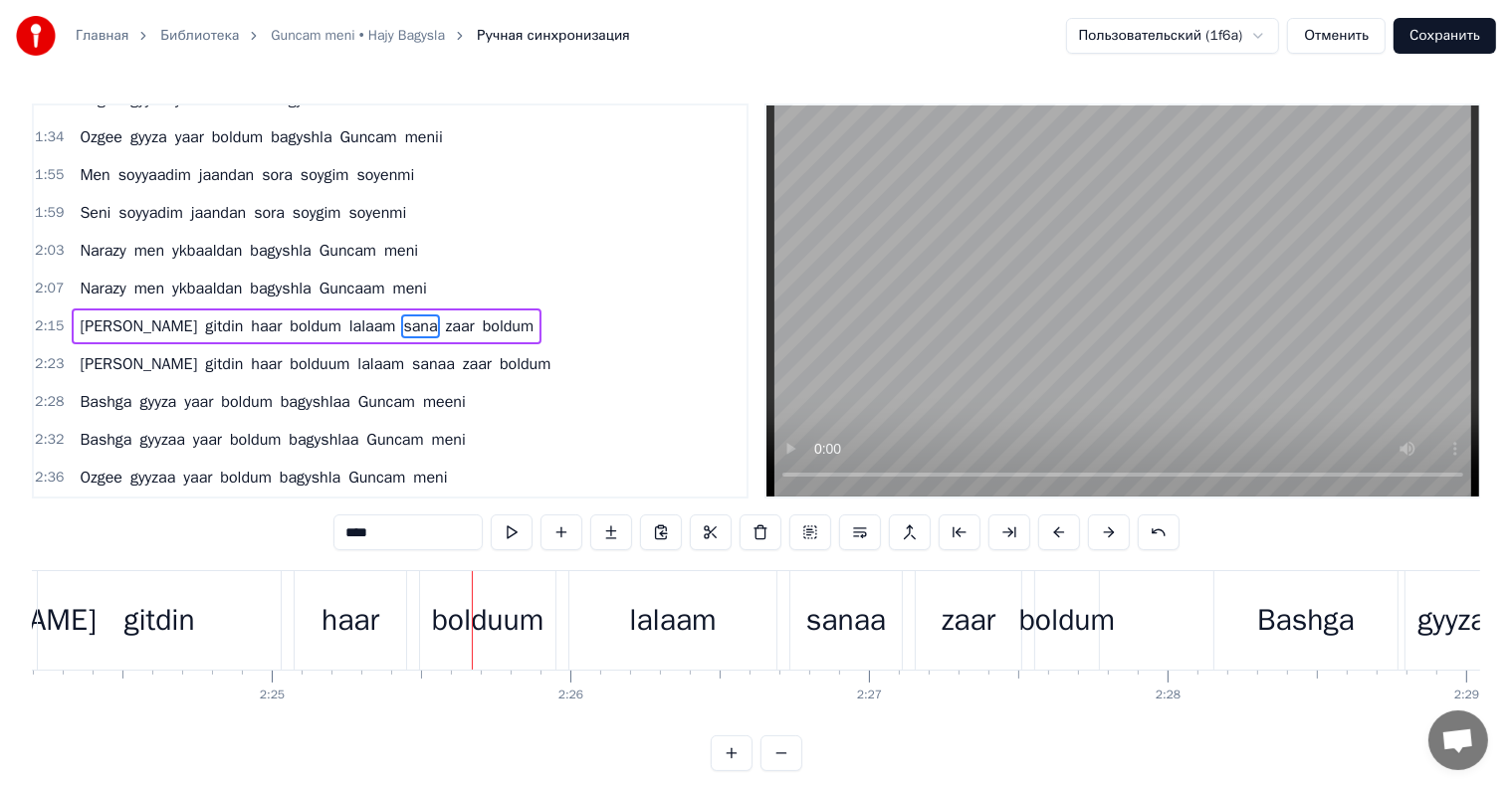 scroll, scrollTop: 0, scrollLeft: 43222, axis: horizontal 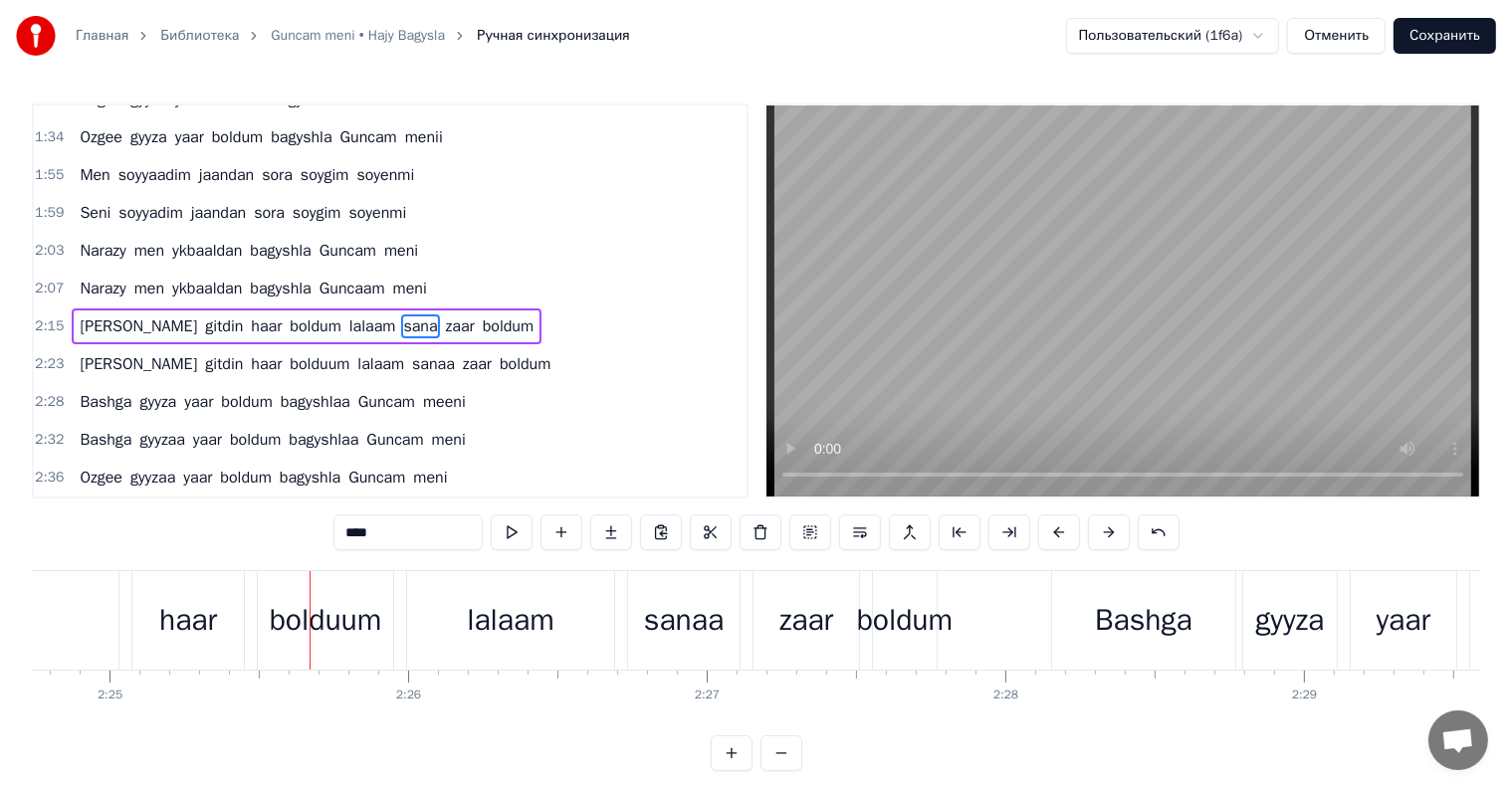 drag, startPoint x: 1228, startPoint y: 718, endPoint x: 1206, endPoint y: 731, distance: 25.553865 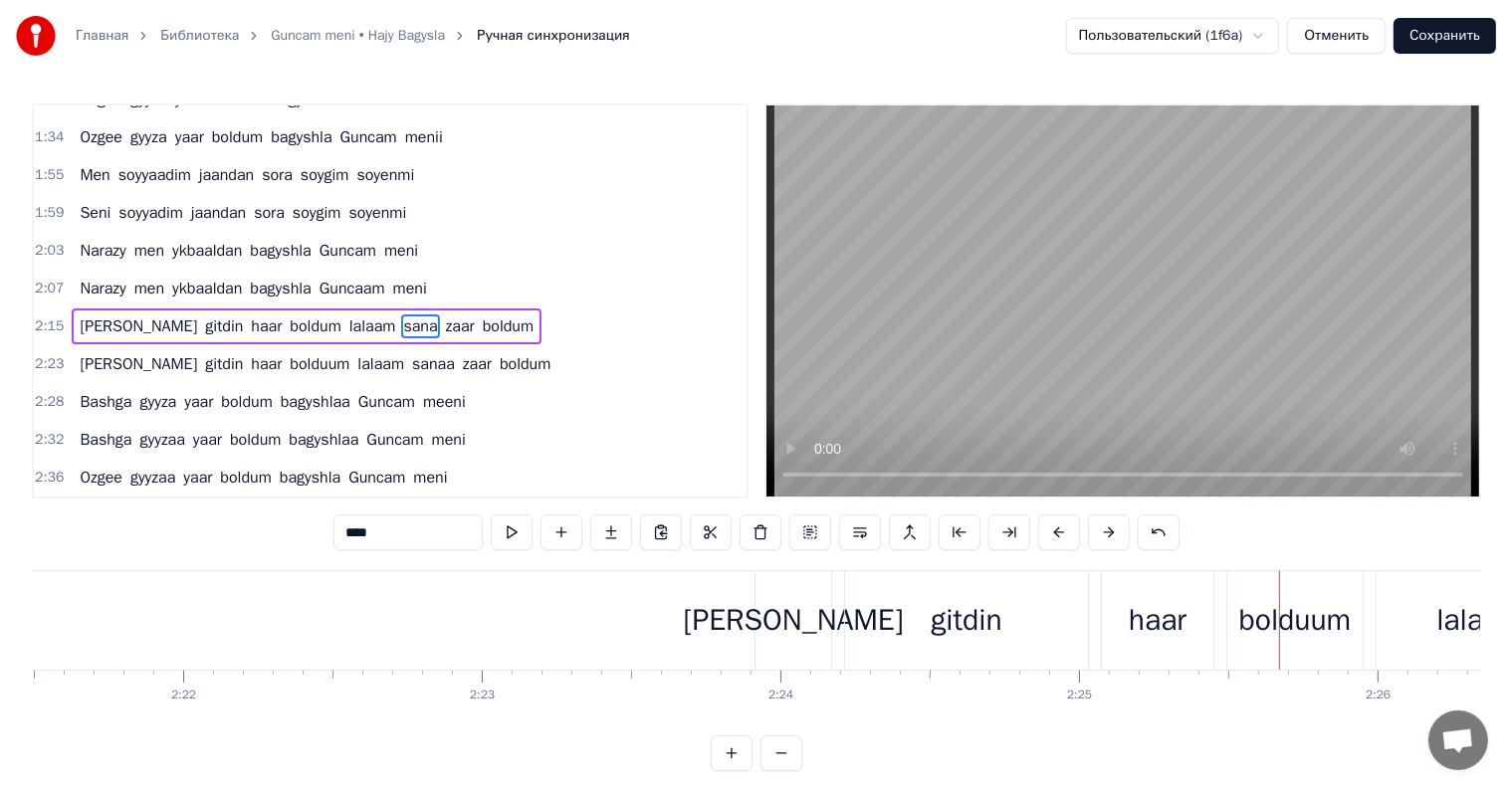 scroll, scrollTop: 0, scrollLeft: 41864, axis: horizontal 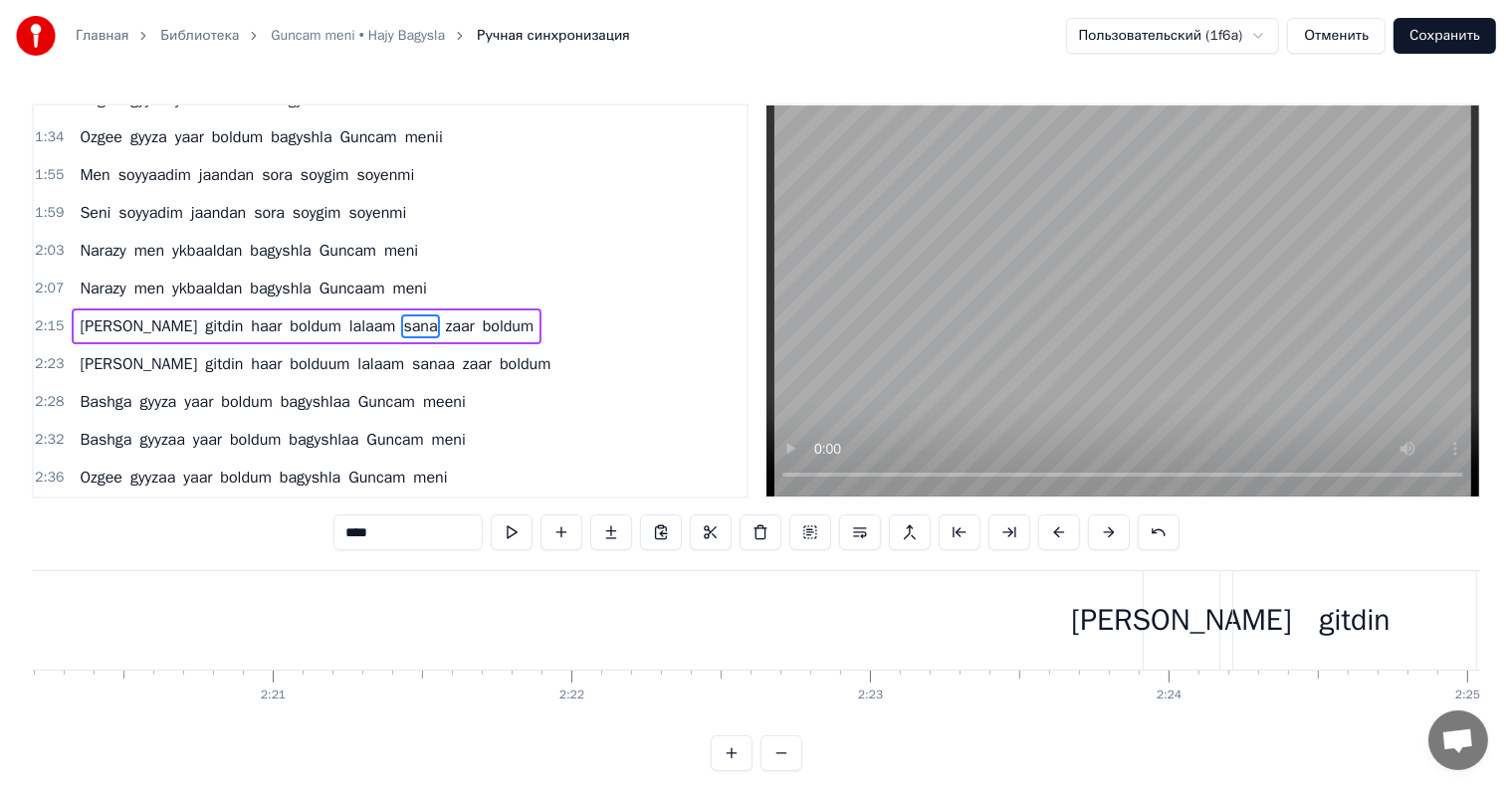 click on "Menden" at bounding box center (1181, 620) 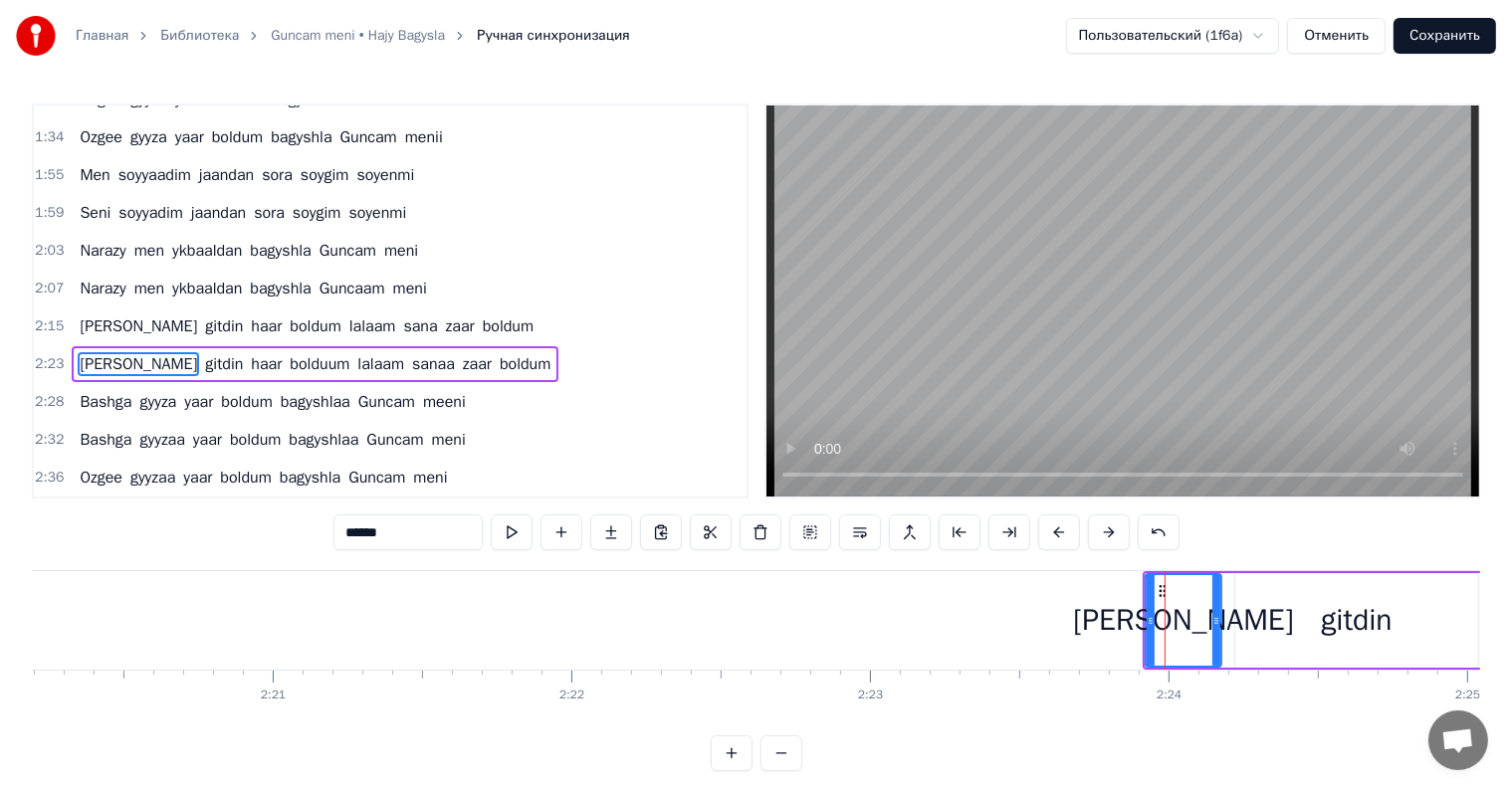 scroll, scrollTop: 591, scrollLeft: 0, axis: vertical 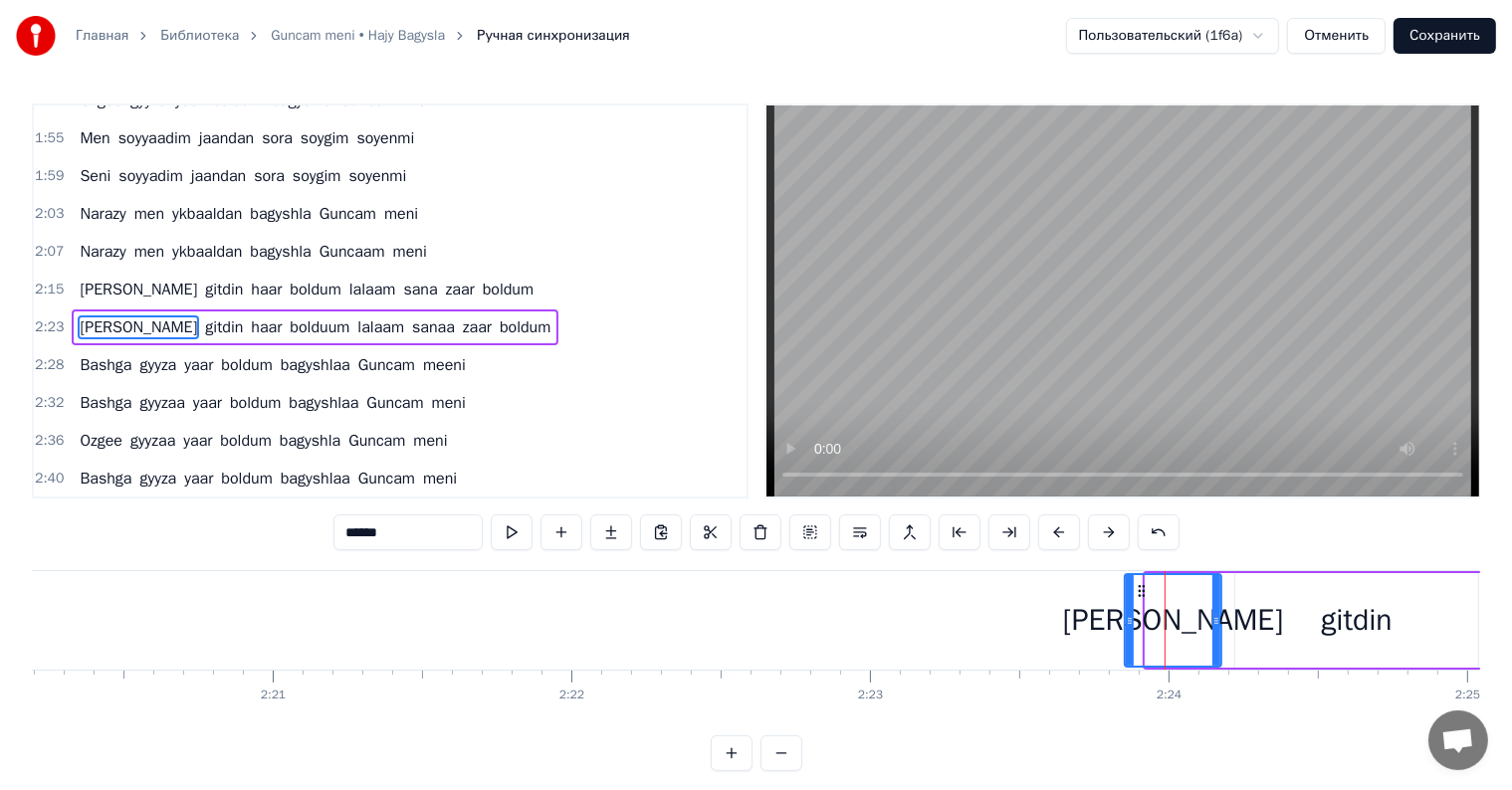 drag, startPoint x: 1147, startPoint y: 622, endPoint x: 1126, endPoint y: 632, distance: 23.259407 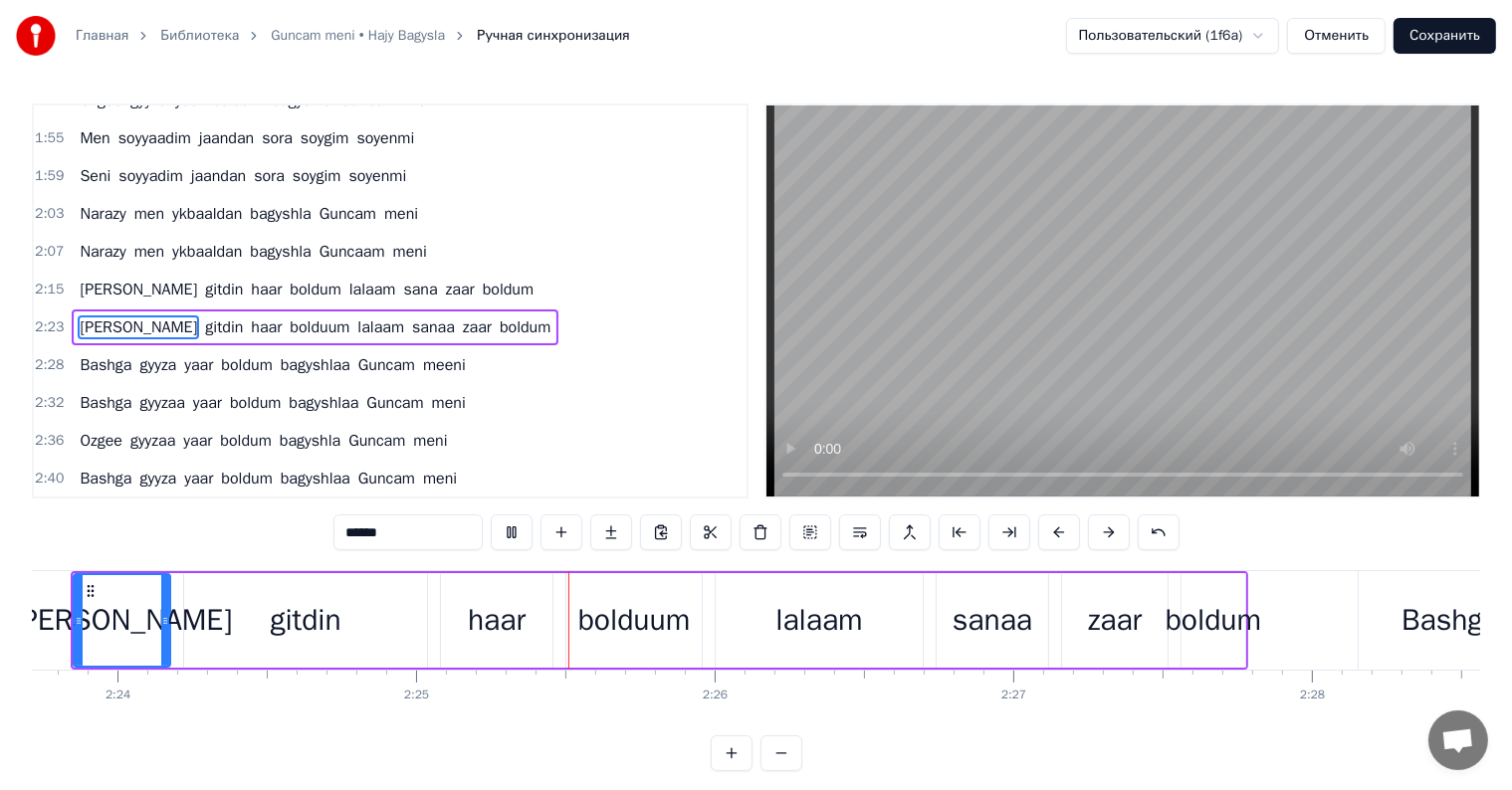 scroll, scrollTop: 0, scrollLeft: 43168, axis: horizontal 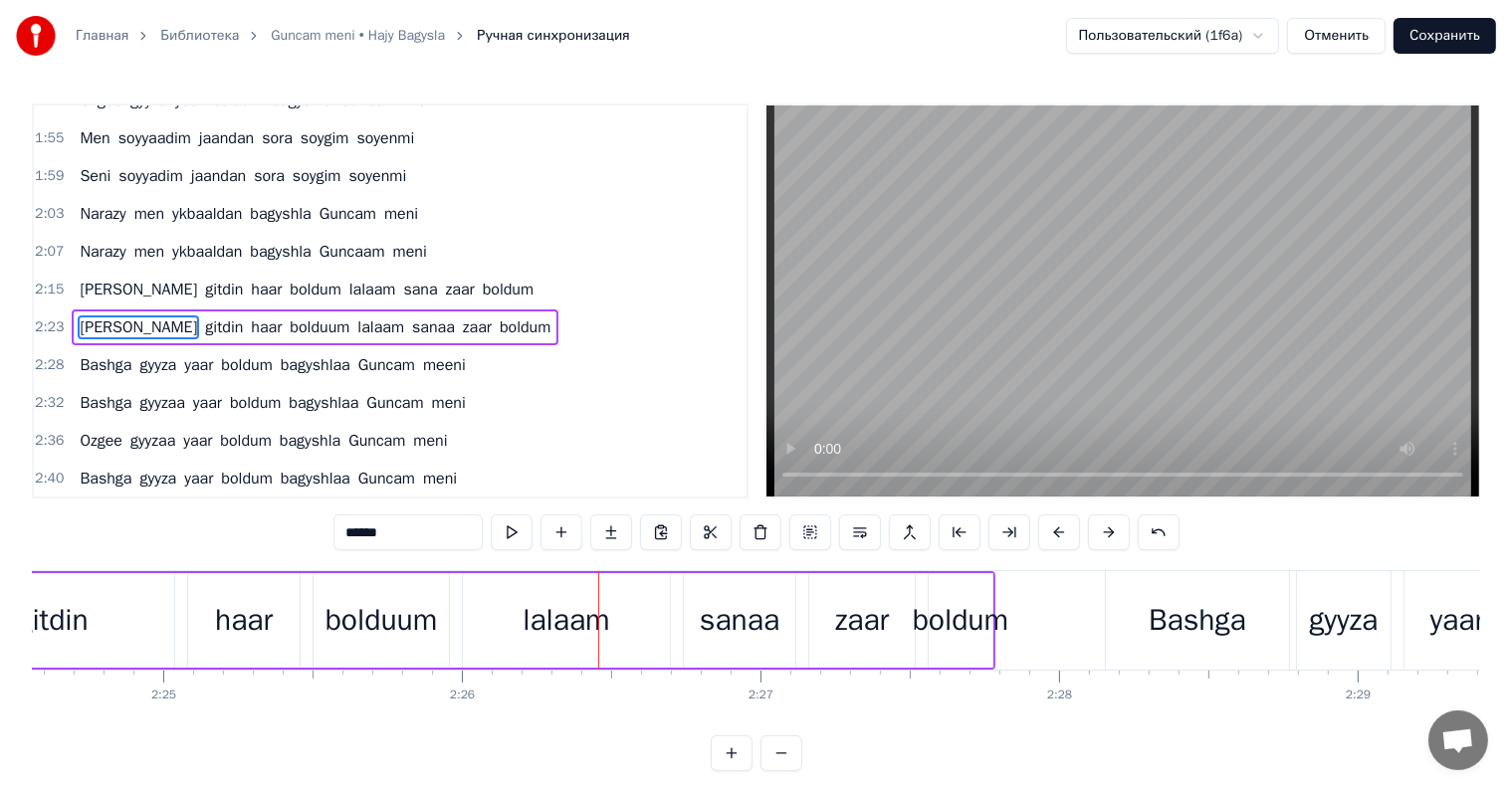 click on "bolduum" at bounding box center (381, 620) 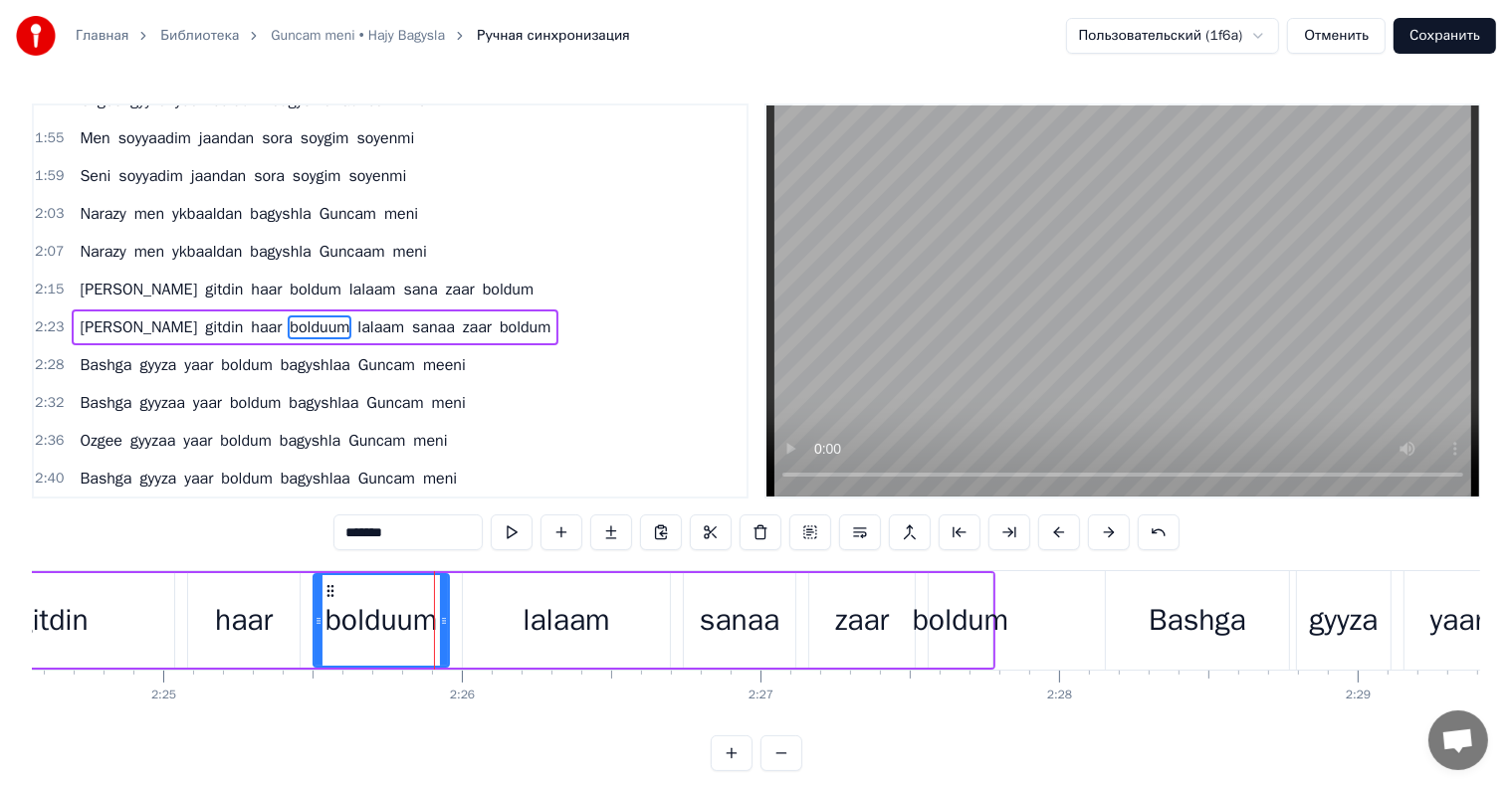 click on "*******" at bounding box center (408, 532) 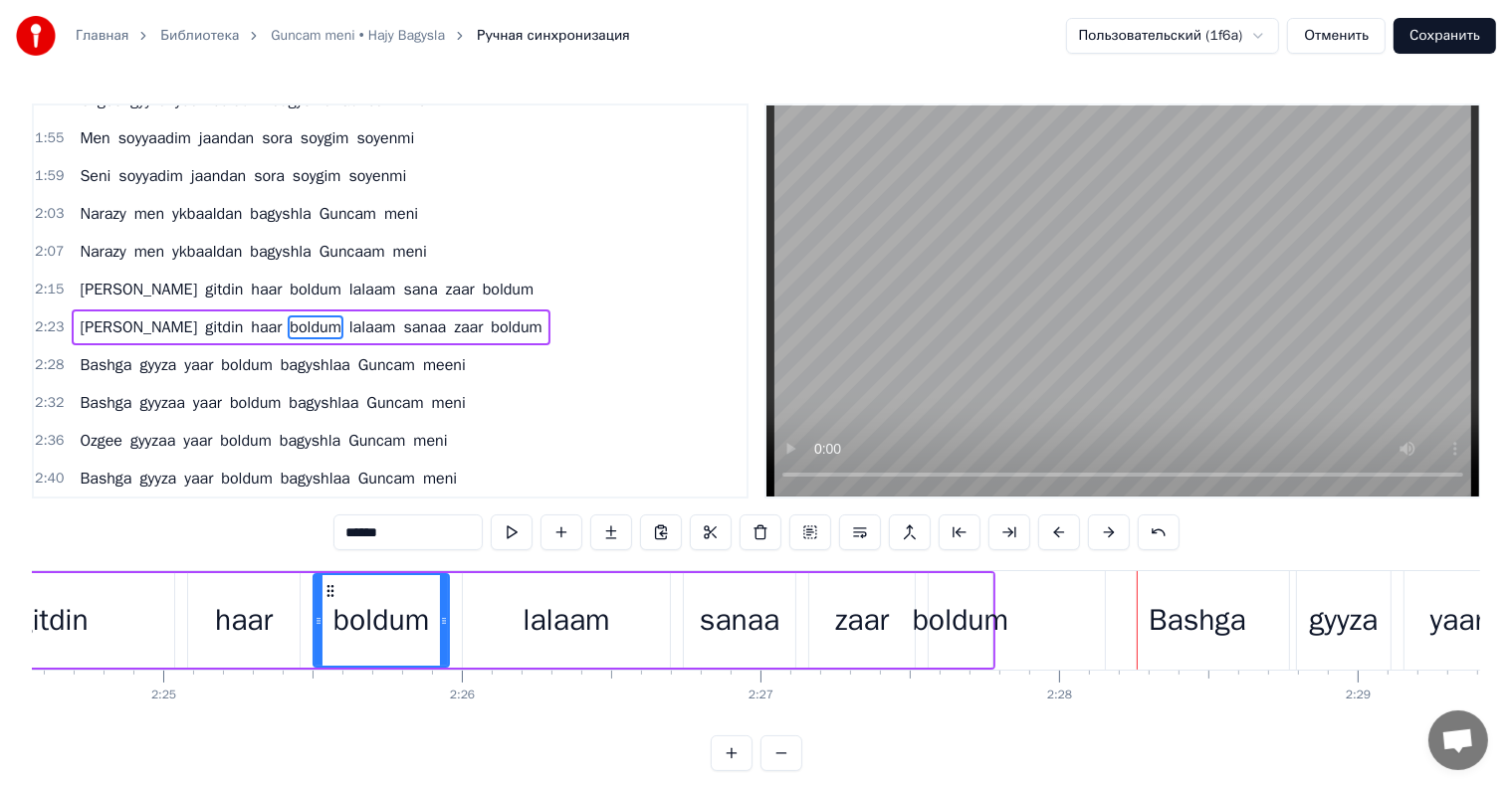 drag, startPoint x: 738, startPoint y: 625, endPoint x: 684, endPoint y: 609, distance: 56.32051 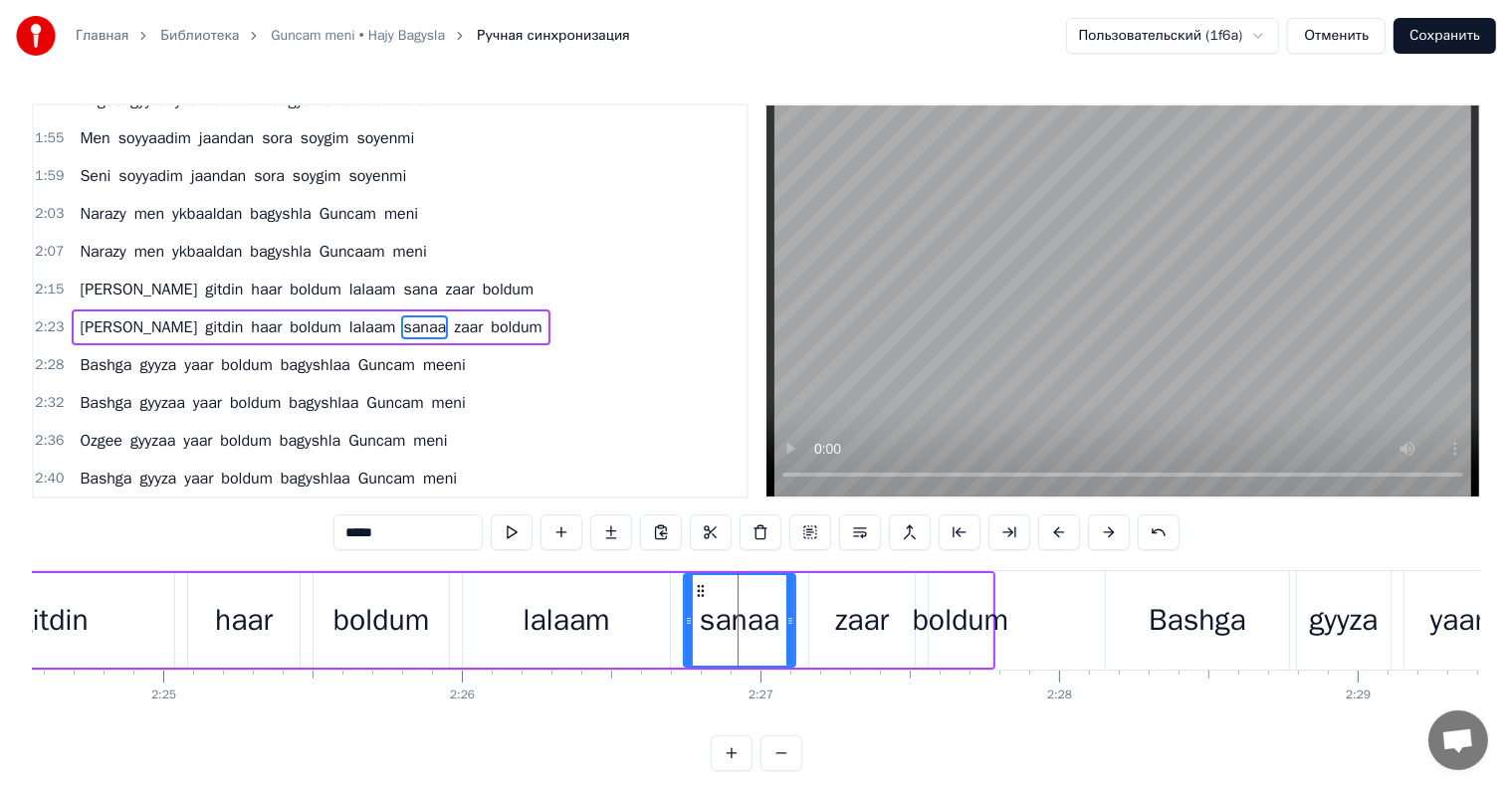 click on "*****" at bounding box center [408, 532] 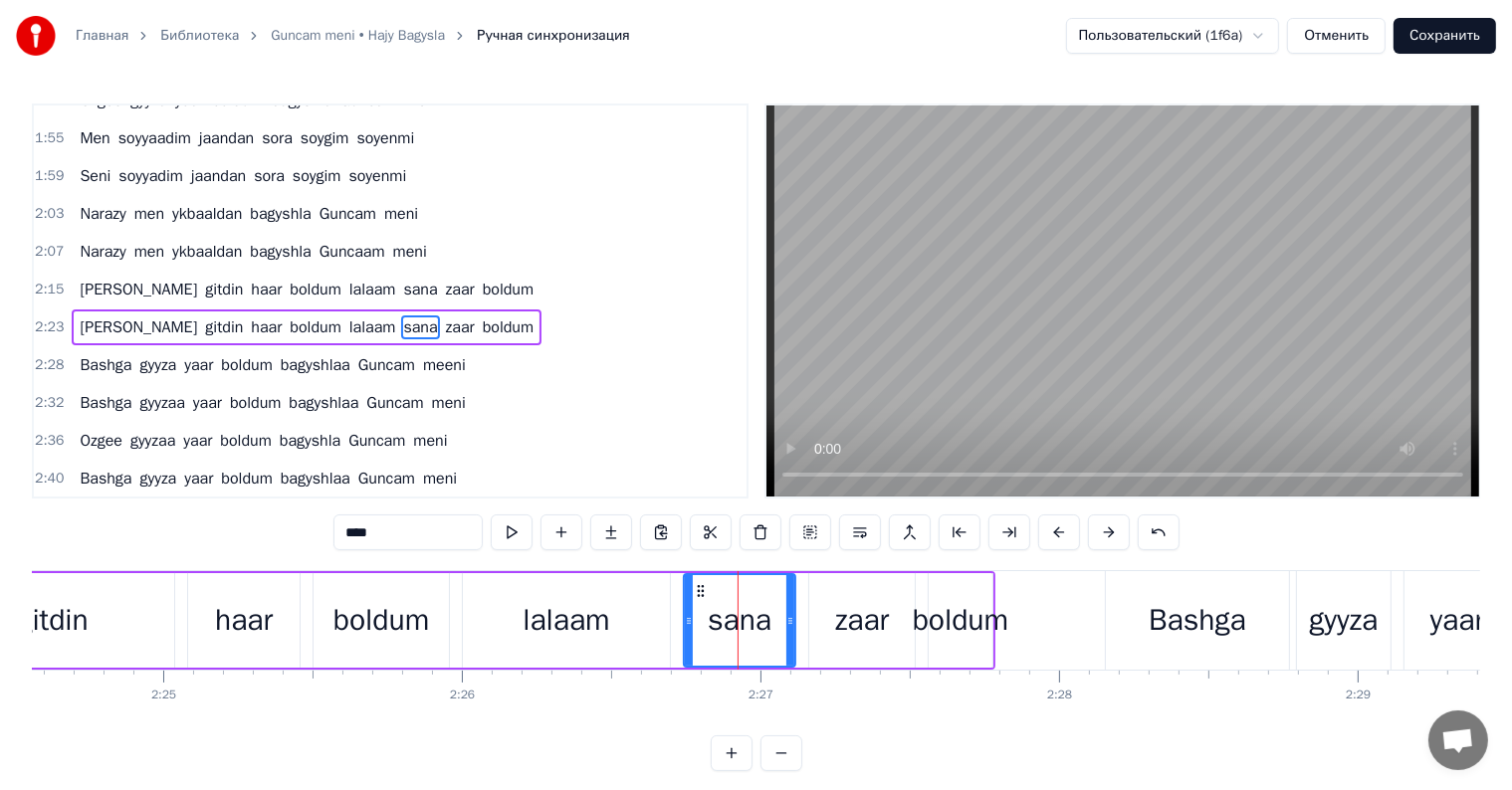 click on "lalaam" at bounding box center (565, 620) 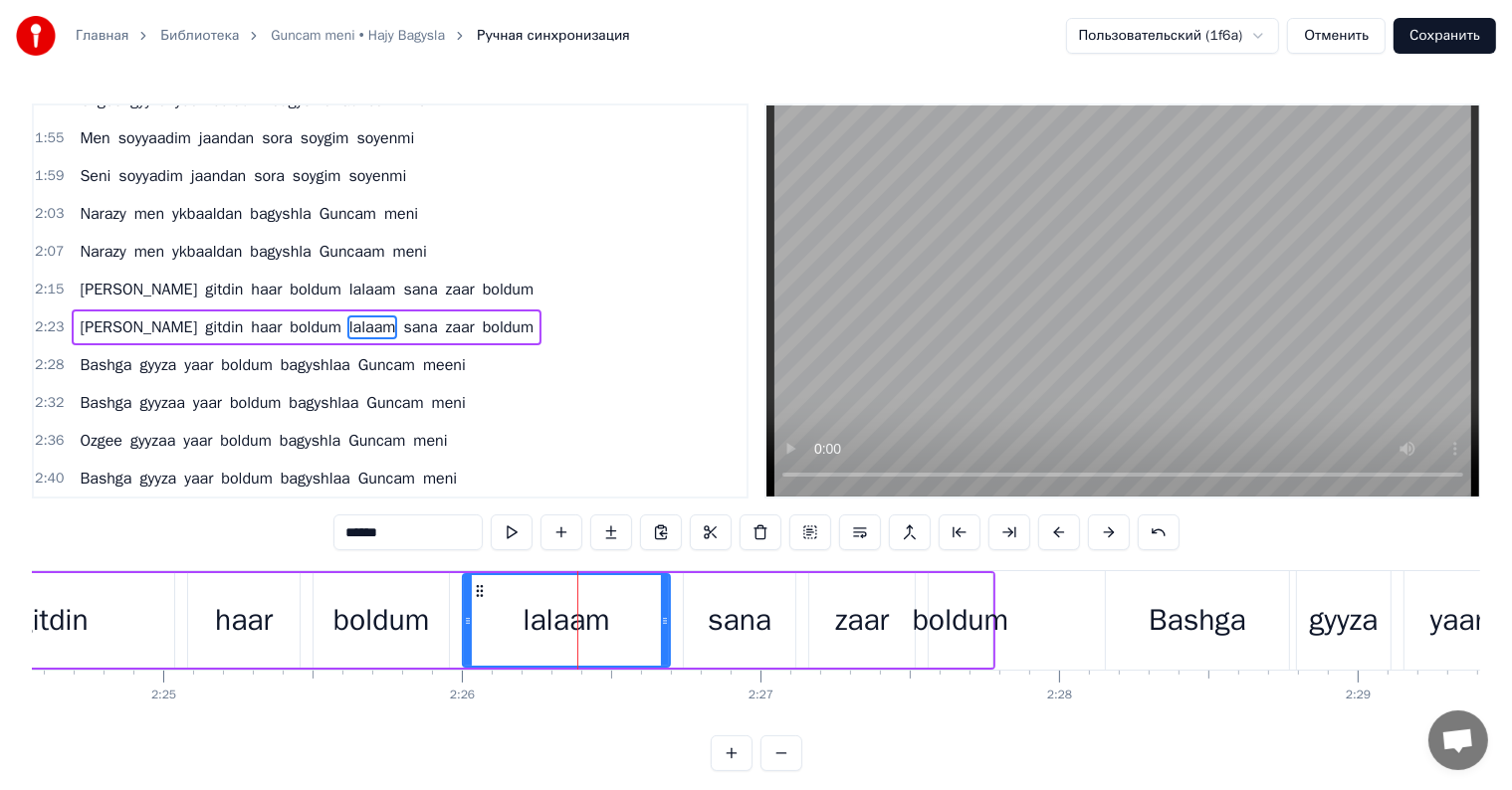 click on "******" at bounding box center [408, 532] 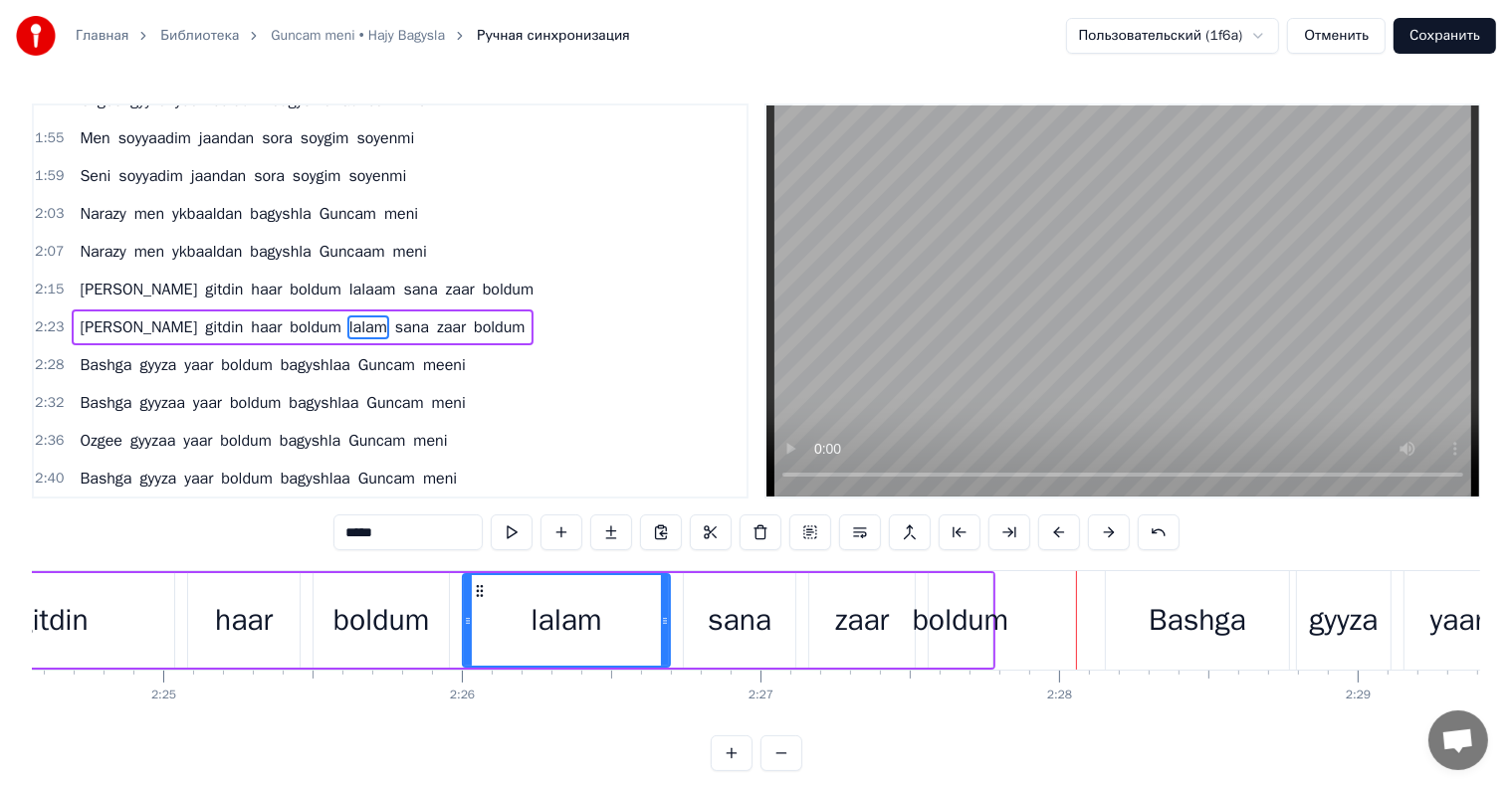 click on "lalam" at bounding box center (565, 620) 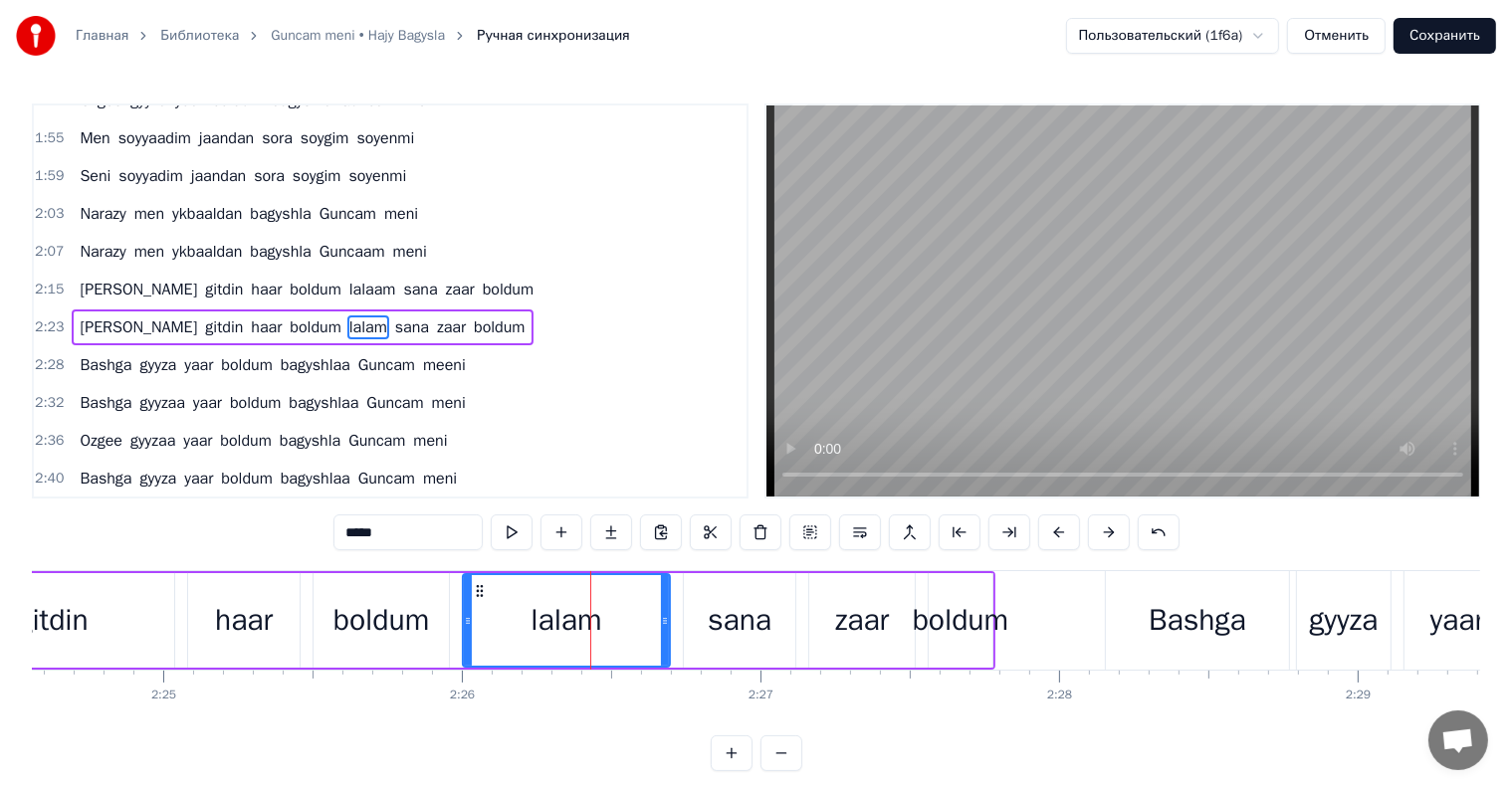 click on "*****" at bounding box center [408, 532] 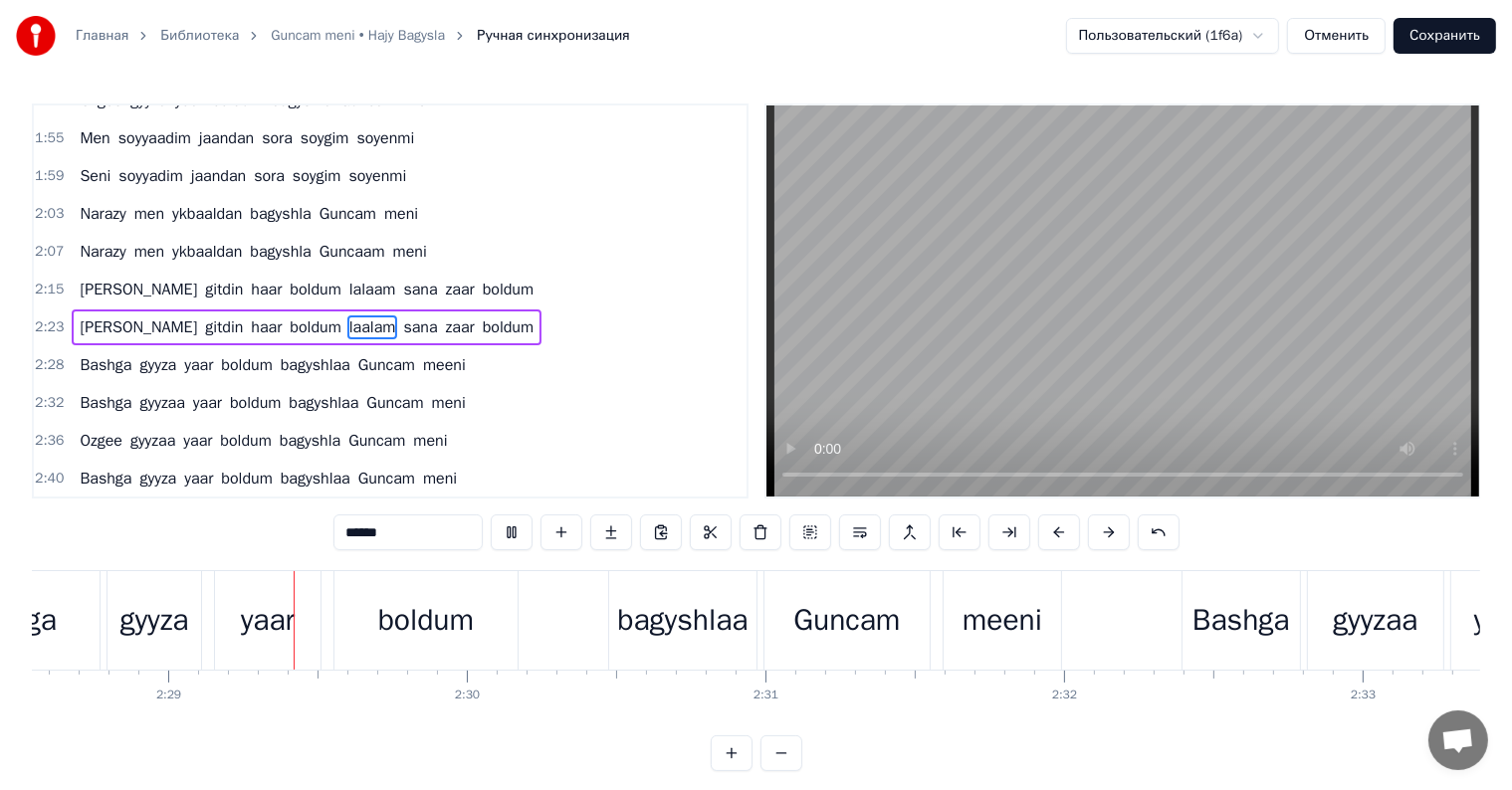 scroll, scrollTop: 0, scrollLeft: 44440, axis: horizontal 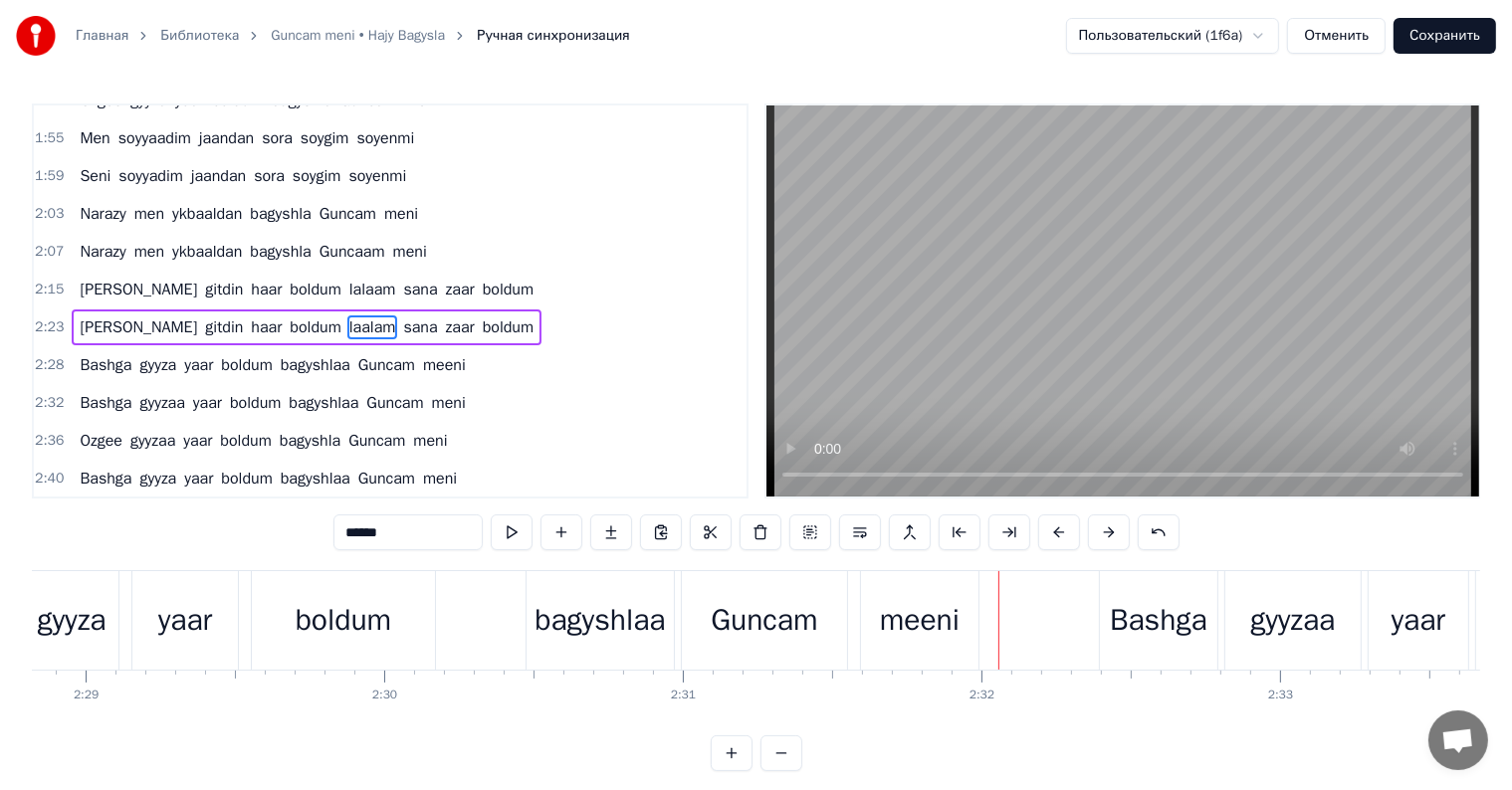 drag, startPoint x: 660, startPoint y: 605, endPoint x: 602, endPoint y: 582, distance: 62.39391 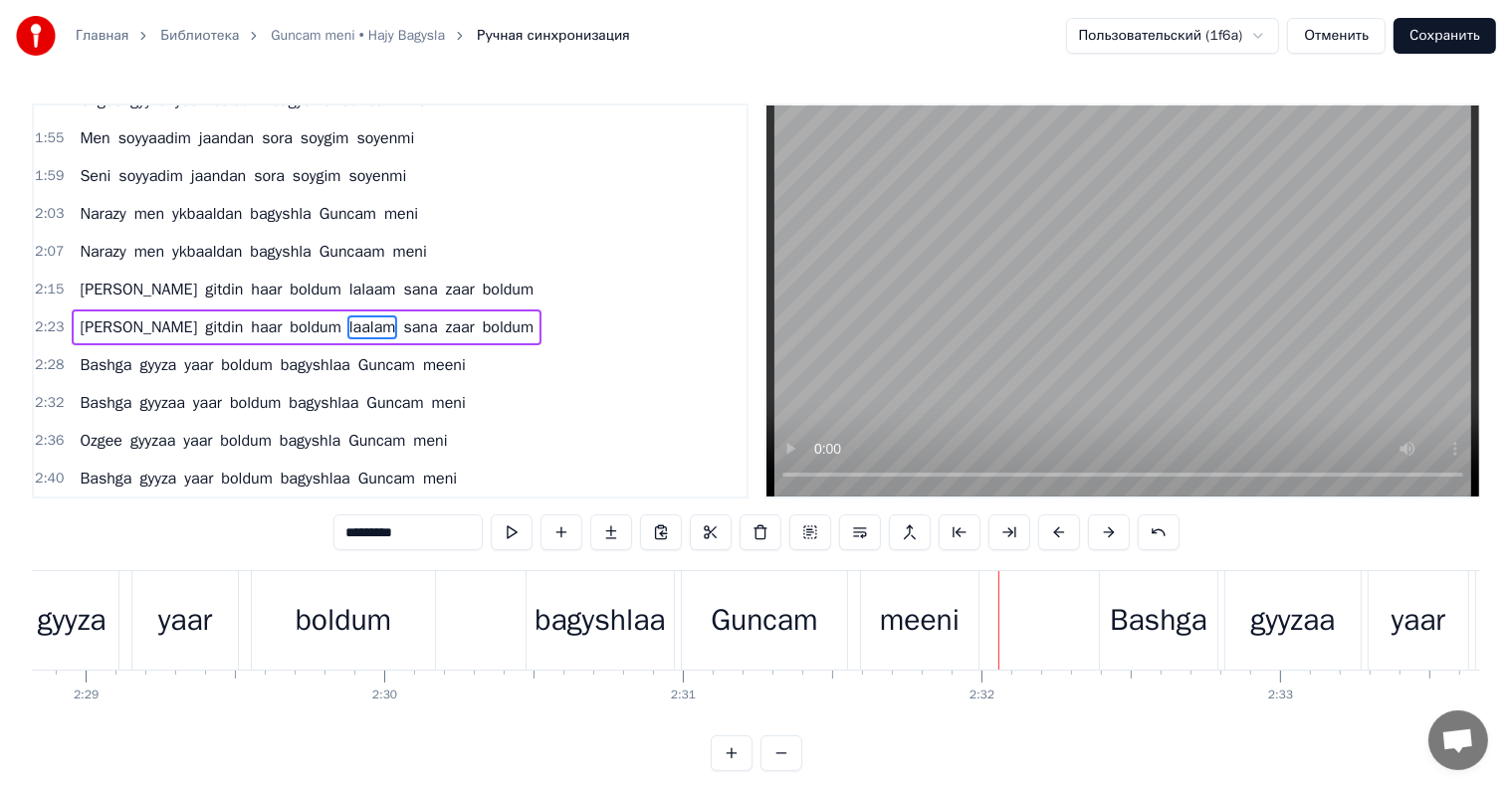 scroll, scrollTop: 628, scrollLeft: 0, axis: vertical 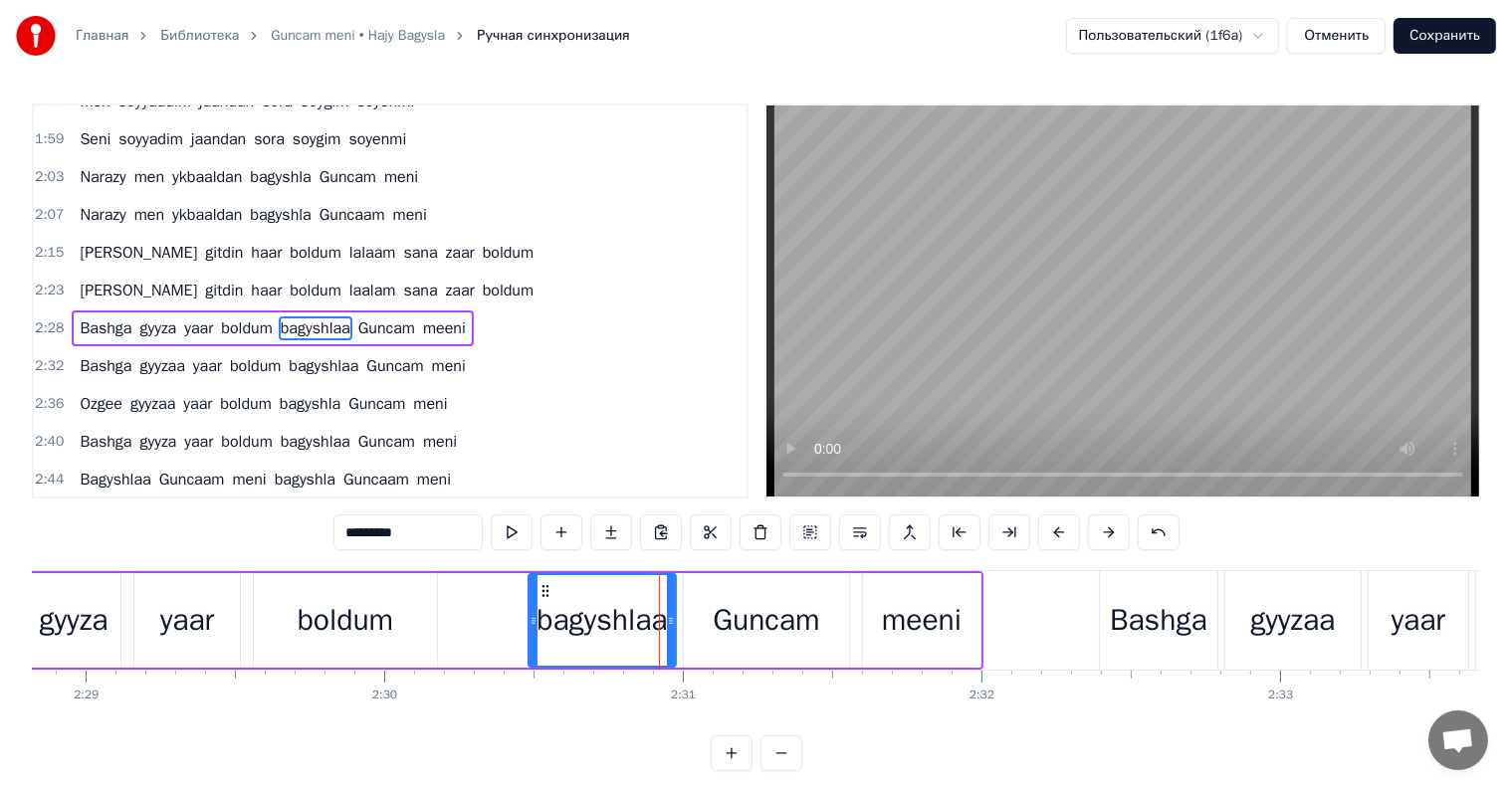 click on "*********" at bounding box center [408, 532] 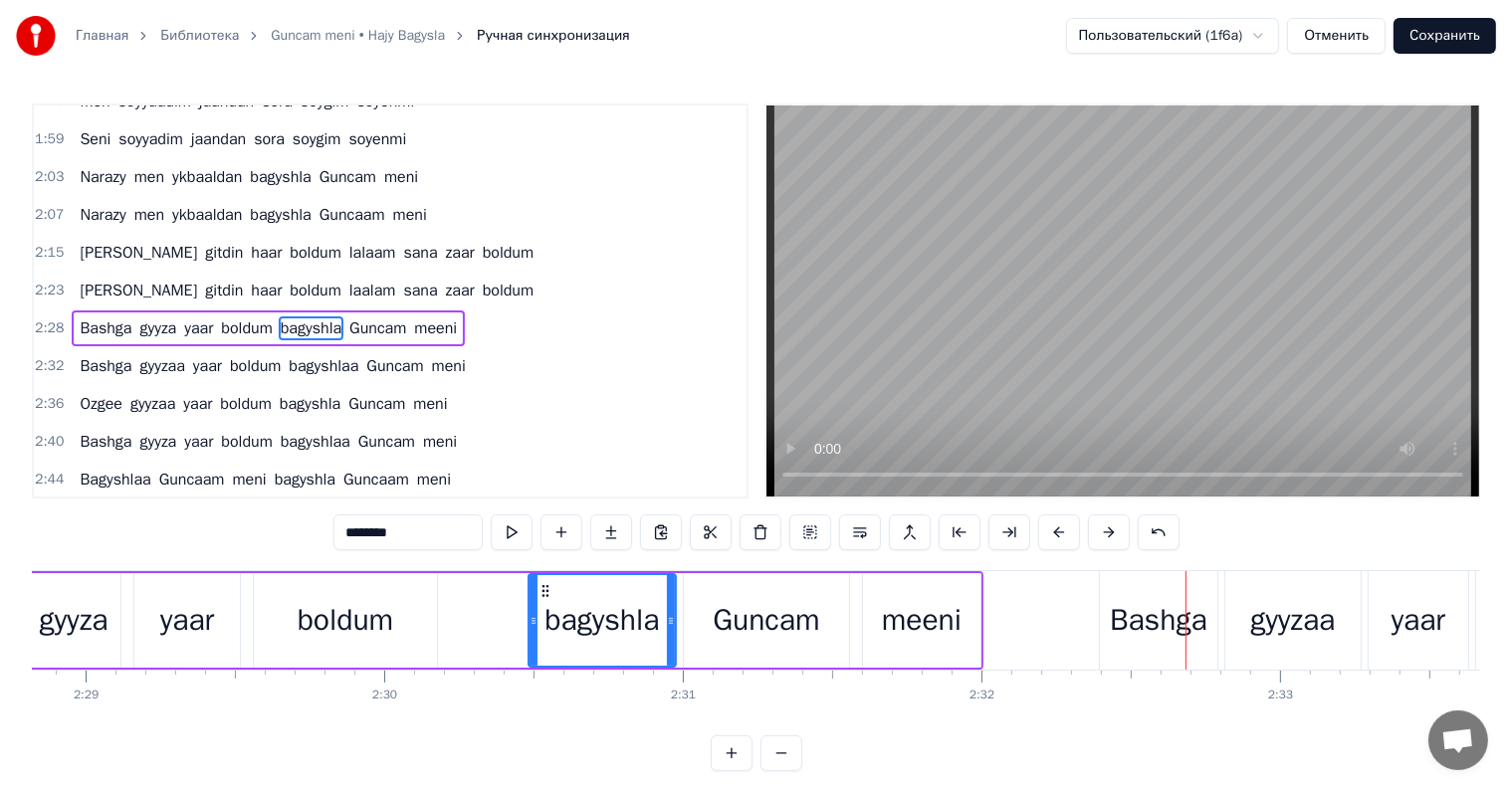 click on "meeni" at bounding box center [922, 620] 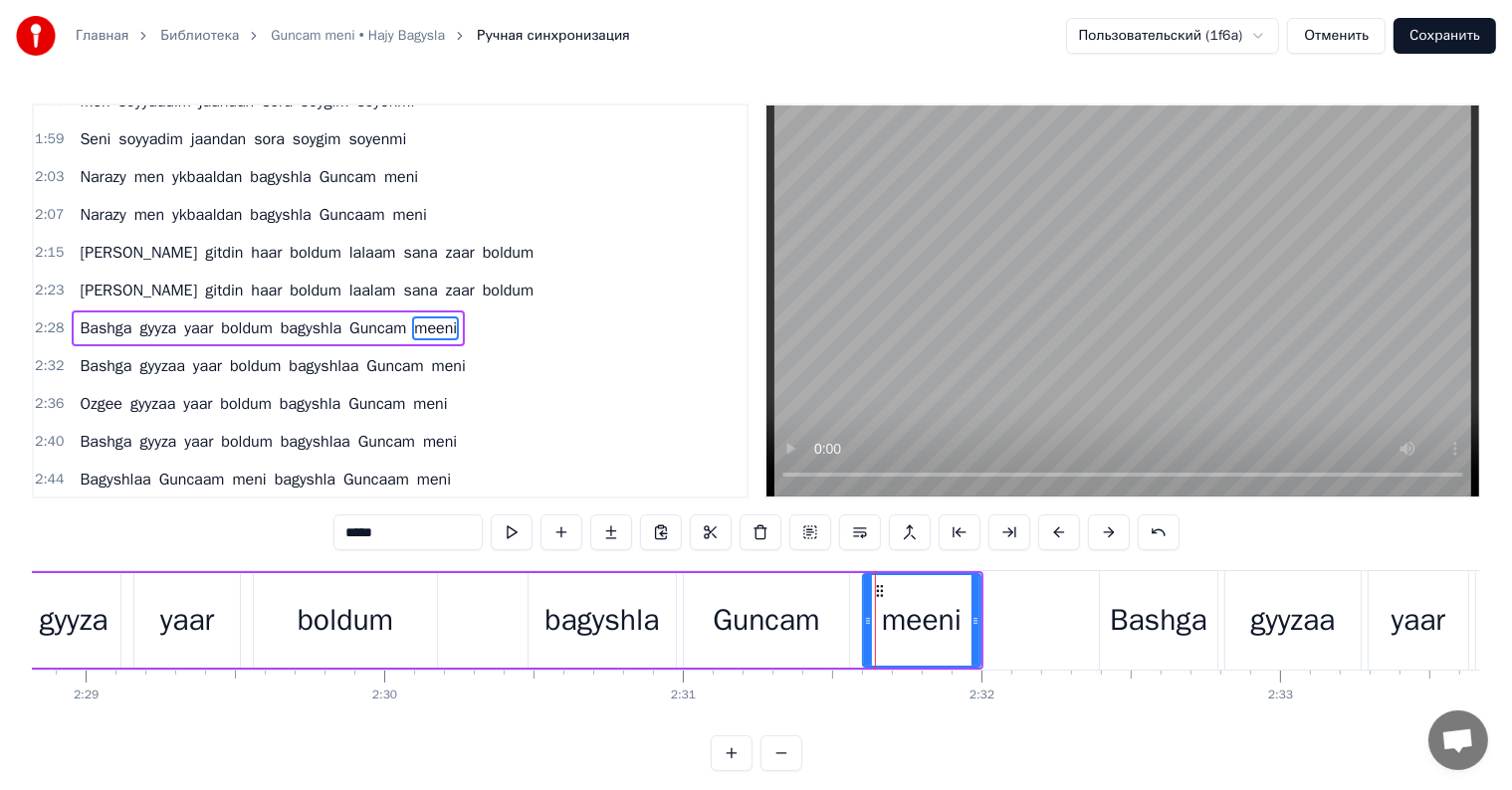 click on "*****" at bounding box center [408, 532] 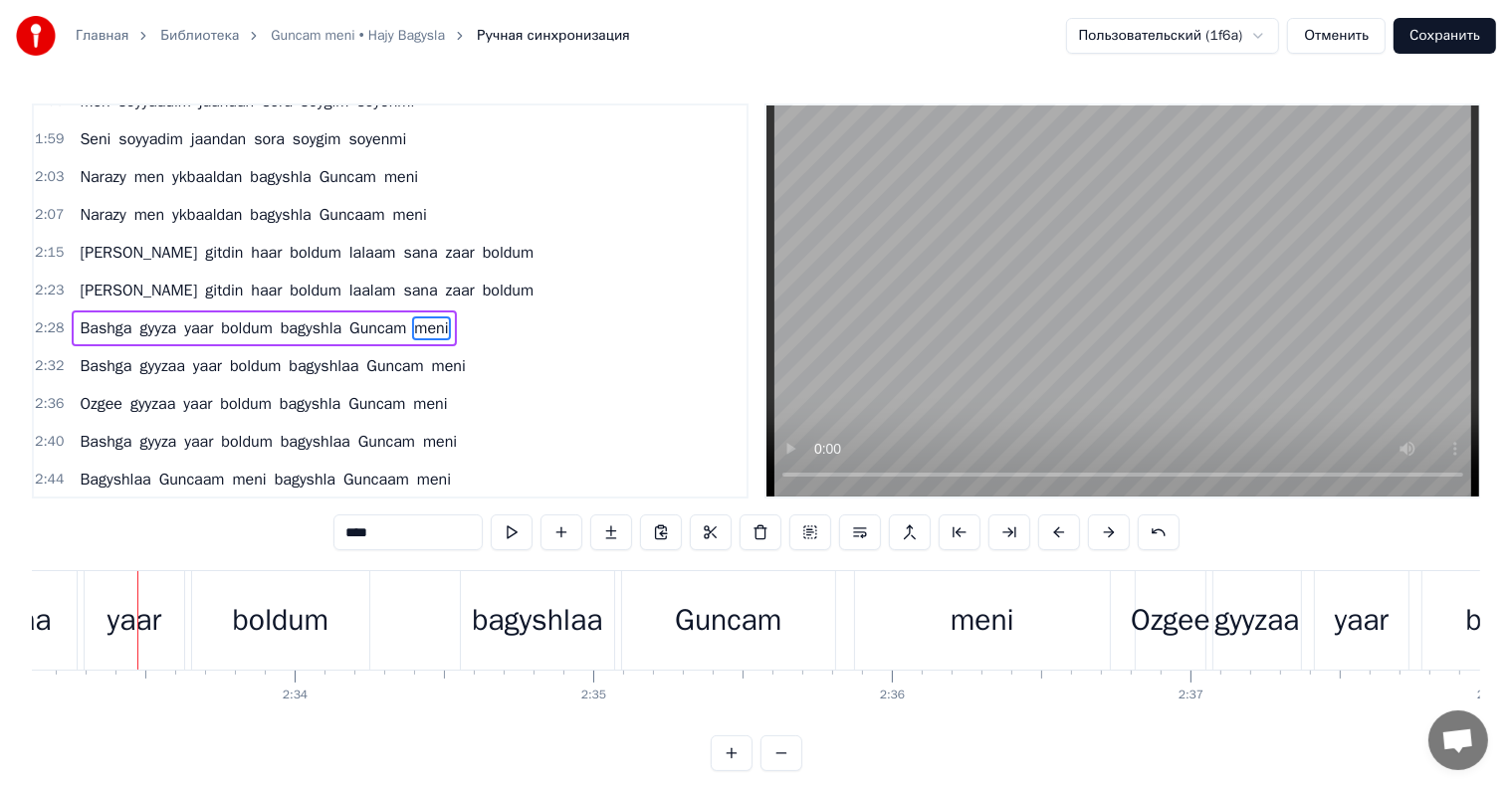 scroll, scrollTop: 0, scrollLeft: 45729, axis: horizontal 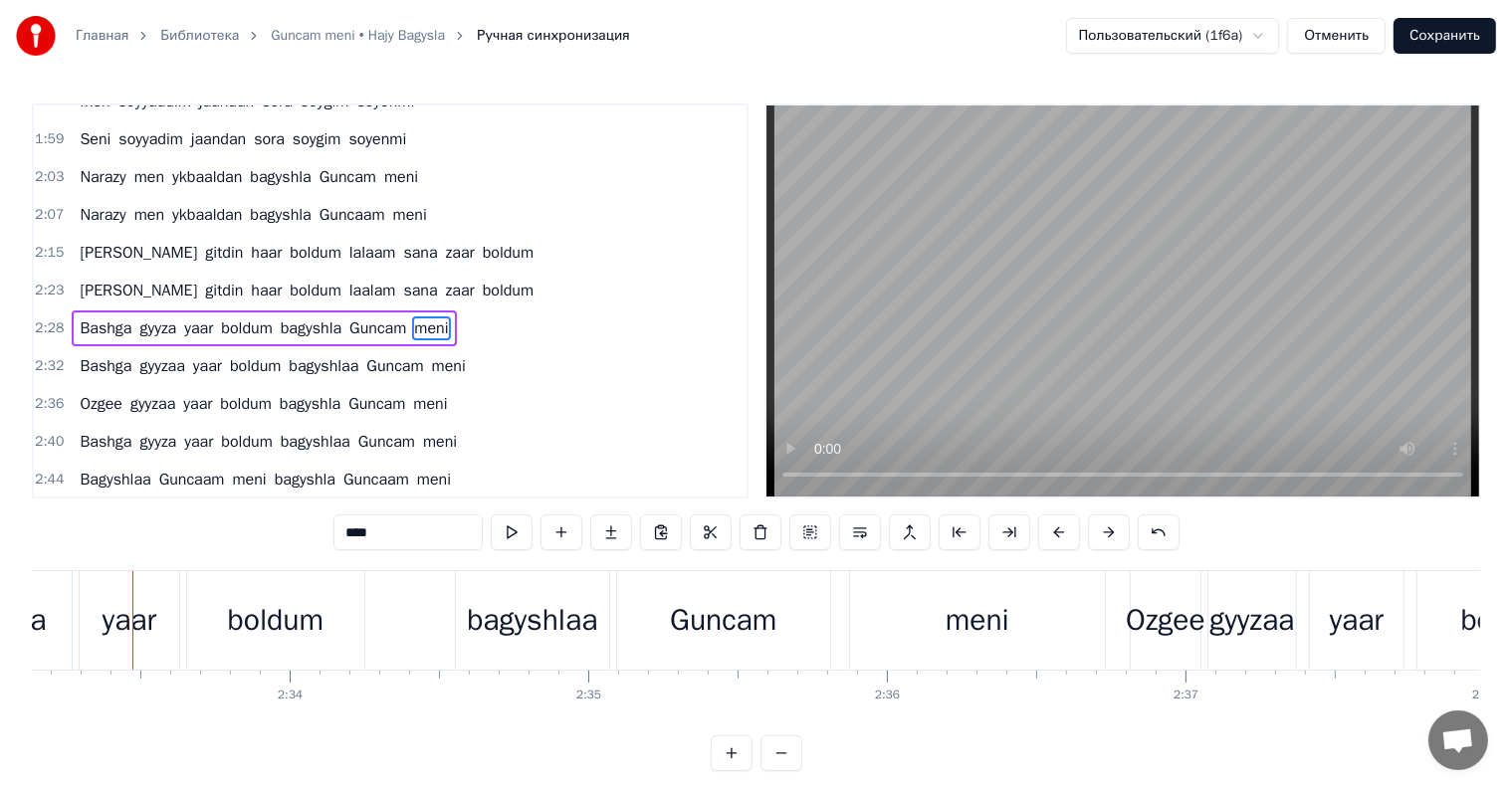 click on "gyyzaa" at bounding box center (4, 620) 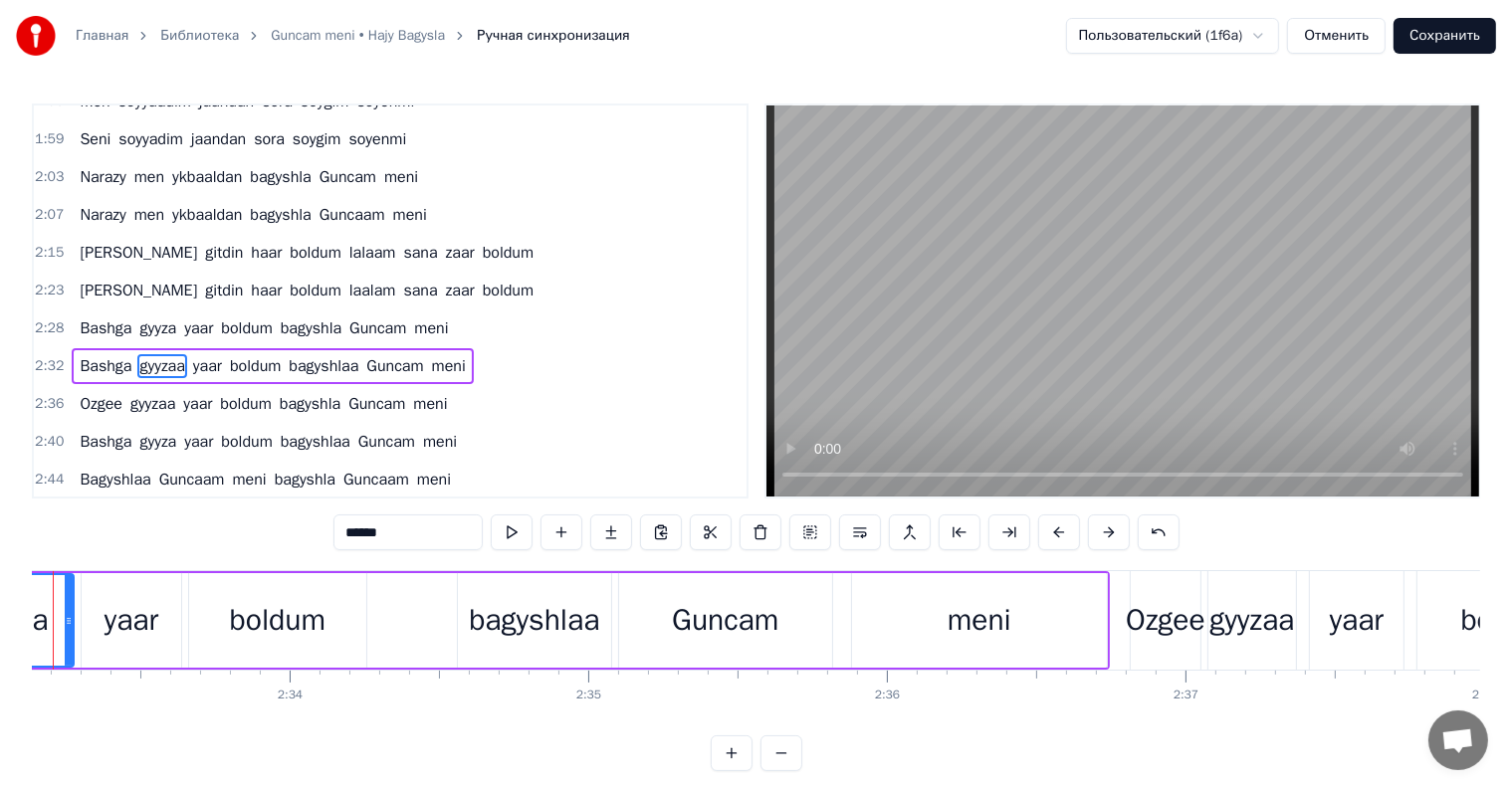 scroll, scrollTop: 633, scrollLeft: 0, axis: vertical 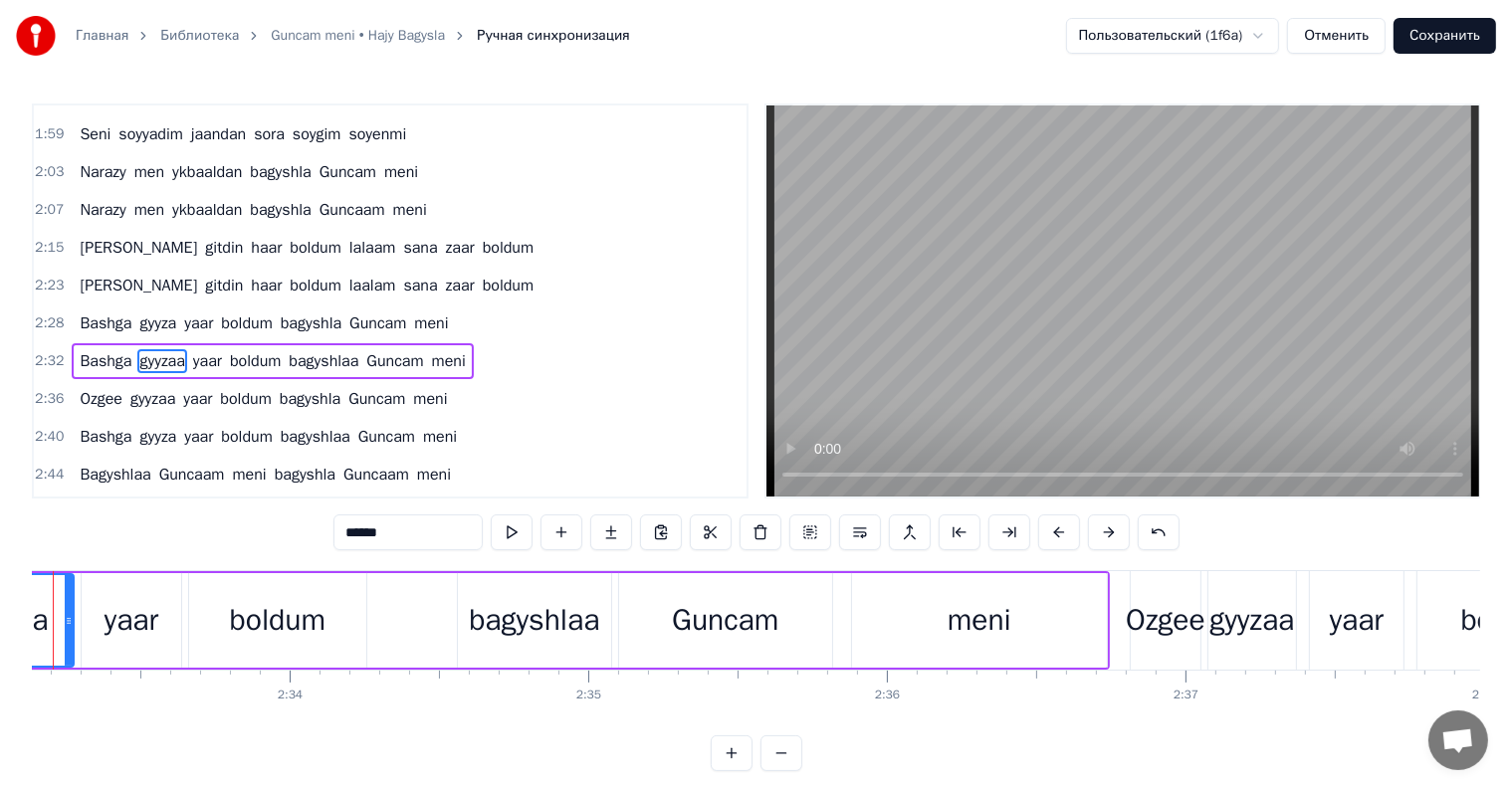 click on "******" at bounding box center [408, 532] 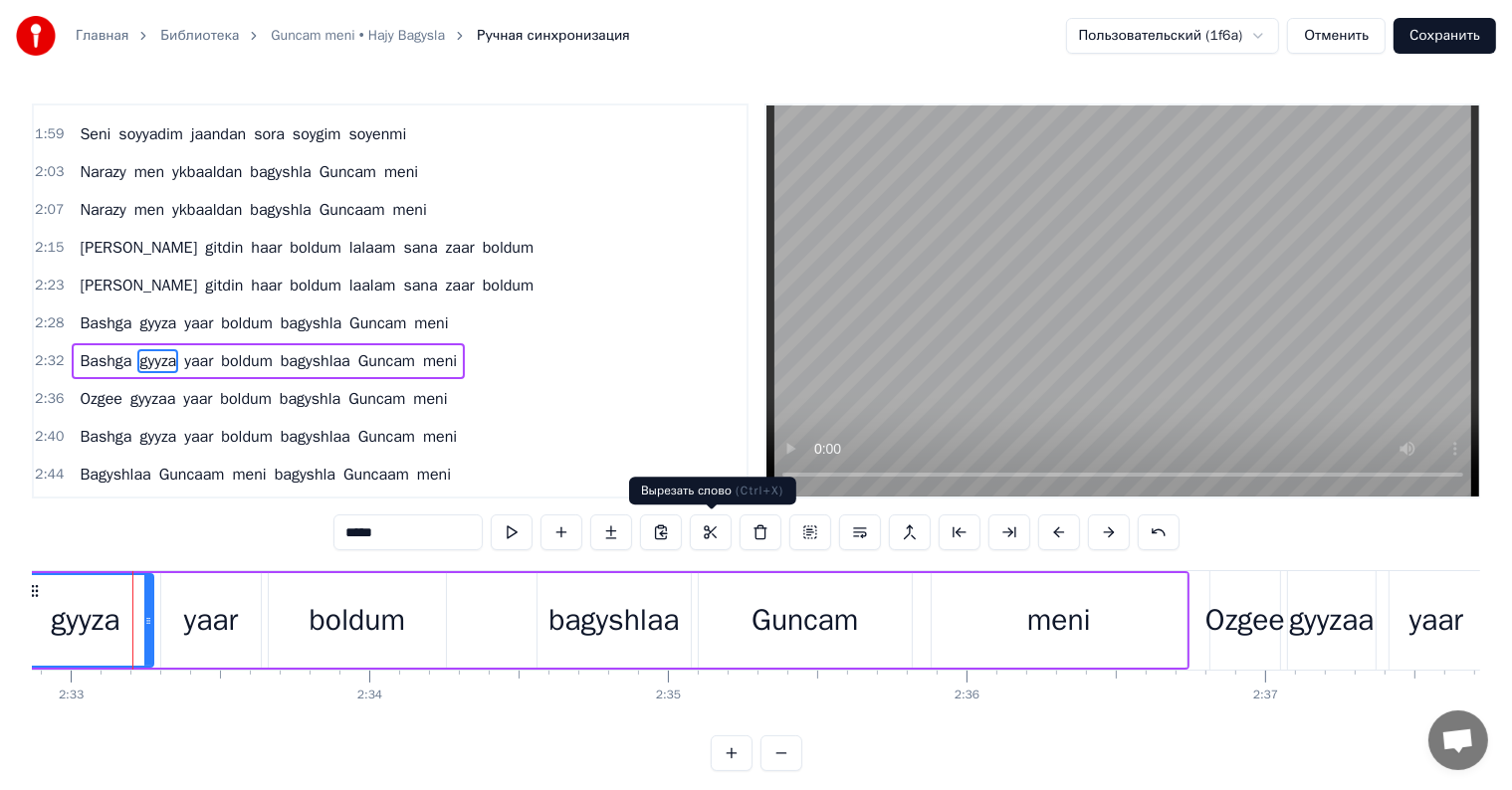 click on "bagyshlaa" at bounding box center [613, 620] 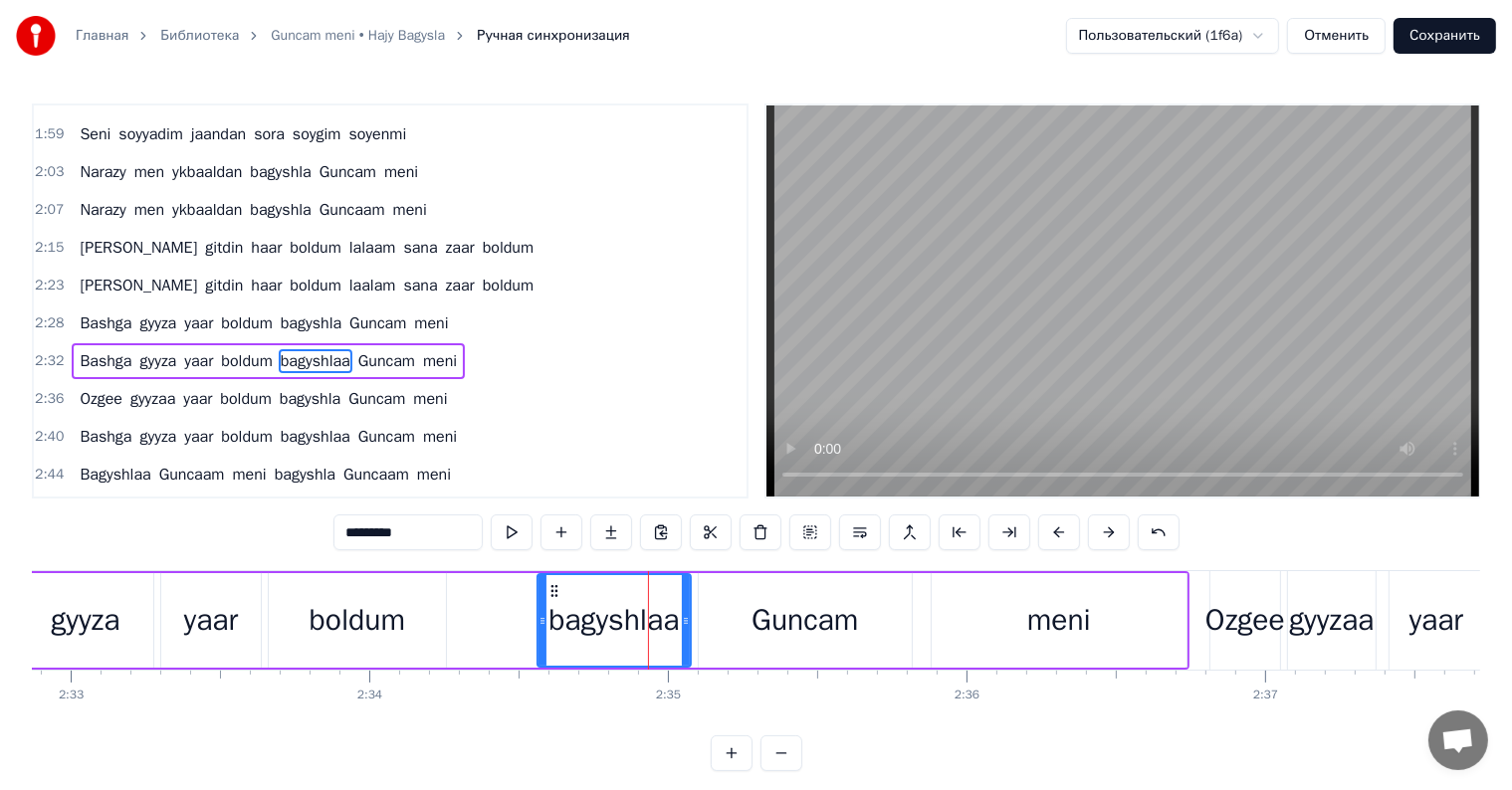 click on "*********" at bounding box center [408, 532] 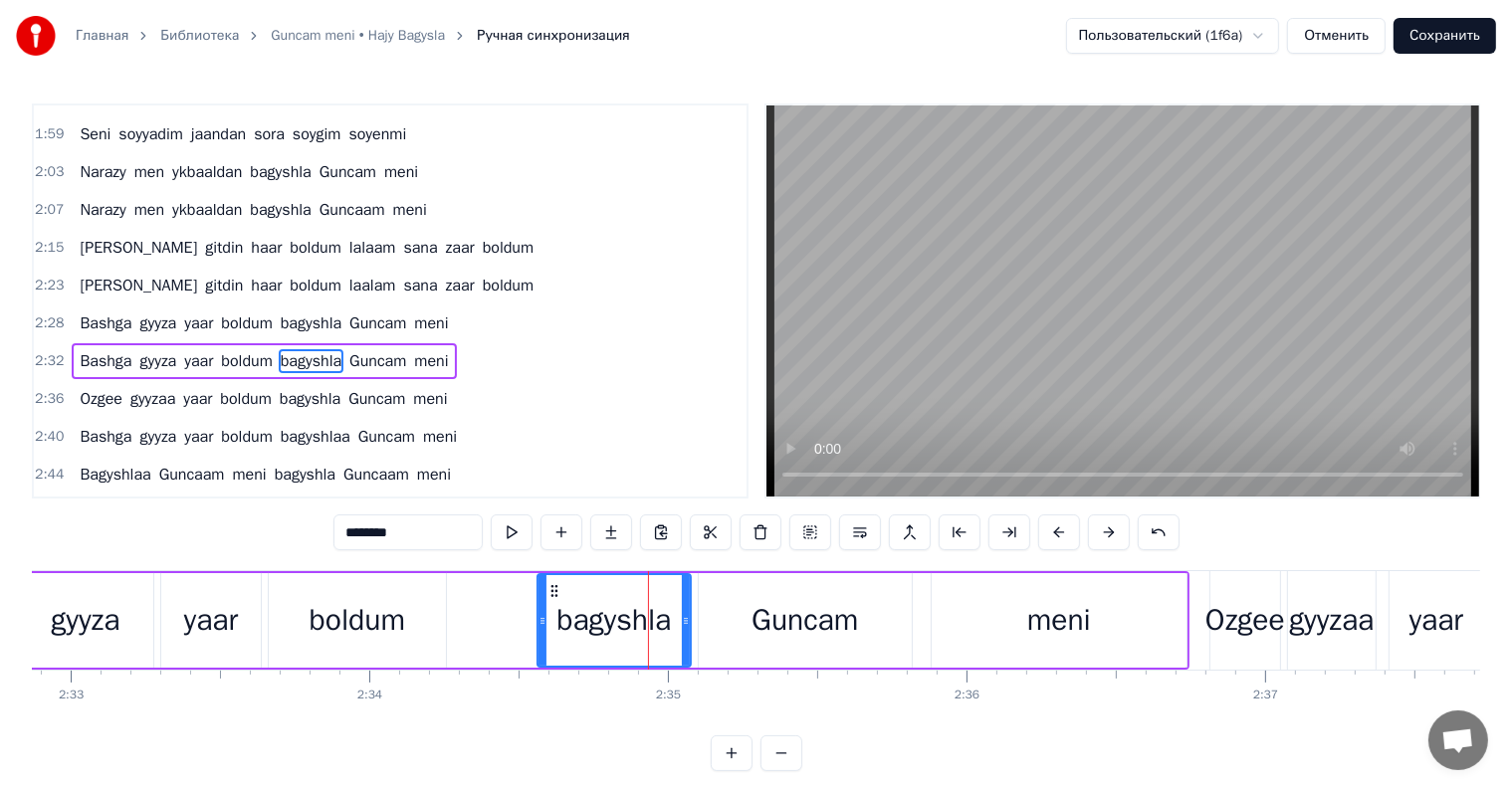 click on "gyyza" at bounding box center (86, 620) 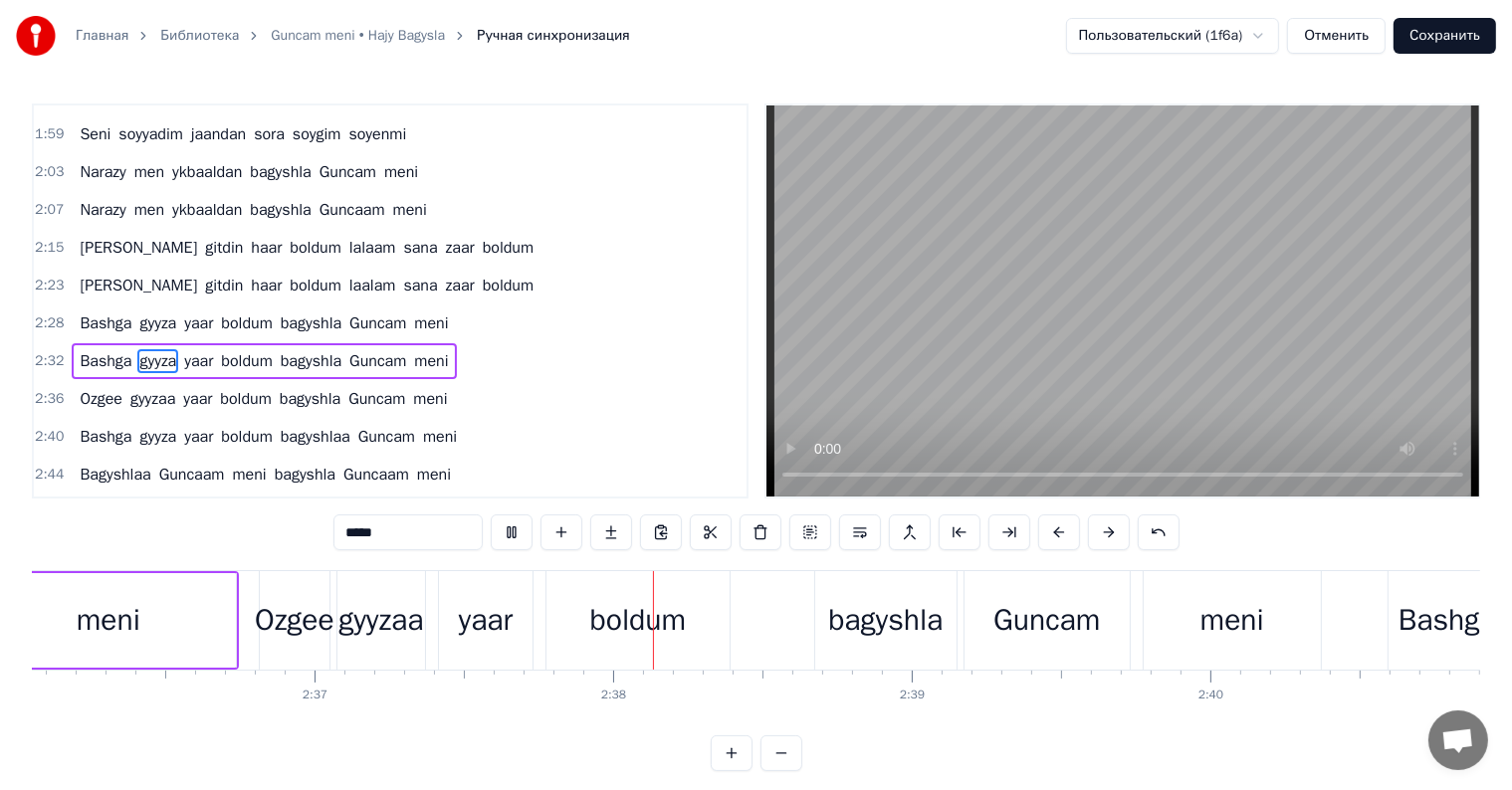 scroll, scrollTop: 0, scrollLeft: 46923, axis: horizontal 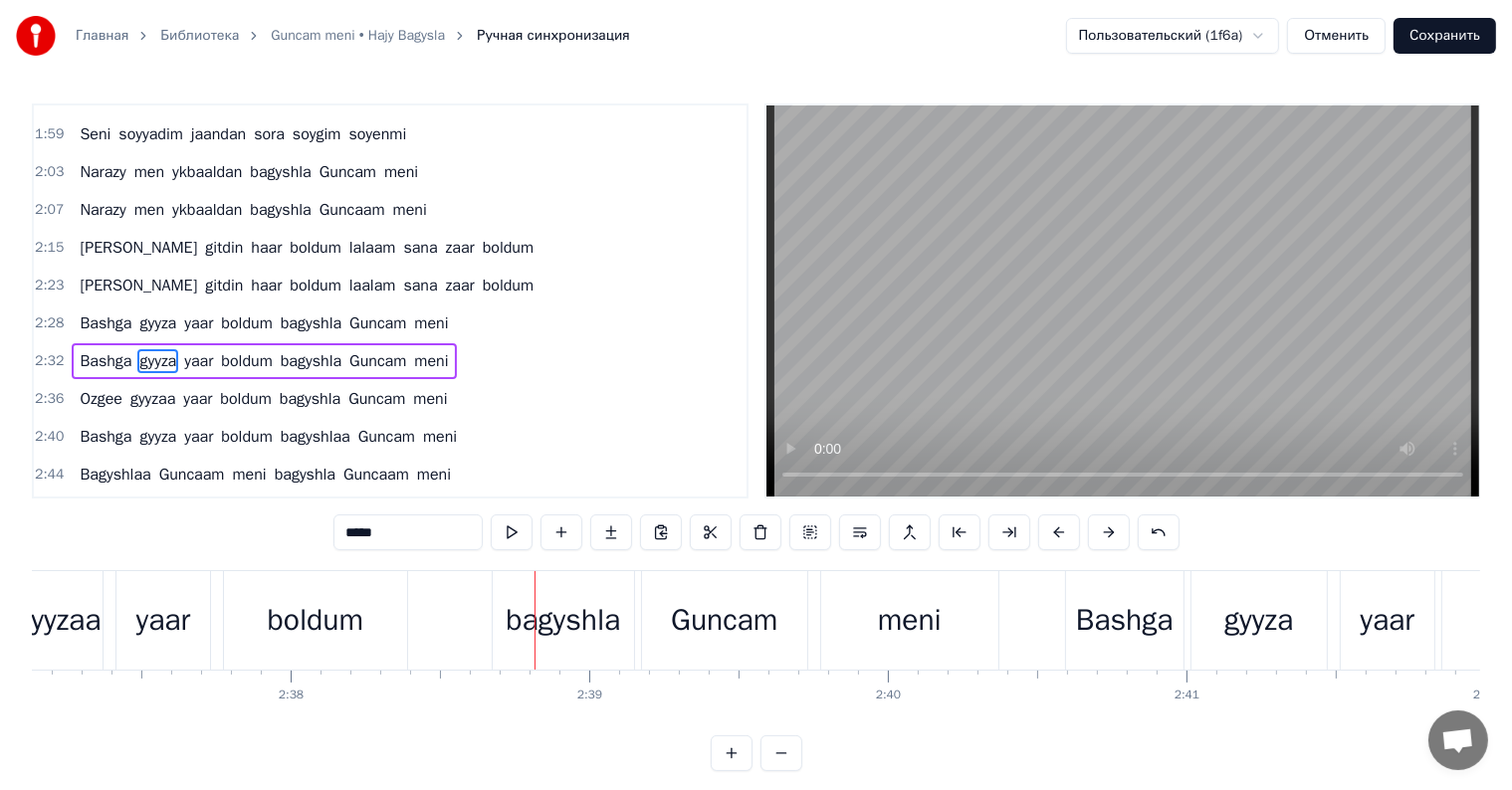 click on "gyyzaa" at bounding box center (58, 620) 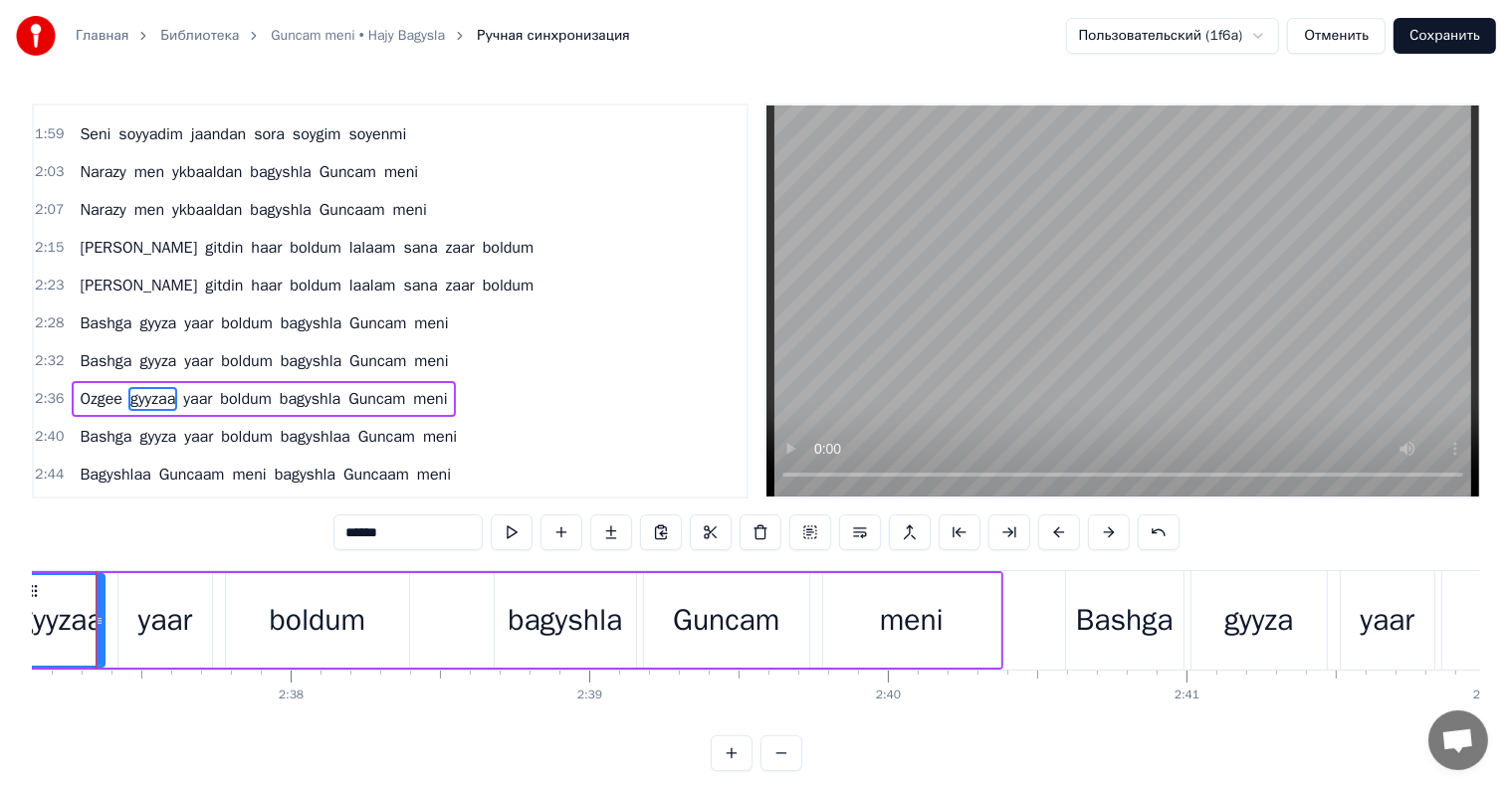 click on "******" at bounding box center (408, 532) 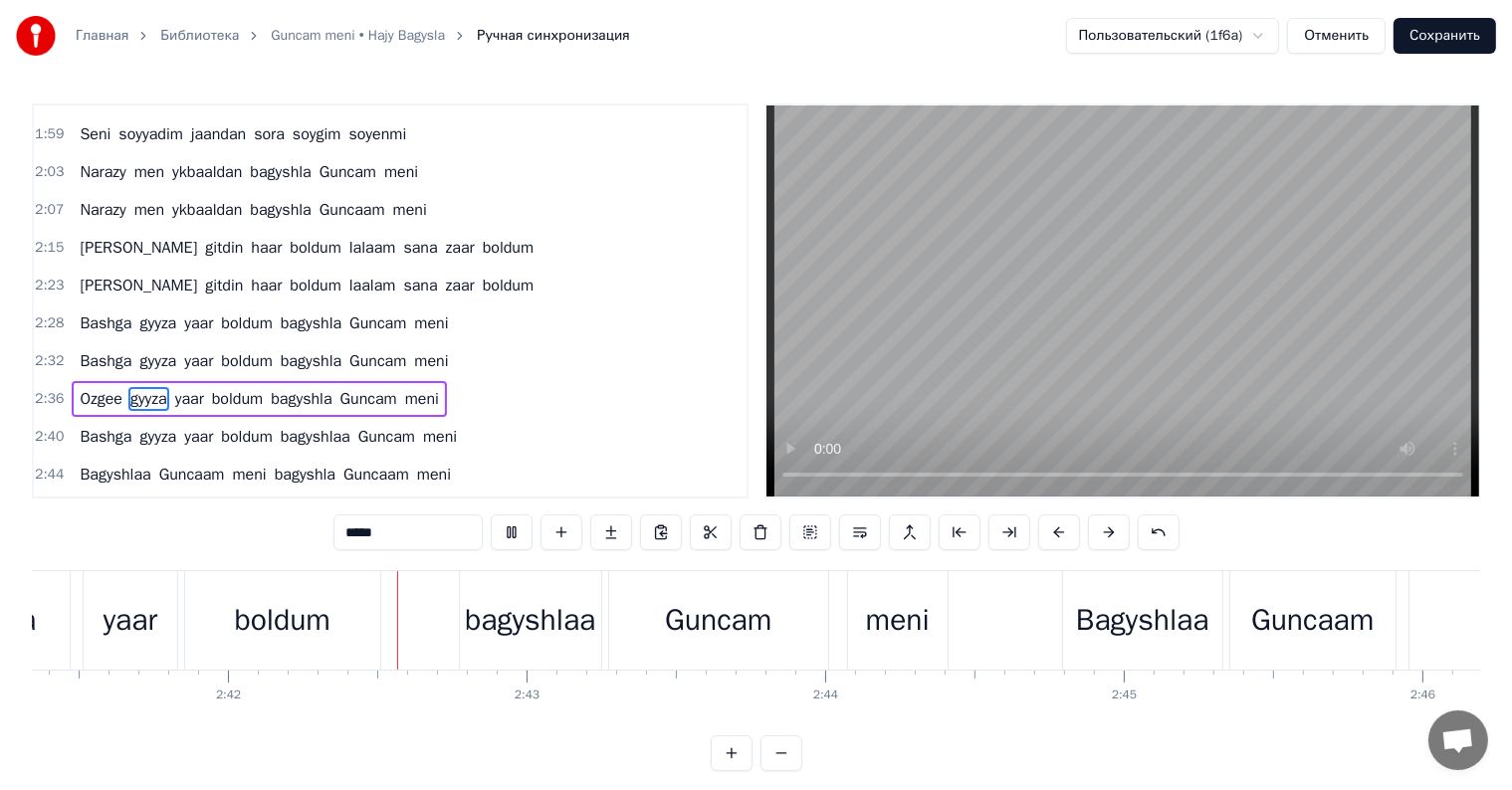 scroll, scrollTop: 0, scrollLeft: 48208, axis: horizontal 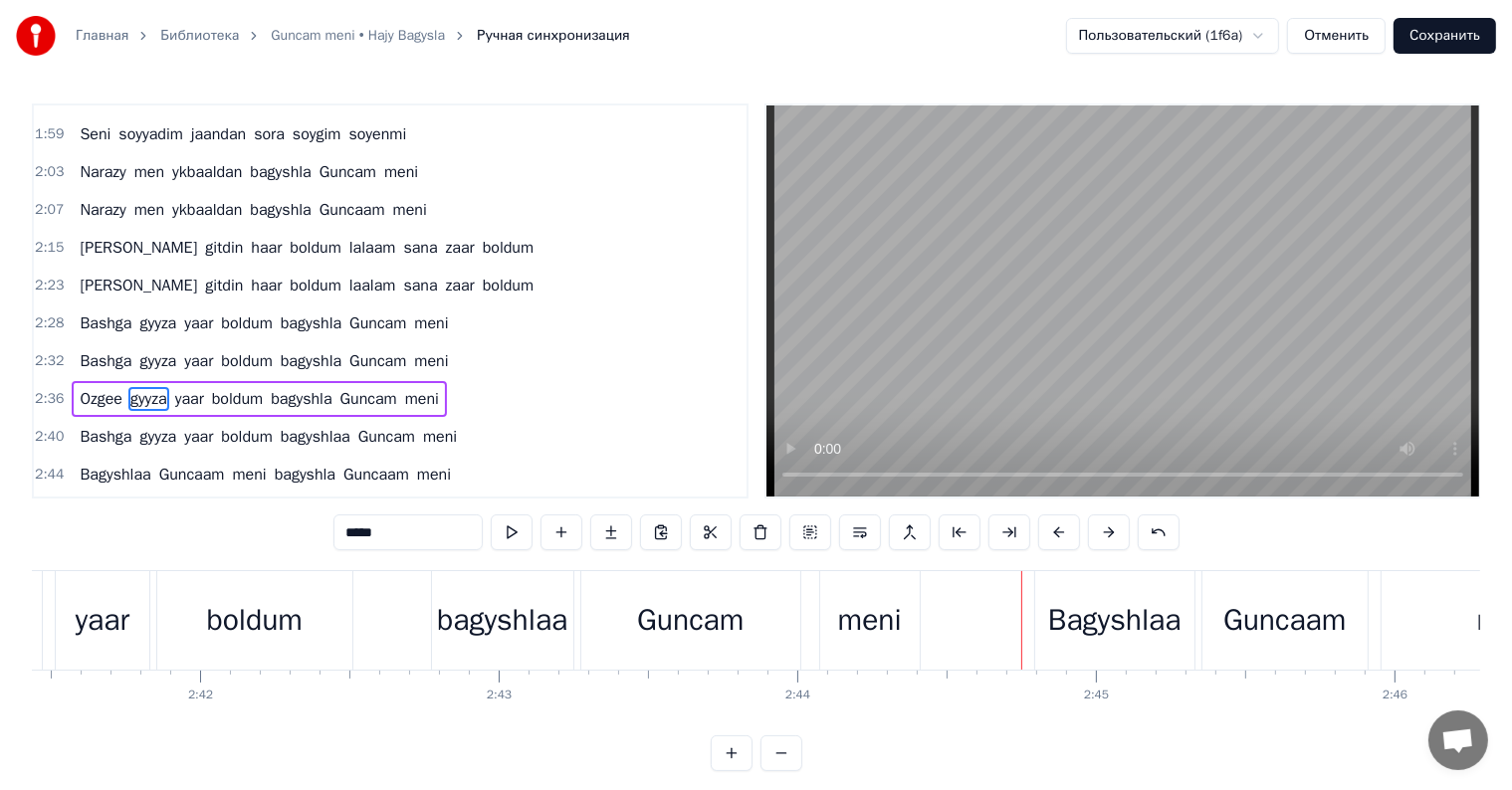 click on "bagyshlaa" at bounding box center [503, 620] 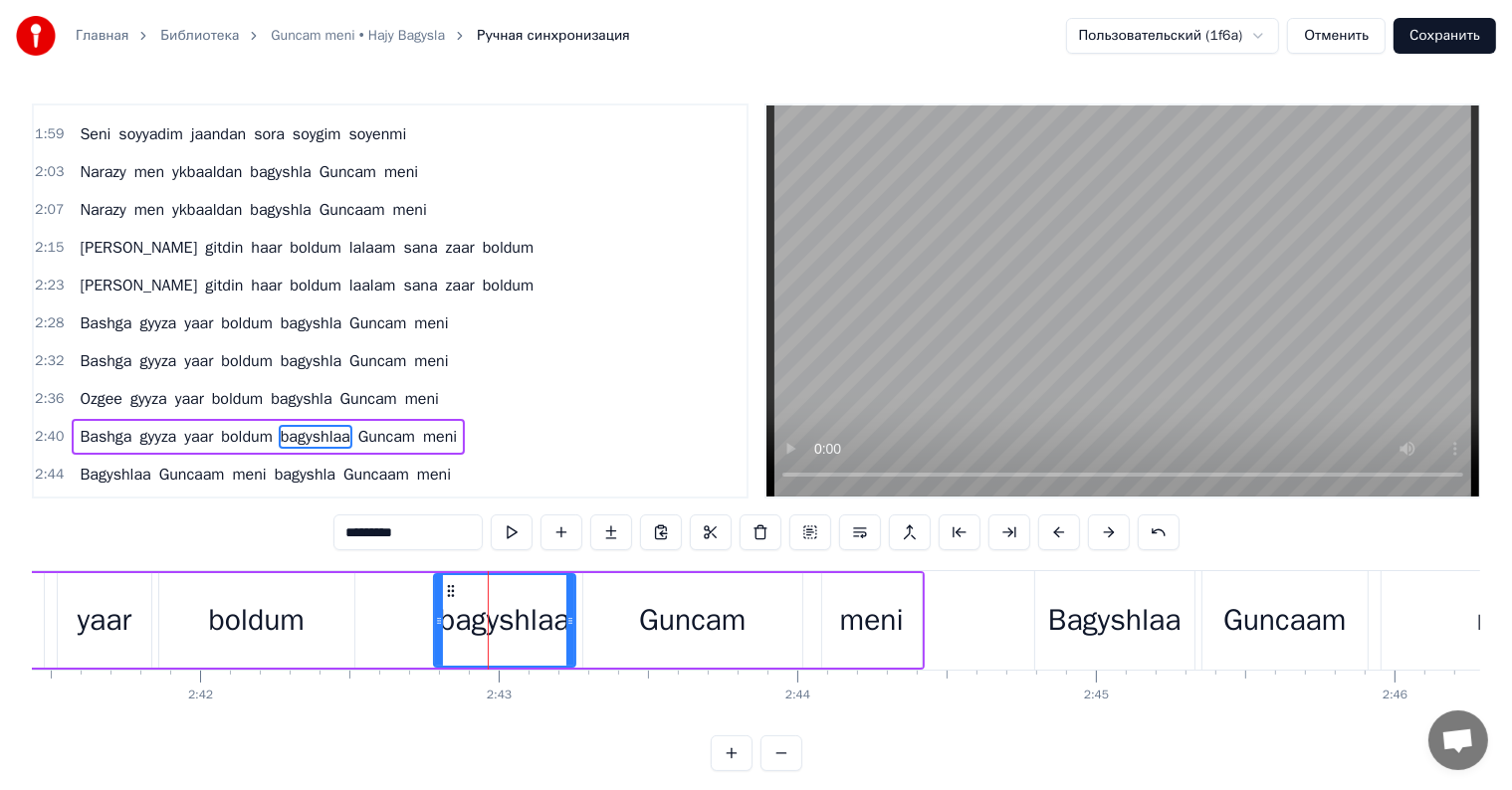 scroll, scrollTop: 9, scrollLeft: 0, axis: vertical 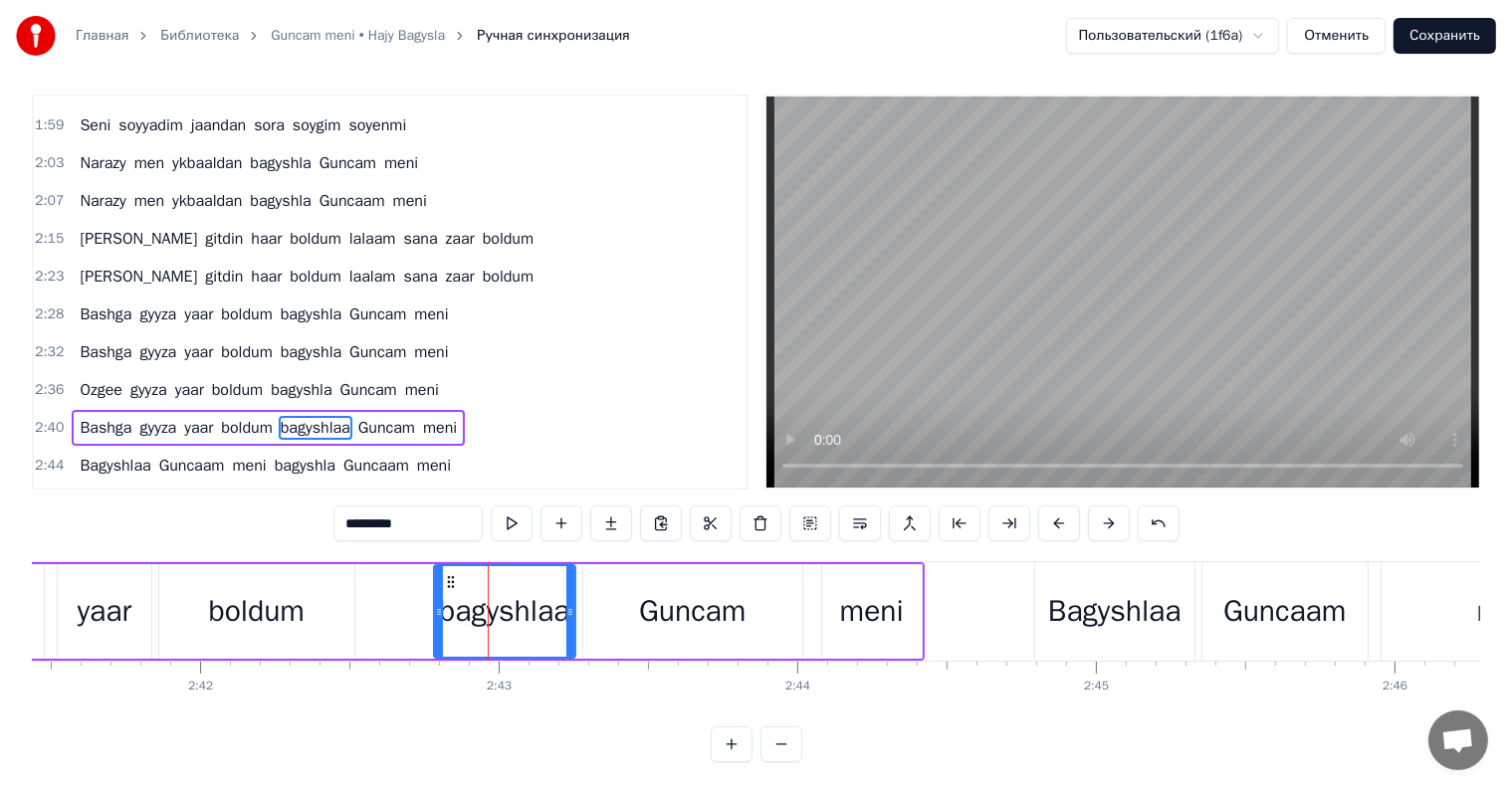 click on "*********" at bounding box center (408, 523) 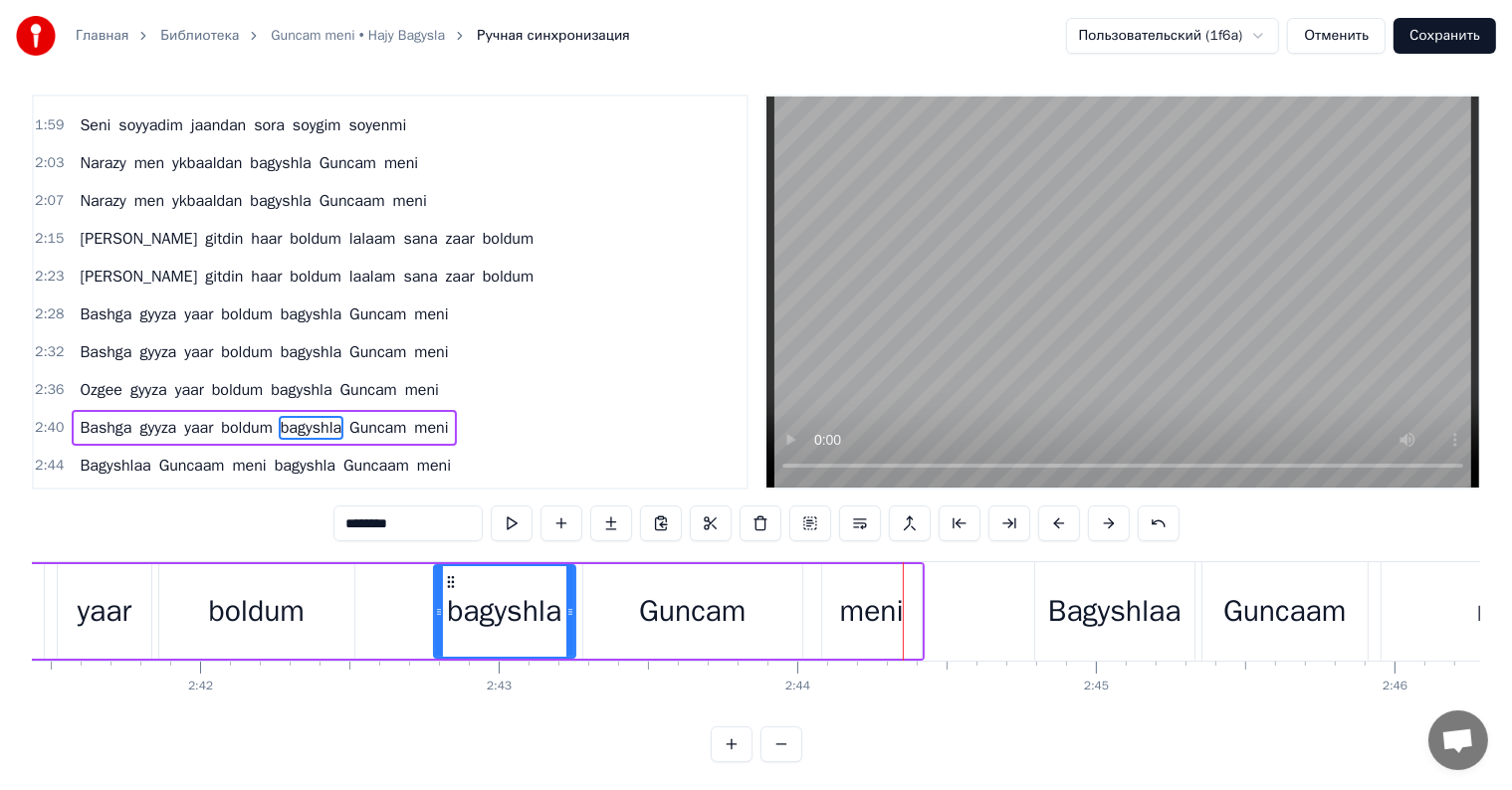 click on "Guncam" at bounding box center [692, 611] 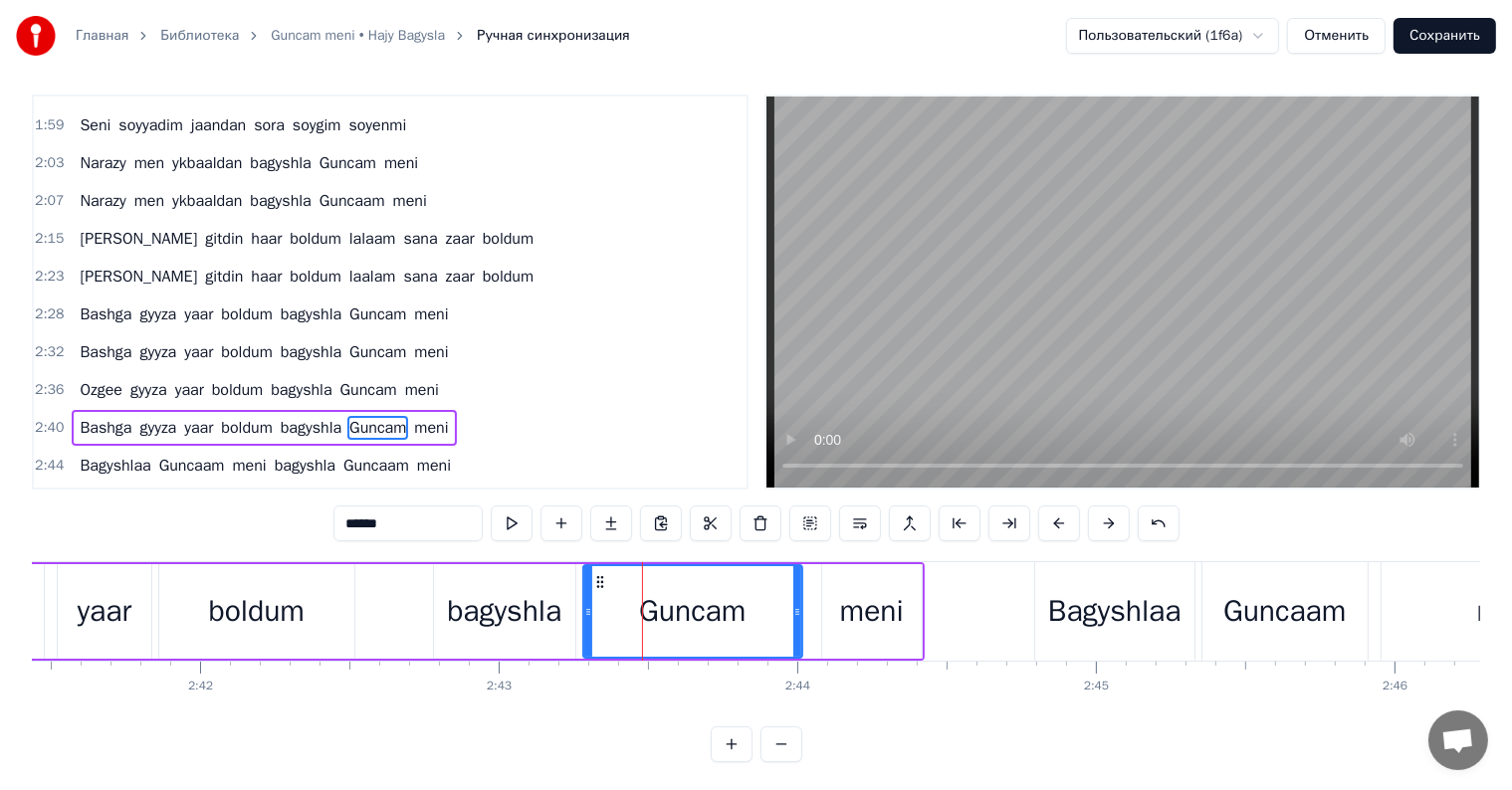 click on "******" at bounding box center (408, 523) 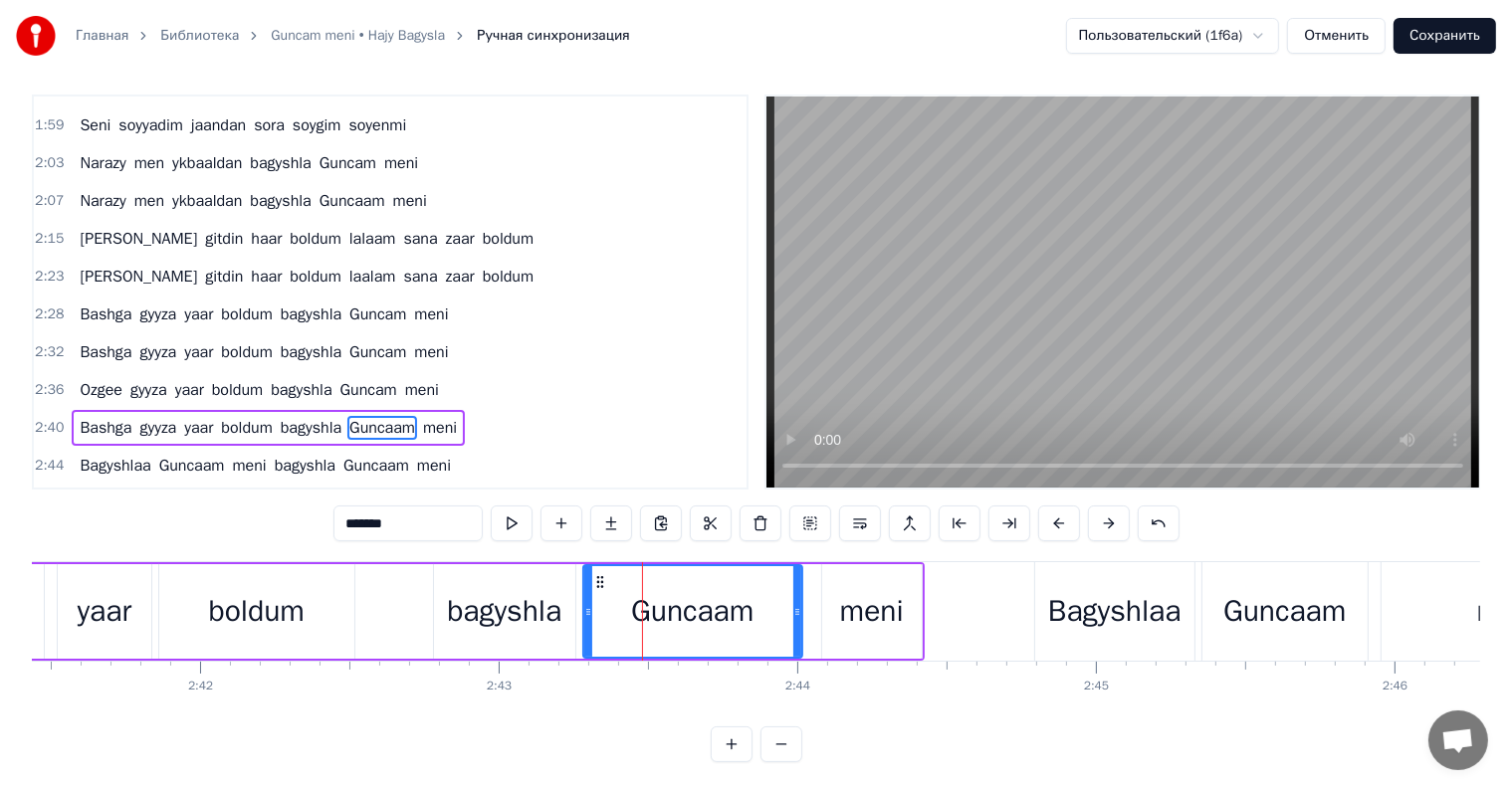 type on "*******" 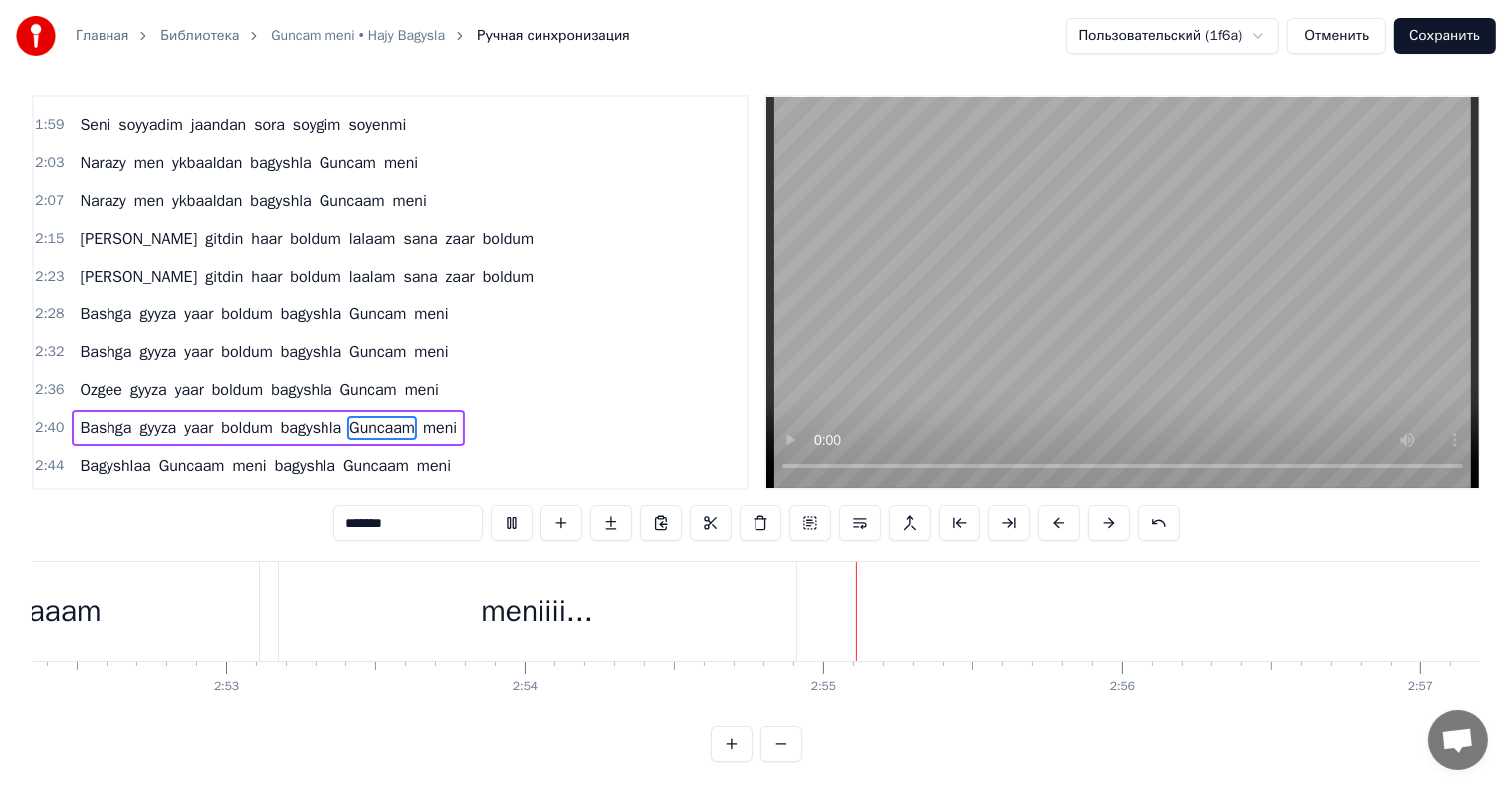 scroll, scrollTop: 0, scrollLeft: 51525, axis: horizontal 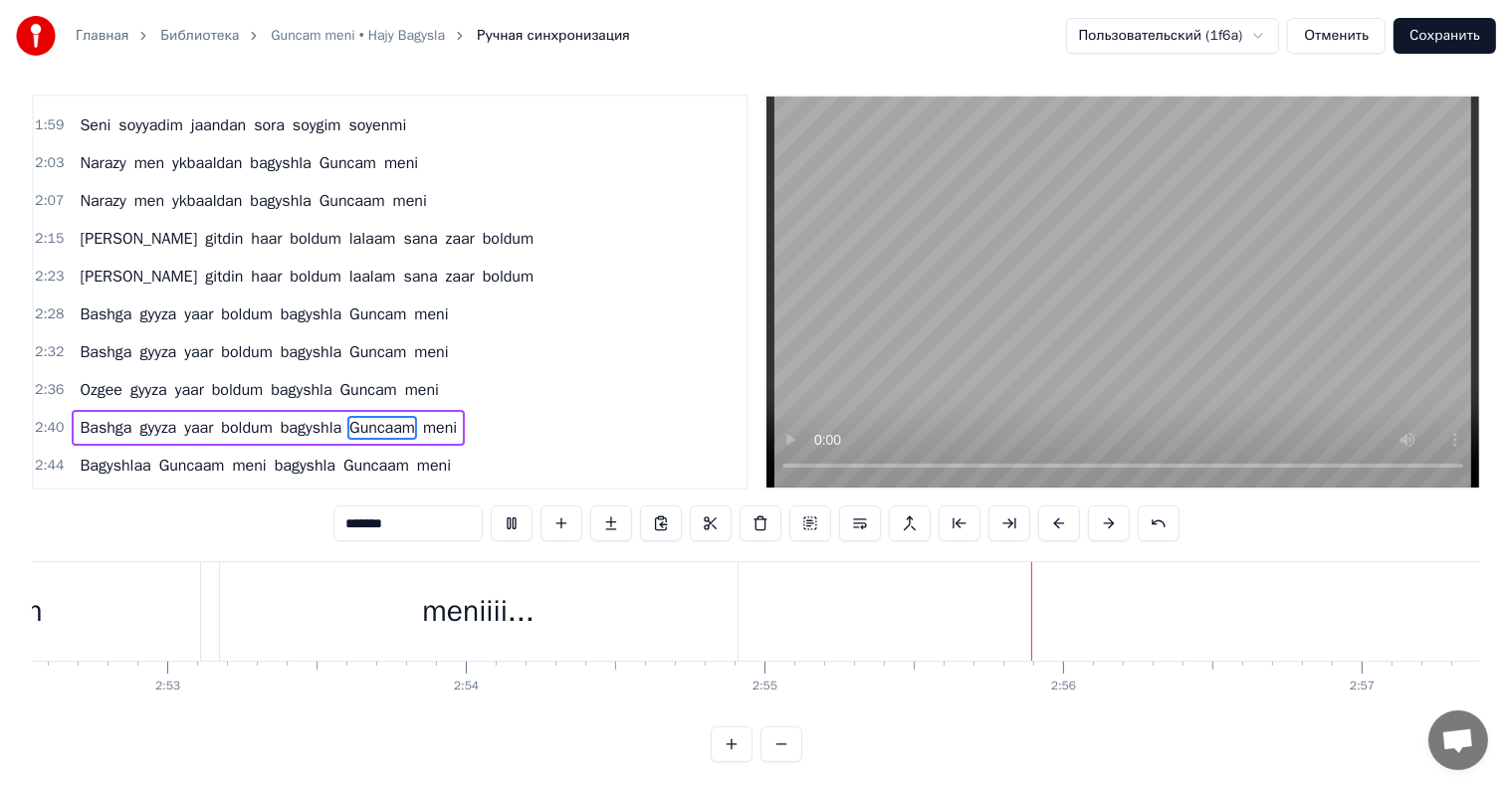 click on "Сохранить" at bounding box center [1444, 36] 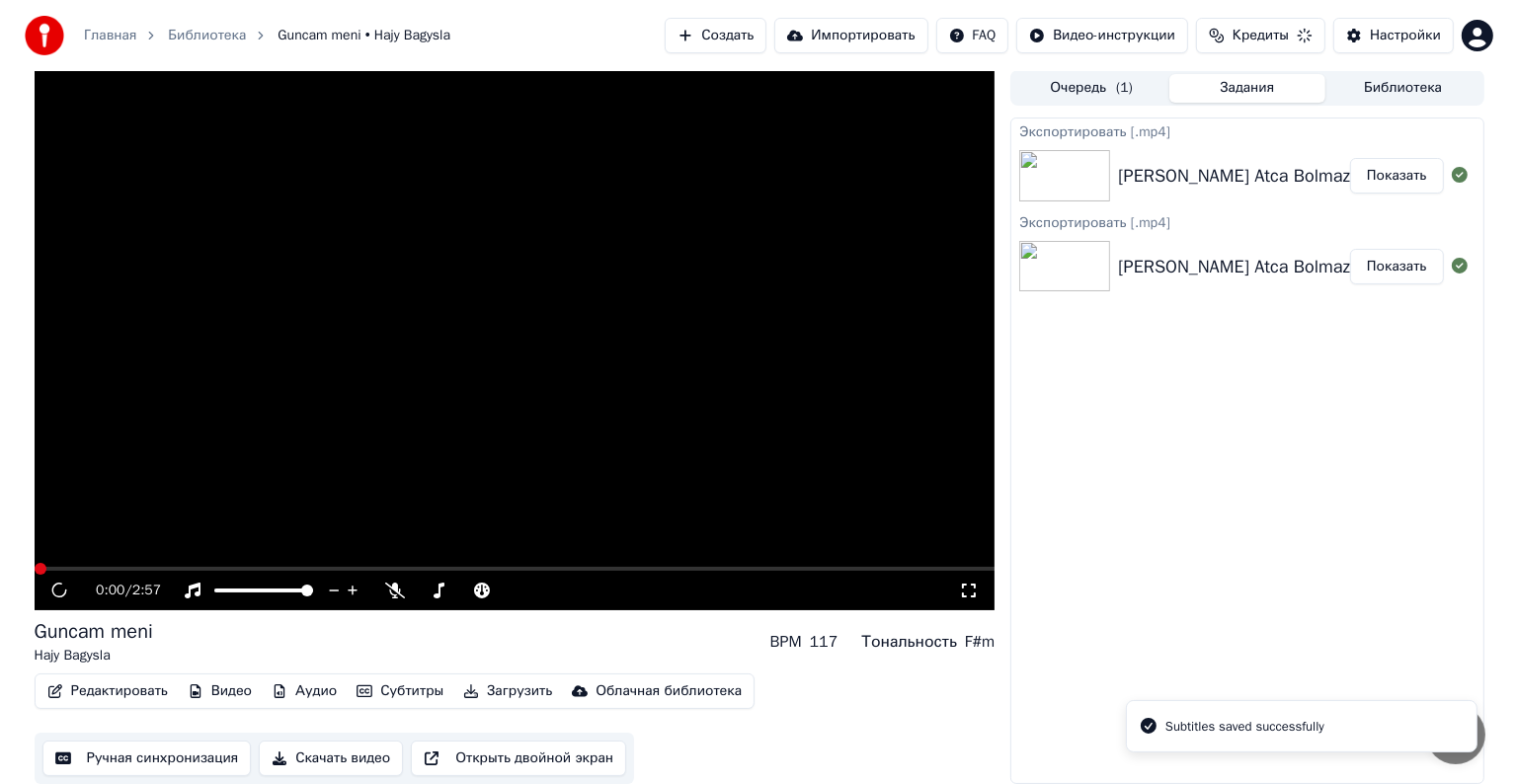 scroll, scrollTop: 1, scrollLeft: 0, axis: vertical 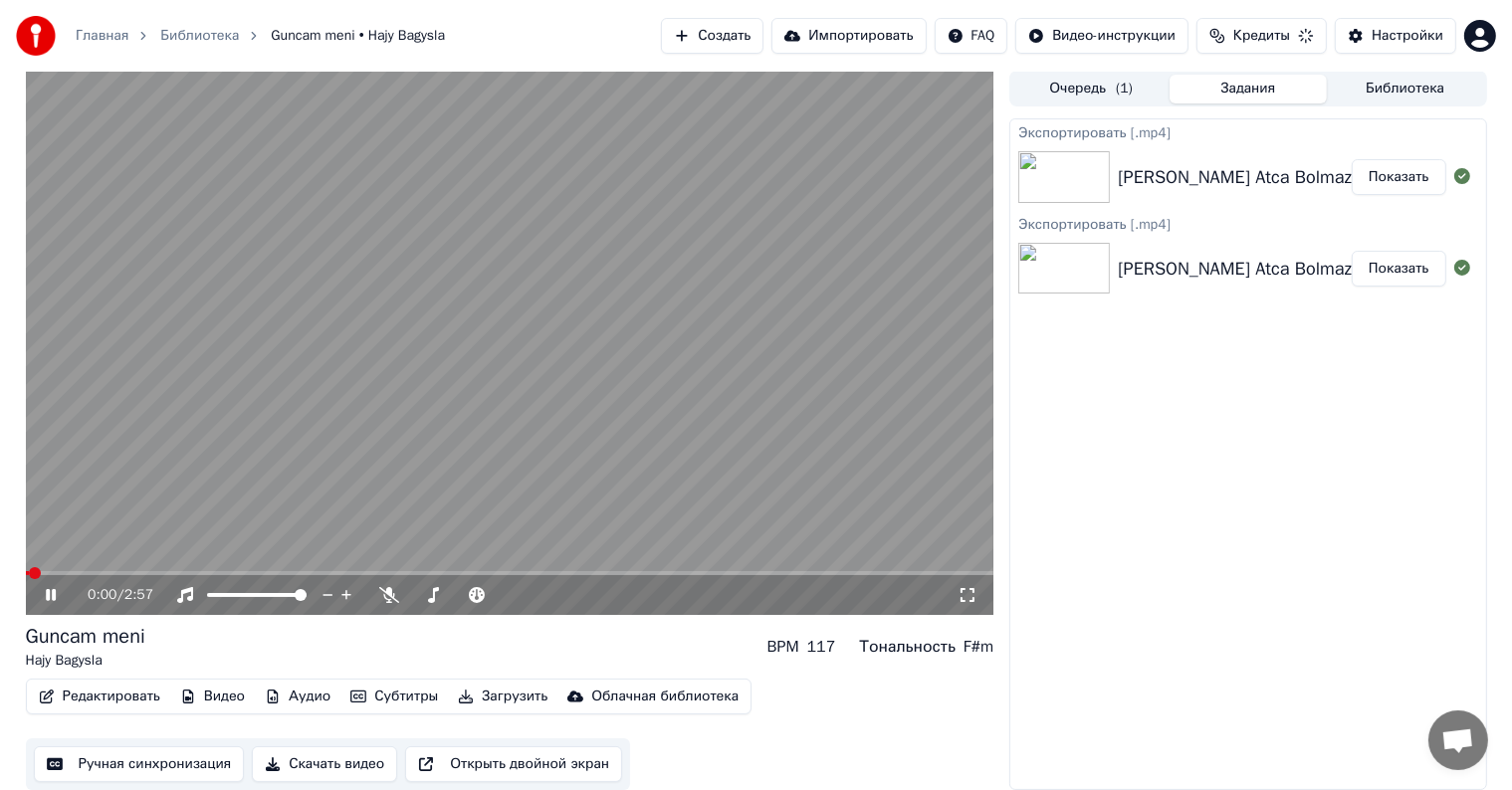 click 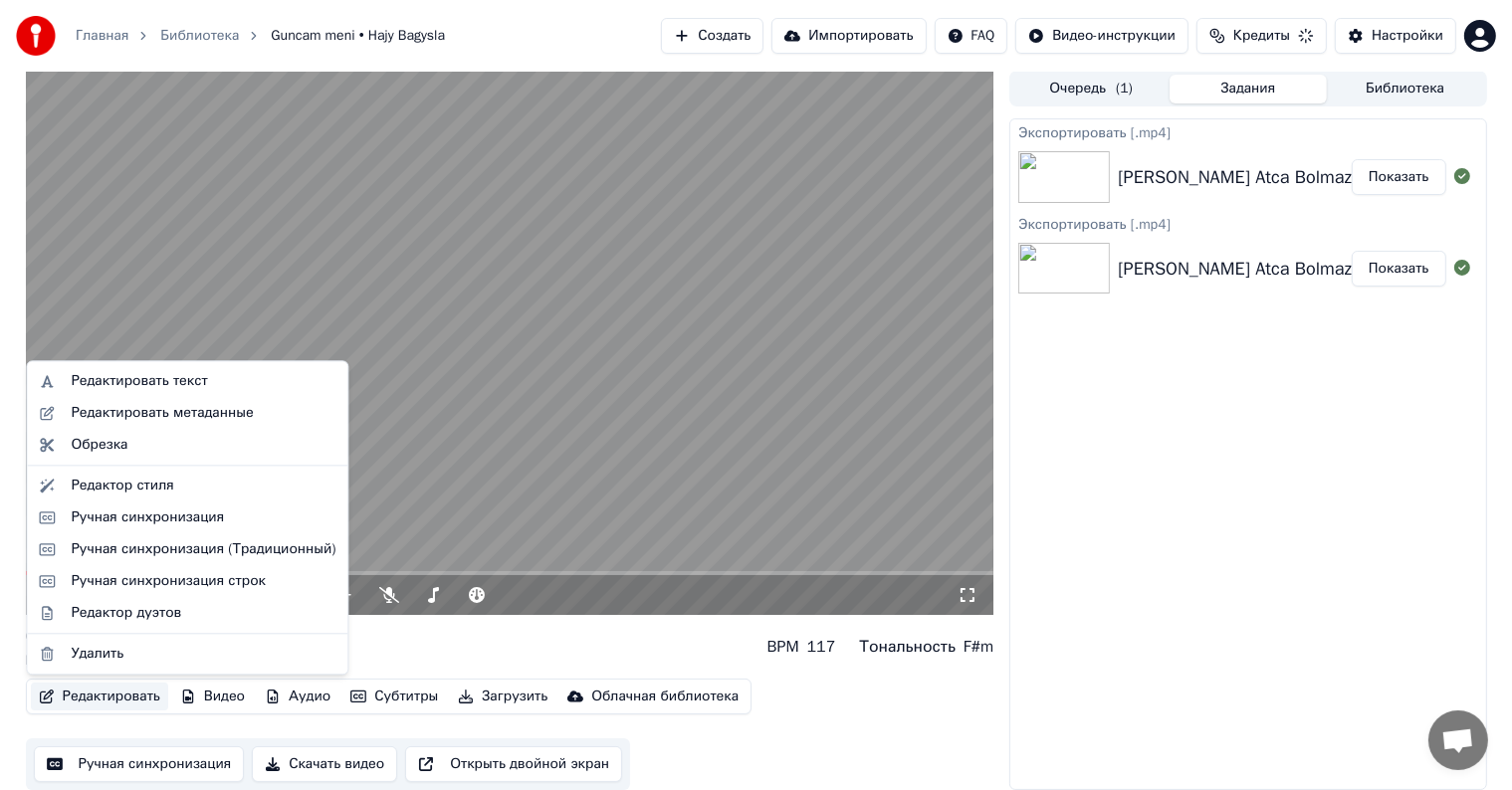 click on "Редактировать" at bounding box center [100, 696] 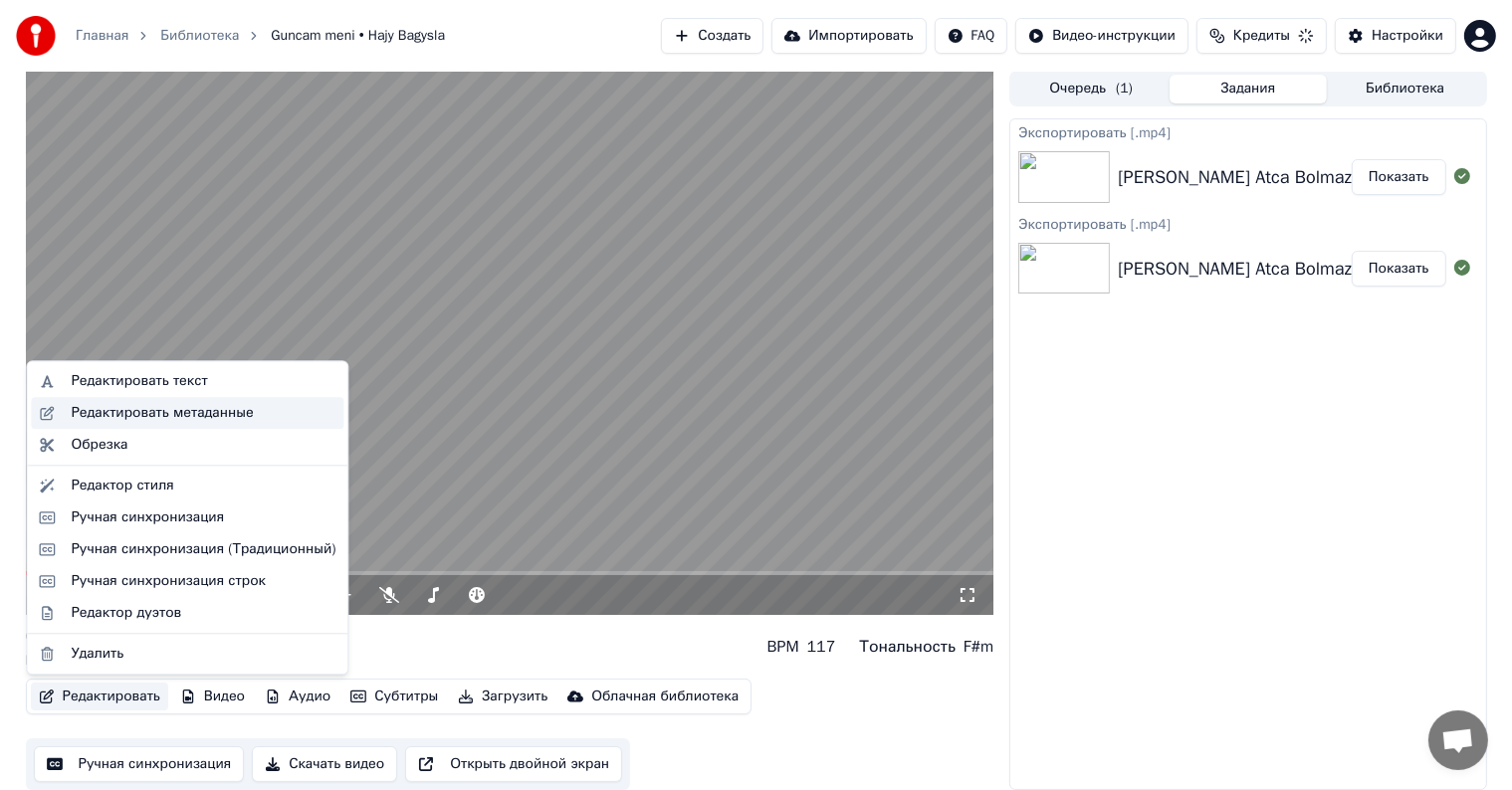 click on "Редактировать метаданные" at bounding box center (161, 413) 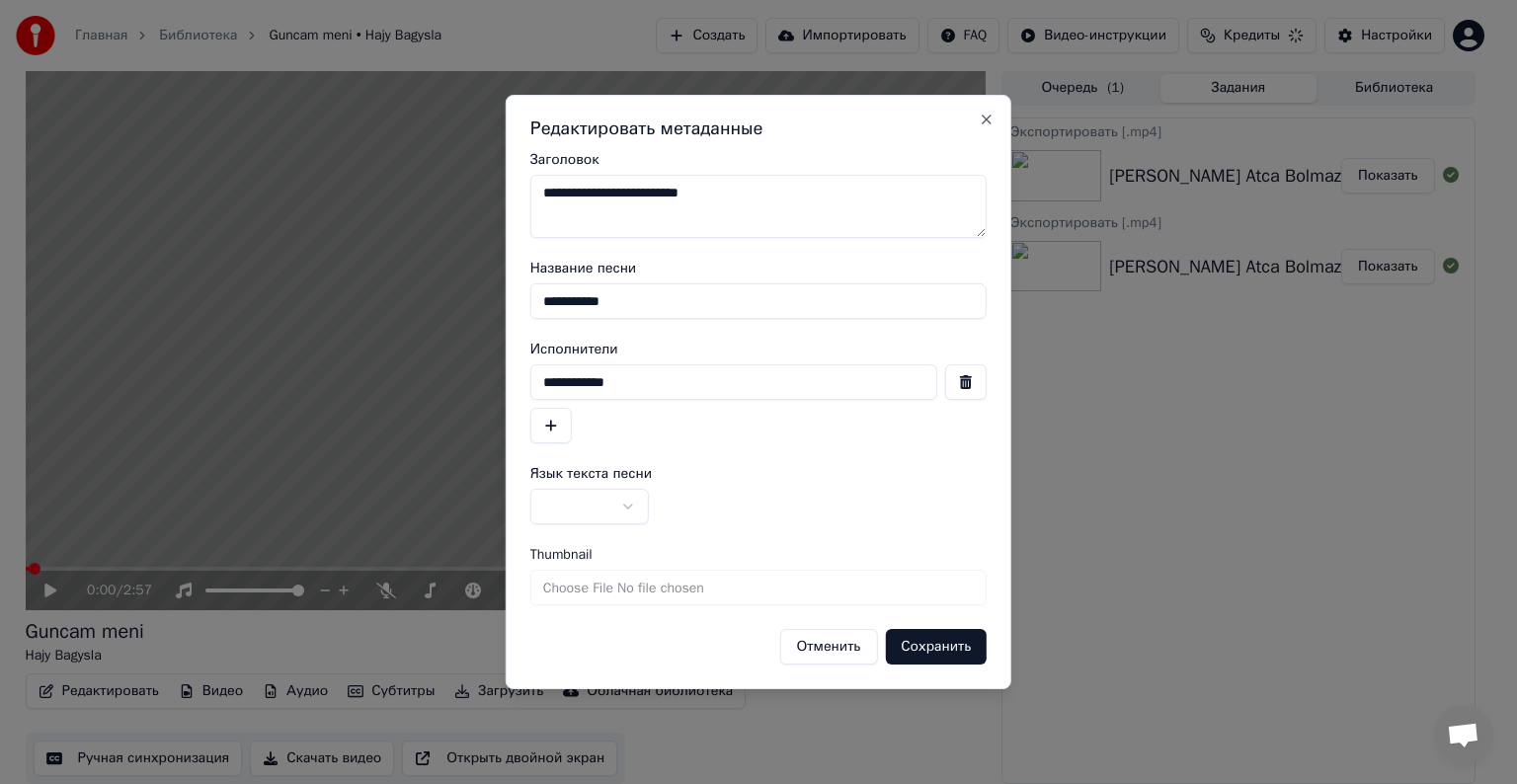 click on "**********" at bounding box center [758, 206] 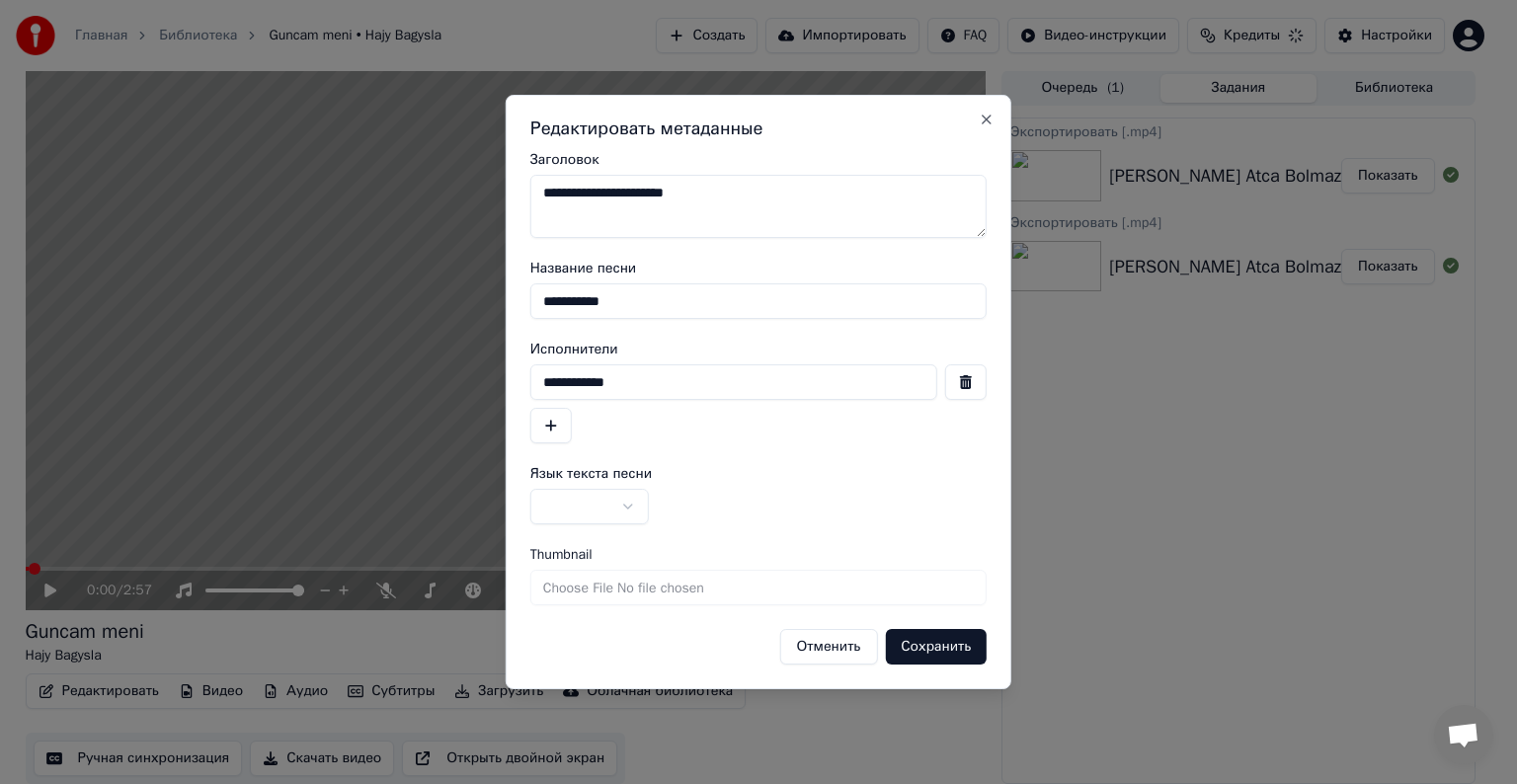 click on "**********" at bounding box center (758, 206) 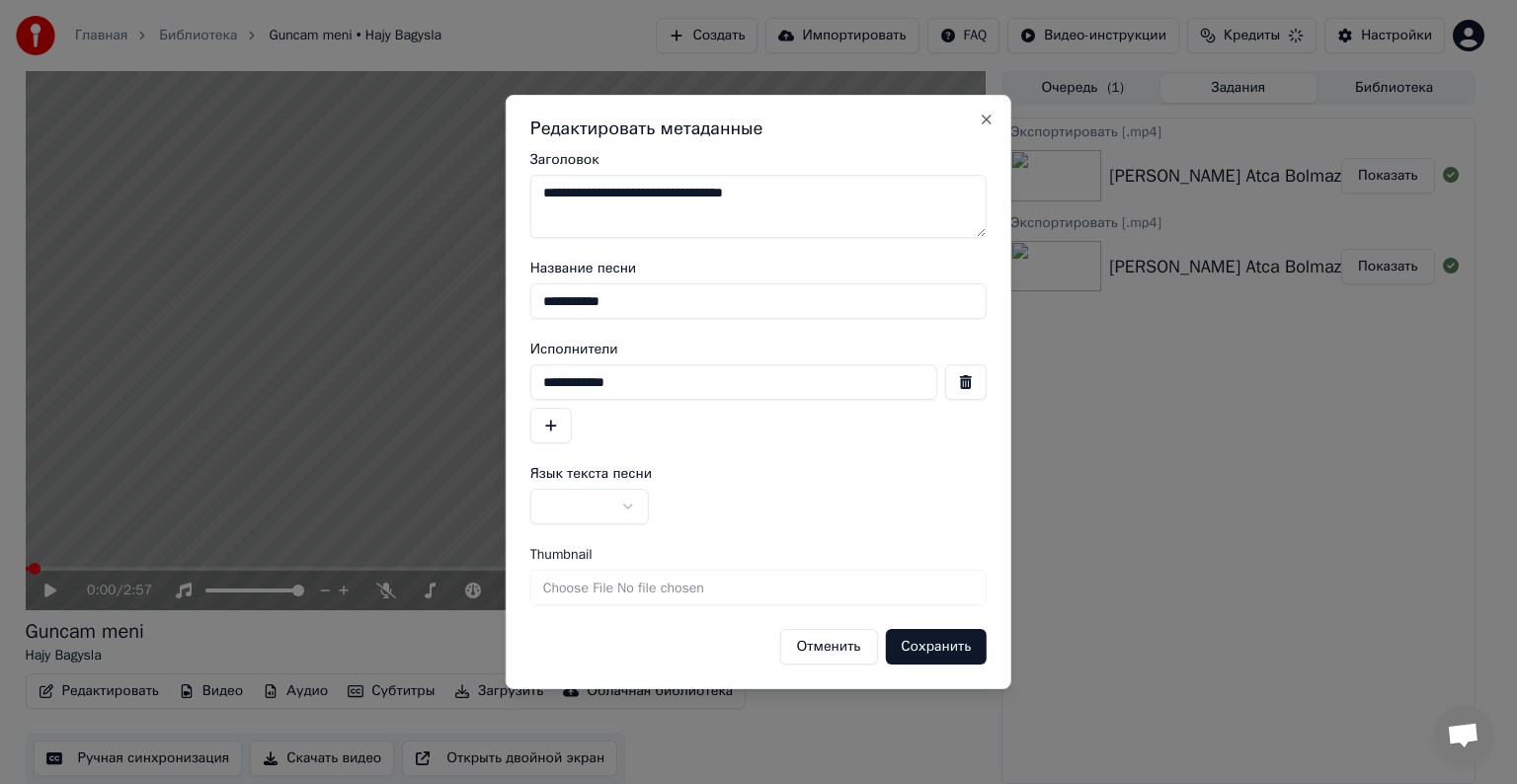 type on "**********" 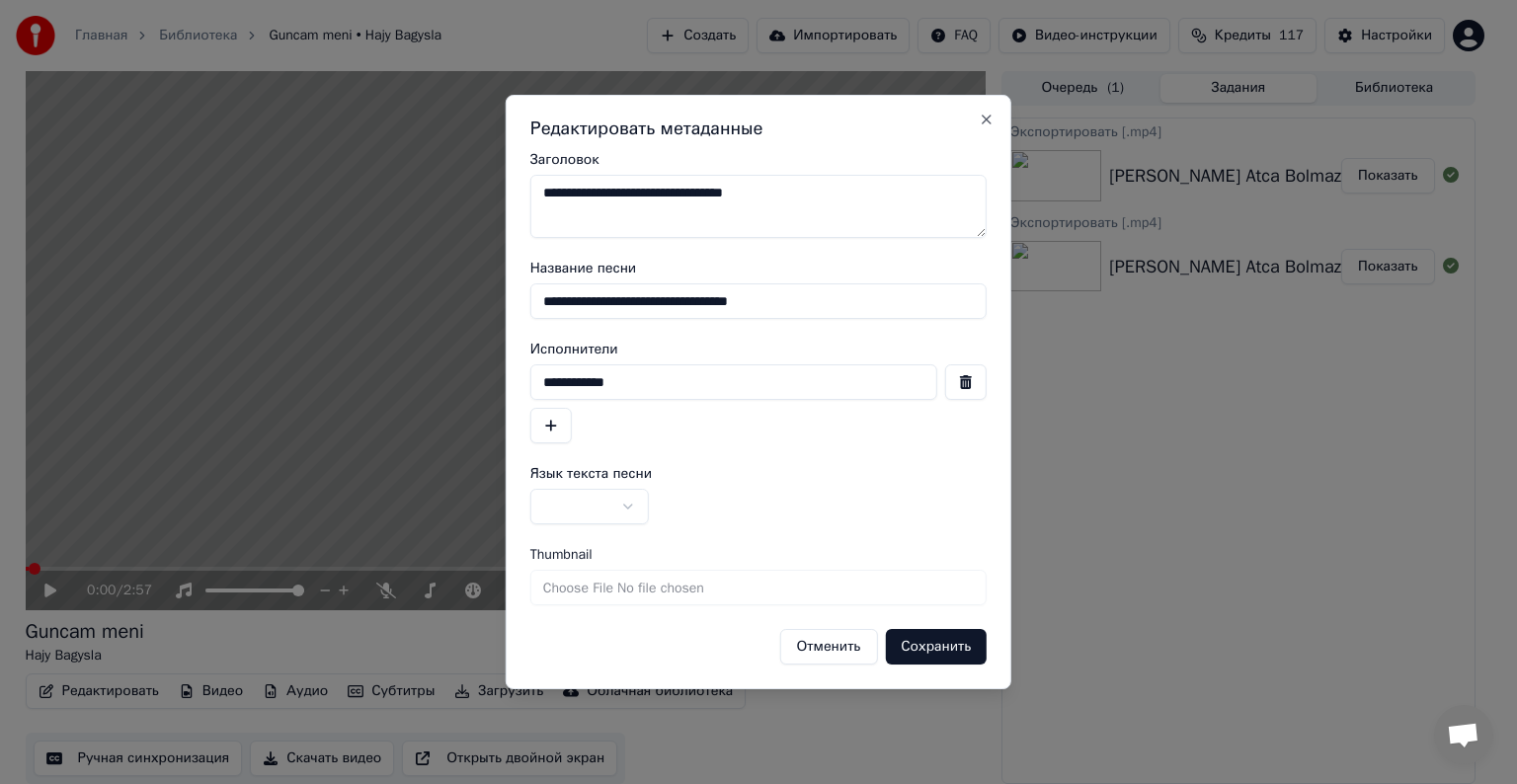 type on "**********" 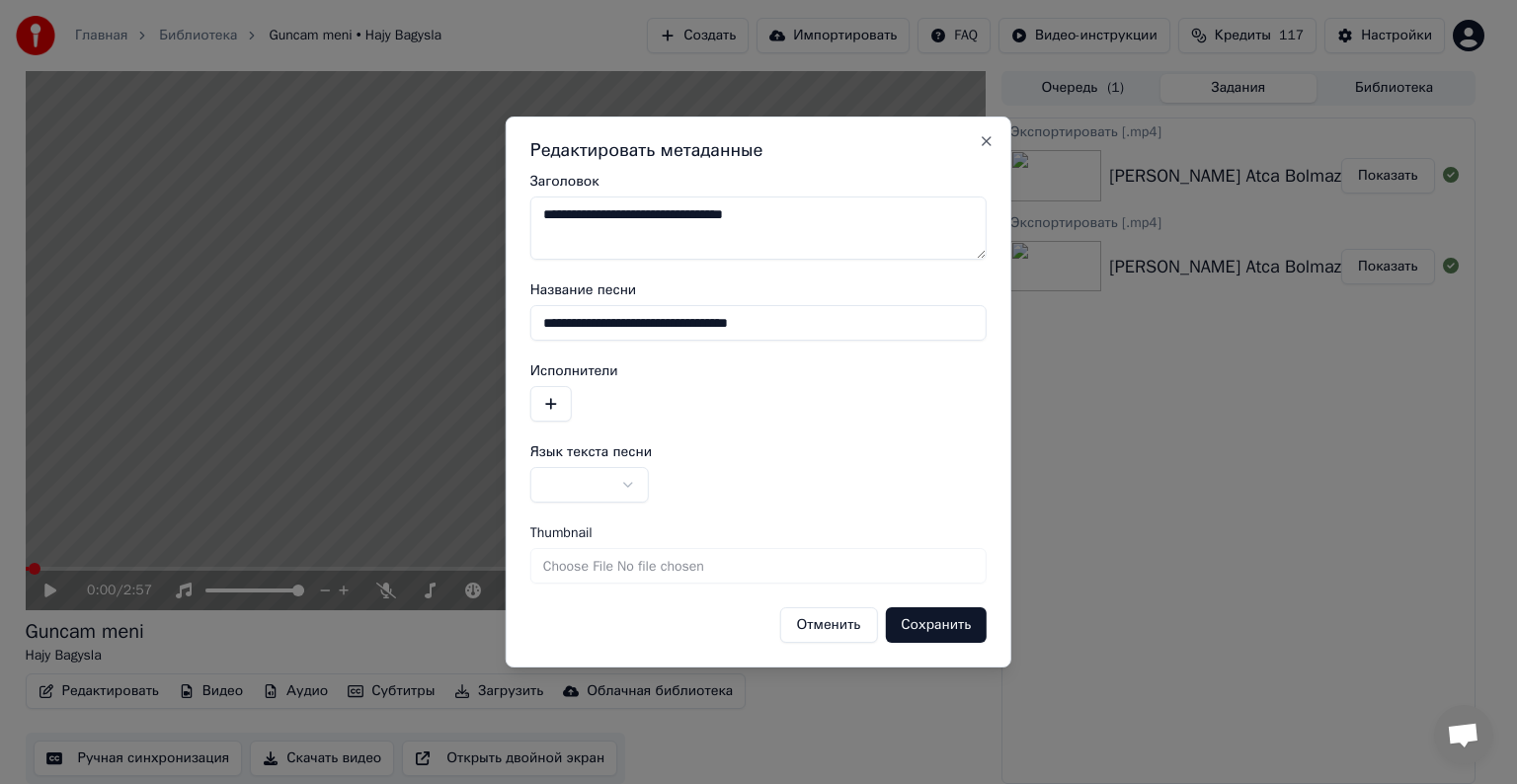 click on "Сохранить" at bounding box center [935, 625] 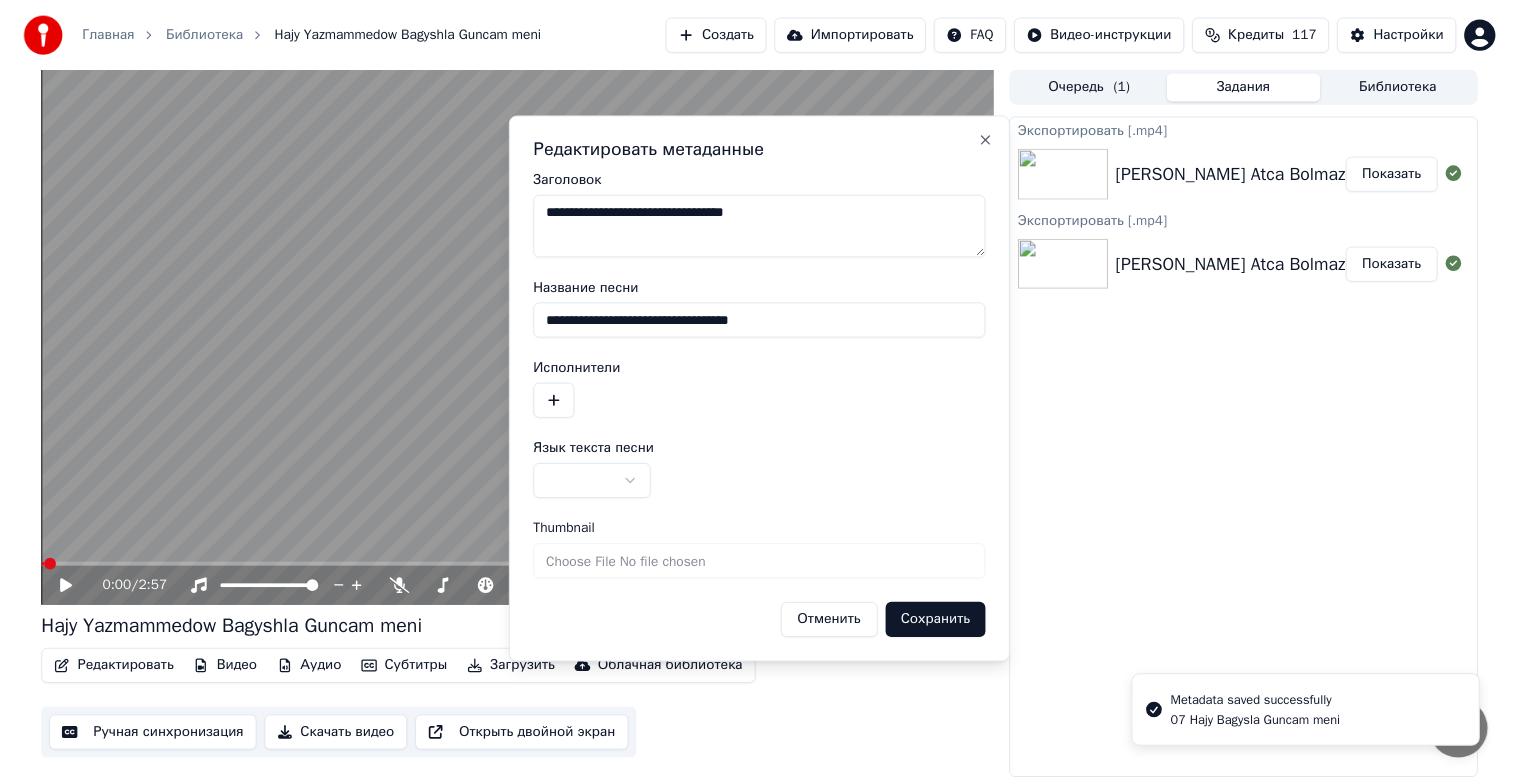 scroll, scrollTop: 0, scrollLeft: 0, axis: both 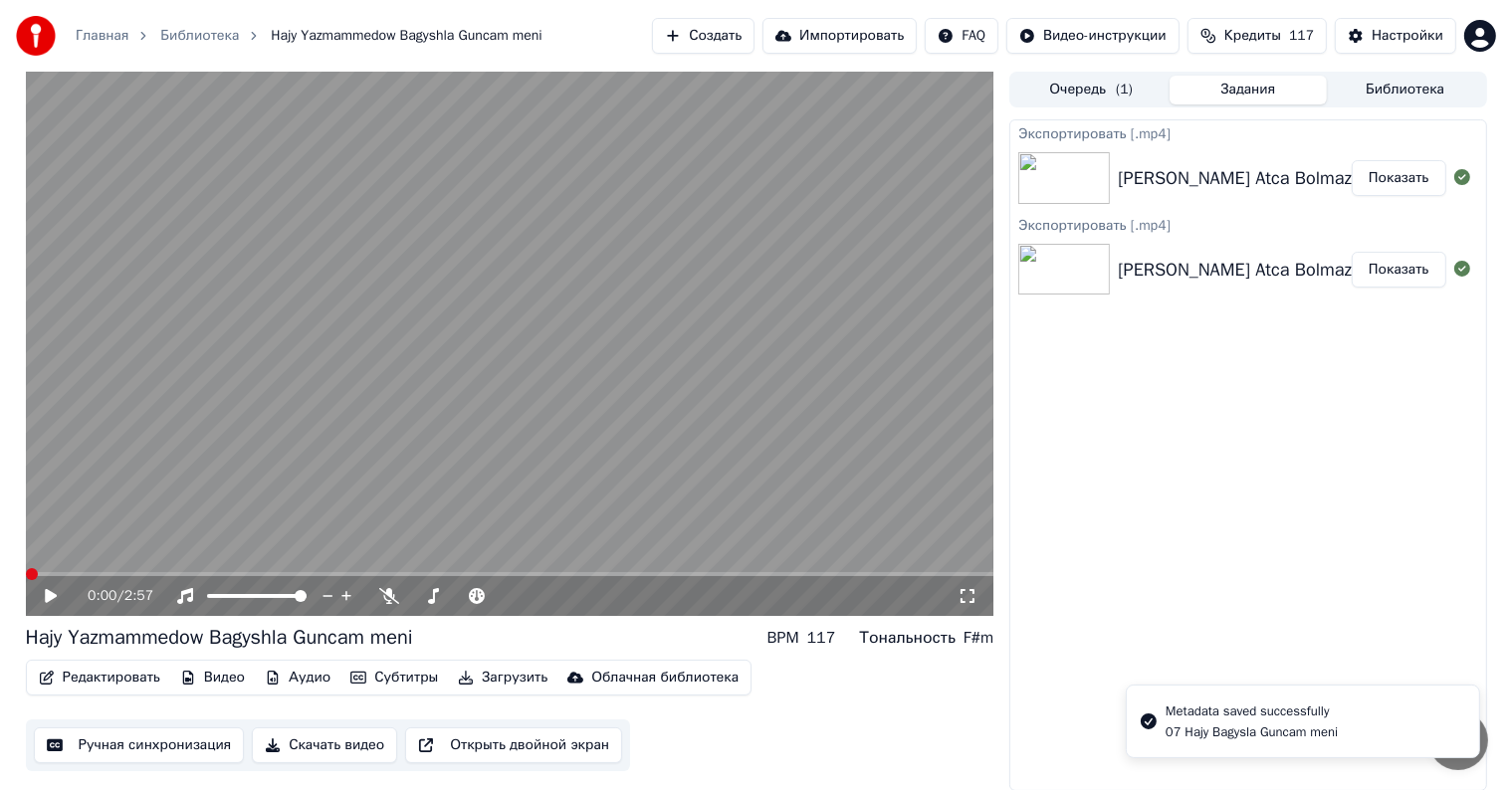 click on "Скачать видео" at bounding box center (324, 745) 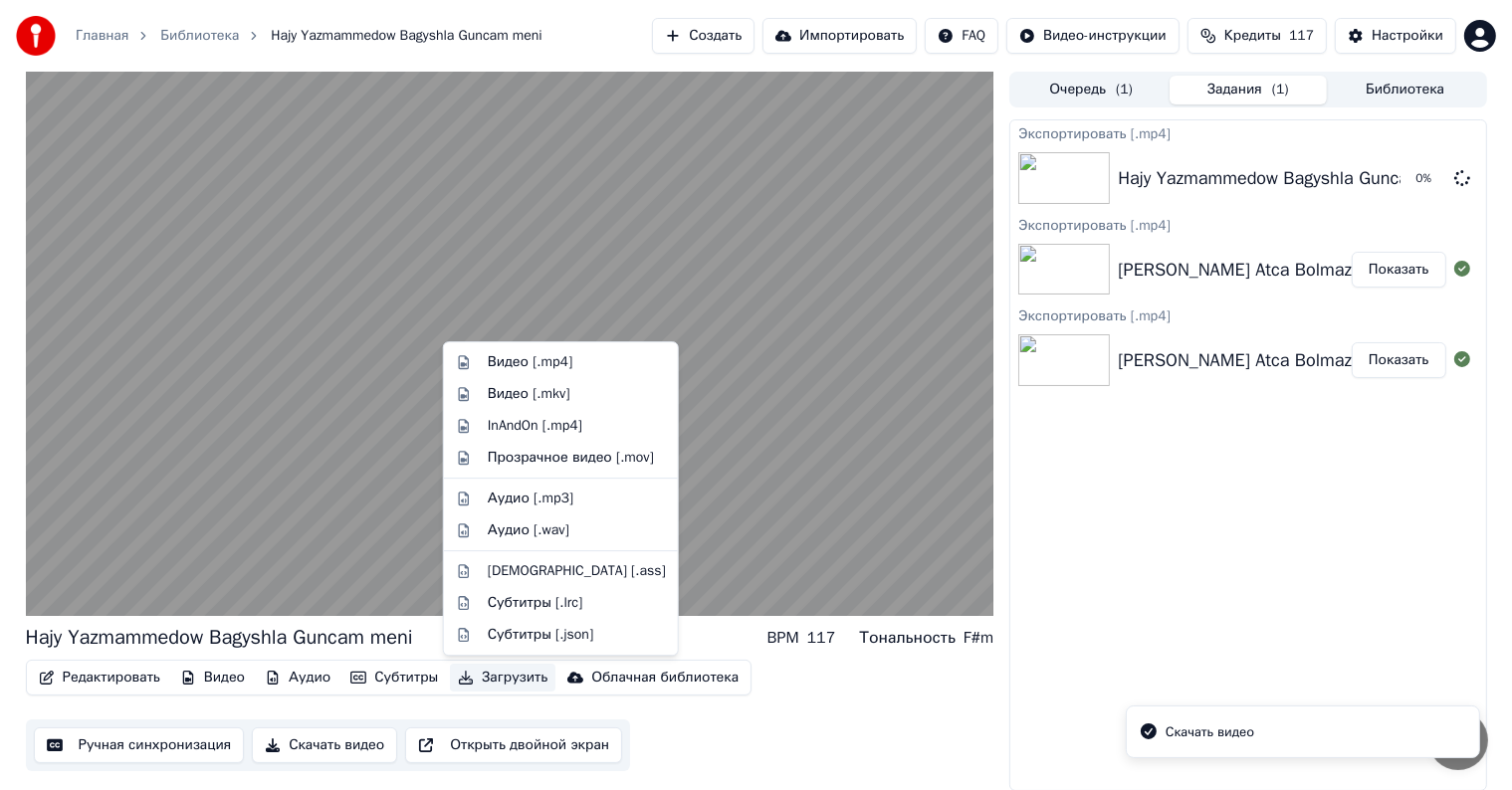 click on "Загрузить" at bounding box center [503, 678] 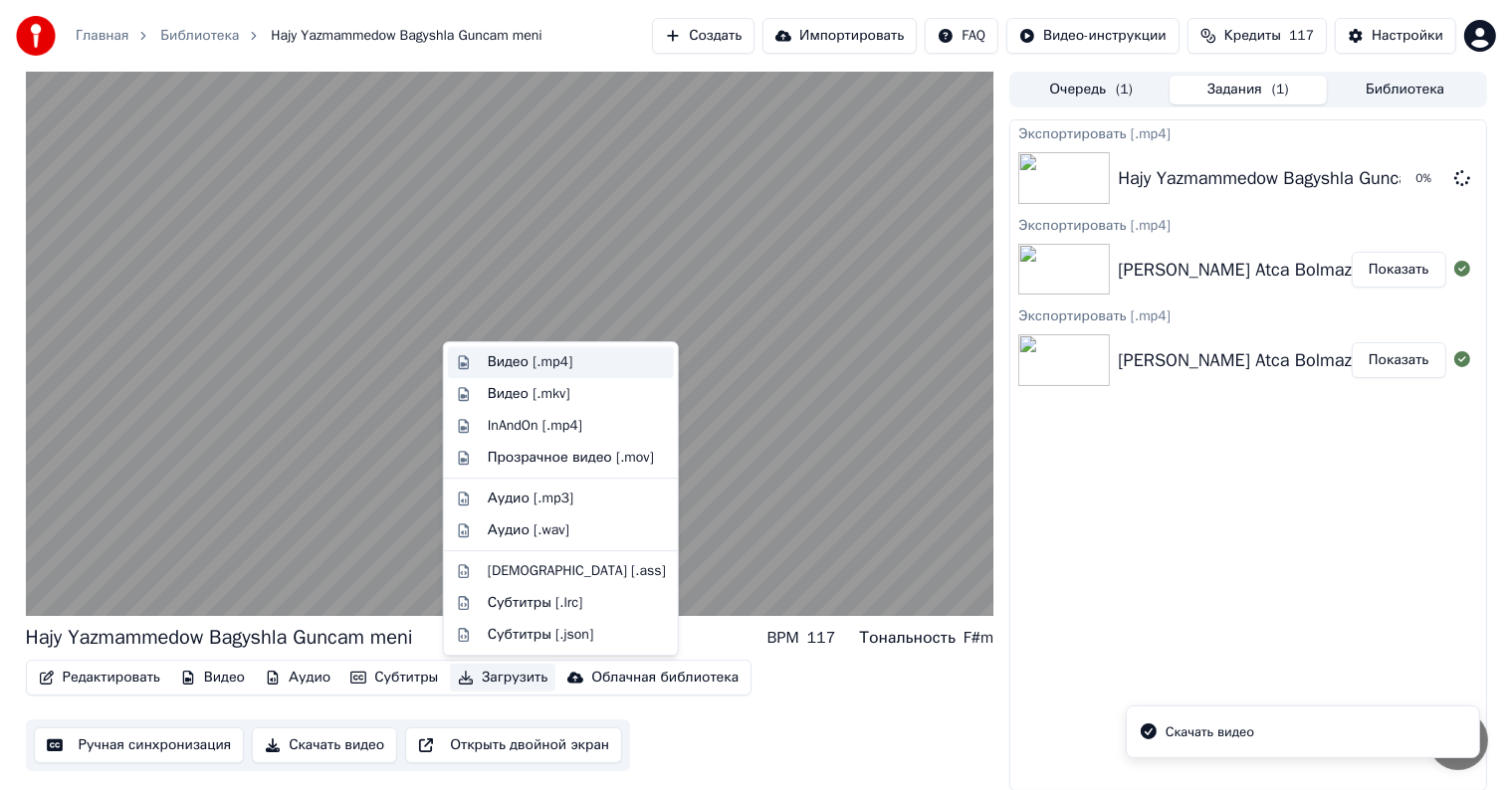 click on "Видео [.mp4]" at bounding box center (530, 362) 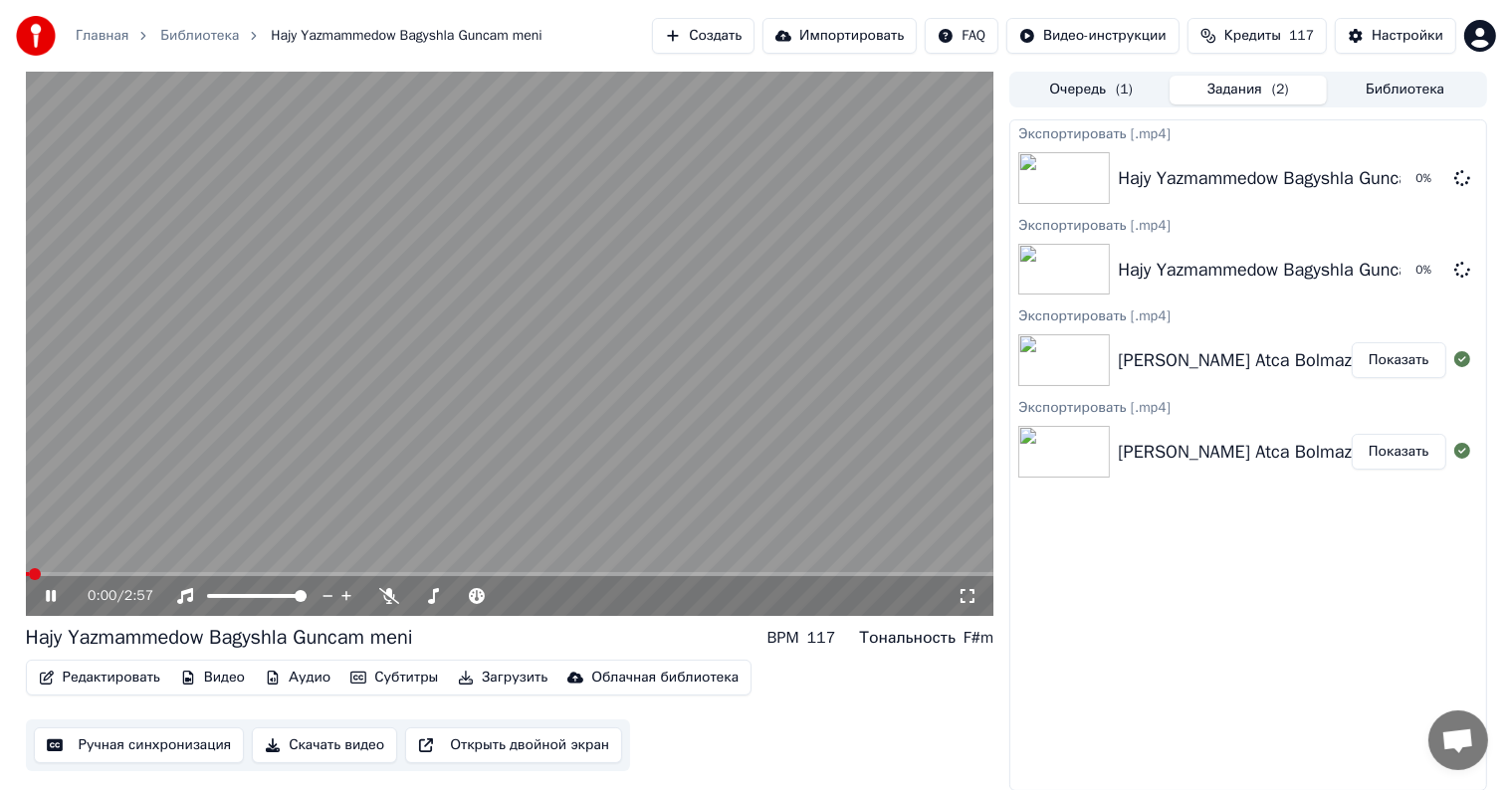 click 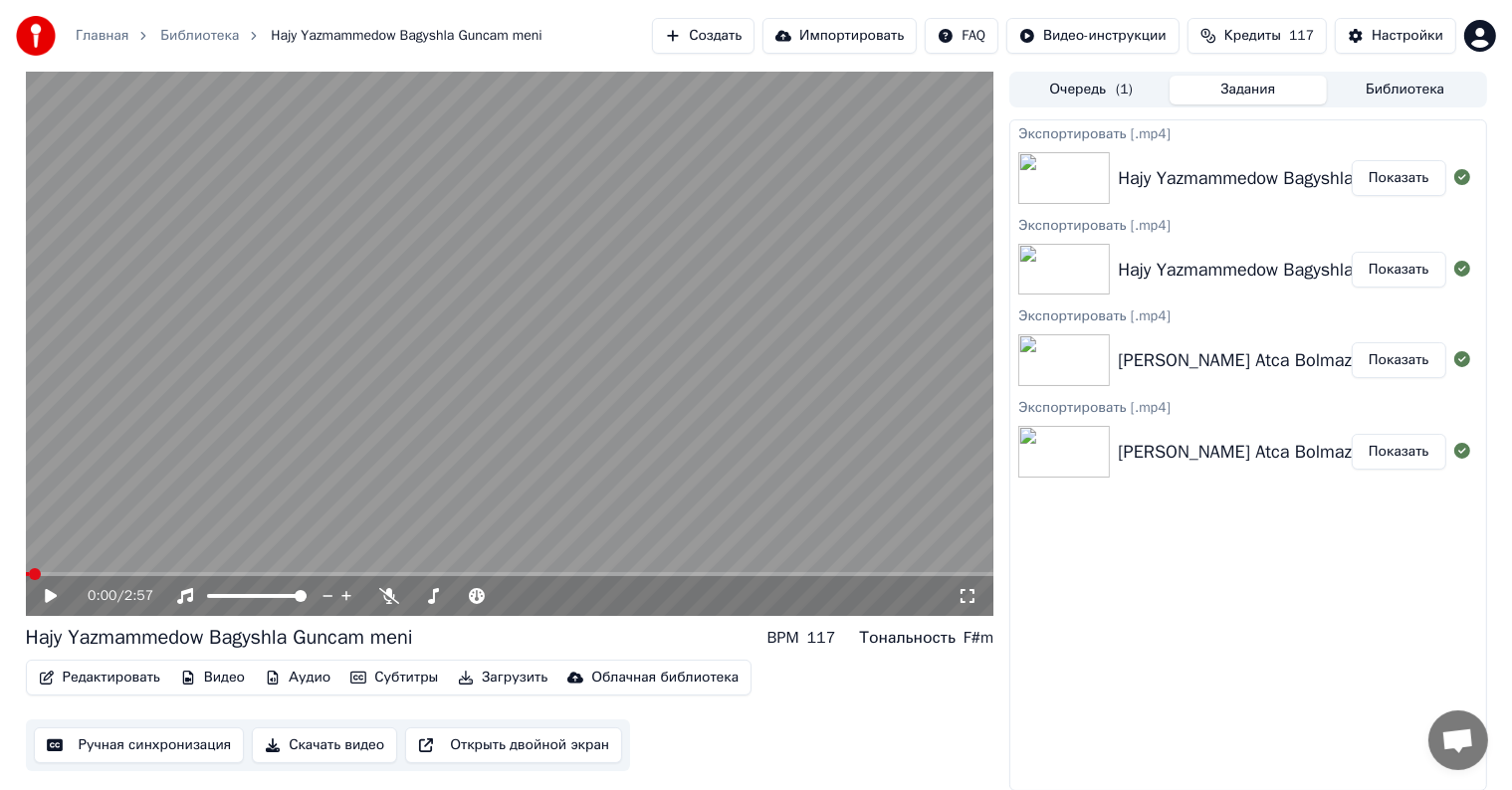 click on "Библиотека" at bounding box center (1405, 90) 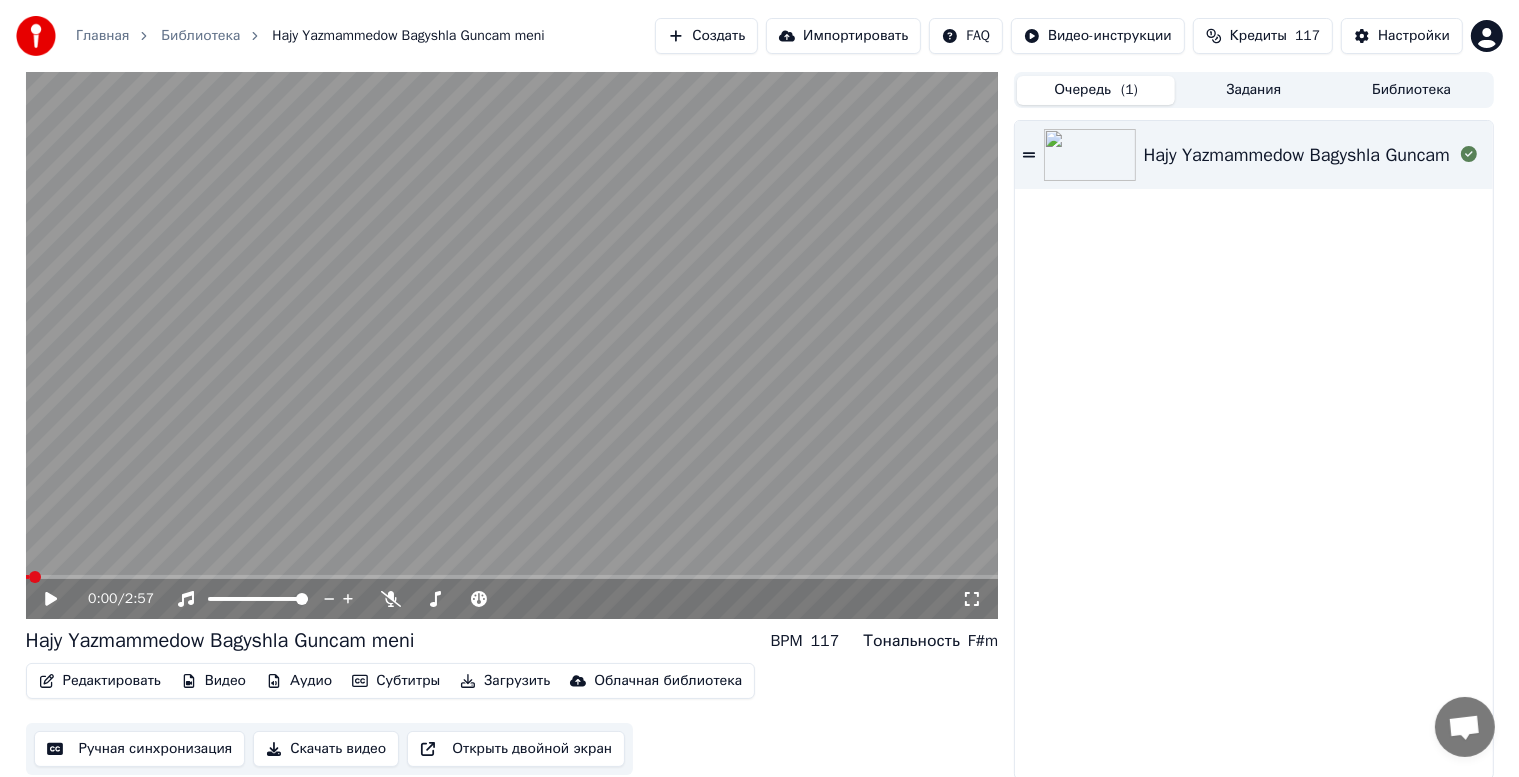 click on "Очередь ( 1 )" at bounding box center [1096, 90] 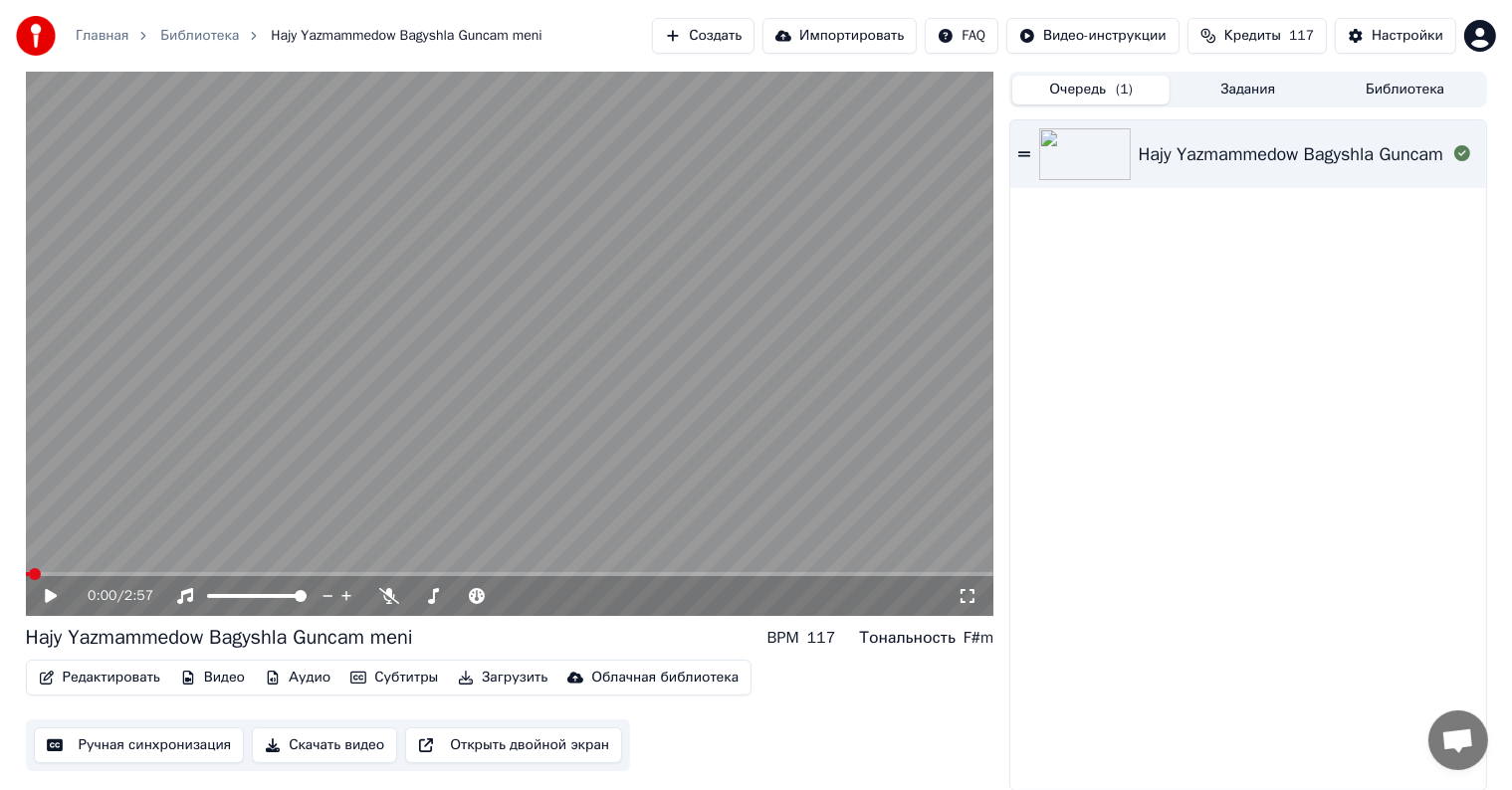 click on "Библиотека" at bounding box center [1405, 90] 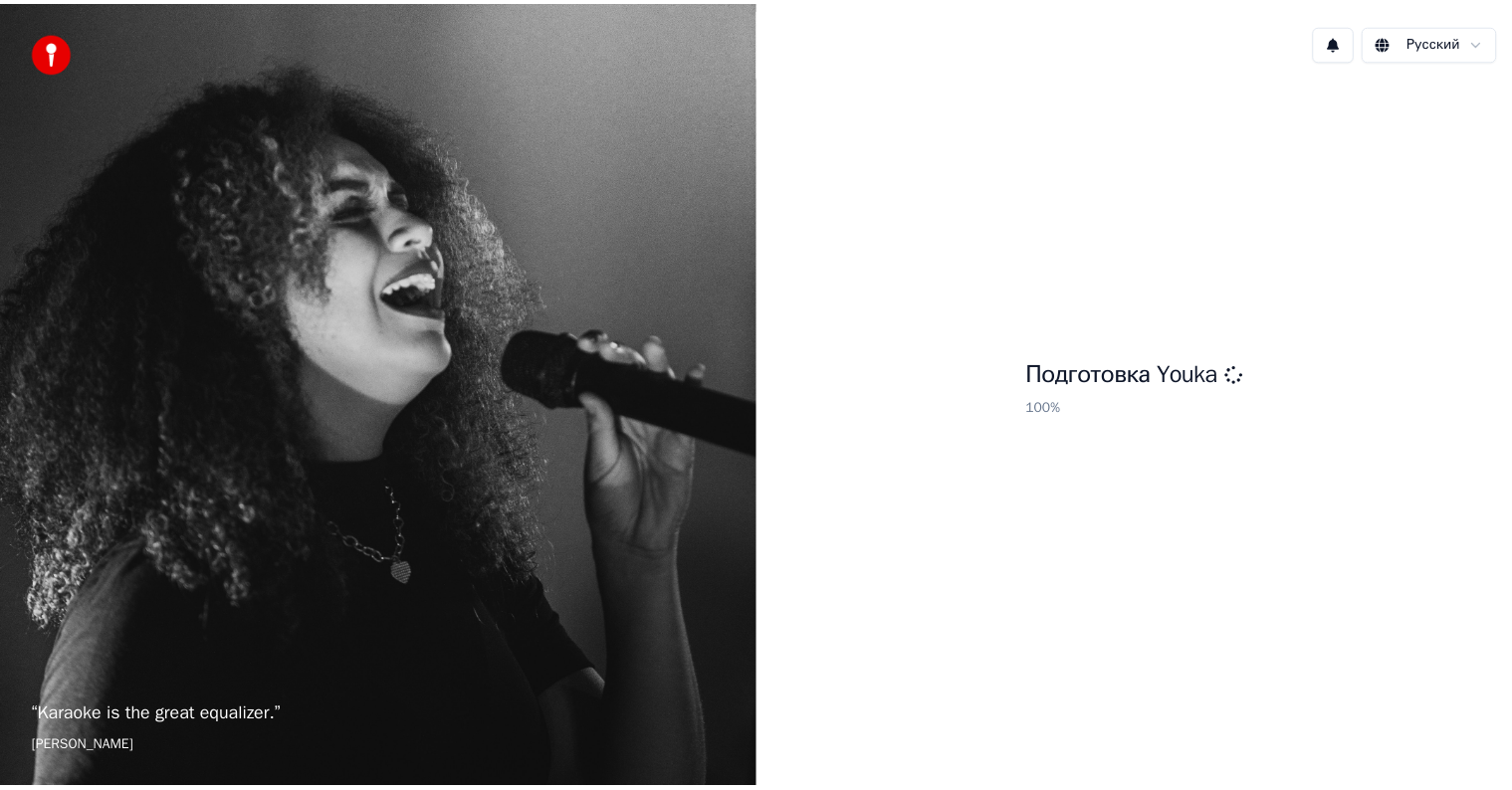 scroll, scrollTop: 0, scrollLeft: 0, axis: both 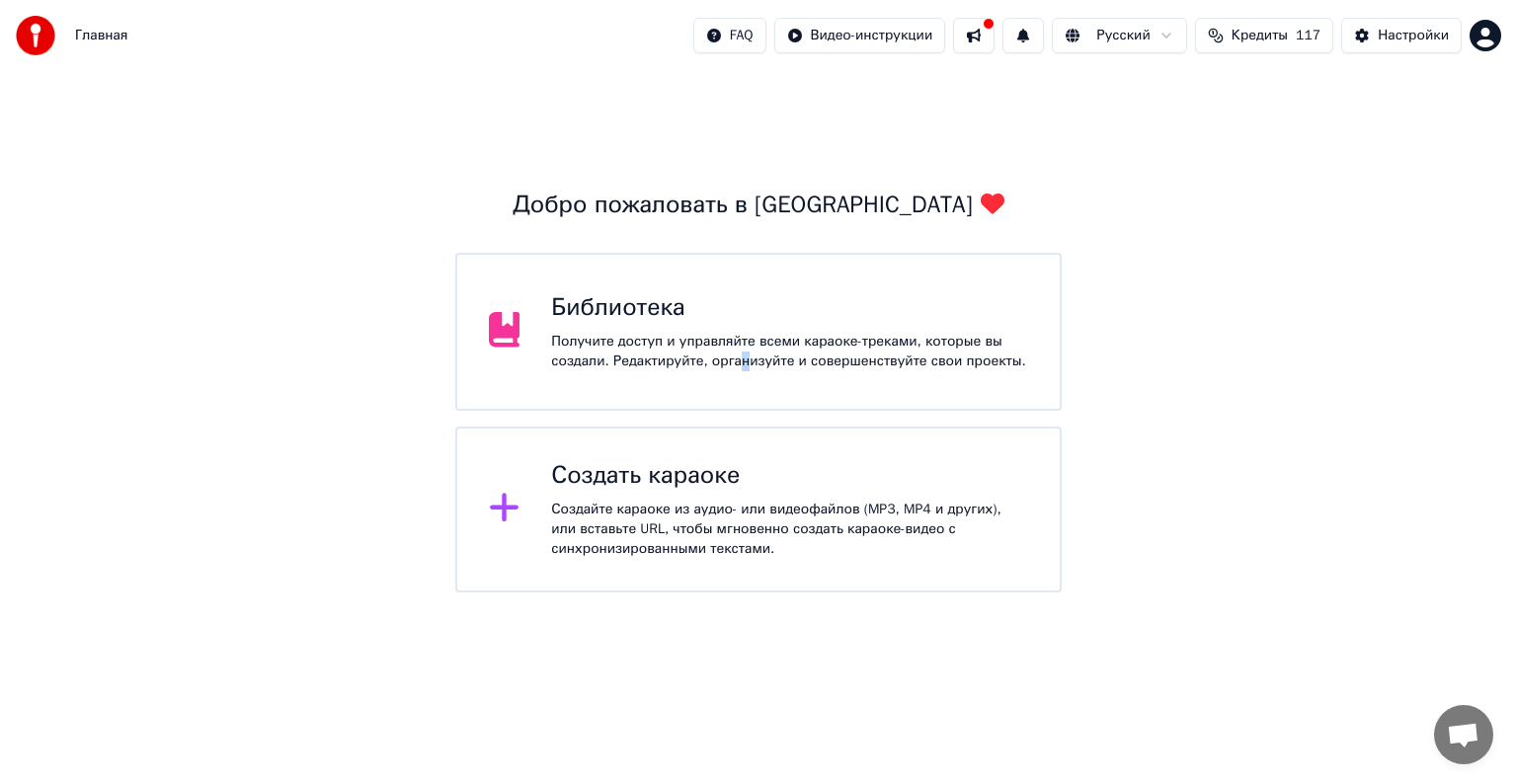click on "Библиотека Получите доступ и управляйте всеми караоке-треками, которые вы создали. Редактируйте, организуйте и совершенствуйте свои проекты." at bounding box center [758, 332] 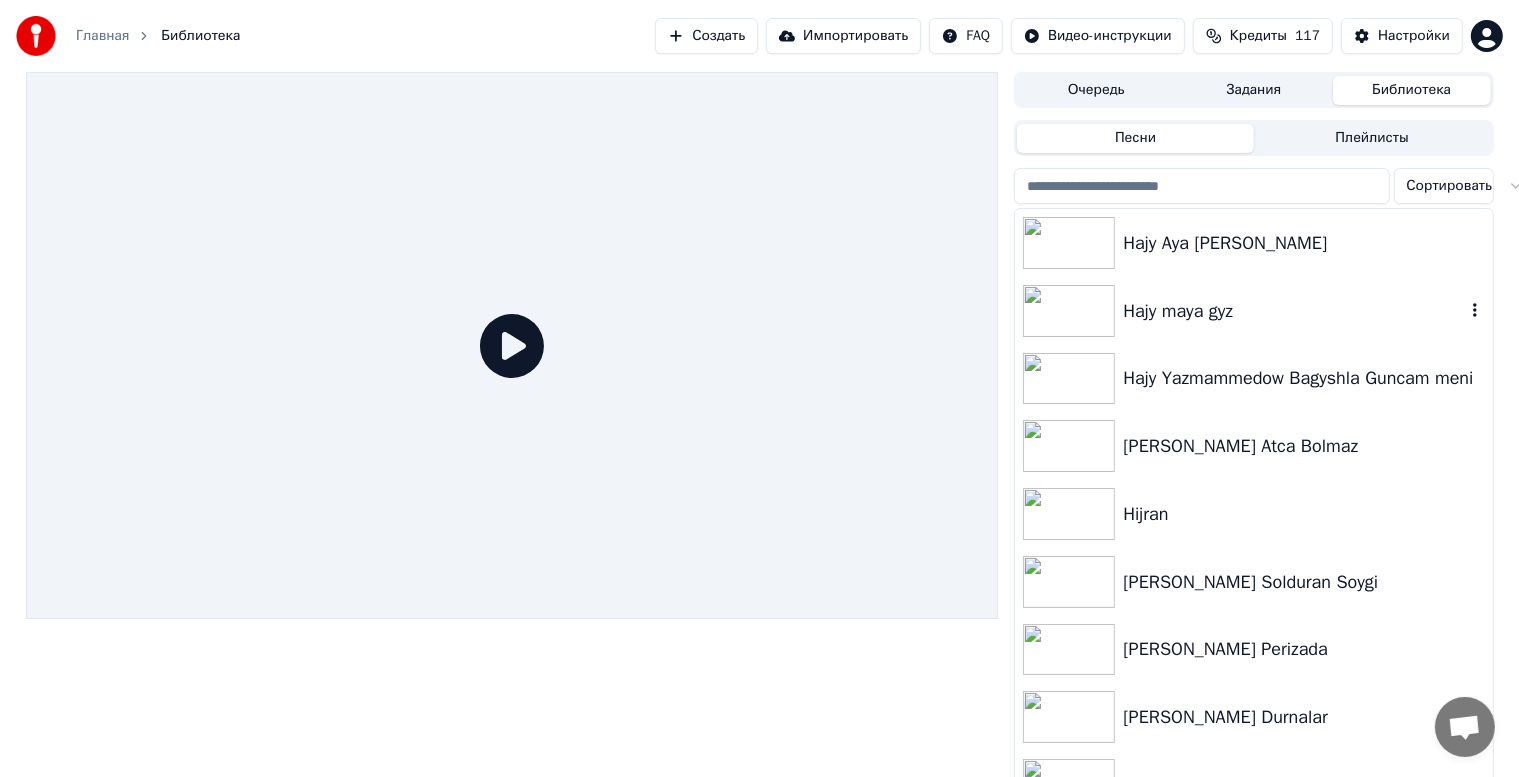 click on "Hajy maya gyz" at bounding box center [1293, 311] 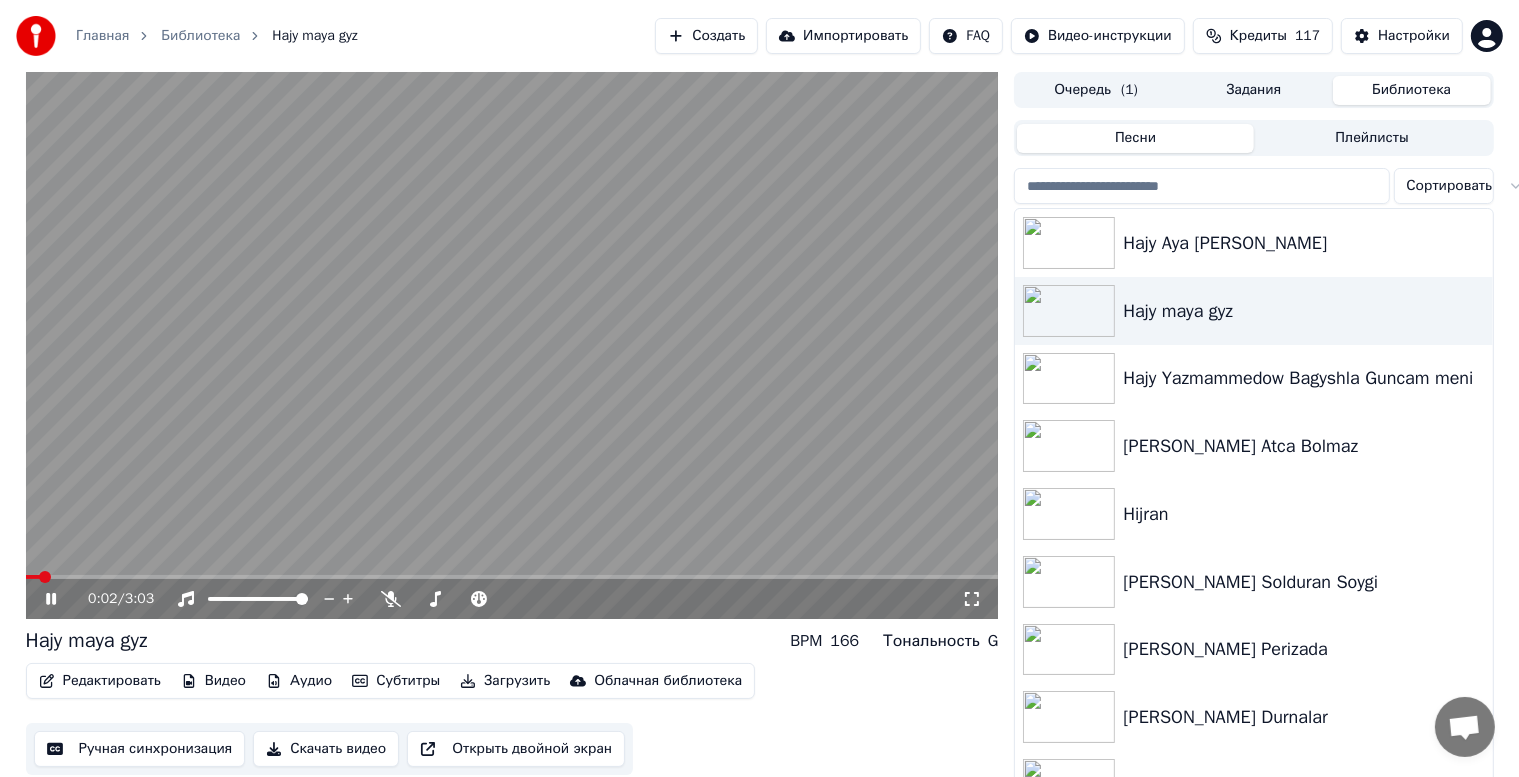 click 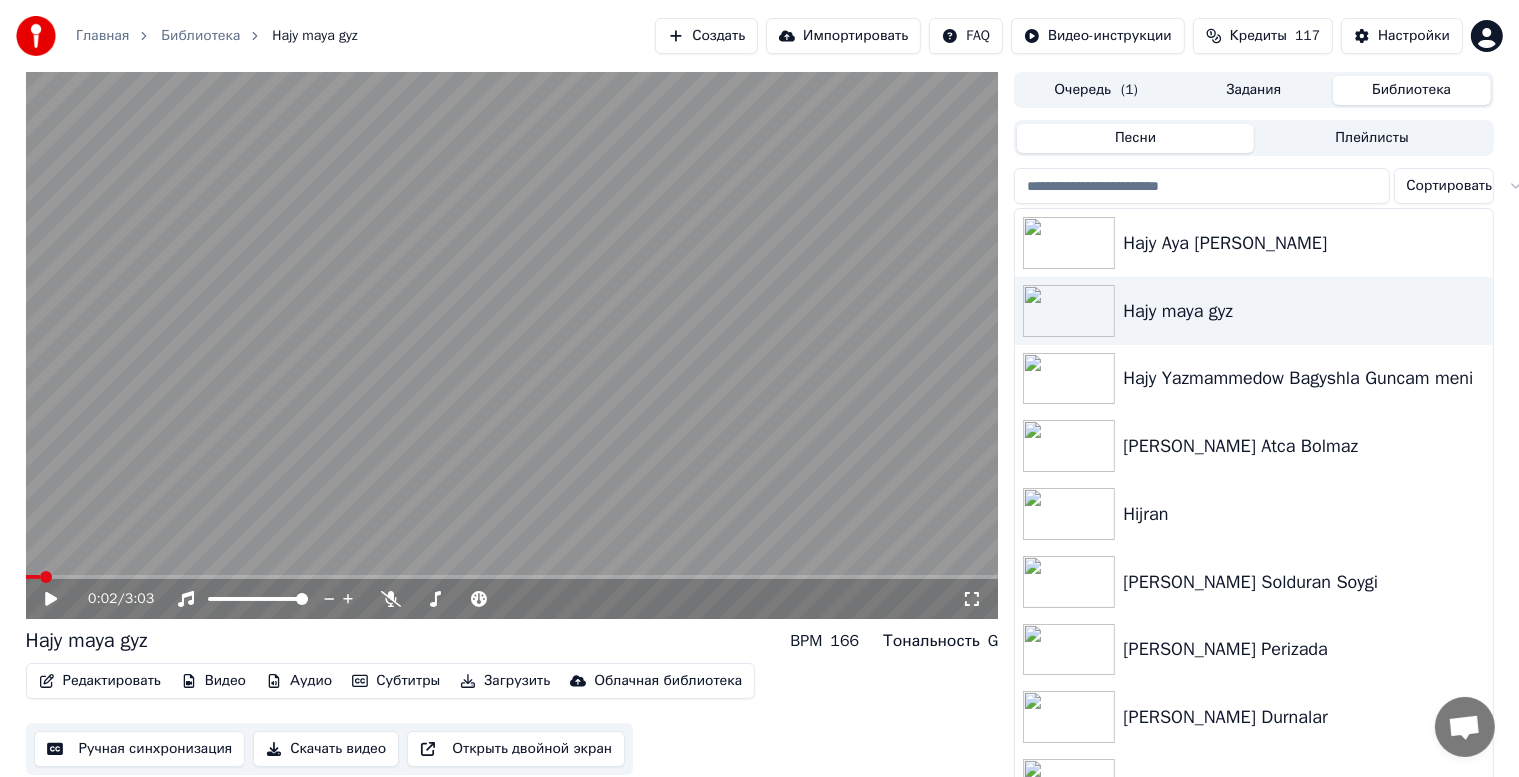 click at bounding box center (512, 345) 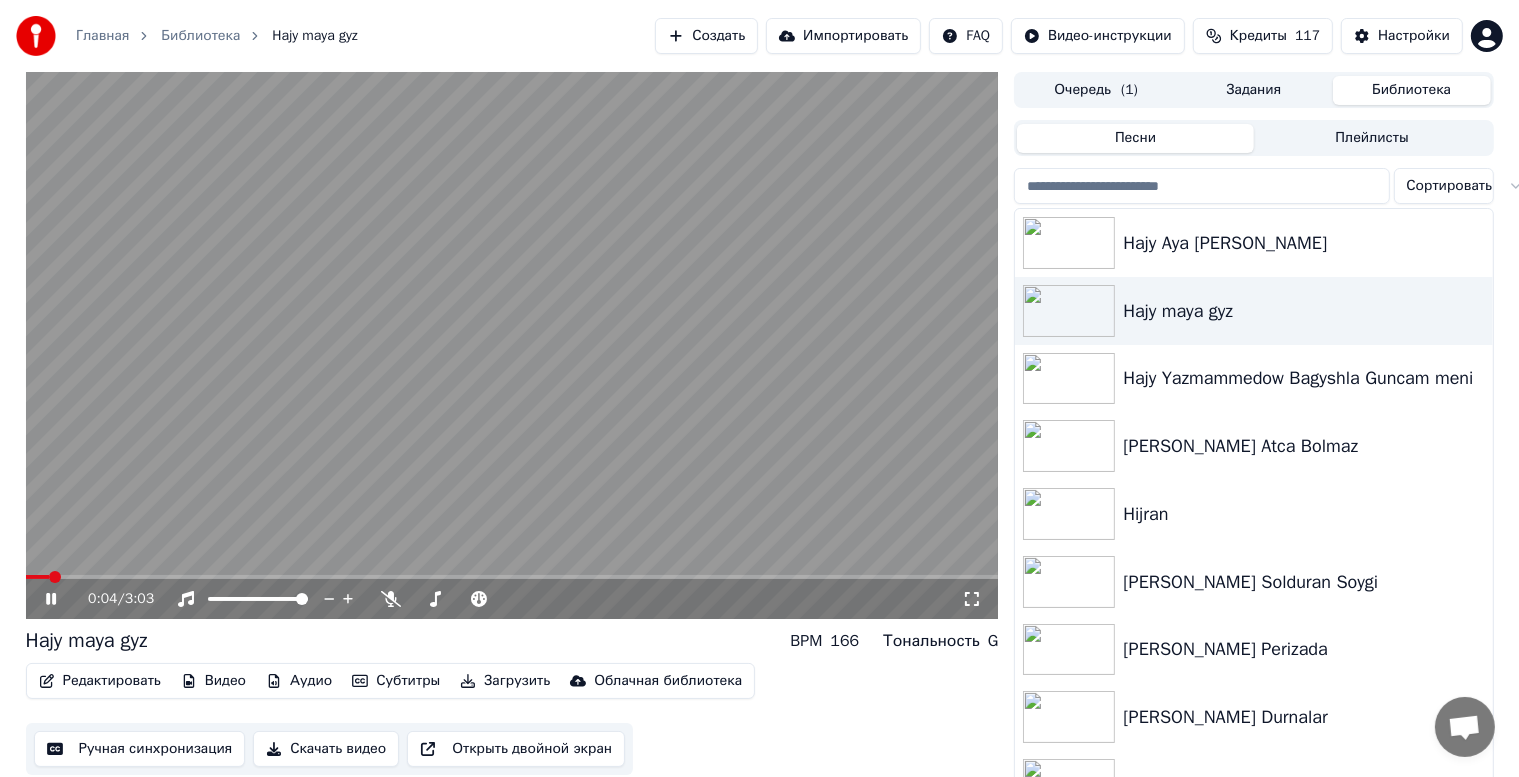 click 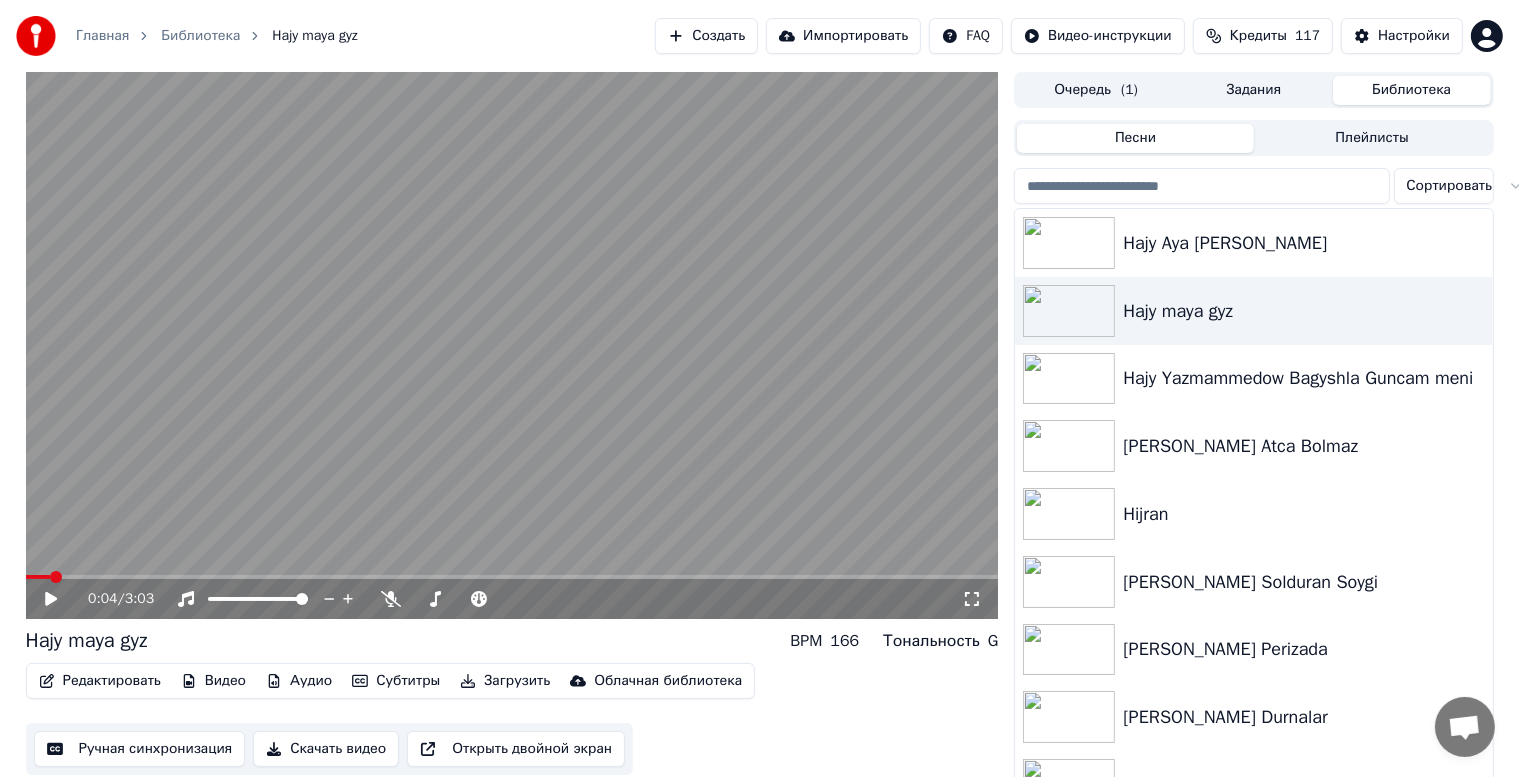 click on "Ручная синхронизация" at bounding box center [140, 749] 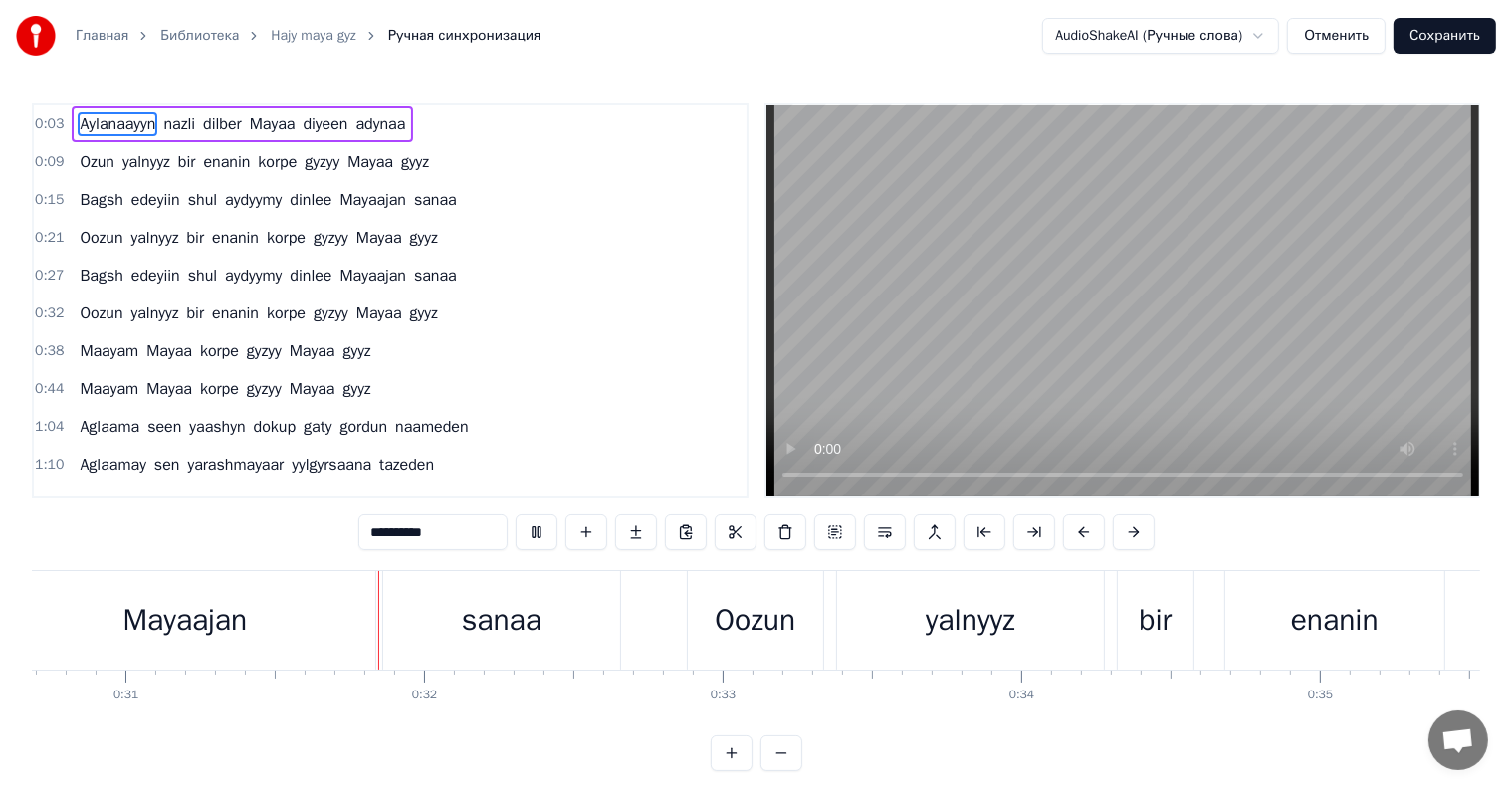 scroll, scrollTop: 0, scrollLeft: 9168, axis: horizontal 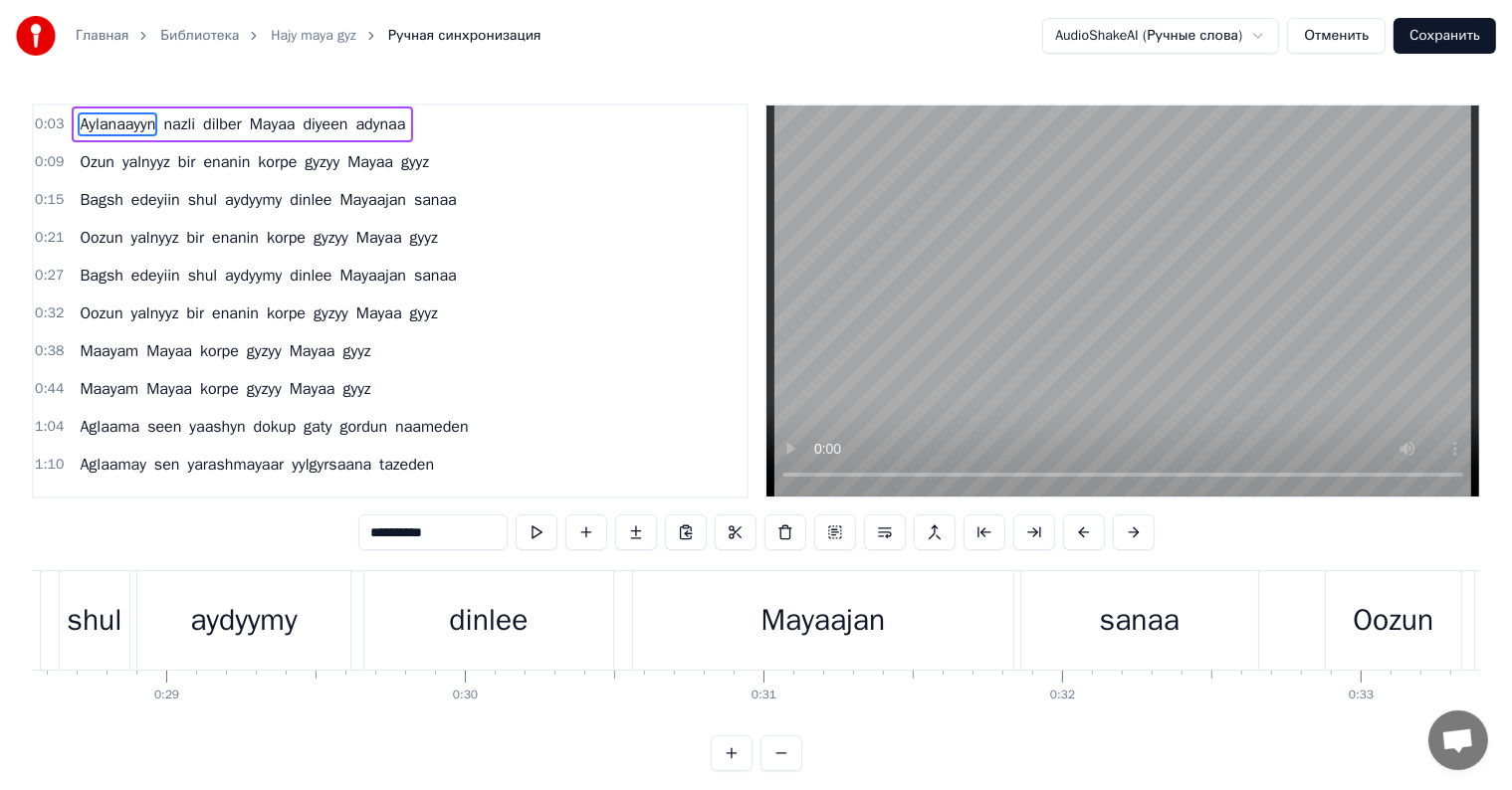 click on "sanaa" at bounding box center (1140, 620) 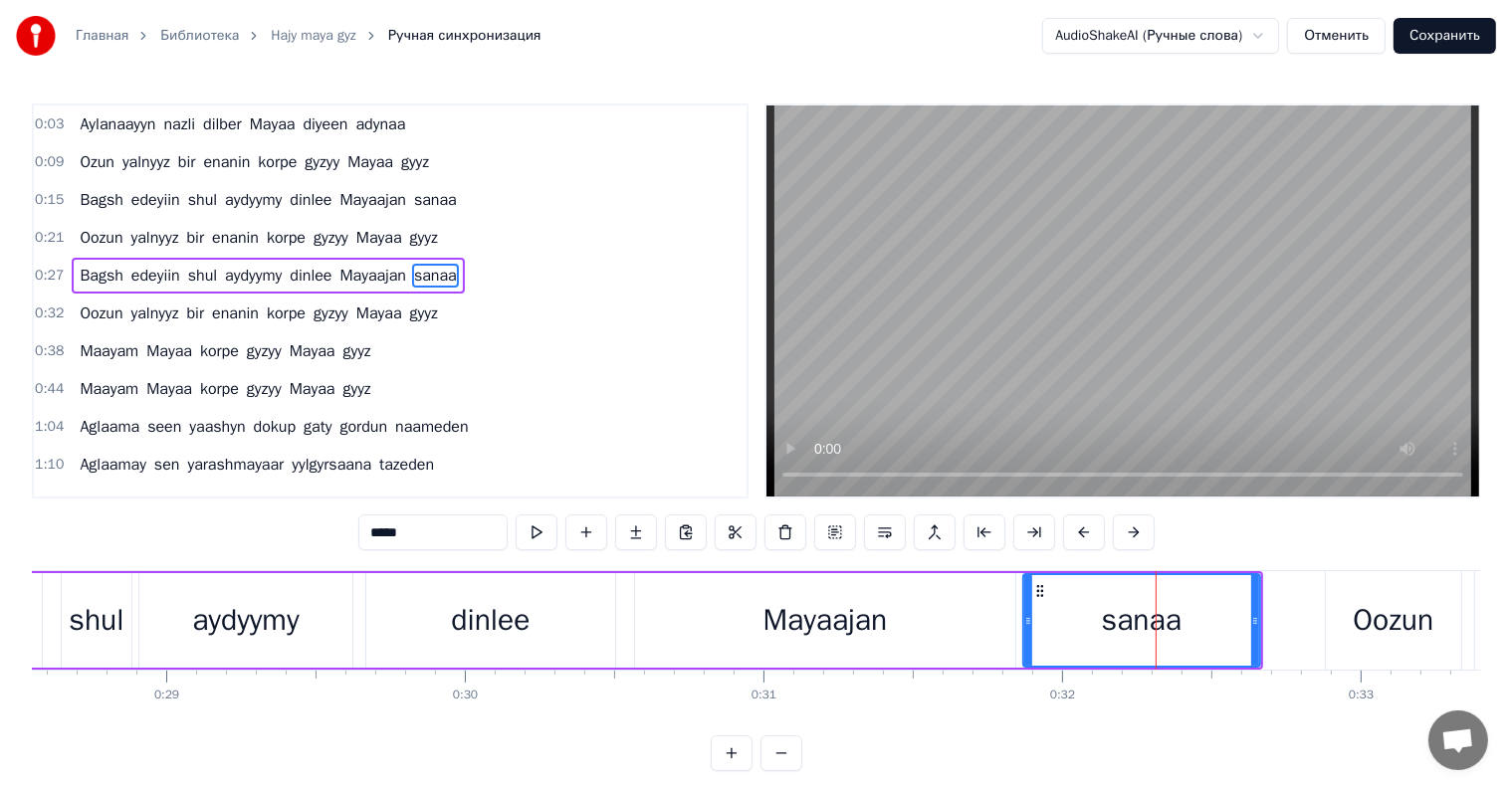 click on "*****" at bounding box center (433, 532) 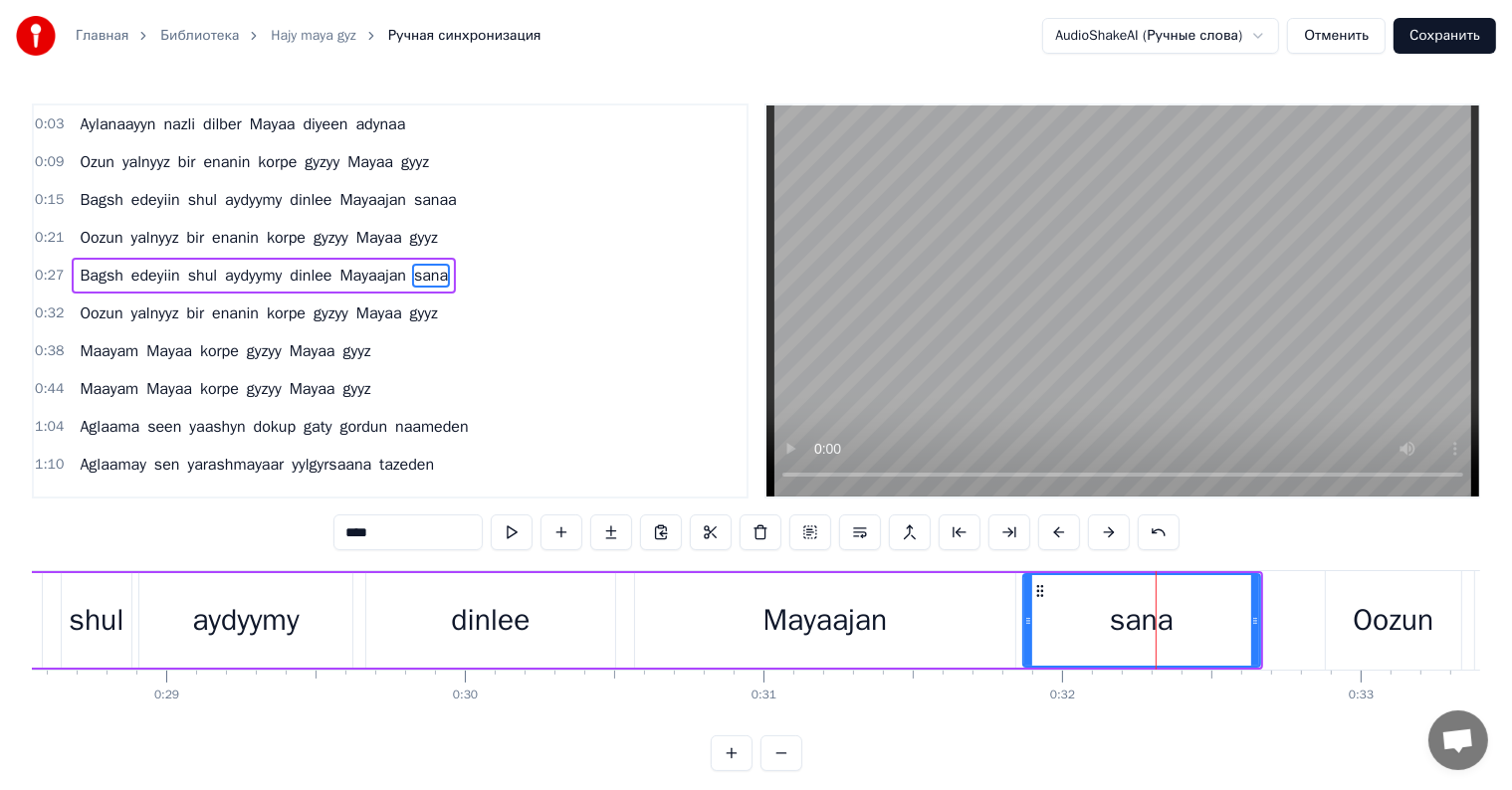 type on "****" 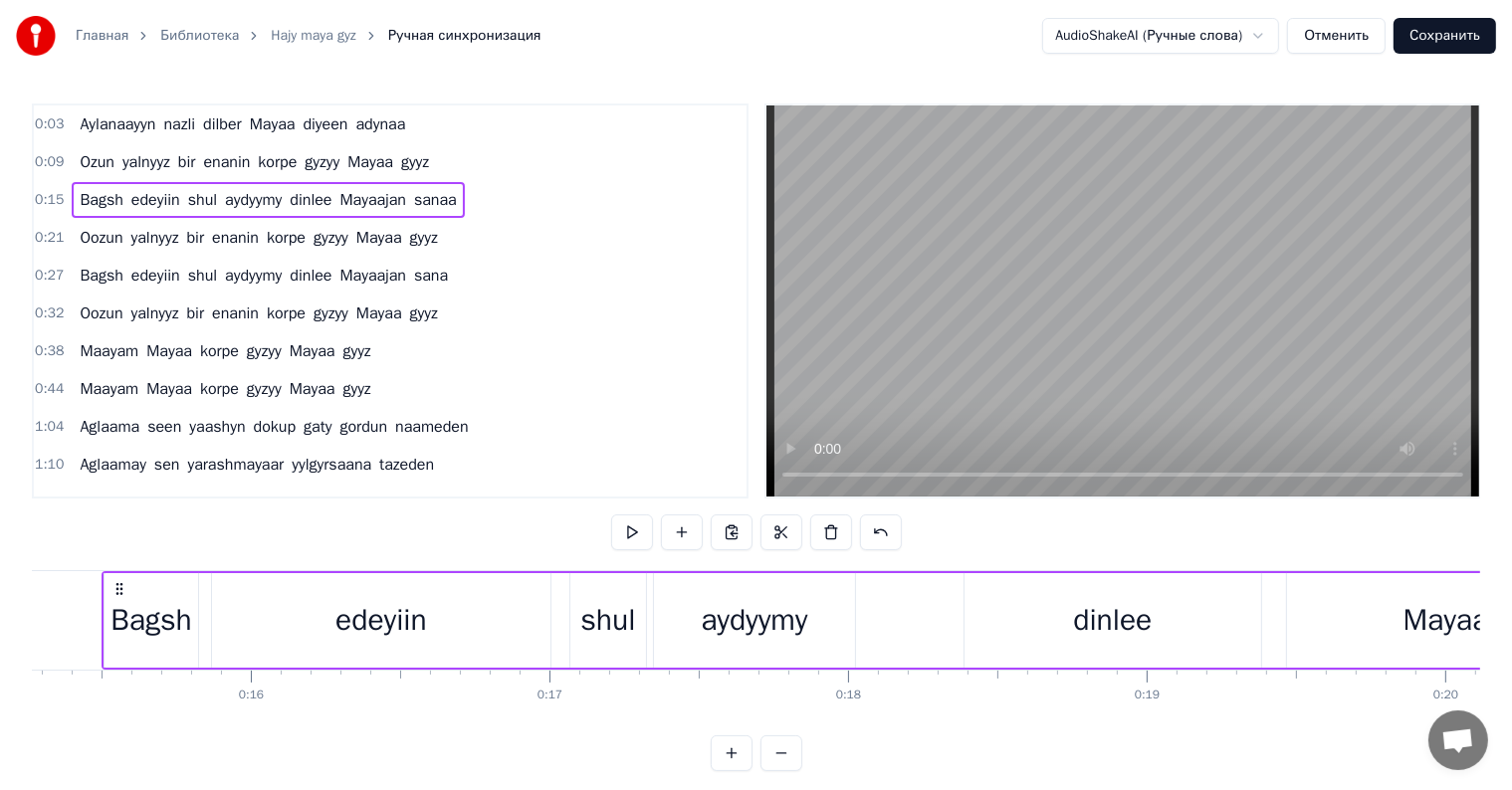 scroll, scrollTop: 0, scrollLeft: 4528, axis: horizontal 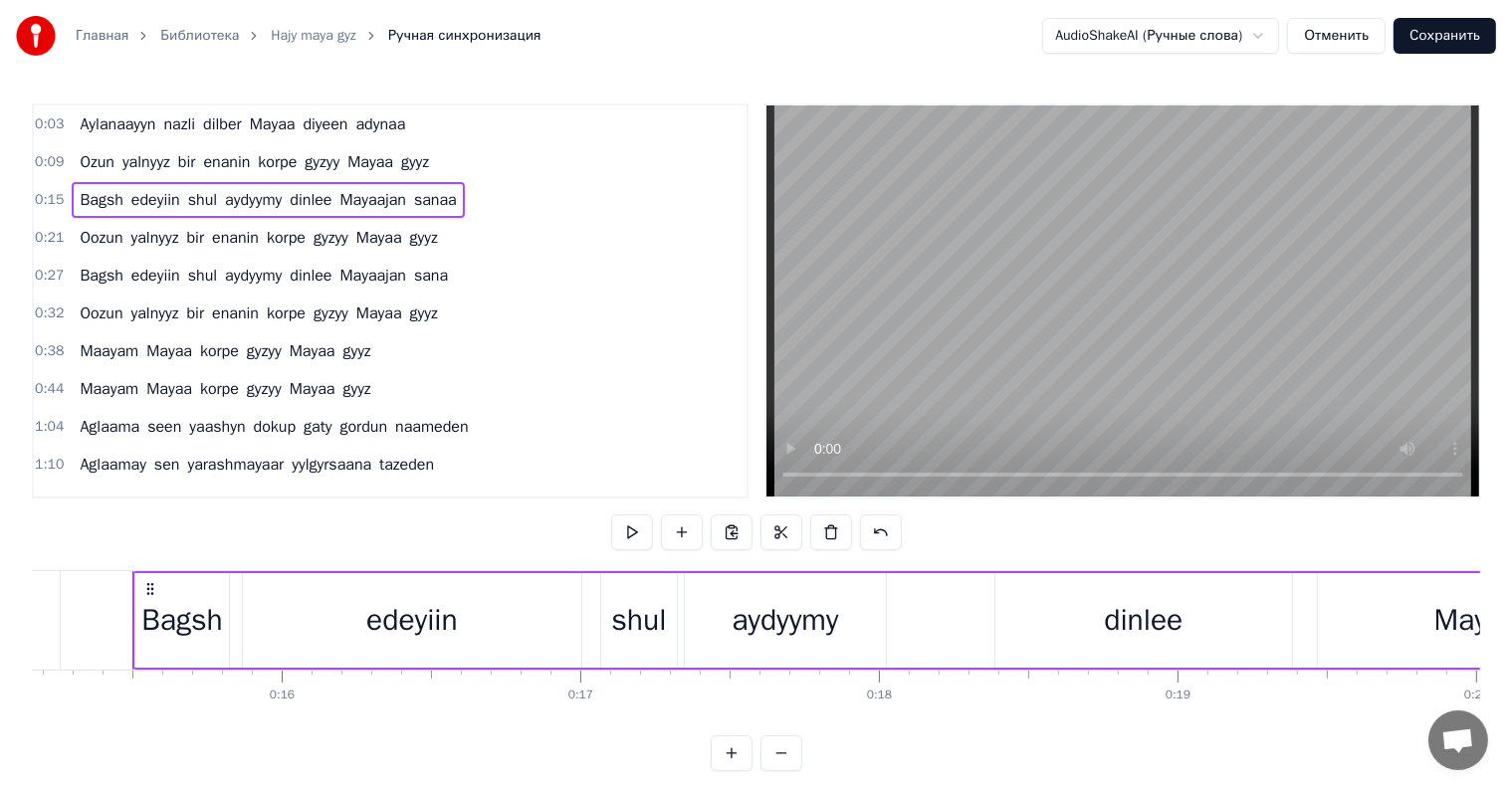 click on "sanaa" at bounding box center [435, 200] 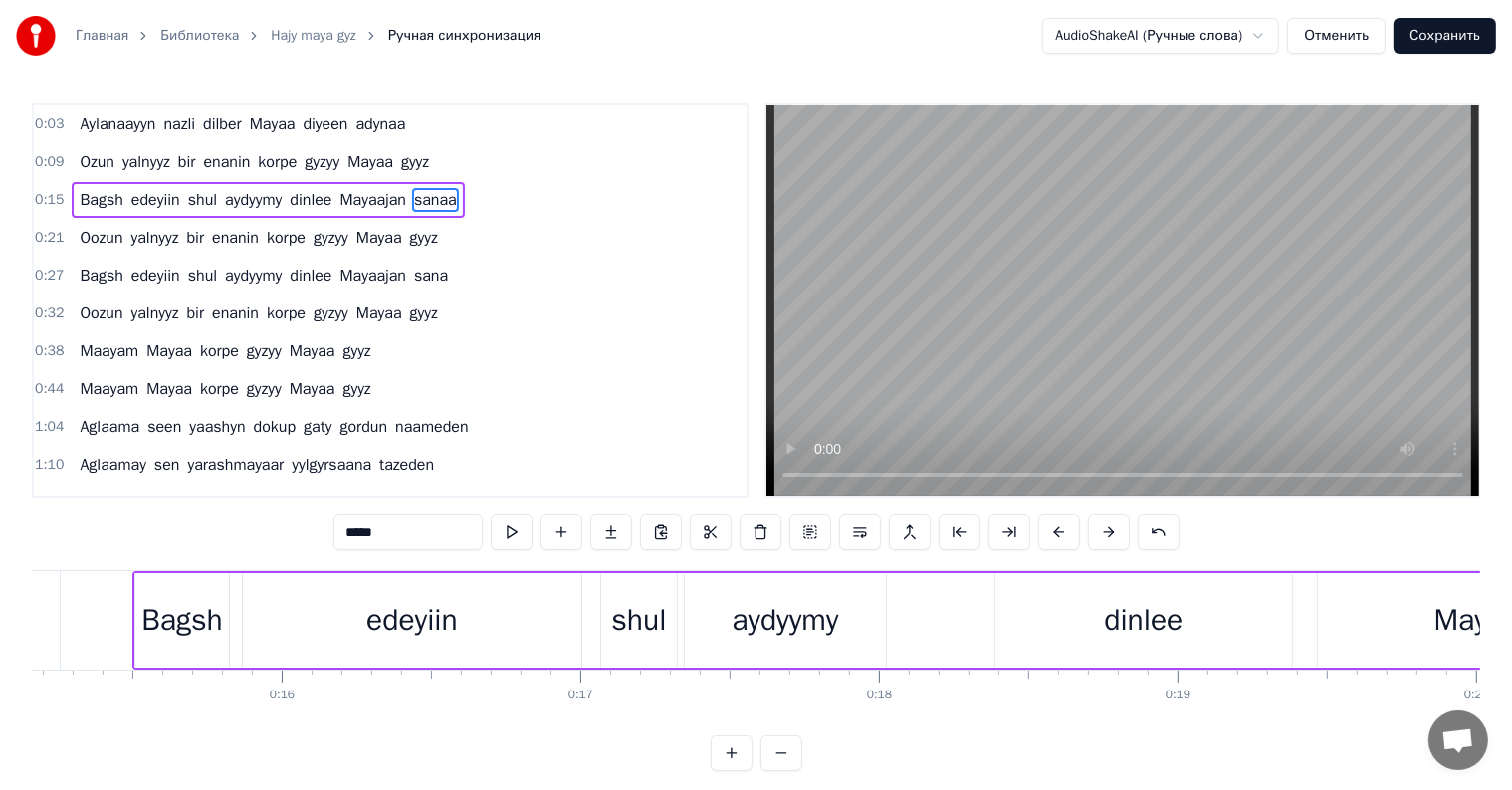 click on "*****" at bounding box center (408, 532) 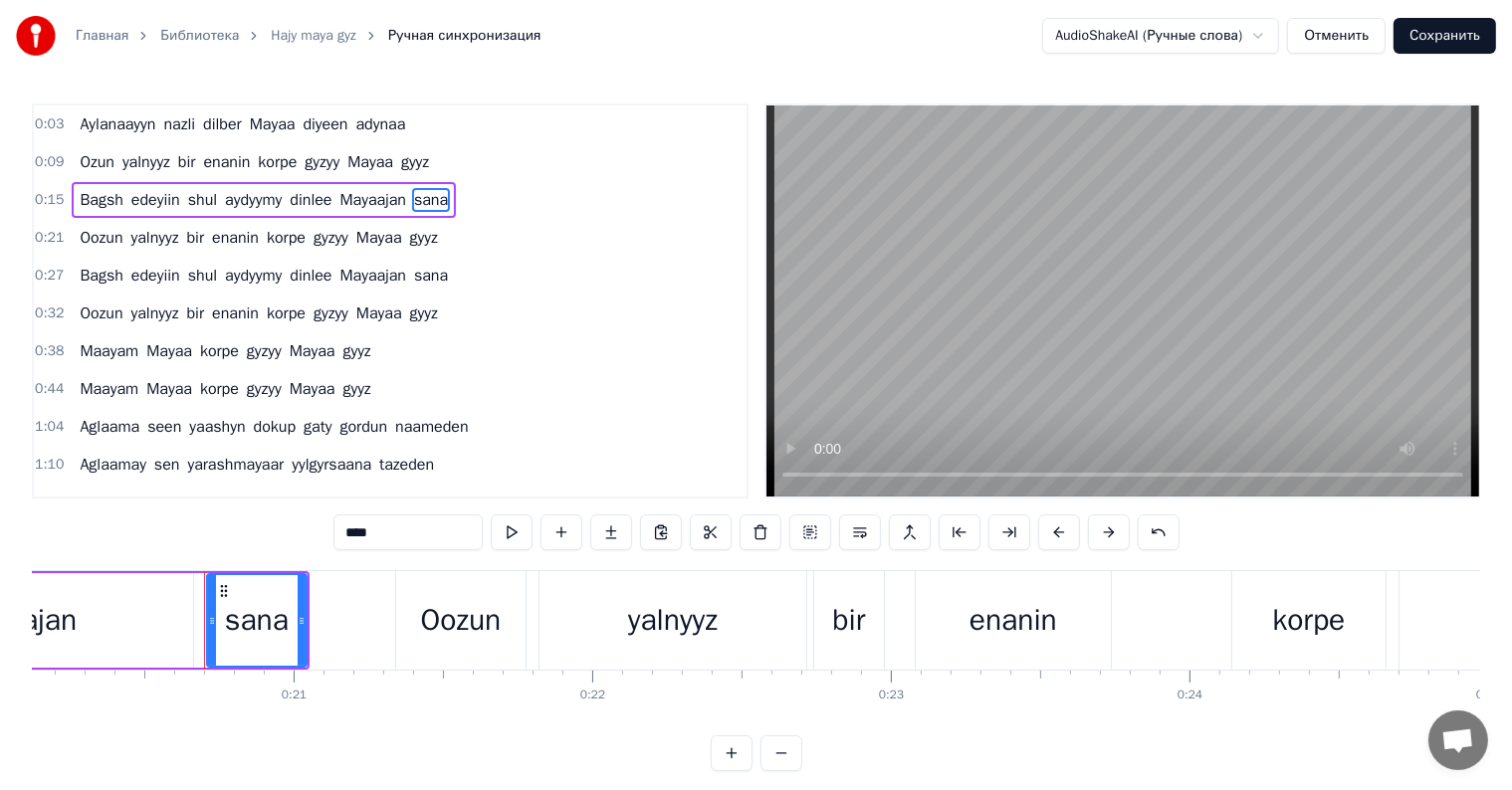 scroll, scrollTop: 0, scrollLeft: 6081, axis: horizontal 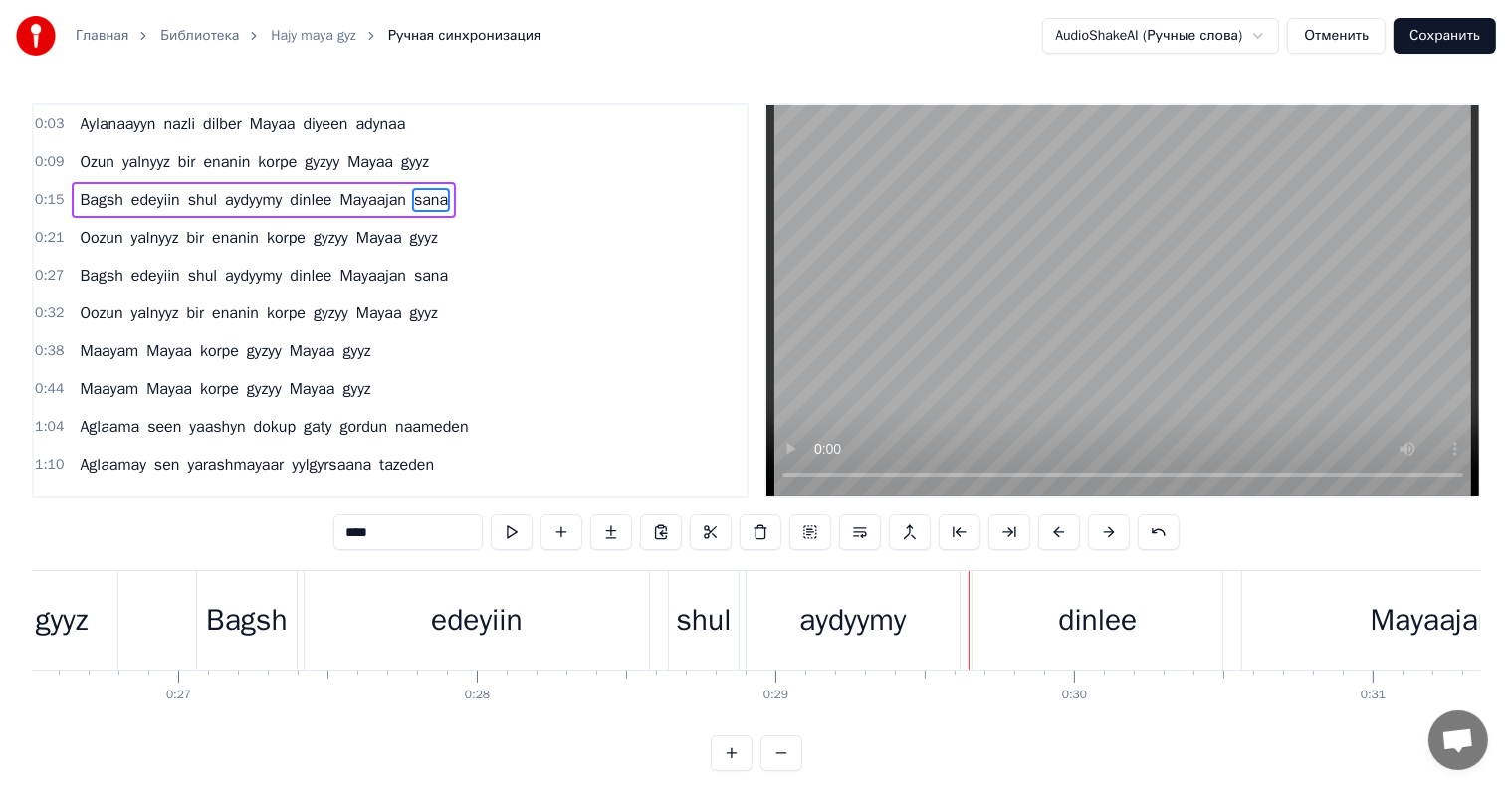 click on "edeyiin" at bounding box center (477, 620) 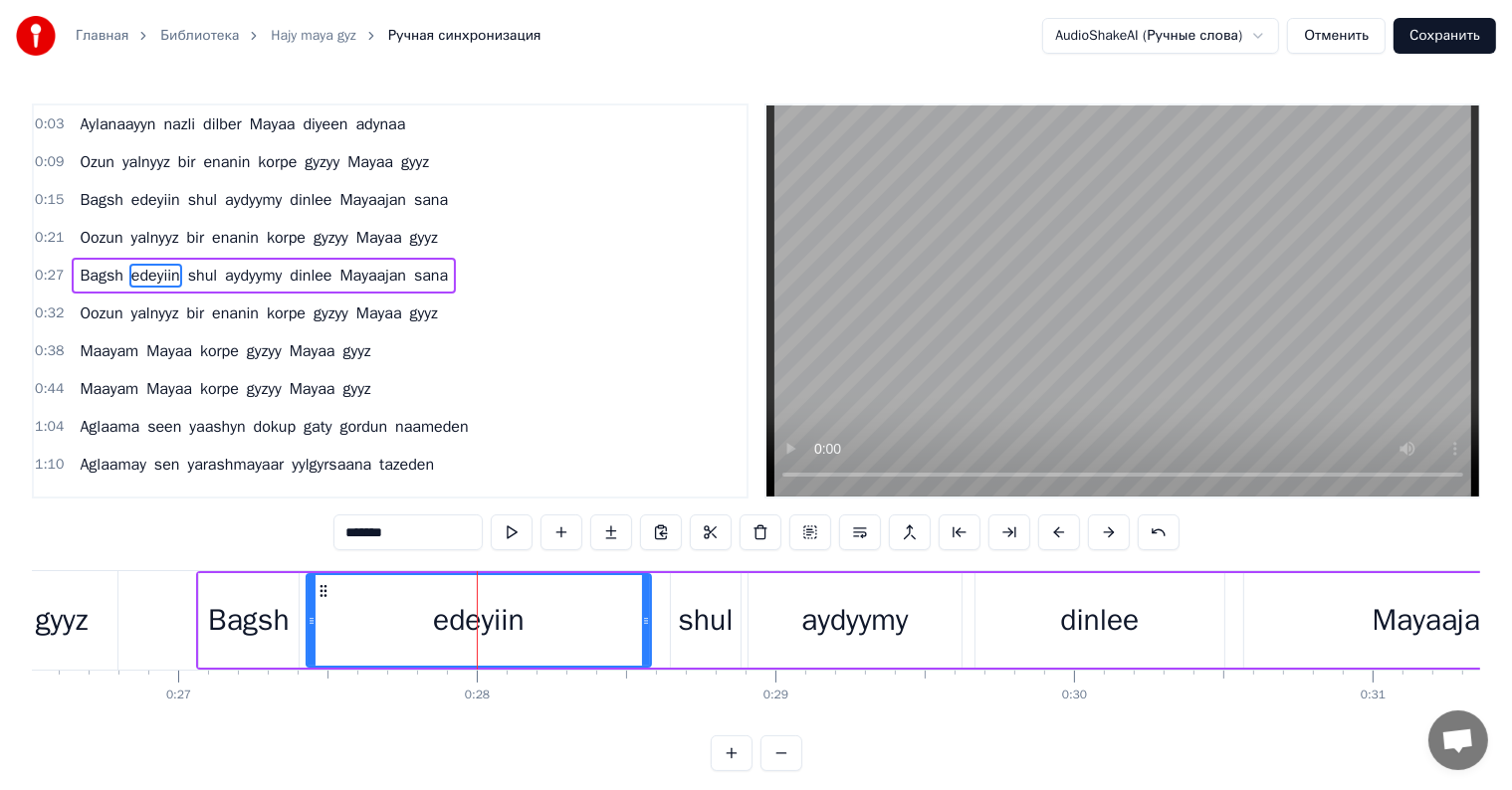 click on "*******" at bounding box center (408, 532) 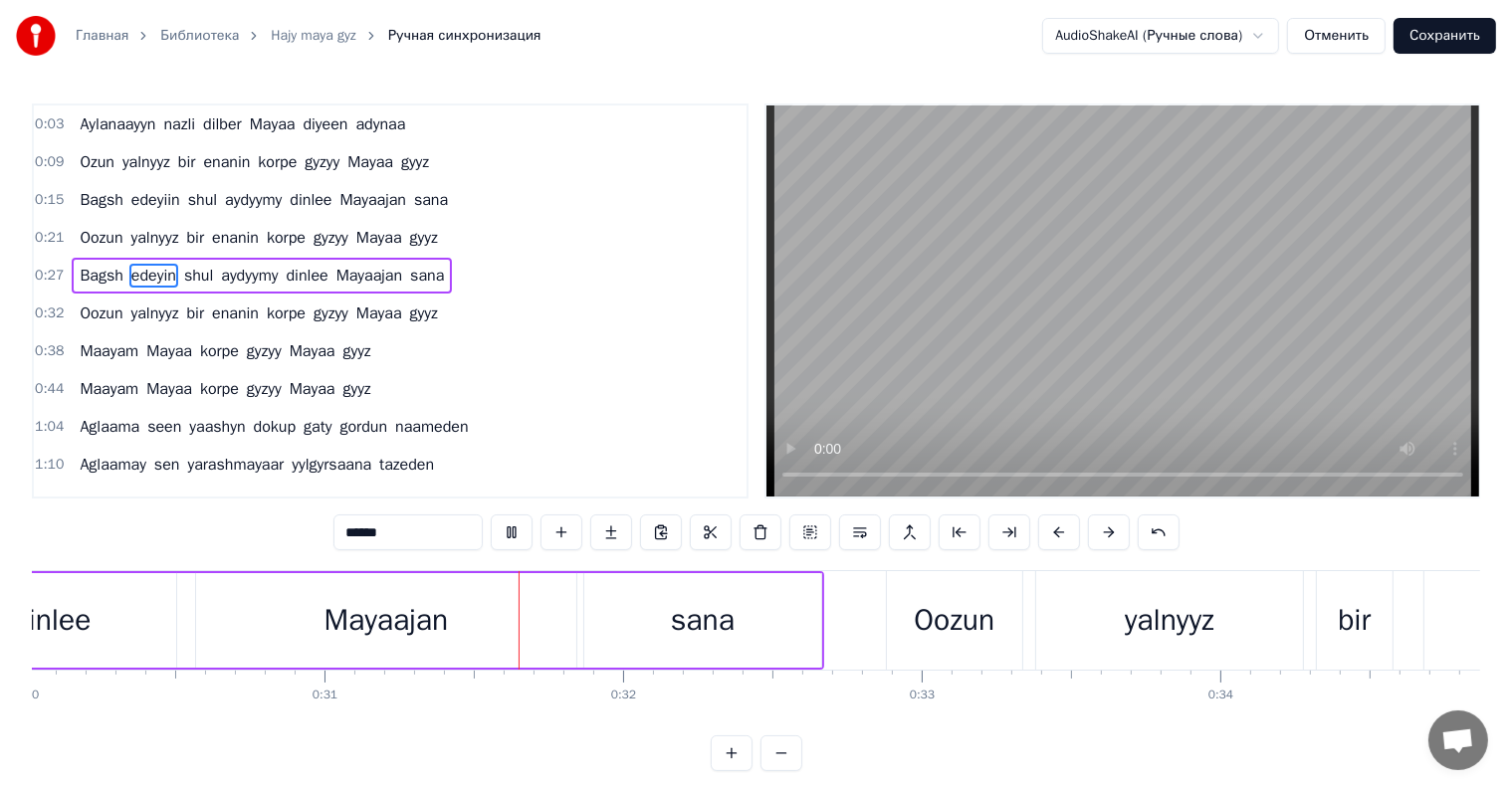 scroll, scrollTop: 0, scrollLeft: 9213, axis: horizontal 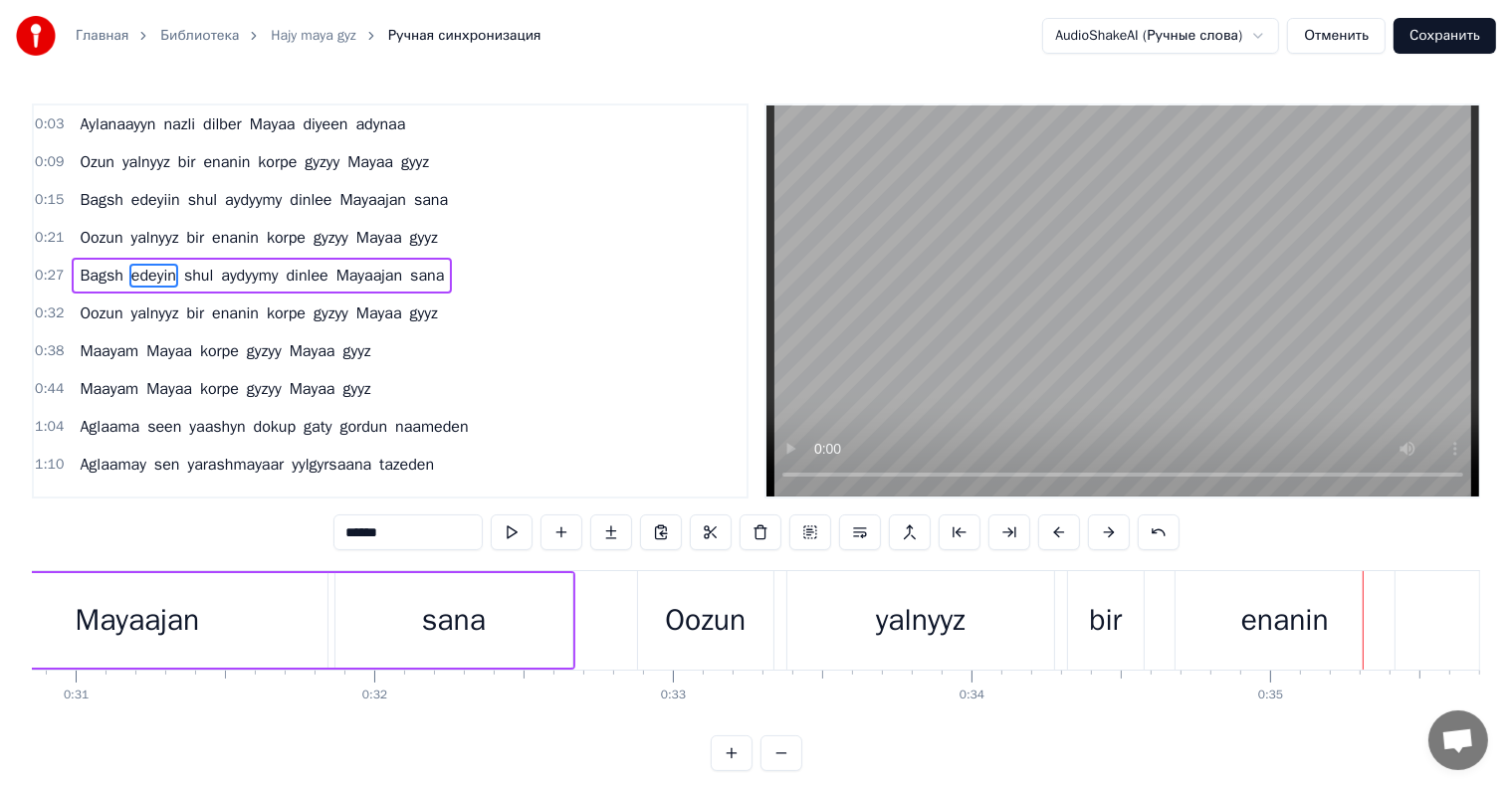 click on "yalnyyz" at bounding box center (921, 620) 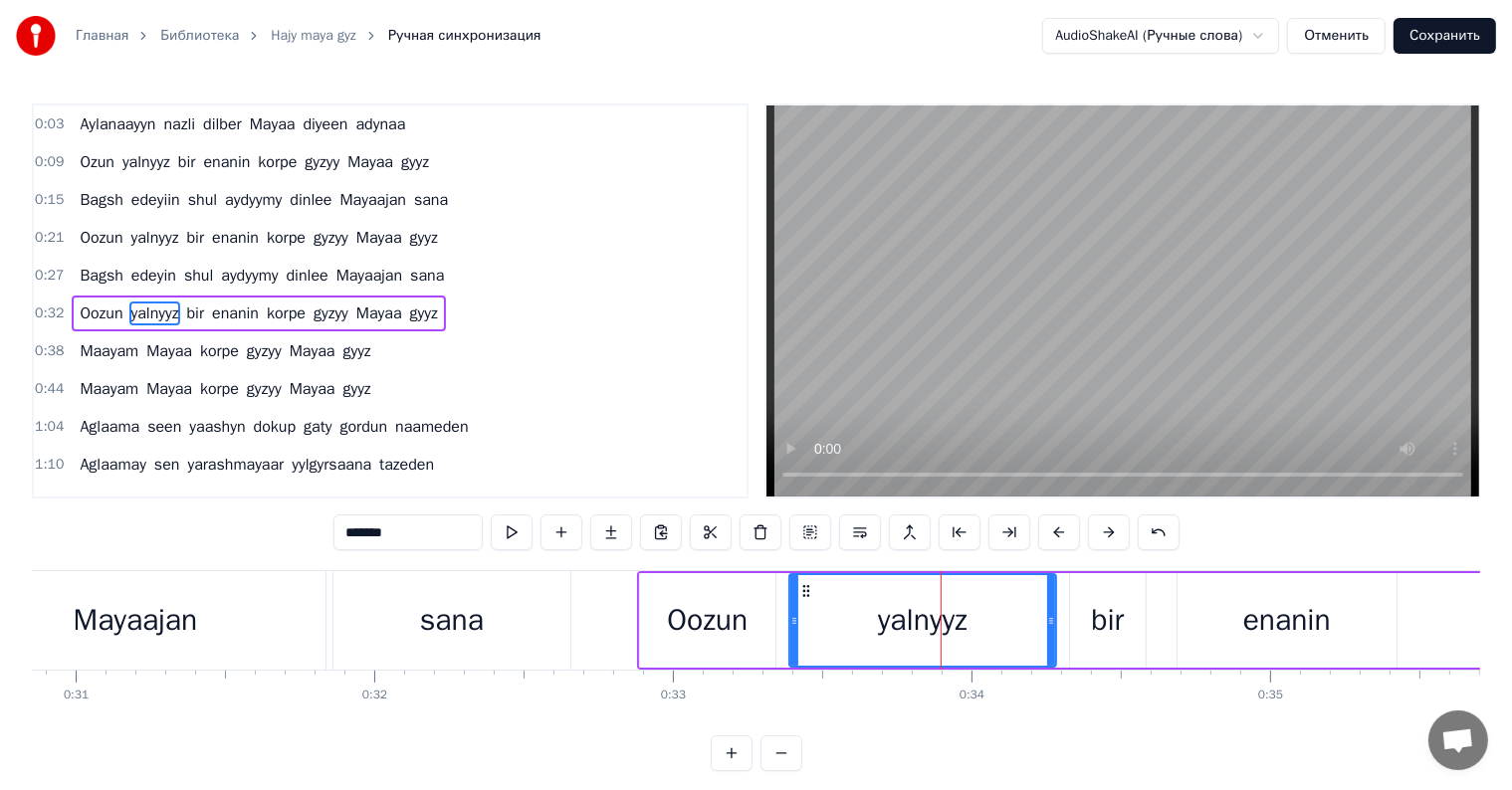 scroll, scrollTop: 5, scrollLeft: 0, axis: vertical 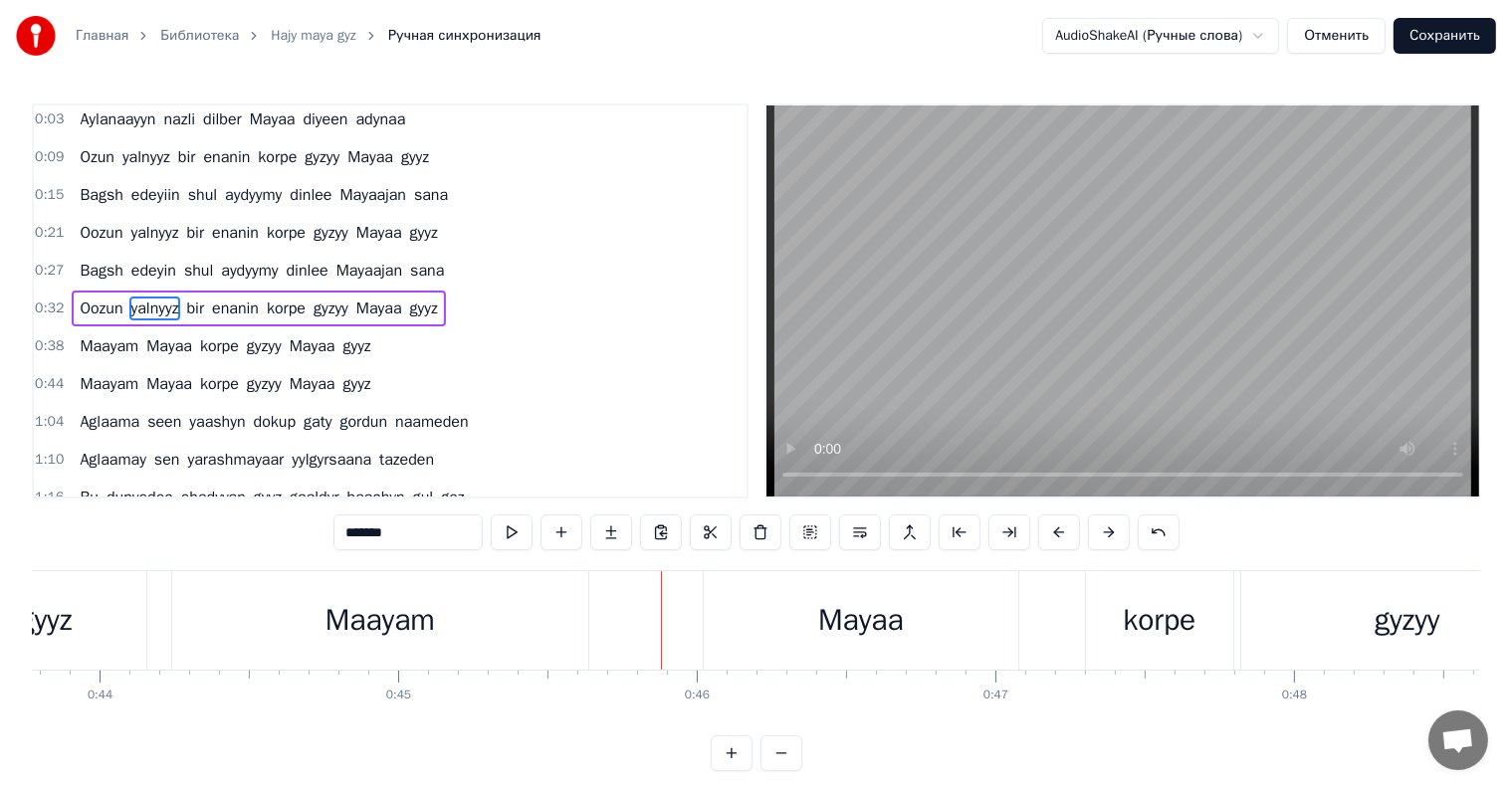 drag, startPoint x: 416, startPoint y: 736, endPoint x: 402, endPoint y: 722, distance: 19.79899 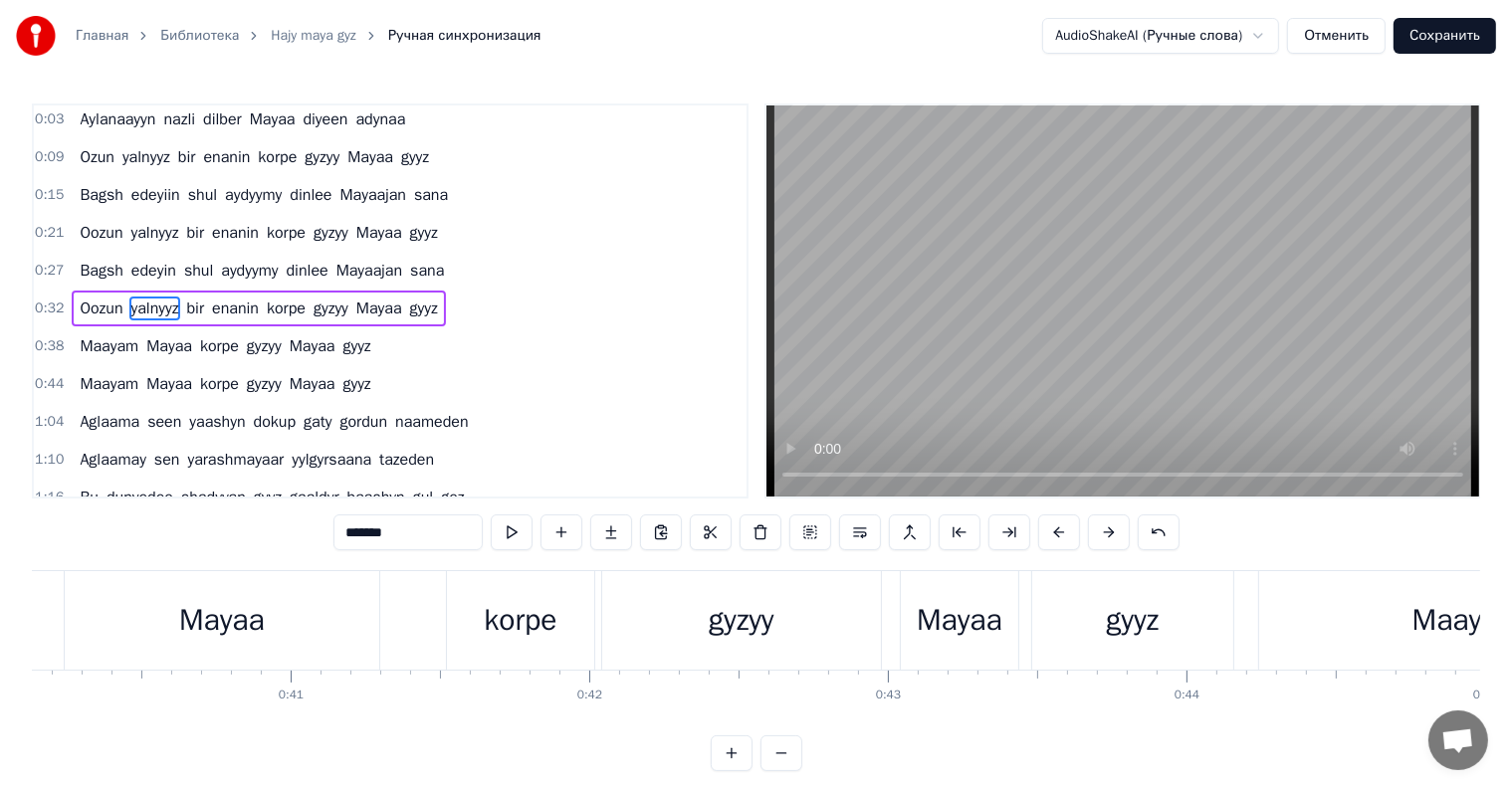 scroll, scrollTop: 0, scrollLeft: 11986, axis: horizontal 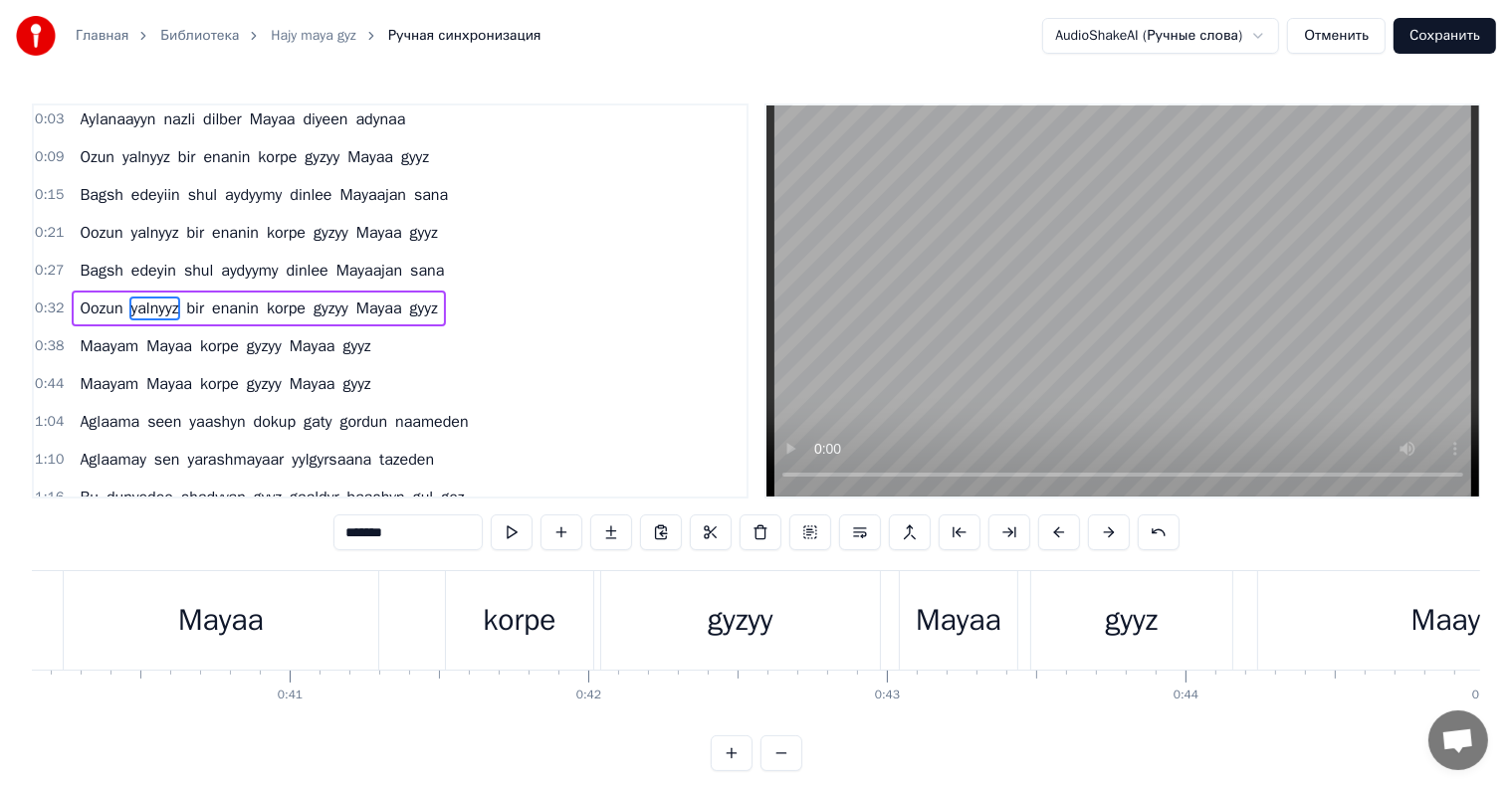 click on "gyzyy" at bounding box center [741, 620] 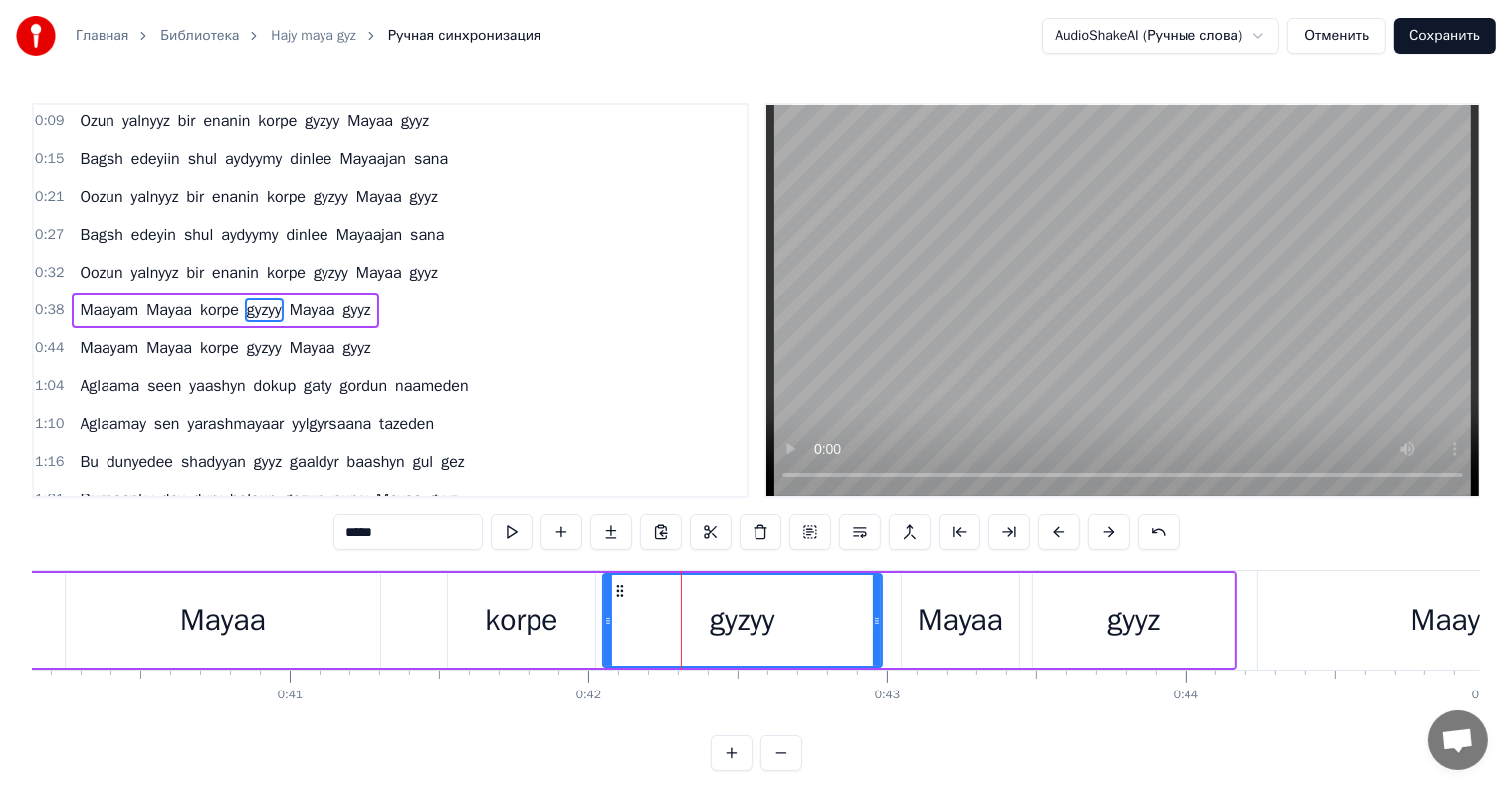 scroll, scrollTop: 42, scrollLeft: 0, axis: vertical 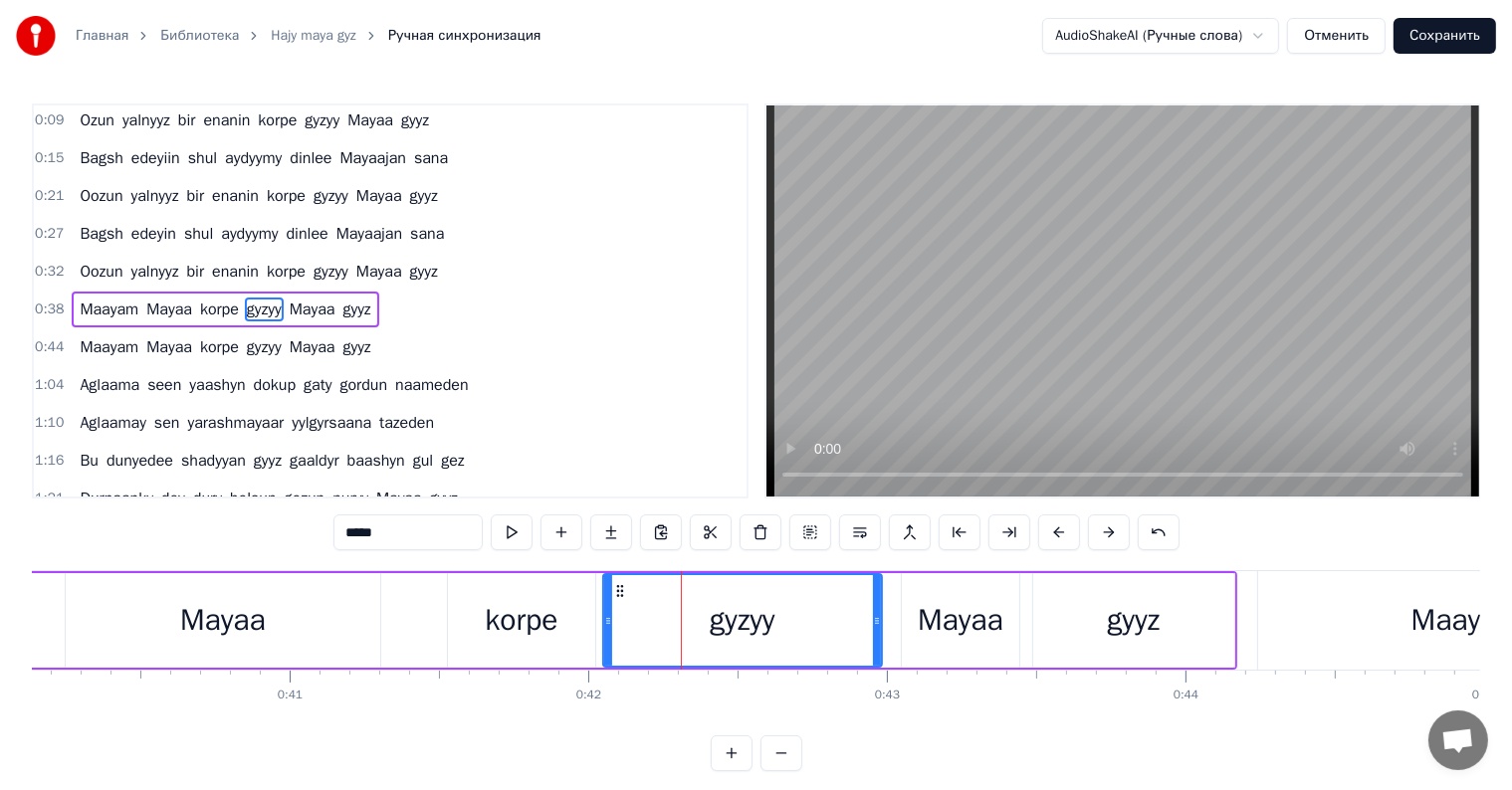 click on "*****" at bounding box center (408, 532) 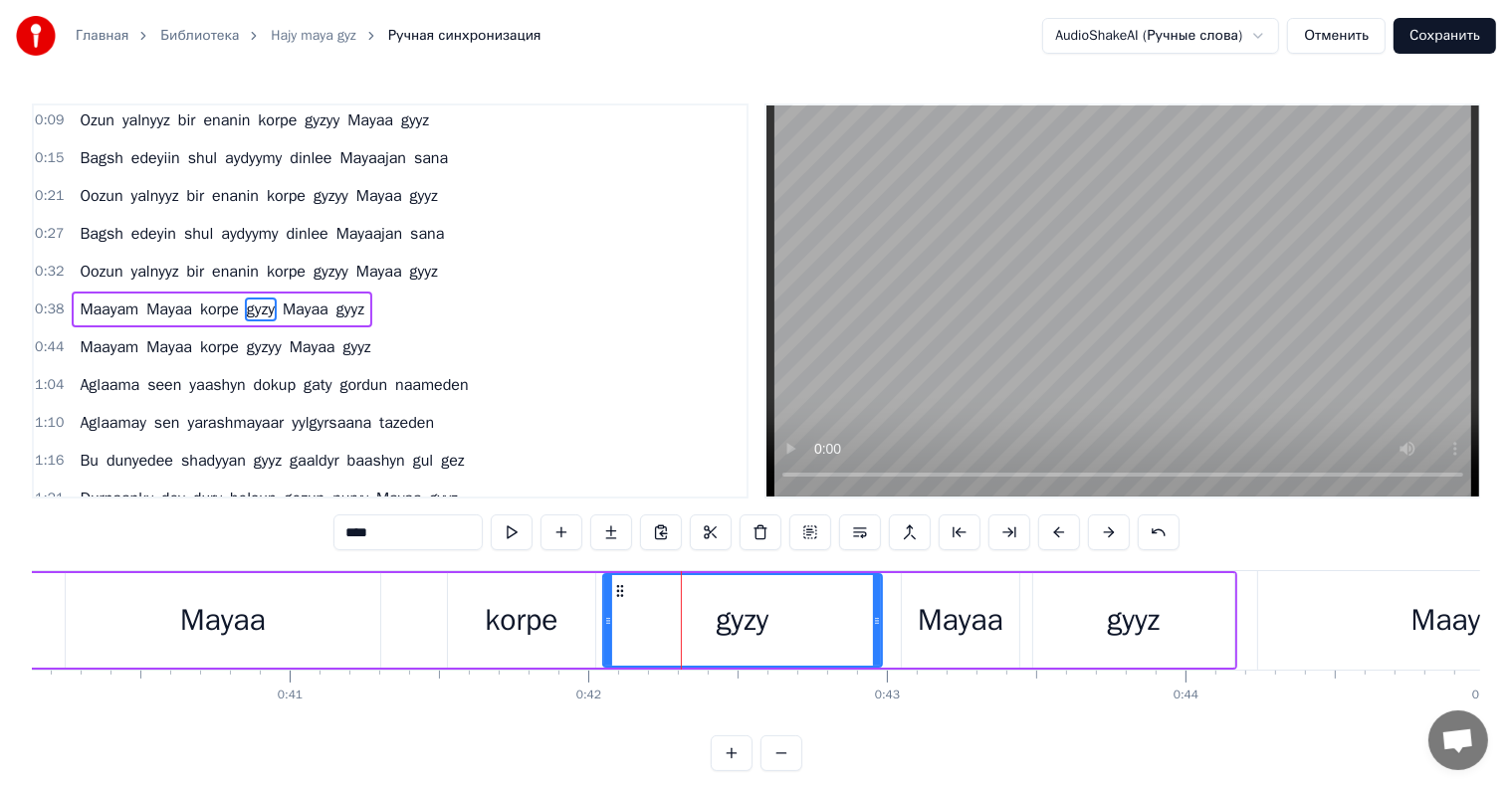 drag, startPoint x: 972, startPoint y: 653, endPoint x: 960, endPoint y: 649, distance: 12.649111 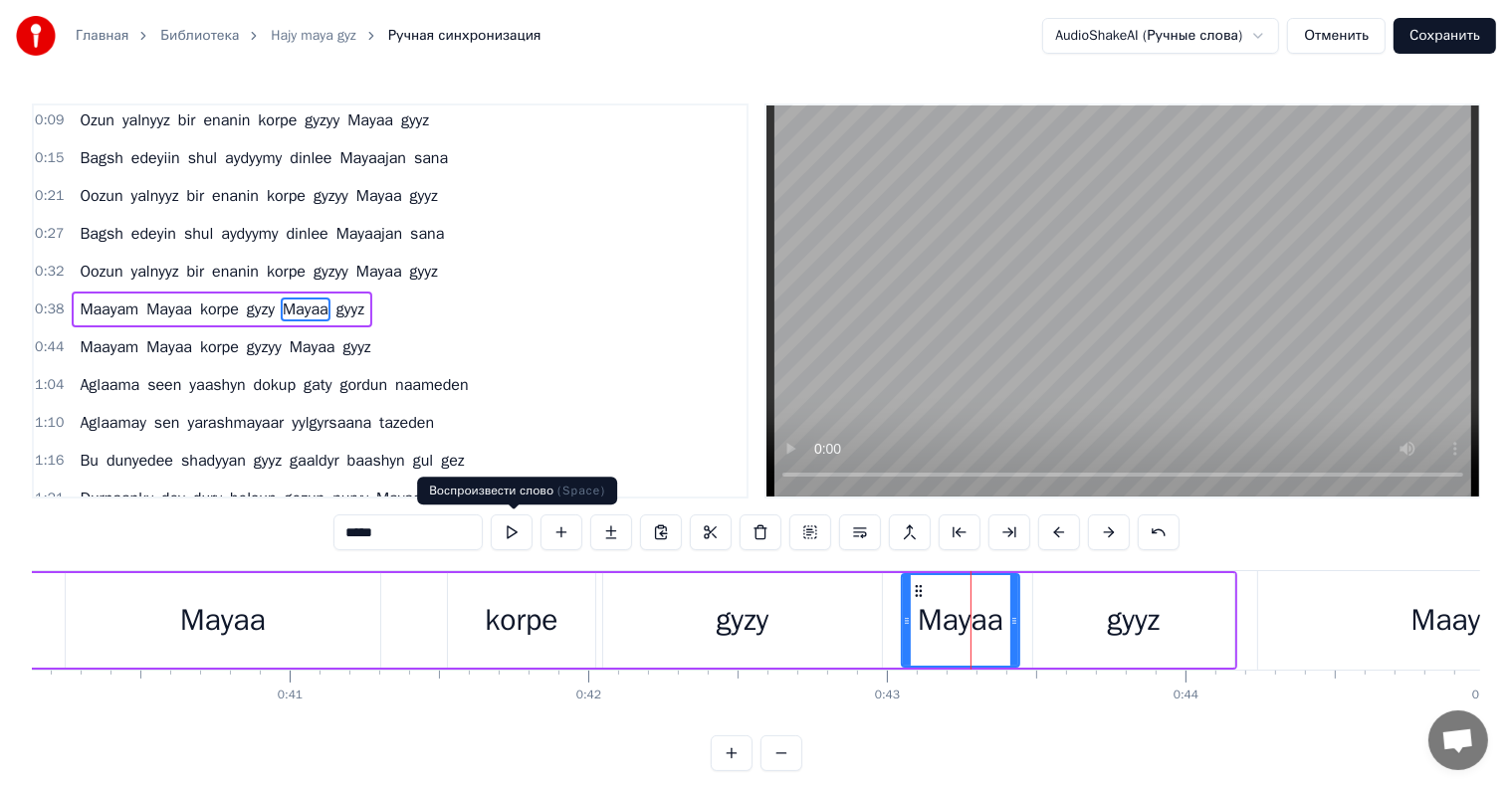 click on "*****" at bounding box center [408, 532] 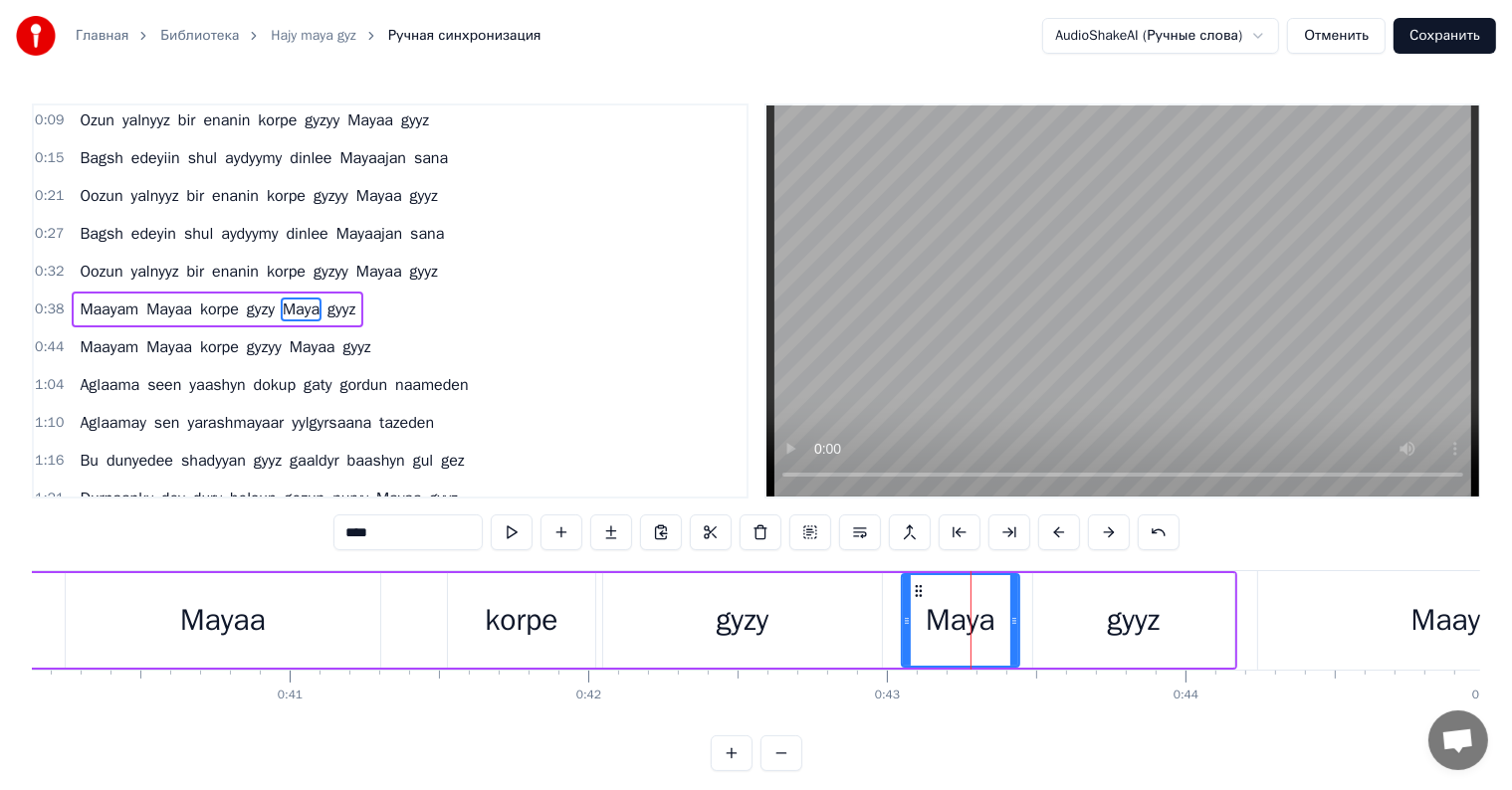 click on "Mayaa" at bounding box center [223, 620] 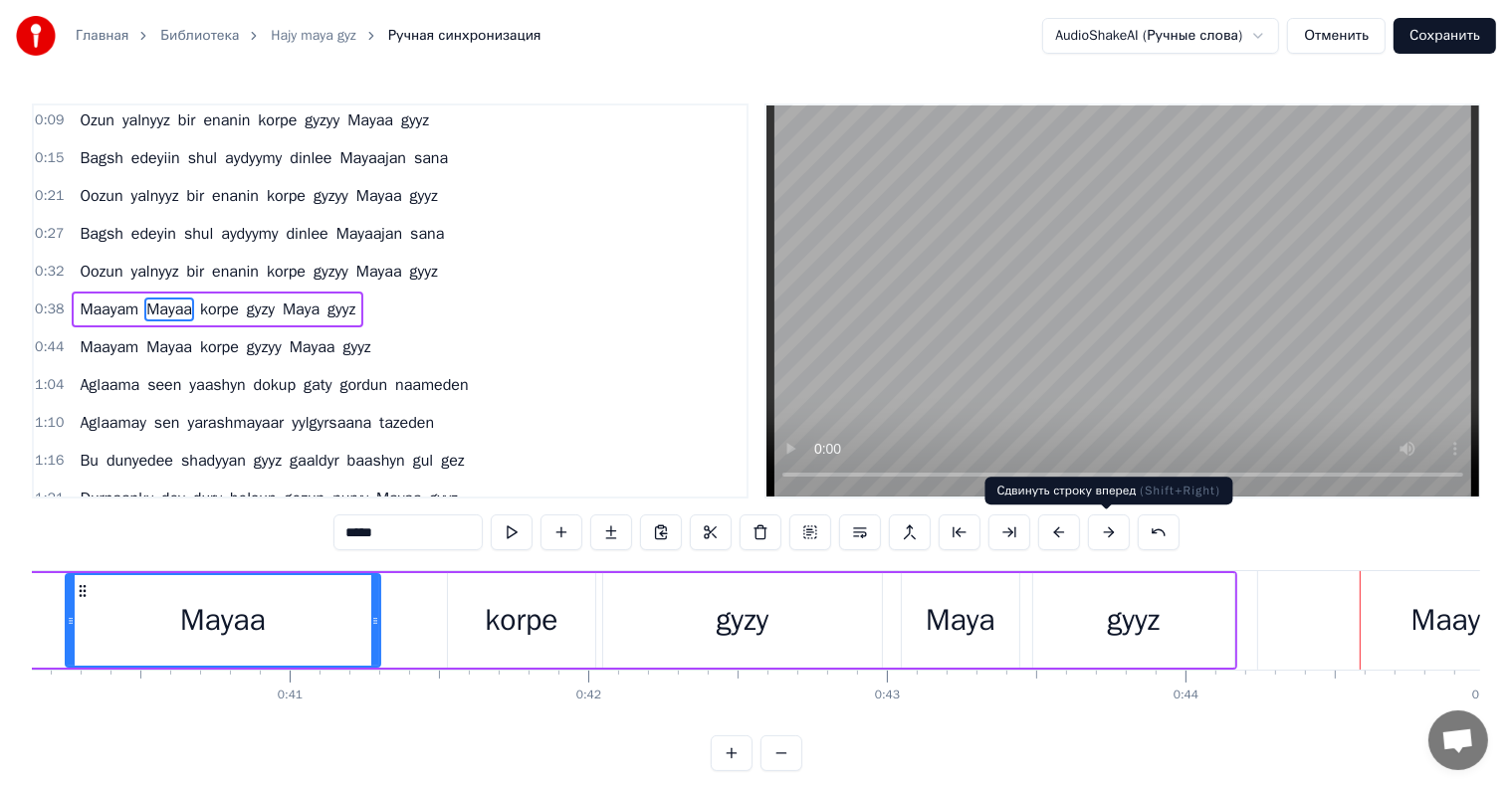 click on "gyyz" at bounding box center (1133, 620) 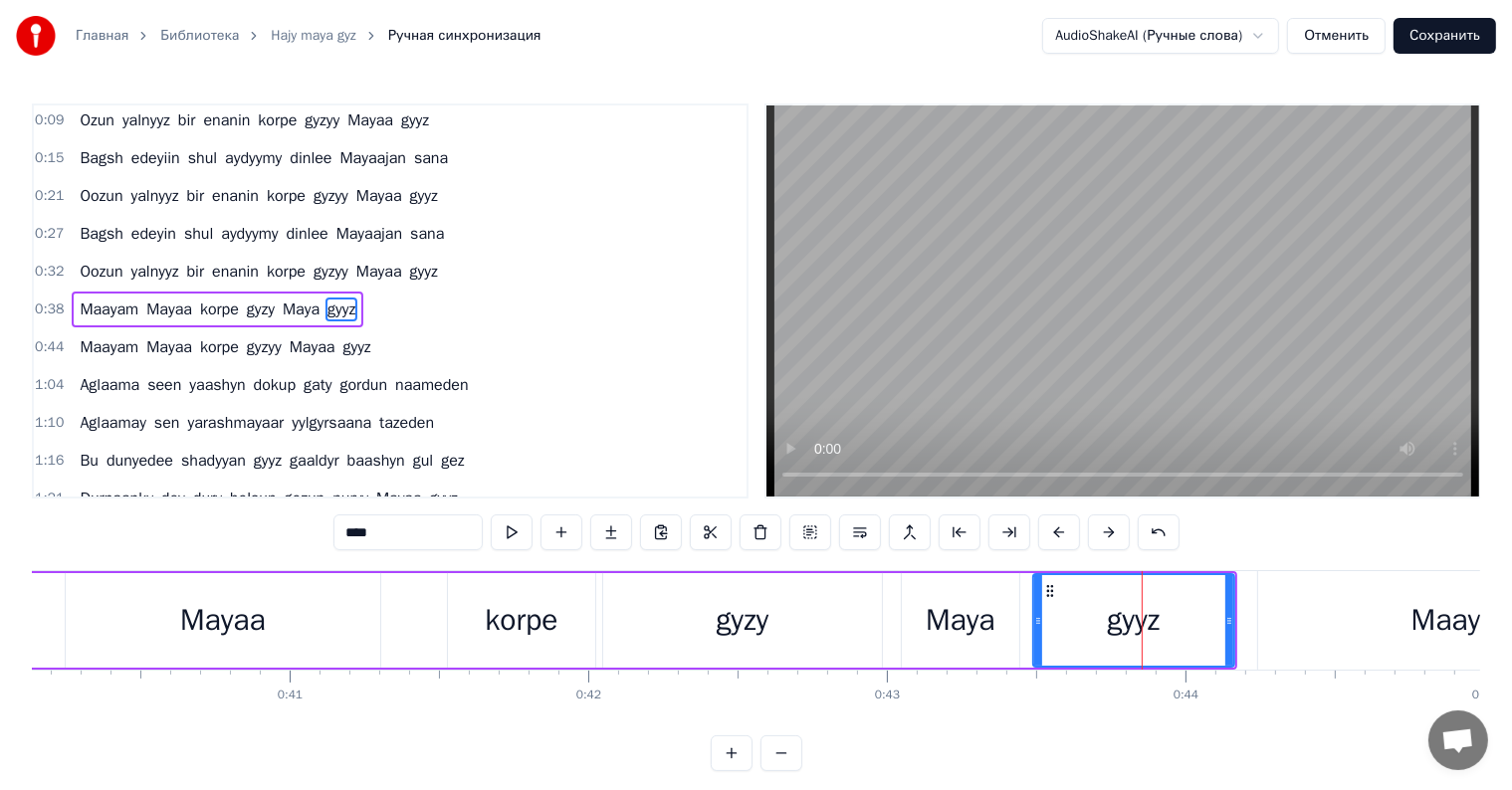 click on "****" at bounding box center (408, 532) 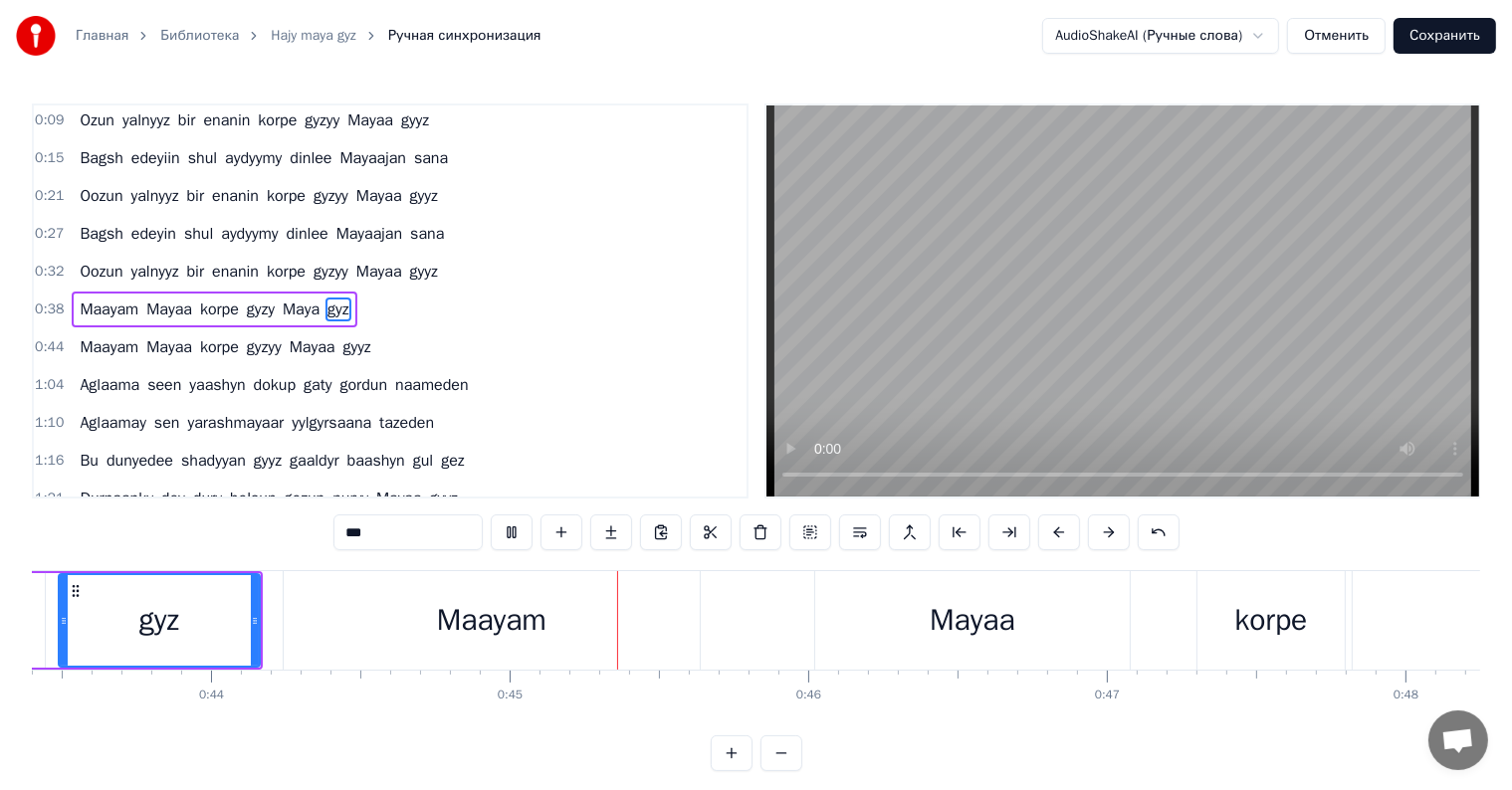 scroll, scrollTop: 0, scrollLeft: 13314, axis: horizontal 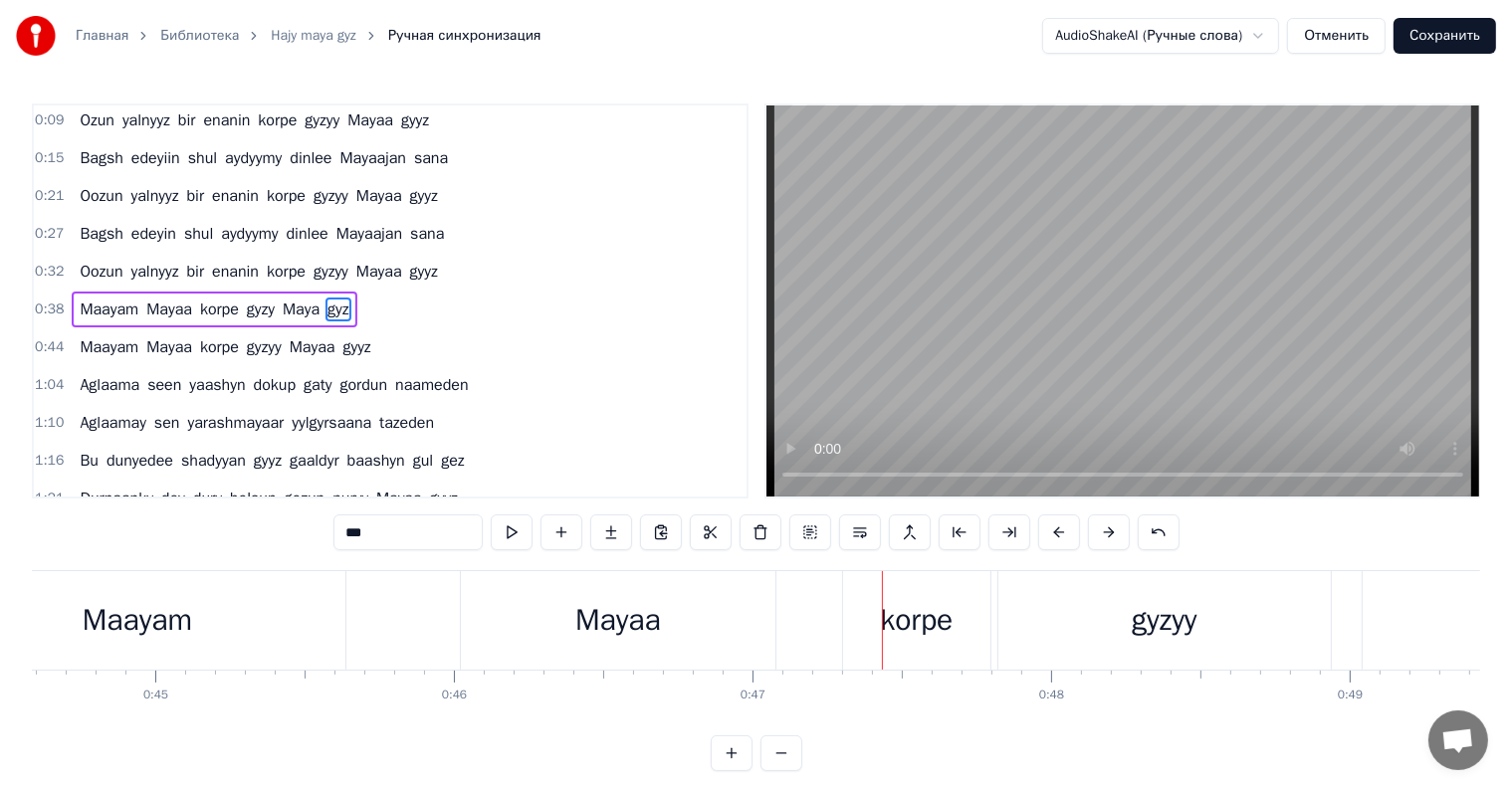 click on "Mayaa" at bounding box center [618, 620] 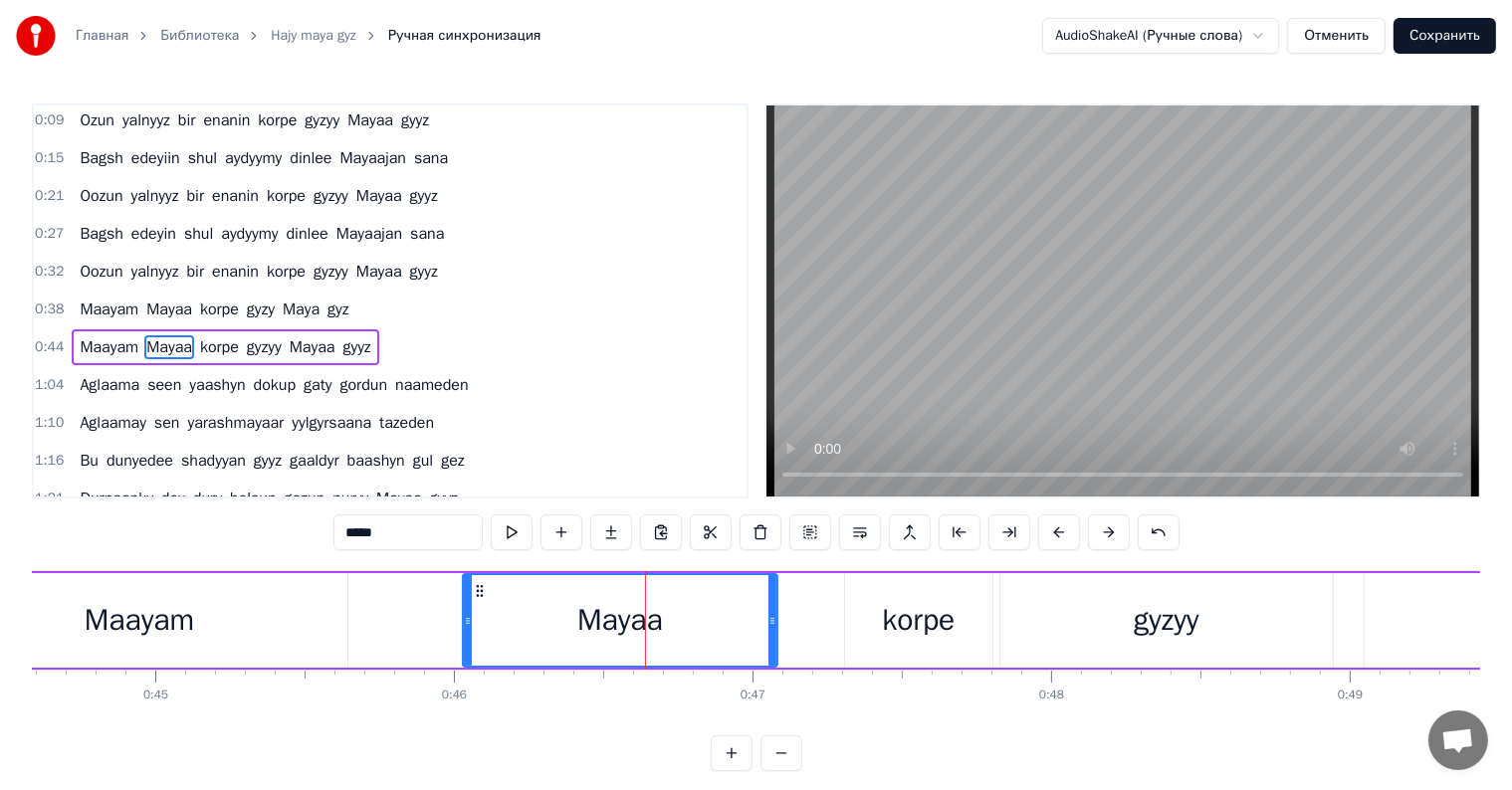 scroll, scrollTop: 79, scrollLeft: 0, axis: vertical 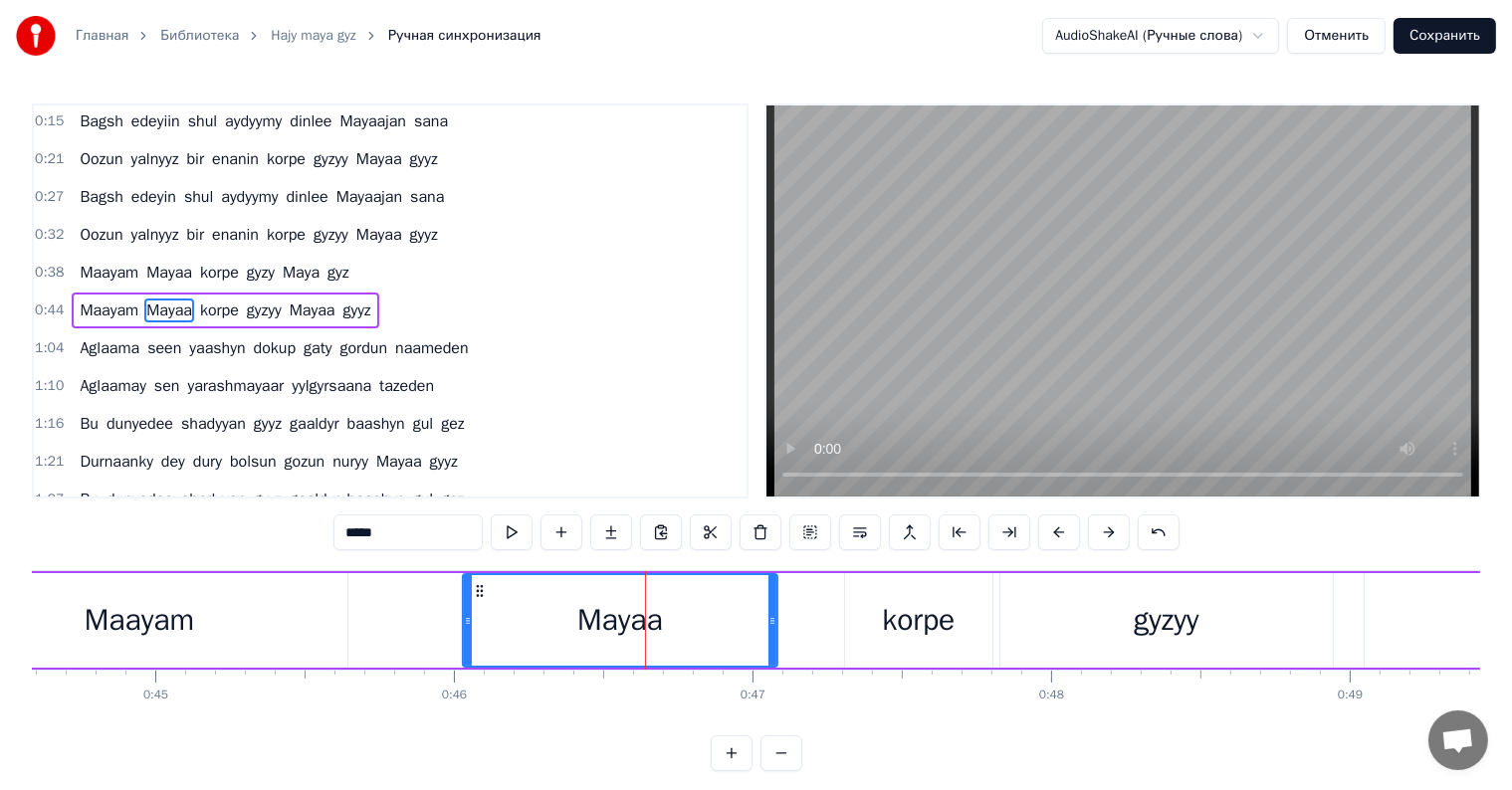 click on "*****" at bounding box center (408, 532) 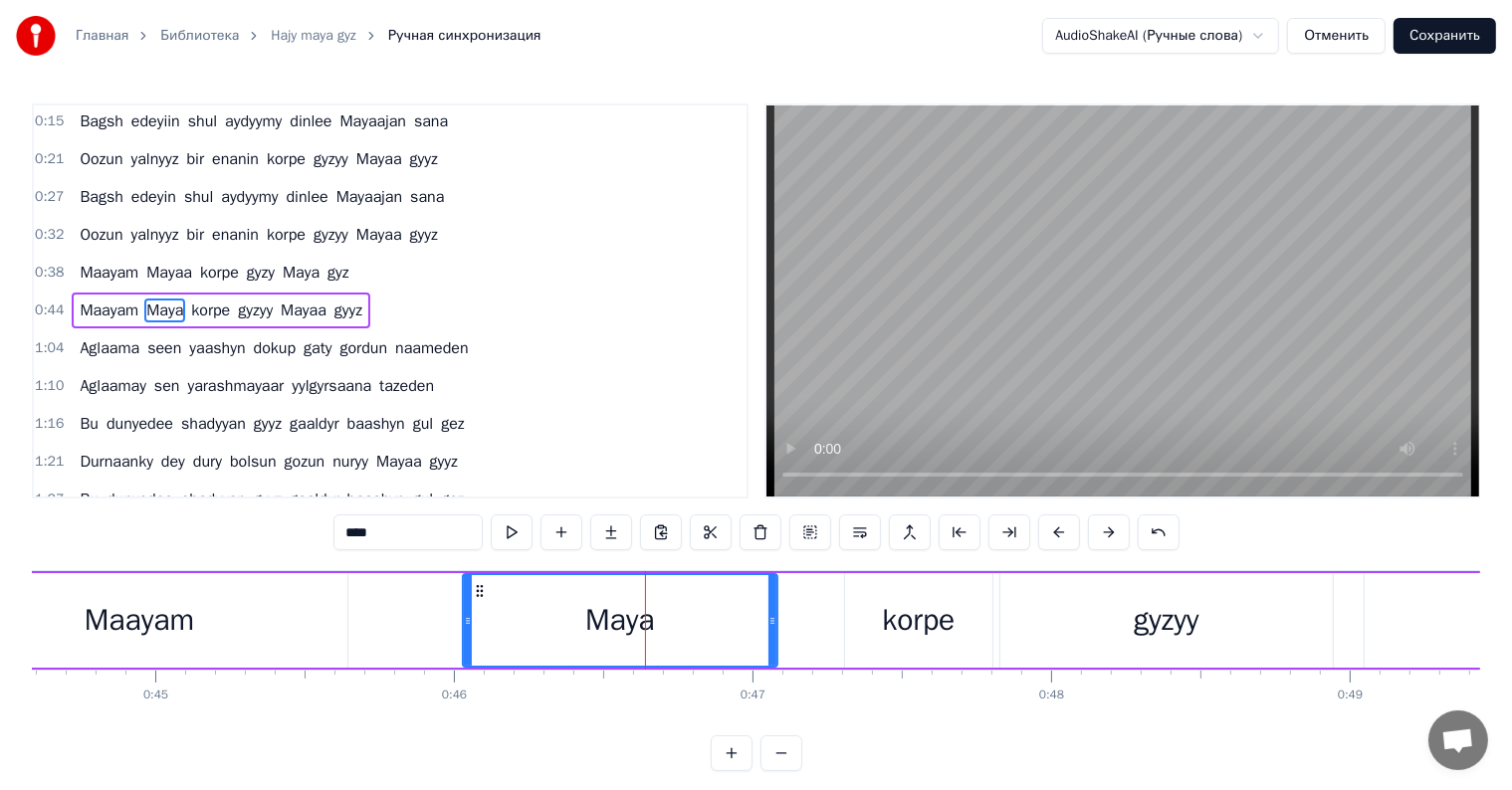 click on "0:03 Aylanaayyn [PERSON_NAME] Mayaa diyeen adynaa 0:09 Ozun yalnyyz bir enanin korpe gyzyy Mayaa gyyz 0:15 Bagsh edeyiin shul aydyymy dinlee Mayaajan sana 0:21 Oozun yalnyyz bir enanin korpe gyzyy Mayaa gyyz 0:27 Bagsh edeyin shul aydyymy dinlee Mayaajan sana 0:32 Oozun yalnyyz bir enanin korpe gyzyy Mayaa gyyz 0:38 Maayam Mayaa korpe gyzy Maya gyz 0:44 Maayam [PERSON_NAME] gyzyy Mayaa gyyz 1:04 Aglaama seen yaashyn dokup gaty gordun naameden 1:10 Aglaamay sen yarashmayaar yylgyrsaana tazeden 1:16 Bu dunyedee shadyyan gyyz gaaldyr baashyn gul gez 1:21 Durnaanky [PERSON_NAME] [PERSON_NAME] bolsun gozun nuryy Mayaa gyyz 1:27 Bu dunyedee shadyyan gyyz gaaldyr baashyn gul gez 1:33 Durnaanky [PERSON_NAME] [PERSON_NAME] bolsun gozun nuryy Mayaa gyyz 1:39 [PERSON_NAME] 1:44 [PERSON_NAME] 1:51 [PERSON_NAME] oglan [PERSON_NAME] yazyp Mayajany shat [PERSON_NAME] 2:08 Gaygy gamlaar bu dunyede Mayajany yaat eder 2:14 Bash gun pany yalancydyr garashmaaz geceeer 2:19 Bagshy sana nama yazar oba gyyzy Maya gyyz 2:25 Bash gun pany yalancyy garashmaz geceeer" at bounding box center [756, 300] 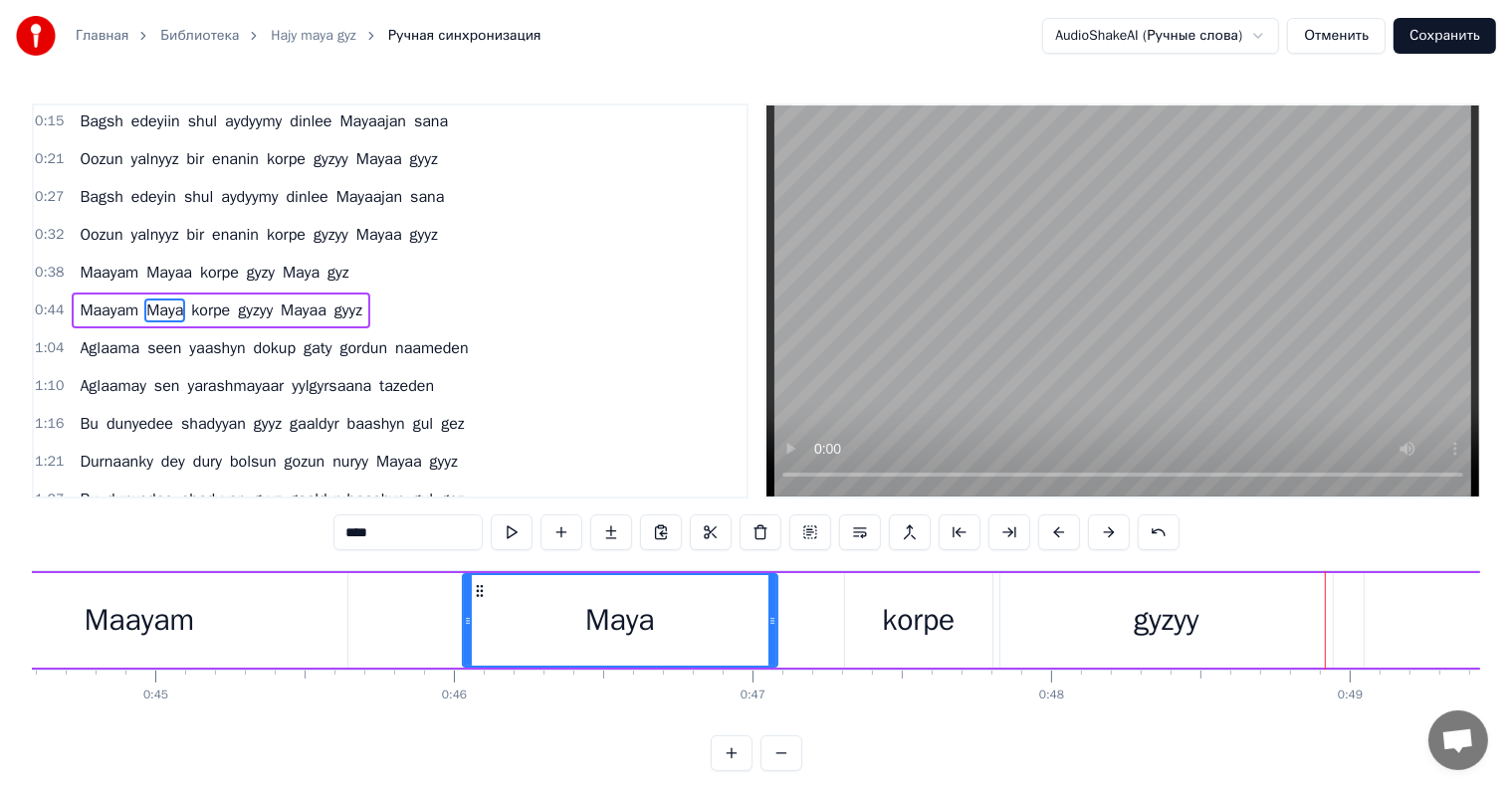 click on "0 0:01 0:02 0:03 0:04 0:05 0:06 0:07 0:08 0:09 0:10 0:11 0:12 0:13 0:14 0:15 0:16 0:17 0:18 0:19 0:20 0:21 0:22 0:23 0:24 0:25 0:26 0:27 0:28 0:29 0:30 0:31 0:32 0:33 0:34 0:35 0:36 0:37 0:38 0:39 0:40 0:41 0:42 0:43 0:44 0:45 0:46 0:47 0:48 0:49 0:50 0:51 0:52 0:53 0:54 0:55 0:56 0:57 0:58 0:59 1:00 1:01 1:02 1:03 1:04 1:05 1:06 1:07 1:08 1:09 1:10 1:11 1:12 1:13 1:14 1:15 1:16 1:17 1:18 1:19 1:20 1:21 1:22 1:23 1:24 1:25 1:26 1:27 1:28 1:29 1:30 1:31 1:32 1:33 1:34 1:35 1:36 1:37 1:38 1:39 1:40 1:41 1:42 1:43 1:44 1:45 1:46 1:47 1:48 1:49 1:50 1:51 1:52 1:53 1:54 1:55 1:56 1:57 1:58 1:59 2:00 2:01 2:02 2:03 2:04 2:05 2:06 2:07 2:08 2:09 2:10 2:11 2:12 2:13 2:14 2:15 2:16 2:17 2:18 2:19 2:20 2:21 2:22 2:23 2:24 2:25 2:26 2:27 2:28 2:29 2:30 2:31 2:32 2:33 2:34 2:35 2:36 2:37 2:38 2:39 2:40 2:41 2:42 2:43 2:44 2:45 2:46 2:47 2:48 2:49 2:50 2:51 2:52 2:53 2:54 2:55 2:56 2:57 2:58 2:59 3:00 3:01 3:02 3:03" at bounding box center [14162, 686] 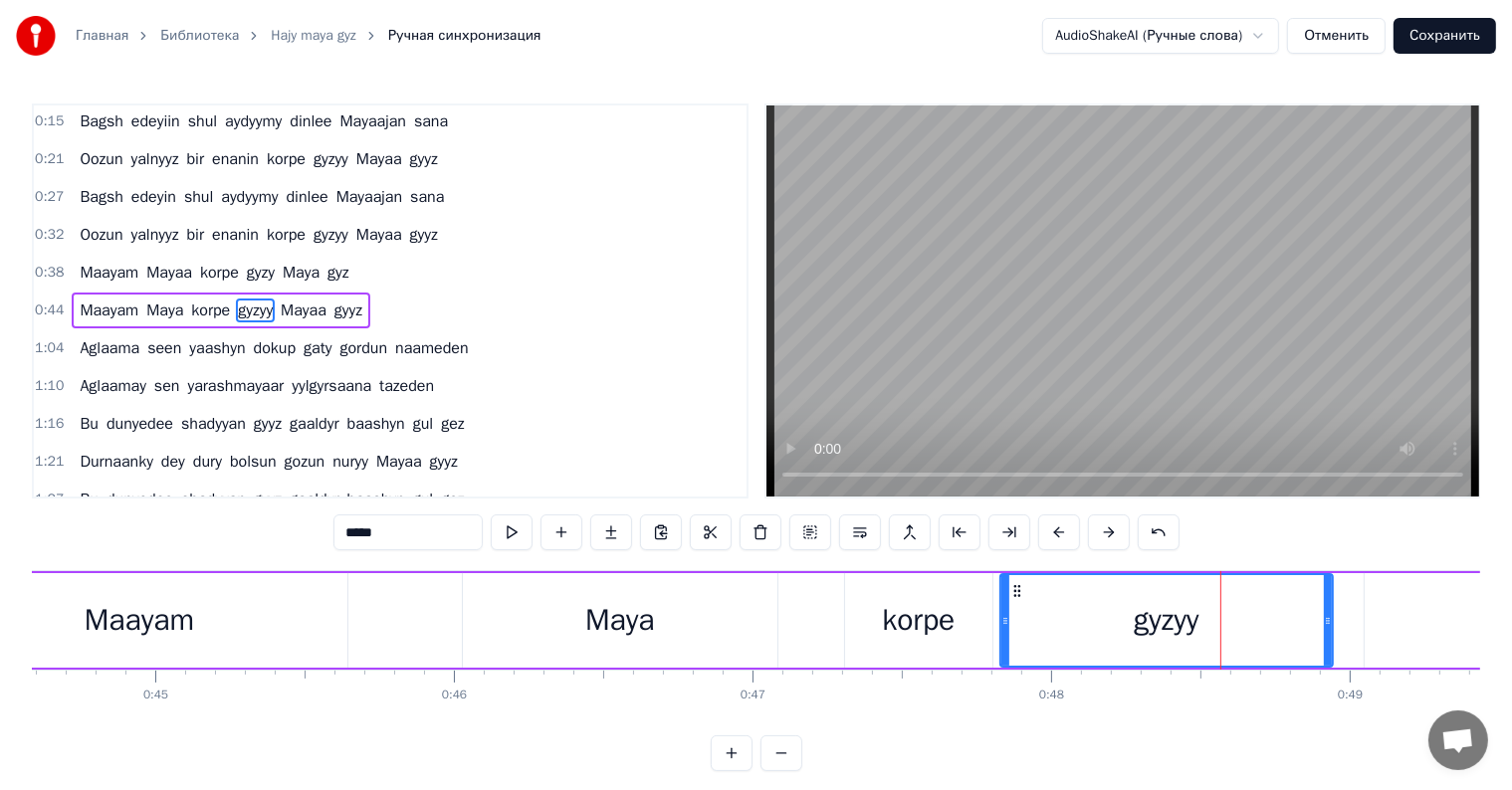click on "*****" at bounding box center (408, 532) 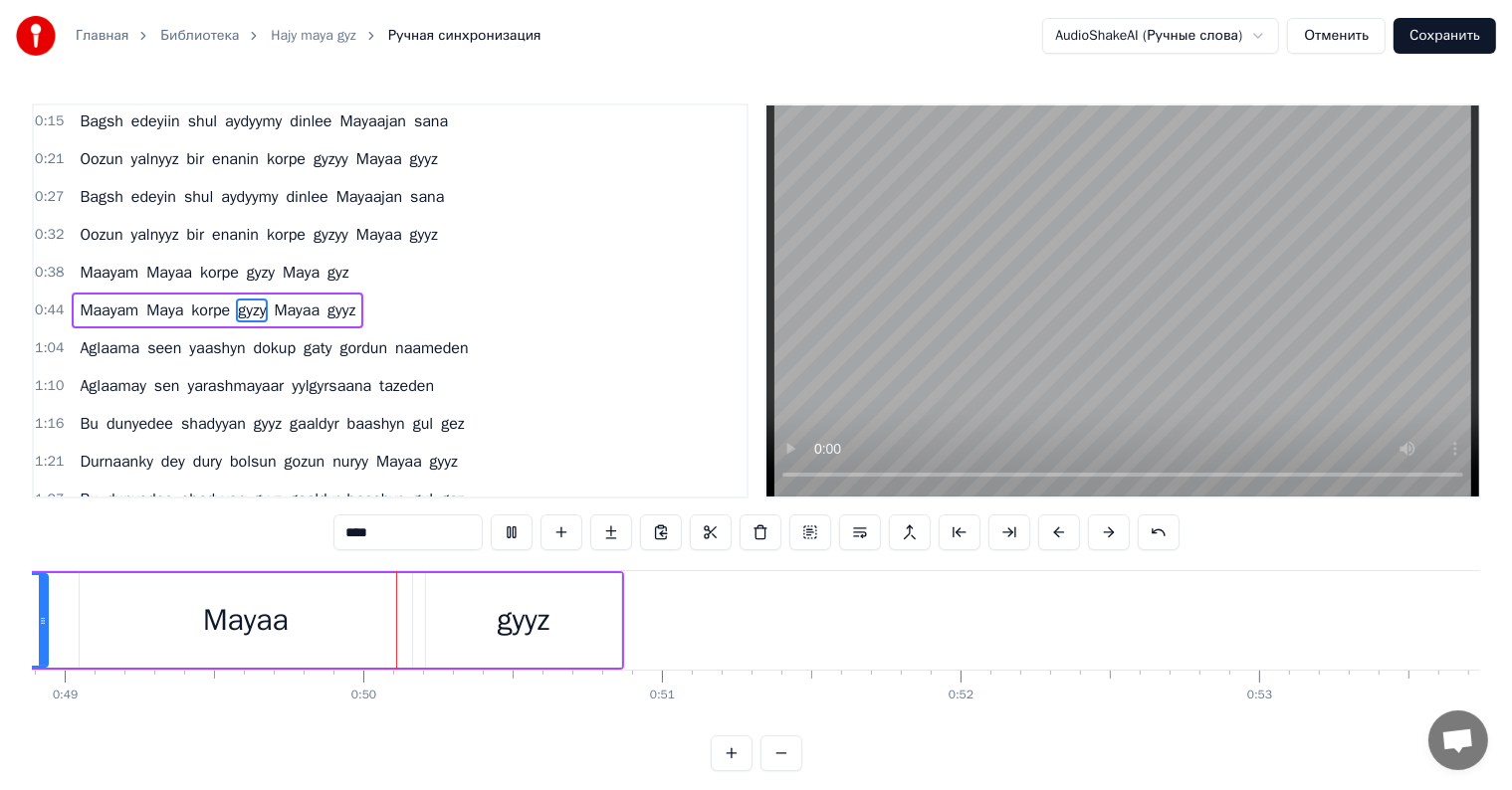 scroll, scrollTop: 0, scrollLeft: 14624, axis: horizontal 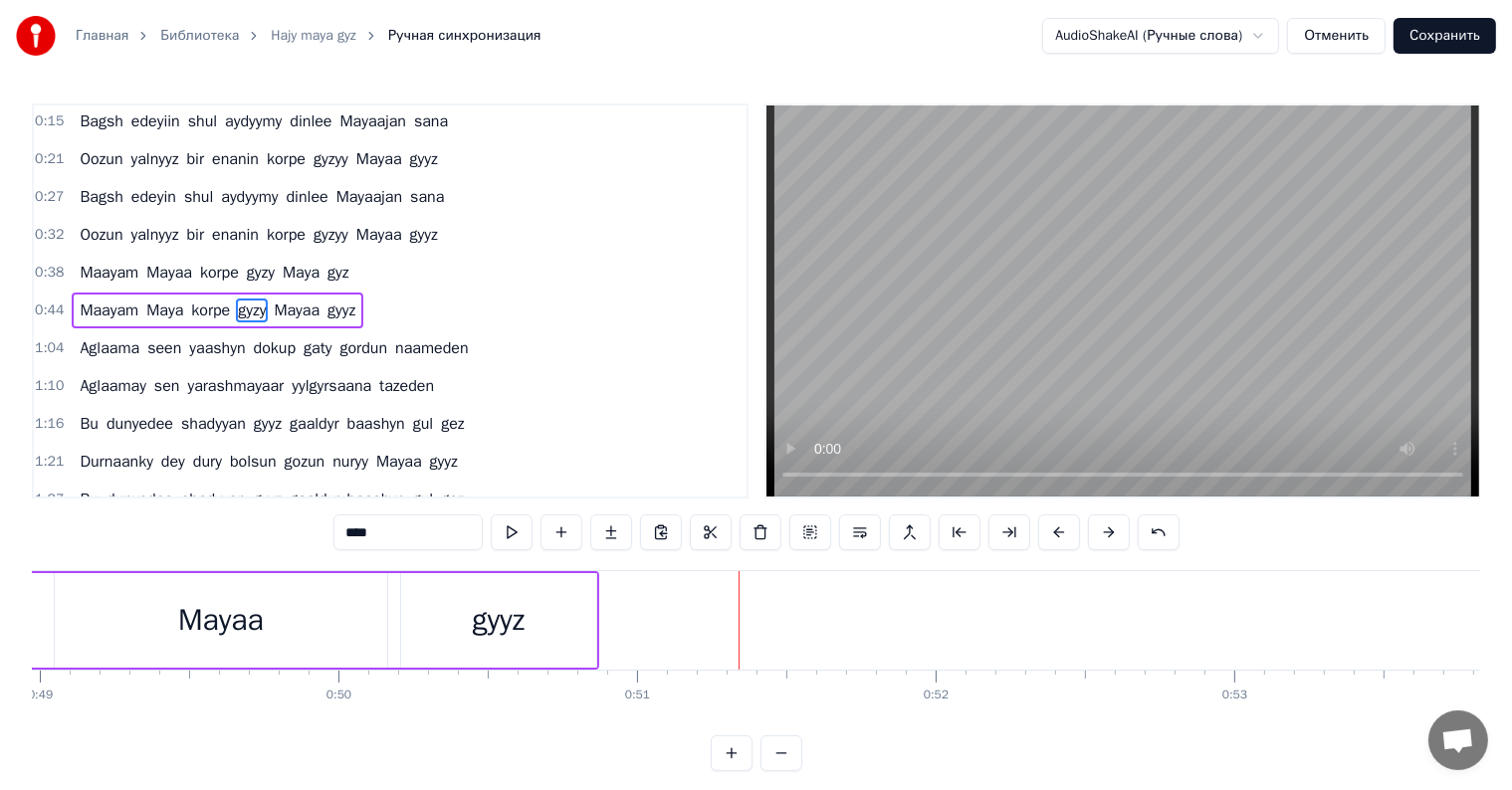 click on "gyyz" at bounding box center [499, 620] 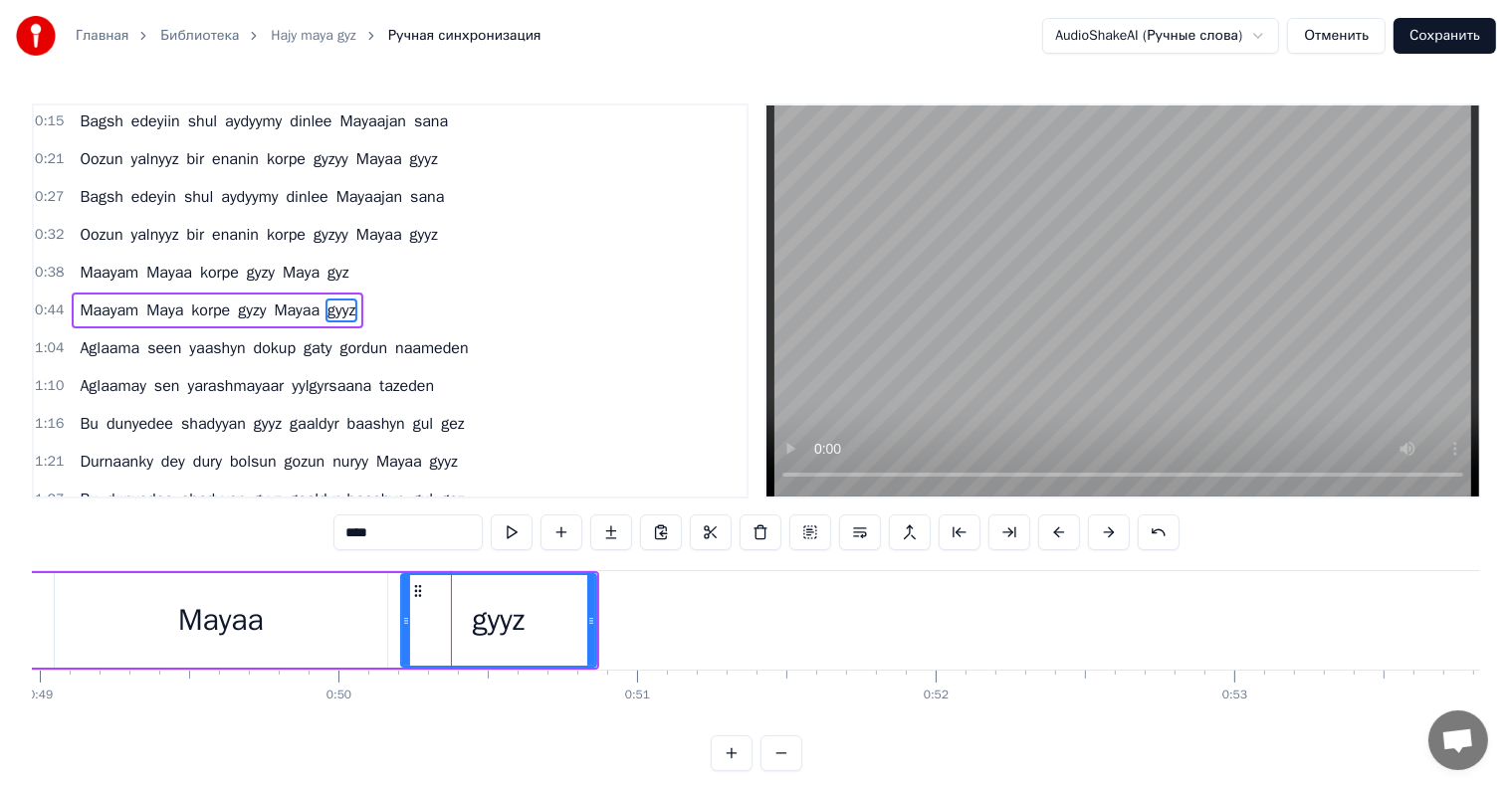 drag, startPoint x: 352, startPoint y: 528, endPoint x: 384, endPoint y: 524, distance: 32.24903 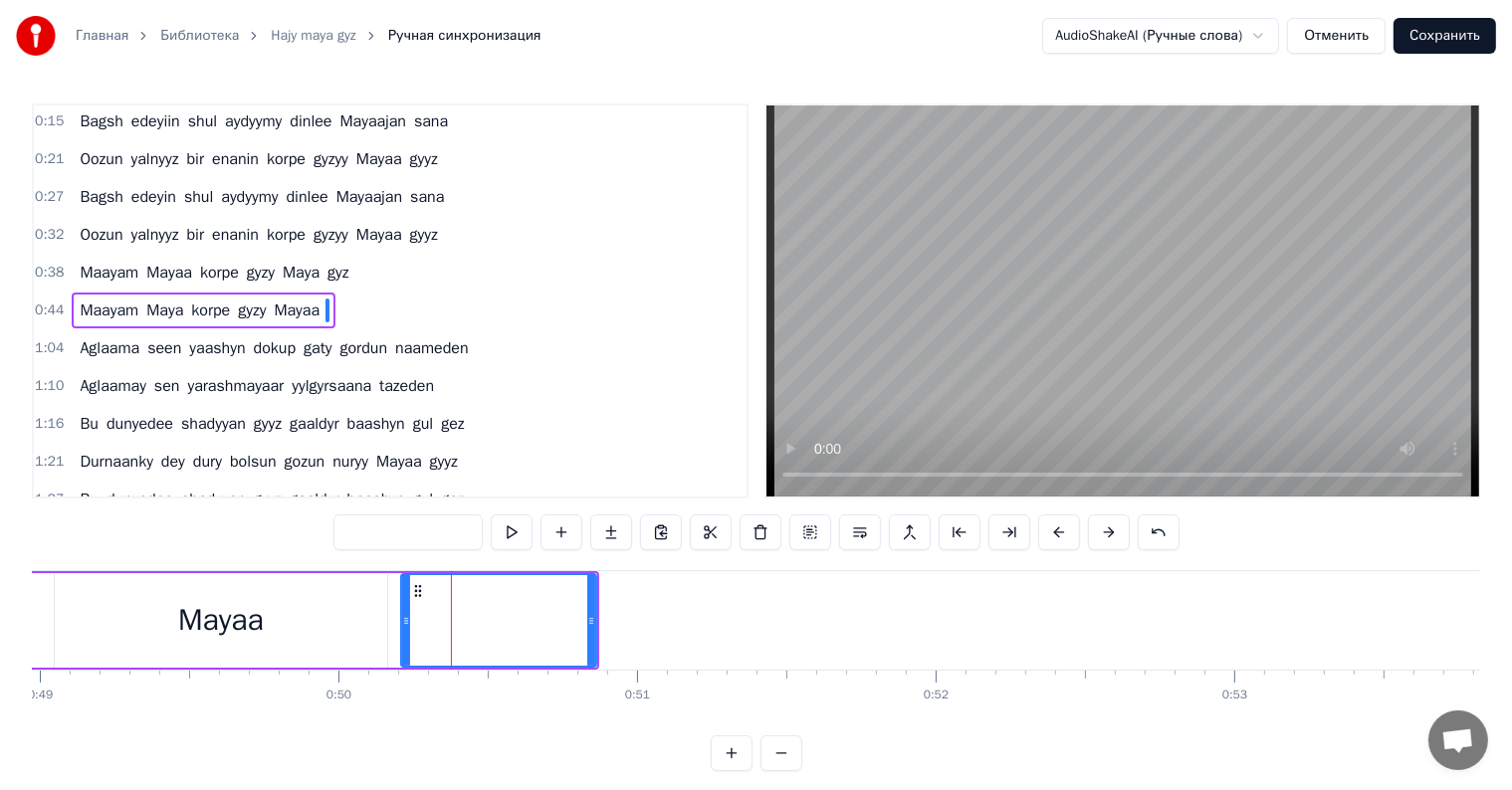 click on "Mayaa" at bounding box center (221, 620) 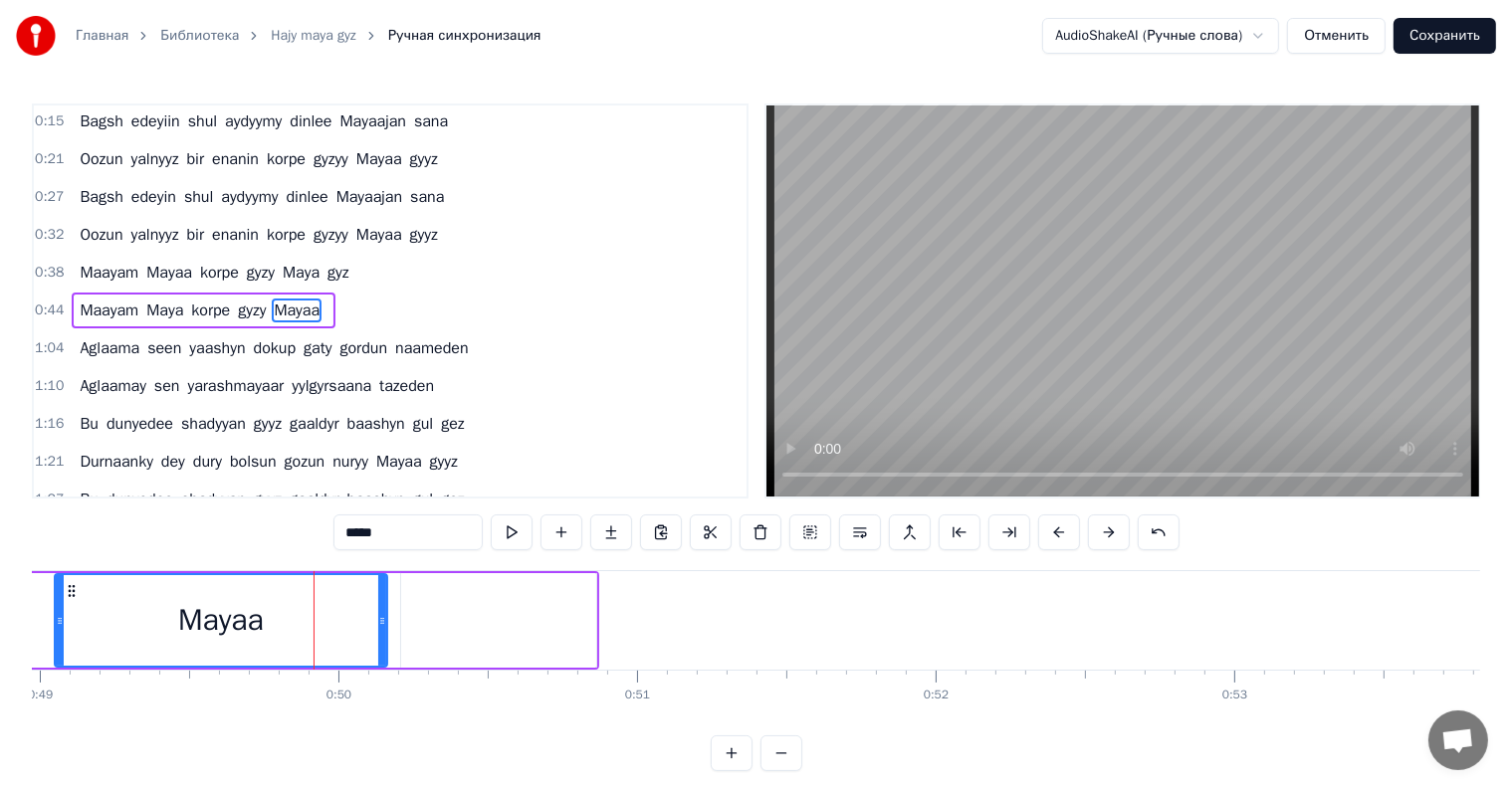 click on "[PERSON_NAME] [PERSON_NAME]" at bounding box center [-391, 620] 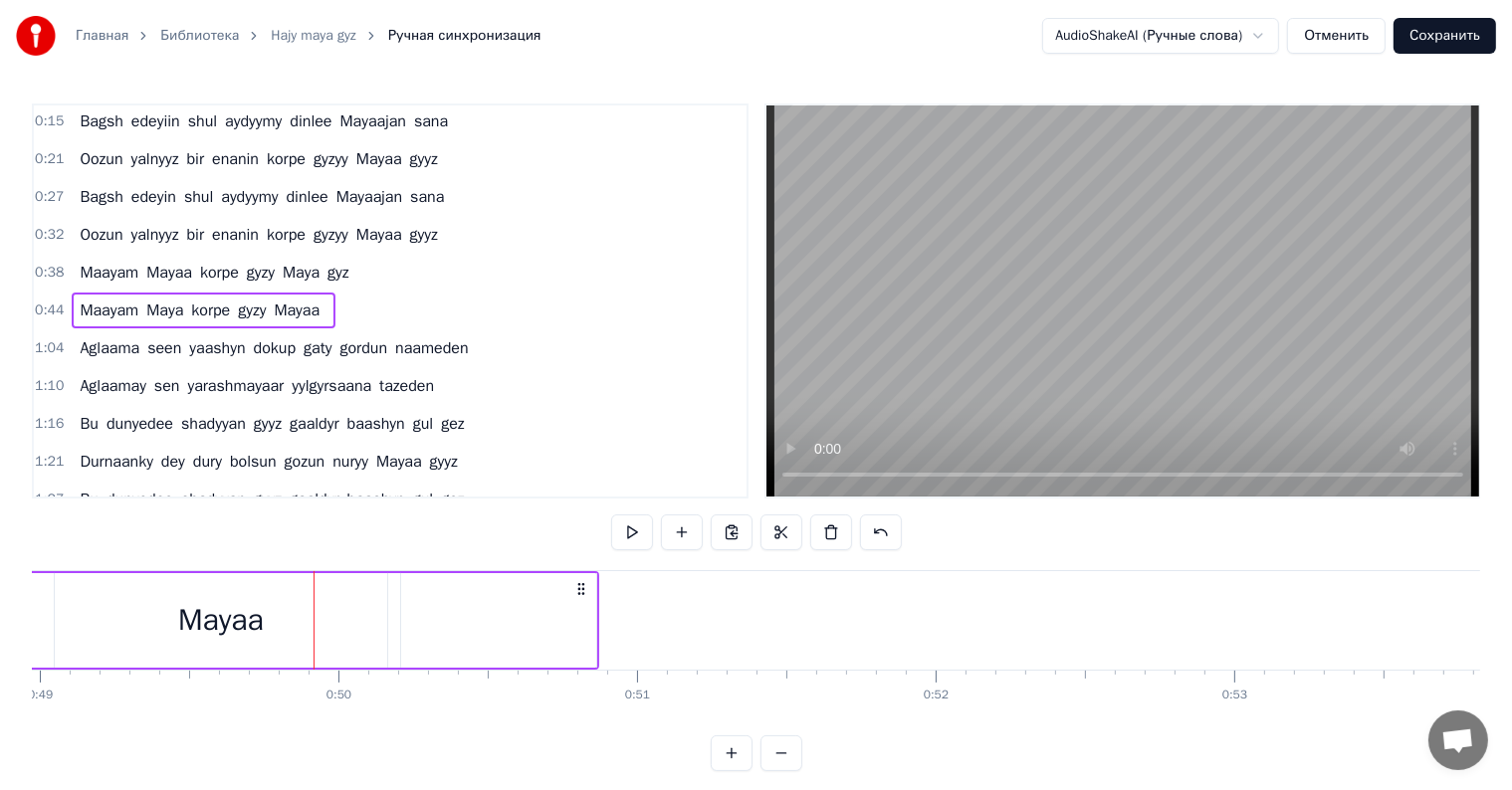 scroll, scrollTop: 0, scrollLeft: 14541, axis: horizontal 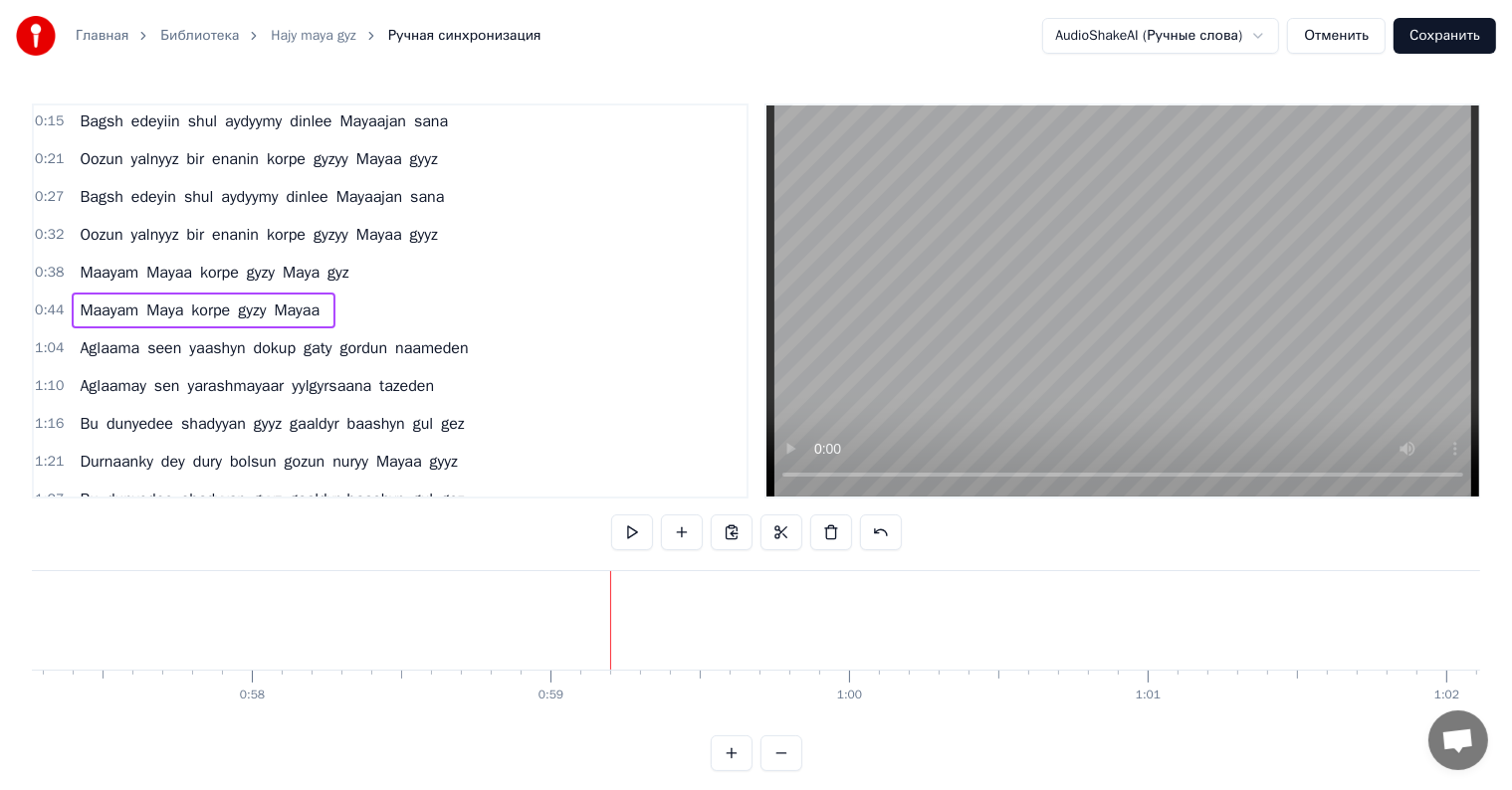 type 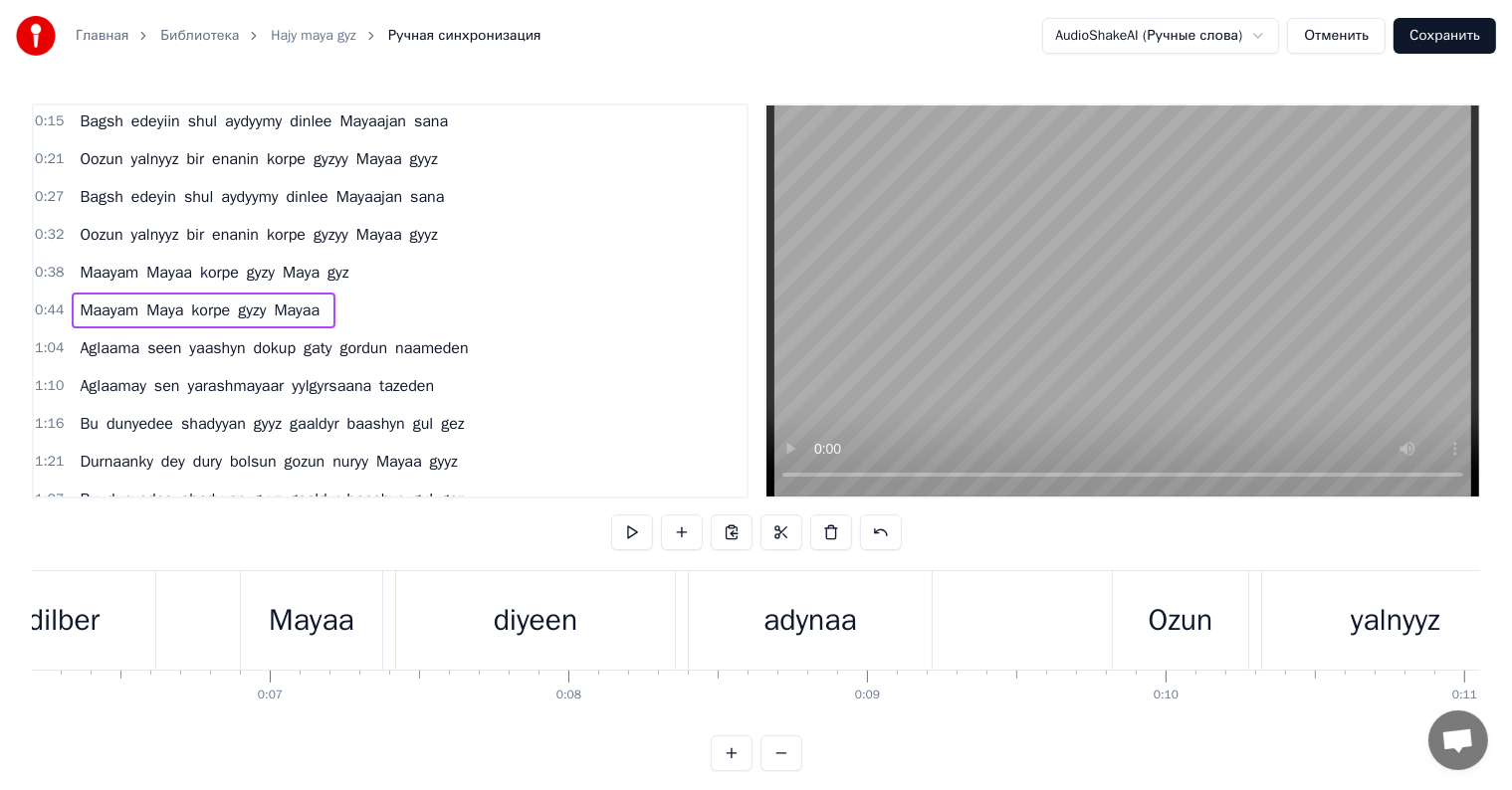 scroll, scrollTop: 0, scrollLeft: 0, axis: both 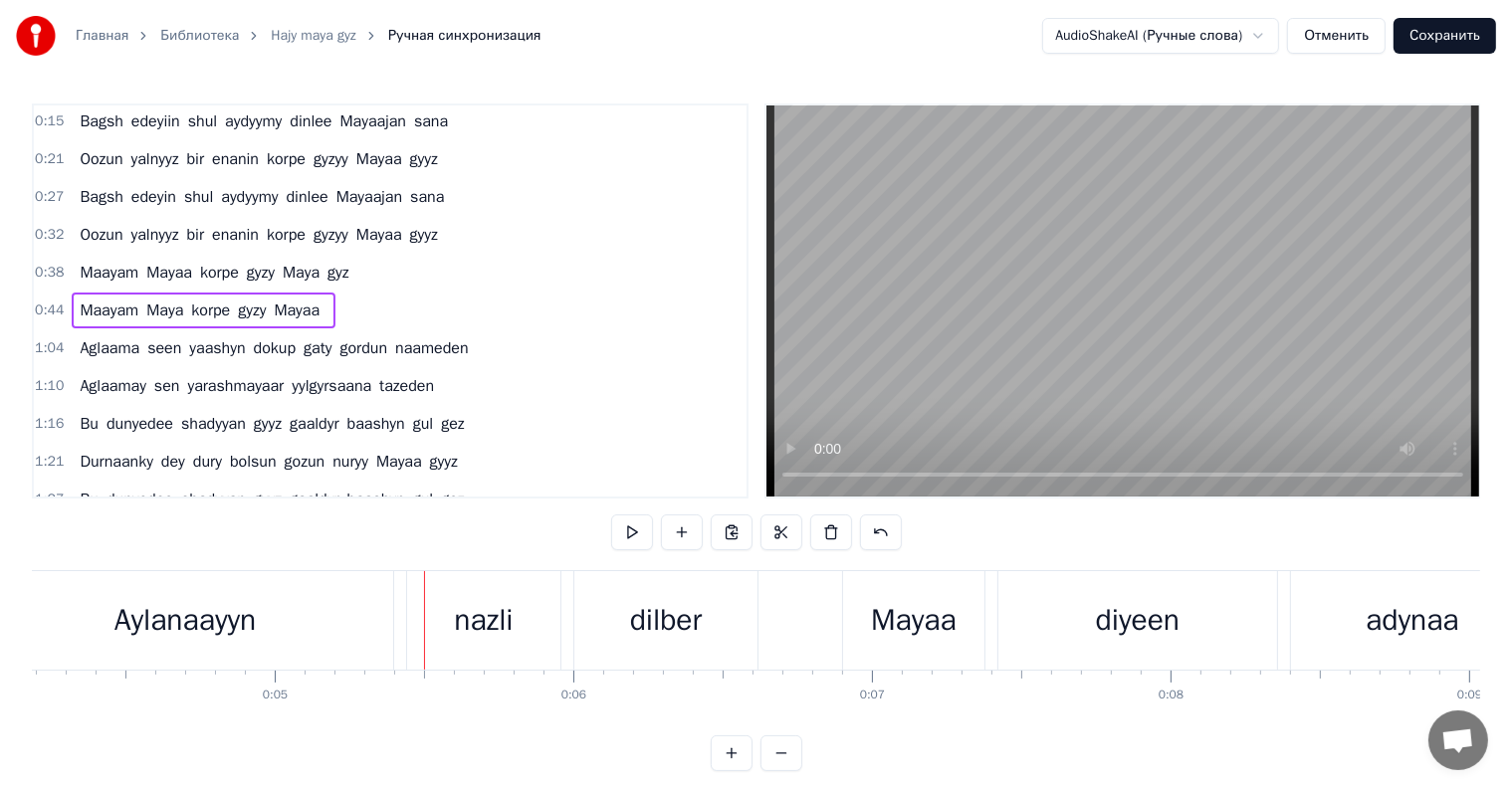 click on "Aylanaayyn" at bounding box center [185, 620] 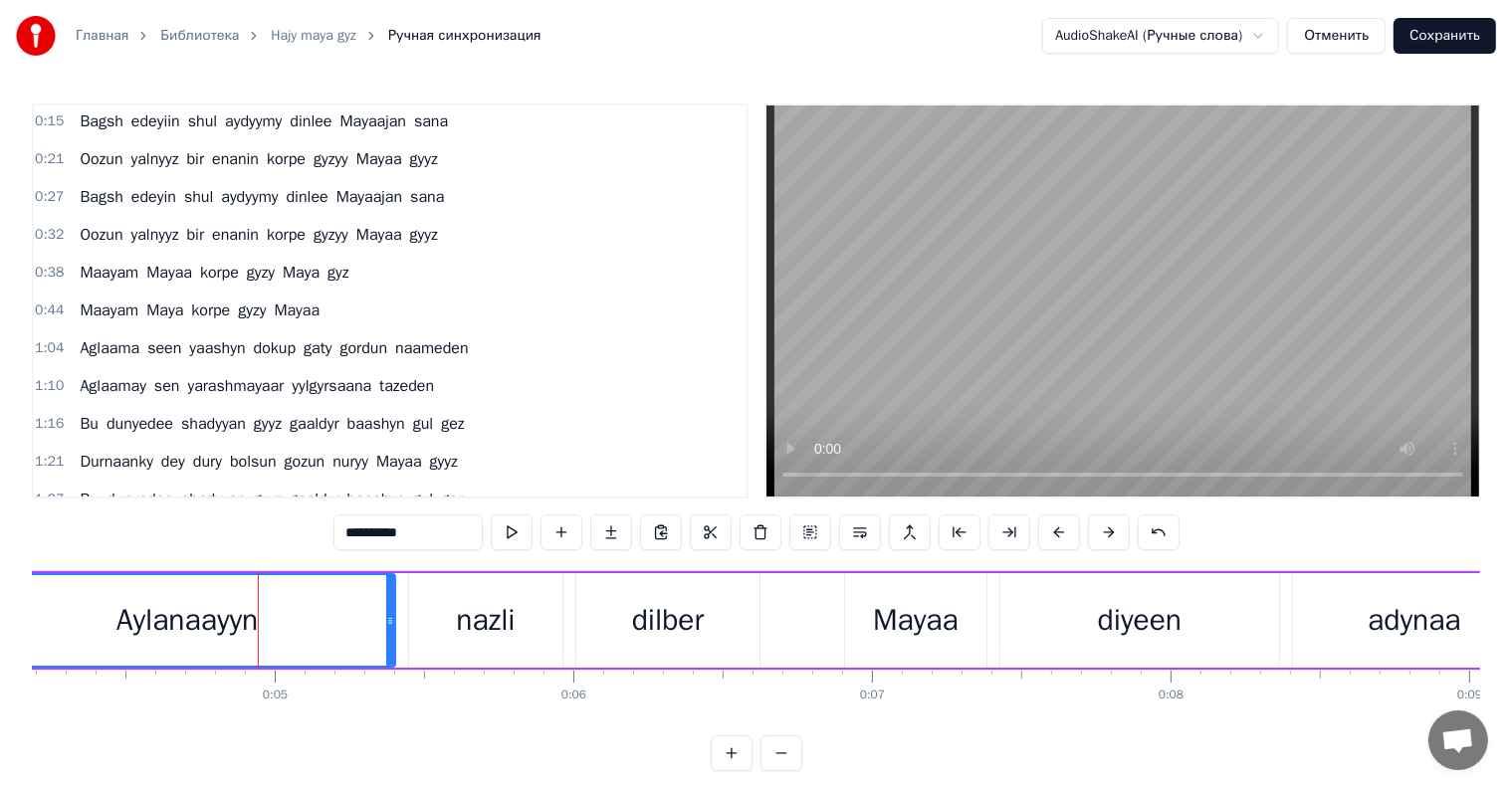 scroll, scrollTop: 0, scrollLeft: 0, axis: both 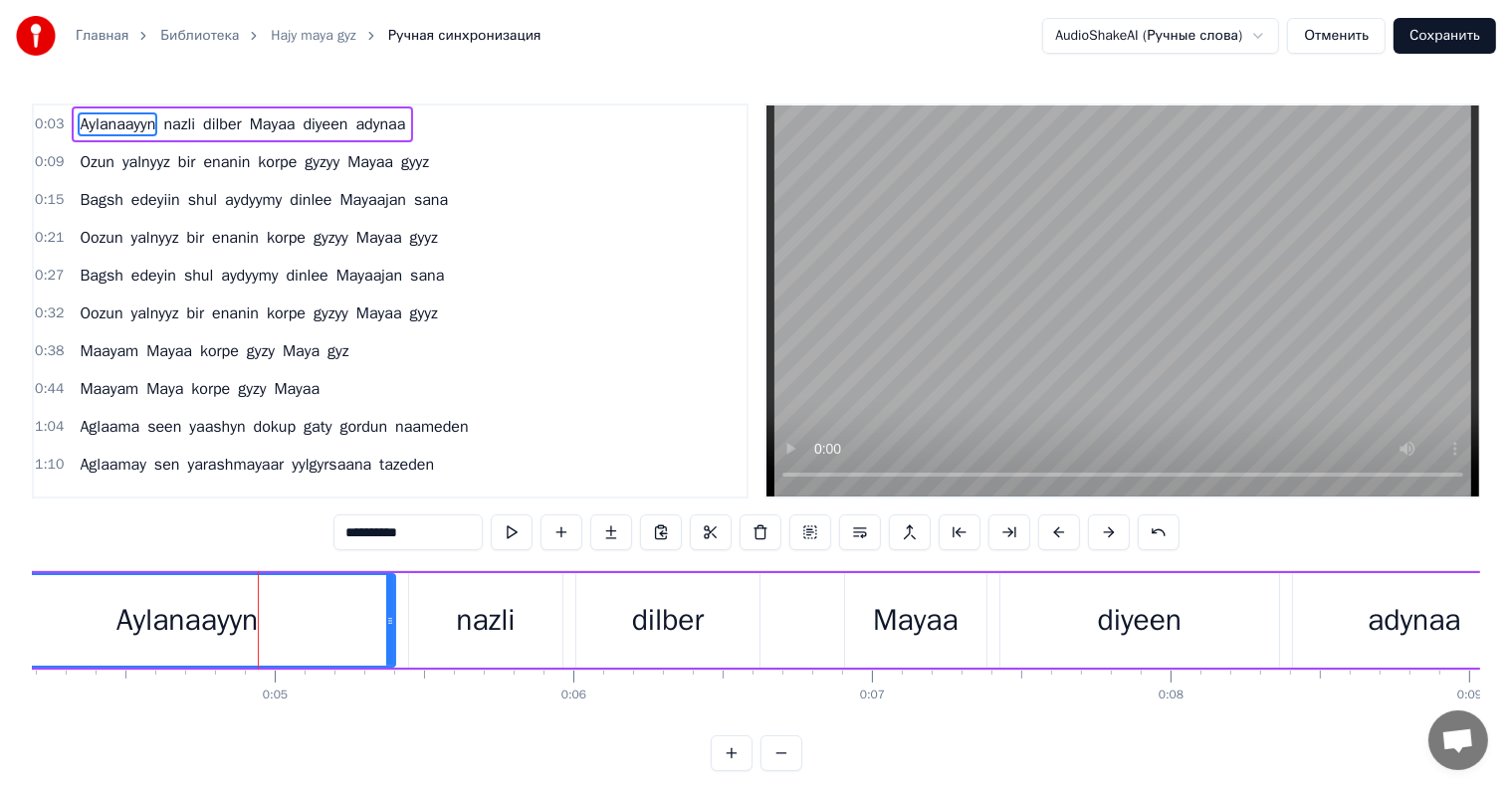 click on "**********" at bounding box center [408, 532] 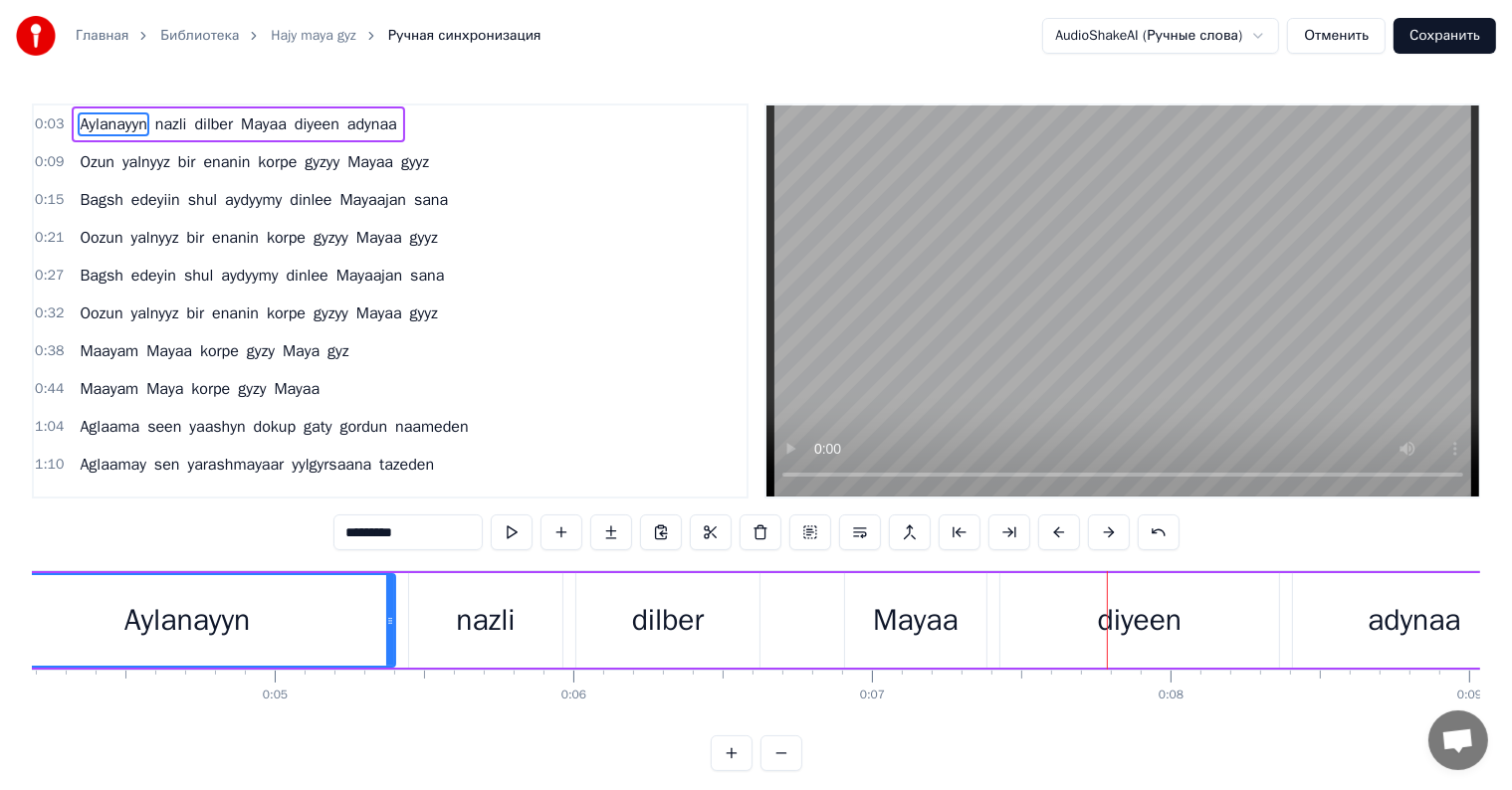 click on "Mayaa" at bounding box center (916, 620) 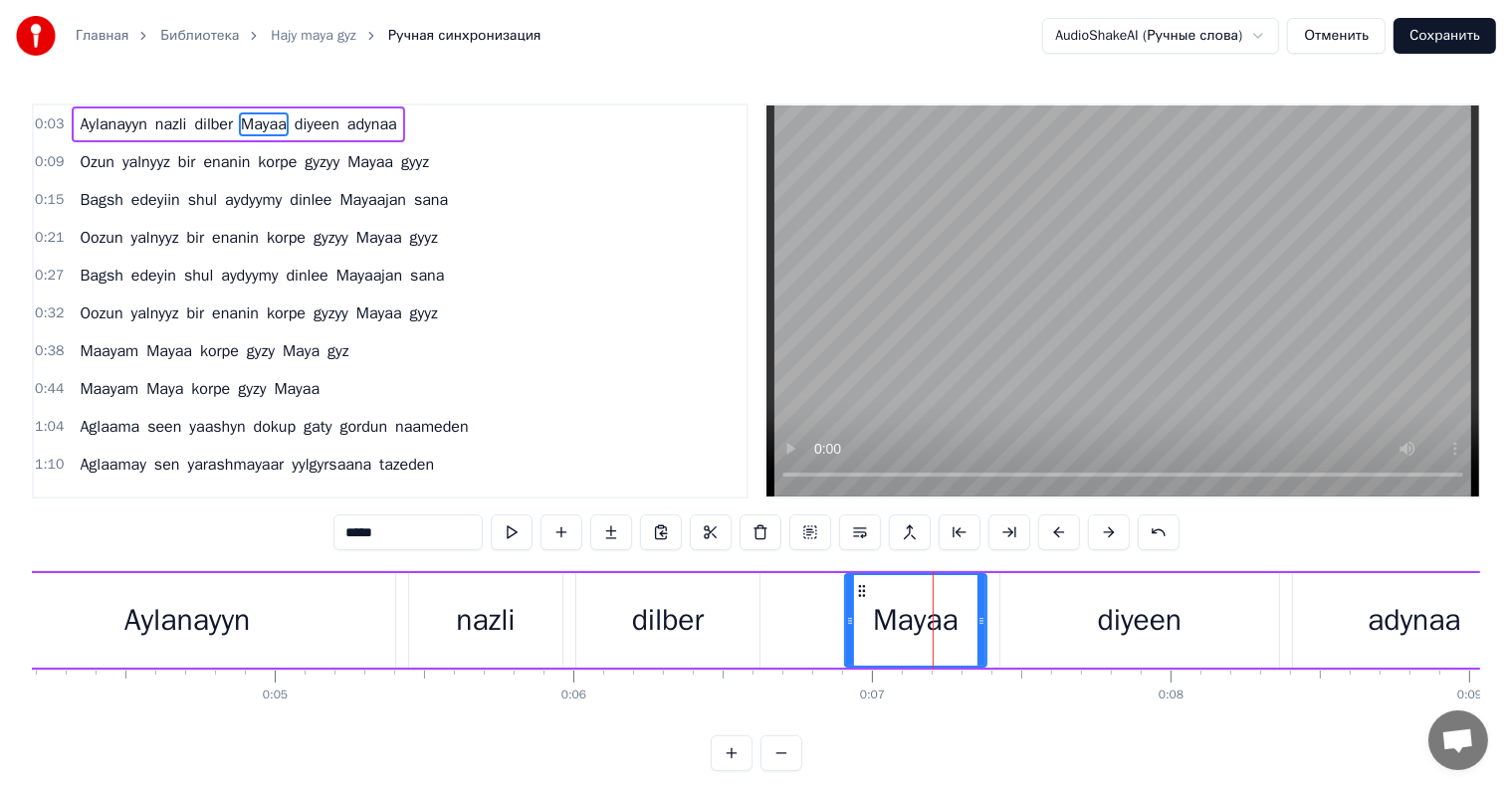 click on "*****" at bounding box center [408, 532] 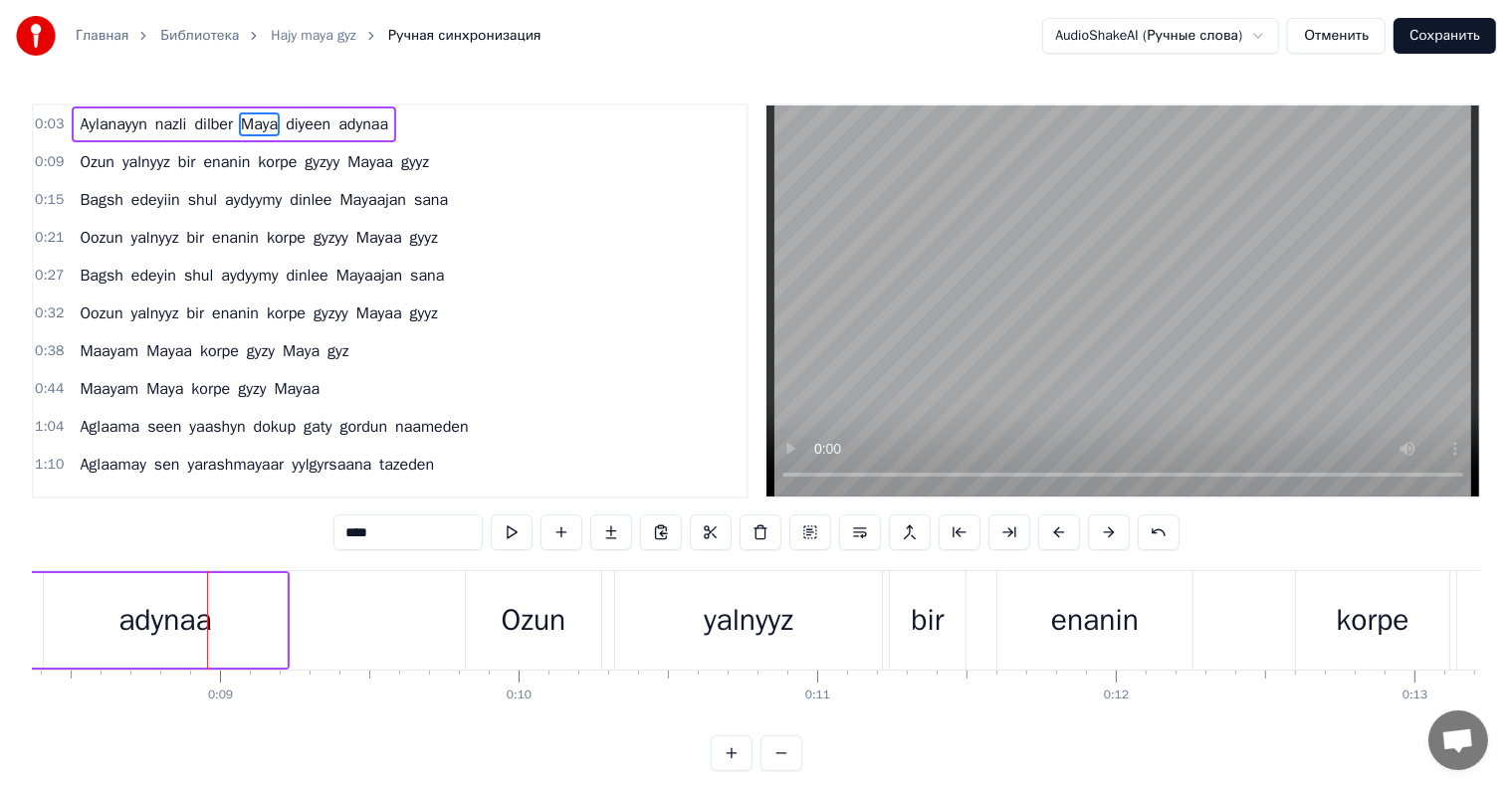 scroll, scrollTop: 0, scrollLeft: 2501, axis: horizontal 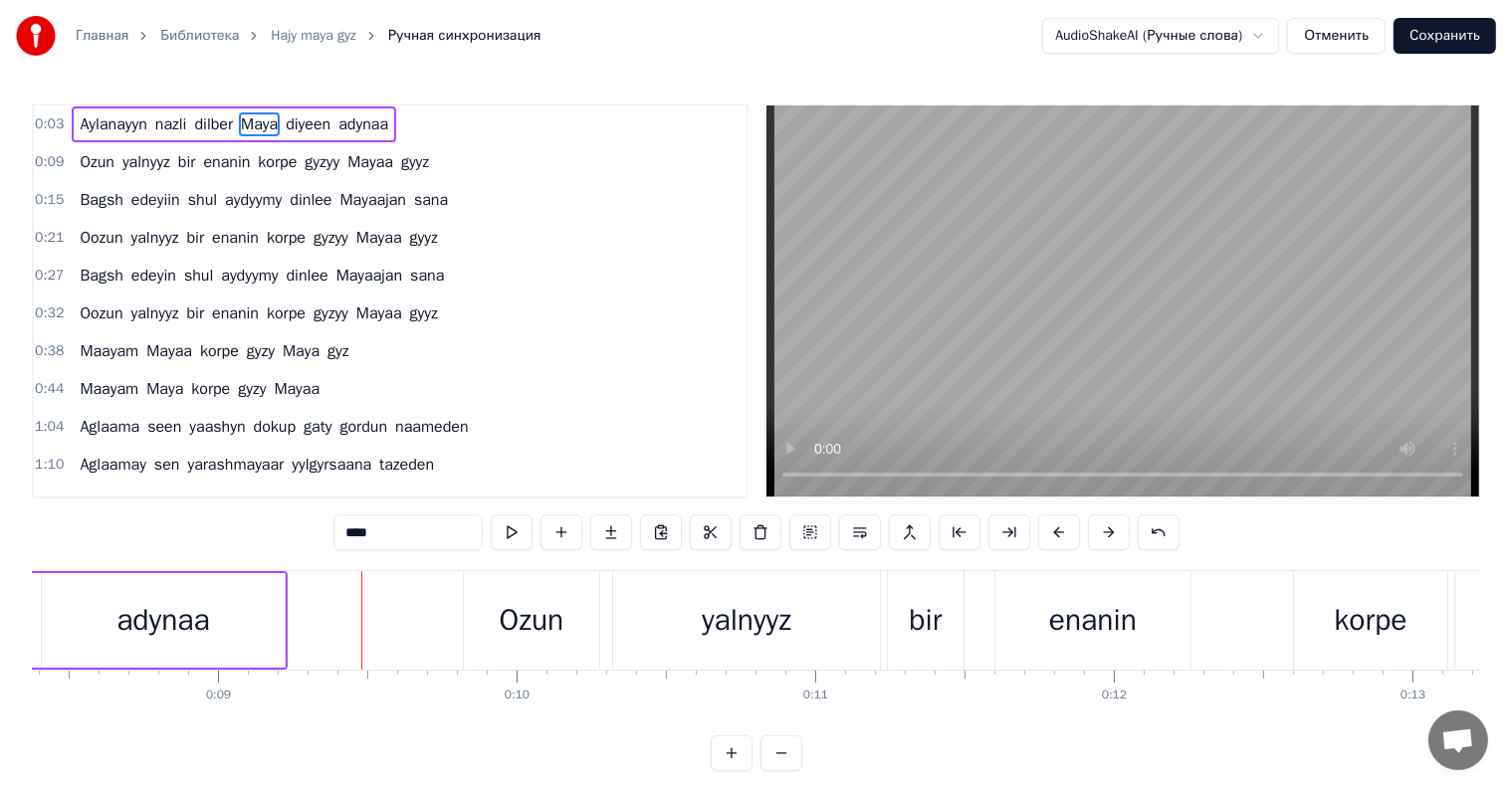 click on "adynaa" at bounding box center [162, 620] 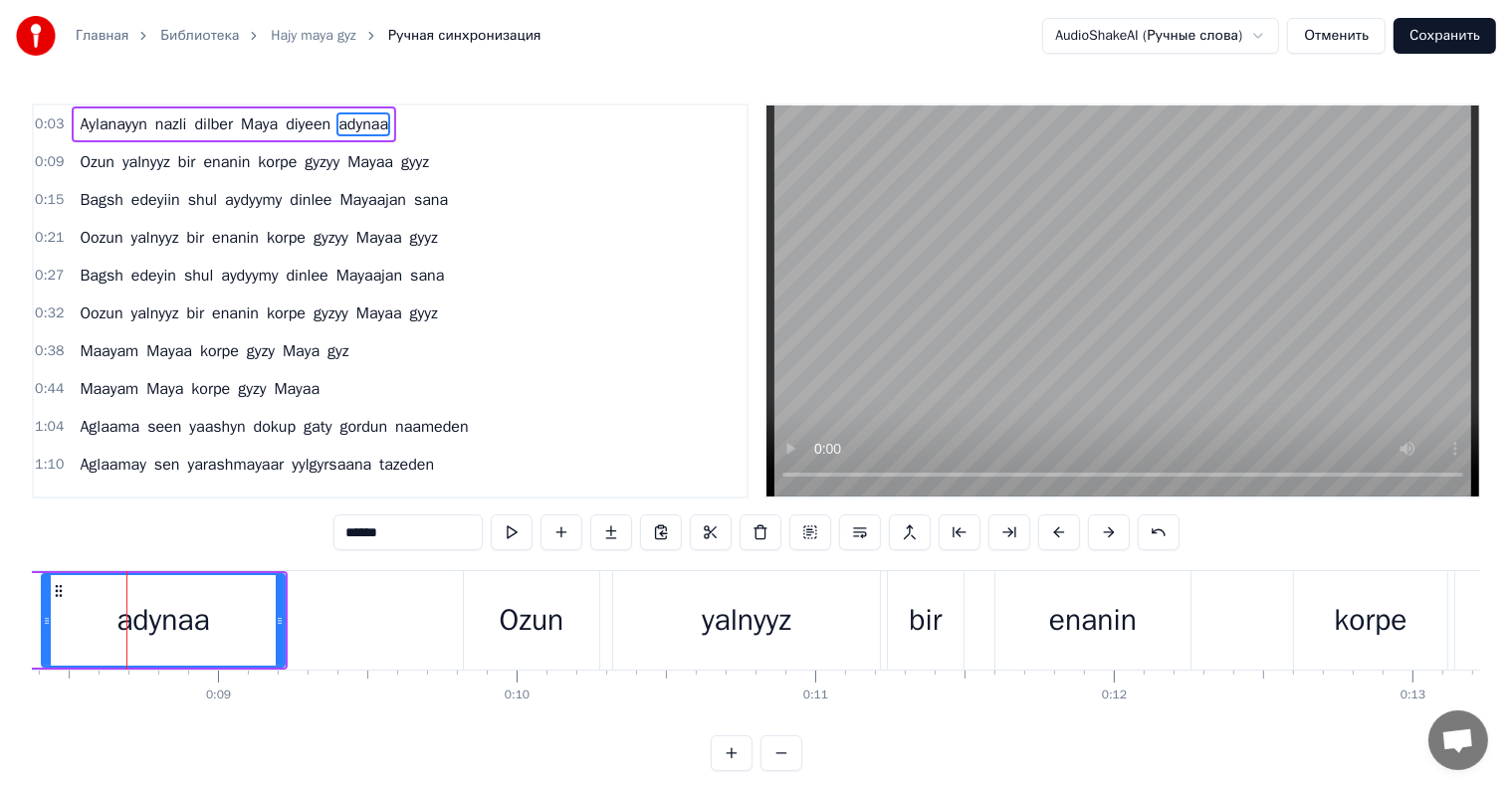 scroll, scrollTop: 0, scrollLeft: 2496, axis: horizontal 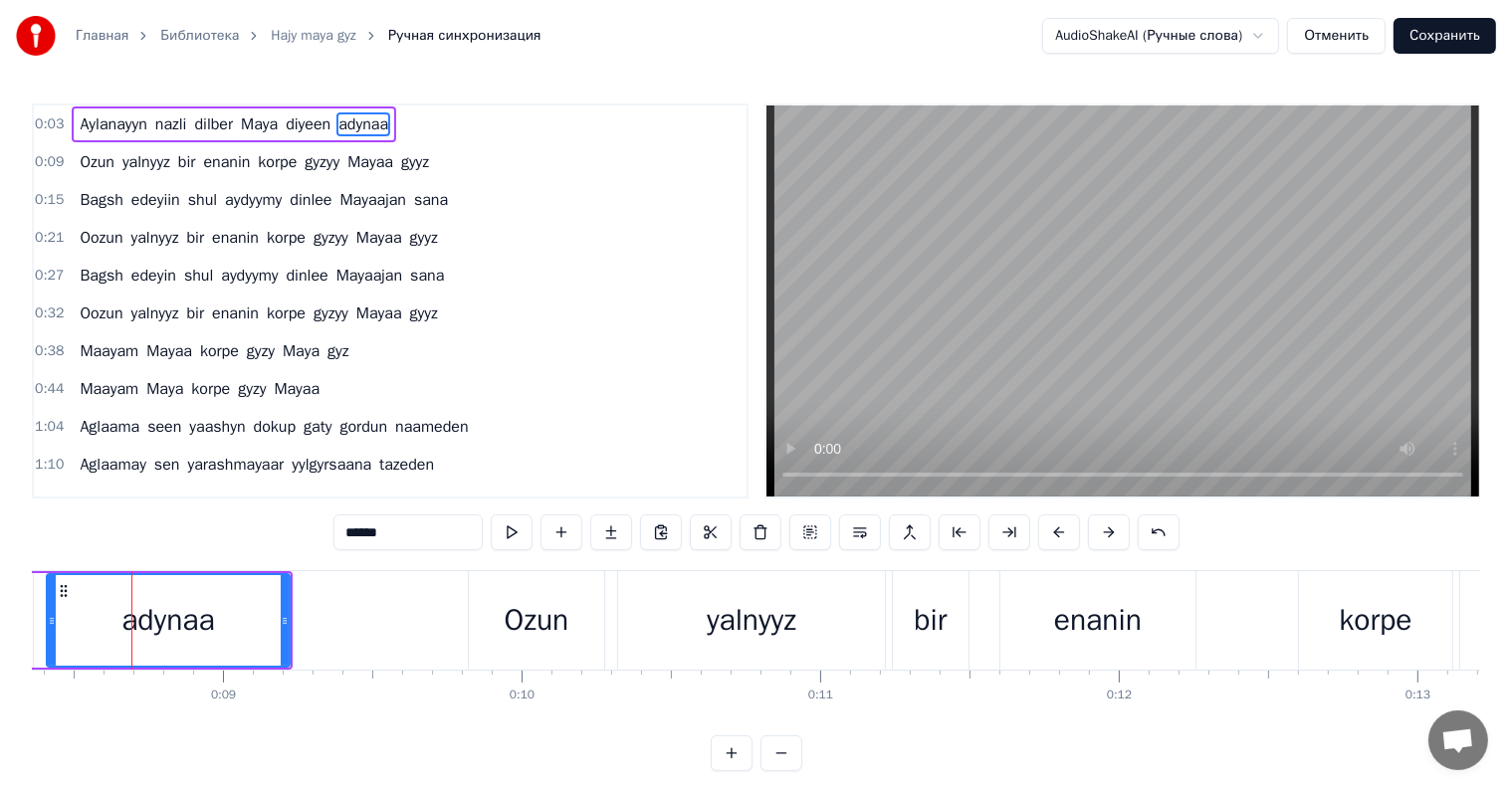 click on "******" at bounding box center [408, 532] 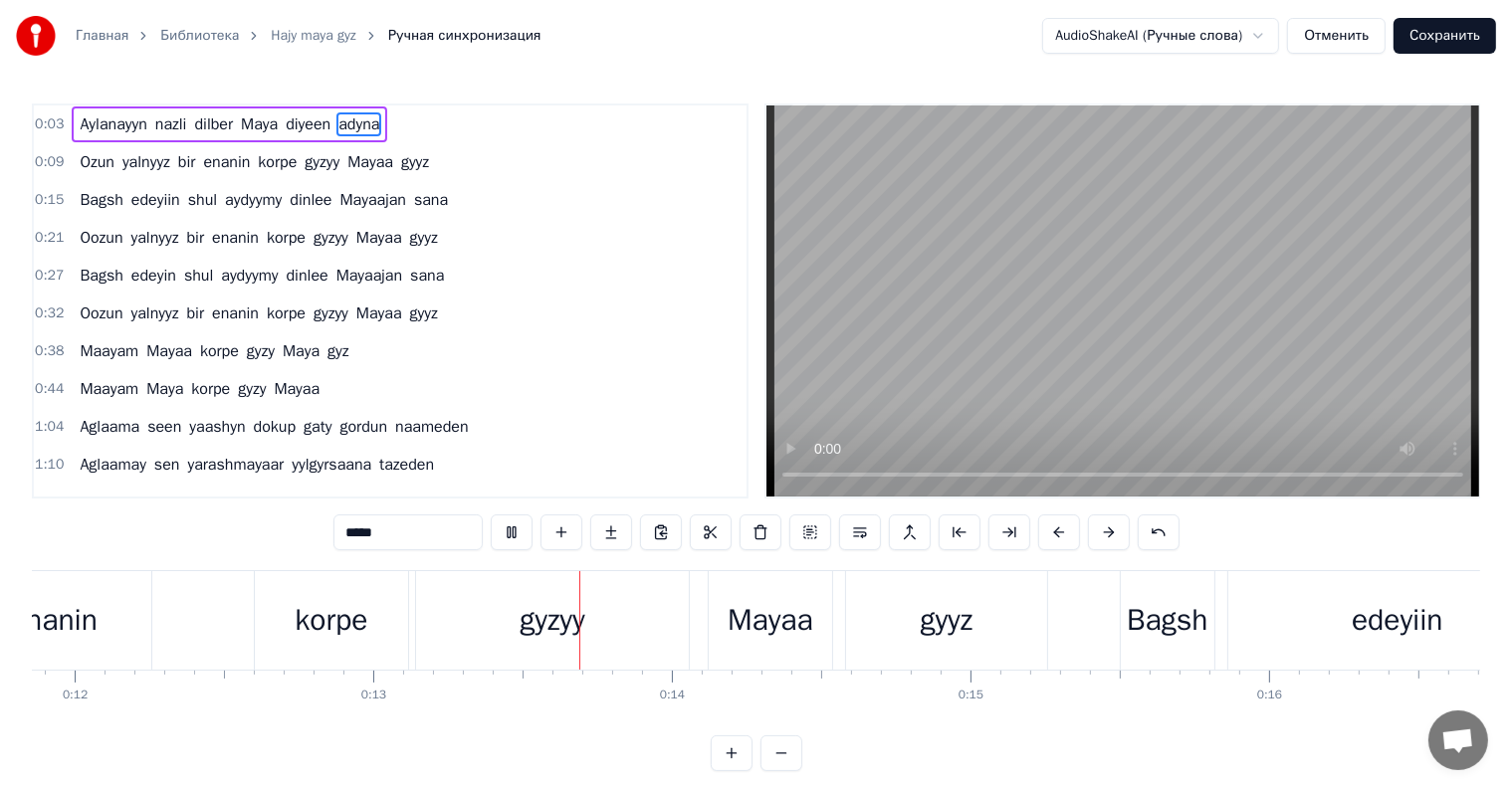 scroll, scrollTop: 0, scrollLeft: 3783, axis: horizontal 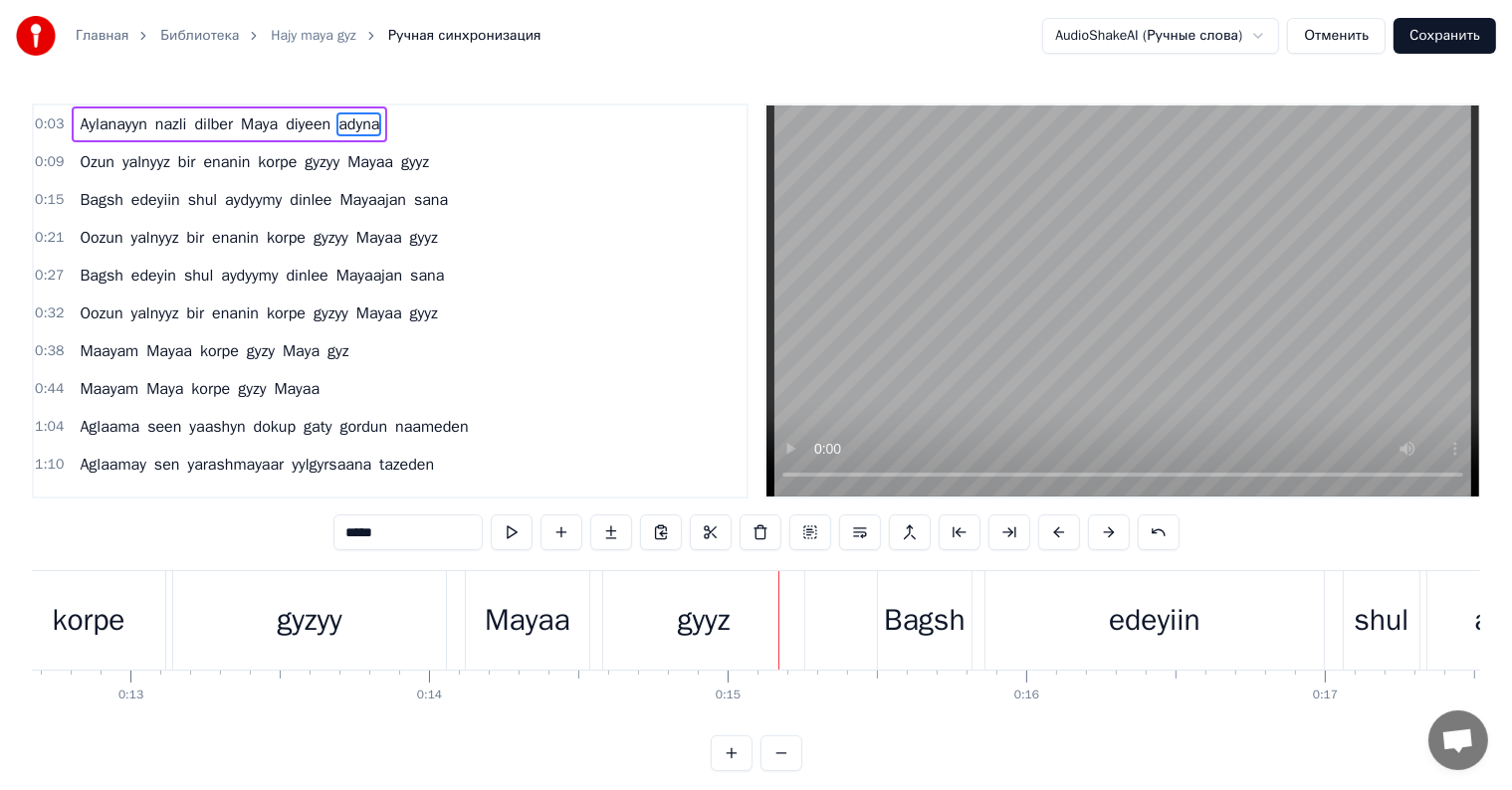 click on "Mayaa" at bounding box center [528, 620] 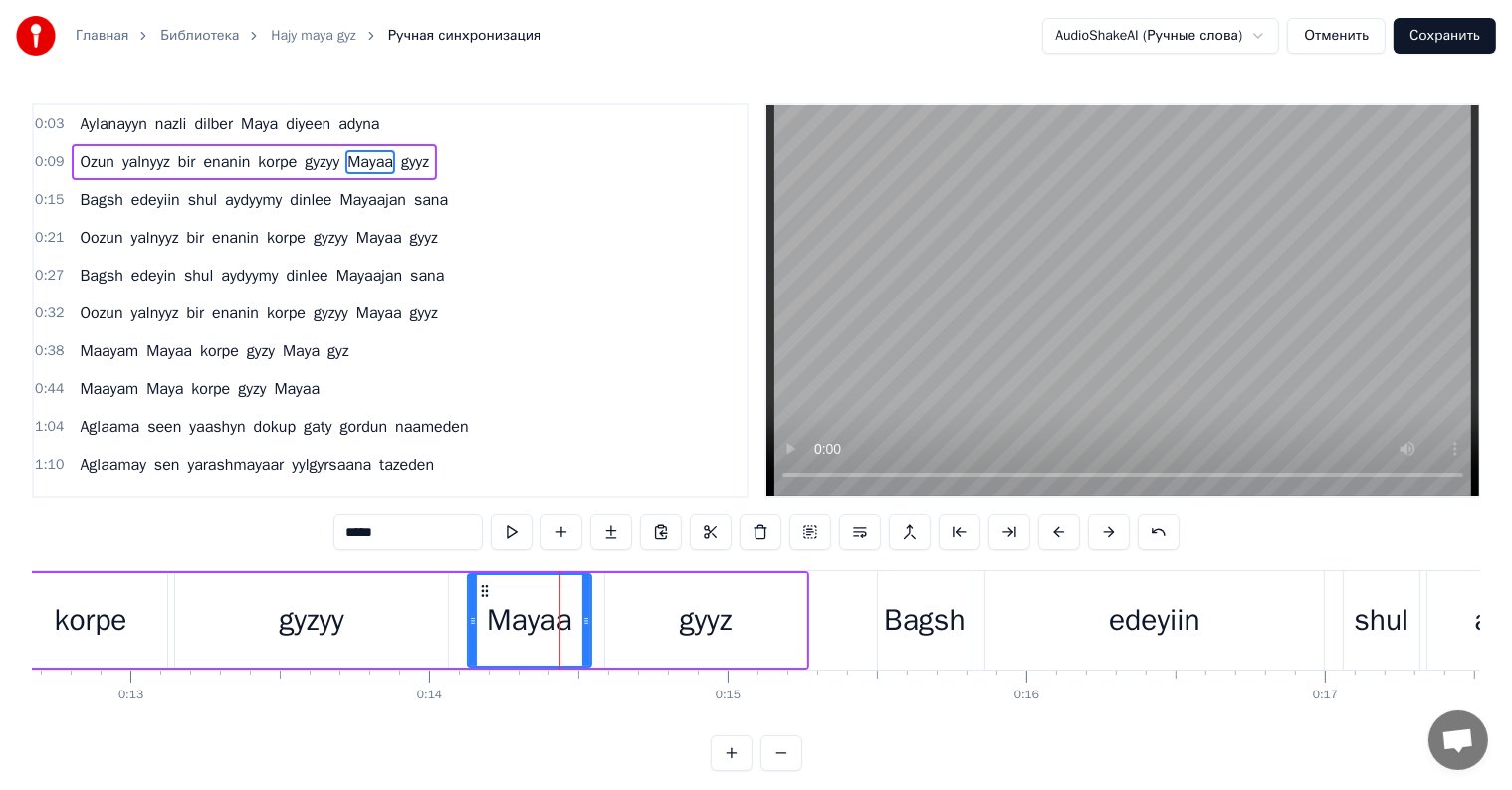 click on "*****" at bounding box center (408, 532) 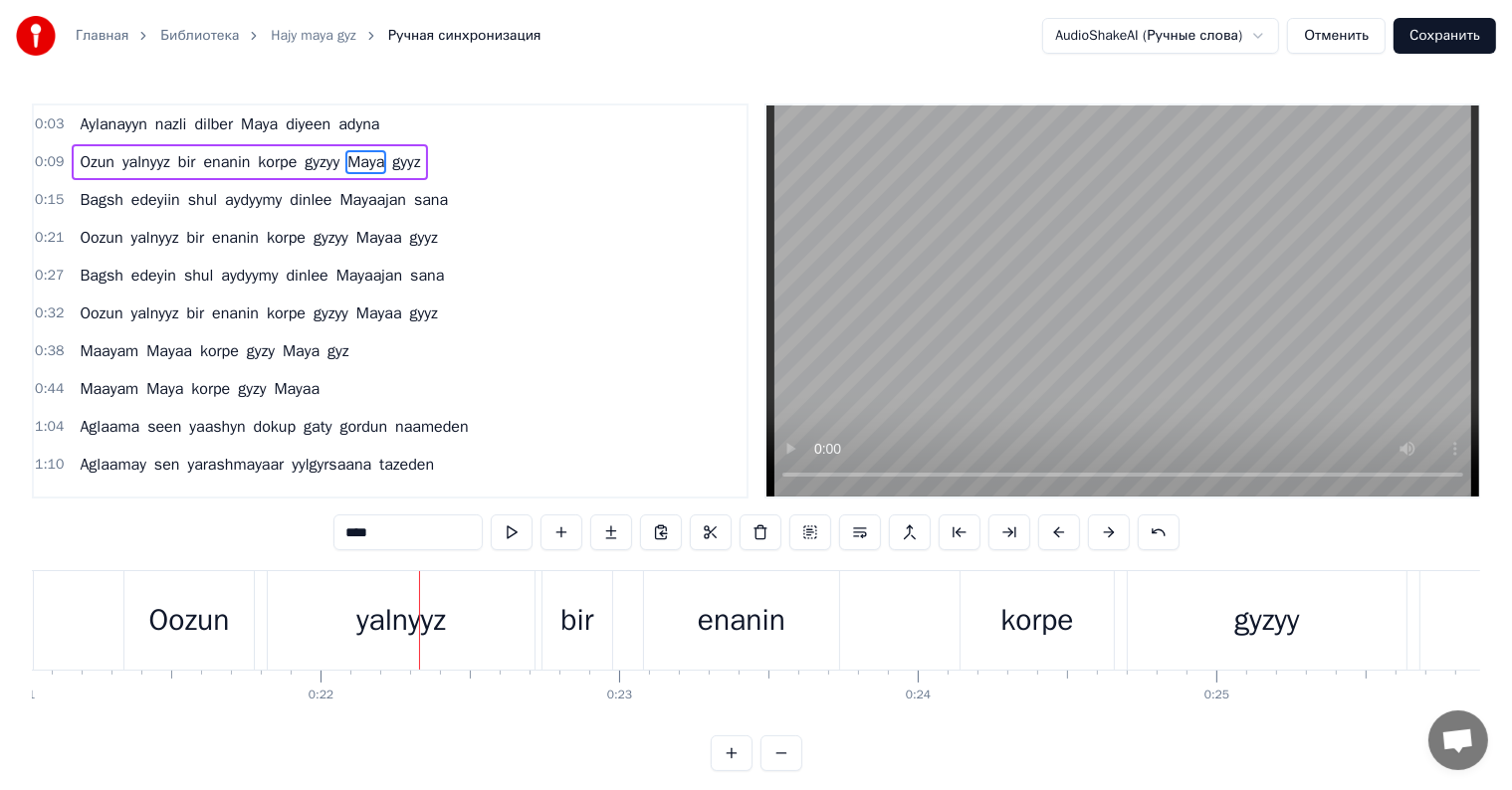 scroll, scrollTop: 0, scrollLeft: 6343, axis: horizontal 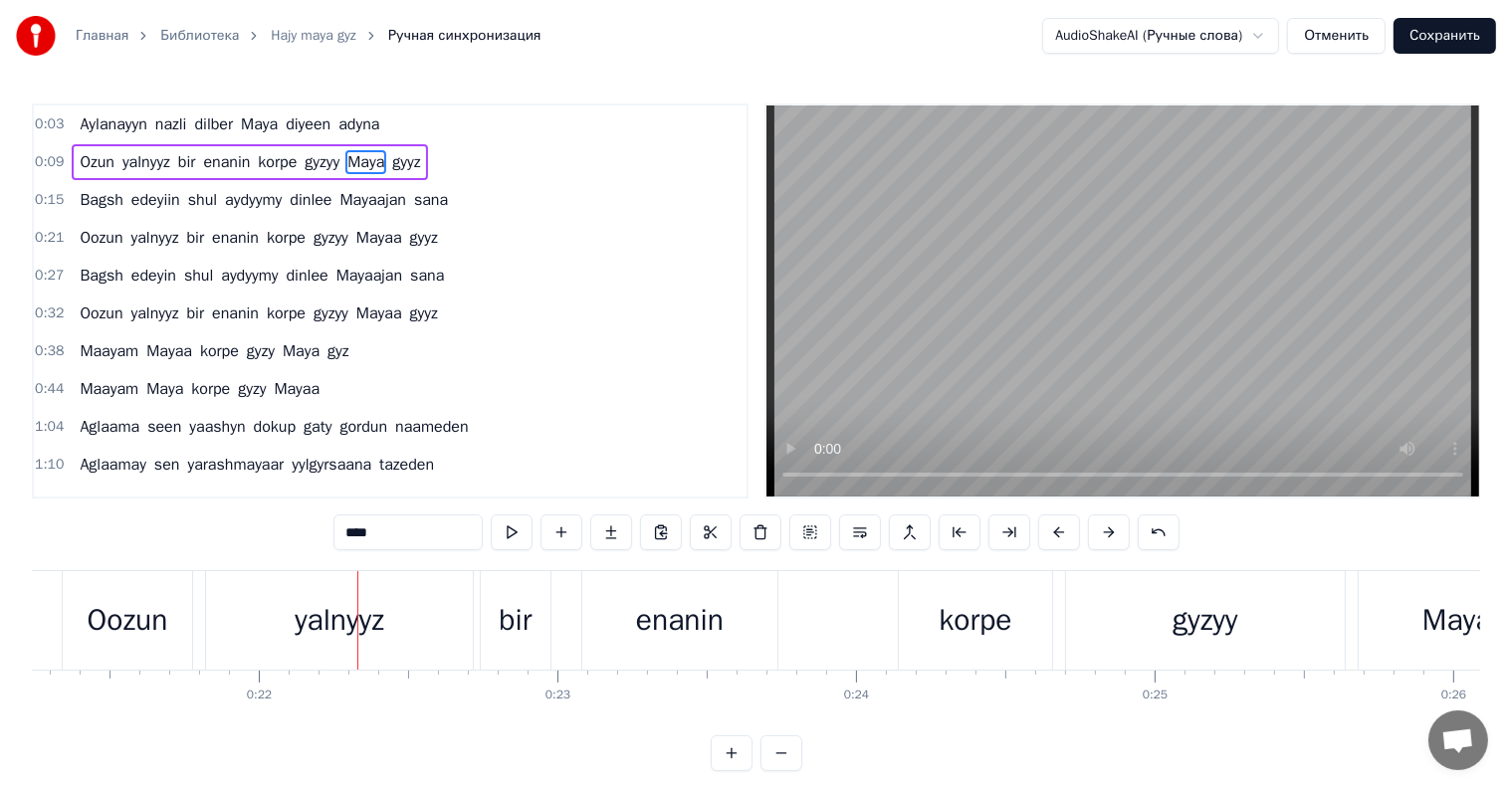 click on "Oozun" at bounding box center [127, 620] 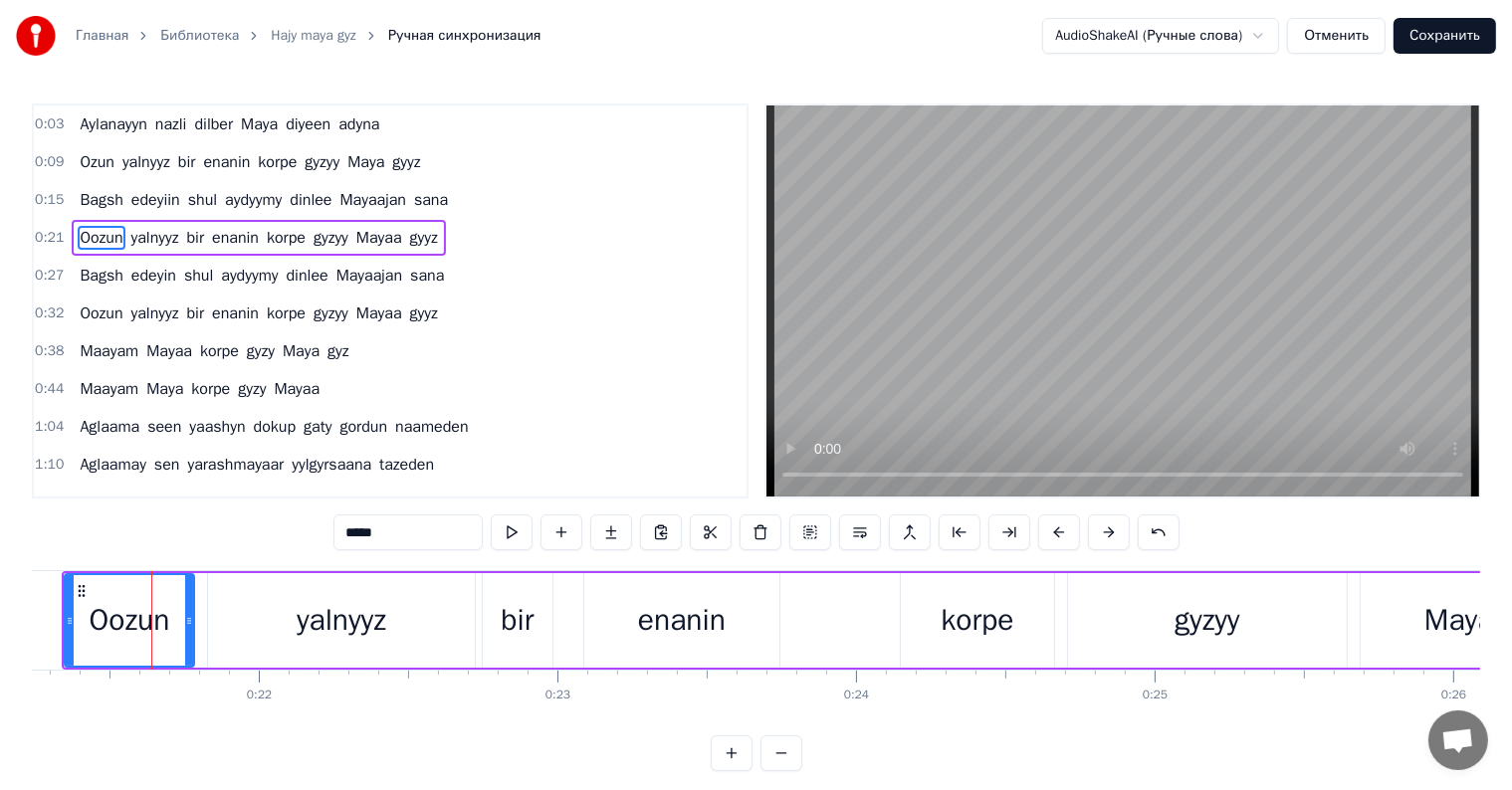 click on "*****" at bounding box center [408, 532] 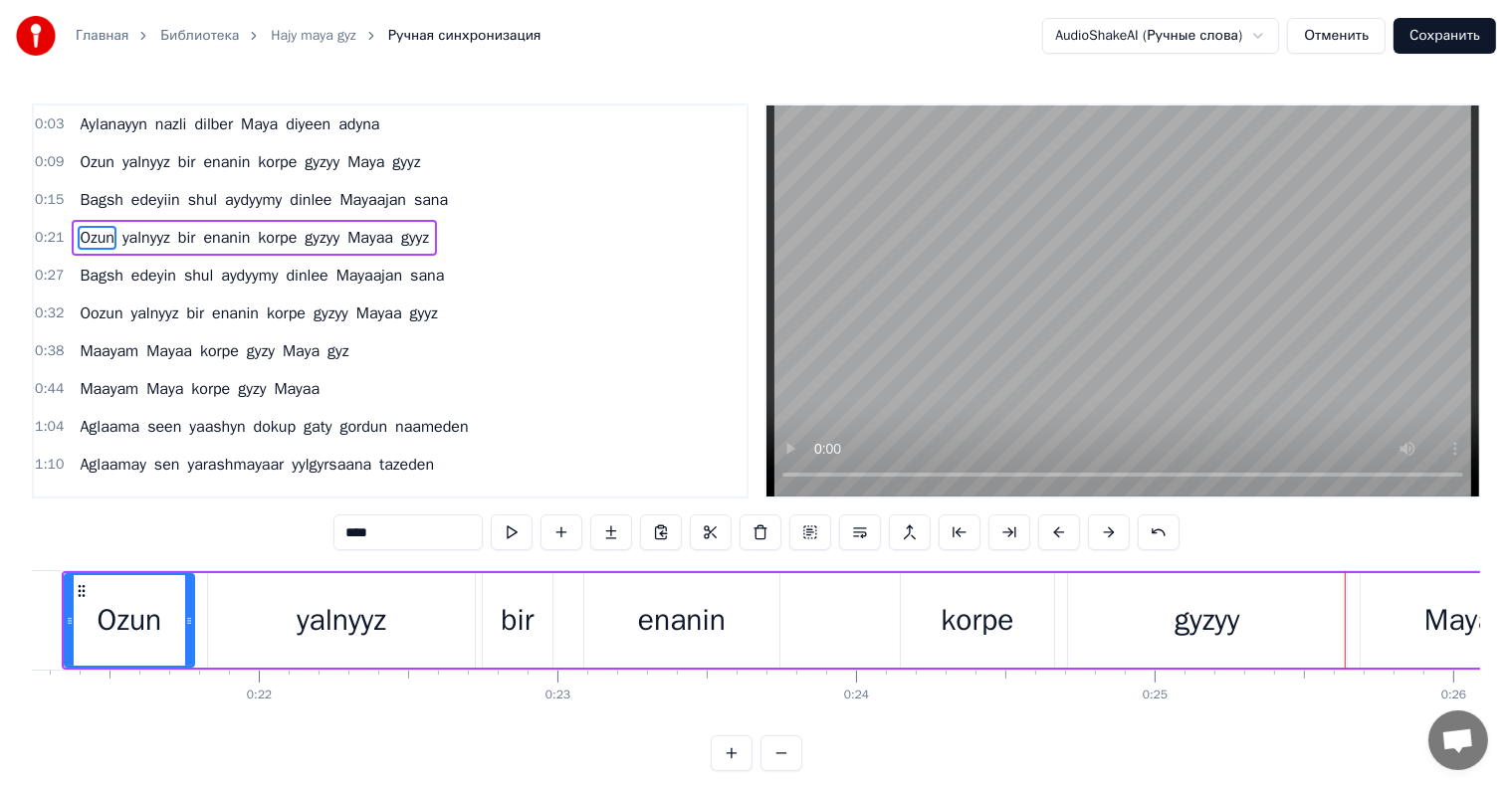 click on "gyzyy" at bounding box center (1206, 620) 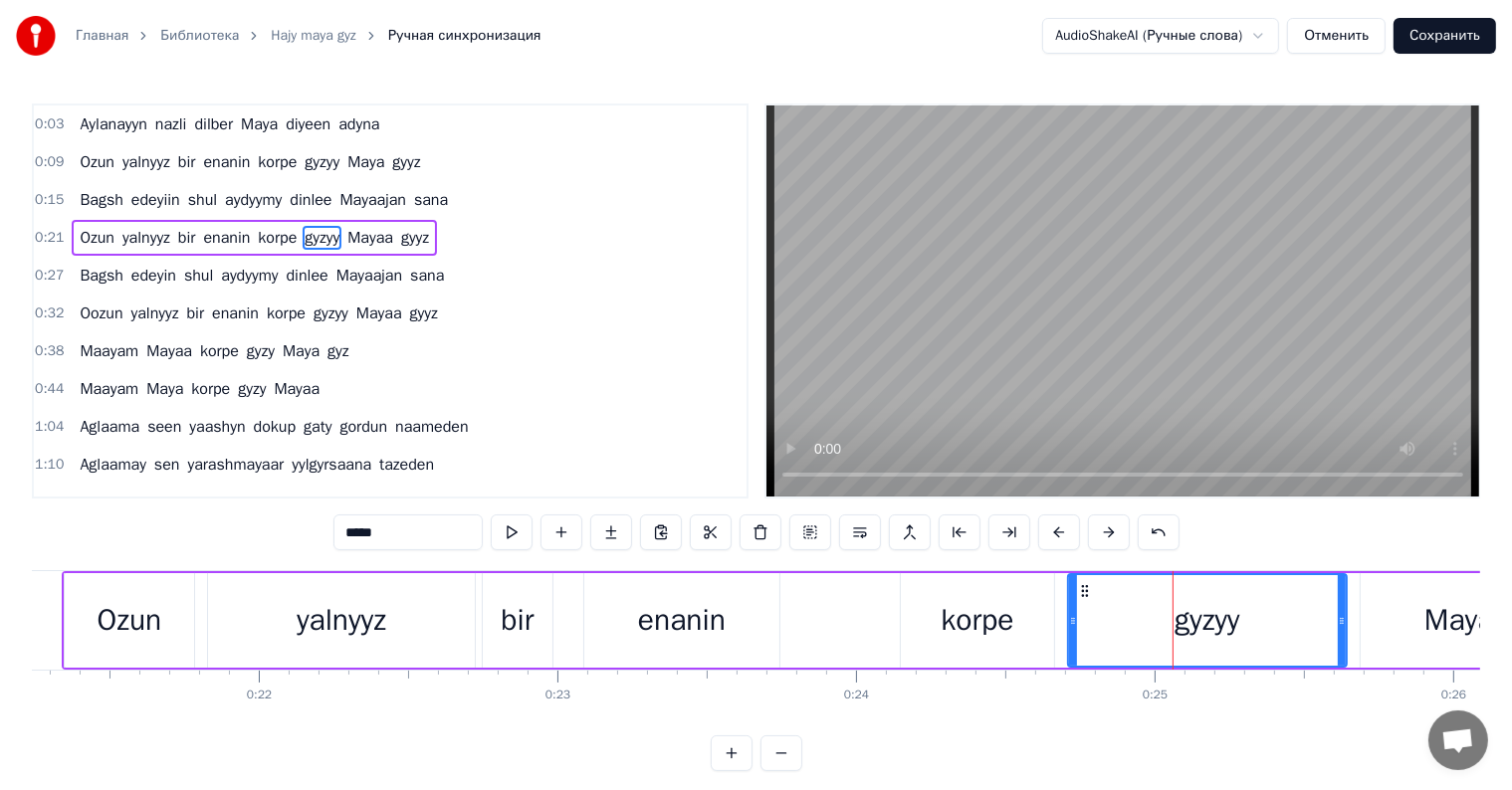 click on "*****" at bounding box center [408, 532] 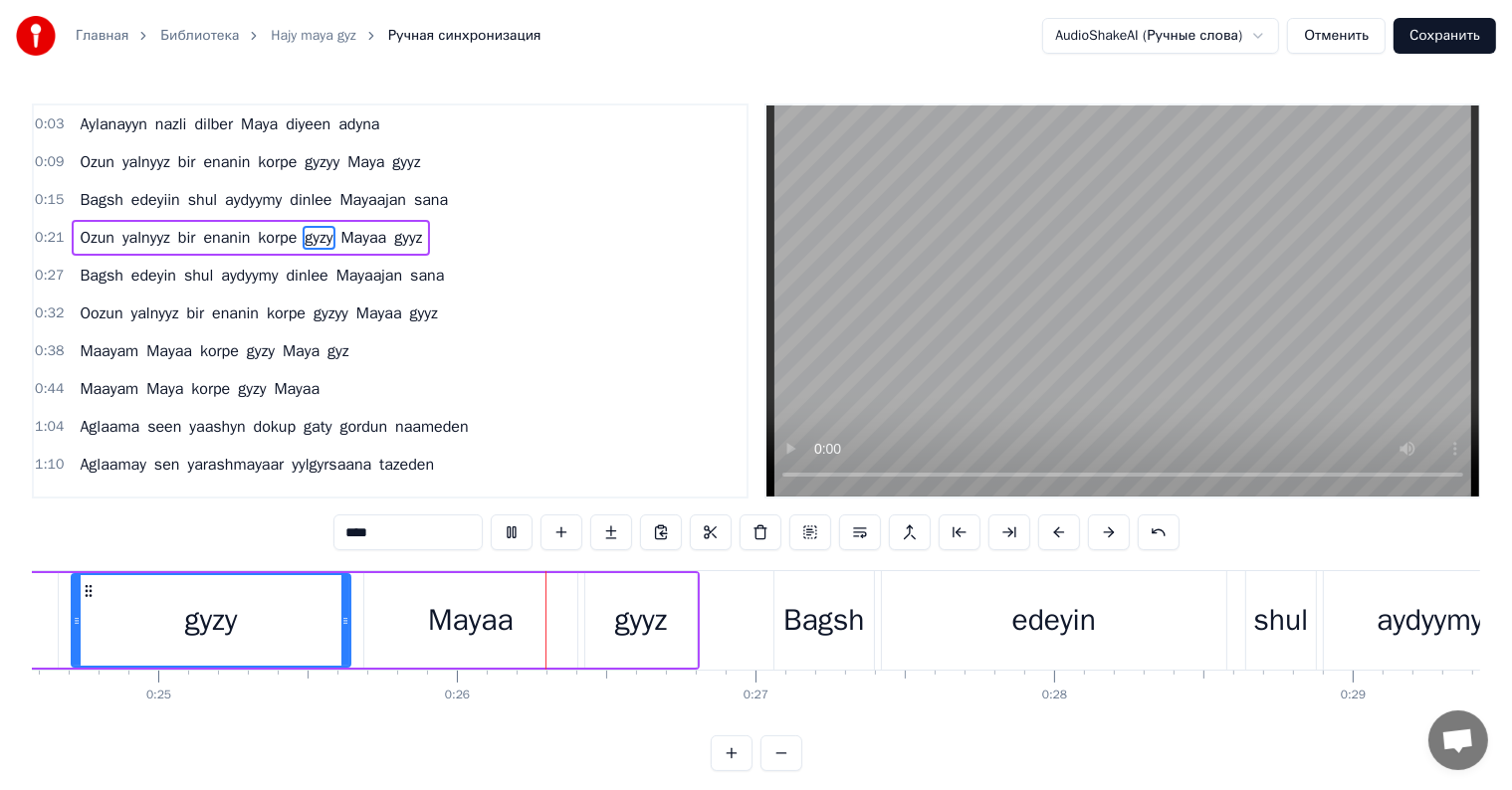 scroll, scrollTop: 0, scrollLeft: 7603, axis: horizontal 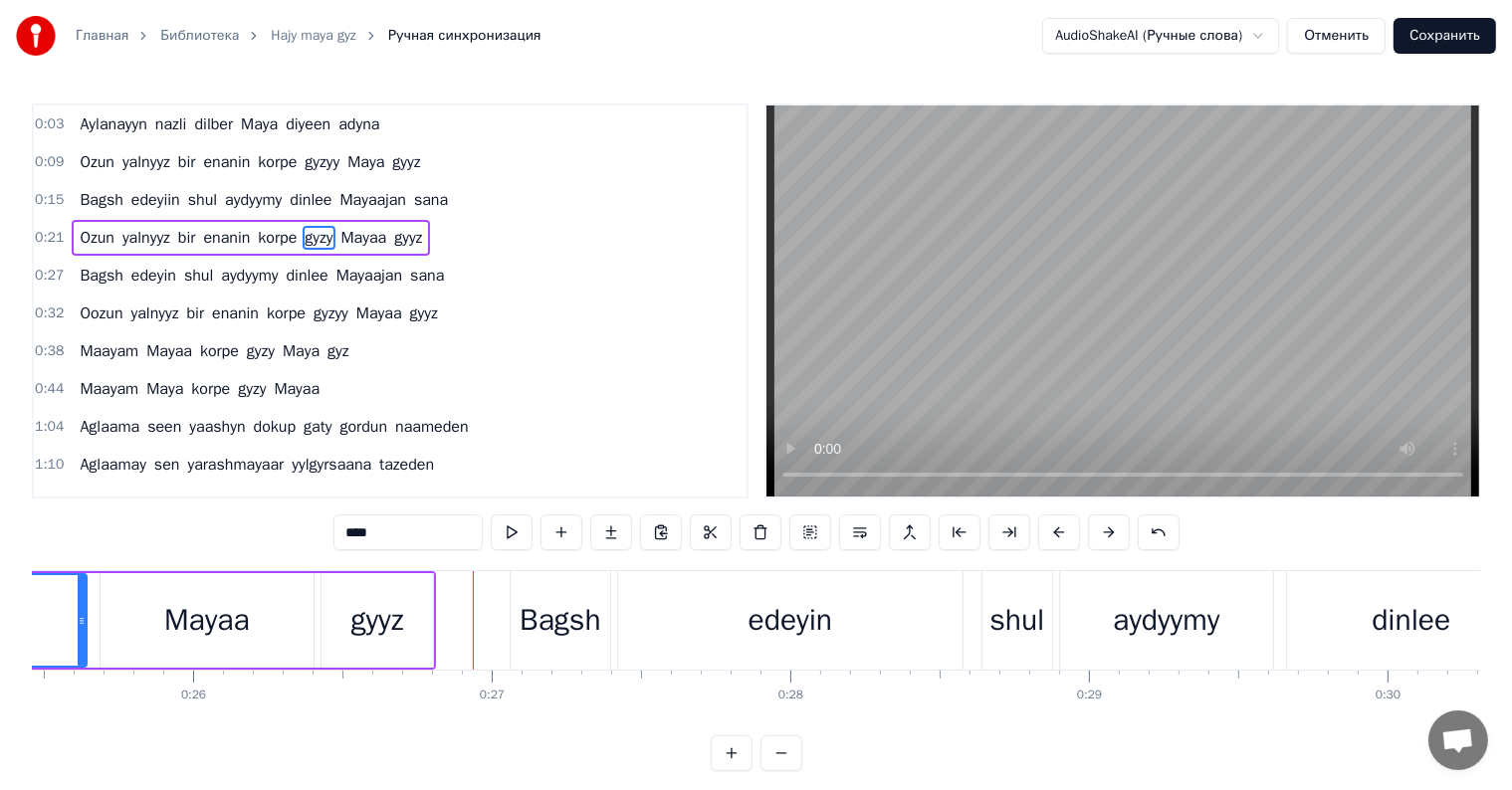 click on "Mayaa" at bounding box center [207, 620] 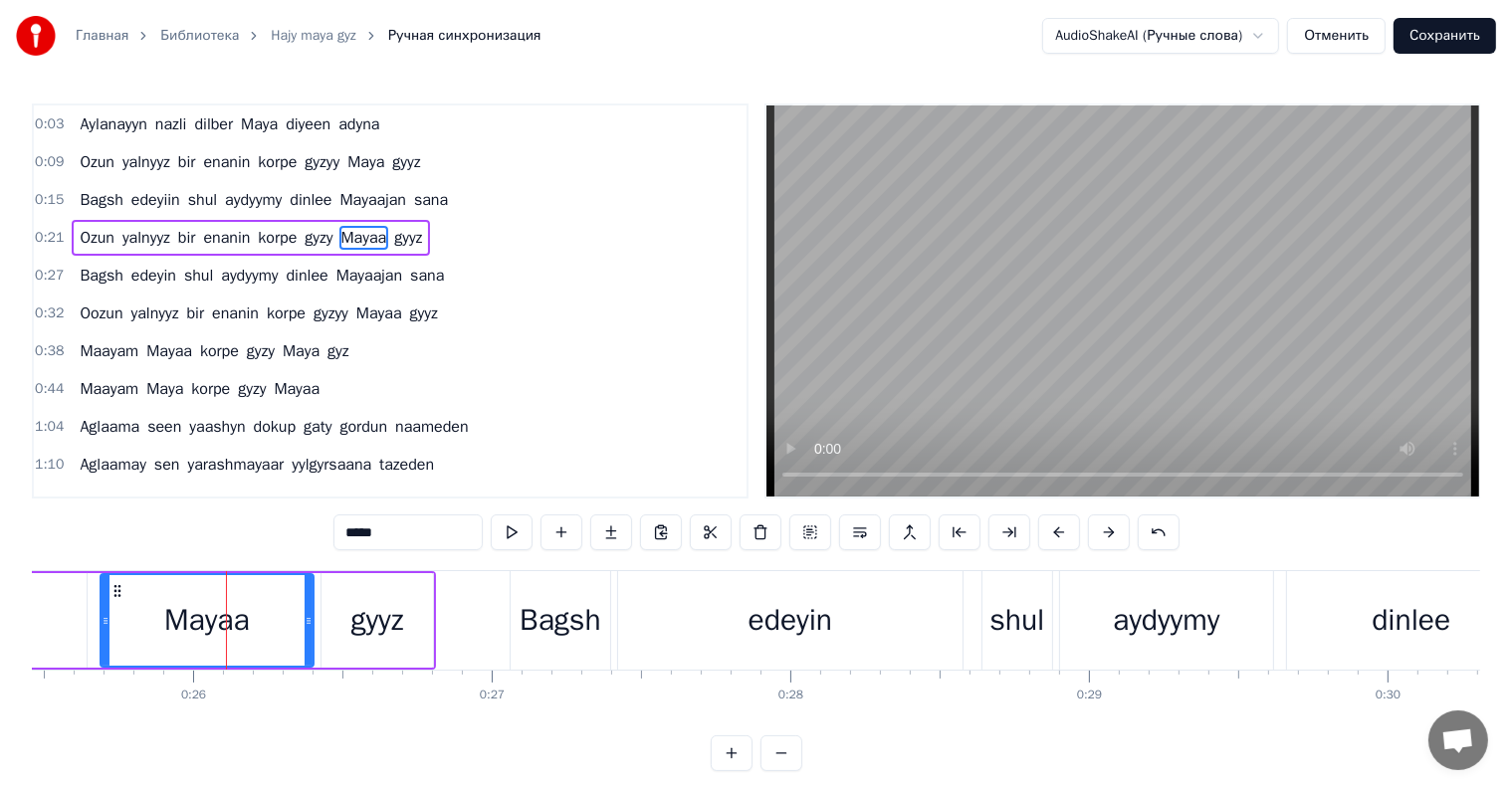click on "*****" at bounding box center (408, 532) 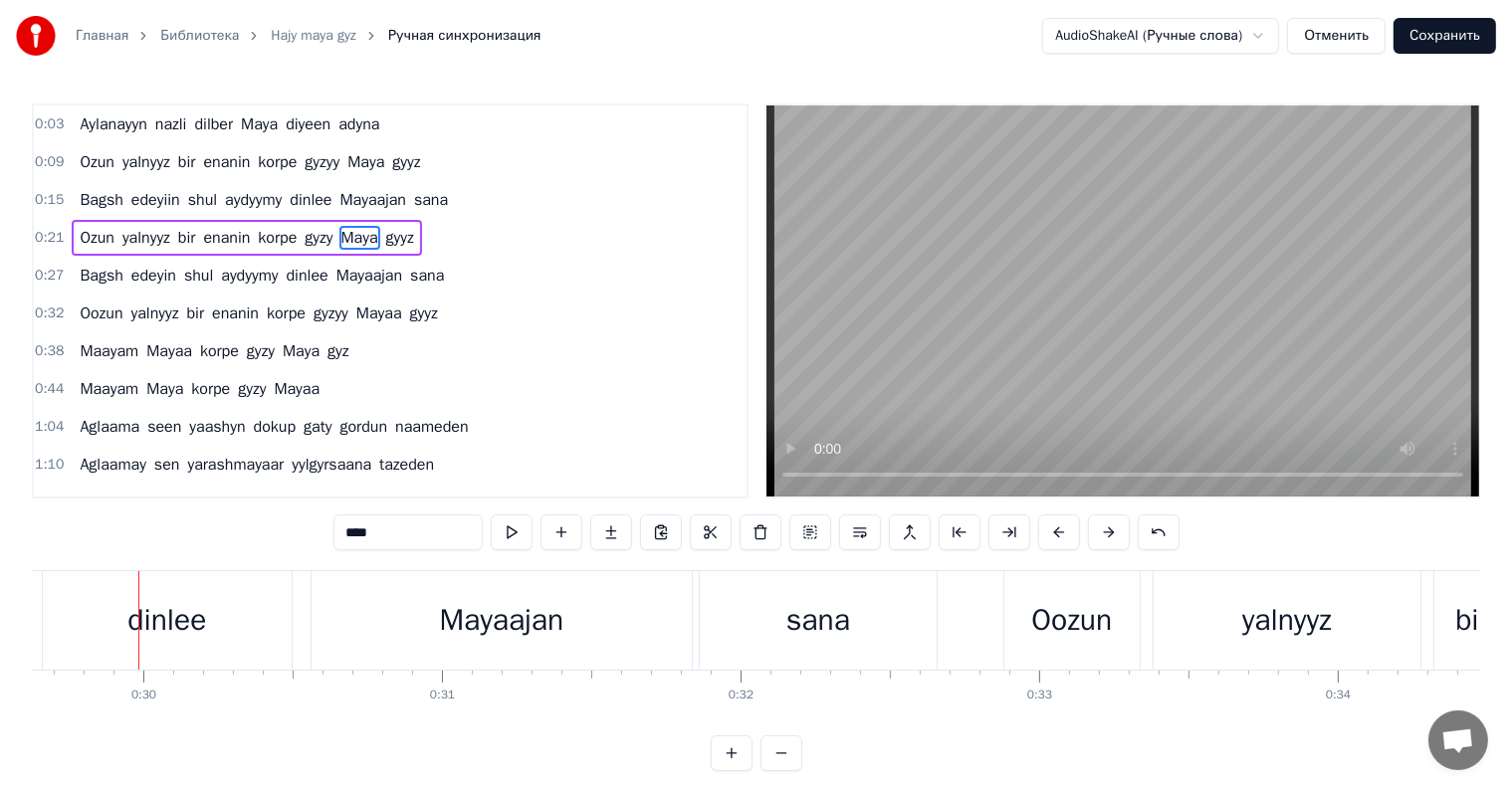 scroll, scrollTop: 0, scrollLeft: 8854, axis: horizontal 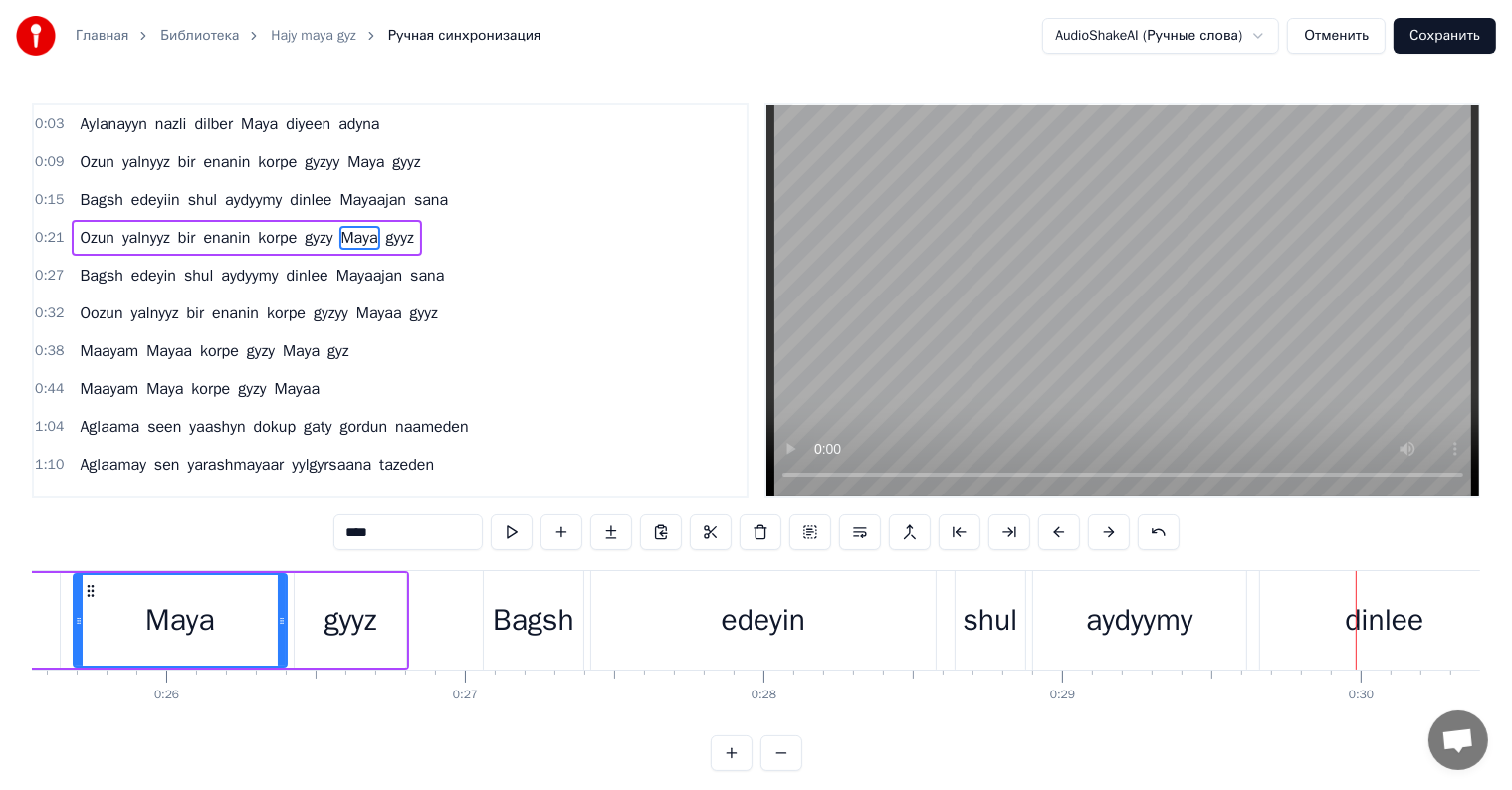 click on "Bagsh" at bounding box center [534, 620] 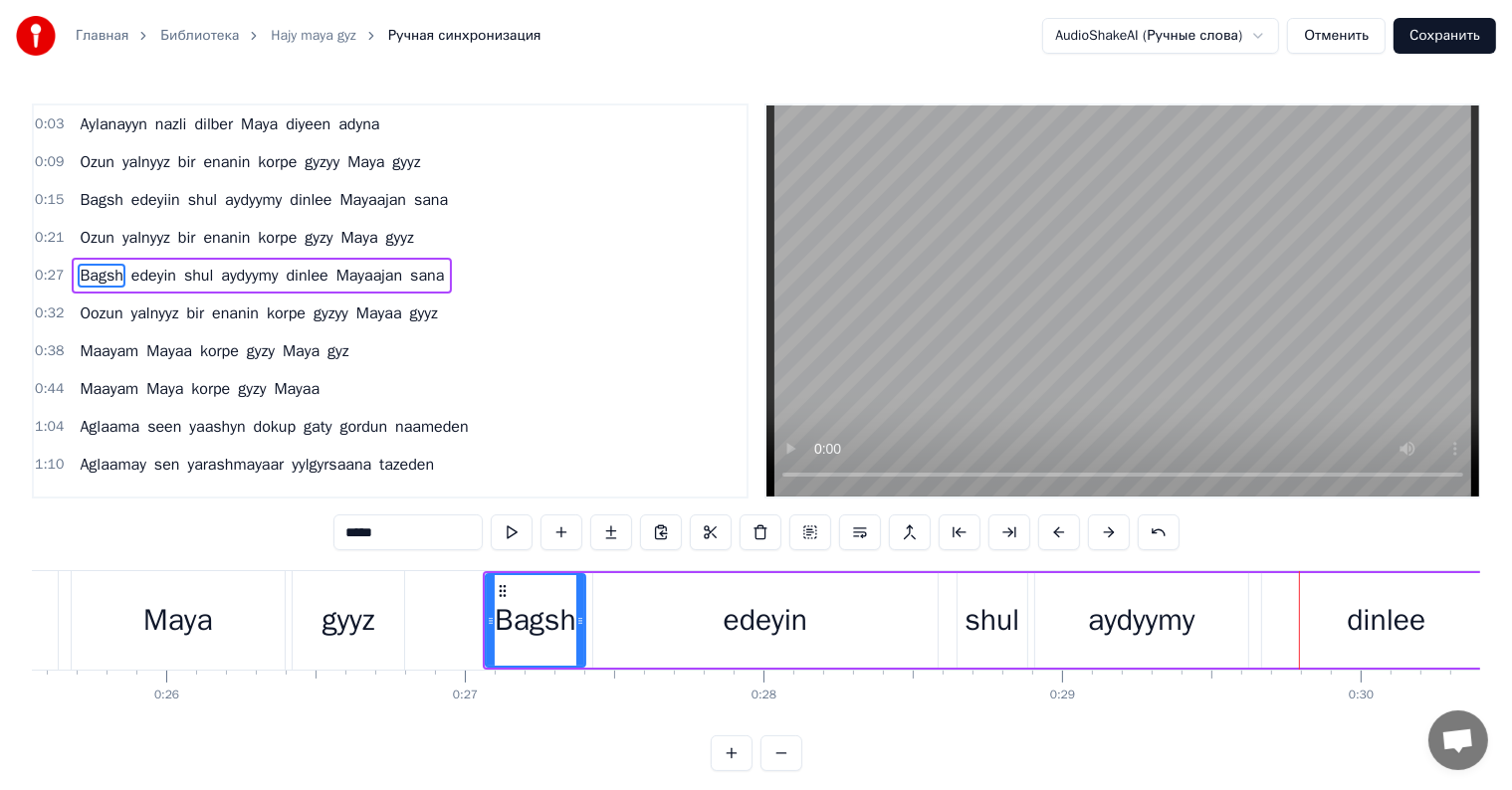 click on "aydyymy" at bounding box center (1141, 620) 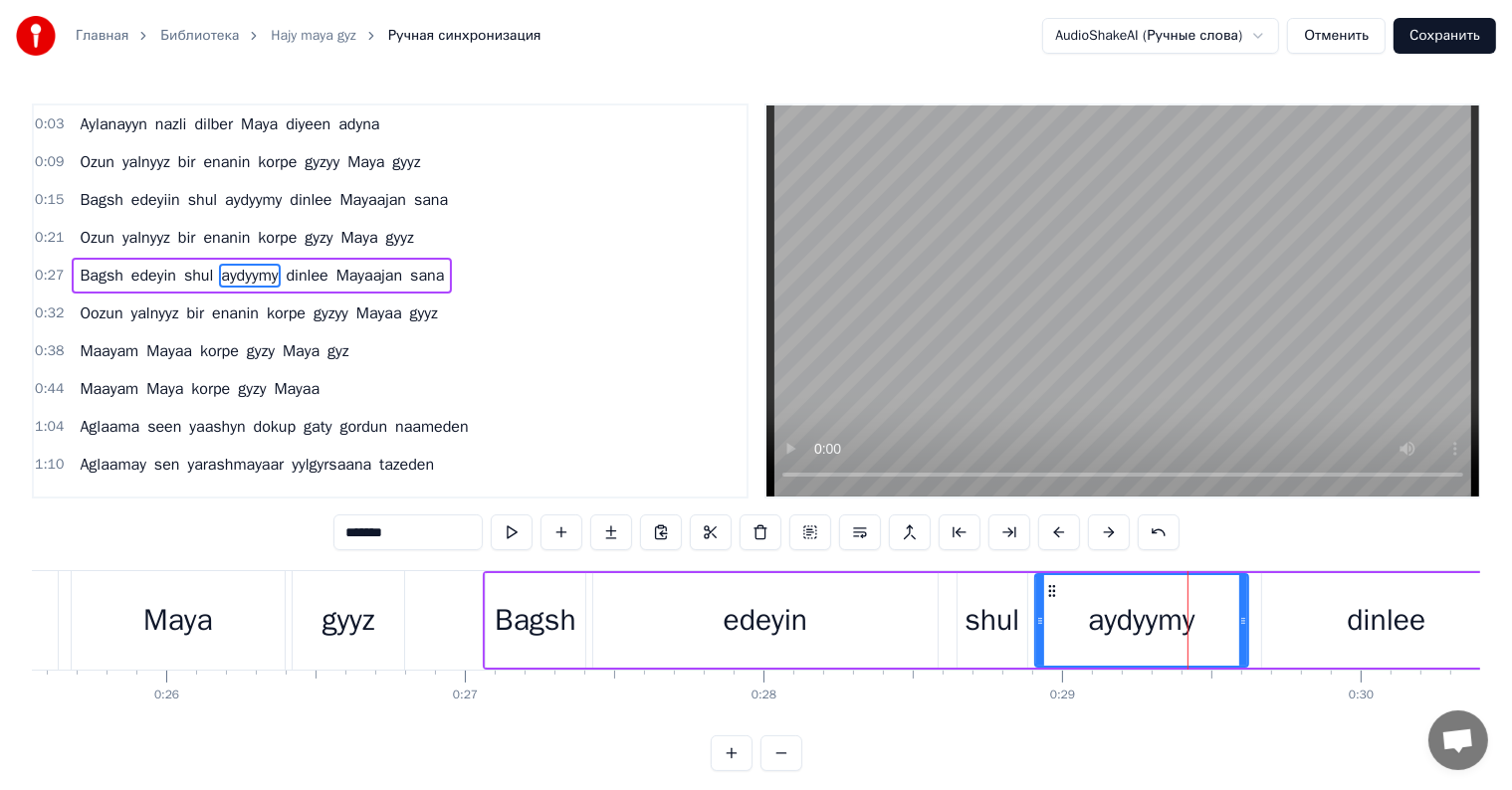 click on "*******" at bounding box center (408, 532) 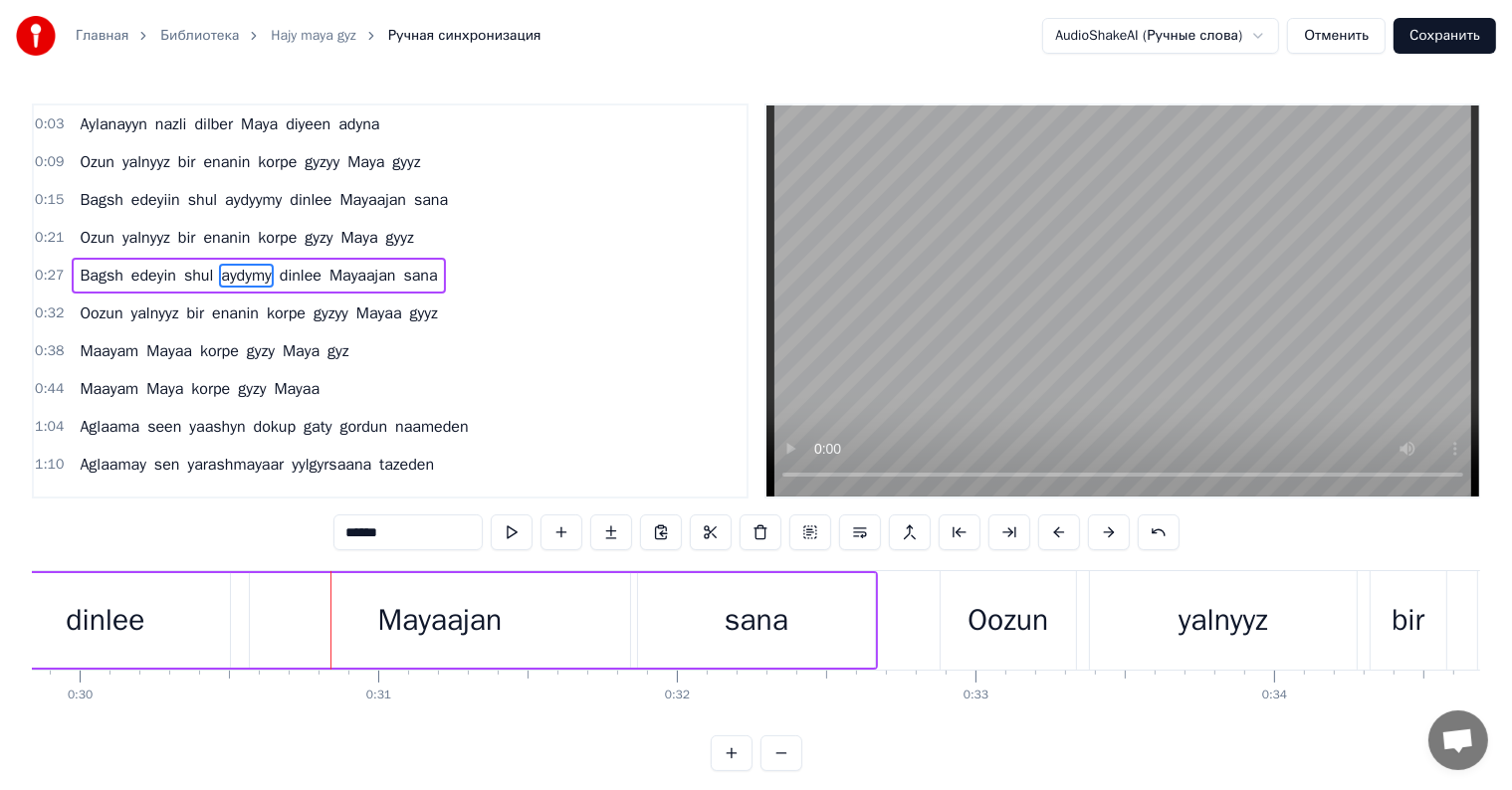 scroll, scrollTop: 0, scrollLeft: 8912, axis: horizontal 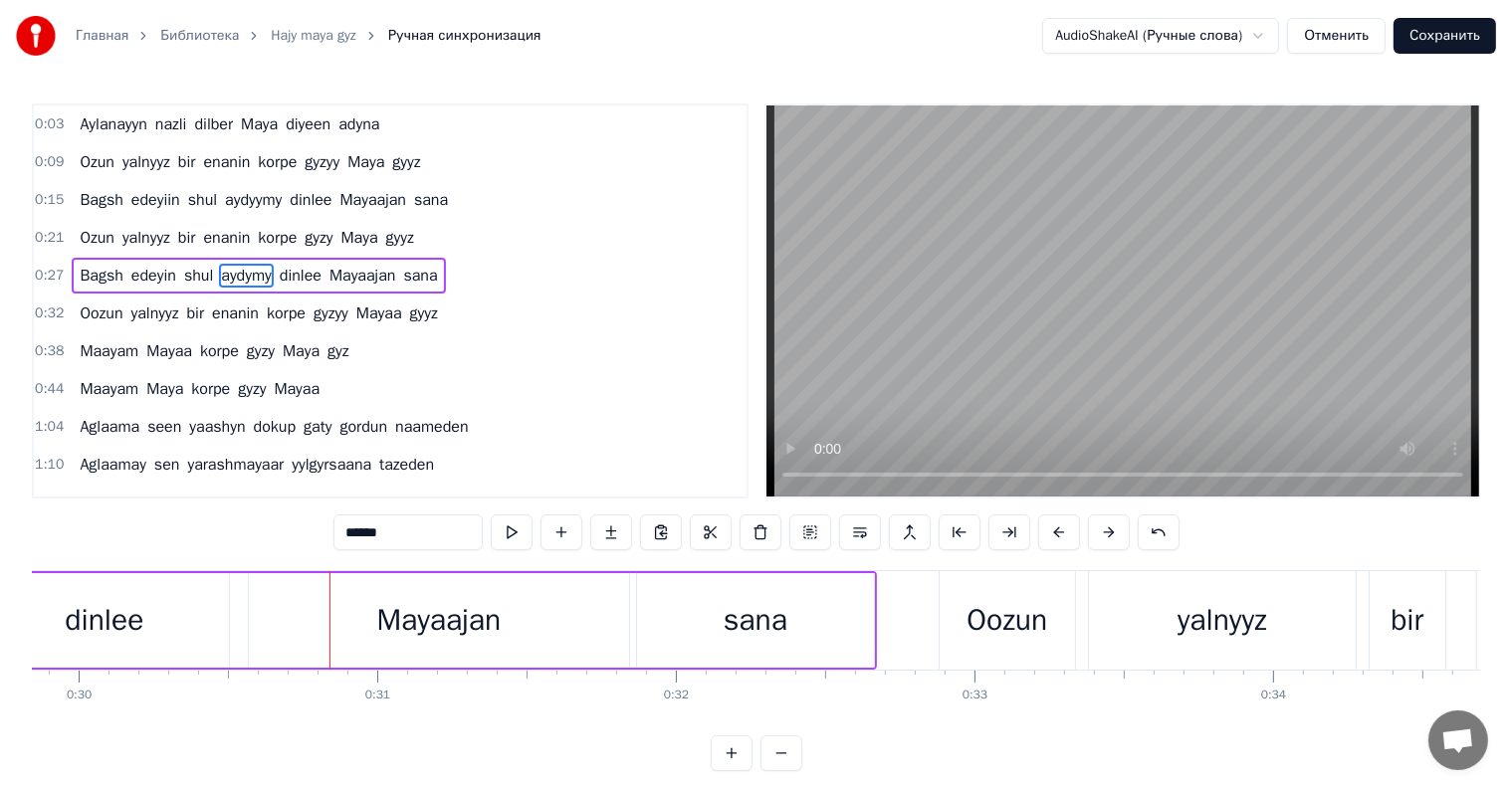 click on "dinlee" at bounding box center (105, 620) 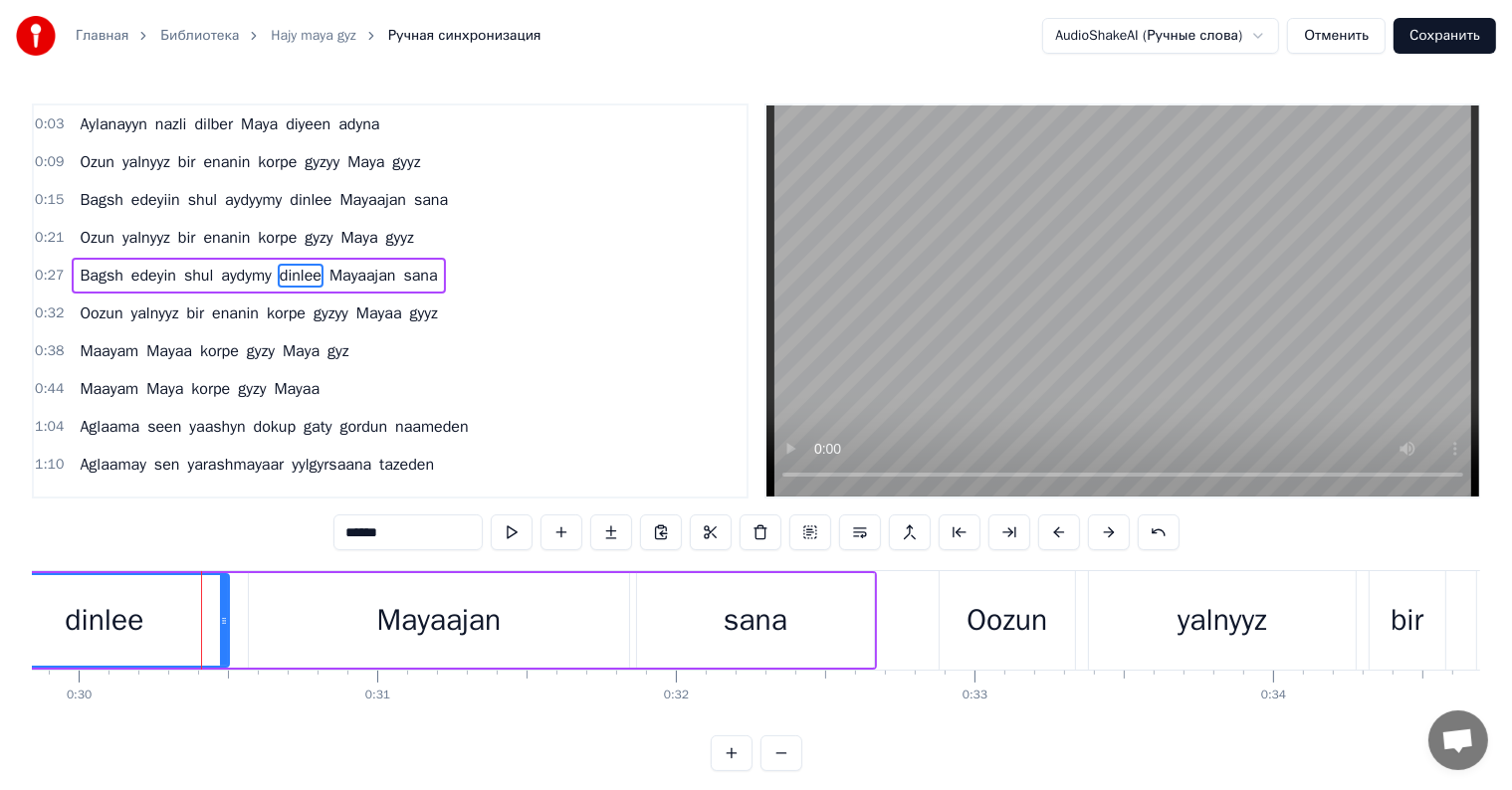 click on "******" at bounding box center (408, 532) 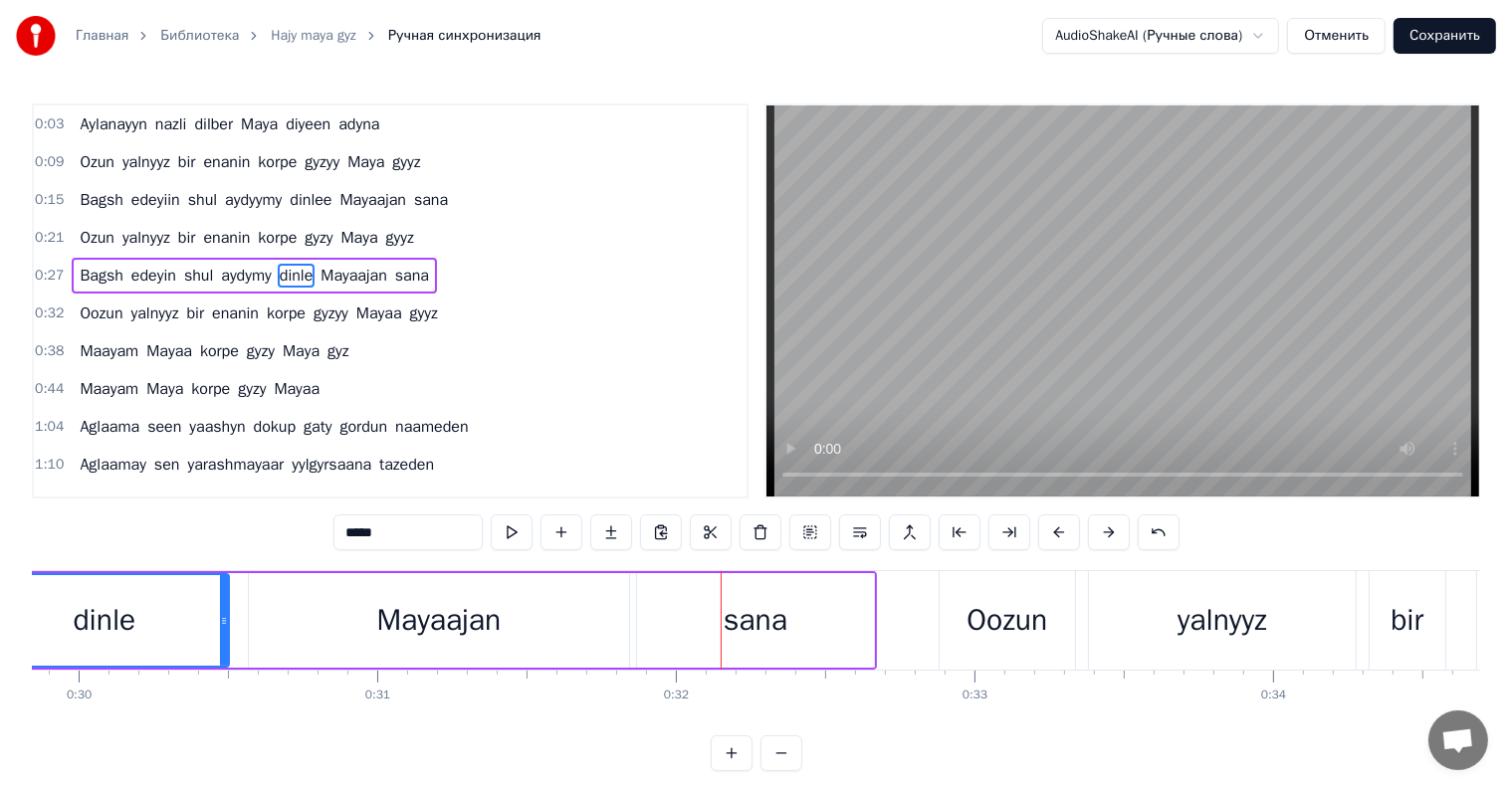 click on "Mayaajan" at bounding box center (439, 620) 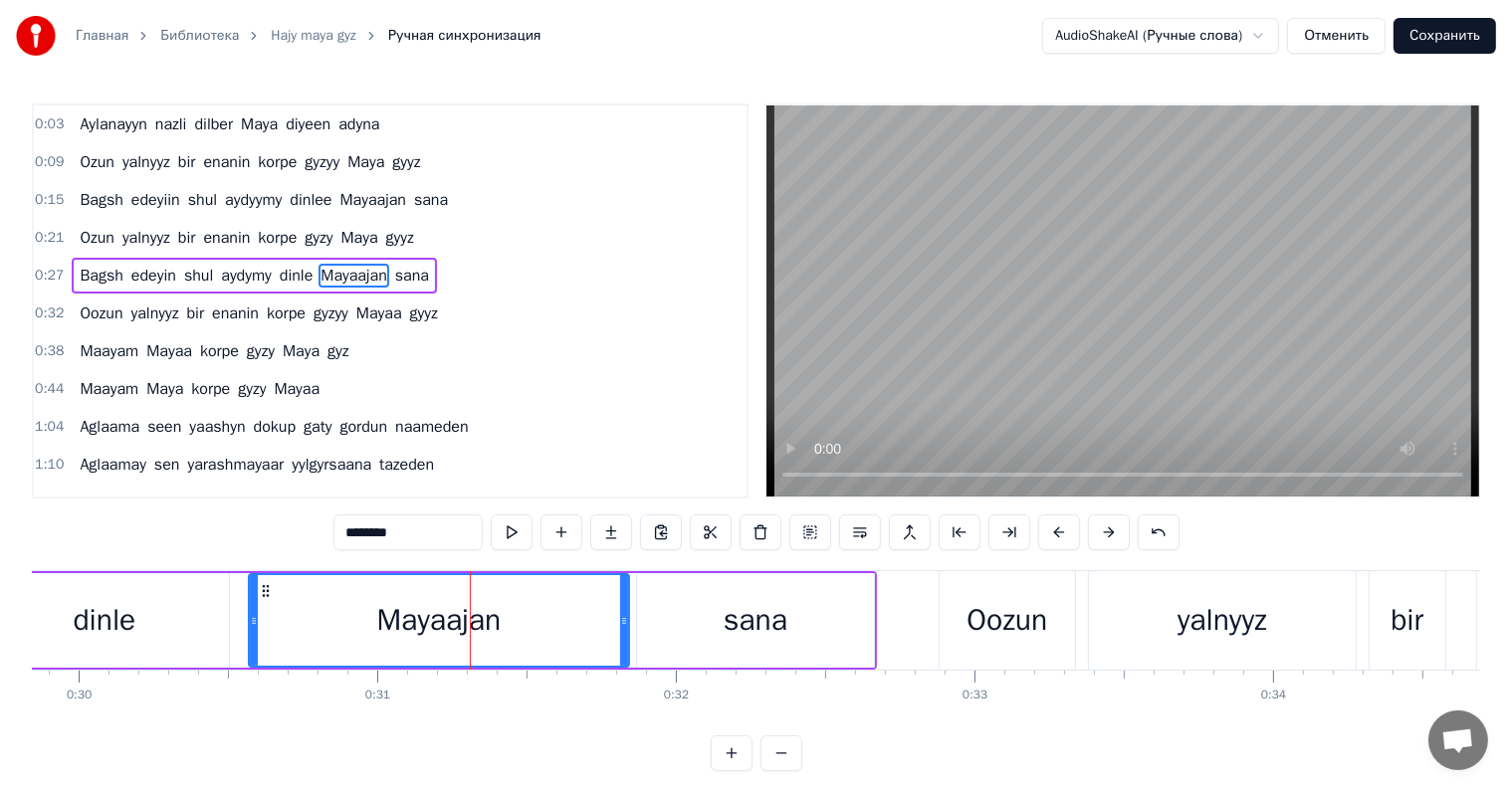 click on "********" at bounding box center (408, 532) 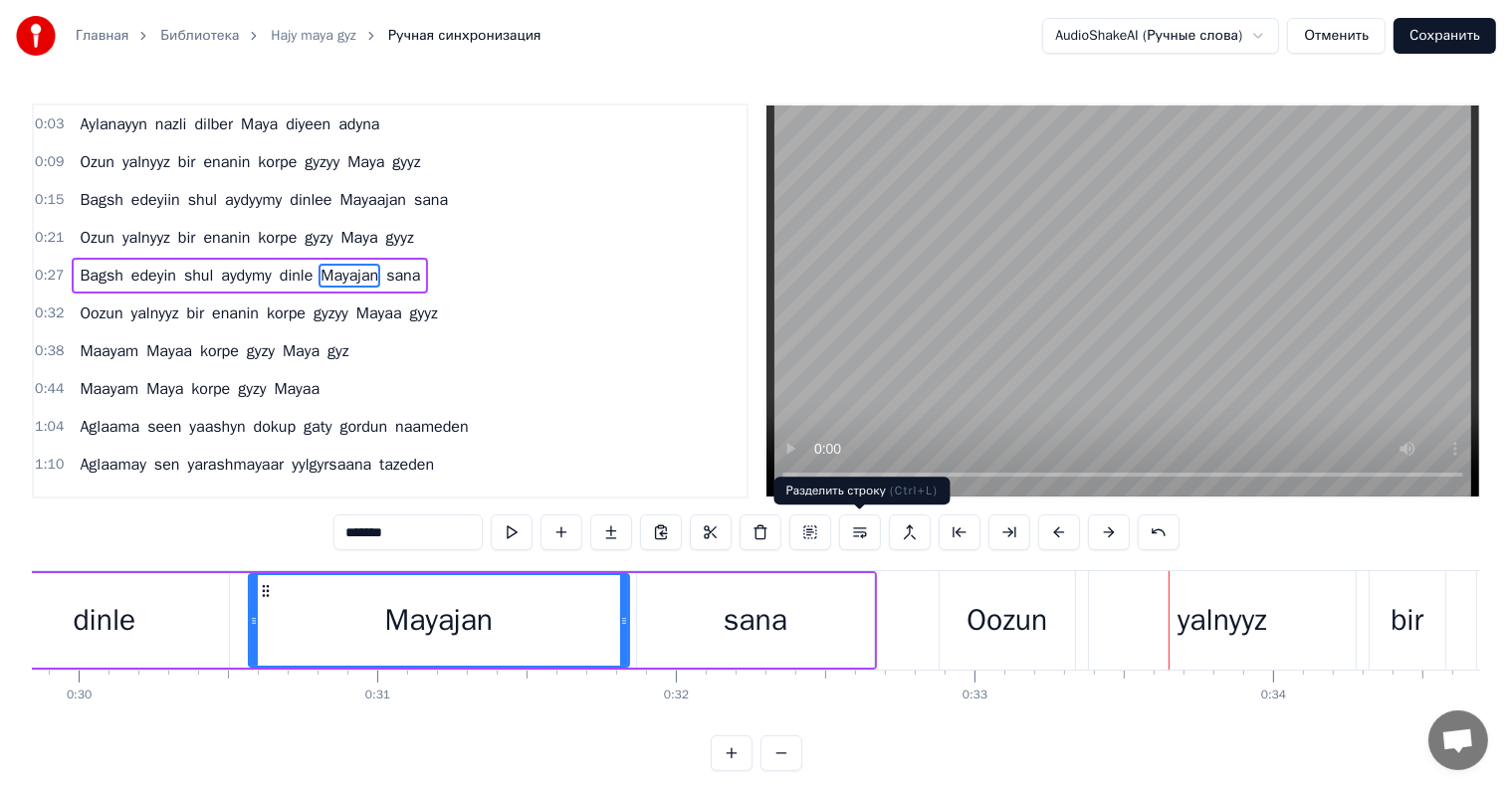 click on "Oozun" at bounding box center (1007, 620) 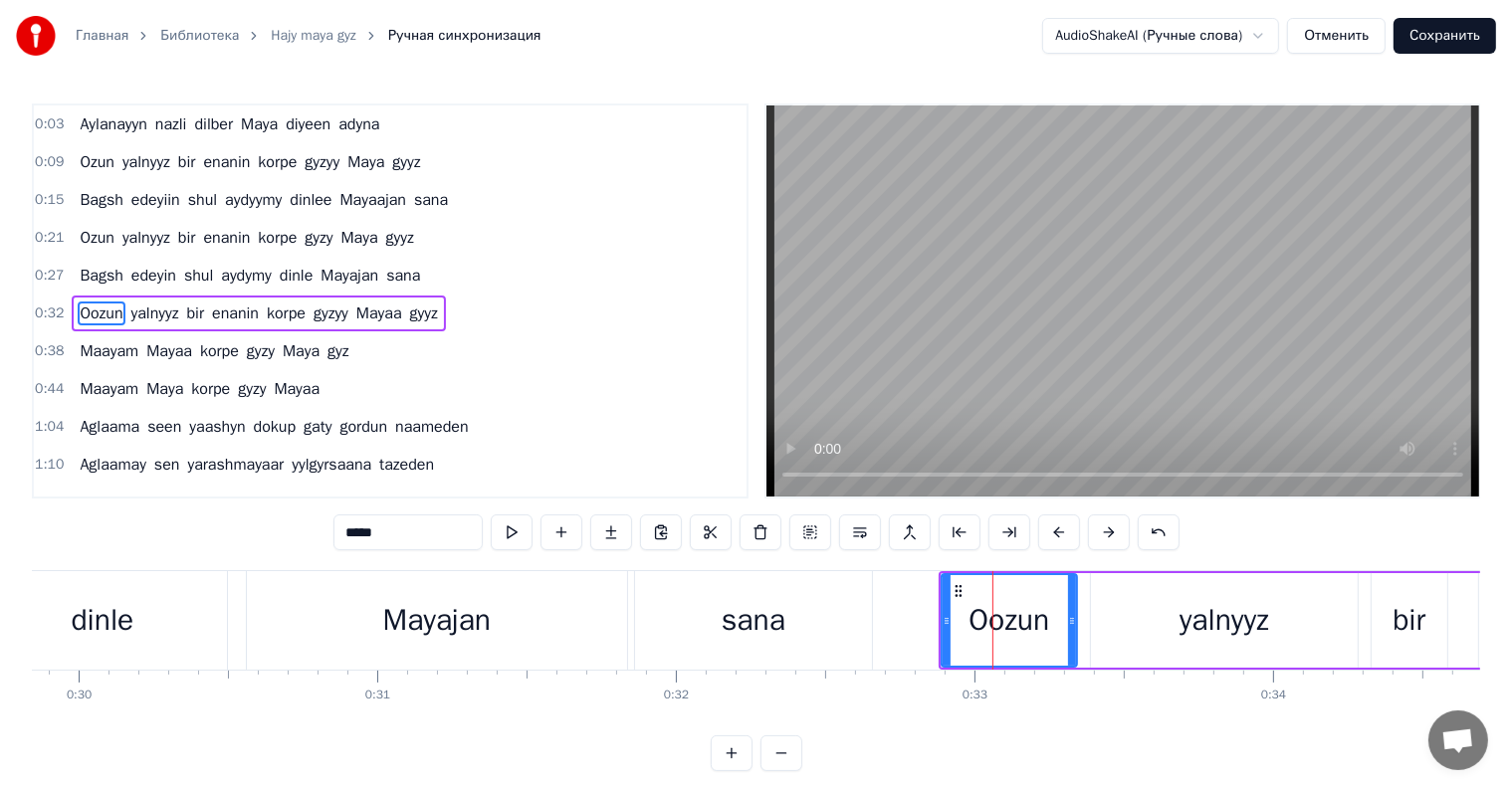 scroll, scrollTop: 5, scrollLeft: 0, axis: vertical 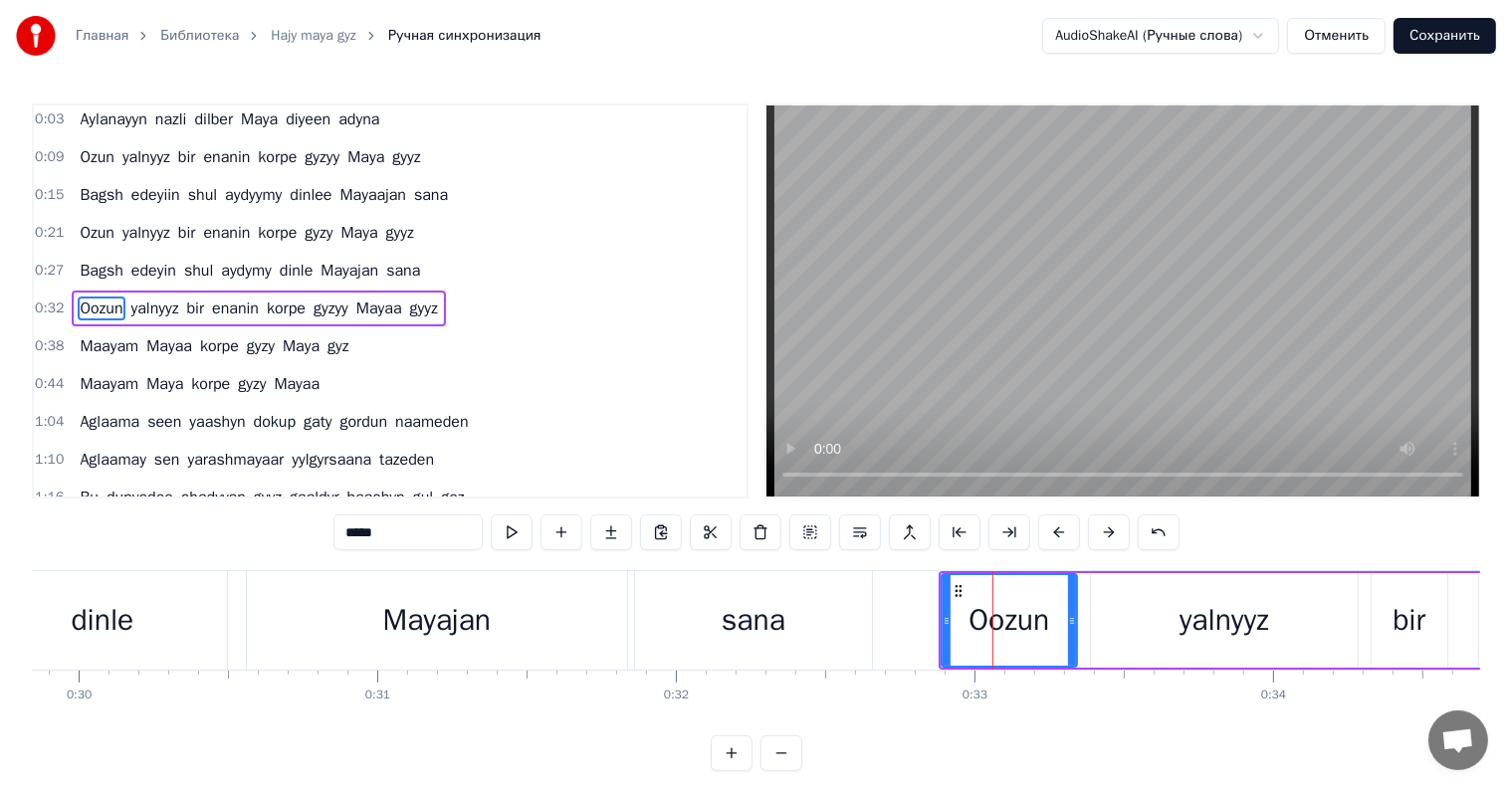 click on "*****" at bounding box center [408, 532] 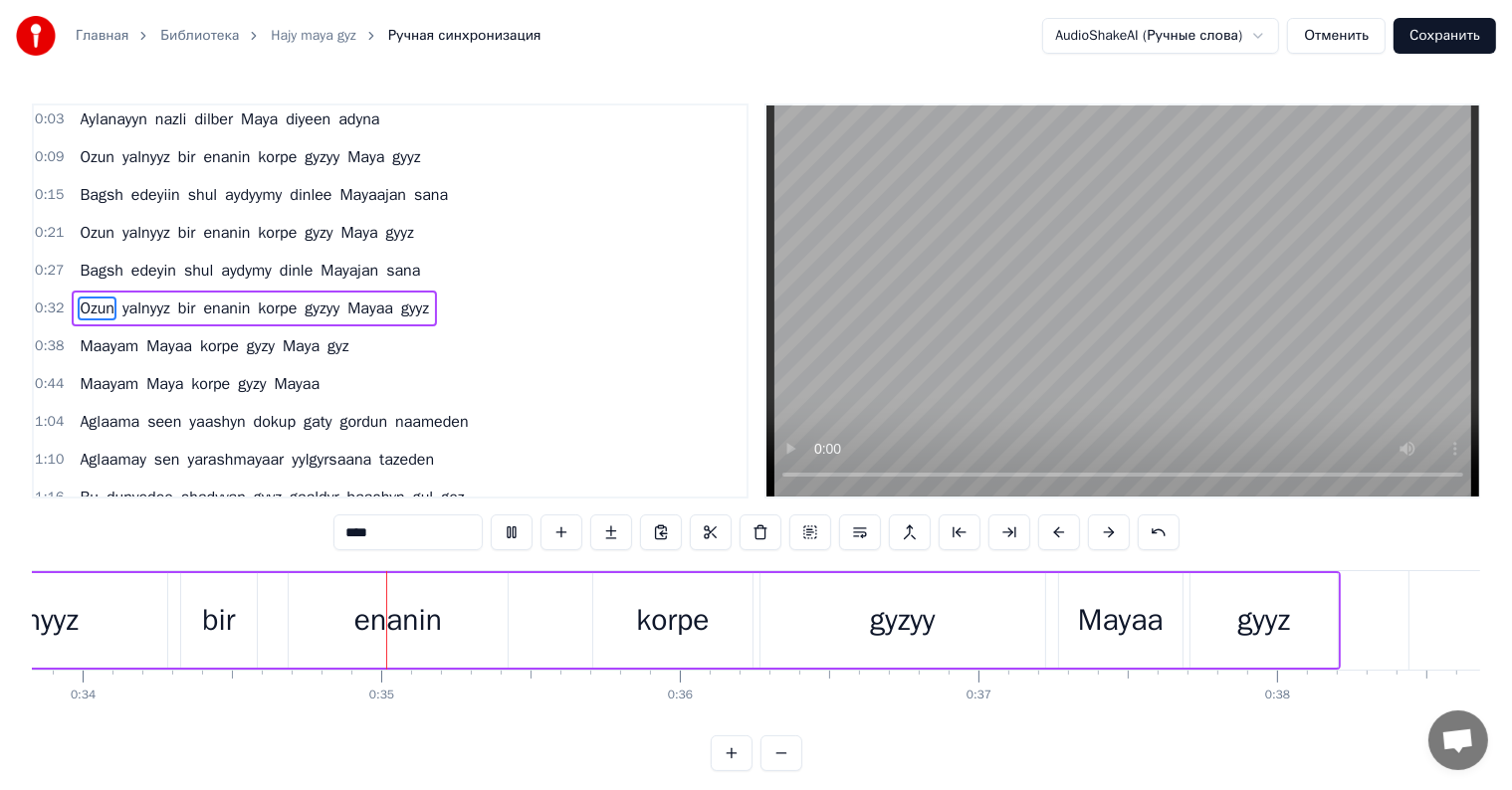 scroll, scrollTop: 0, scrollLeft: 10186, axis: horizontal 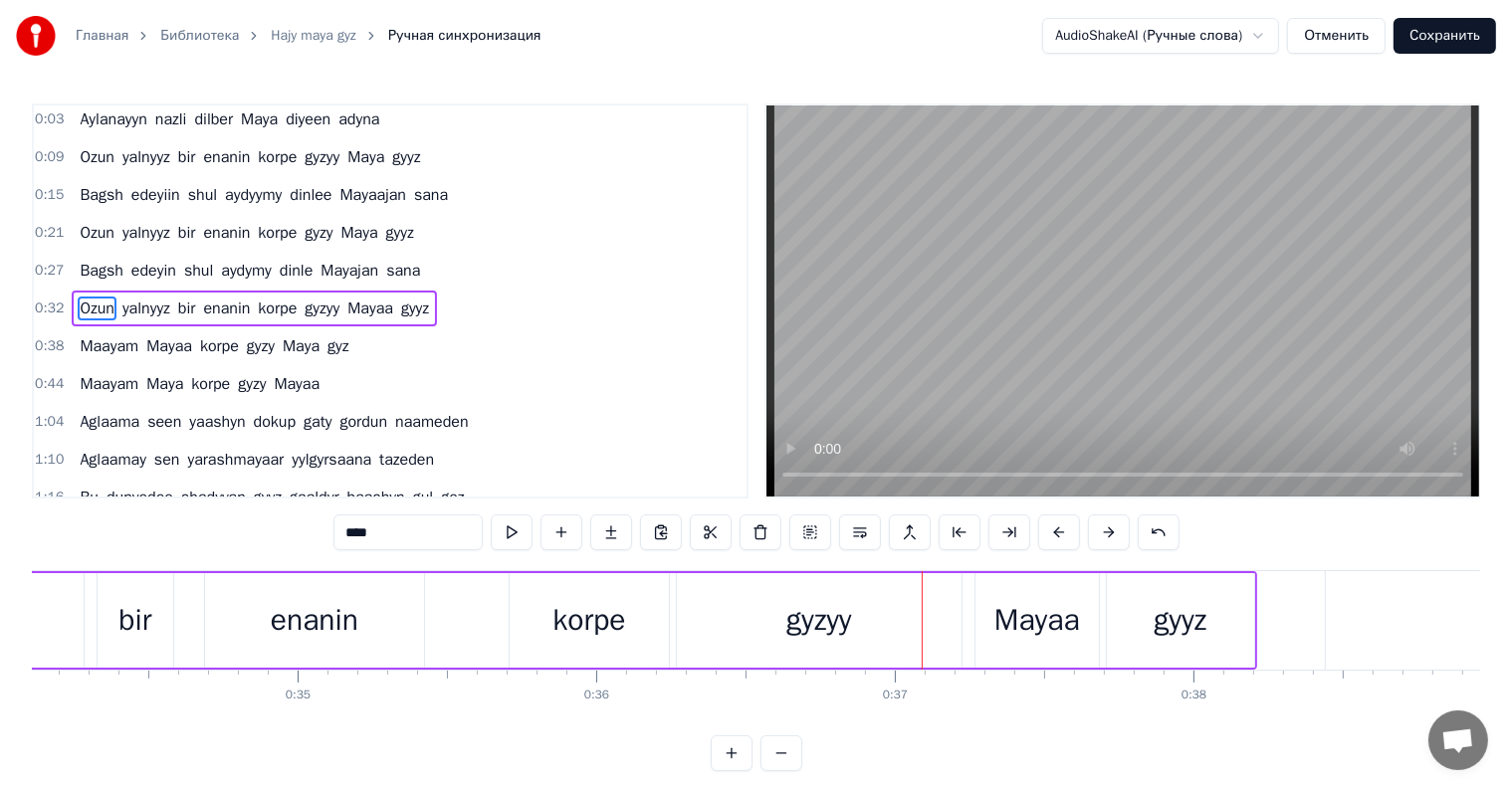 click on "gyzyy" at bounding box center (818, 620) 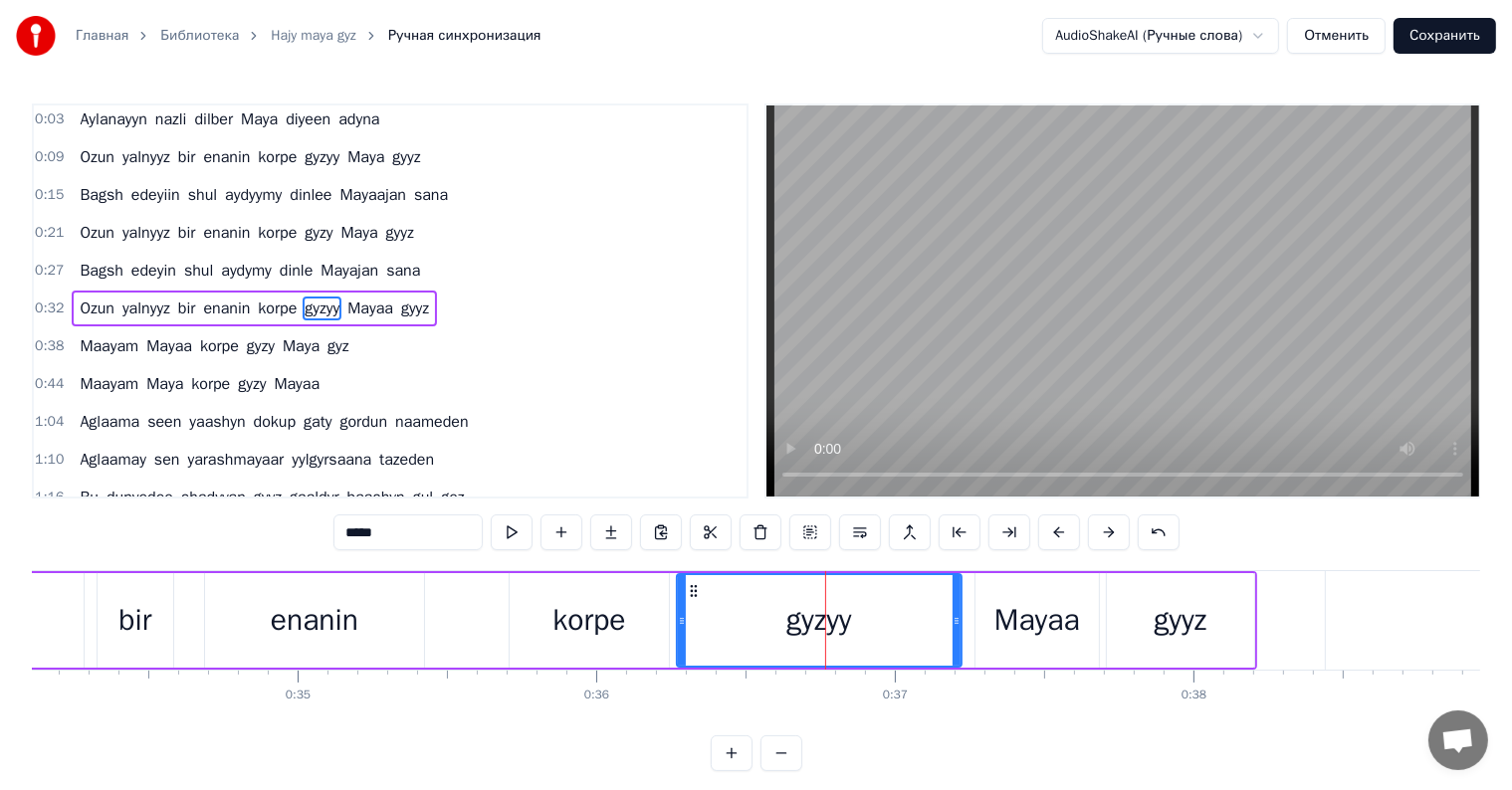 click on "*****" at bounding box center (408, 532) 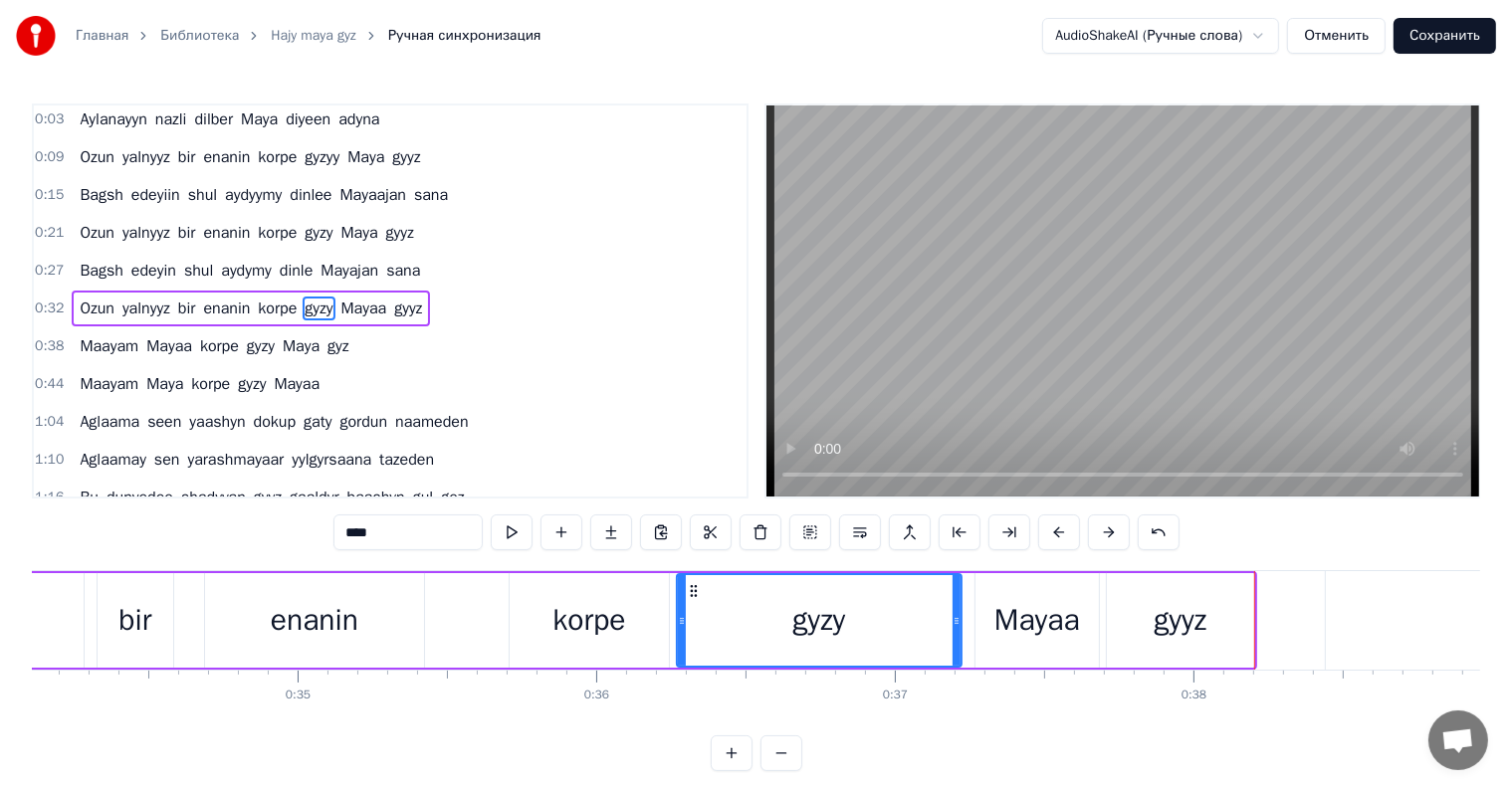 click on "Mayaa" at bounding box center [1037, 620] 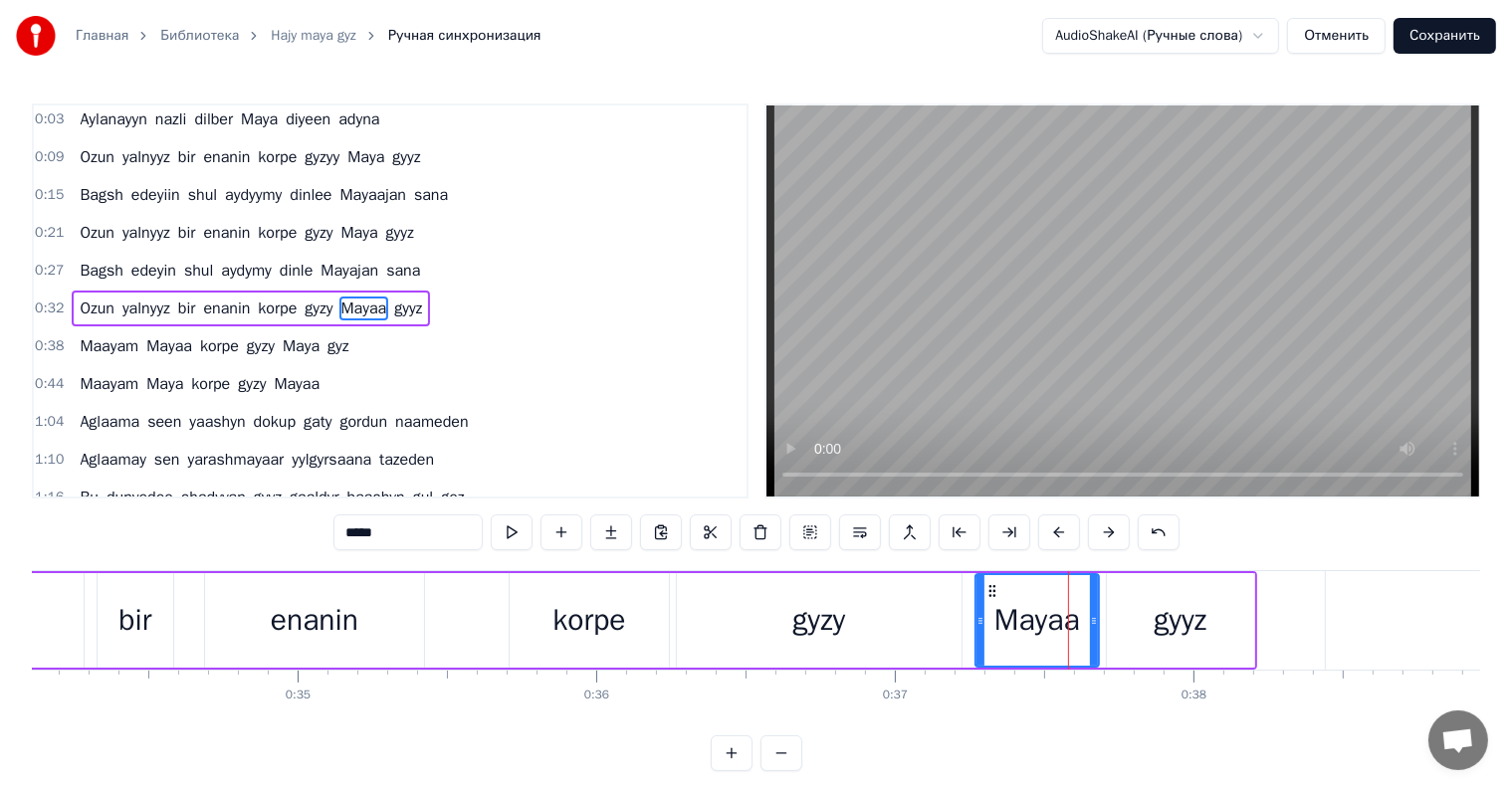 click on "*****" at bounding box center [408, 532] 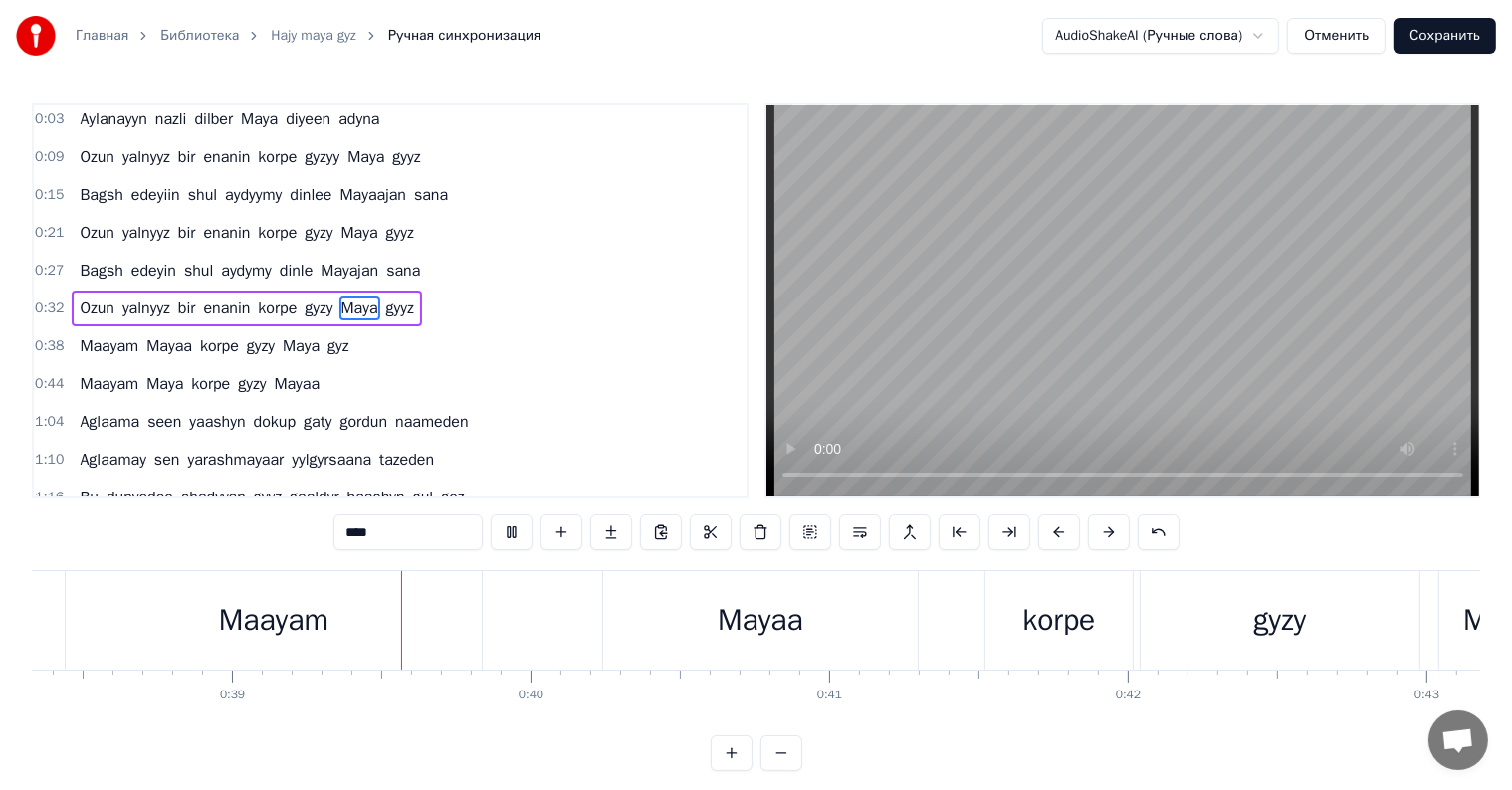 scroll, scrollTop: 0, scrollLeft: 11465, axis: horizontal 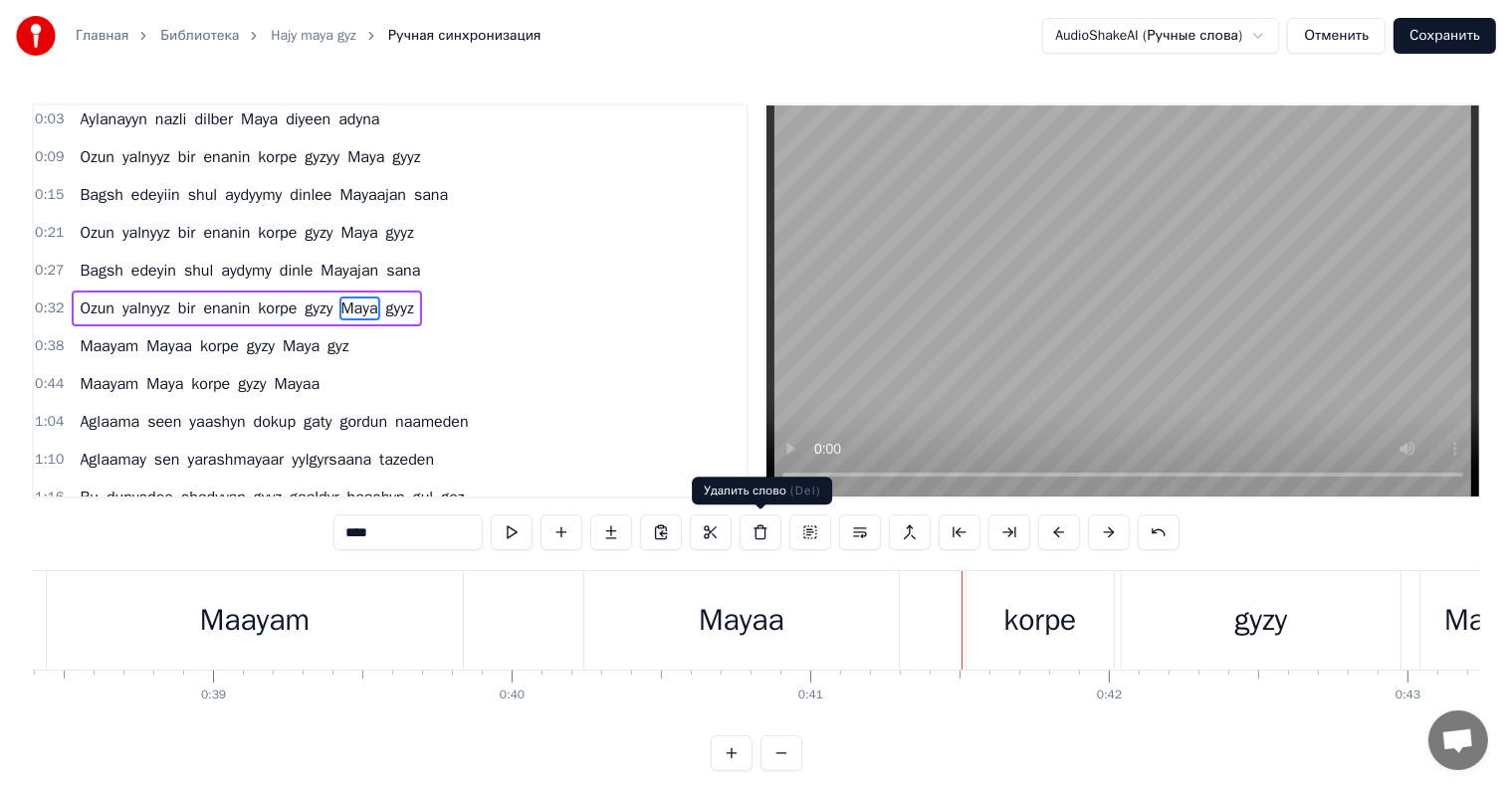 click on "Mayaa" at bounding box center (742, 620) 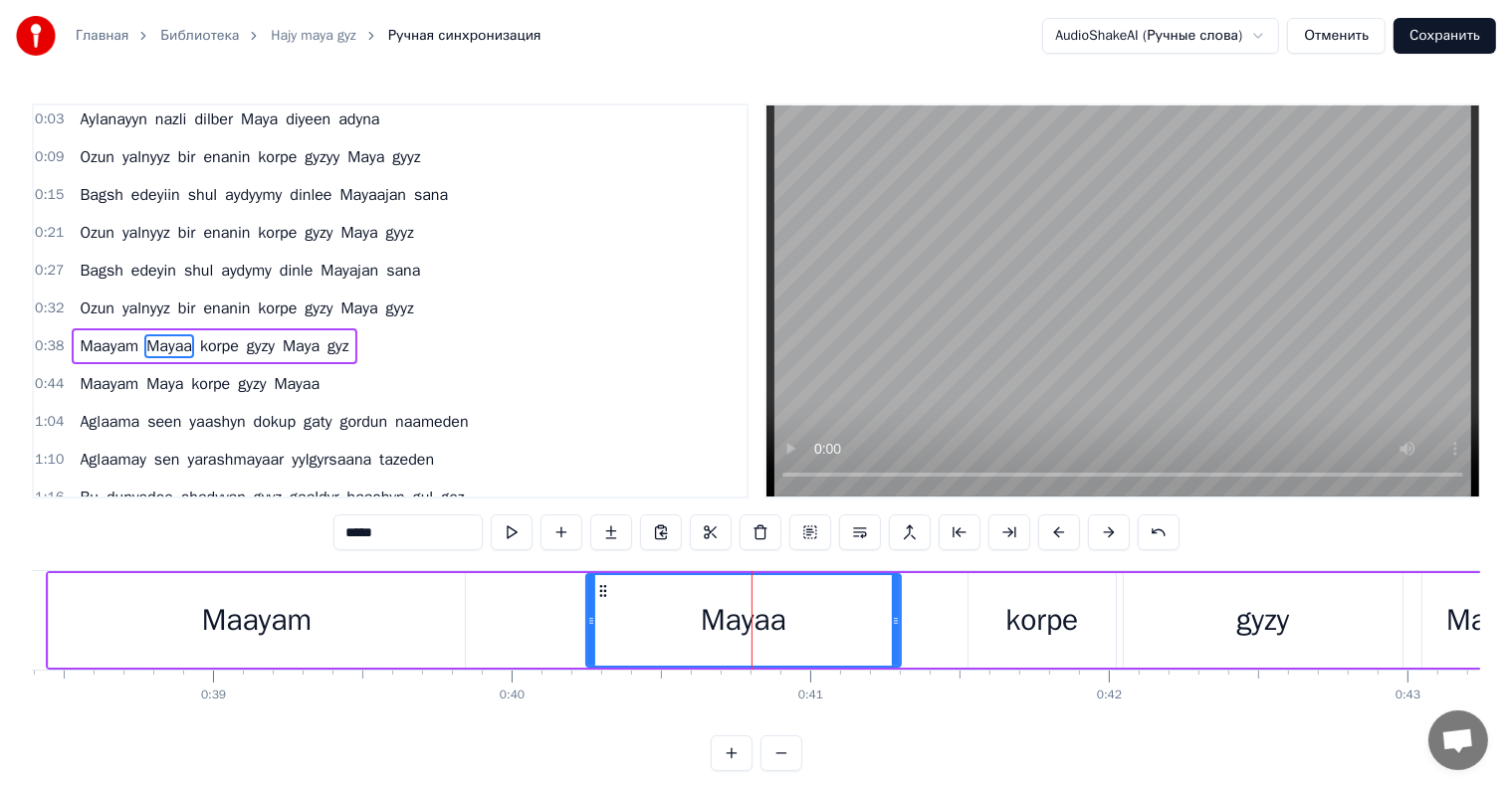 scroll, scrollTop: 42, scrollLeft: 0, axis: vertical 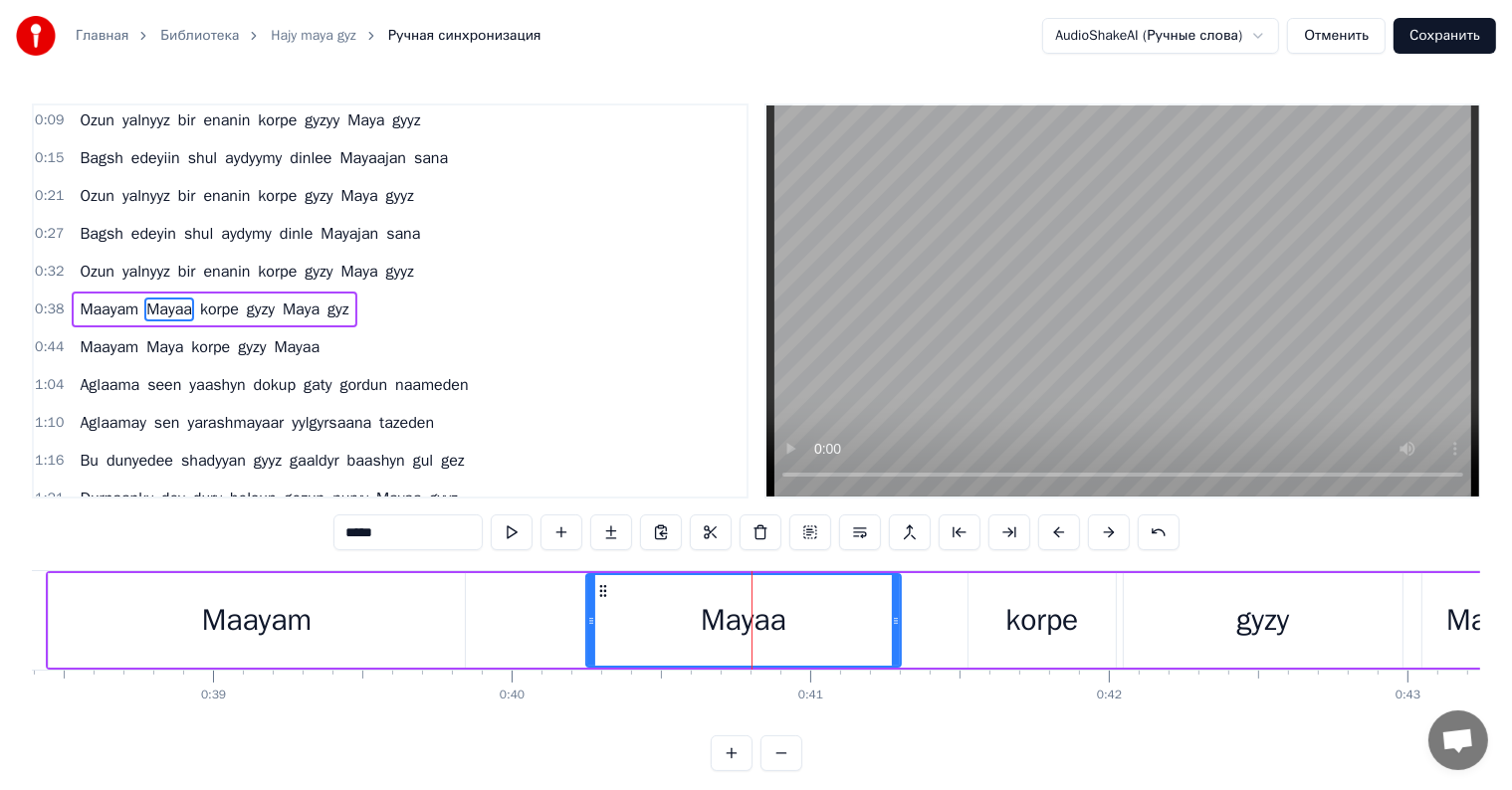 click on "*****" at bounding box center (408, 532) 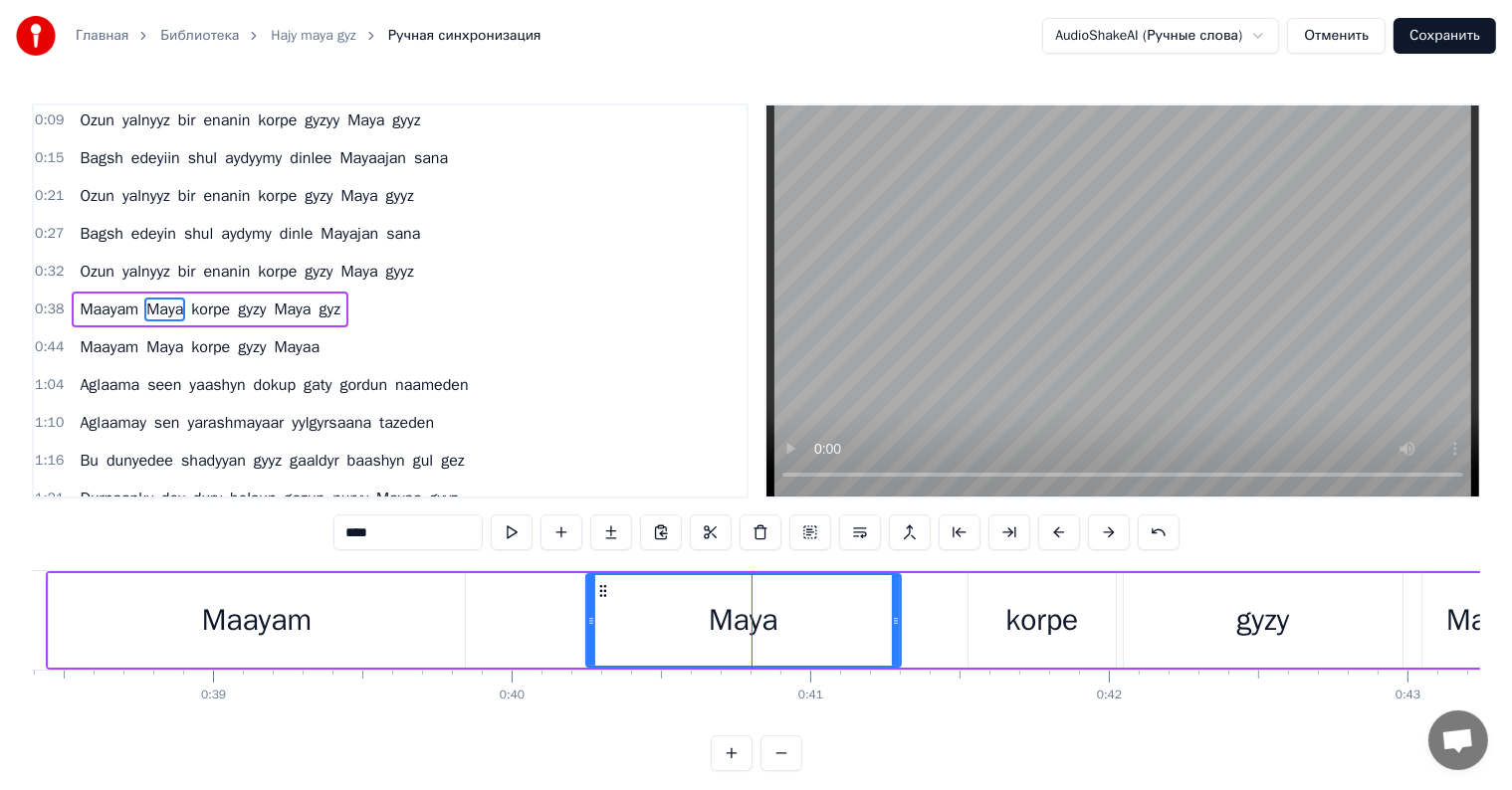 click on "****" at bounding box center (408, 532) 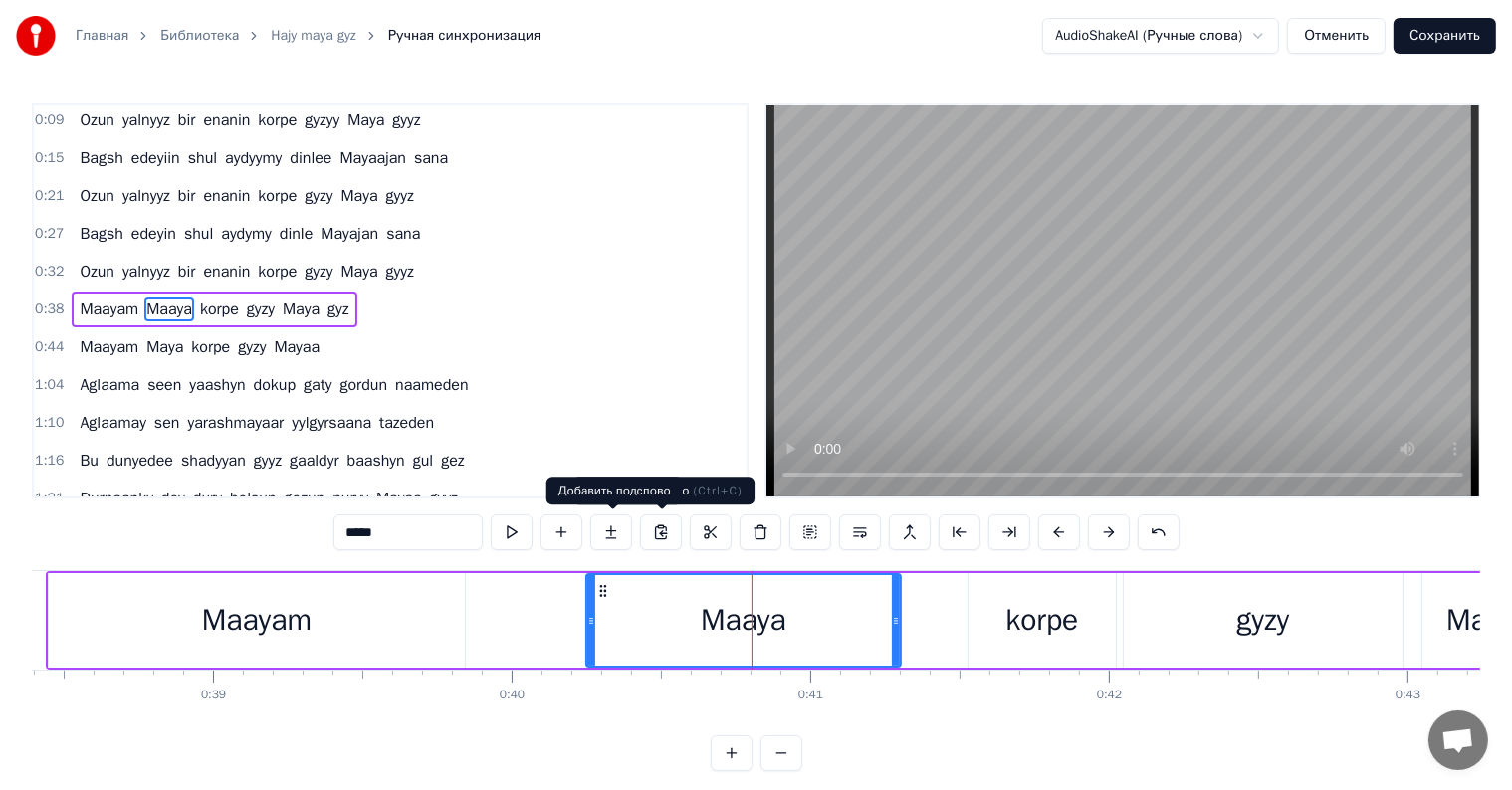 click on "Maayam" at bounding box center (257, 620) 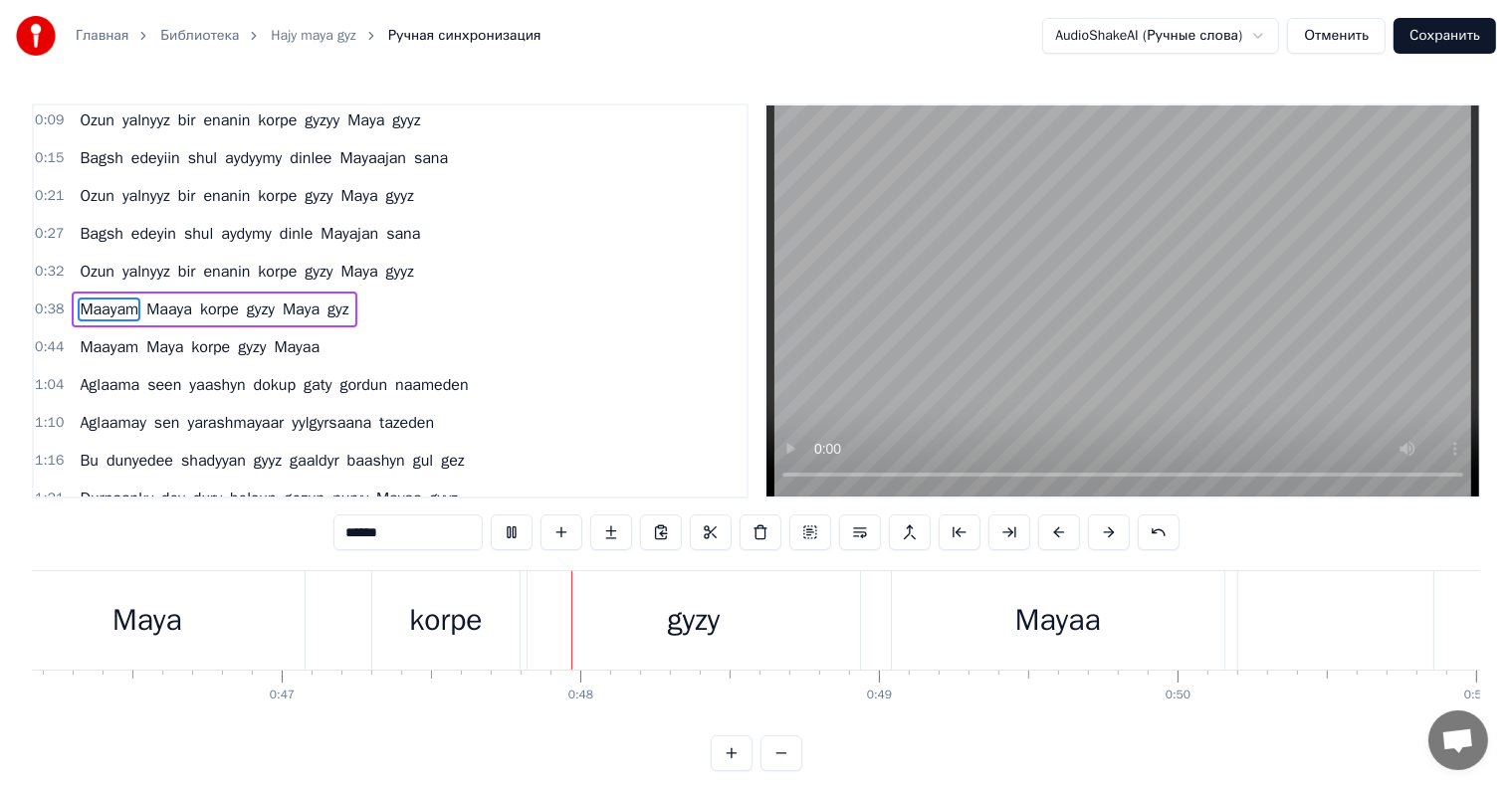 scroll, scrollTop: 0, scrollLeft: 14044, axis: horizontal 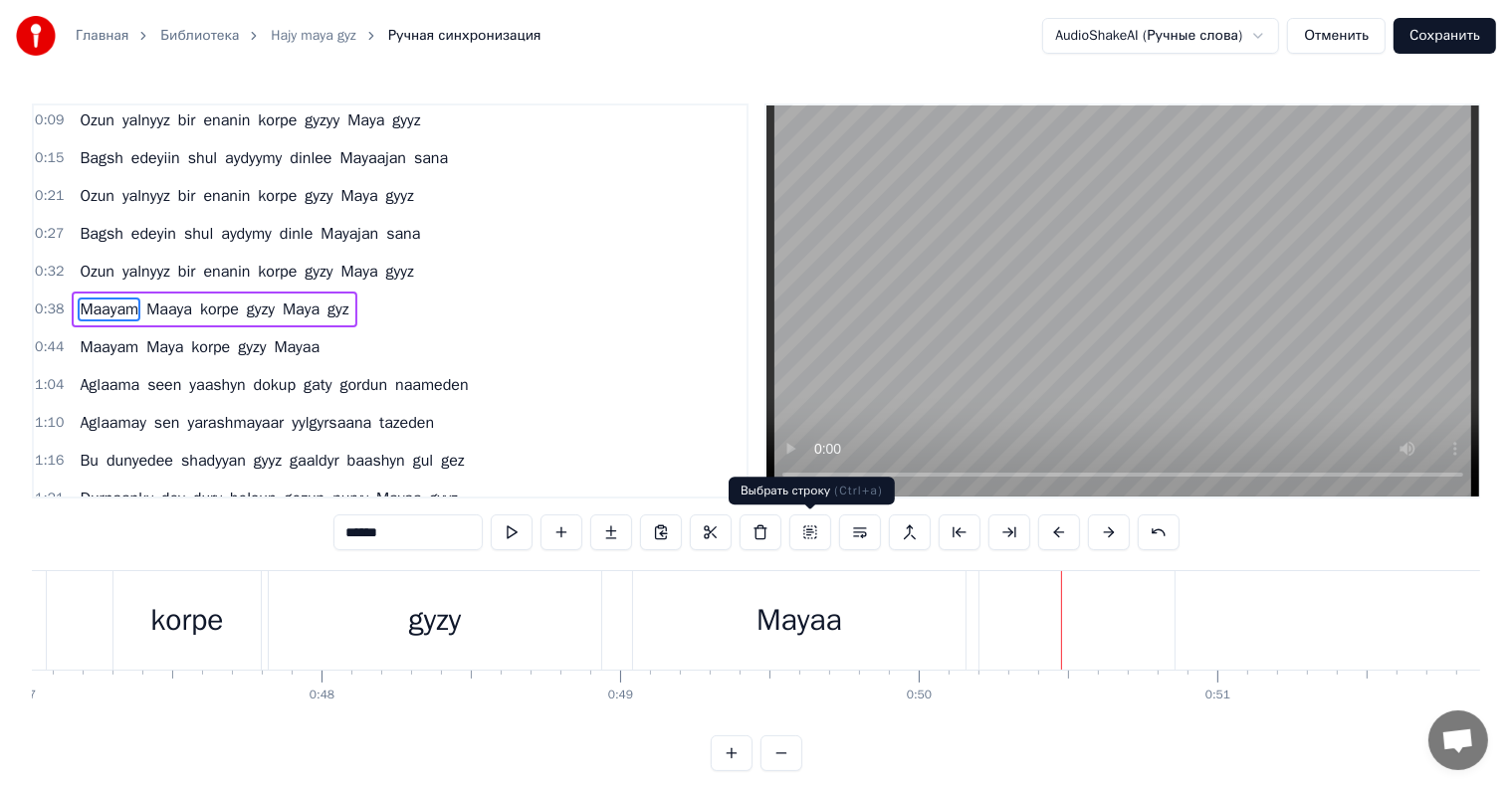 click on "Mayaa" at bounding box center (799, 620) 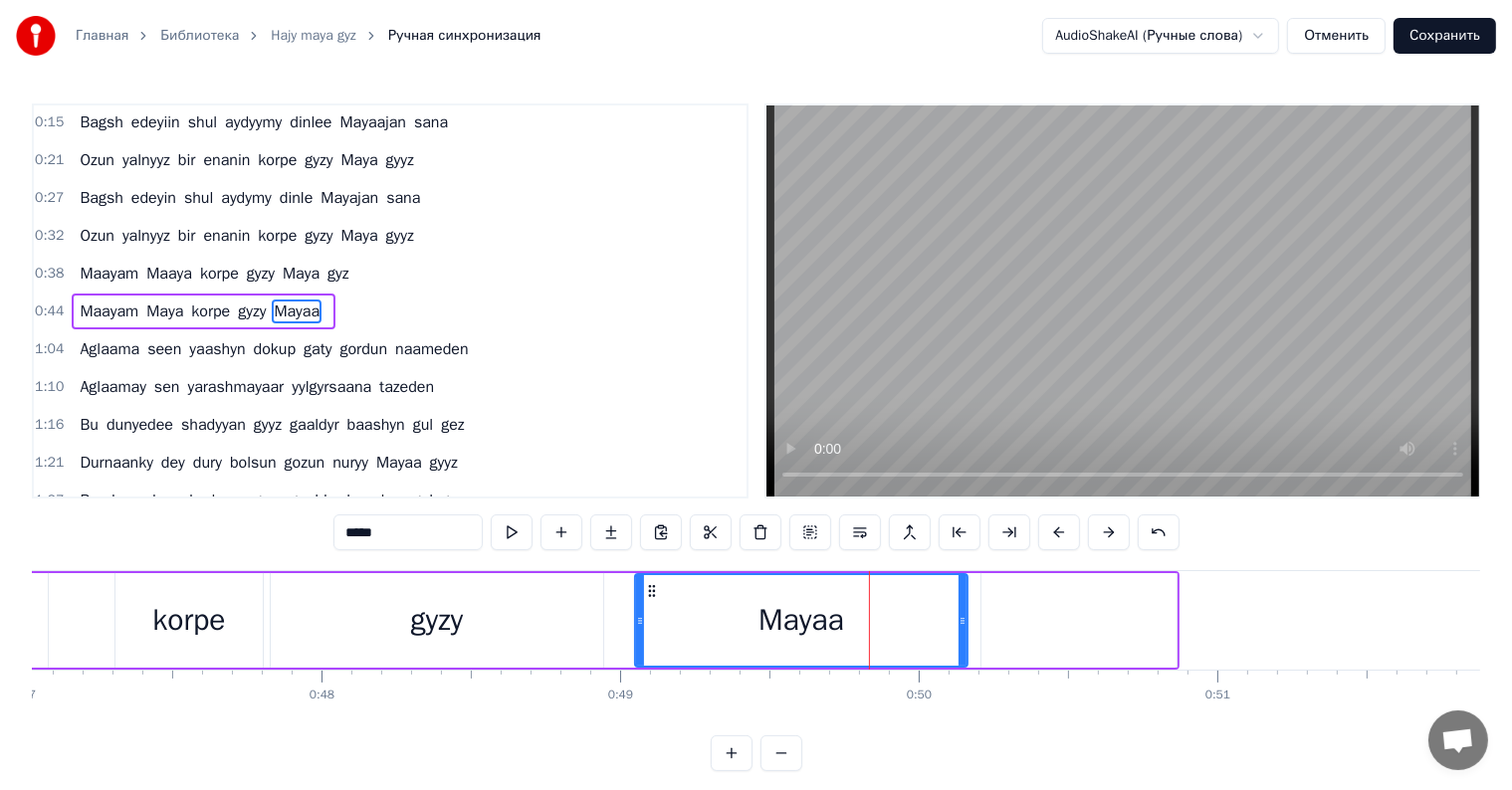 scroll, scrollTop: 79, scrollLeft: 0, axis: vertical 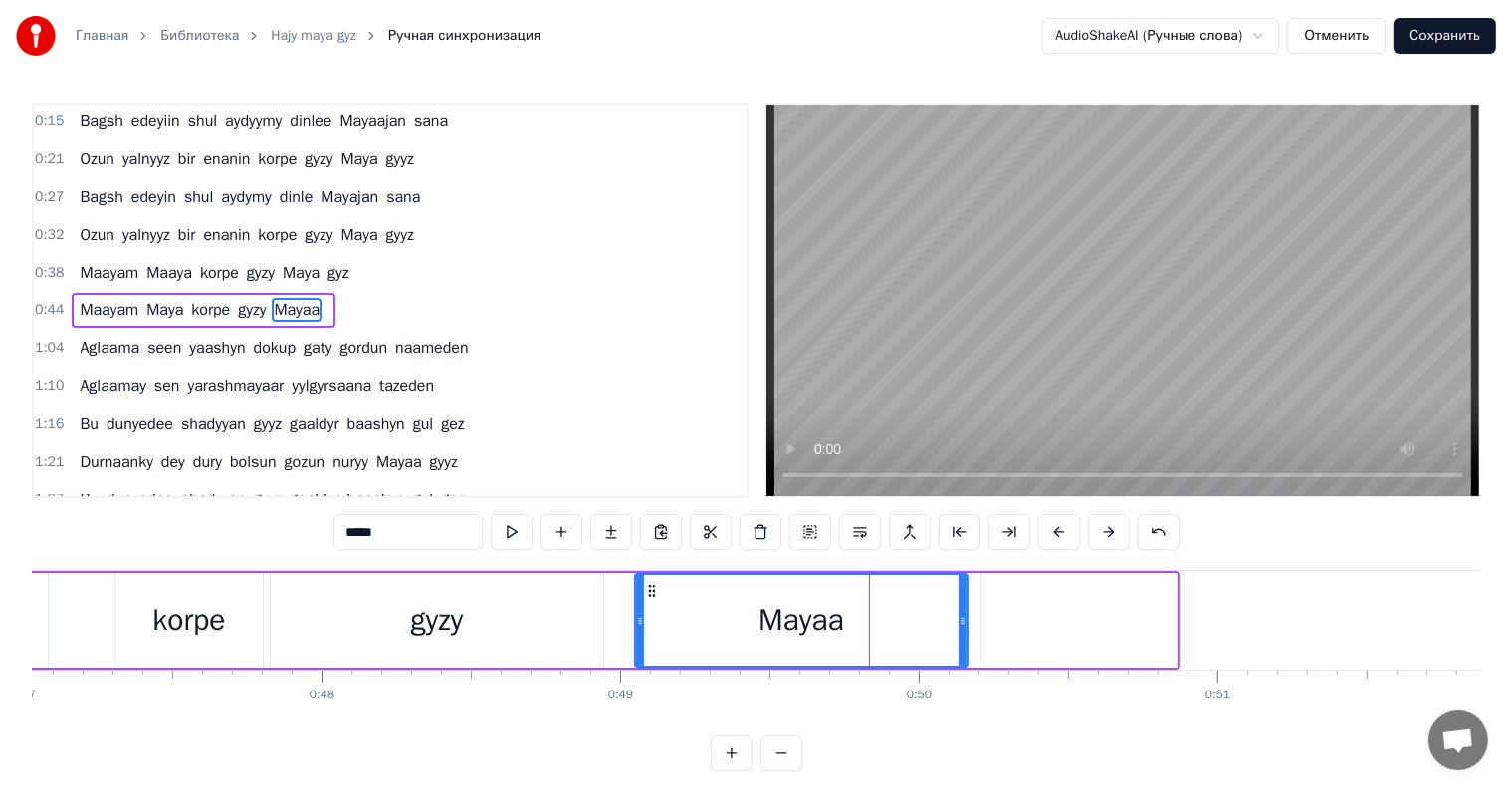 click on "*****" at bounding box center [408, 532] 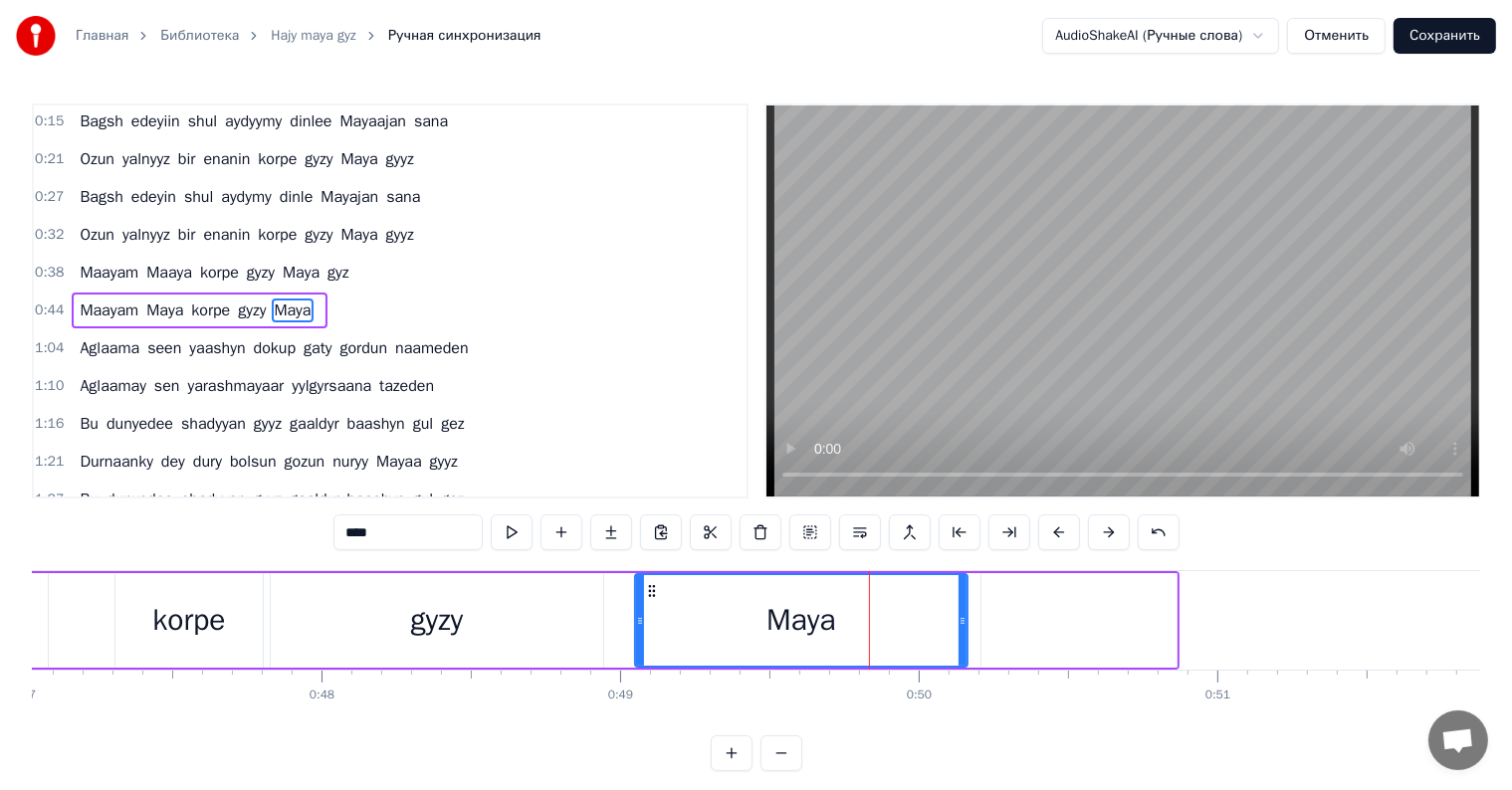 click on "****" at bounding box center (408, 532) 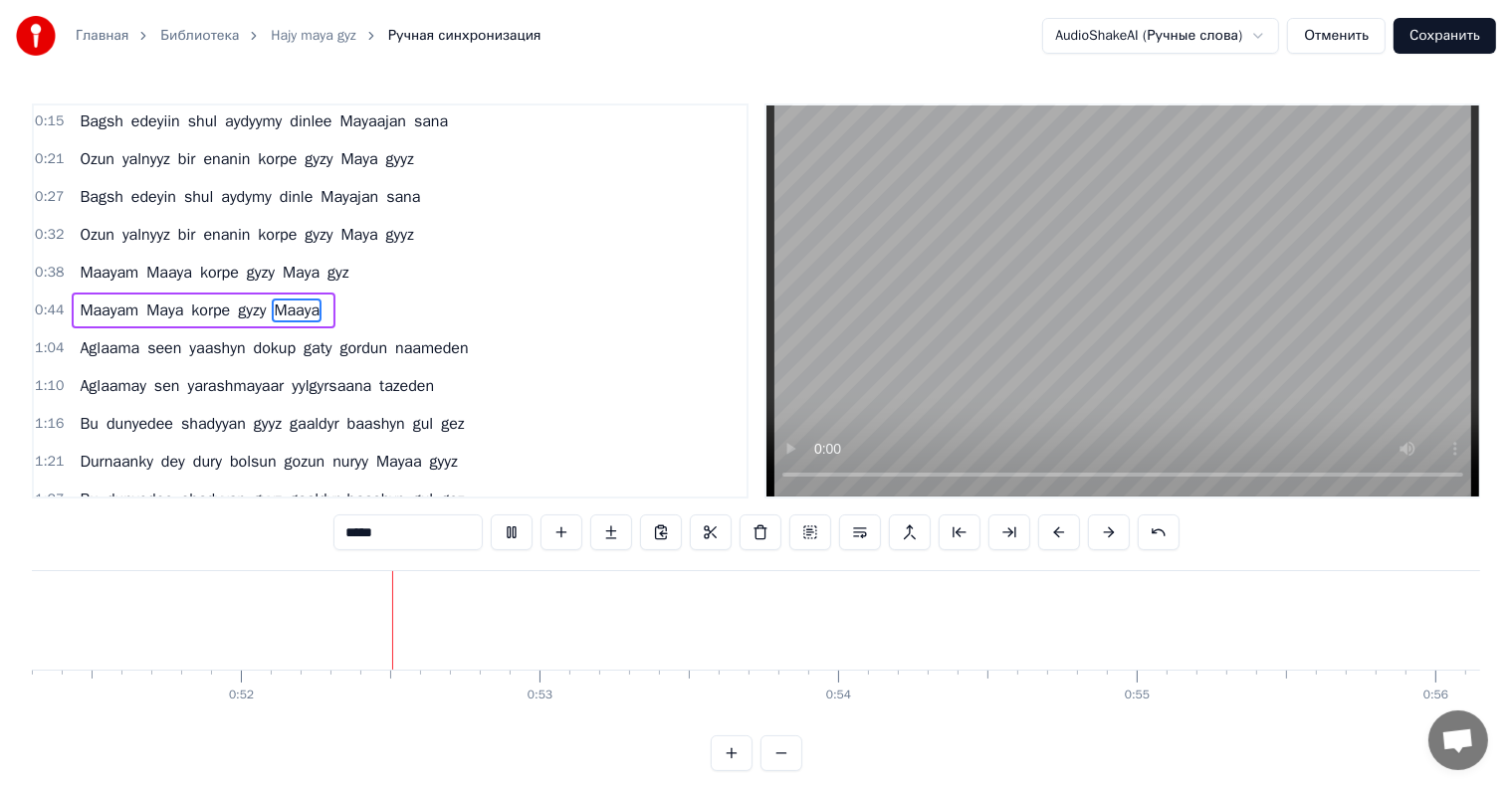 scroll, scrollTop: 0, scrollLeft: 15320, axis: horizontal 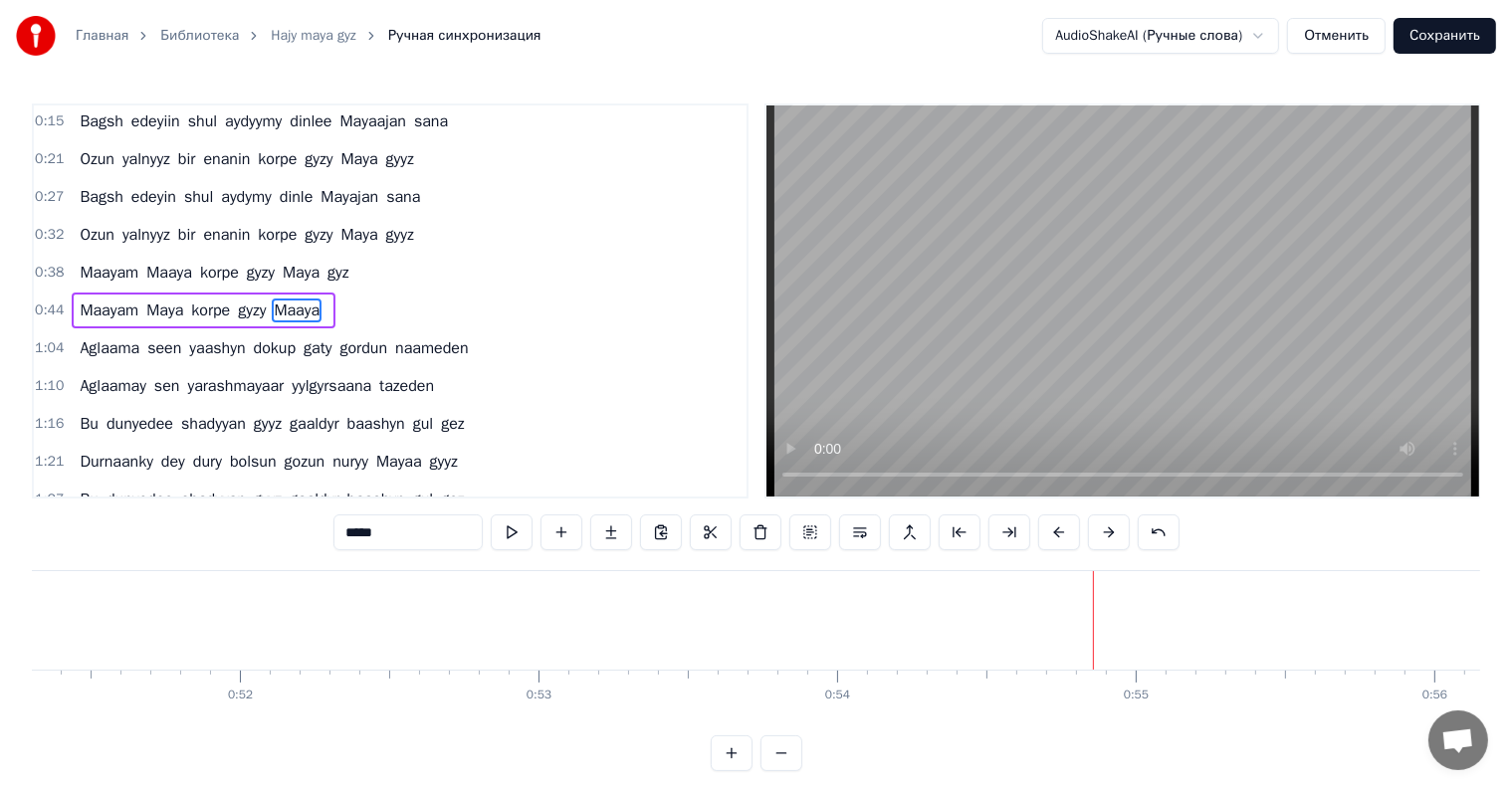 click at bounding box center (1123, 300) 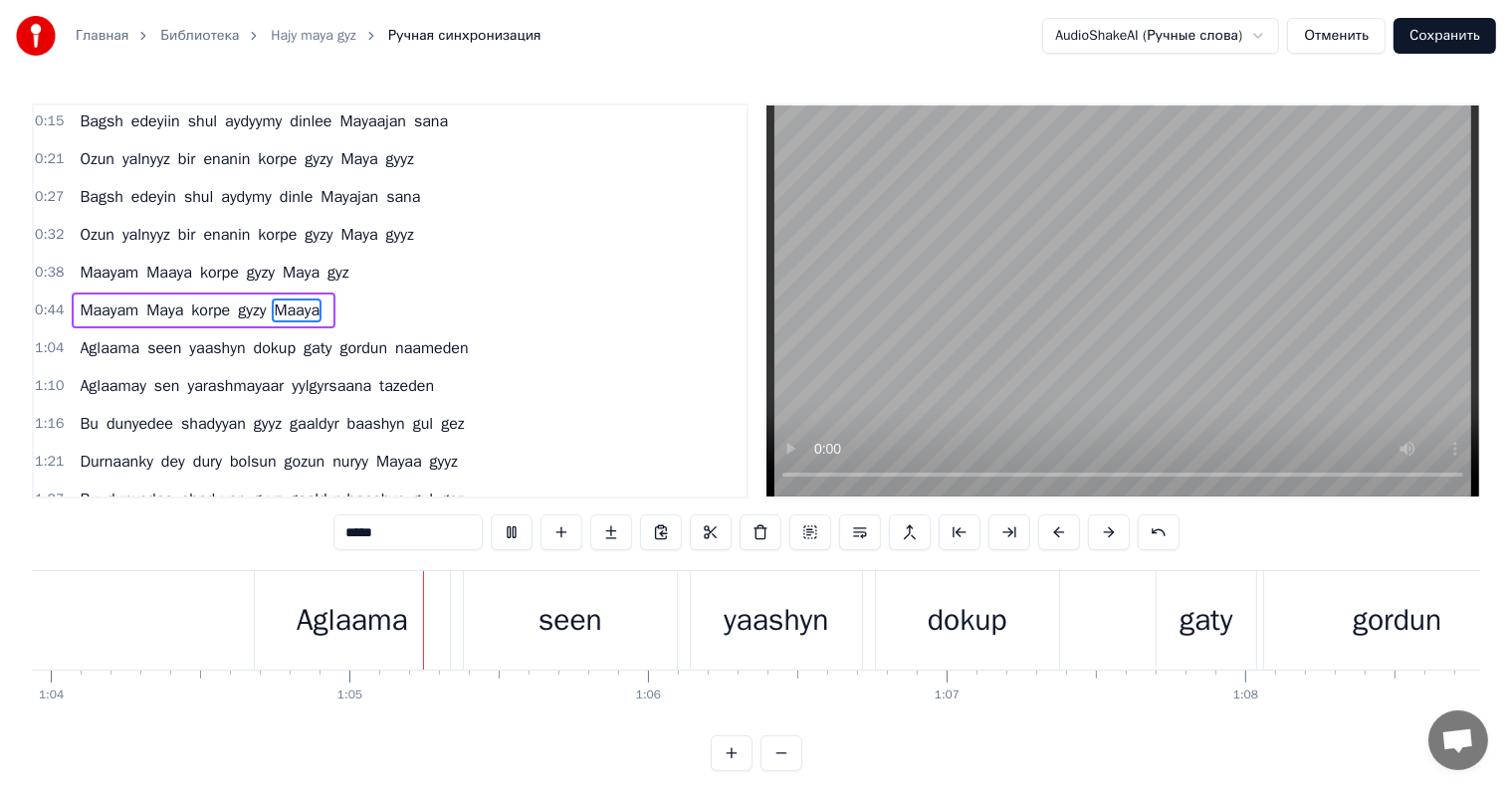 scroll, scrollTop: 0, scrollLeft: 19143, axis: horizontal 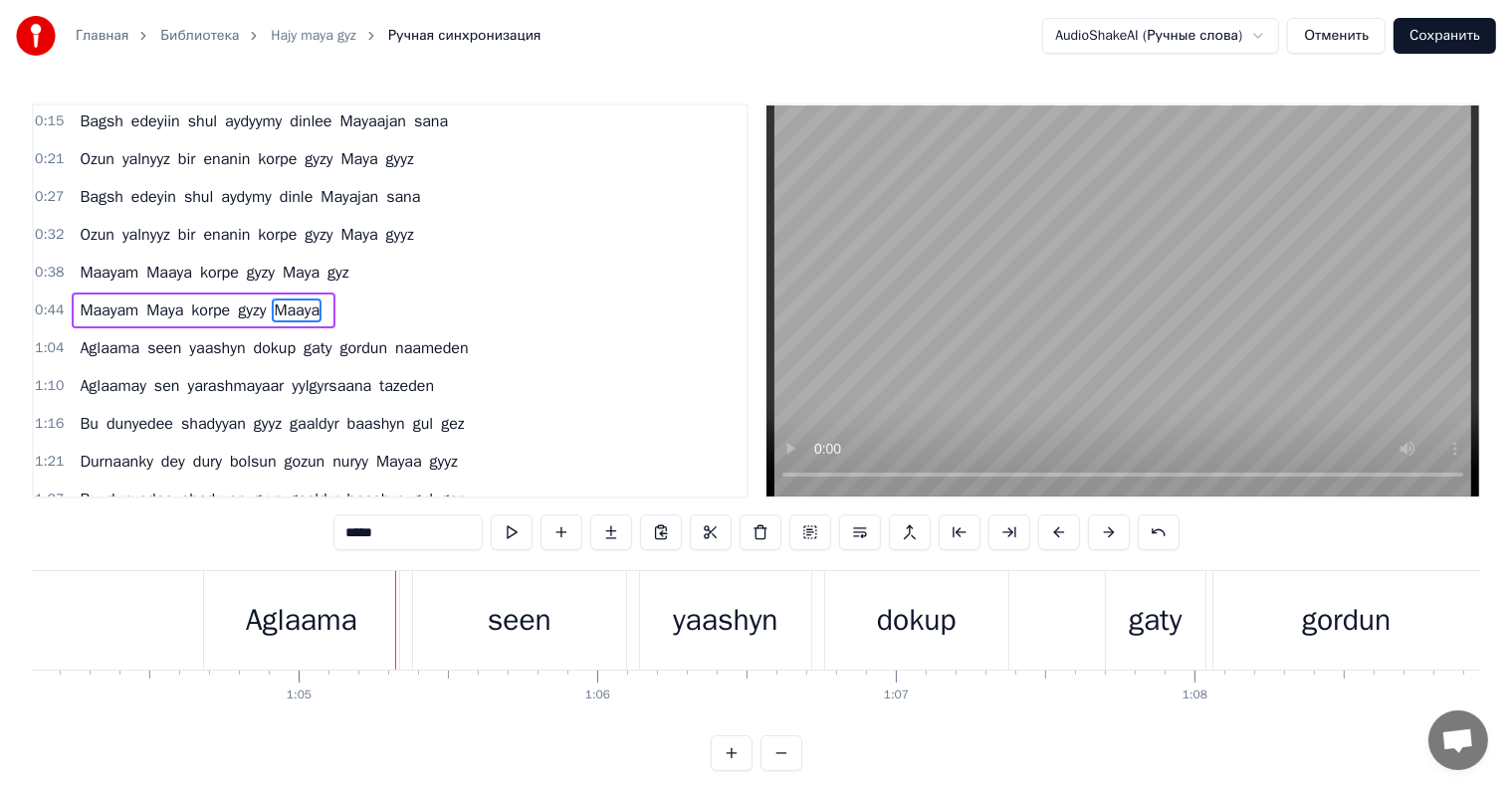 click on "Aglaama" at bounding box center [302, 620] 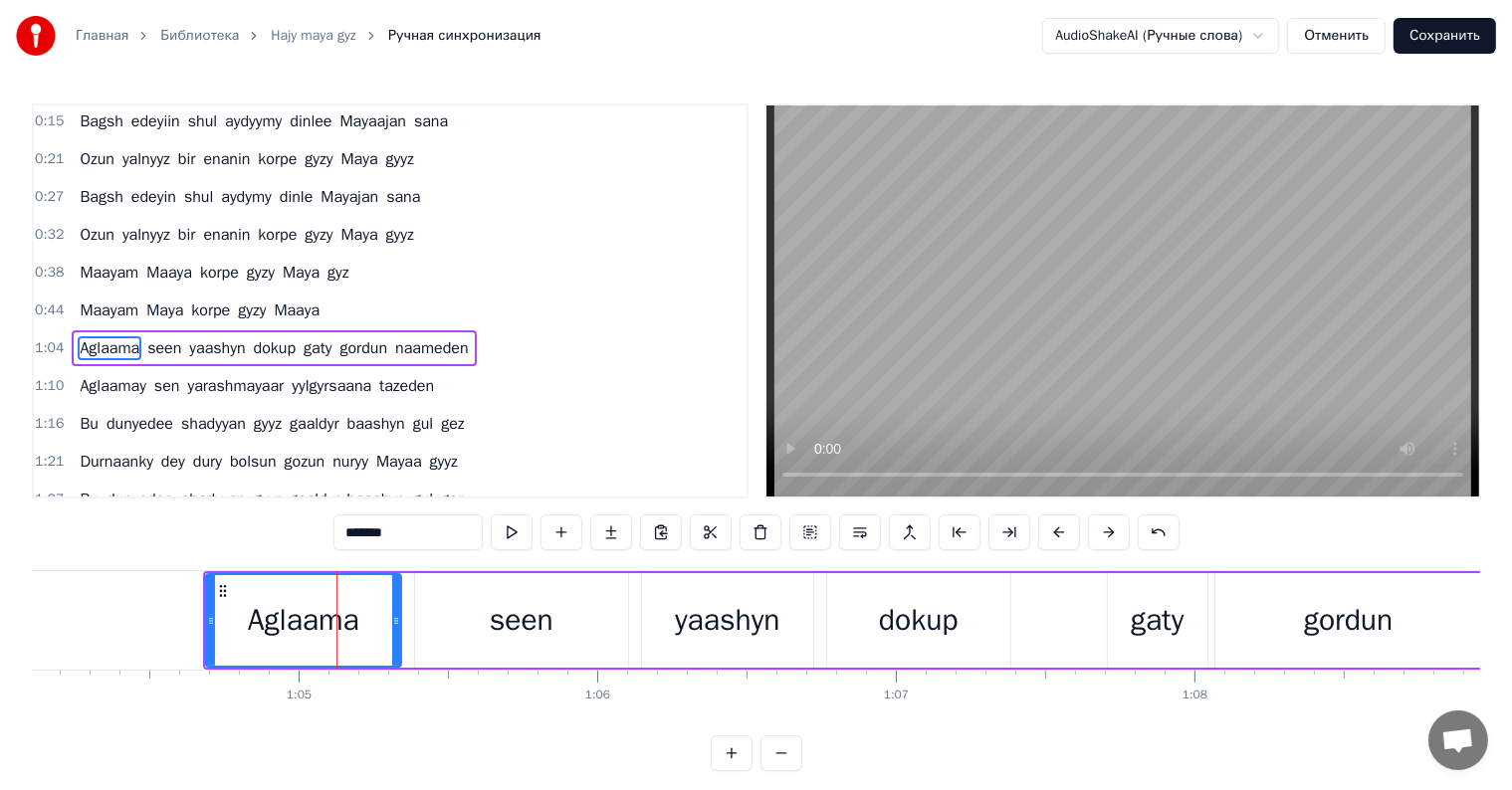 scroll, scrollTop: 115, scrollLeft: 0, axis: vertical 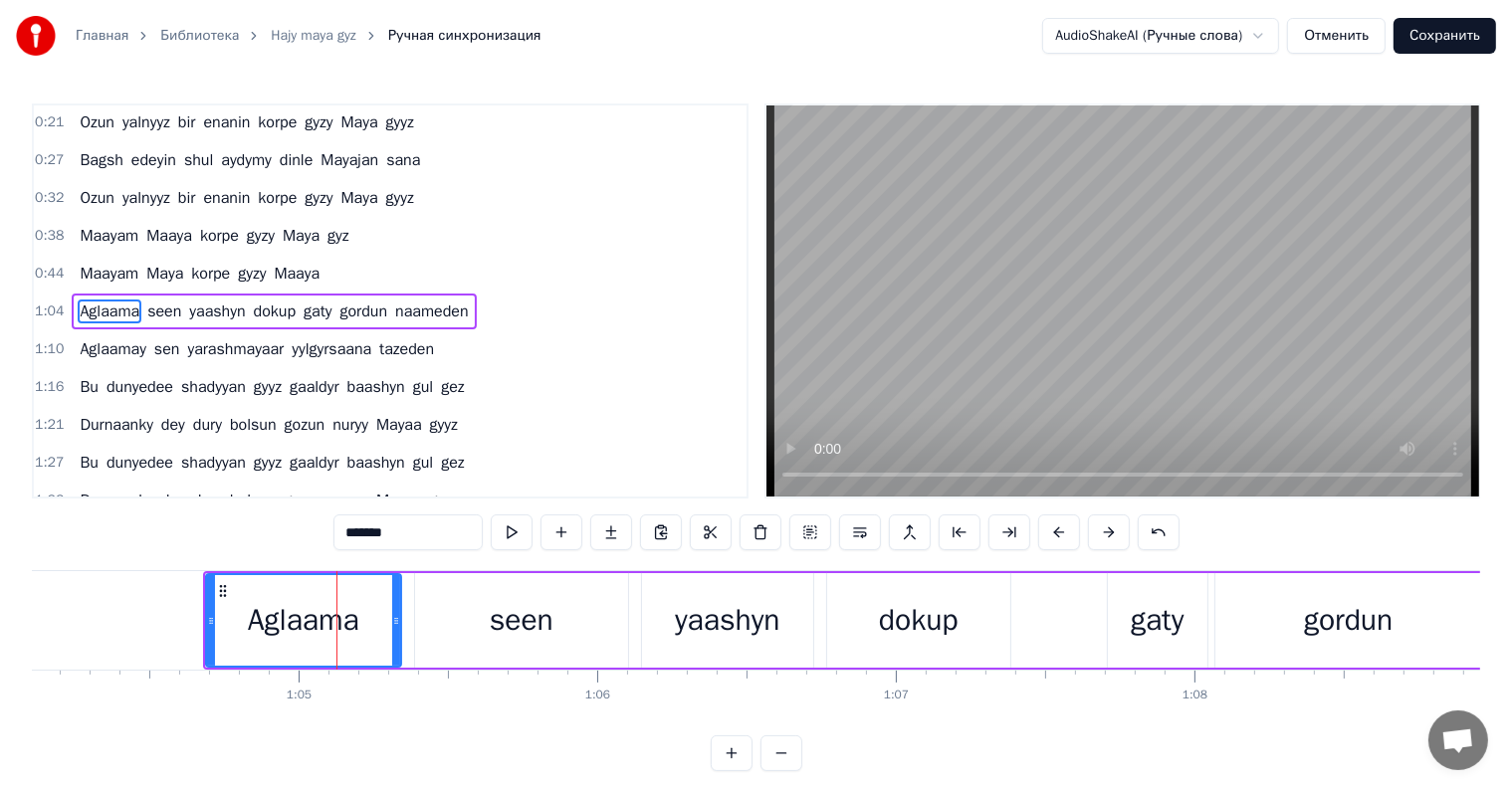 click on "*******" at bounding box center (408, 532) 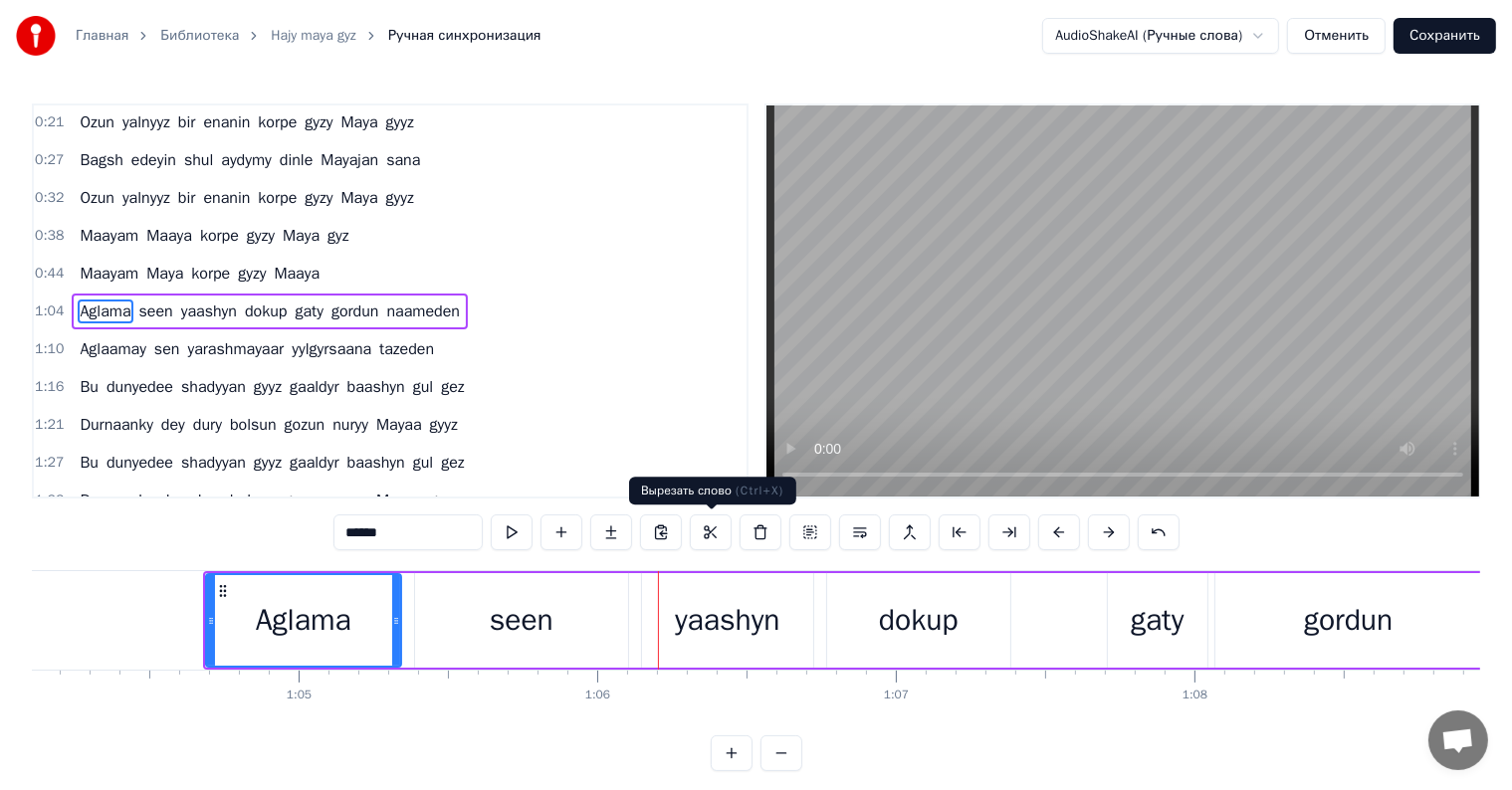 click on "seen" at bounding box center (522, 620) 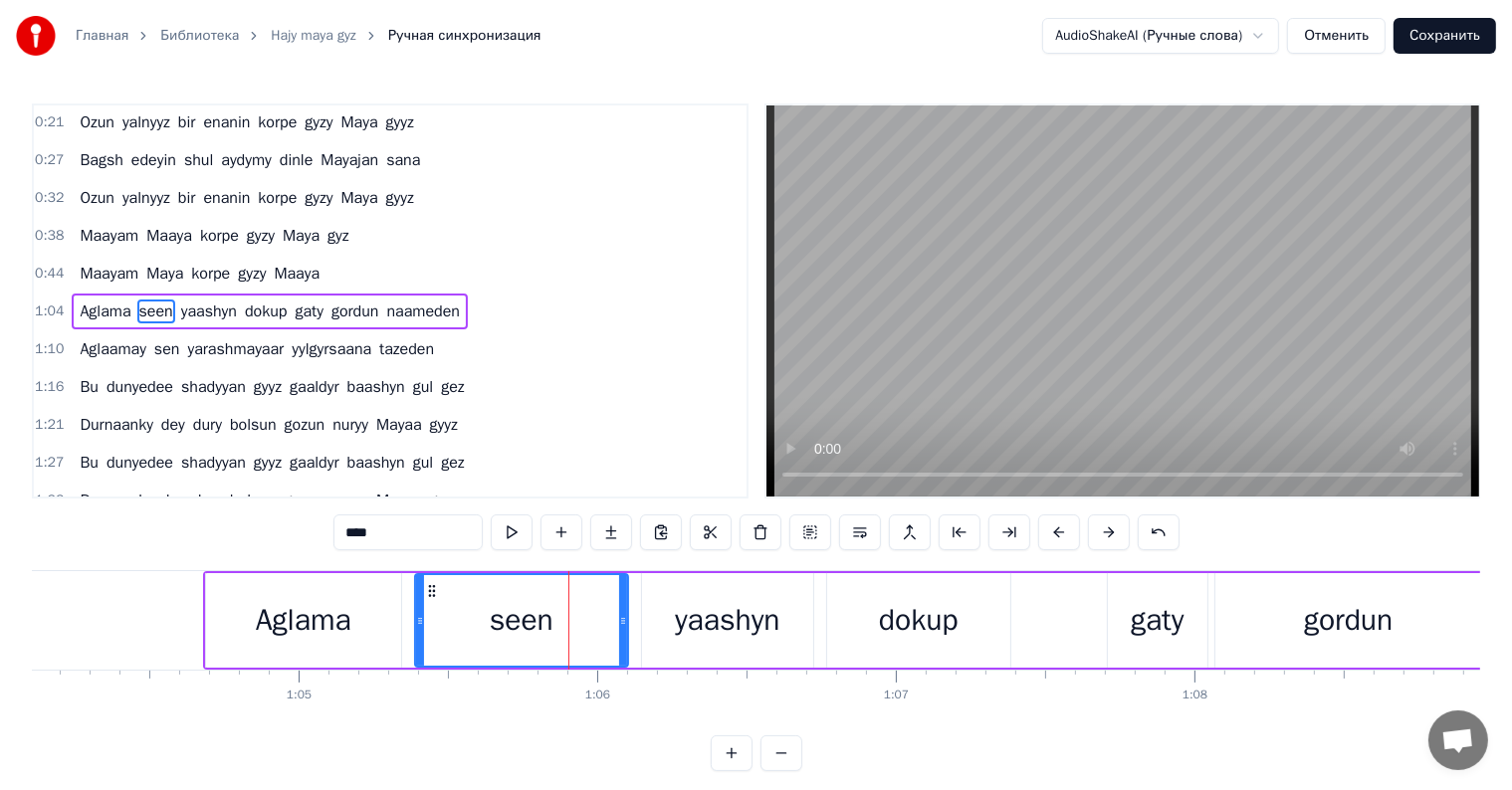 click on "****" at bounding box center (408, 532) 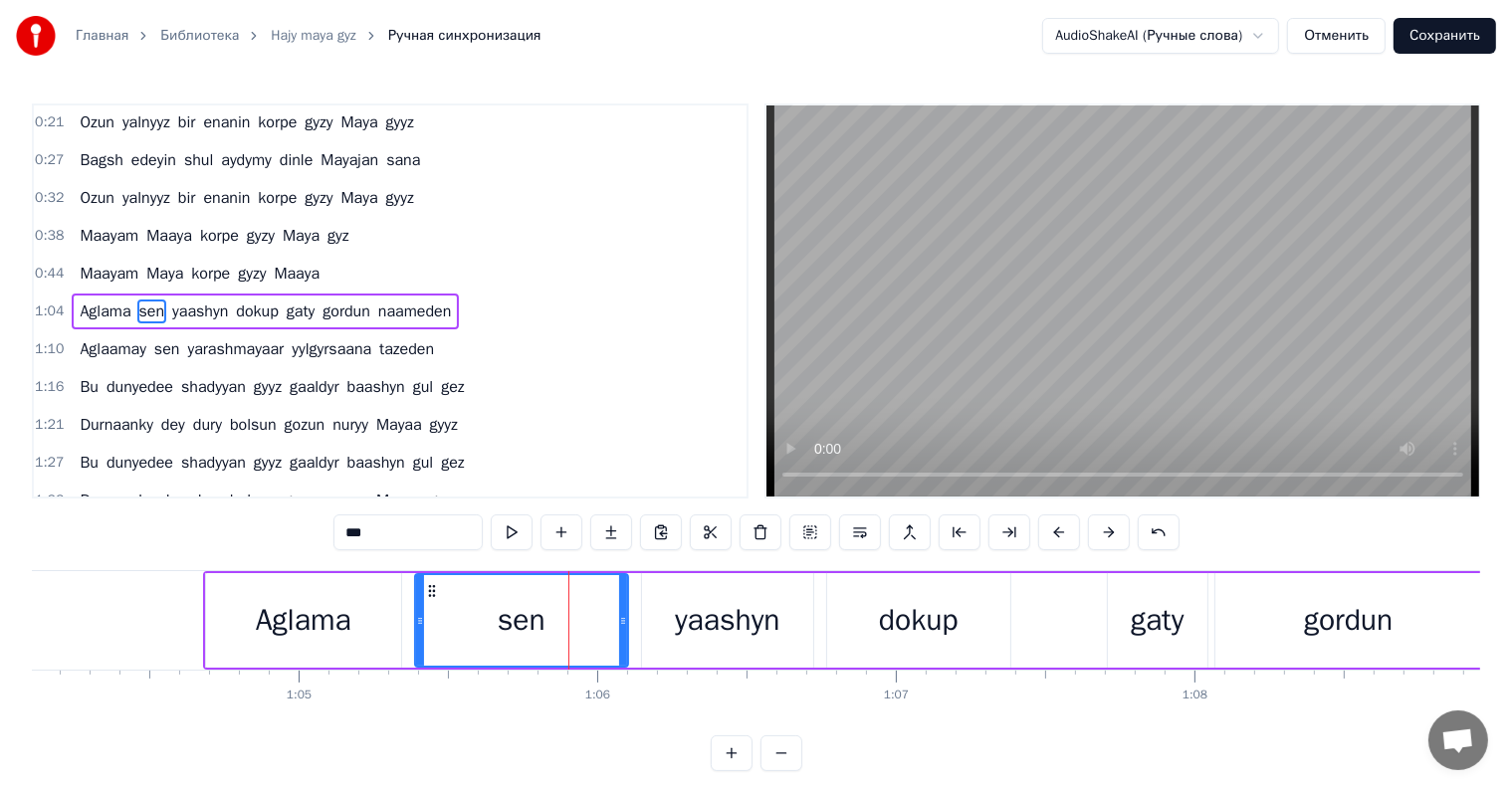 click on "***" at bounding box center (408, 532) 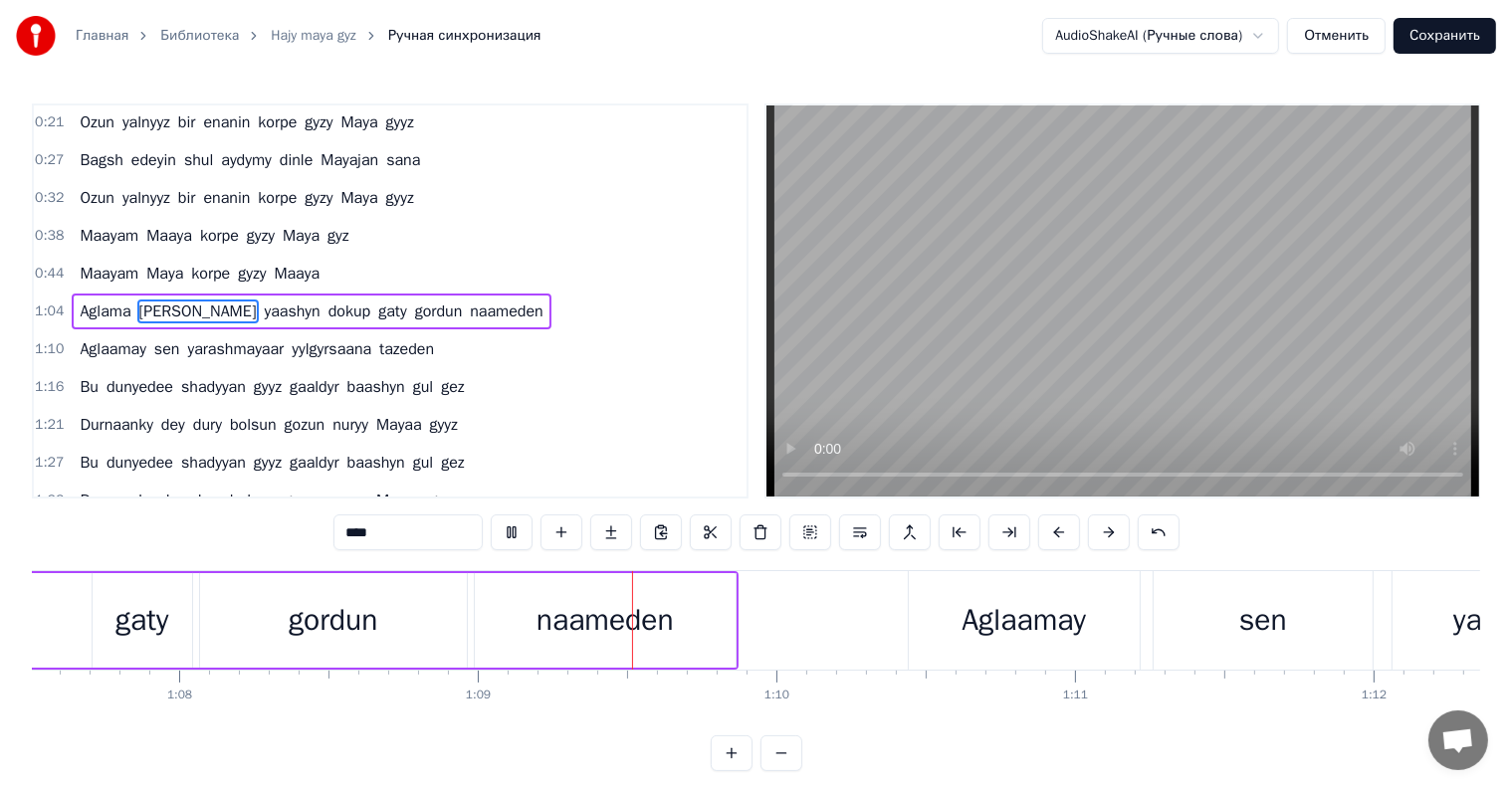 scroll, scrollTop: 0, scrollLeft: 20461, axis: horizontal 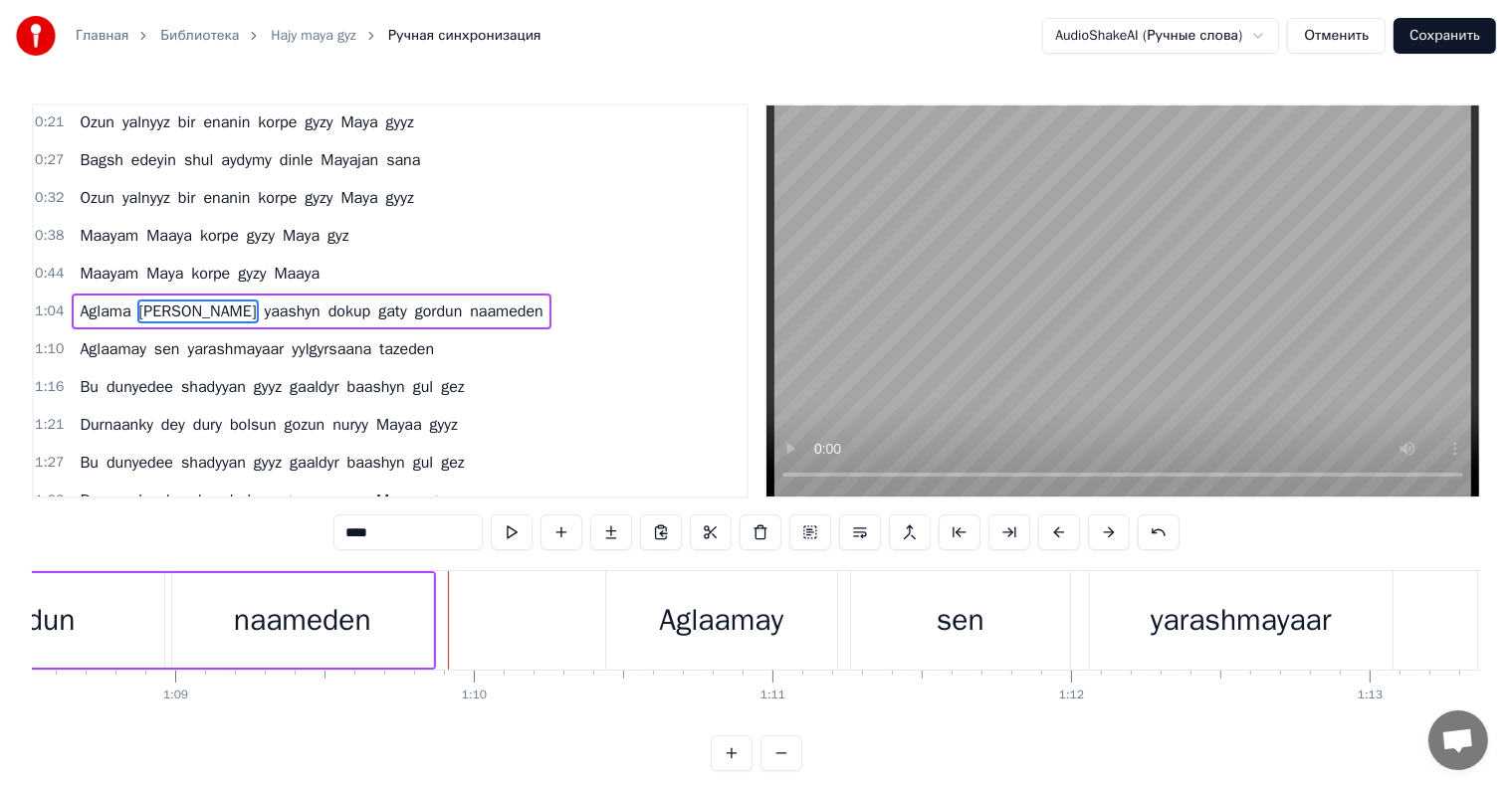 click on "naameden" at bounding box center (303, 620) 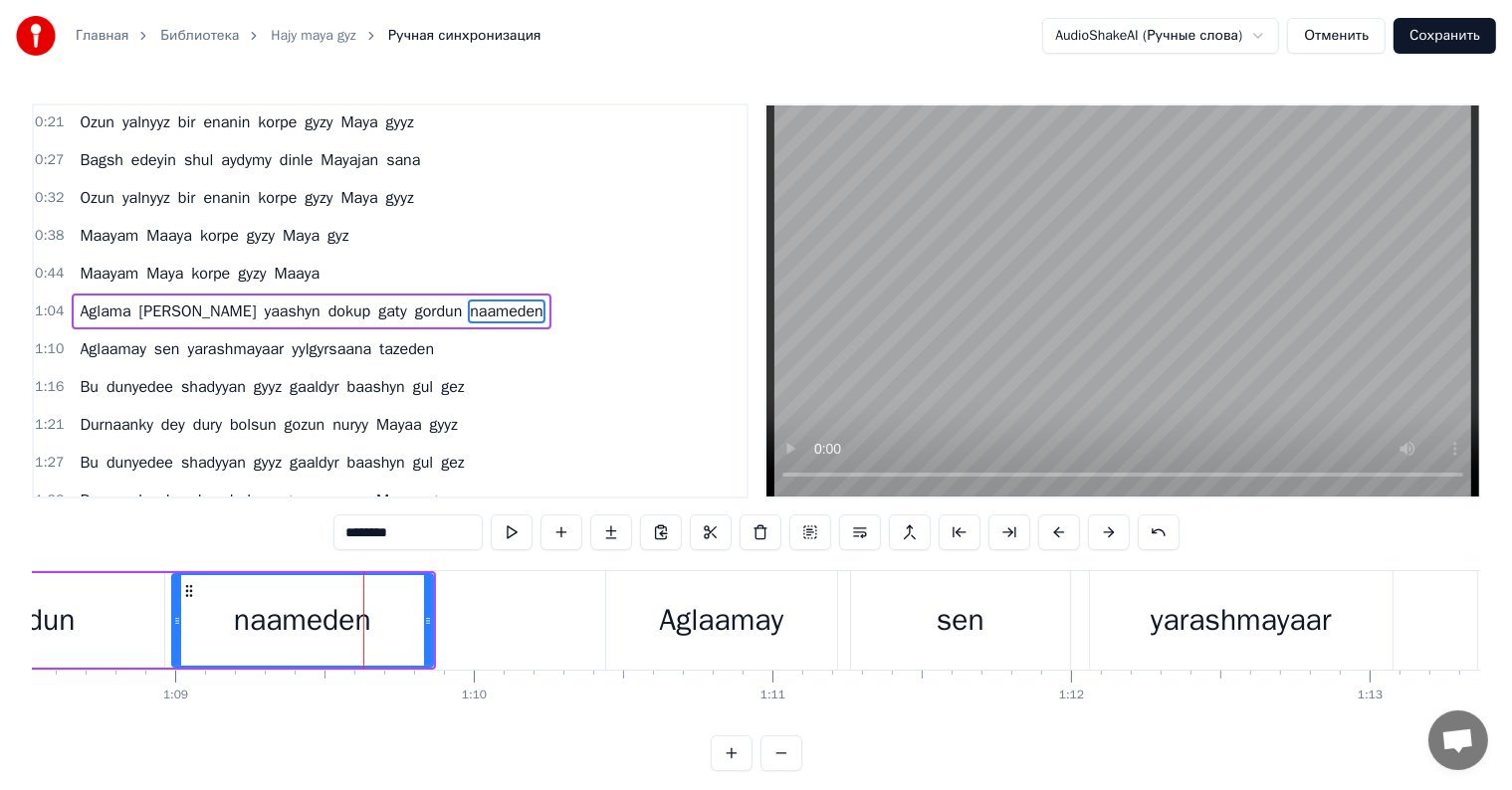 click on "********" at bounding box center (408, 532) 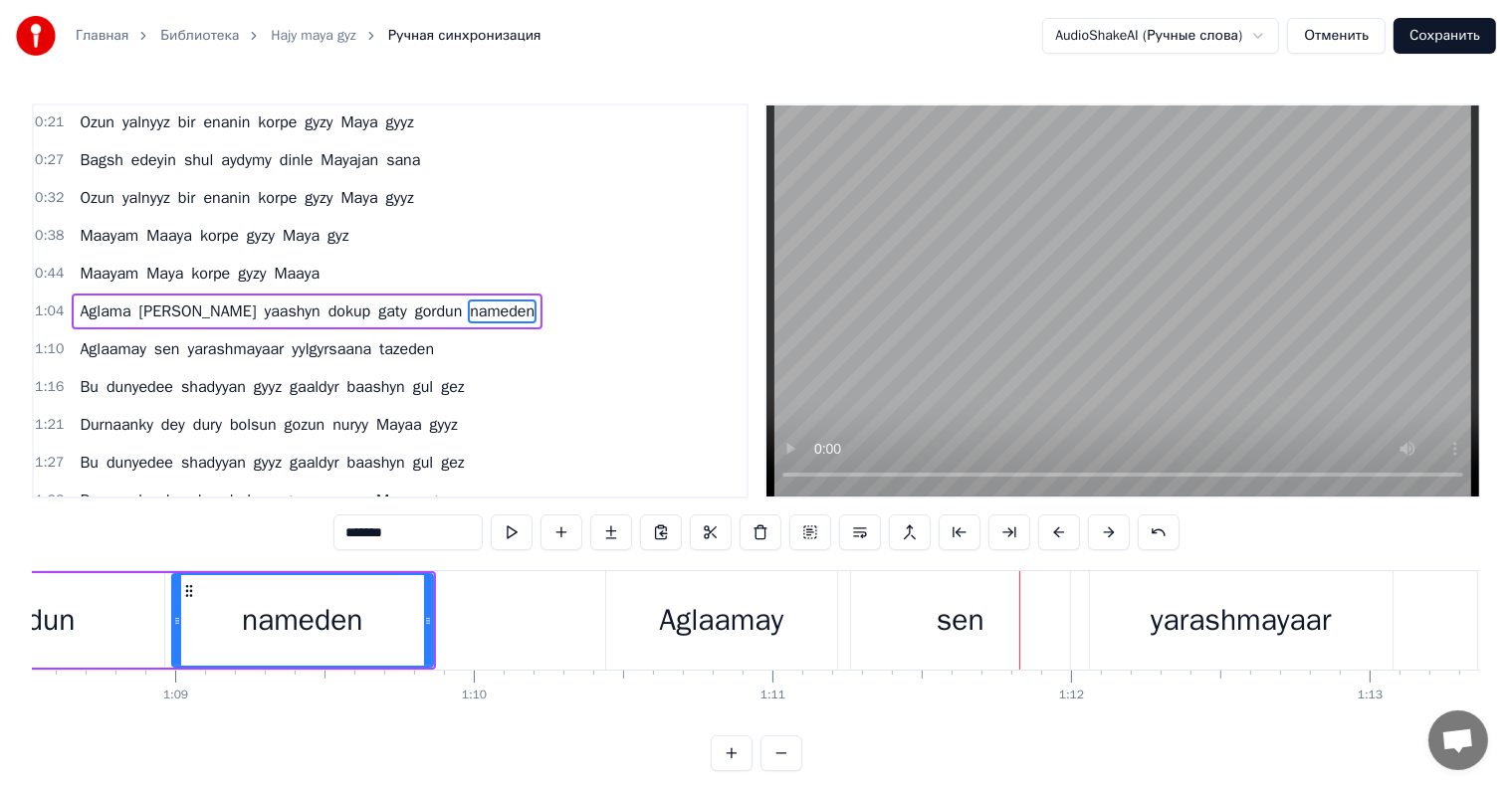 click on "Aglaamay" at bounding box center (721, 620) 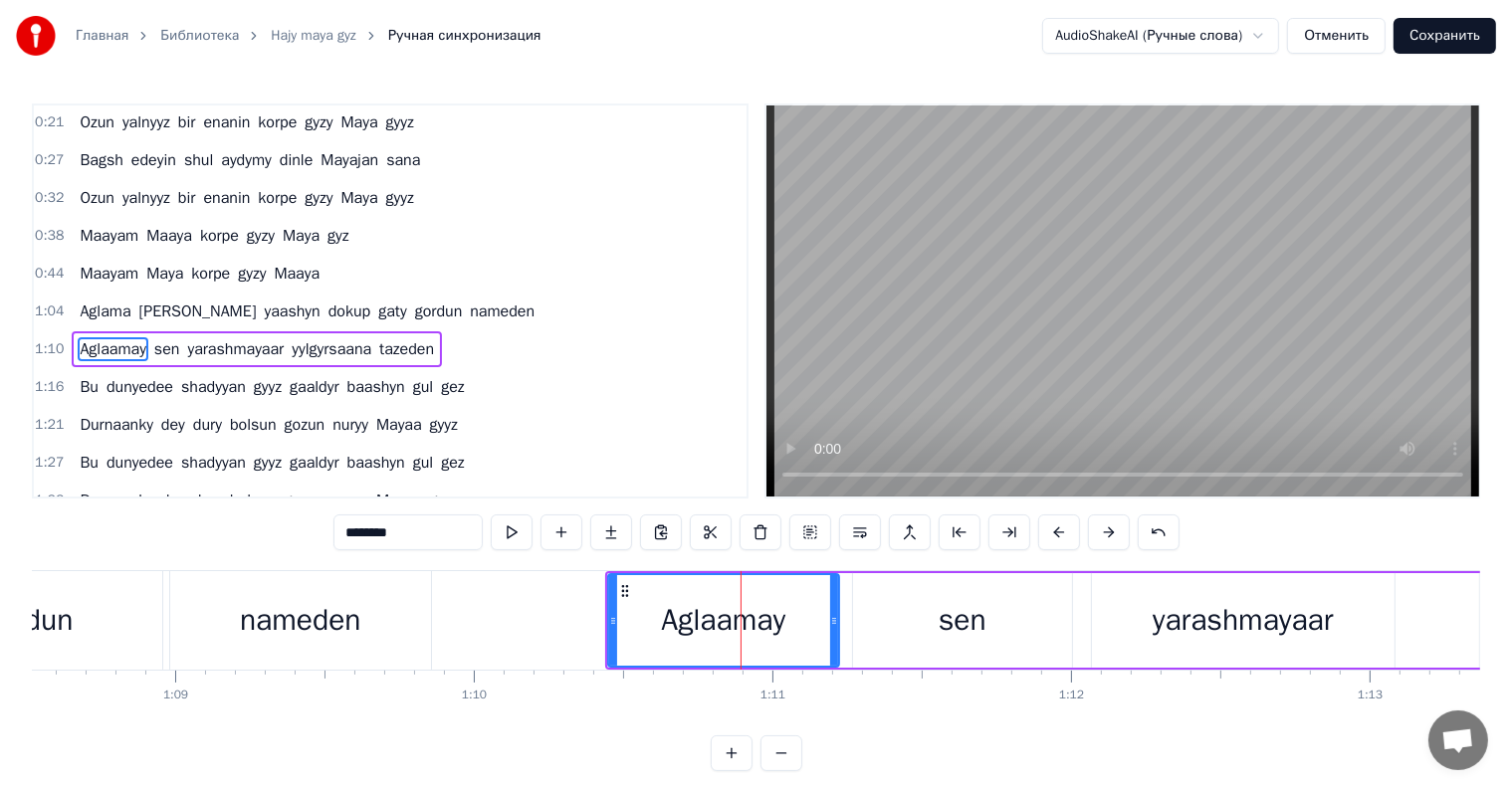 scroll, scrollTop: 151, scrollLeft: 0, axis: vertical 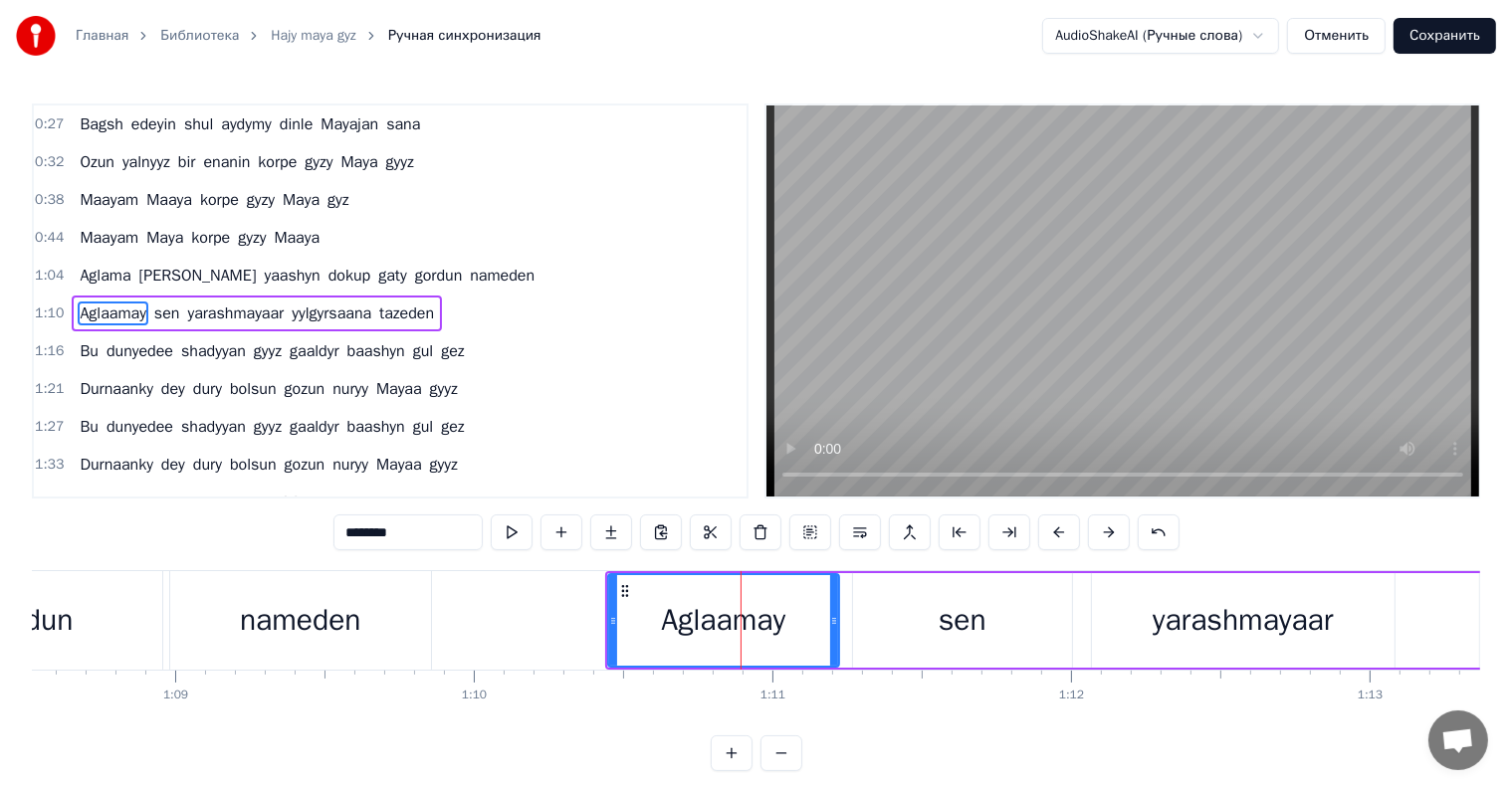 click on "********" at bounding box center [408, 532] 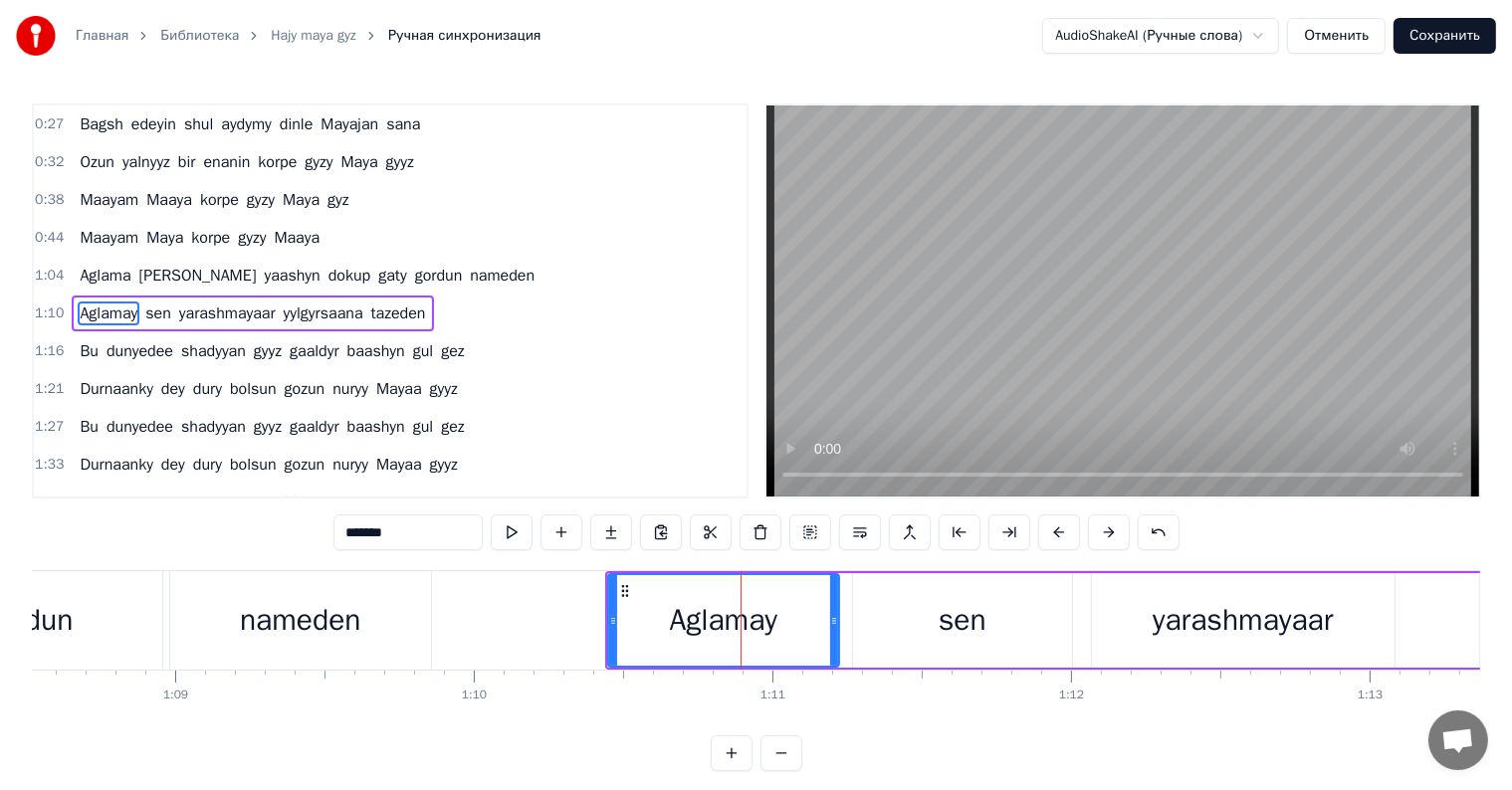 click on "*******" at bounding box center (408, 532) 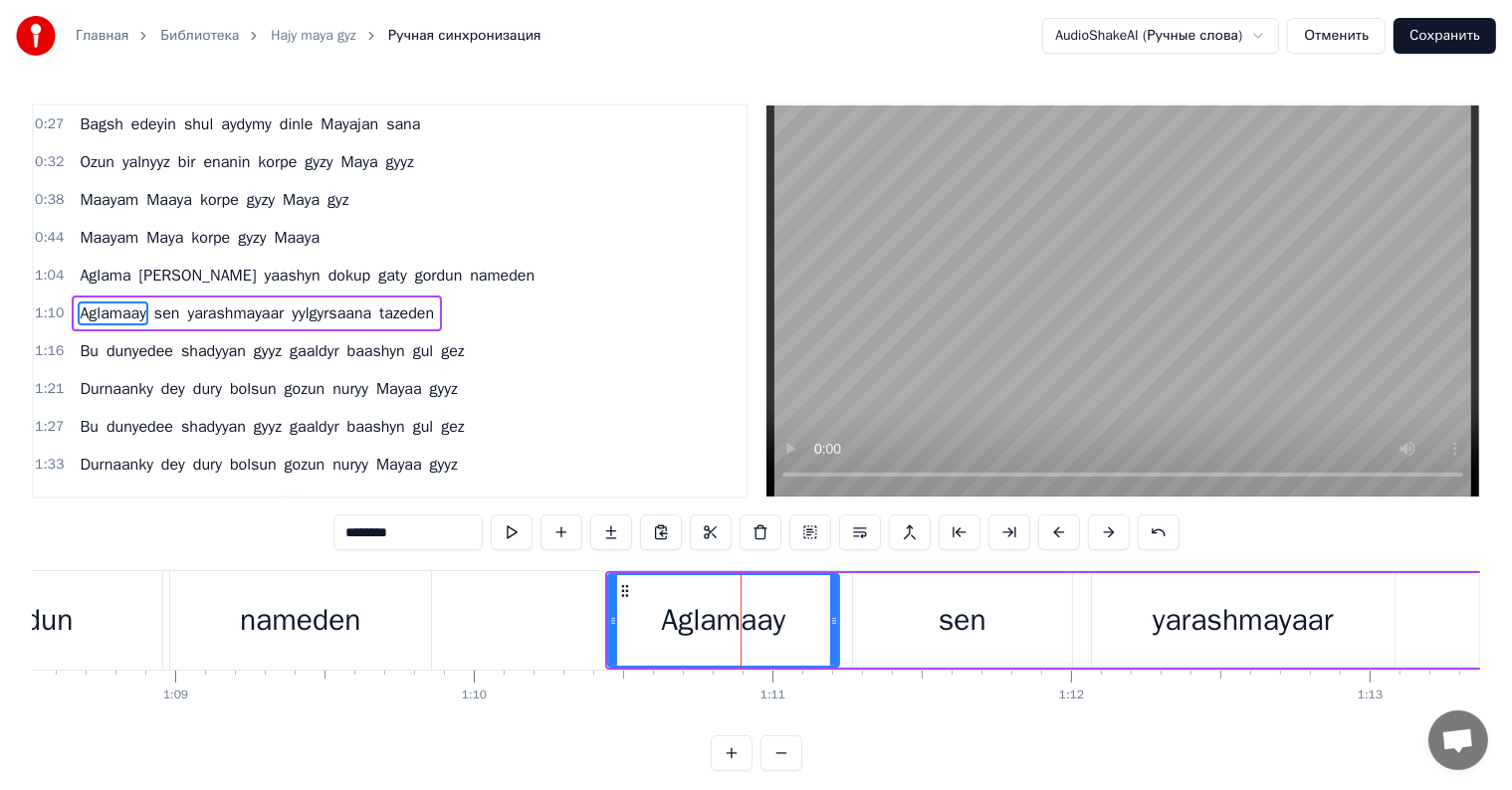 click on "nameden" at bounding box center (301, 620) 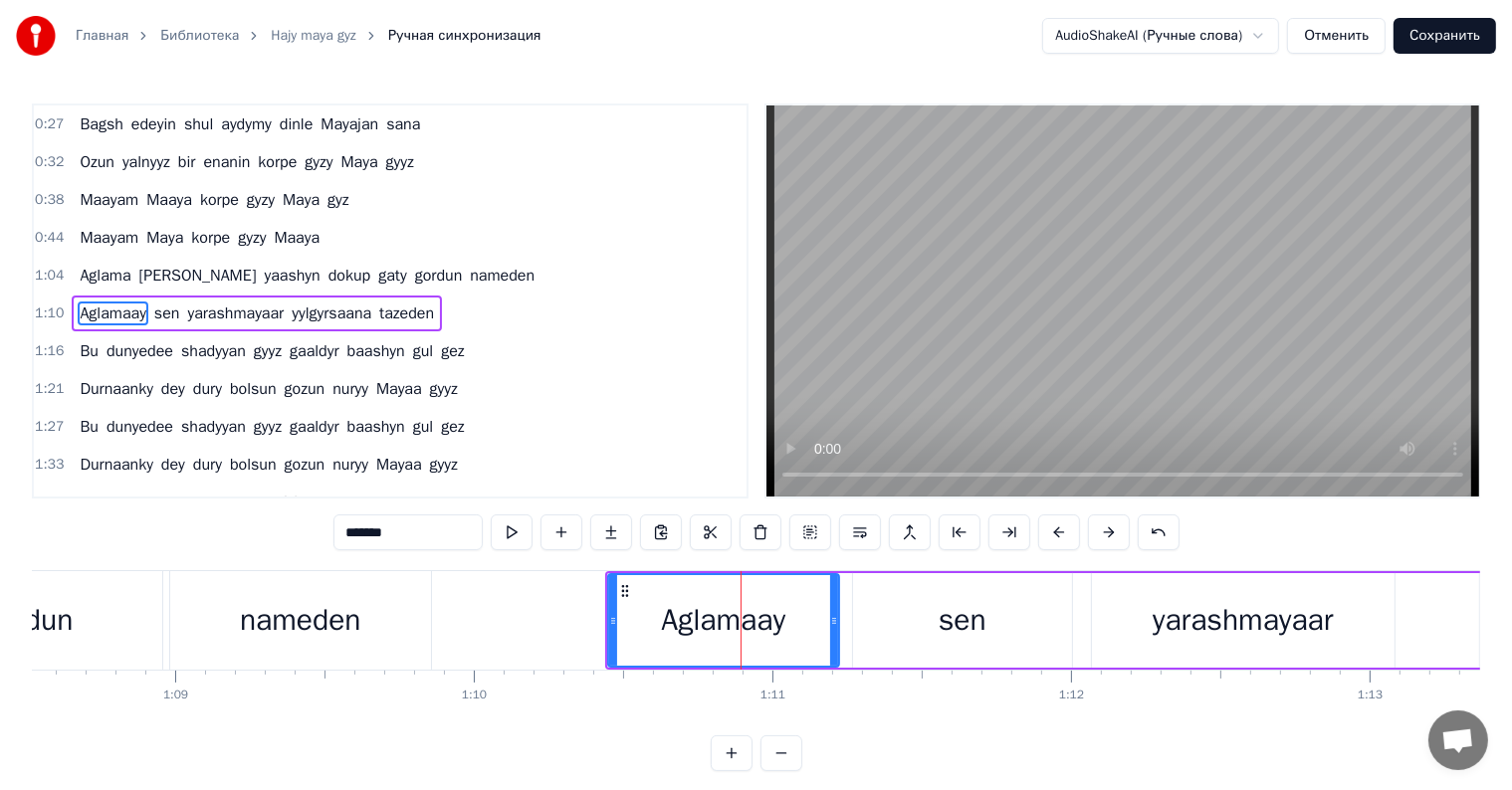 scroll, scrollTop: 115, scrollLeft: 0, axis: vertical 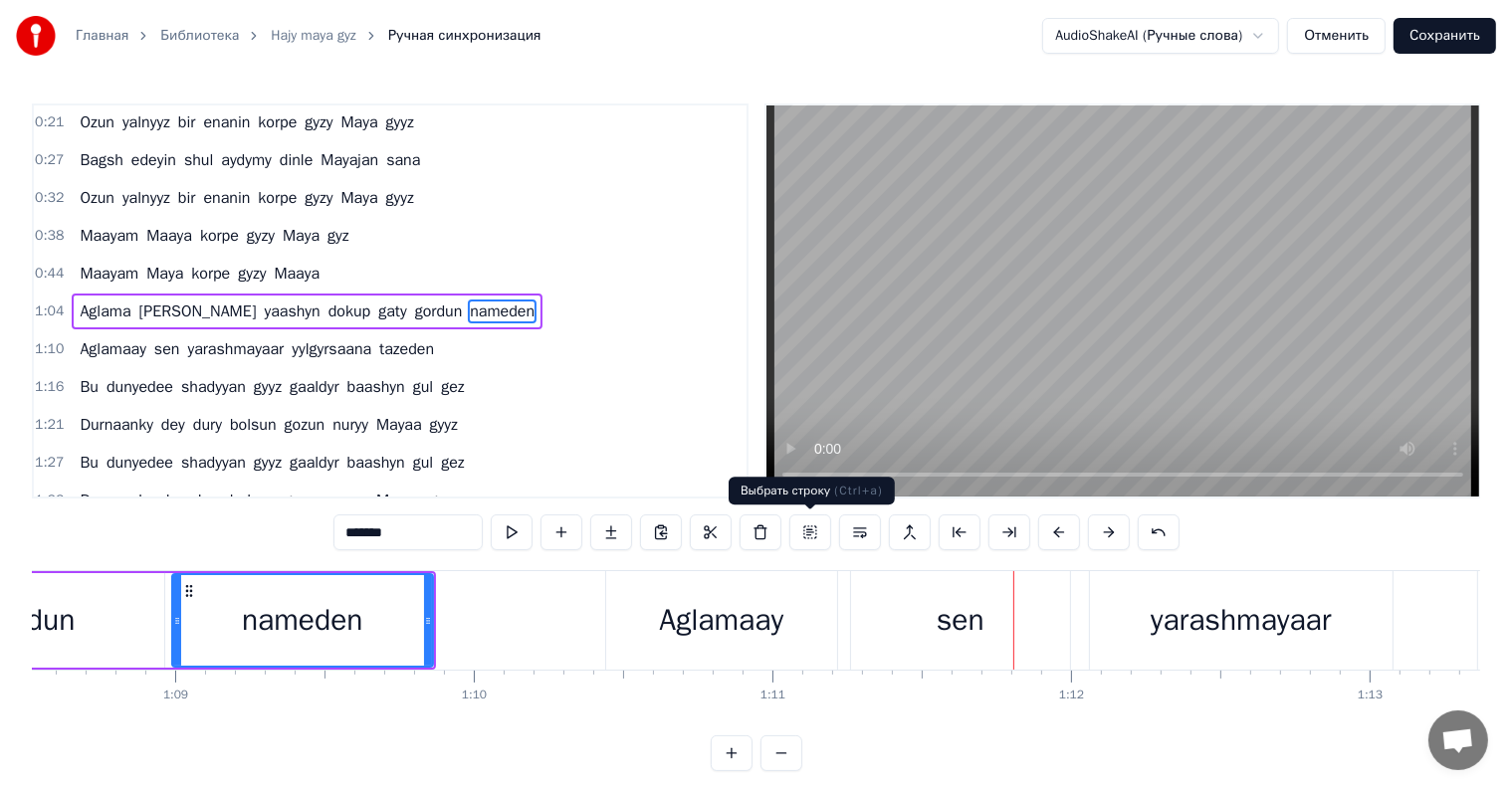 click on "Aglamaay" at bounding box center [722, 620] 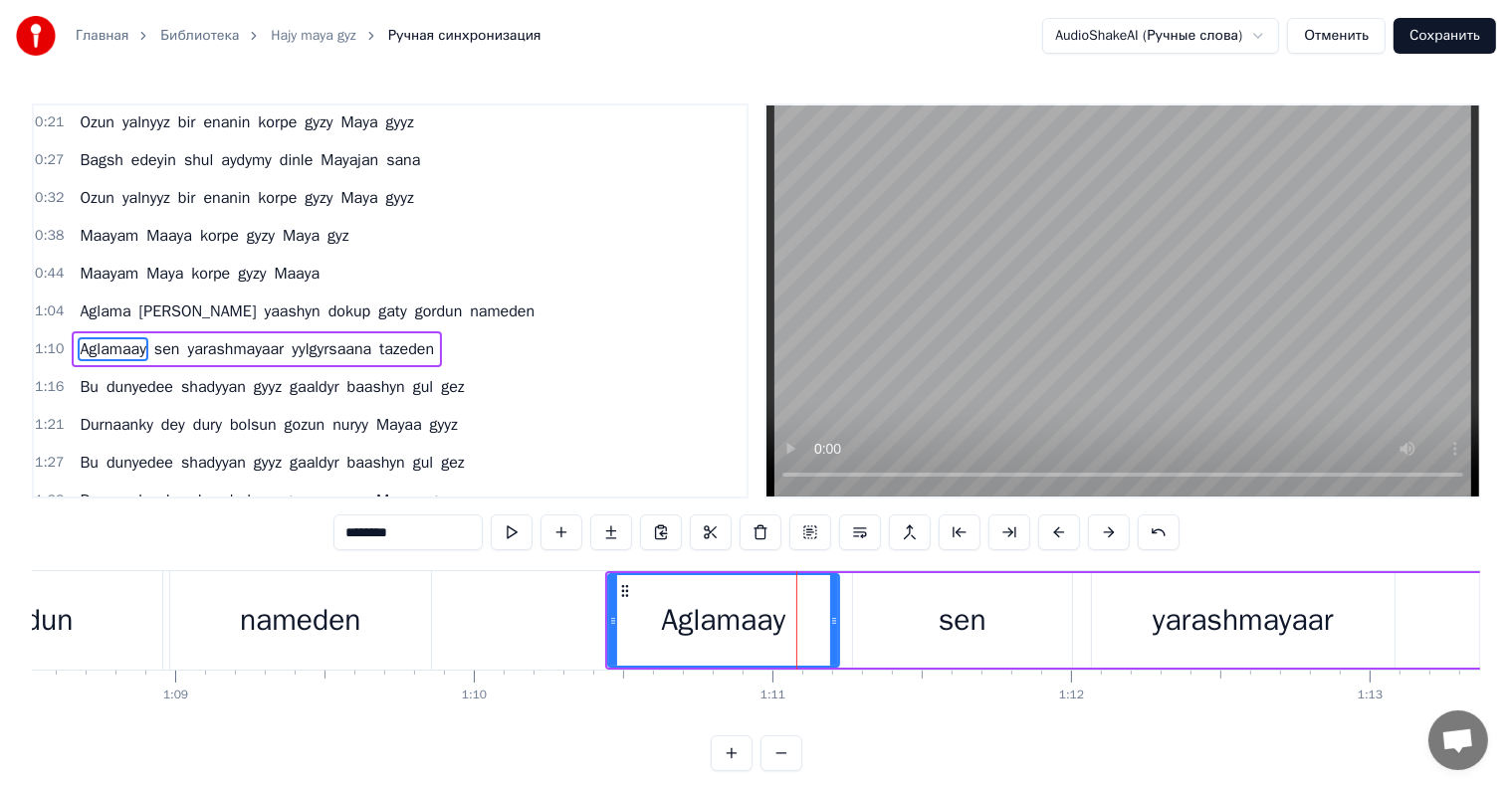 scroll, scrollTop: 151, scrollLeft: 0, axis: vertical 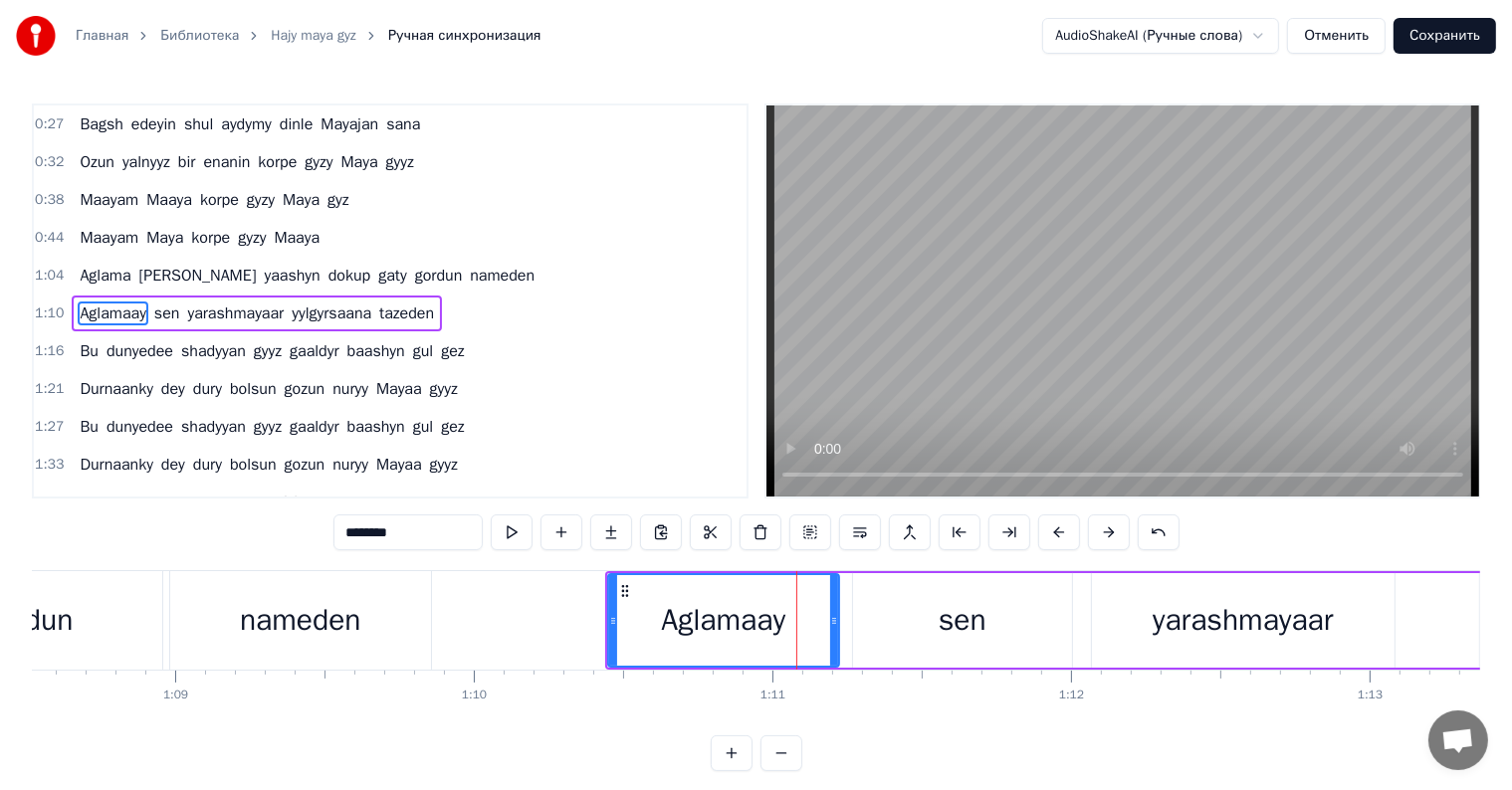 click on "********" at bounding box center [408, 532] 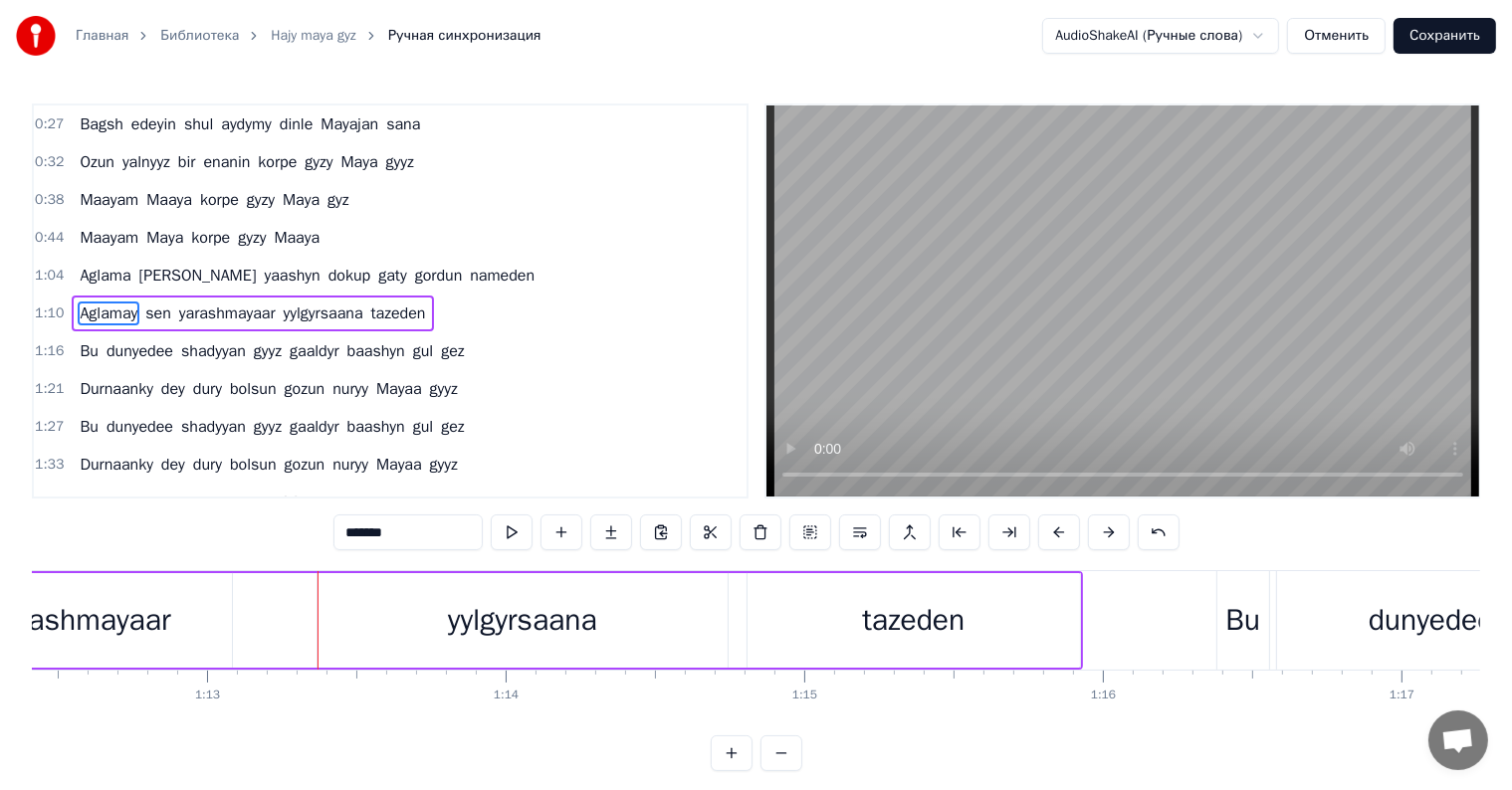 scroll, scrollTop: 0, scrollLeft: 21377, axis: horizontal 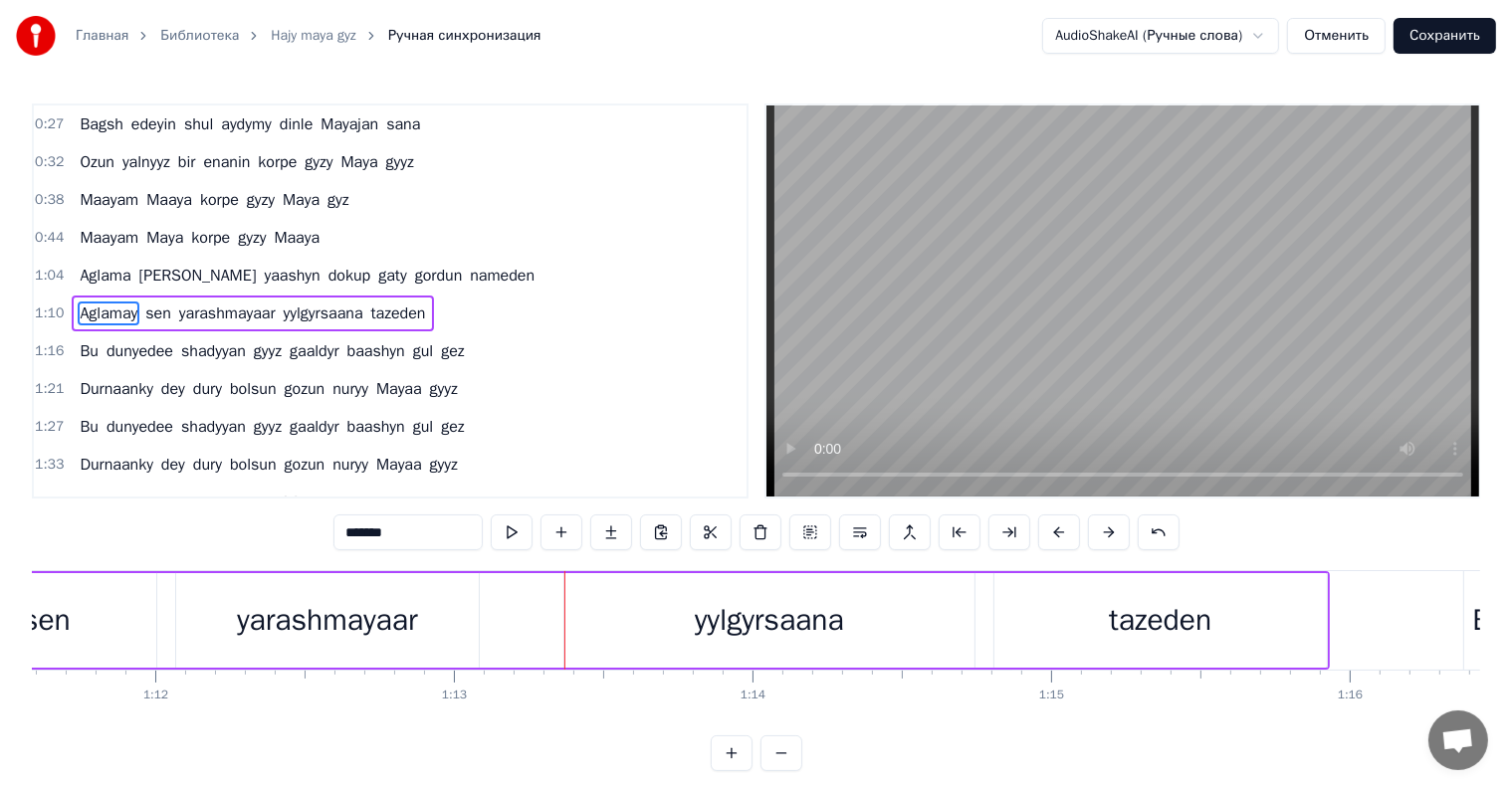click on "yarashmayaar" at bounding box center (327, 620) 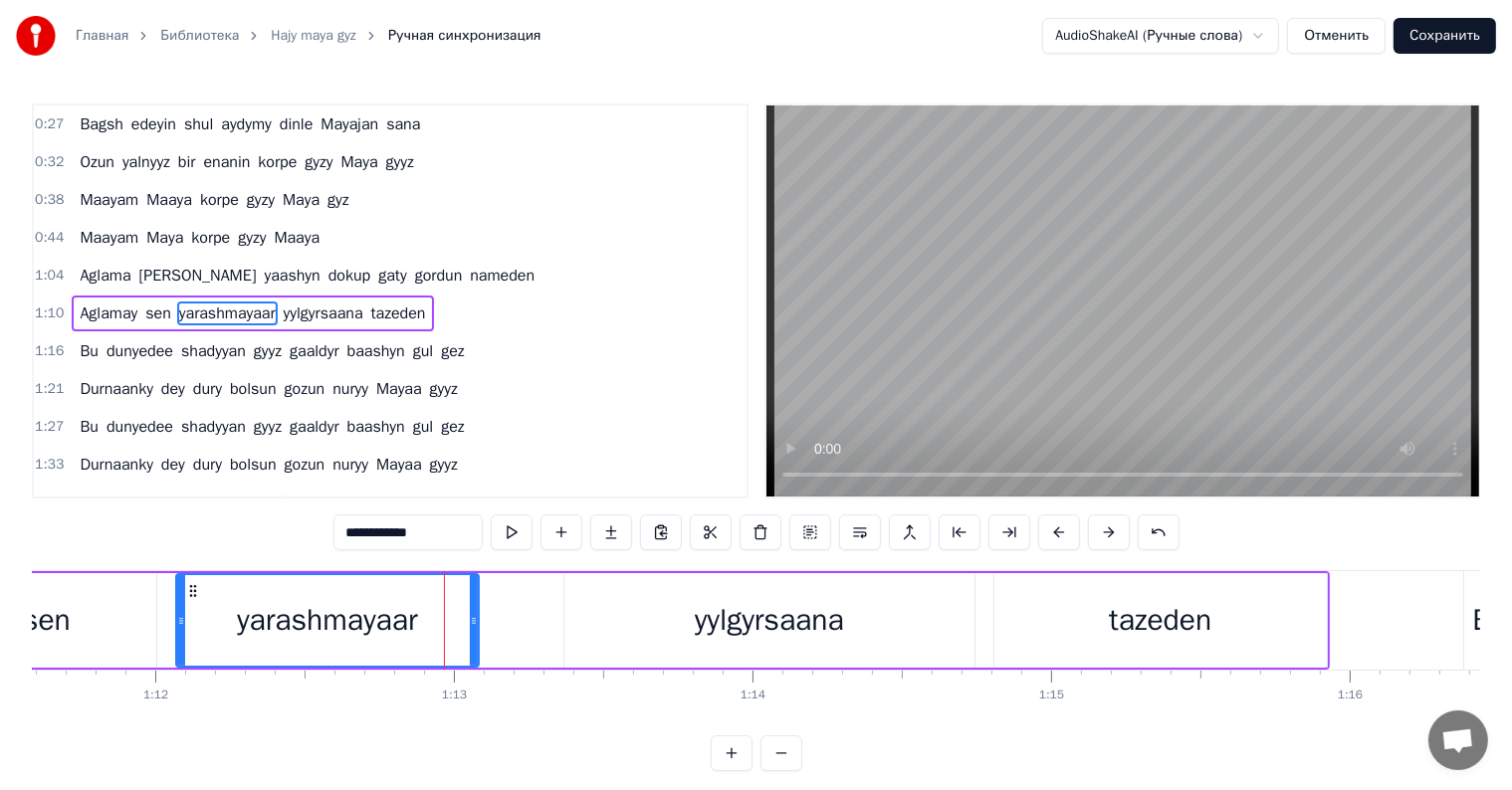 click on "**********" at bounding box center (408, 532) 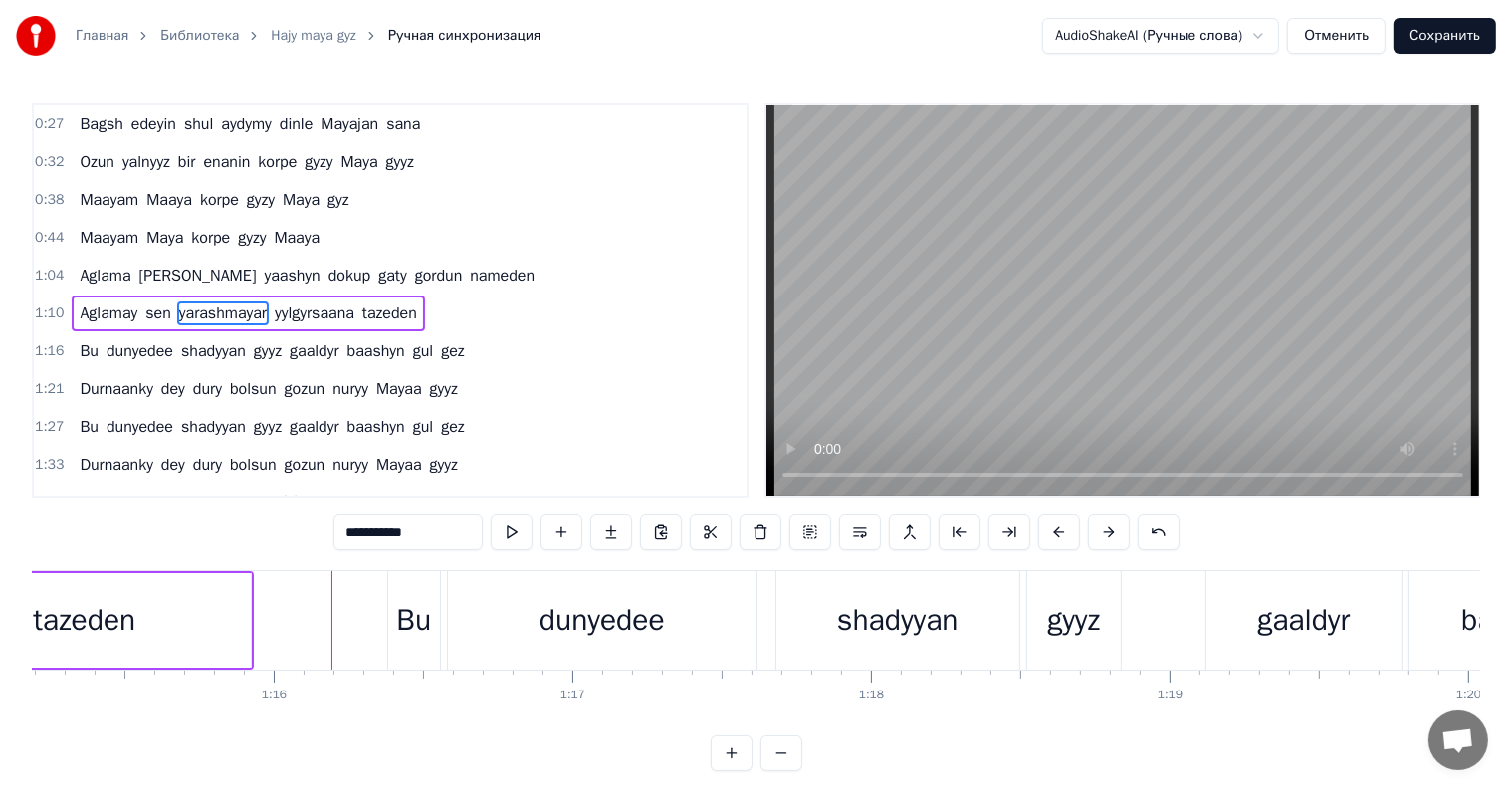 scroll, scrollTop: 0, scrollLeft: 22652, axis: horizontal 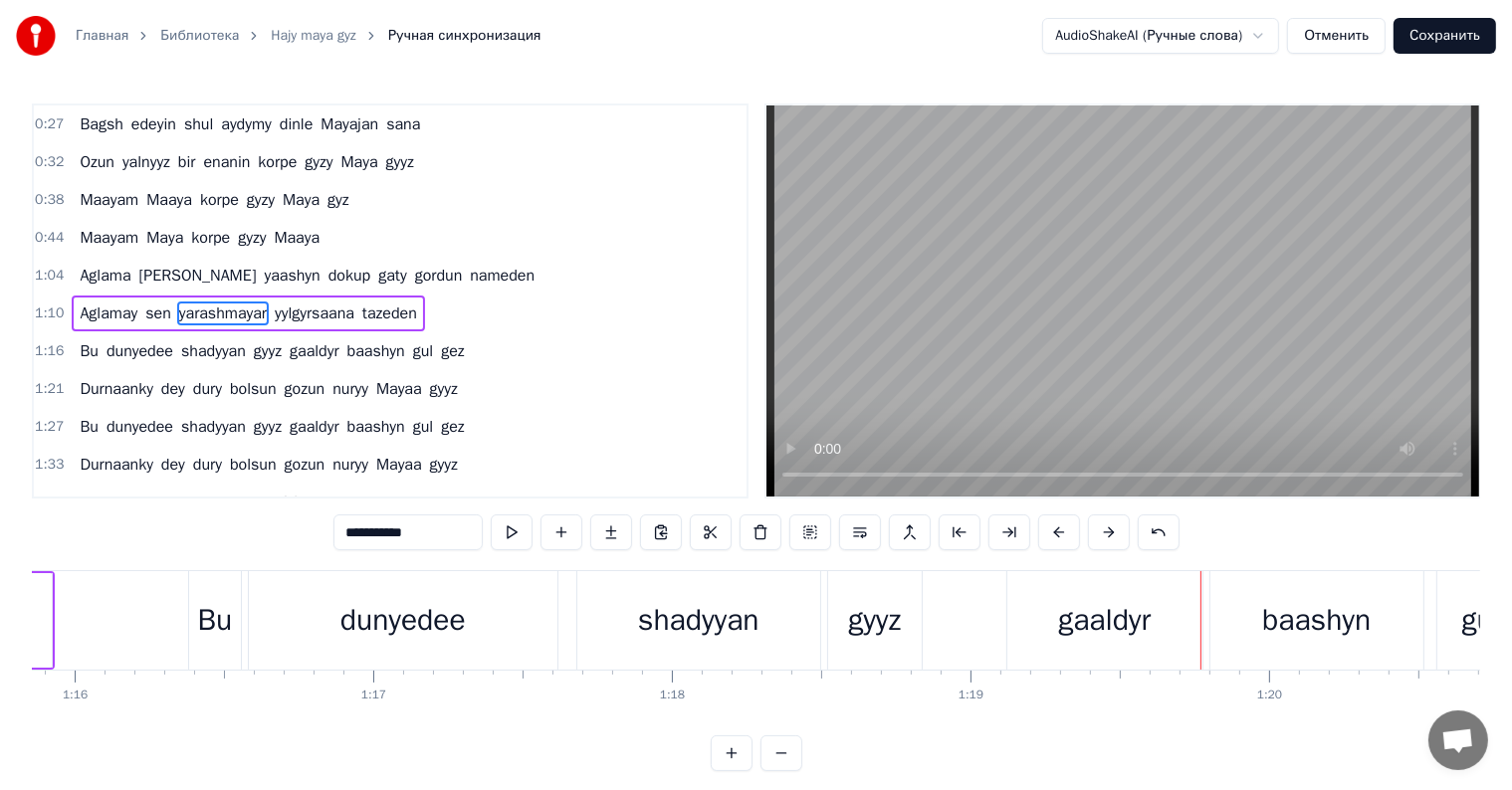 click on "gaaldyr" at bounding box center [1105, 620] 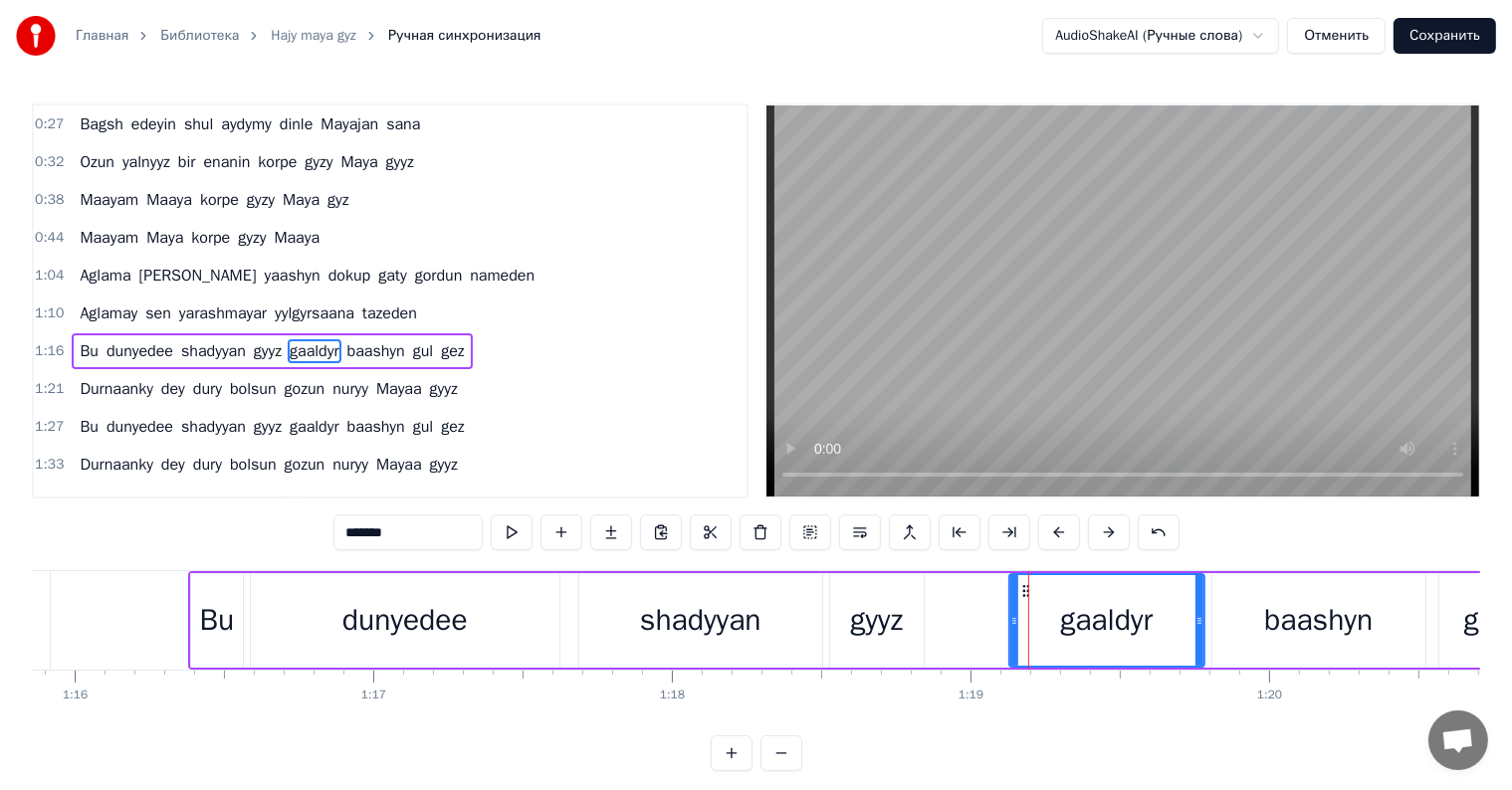 scroll, scrollTop: 188, scrollLeft: 0, axis: vertical 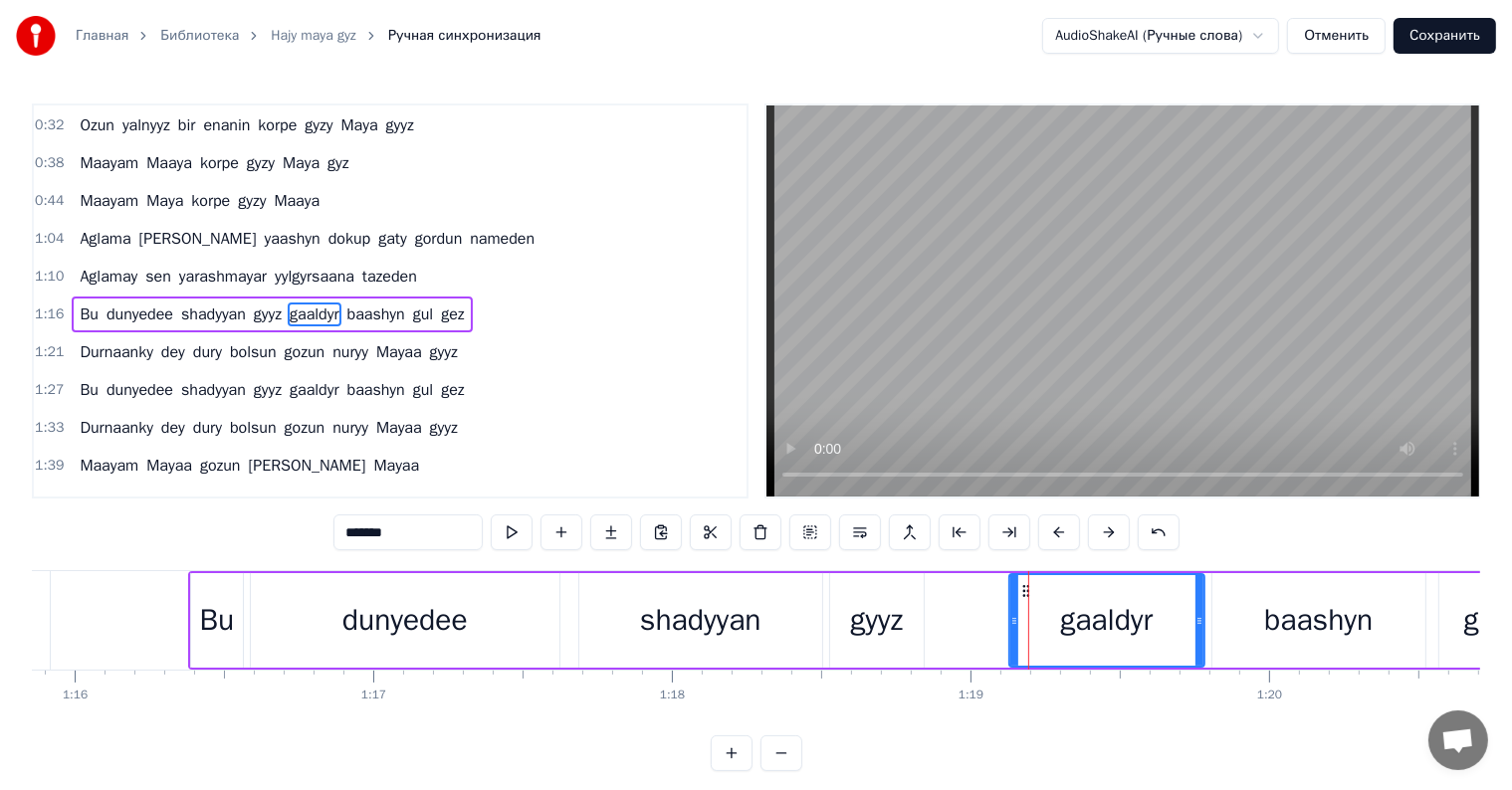 click on "*******" at bounding box center (408, 532) 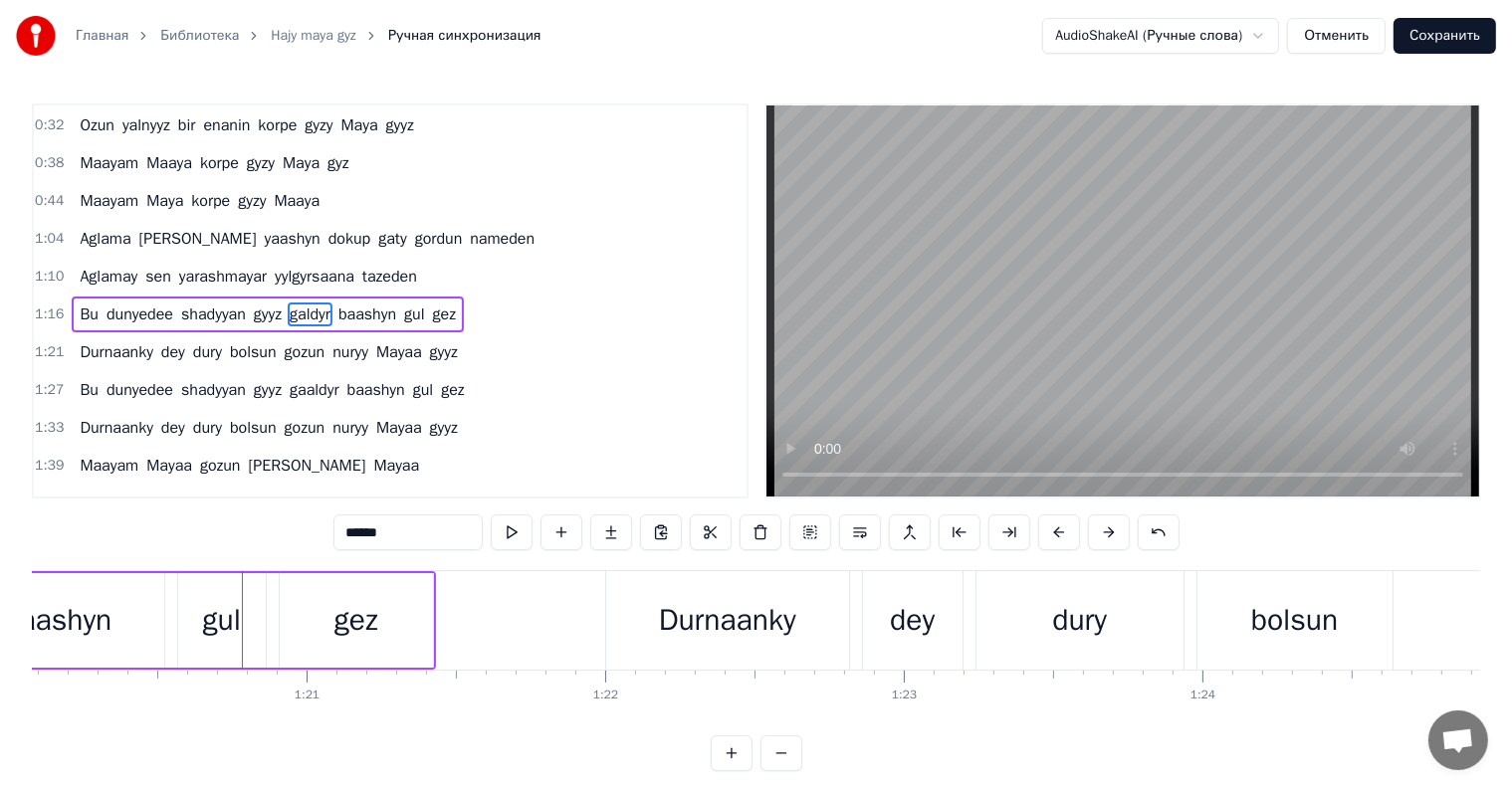 scroll, scrollTop: 0, scrollLeft: 23933, axis: horizontal 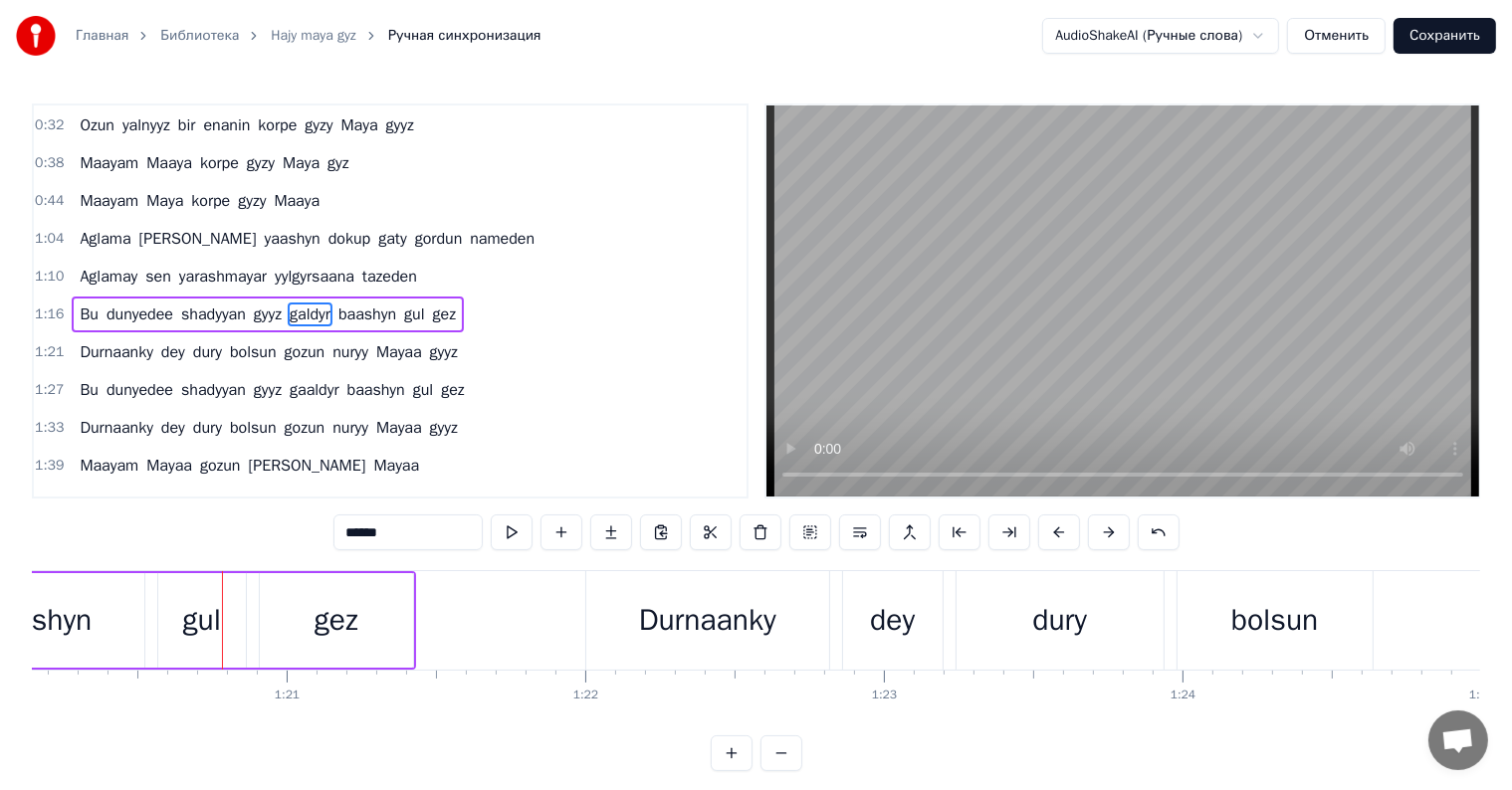 click on "baashyn" at bounding box center [38, 620] 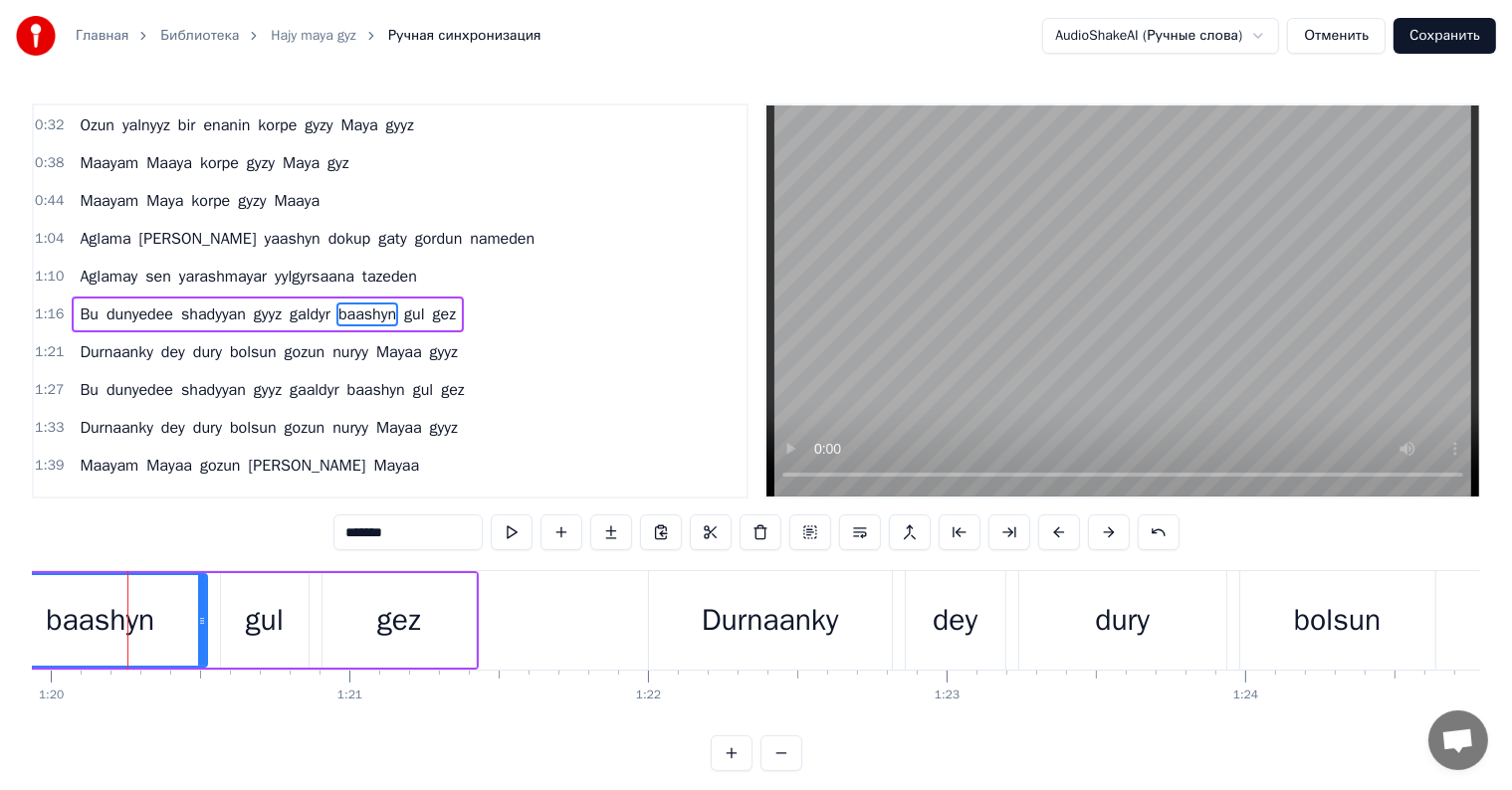 scroll, scrollTop: 0, scrollLeft: 23866, axis: horizontal 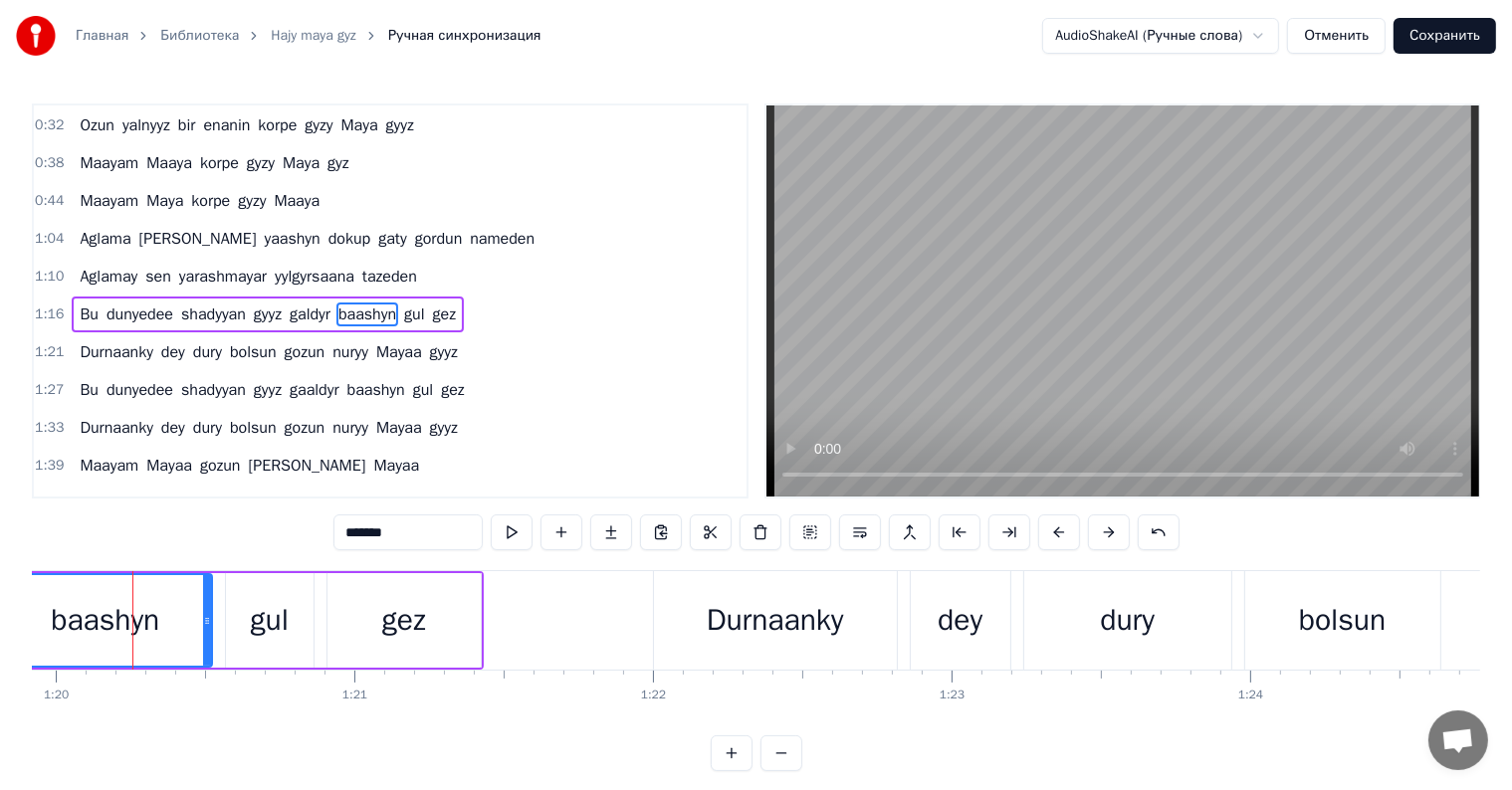 click on "*******" at bounding box center (408, 532) 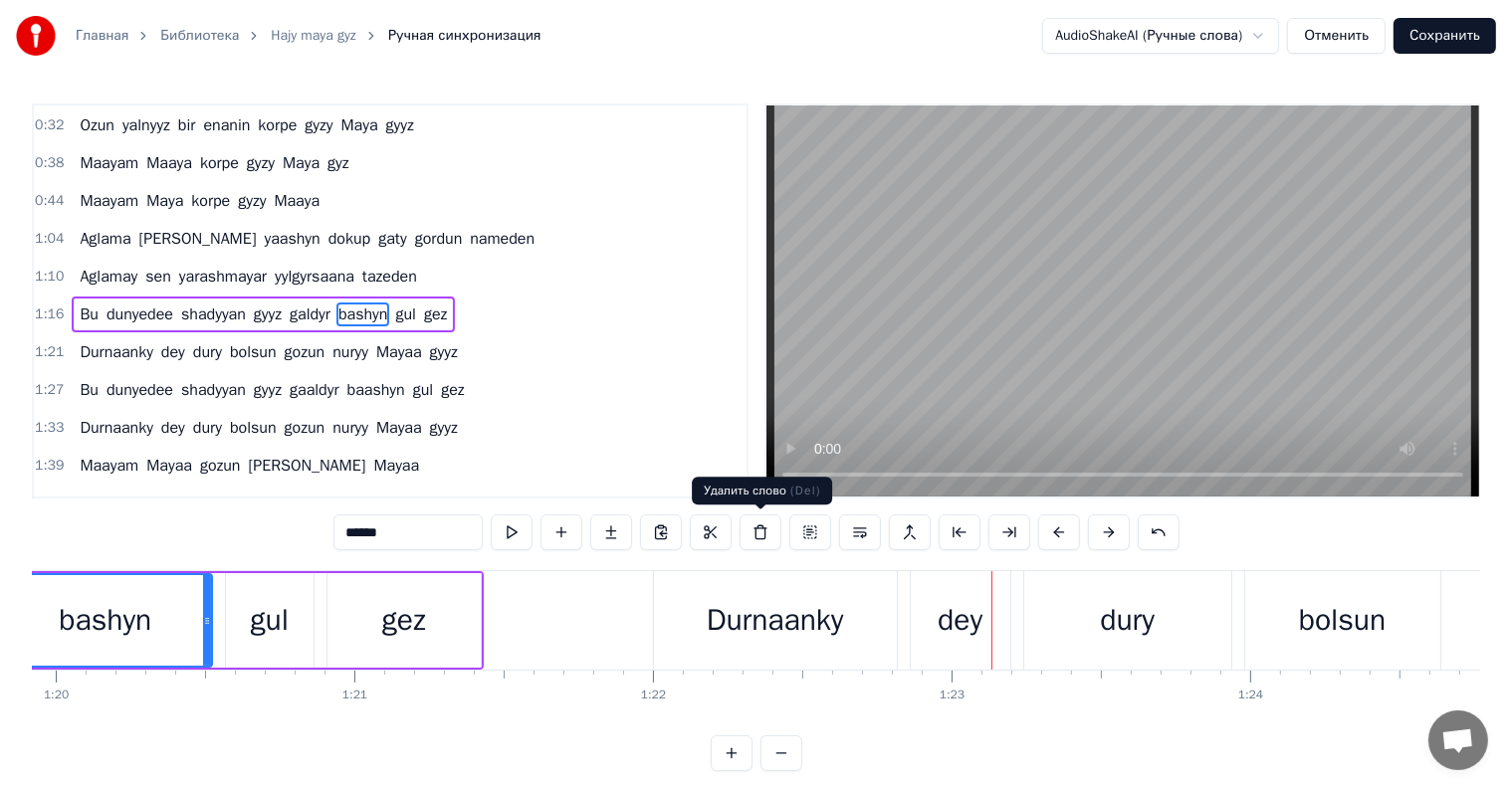 click on "Durnaanky" at bounding box center (775, 620) 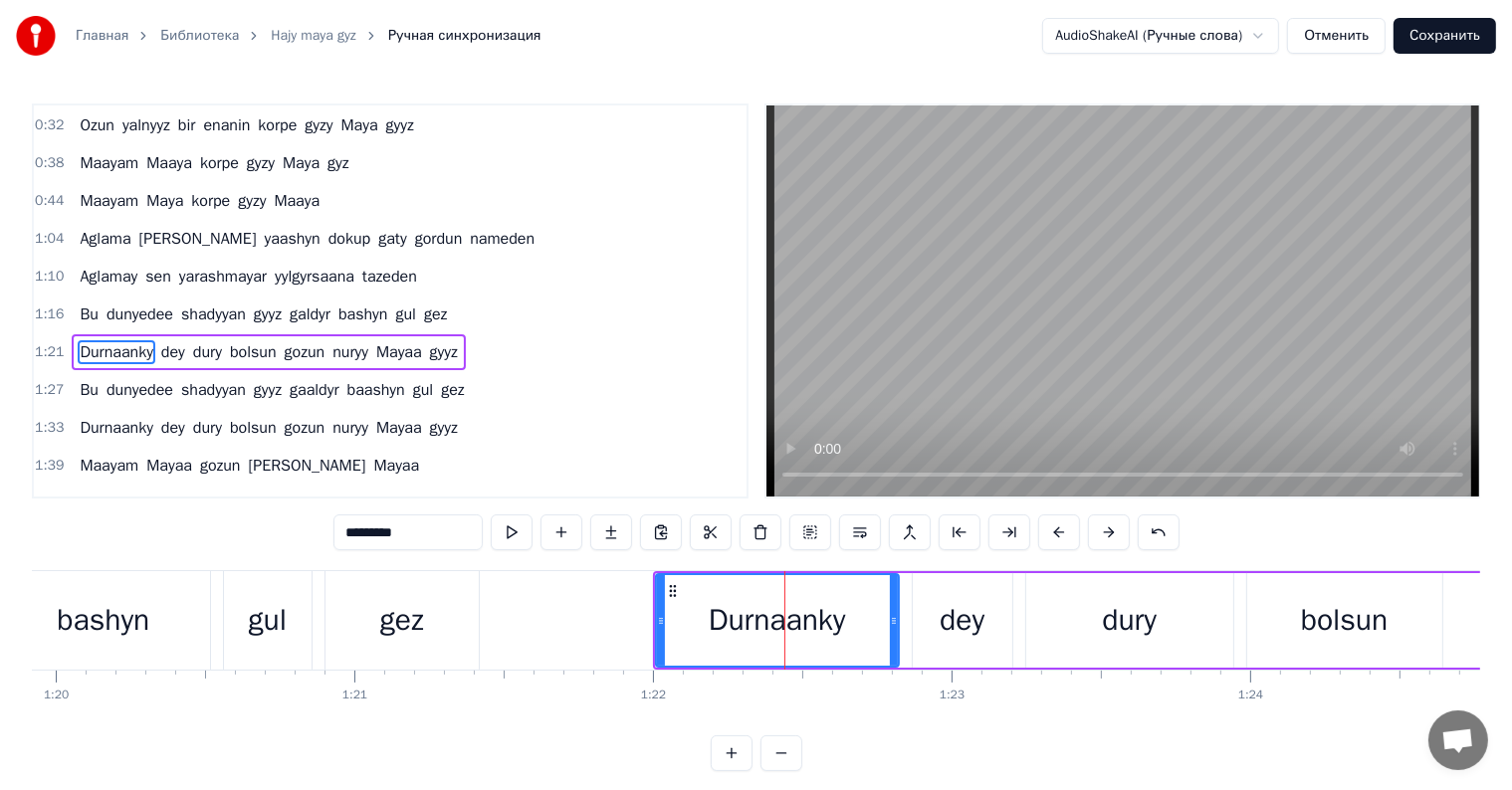 scroll, scrollTop: 225, scrollLeft: 0, axis: vertical 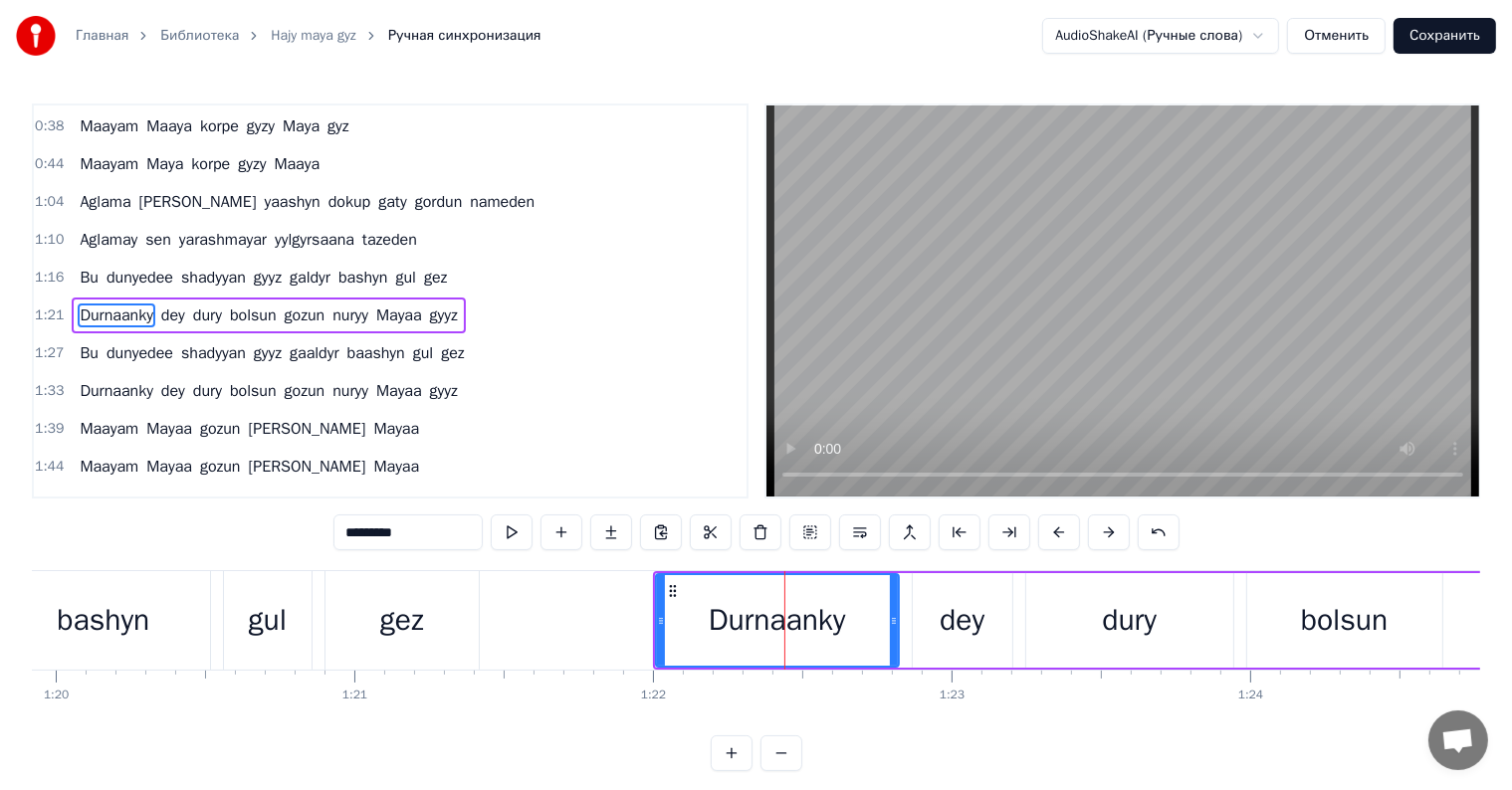 click on "*********" at bounding box center [408, 532] 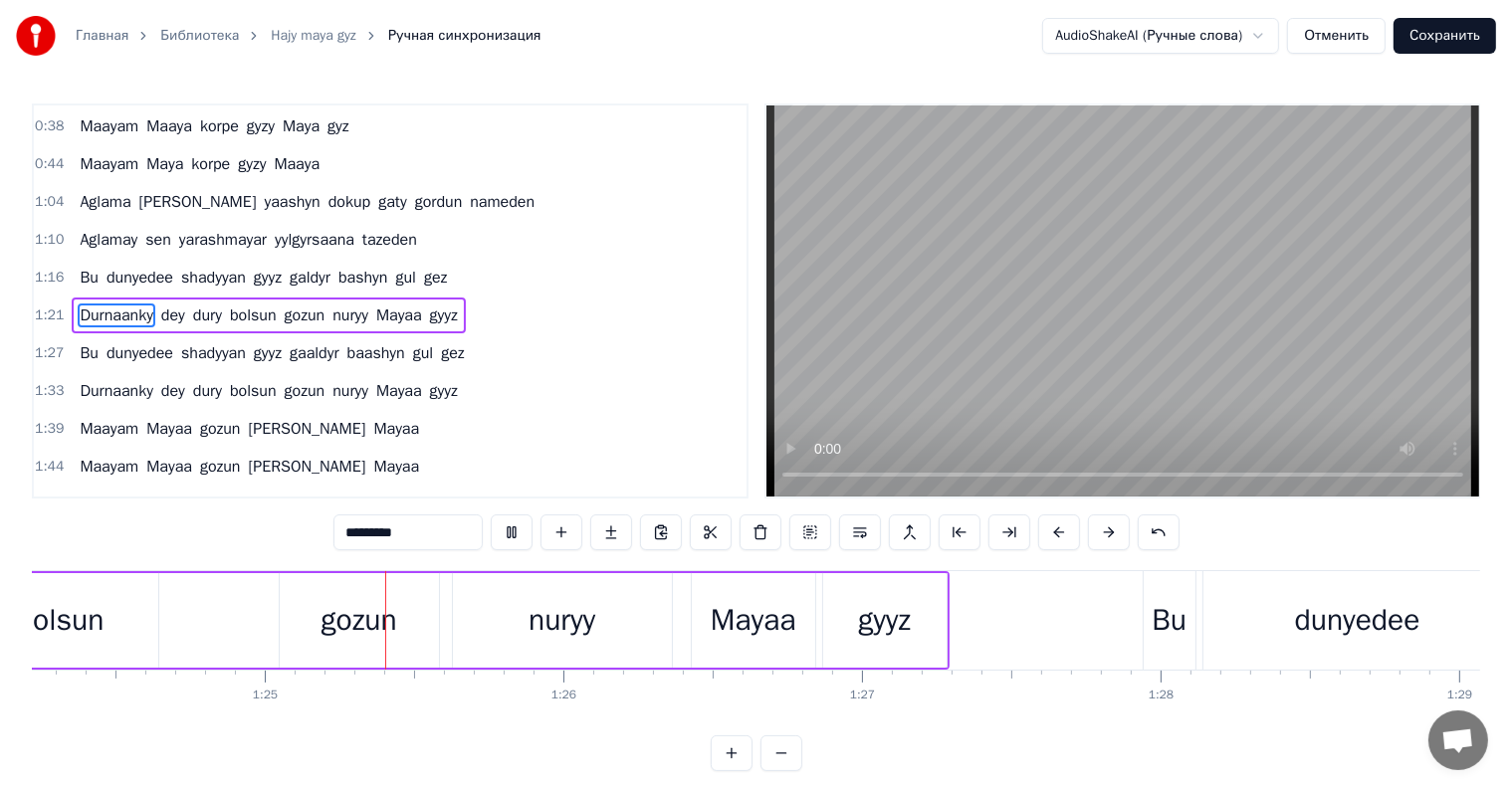 scroll, scrollTop: 0, scrollLeft: 25156, axis: horizontal 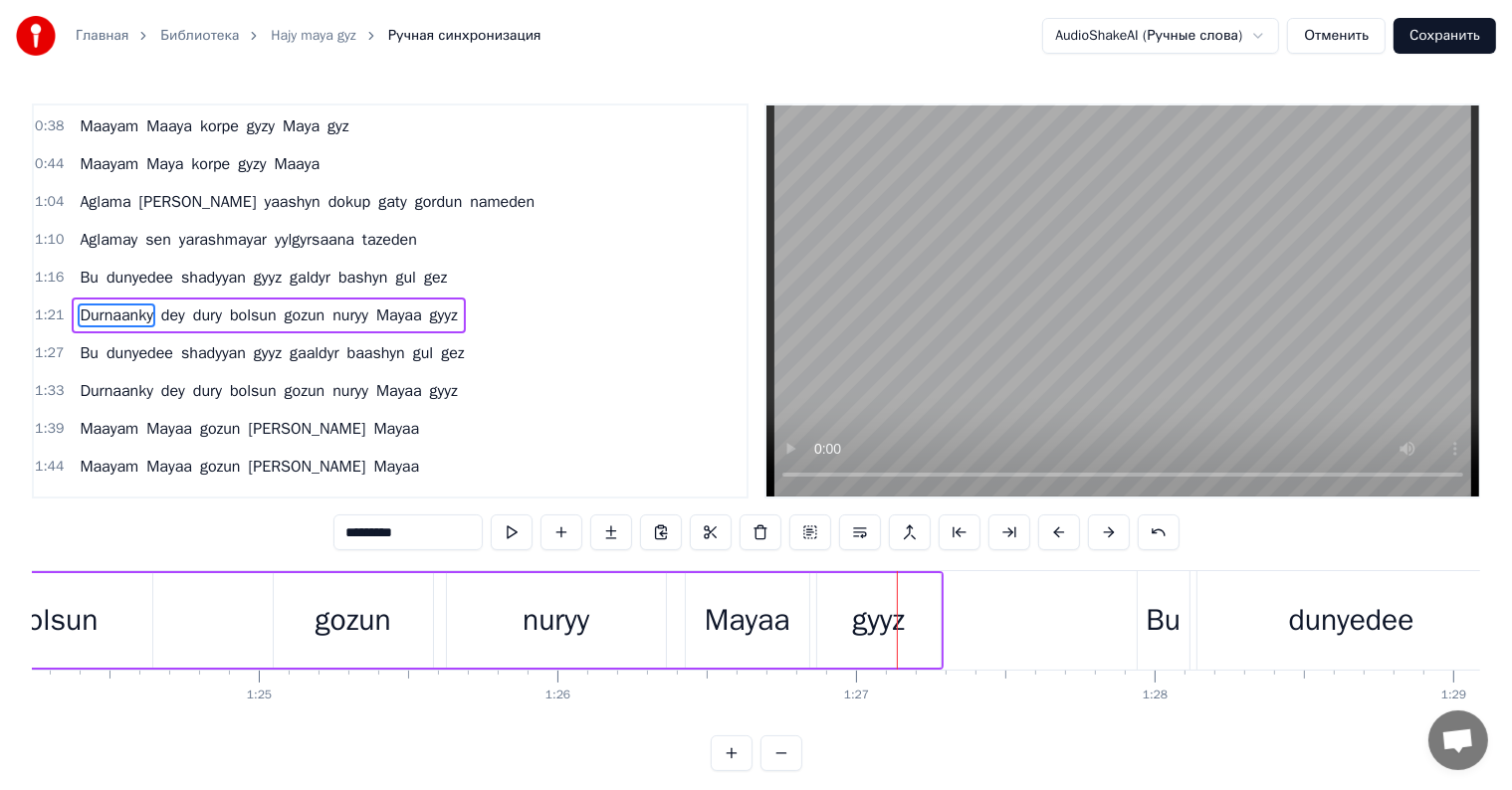 click on "nuryy" at bounding box center (556, 620) 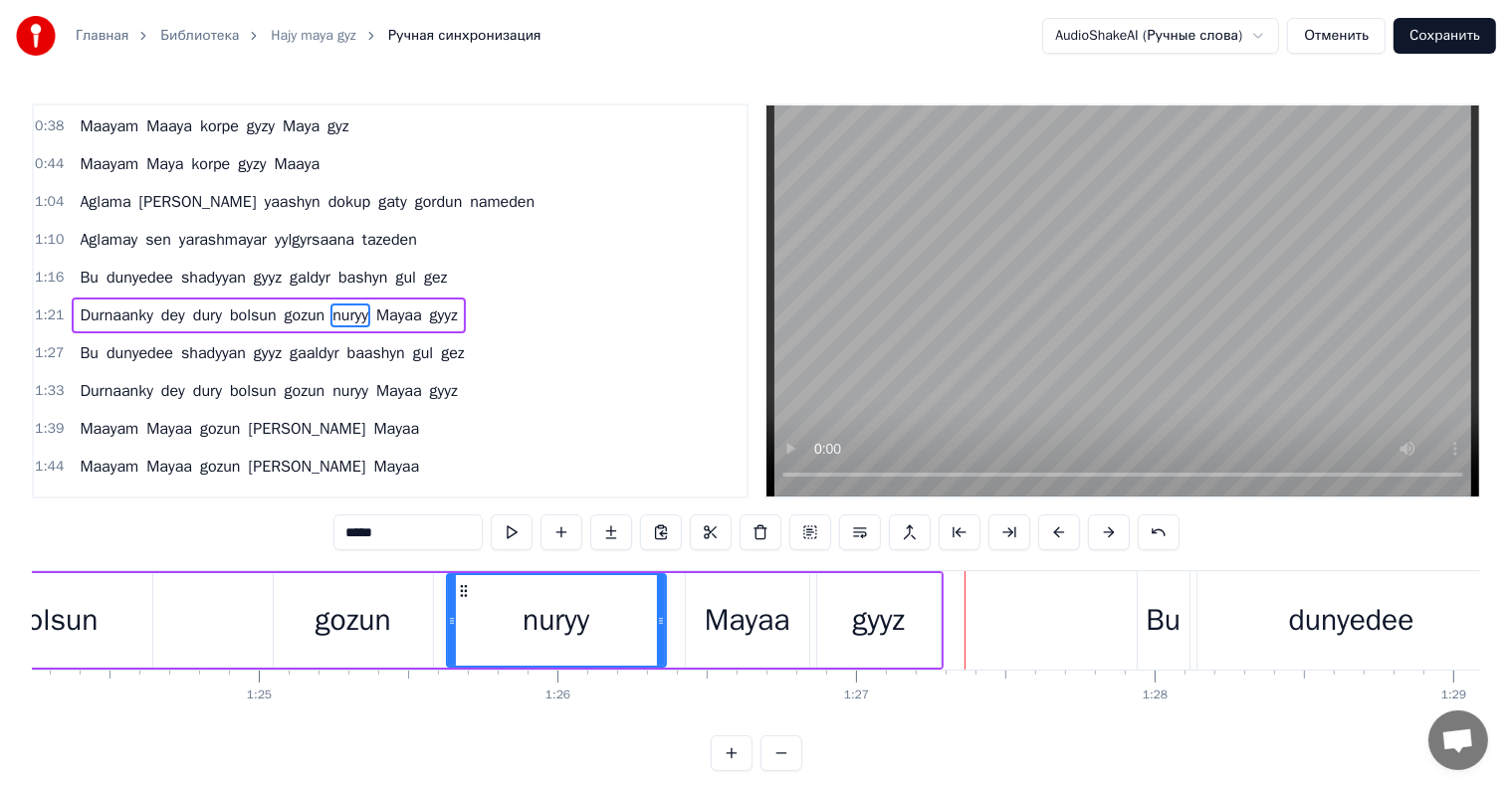 drag, startPoint x: 768, startPoint y: 659, endPoint x: 757, endPoint y: 645, distance: 17.804494 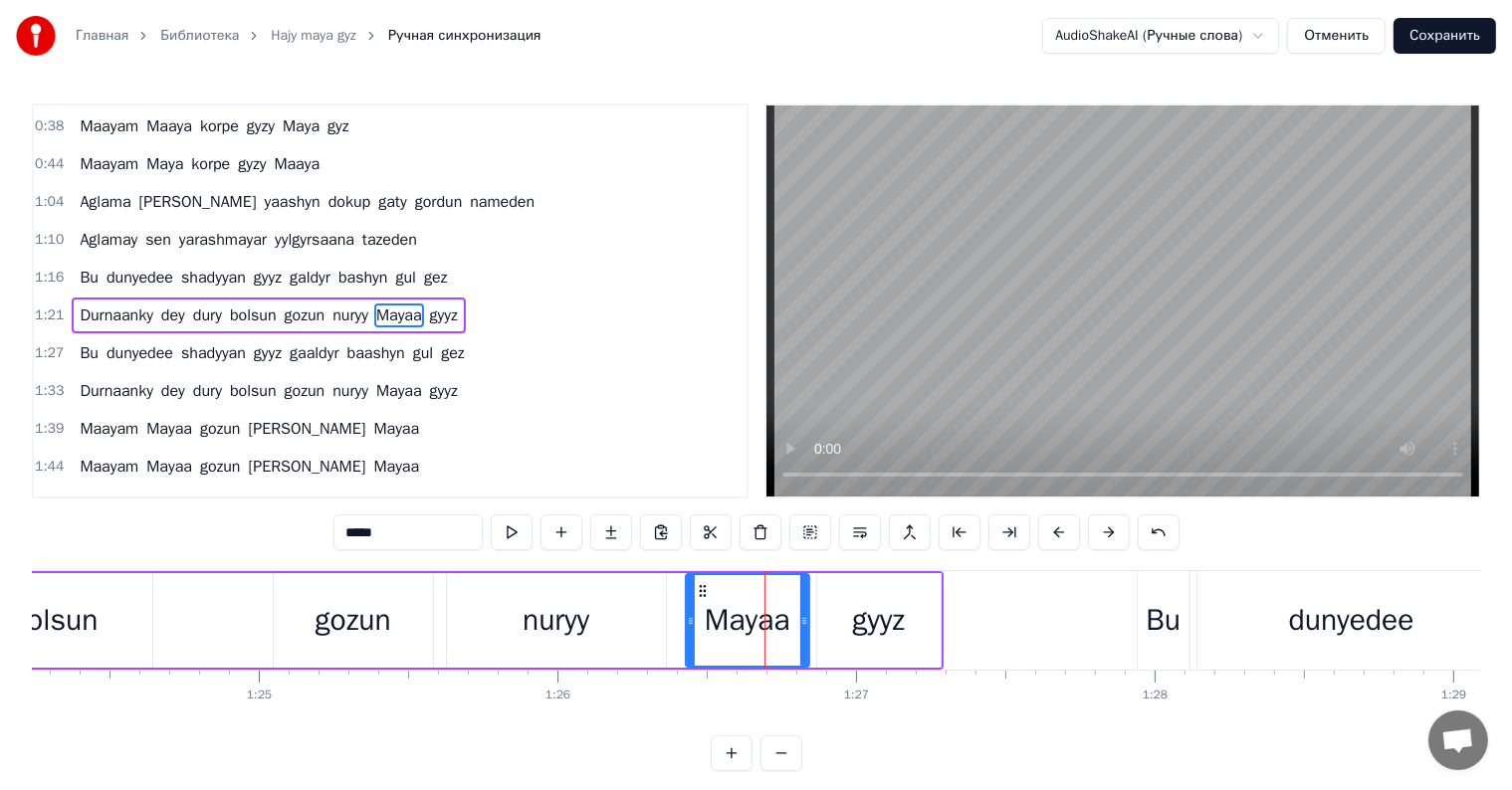 click on "*****" at bounding box center (408, 532) 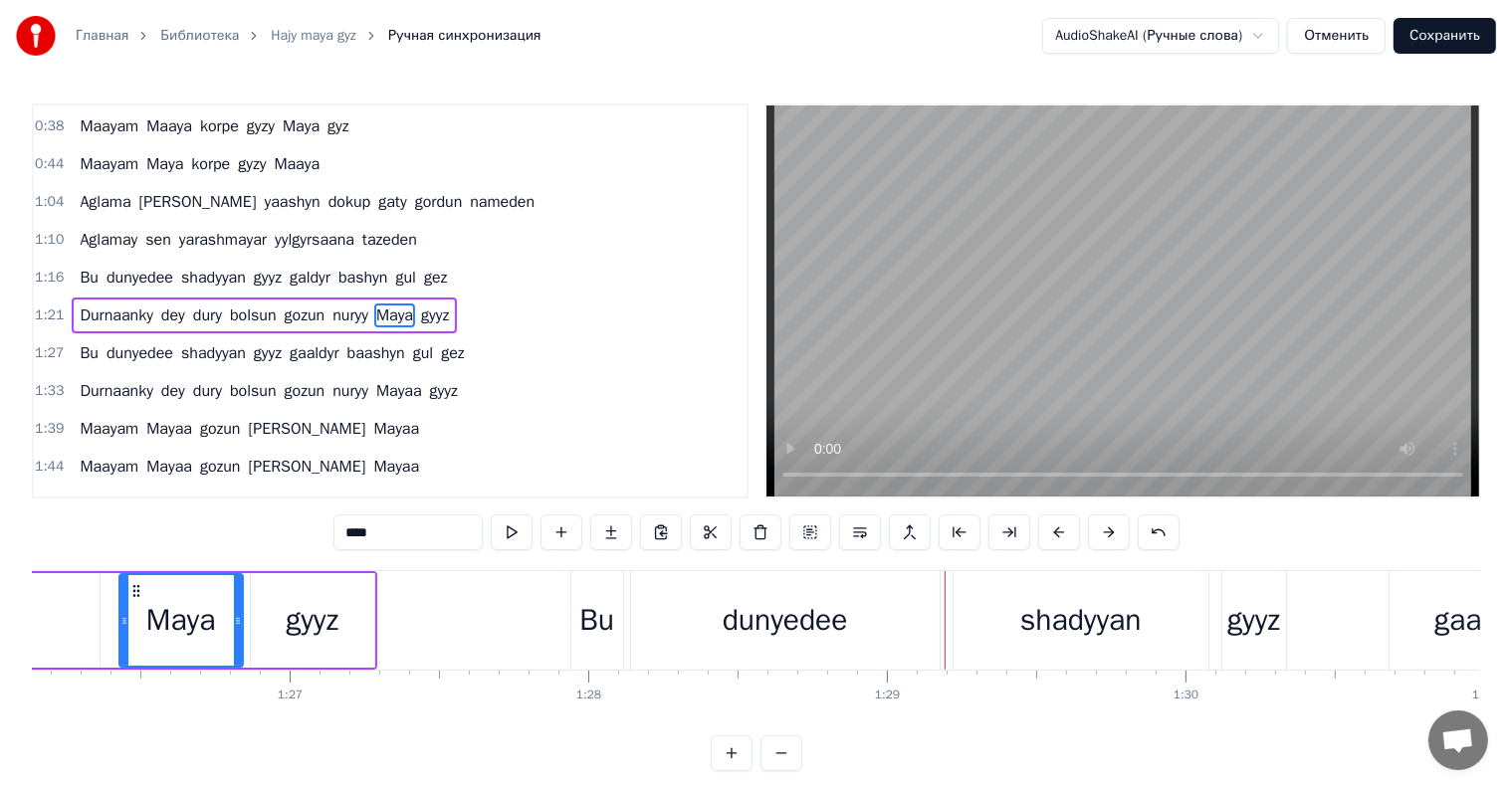 scroll, scrollTop: 0, scrollLeft: 26411, axis: horizontal 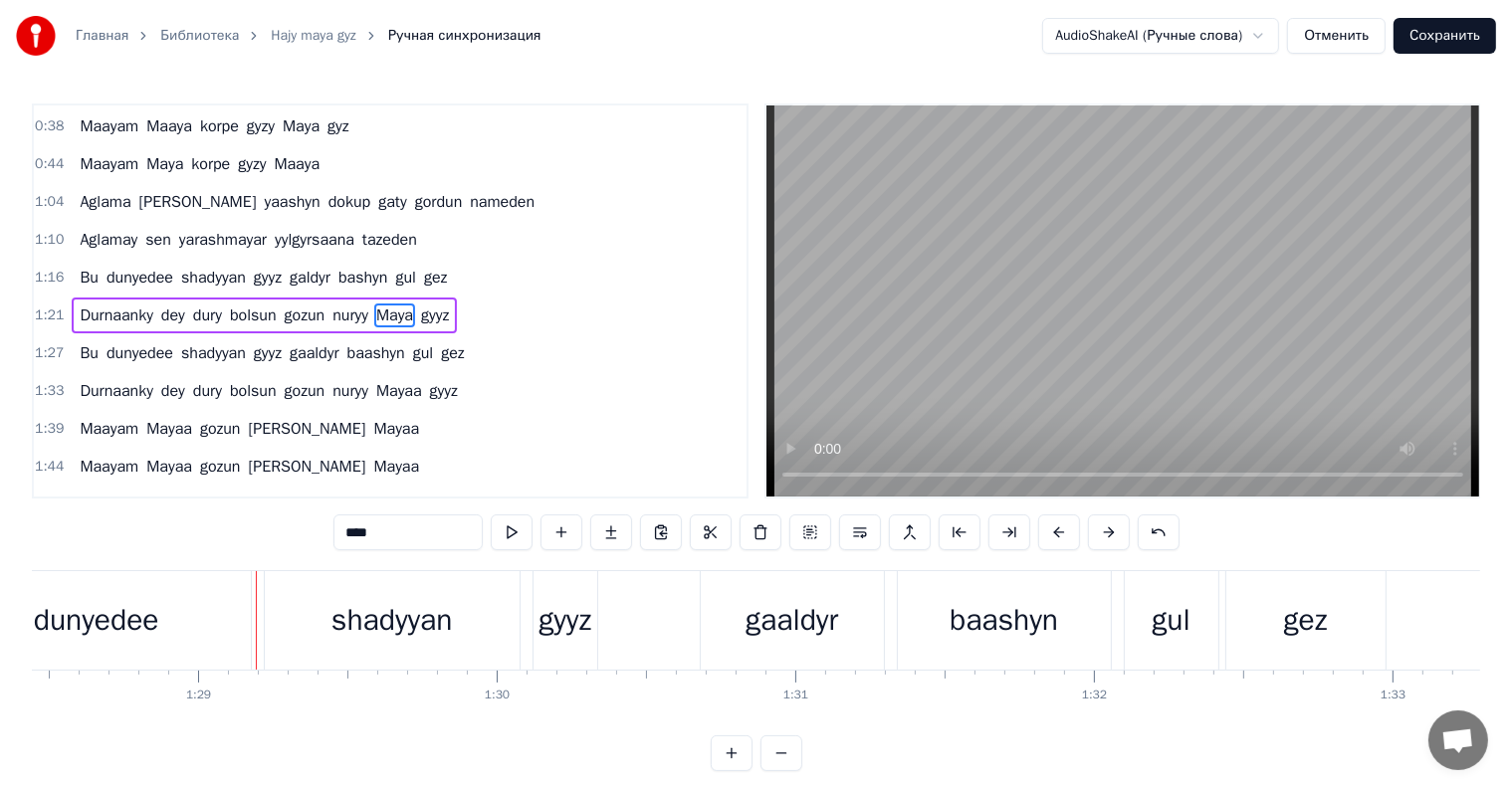 click on "dunyedee" at bounding box center [97, 620] 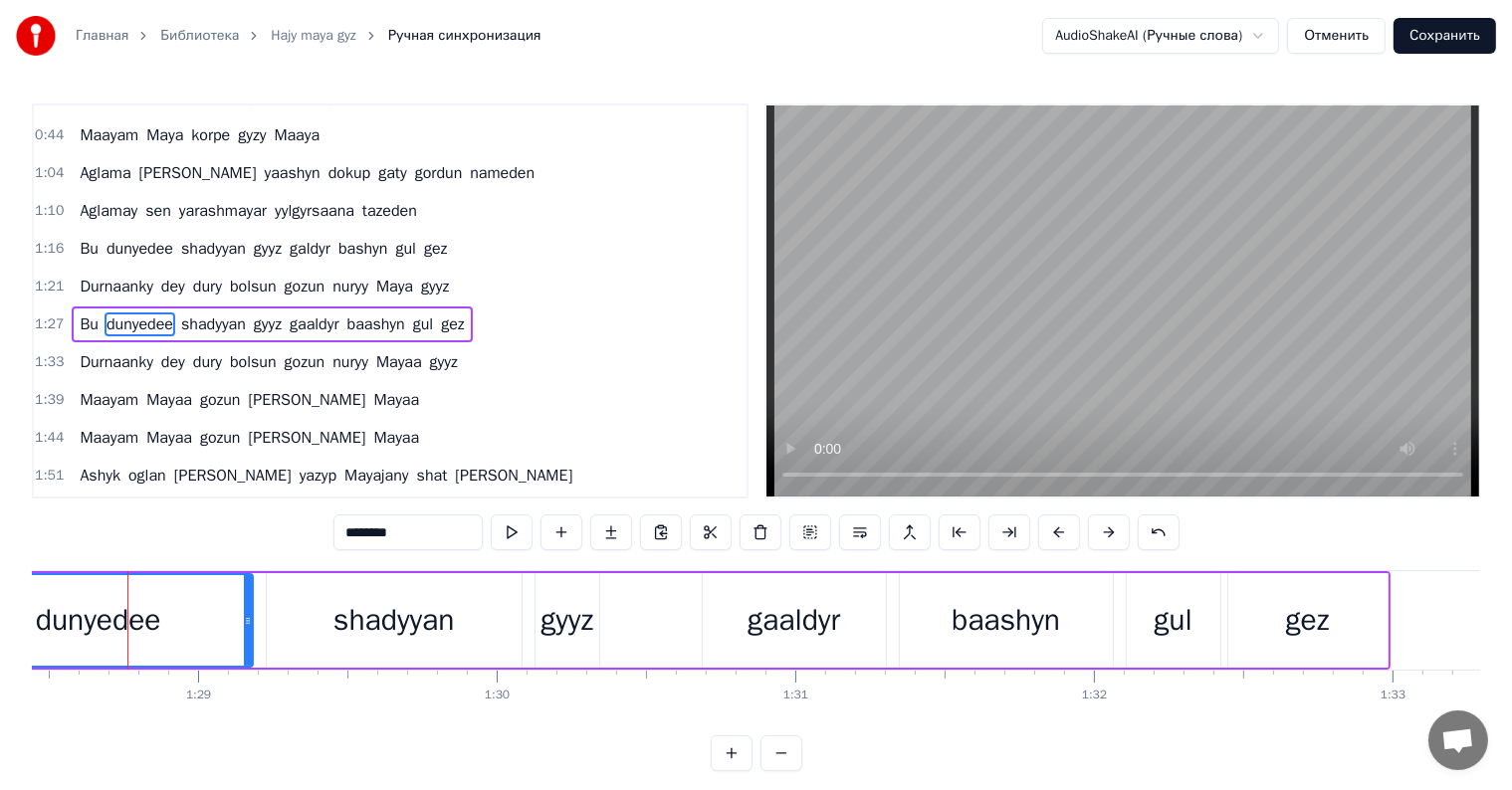 scroll, scrollTop: 262, scrollLeft: 0, axis: vertical 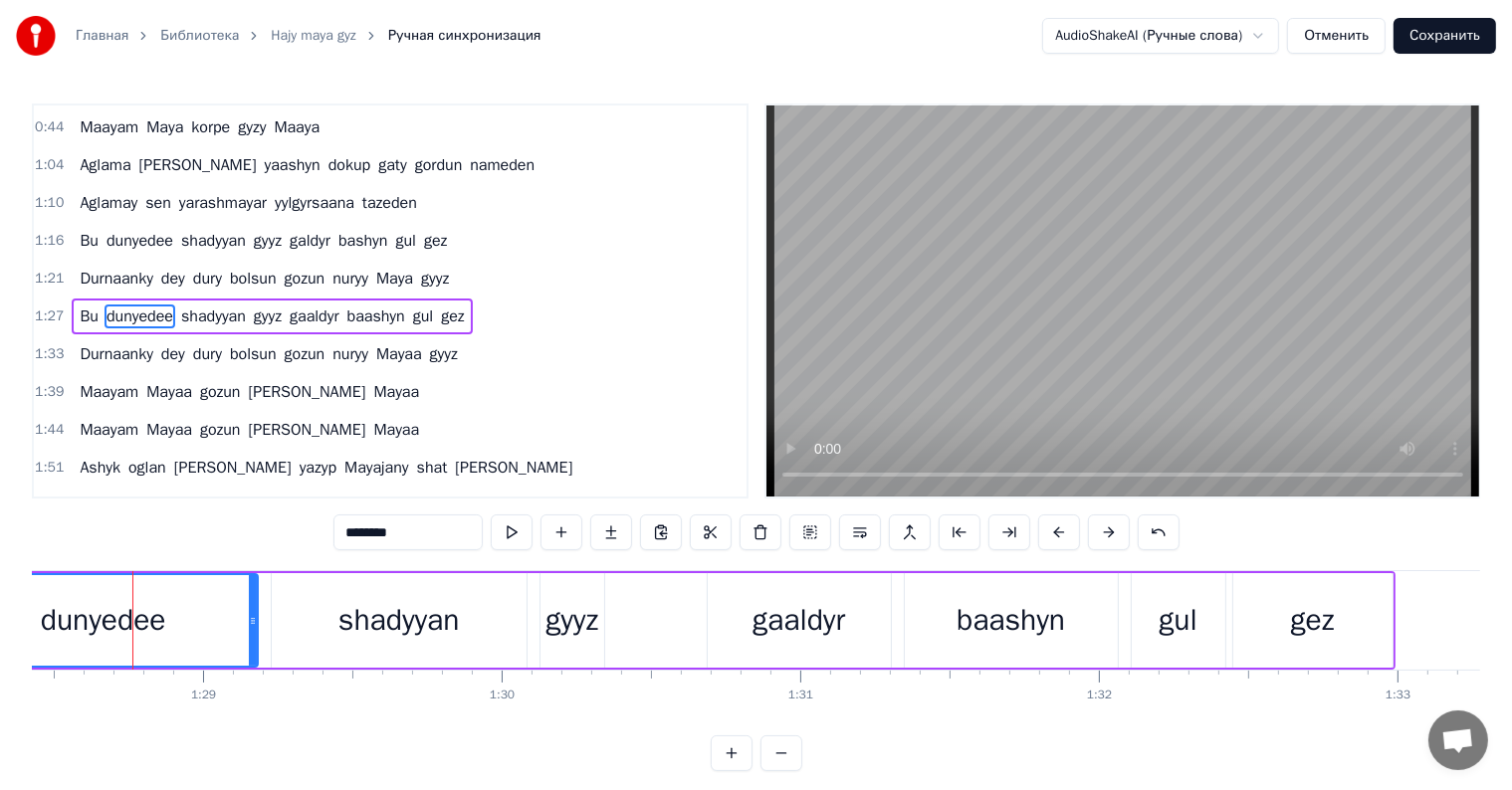 click on "********" at bounding box center (408, 532) 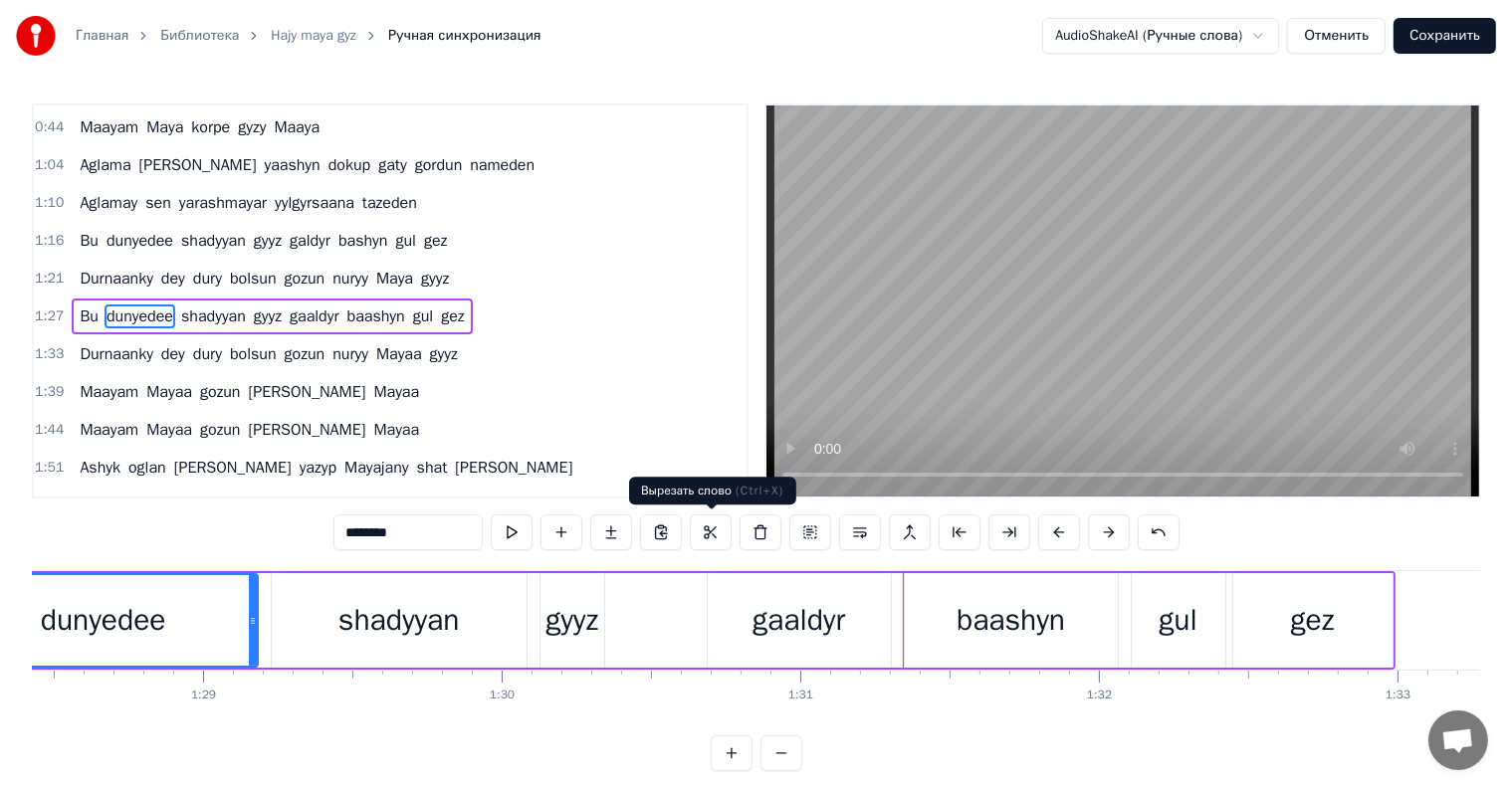 click on "Bu dunyedee shadyyan gyyz gaaldyr baashyn gul gez" at bounding box center (641, 620) 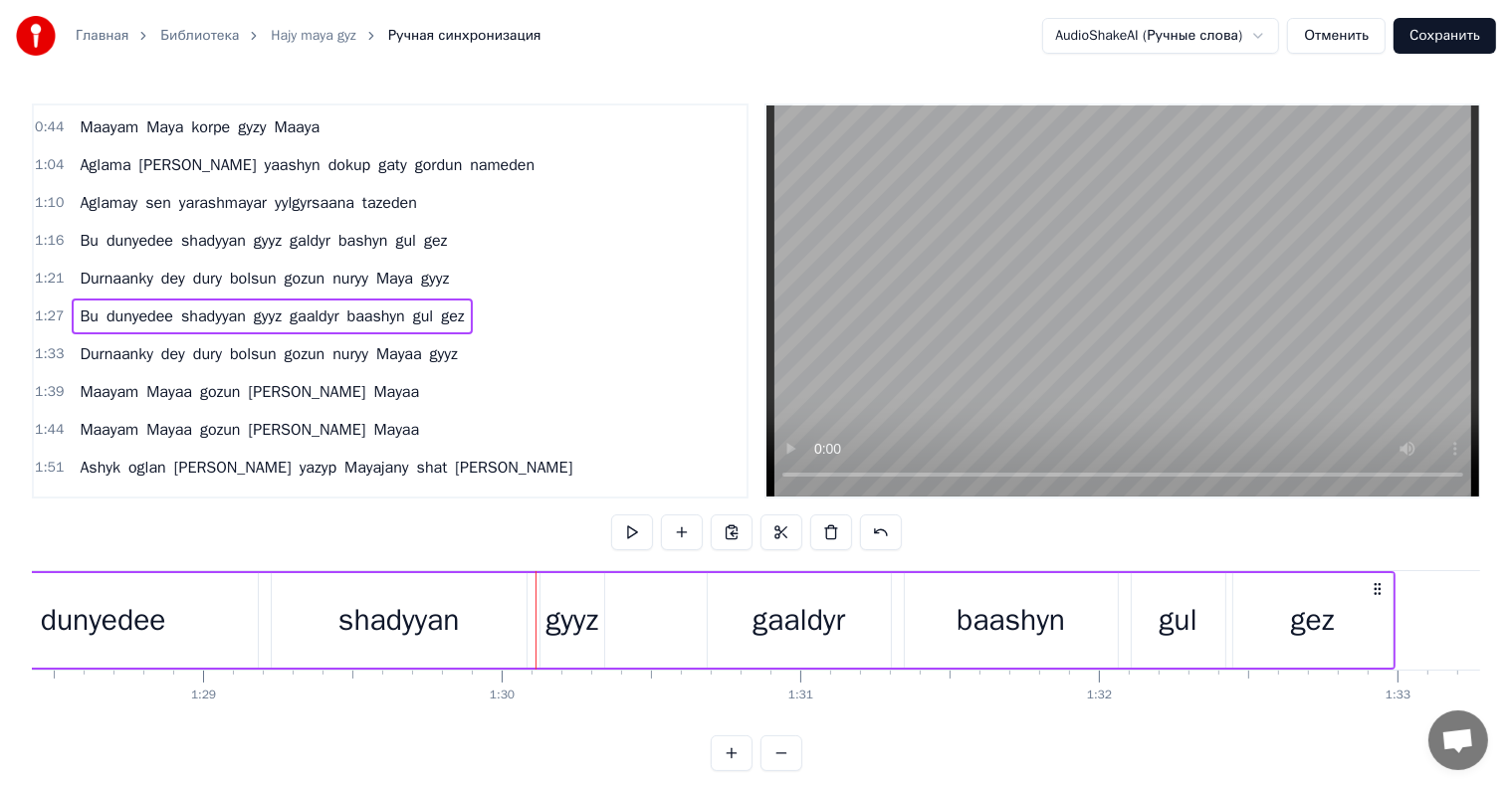click on "gyyz" at bounding box center (572, 620) 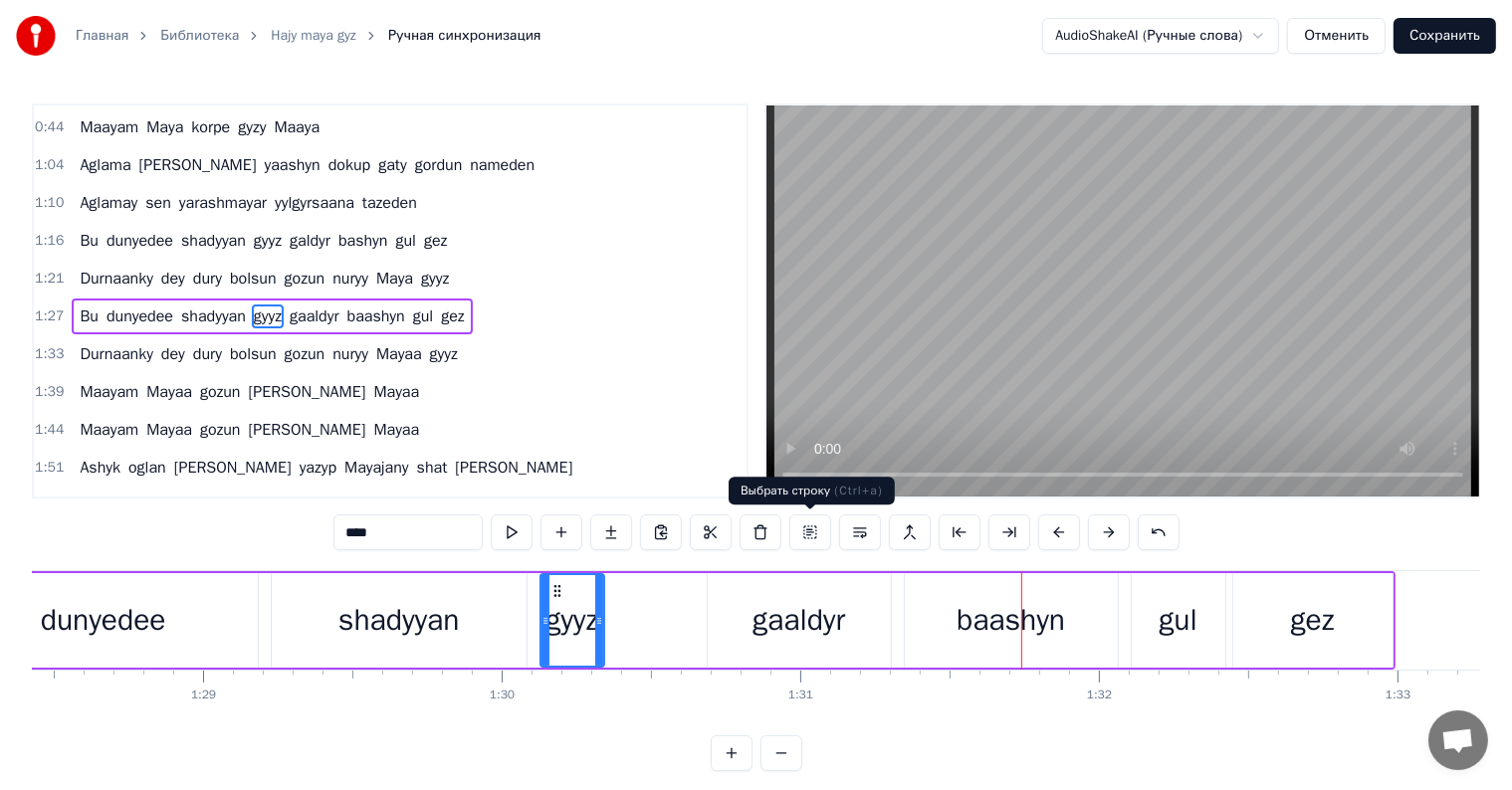 click on "gaaldyr" at bounding box center (798, 620) 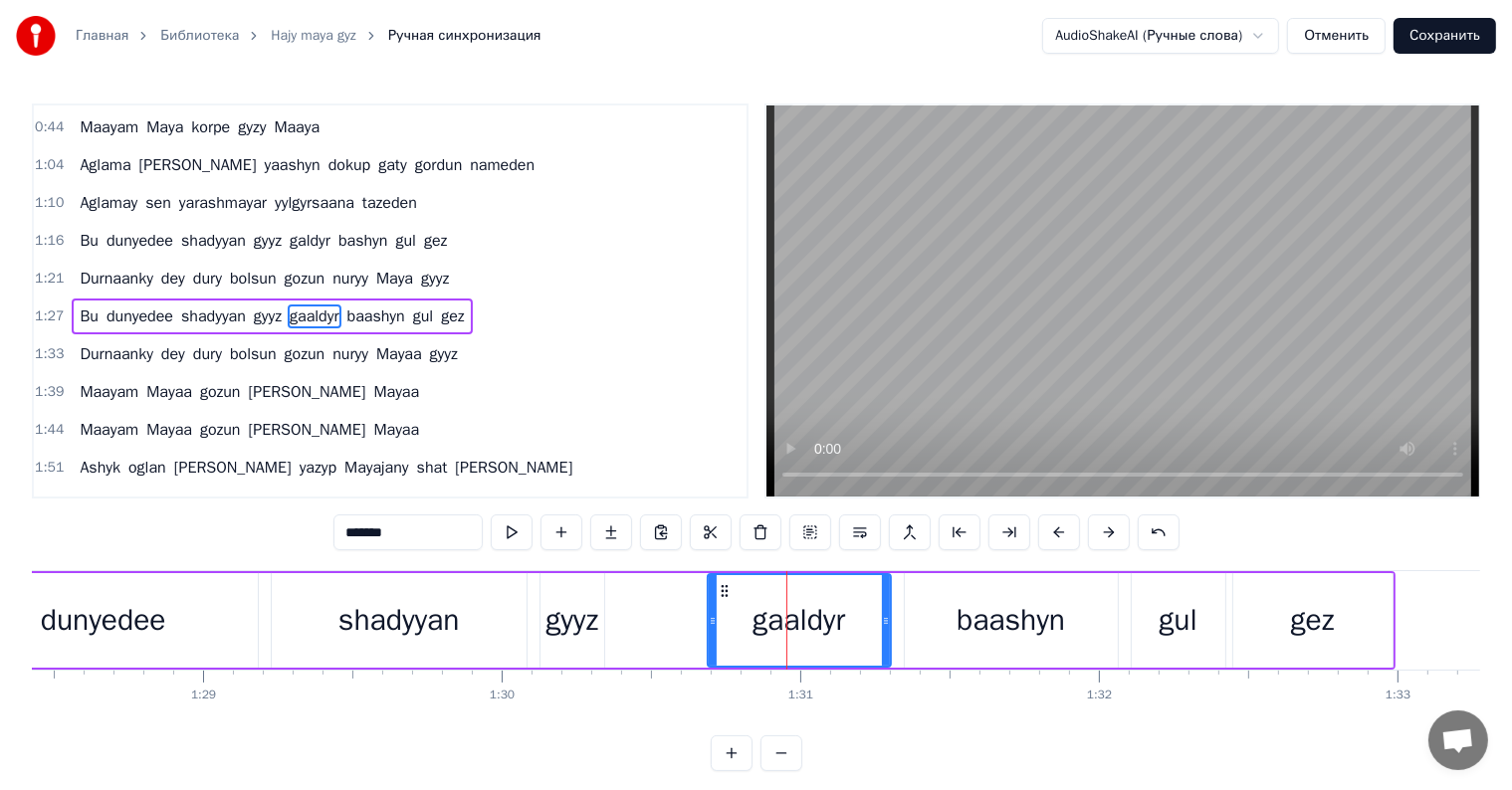 click on "*******" at bounding box center (408, 532) 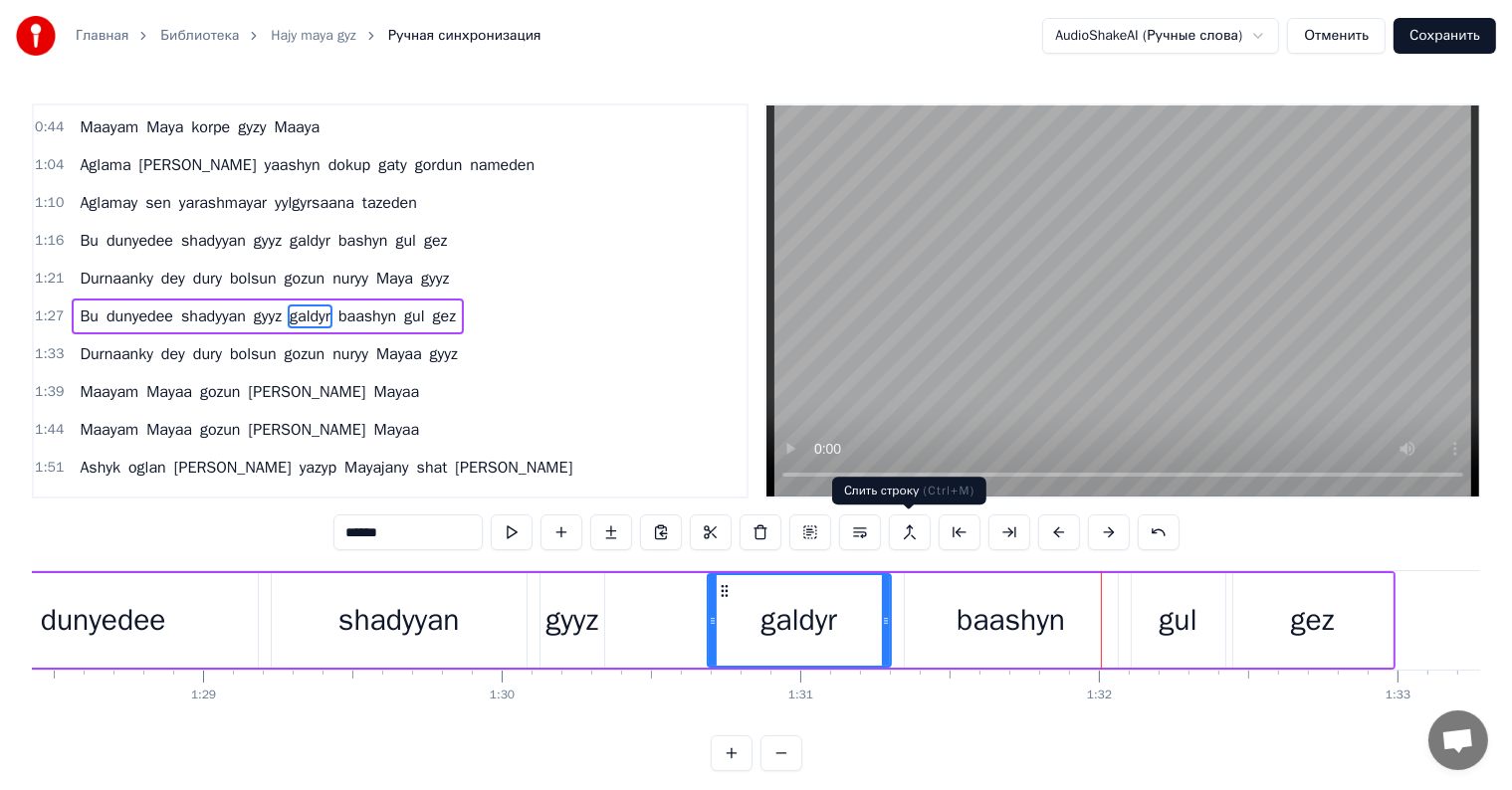 click on "baashyn" at bounding box center (1010, 620) 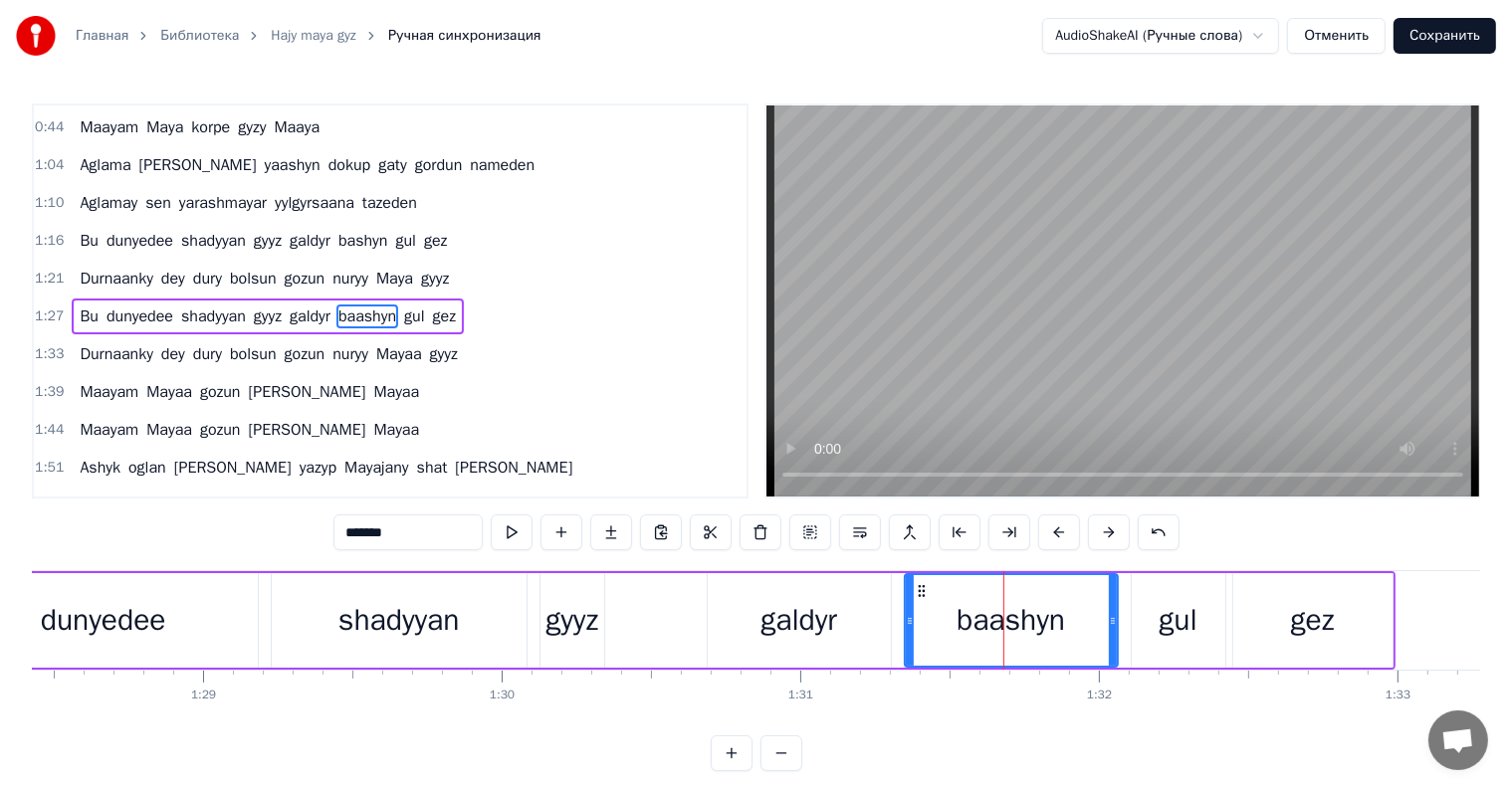 click on "*******" at bounding box center (408, 532) 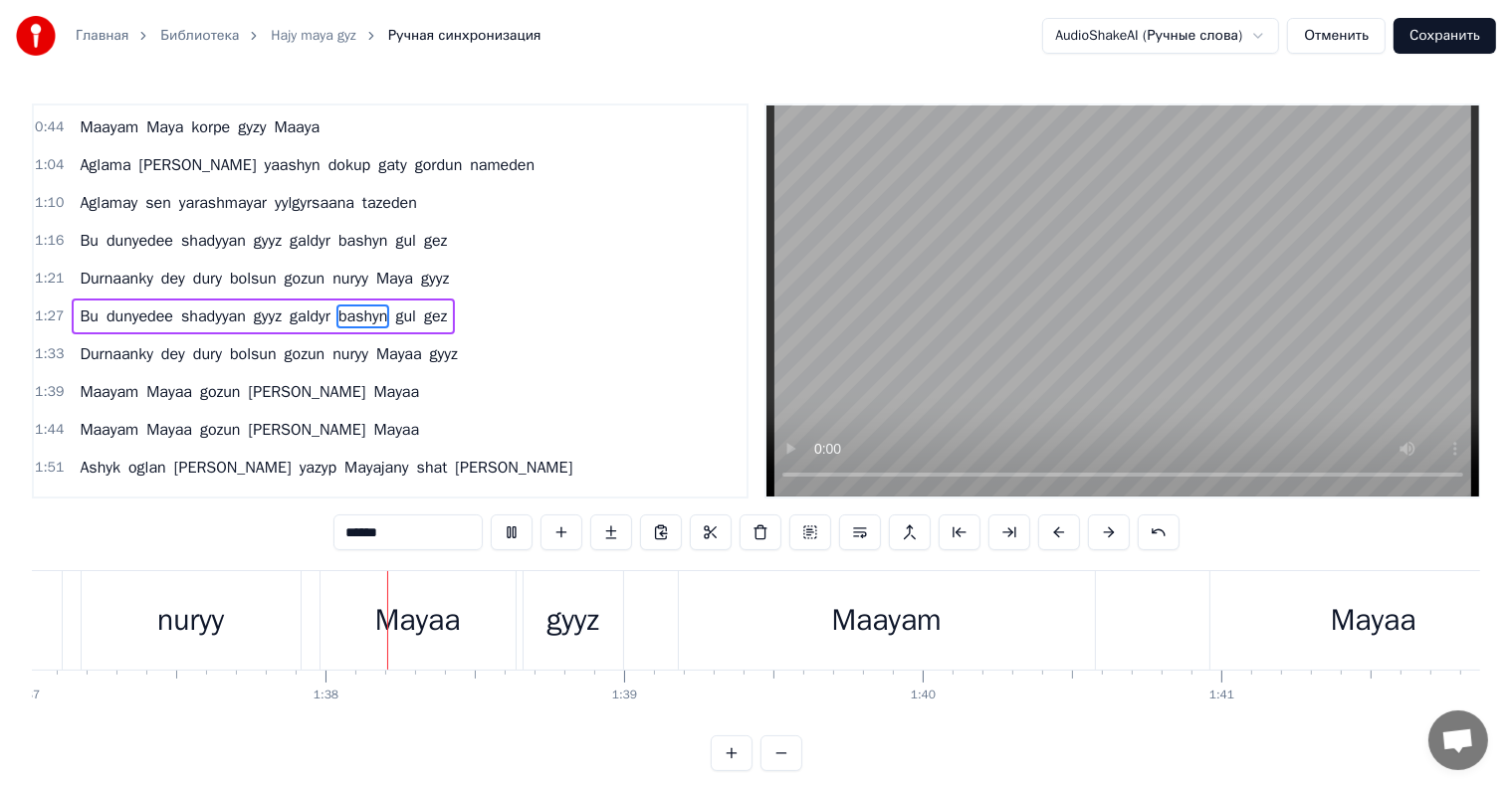 scroll, scrollTop: 0, scrollLeft: 28978, axis: horizontal 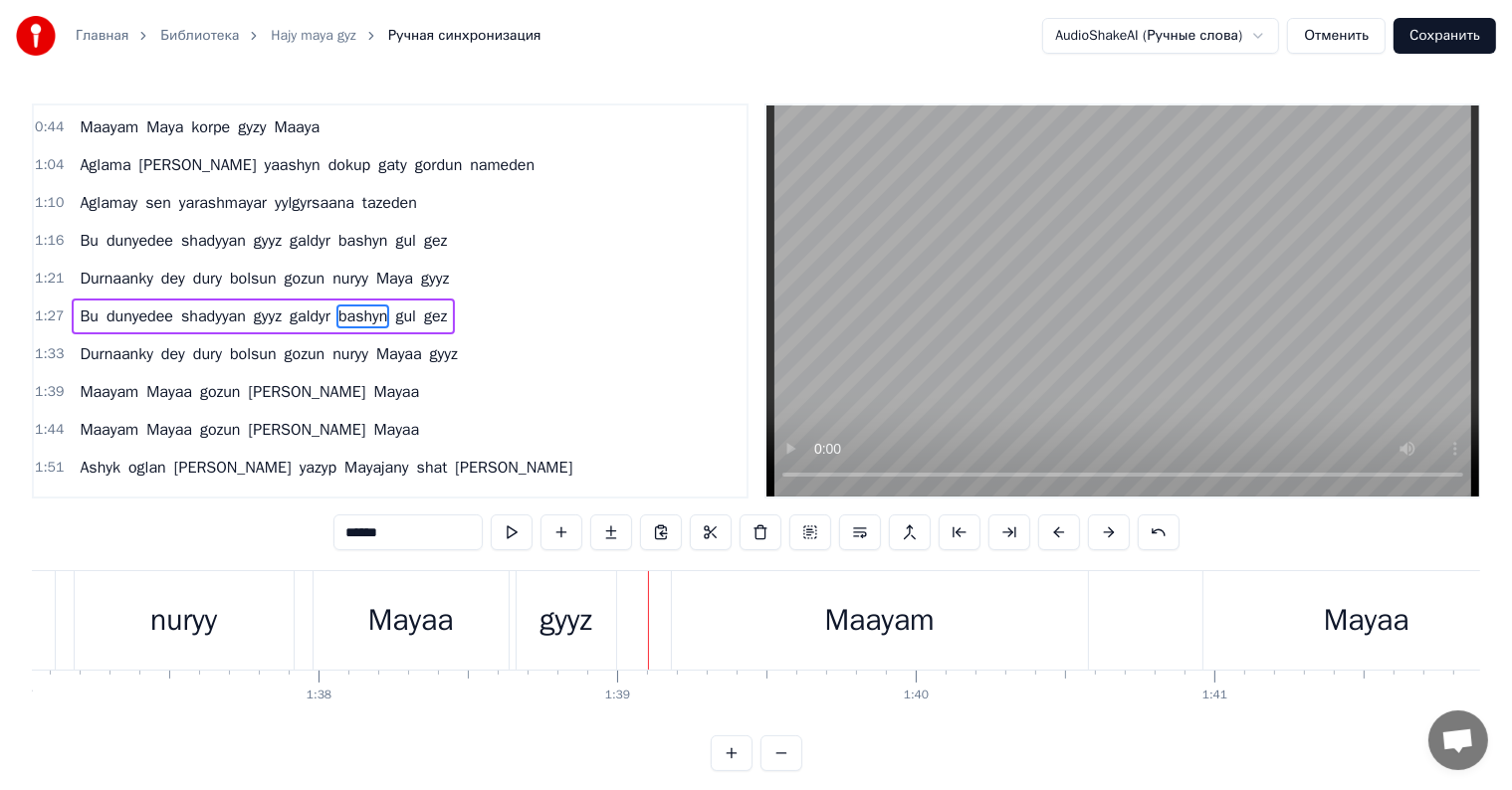 click on "Mayaa" at bounding box center (411, 620) 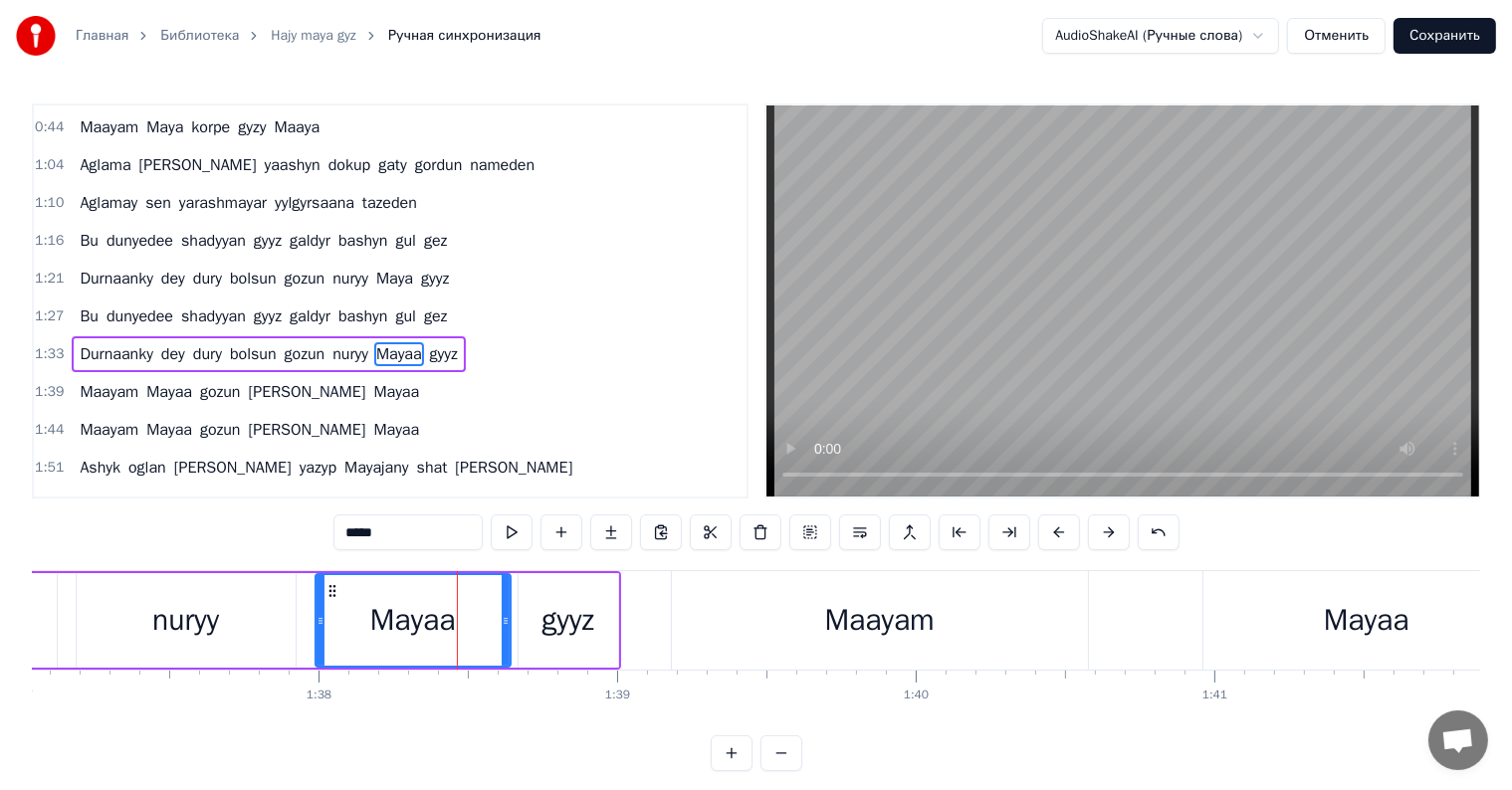 scroll, scrollTop: 298, scrollLeft: 0, axis: vertical 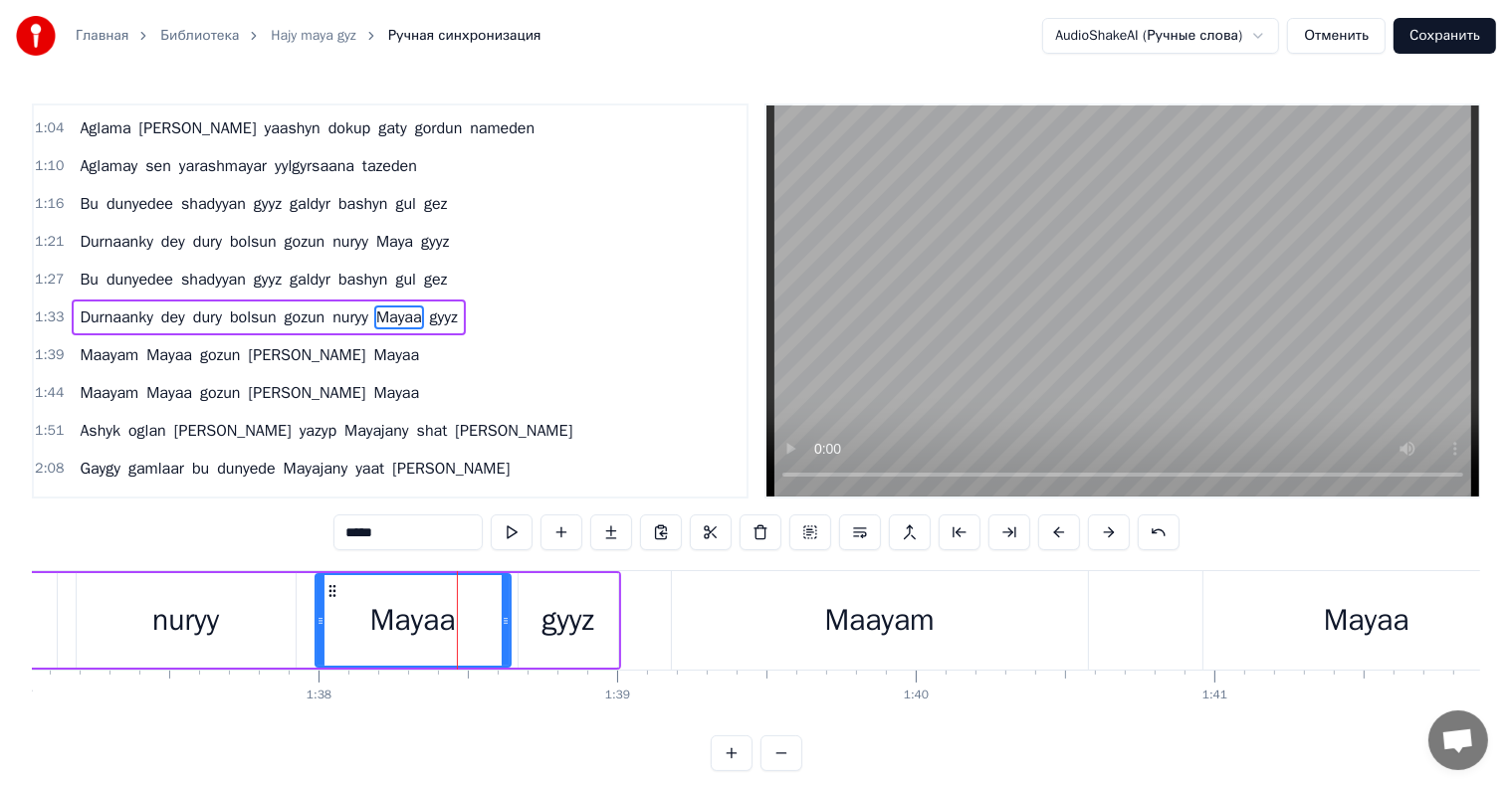 click on "*****" at bounding box center [408, 532] 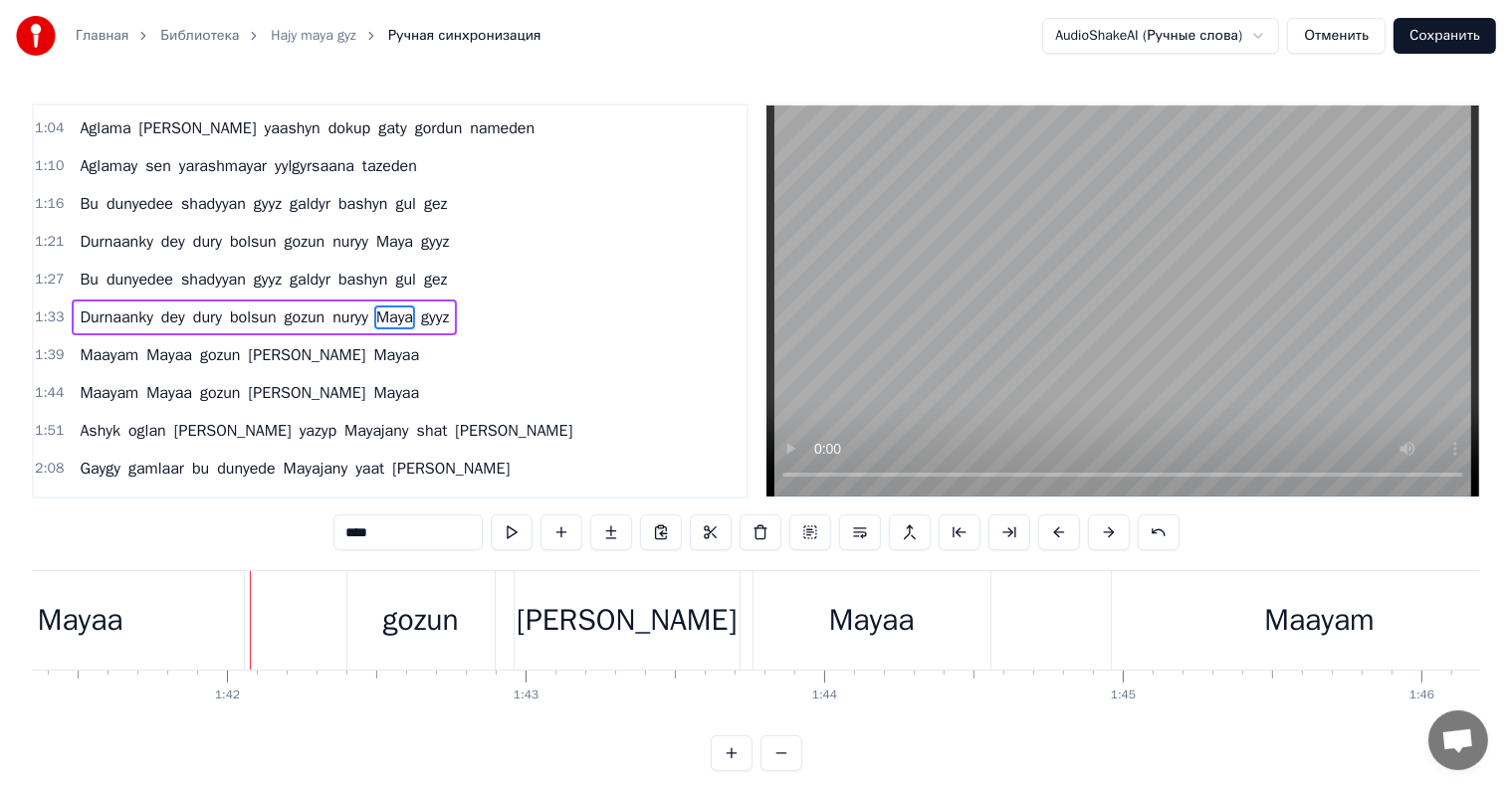 scroll, scrollTop: 0, scrollLeft: 30308, axis: horizontal 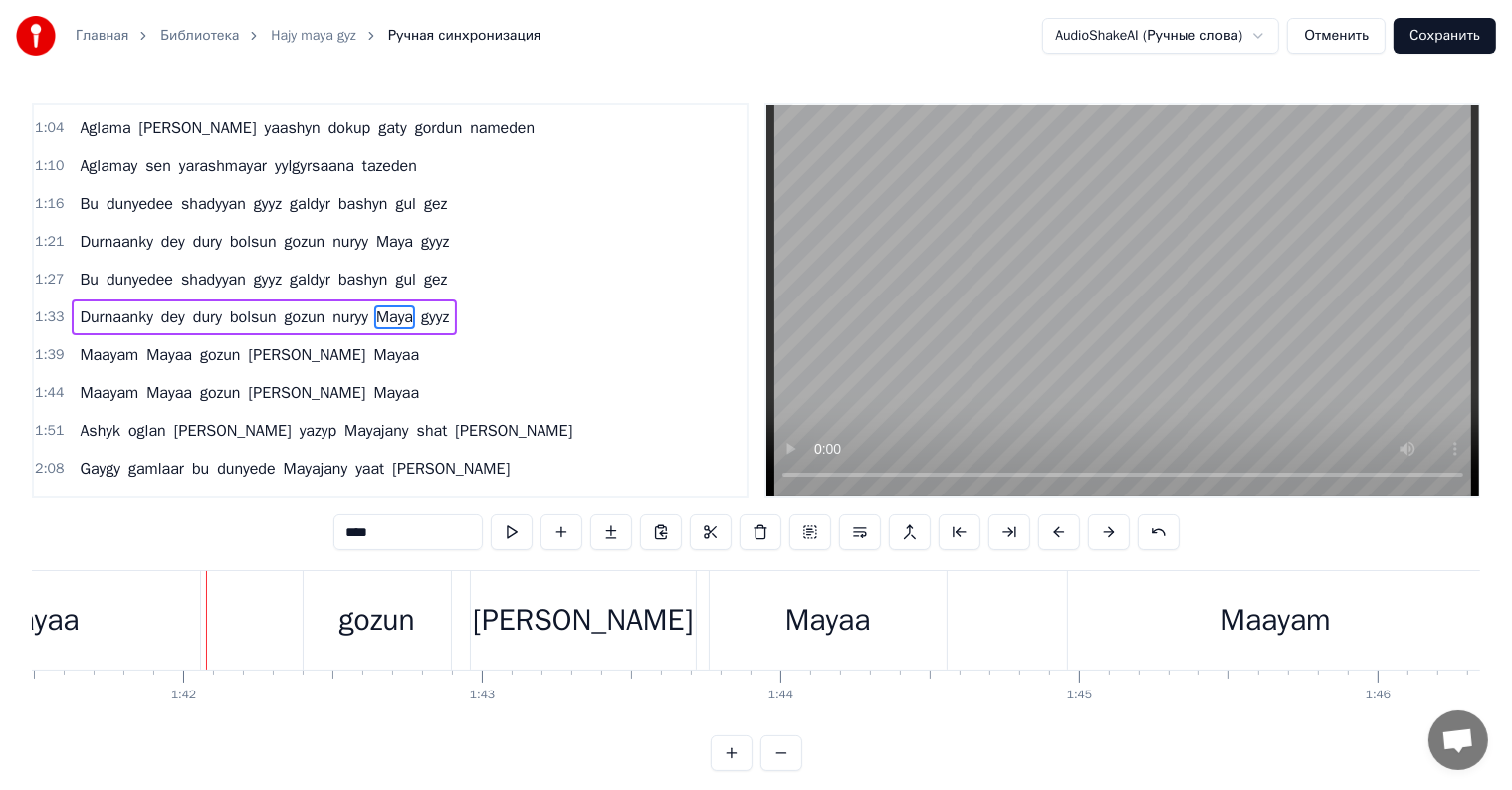 click on "Mayaa" at bounding box center [37, 620] 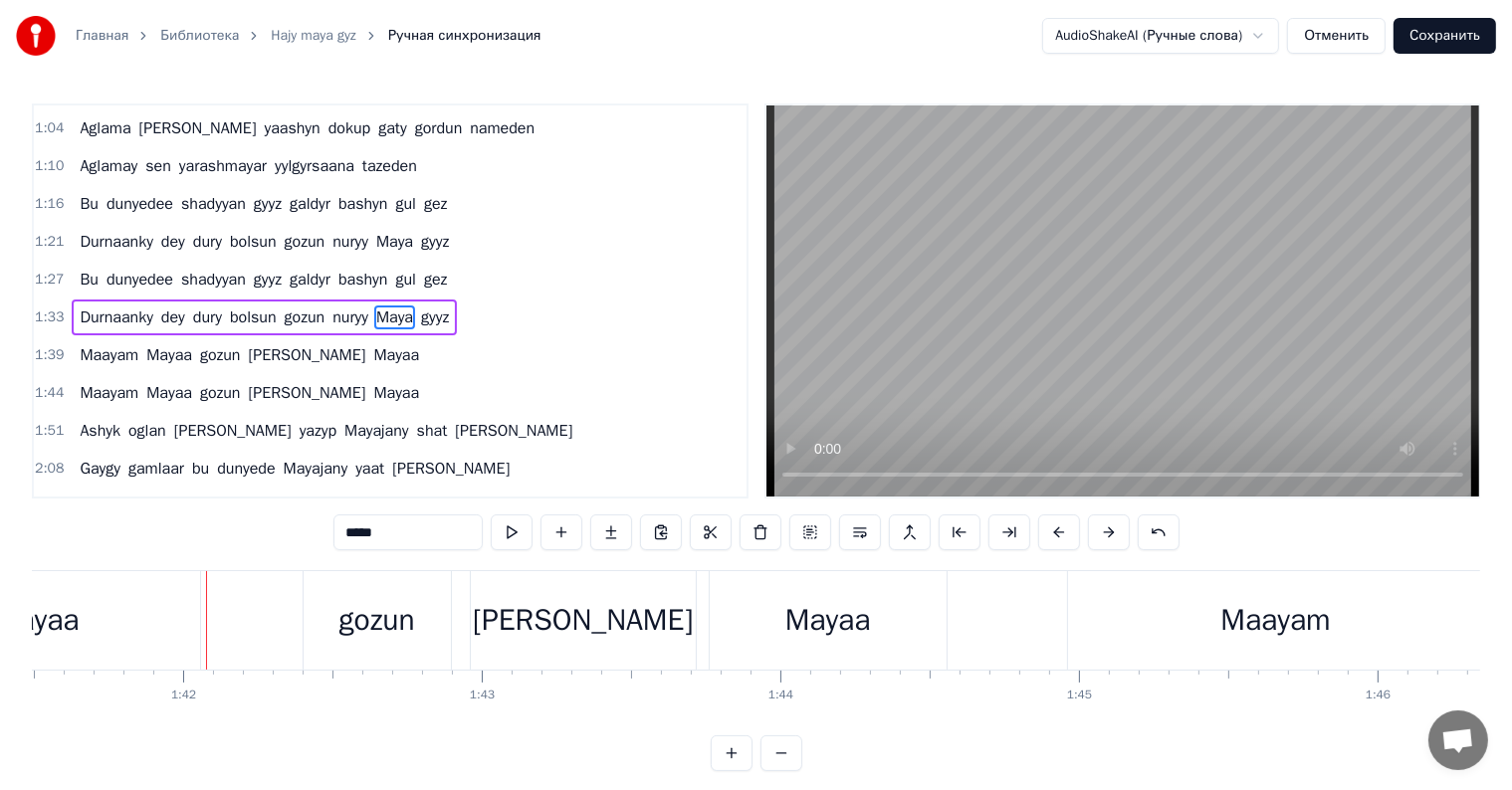 scroll, scrollTop: 334, scrollLeft: 0, axis: vertical 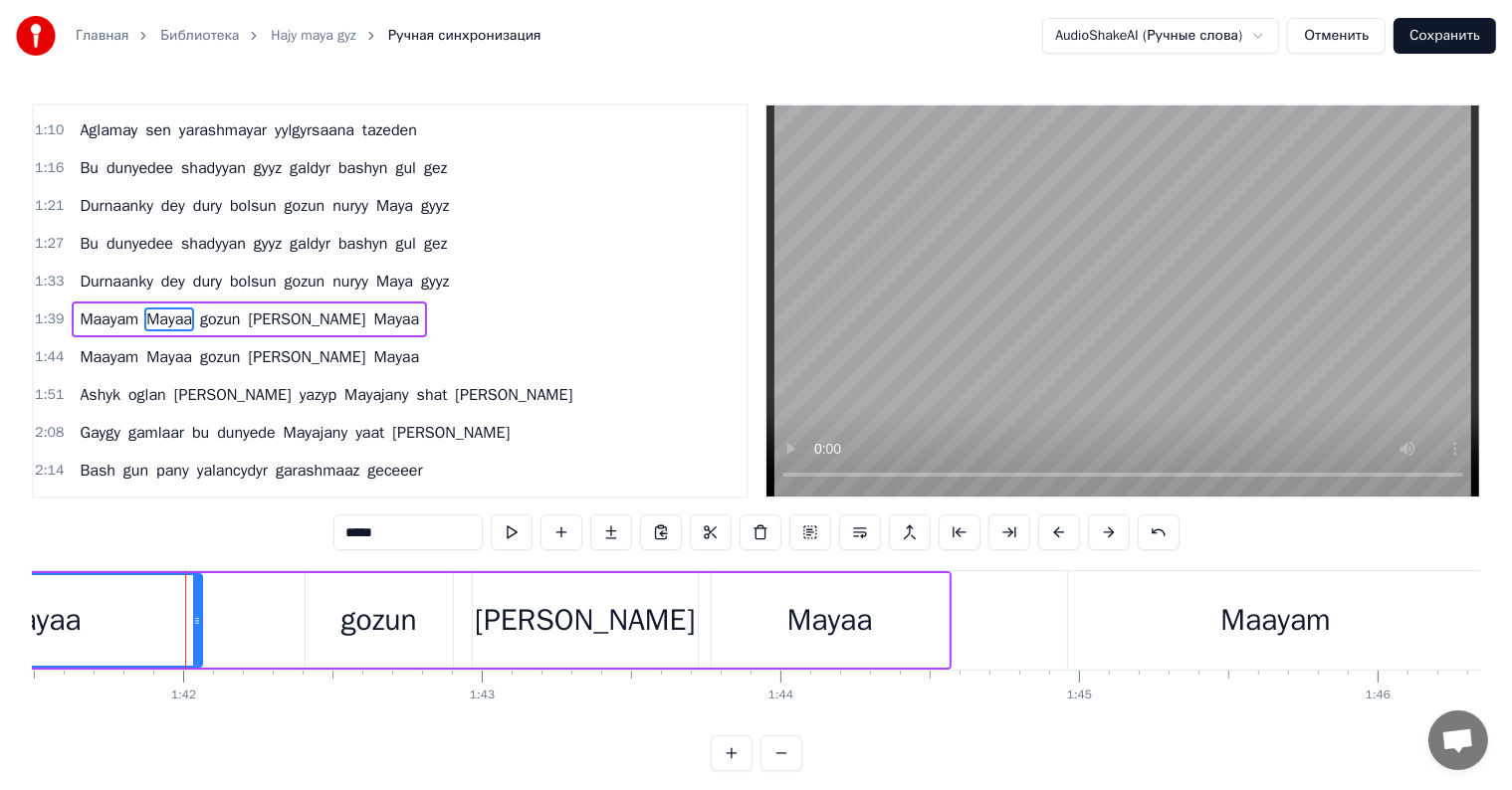 click on "Mayaa" at bounding box center (830, 620) 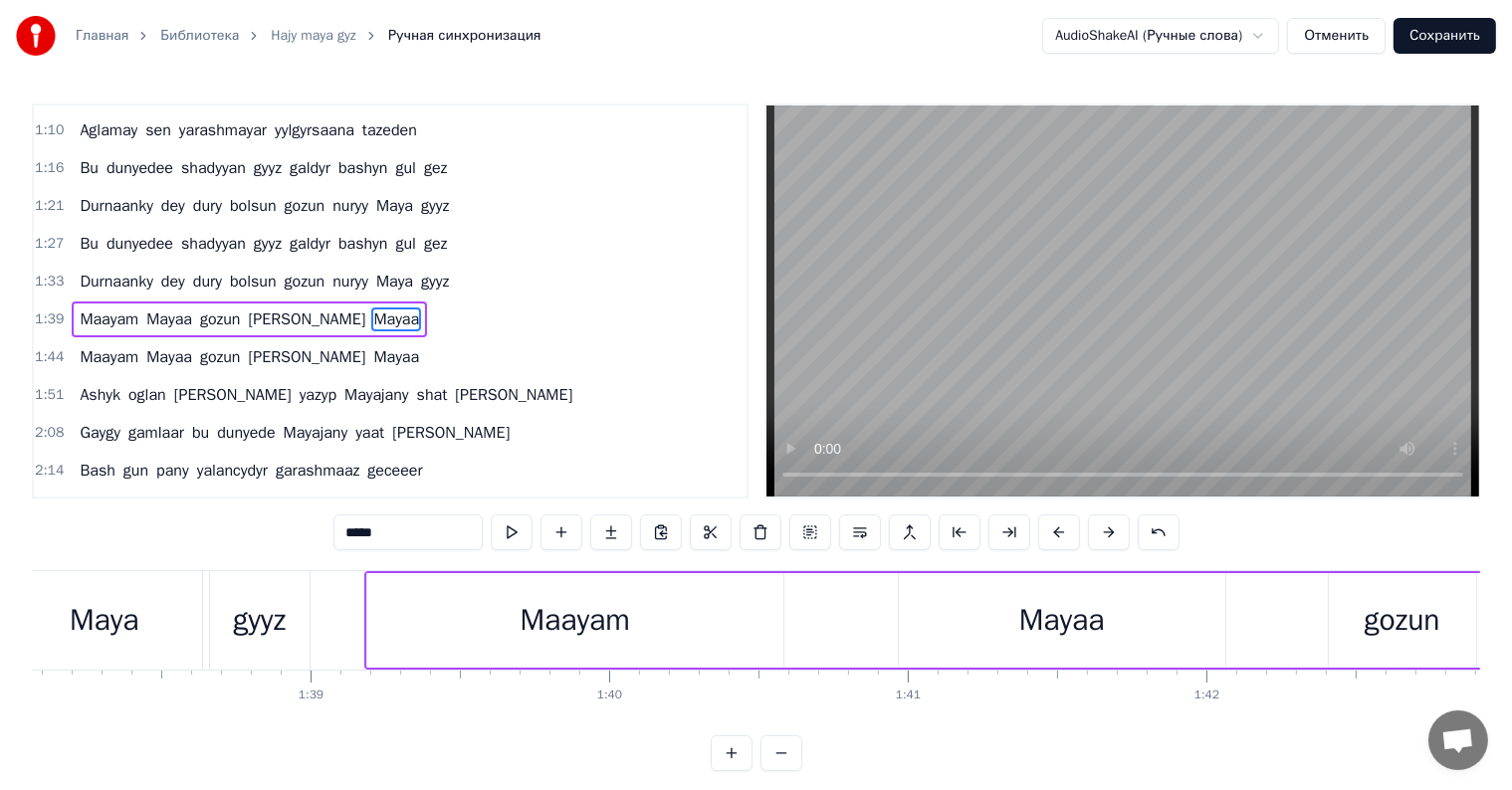 scroll, scrollTop: 0, scrollLeft: 29161, axis: horizontal 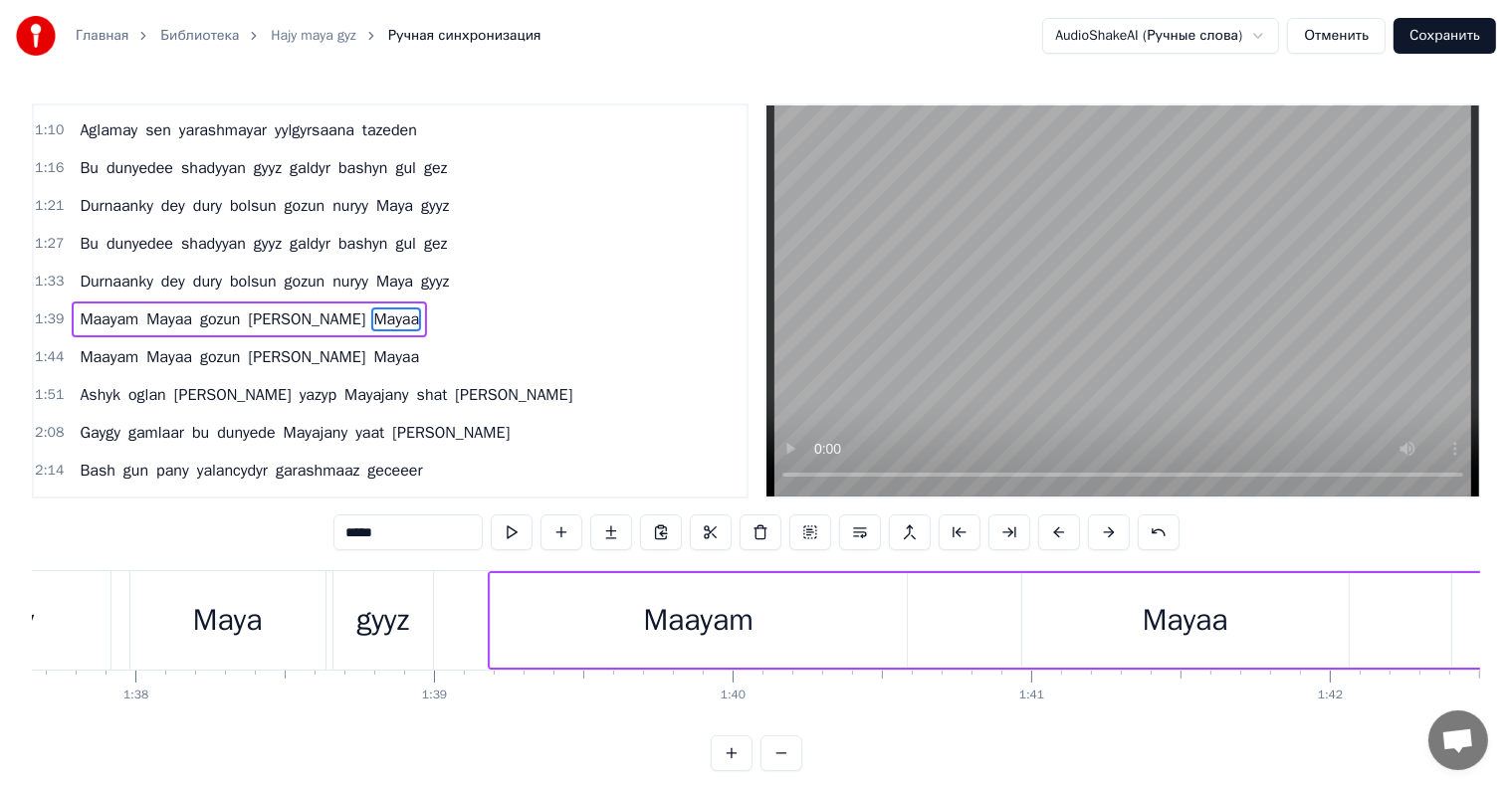 click on "Maya" at bounding box center [228, 620] 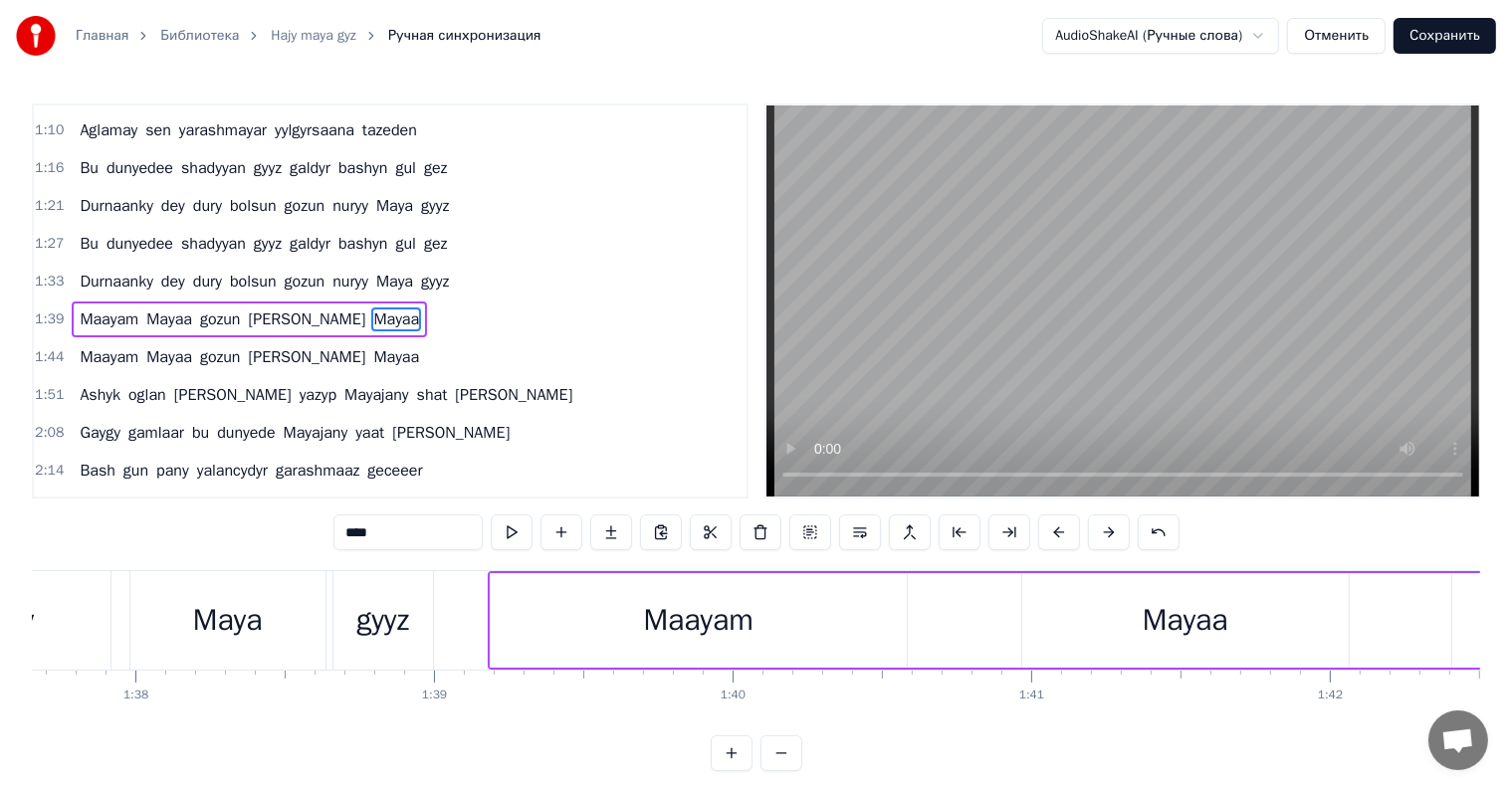 scroll, scrollTop: 298, scrollLeft: 0, axis: vertical 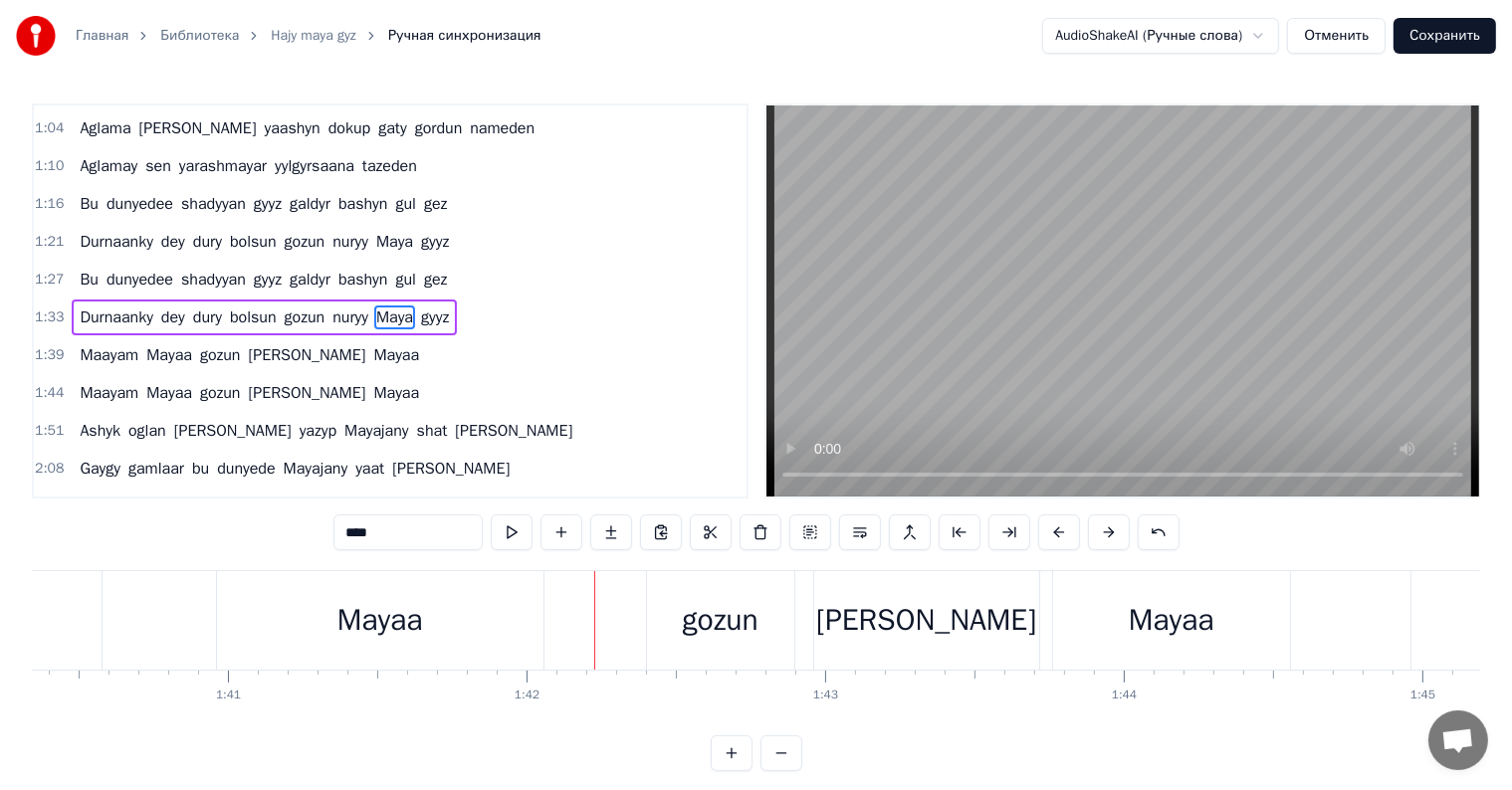 click on "Mayaa" at bounding box center (380, 620) 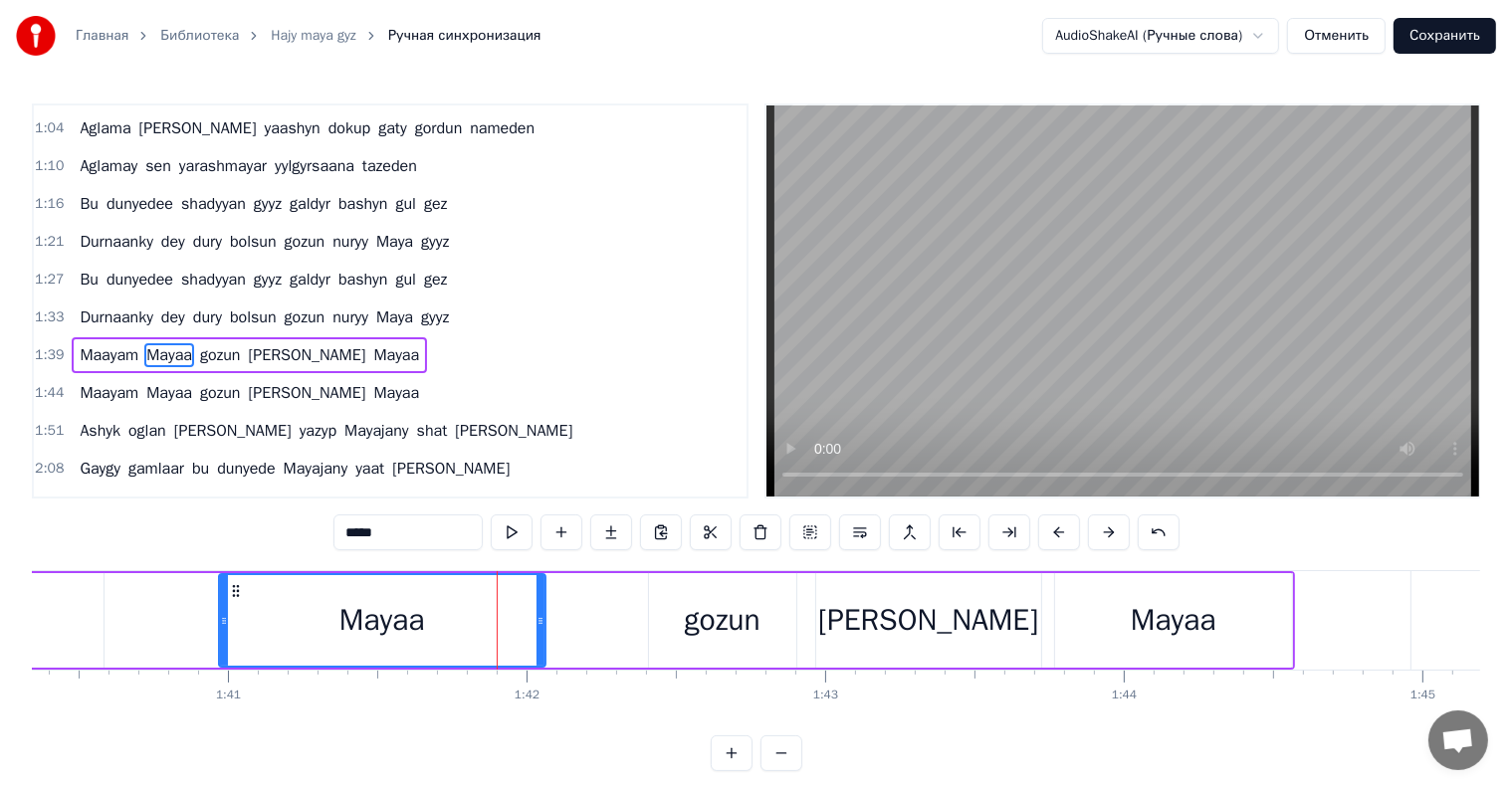 scroll, scrollTop: 334, scrollLeft: 0, axis: vertical 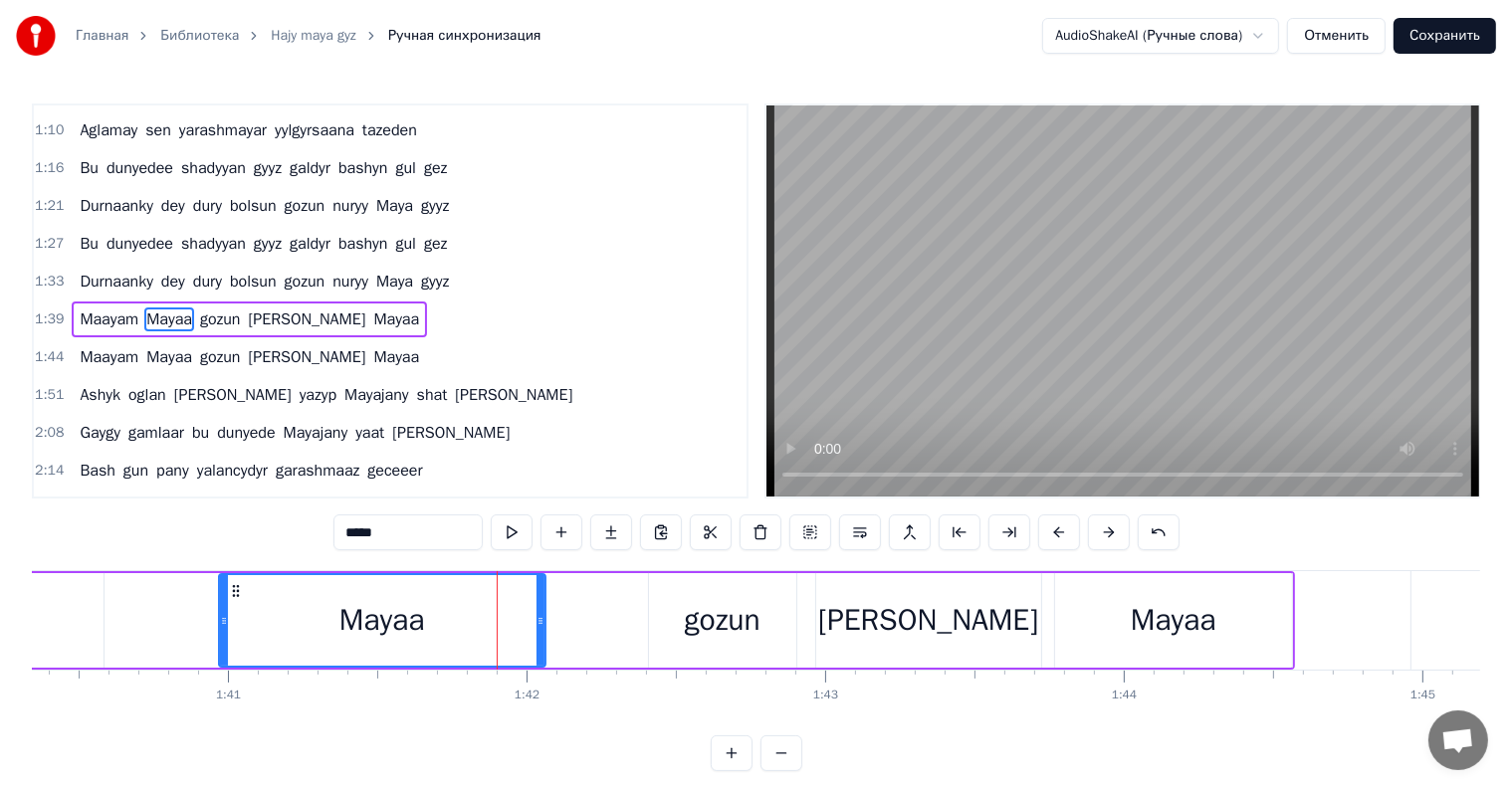 click on "*****" at bounding box center [408, 532] 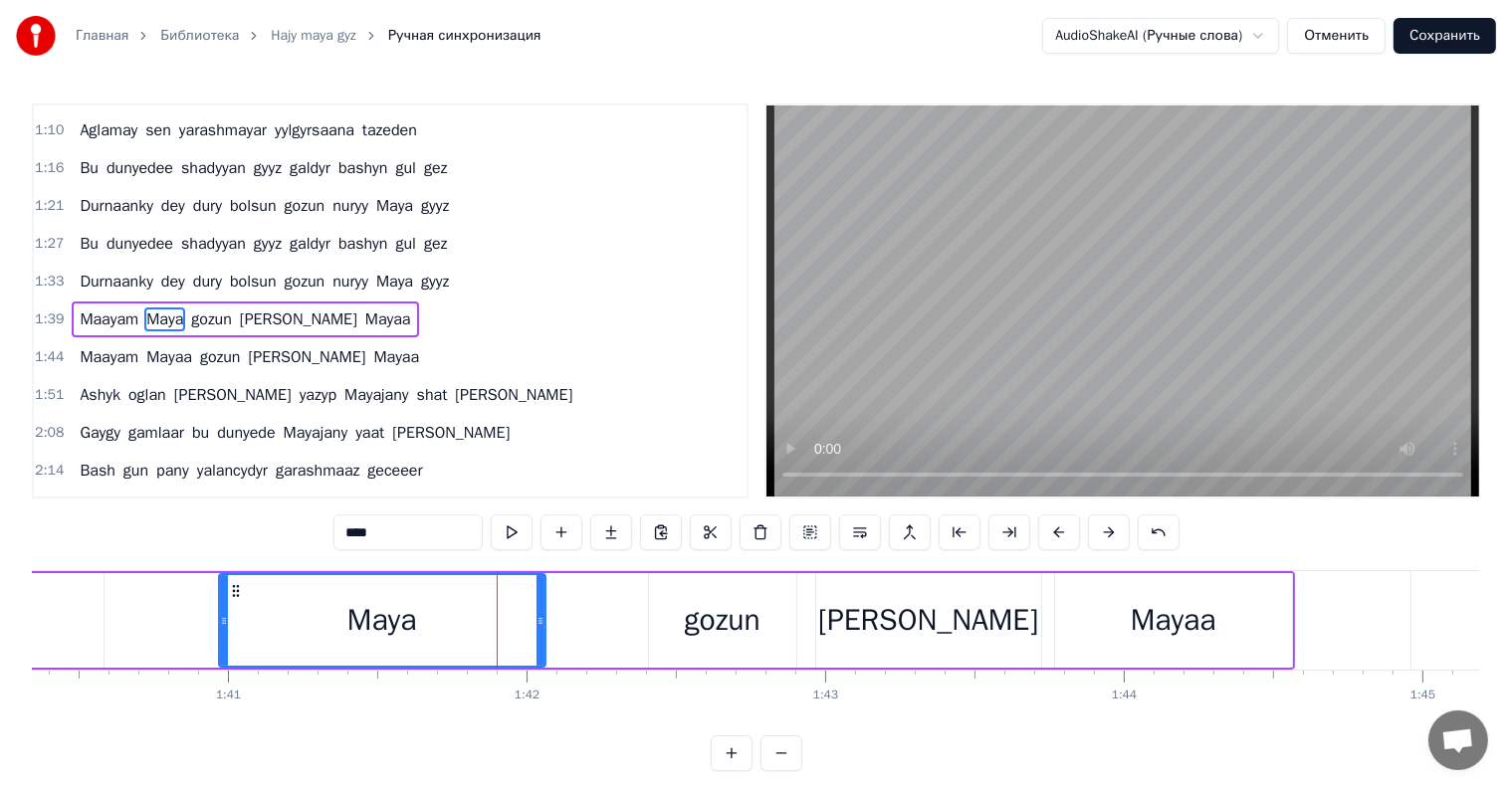 click on "****" at bounding box center [408, 532] 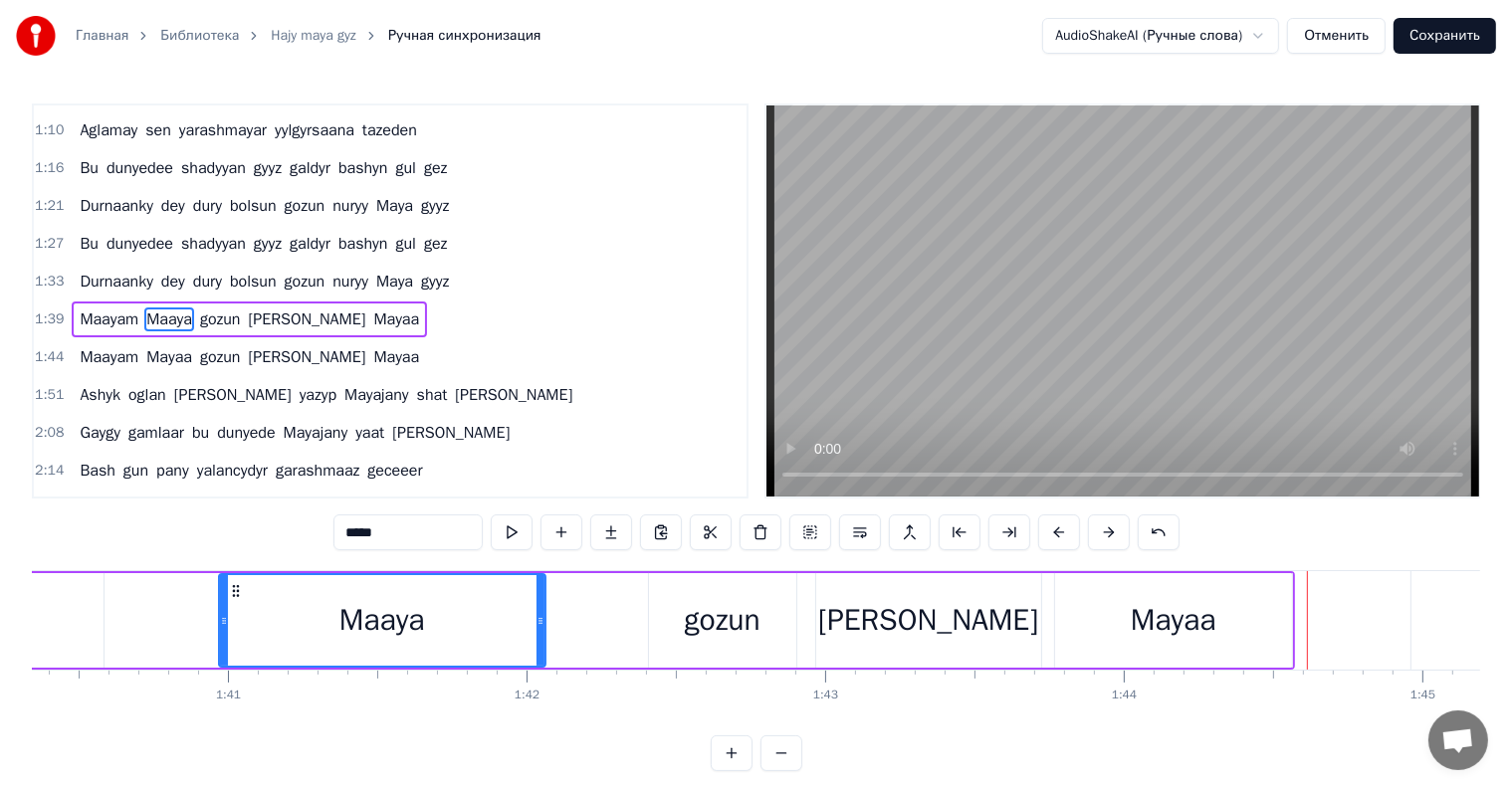 drag, startPoint x: 1135, startPoint y: 620, endPoint x: 1108, endPoint y: 601, distance: 33.01515 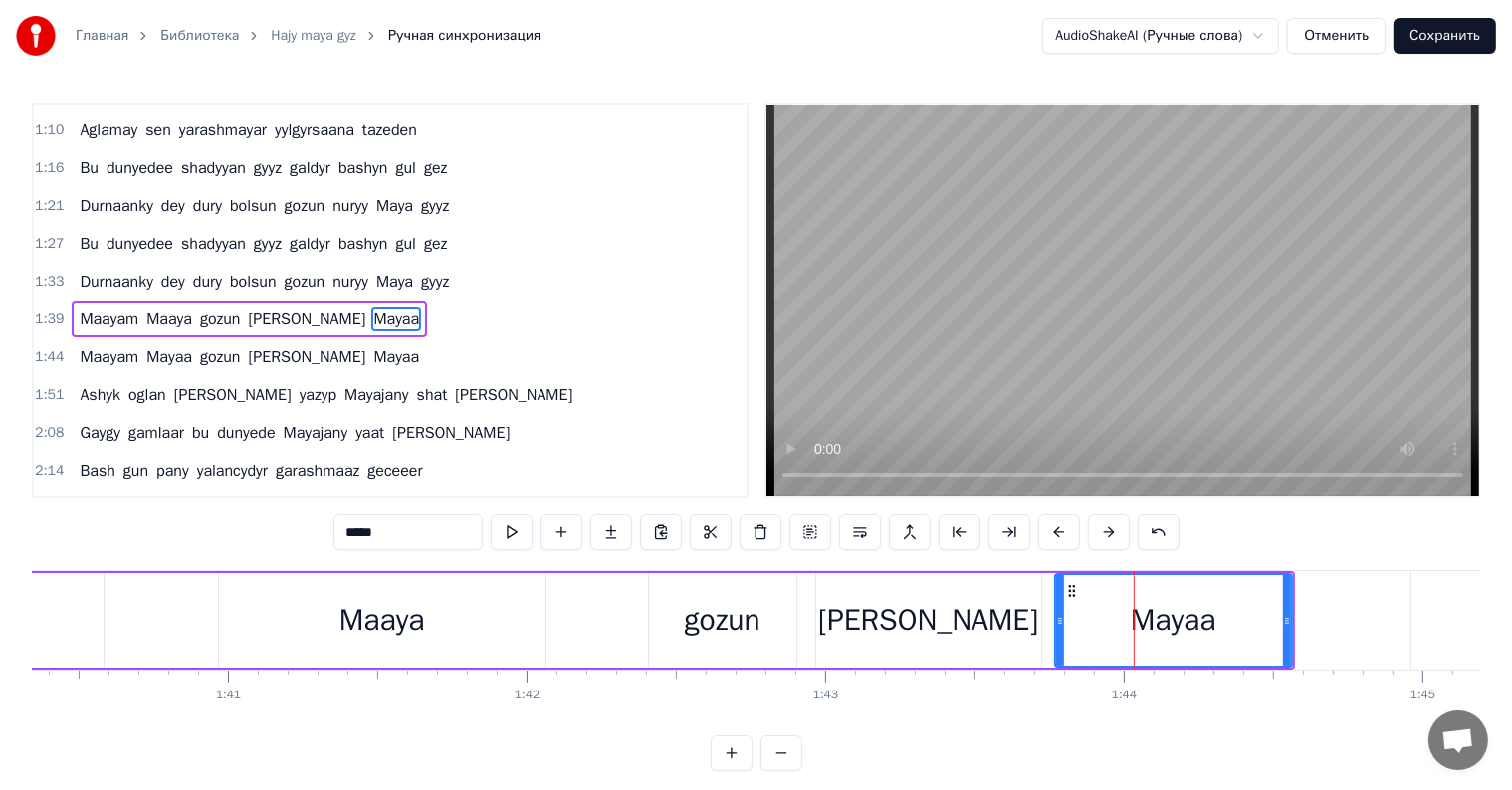 click on "*****" at bounding box center (408, 532) 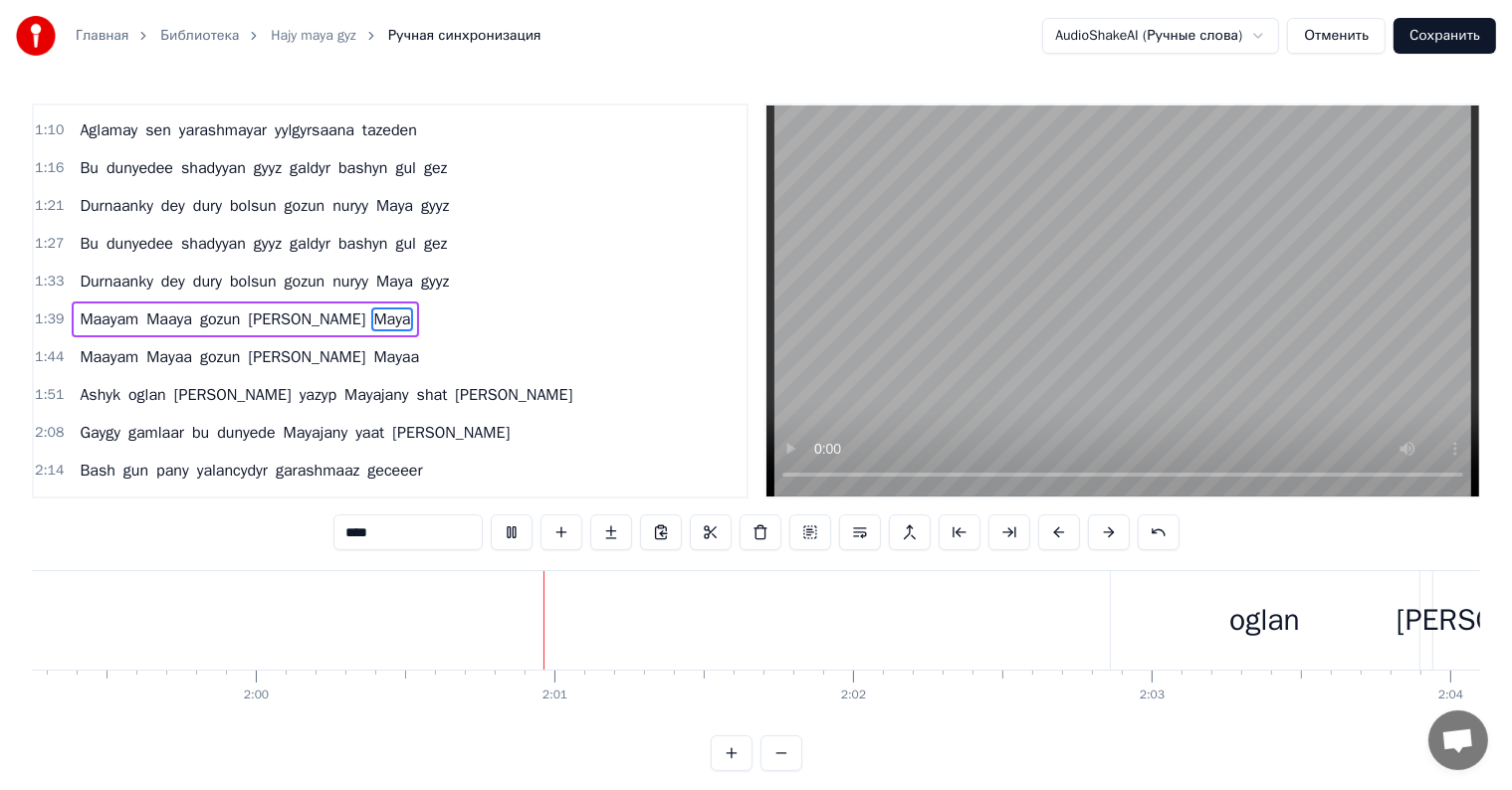 scroll, scrollTop: 0, scrollLeft: 35775, axis: horizontal 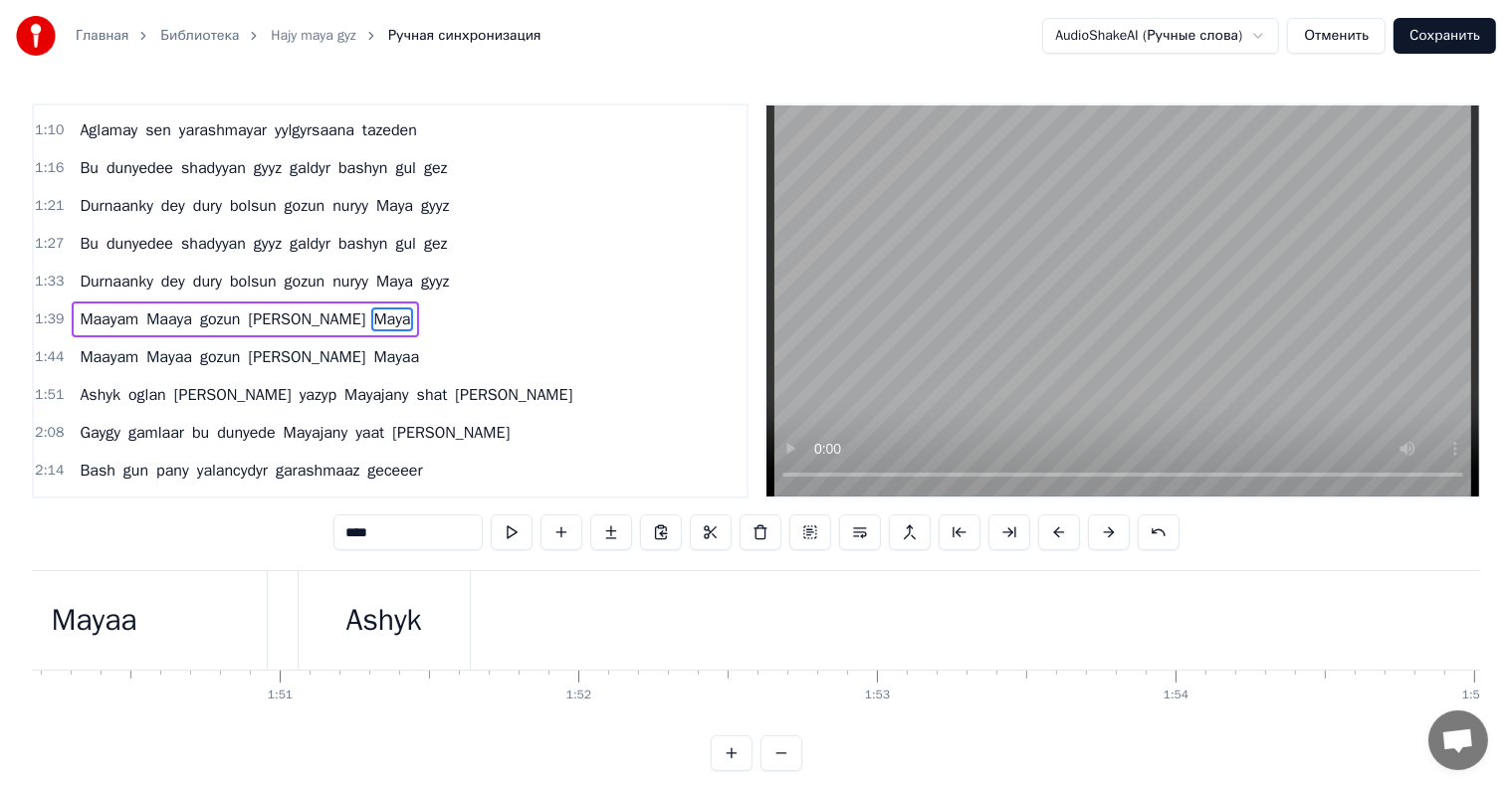 click on "Ashyk" at bounding box center [384, 620] 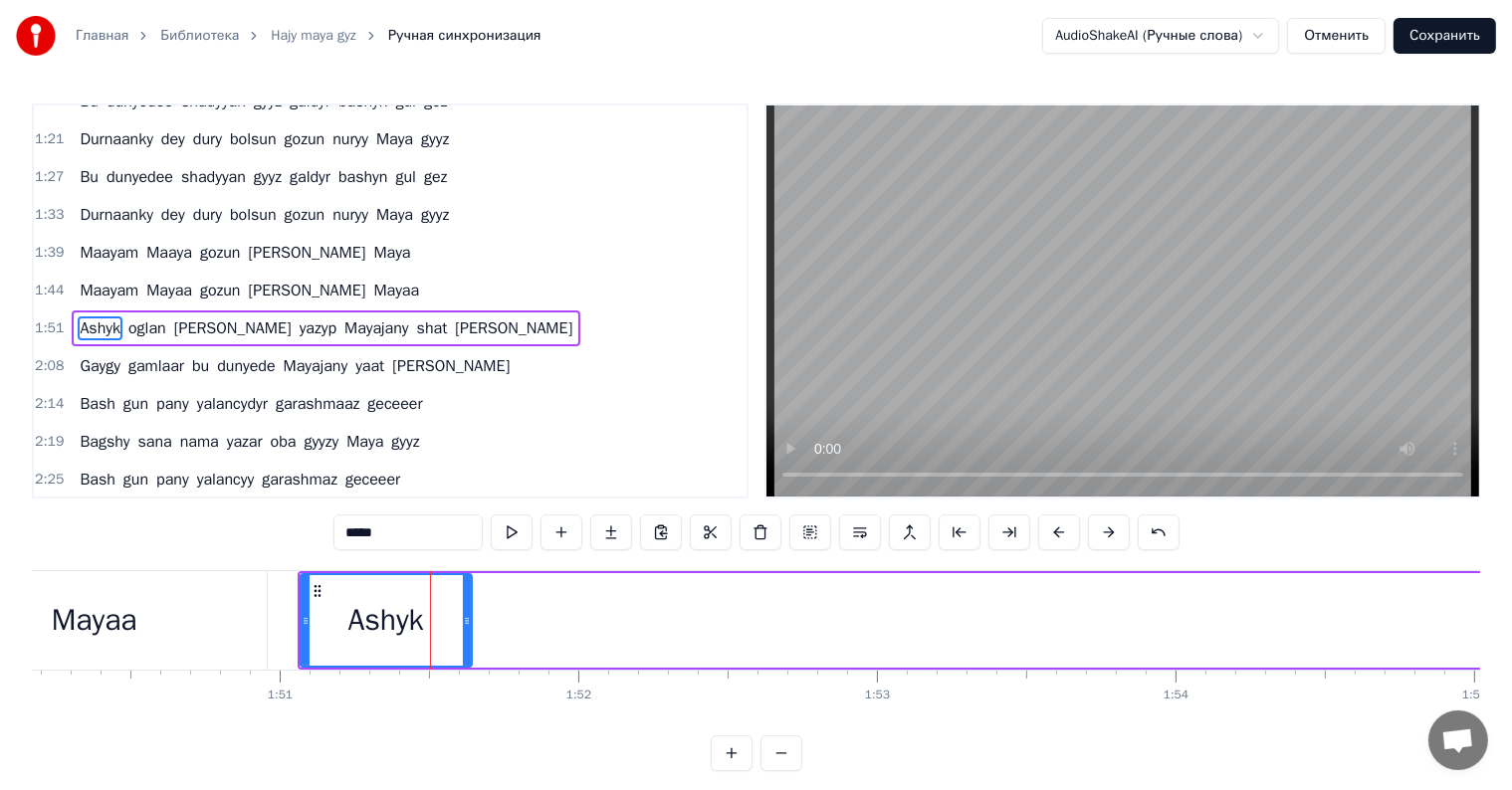 scroll, scrollTop: 408, scrollLeft: 0, axis: vertical 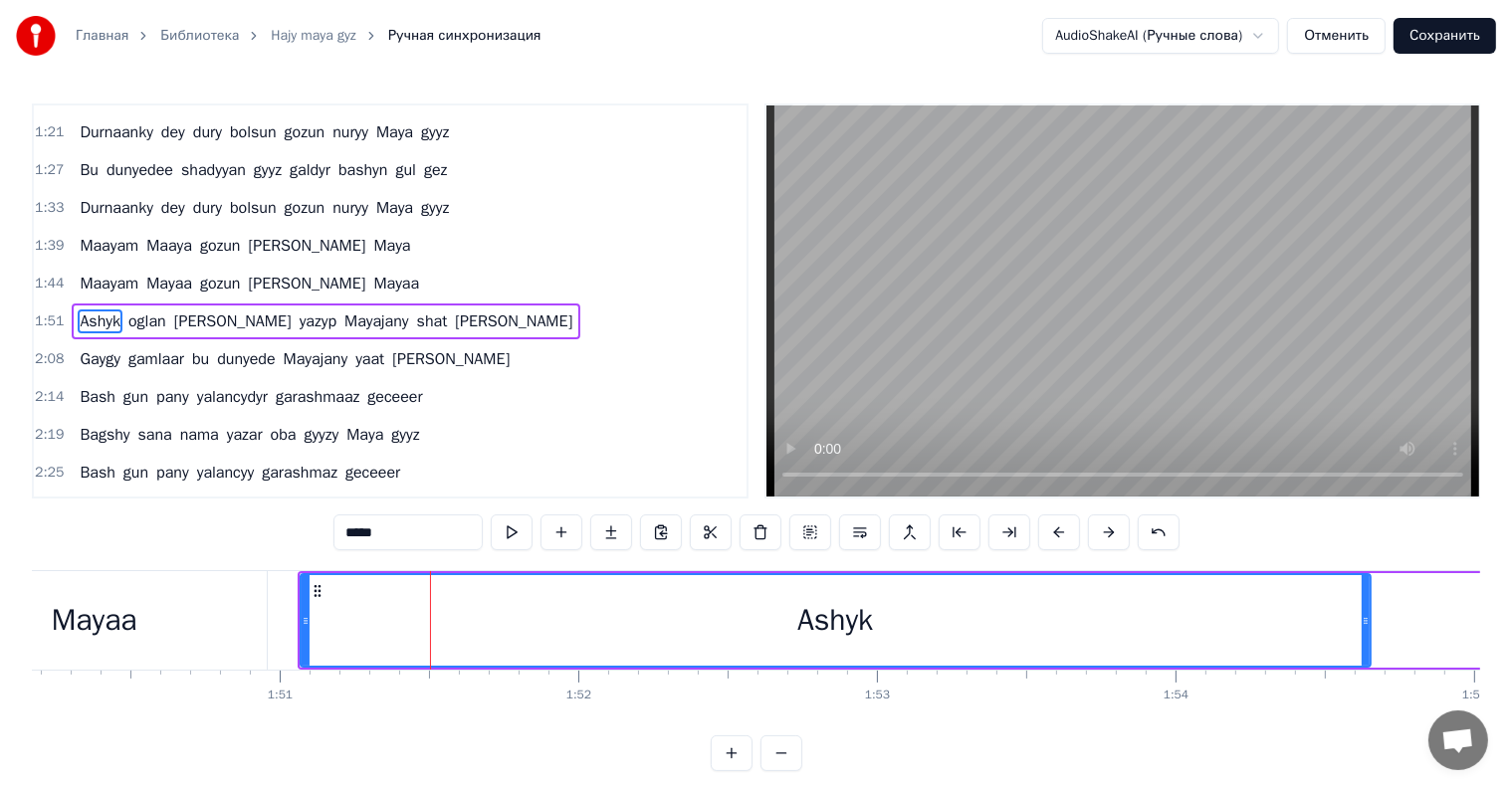 drag, startPoint x: 468, startPoint y: 616, endPoint x: 1132, endPoint y: 658, distance: 665.32699 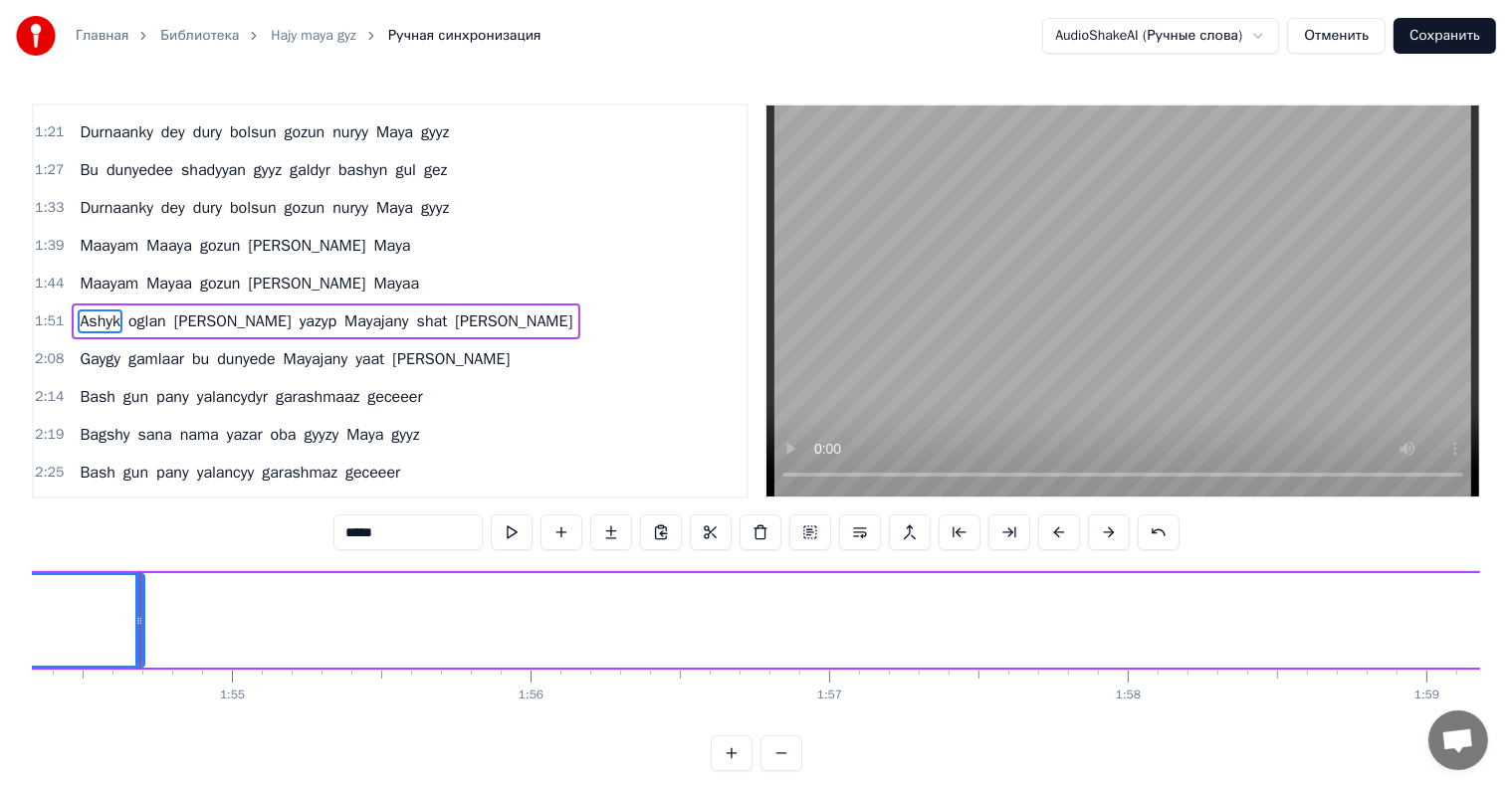 scroll, scrollTop: 0, scrollLeft: 34148, axis: horizontal 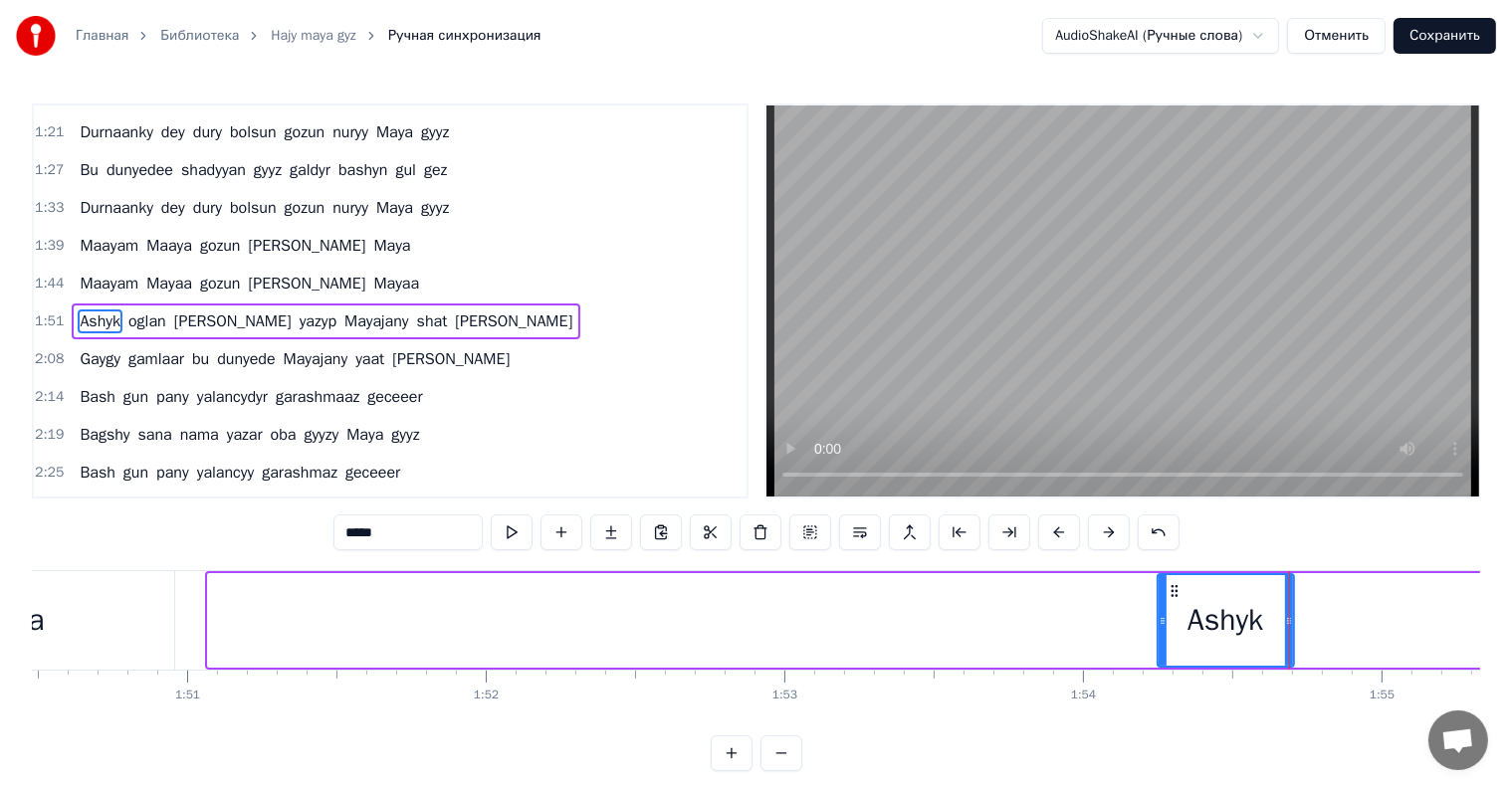 drag, startPoint x: 210, startPoint y: 622, endPoint x: 1062, endPoint y: 680, distance: 853.9719 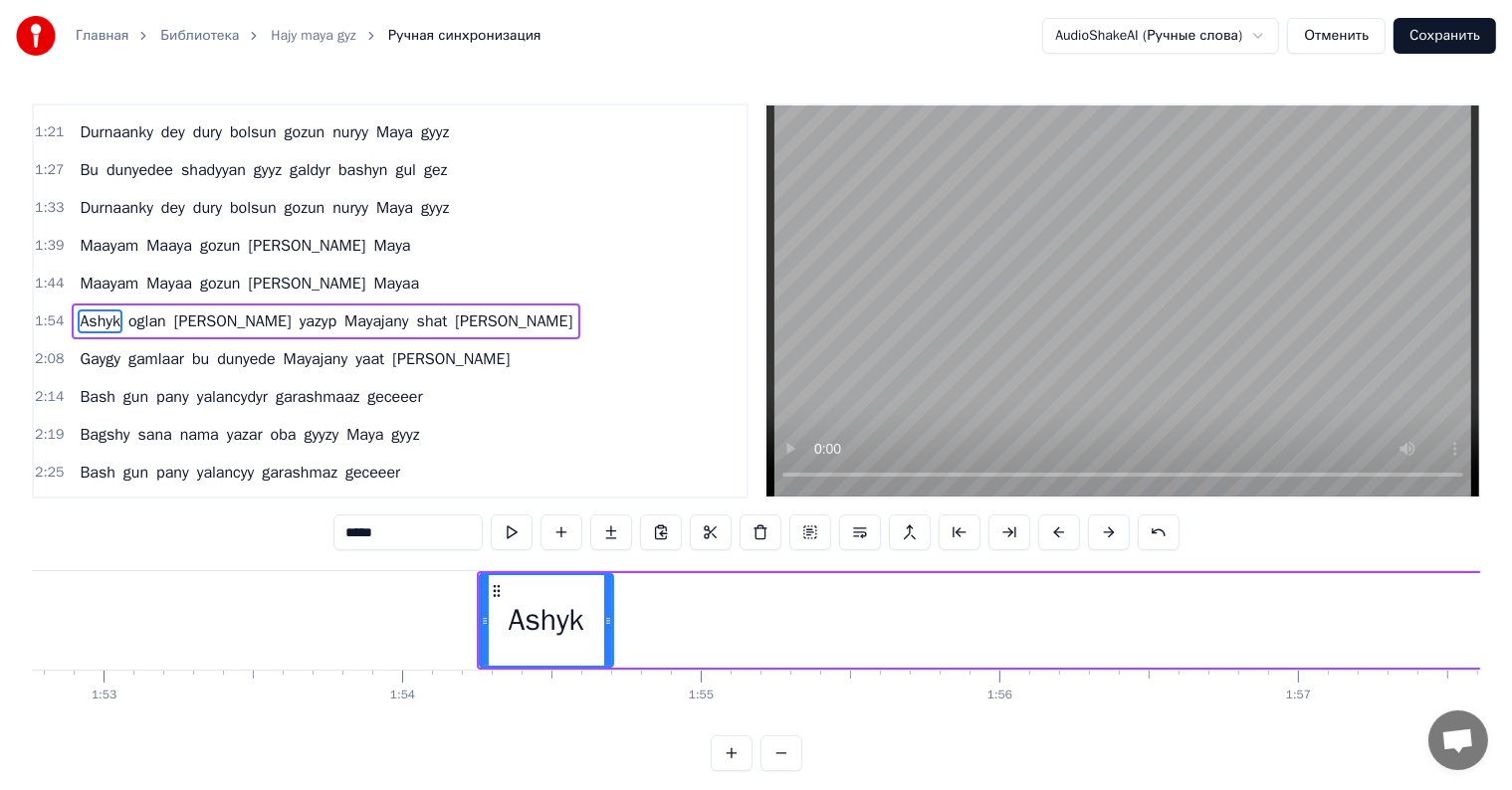 scroll, scrollTop: 0, scrollLeft: 33795, axis: horizontal 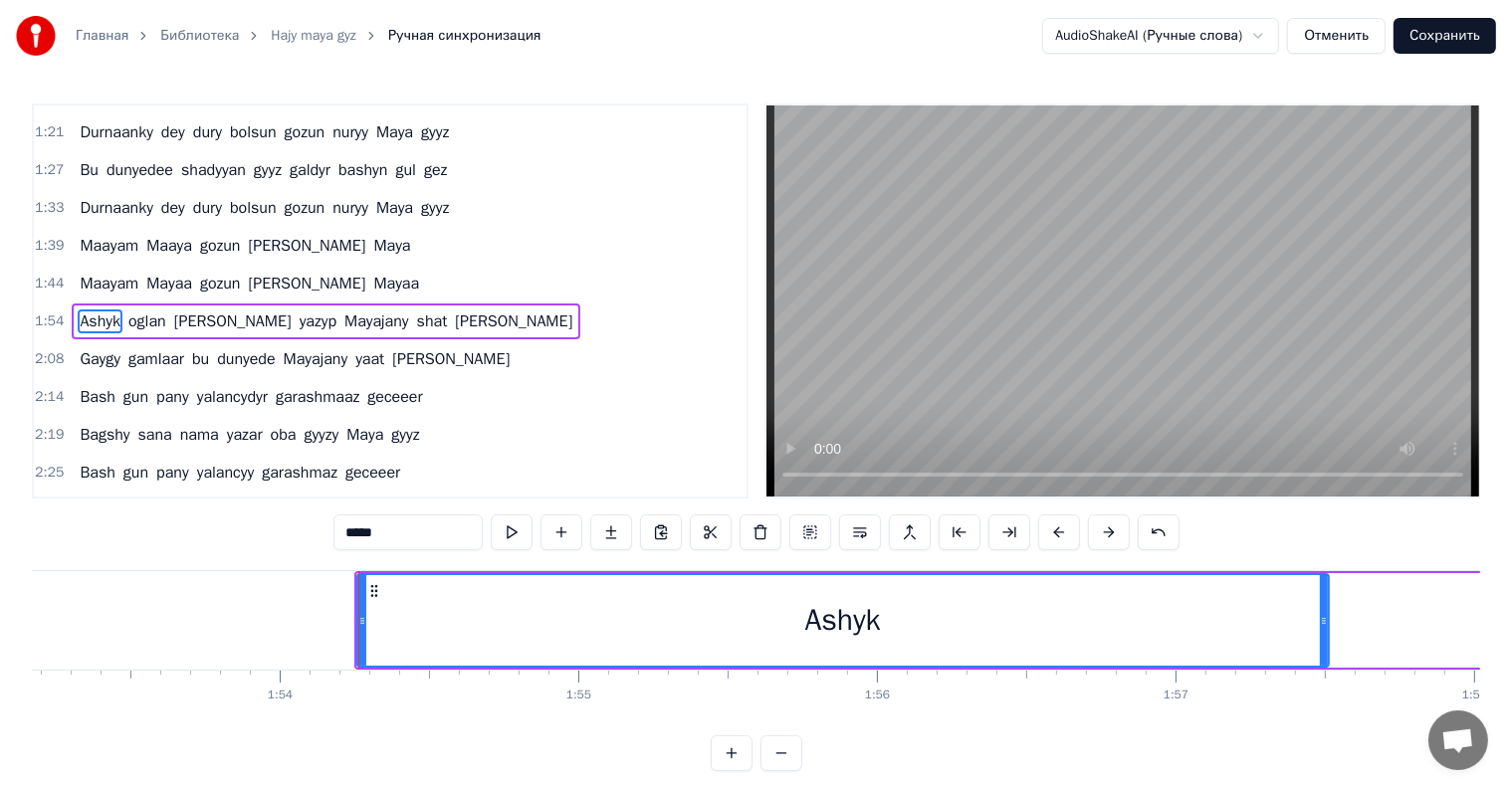 drag, startPoint x: 531, startPoint y: 620, endPoint x: 1357, endPoint y: 625, distance: 826.0151 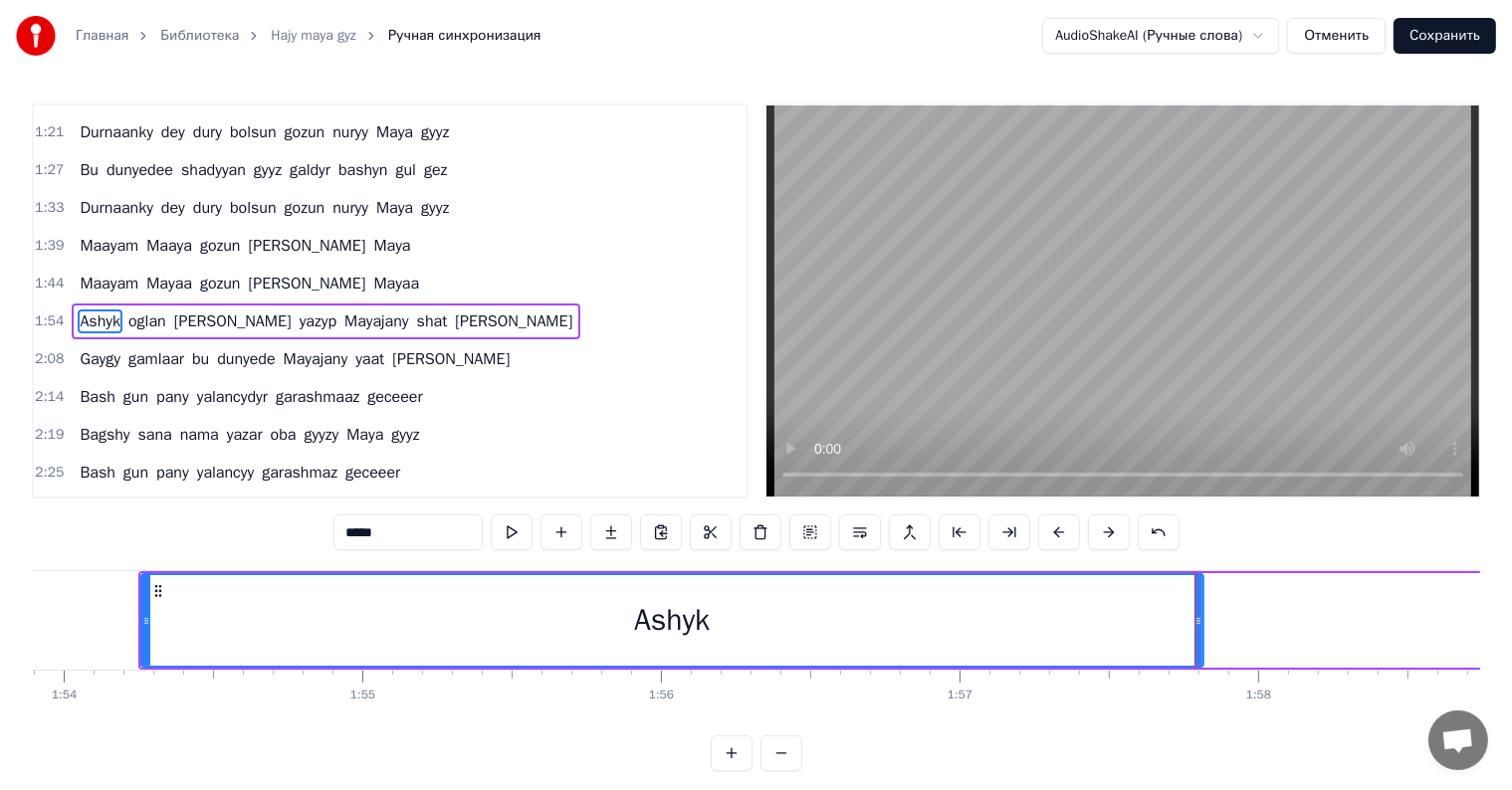 scroll, scrollTop: 0, scrollLeft: 33918, axis: horizontal 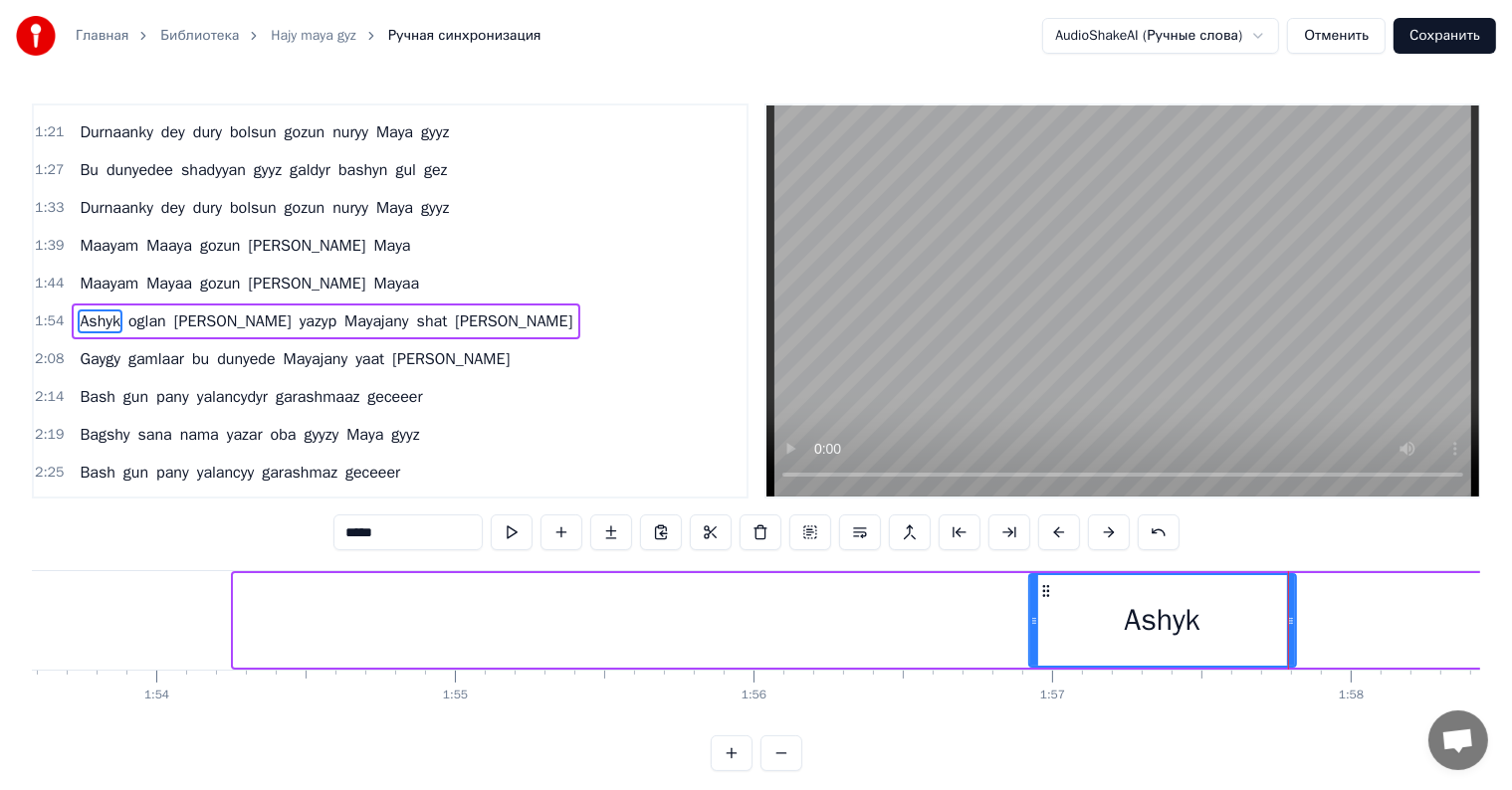 drag, startPoint x: 235, startPoint y: 616, endPoint x: 1144, endPoint y: 621, distance: 909.0138 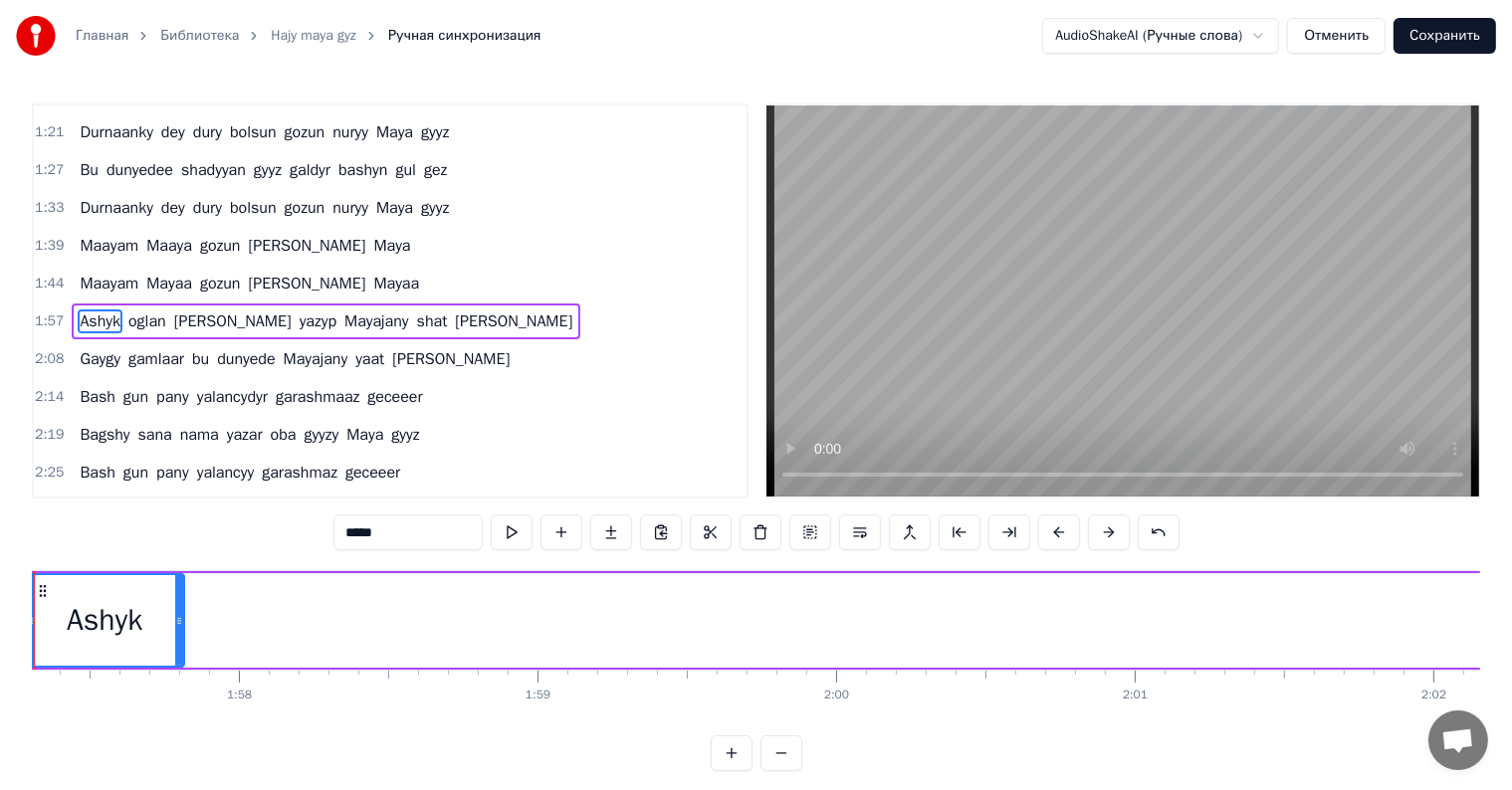 scroll, scrollTop: 0, scrollLeft: 34752, axis: horizontal 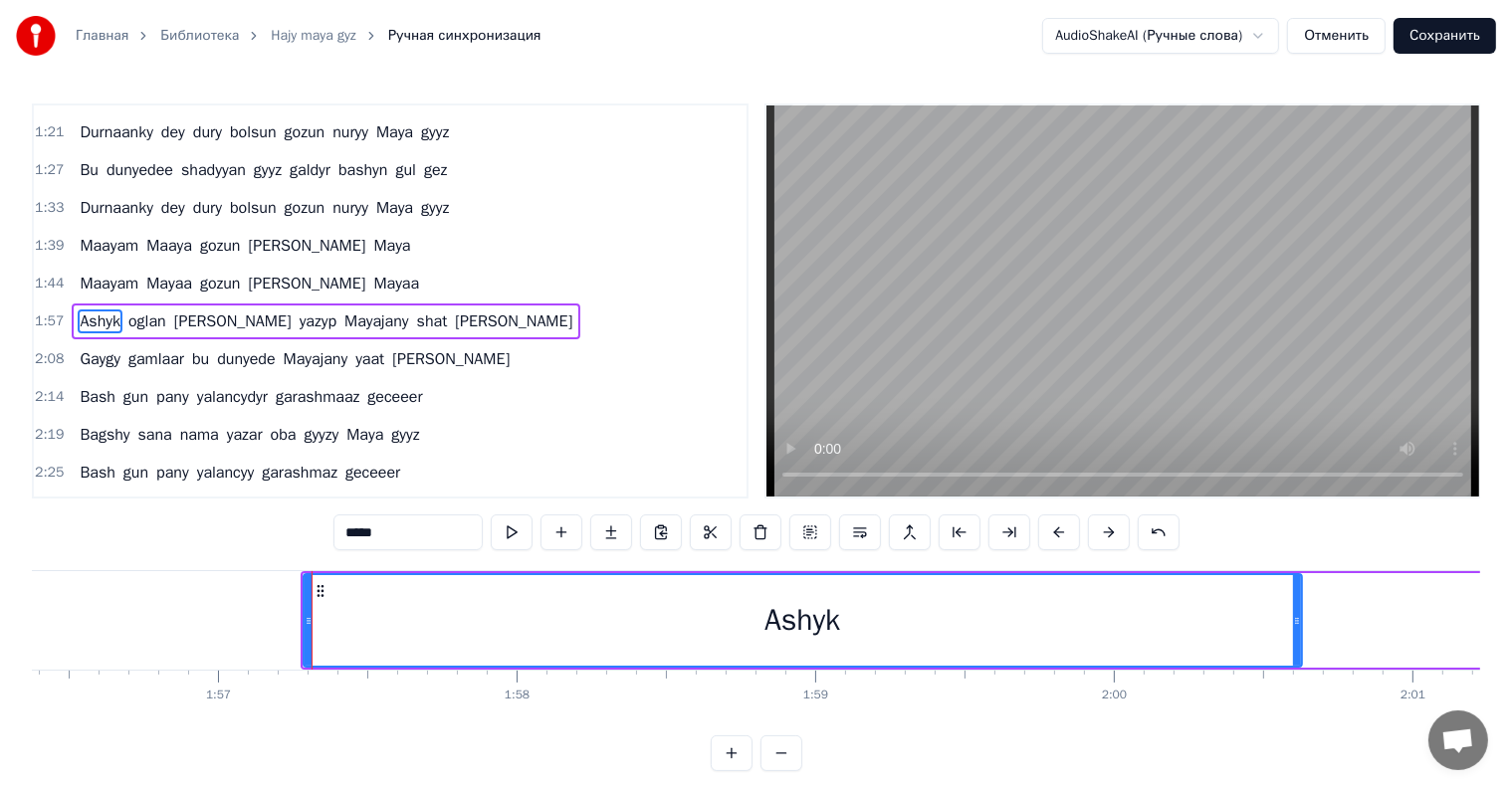 drag, startPoint x: 457, startPoint y: 621, endPoint x: 1195, endPoint y: 680, distance: 740.355 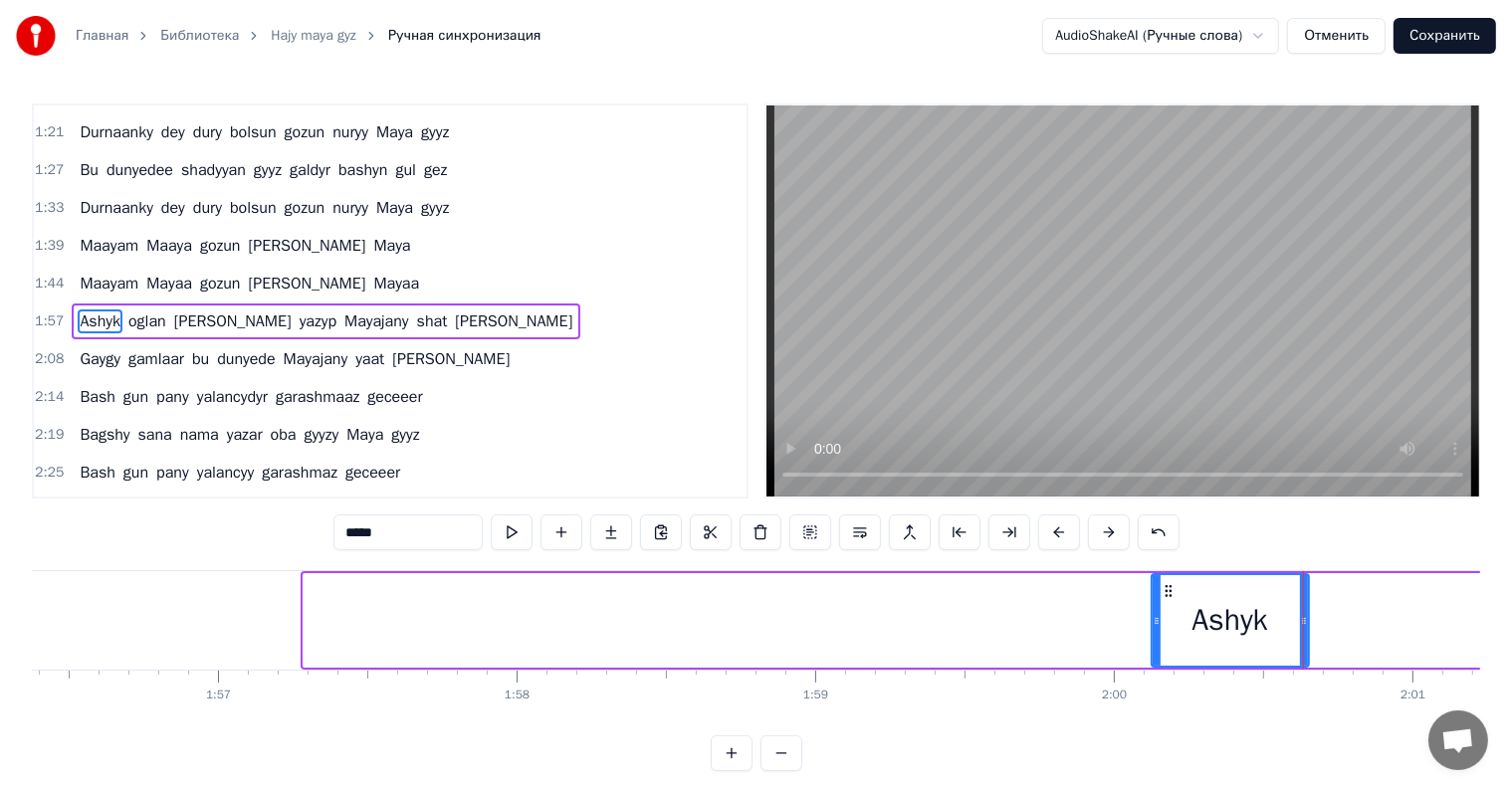 drag, startPoint x: 303, startPoint y: 618, endPoint x: 1151, endPoint y: 642, distance: 848.33955 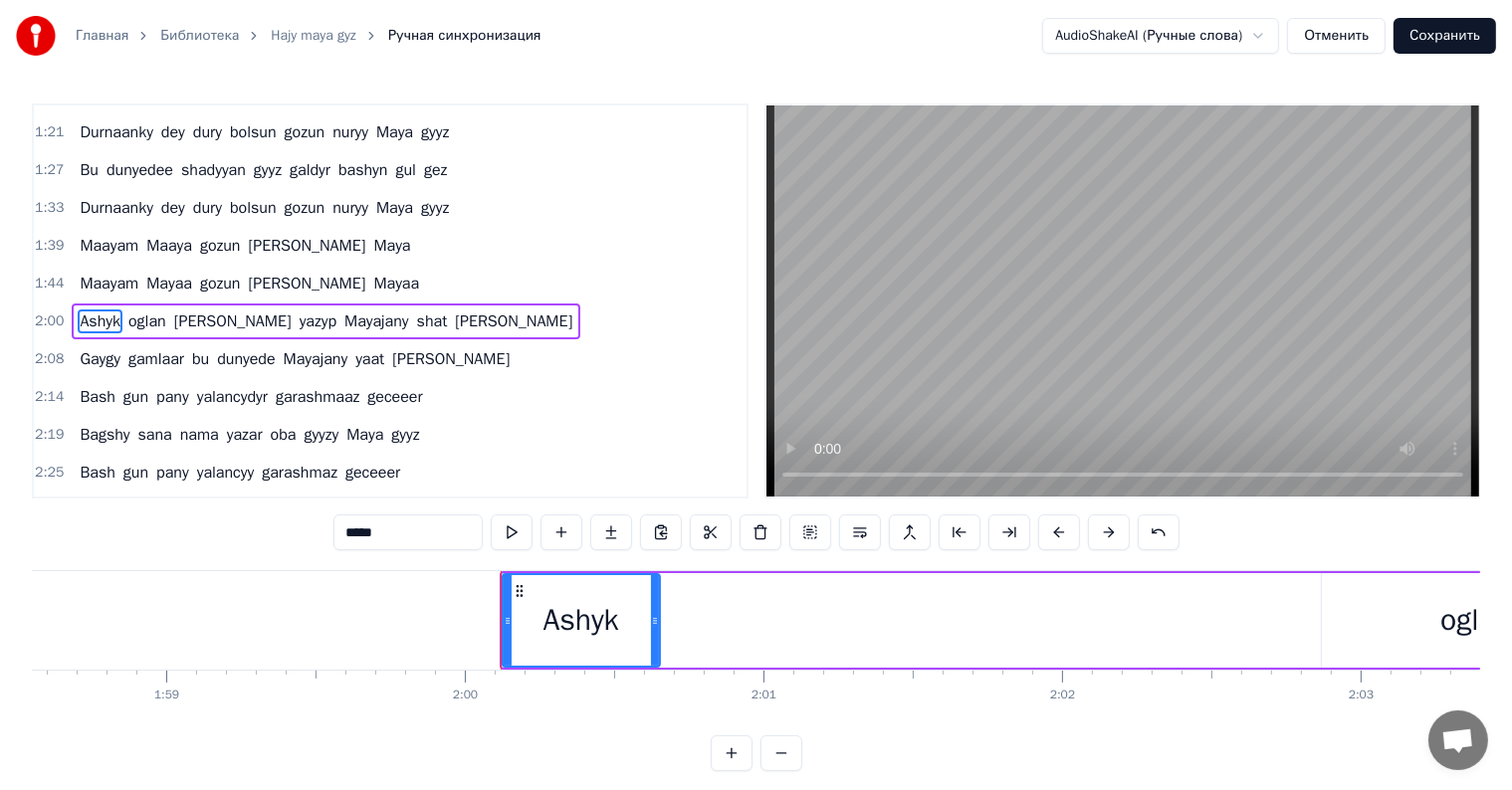 scroll, scrollTop: 0, scrollLeft: 35525, axis: horizontal 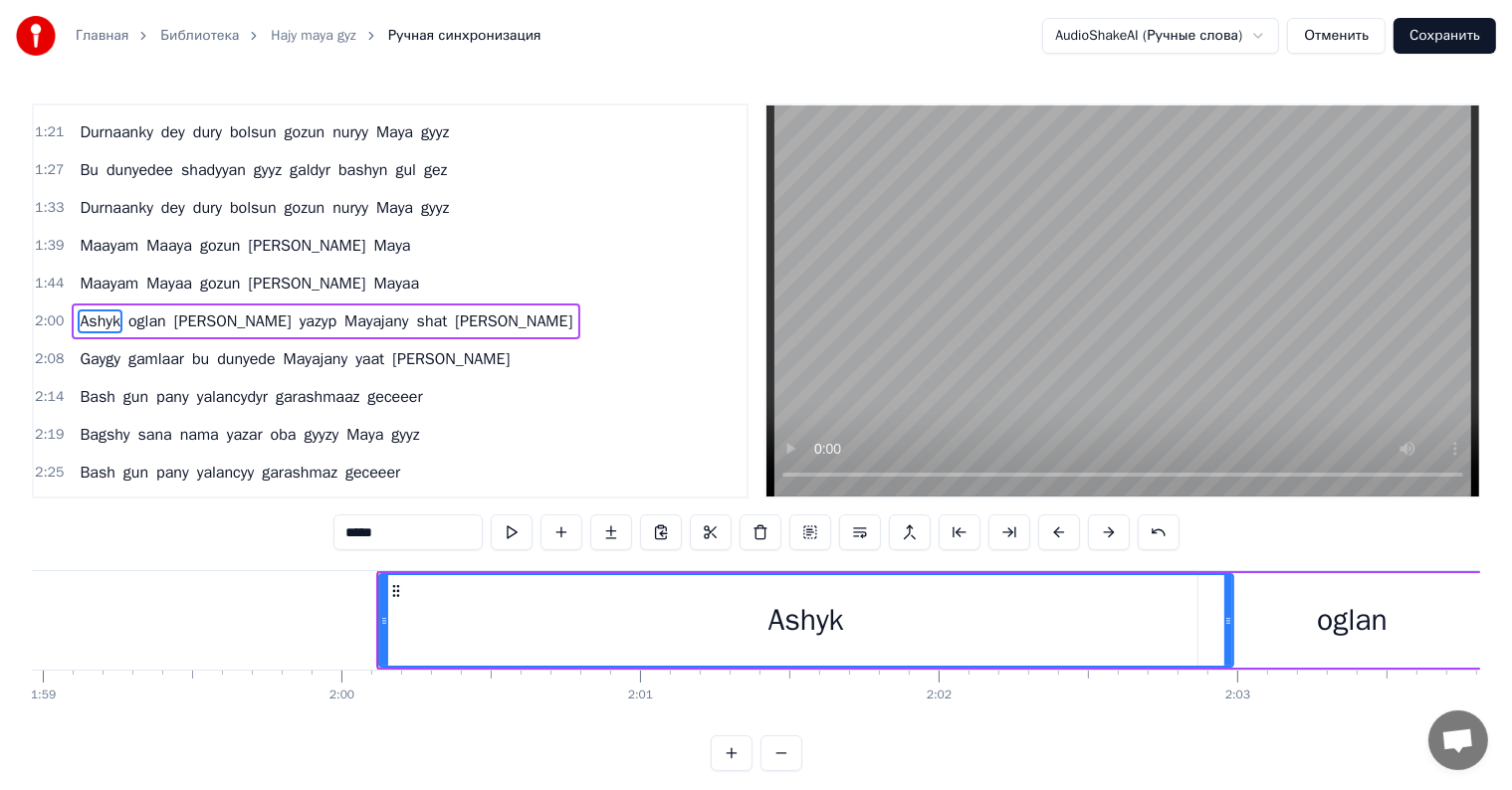drag, startPoint x: 530, startPoint y: 619, endPoint x: 1226, endPoint y: 689, distance: 699.5113 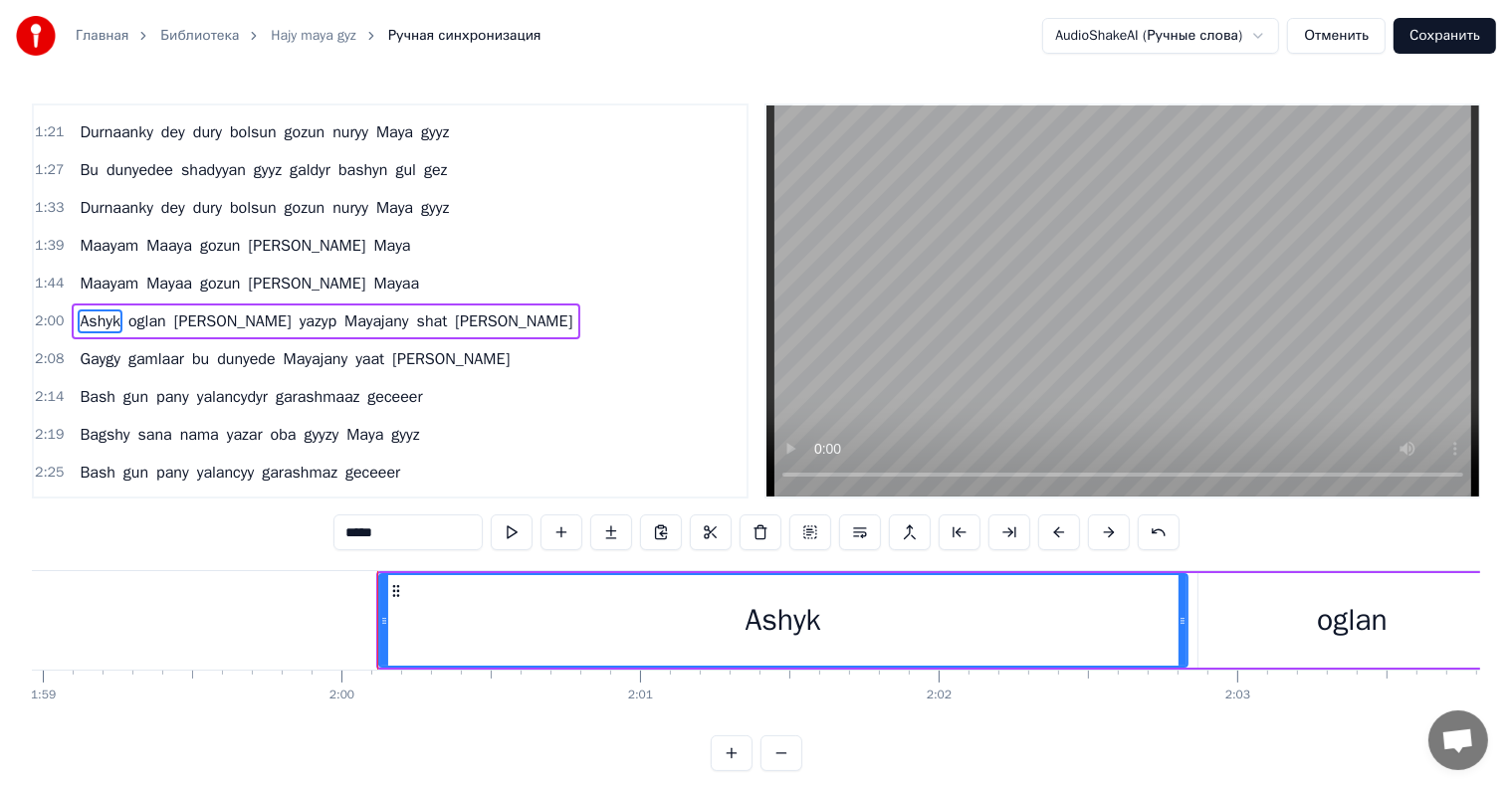 drag, startPoint x: 1210, startPoint y: 623, endPoint x: 1183, endPoint y: 633, distance: 28.79236 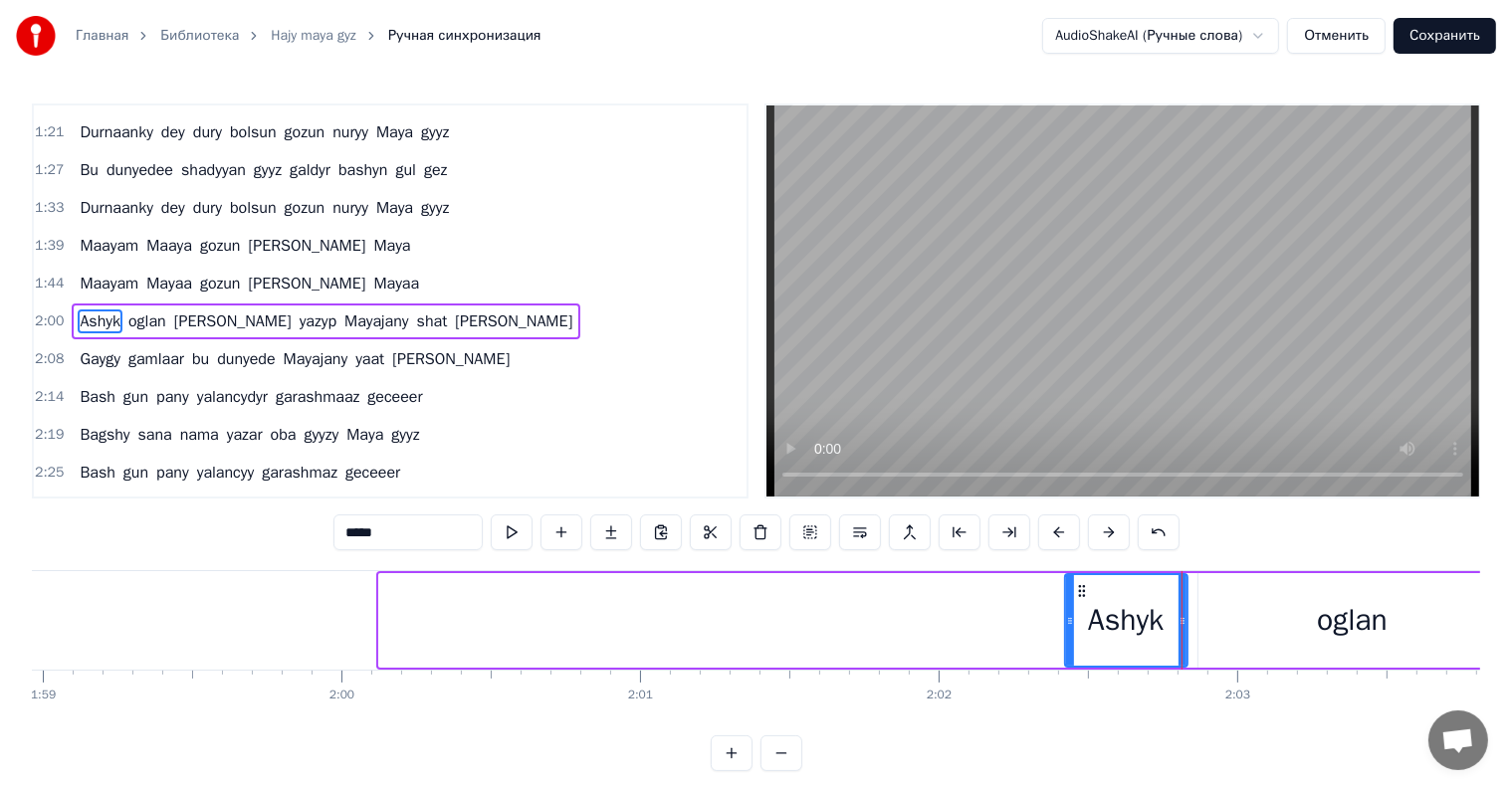 drag, startPoint x: 378, startPoint y: 620, endPoint x: 1064, endPoint y: 630, distance: 686.0729 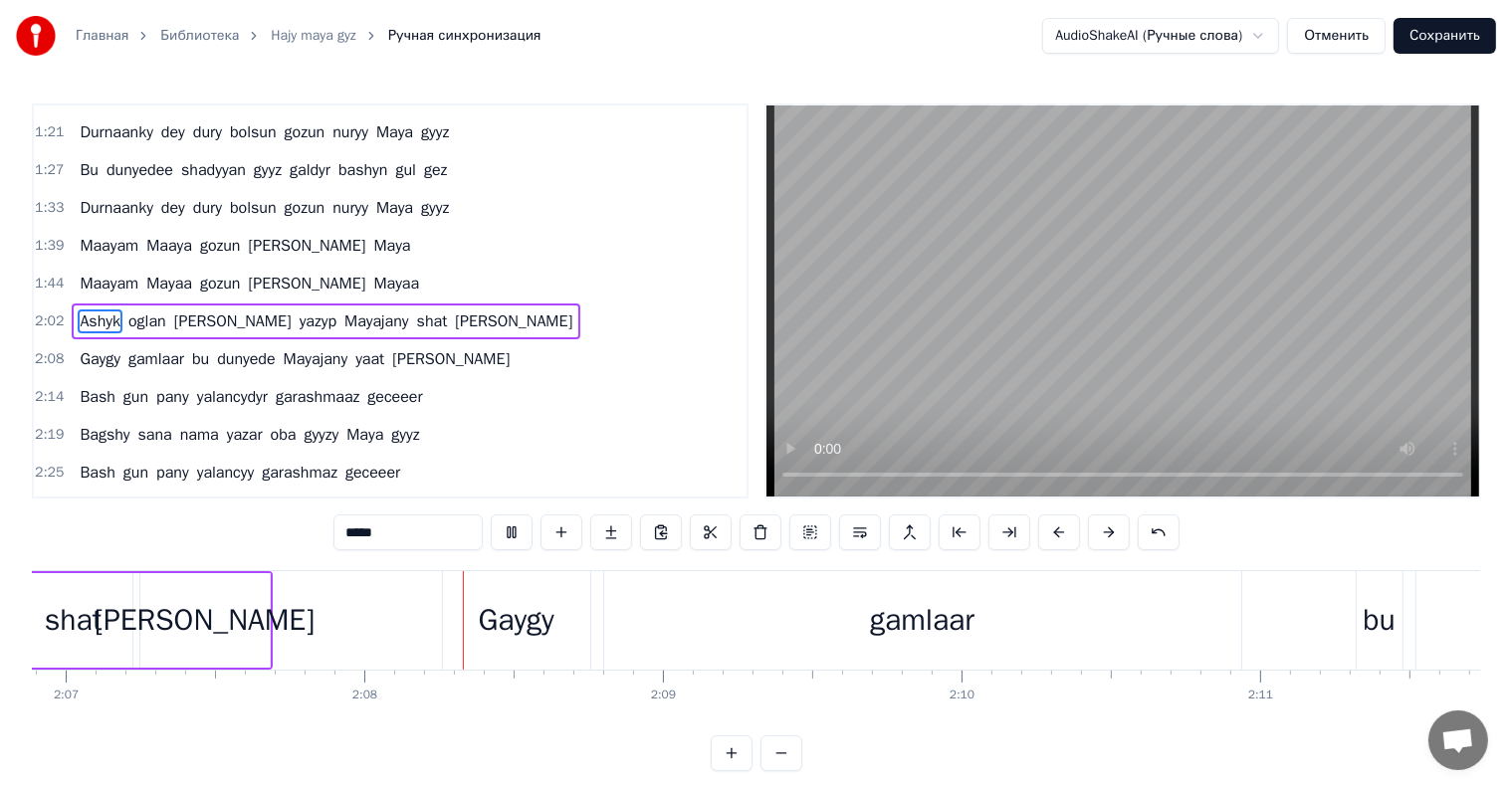 scroll, scrollTop: 0, scrollLeft: 38118, axis: horizontal 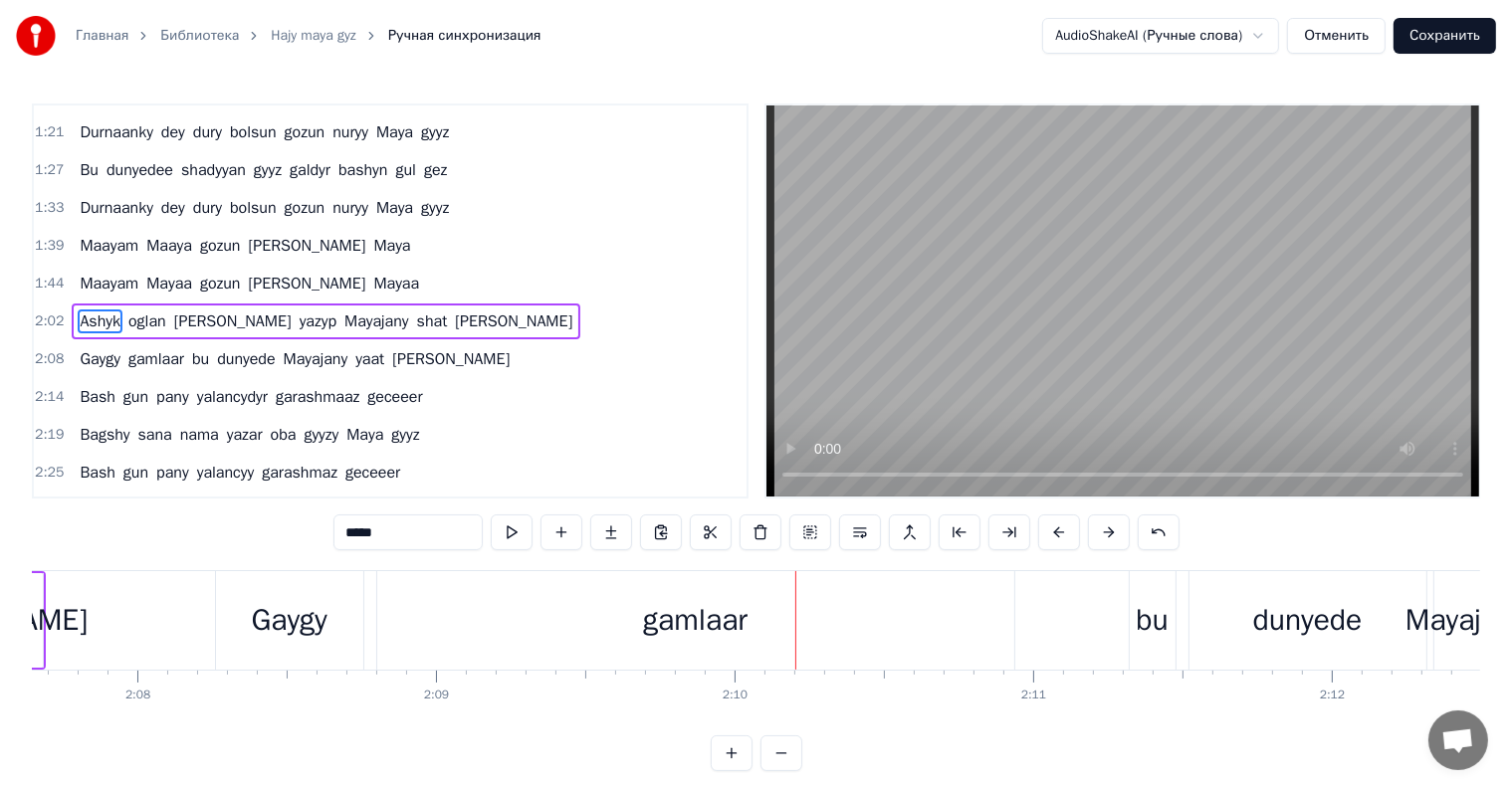 click on "gamlaar" at bounding box center [696, 620] 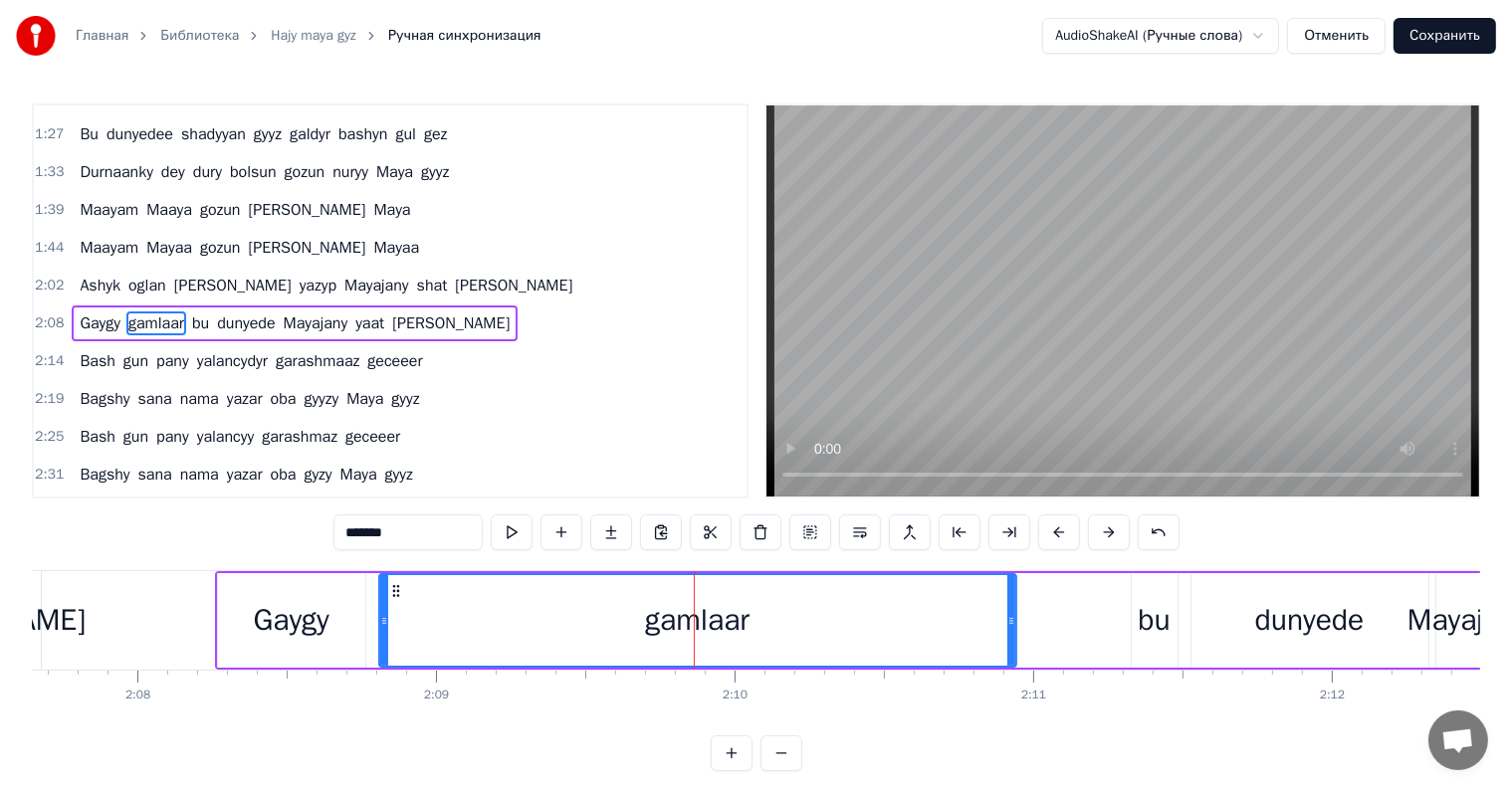 scroll, scrollTop: 445, scrollLeft: 0, axis: vertical 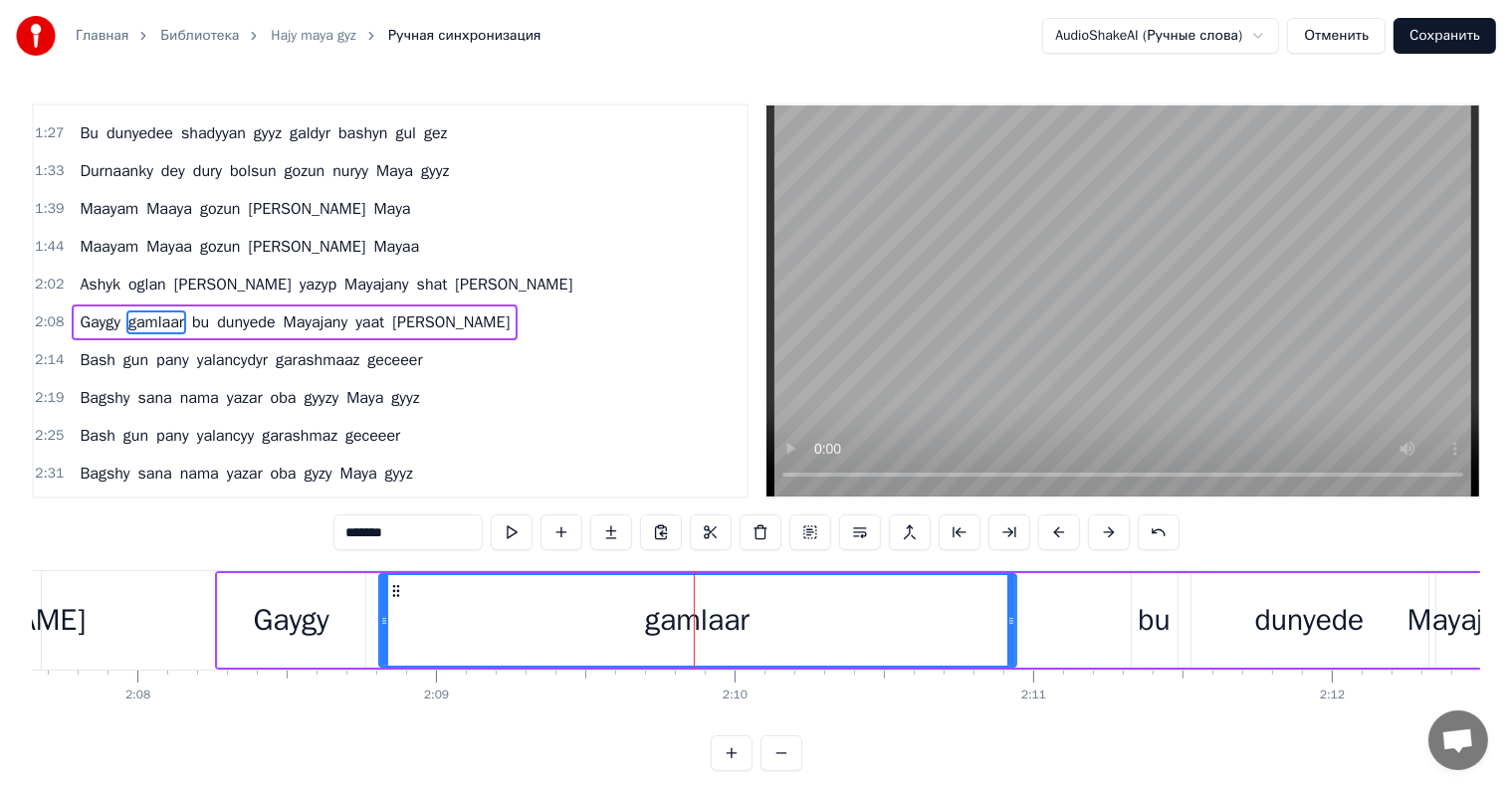 click on "*******" at bounding box center [408, 532] 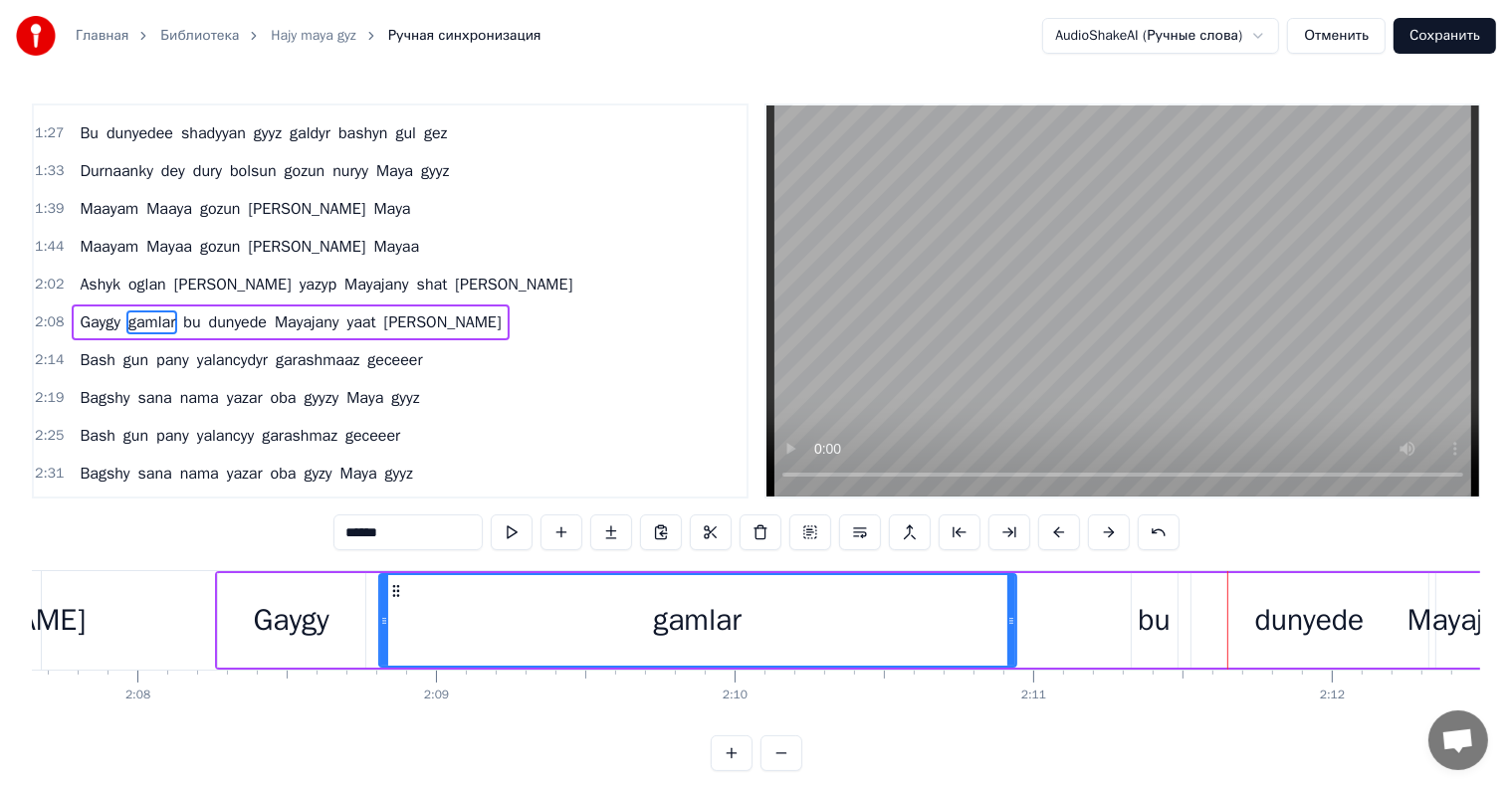 click on "gamlar" at bounding box center (698, 620) 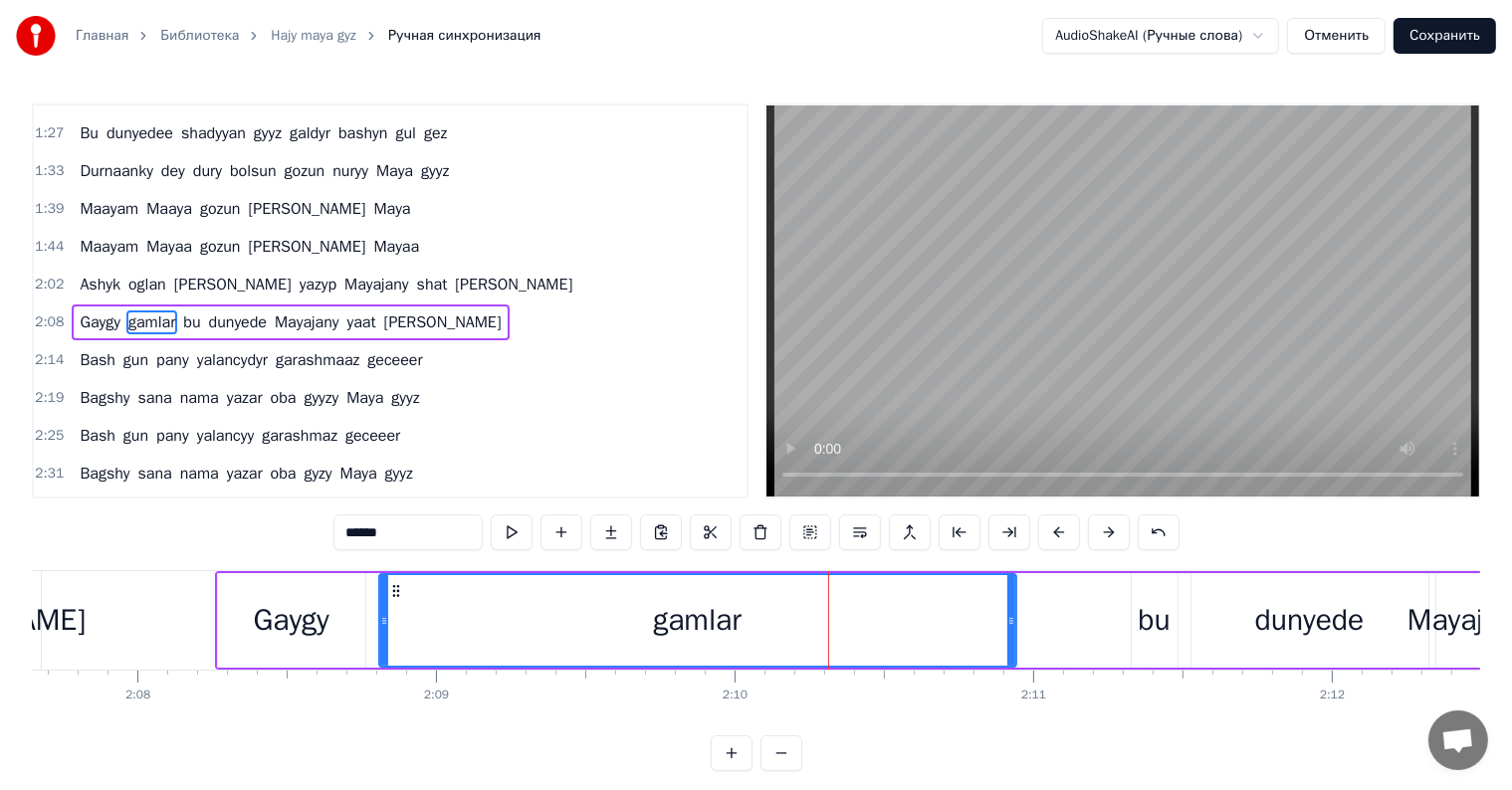 click on "Gaygy" at bounding box center [292, 620] 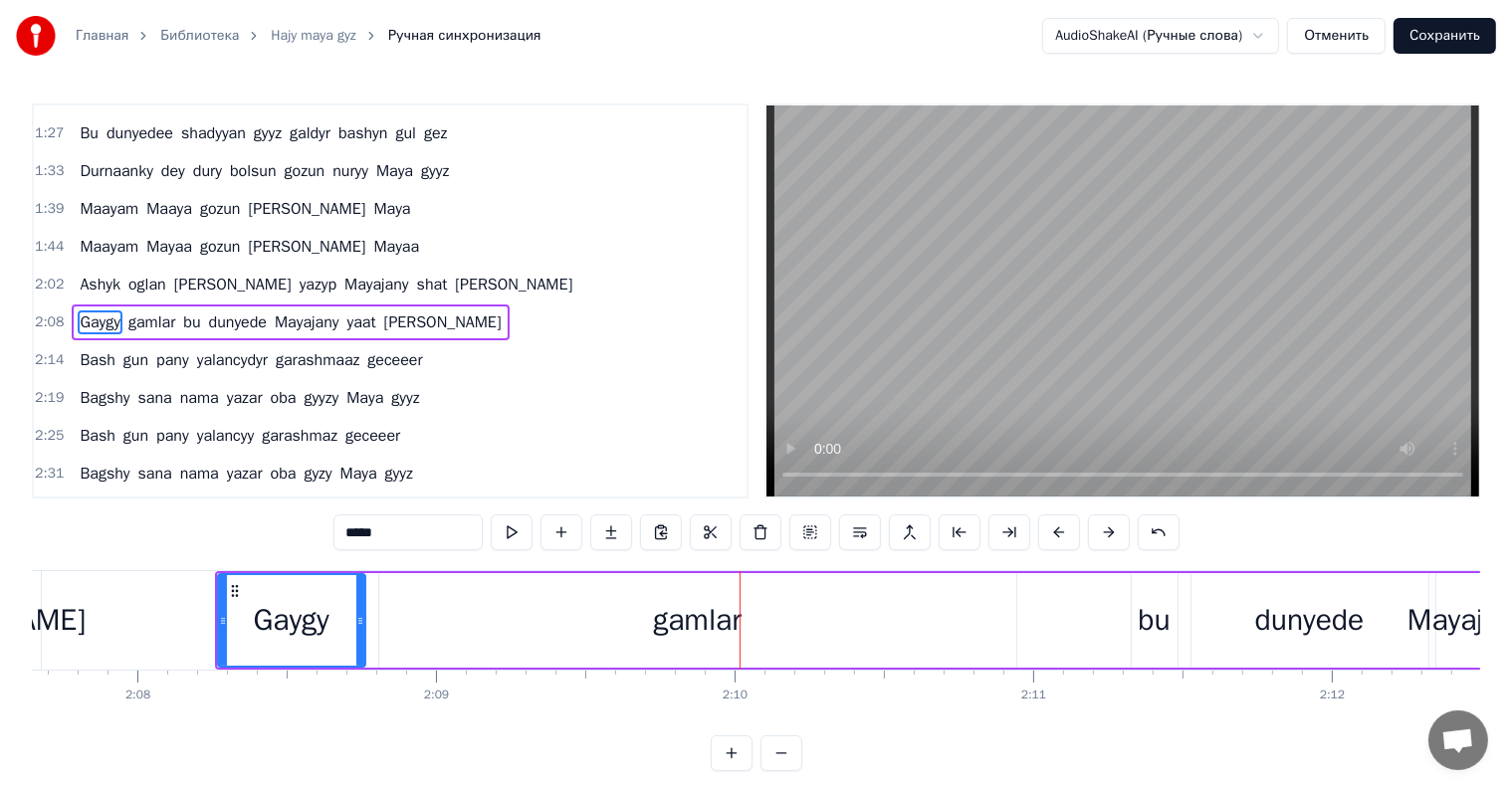click on "gamlar" at bounding box center (698, 620) 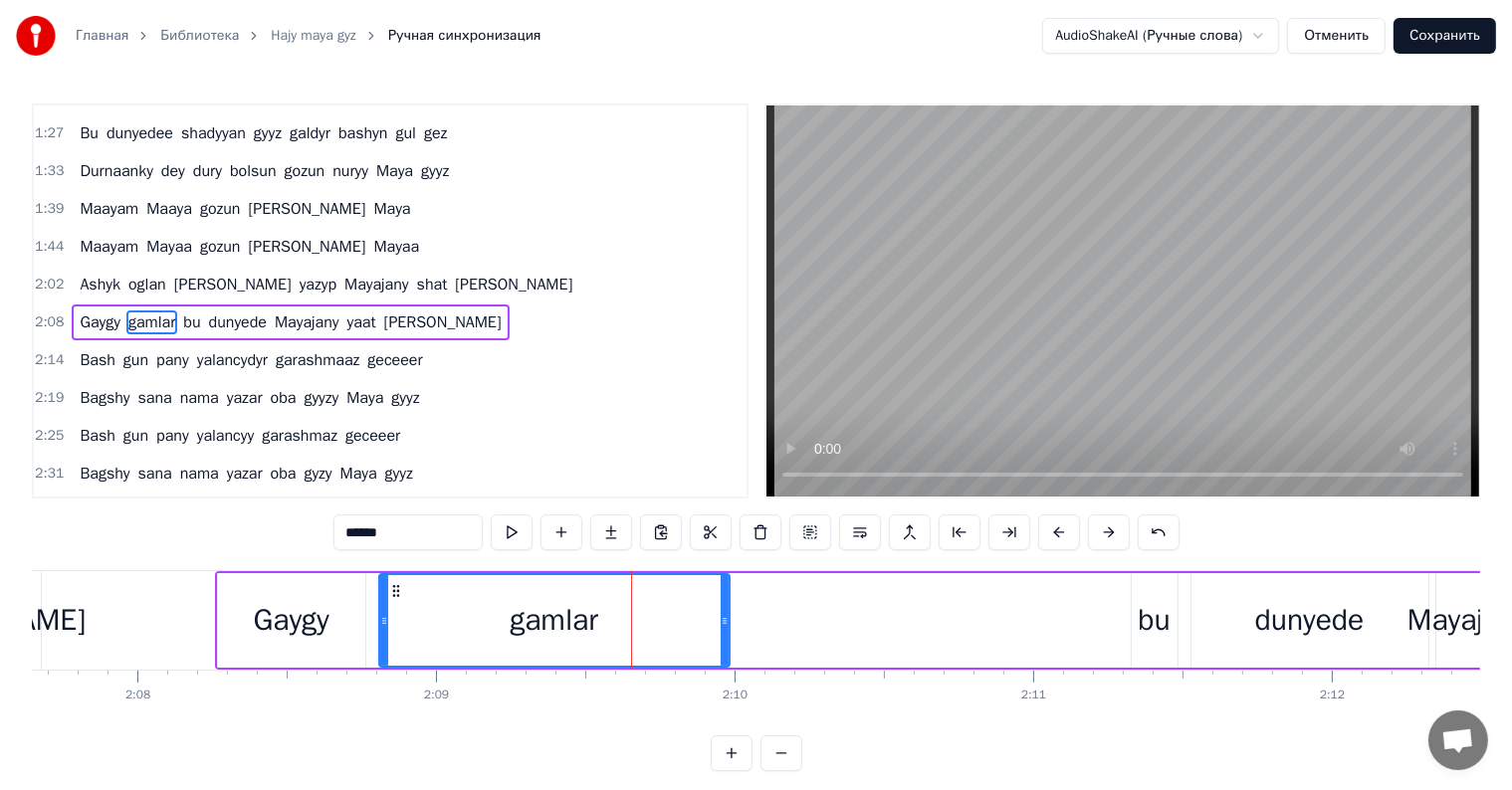 drag, startPoint x: 1008, startPoint y: 617, endPoint x: 722, endPoint y: 635, distance: 286.56587 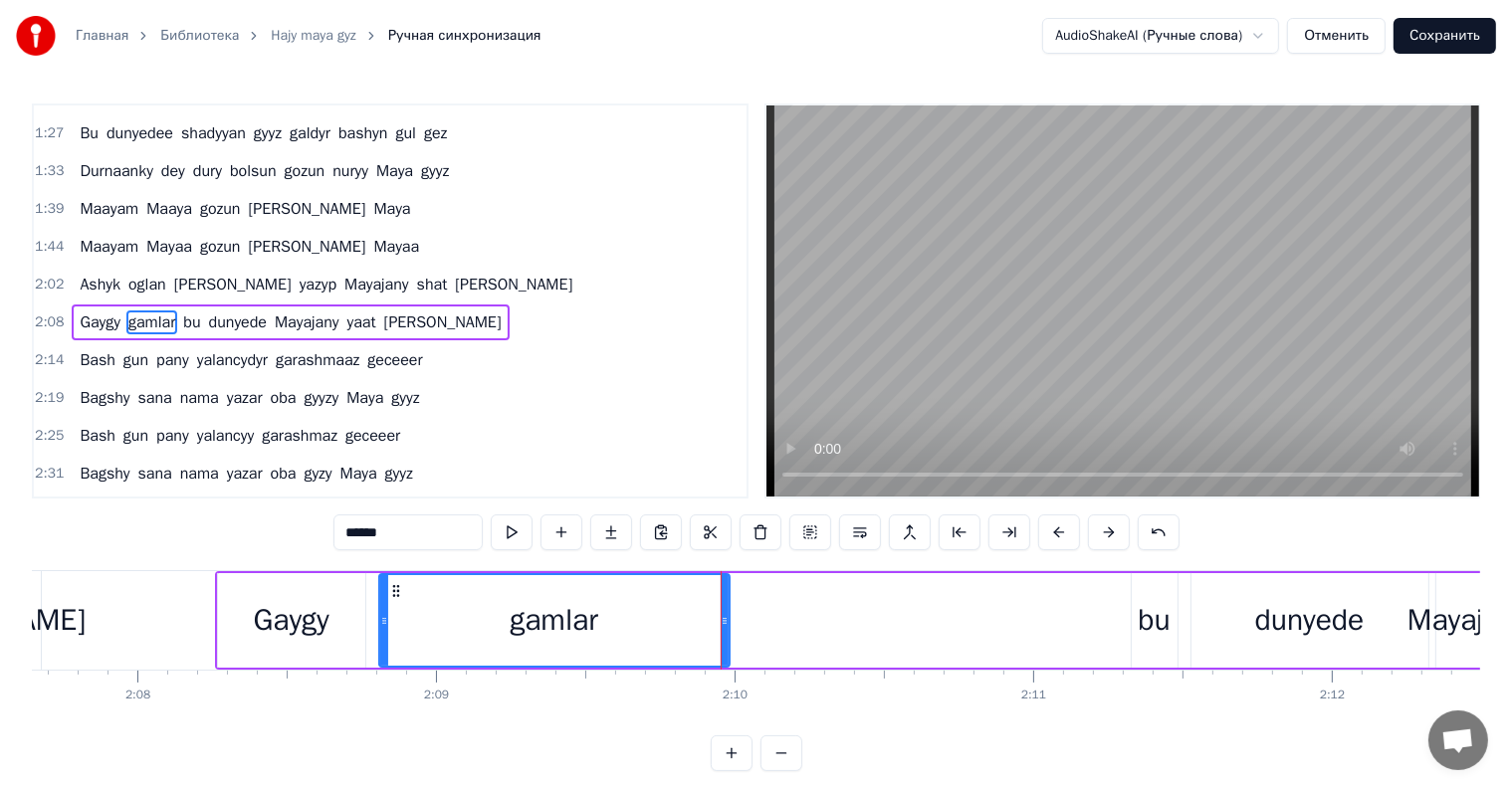 click on "Gaygy" at bounding box center (292, 620) 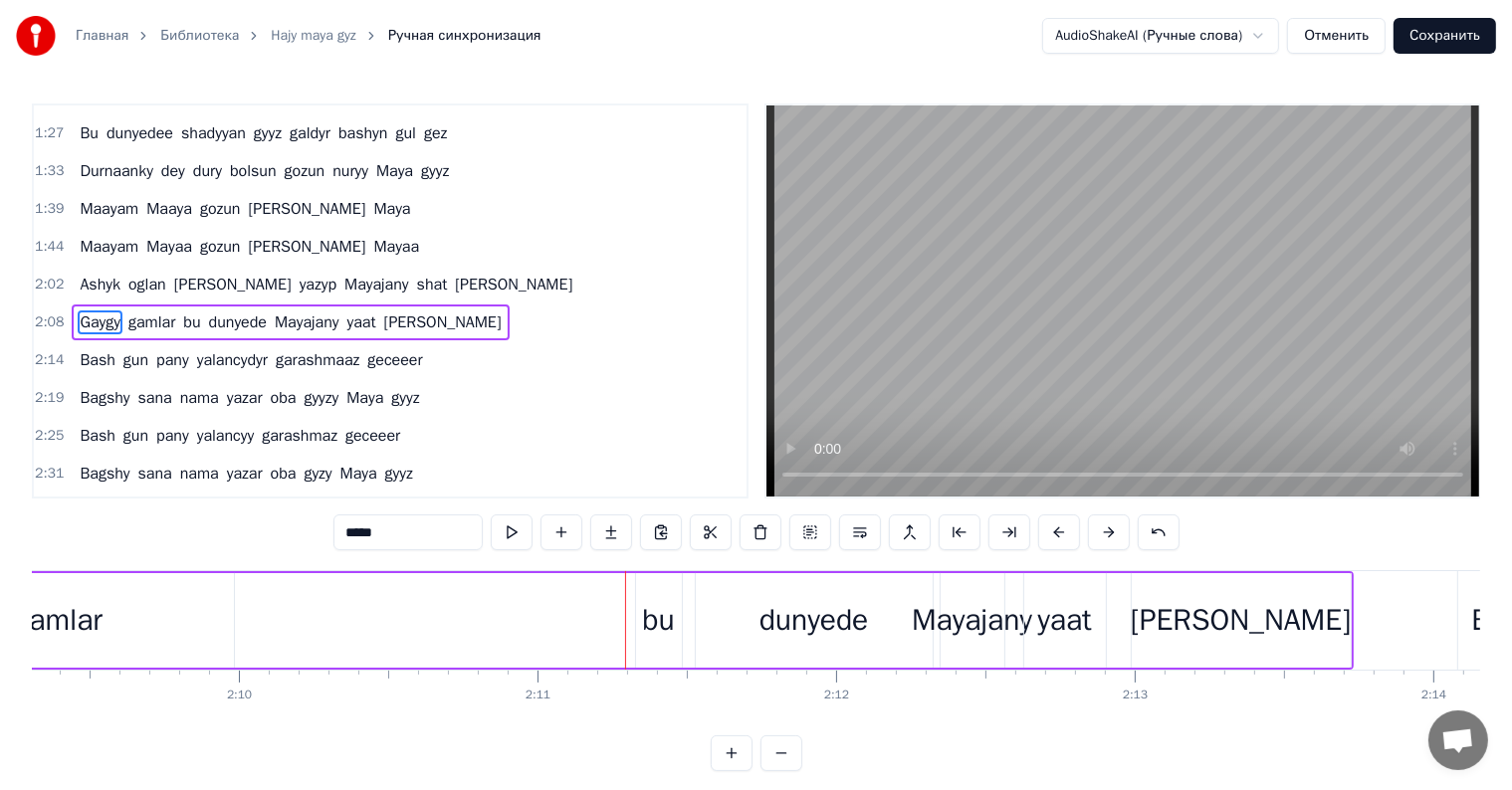 scroll, scrollTop: 0, scrollLeft: 38923, axis: horizontal 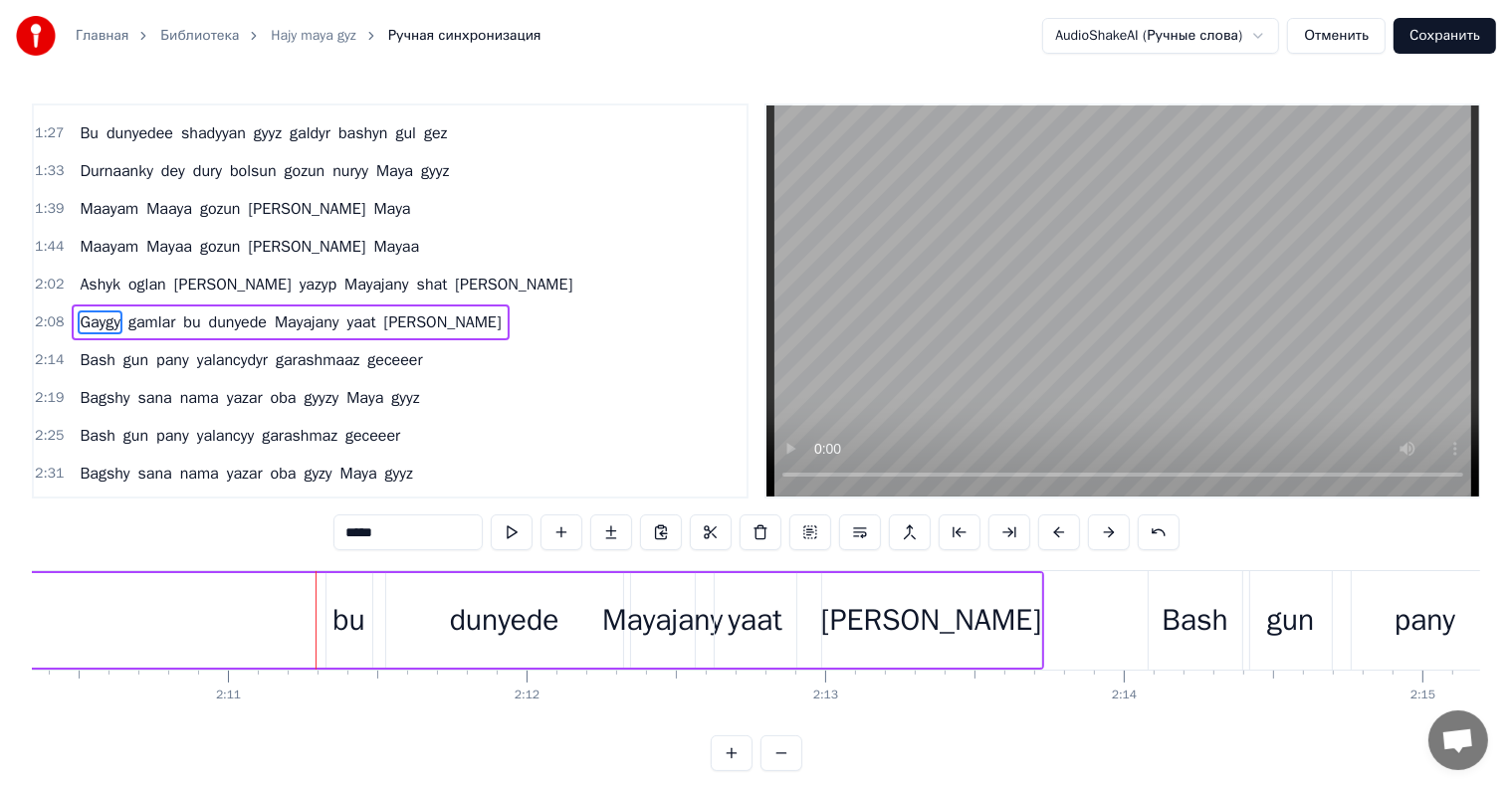 click on "Mayajany" at bounding box center (662, 620) 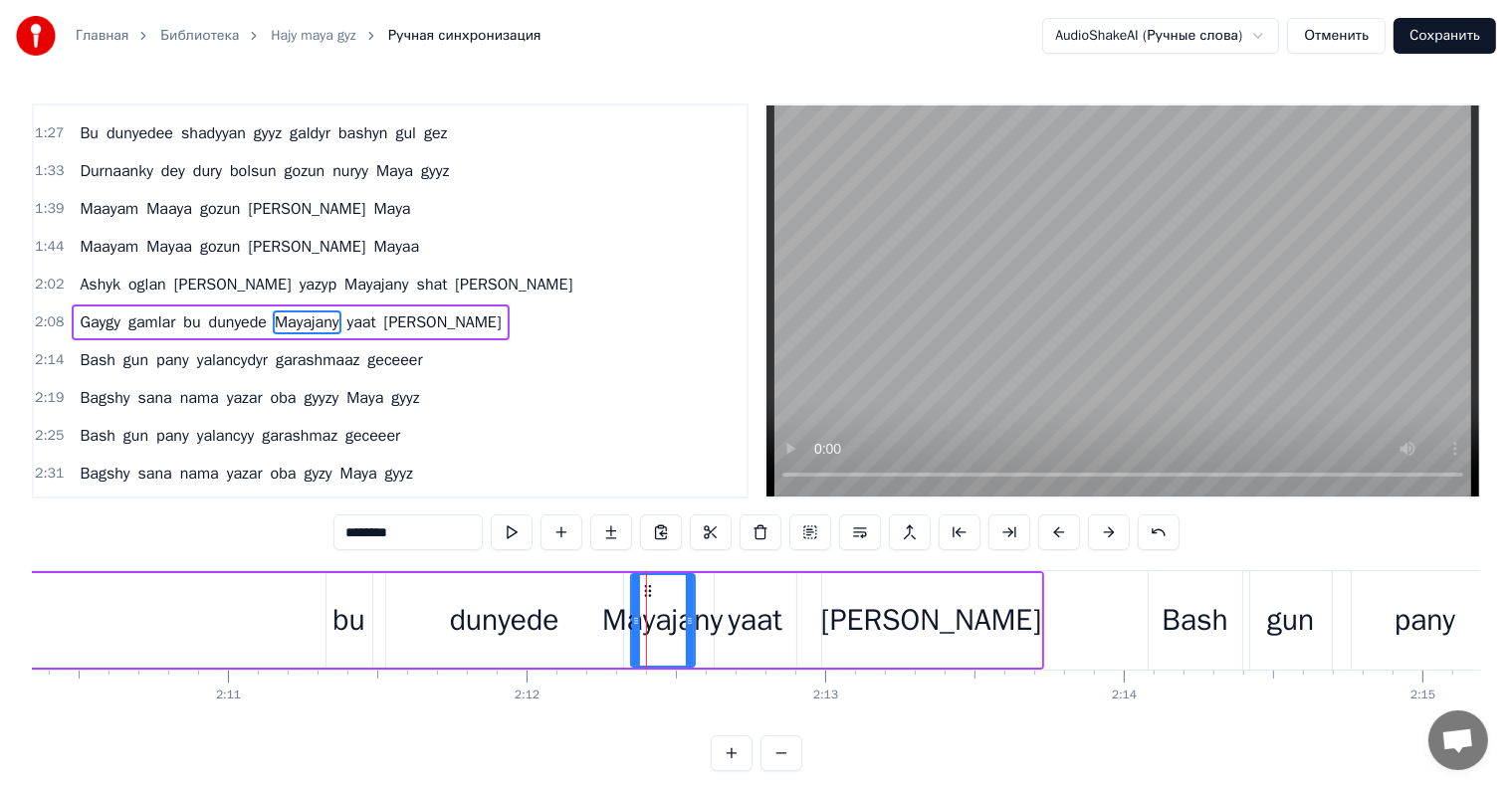 drag, startPoint x: 345, startPoint y: 534, endPoint x: 414, endPoint y: 537, distance: 69.065187 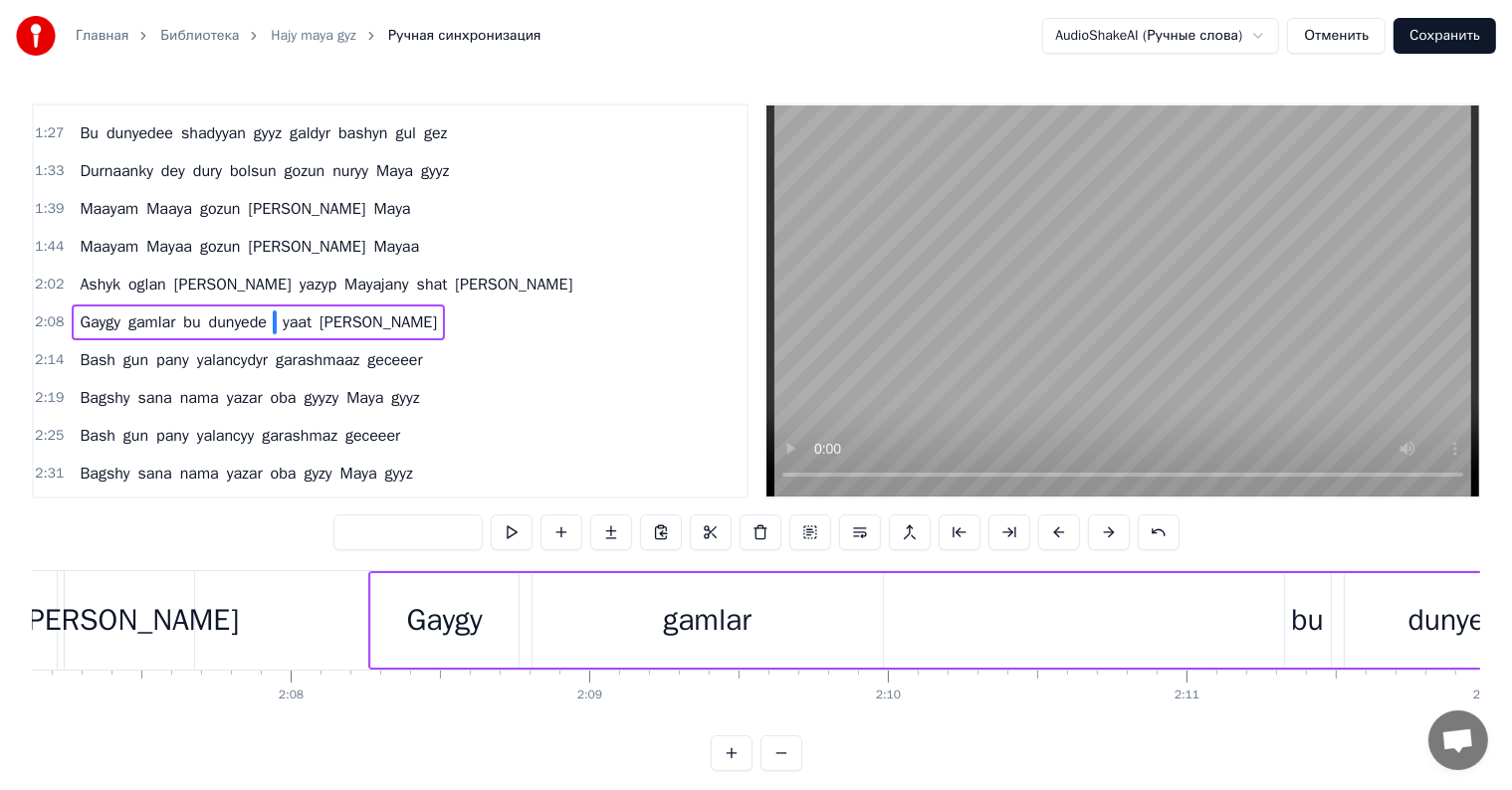 scroll, scrollTop: 0, scrollLeft: 37841, axis: horizontal 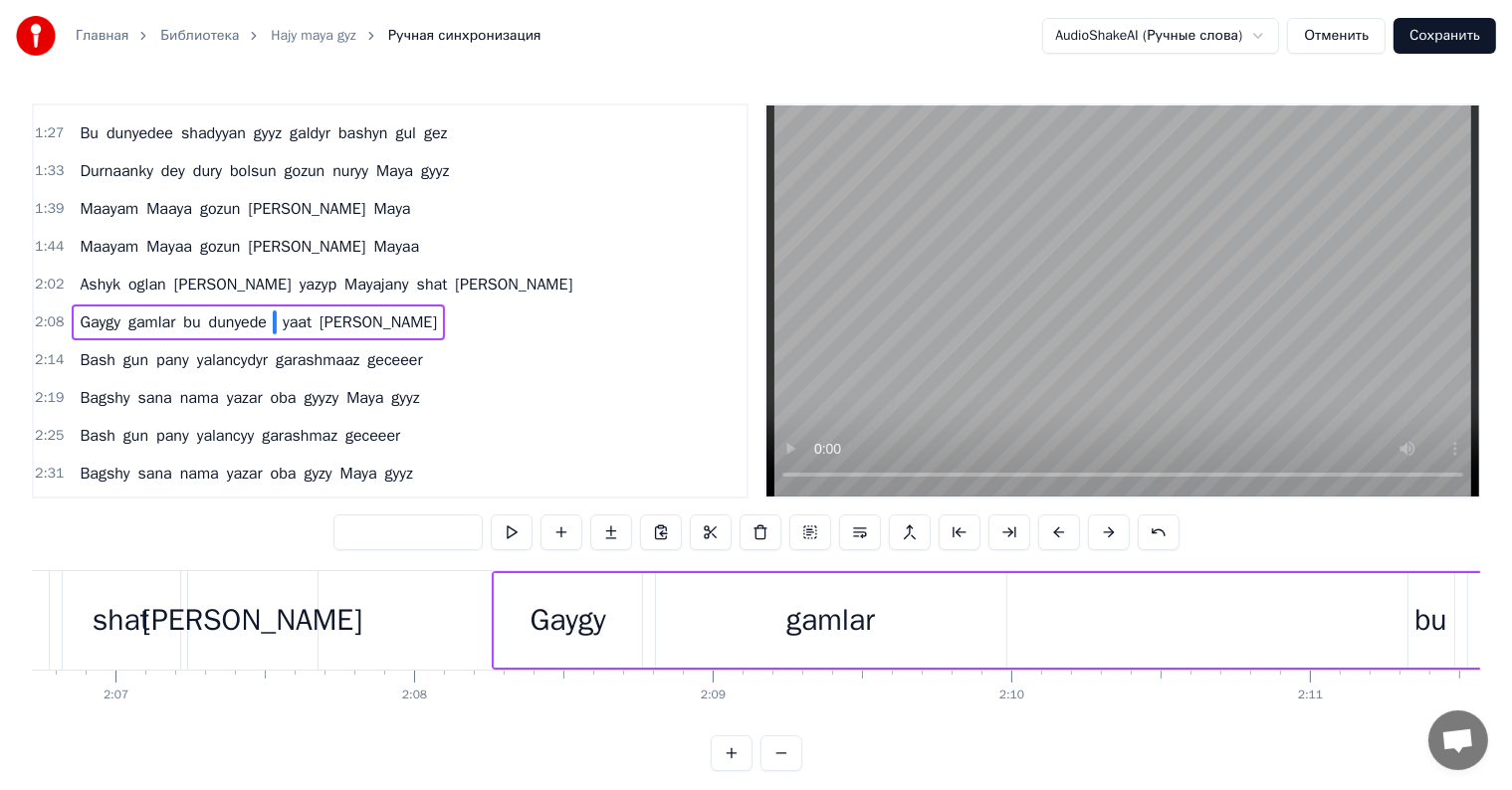 click on "gamlar" at bounding box center [830, 620] 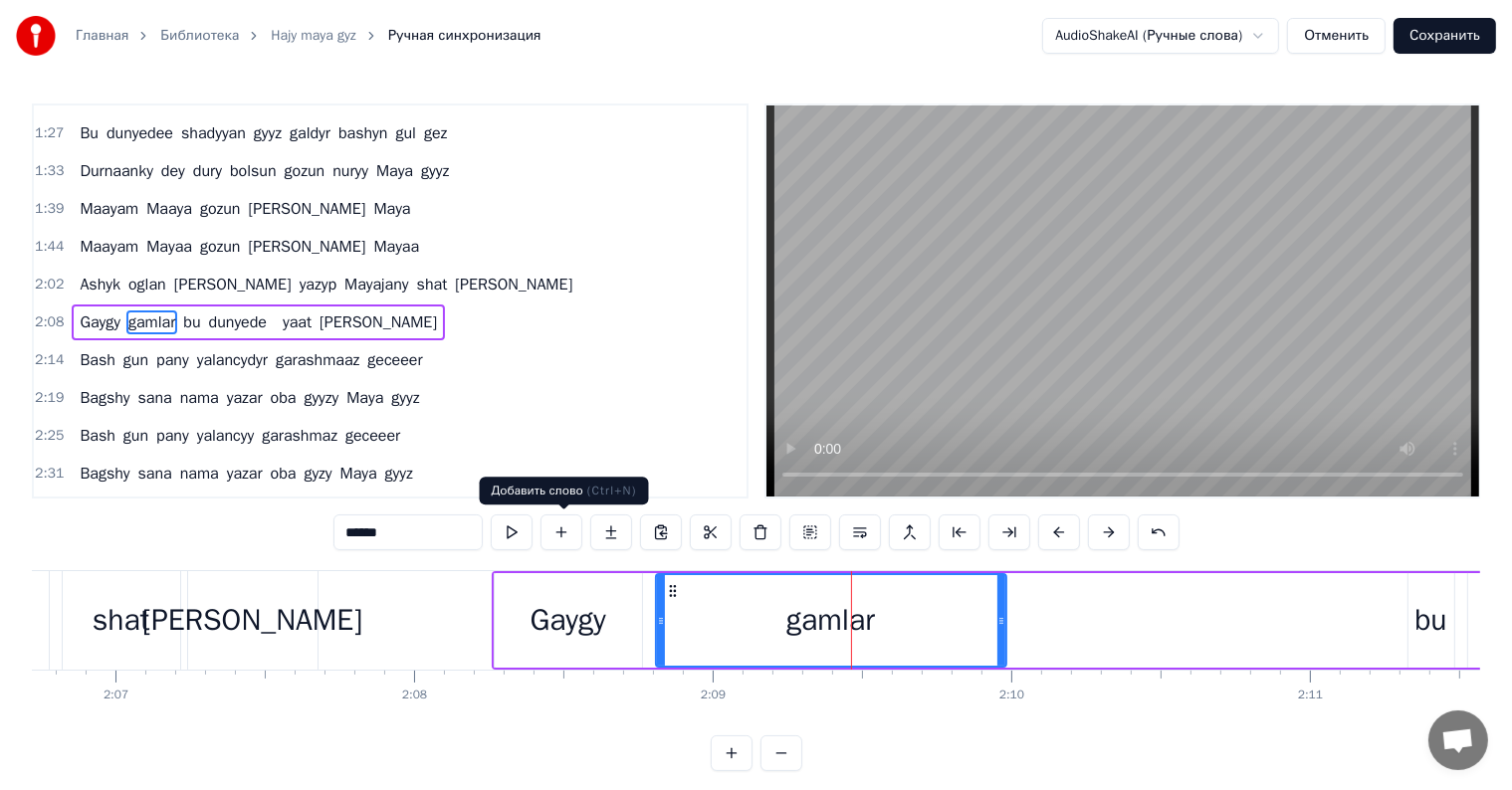 click at bounding box center (561, 532) 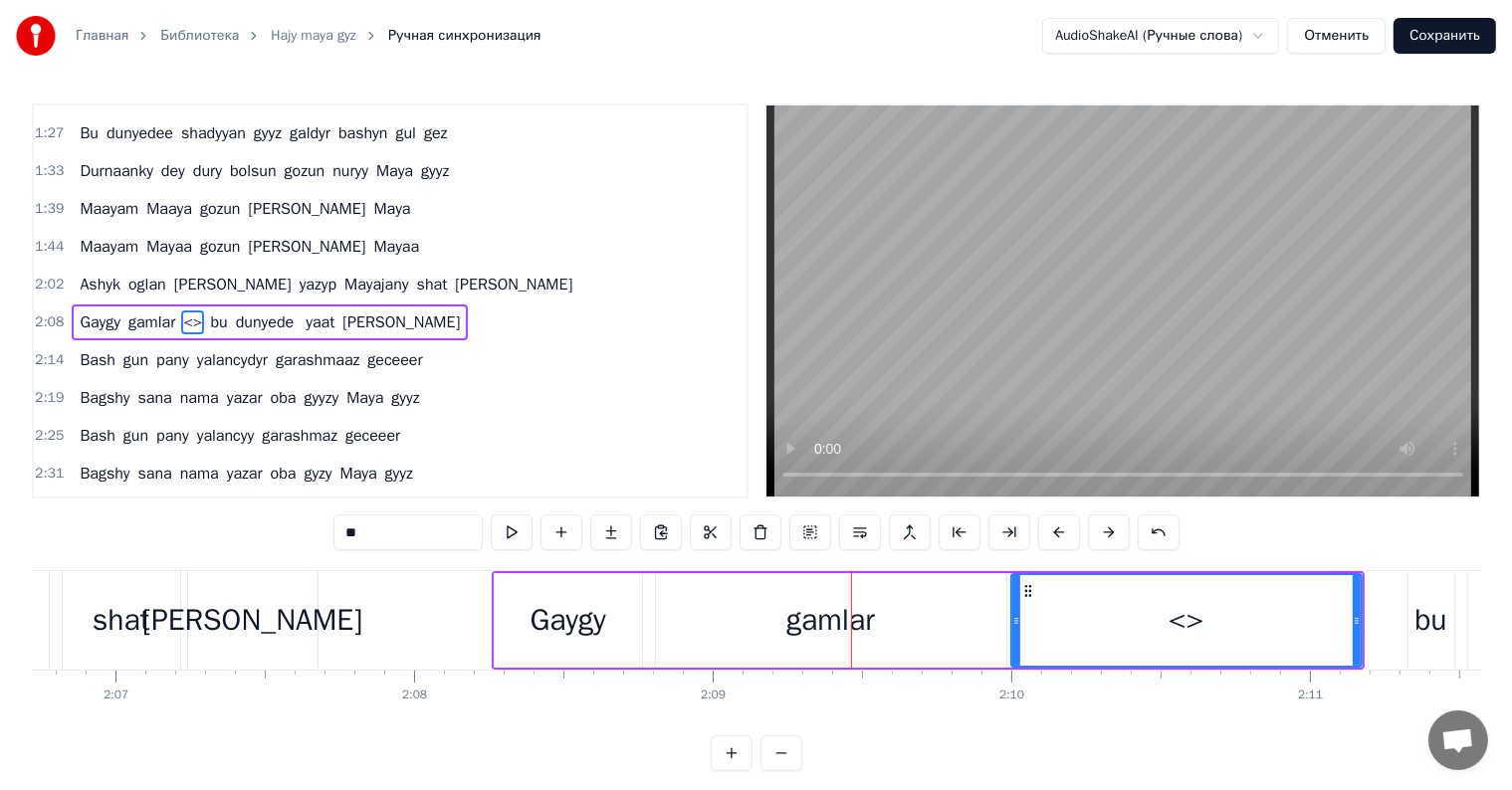 click on "**" at bounding box center (408, 532) 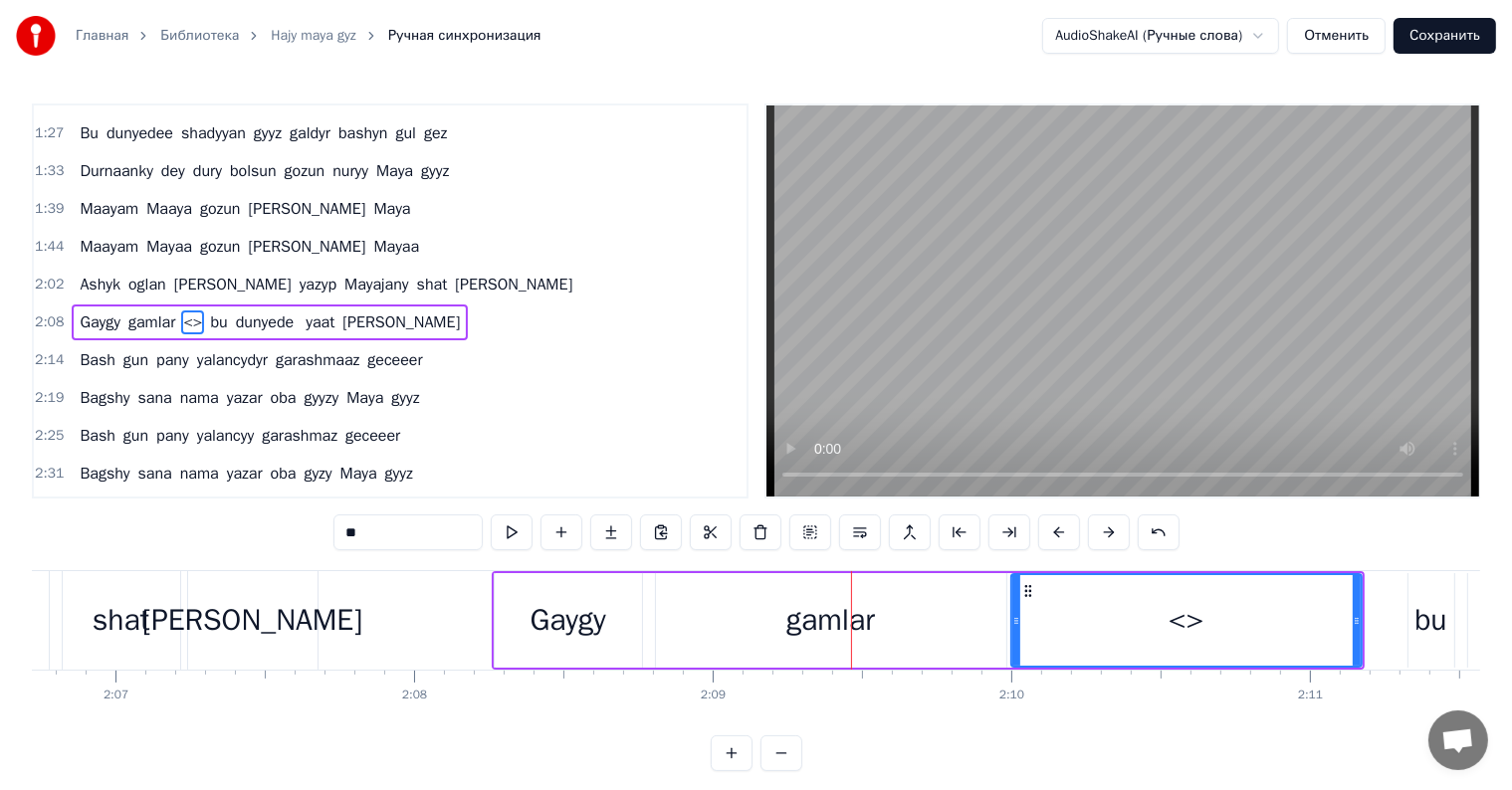 type on "*" 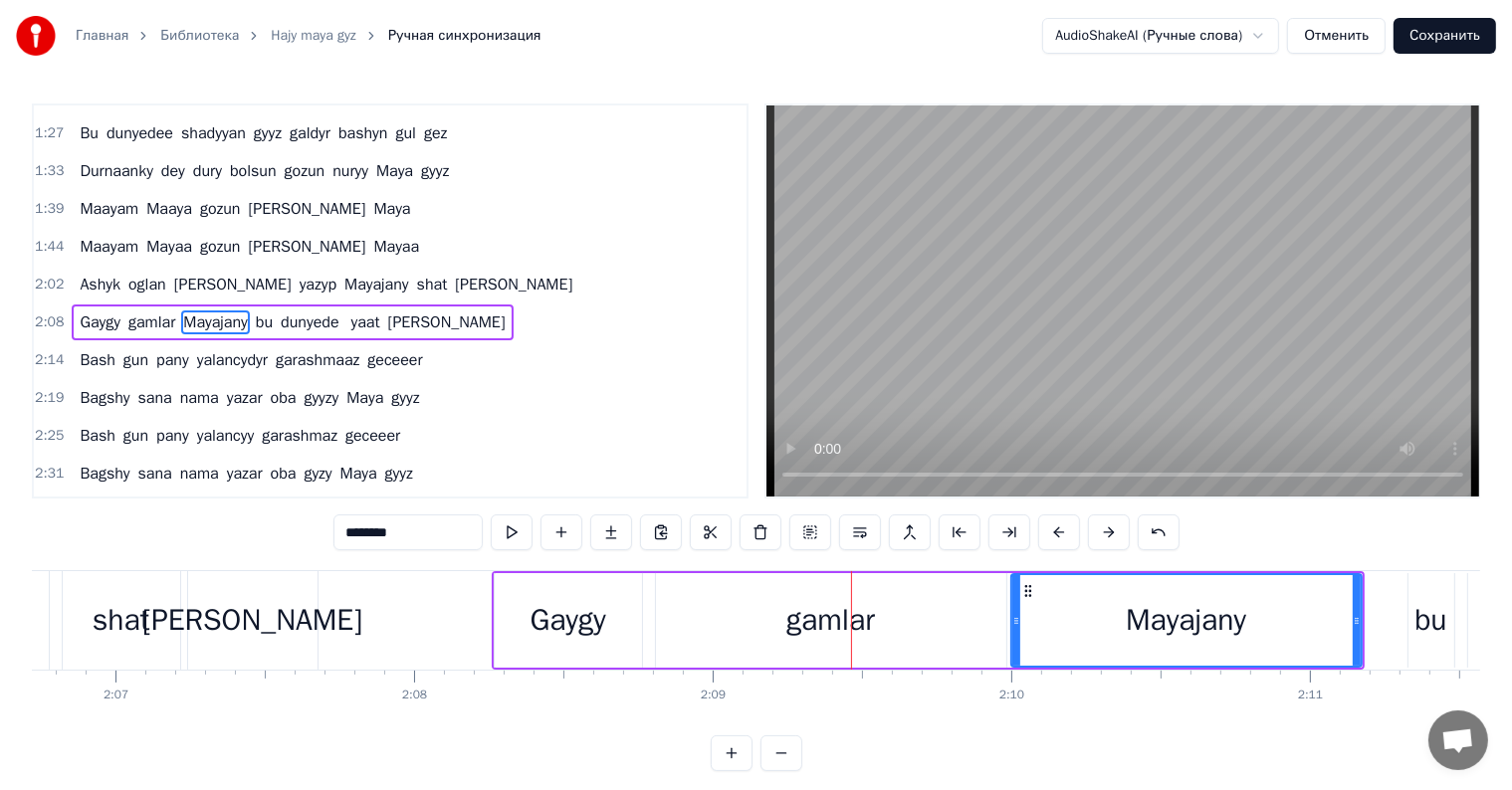 click on "Mayajany" at bounding box center (1187, 620) 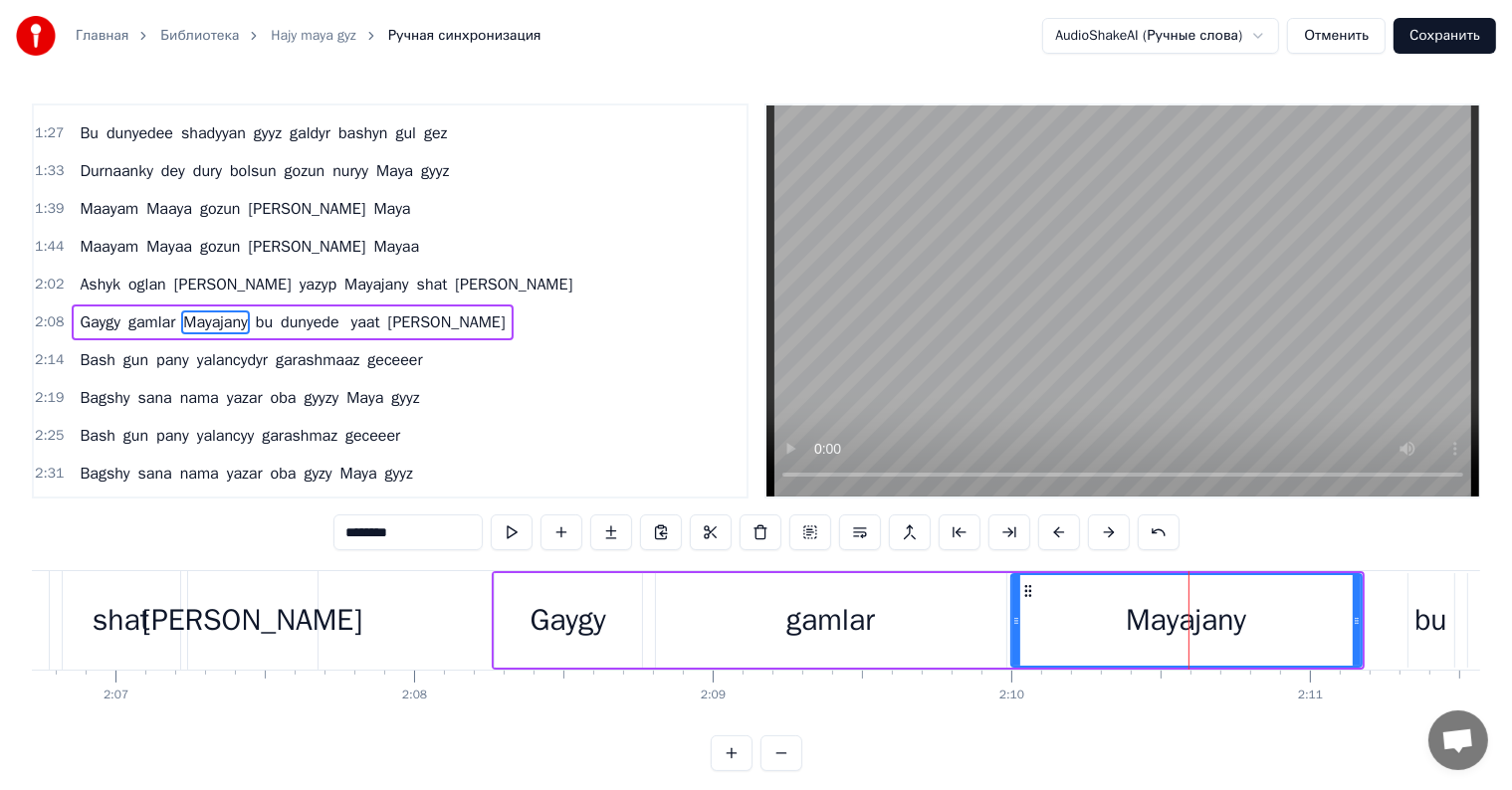 click on "Gaygy" at bounding box center [568, 620] 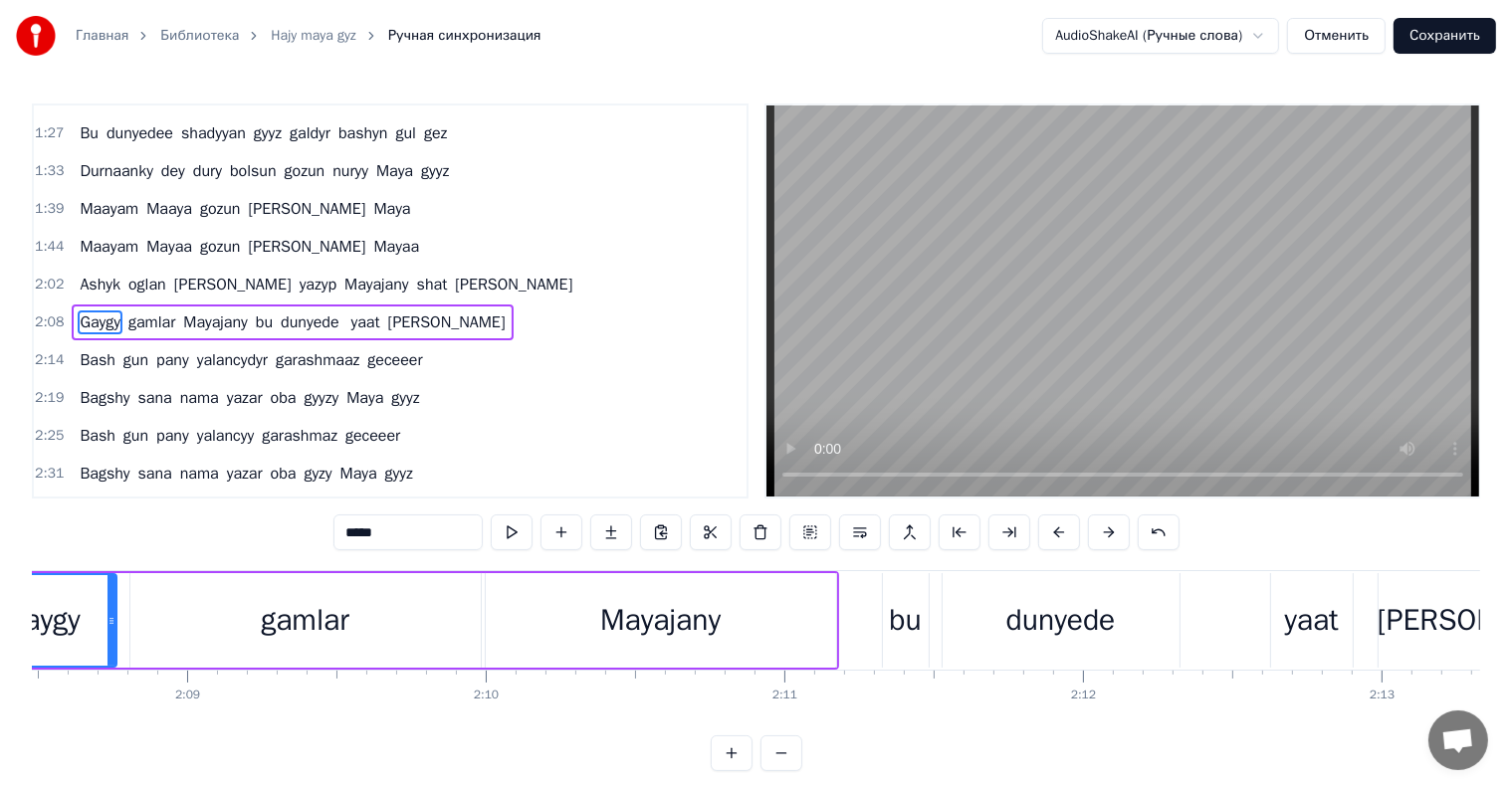 scroll, scrollTop: 0, scrollLeft: 38336, axis: horizontal 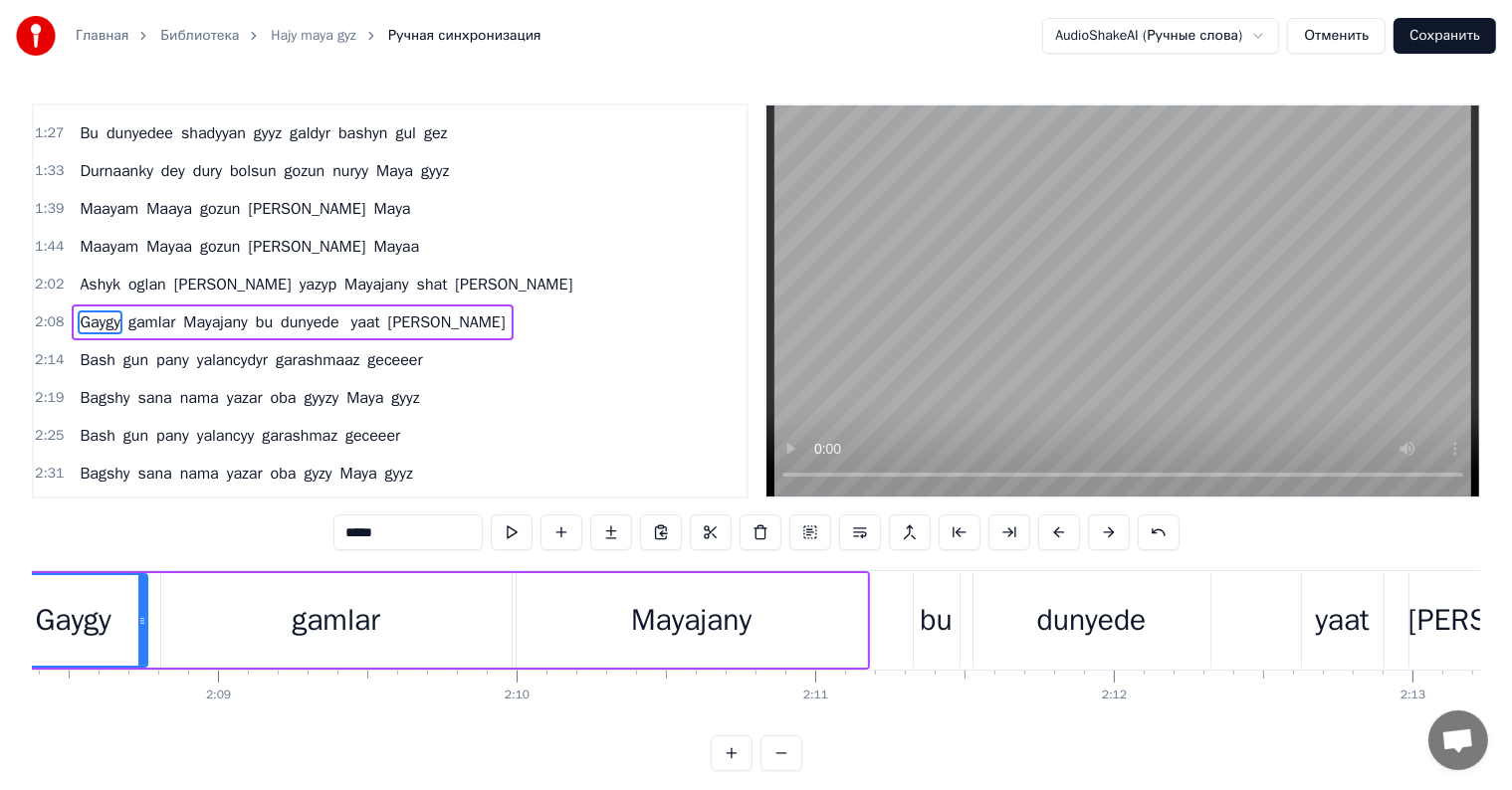 click on "Mayajany" at bounding box center (692, 620) 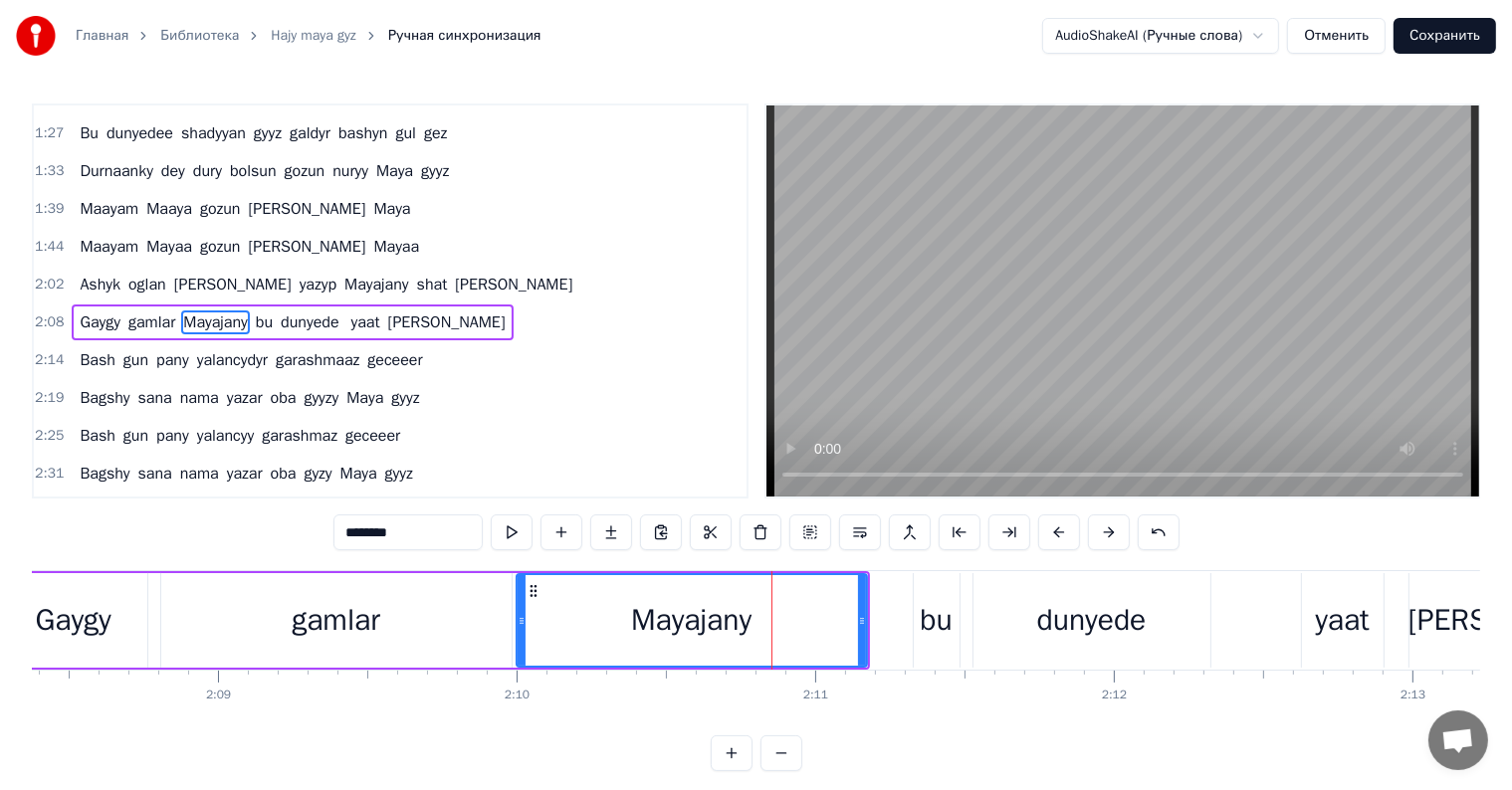 click on "********" at bounding box center (408, 532) 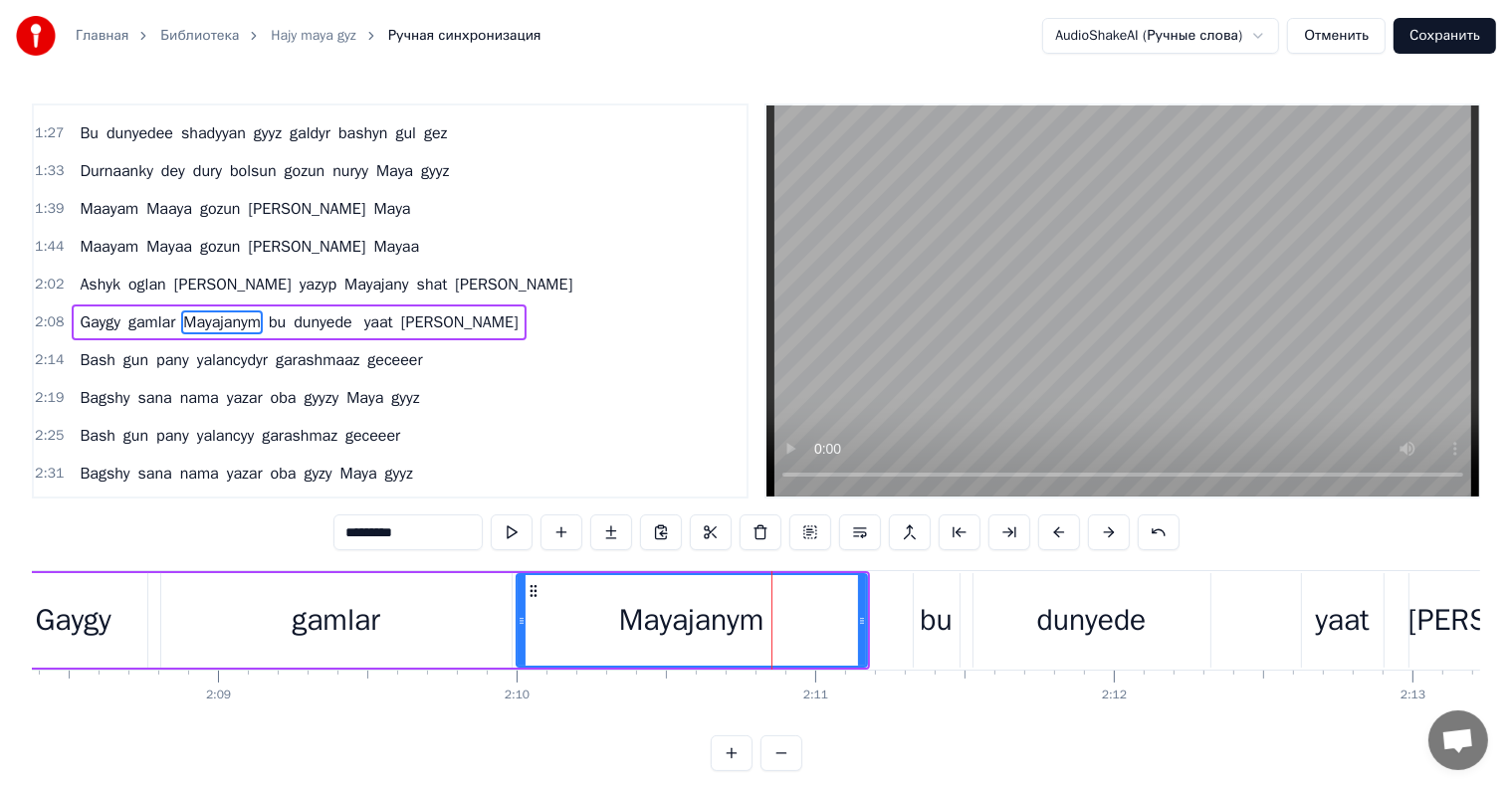 click on "Gaygy" at bounding box center [74, 620] 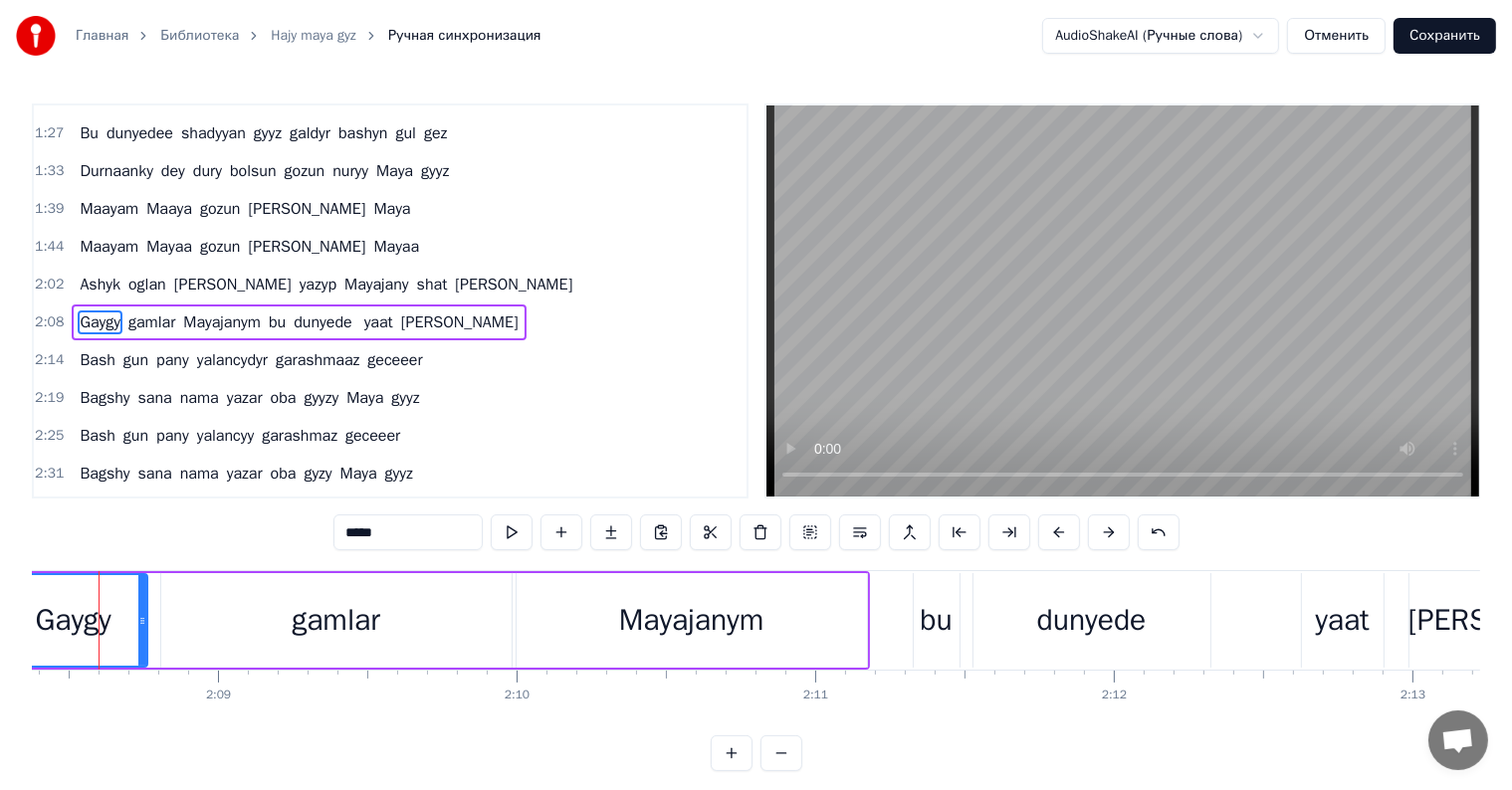 scroll, scrollTop: 0, scrollLeft: 38303, axis: horizontal 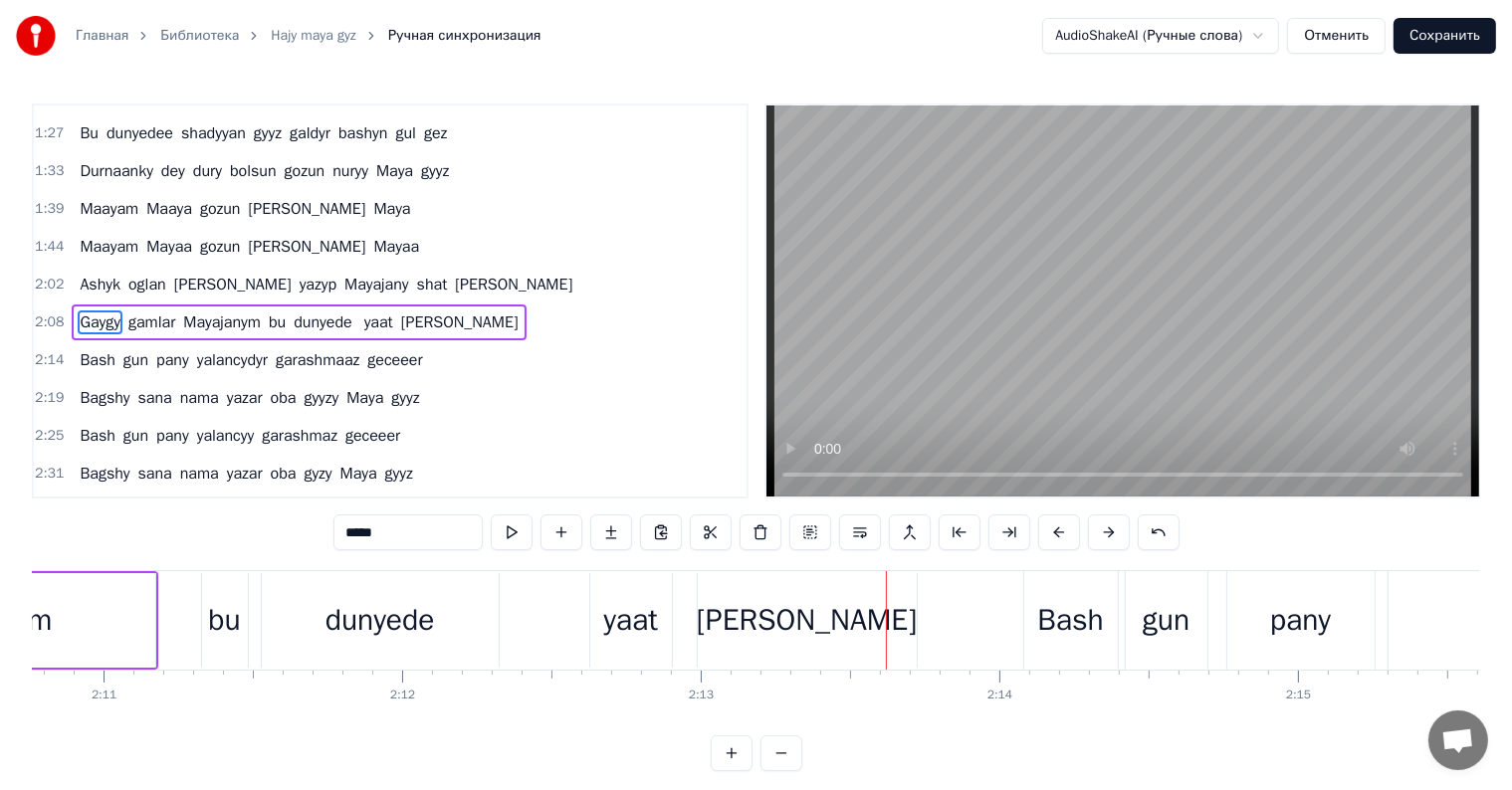 click on "yaat" at bounding box center [631, 620] 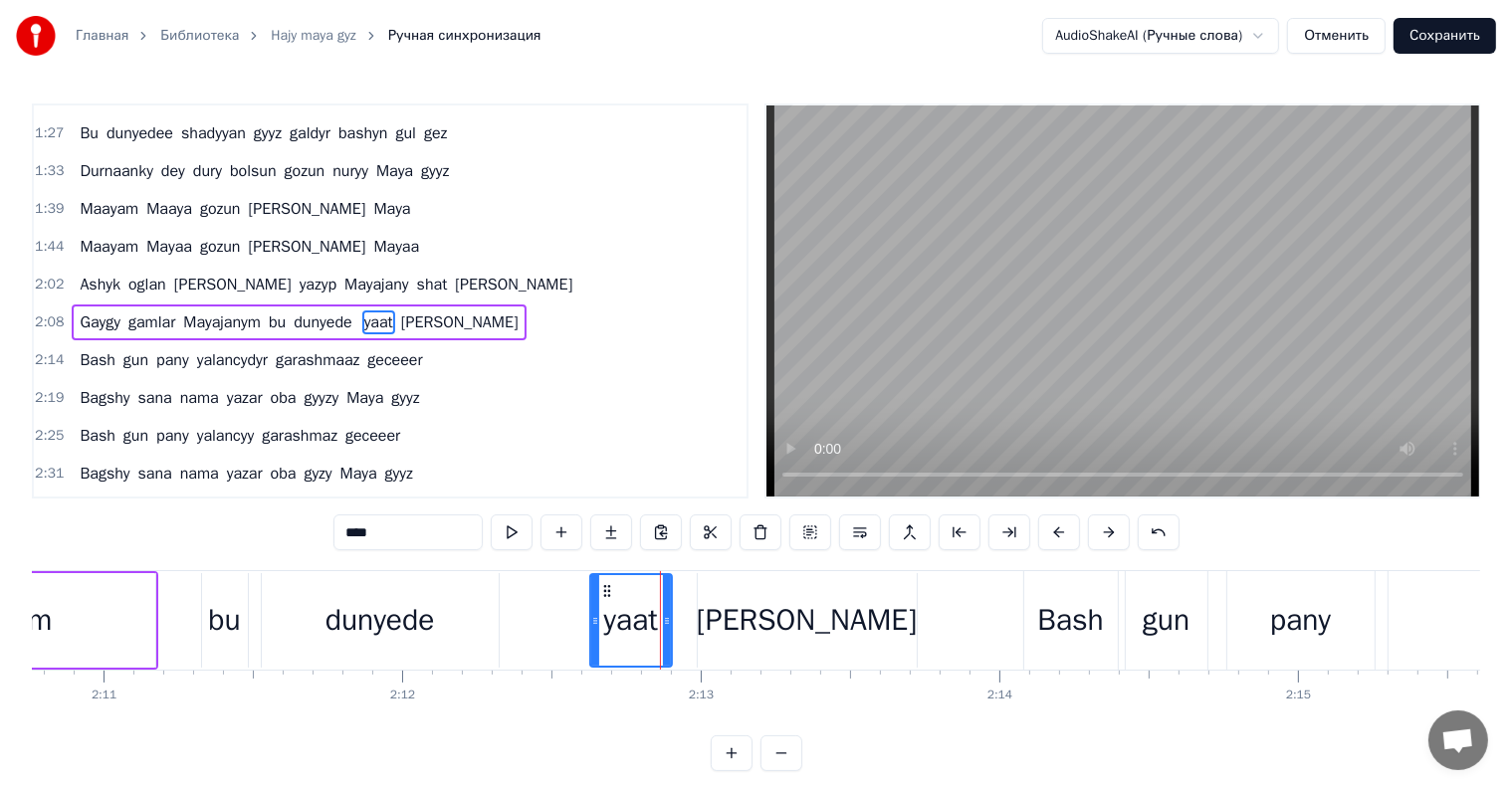 click on "****" at bounding box center [408, 532] 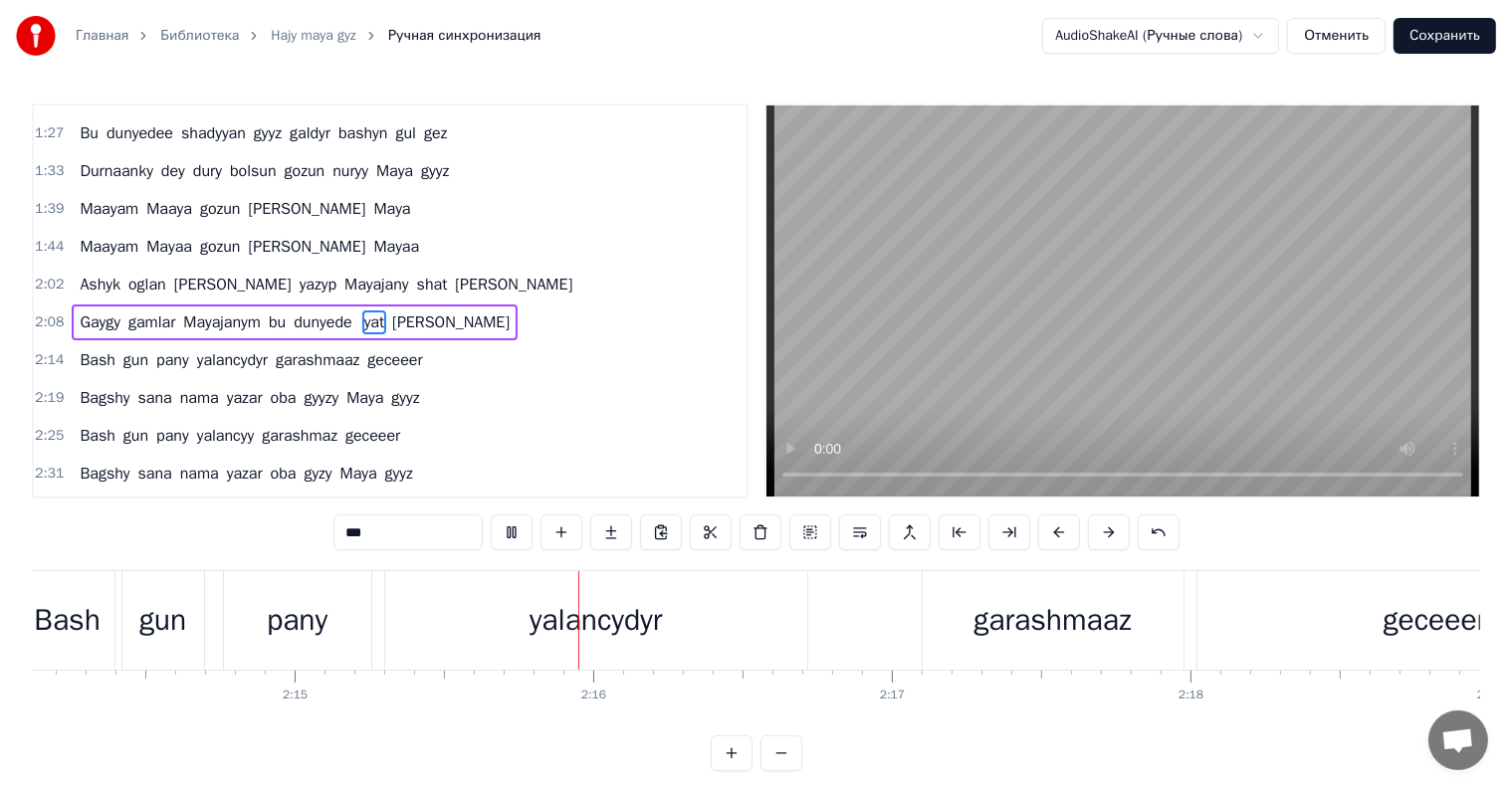 scroll, scrollTop: 0, scrollLeft: 40329, axis: horizontal 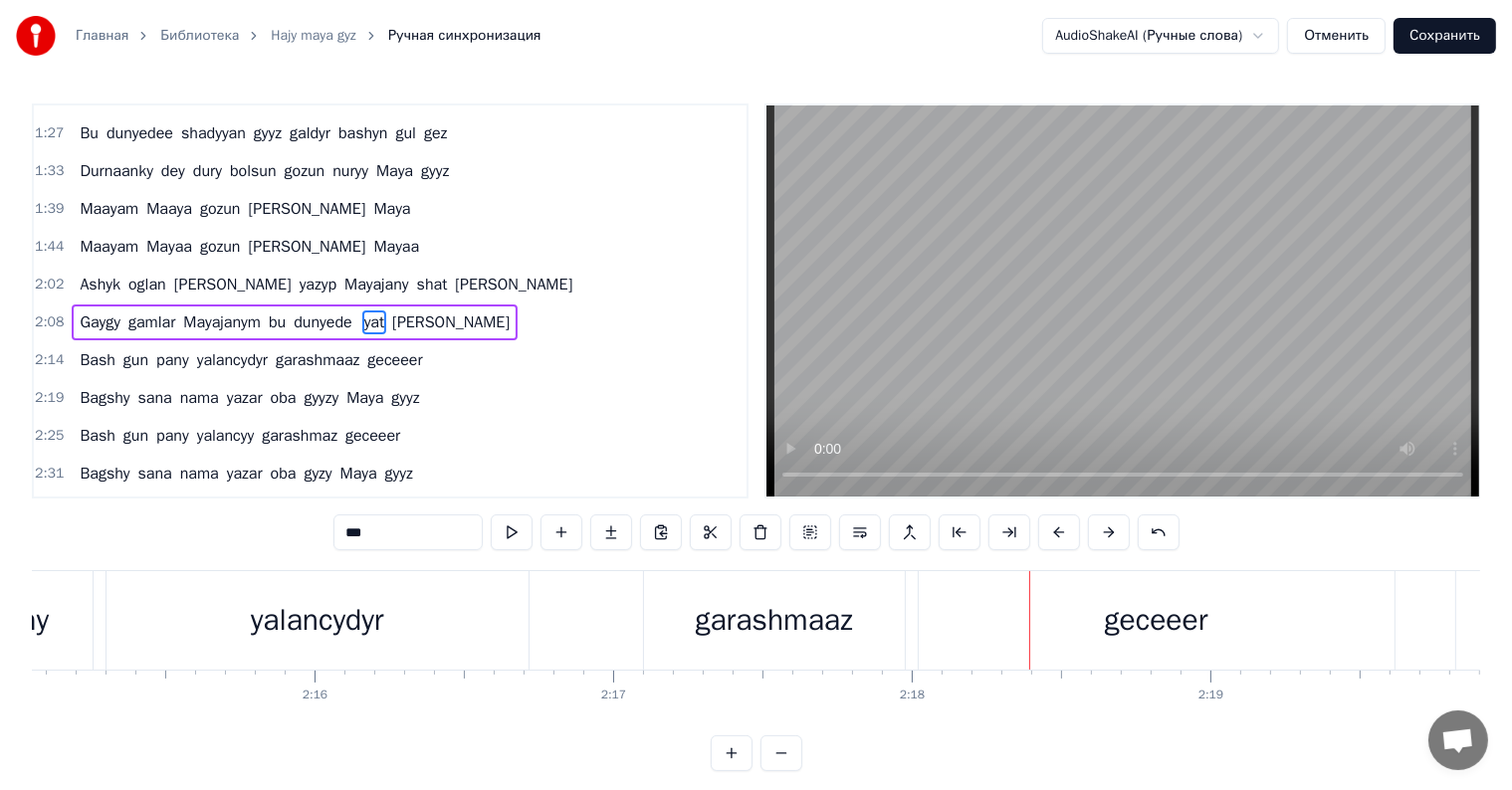 click on "garashmaaz" at bounding box center (773, 620) 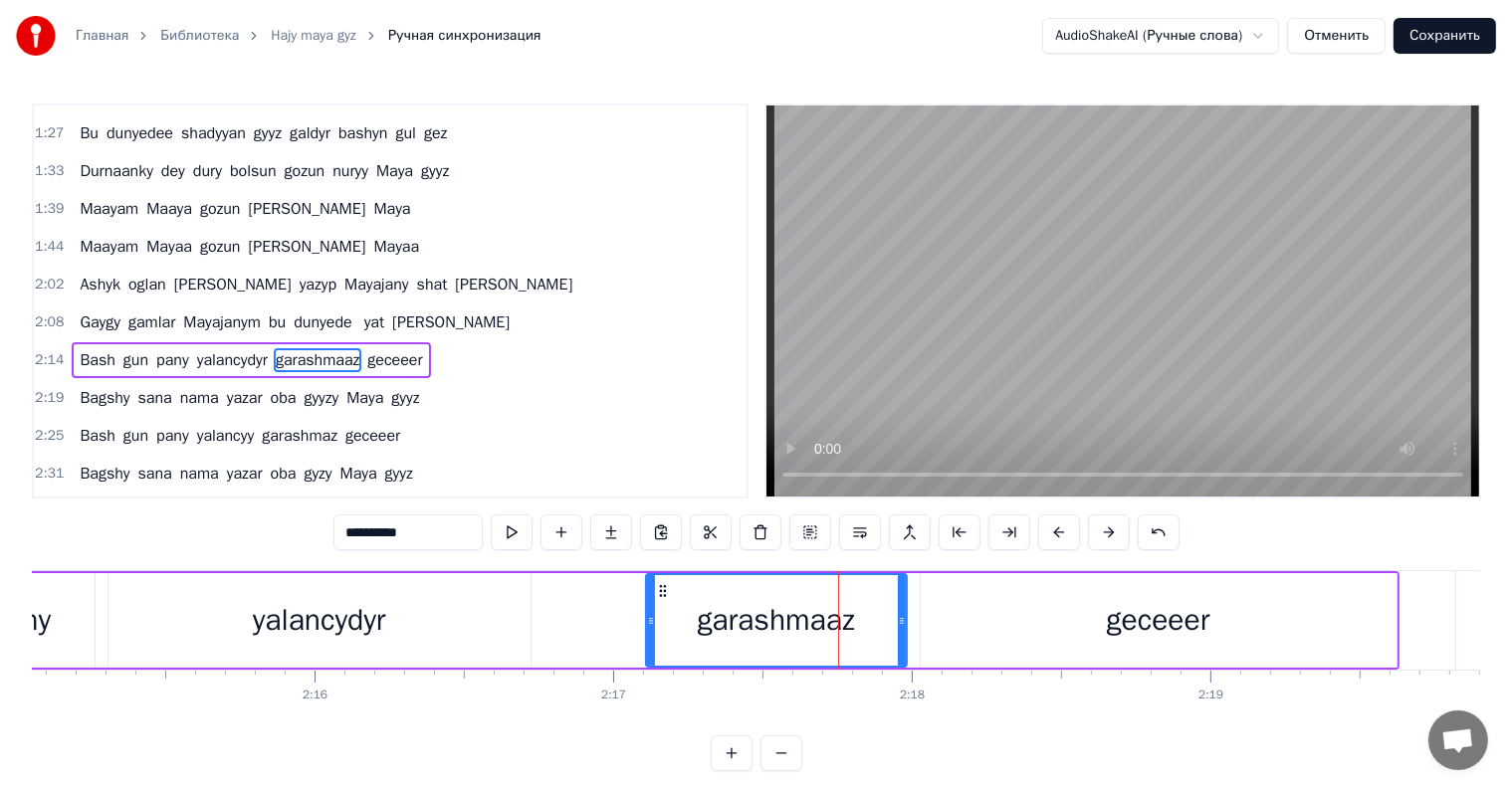scroll, scrollTop: 482, scrollLeft: 0, axis: vertical 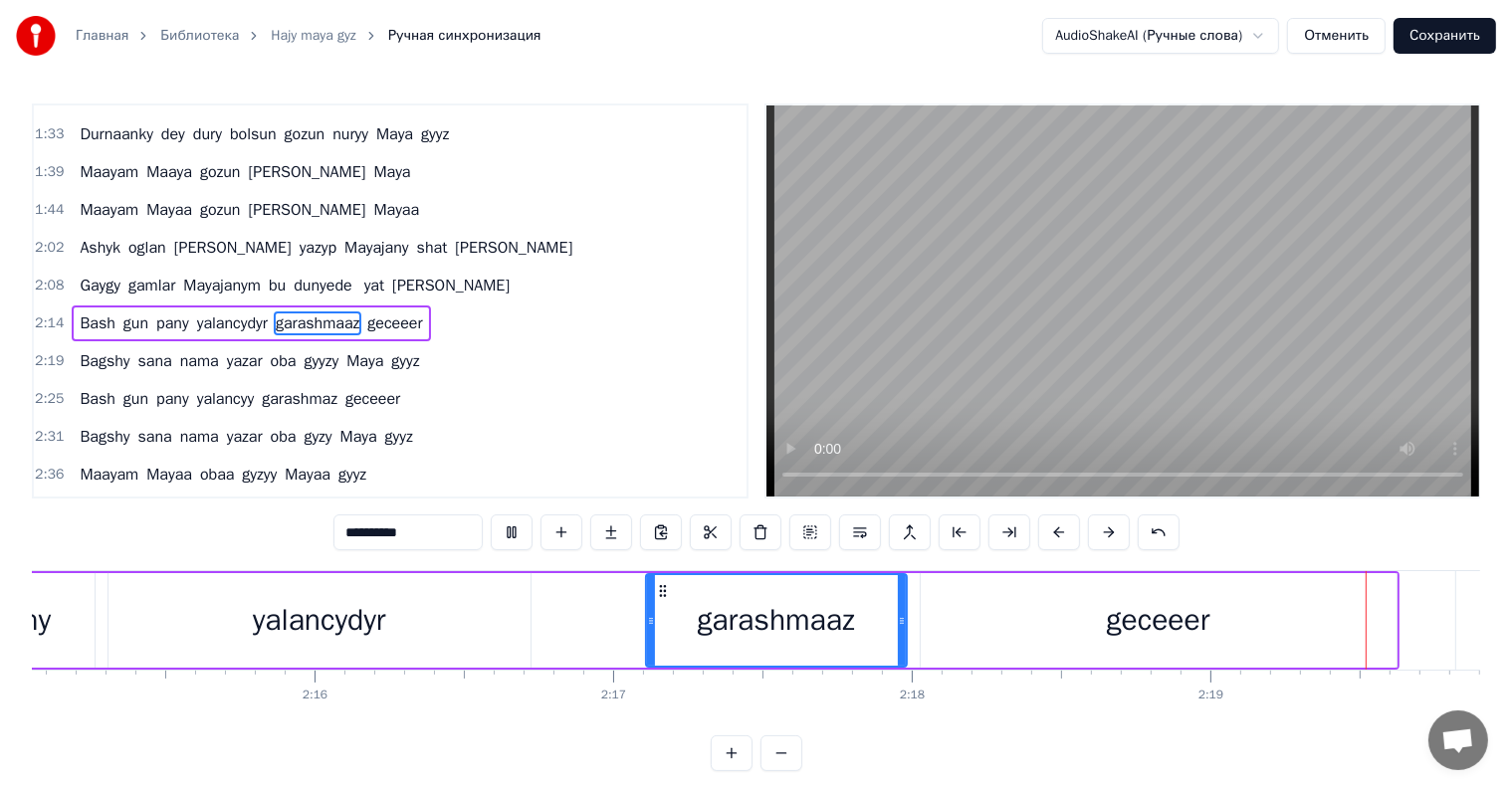 click on "garashmaaz" at bounding box center [775, 620] 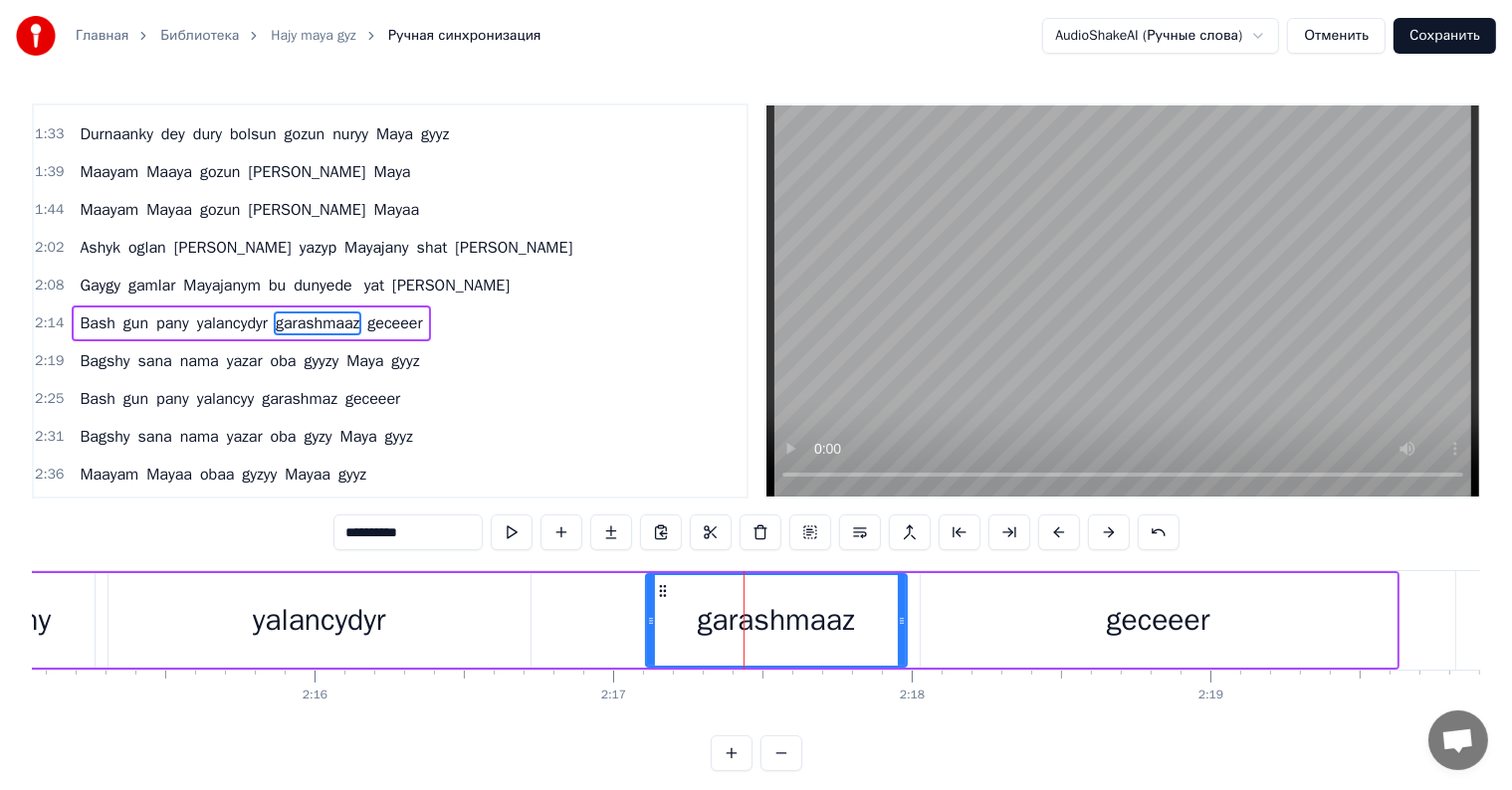 click on "**********" at bounding box center [408, 532] 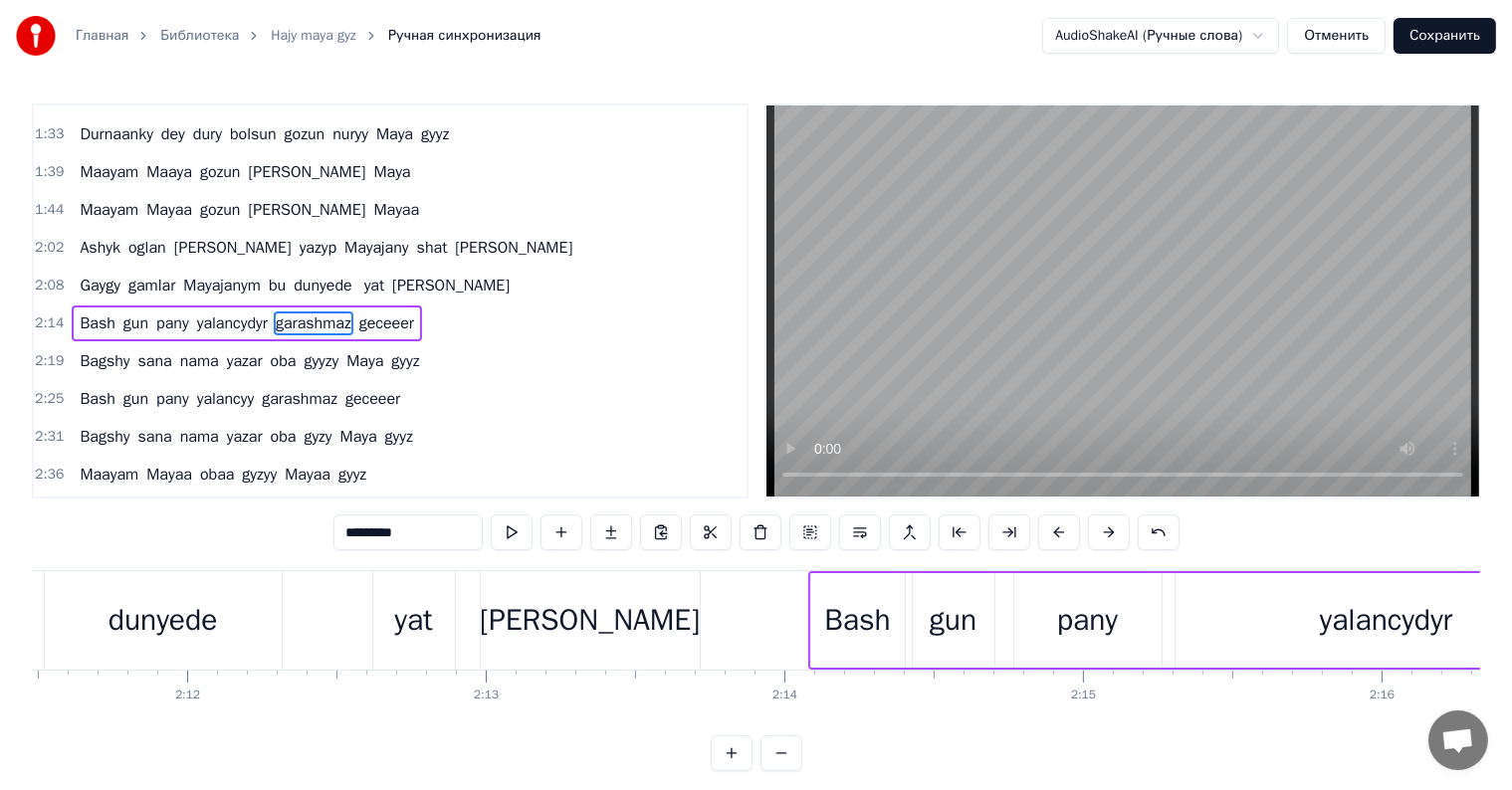 scroll, scrollTop: 0, scrollLeft: 38985, axis: horizontal 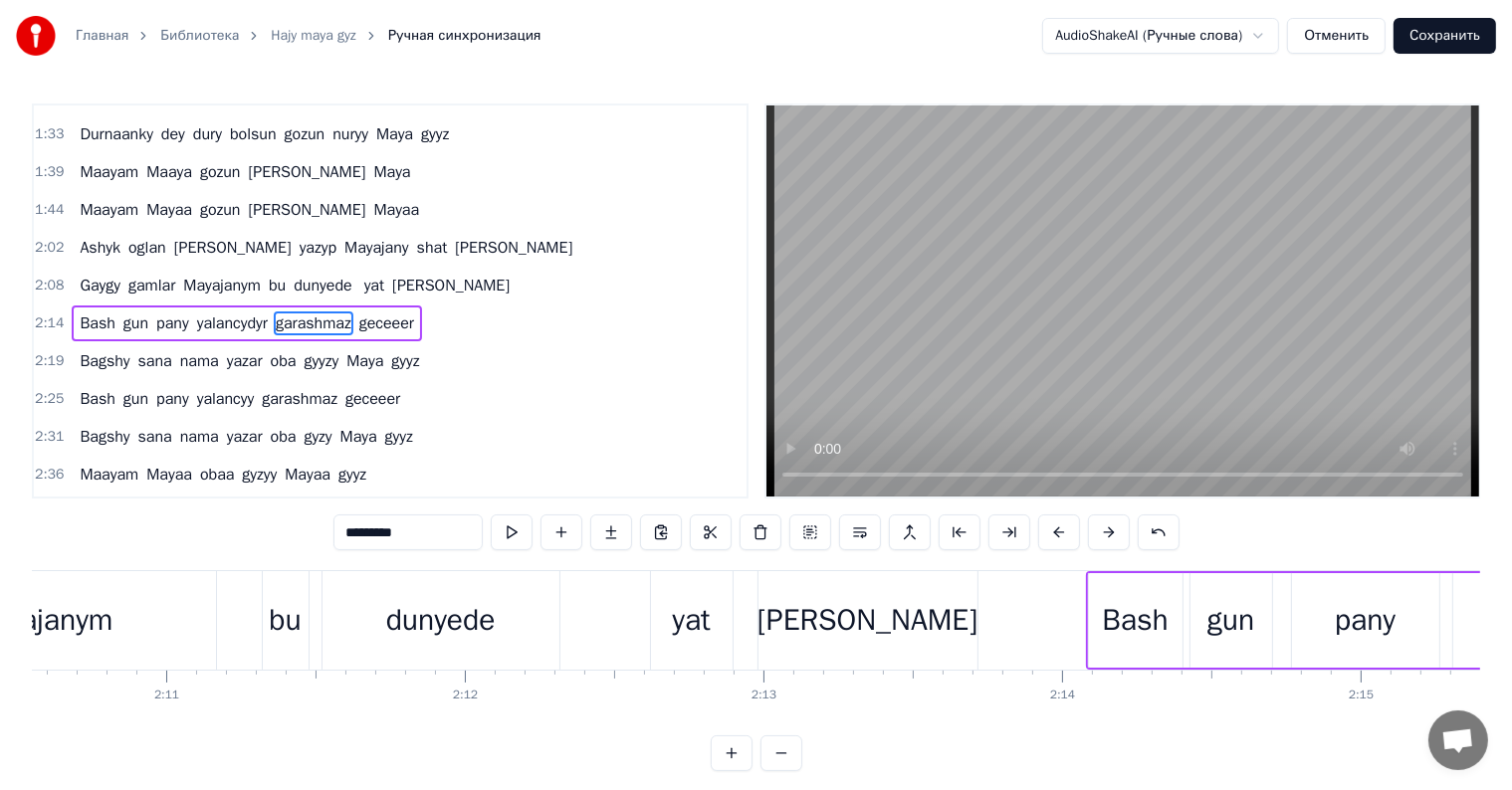 drag, startPoint x: 452, startPoint y: 653, endPoint x: 446, endPoint y: 637, distance: 17.088007 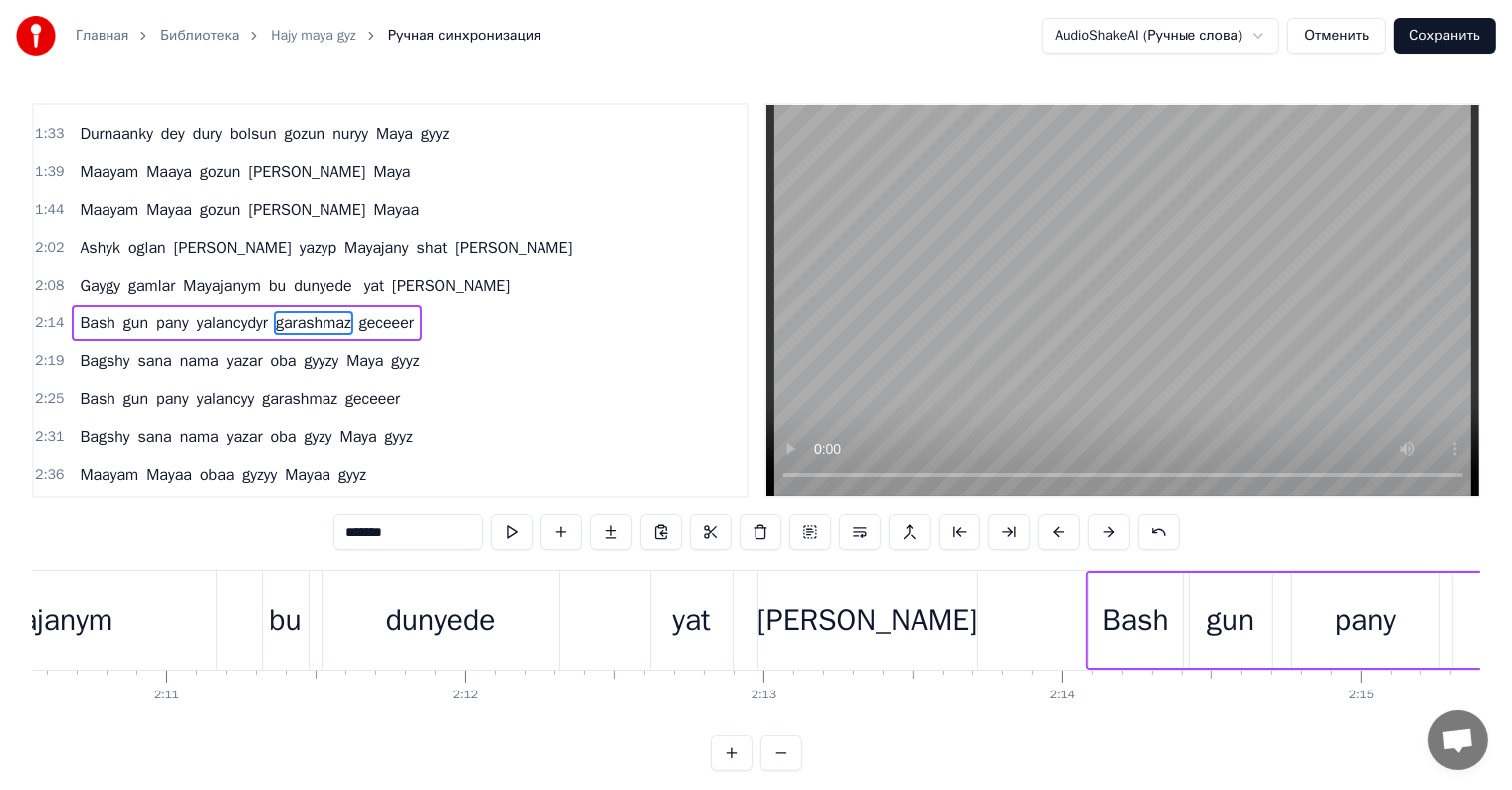 scroll, scrollTop: 445, scrollLeft: 0, axis: vertical 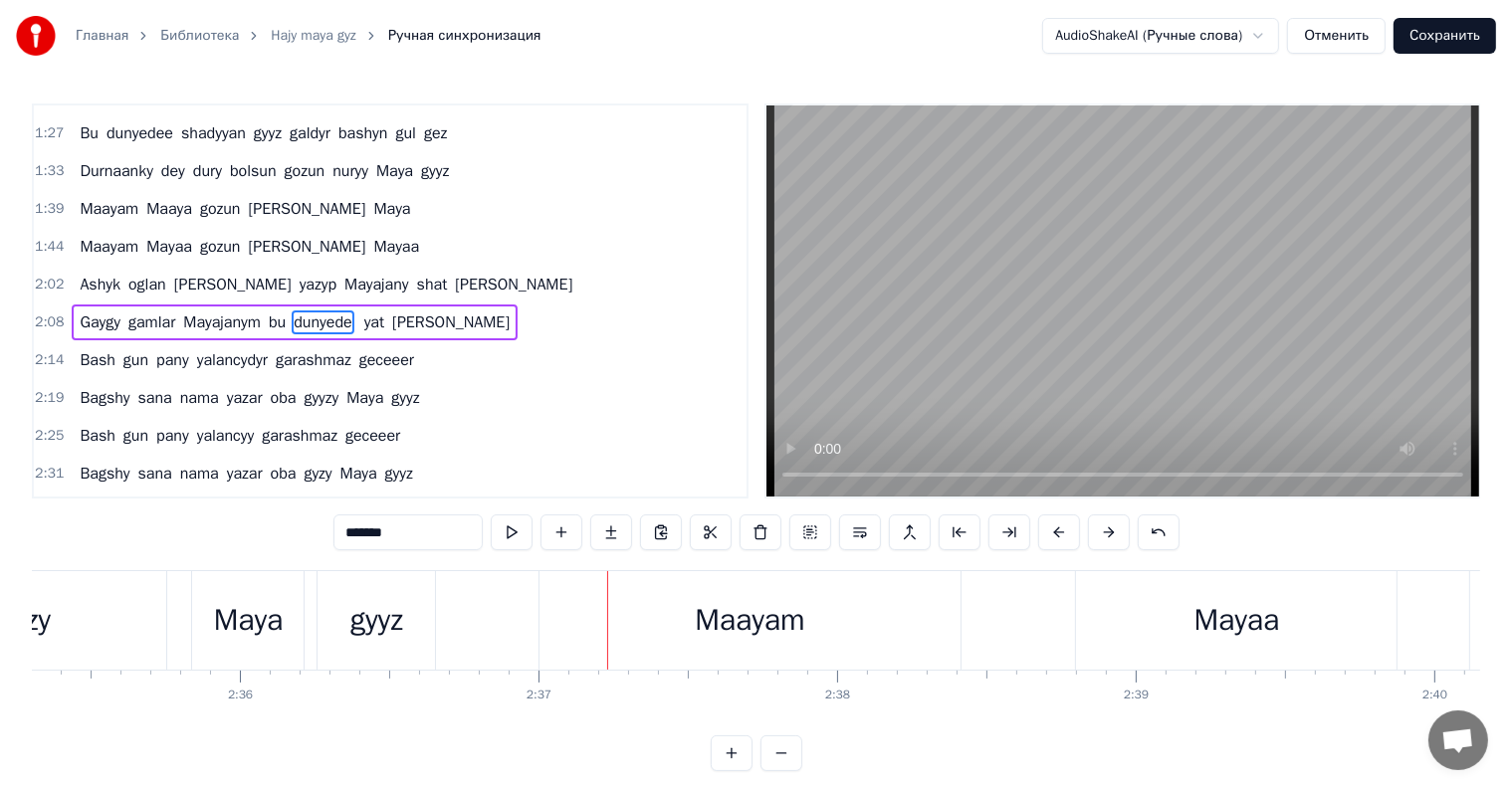 click on "gyyz" at bounding box center (376, 620) 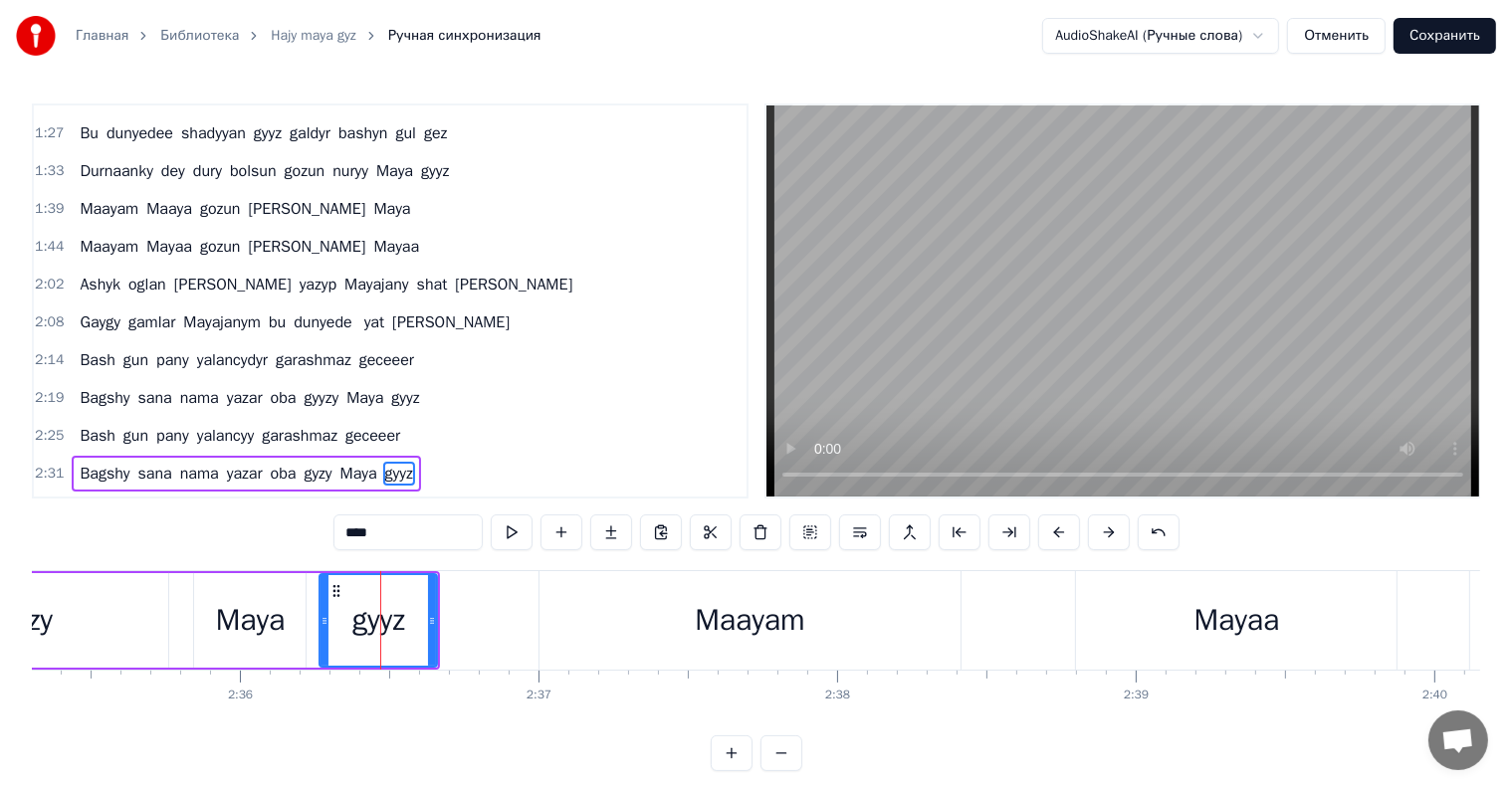 scroll, scrollTop: 9, scrollLeft: 0, axis: vertical 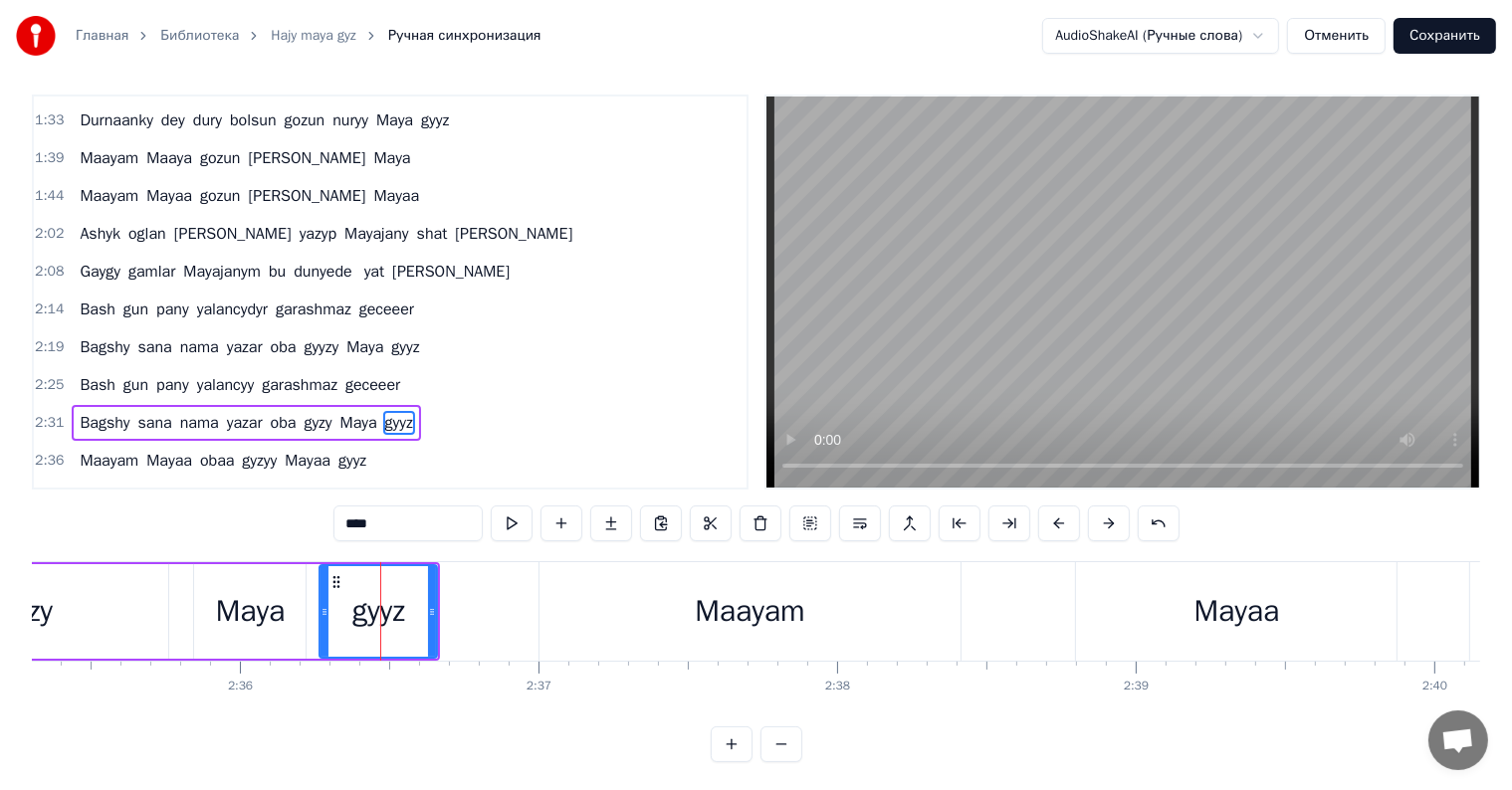 click on "****" at bounding box center (408, 523) 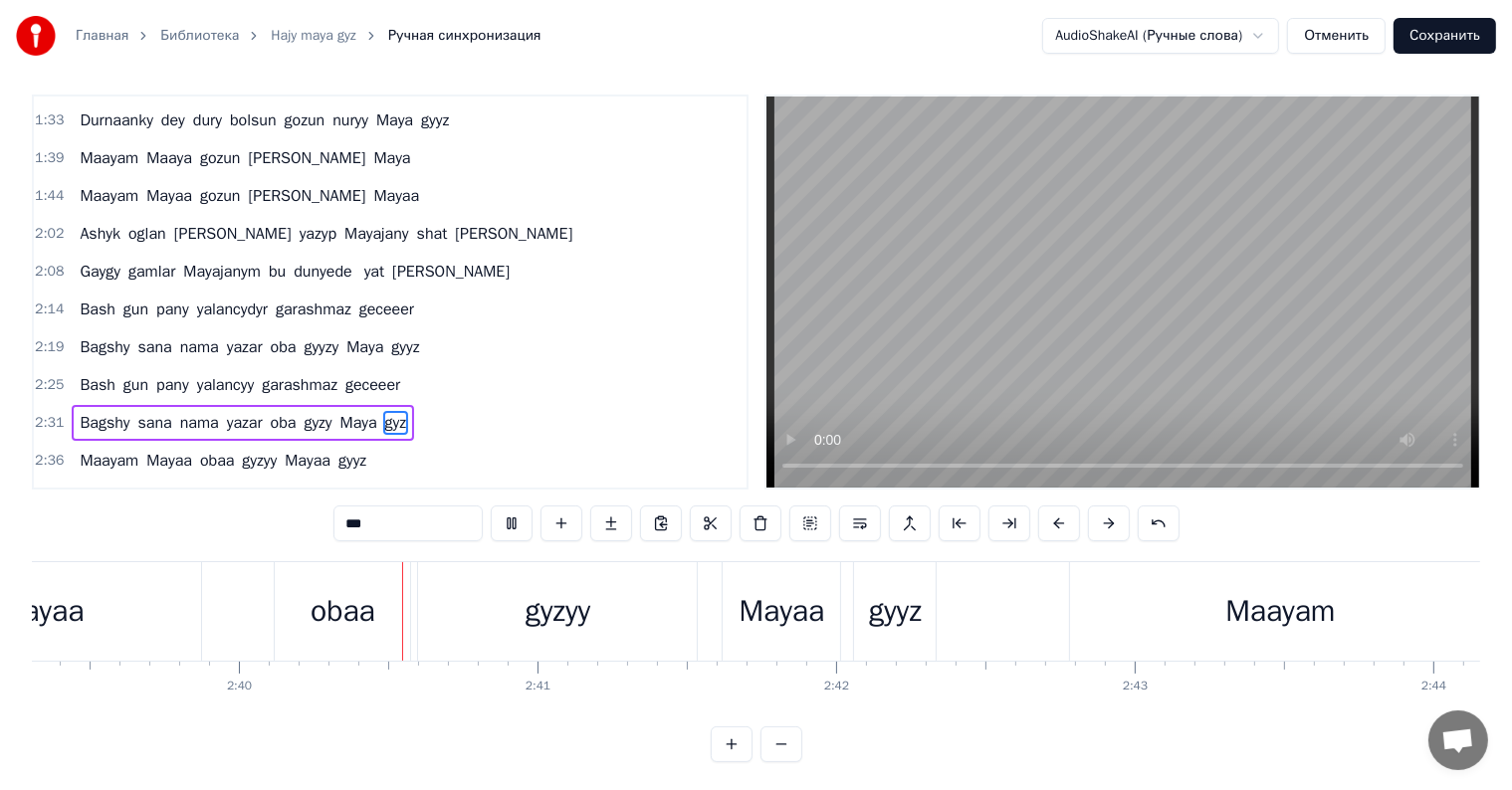 scroll, scrollTop: 0, scrollLeft: 47628, axis: horizontal 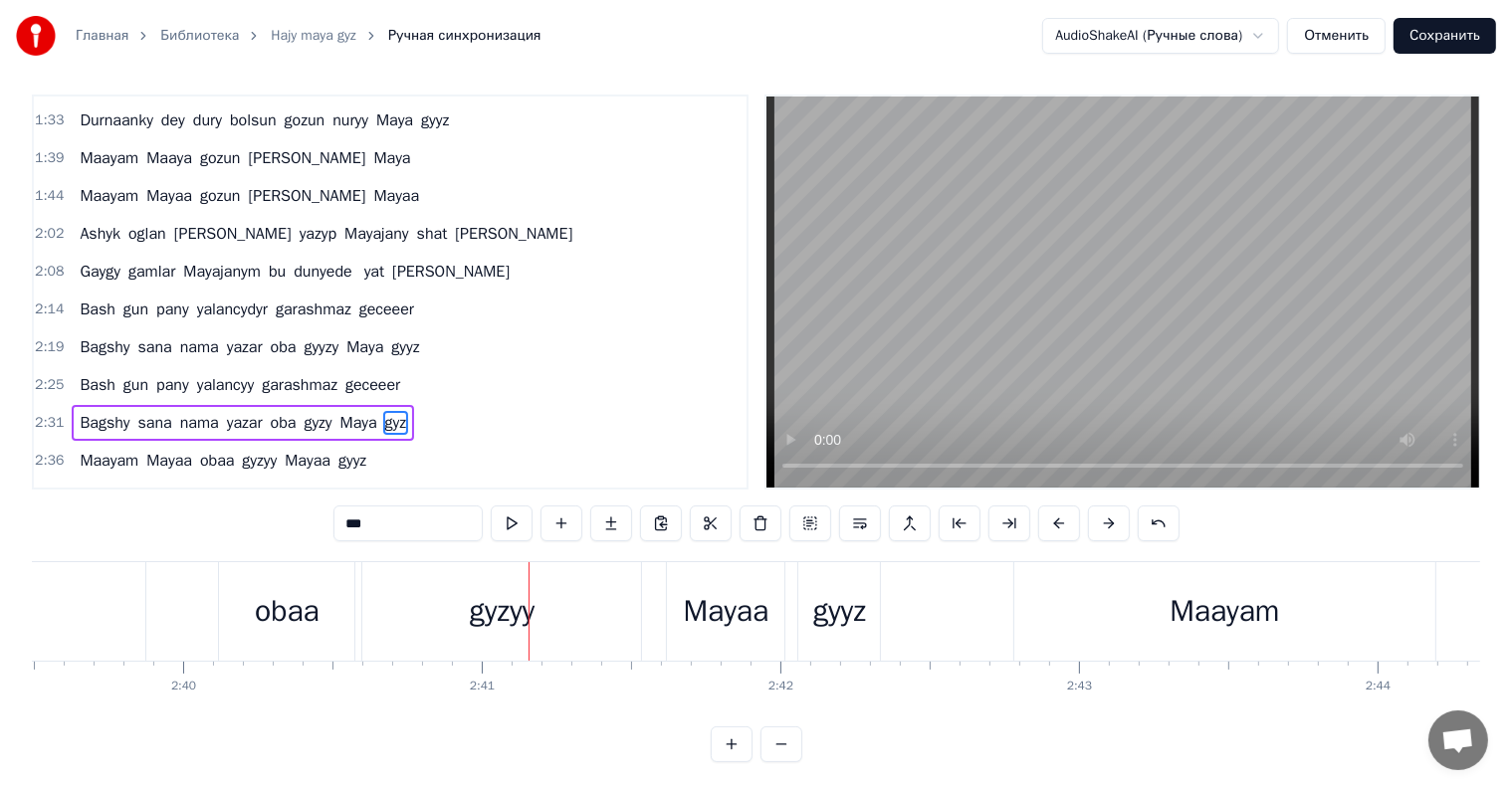 drag, startPoint x: 307, startPoint y: 619, endPoint x: 322, endPoint y: 589, distance: 33.54102 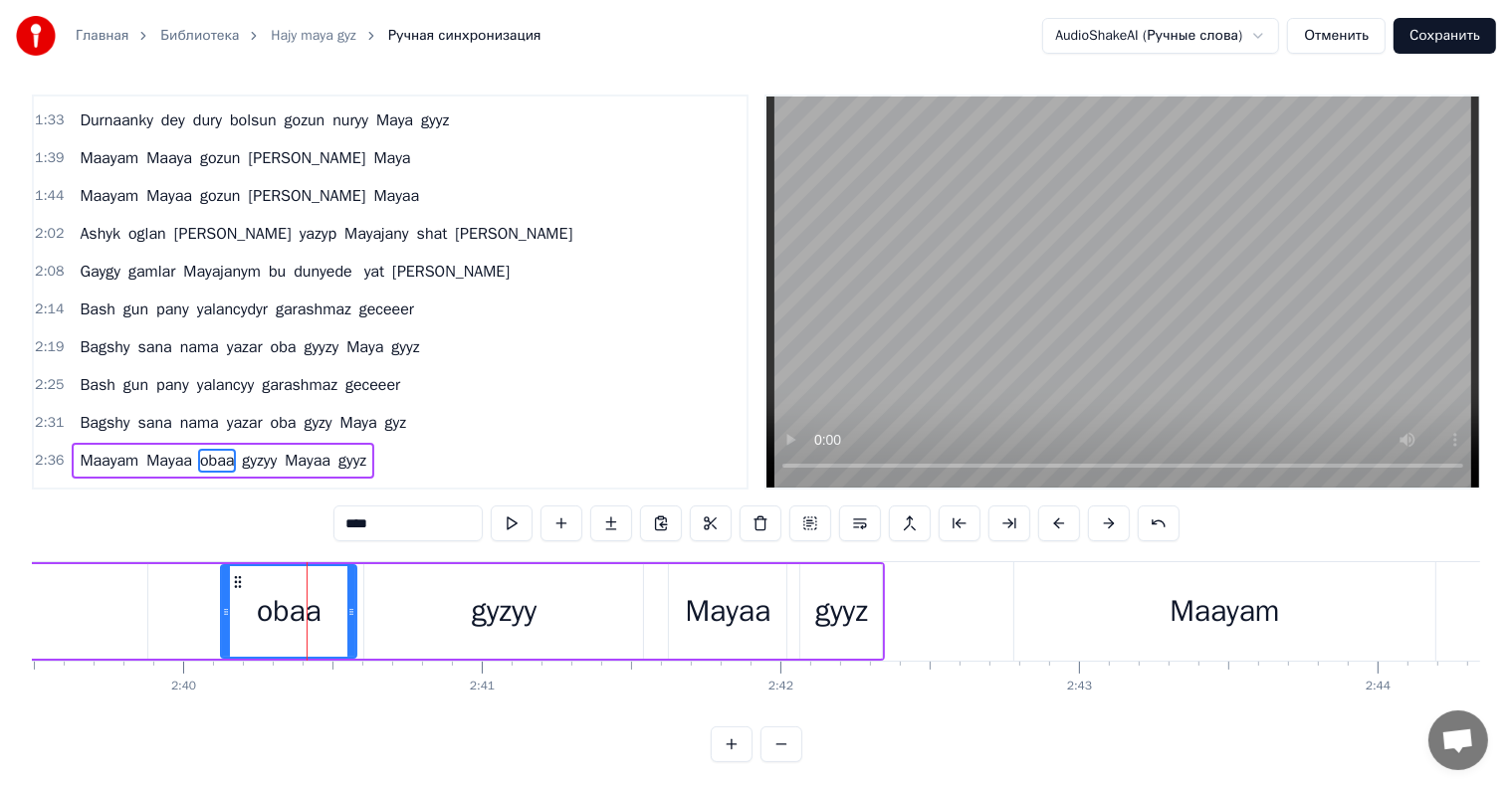 scroll, scrollTop: 30, scrollLeft: 0, axis: vertical 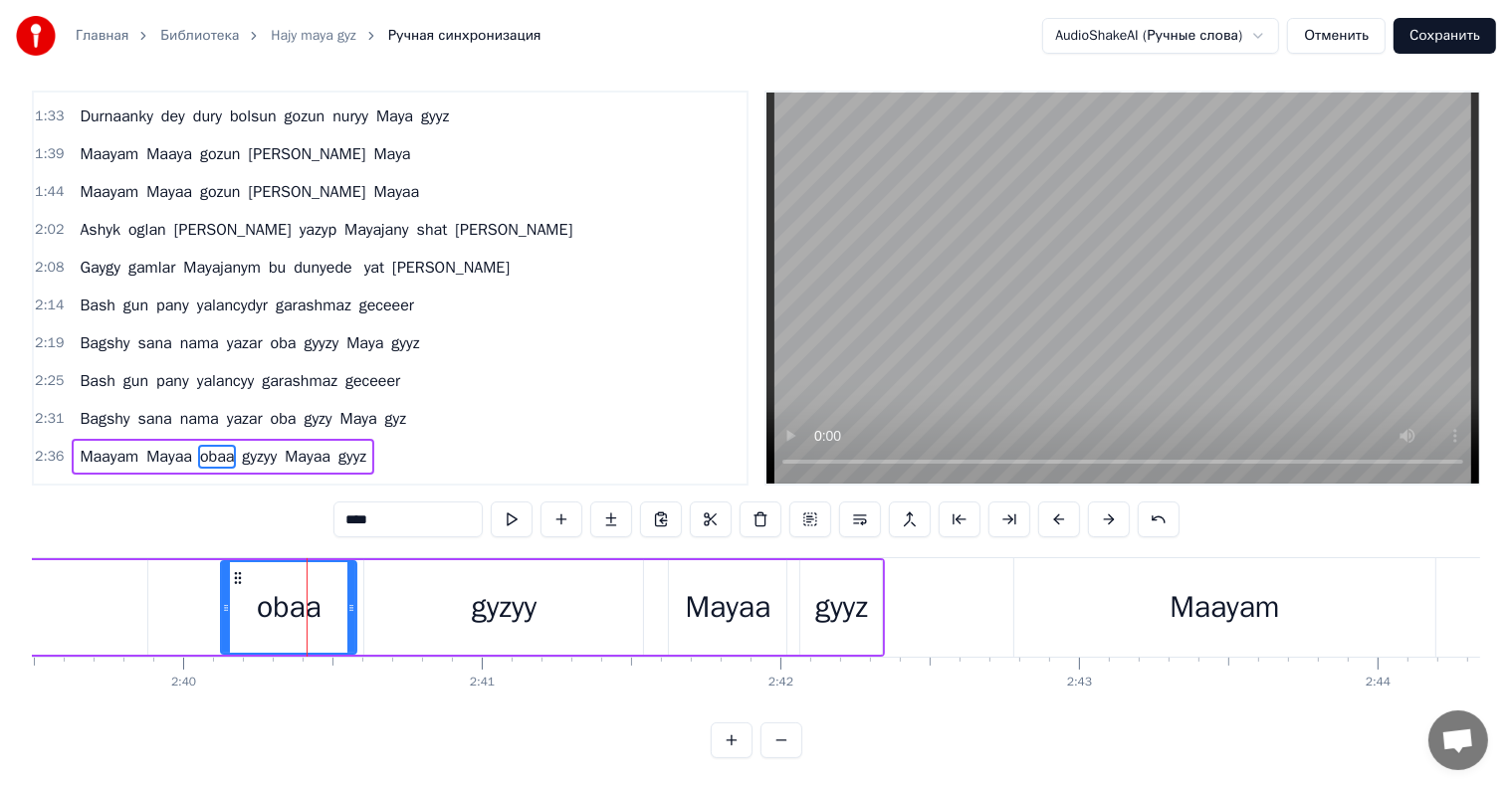 click on "****" at bounding box center [408, 519] 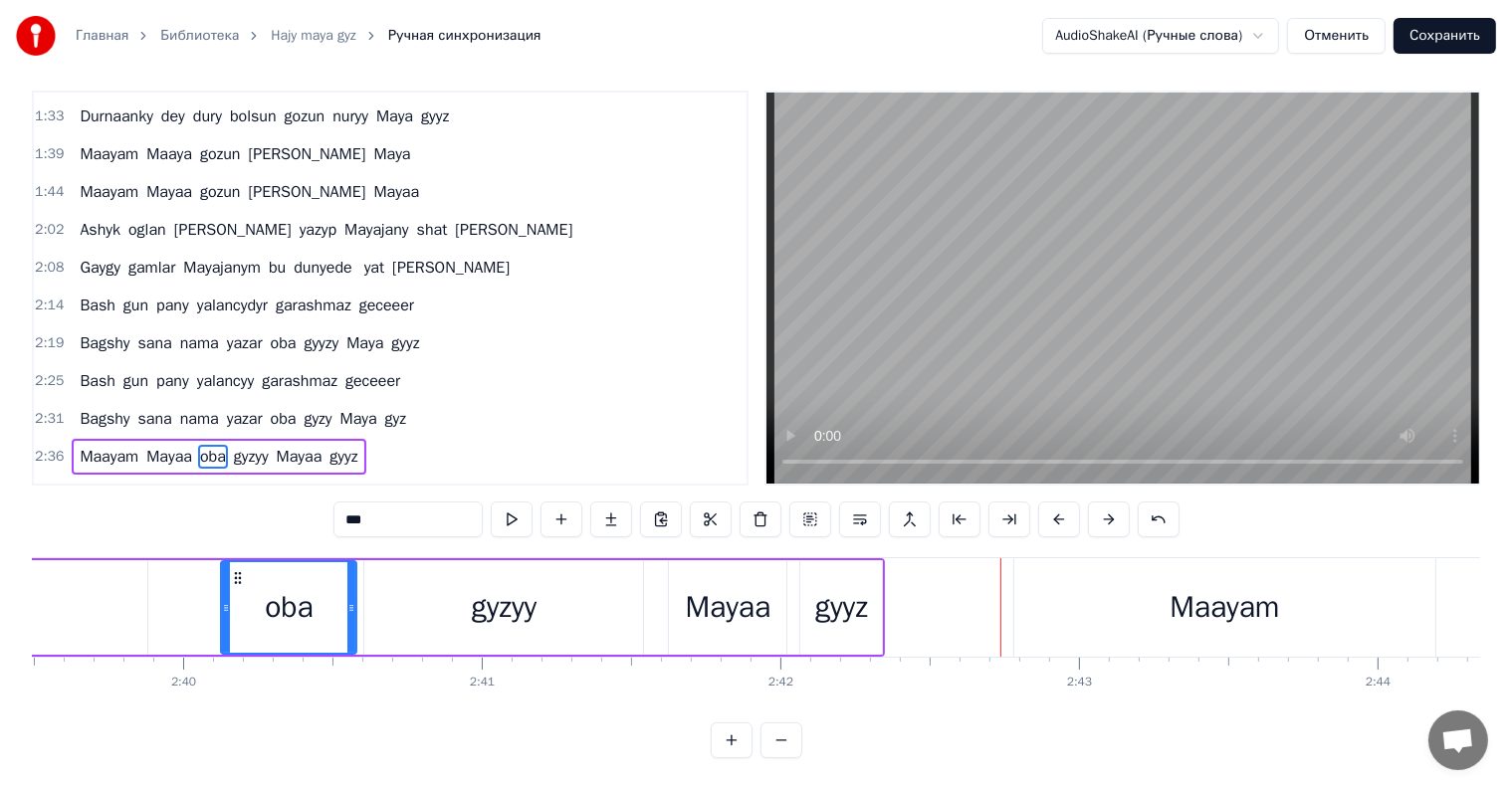 click on "gyyz" at bounding box center [841, 607] 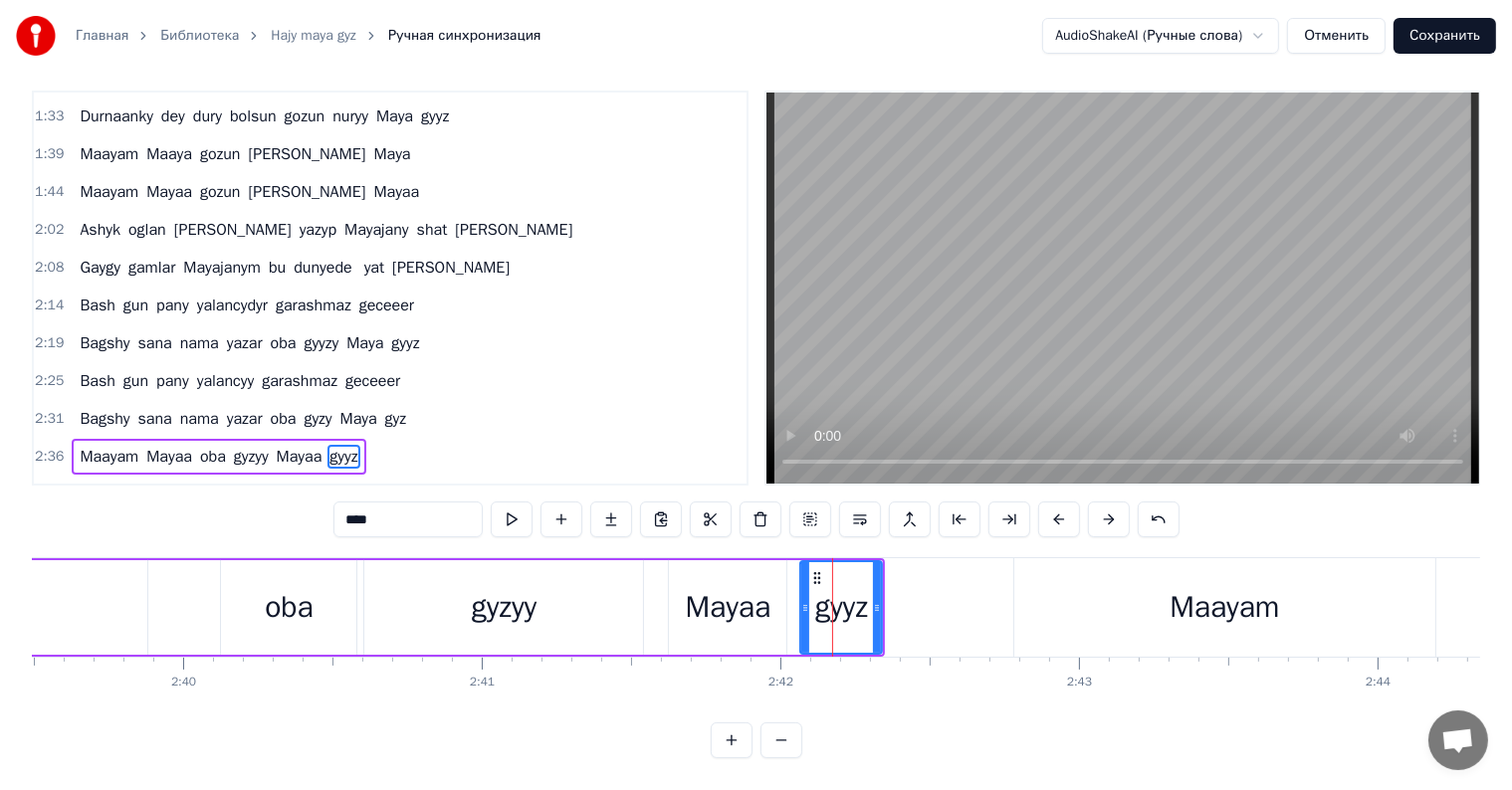 click on "****" at bounding box center (408, 519) 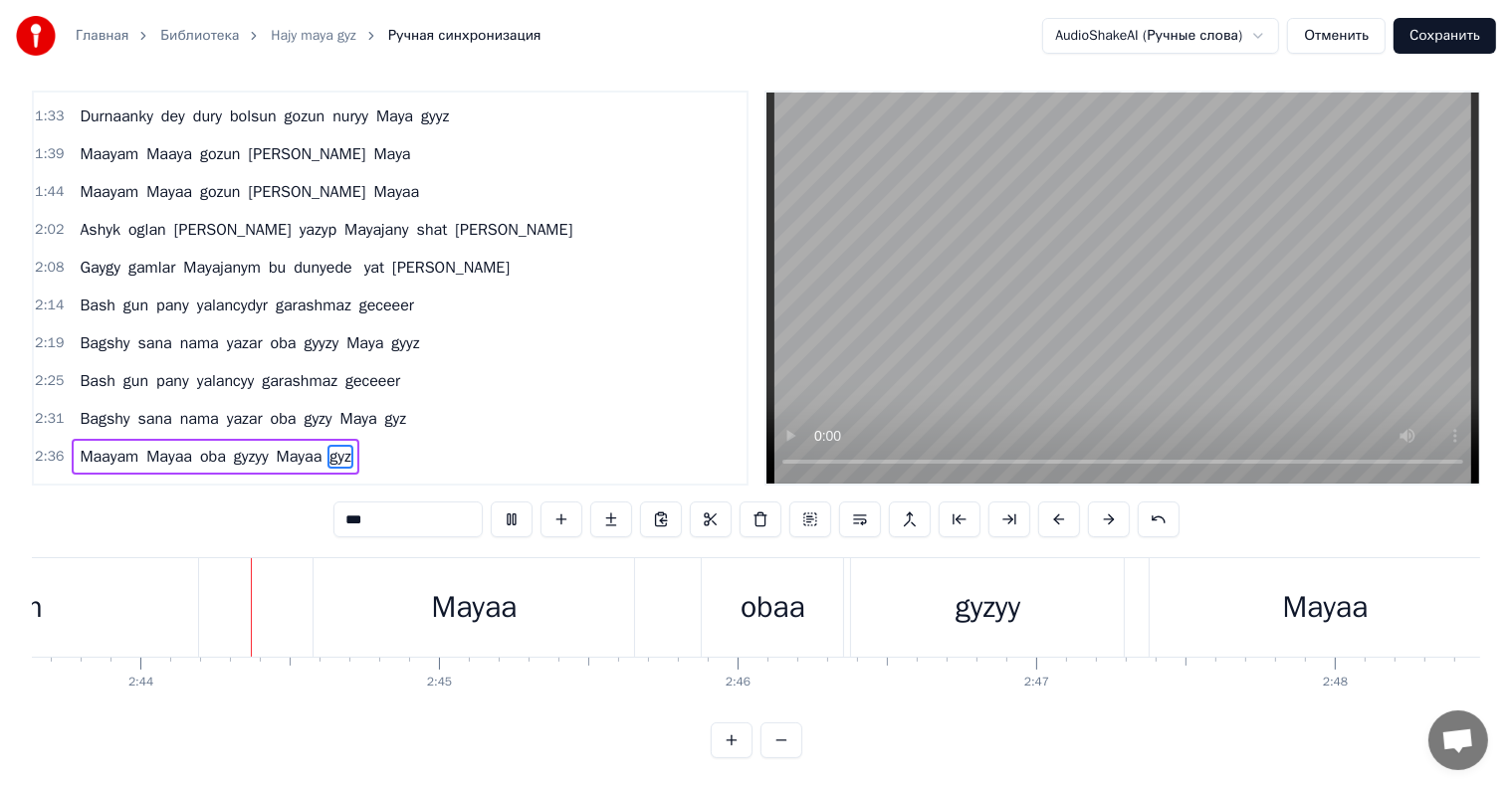 scroll, scrollTop: 0, scrollLeft: 48880, axis: horizontal 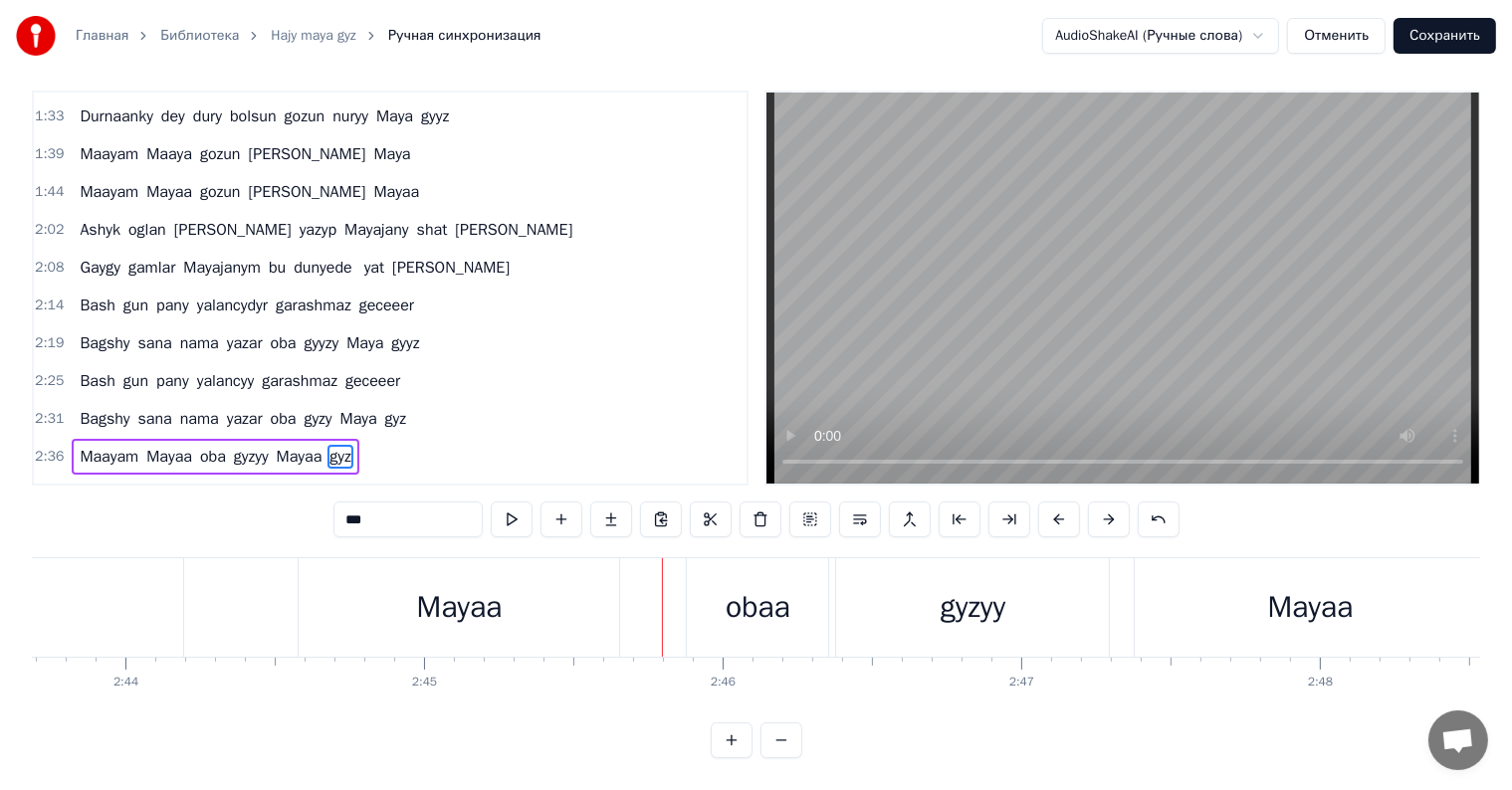 click on "Mayaa" at bounding box center [460, 607] 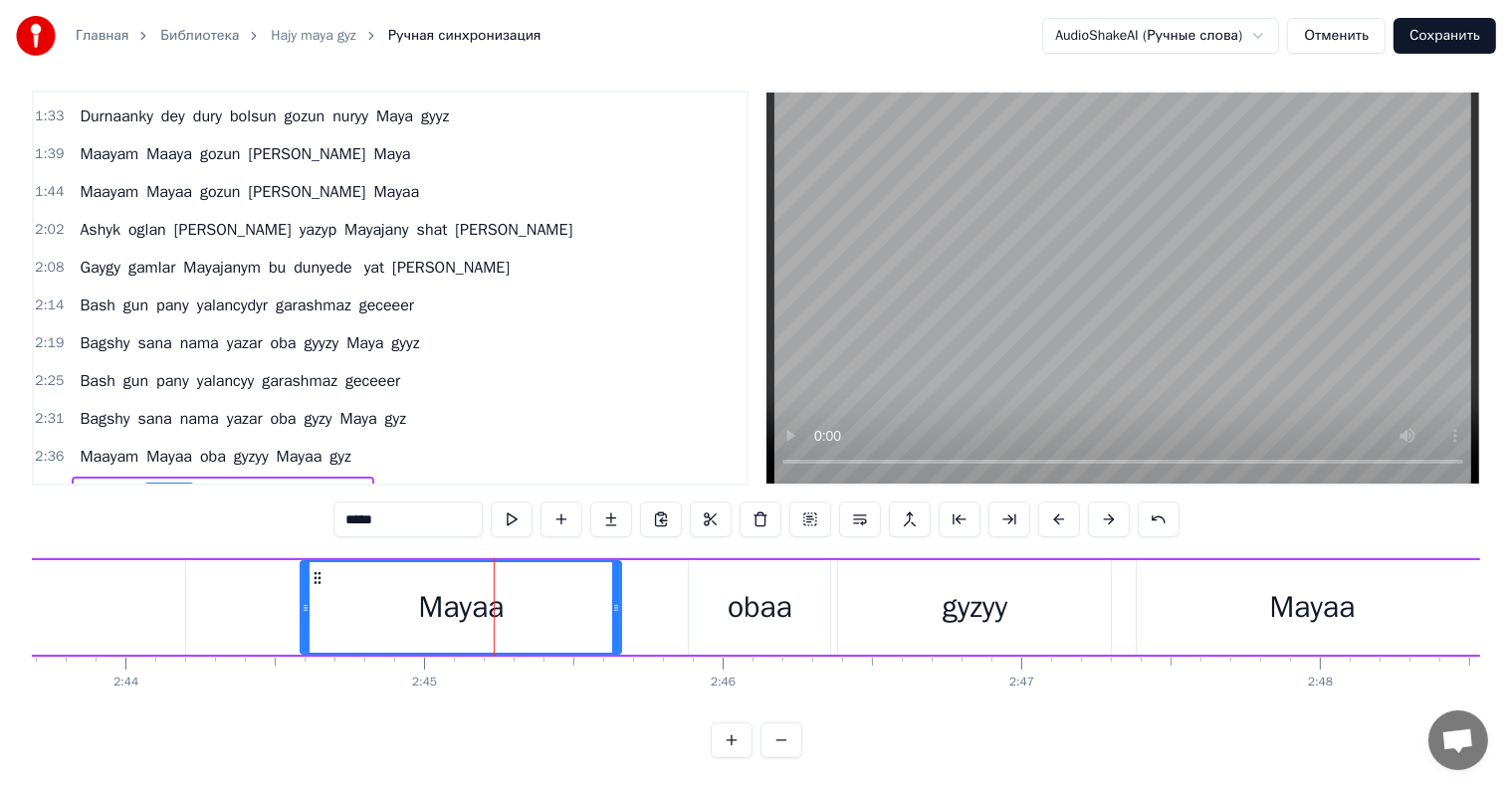 click on "*****" at bounding box center (408, 519) 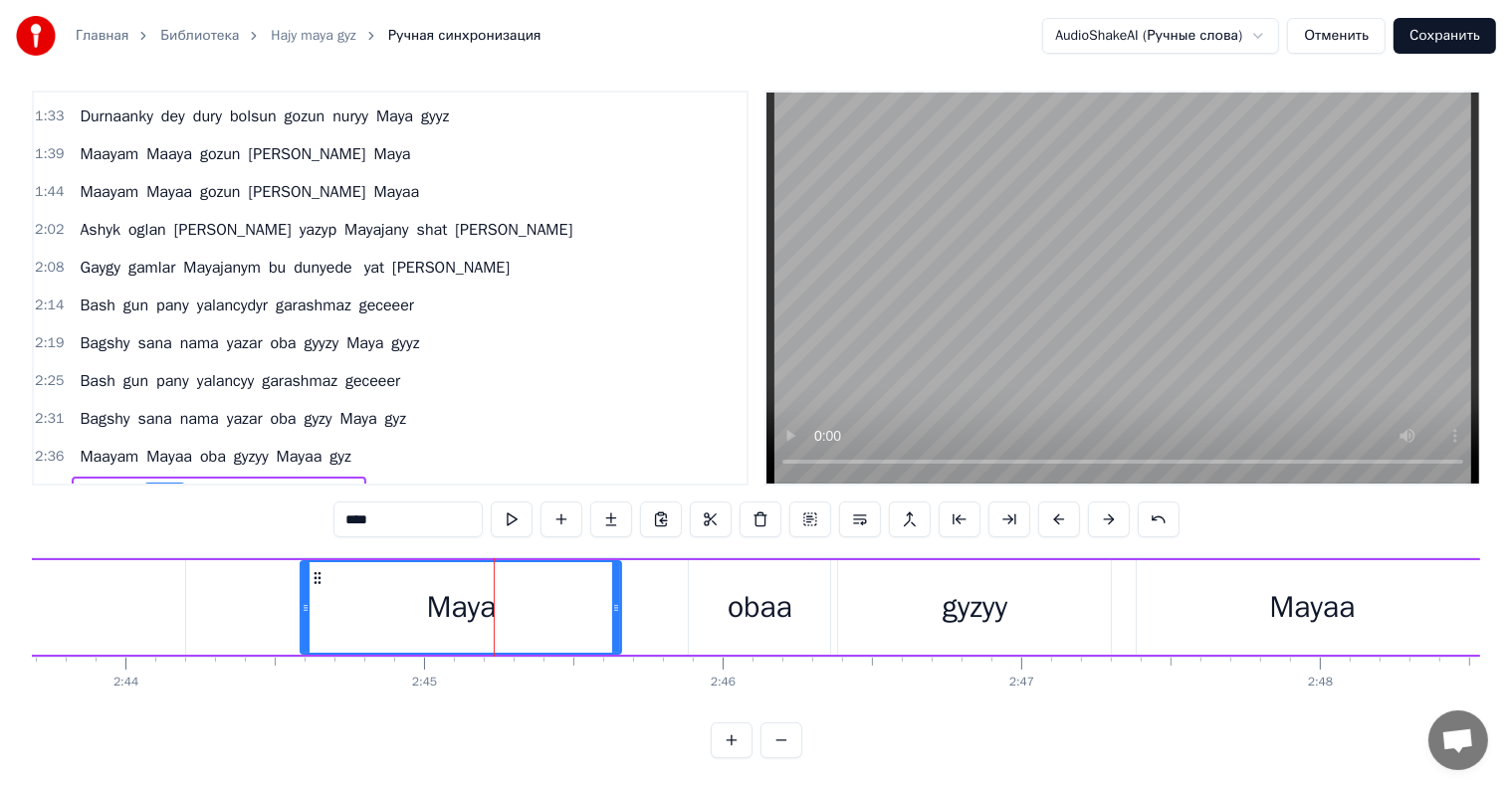 click on "****" at bounding box center (408, 519) 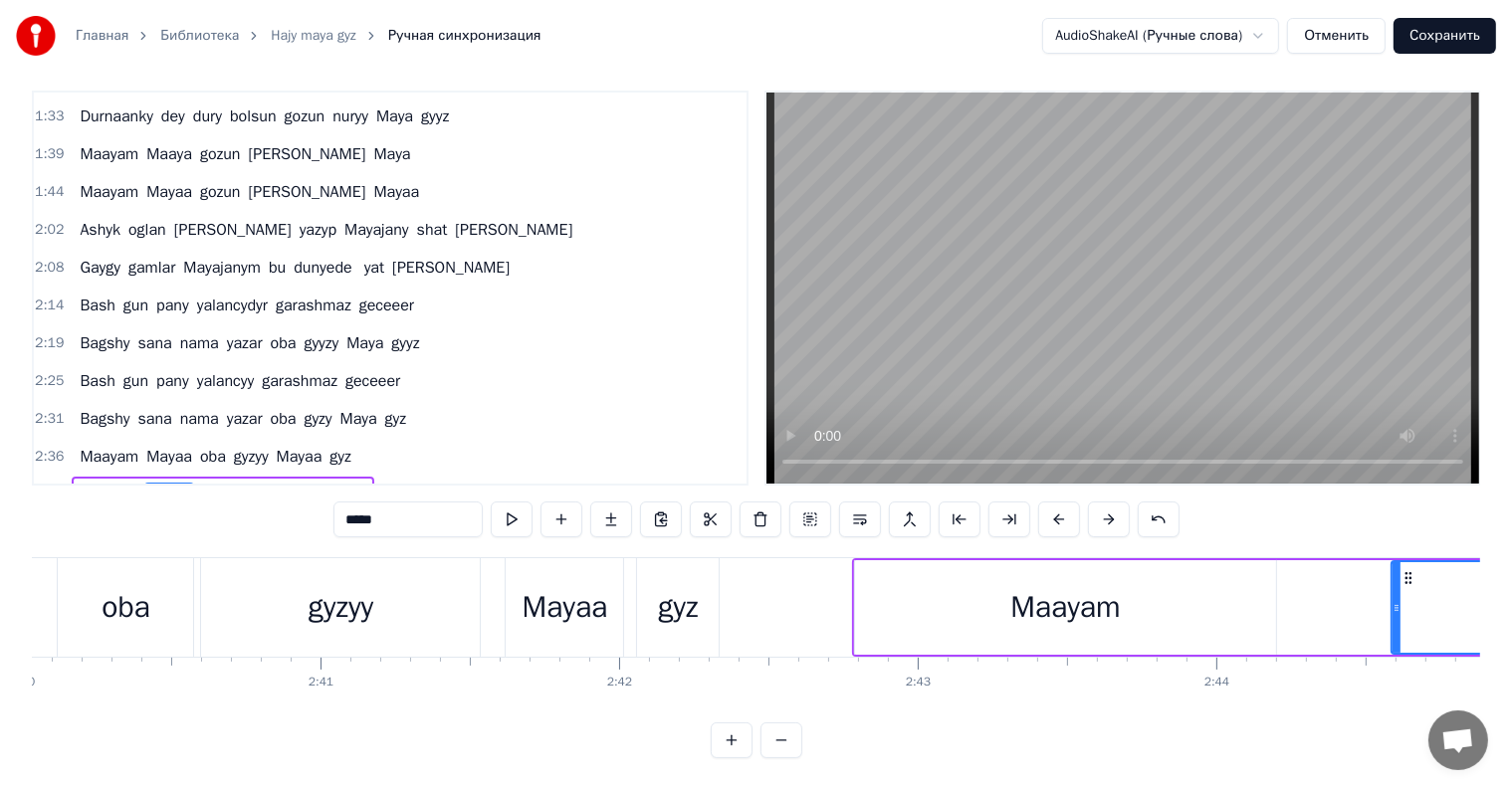 scroll, scrollTop: 0, scrollLeft: 47758, axis: horizontal 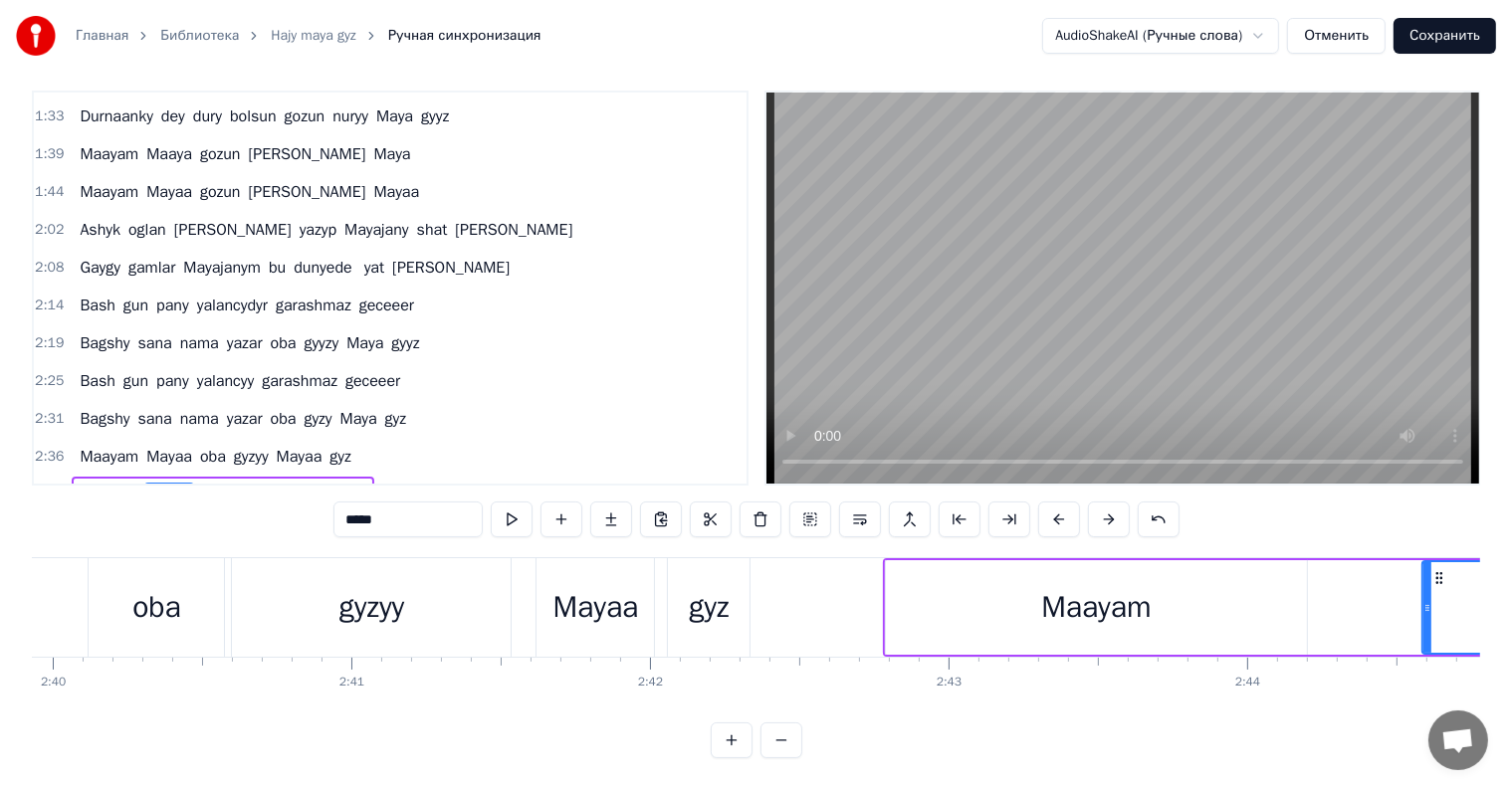 click on "gyzyy" at bounding box center [371, 607] 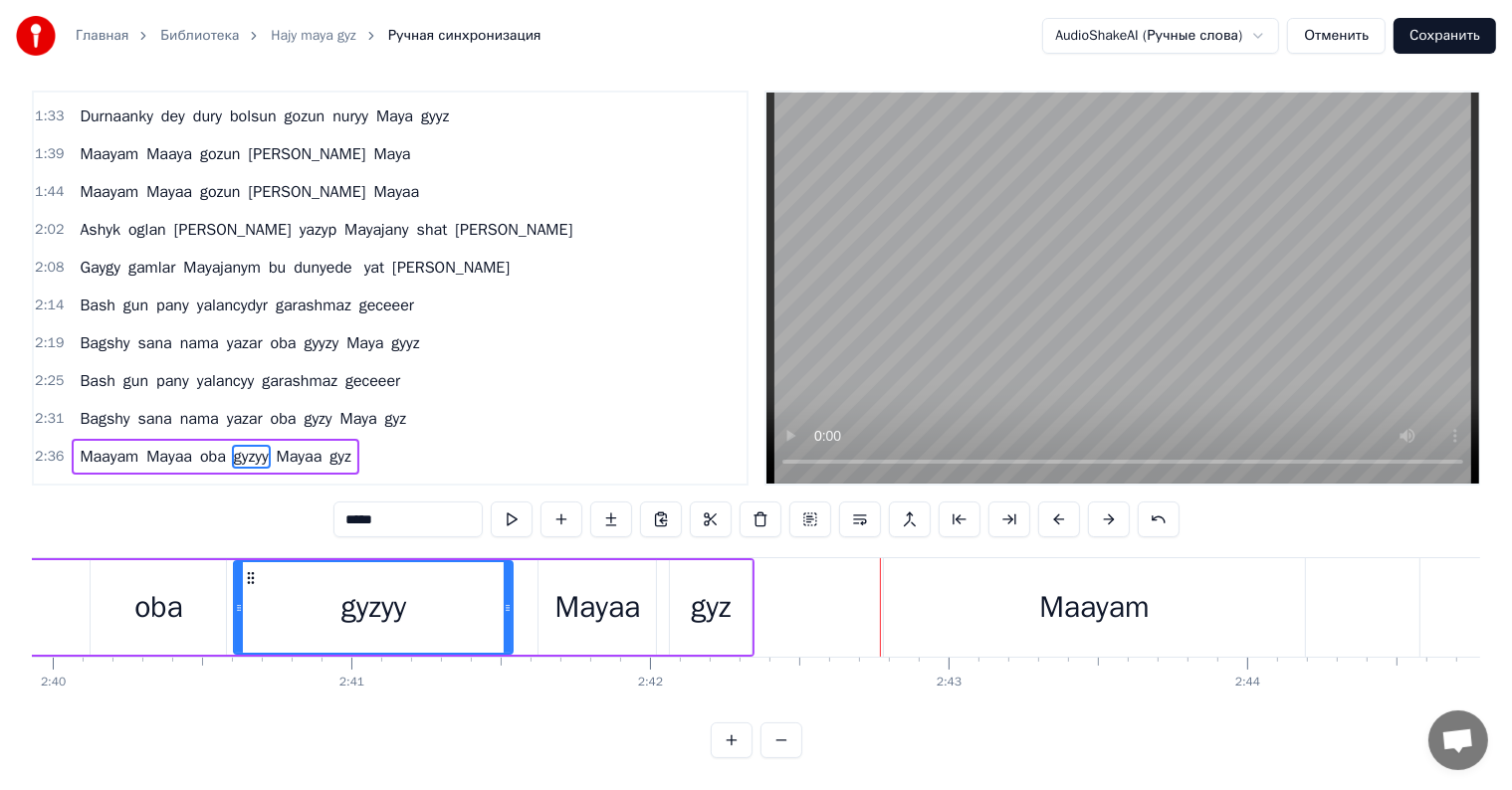 drag, startPoint x: 577, startPoint y: 605, endPoint x: 466, endPoint y: 545, distance: 126.178445 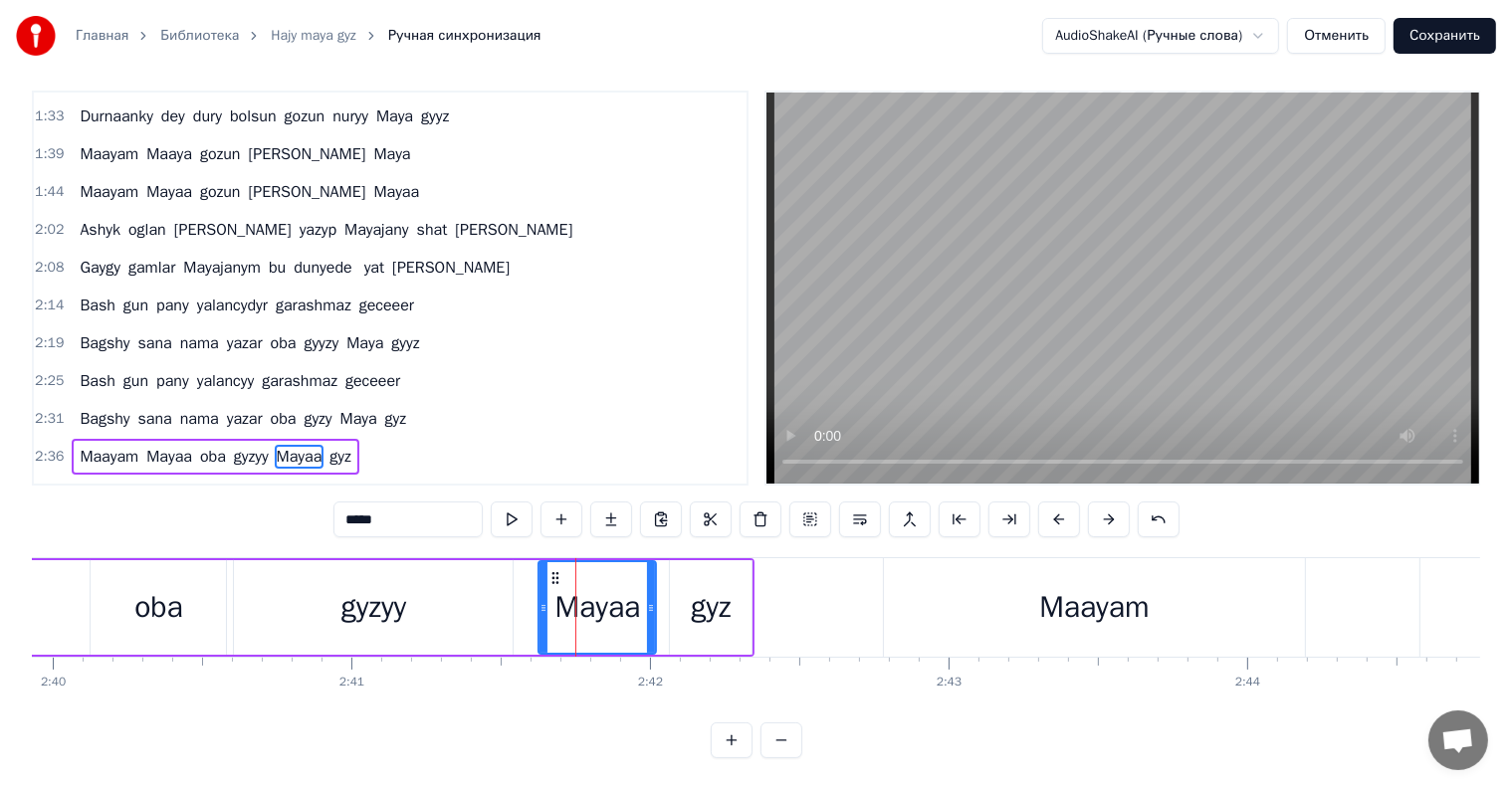 click on "*****" at bounding box center [408, 519] 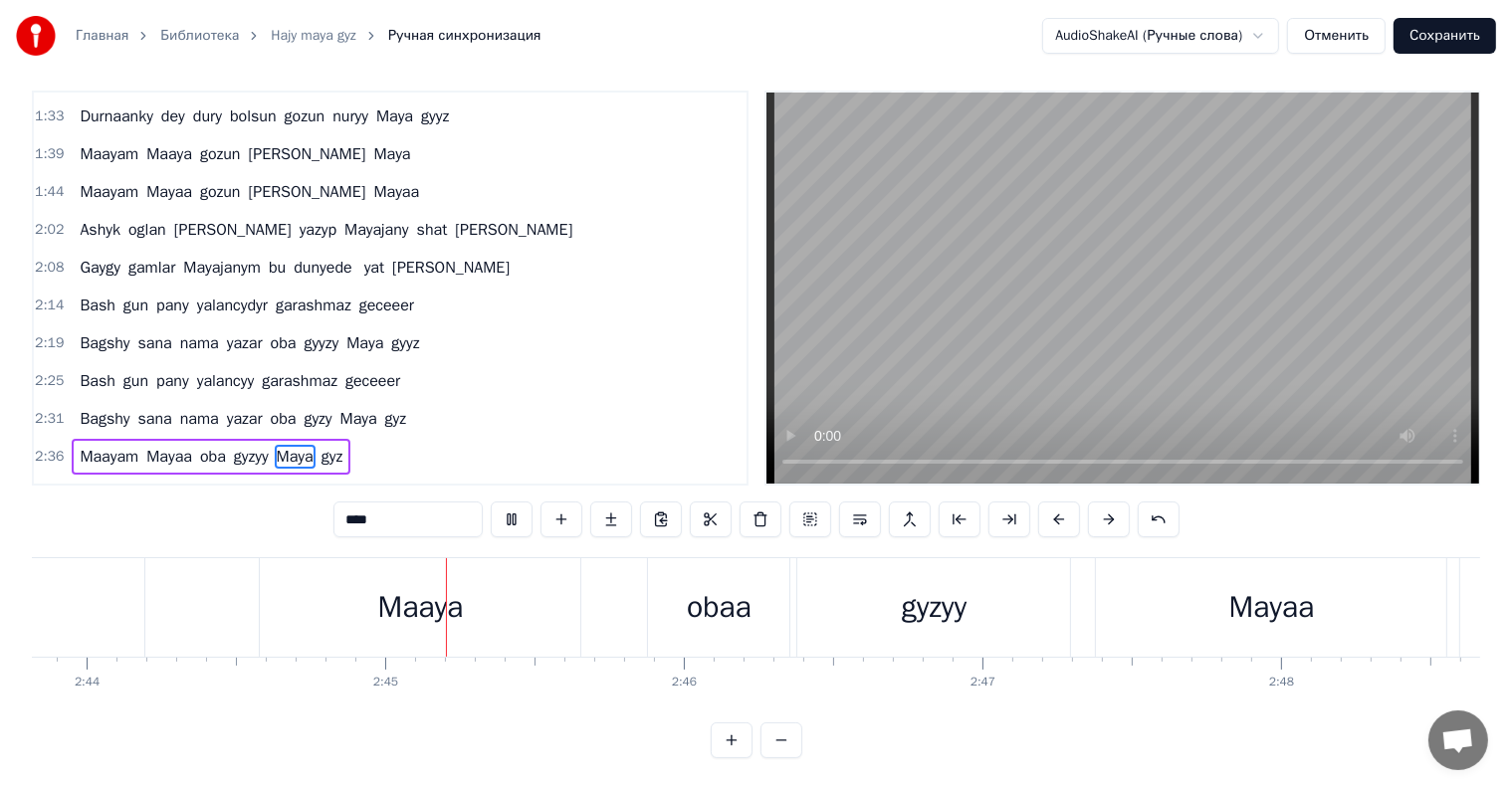 scroll, scrollTop: 0, scrollLeft: 49023, axis: horizontal 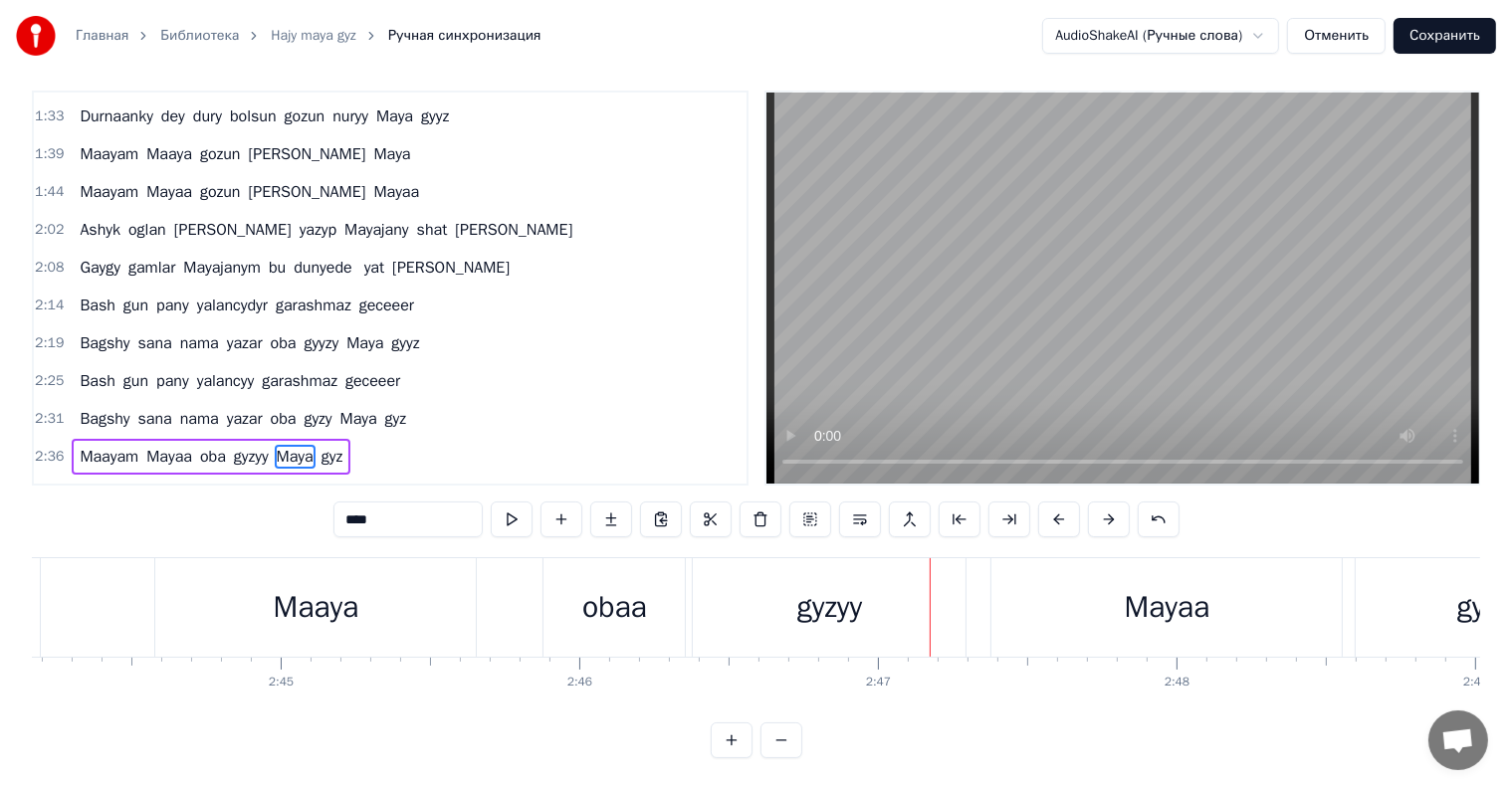 drag, startPoint x: 633, startPoint y: 578, endPoint x: 635, endPoint y: 533, distance: 45.044423 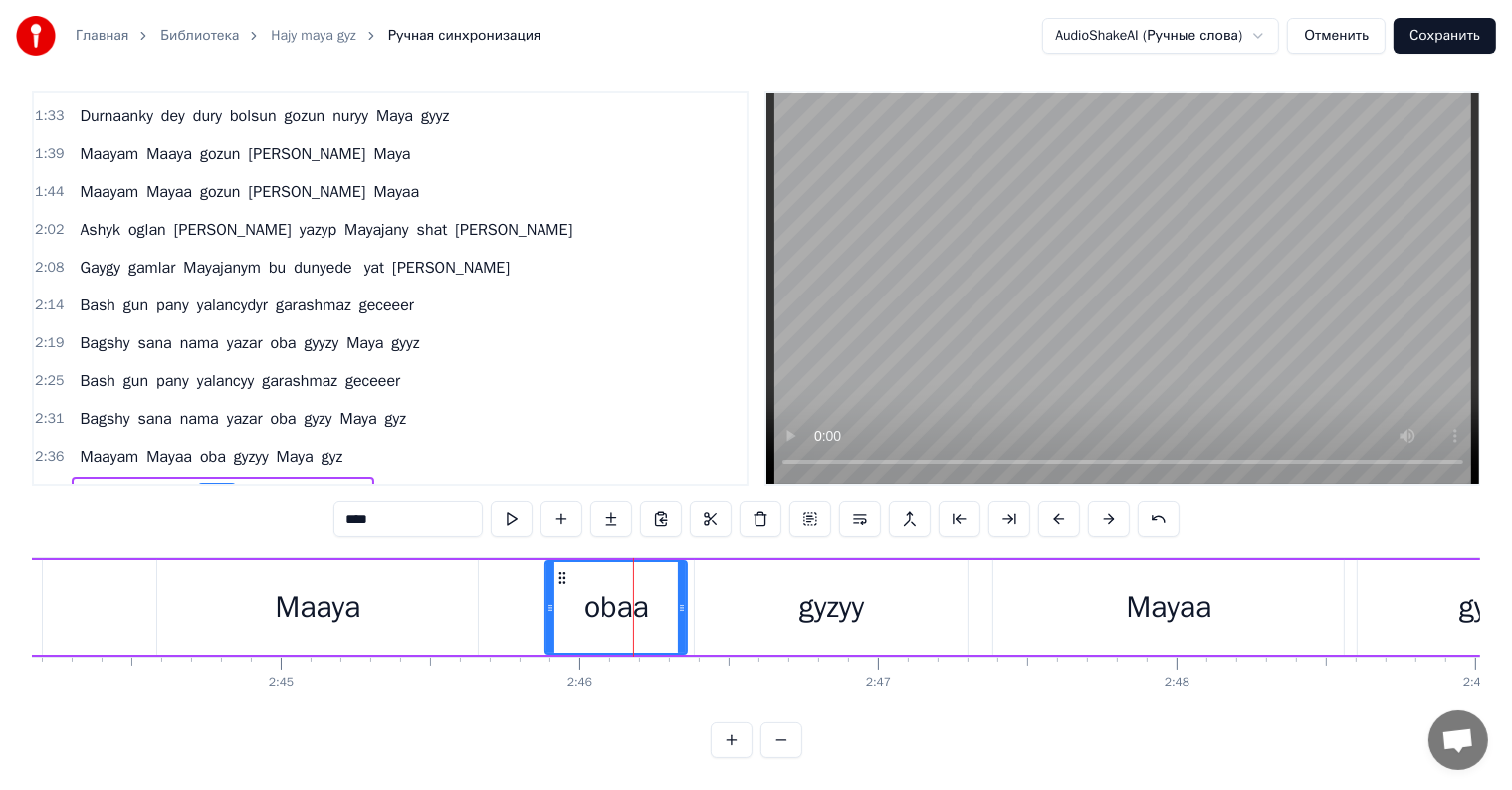 click on "****" at bounding box center [408, 519] 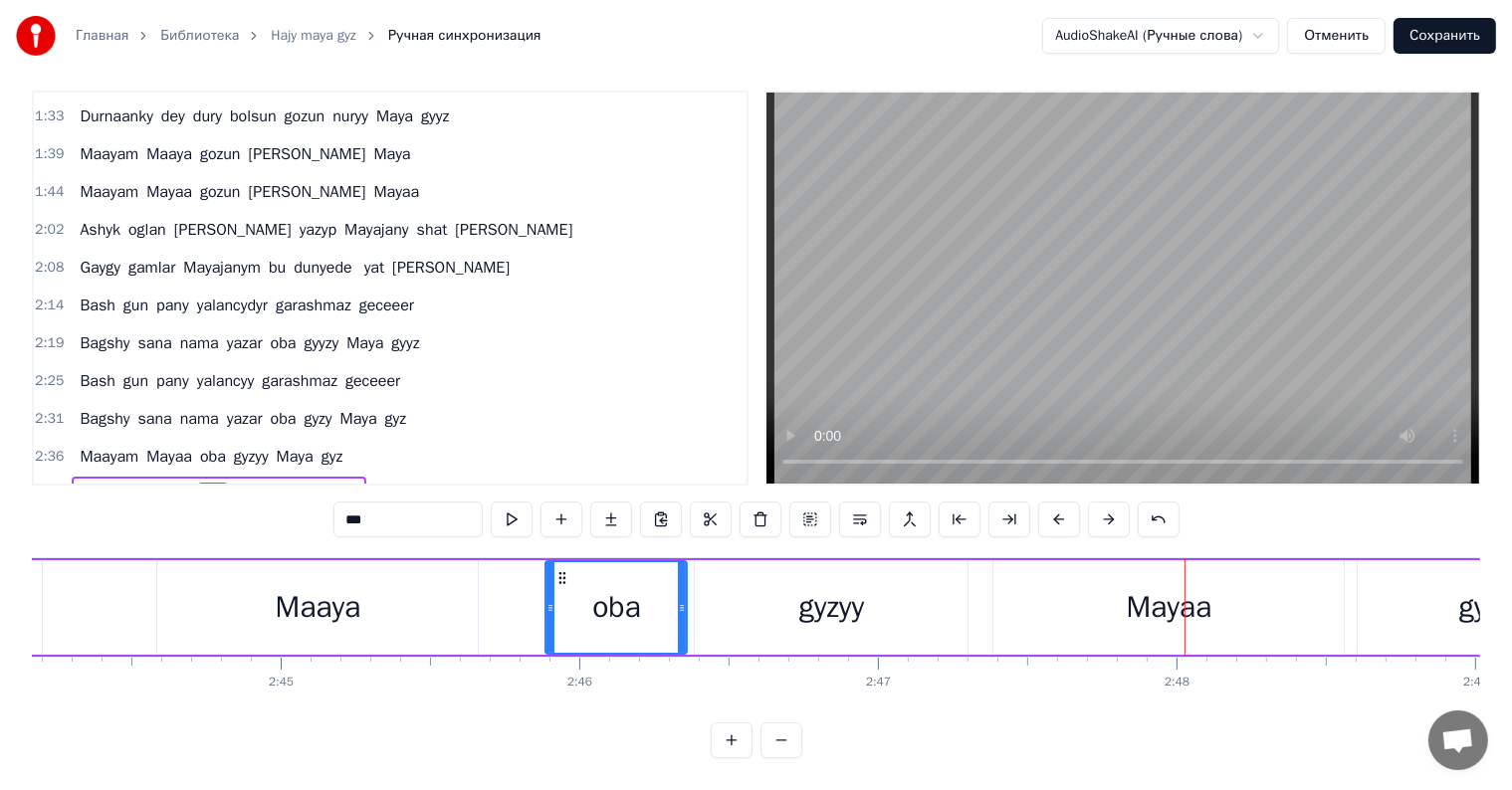 click on "gyzyy" at bounding box center (831, 607) 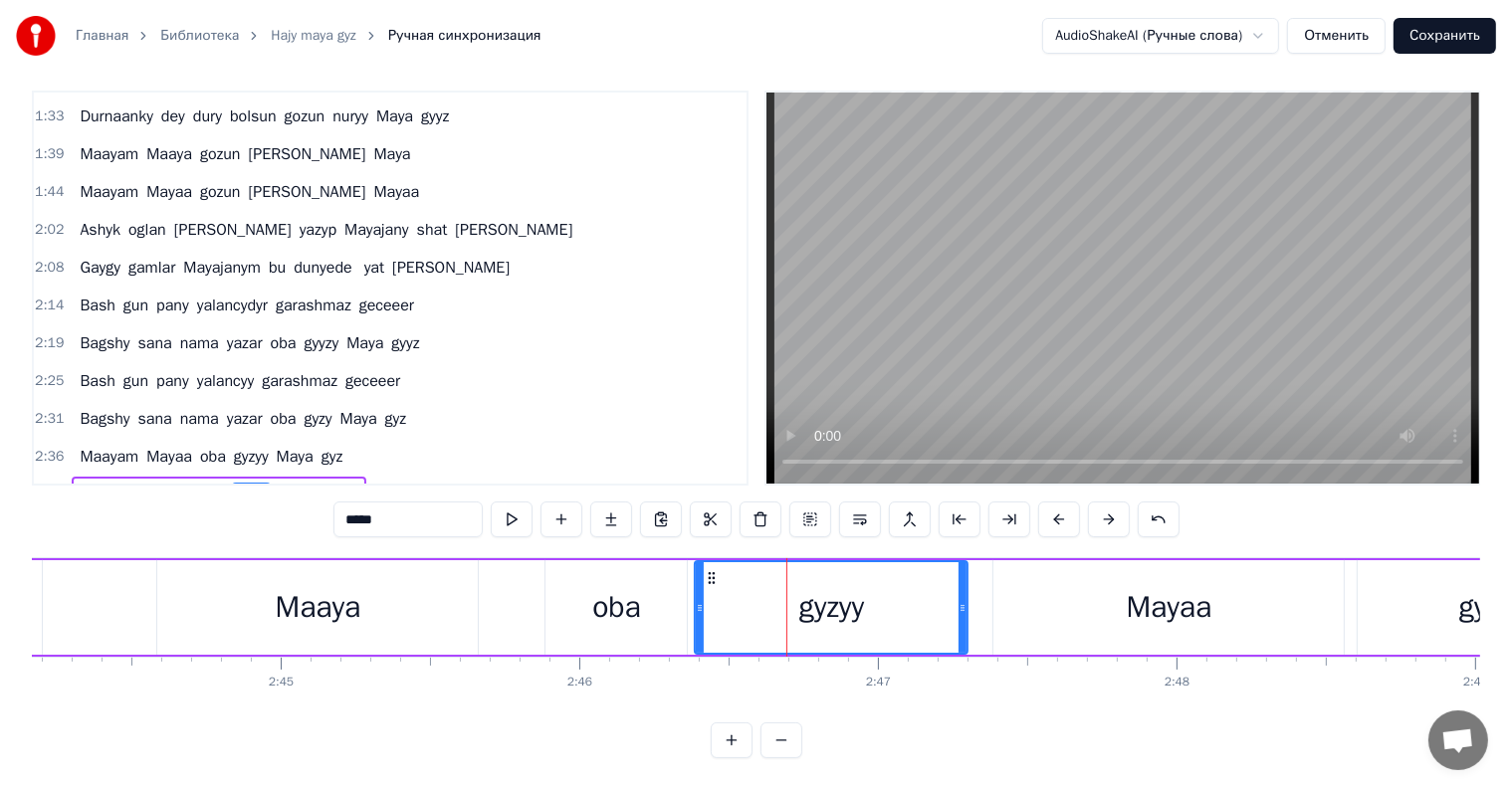 click on "*****" at bounding box center (408, 519) 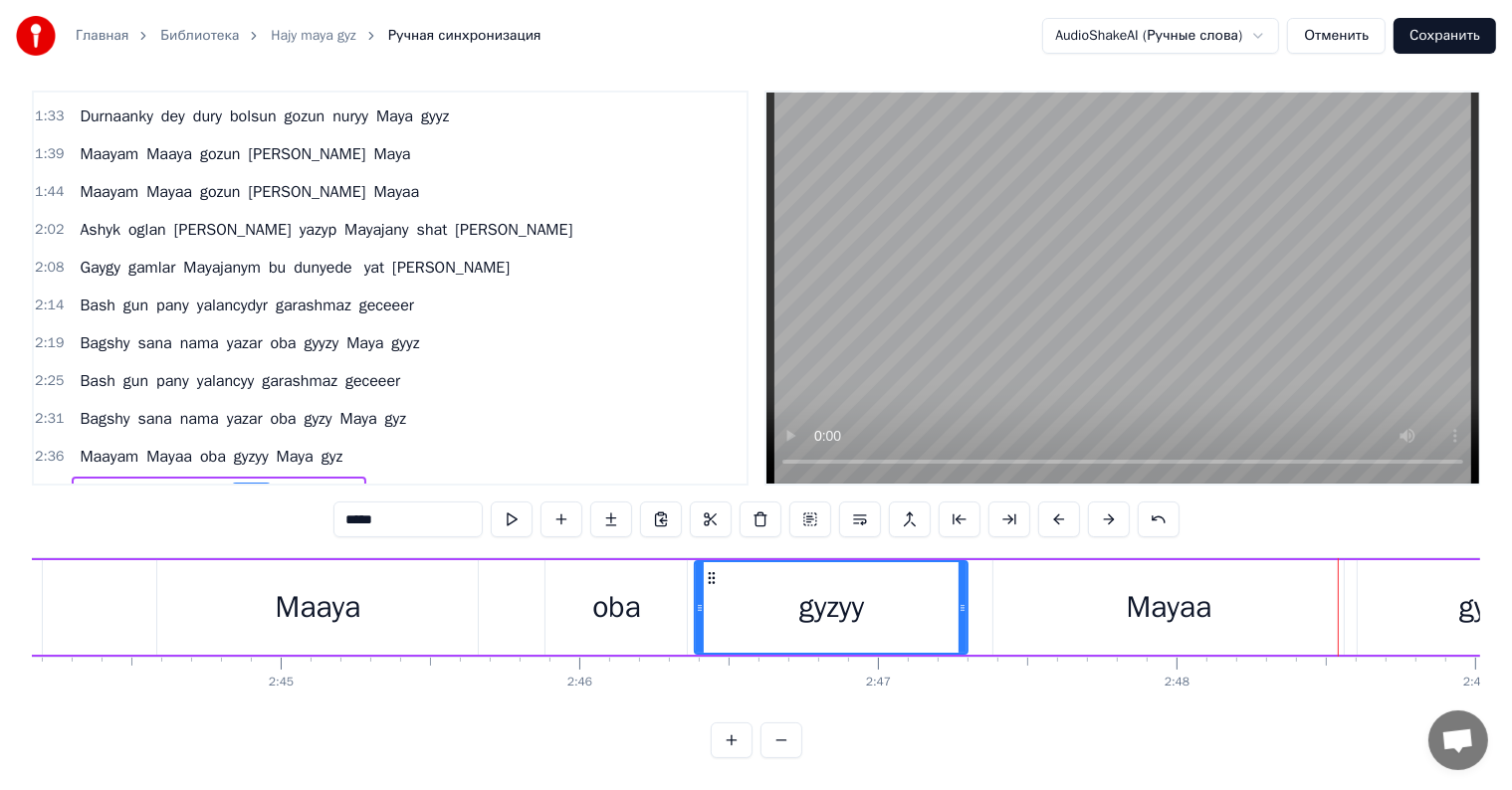 click on "Mayaa" at bounding box center [1170, 607] 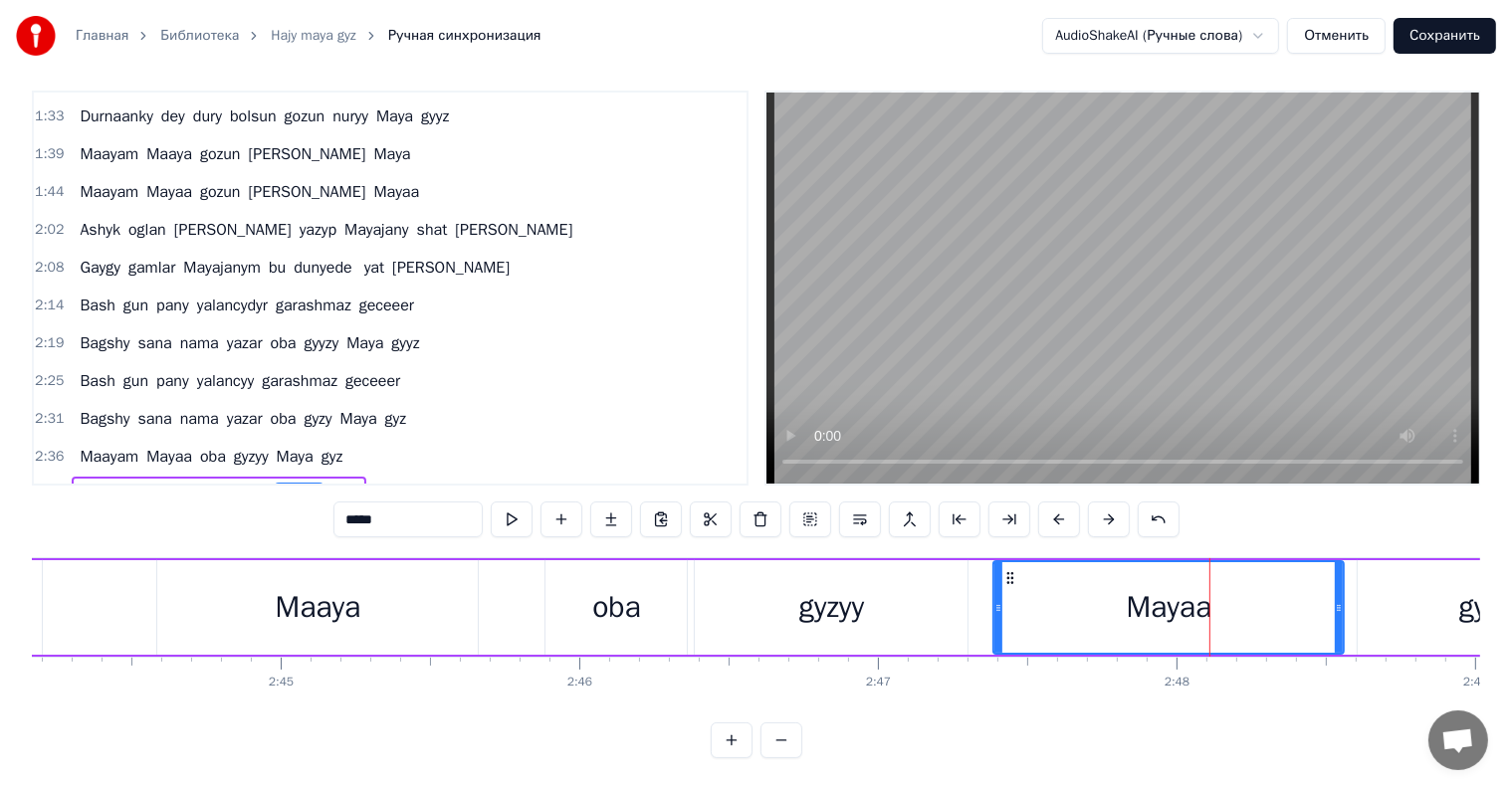 click on "*****" at bounding box center [408, 519] 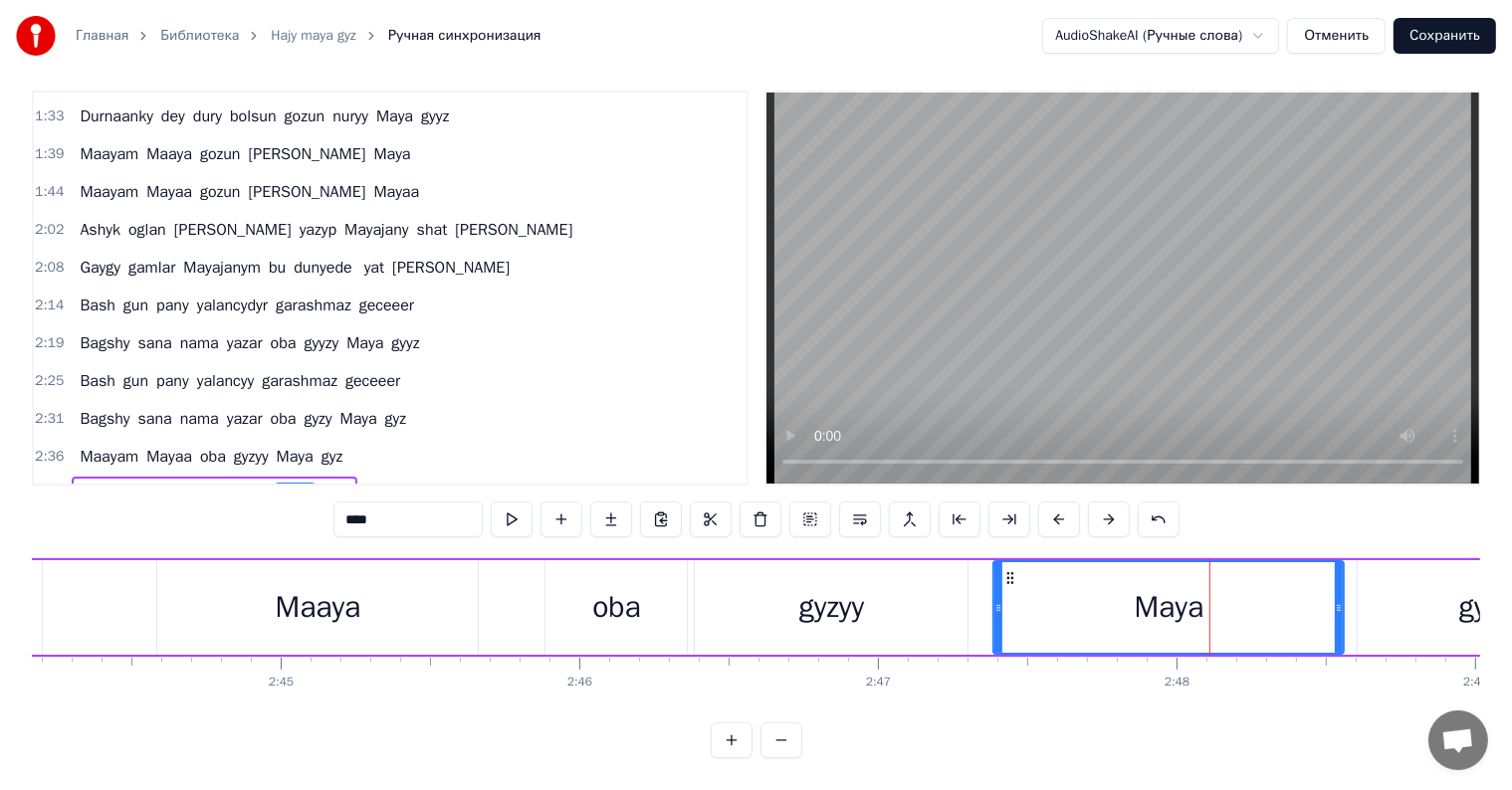 click on "****" at bounding box center (408, 519) 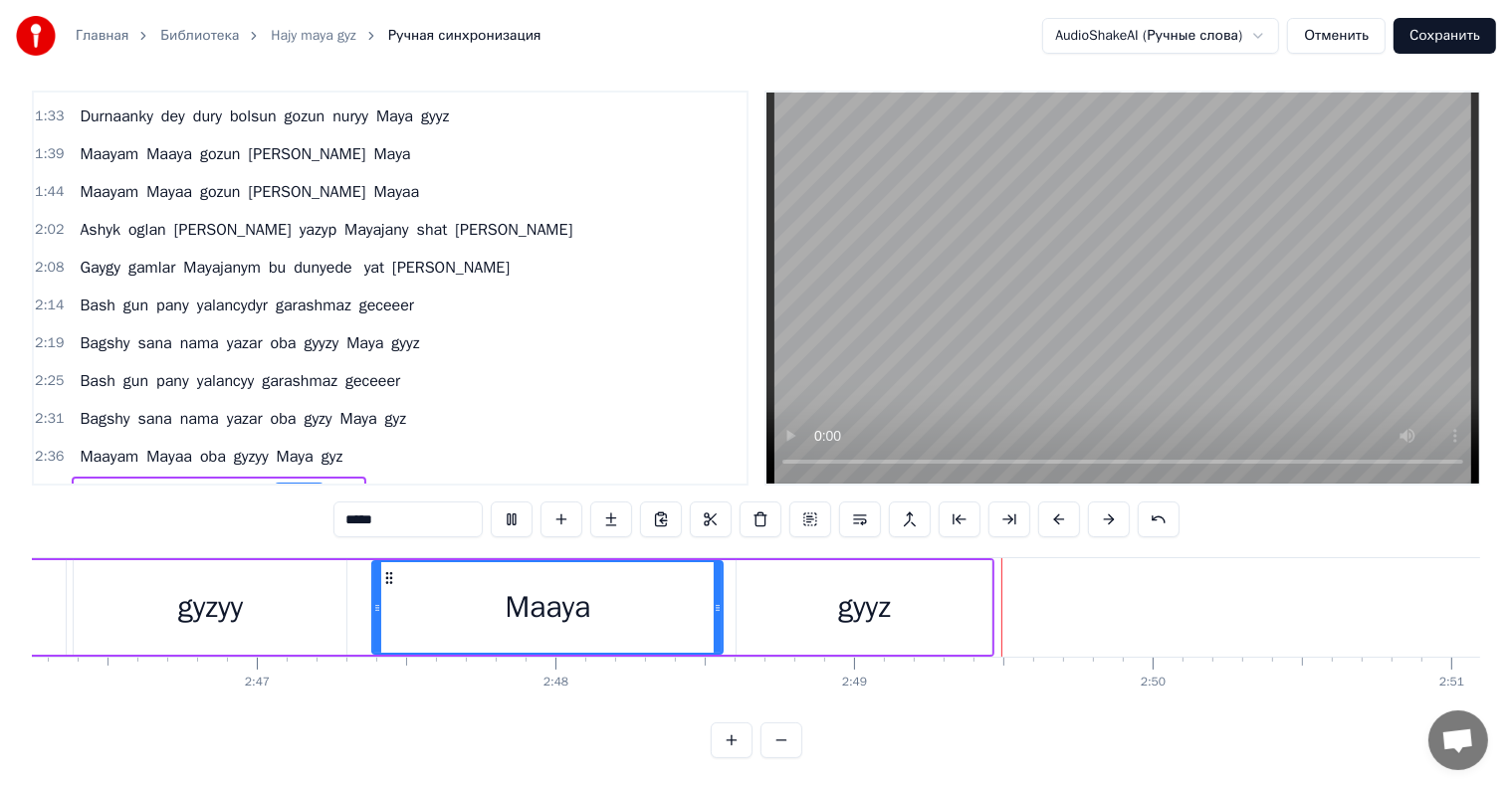 scroll, scrollTop: 0, scrollLeft: 50331, axis: horizontal 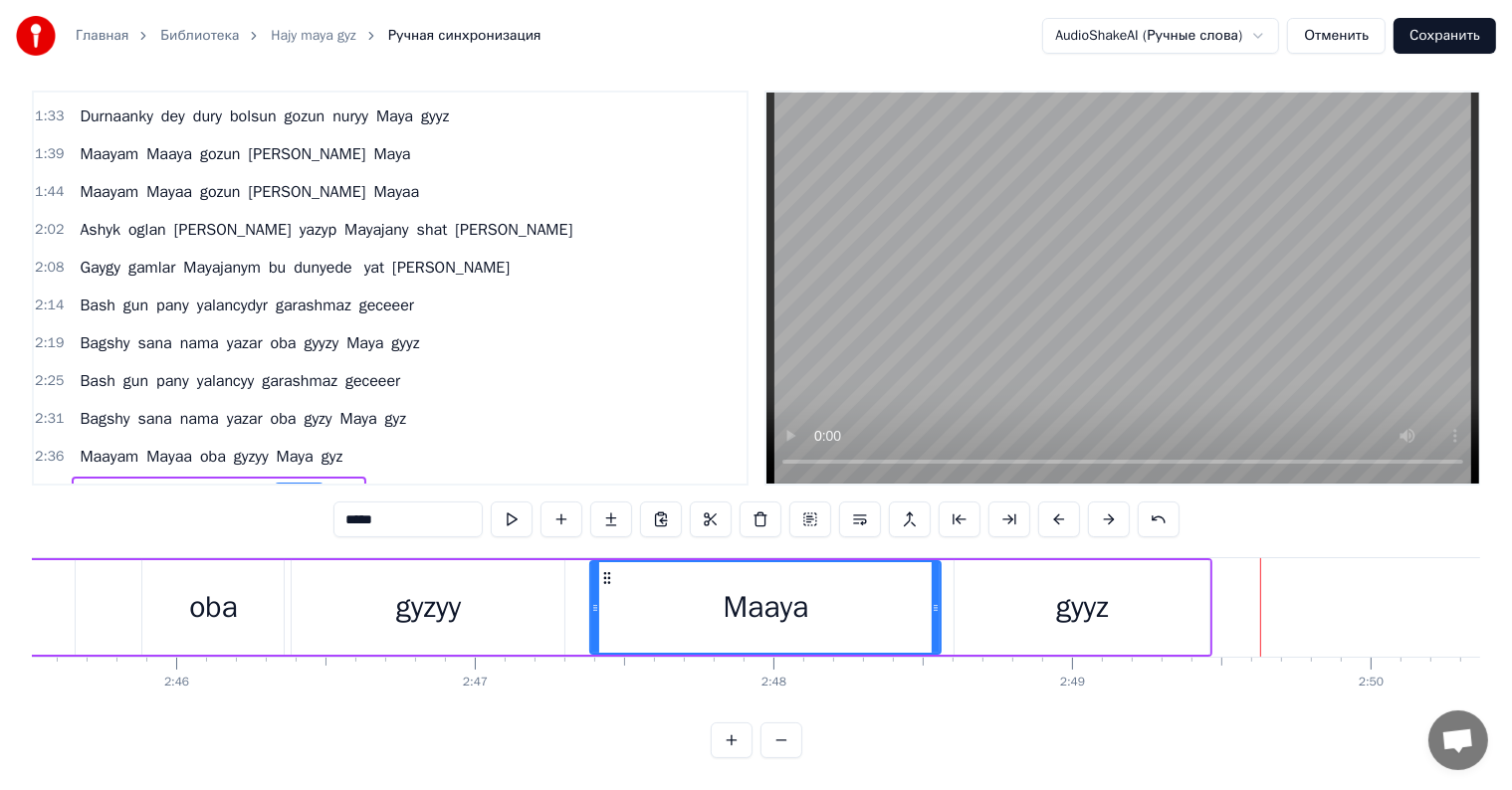 click on "gyzyy" at bounding box center (428, 607) 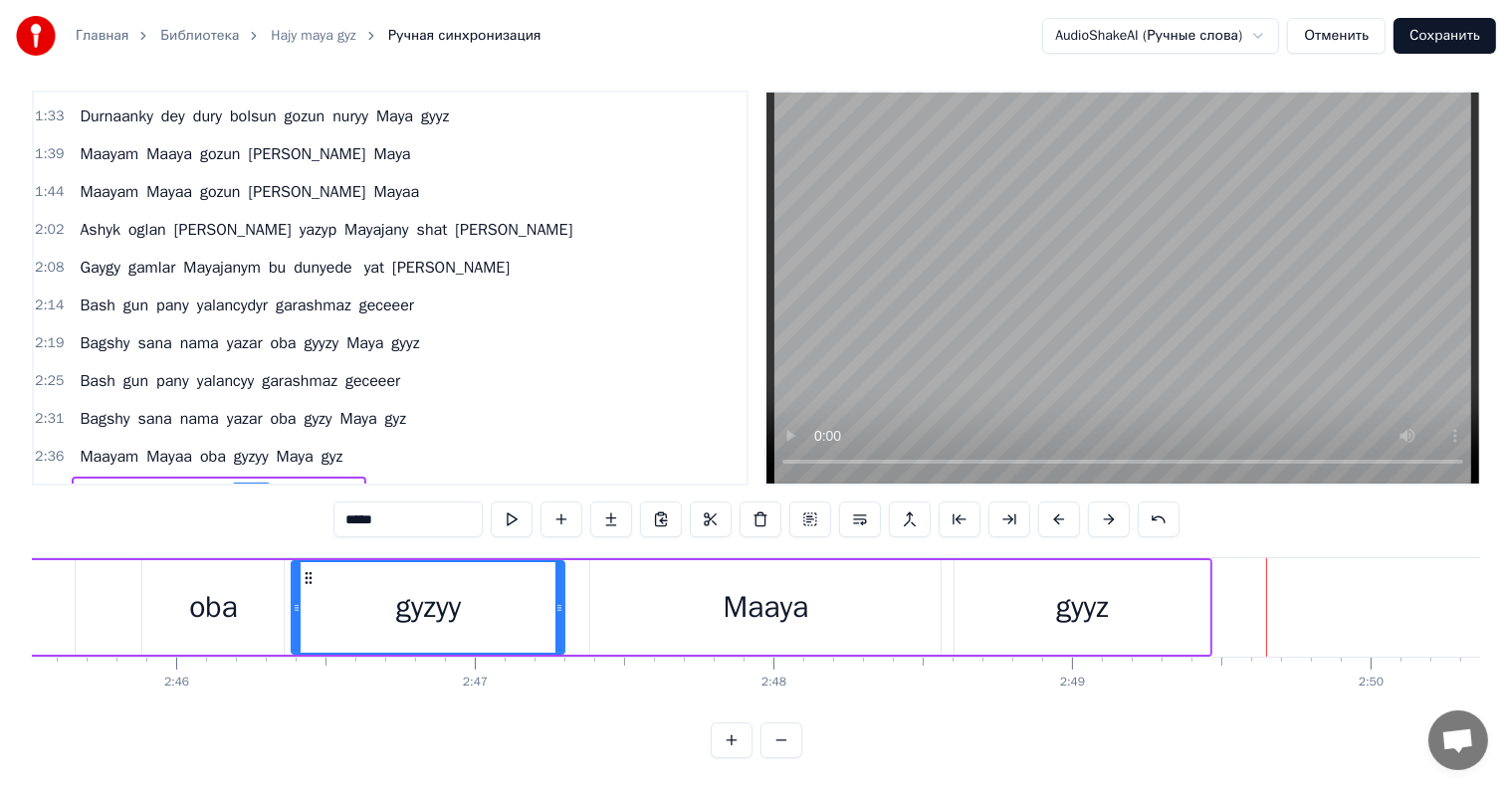 click on "Maaya" at bounding box center [765, 607] 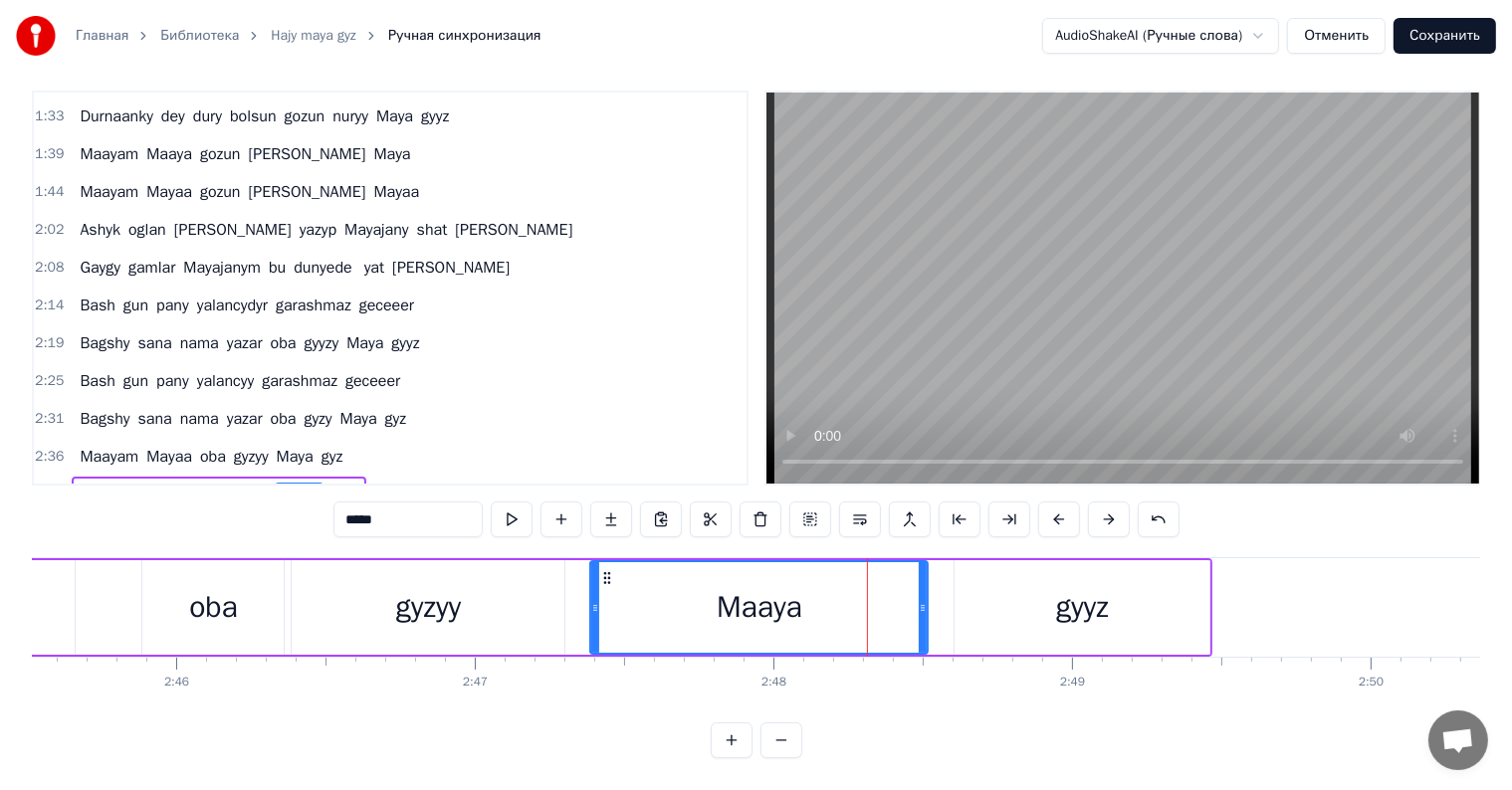 drag, startPoint x: 937, startPoint y: 583, endPoint x: 923, endPoint y: 598, distance: 20.518285 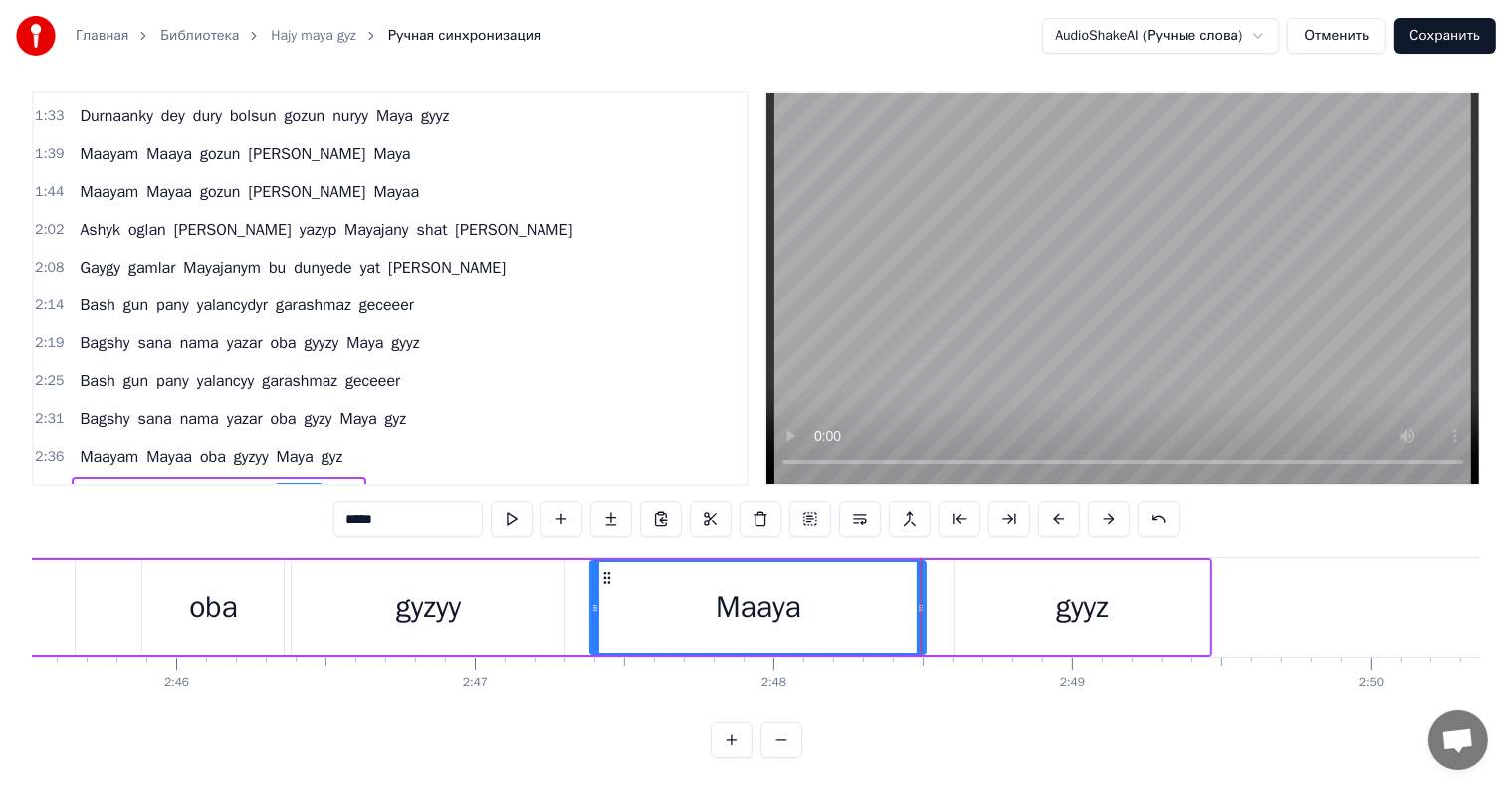 drag, startPoint x: 1031, startPoint y: 586, endPoint x: 1118, endPoint y: 587, distance: 87.005747 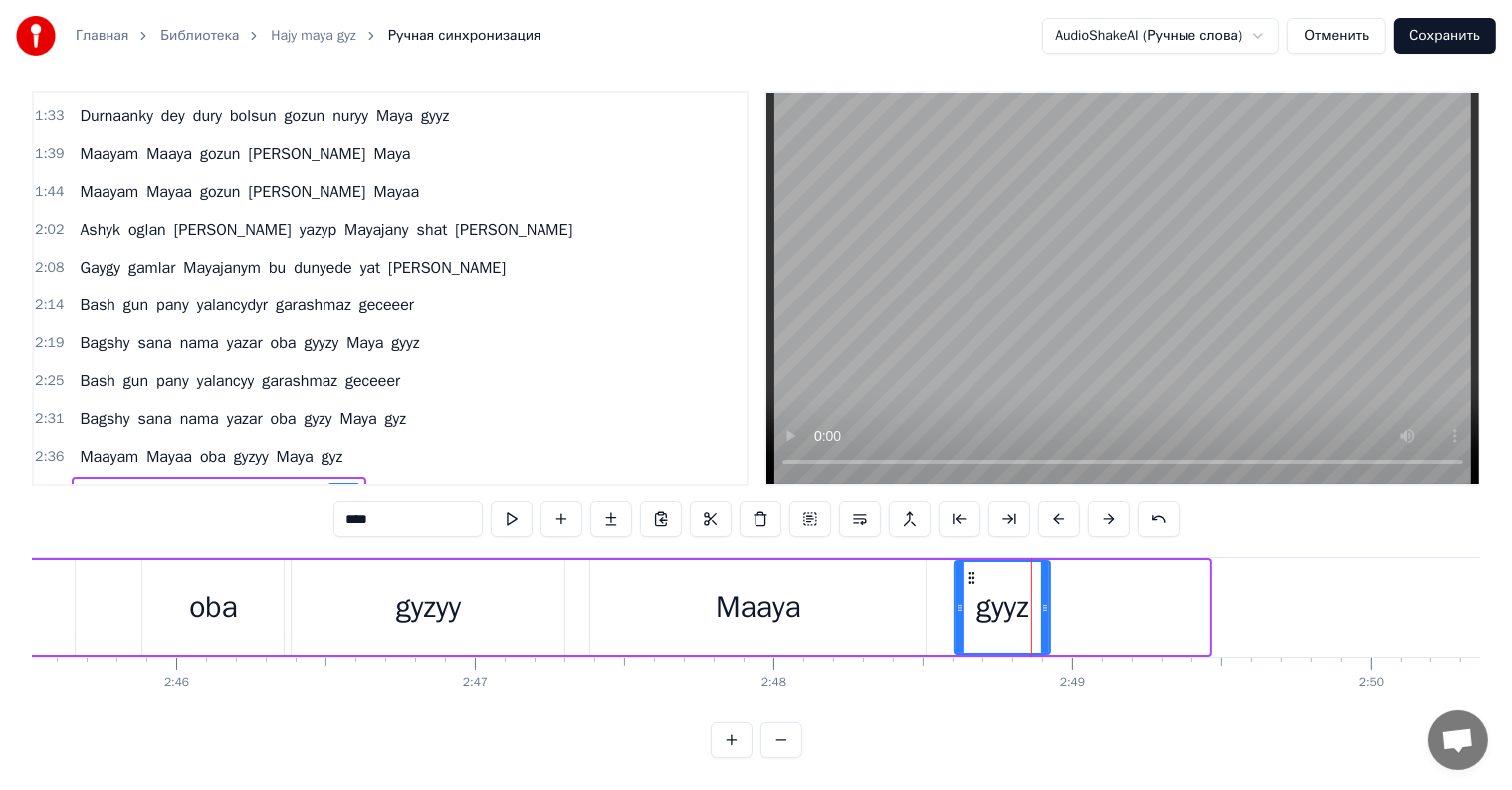 drag, startPoint x: 1202, startPoint y: 590, endPoint x: 1043, endPoint y: 615, distance: 160.95341 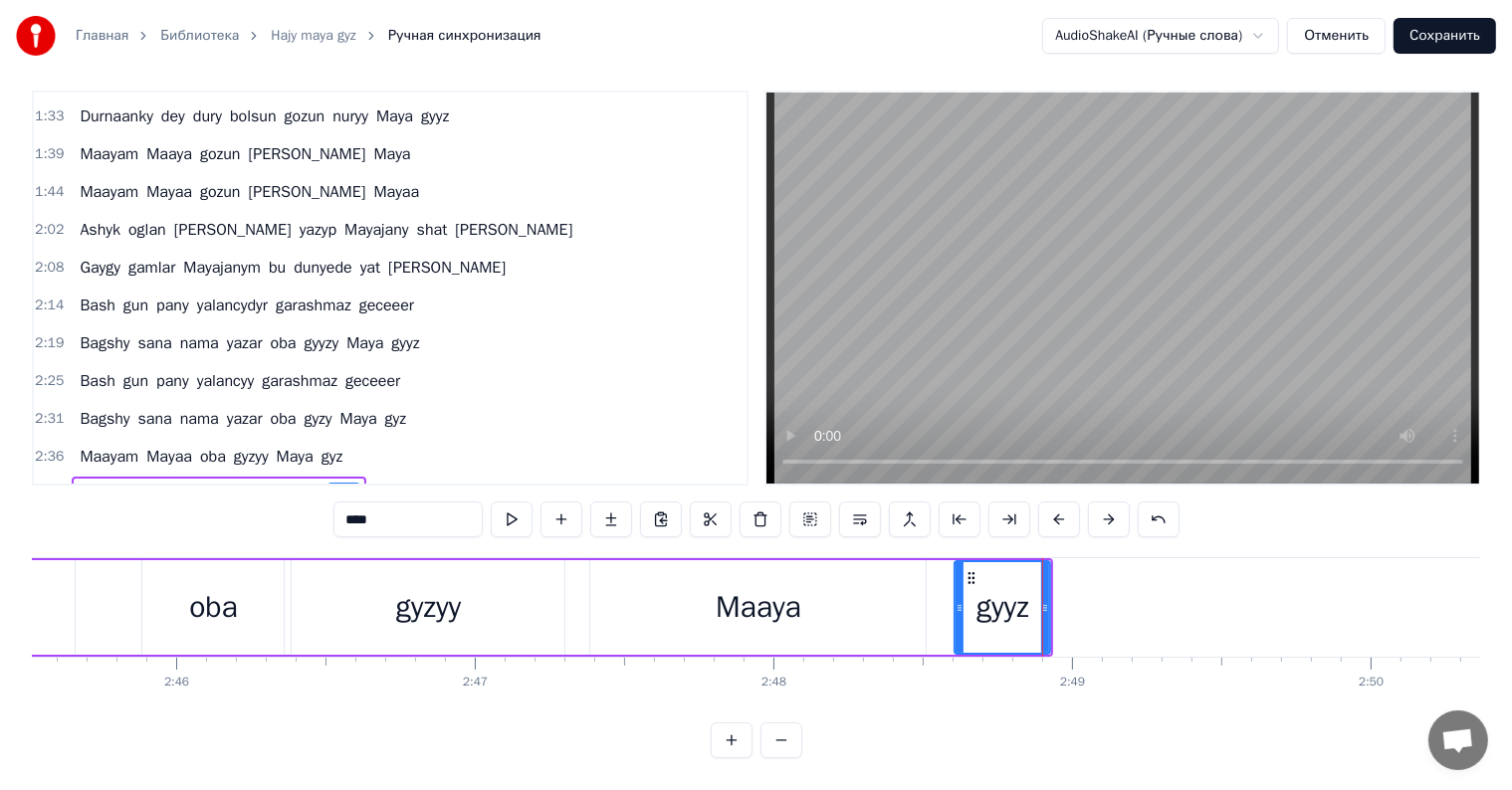 click on "Maaya" at bounding box center (758, 607) 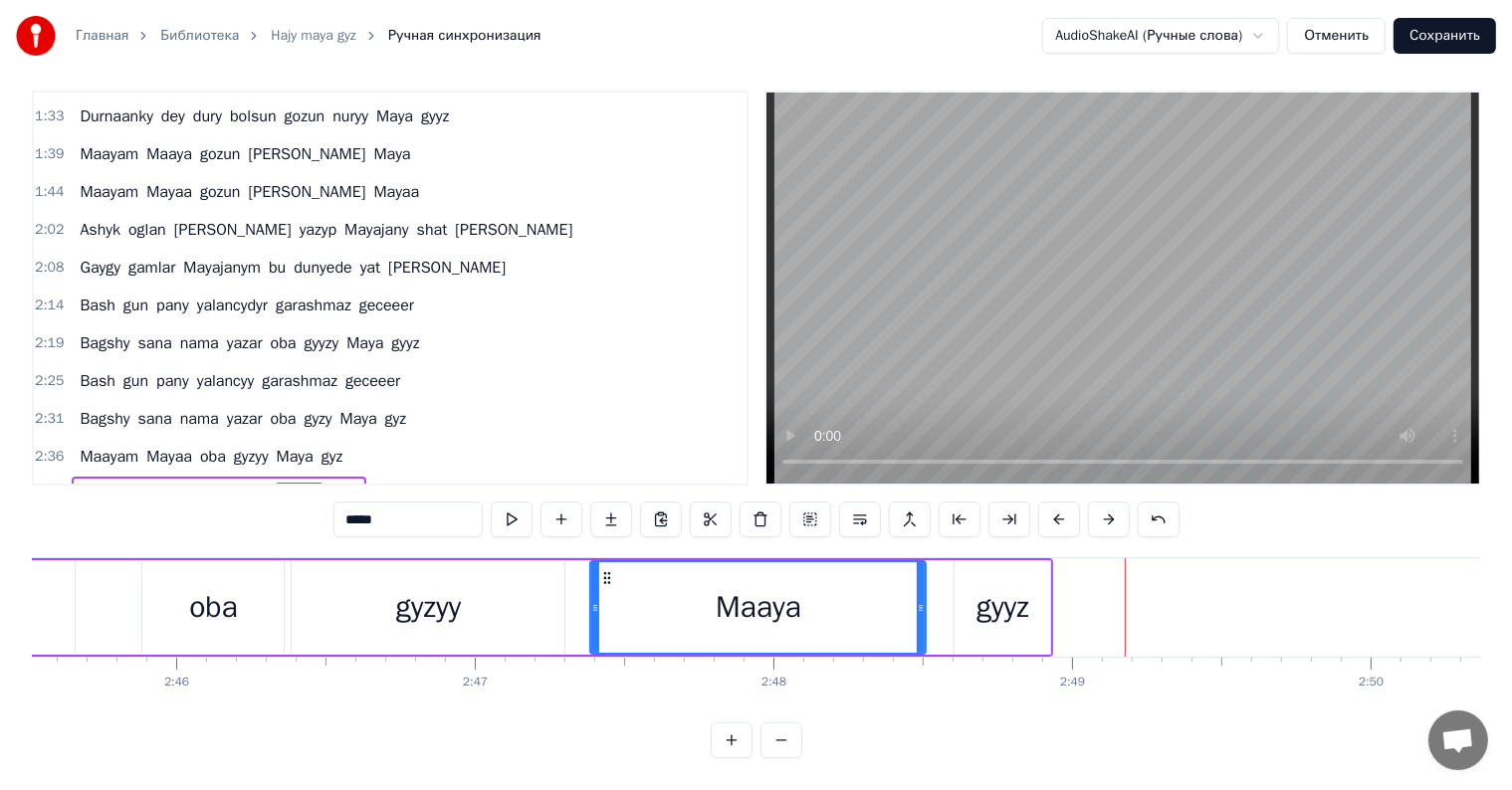 click on "gyyz" at bounding box center [1002, 607] 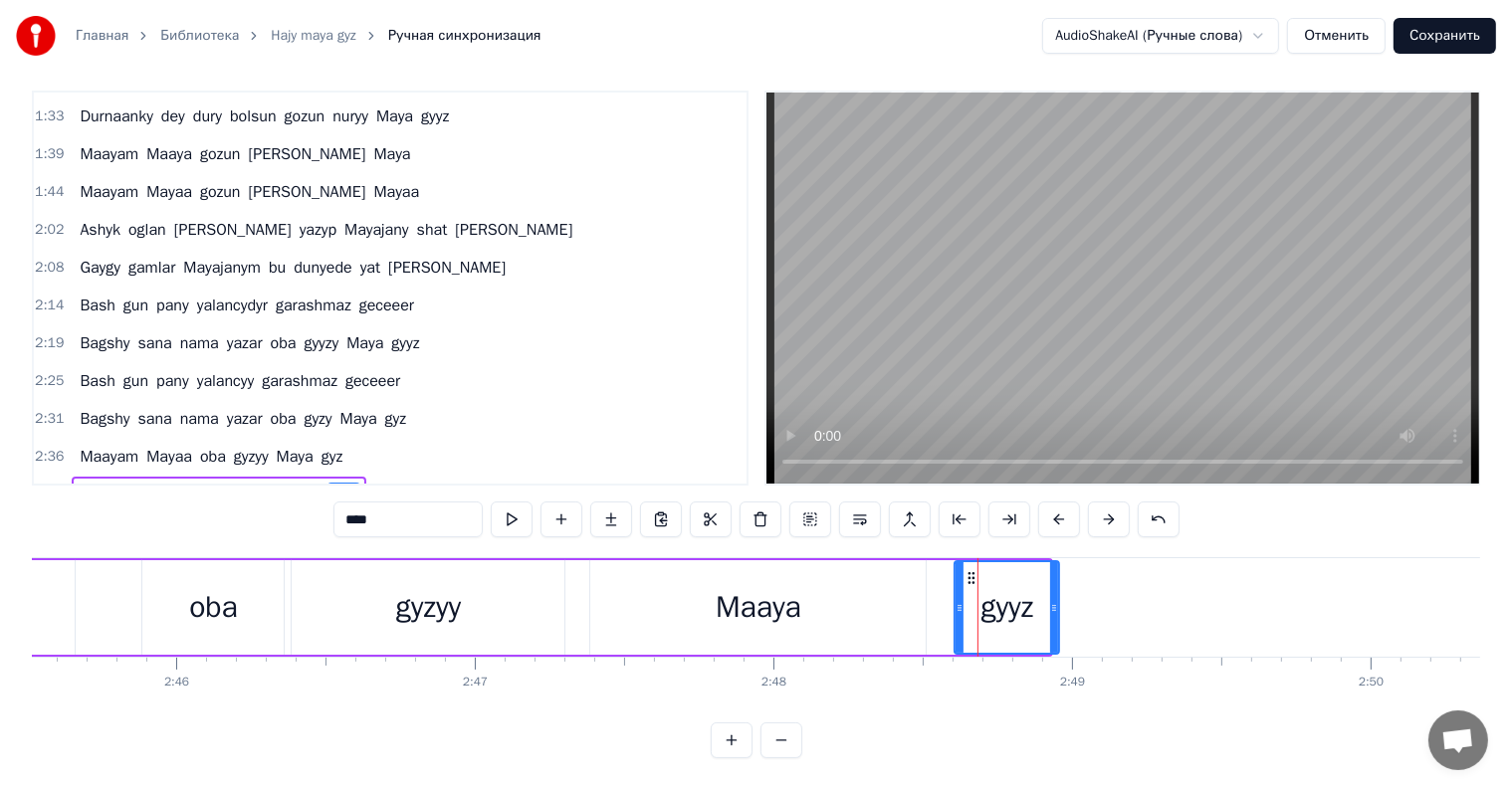 drag, startPoint x: 1046, startPoint y: 586, endPoint x: 1063, endPoint y: 581, distance: 17.720045 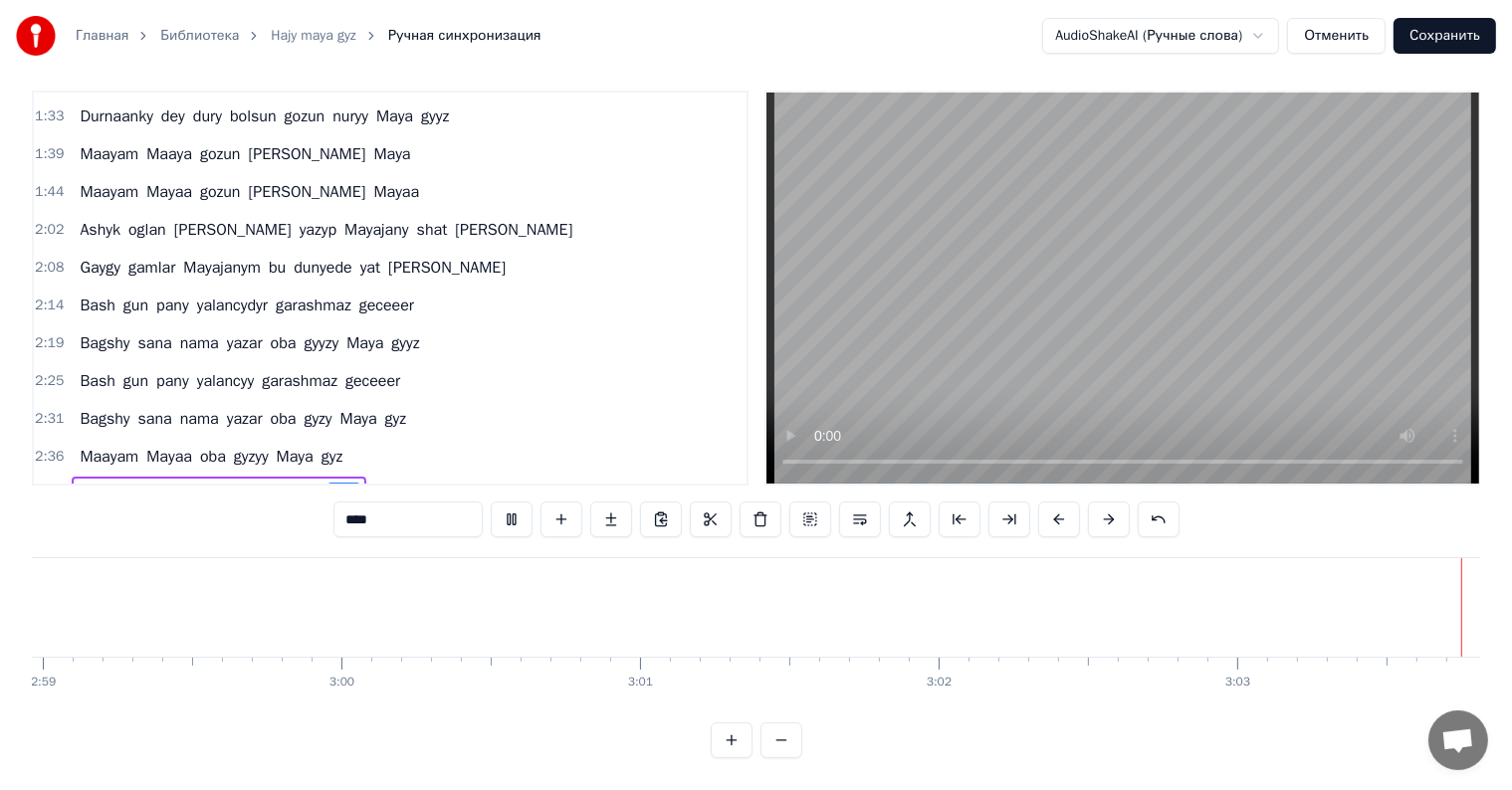 scroll, scrollTop: 0, scrollLeft: 53444, axis: horizontal 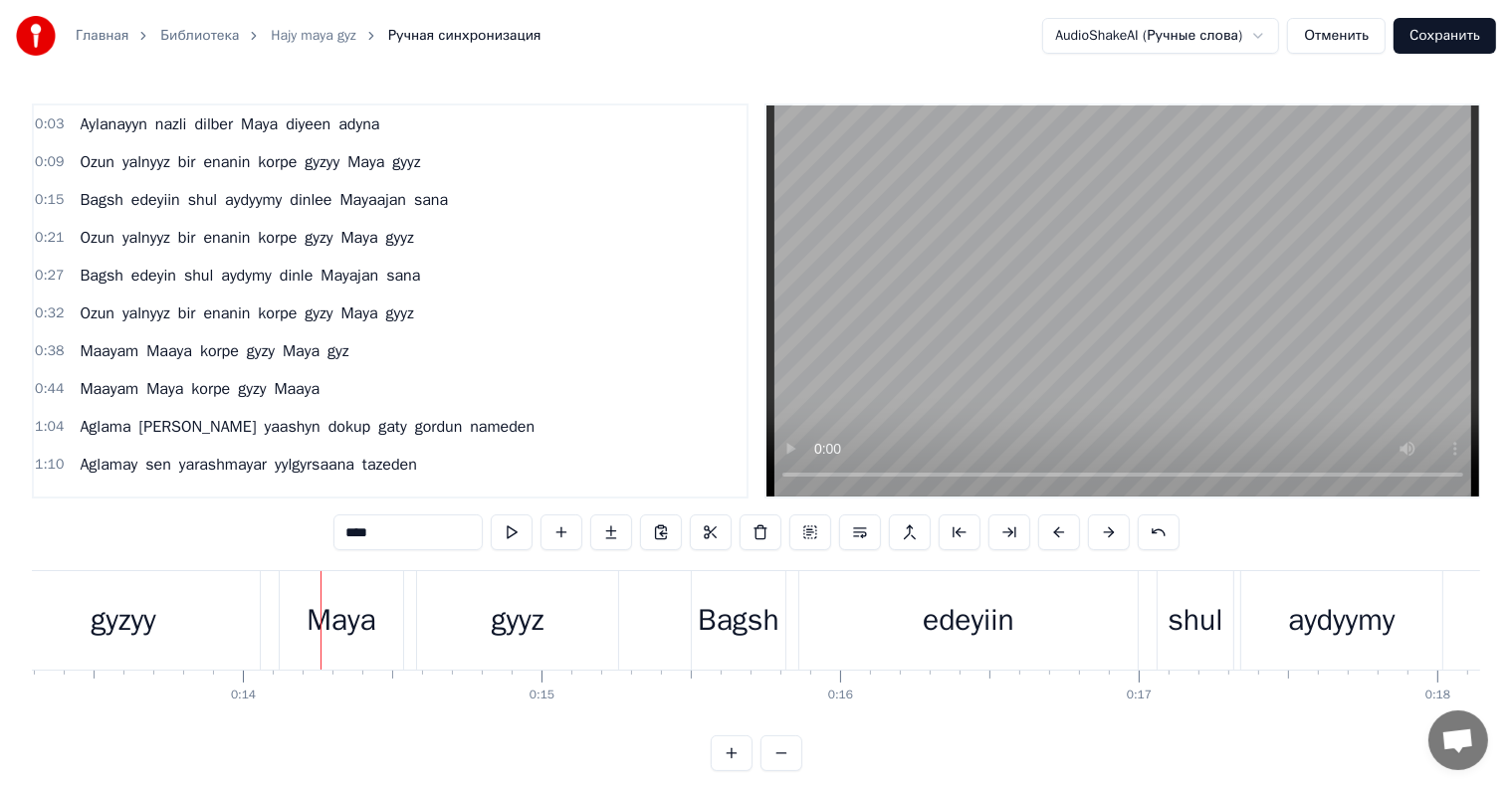 click on "gyzyy" at bounding box center (122, 620) 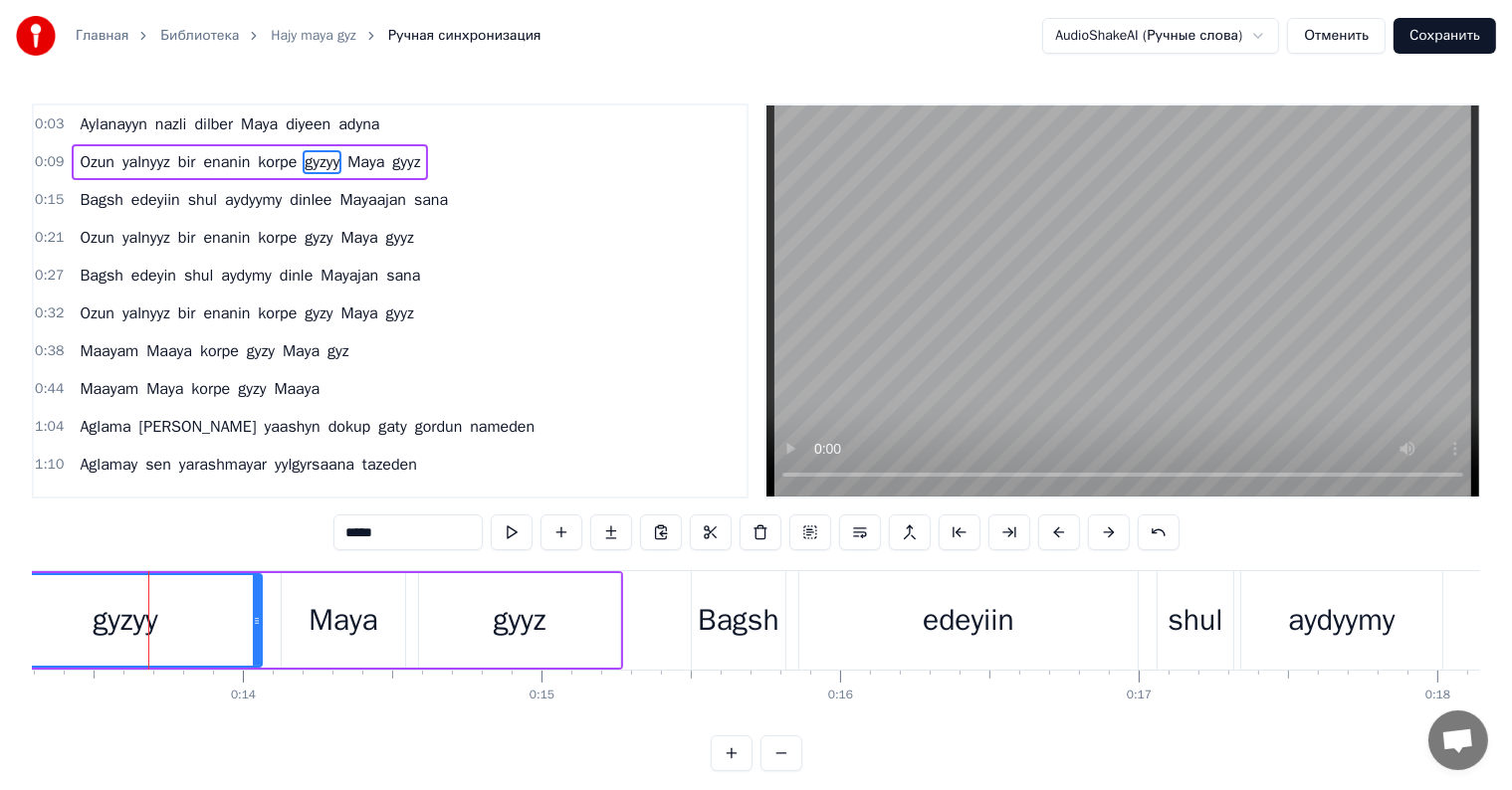 click on "*****" at bounding box center (408, 532) 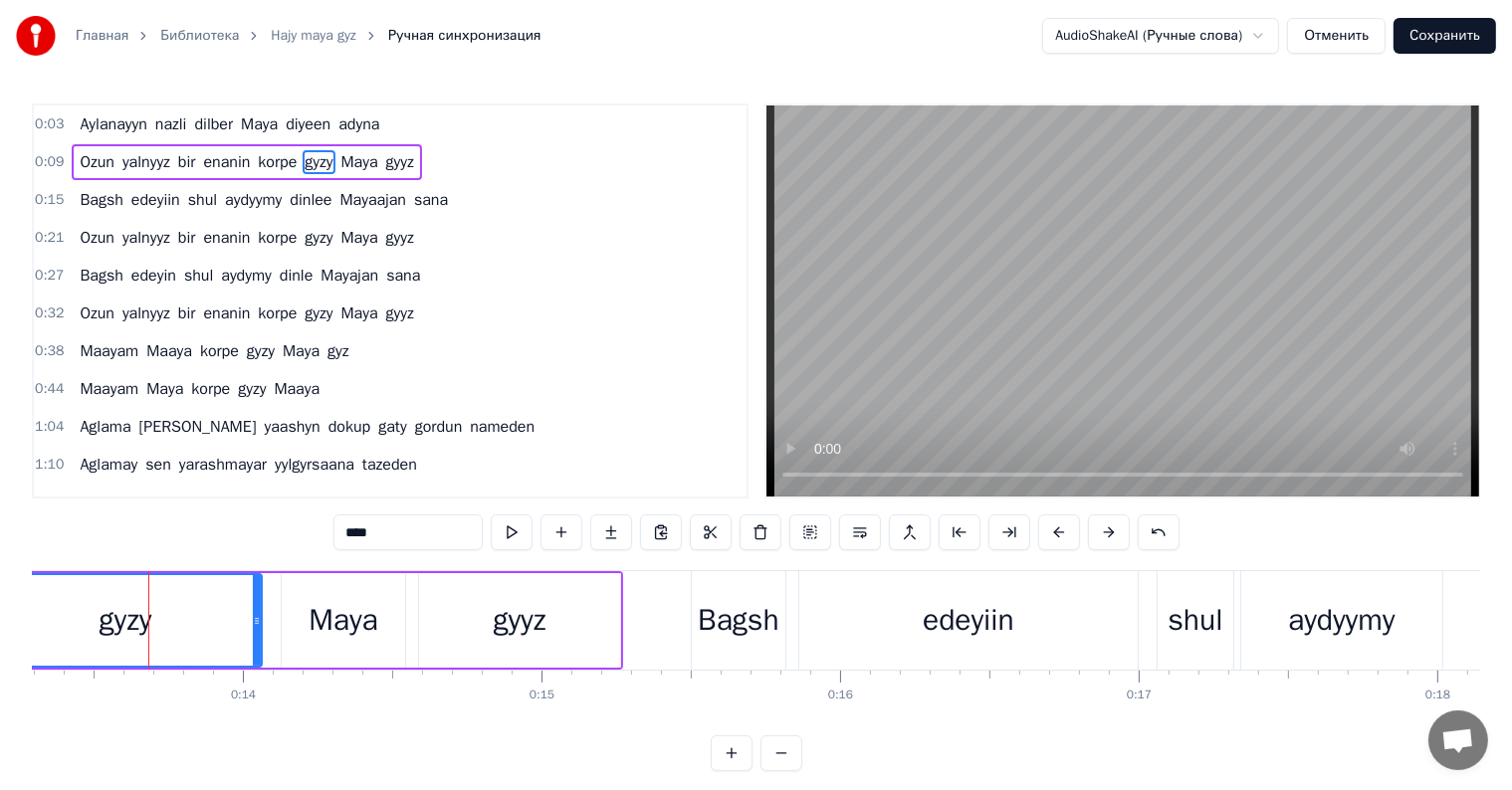 click on "****" at bounding box center [408, 532] 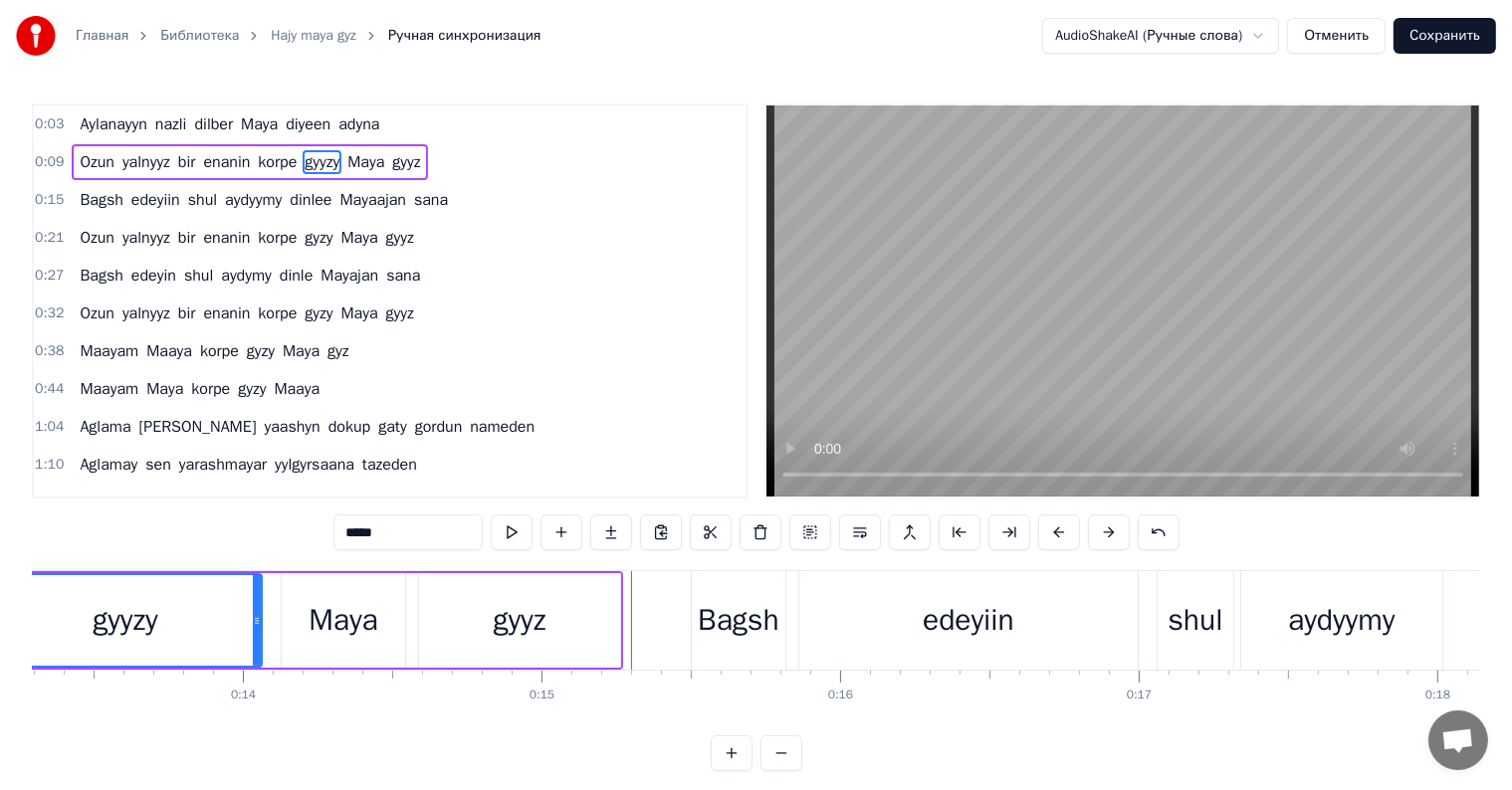 click on "gyyz" at bounding box center (520, 620) 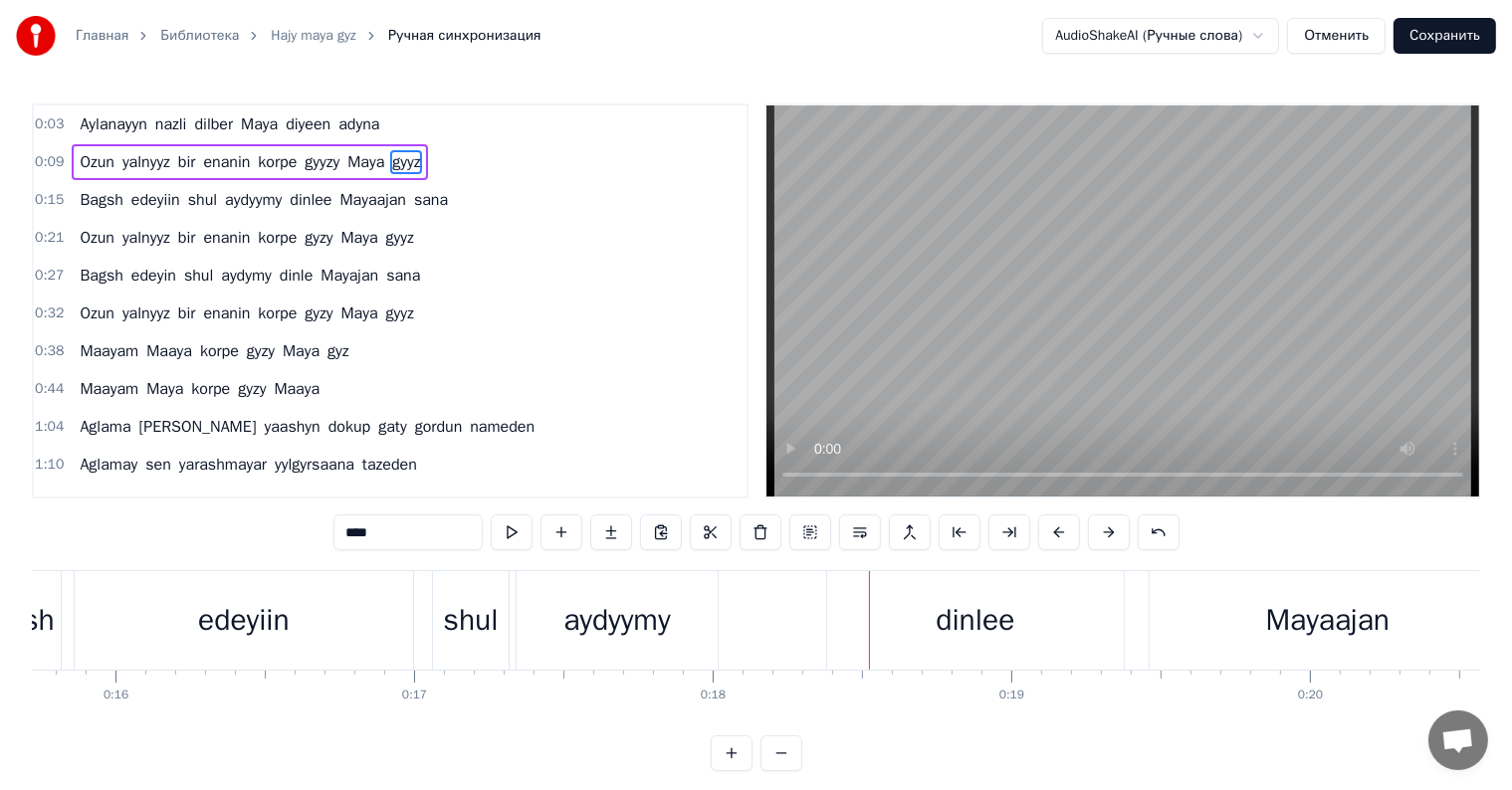 scroll, scrollTop: 0, scrollLeft: 5265, axis: horizontal 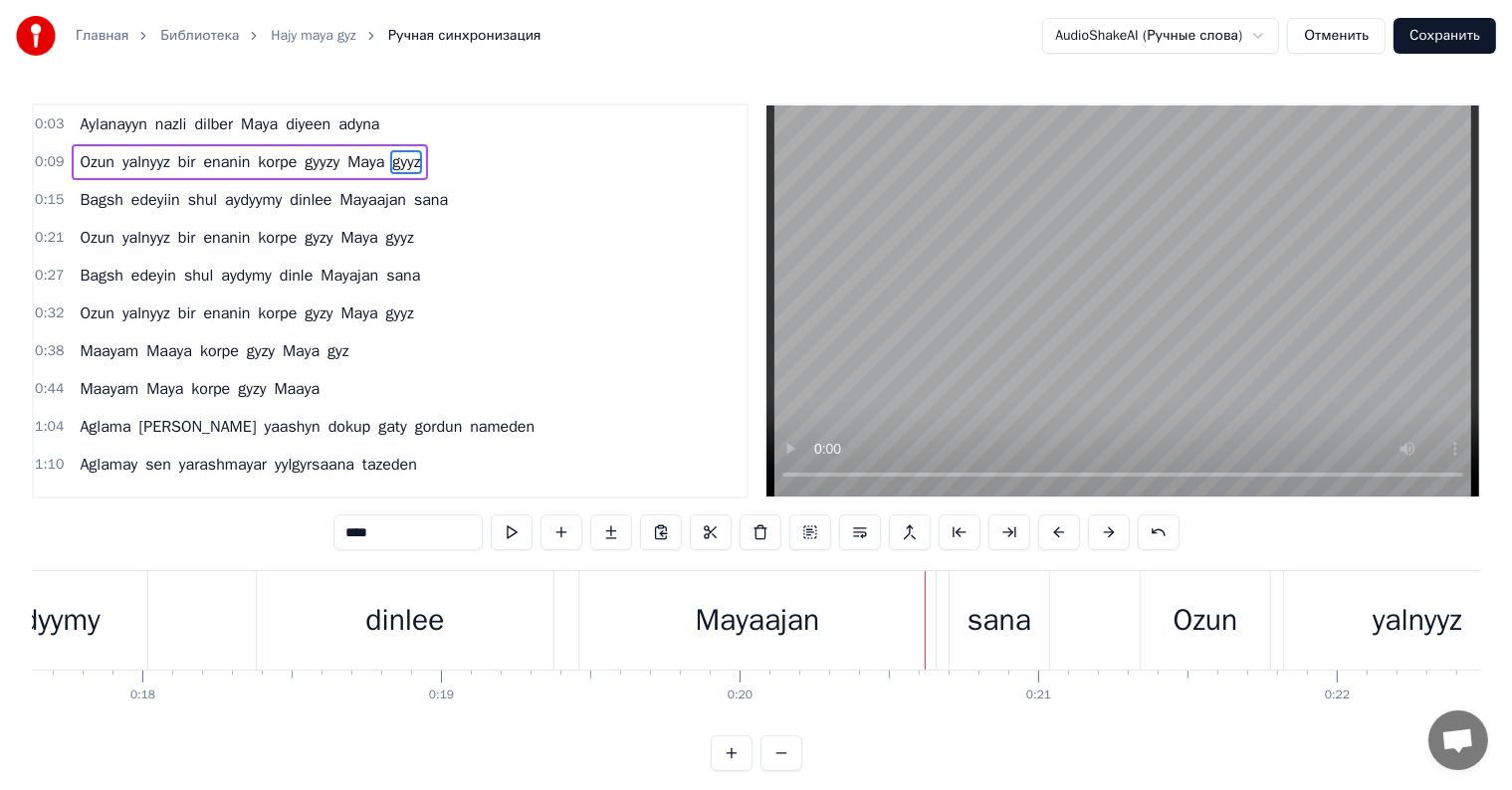 click on "Mayaajan" at bounding box center (757, 620) 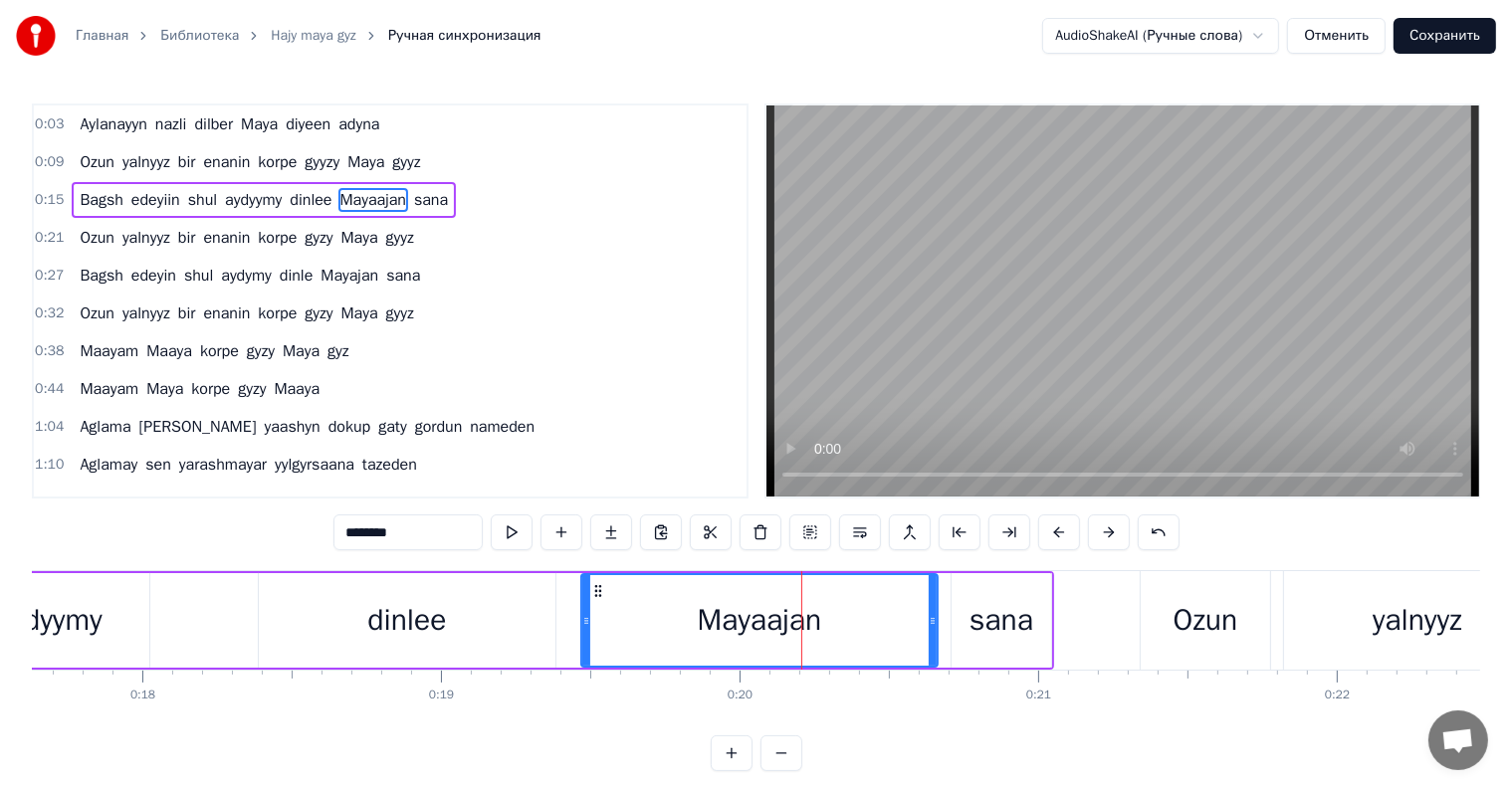 click on "********" at bounding box center (408, 532) 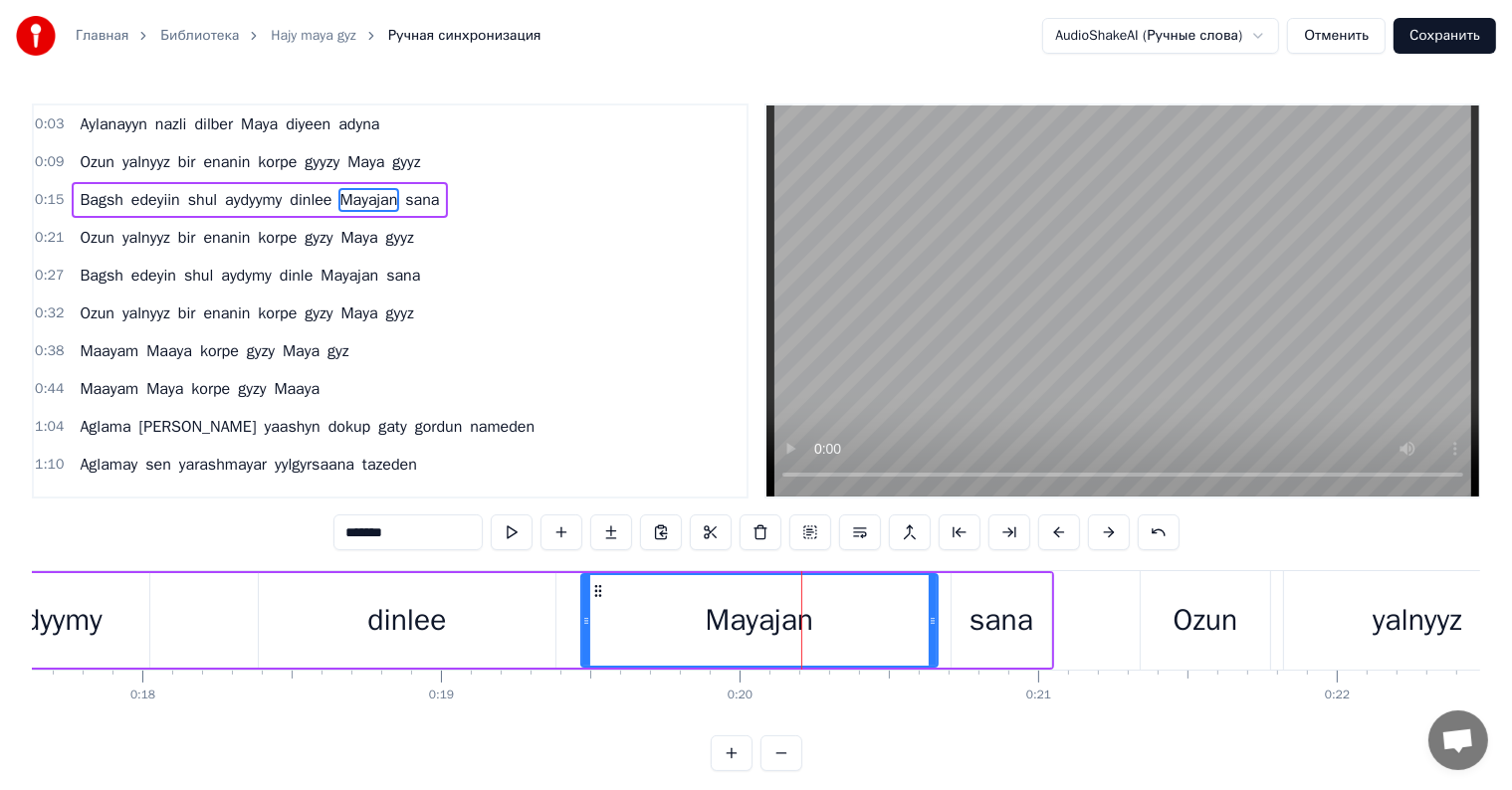 click on "*******" at bounding box center [408, 532] 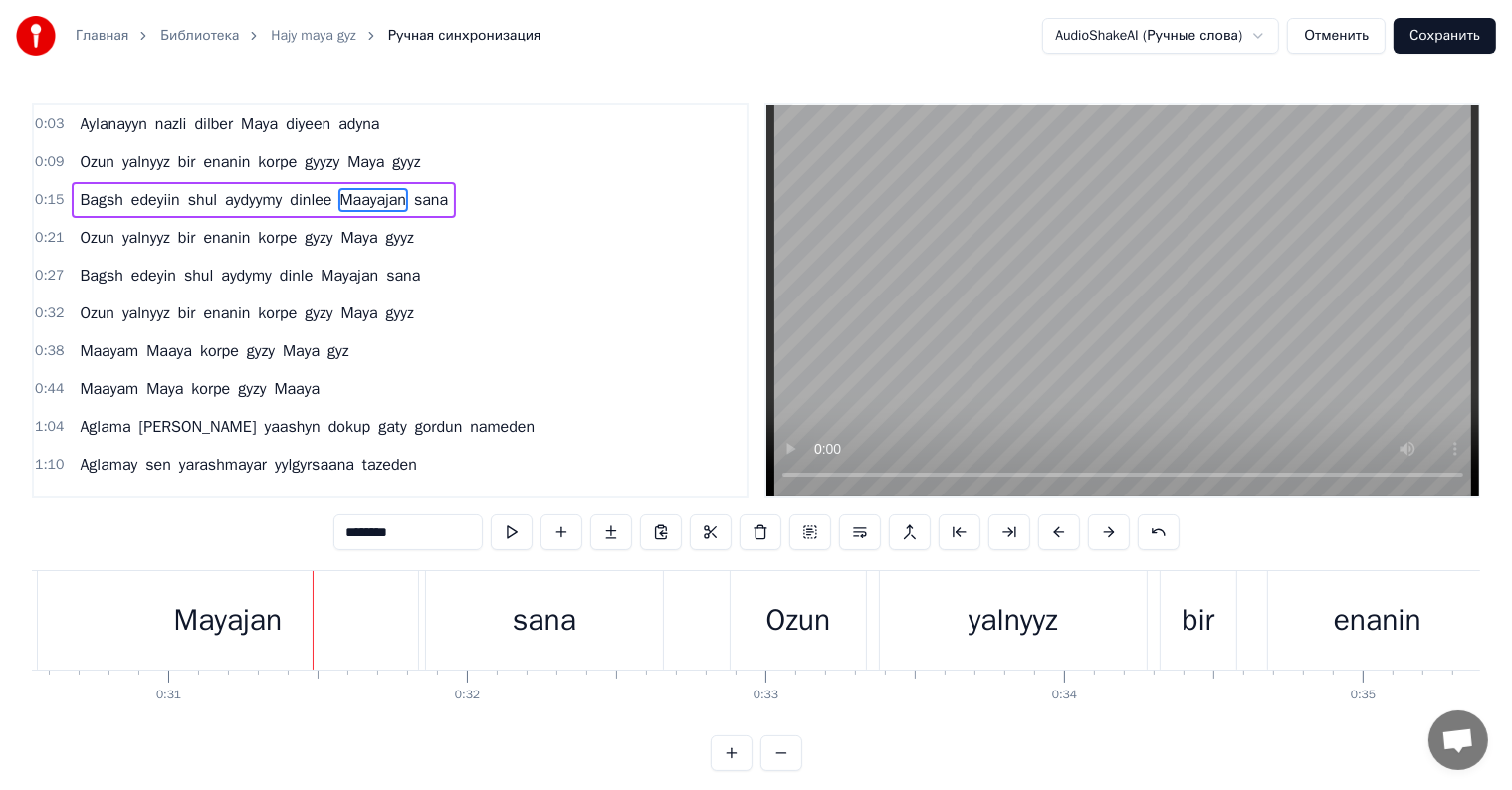 scroll, scrollTop: 0, scrollLeft: 9122, axis: horizontal 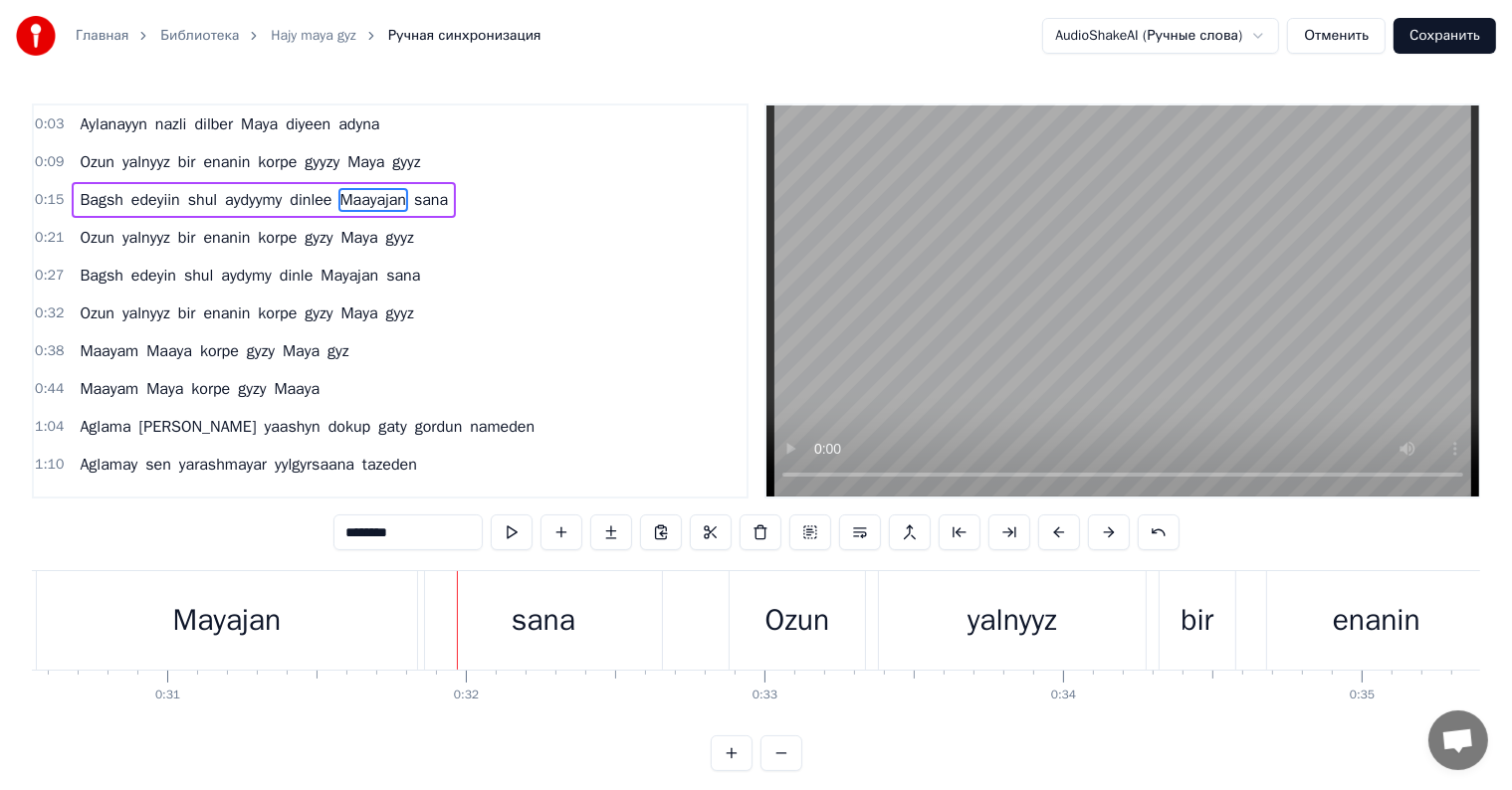 click on "Mayajan" at bounding box center [227, 620] 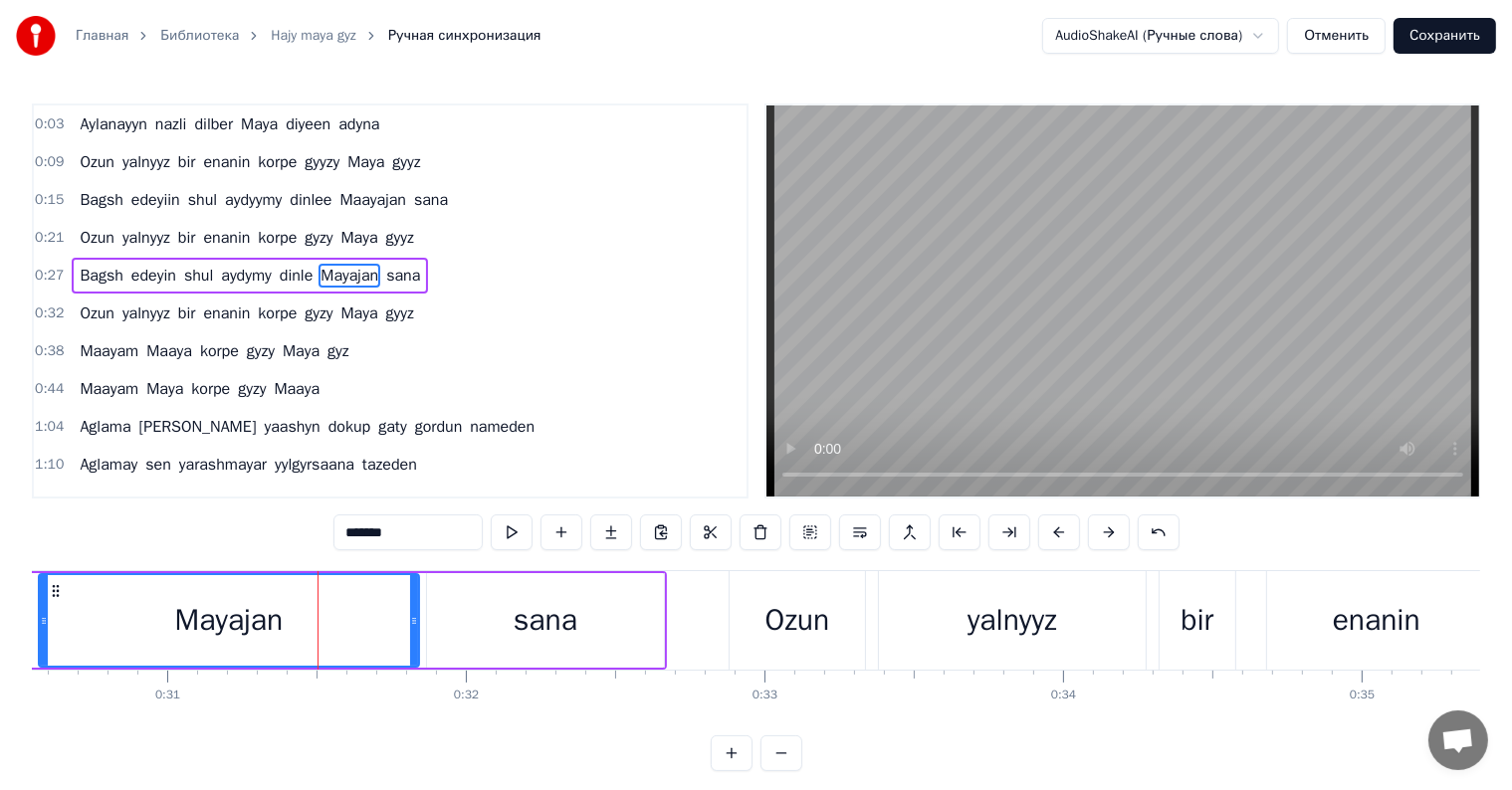 click on "*******" at bounding box center (408, 532) 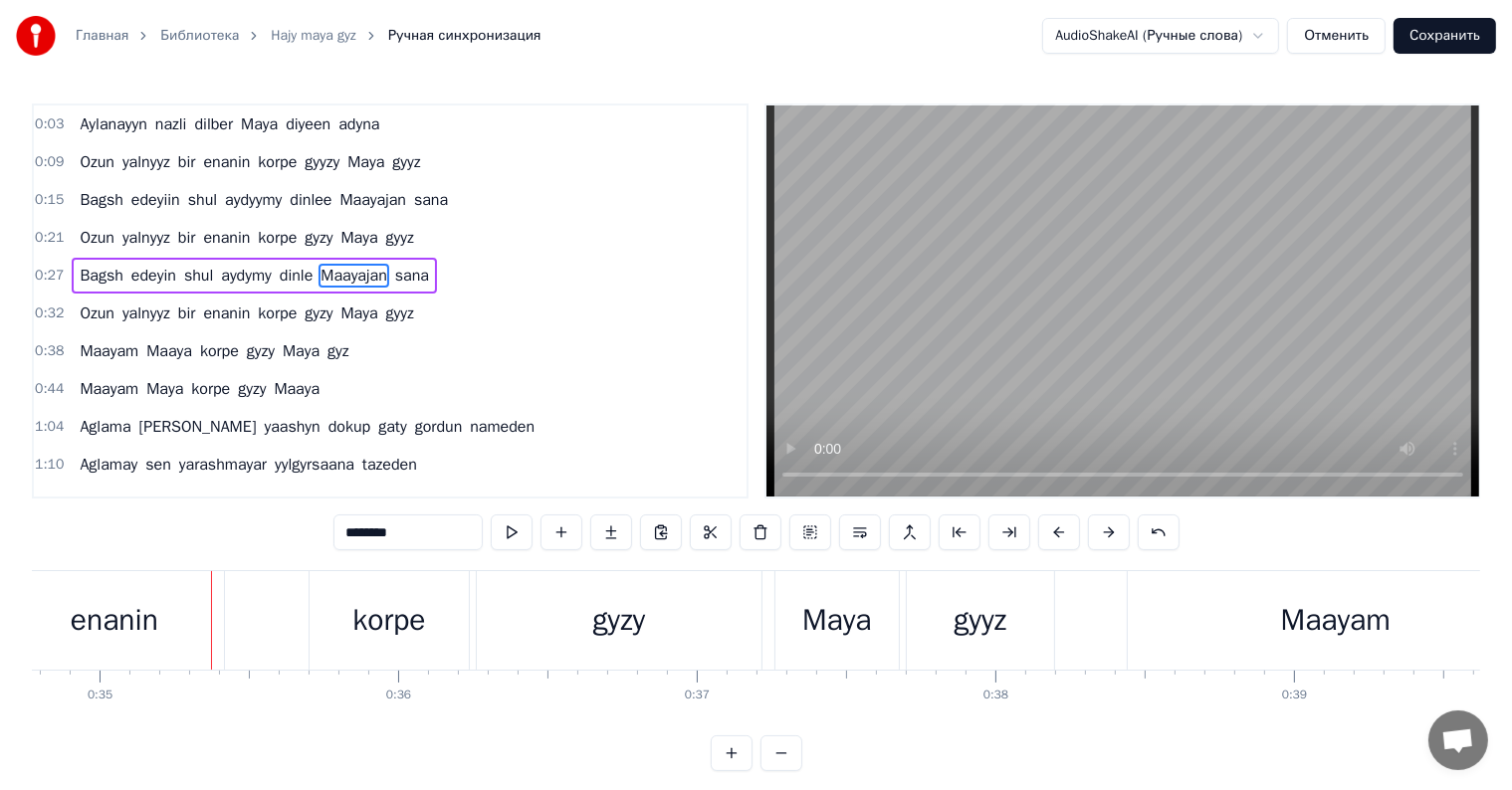 scroll, scrollTop: 0, scrollLeft: 10463, axis: horizontal 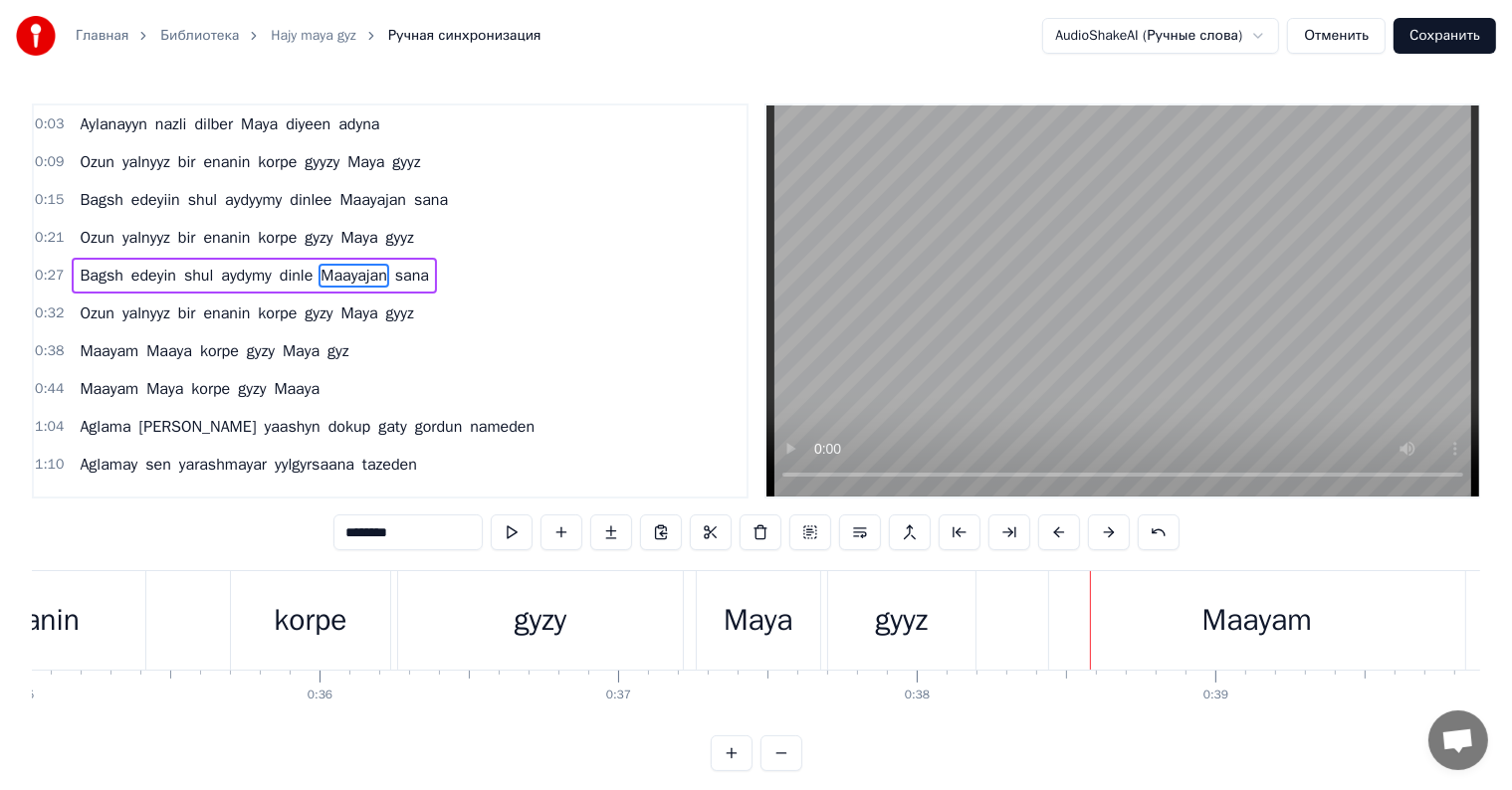 click on "gyyz" at bounding box center [902, 620] 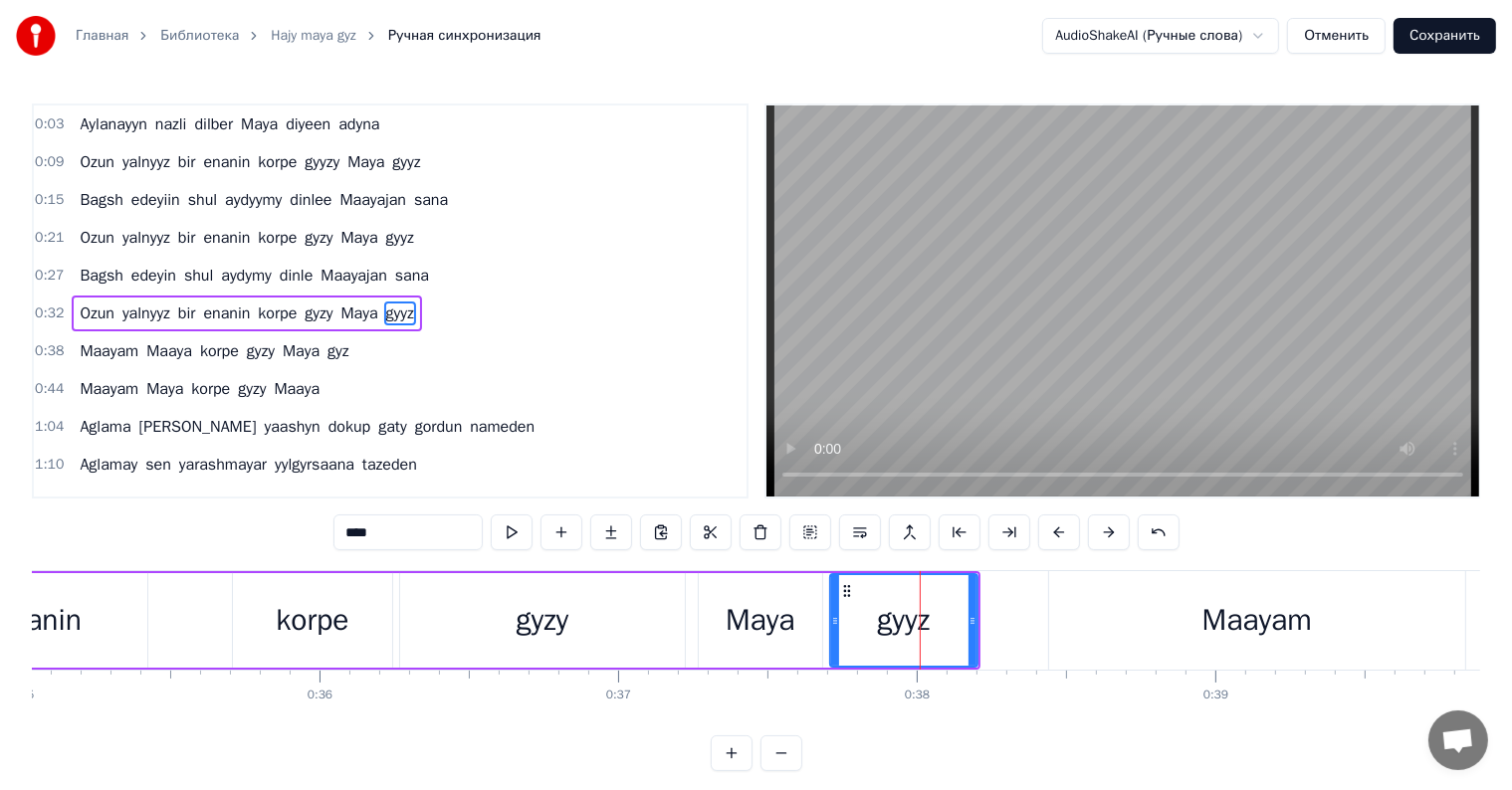 scroll, scrollTop: 5, scrollLeft: 0, axis: vertical 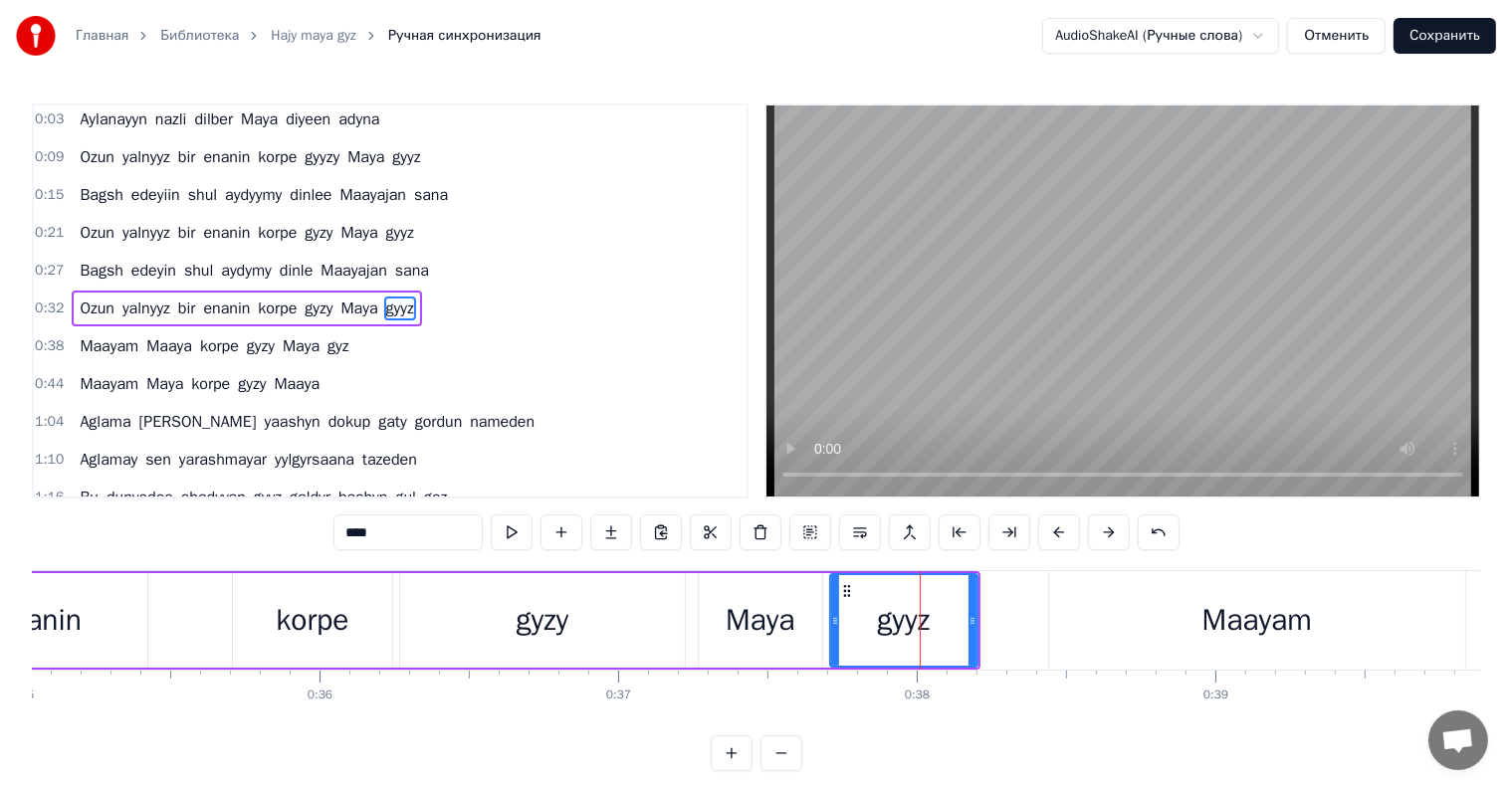click on "****" at bounding box center [408, 532] 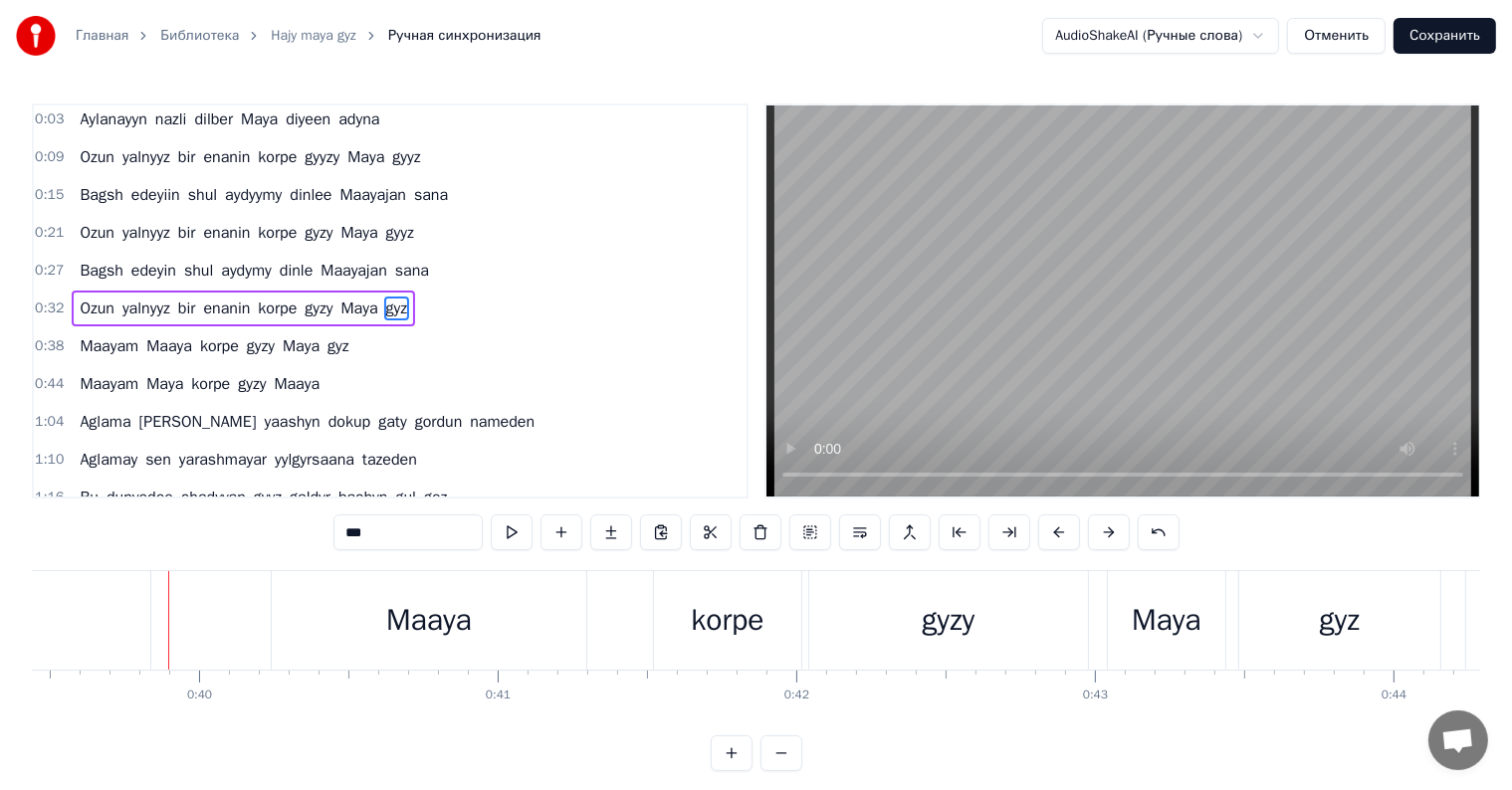 scroll, scrollTop: 0, scrollLeft: 11801, axis: horizontal 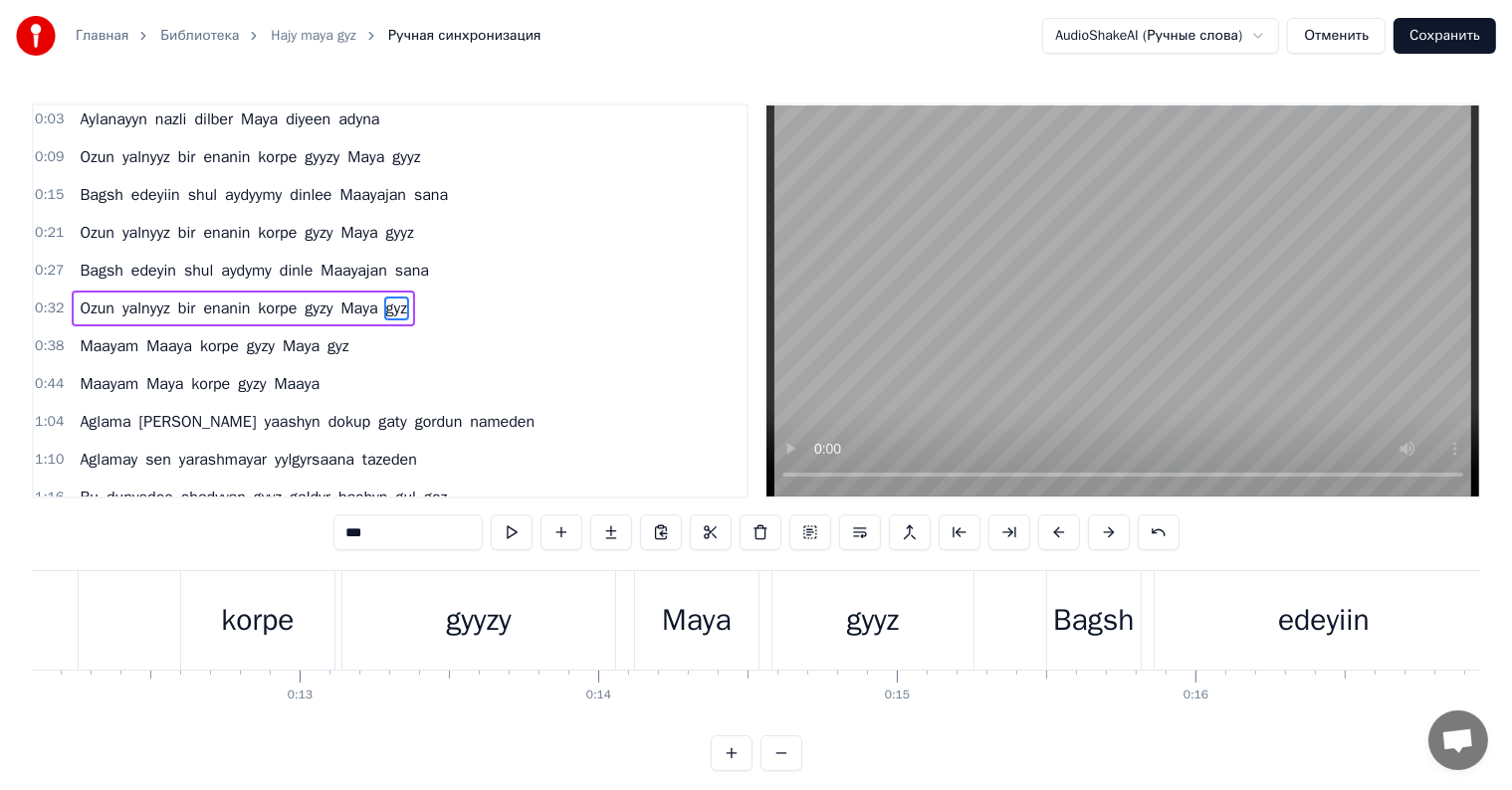 click on "Maya" at bounding box center [697, 620] 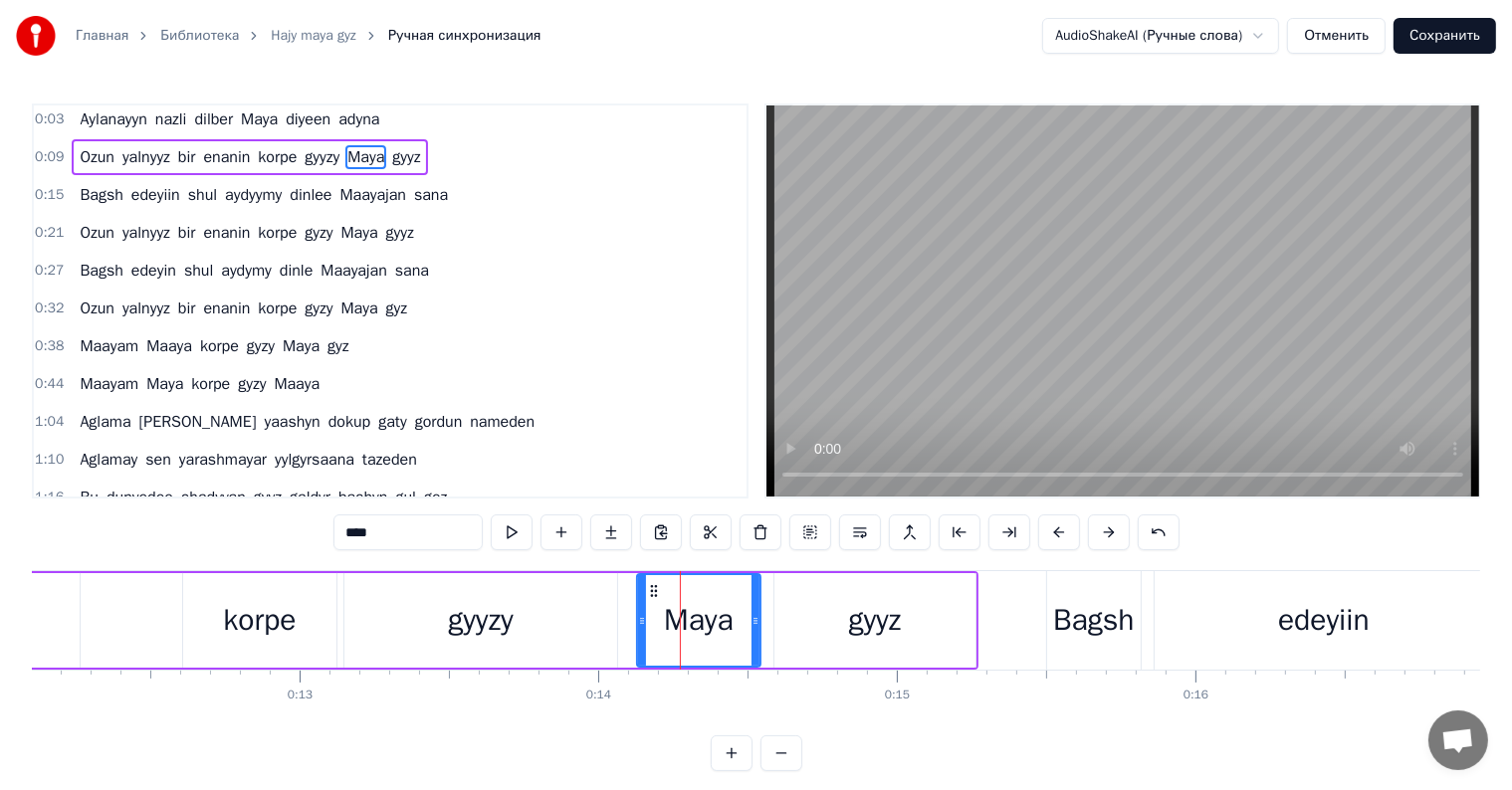 scroll, scrollTop: 0, scrollLeft: 0, axis: both 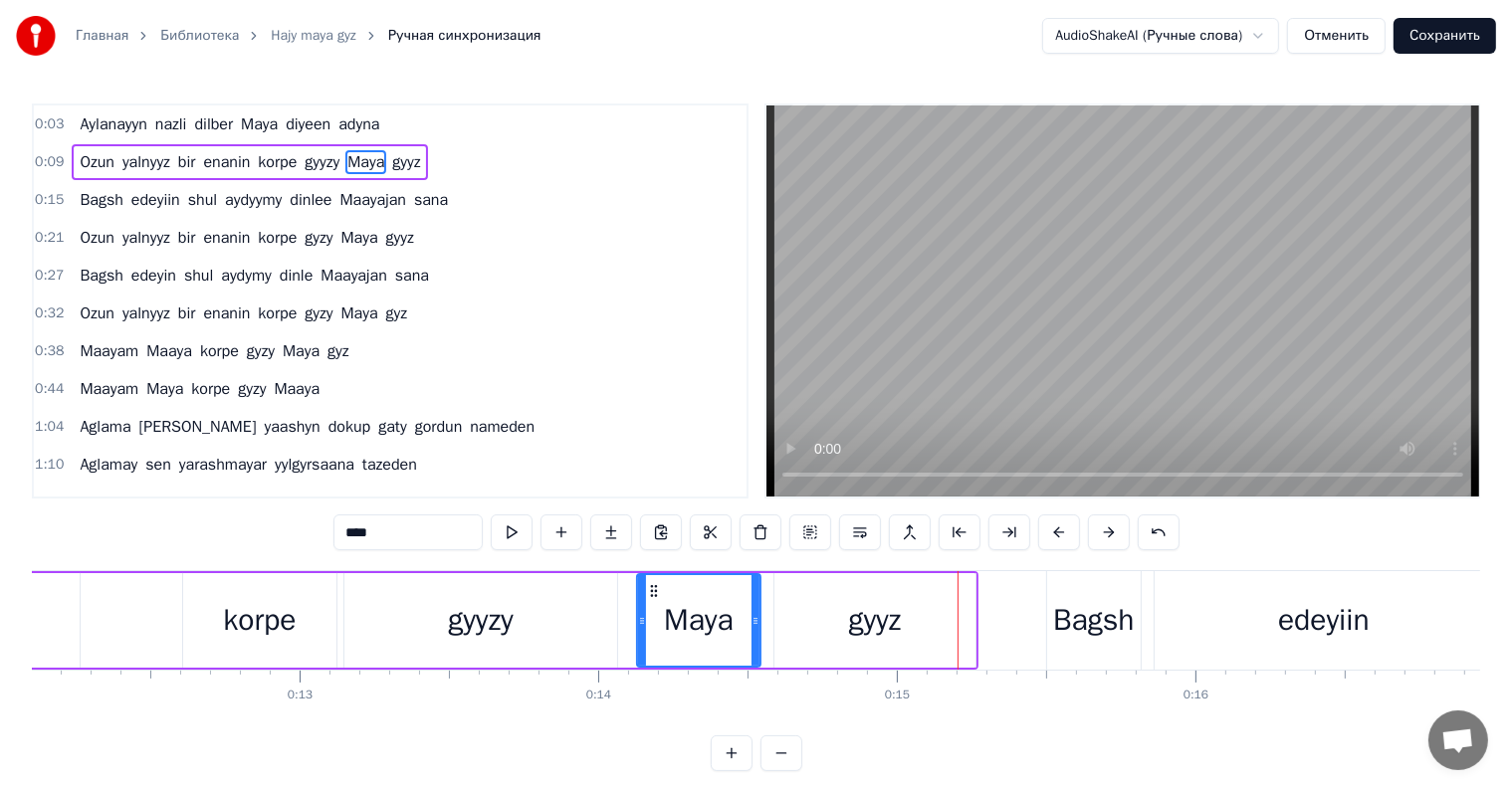 click on "gyyz" at bounding box center (875, 620) 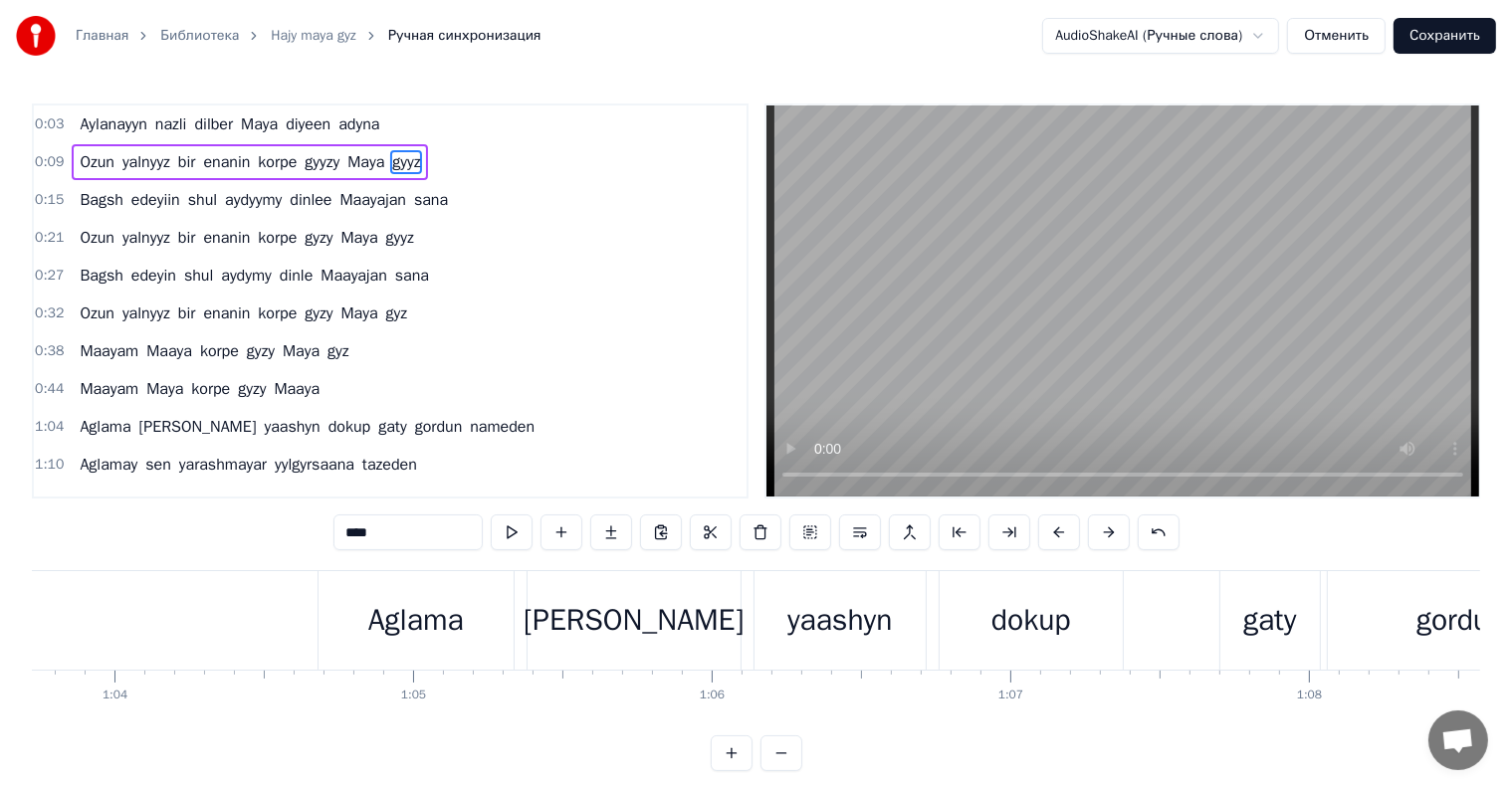 scroll, scrollTop: 0, scrollLeft: 18658, axis: horizontal 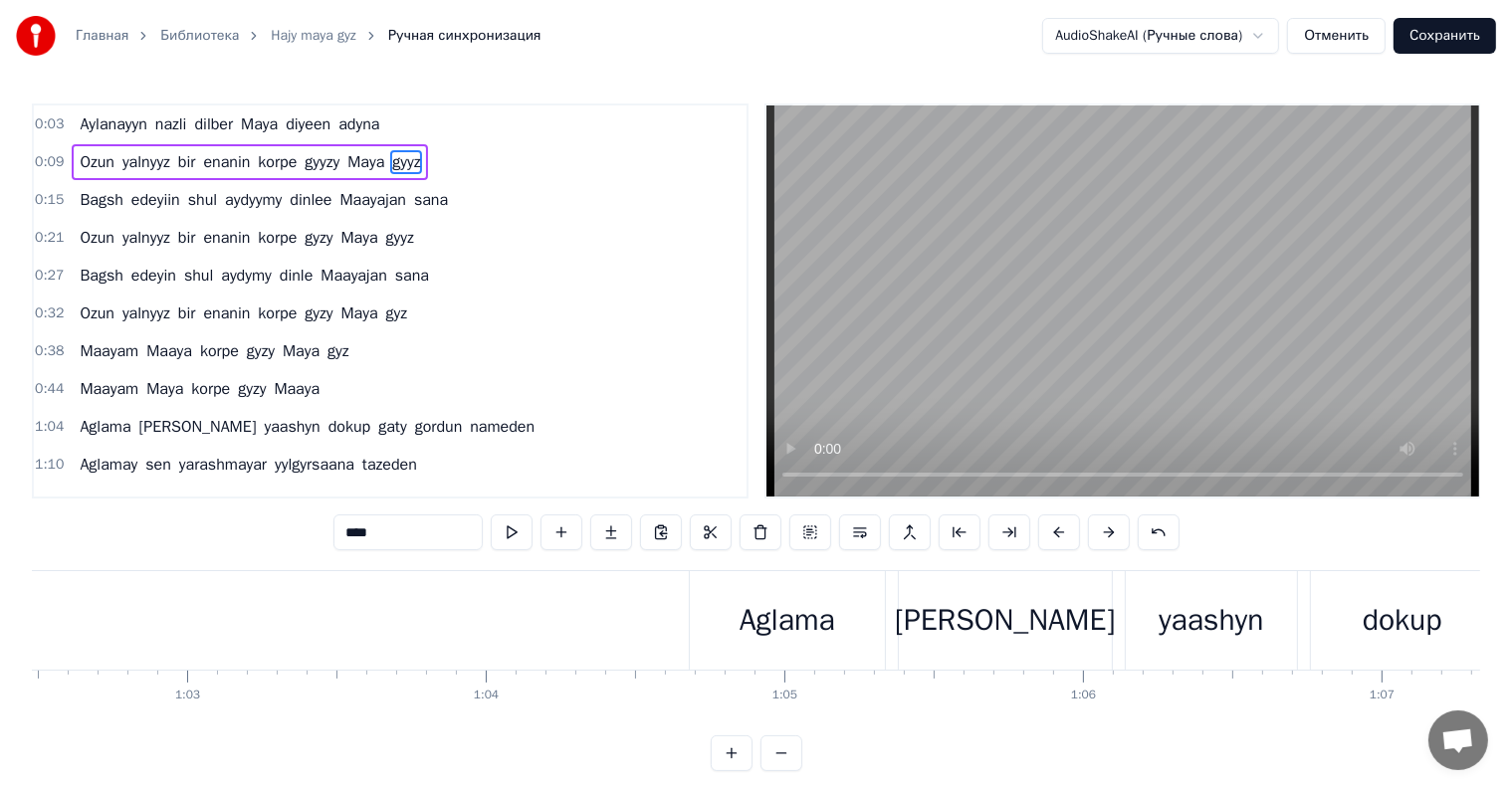 click on "Aglama" at bounding box center (787, 620) 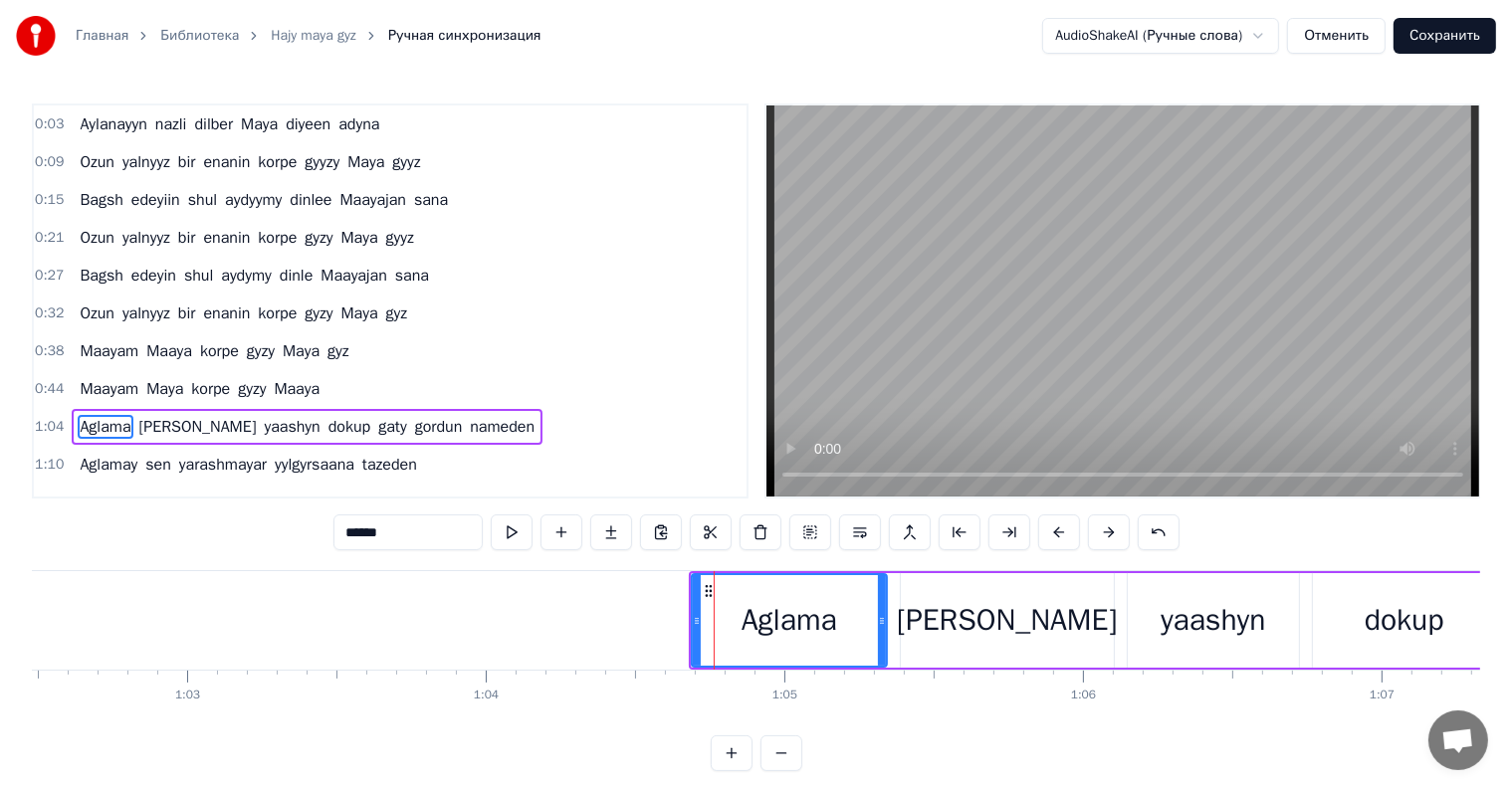 scroll, scrollTop: 115, scrollLeft: 0, axis: vertical 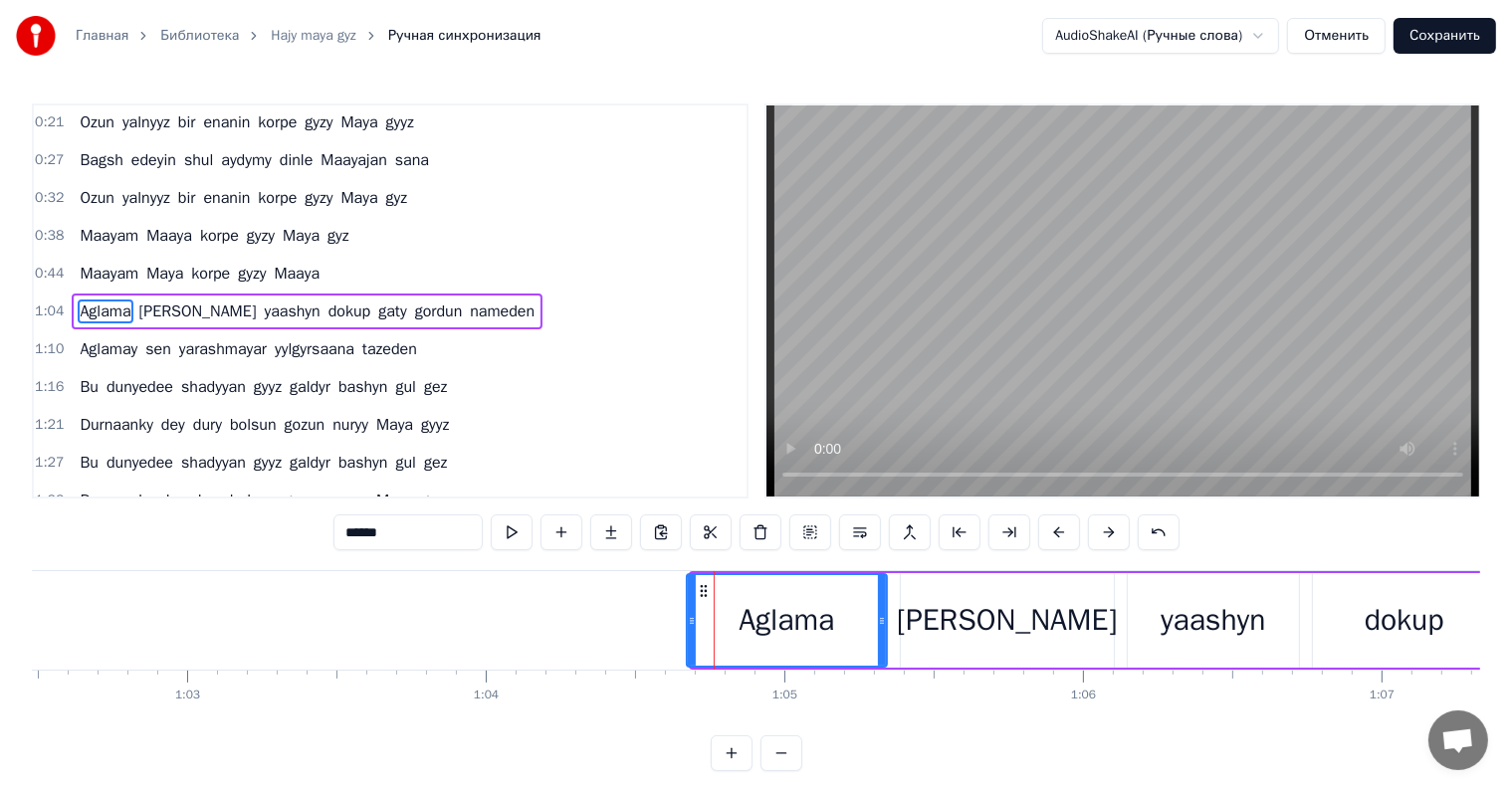 click at bounding box center [692, 620] 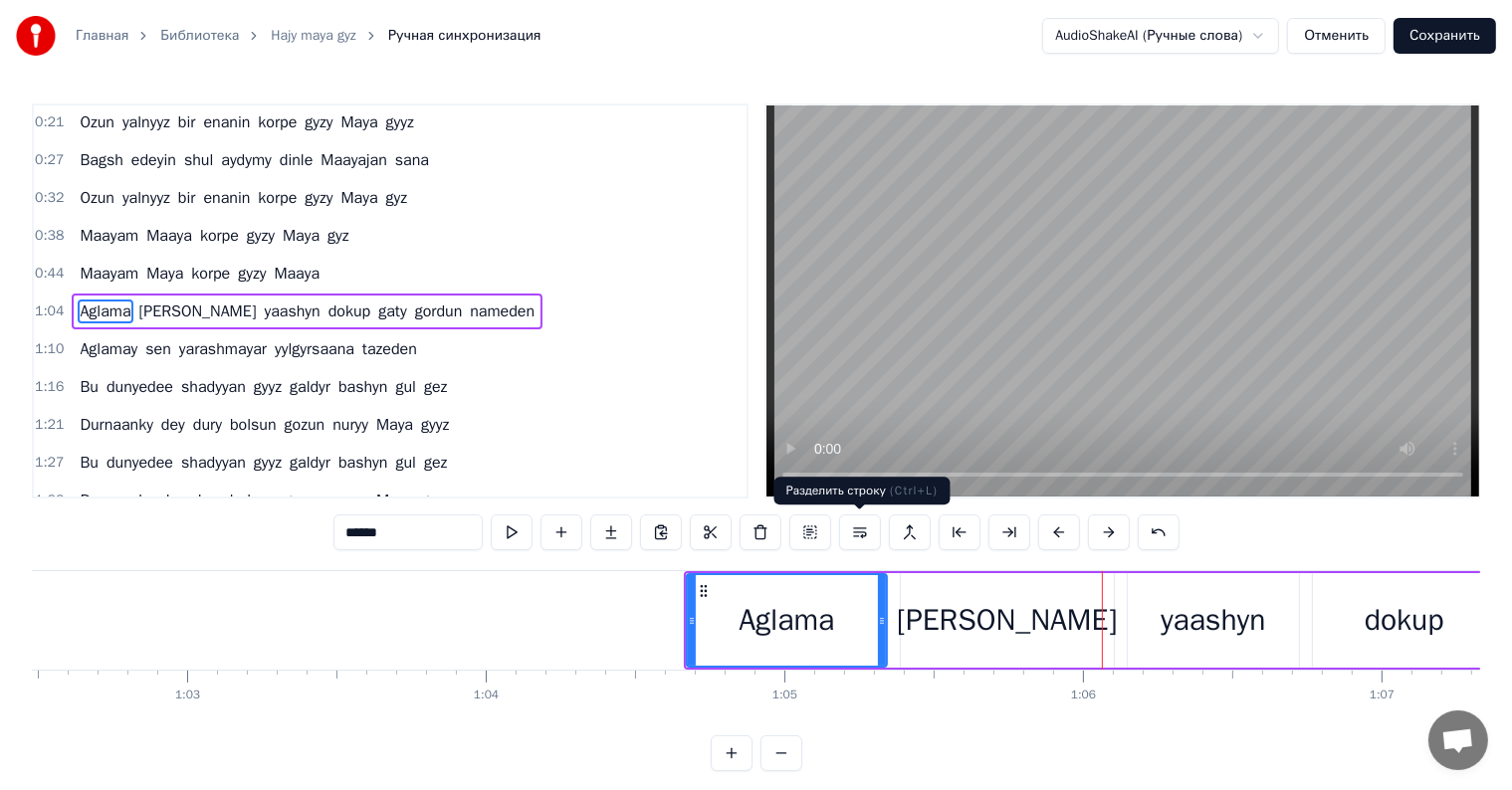 click on "[PERSON_NAME]" at bounding box center [1007, 620] 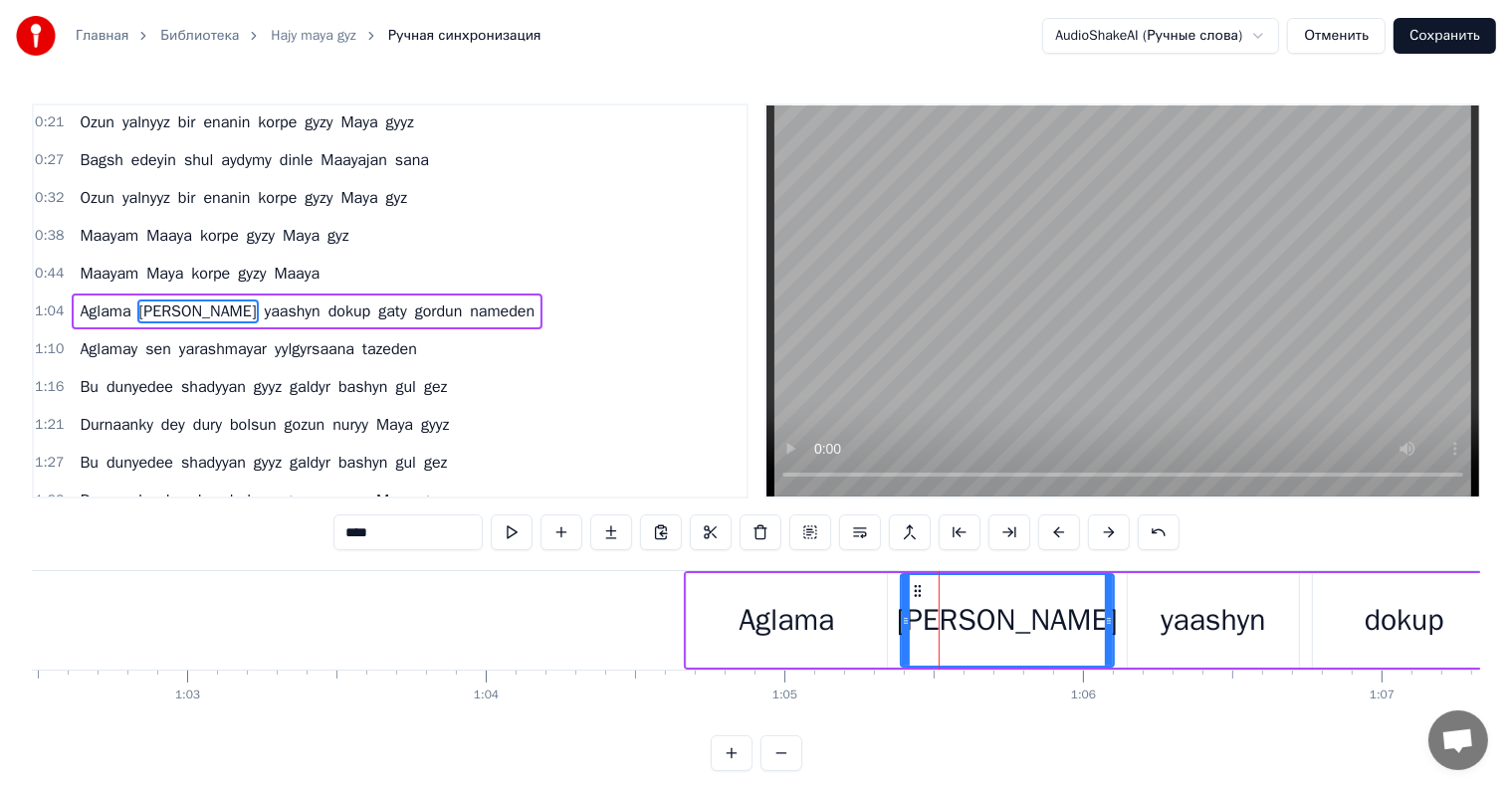 click on "****" at bounding box center (408, 532) 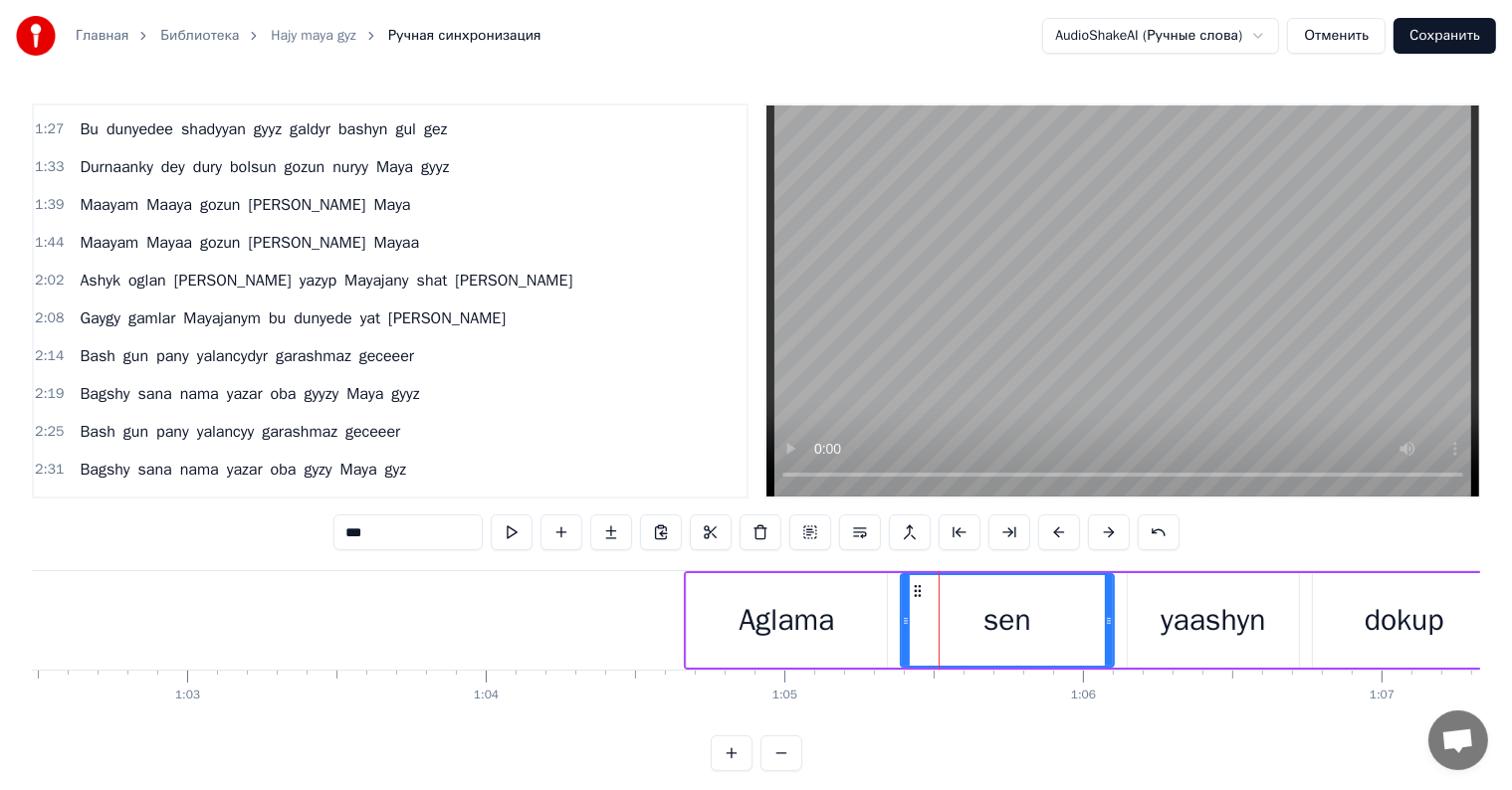 scroll, scrollTop: 487, scrollLeft: 0, axis: vertical 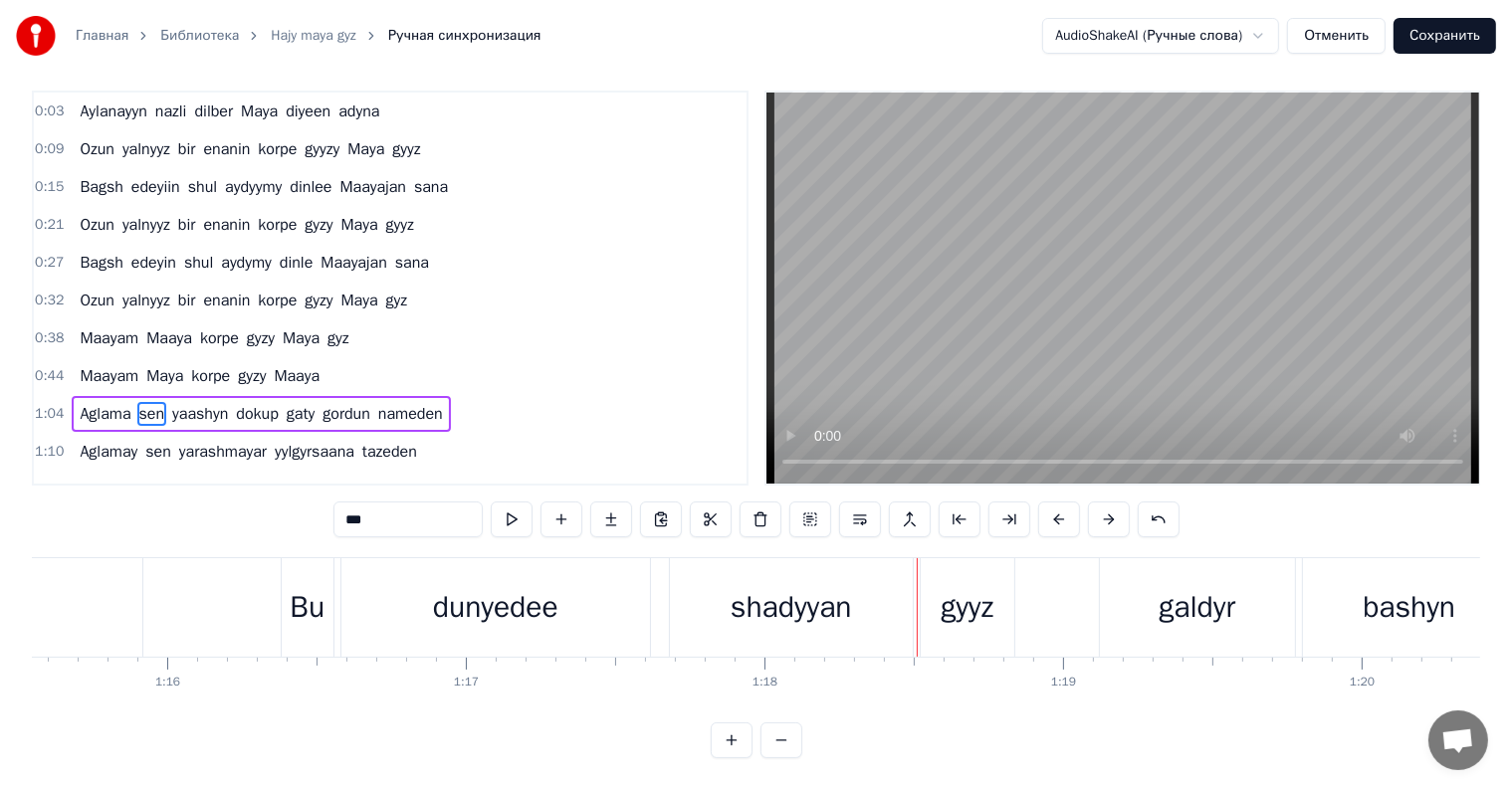 drag, startPoint x: 609, startPoint y: 625, endPoint x: 606, endPoint y: 610, distance: 15.297059 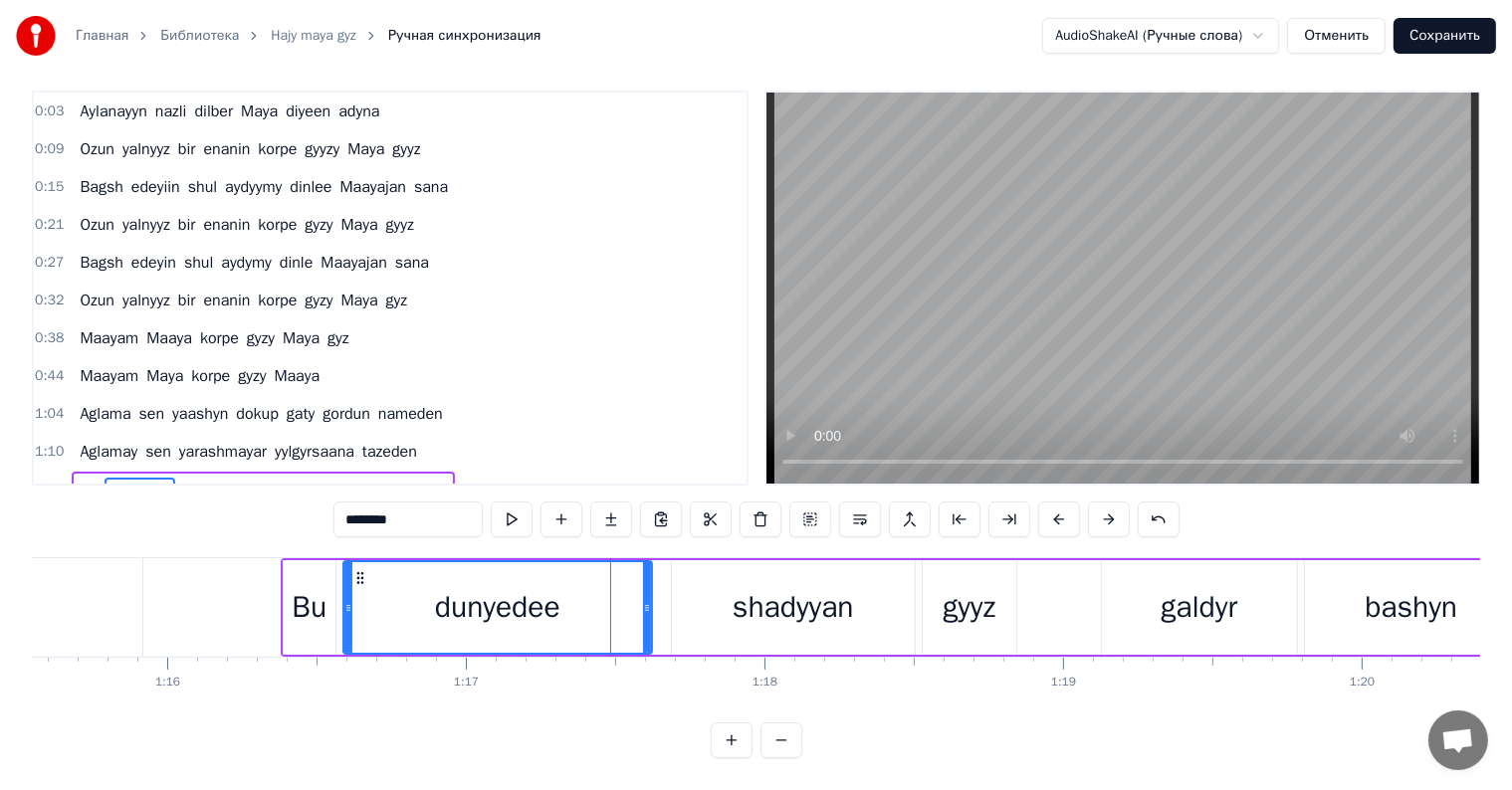 scroll, scrollTop: 0, scrollLeft: 0, axis: both 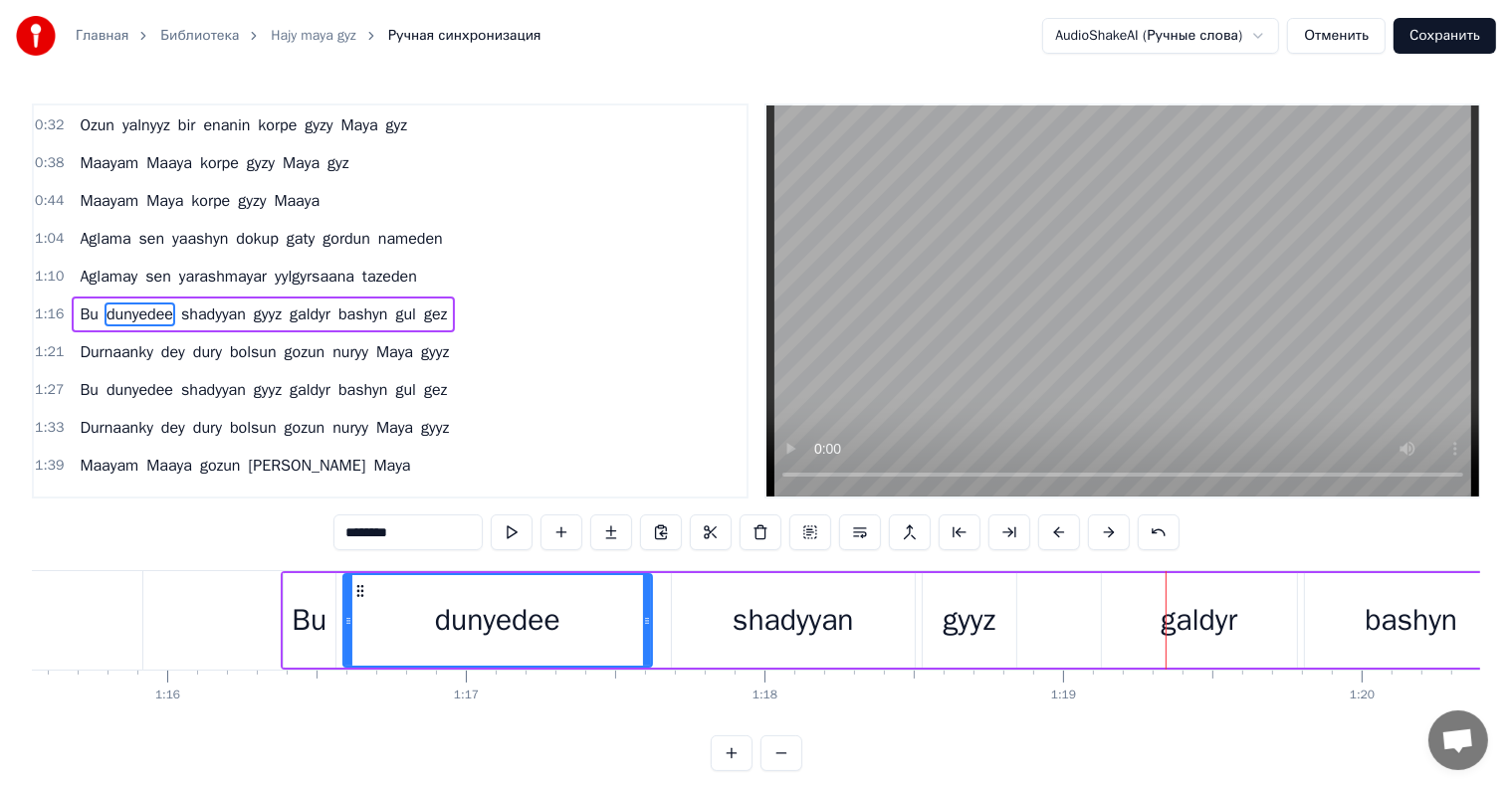 click on "gyyz" at bounding box center [969, 620] 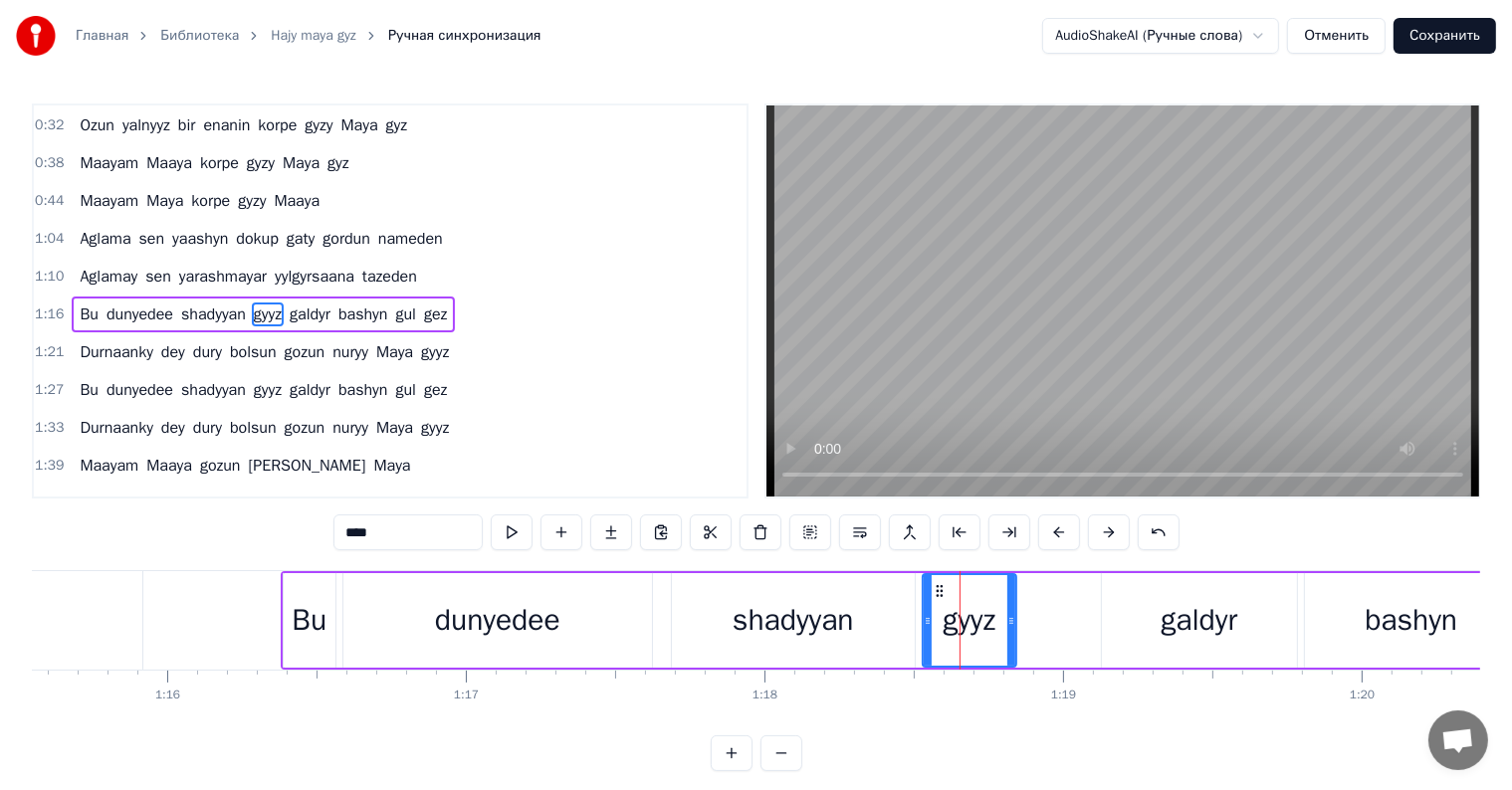 click on "****" at bounding box center (408, 532) 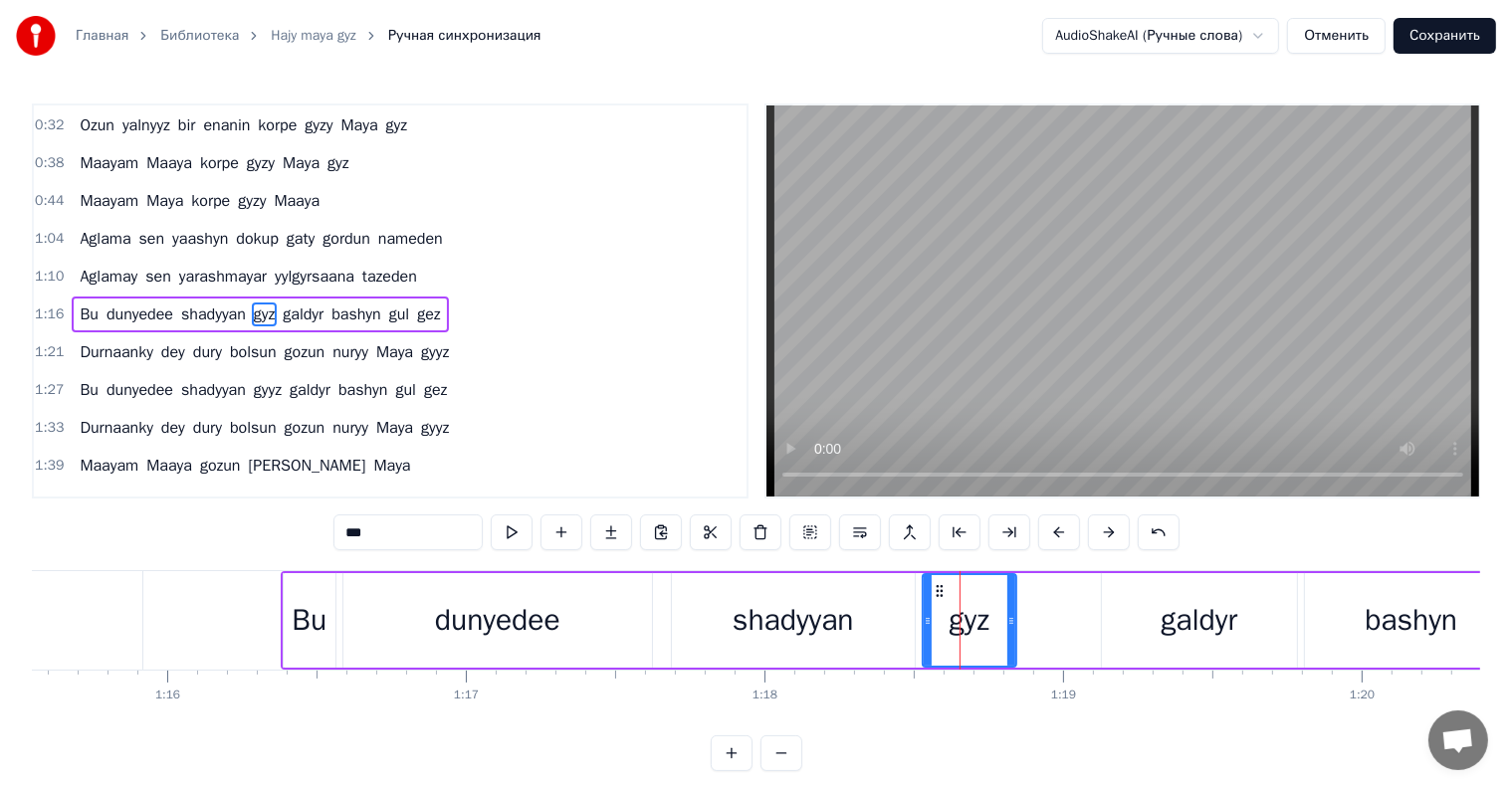 type on "***" 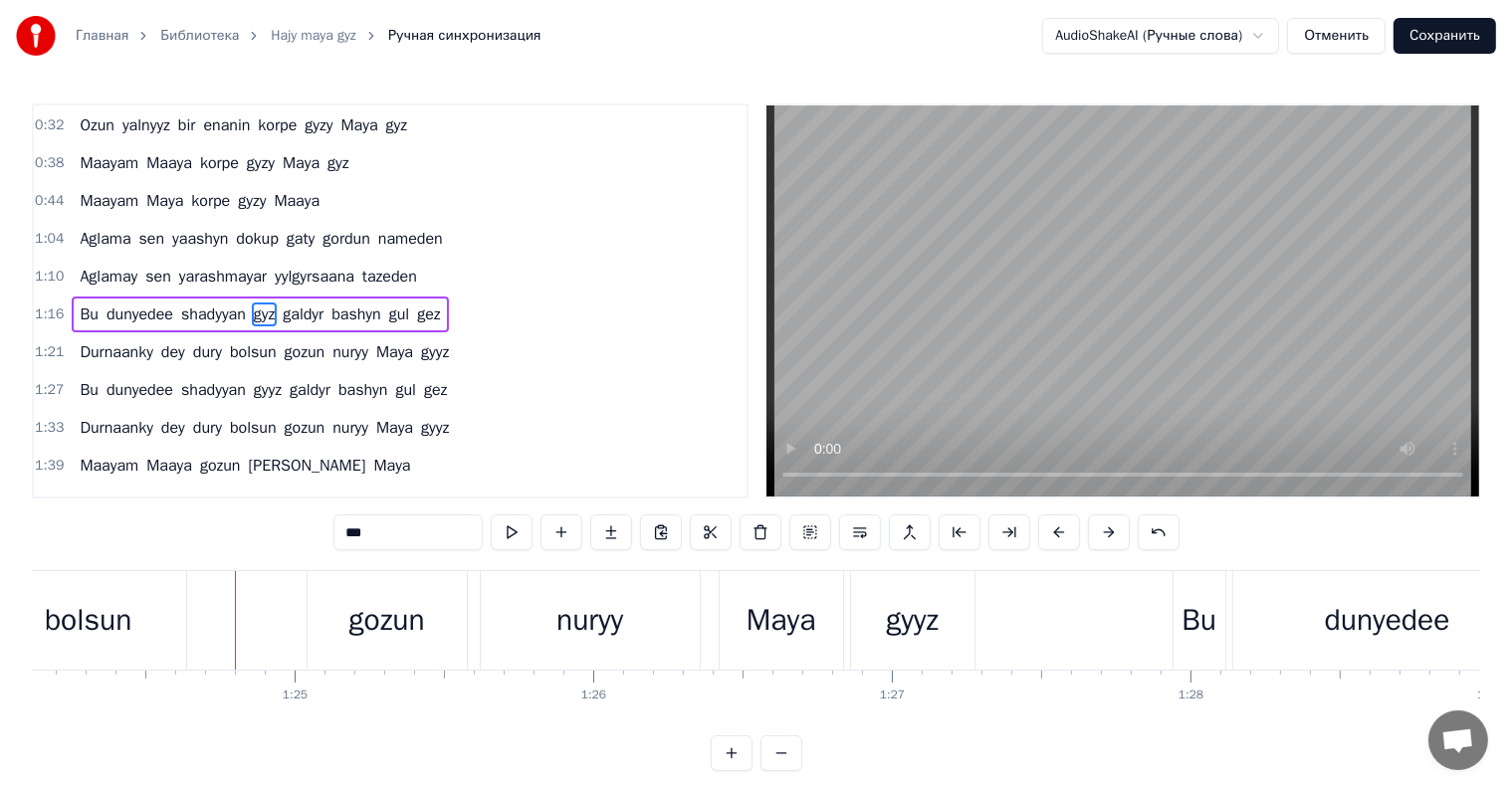 scroll, scrollTop: 0, scrollLeft: 25152, axis: horizontal 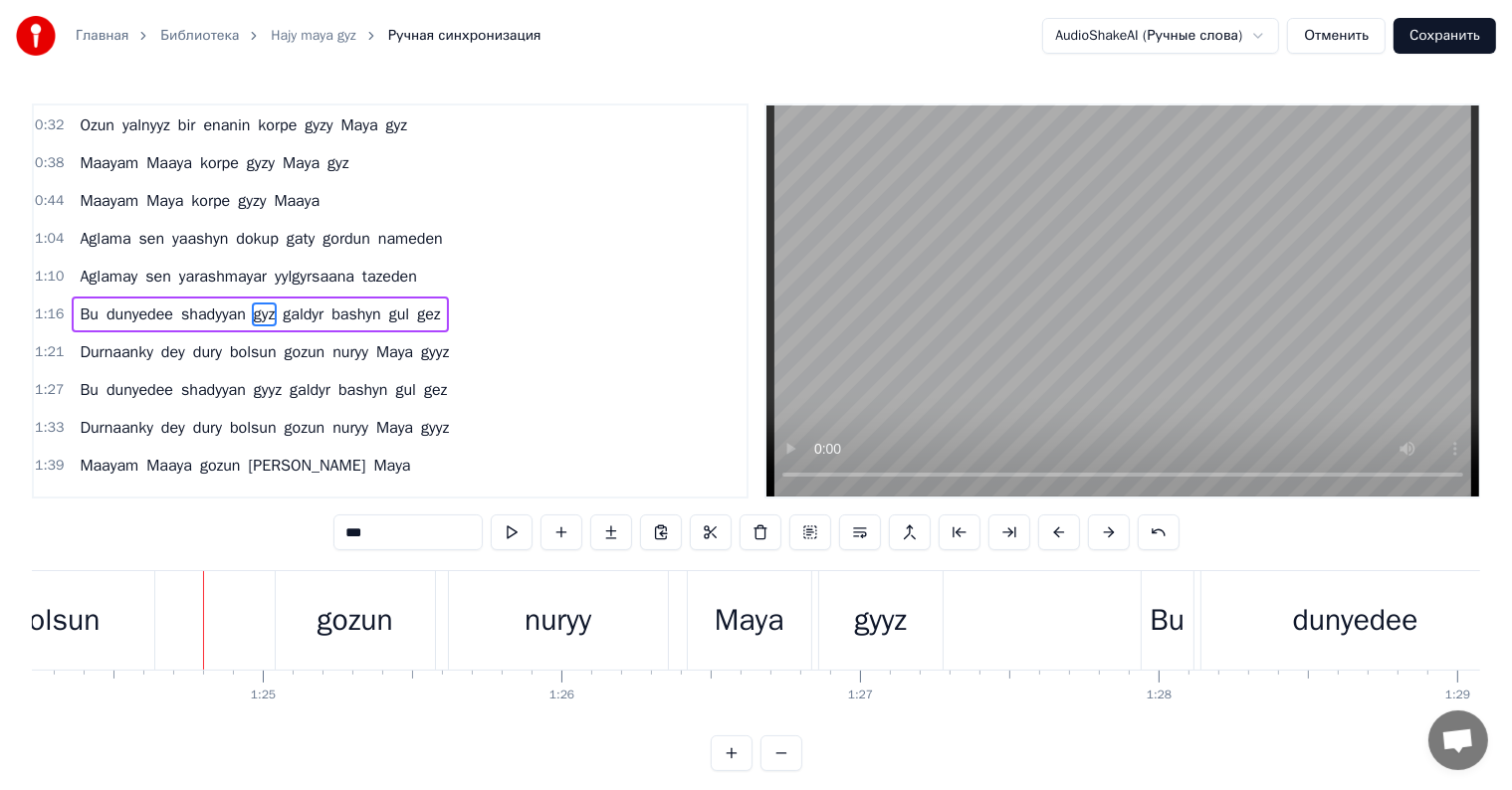 click on "Сохранить" at bounding box center [1444, 36] 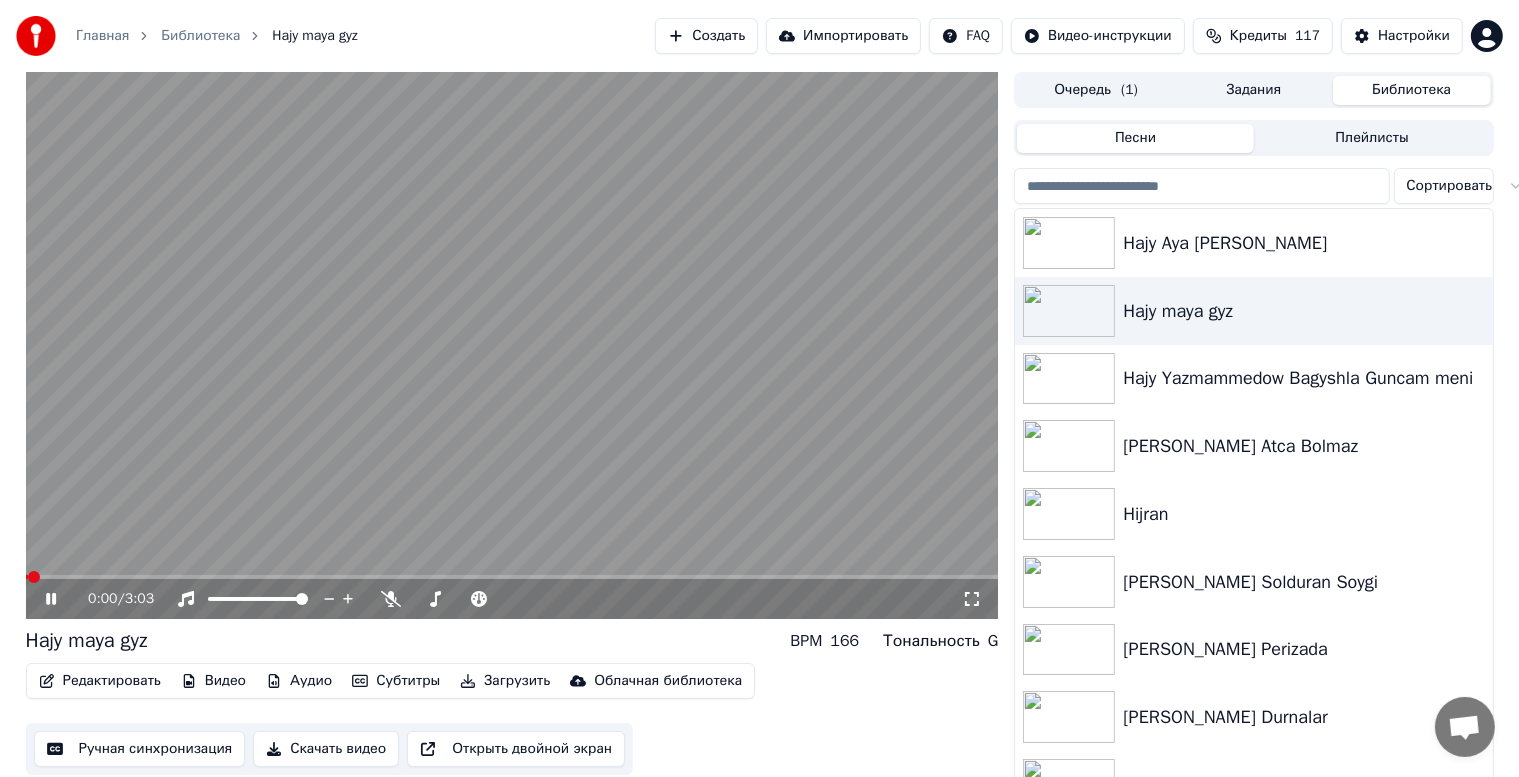 click 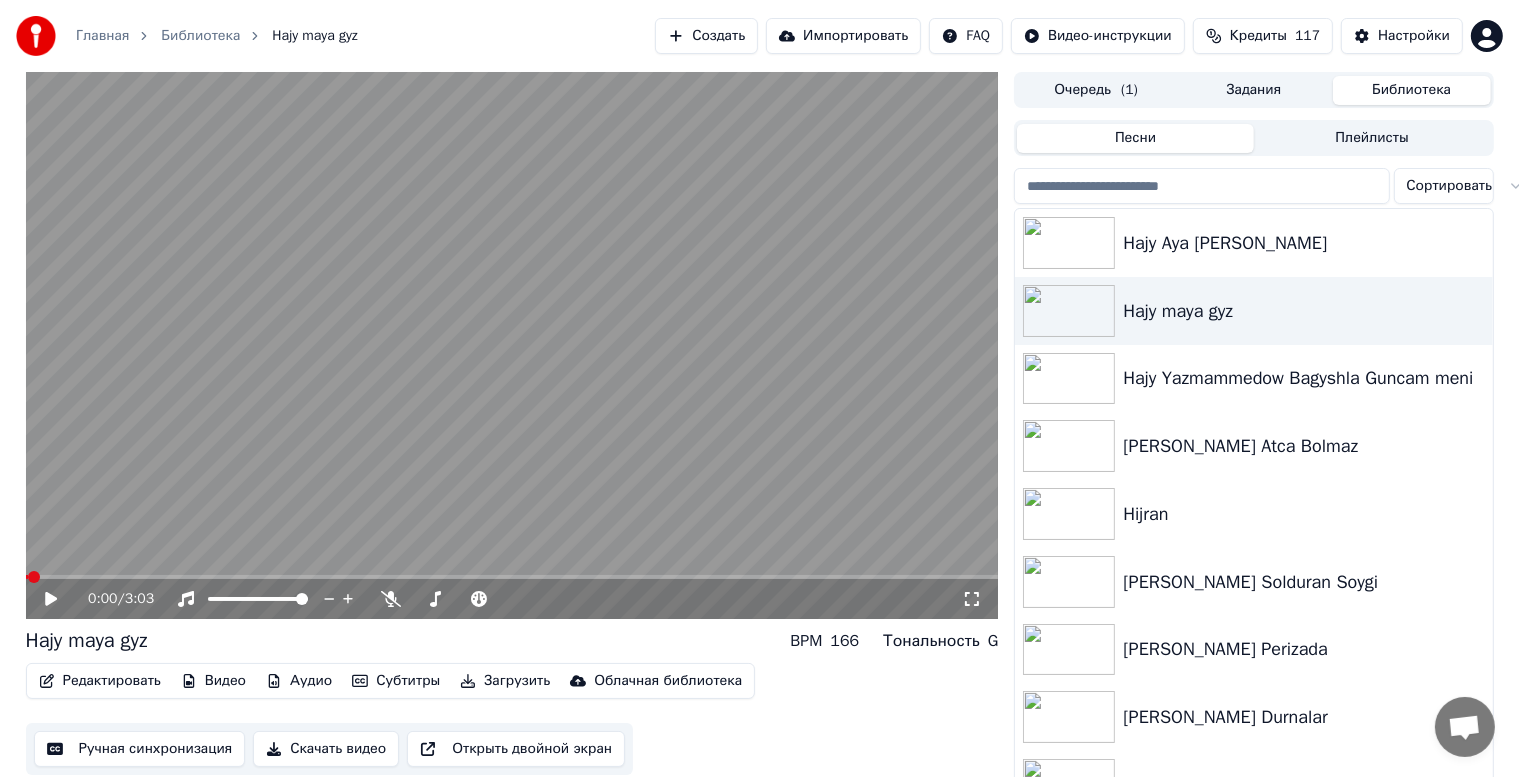 click on "Редактировать" at bounding box center (100, 681) 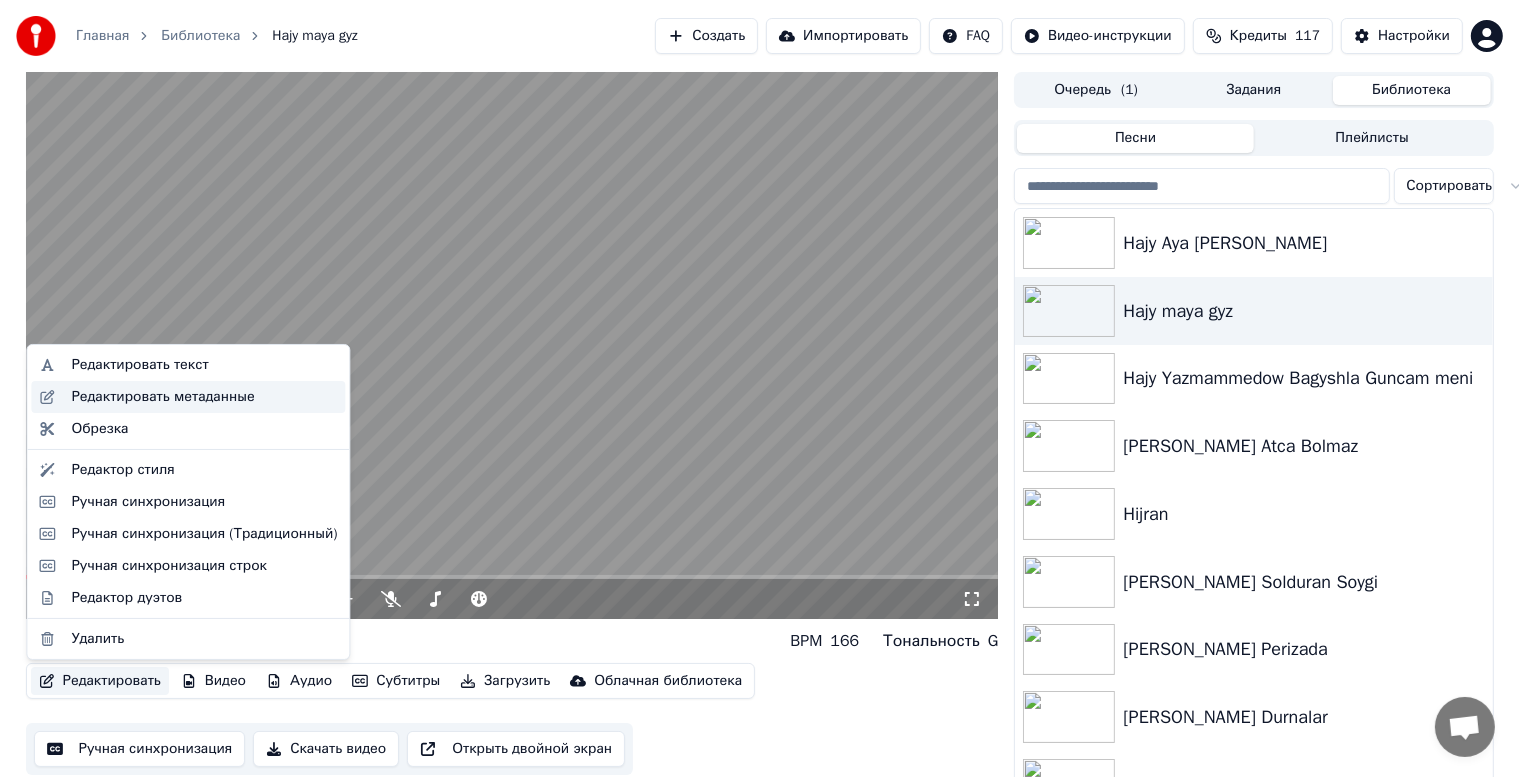 click on "Редактировать метаданные" at bounding box center [162, 397] 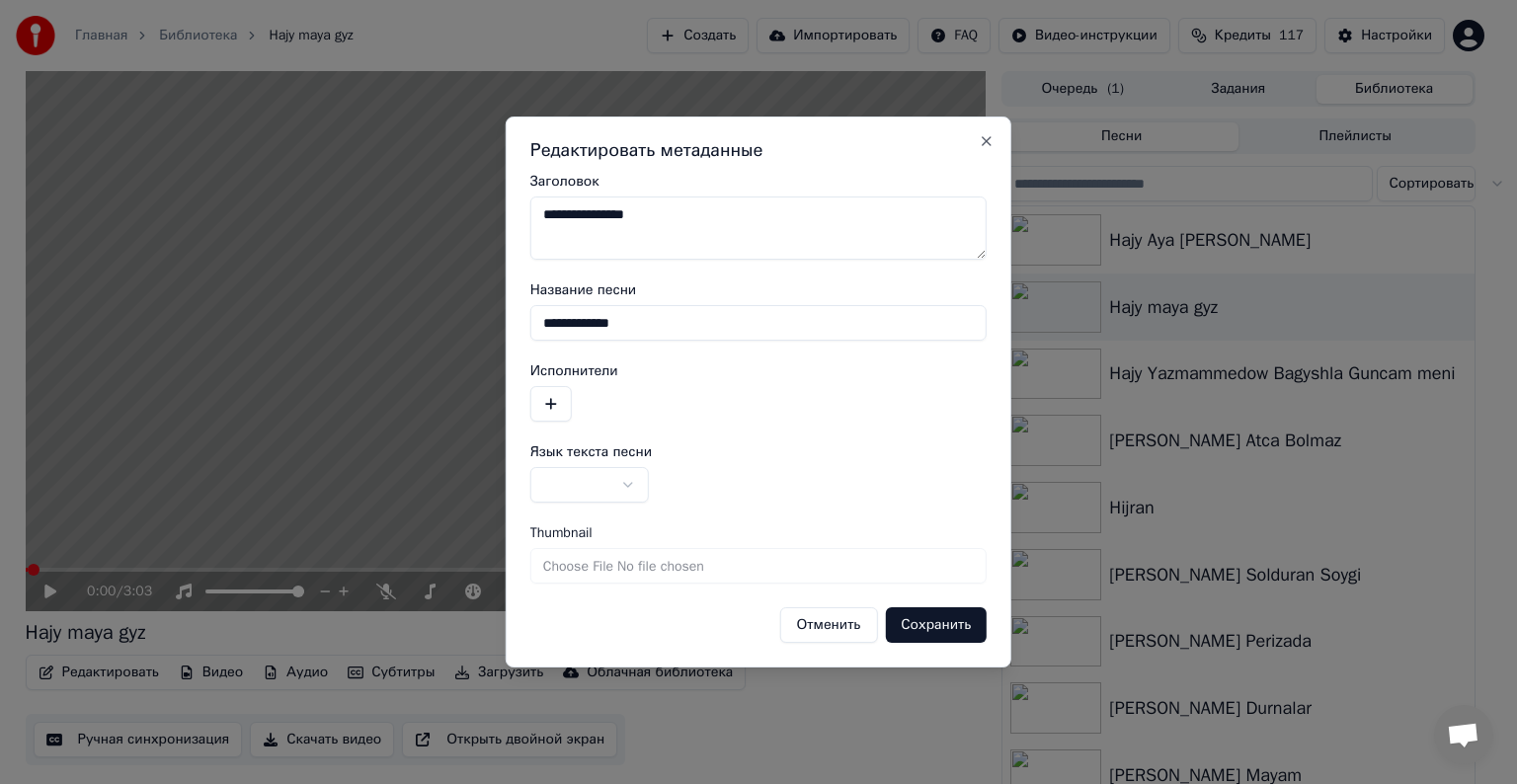 click on "**********" at bounding box center (758, 228) 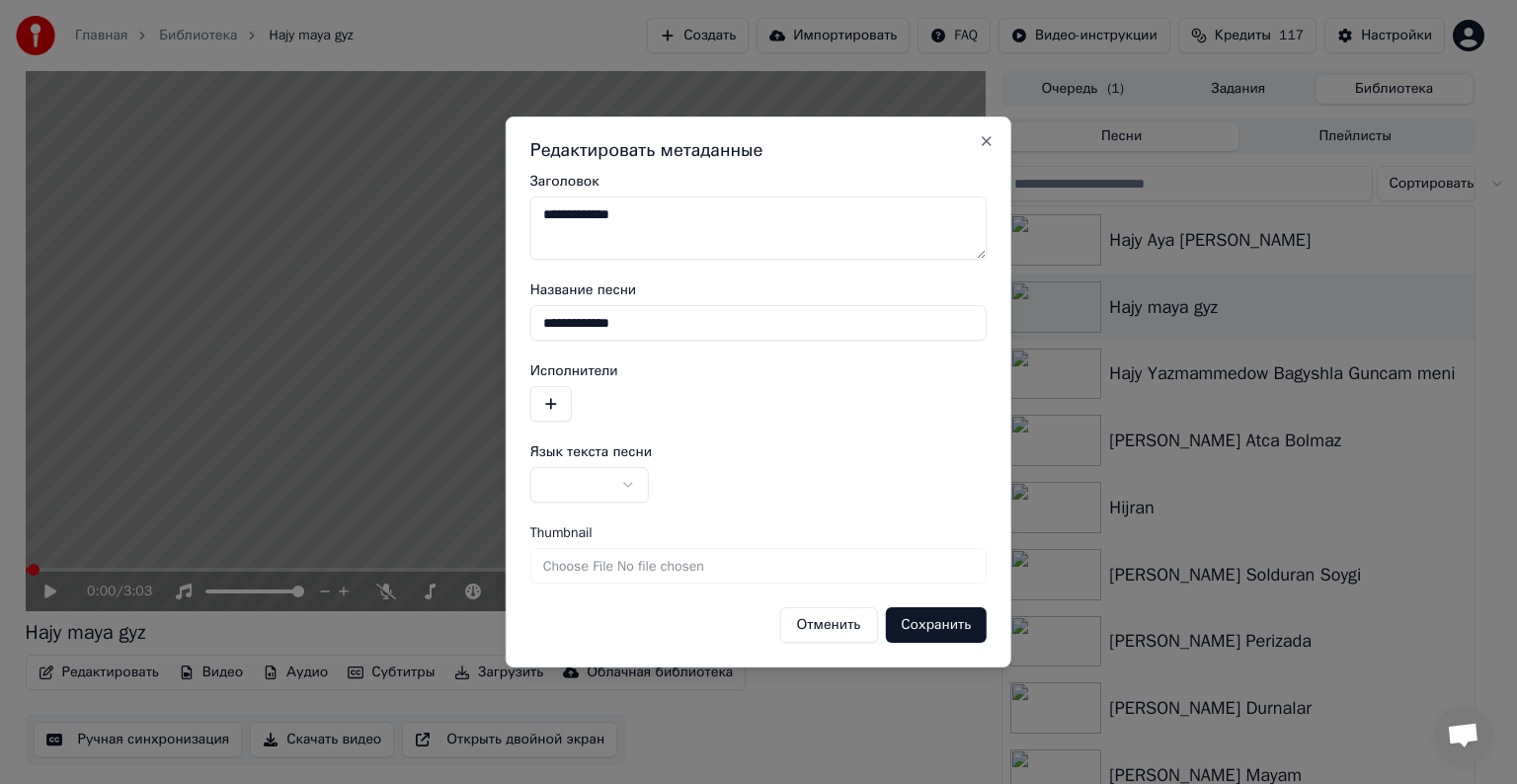 click on "**********" at bounding box center [758, 228] 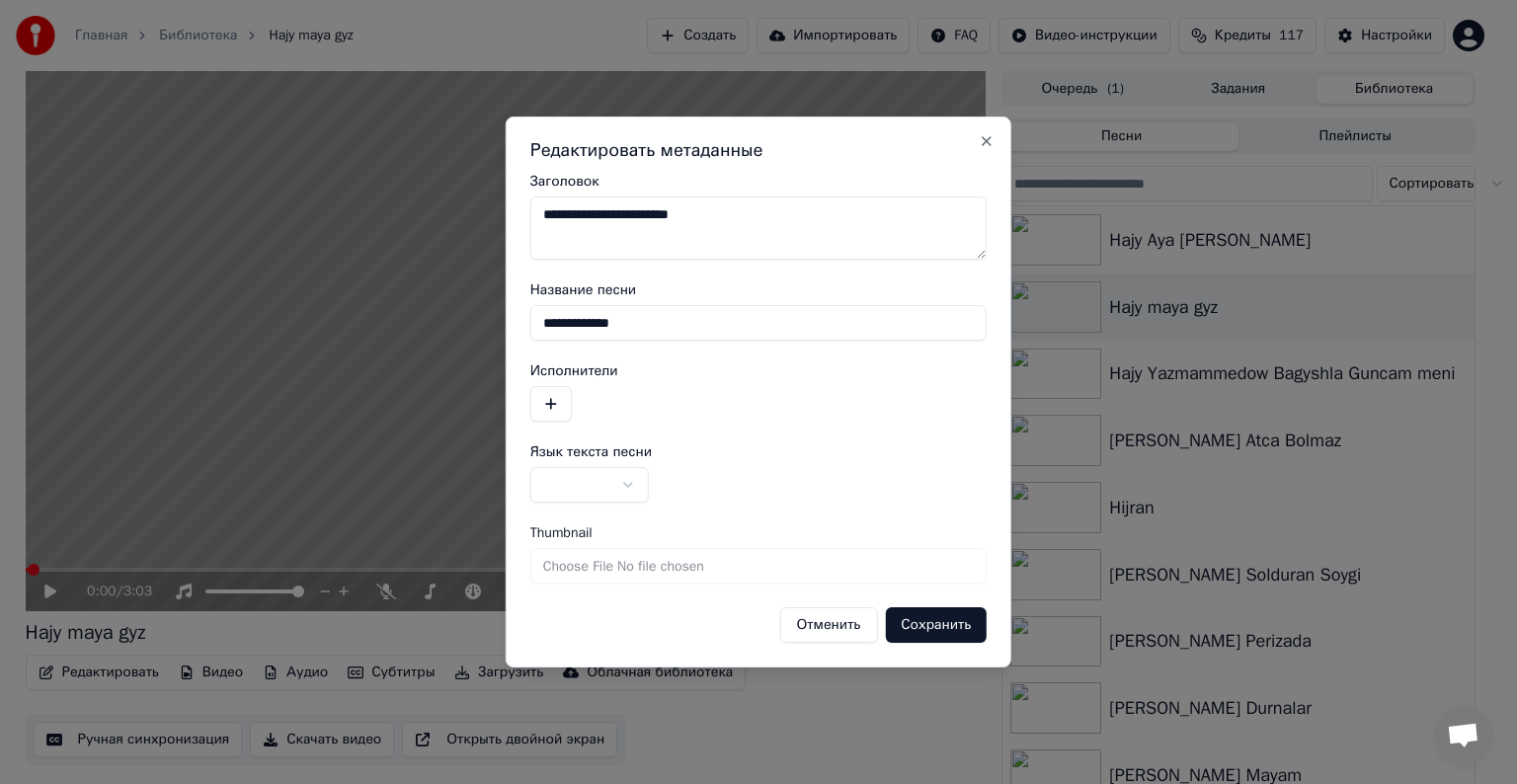 click on "**********" at bounding box center [758, 228] 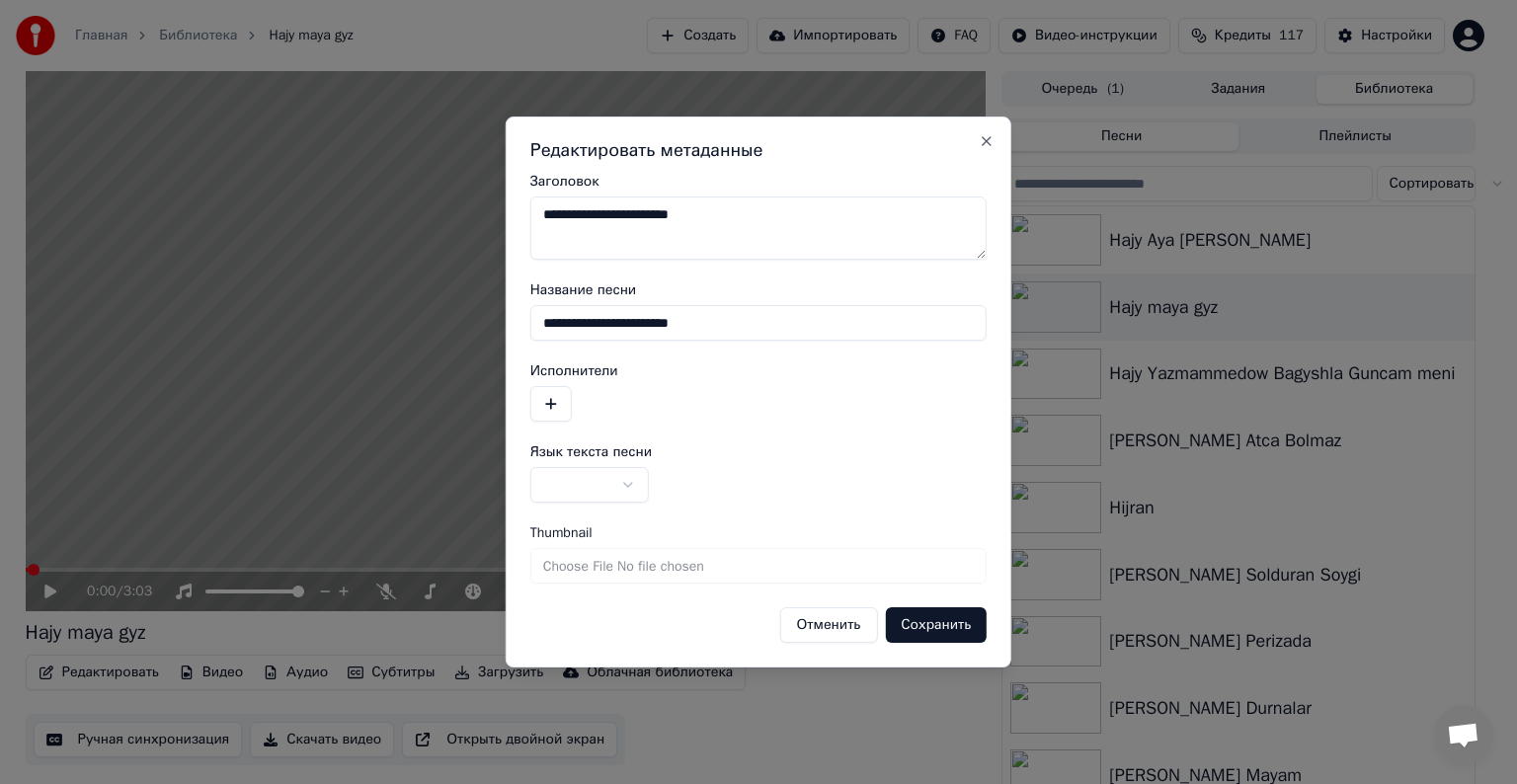 click on "**********" at bounding box center (758, 323) 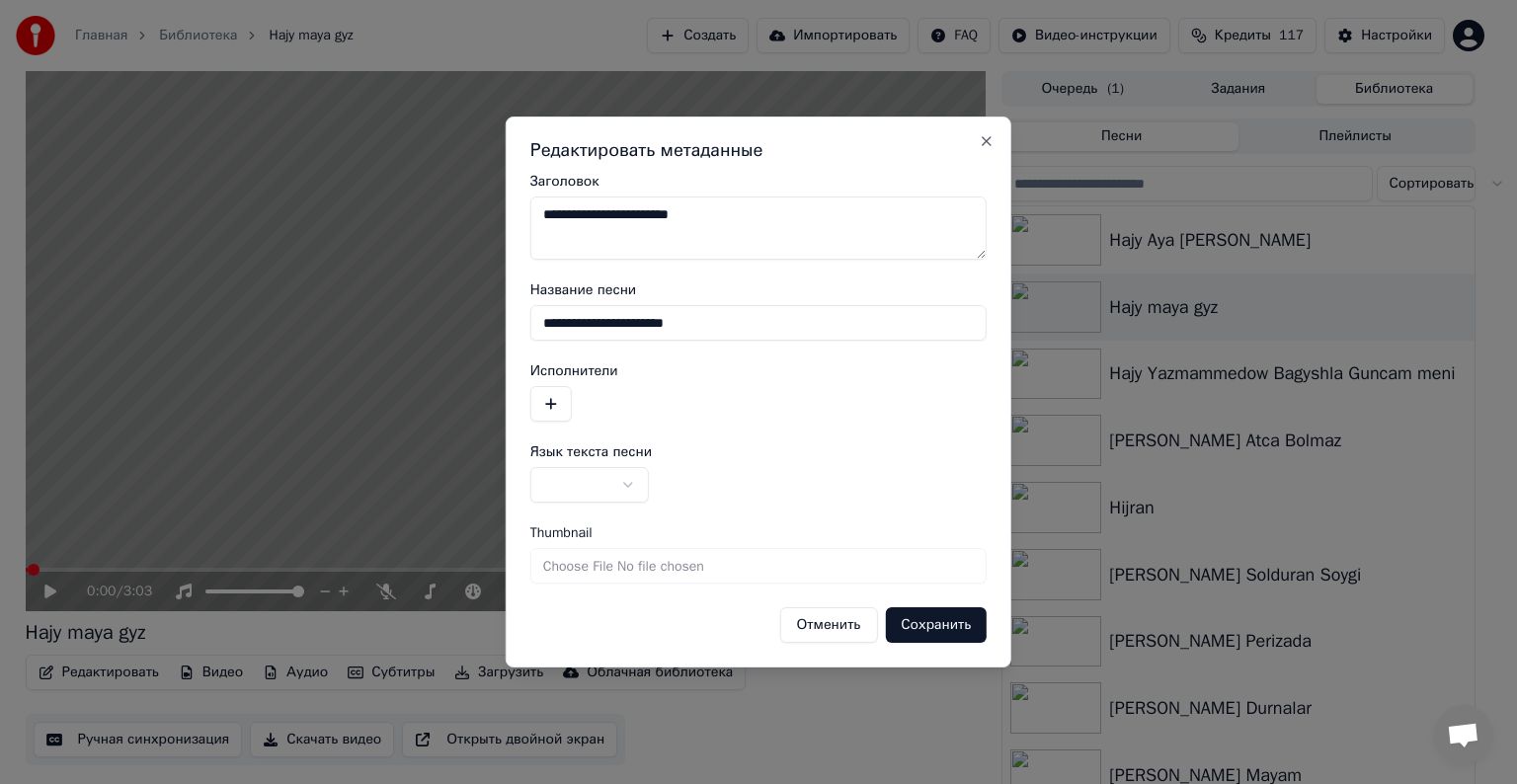click on "**********" at bounding box center [758, 323] 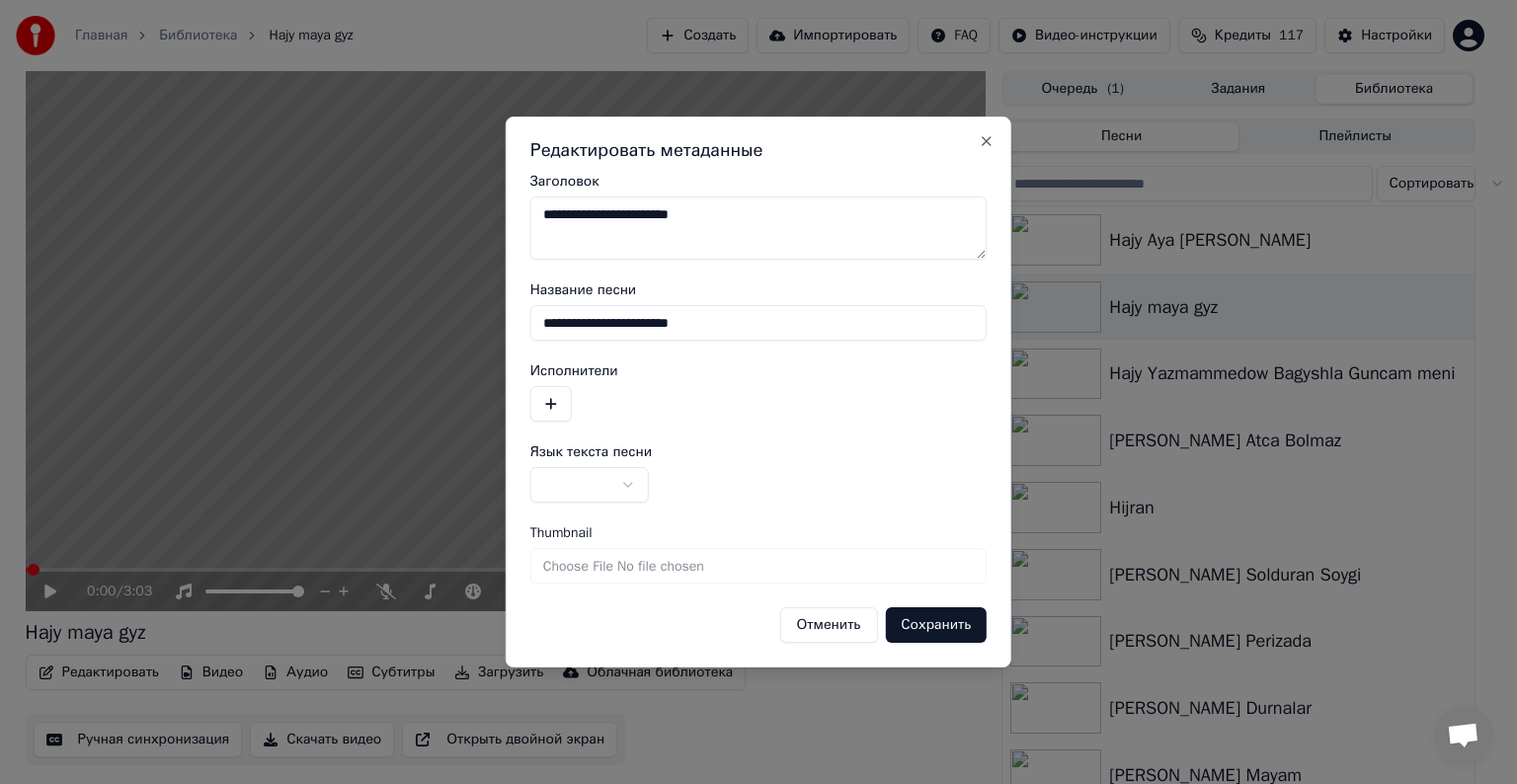 type on "**********" 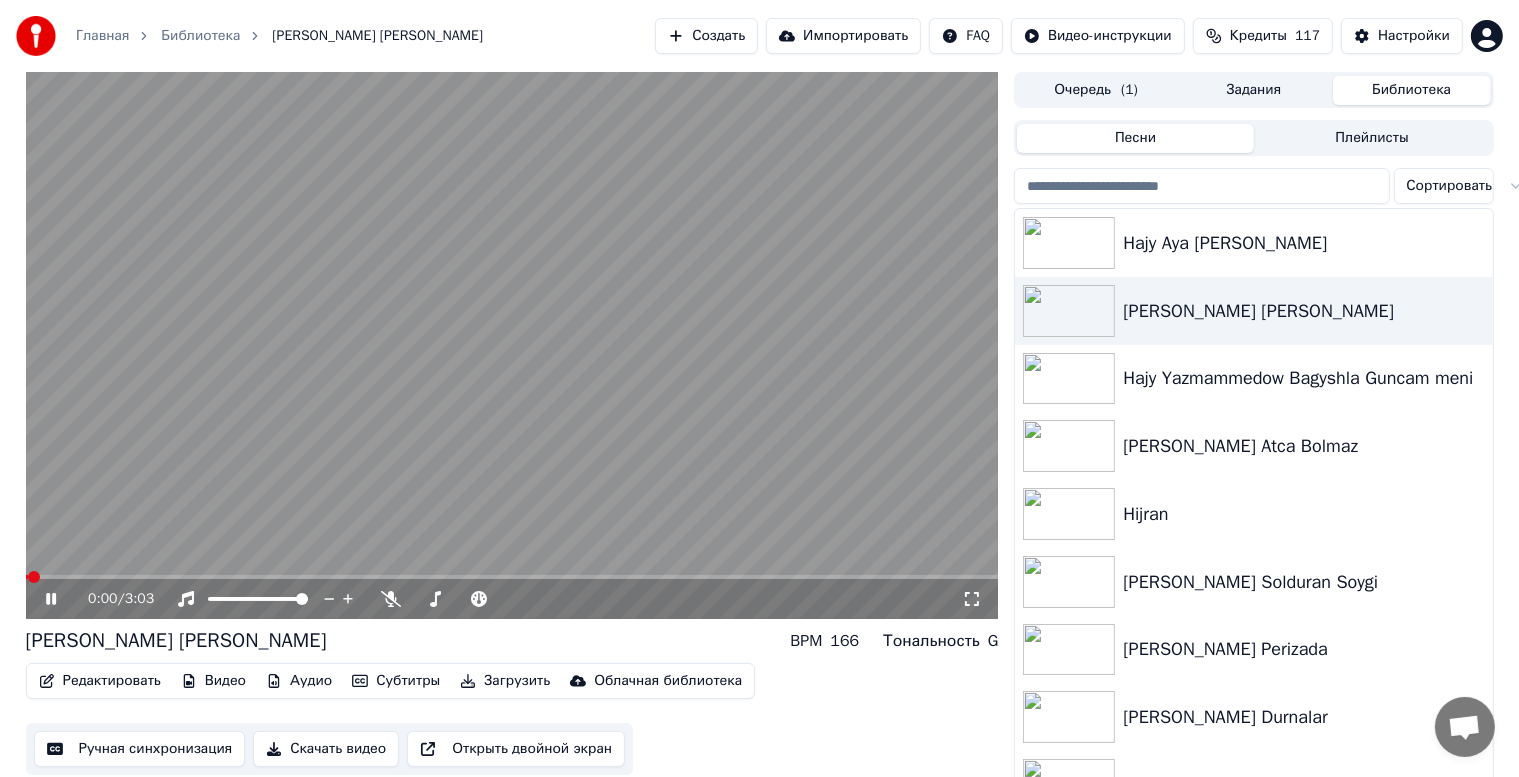 click 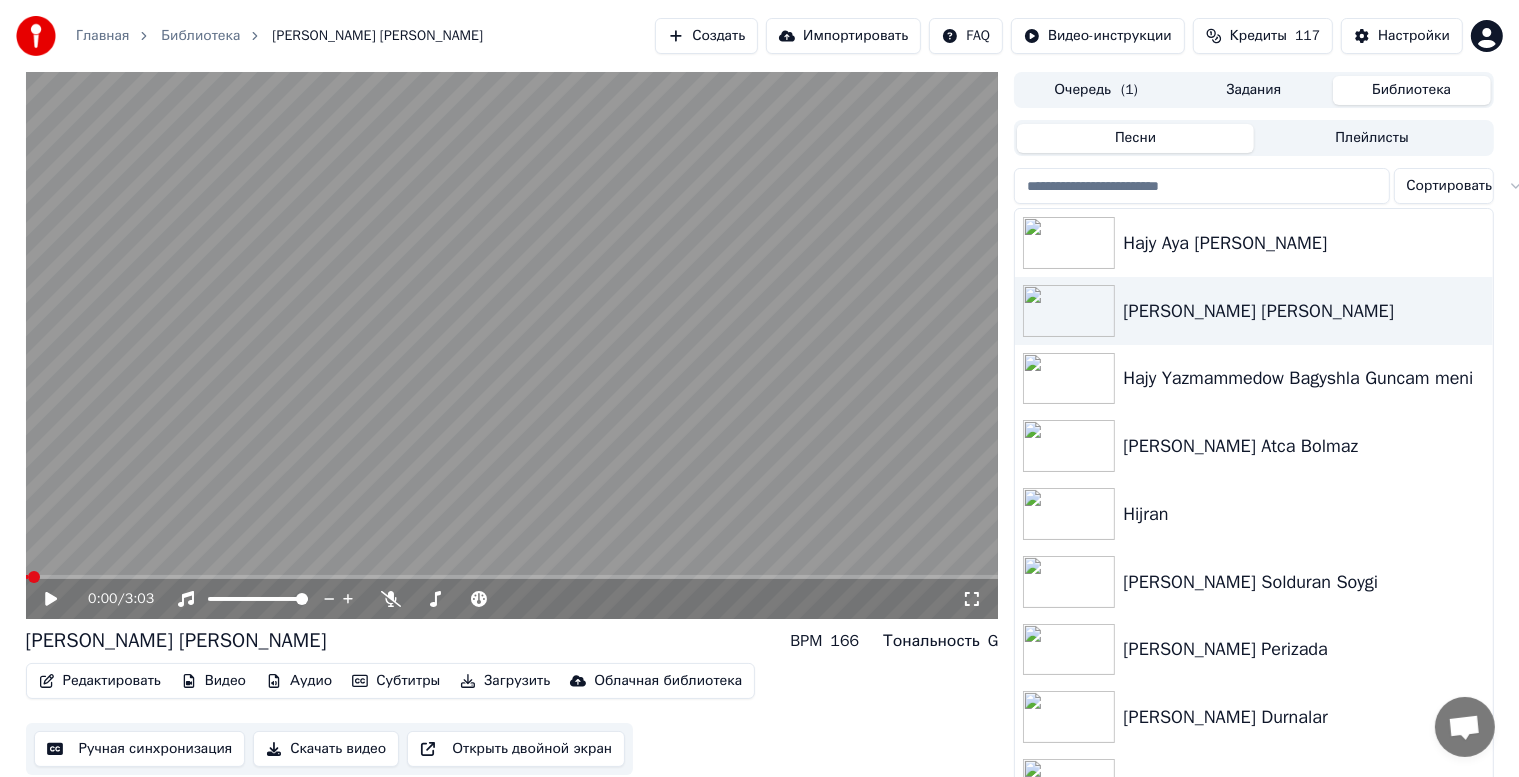 click on "Скачать видео" at bounding box center [326, 749] 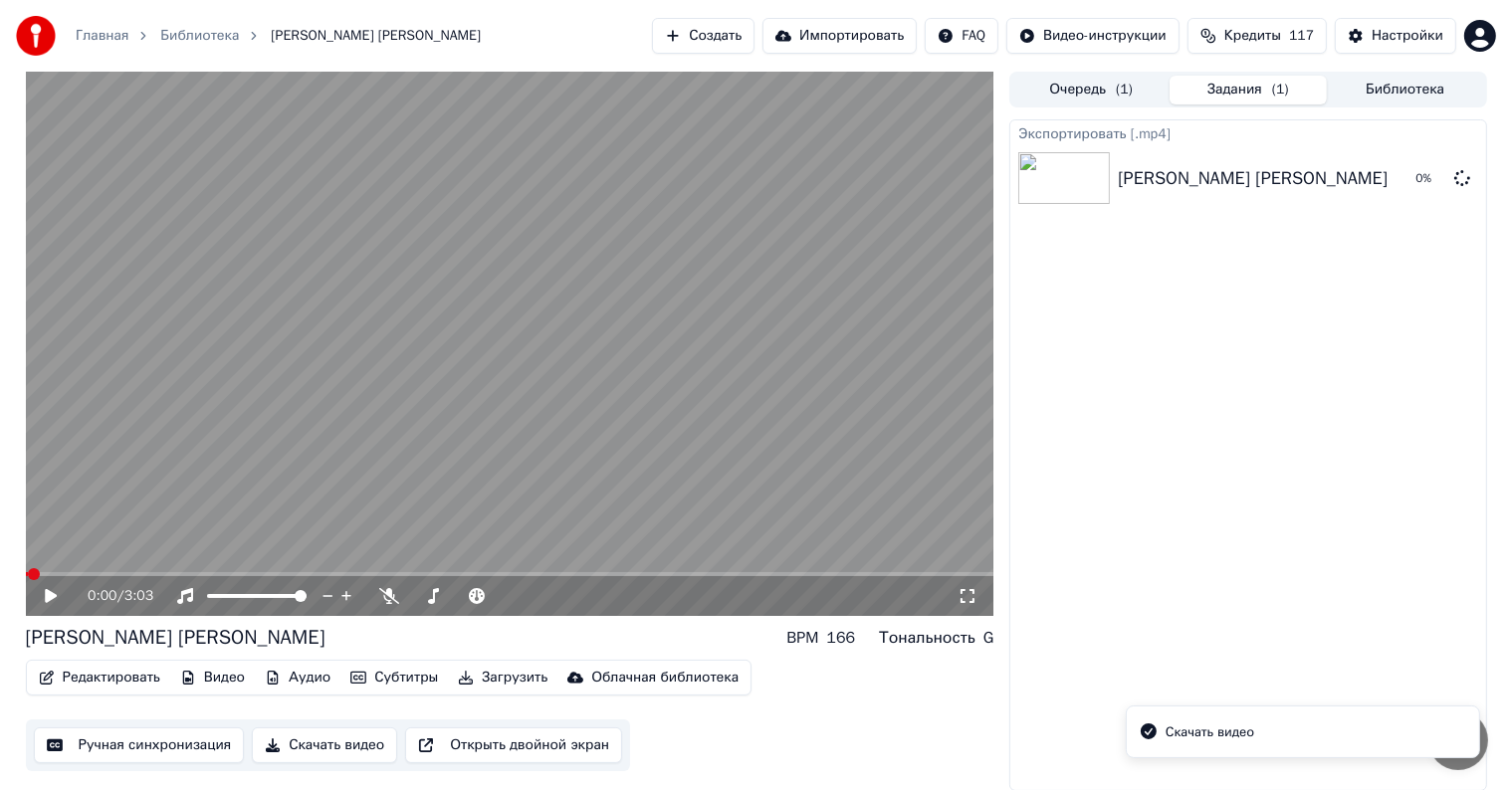 click on "Загрузить" at bounding box center [503, 678] 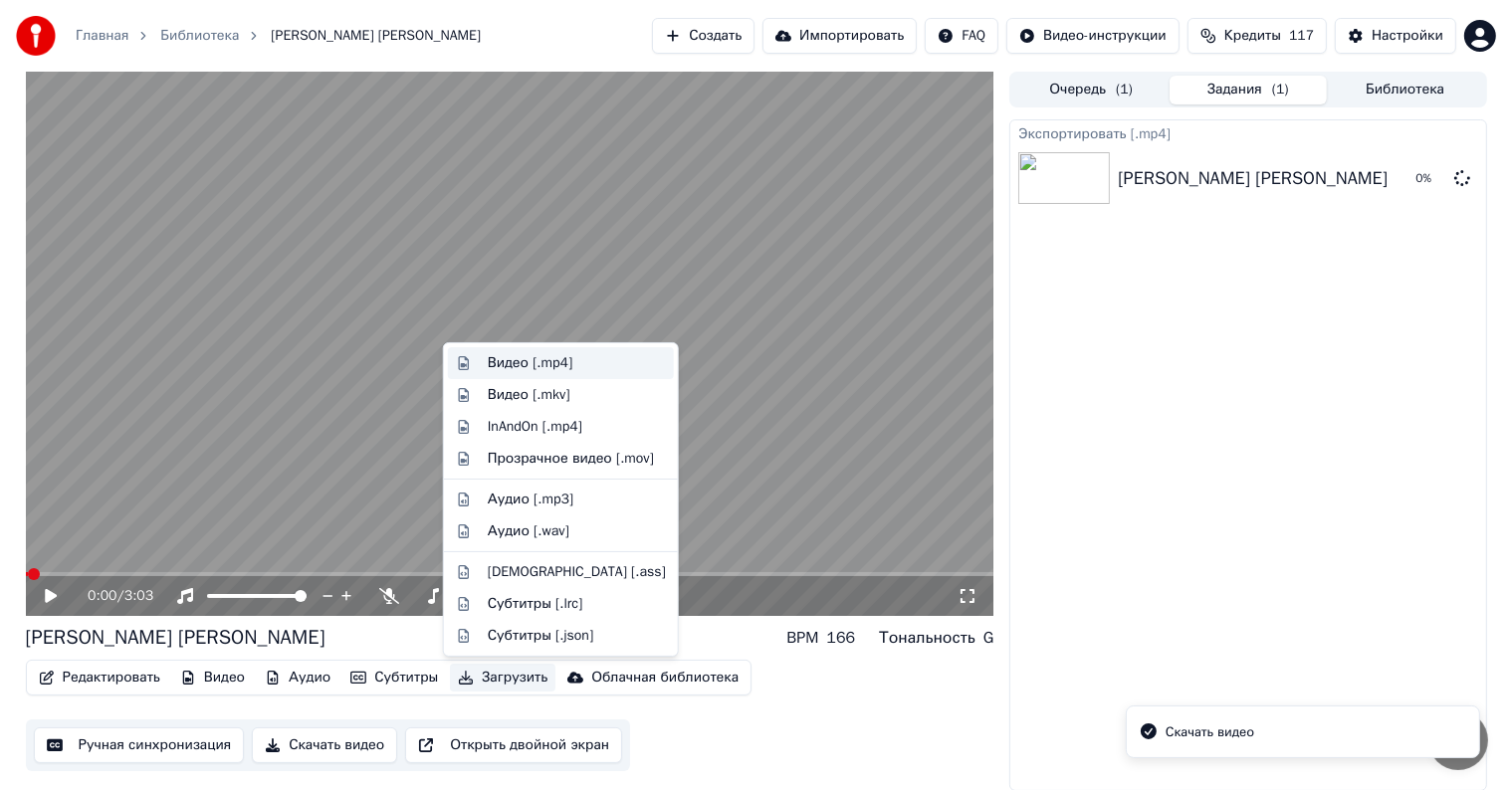 click on "Видео [.mp4]" at bounding box center (530, 363) 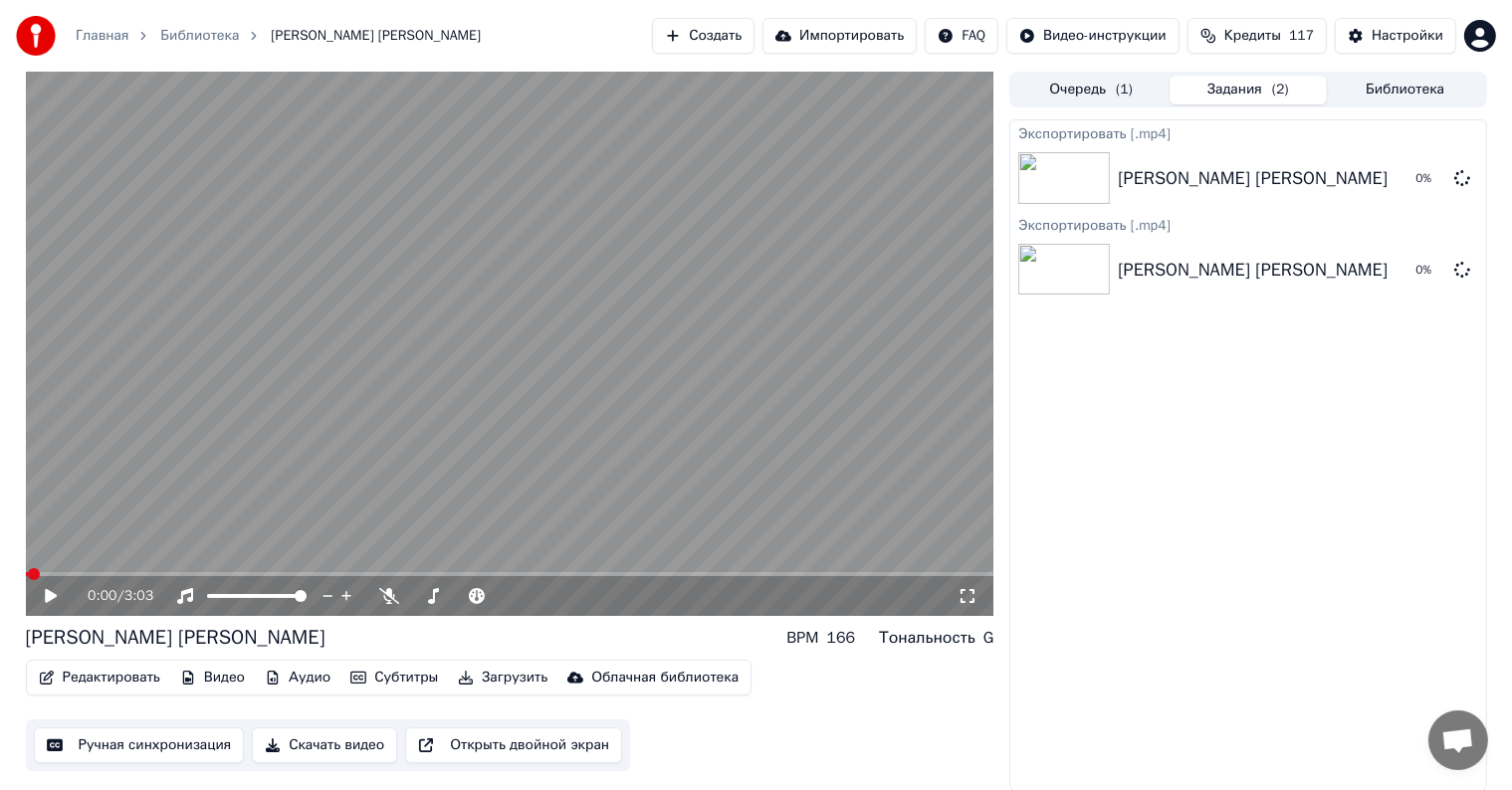 click on "Библиотека" at bounding box center (1405, 90) 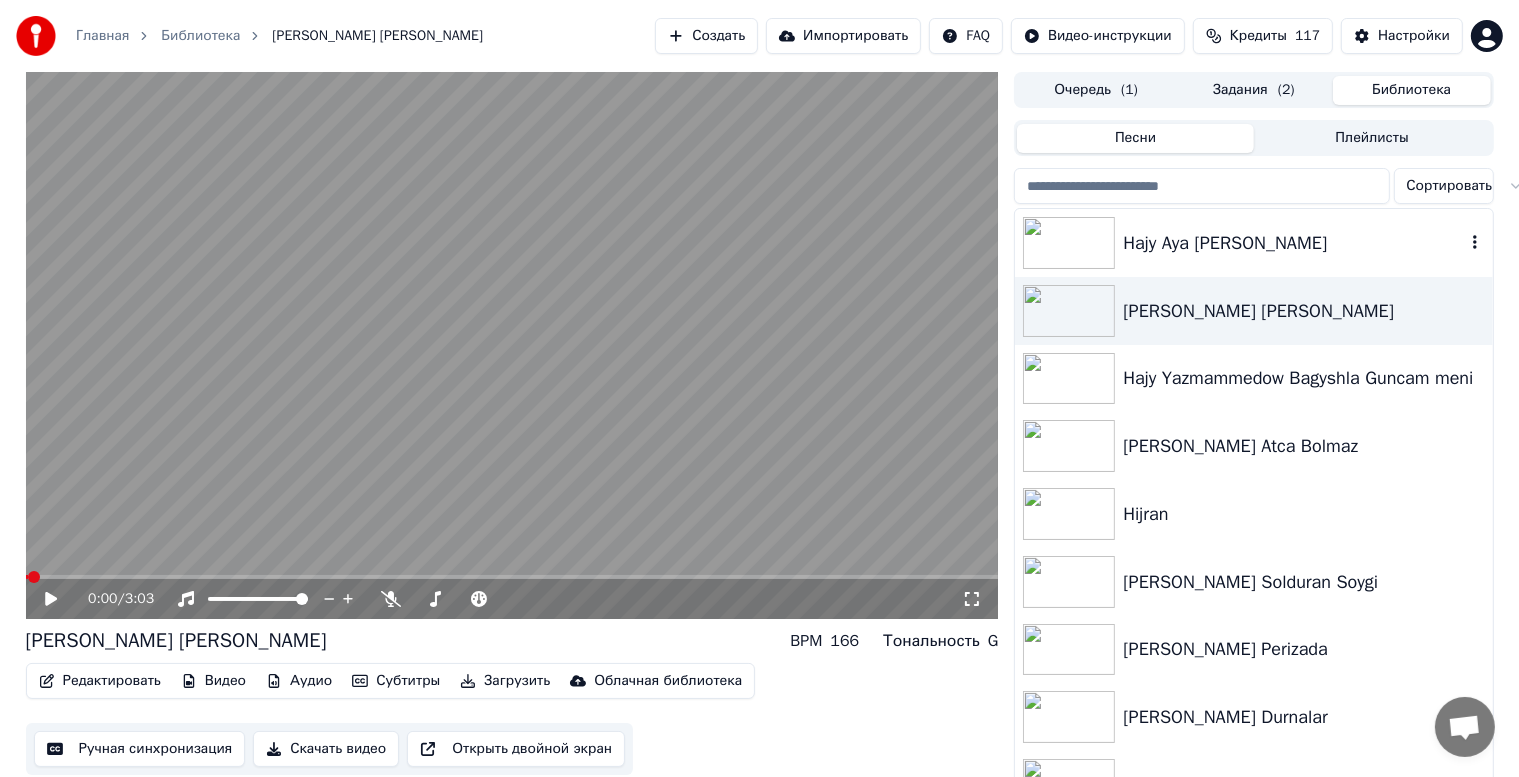 click on "Hajy Aya [PERSON_NAME]" at bounding box center (1293, 243) 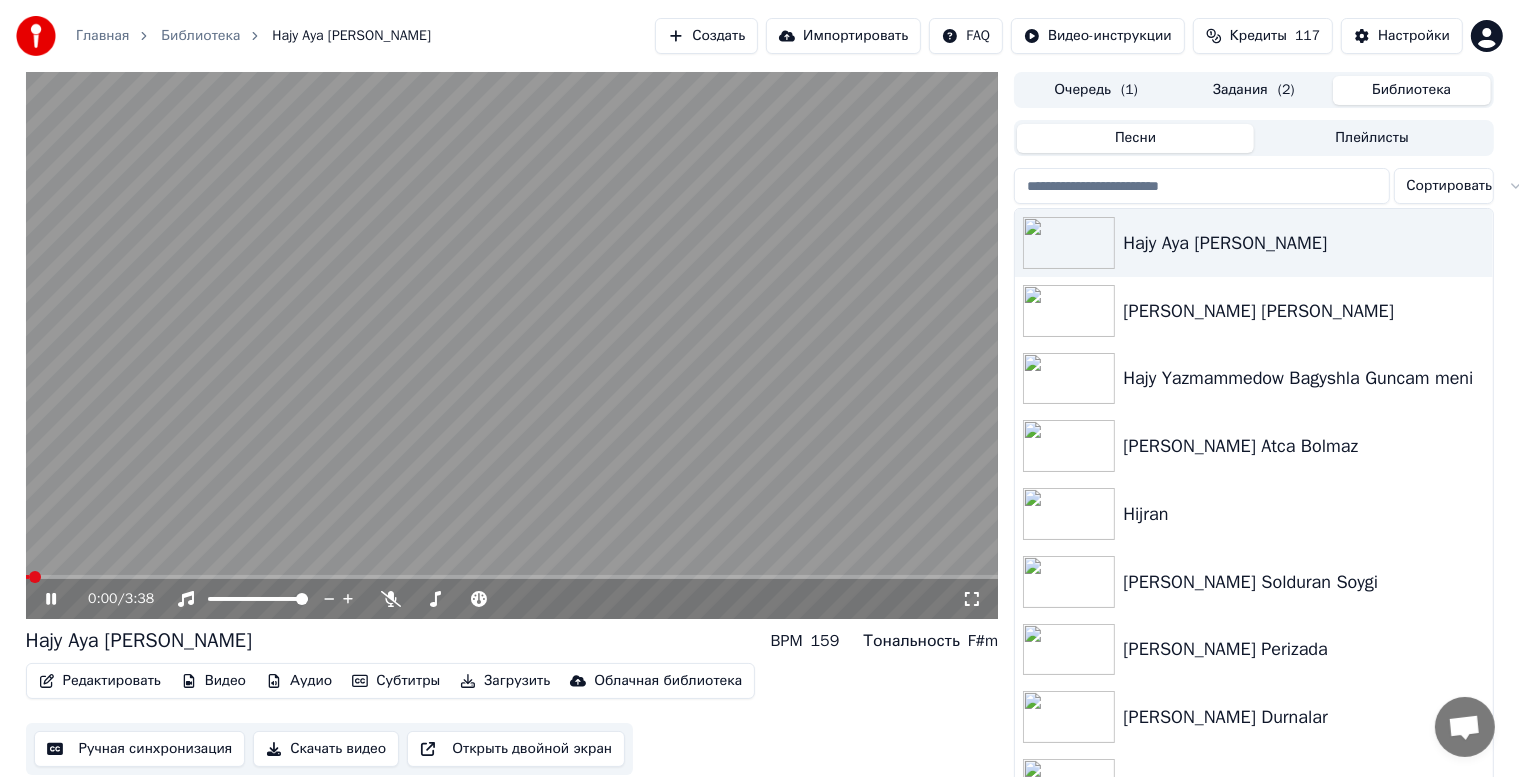 click 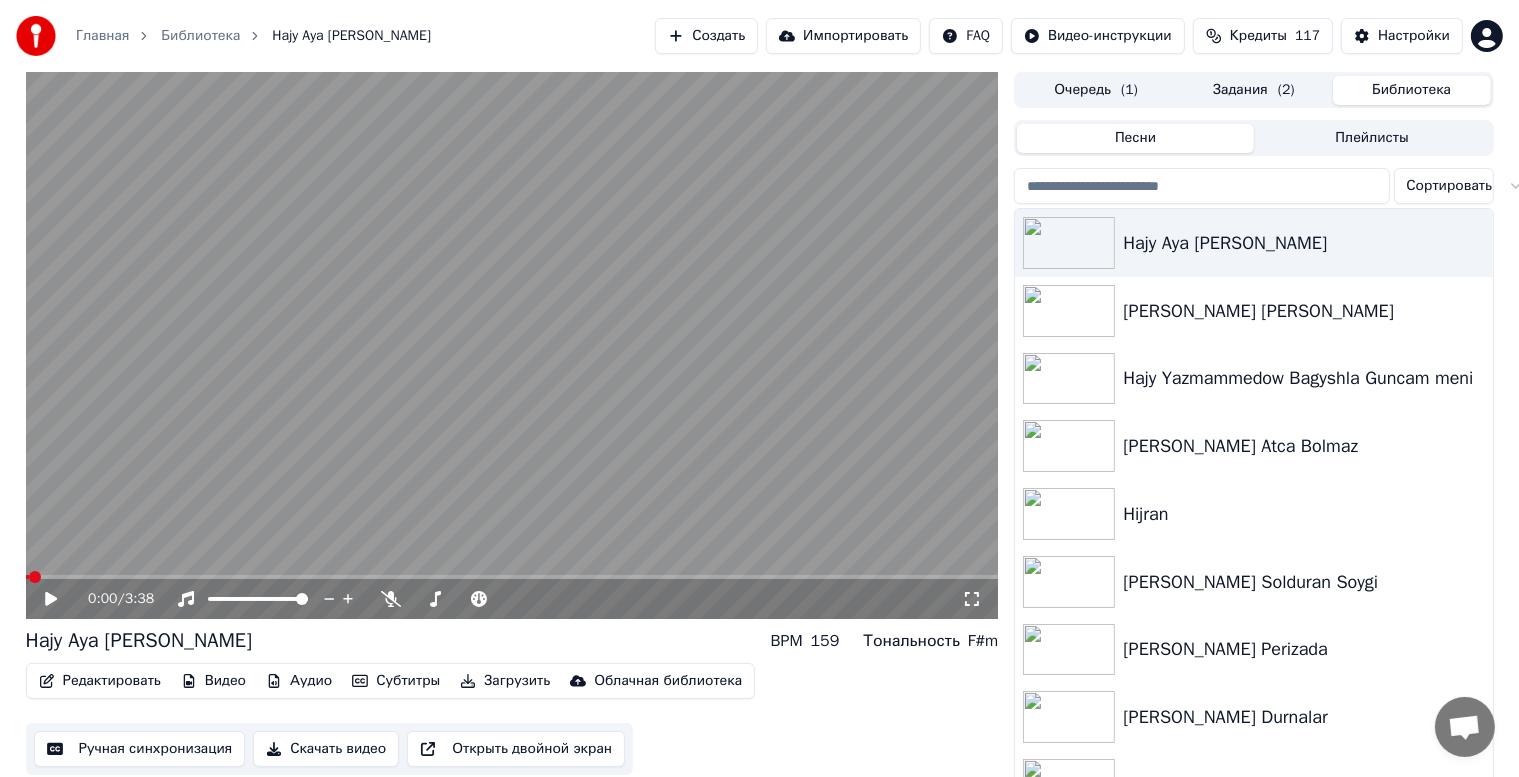 click on "Ручная синхронизация" at bounding box center [140, 749] 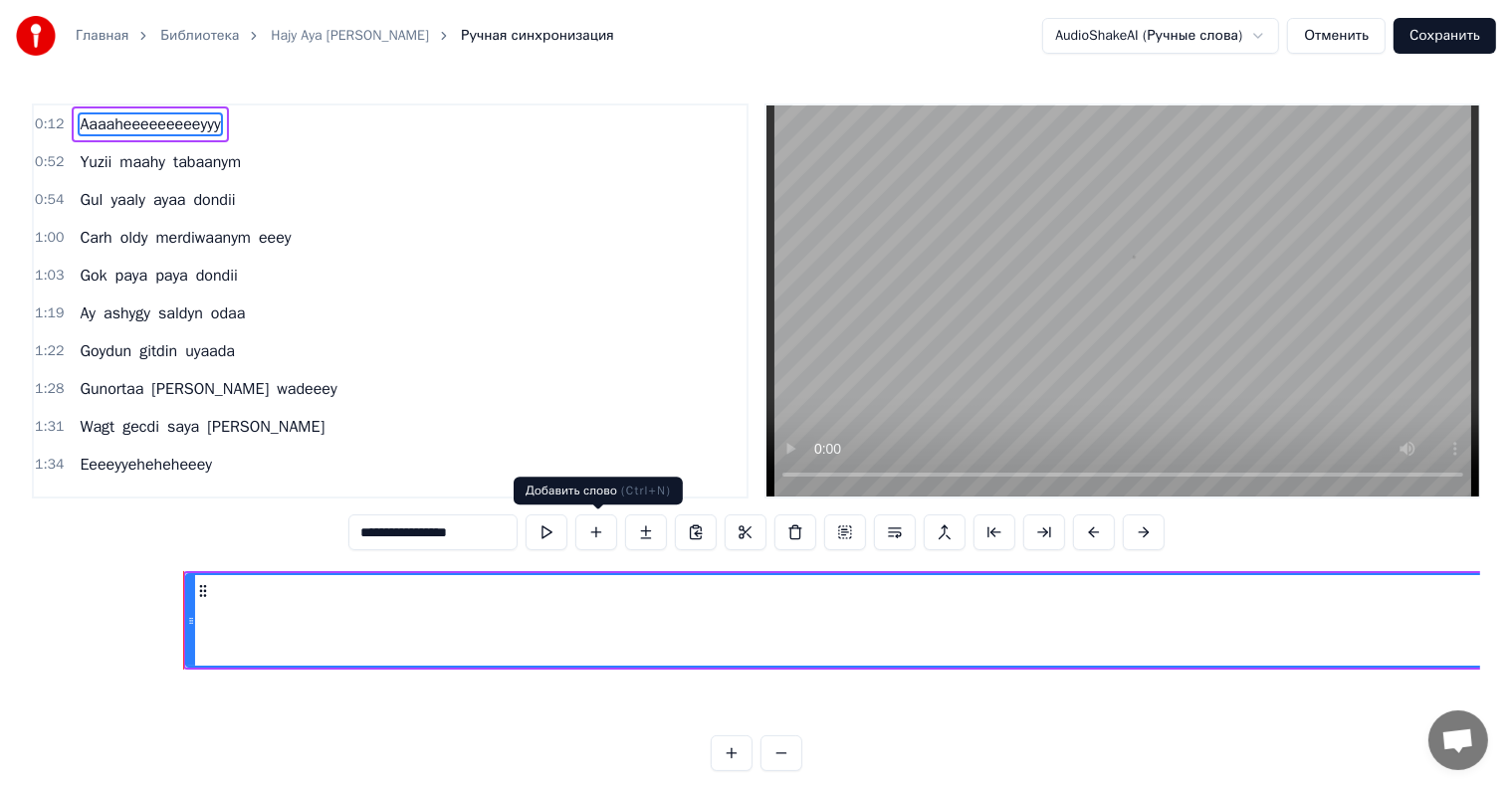 scroll, scrollTop: 0, scrollLeft: 3639, axis: horizontal 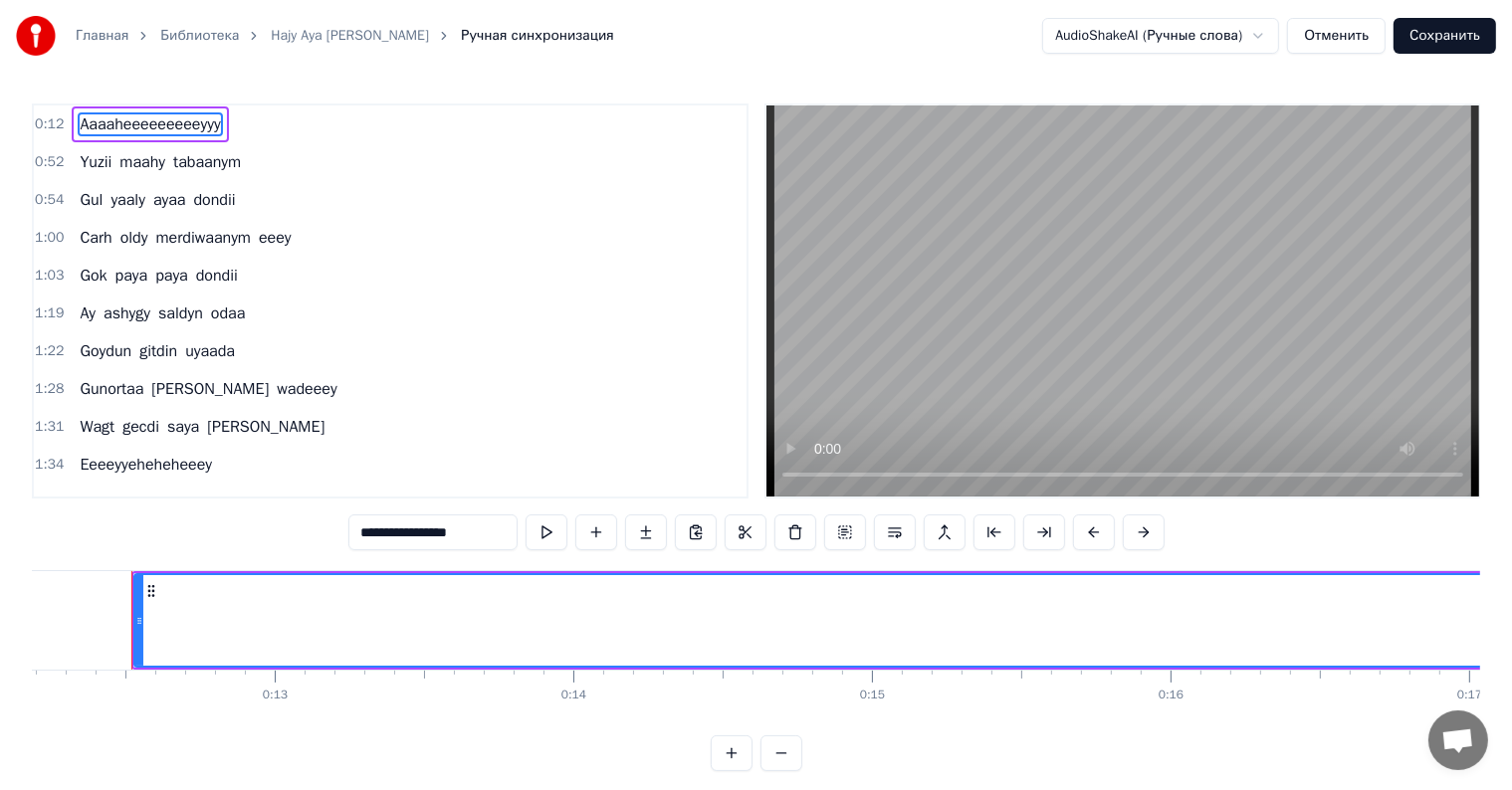 click at bounding box center (1123, 300) 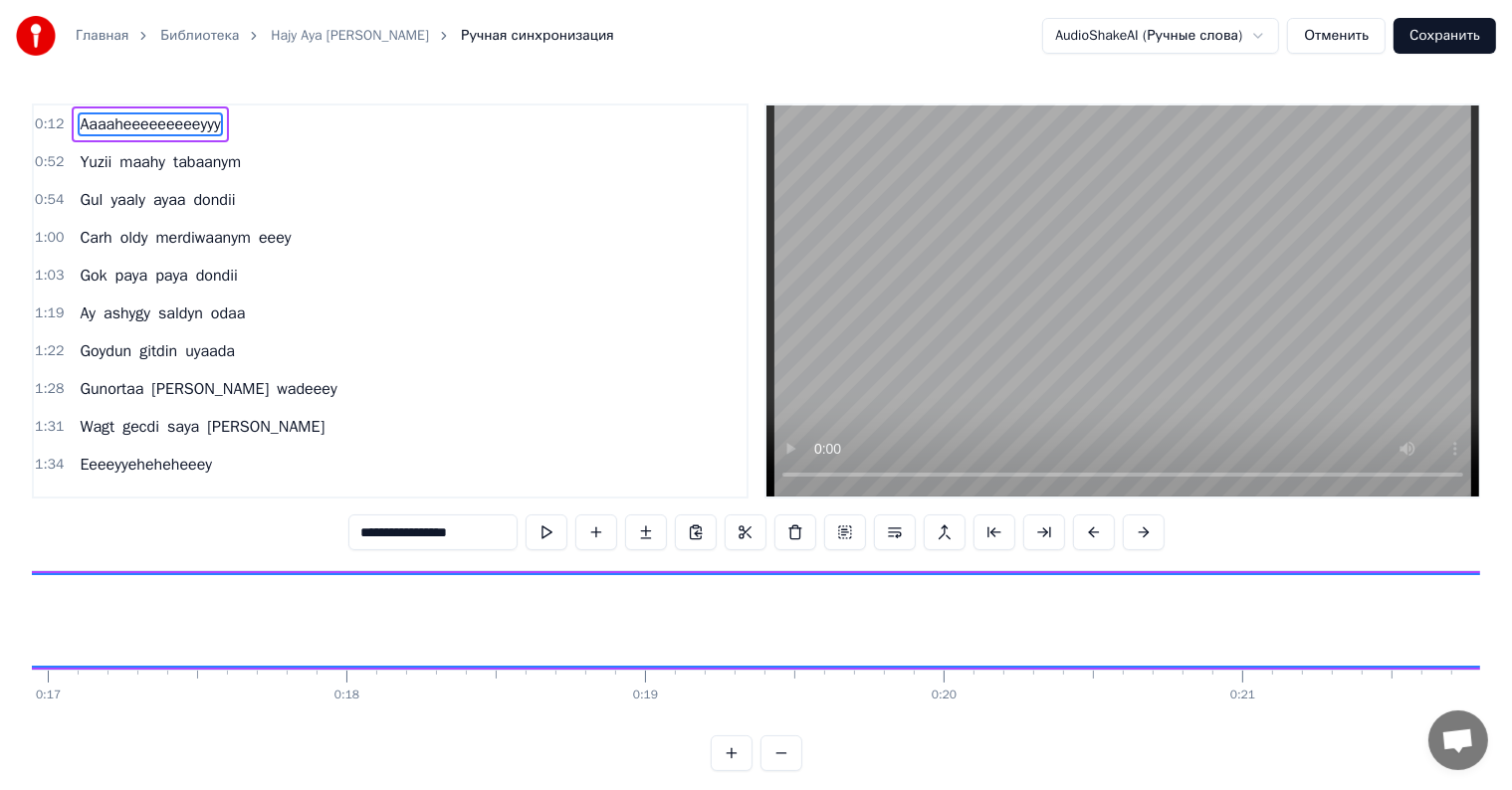 scroll, scrollTop: 0, scrollLeft: 4253, axis: horizontal 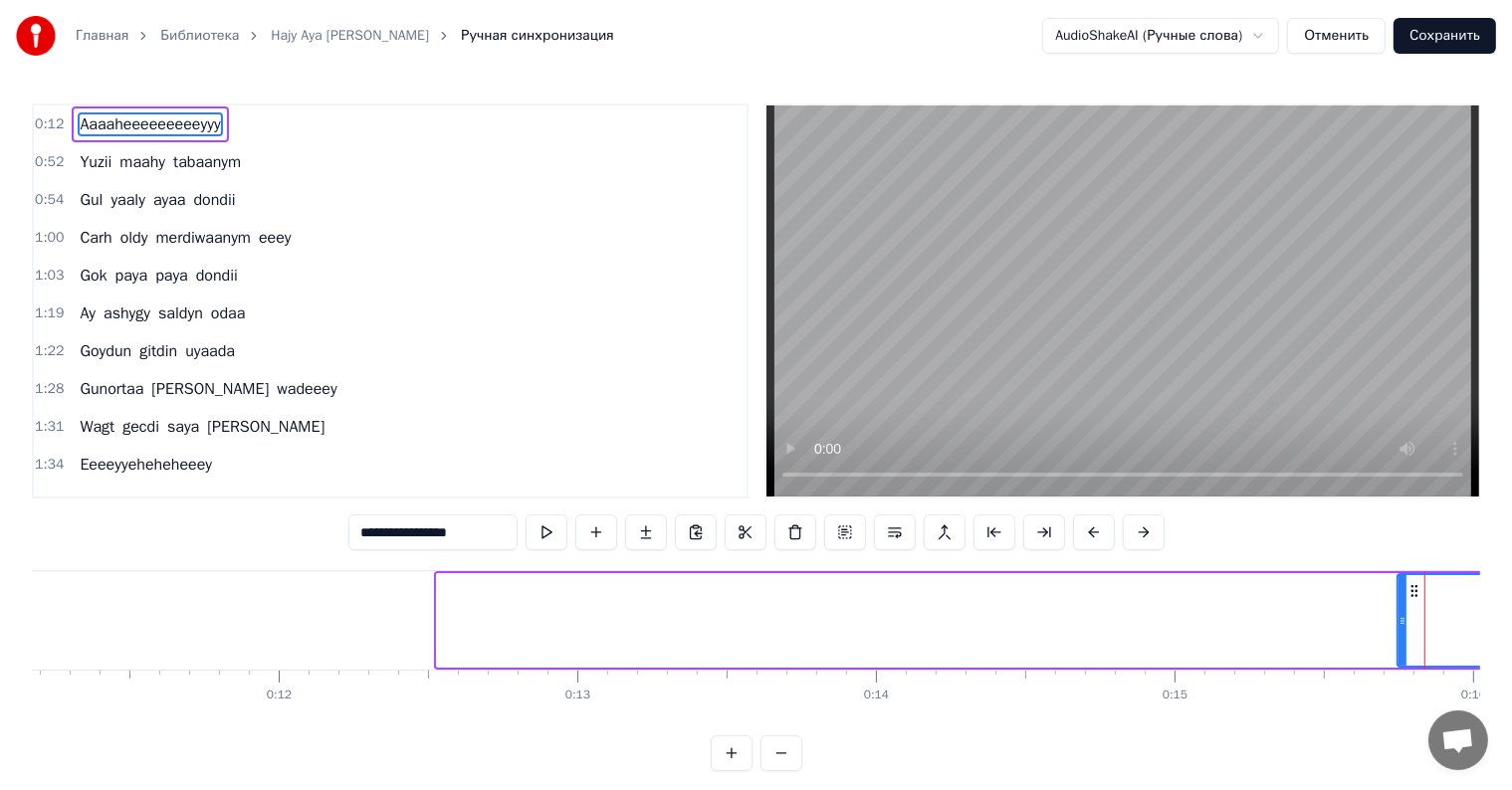 drag, startPoint x: 438, startPoint y: 624, endPoint x: 1416, endPoint y: 572, distance: 979.38144 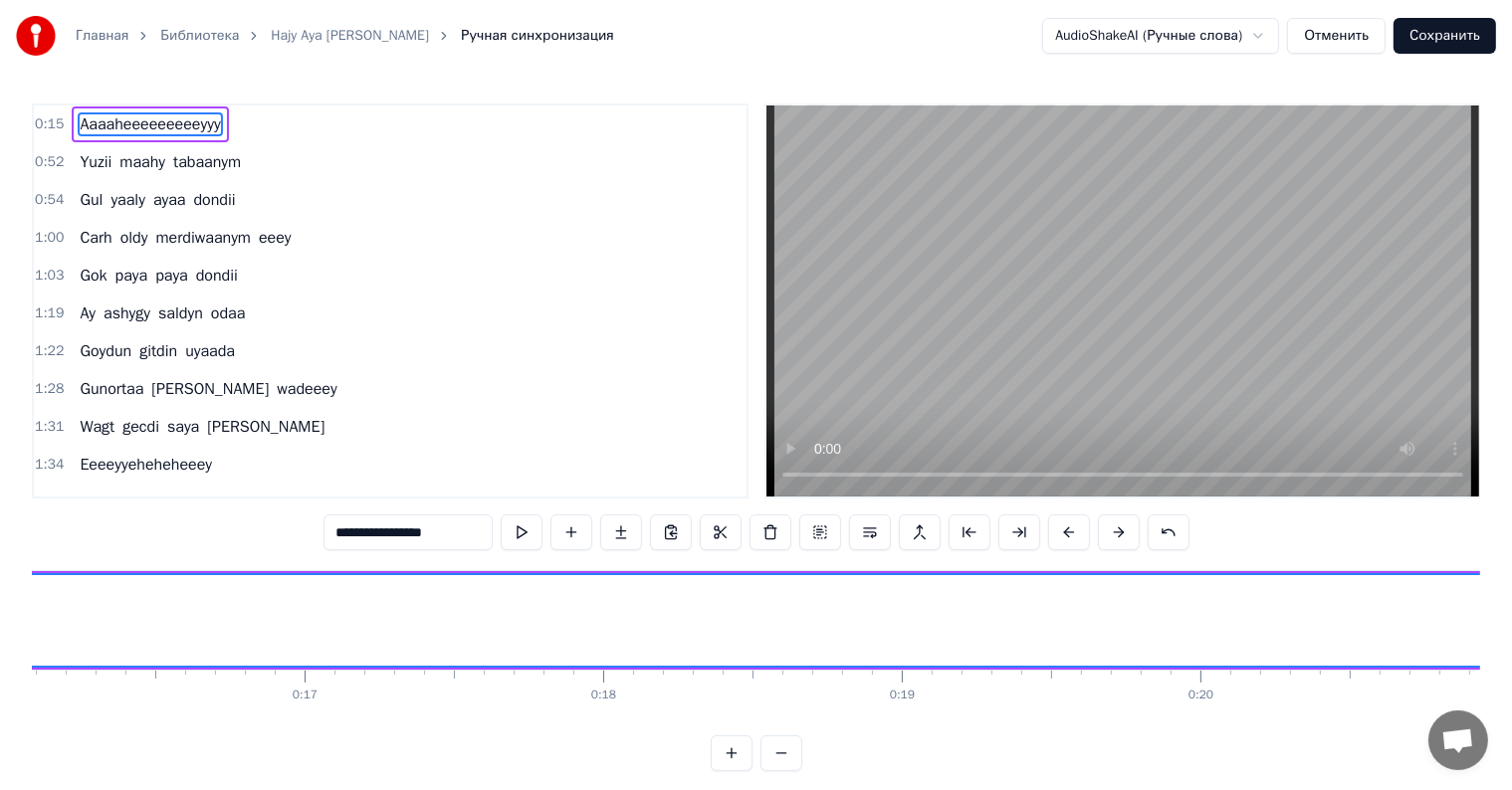 scroll, scrollTop: 0, scrollLeft: 4841, axis: horizontal 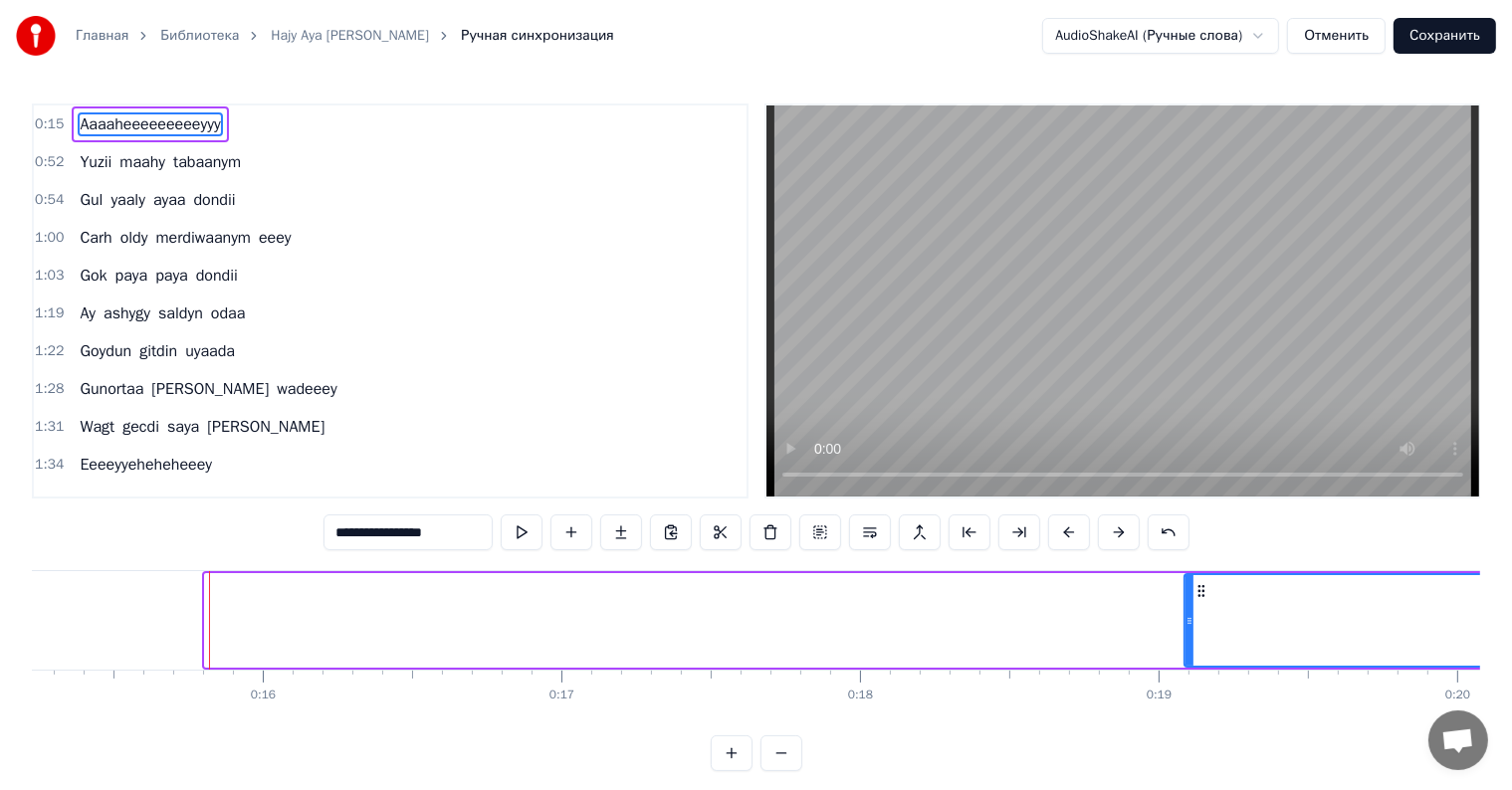 drag, startPoint x: 203, startPoint y: 620, endPoint x: 659, endPoint y: 709, distance: 464.60413 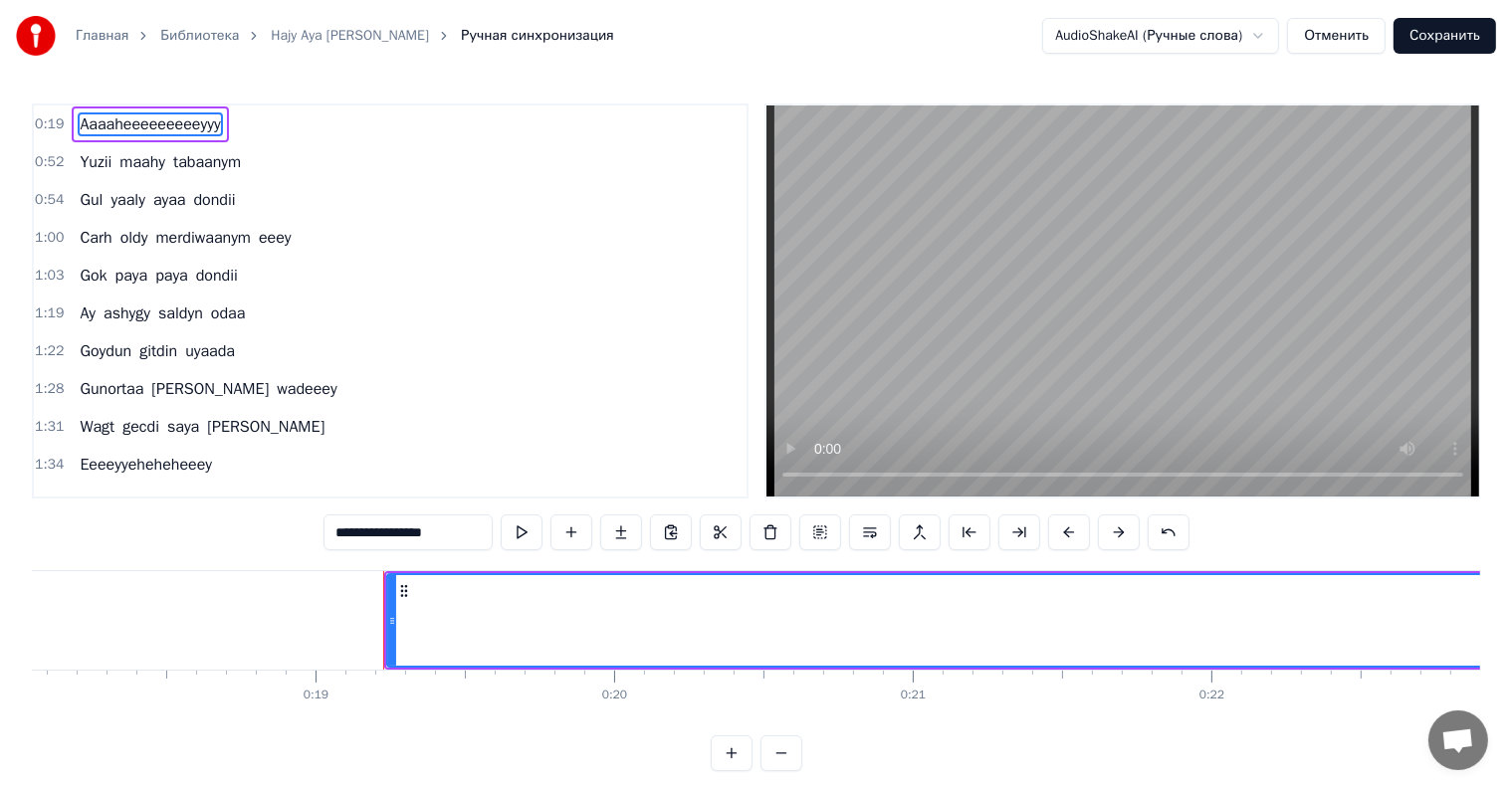 scroll, scrollTop: 0, scrollLeft: 5427, axis: horizontal 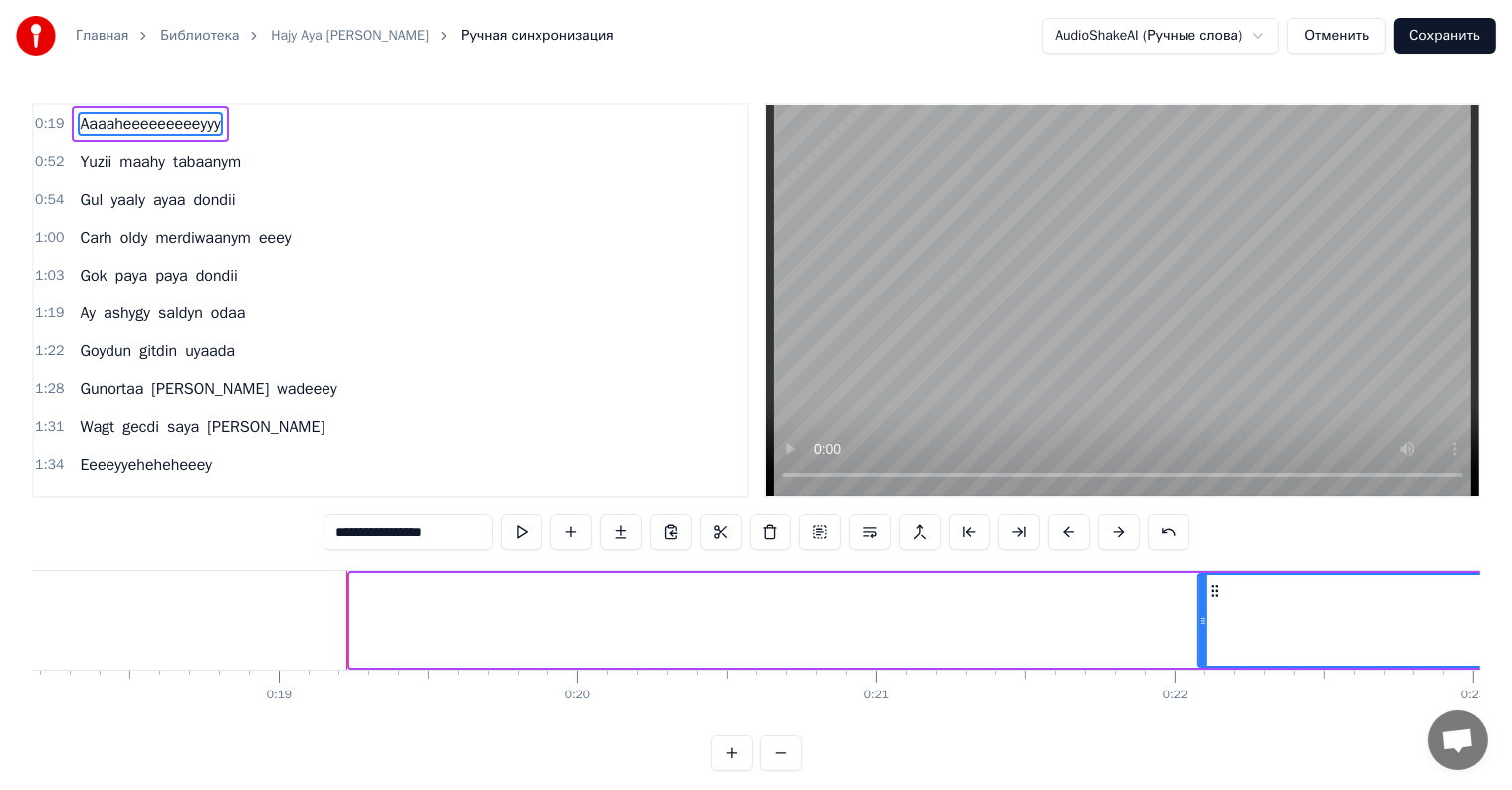 drag, startPoint x: 350, startPoint y: 625, endPoint x: 411, endPoint y: 781, distance: 167.50224 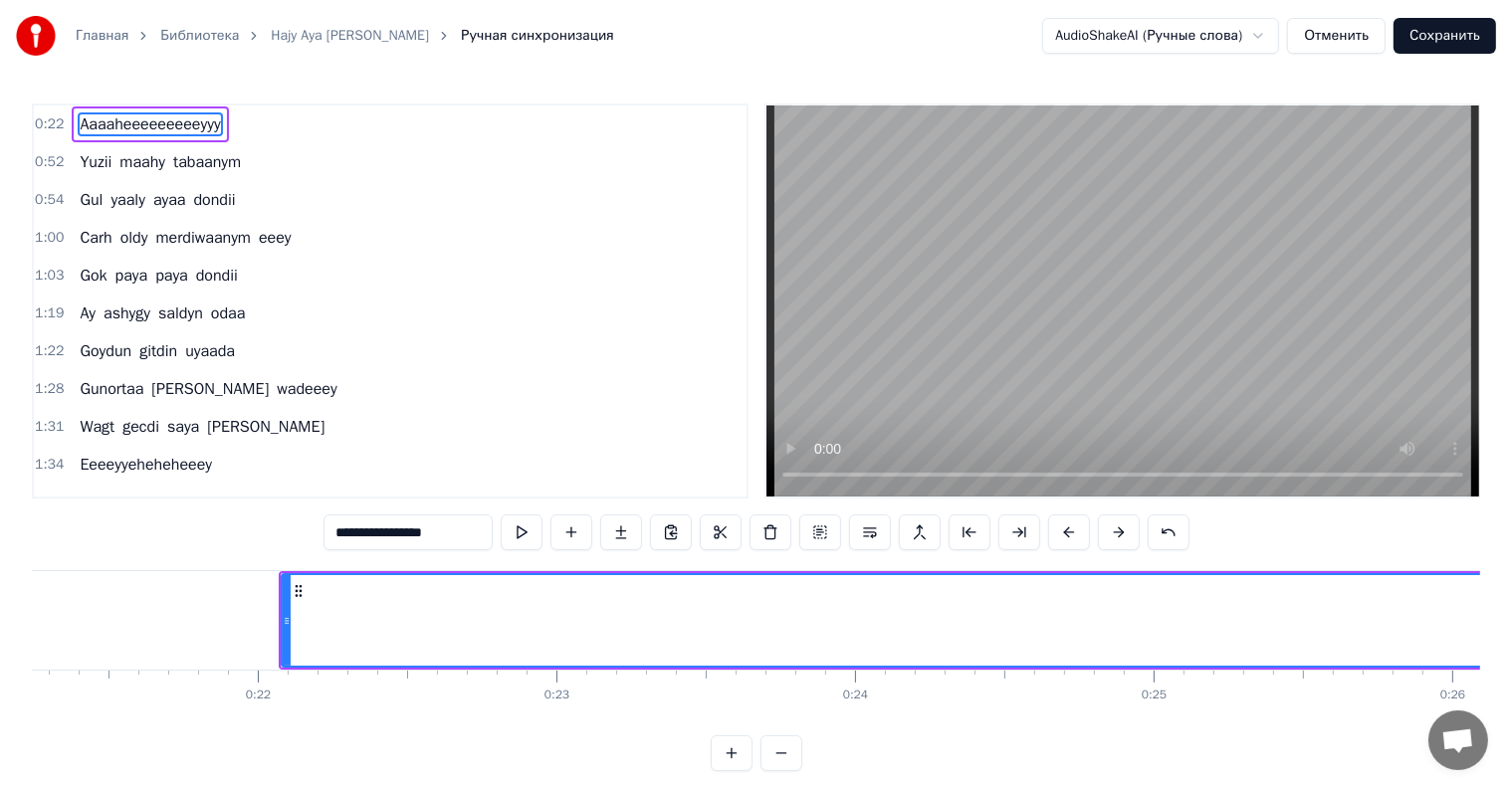scroll, scrollTop: 0, scrollLeft: 6380, axis: horizontal 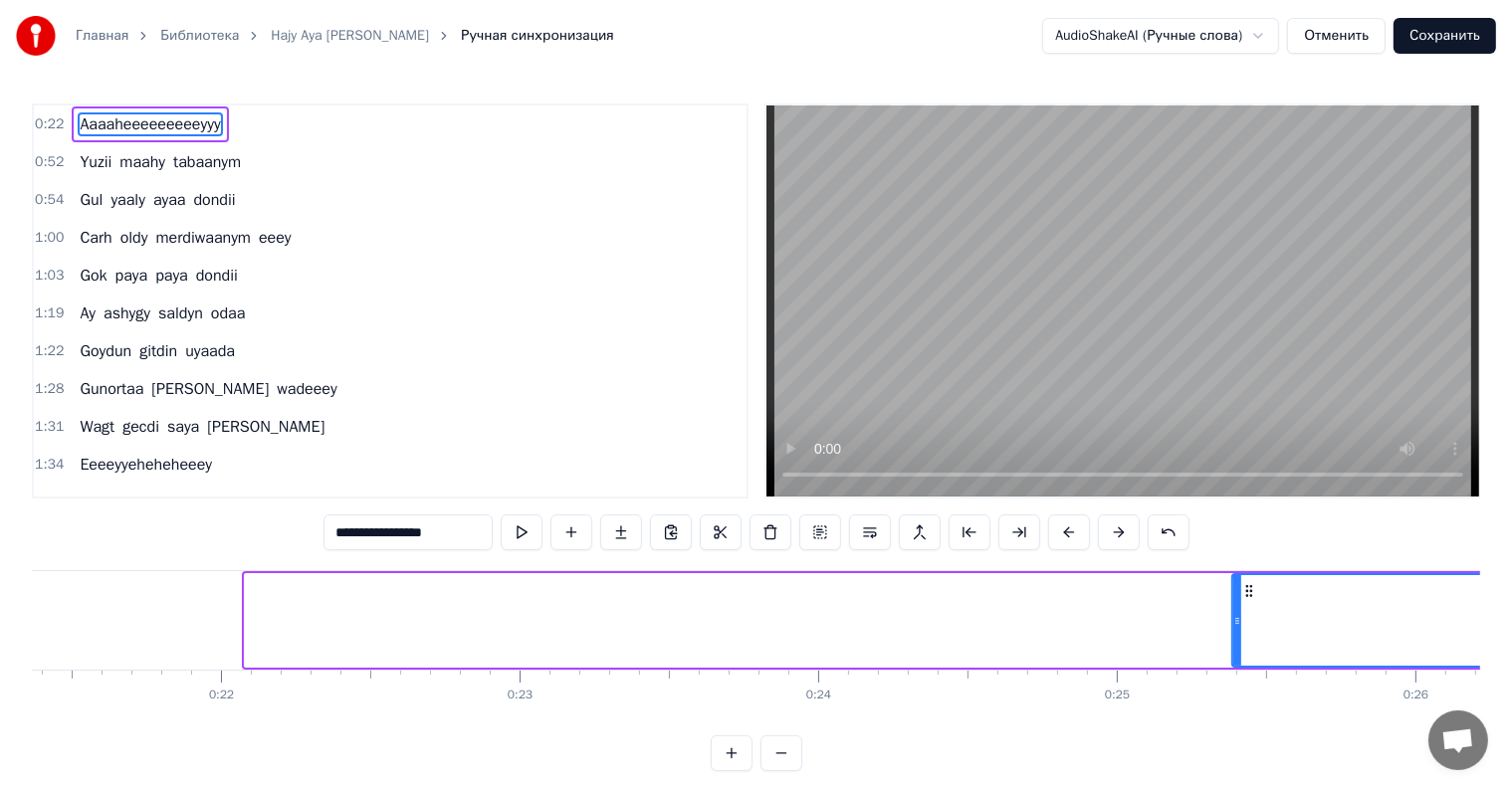 drag, startPoint x: 247, startPoint y: 618, endPoint x: 1238, endPoint y: 586, distance: 991.5165 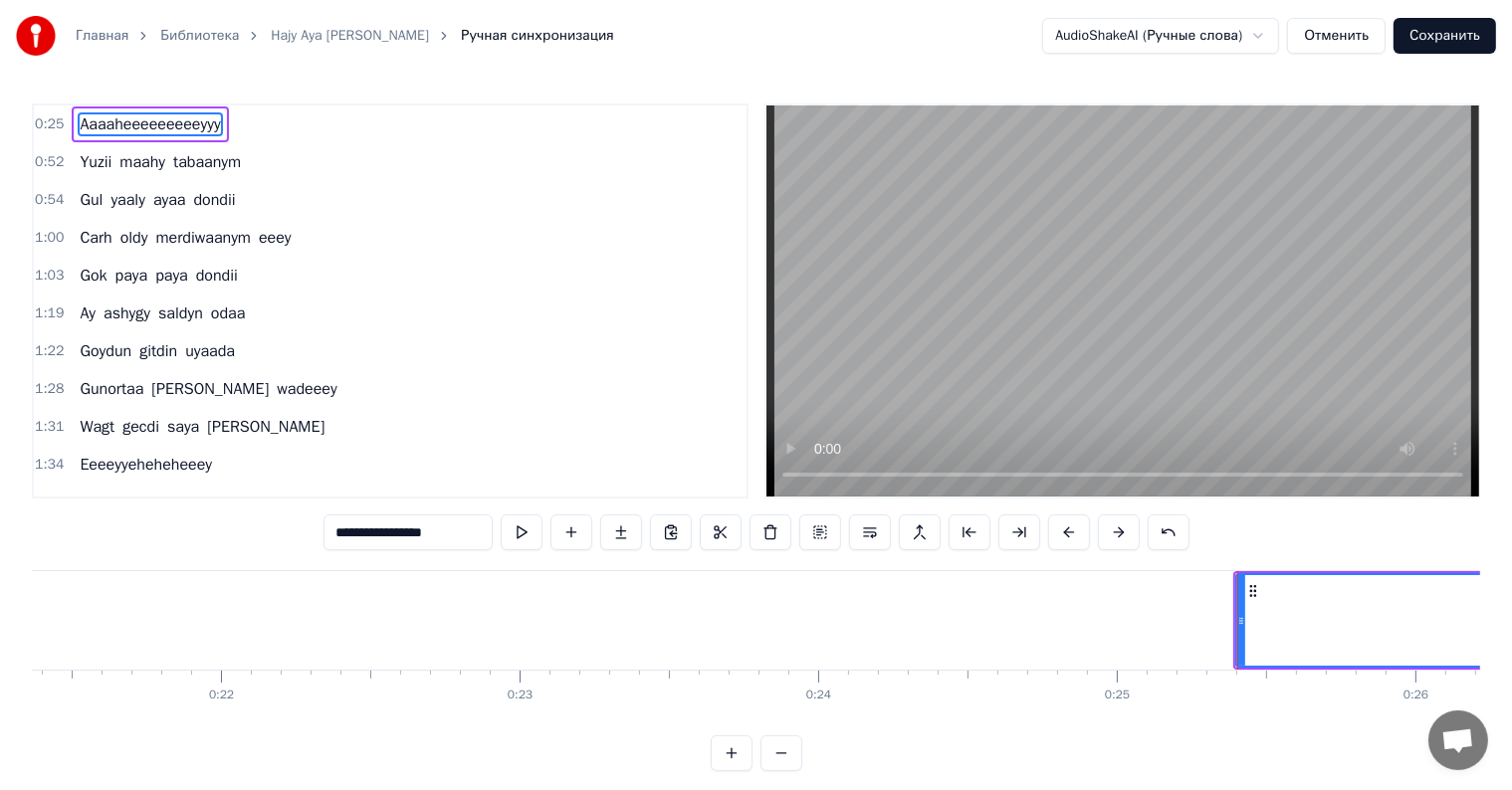 scroll, scrollTop: 0, scrollLeft: 5112, axis: horizontal 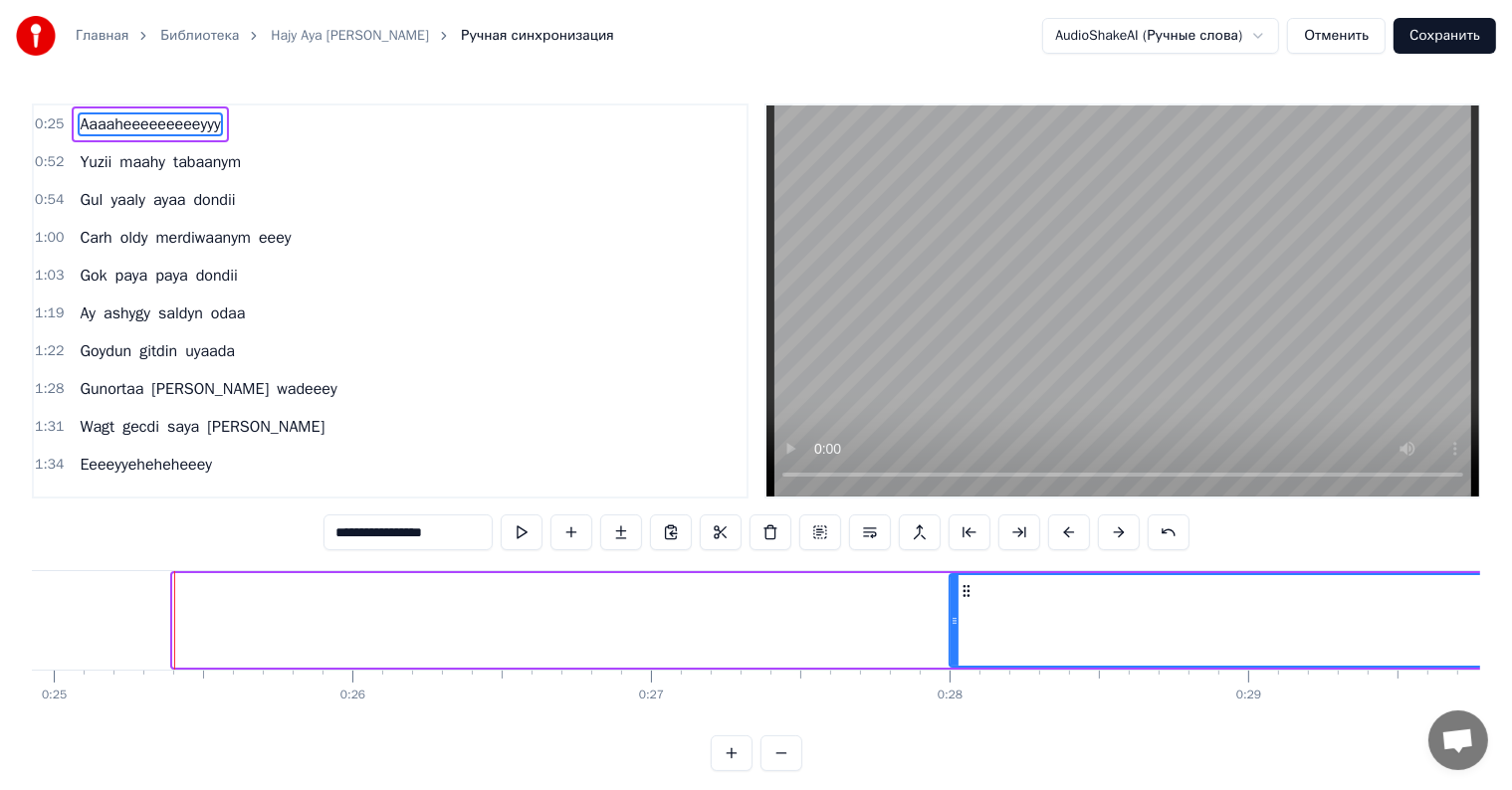 drag, startPoint x: 175, startPoint y: 621, endPoint x: 753, endPoint y: 781, distance: 599.737 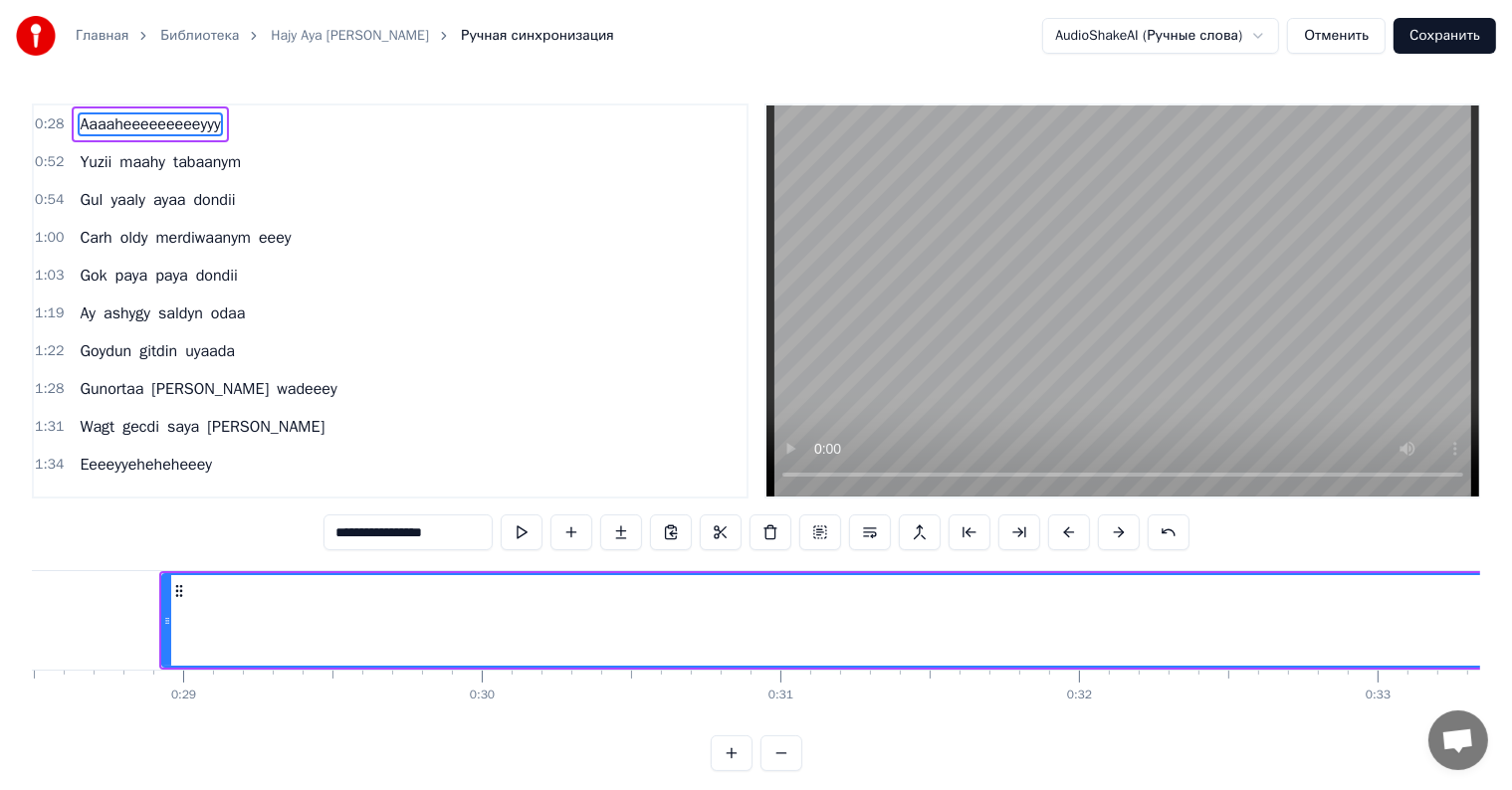 scroll, scrollTop: 0, scrollLeft: 8655, axis: horizontal 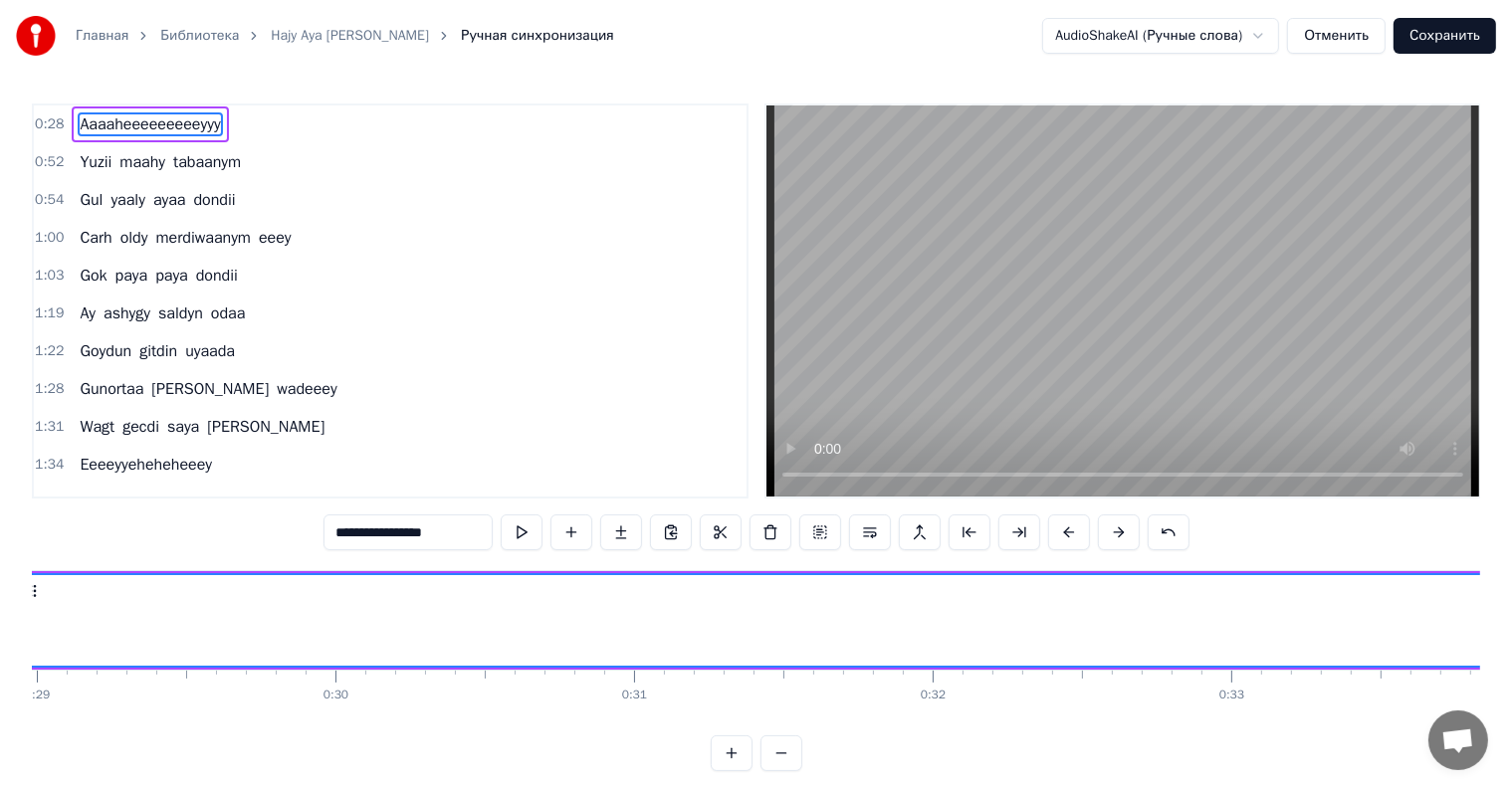 drag, startPoint x: 92, startPoint y: 657, endPoint x: 123, endPoint y: 688, distance: 43.84062 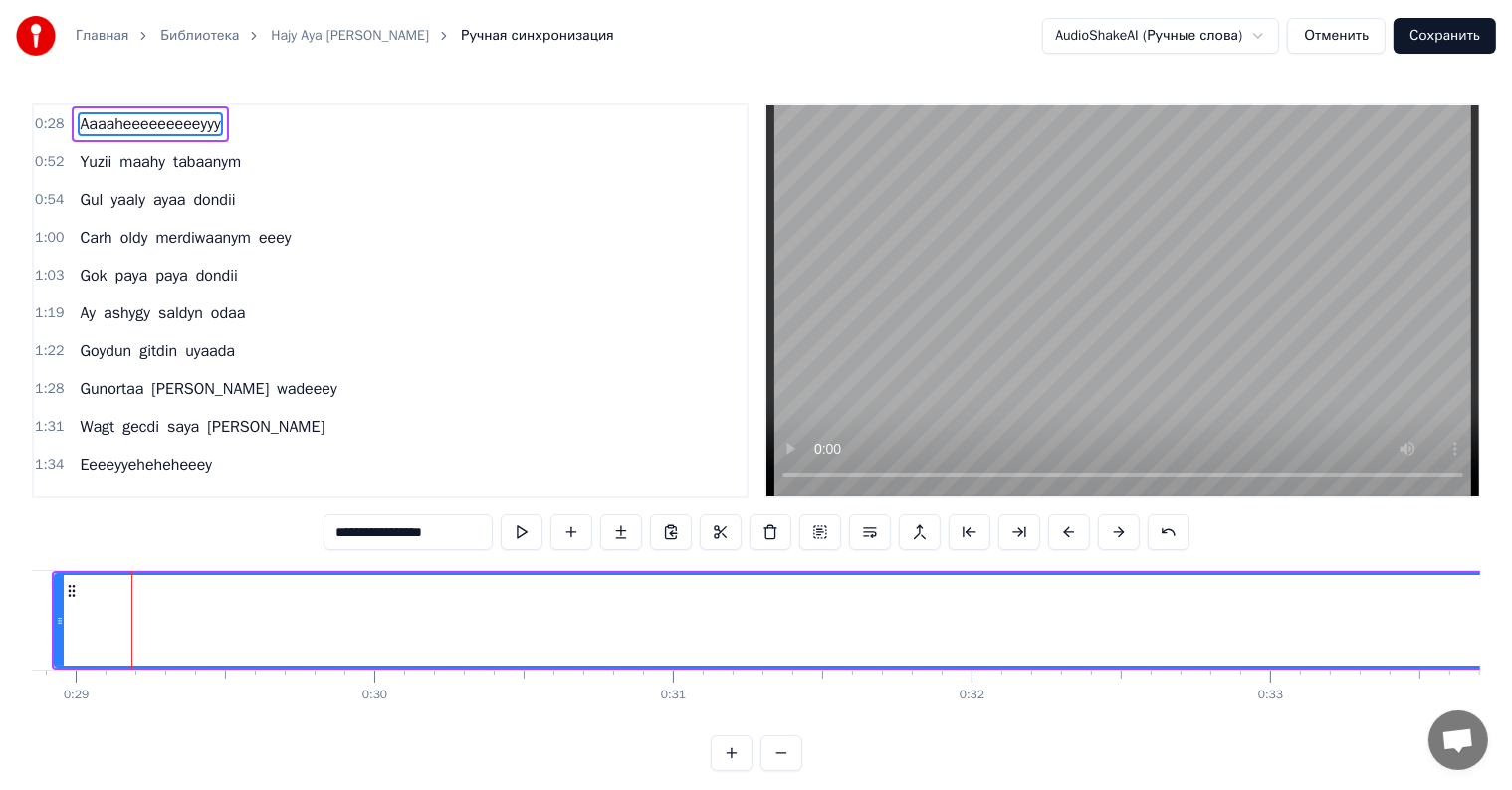 scroll, scrollTop: 0, scrollLeft: 8397, axis: horizontal 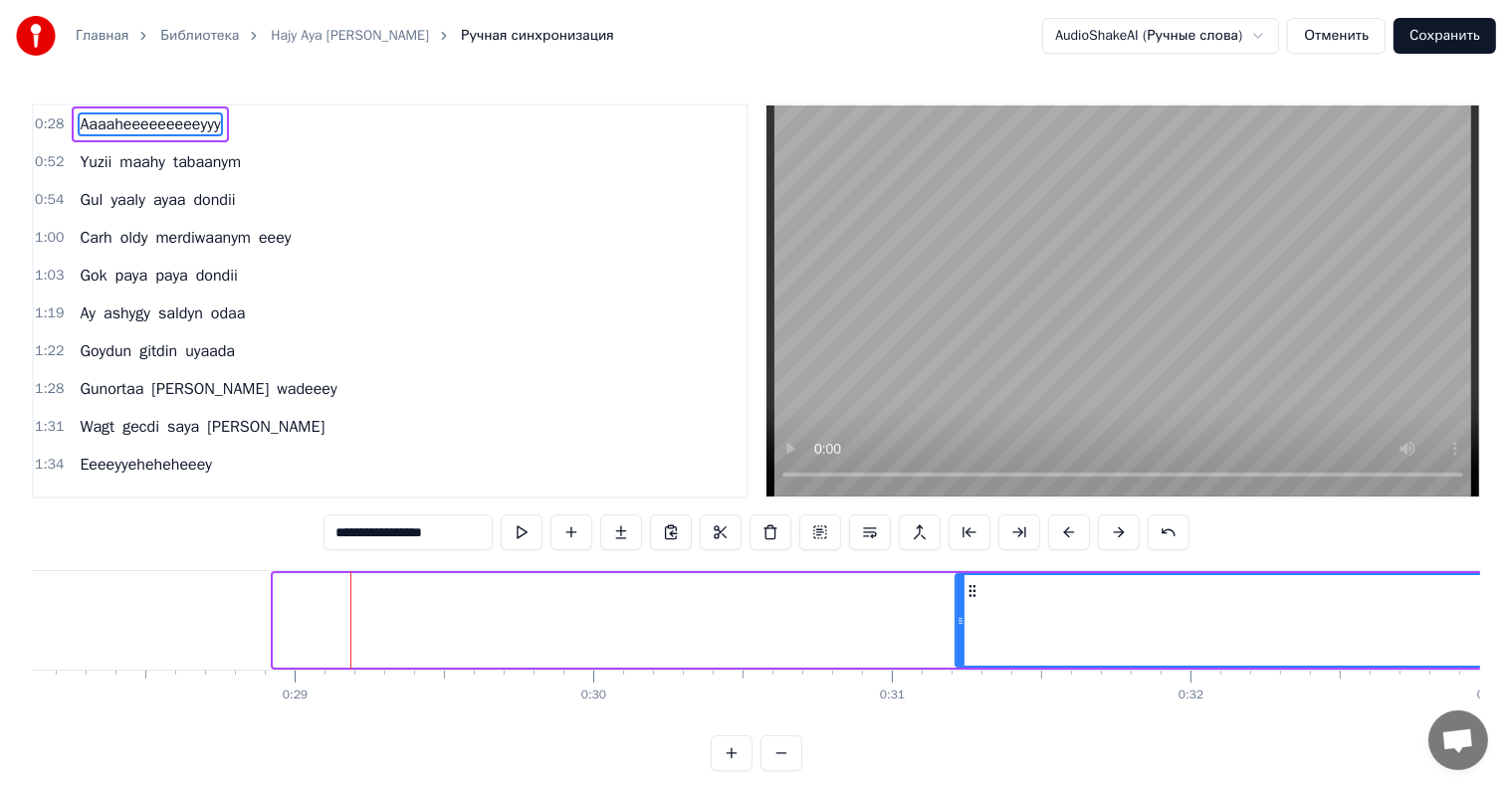 drag, startPoint x: 275, startPoint y: 621, endPoint x: 1170, endPoint y: 587, distance: 895.6456 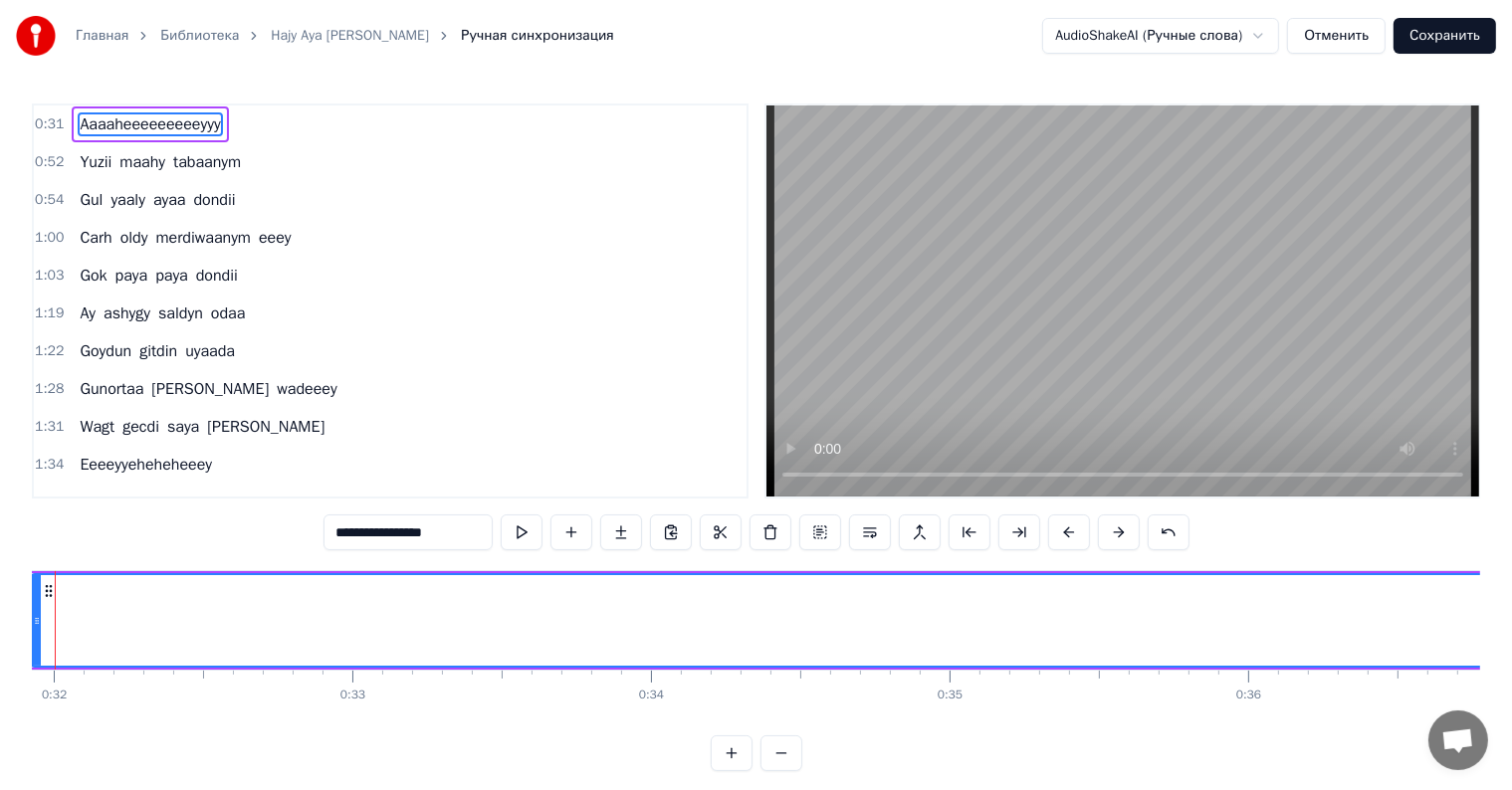 scroll, scrollTop: 0, scrollLeft: 9388, axis: horizontal 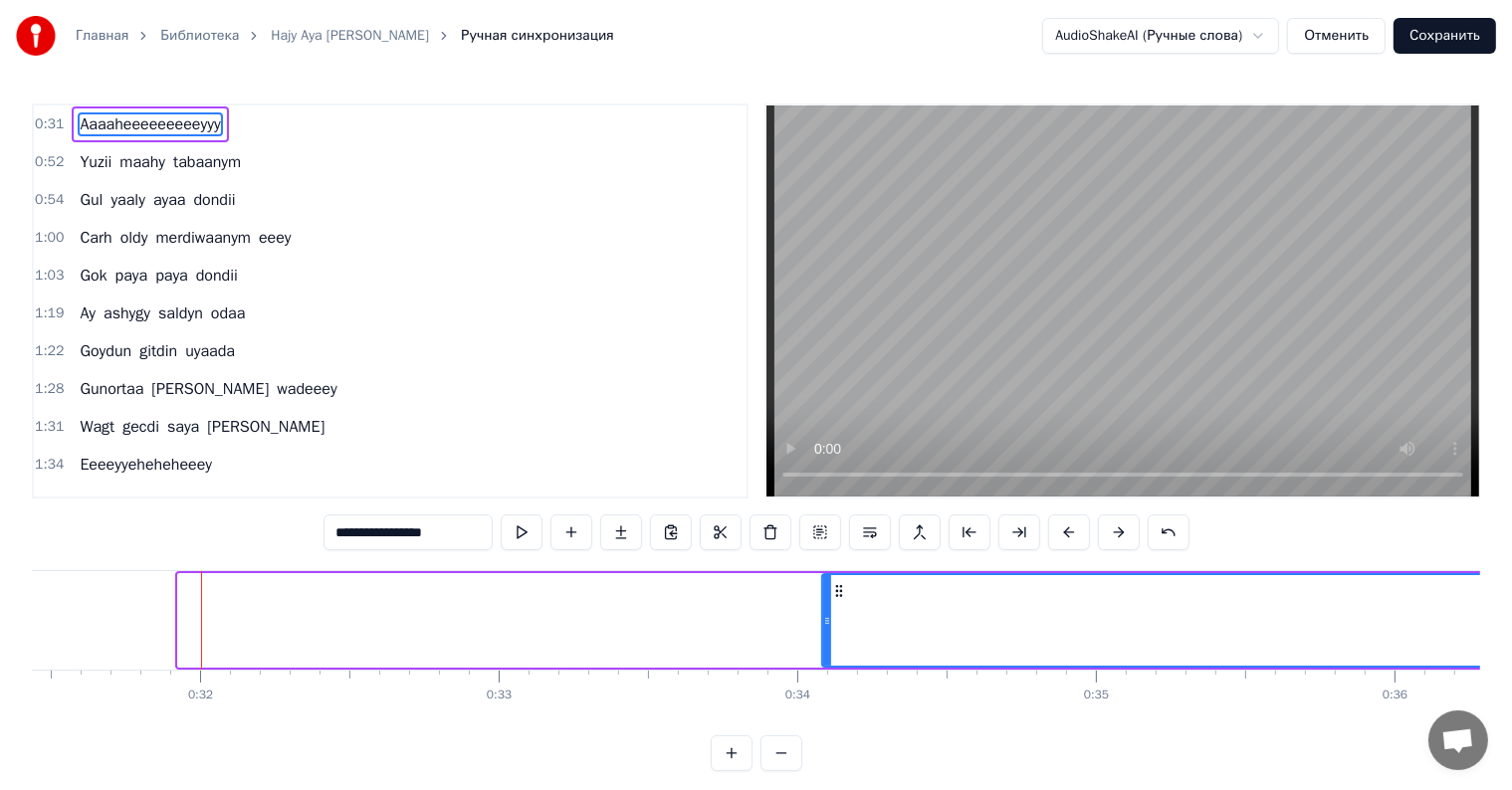 drag, startPoint x: 190, startPoint y: 625, endPoint x: 808, endPoint y: 787, distance: 638.8803 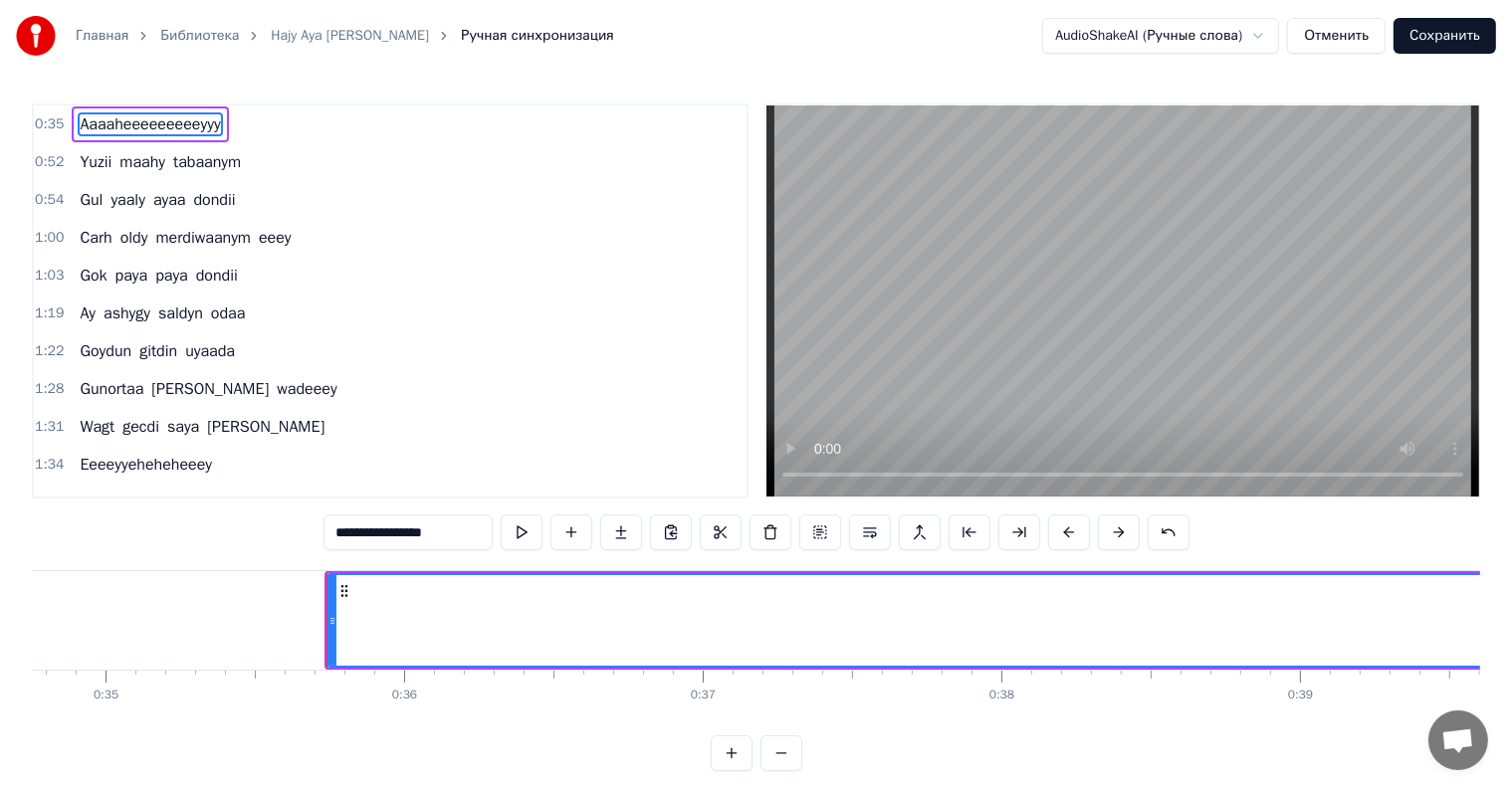 scroll, scrollTop: 0, scrollLeft: 10341, axis: horizontal 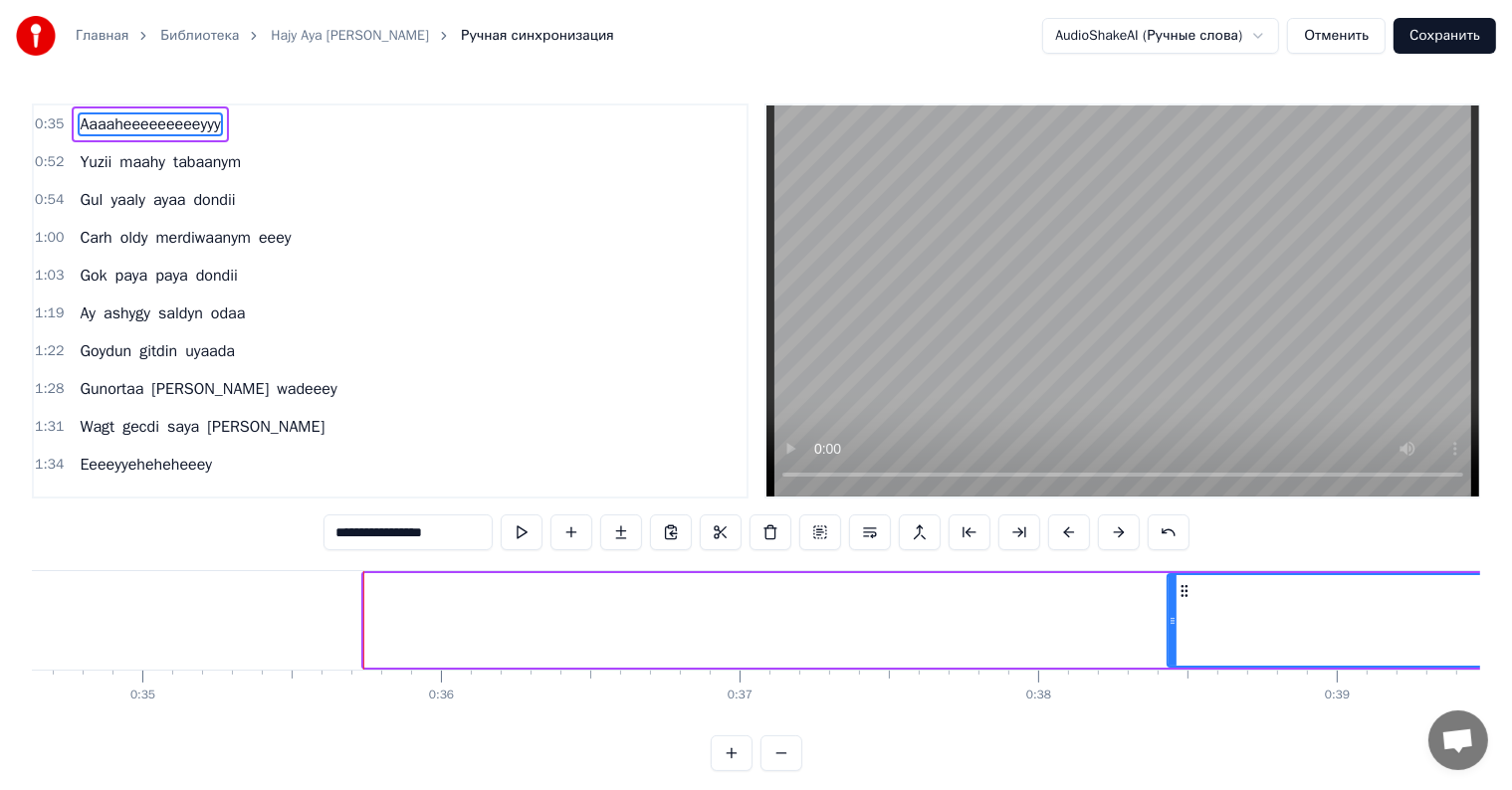 drag, startPoint x: 364, startPoint y: 622, endPoint x: 1520, endPoint y: 577, distance: 1156.8755 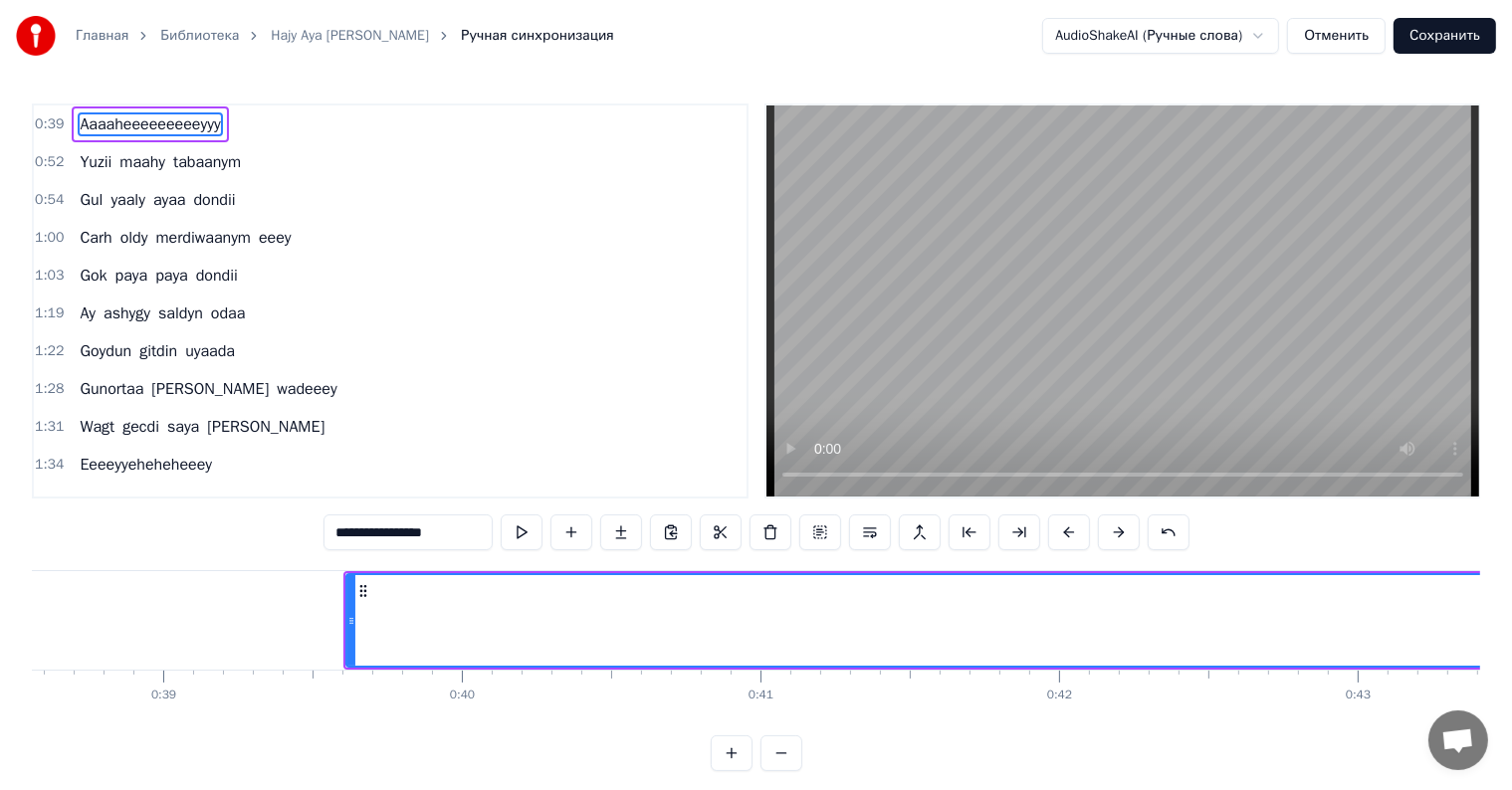 scroll, scrollTop: 0, scrollLeft: 11698, axis: horizontal 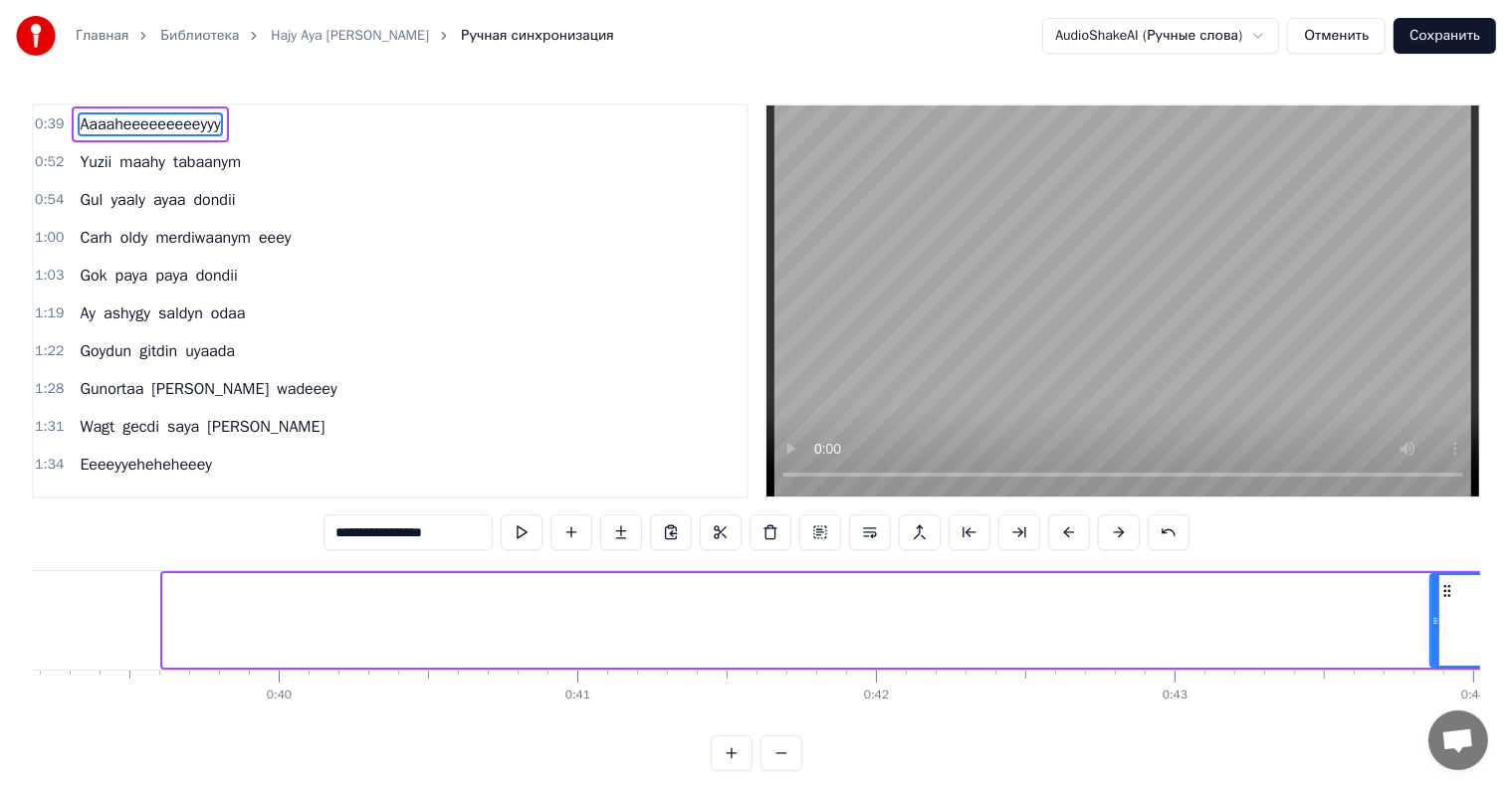 drag, startPoint x: 175, startPoint y: 631, endPoint x: 1434, endPoint y: 597, distance: 1259.459 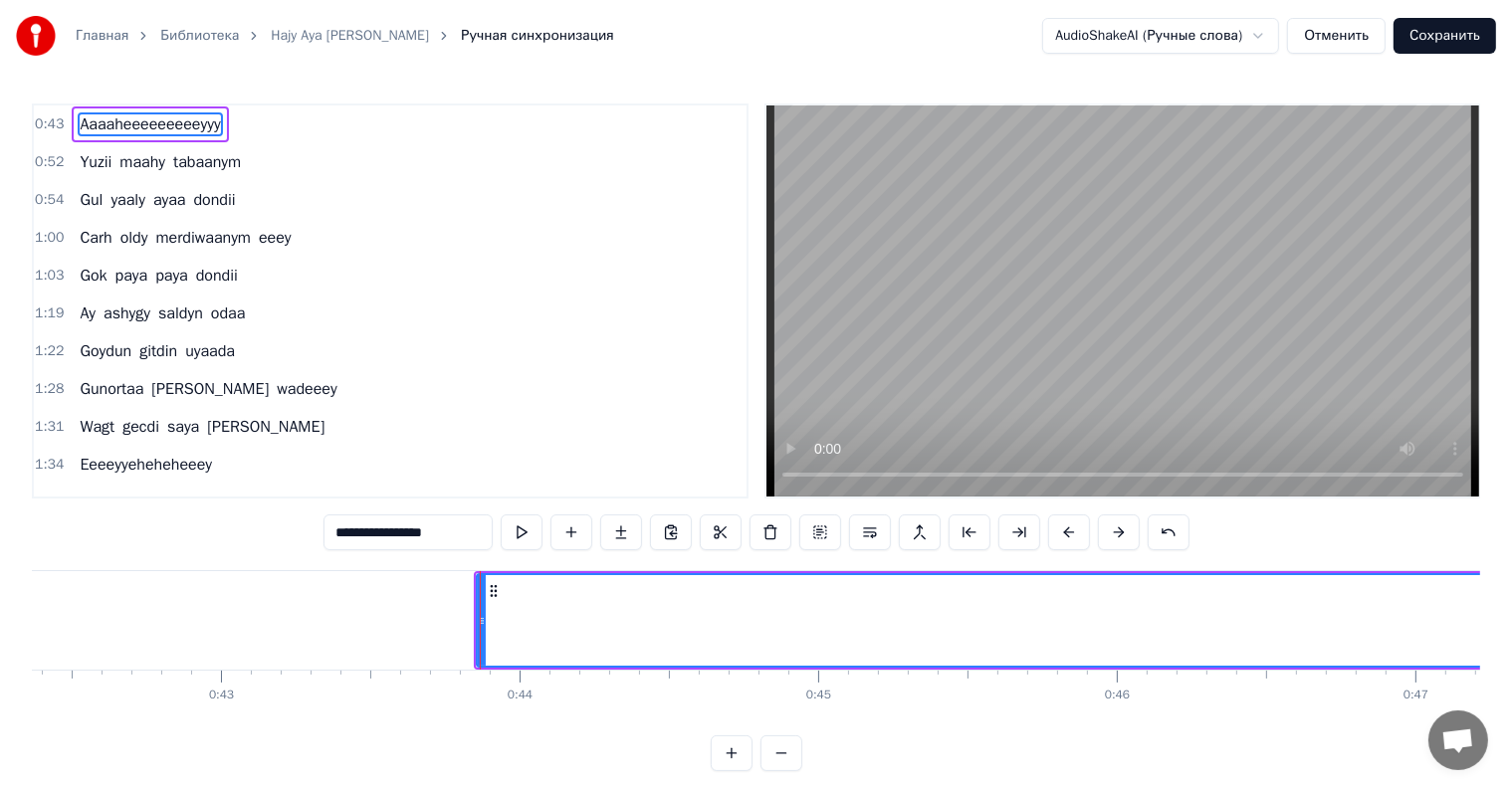 scroll, scrollTop: 0, scrollLeft: 12689, axis: horizontal 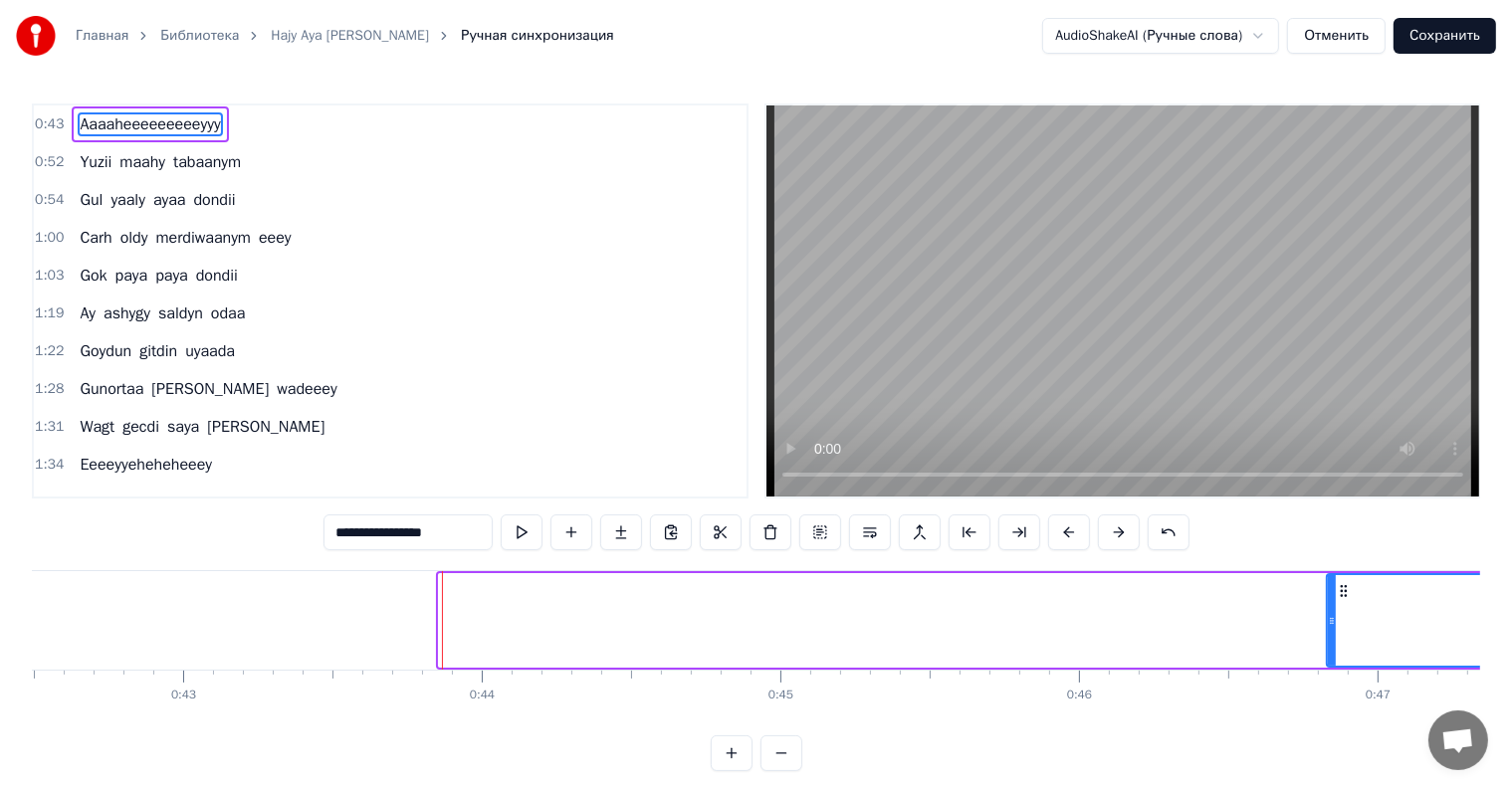 drag, startPoint x: 441, startPoint y: 619, endPoint x: 1398, endPoint y: 618, distance: 957.00052 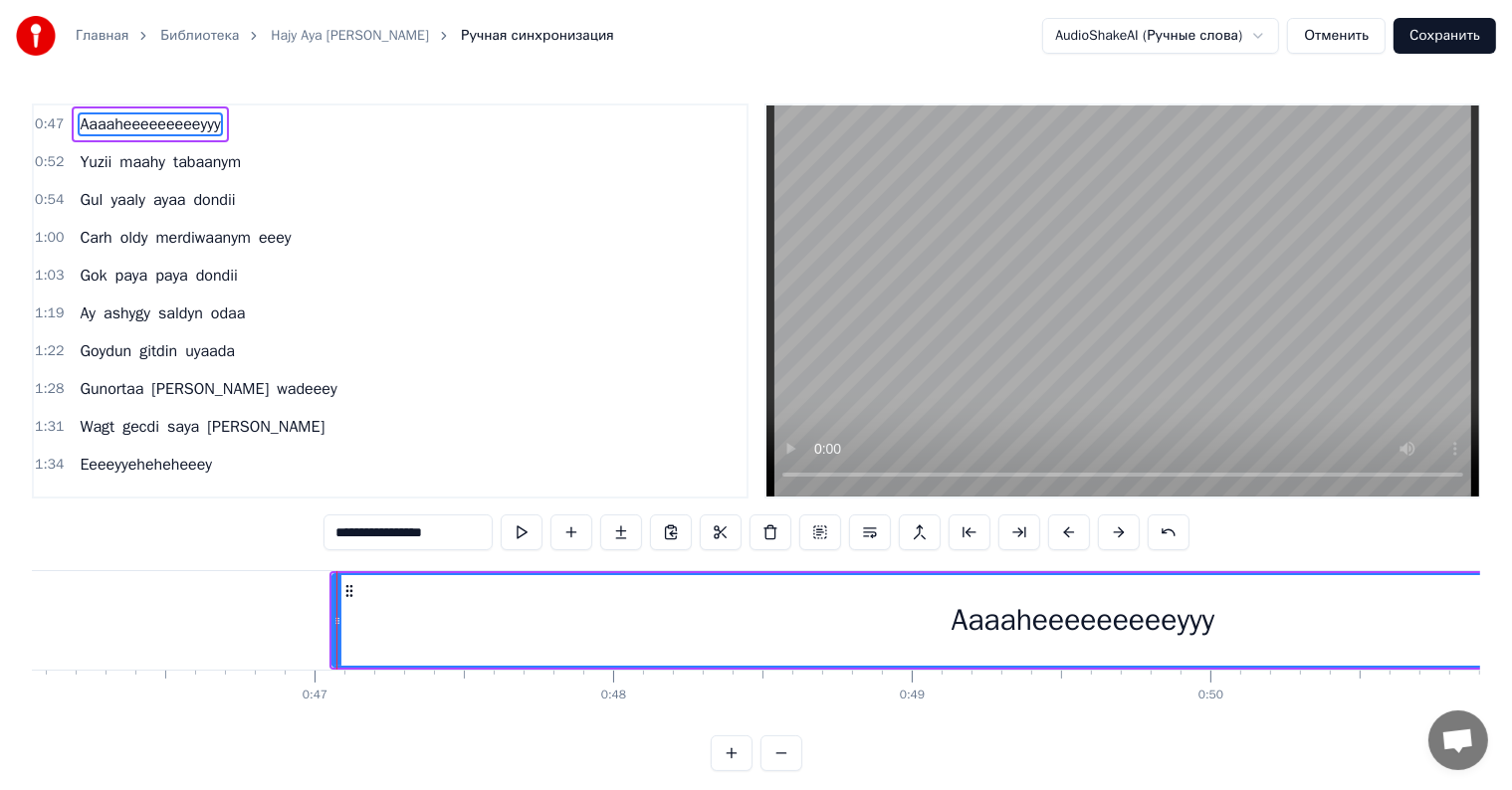 scroll, scrollTop: 0, scrollLeft: 13825, axis: horizontal 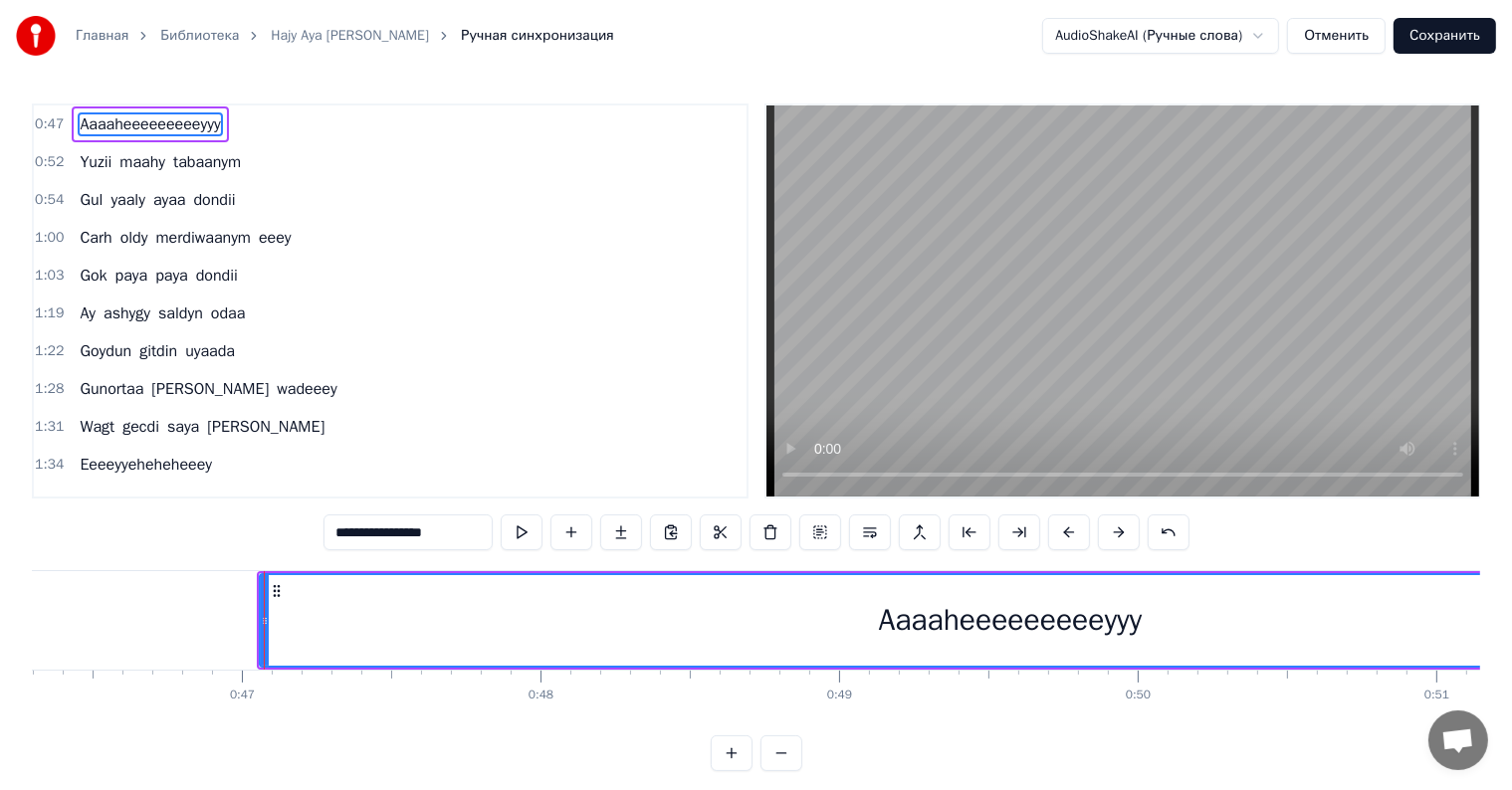drag, startPoint x: 263, startPoint y: 620, endPoint x: 317, endPoint y: 629, distance: 54.74486 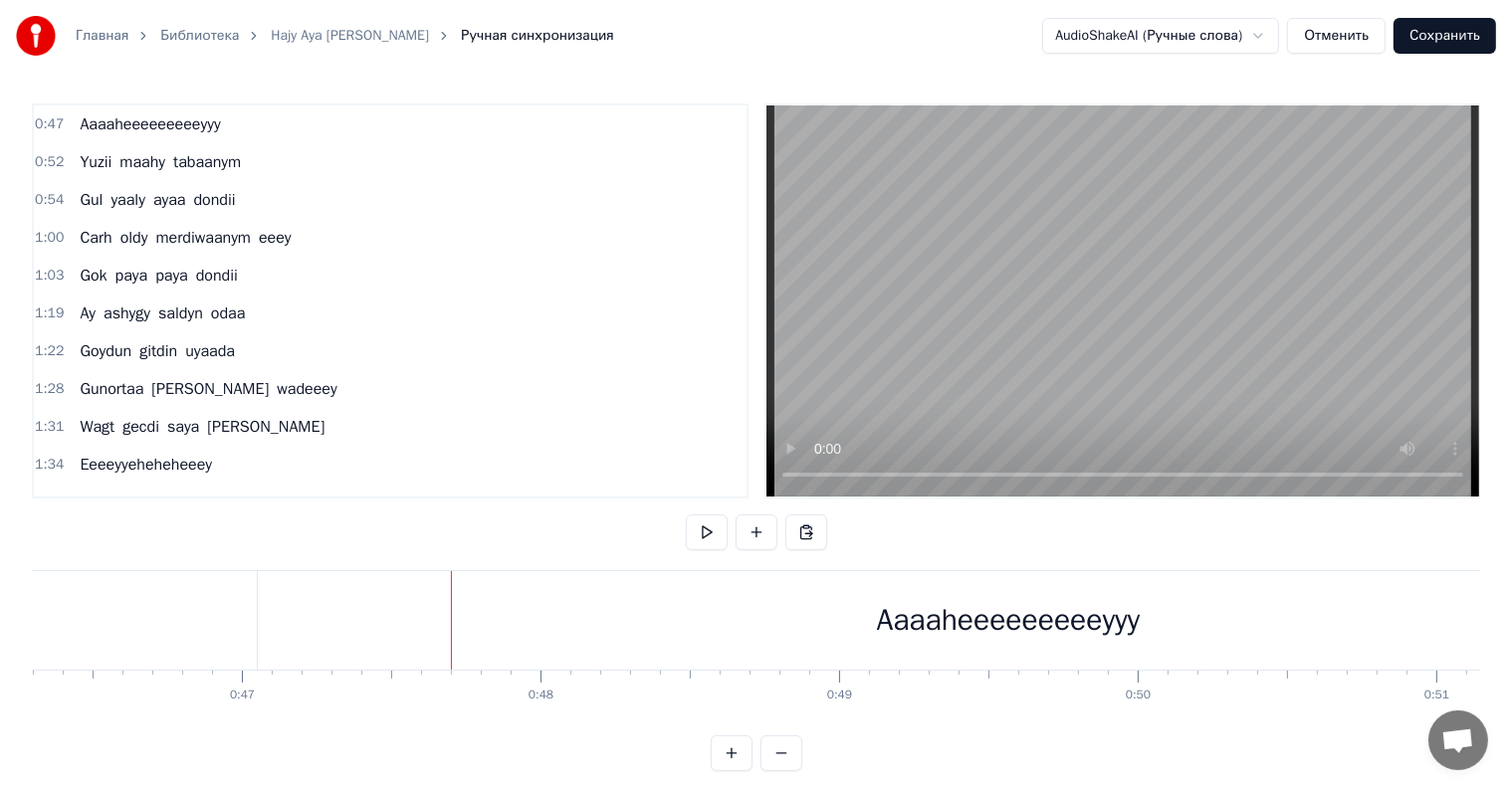 click on "Aaaaheeeeeeeeeyyy" at bounding box center (1007, 620) 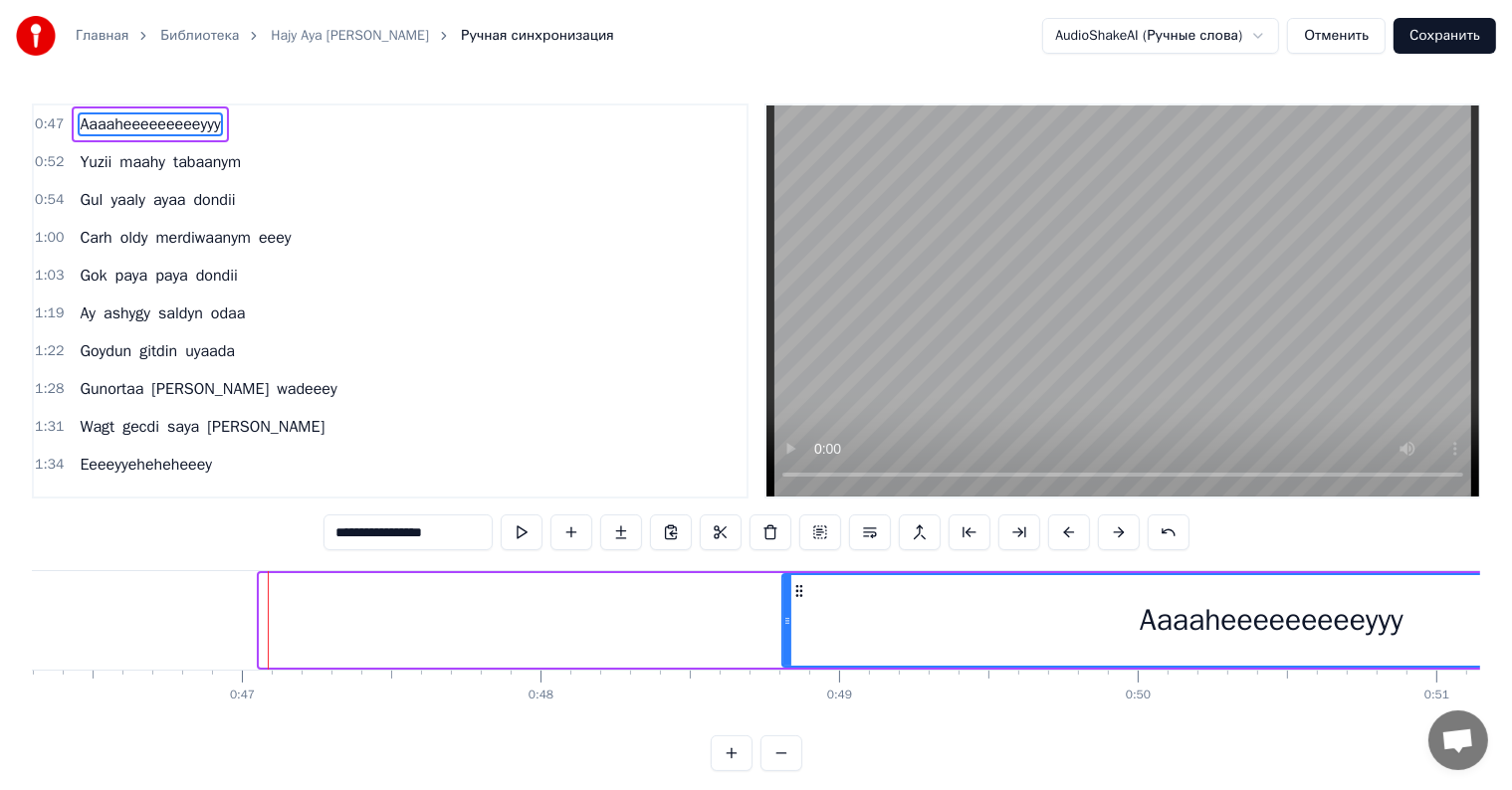 drag, startPoint x: 259, startPoint y: 618, endPoint x: 780, endPoint y: 630, distance: 521.1382 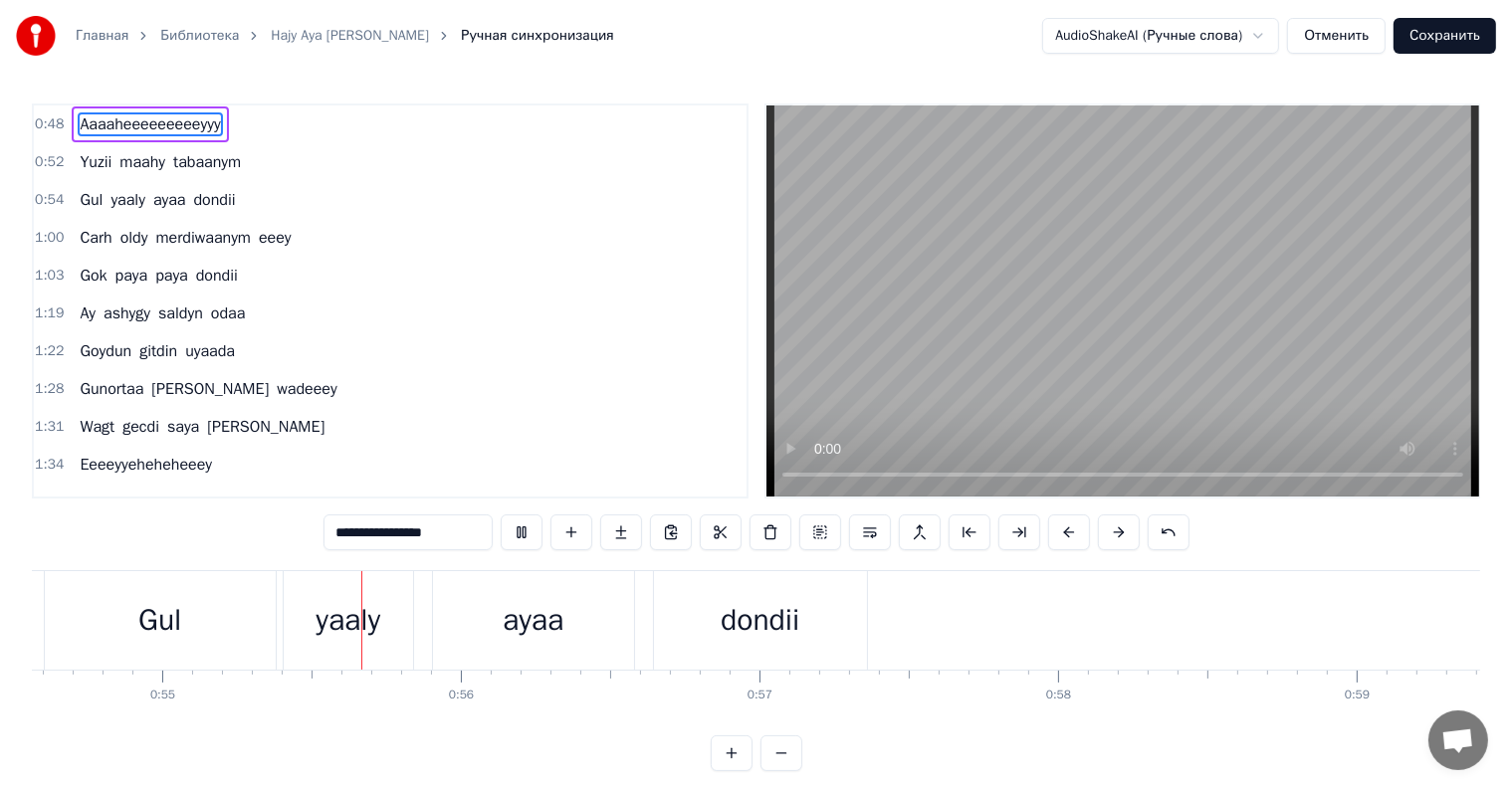 scroll, scrollTop: 0, scrollLeft: 16351, axis: horizontal 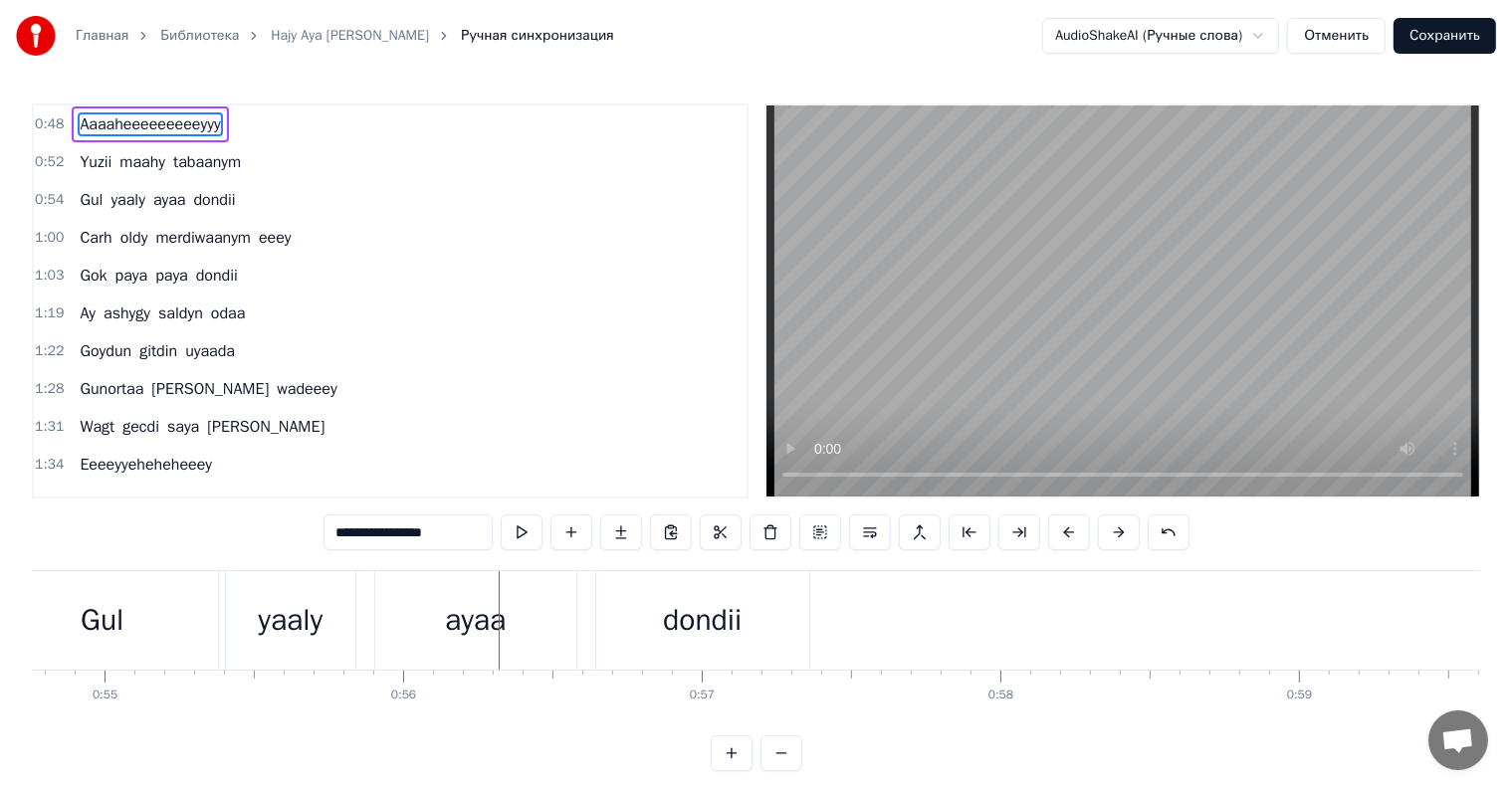 click on "yaaly" at bounding box center (291, 620) 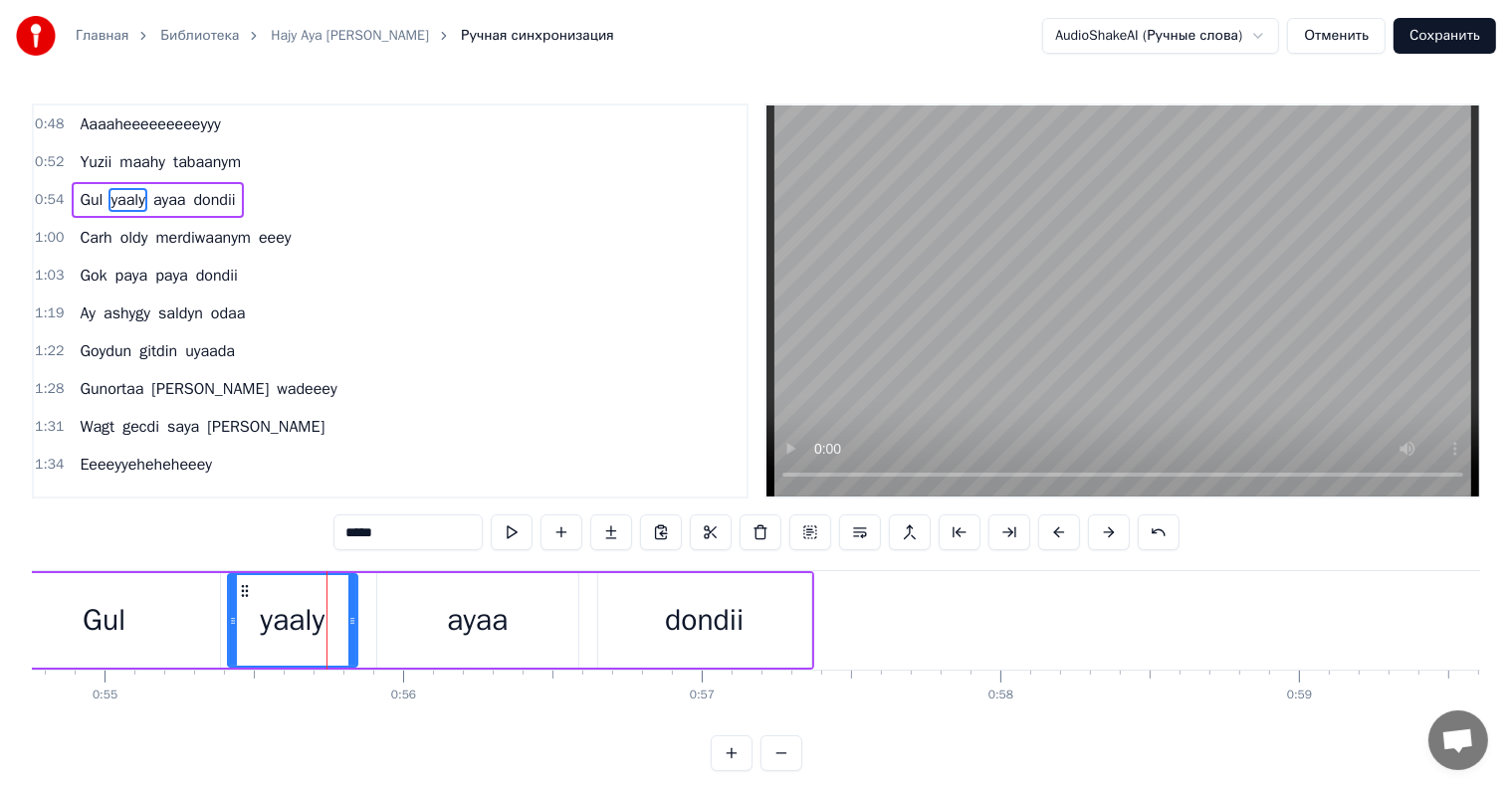 click on "*****" at bounding box center [408, 532] 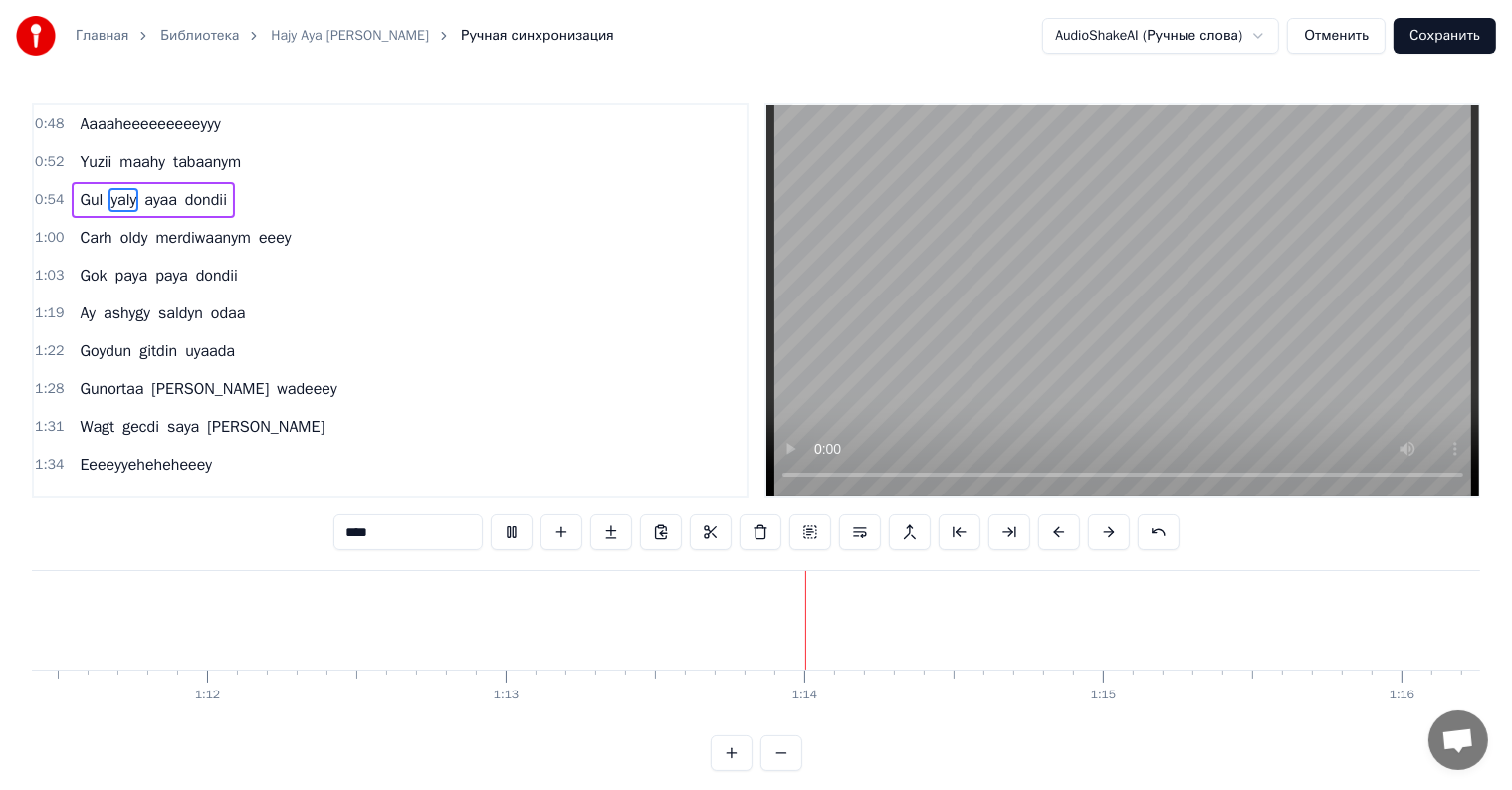 scroll, scrollTop: 0, scrollLeft: 21739, axis: horizontal 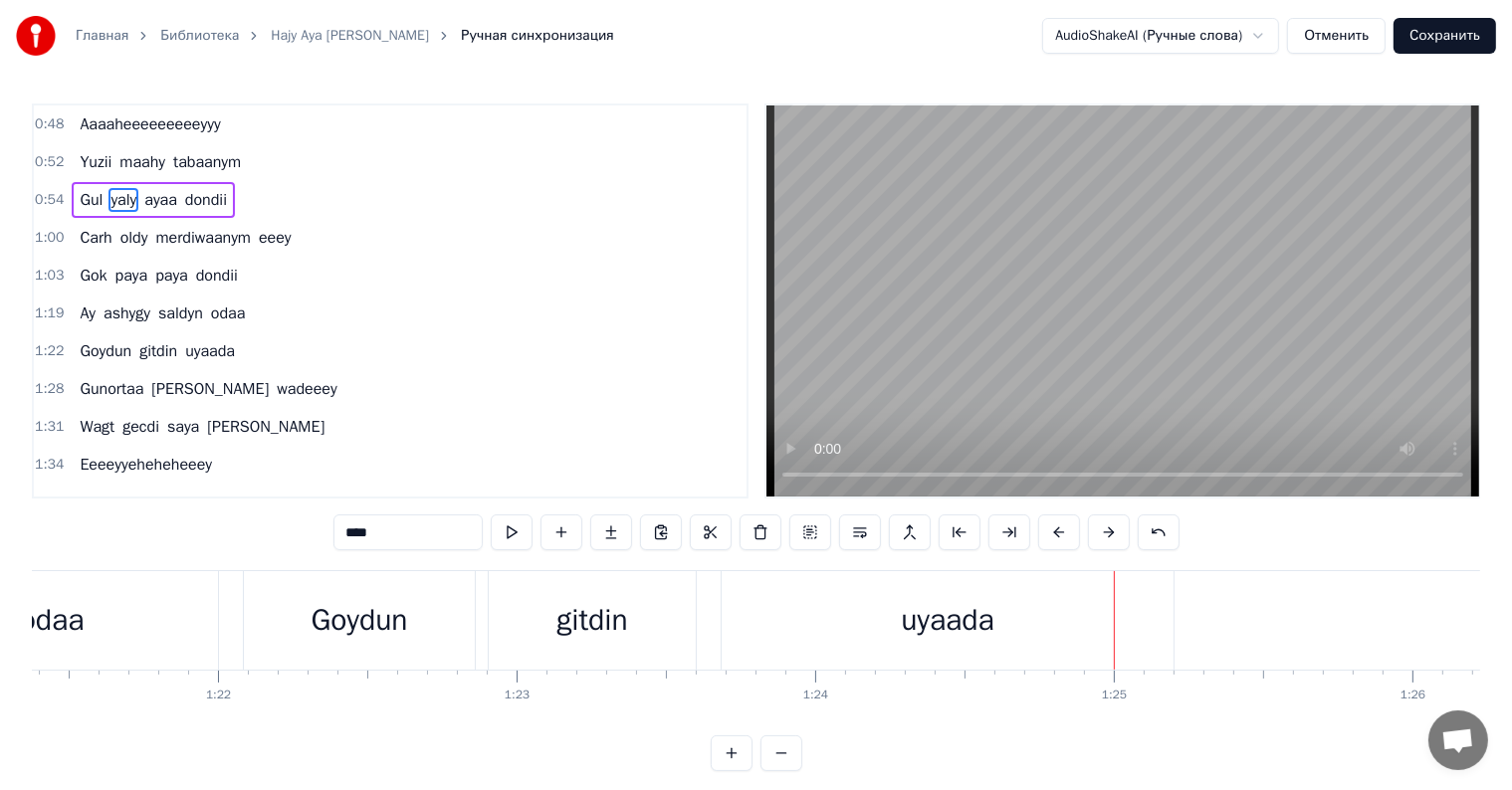 click on "uyaada" at bounding box center [948, 620] 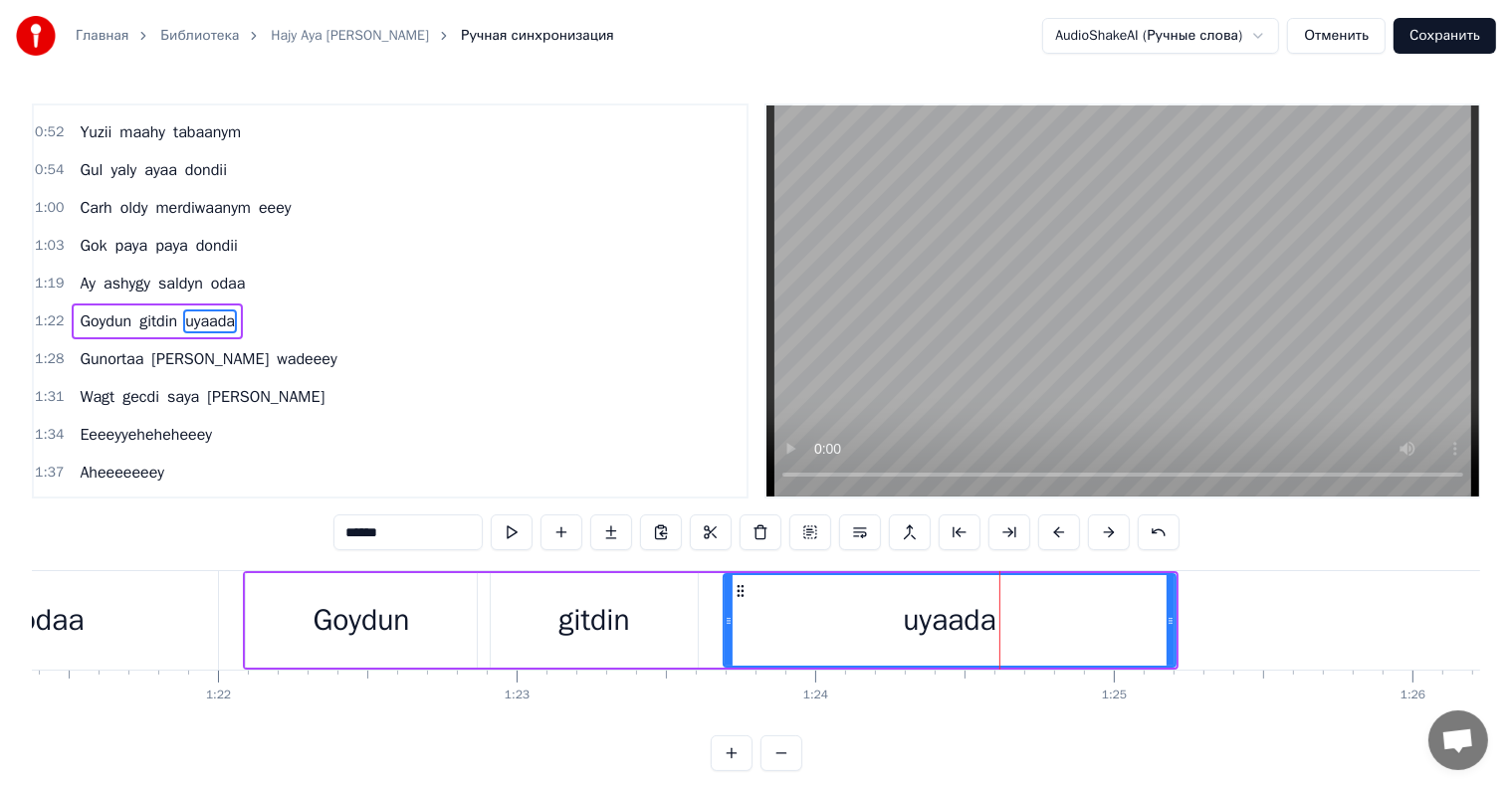 scroll, scrollTop: 42, scrollLeft: 0, axis: vertical 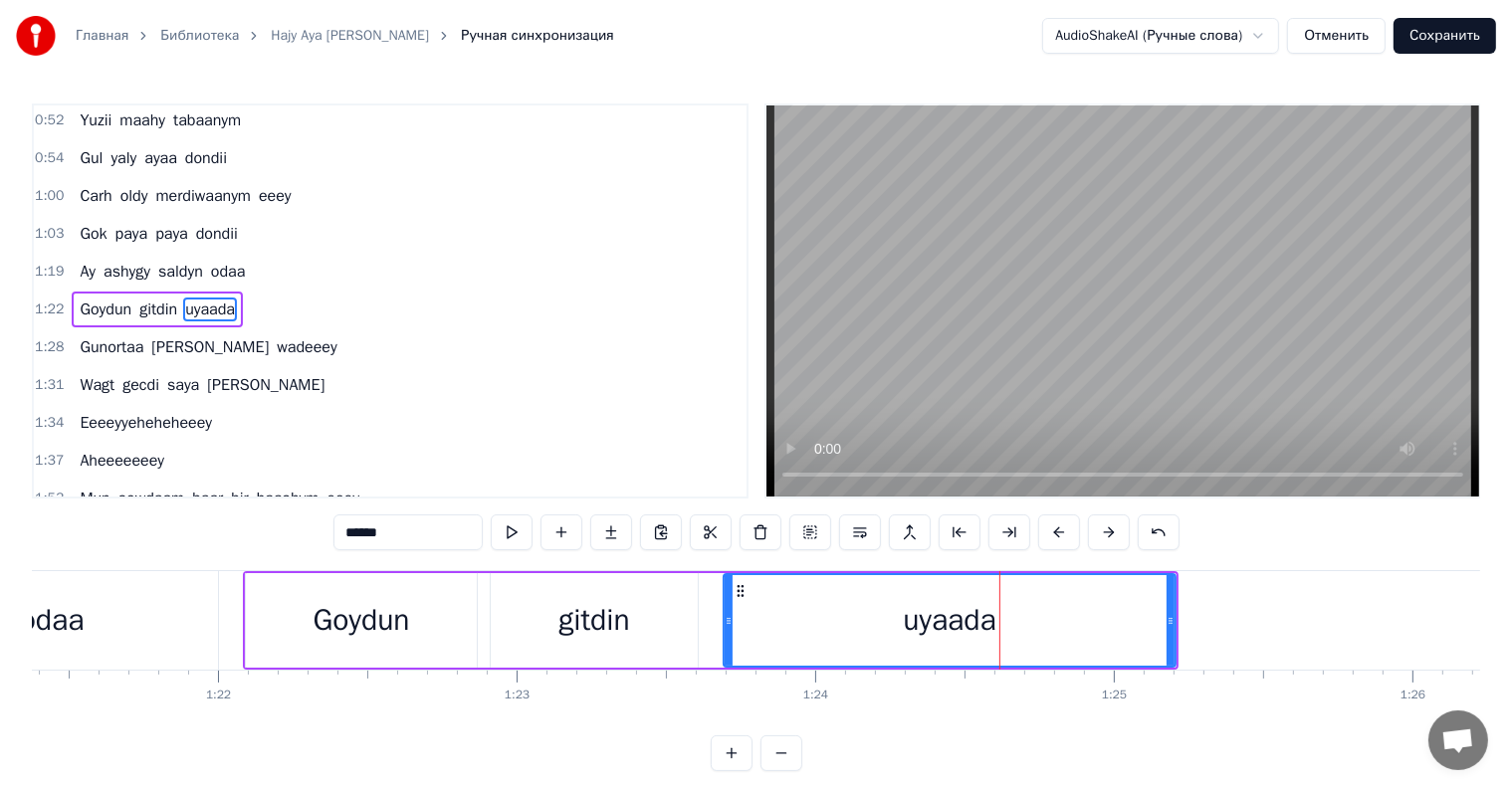 click on "******" at bounding box center (408, 532) 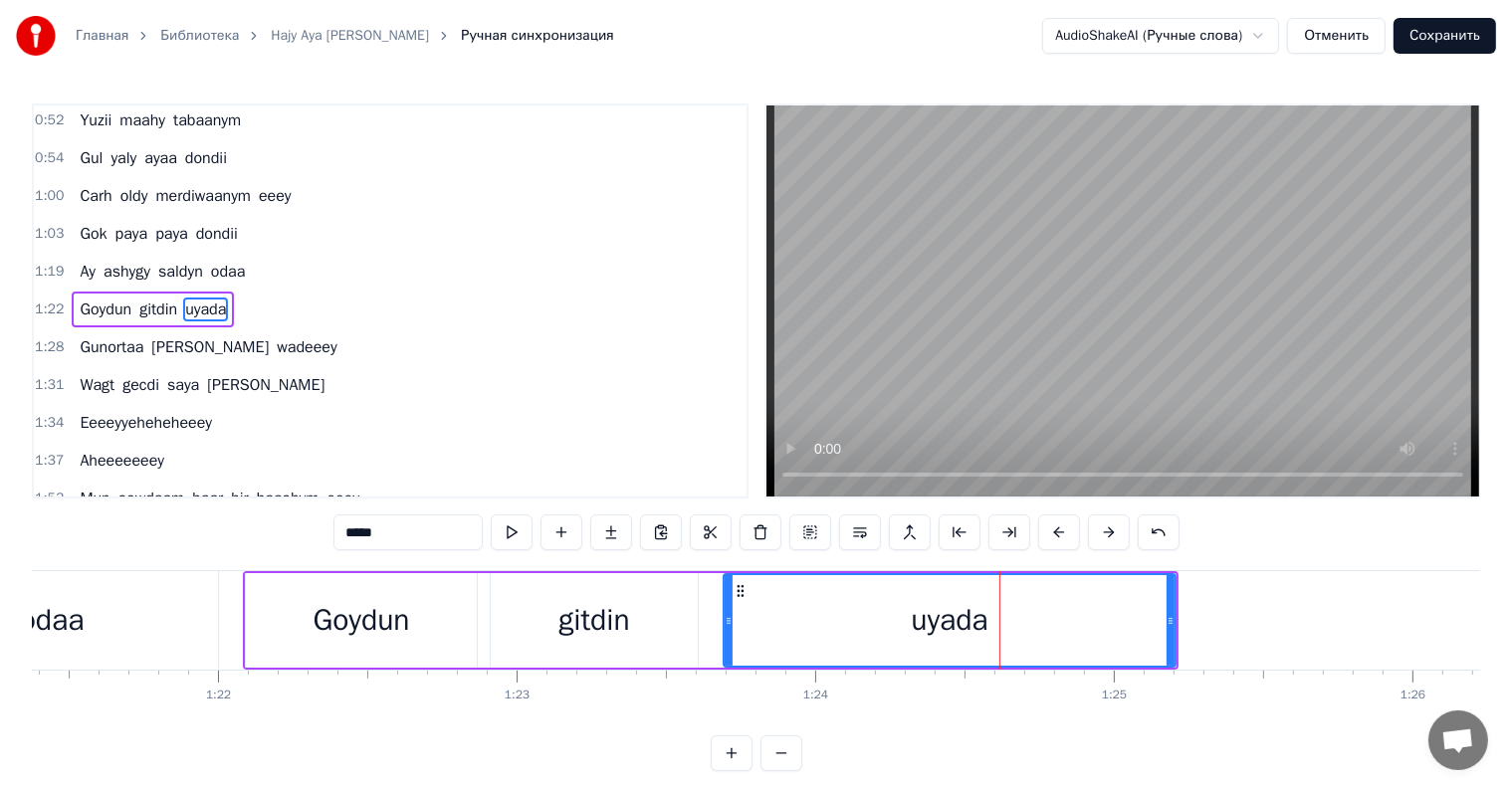 click on "*****" at bounding box center [408, 532] 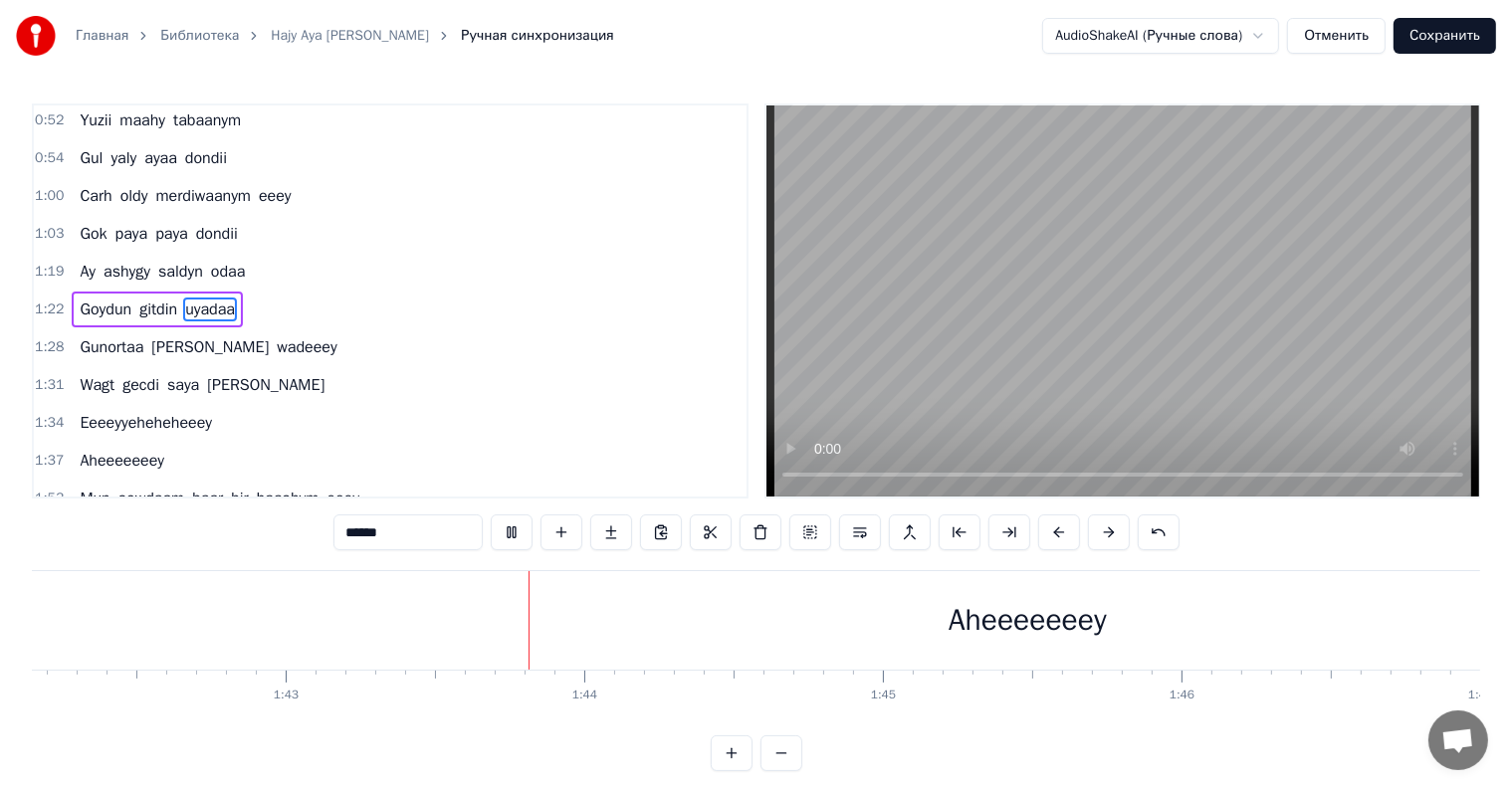 scroll, scrollTop: 0, scrollLeft: 30690, axis: horizontal 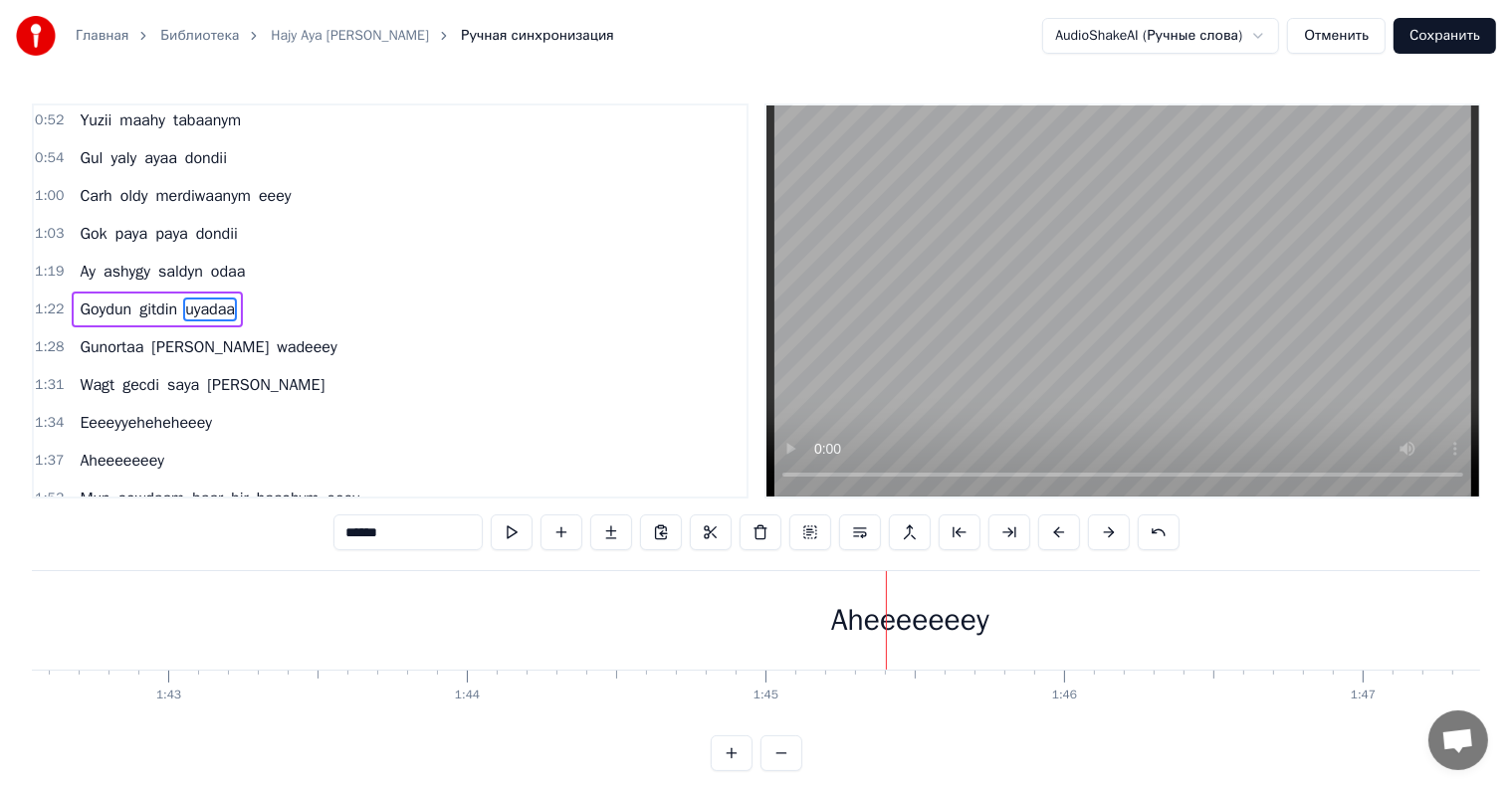 click on "Aheeeeeeey" at bounding box center [910, 620] 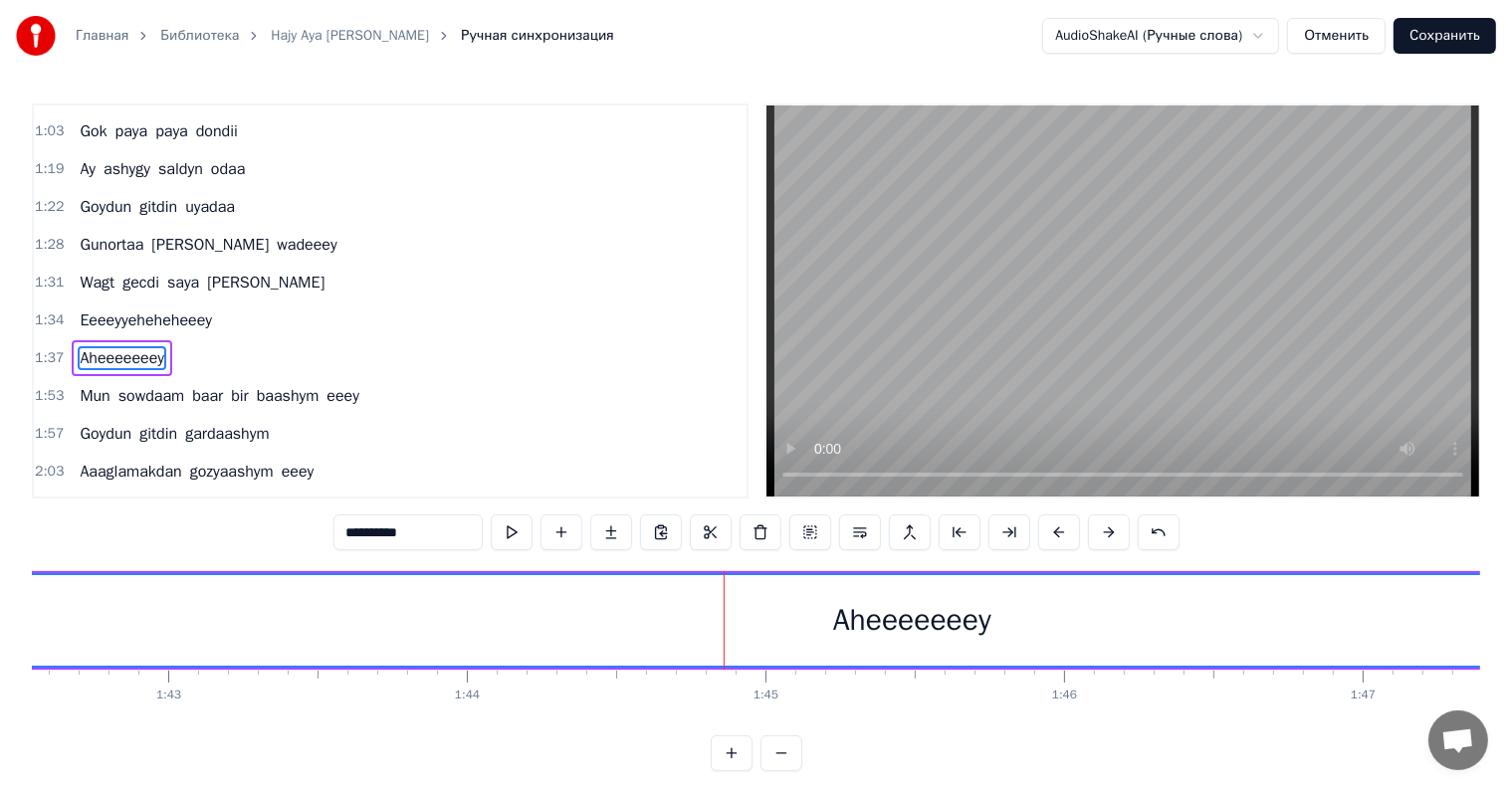 scroll, scrollTop: 188, scrollLeft: 0, axis: vertical 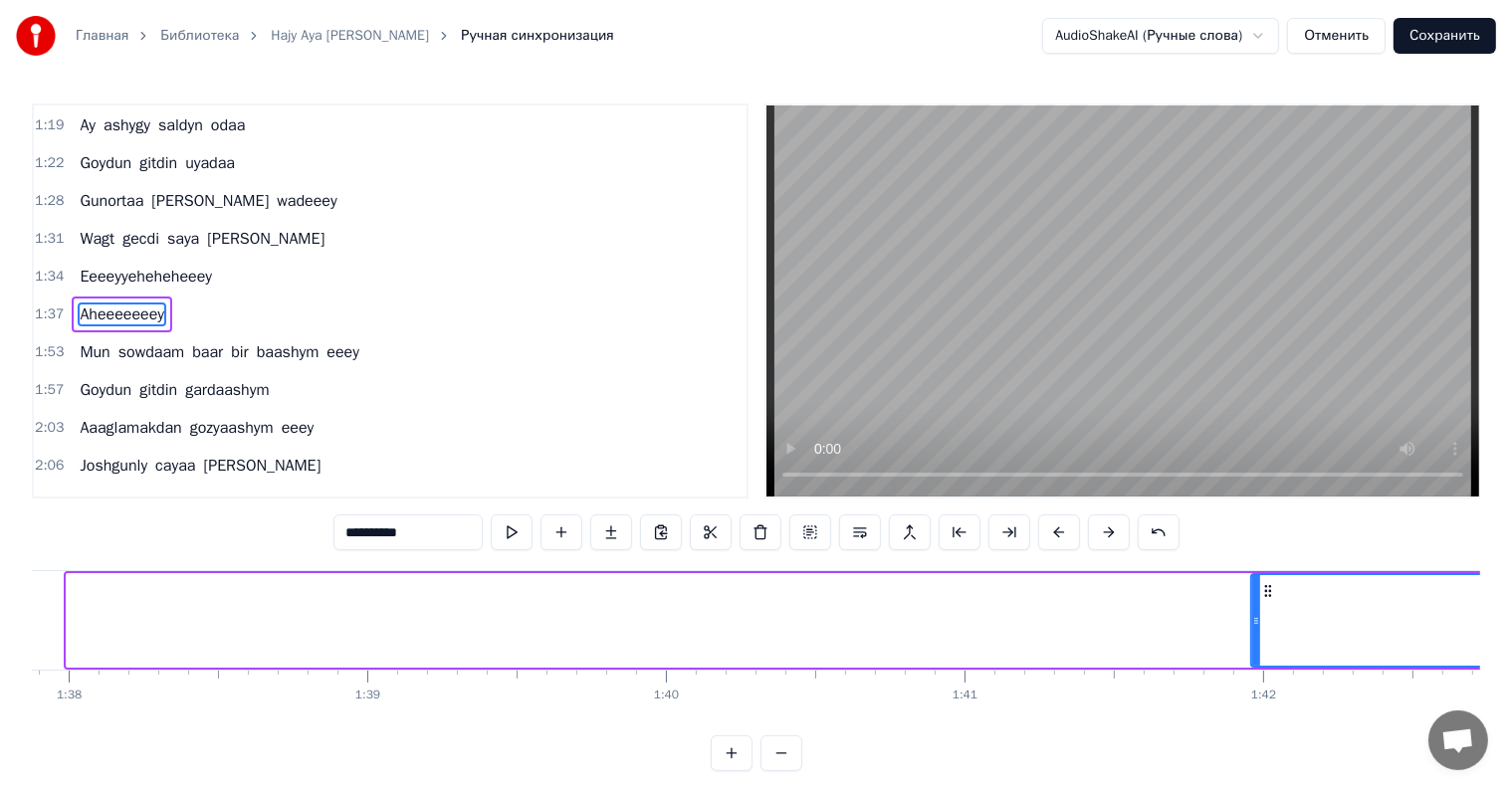 drag, startPoint x: 67, startPoint y: 616, endPoint x: 1259, endPoint y: 653, distance: 1192.5741 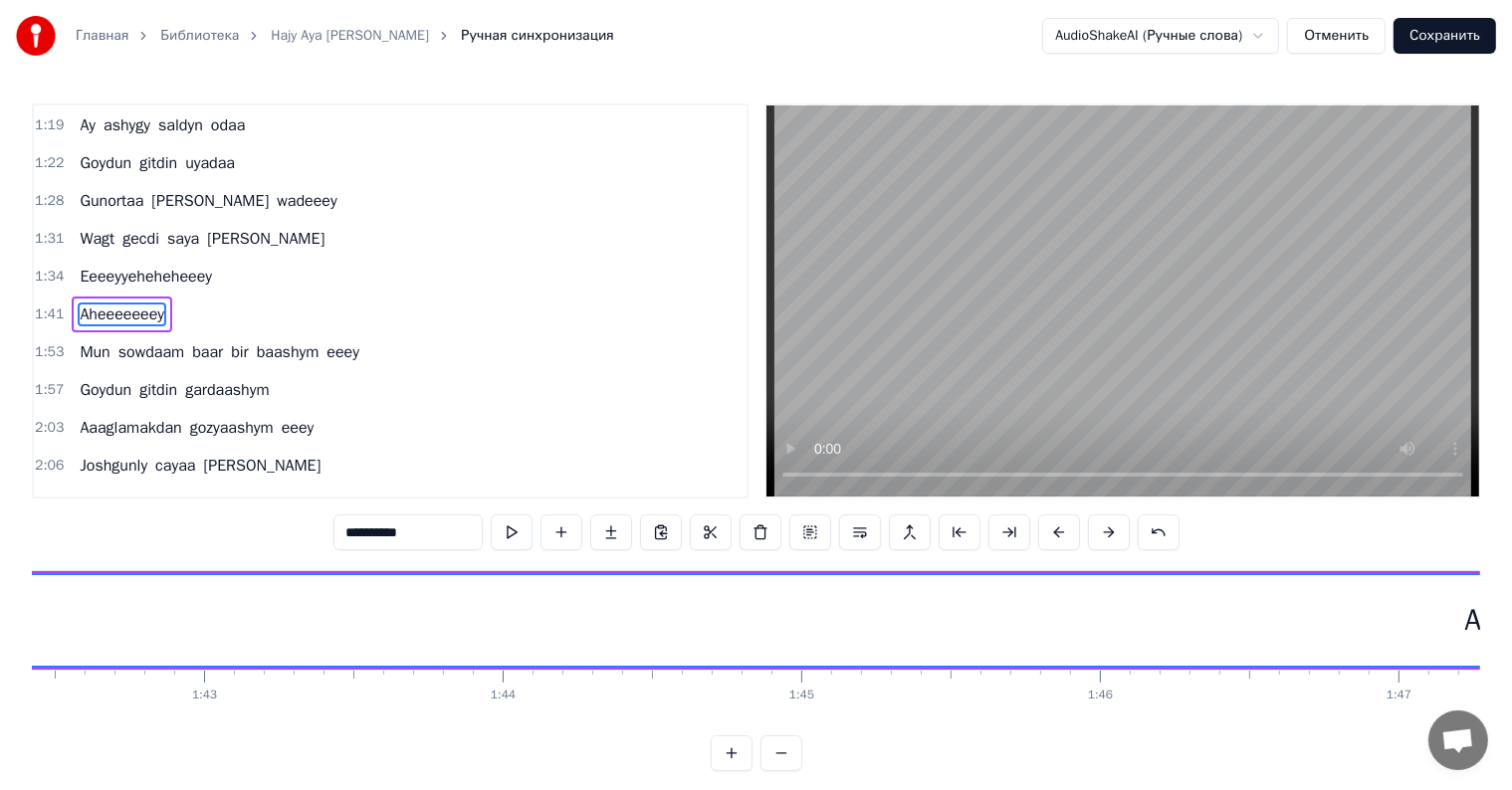 scroll, scrollTop: 0, scrollLeft: 30401, axis: horizontal 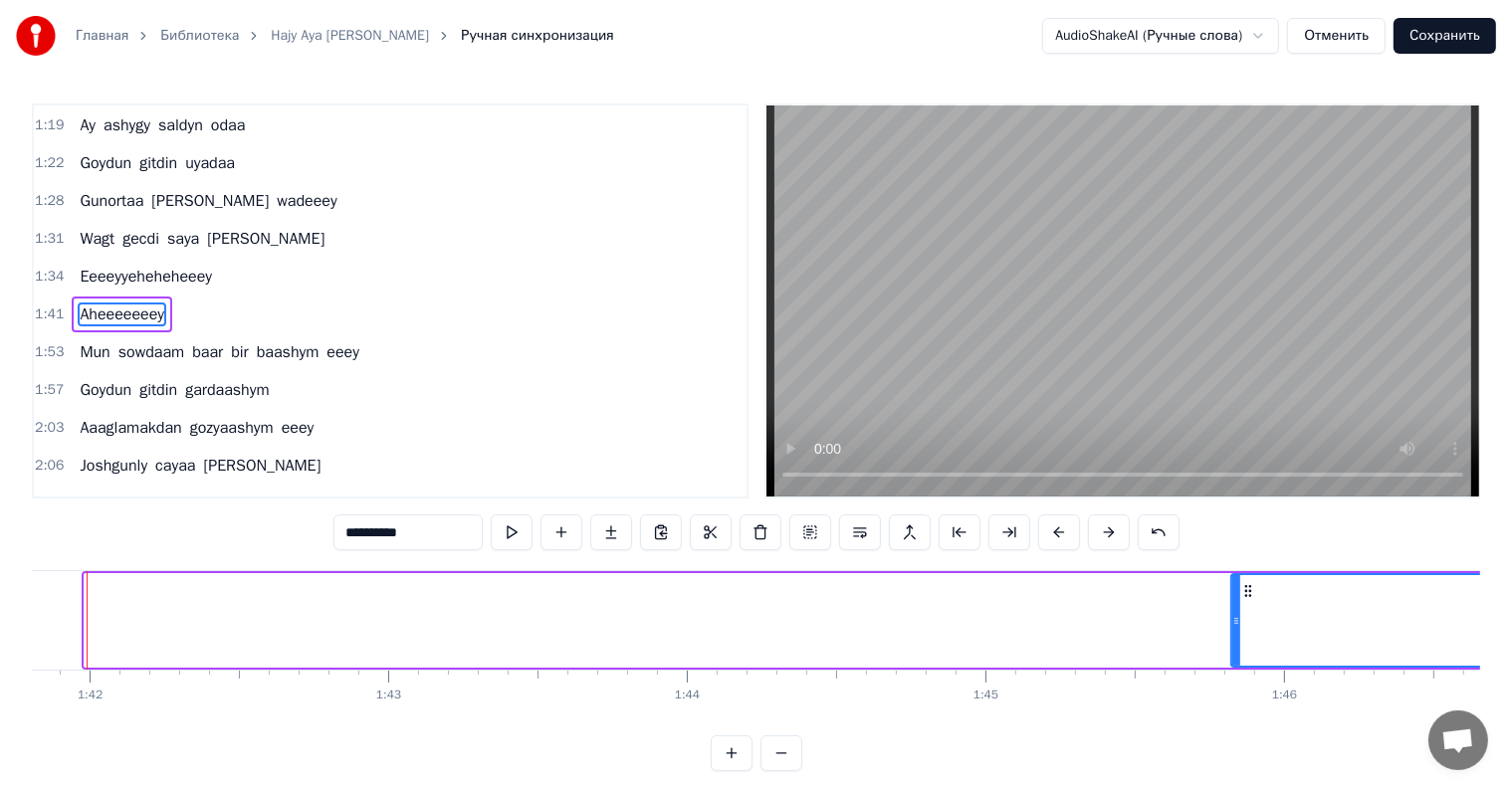 drag, startPoint x: 88, startPoint y: 618, endPoint x: 1275, endPoint y: 618, distance: 1187 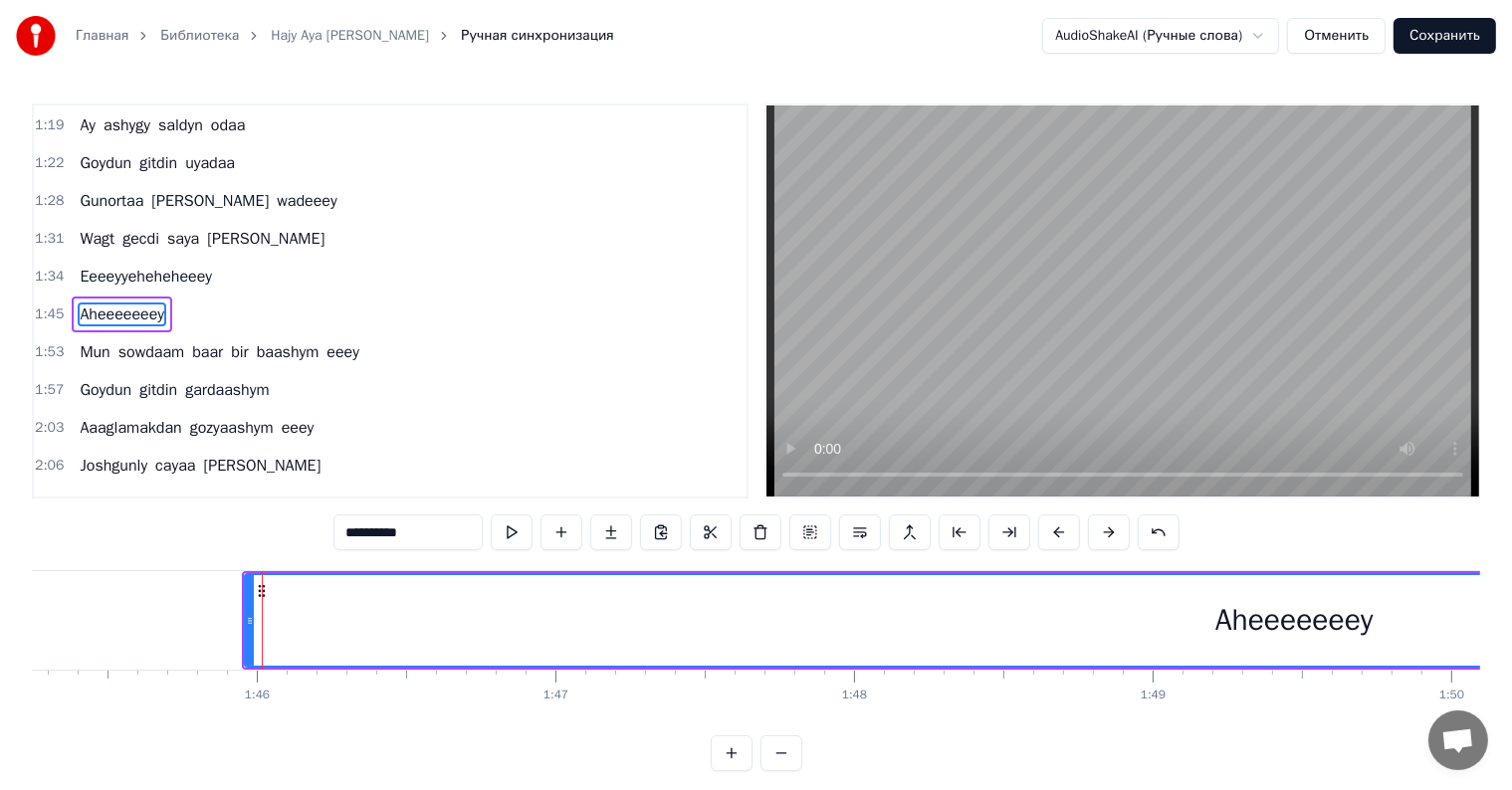 scroll, scrollTop: 0, scrollLeft: 31464, axis: horizontal 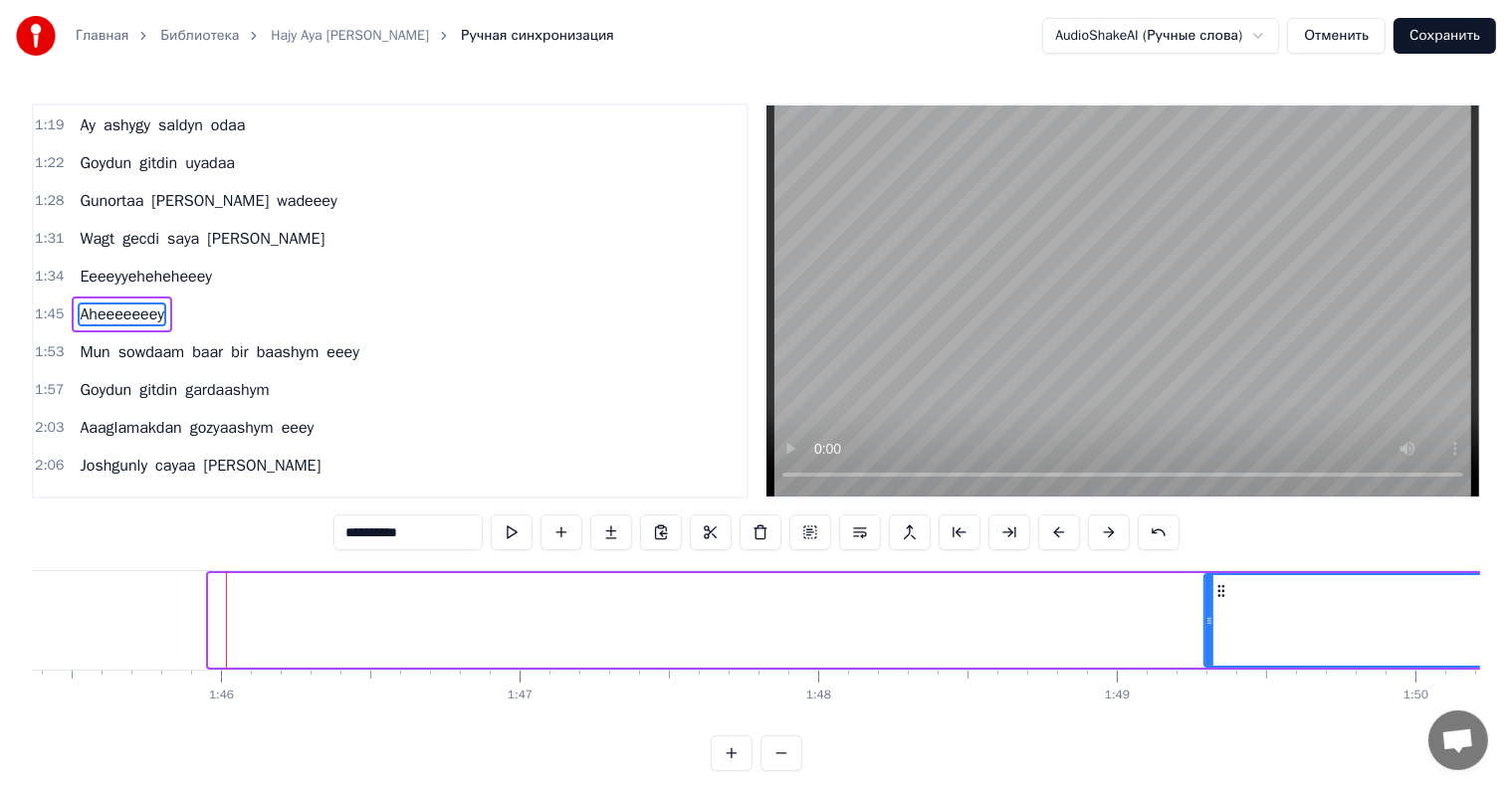 drag, startPoint x: 208, startPoint y: 620, endPoint x: 1204, endPoint y: 640, distance: 996.20078 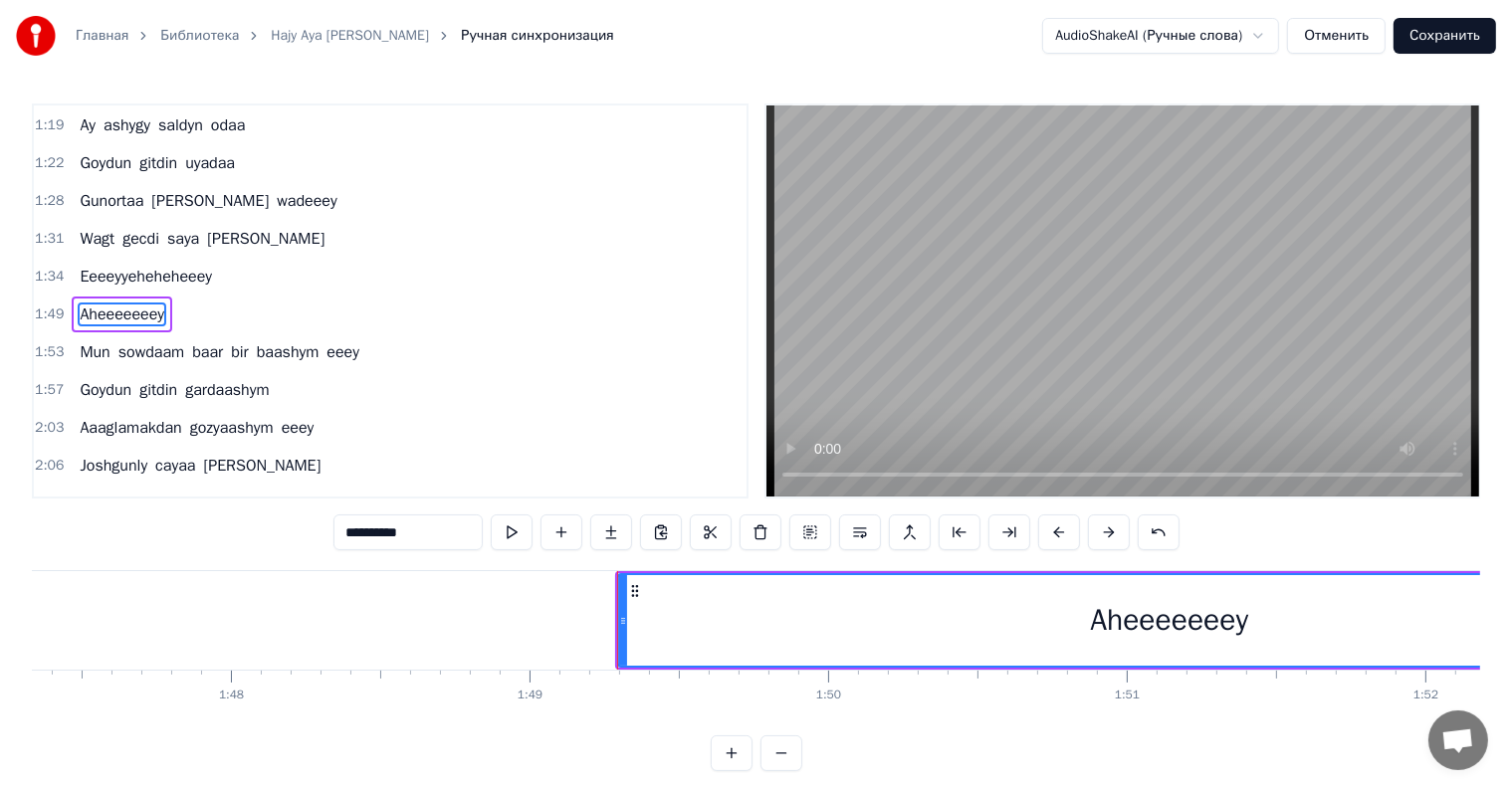 scroll, scrollTop: 0, scrollLeft: 32455, axis: horizontal 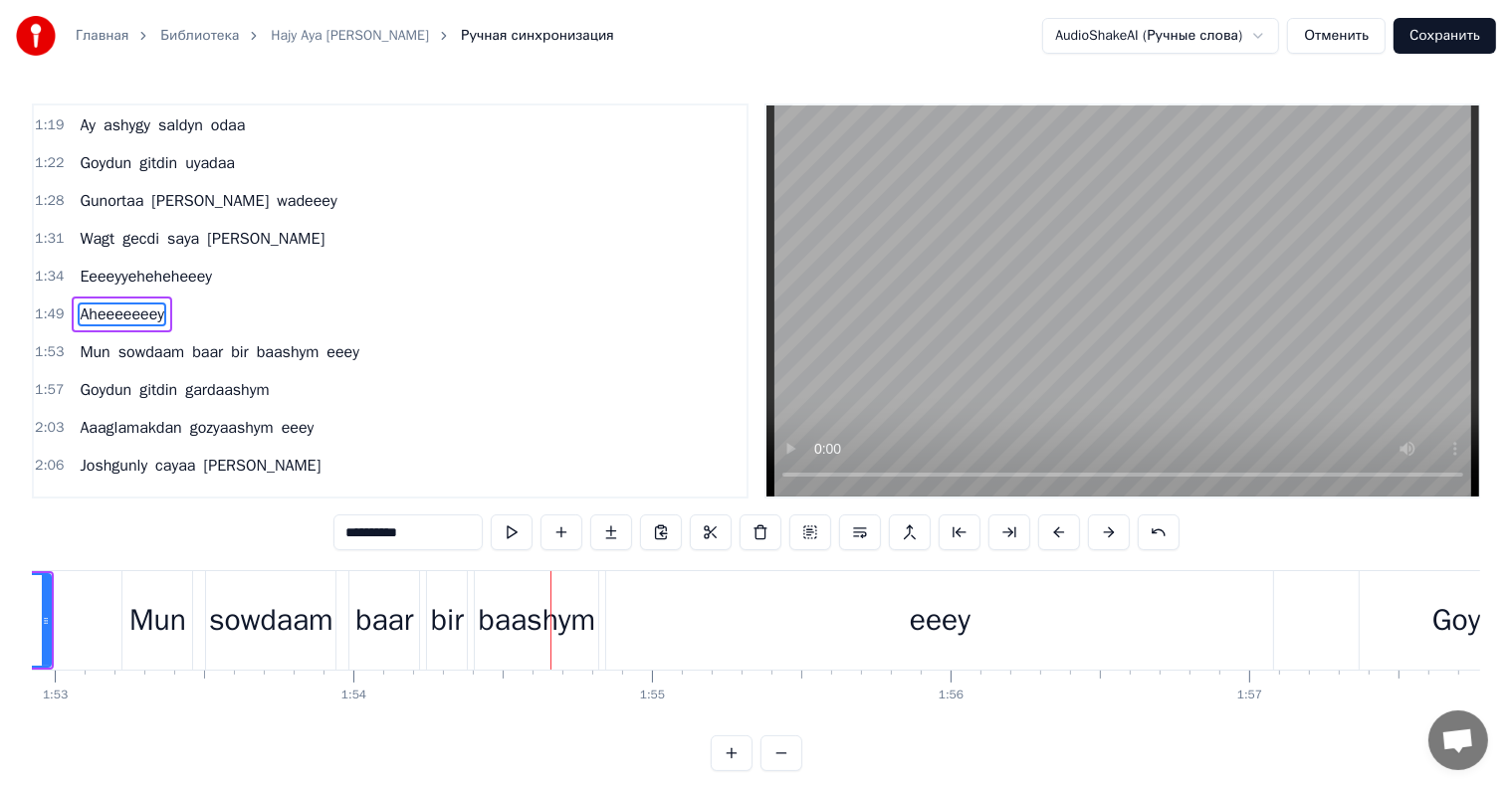 click on "baar" at bounding box center [384, 620] 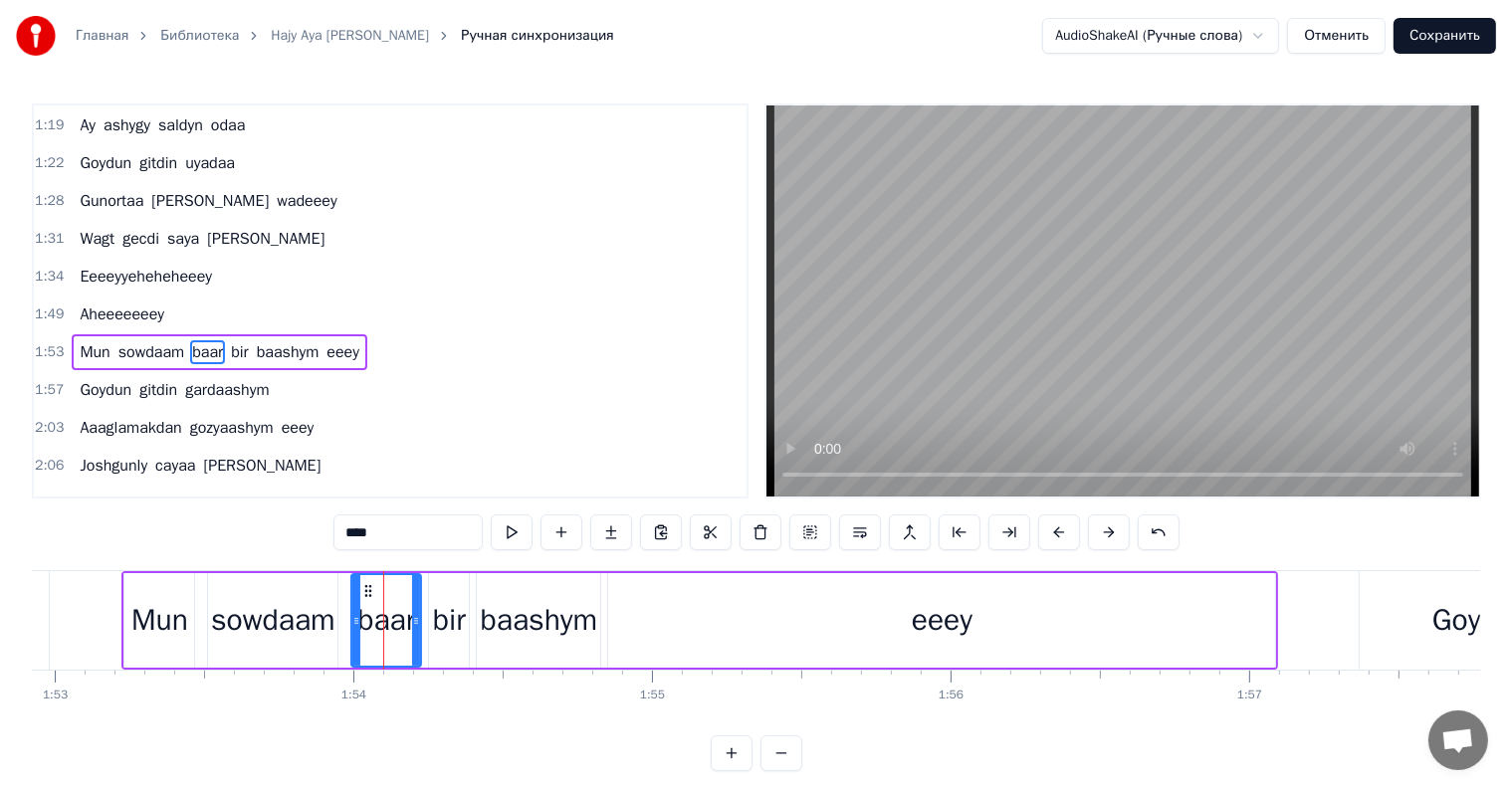 scroll, scrollTop: 225, scrollLeft: 0, axis: vertical 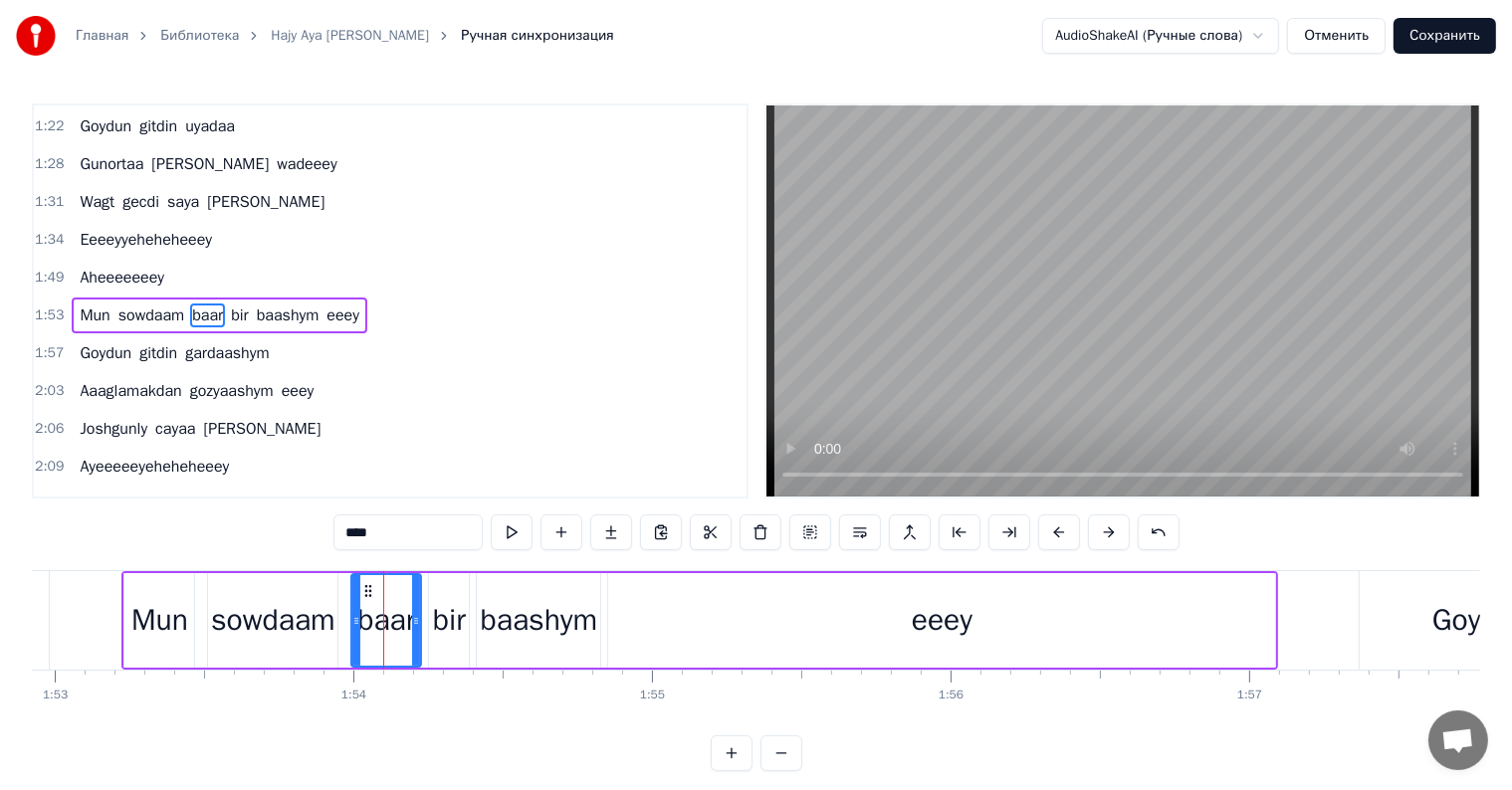 click on "****" at bounding box center [408, 532] 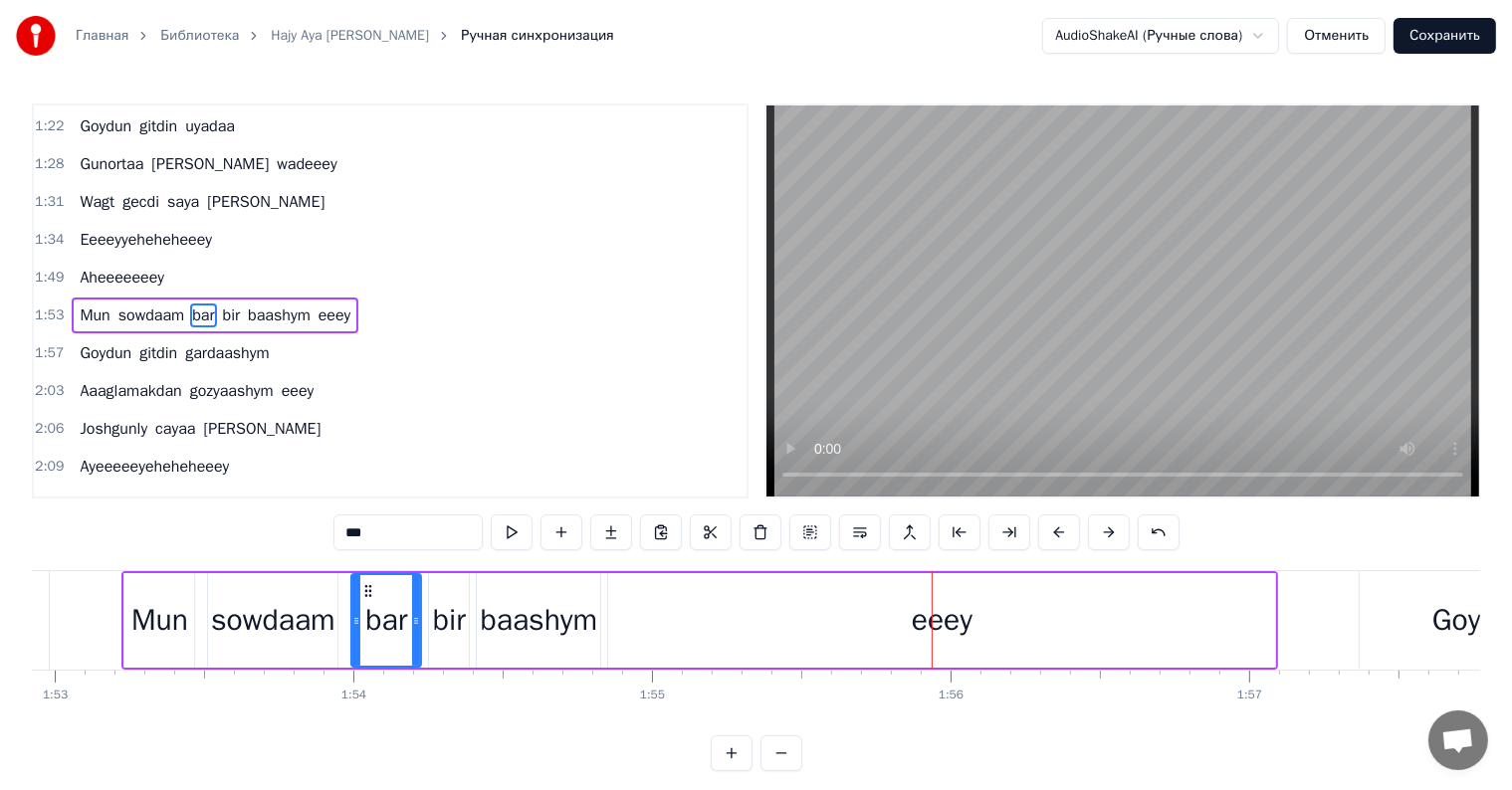 click on "baashym" at bounding box center [539, 620] 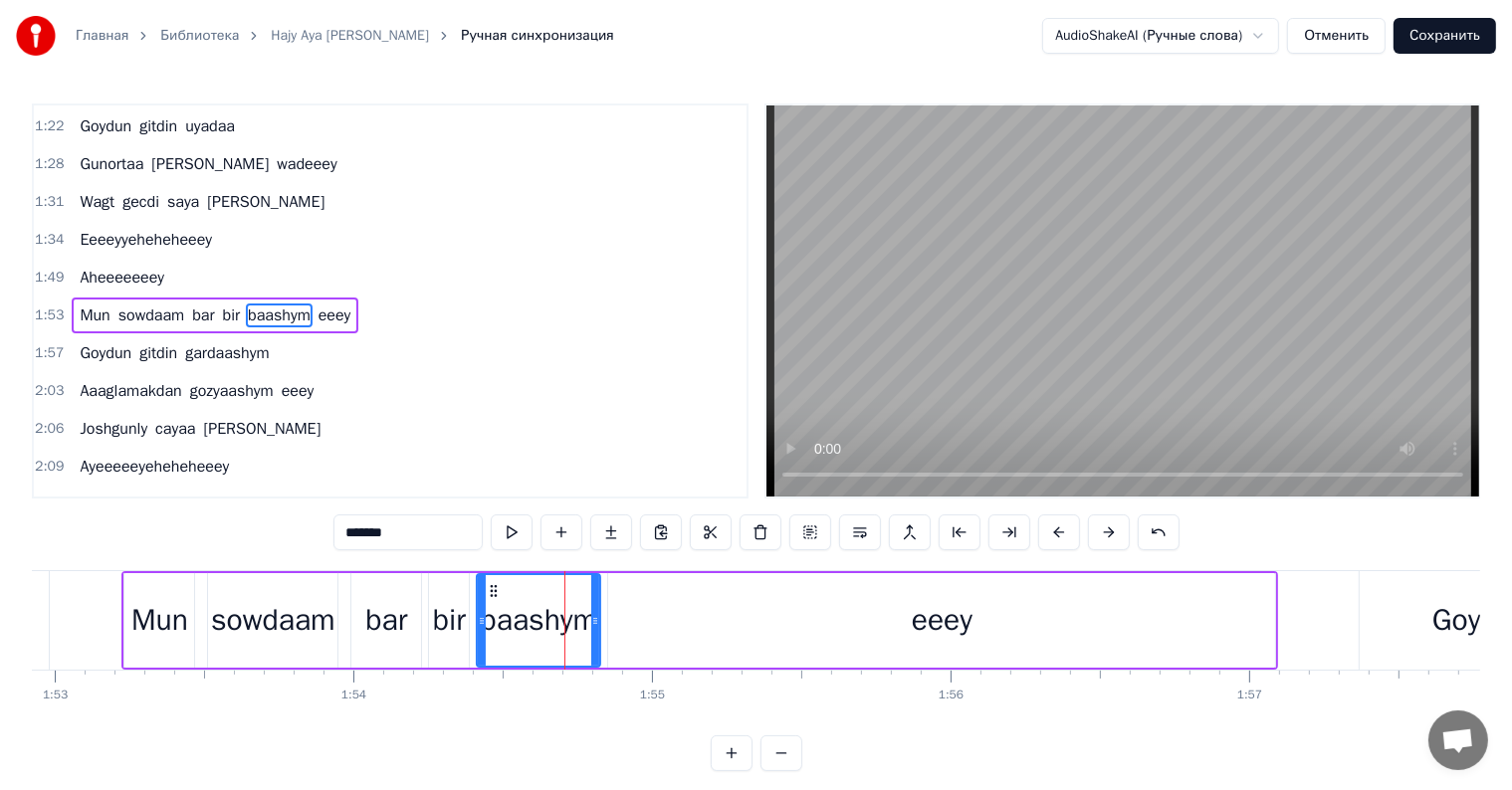 click on "*******" at bounding box center [408, 532] 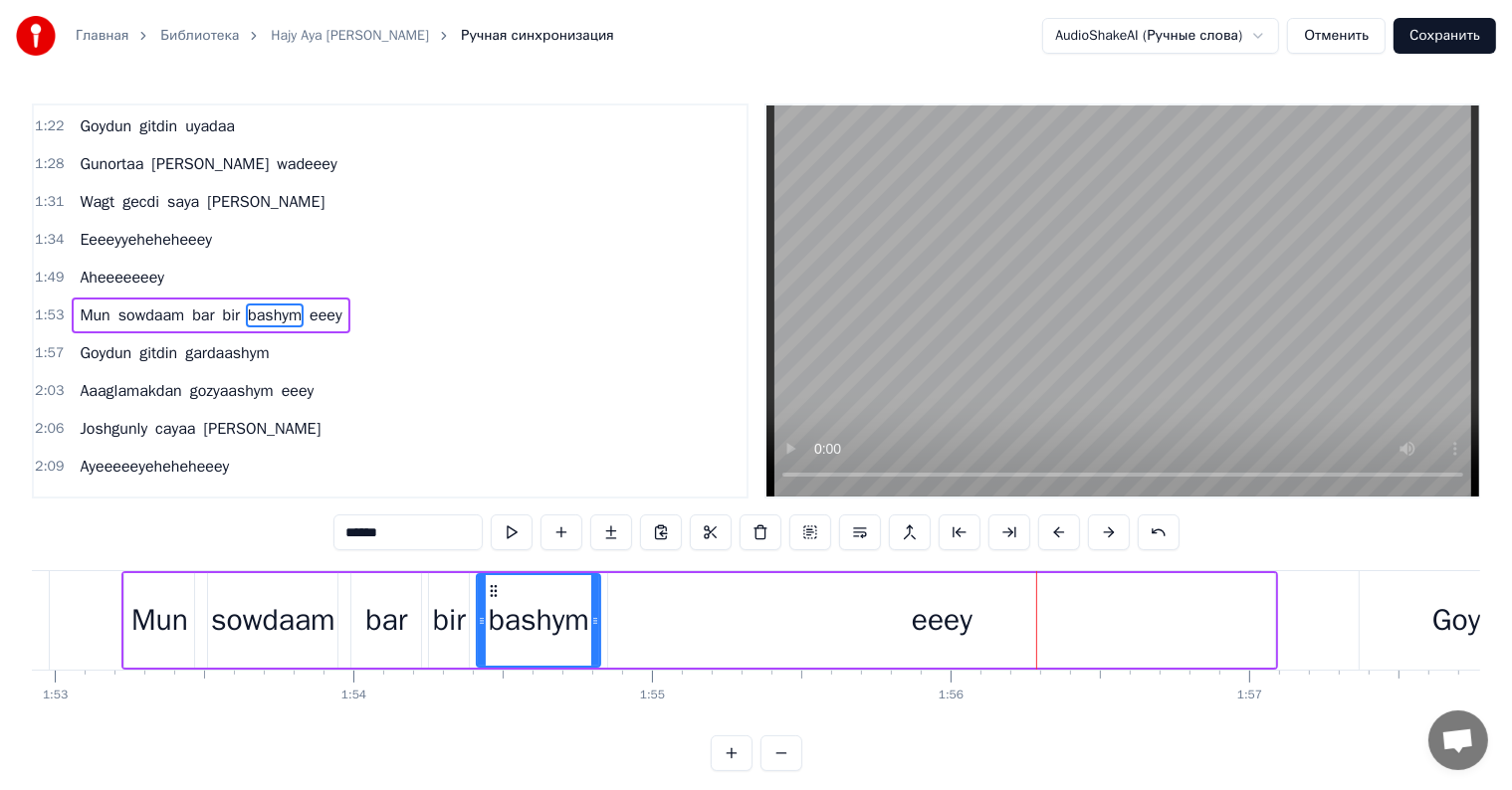 click on "0 0:01 0:02 0:03 0:04 0:05 0:06 0:07 0:08 0:09 0:10 0:11 0:12 0:13 0:14 0:15 0:16 0:17 0:18 0:19 0:20 0:21 0:22 0:23 0:24 0:25 0:26 0:27 0:28 0:29 0:30 0:31 0:32 0:33 0:34 0:35 0:36 0:37 0:38 0:39 0:40 0:41 0:42 0:43 0:44 0:45 0:46 0:47 0:48 0:49 0:50 0:51 0:52 0:53 0:54 0:55 0:56 0:57 0:58 0:59 1:00 1:01 1:02 1:03 1:04 1:05 1:06 1:07 1:08 1:09 1:10 1:11 1:12 1:13 1:14 1:15 1:16 1:17 1:18 1:19 1:20 1:21 1:22 1:23 1:24 1:25 1:26 1:27 1:28 1:29 1:30 1:31 1:32 1:33 1:34 1:35 1:36 1:37 1:38 1:39 1:40 1:41 1:42 1:43 1:44 1:45 1:46 1:47 1:48 1:49 1:50 1:51 1:52 1:53 1:54 1:55 1:56 1:57 1:58 1:59 2:00 2:01 2:02 2:03 2:04 2:05 2:06 2:07 2:08 2:09 2:10 2:11 2:12 2:13 2:14 2:15 2:16 2:17 2:18 2:19 2:20 2:21 2:22 2:23 2:24 2:25 2:26 2:27 2:28 2:29 2:30 2:31 2:32 2:33 2:34 2:35 2:36 2:37 2:38 2:39 2:40 2:41 2:42 2:43 2:44 2:45 2:46 2:47 2:48 2:49 2:50 2:51 2:52 2:53 2:54 2:55 2:56 2:57 2:58 2:59 3:00 3:01 3:02 3:03 3:04 3:05 3:06 3:07 3:08 3:09 3:10 3:11 3:12 3:13 3:14 3:15 3:16 3:17 3:18 3:19 3:20 3:21 3:22 3:23 3:24" at bounding box center (-1115, 686) 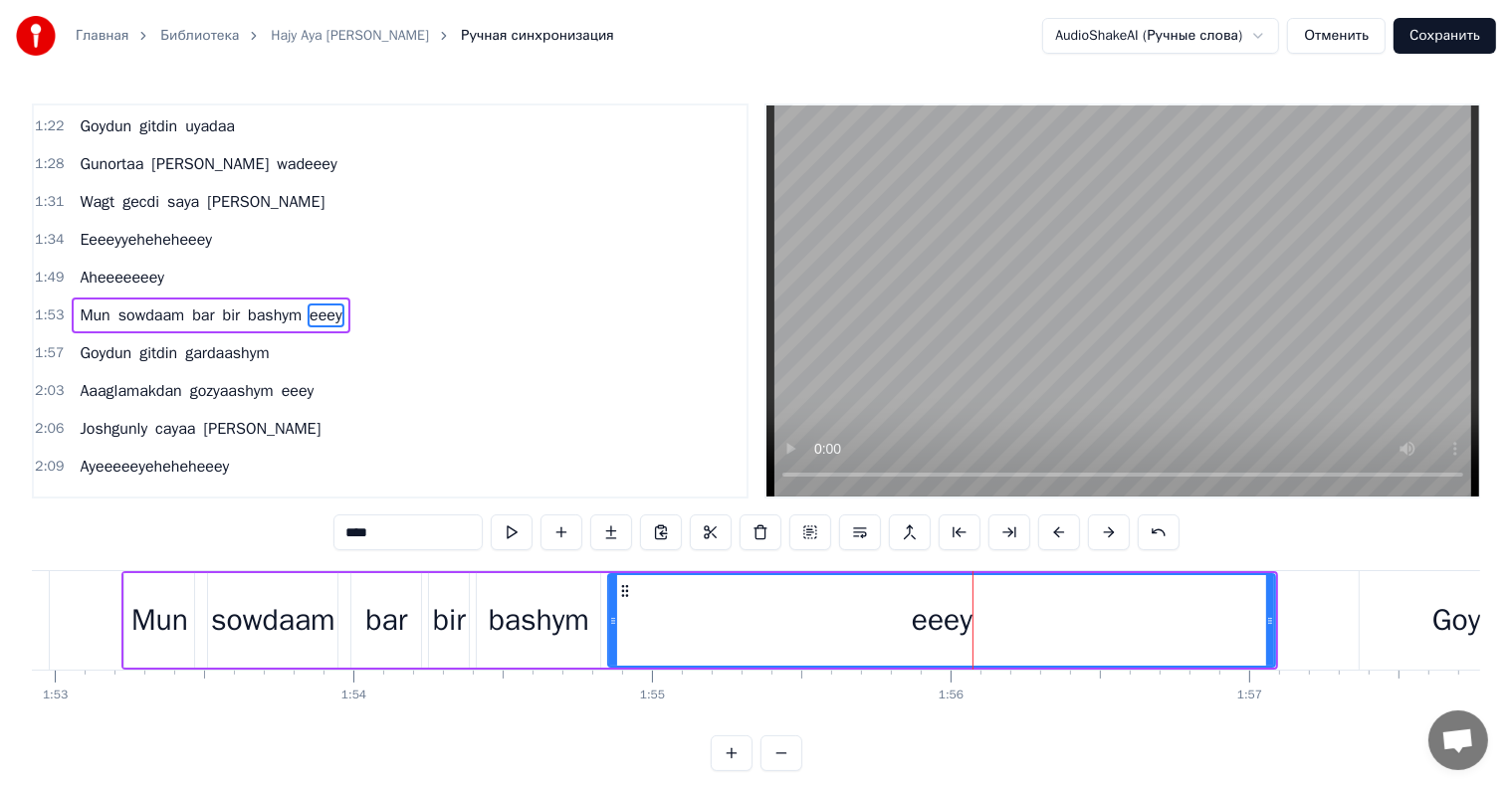 click on "****" at bounding box center (408, 532) 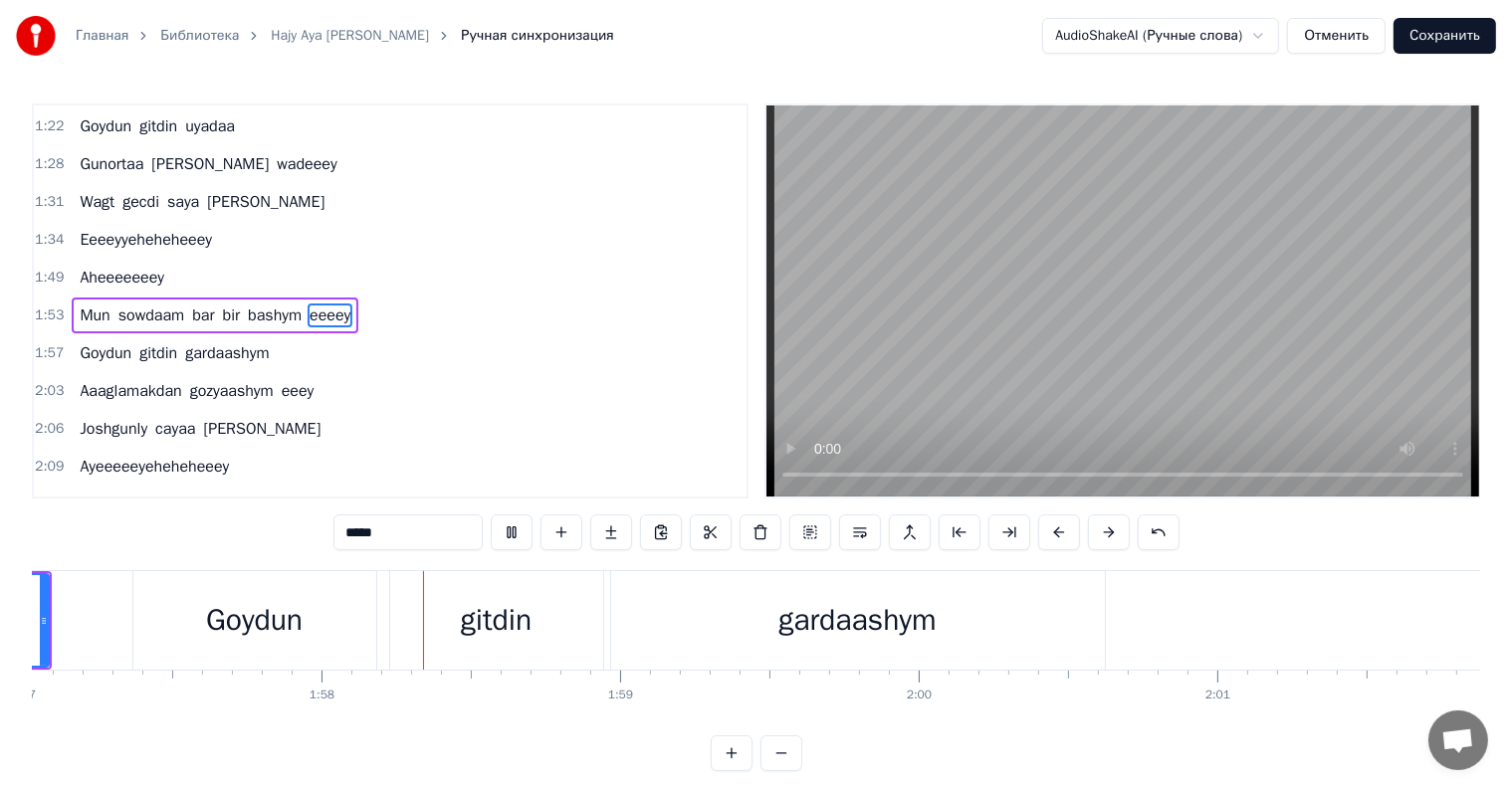 scroll, scrollTop: 0, scrollLeft: 35018, axis: horizontal 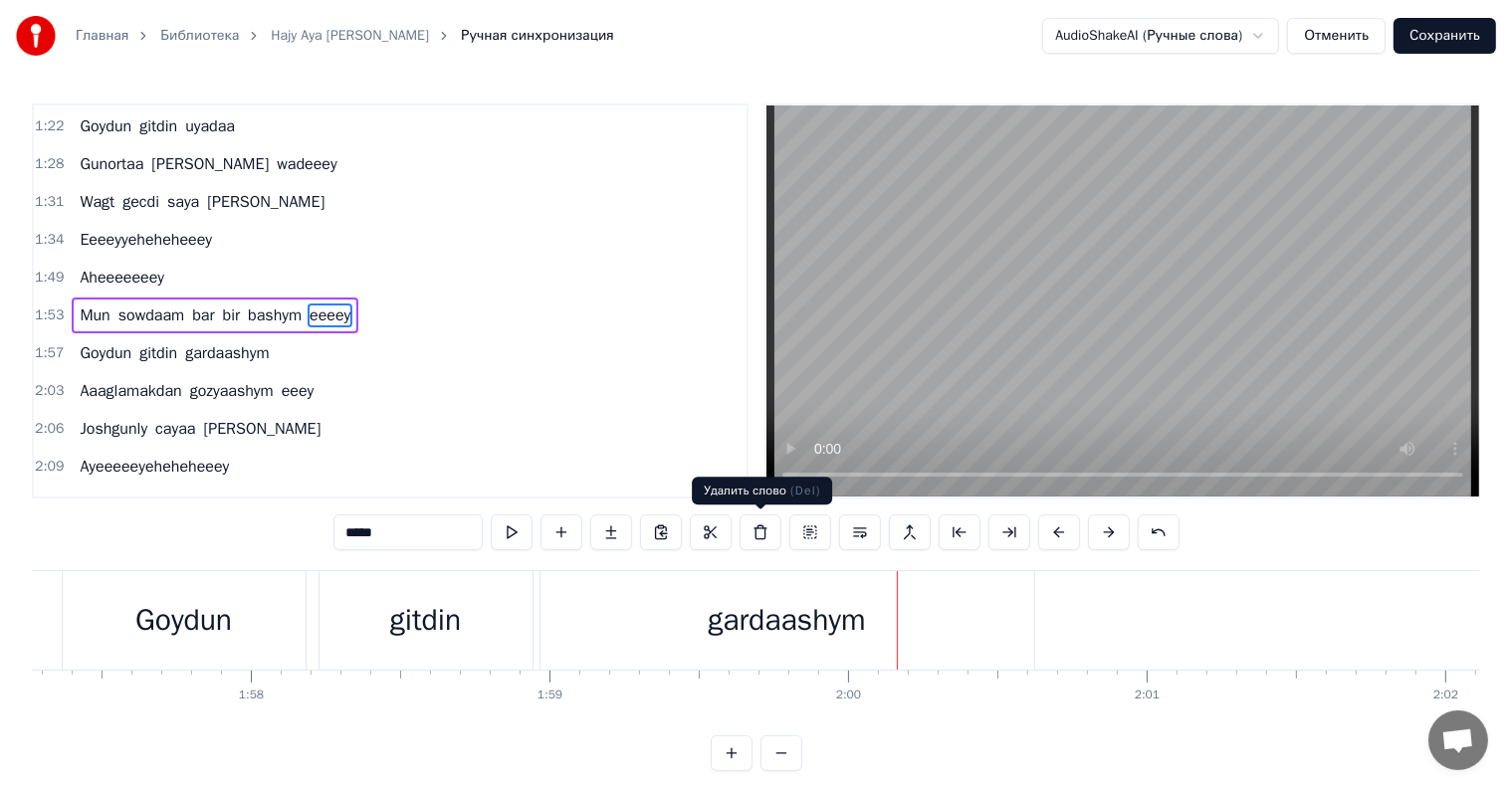 drag, startPoint x: 778, startPoint y: 643, endPoint x: 780, endPoint y: 633, distance: 10.198039 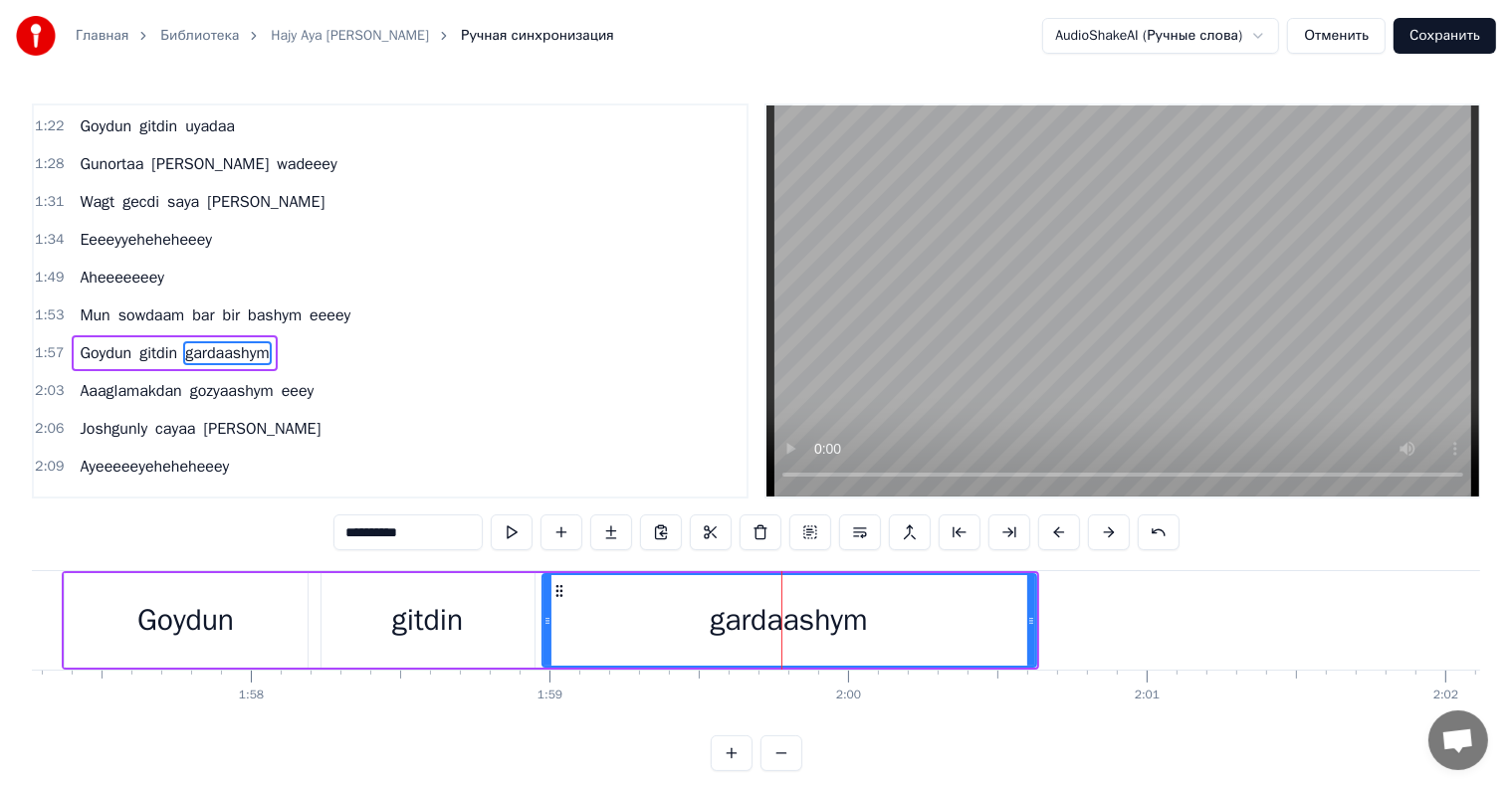 scroll, scrollTop: 262, scrollLeft: 0, axis: vertical 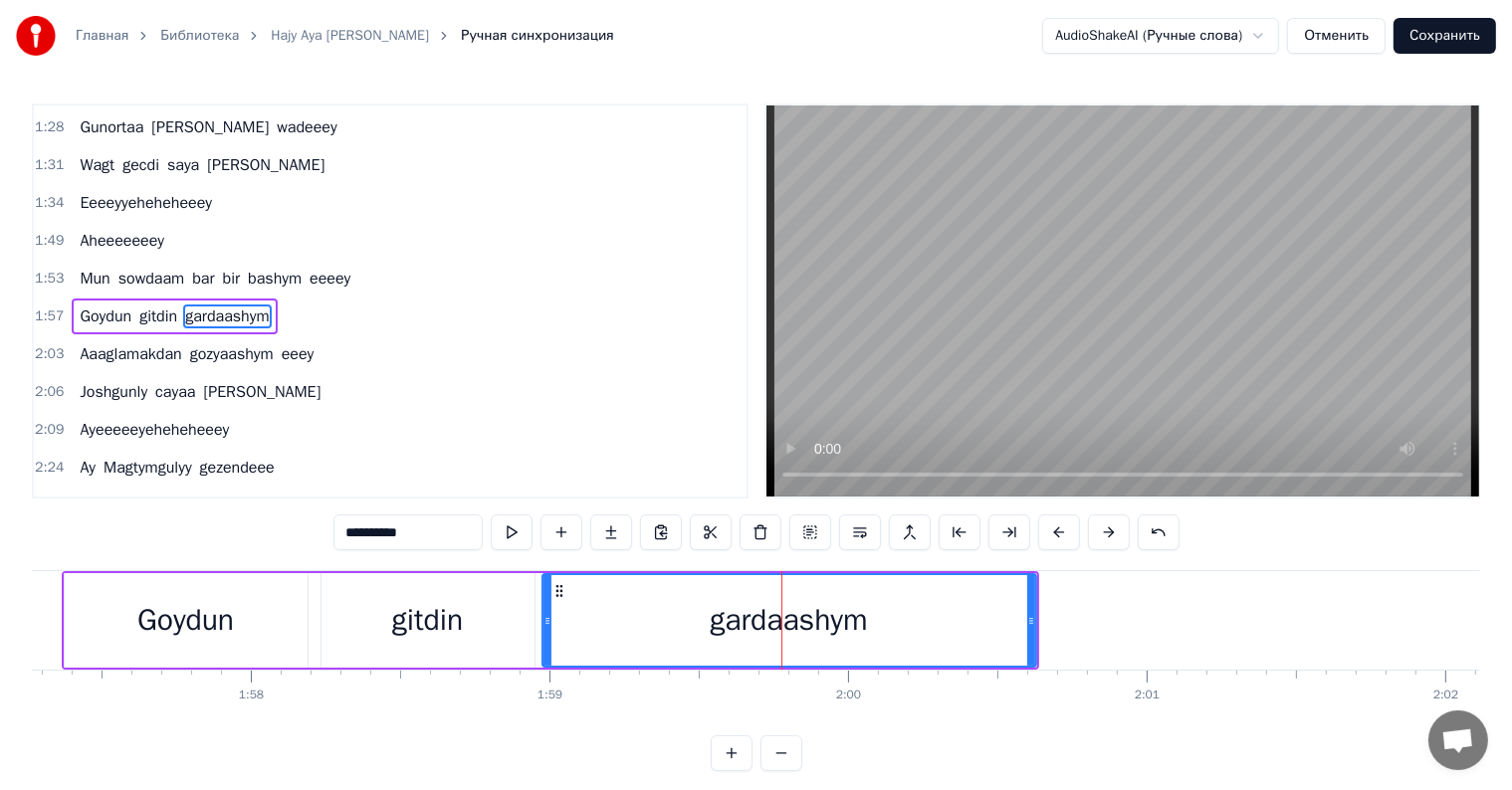 click on "**********" at bounding box center (408, 532) 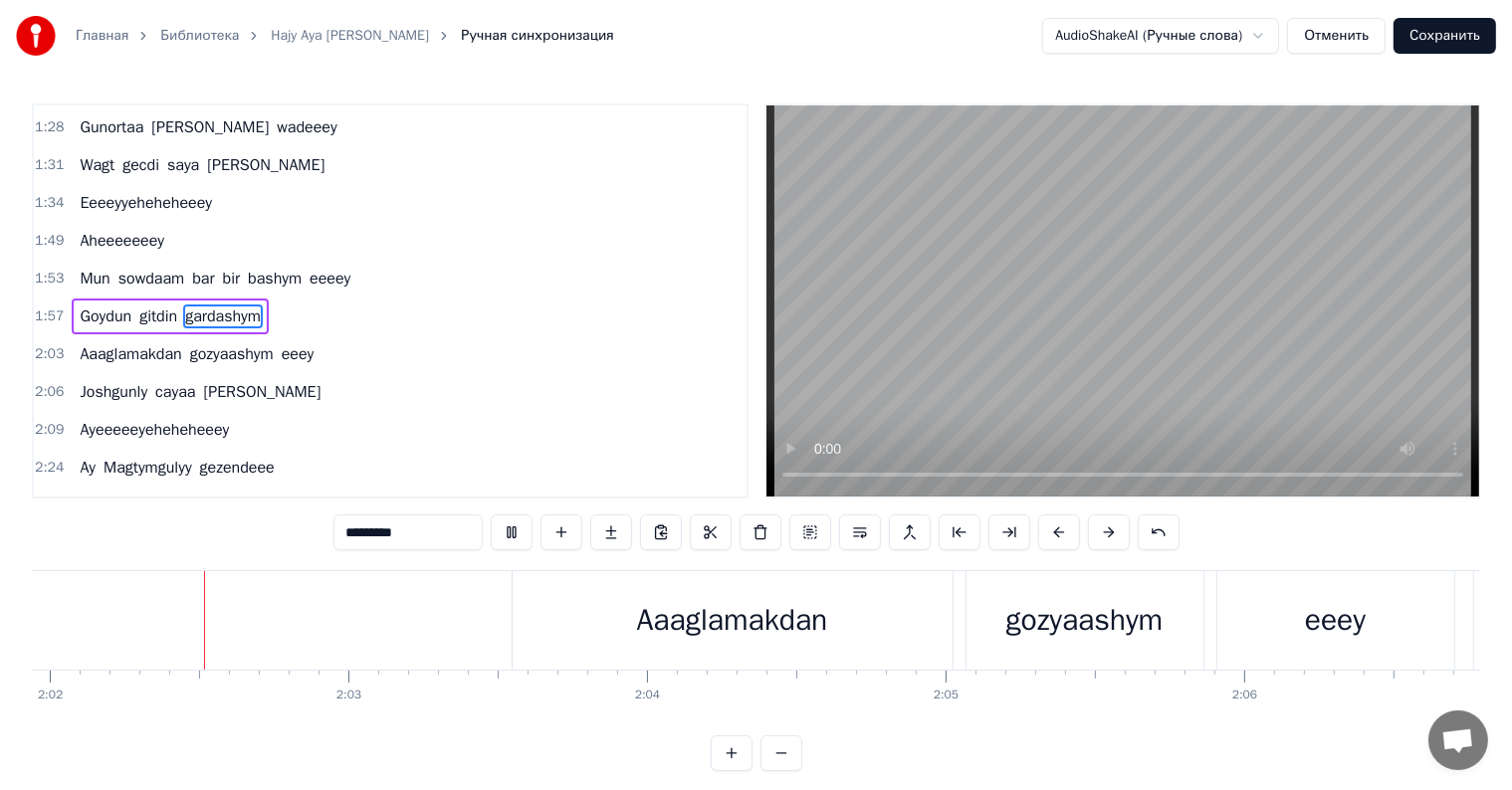 scroll, scrollTop: 0, scrollLeft: 36418, axis: horizontal 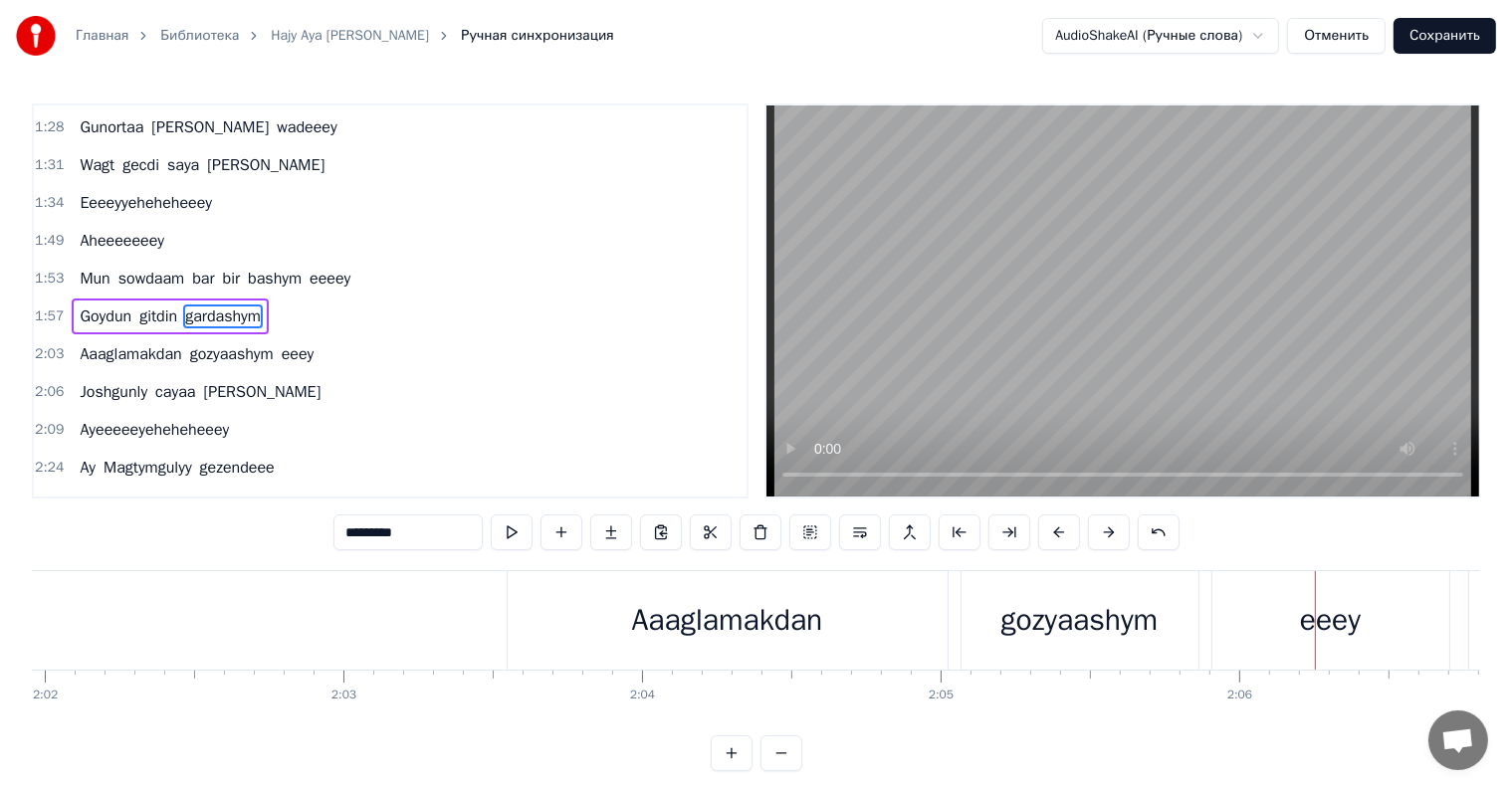 click on "0 0:01 0:02 0:03 0:04 0:05 0:06 0:07 0:08 0:09 0:10 0:11 0:12 0:13 0:14 0:15 0:16 0:17 0:18 0:19 0:20 0:21 0:22 0:23 0:24 0:25 0:26 0:27 0:28 0:29 0:30 0:31 0:32 0:33 0:34 0:35 0:36 0:37 0:38 0:39 0:40 0:41 0:42 0:43 0:44 0:45 0:46 0:47 0:48 0:49 0:50 0:51 0:52 0:53 0:54 0:55 0:56 0:57 0:58 0:59 1:00 1:01 1:02 1:03 1:04 1:05 1:06 1:07 1:08 1:09 1:10 1:11 1:12 1:13 1:14 1:15 1:16 1:17 1:18 1:19 1:20 1:21 1:22 1:23 1:24 1:25 1:26 1:27 1:28 1:29 1:30 1:31 1:32 1:33 1:34 1:35 1:36 1:37 1:38 1:39 1:40 1:41 1:42 1:43 1:44 1:45 1:46 1:47 1:48 1:49 1:50 1:51 1:52 1:53 1:54 1:55 1:56 1:57 1:58 1:59 2:00 2:01 2:02 2:03 2:04 2:05 2:06 2:07 2:08 2:09 2:10 2:11 2:12 2:13 2:14 2:15 2:16 2:17 2:18 2:19 2:20 2:21 2:22 2:23 2:24 2:25 2:26 2:27 2:28 2:29 2:30 2:31 2:32 2:33 2:34 2:35 2:36 2:37 2:38 2:39 2:40 2:41 2:42 2:43 2:44 2:45 2:46 2:47 2:48 2:49 2:50 2:51 2:52 2:53 2:54 2:55 2:56 2:57 2:58 2:59 3:00 3:01 3:02 3:03 3:04 3:05 3:06 3:07 3:08 3:09 3:10 3:11 3:12 3:13 3:14 3:15 3:16 3:17 3:18 3:19 3:20 3:21 3:22 3:23 3:24" at bounding box center [-3812, 686] 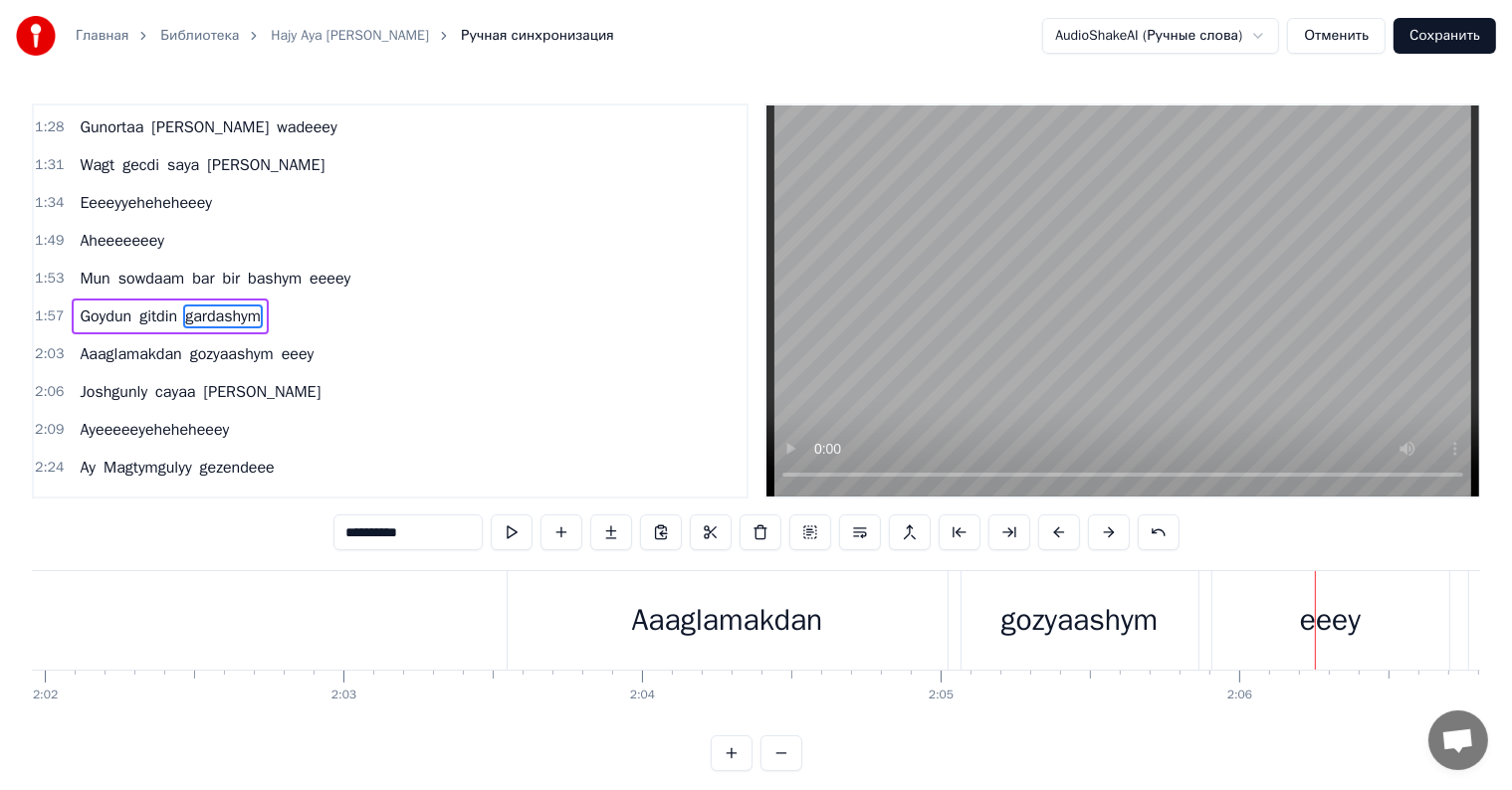 scroll, scrollTop: 298, scrollLeft: 0, axis: vertical 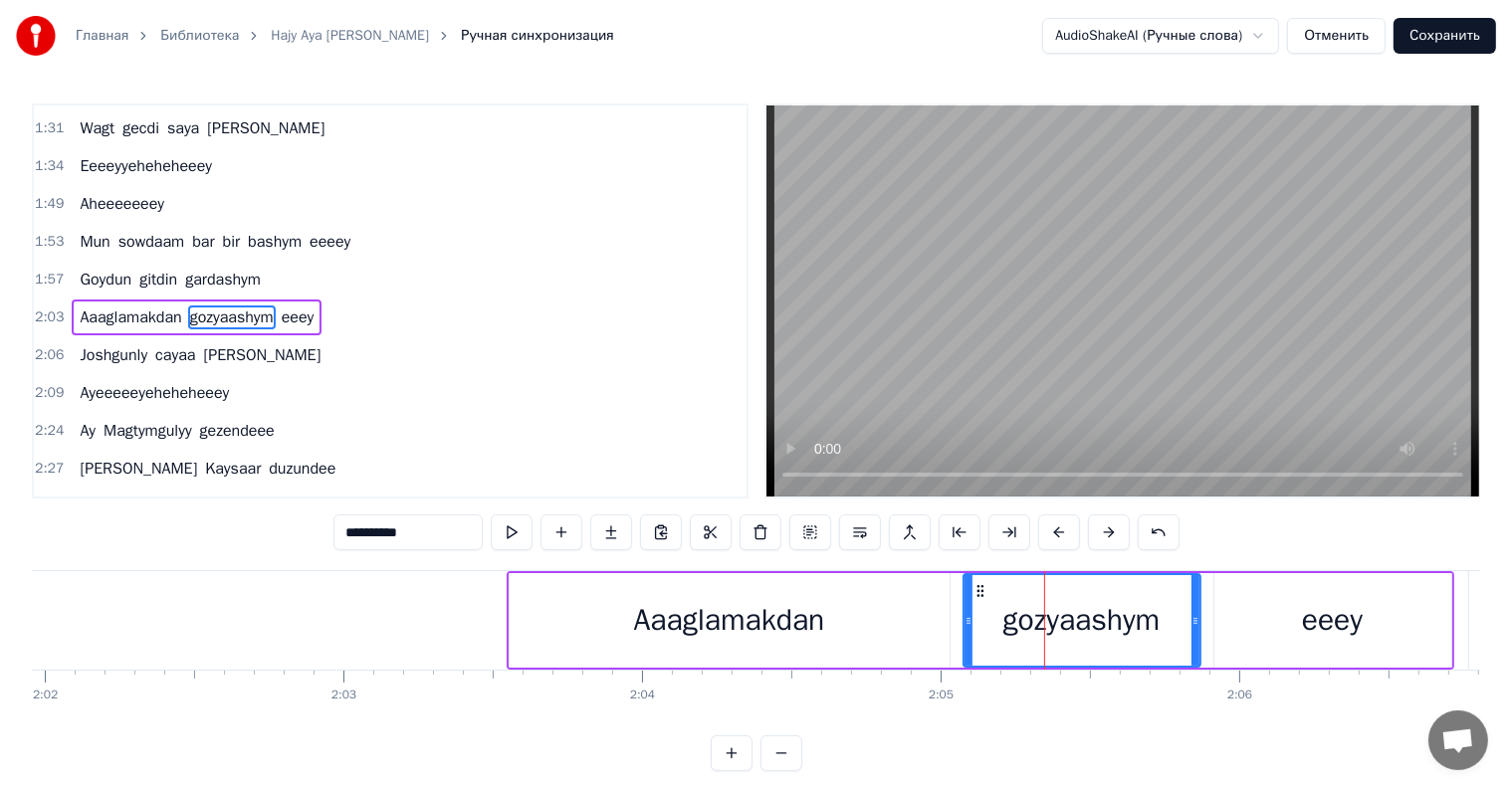click on "**********" at bounding box center [408, 532] 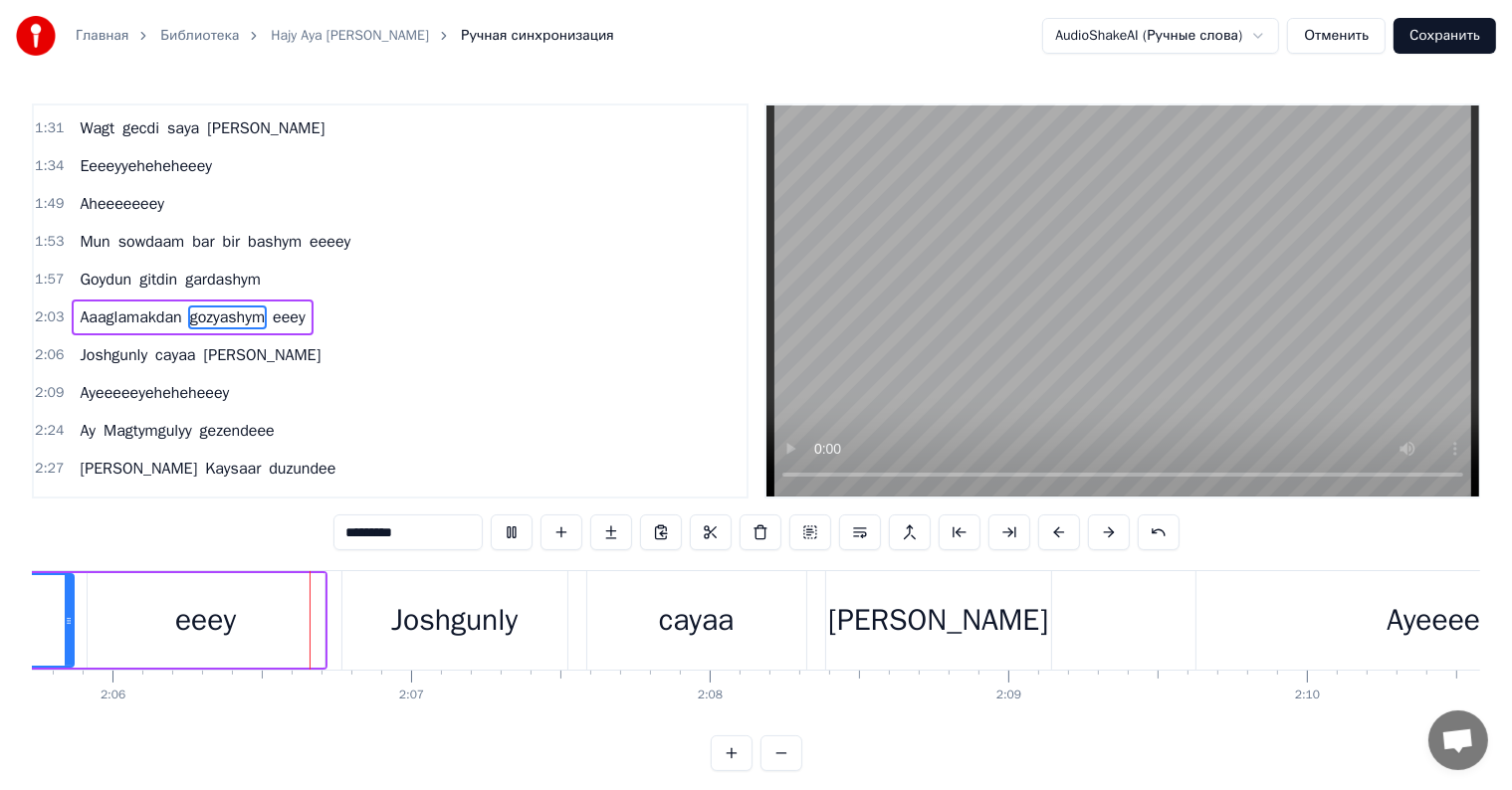 scroll, scrollTop: 0, scrollLeft: 37669, axis: horizontal 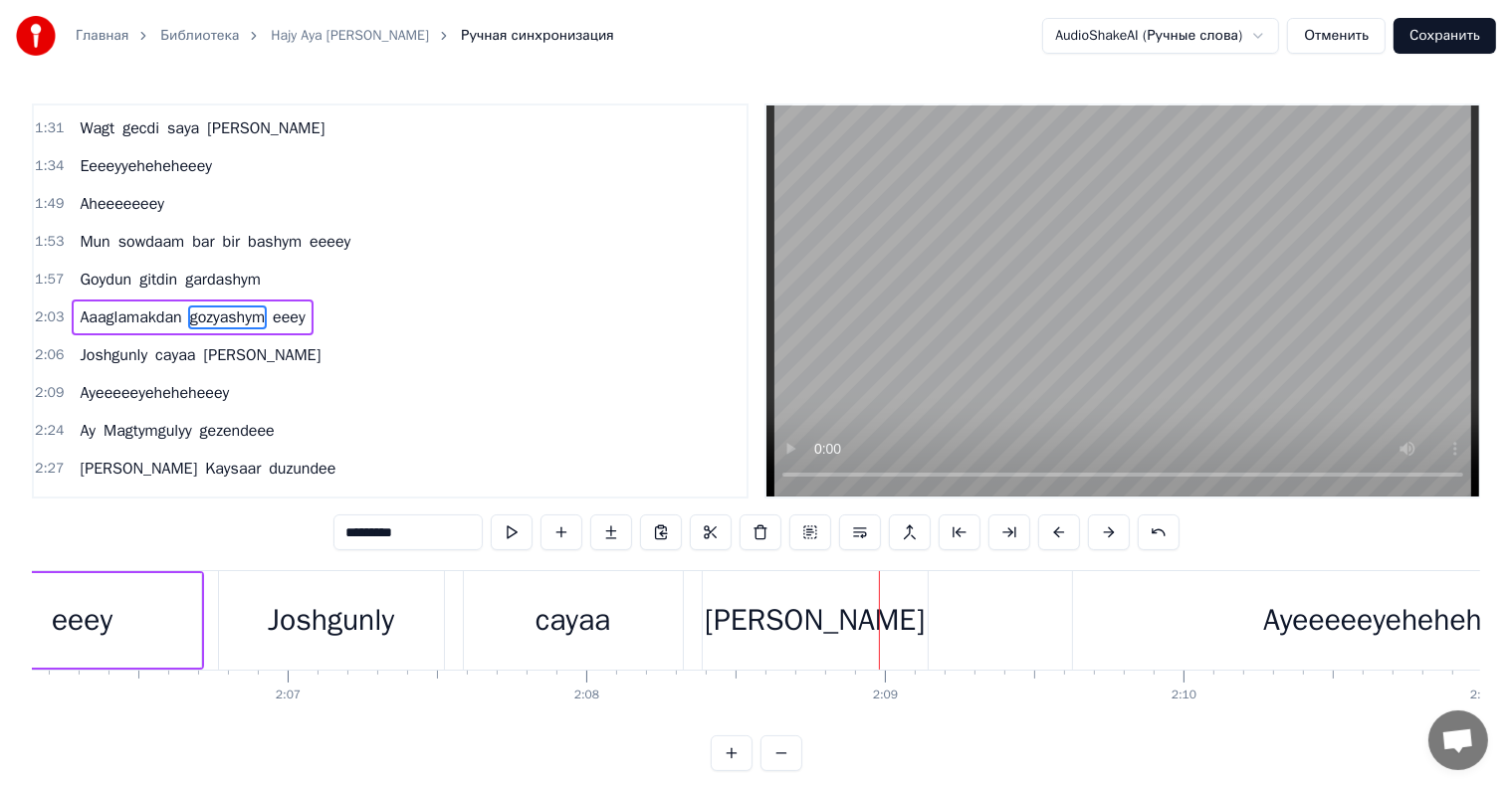 click on "cayaa" at bounding box center (573, 620) 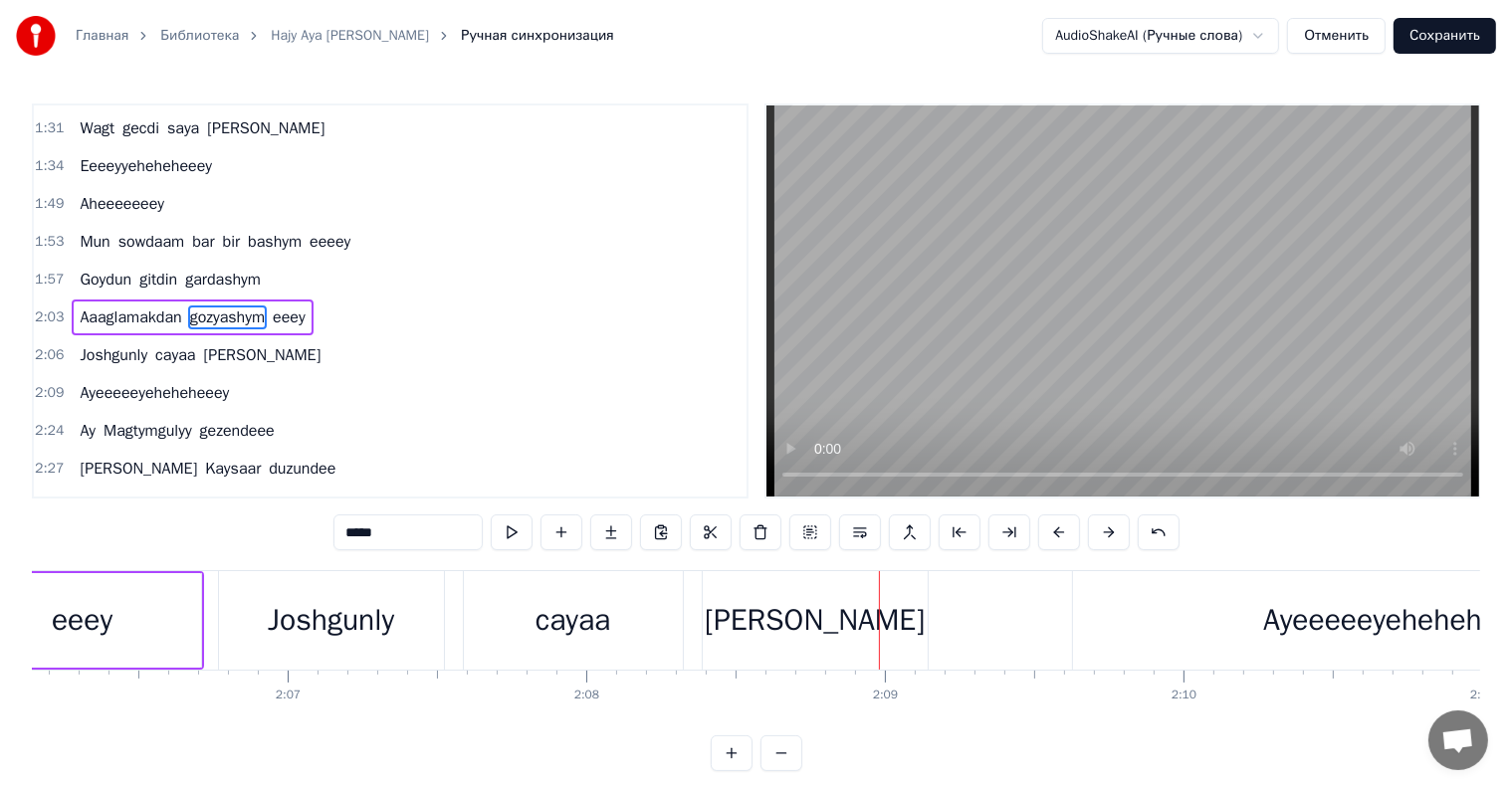 scroll, scrollTop: 334, scrollLeft: 0, axis: vertical 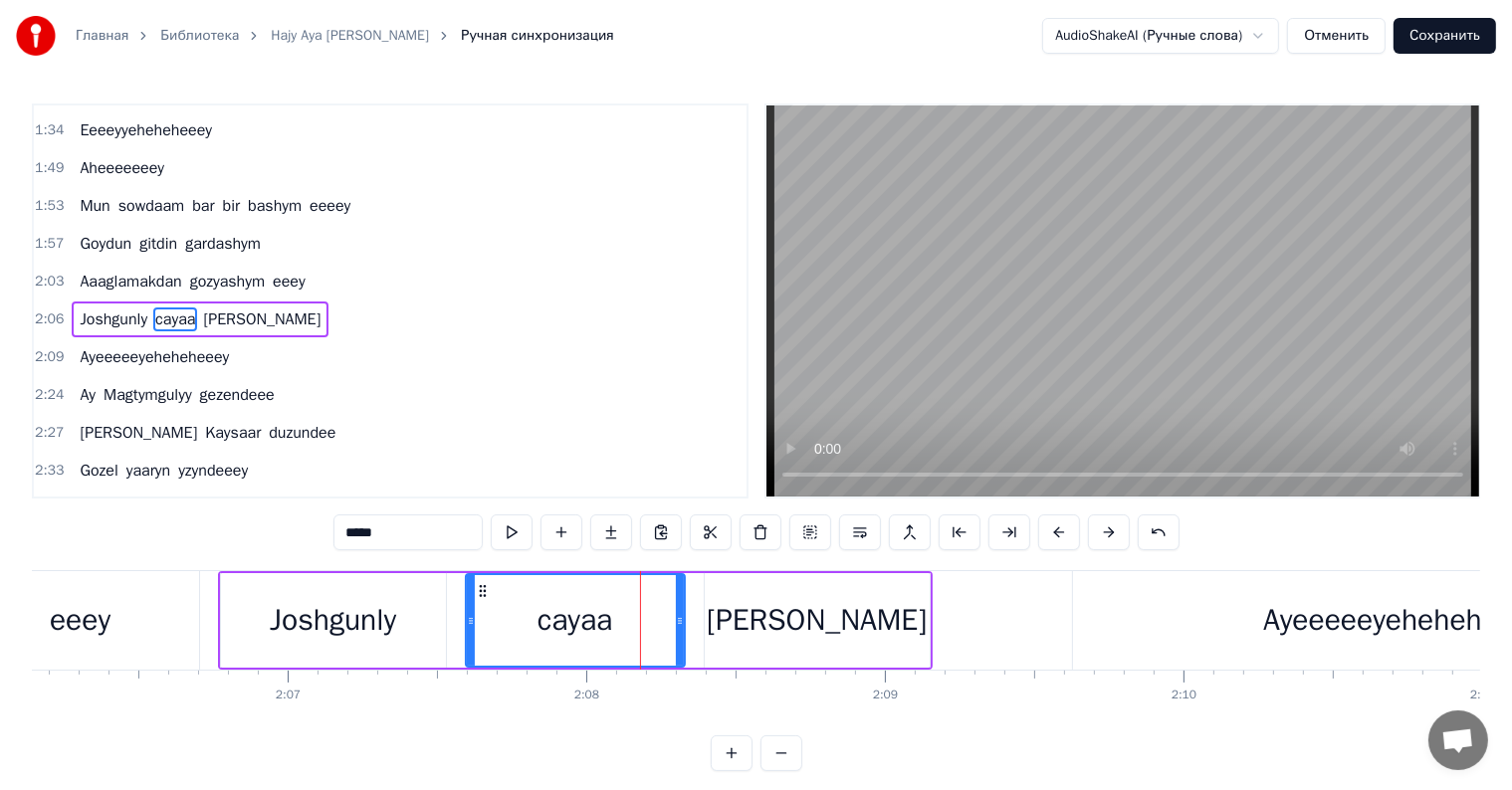 click on "*****" at bounding box center (408, 532) 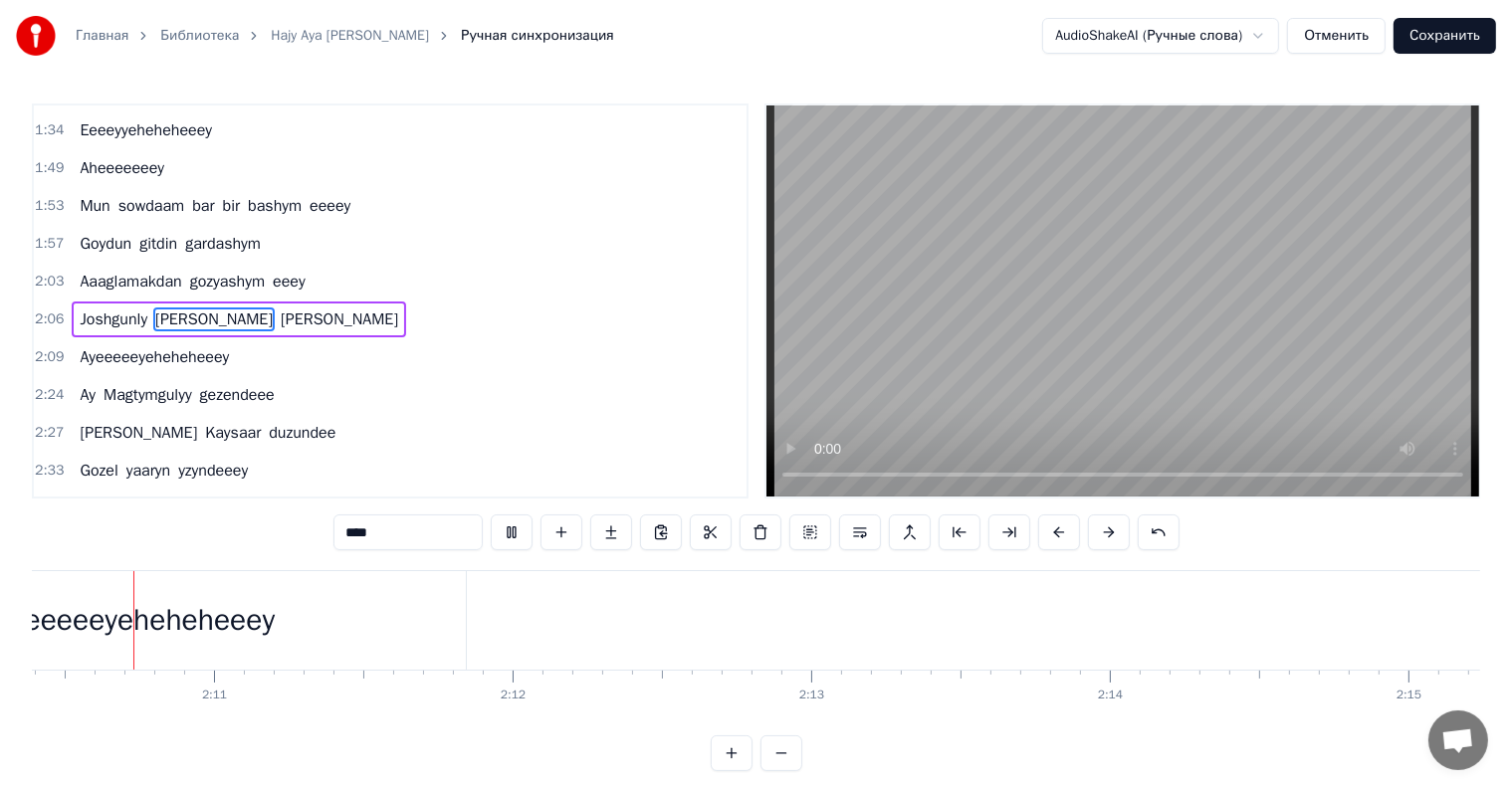 scroll, scrollTop: 0, scrollLeft: 38938, axis: horizontal 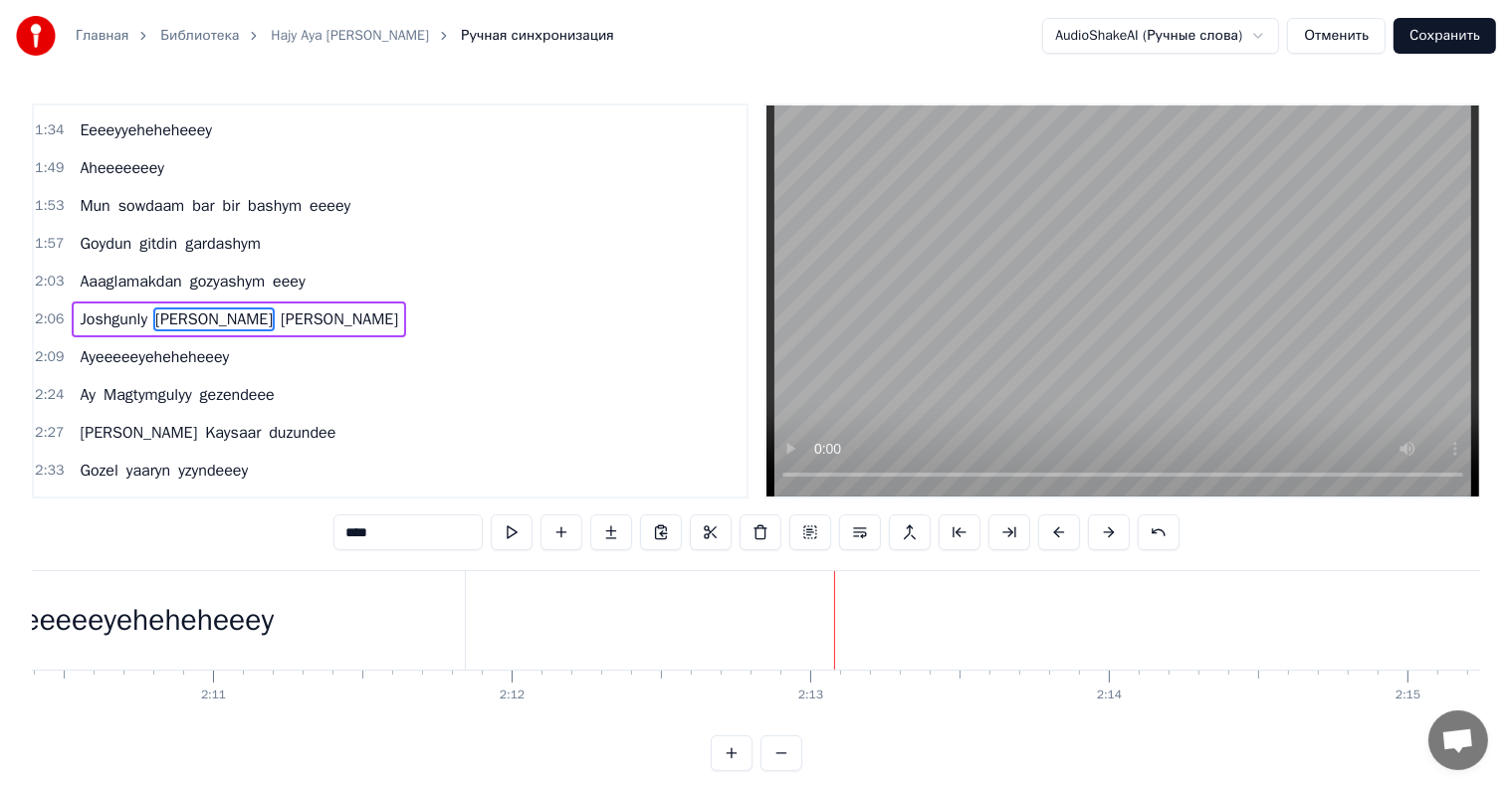 click on "Ayeeeeeyeheheheeey" at bounding box center (134, 620) 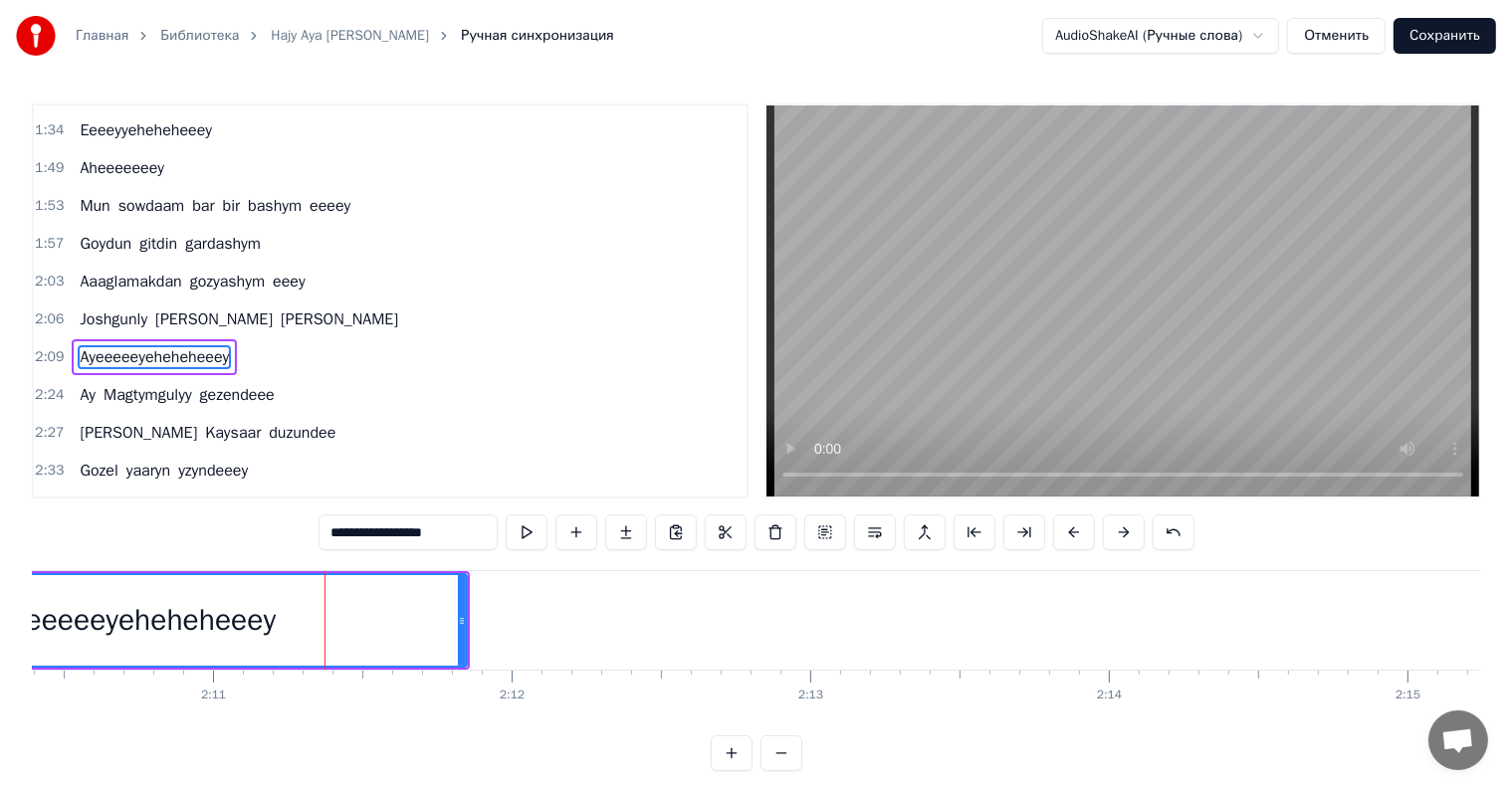 scroll, scrollTop: 371, scrollLeft: 0, axis: vertical 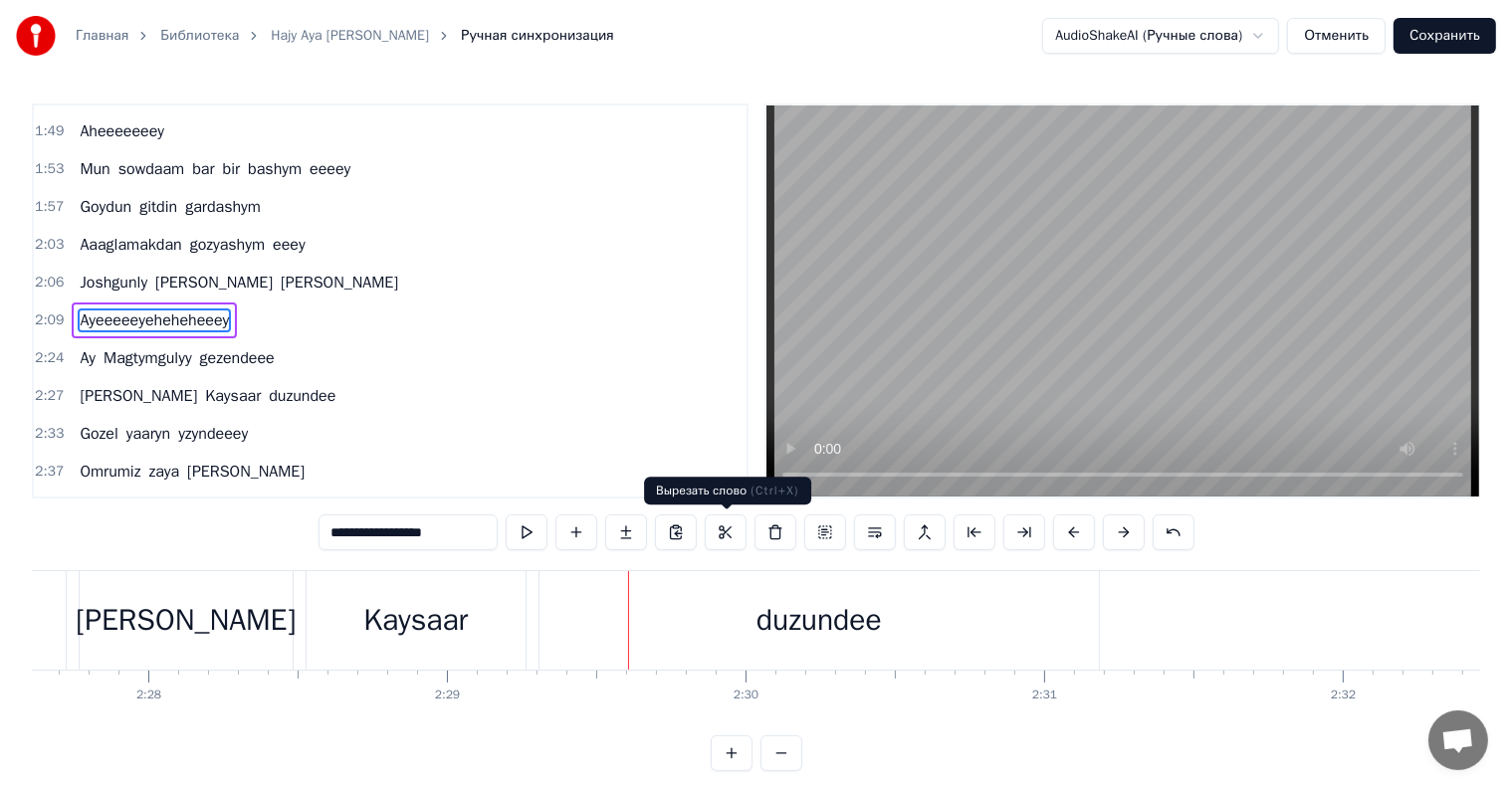 click on "Kaysaar" at bounding box center (415, 620) 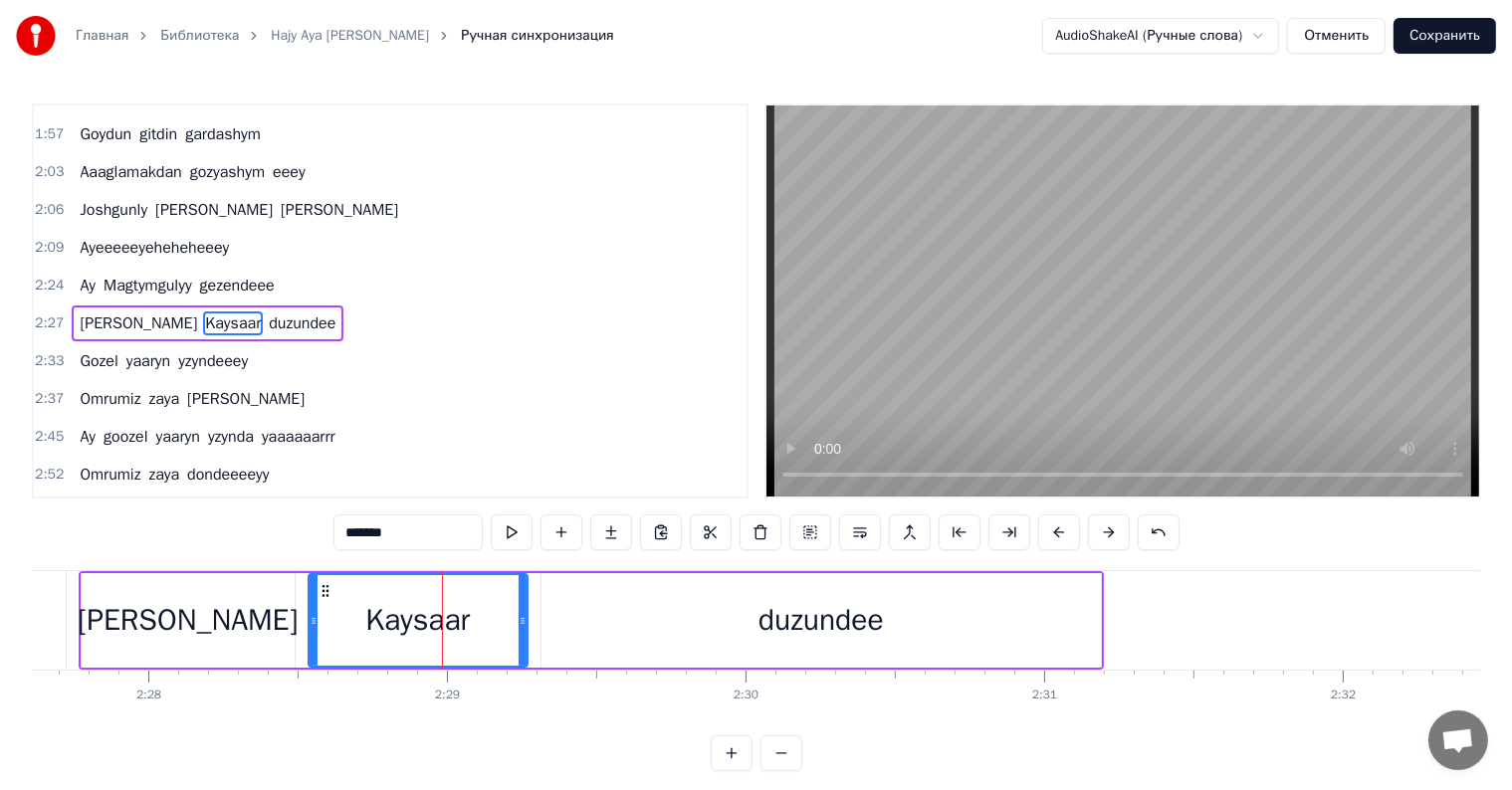 scroll, scrollTop: 445, scrollLeft: 0, axis: vertical 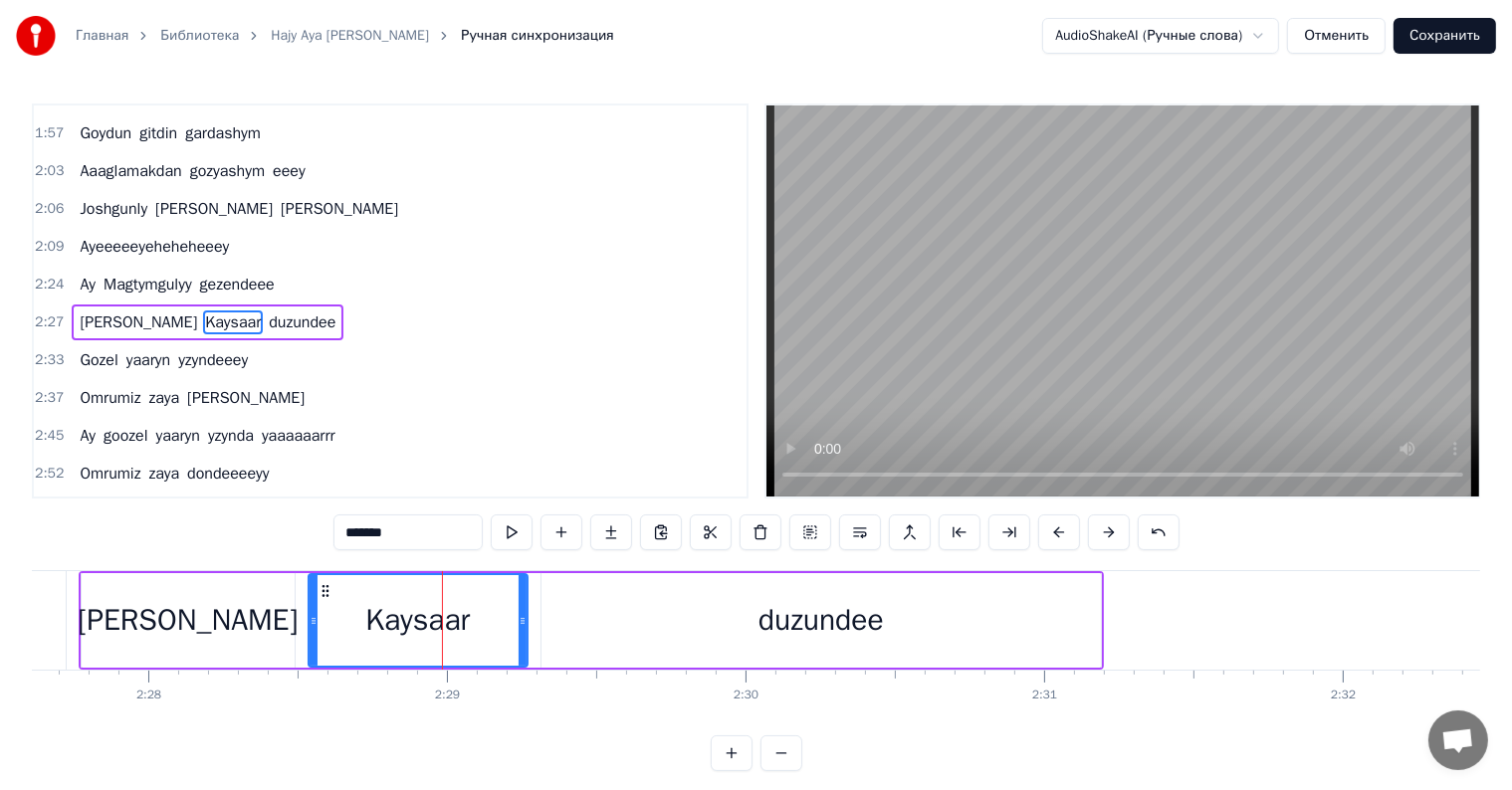 click on "*******" at bounding box center (408, 532) 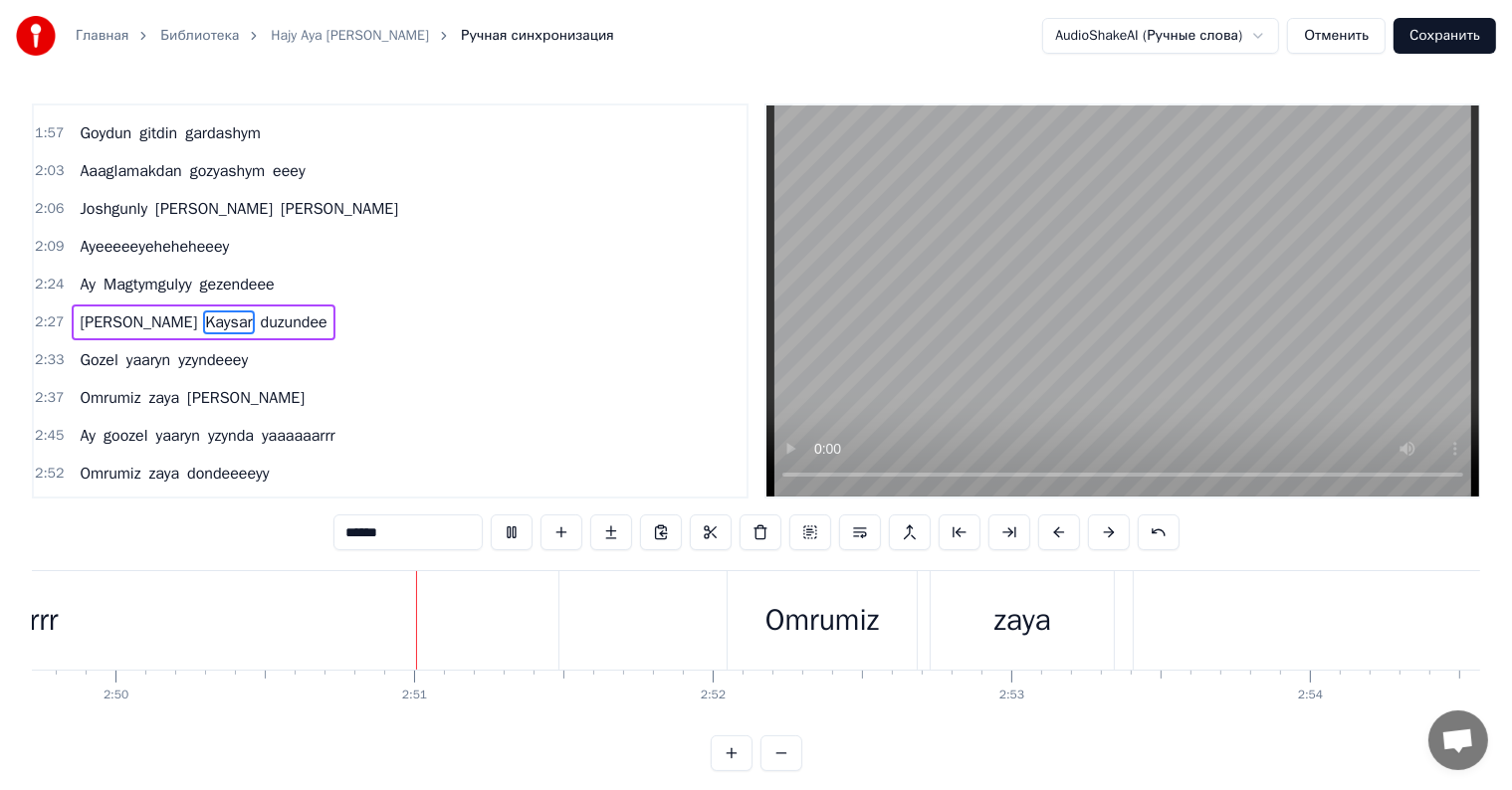 scroll, scrollTop: 0, scrollLeft: 50682, axis: horizontal 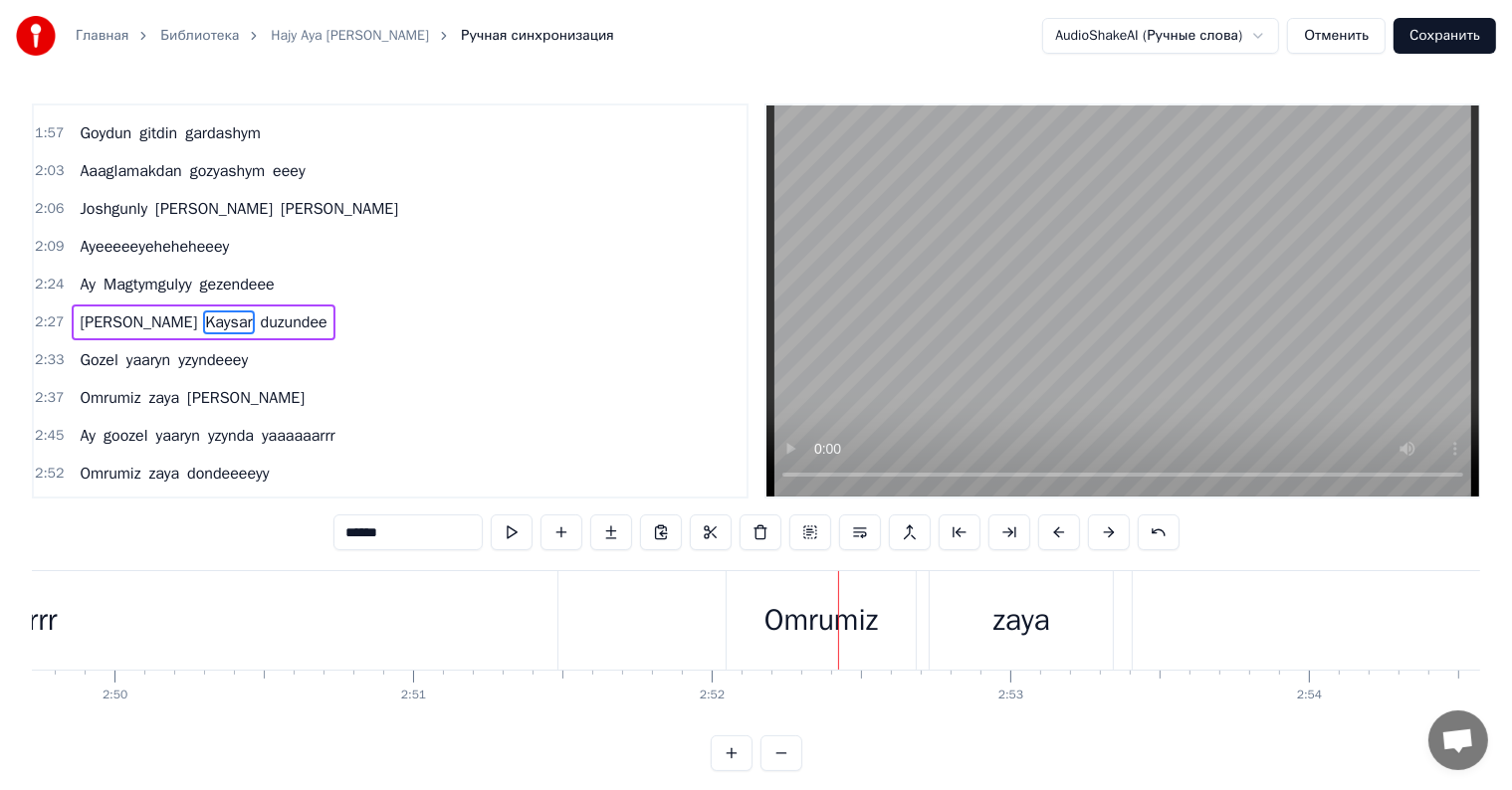 click on "yaaaaaarrr" at bounding box center (-12, 620) 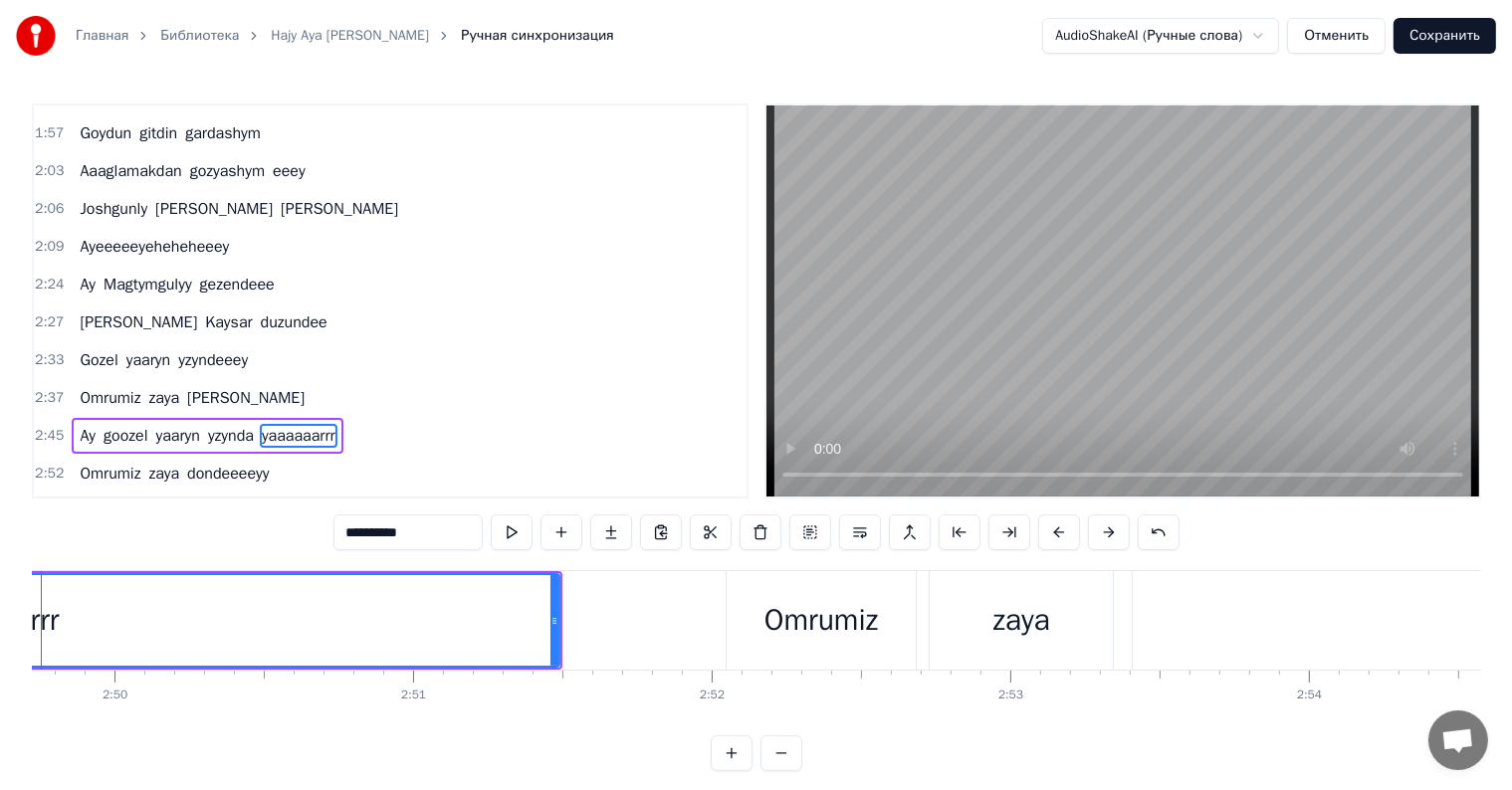 scroll, scrollTop: 487, scrollLeft: 0, axis: vertical 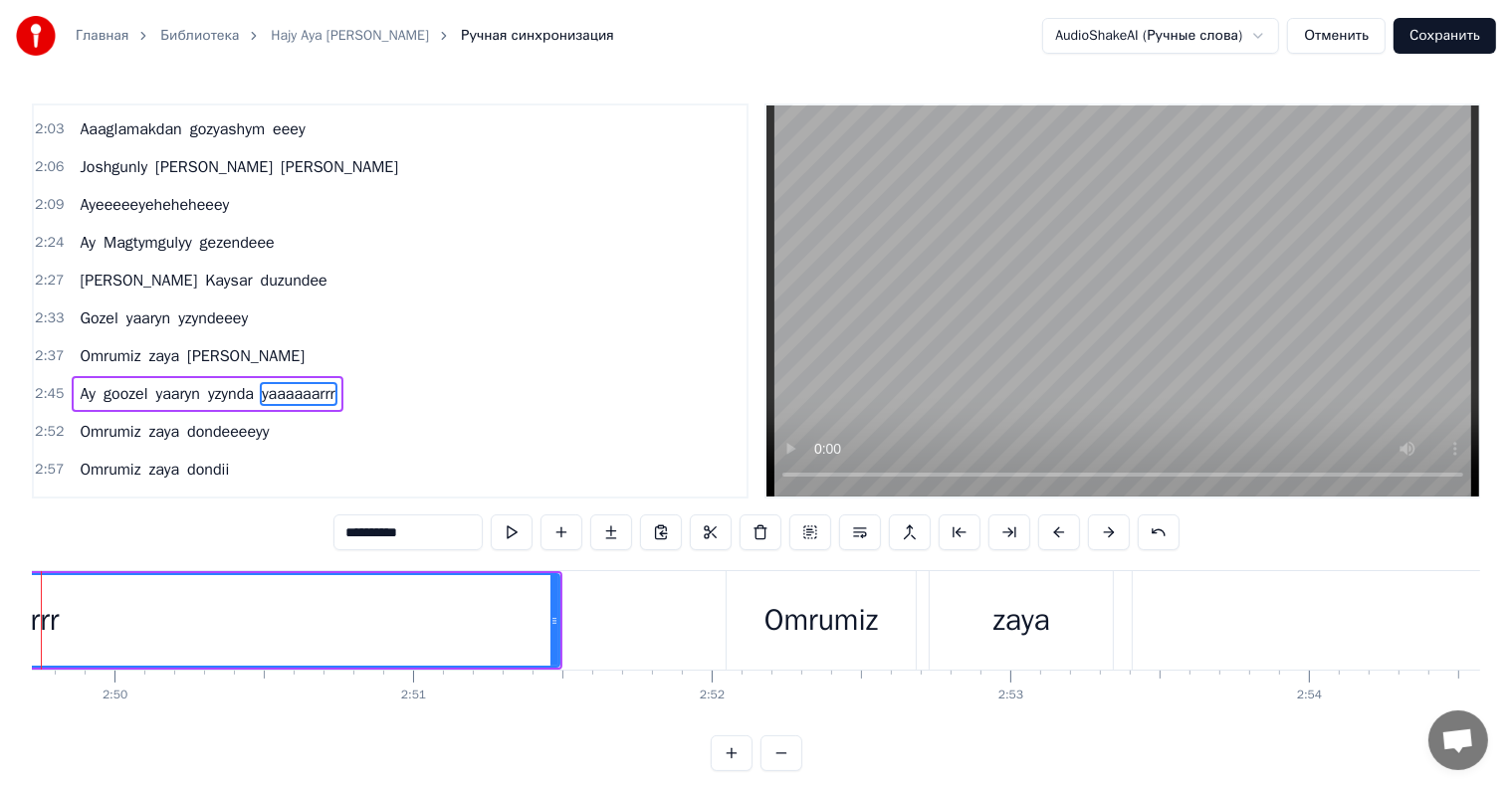 click on "**********" at bounding box center [408, 532] 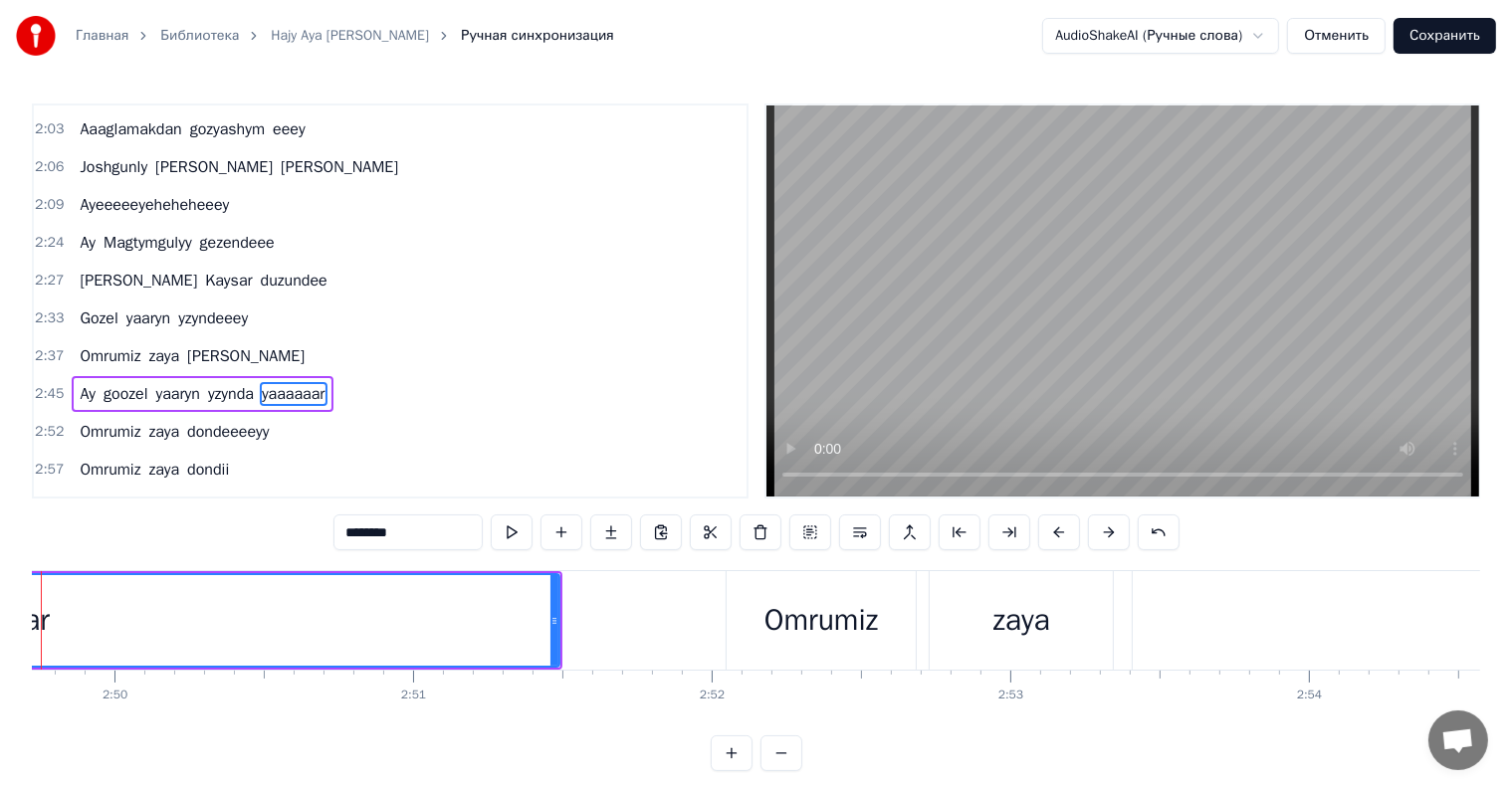 type on "********" 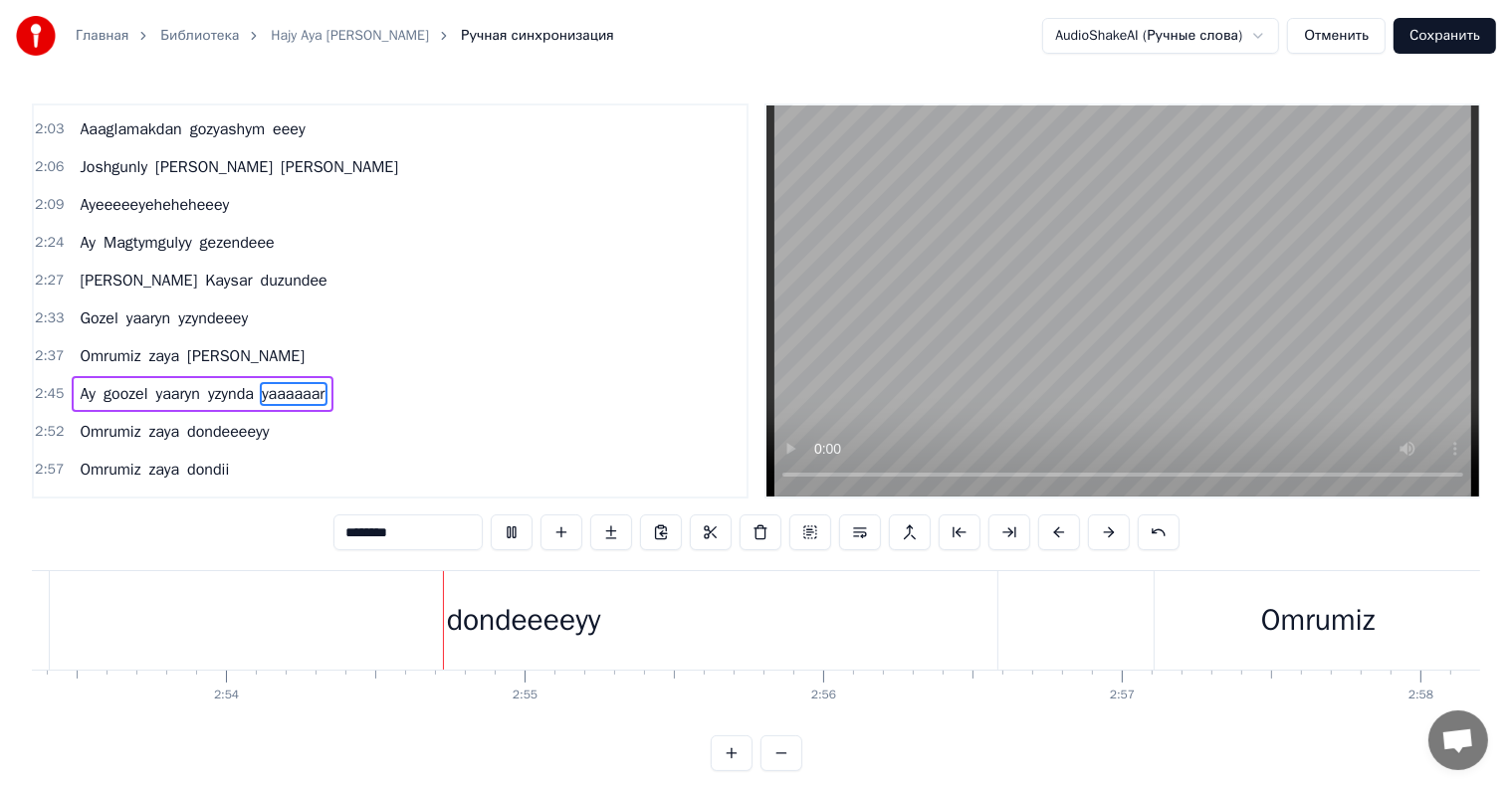 scroll, scrollTop: 0, scrollLeft: 51840, axis: horizontal 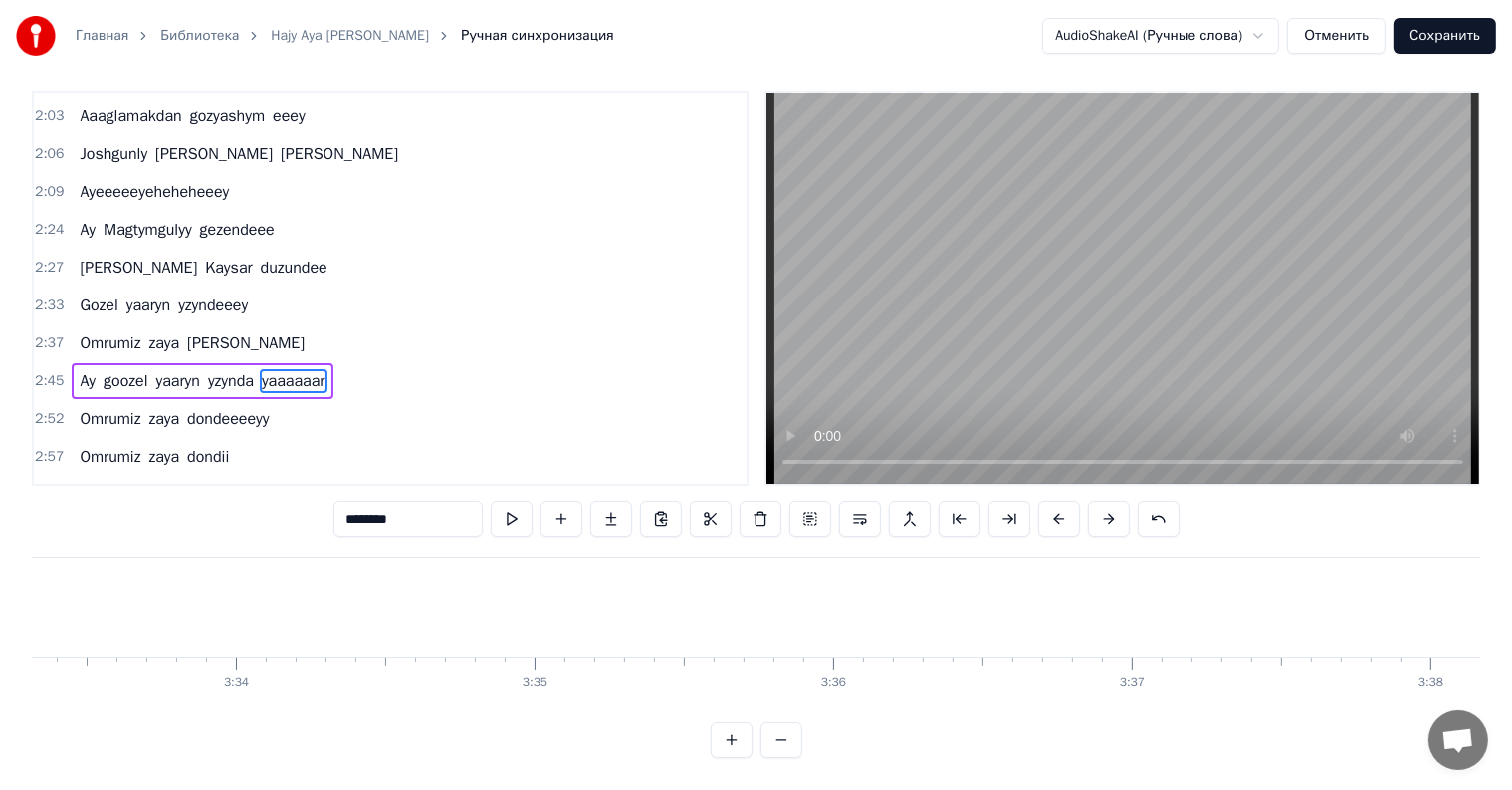 click on "Сохранить" at bounding box center [1444, 36] 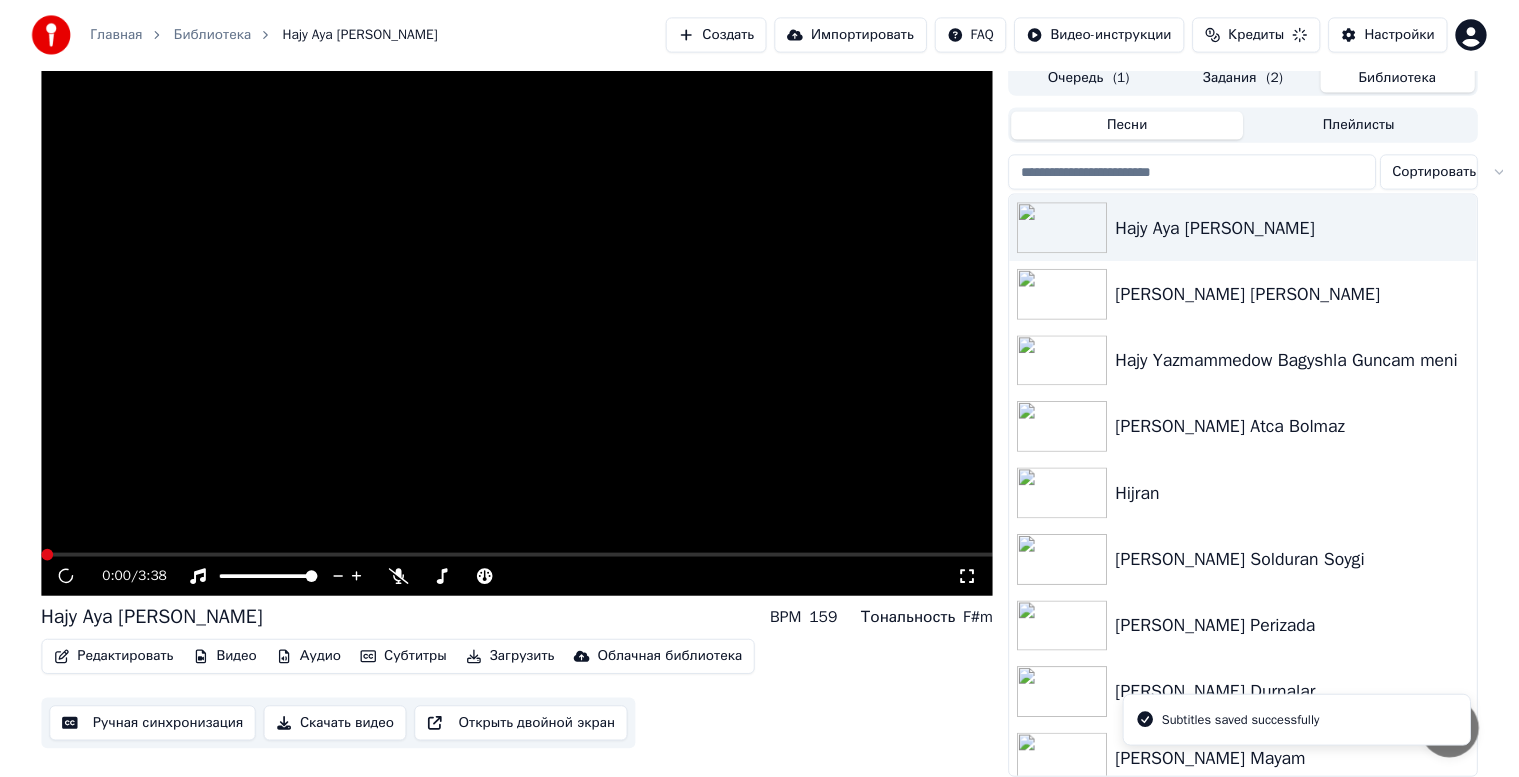 scroll, scrollTop: 26, scrollLeft: 0, axis: vertical 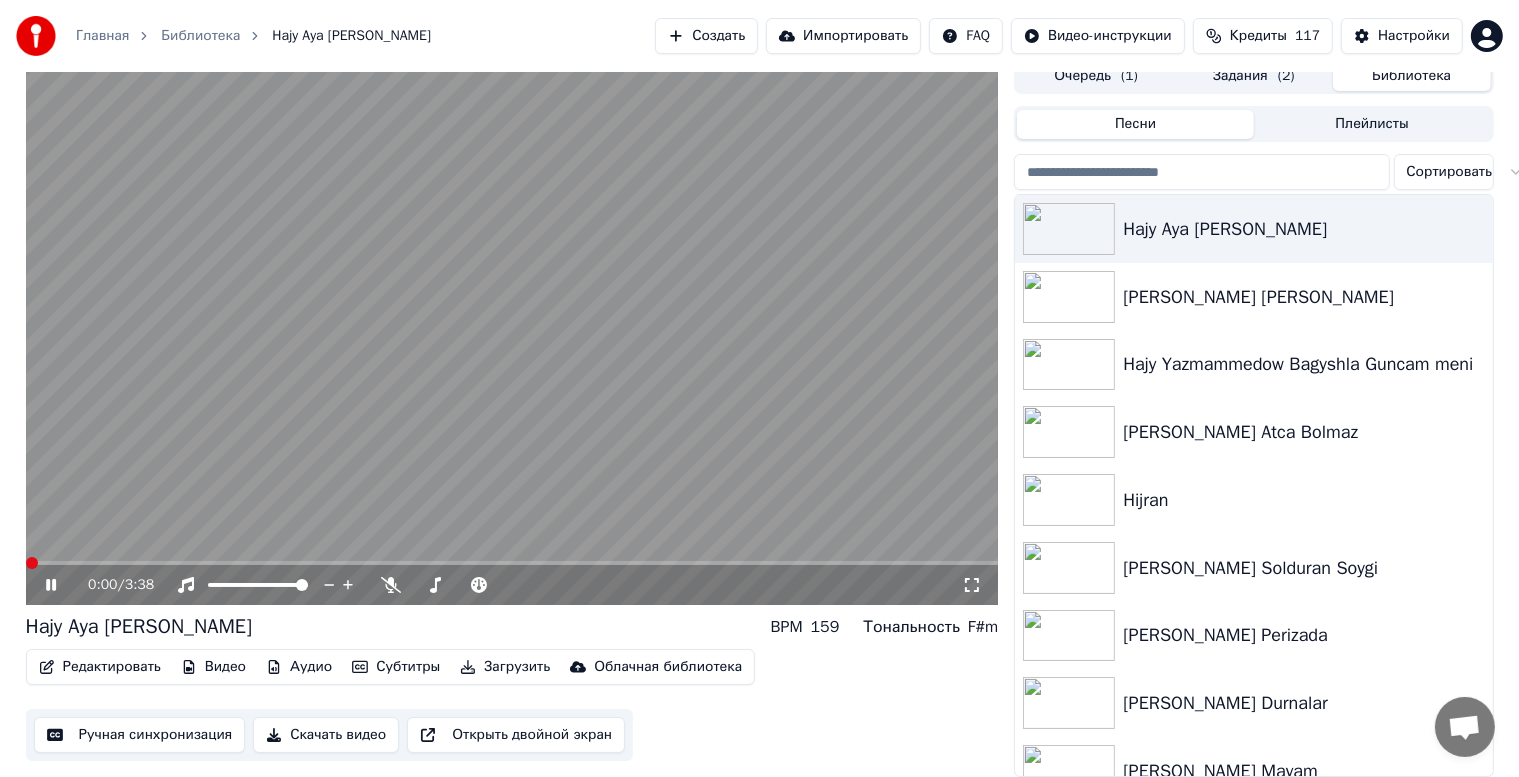 click 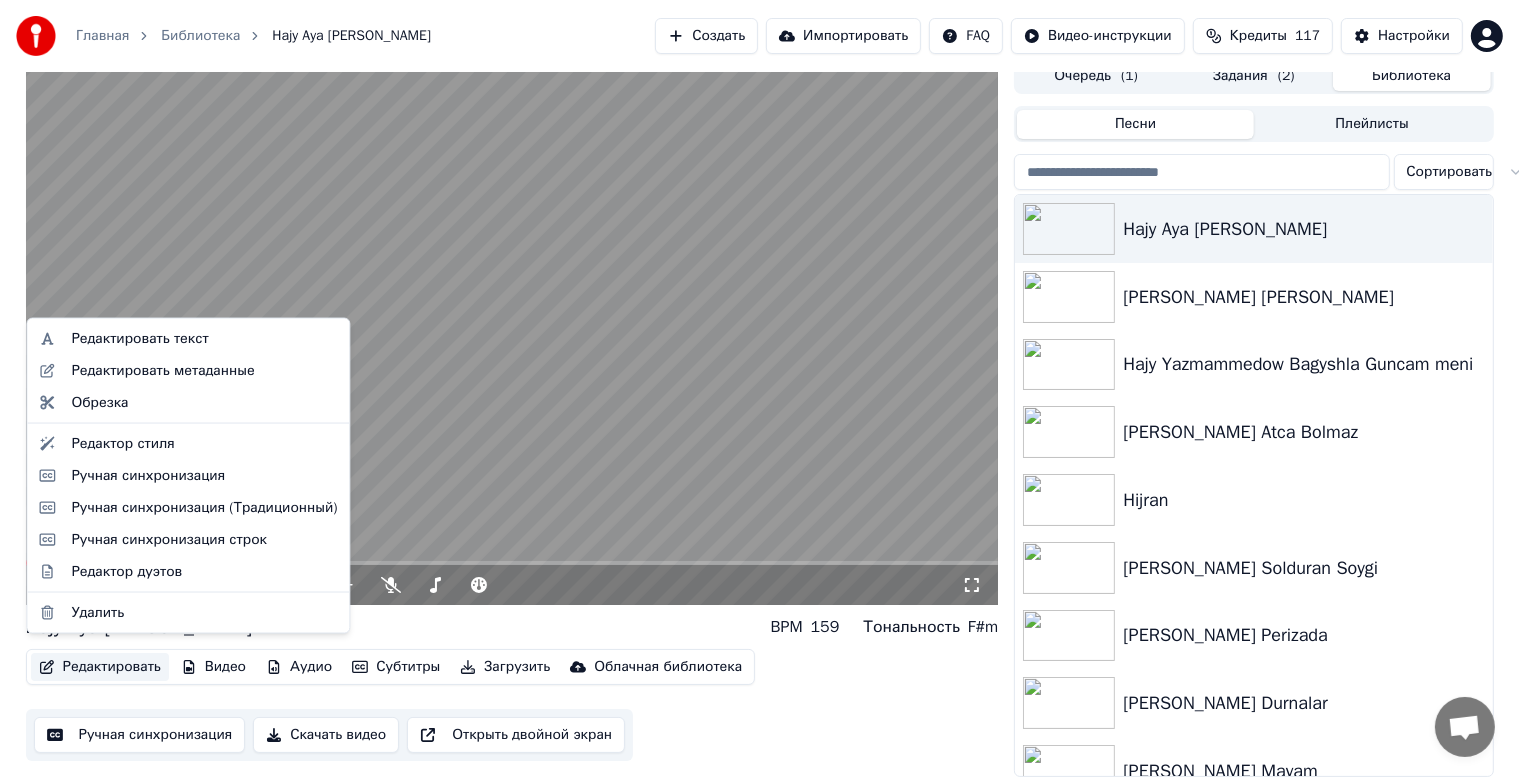 click on "Редактировать" at bounding box center [100, 667] 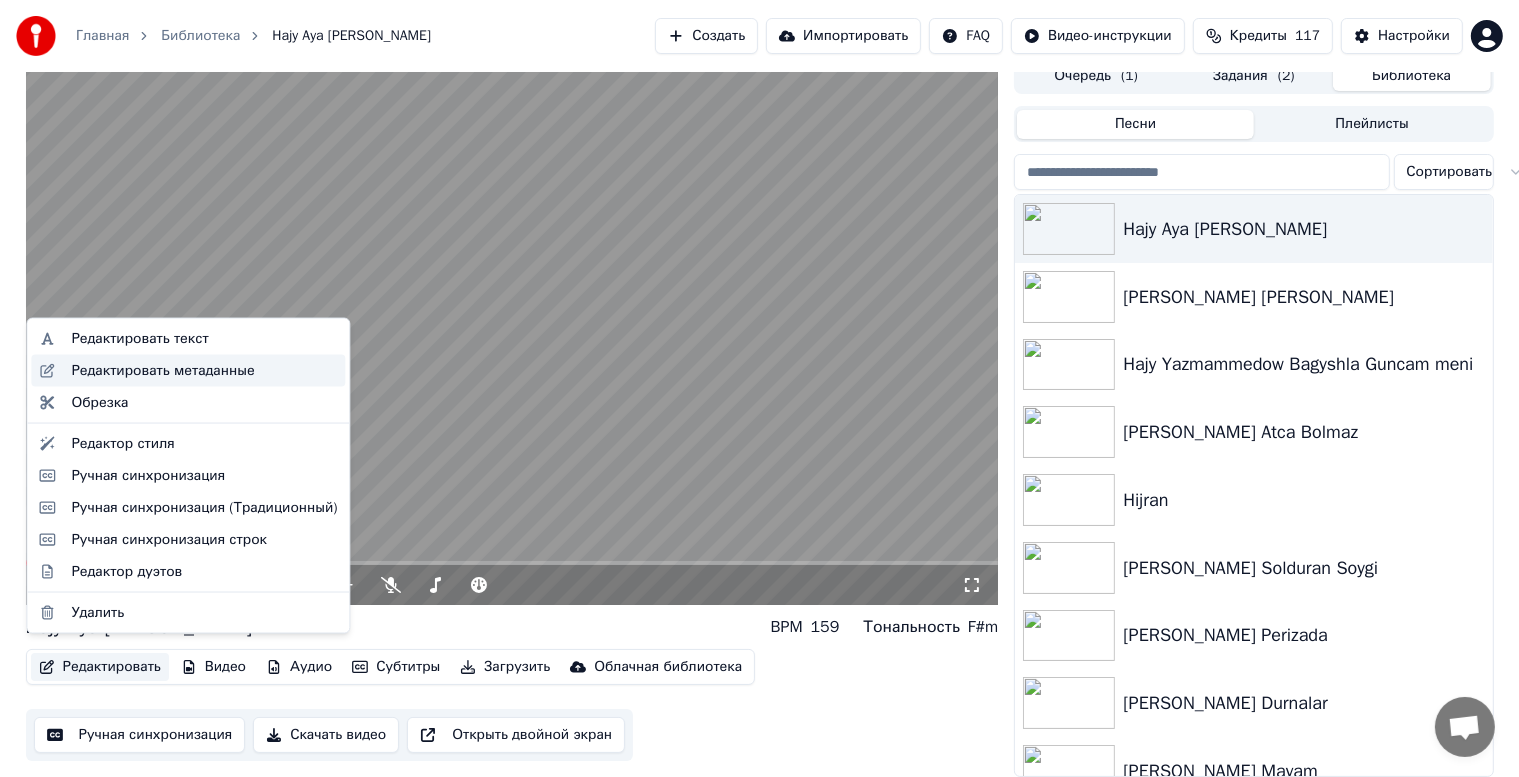 click on "Редактировать метаданные" at bounding box center [162, 371] 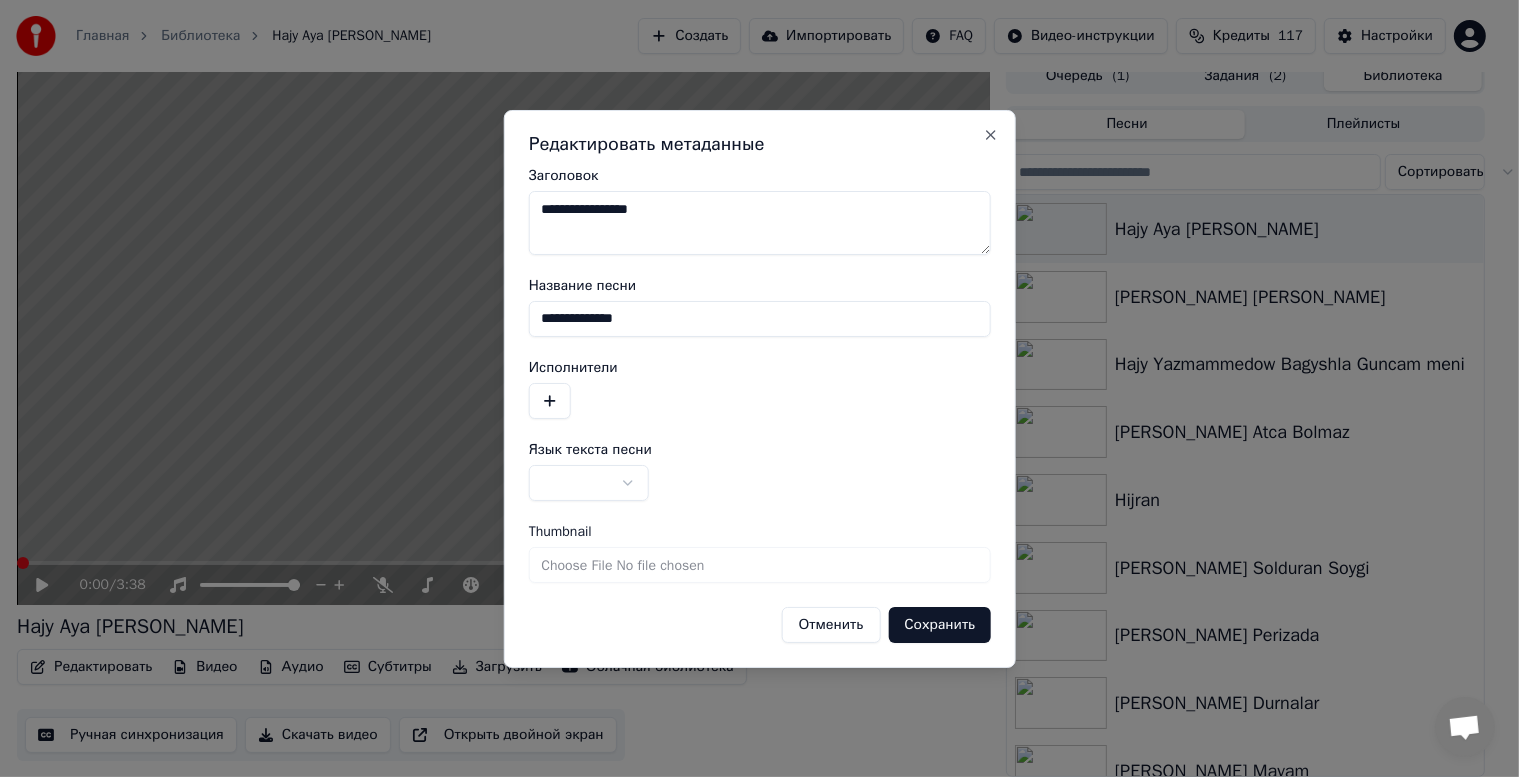 scroll, scrollTop: 9, scrollLeft: 0, axis: vertical 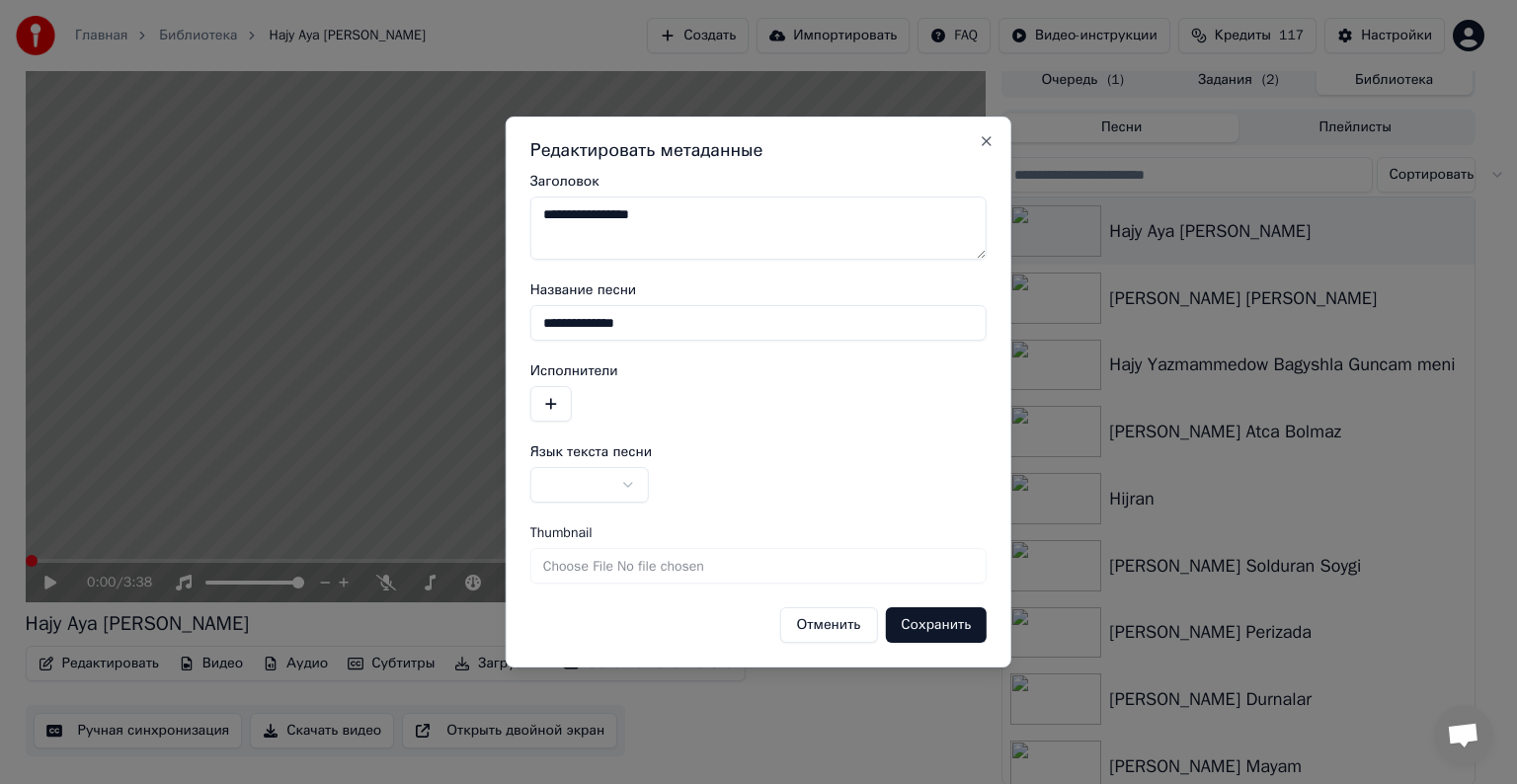 click on "**********" at bounding box center (758, 228) 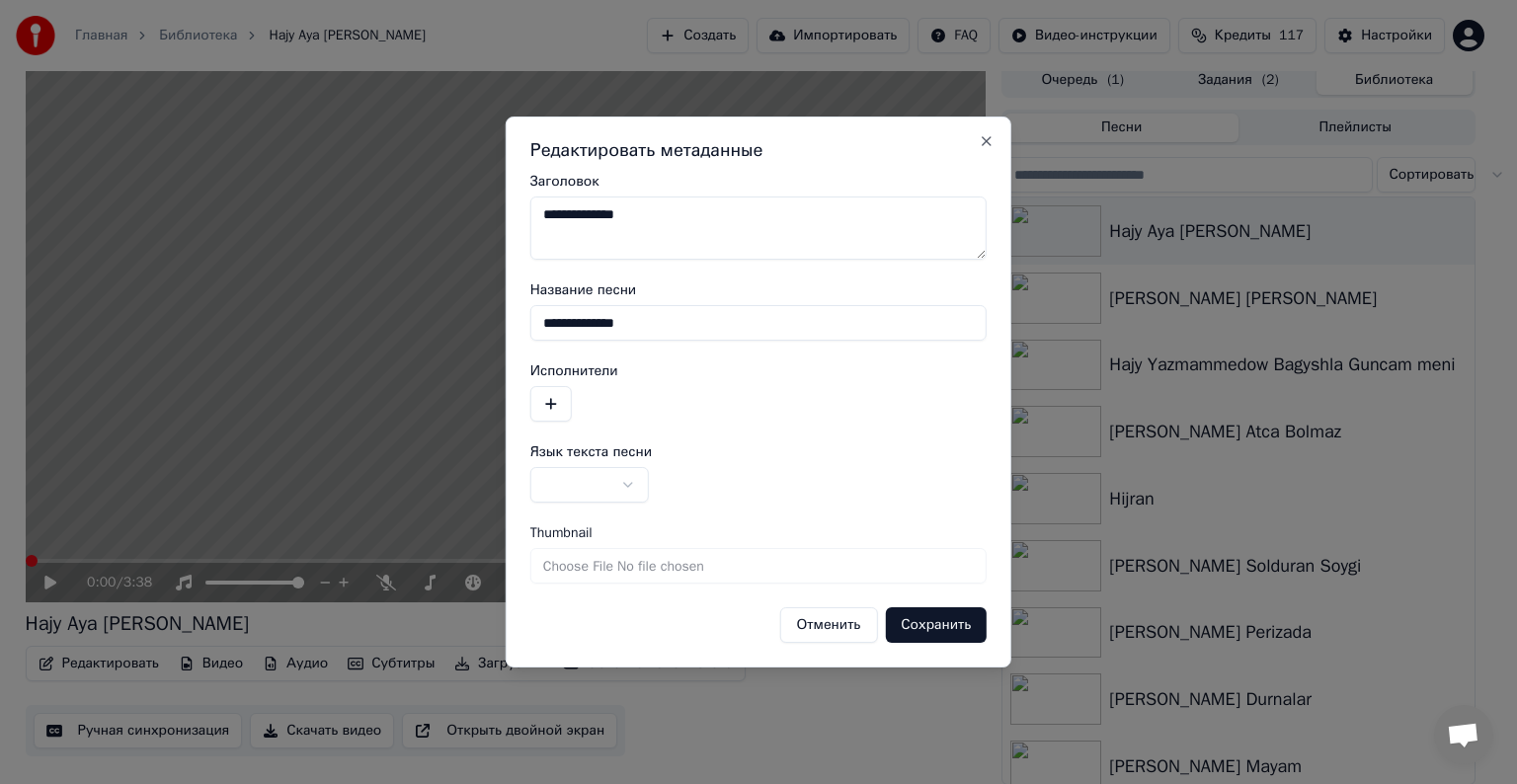 click on "**********" at bounding box center [758, 228] 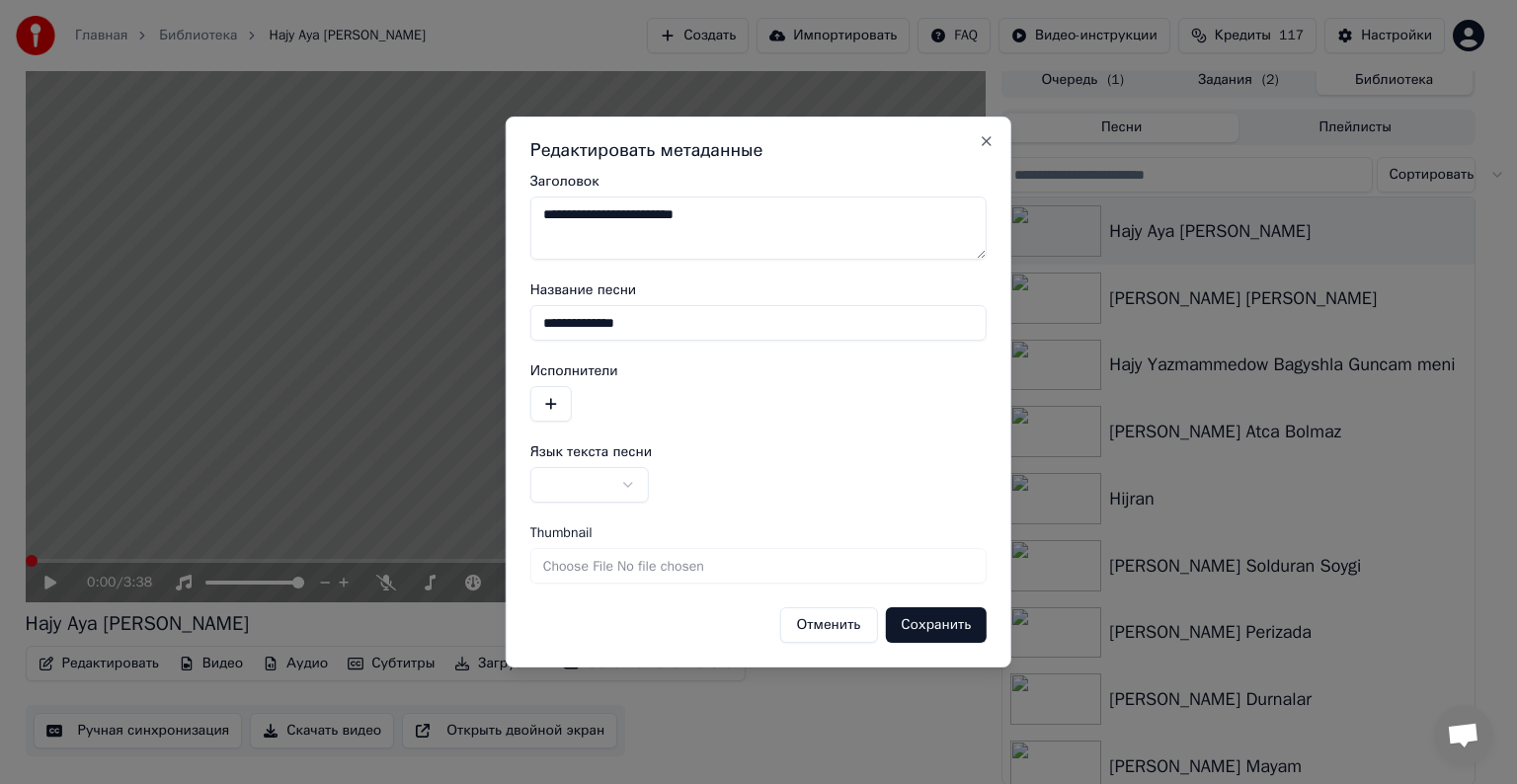type on "**********" 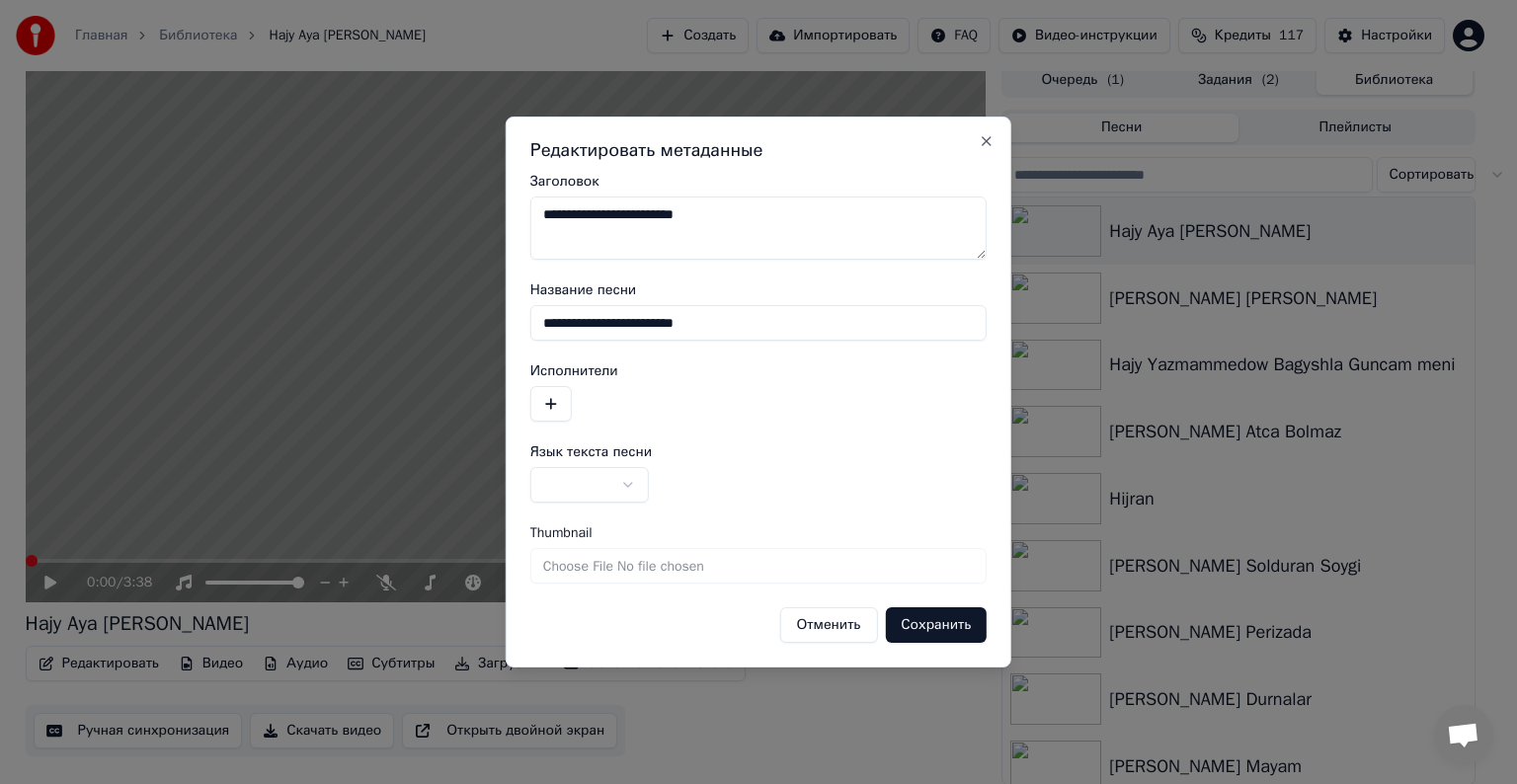 type on "**********" 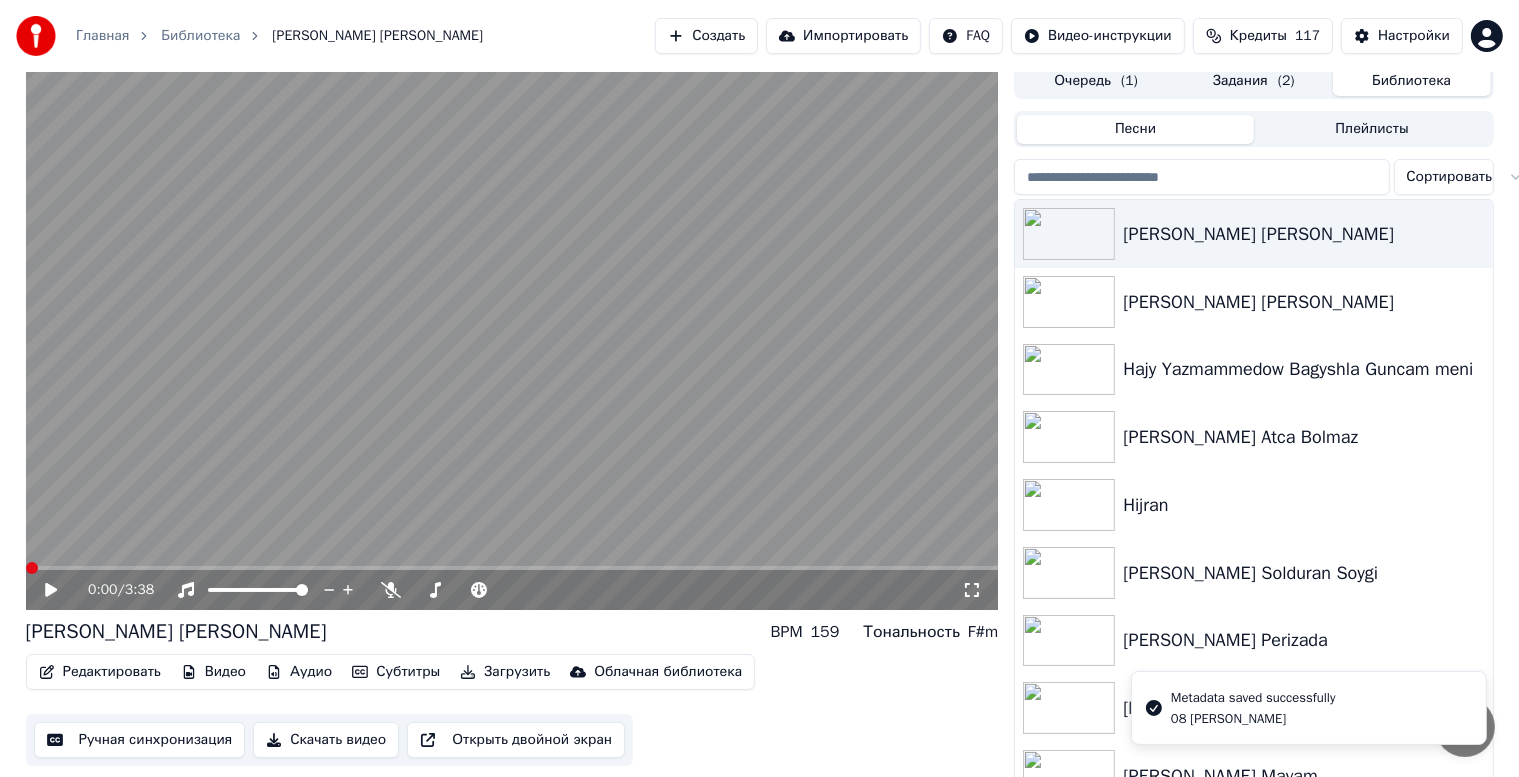click on "Скачать видео" at bounding box center (326, 740) 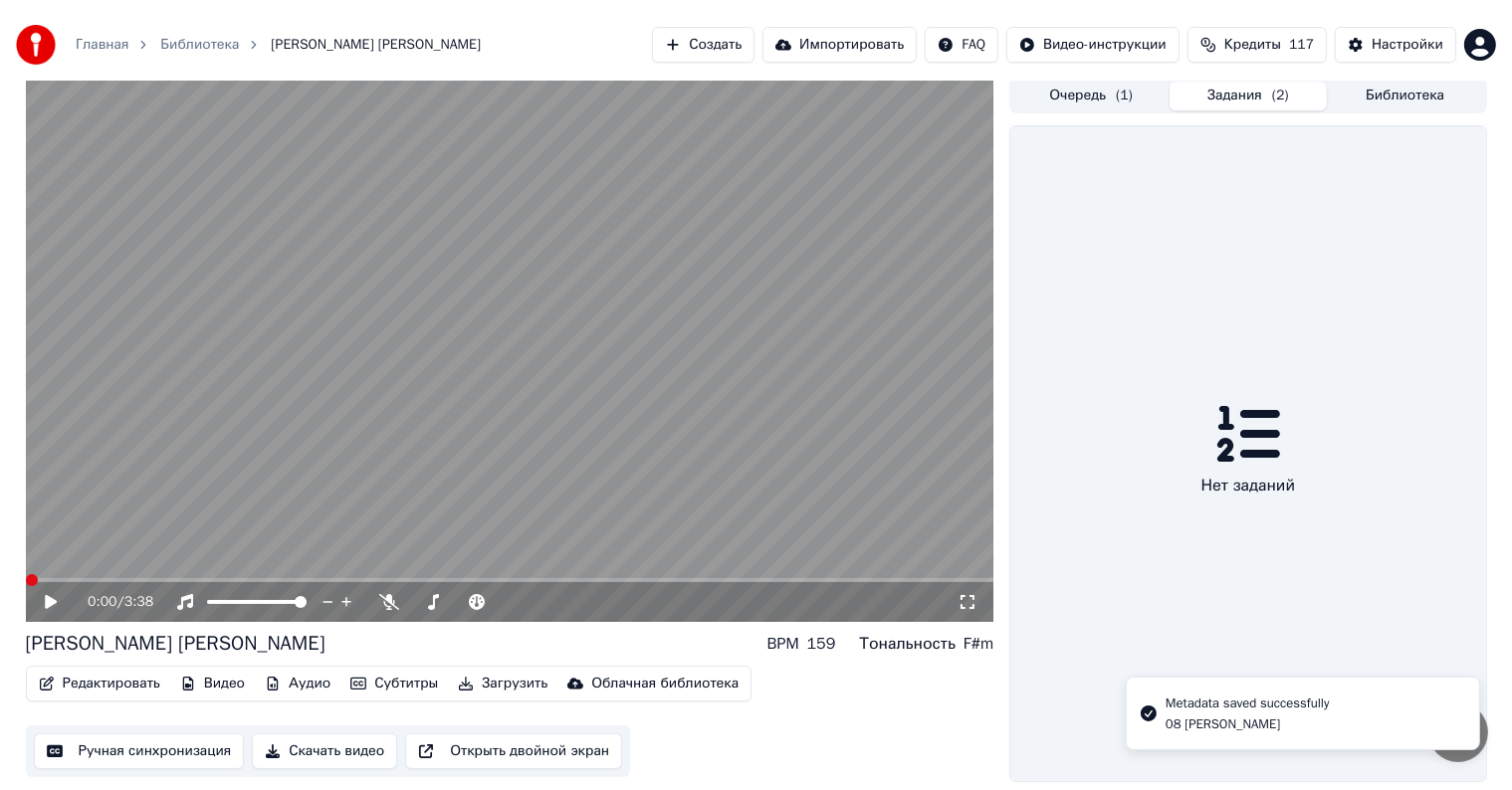 scroll, scrollTop: 0, scrollLeft: 0, axis: both 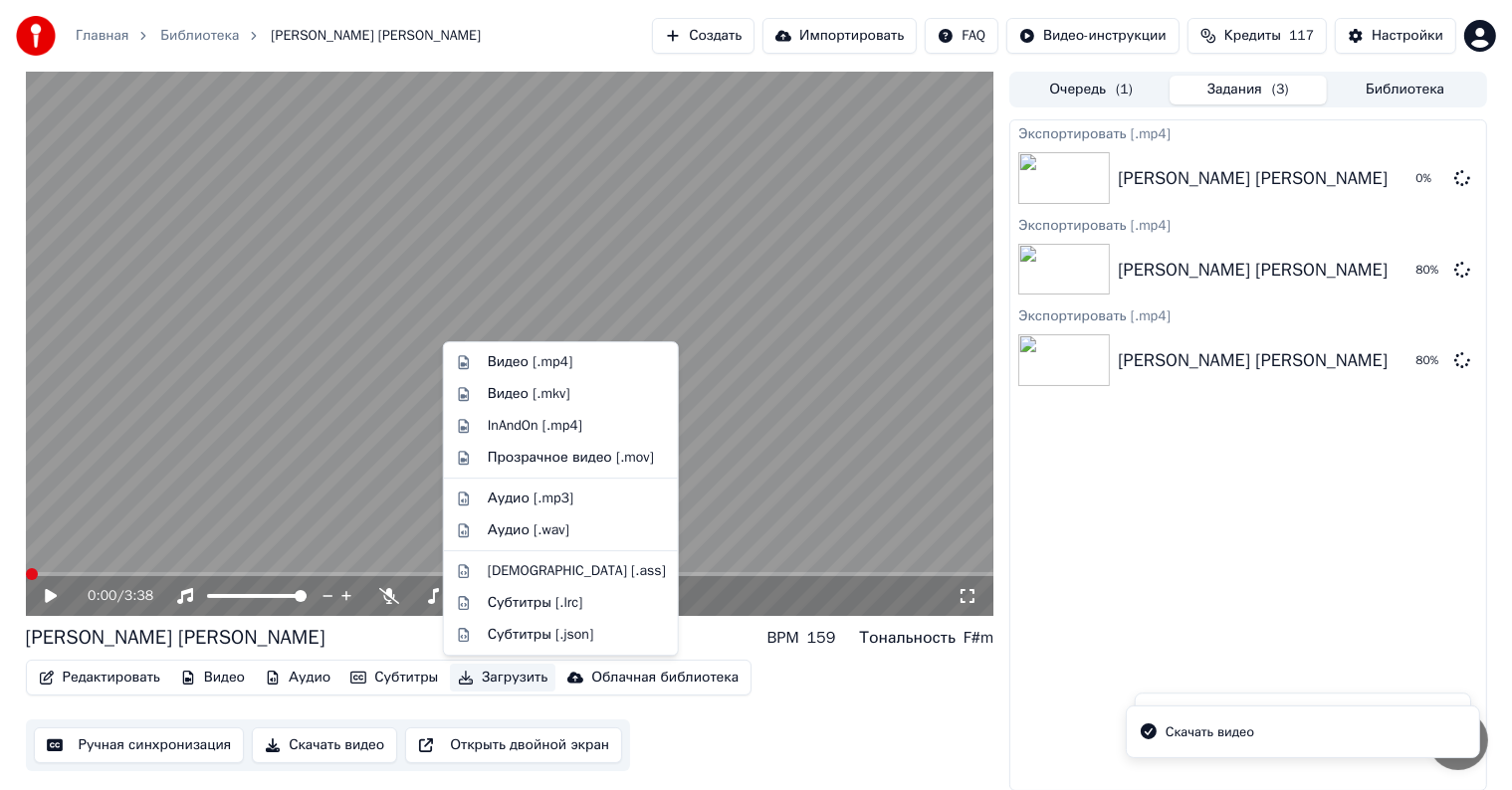 click on "Загрузить" at bounding box center (503, 678) 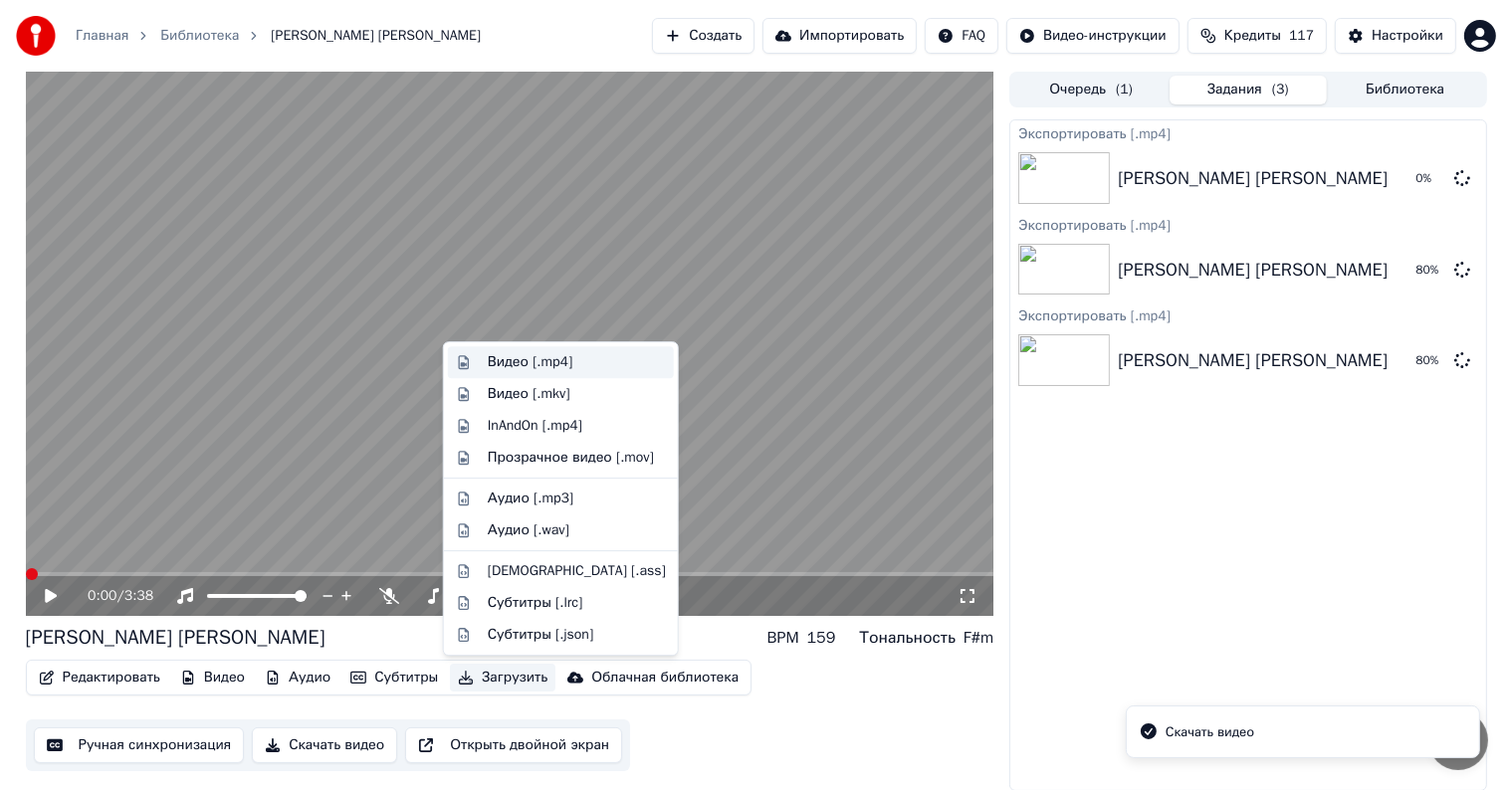 click on "Видео [.mp4]" at bounding box center (560, 362) 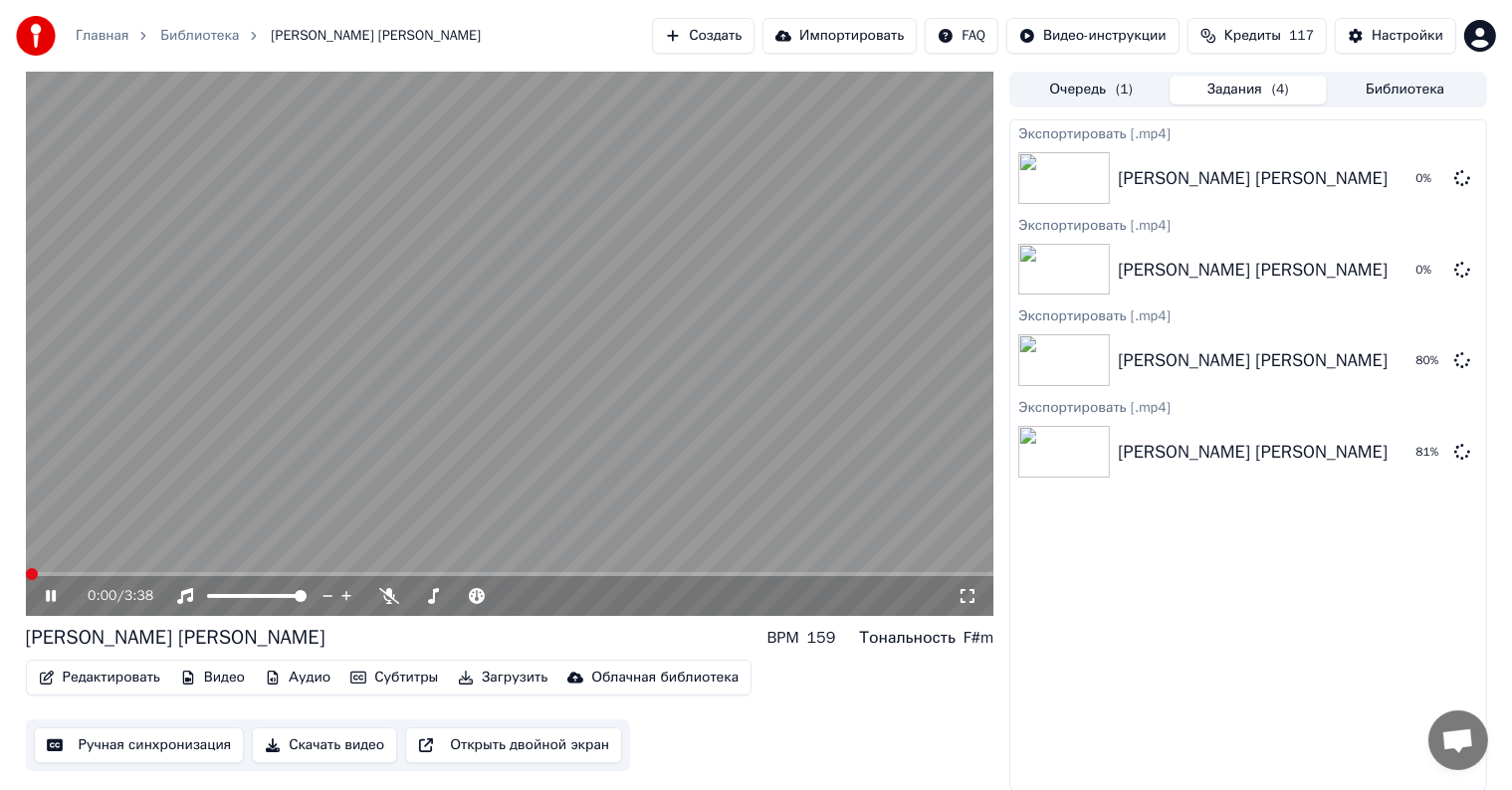 click 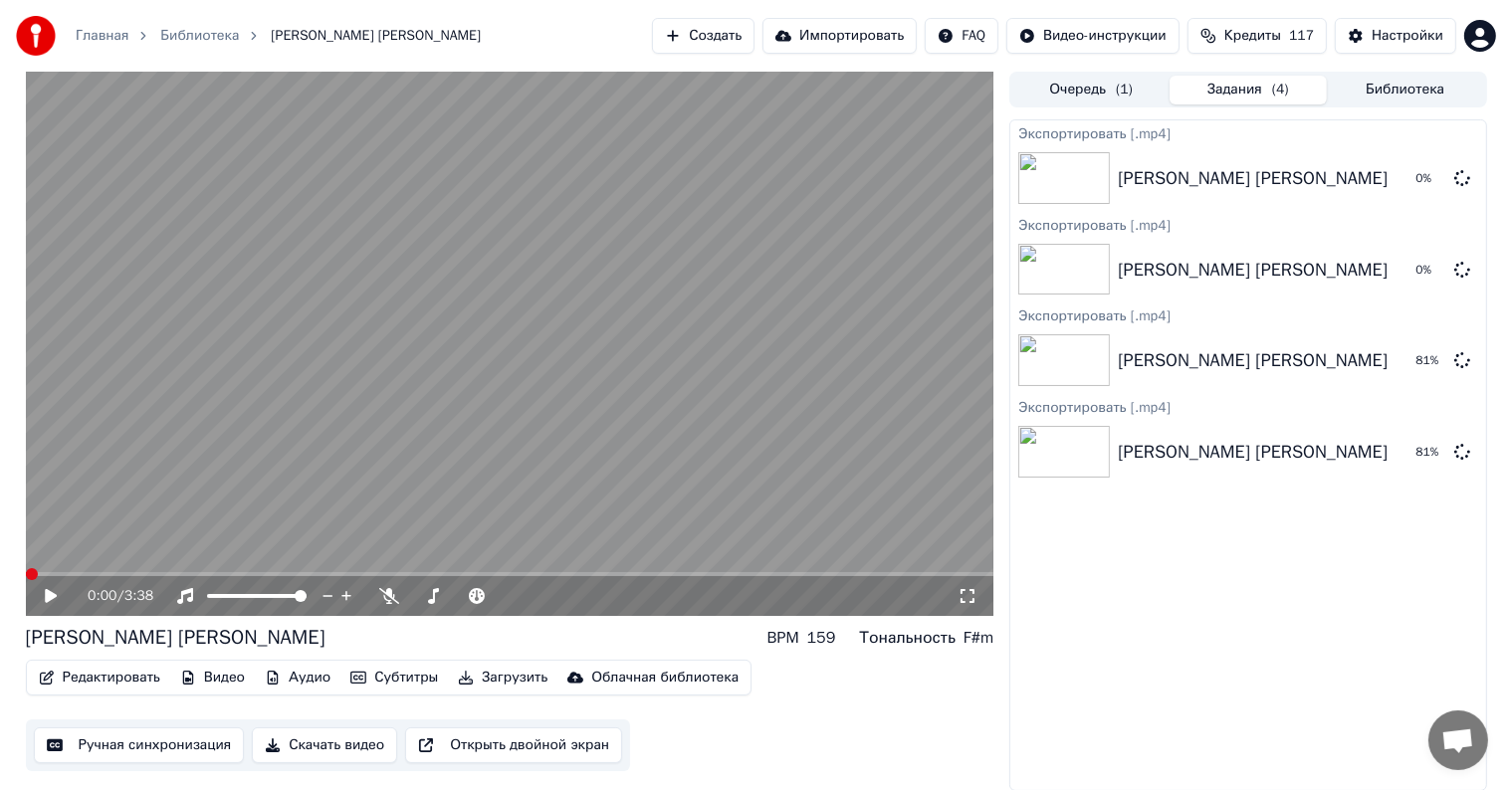click 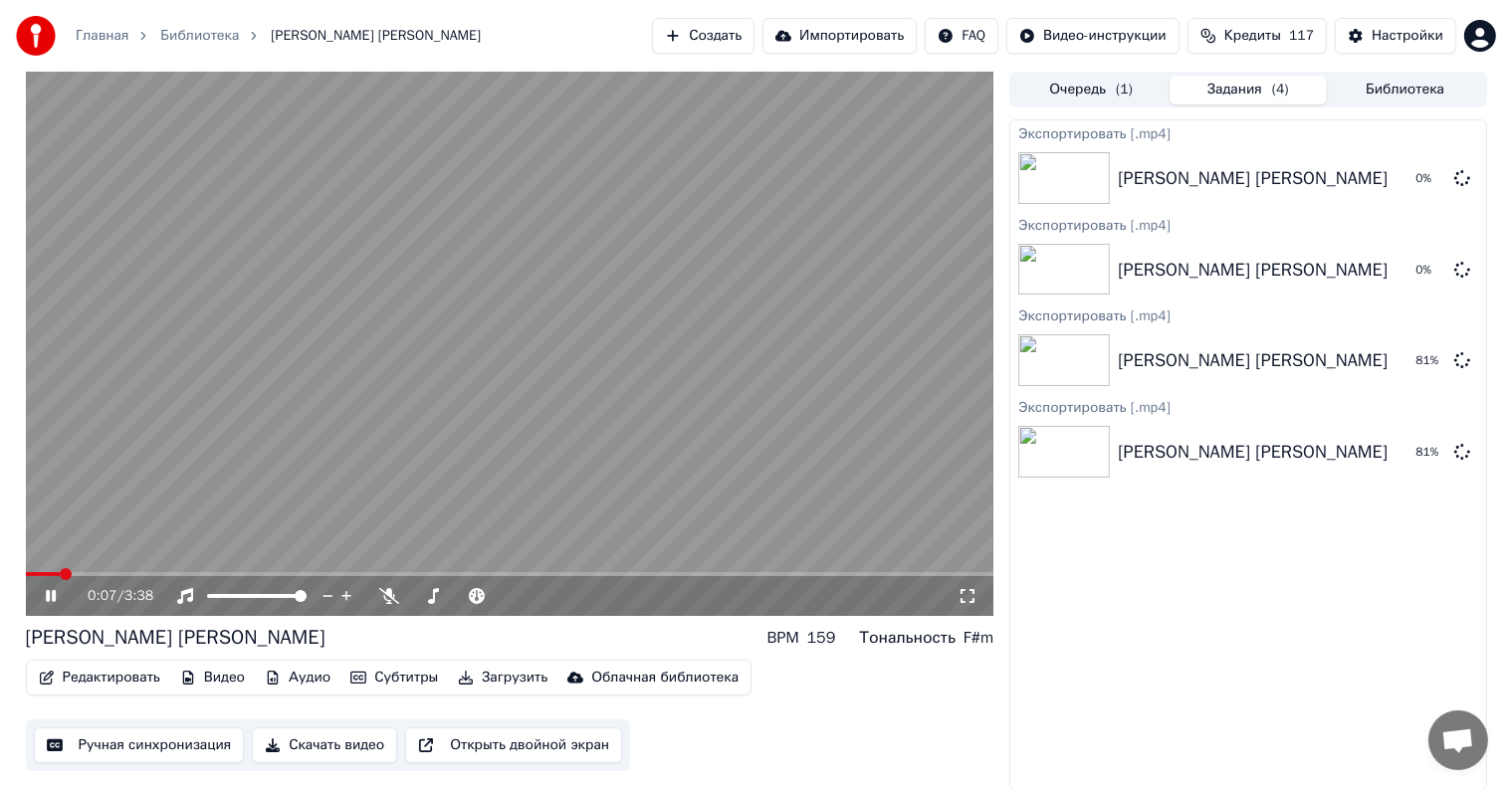 click 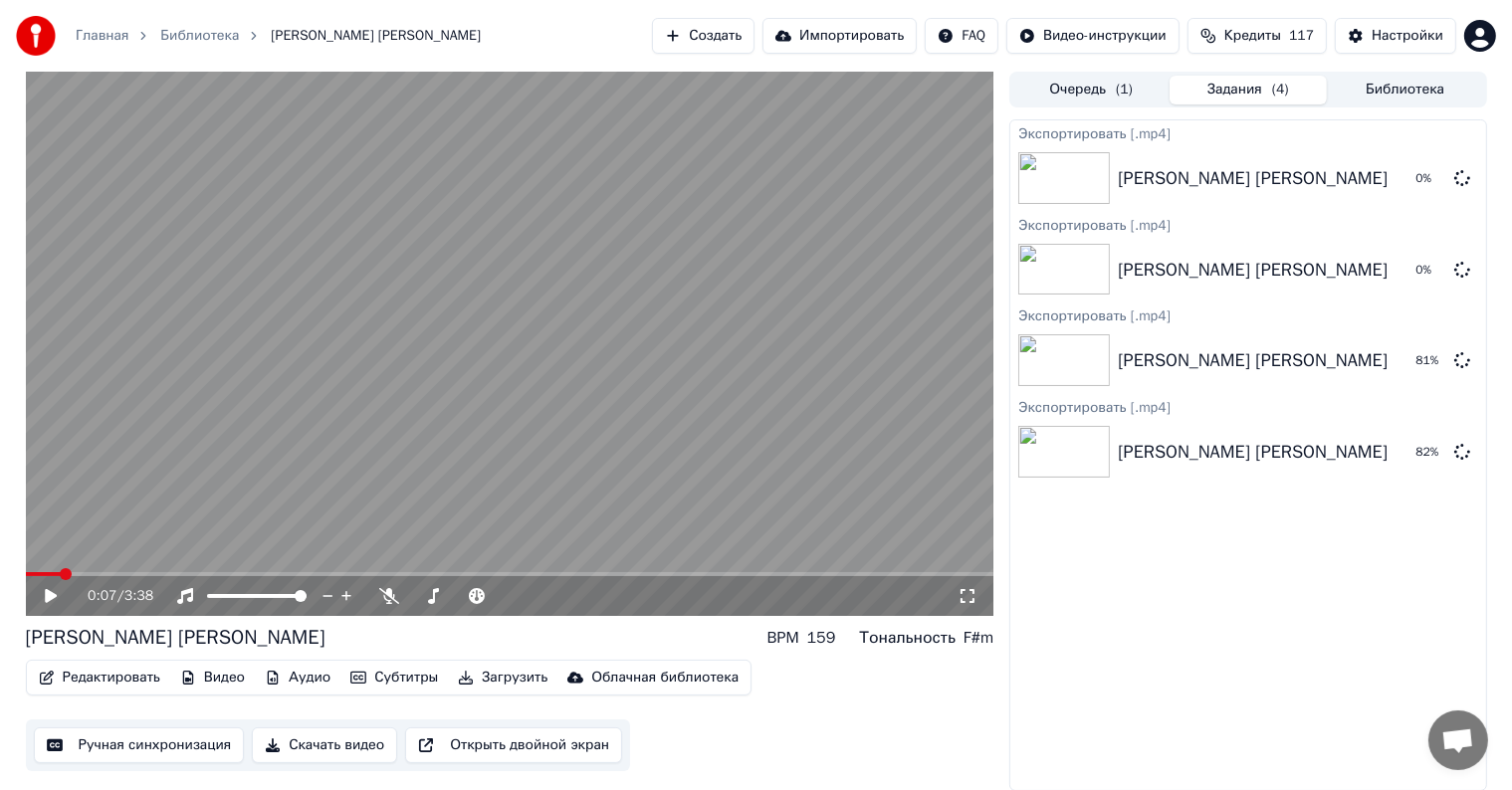 click on "0:07  /  3:38" at bounding box center (510, 596) 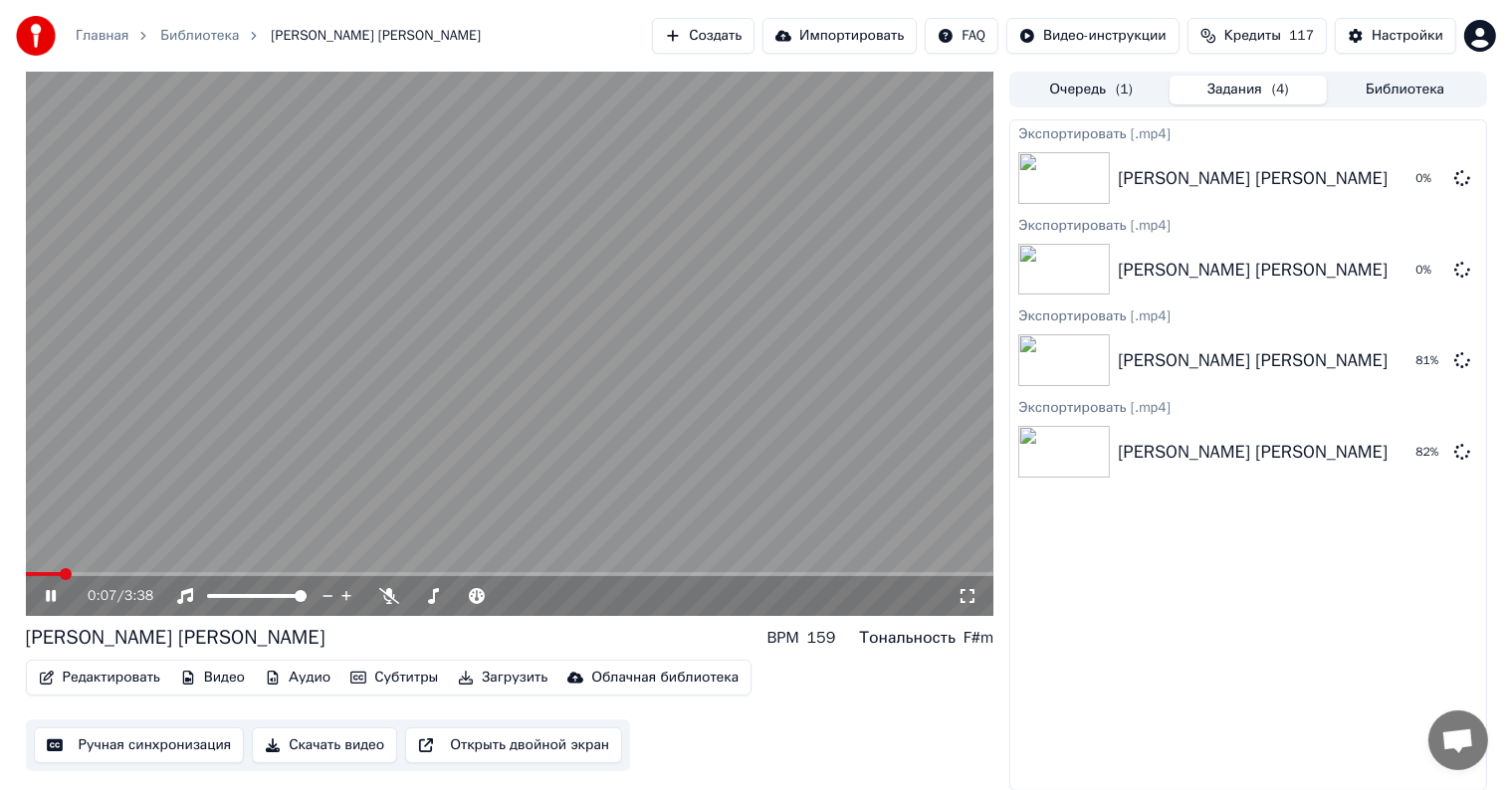click 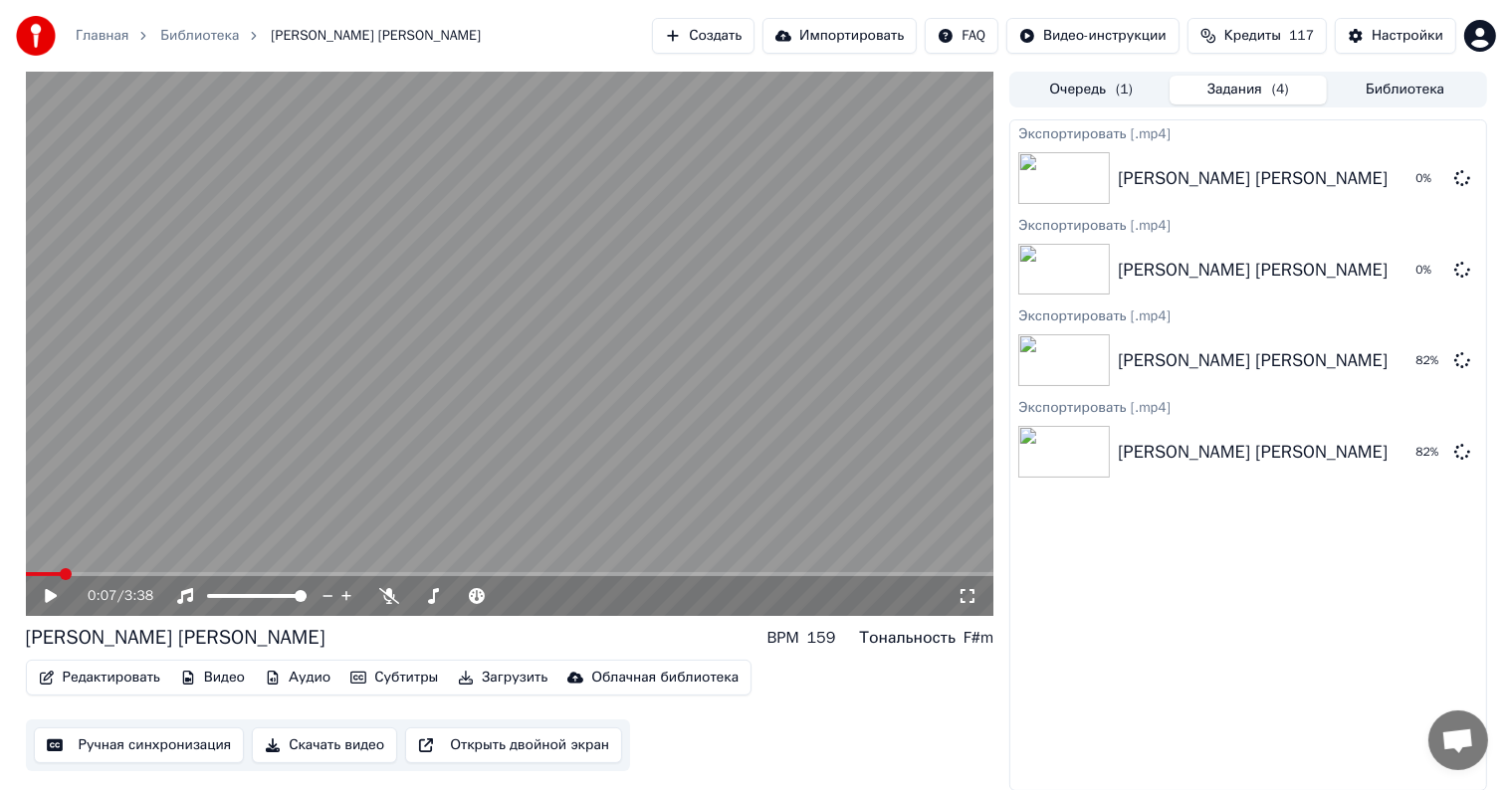 click on "Ручная синхронизация" at bounding box center [139, 745] 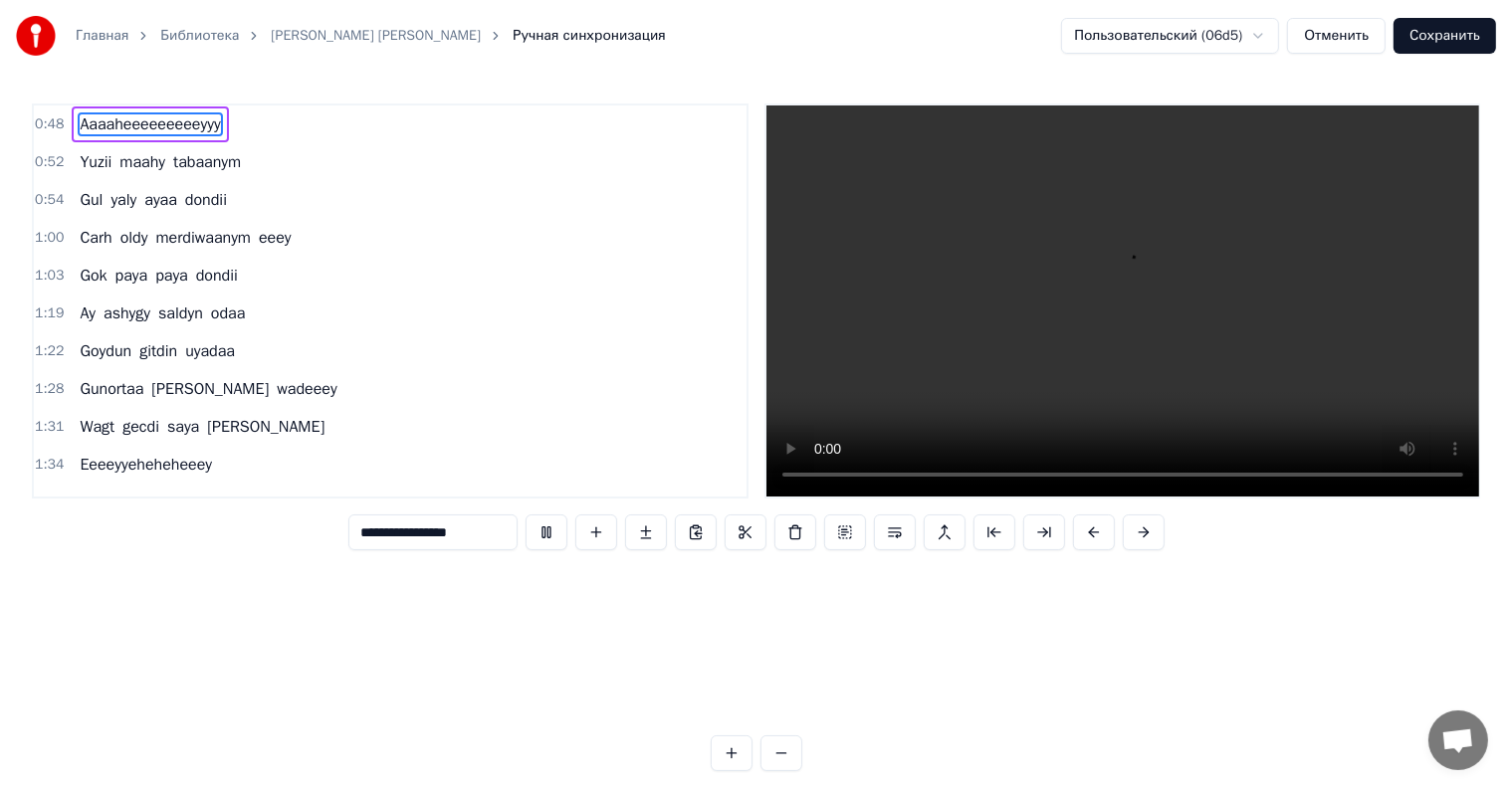 scroll, scrollTop: 0, scrollLeft: 14471, axis: horizontal 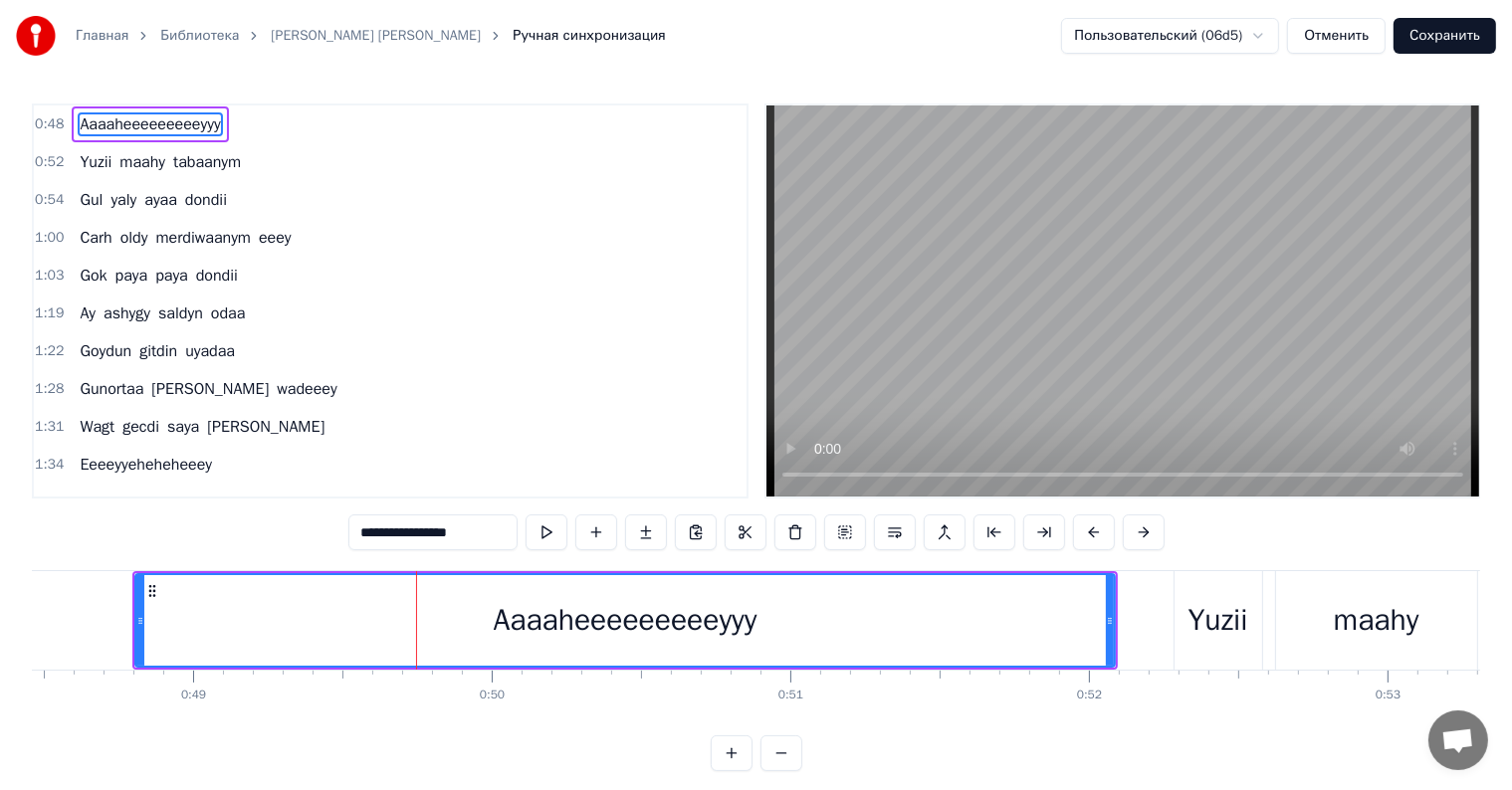 click on "Сохранить" at bounding box center [1444, 36] 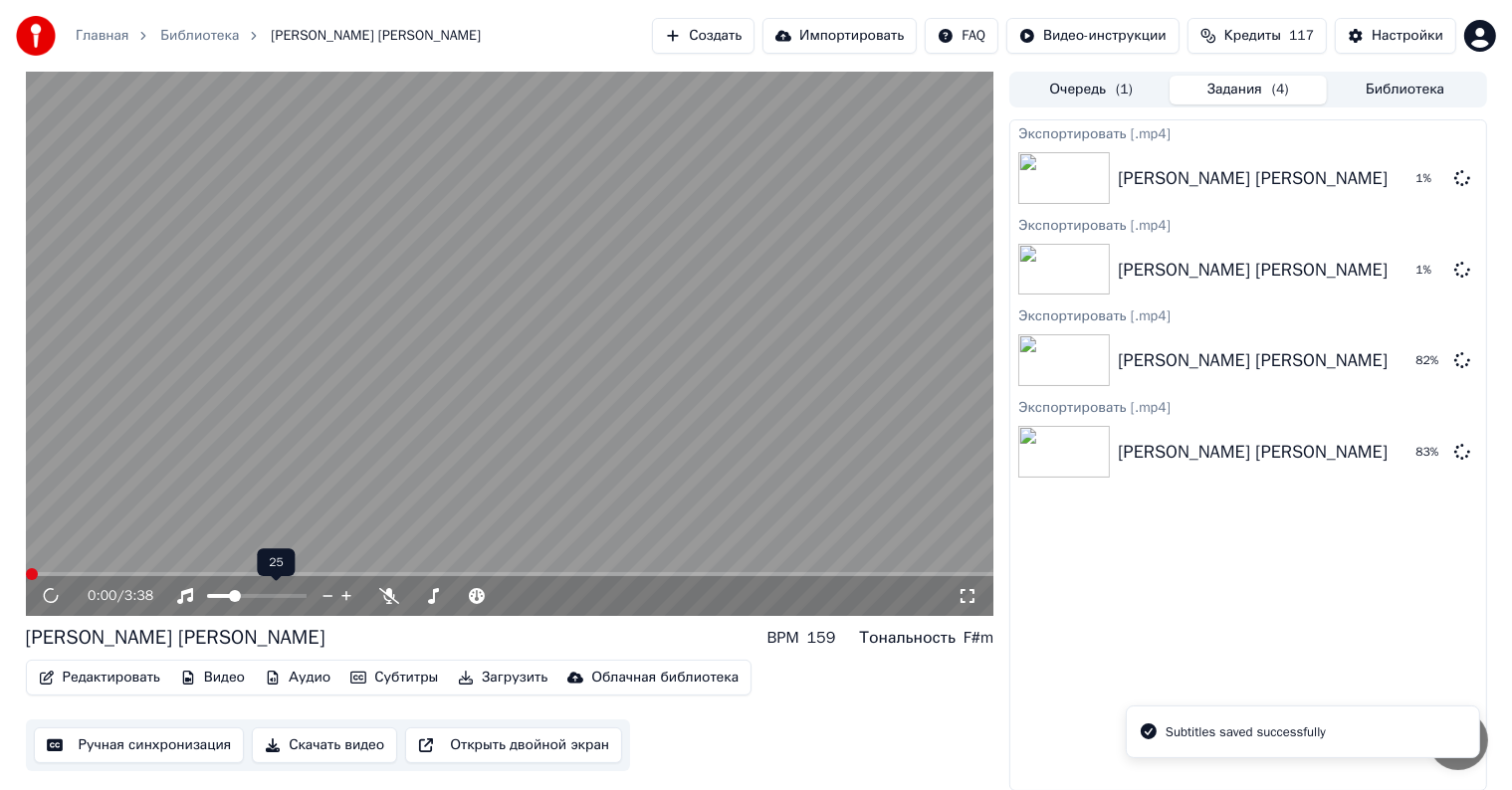 click at bounding box center (235, 596) 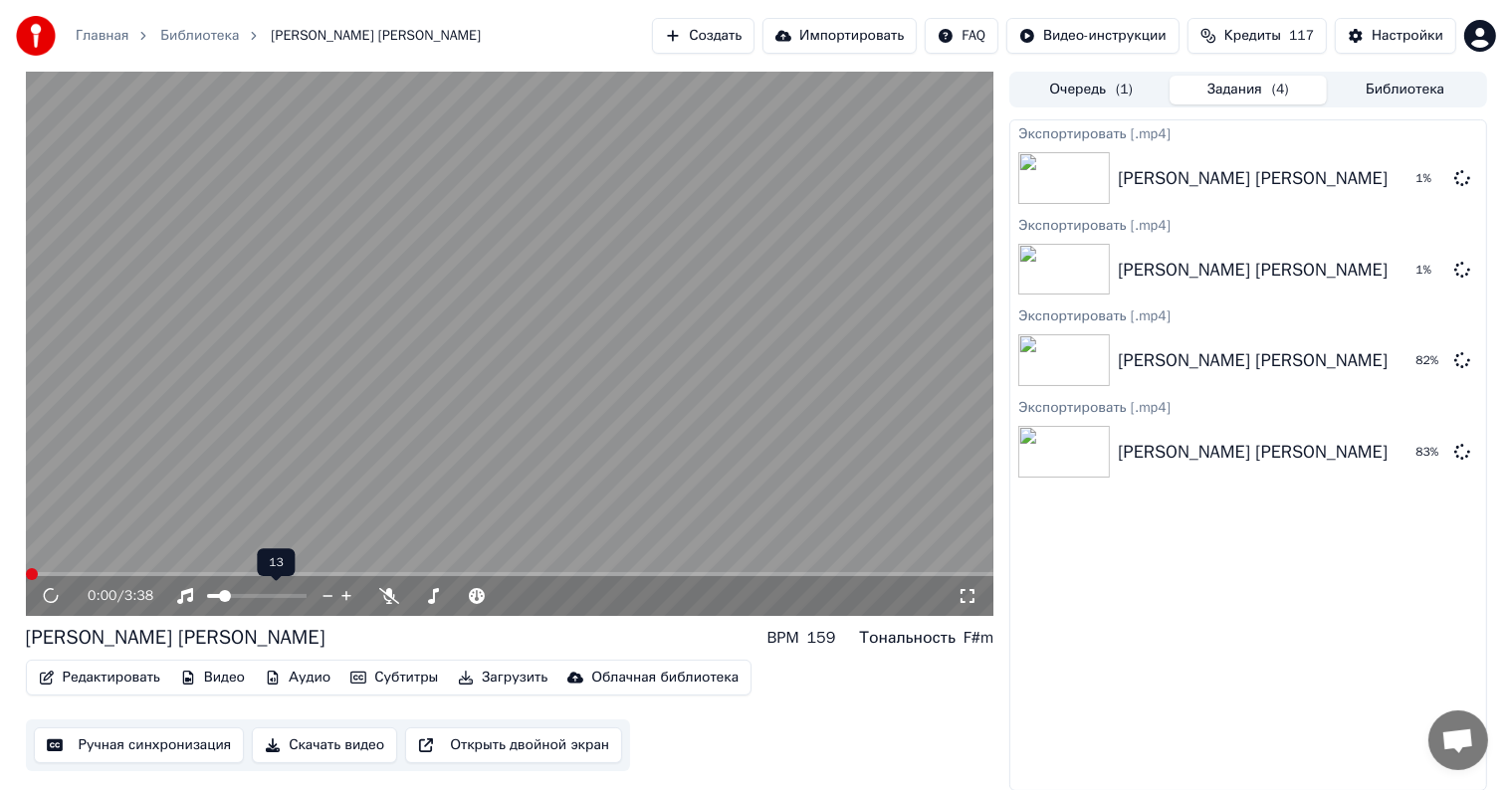 click at bounding box center (225, 596) 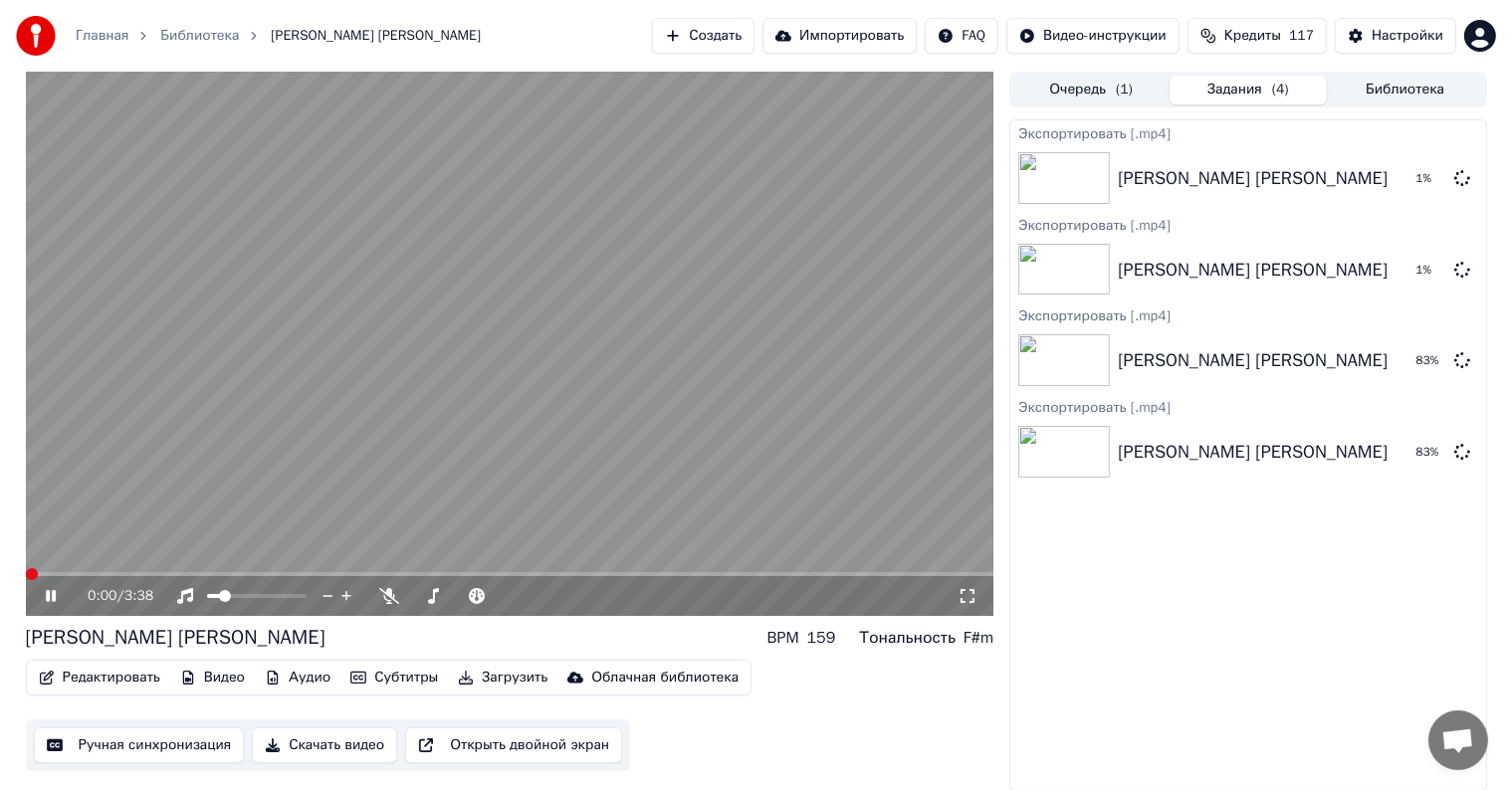 click 